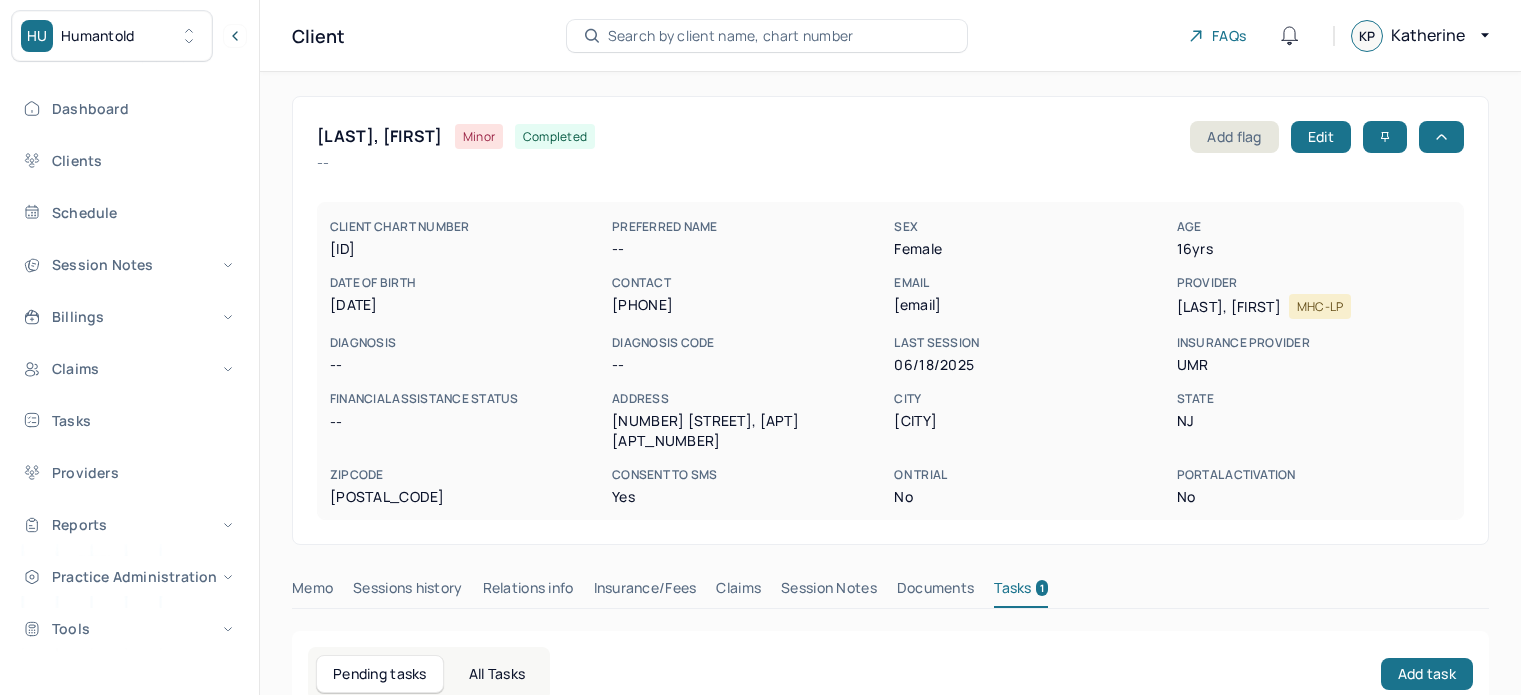 scroll, scrollTop: 0, scrollLeft: 0, axis: both 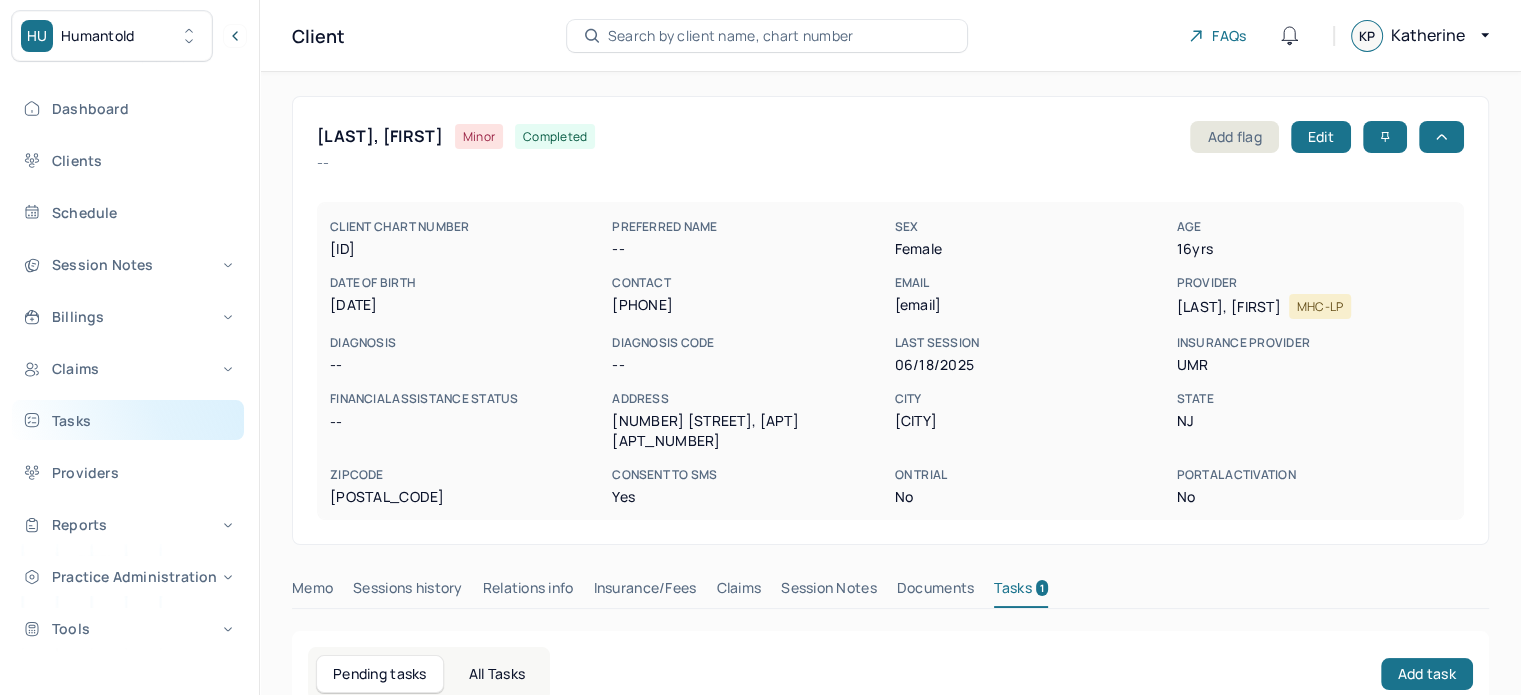 click on "Tasks" at bounding box center (128, 420) 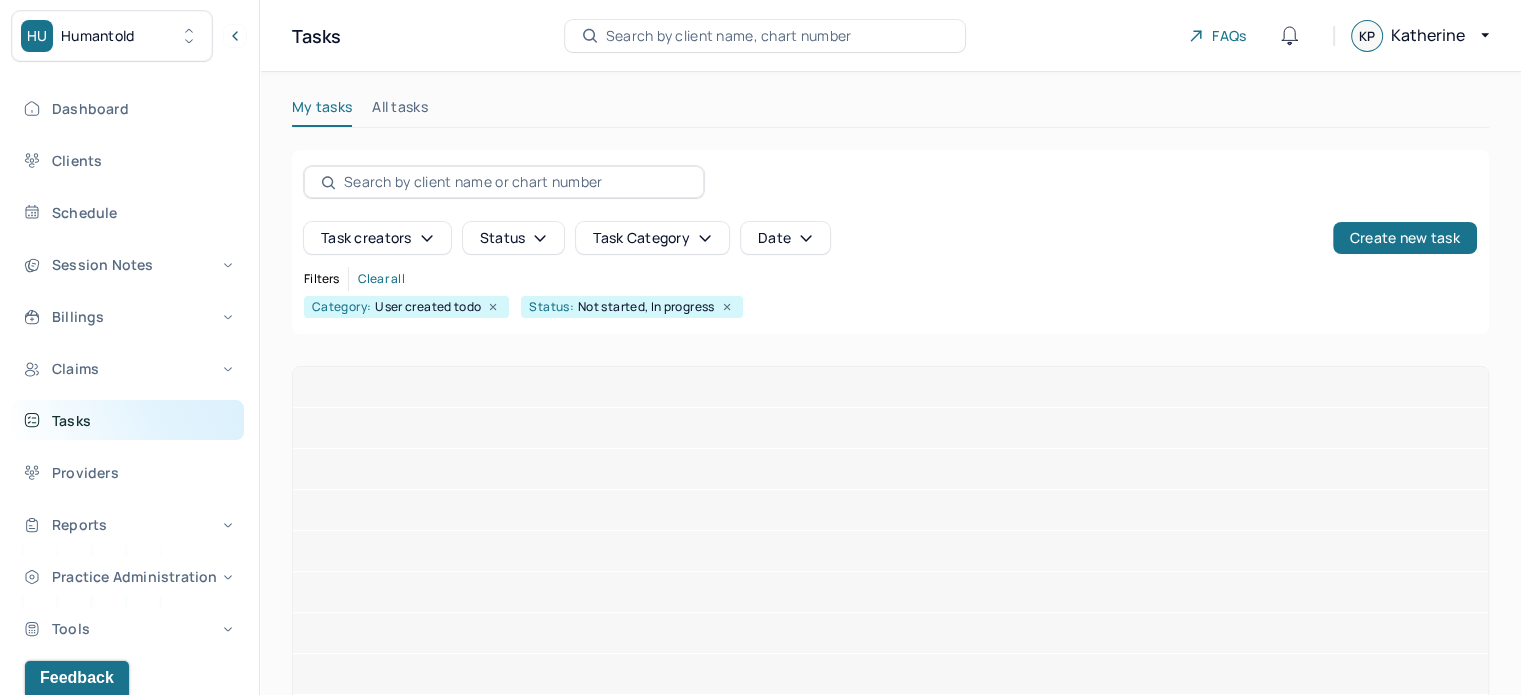 scroll, scrollTop: 0, scrollLeft: 0, axis: both 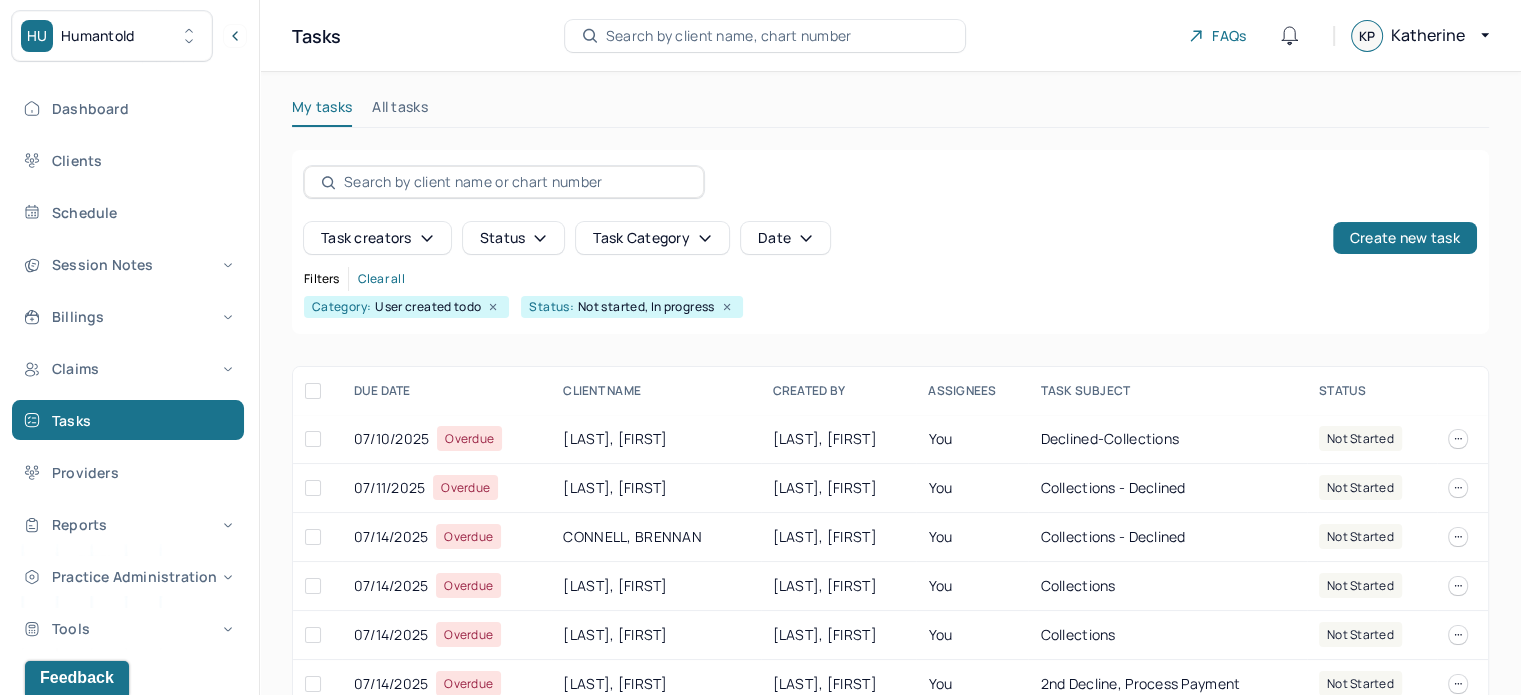 drag, startPoint x: 732, startPoint y: 39, endPoint x: 689, endPoint y: 43, distance: 43.185646 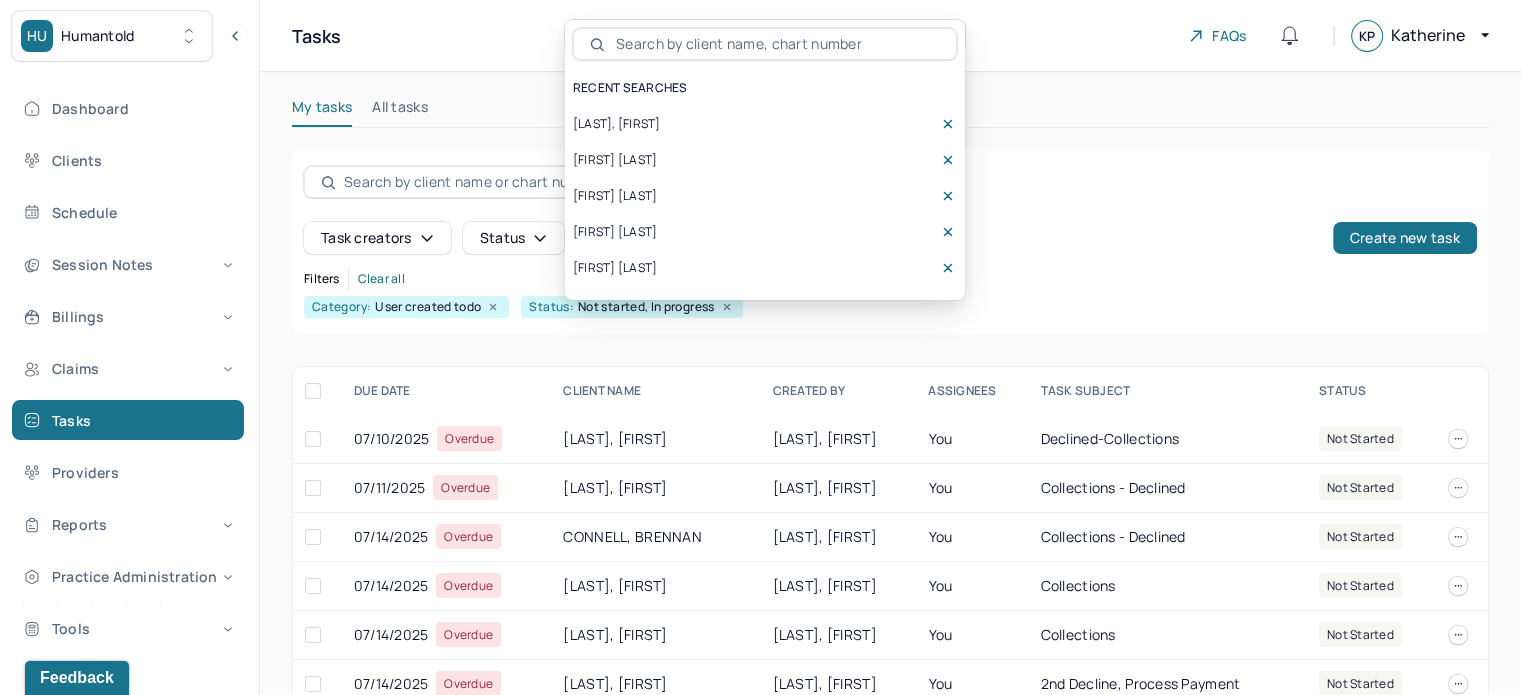 click at bounding box center [776, 44] 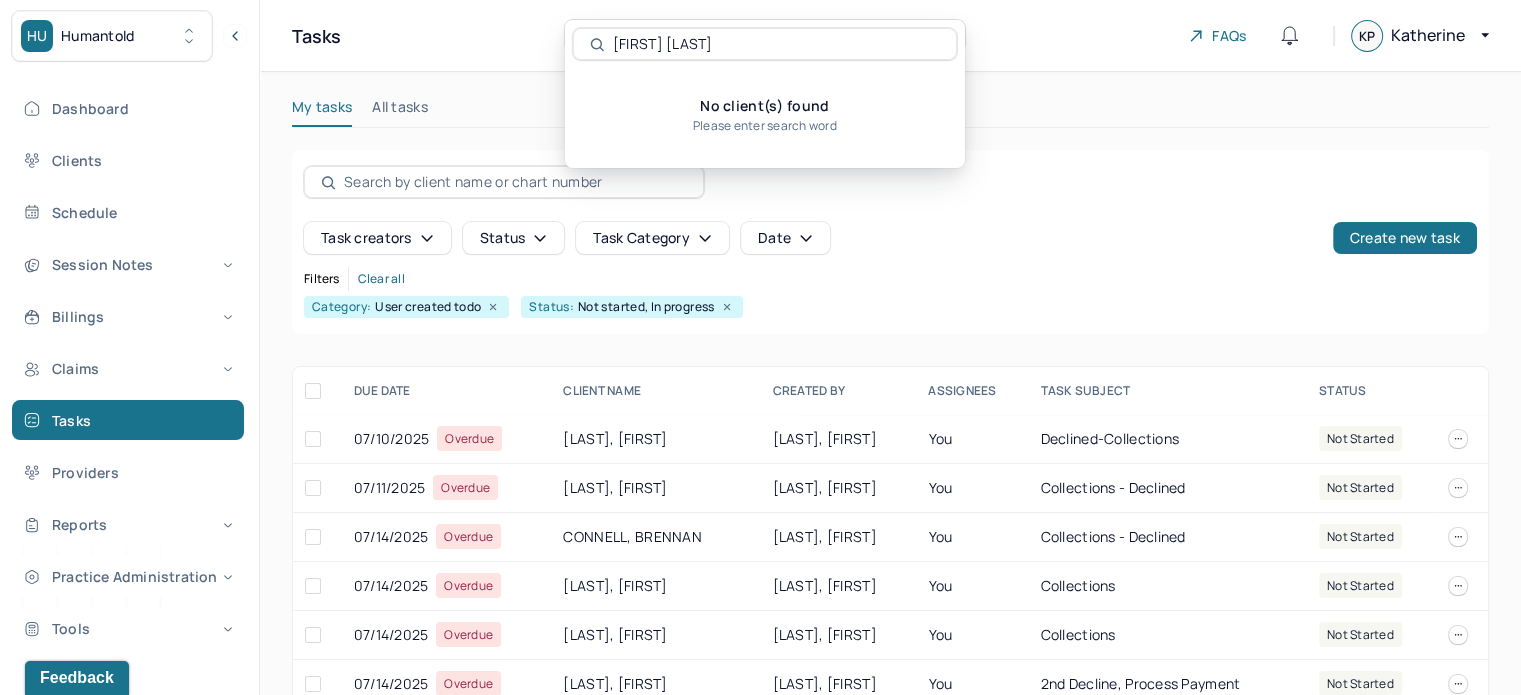 drag, startPoint x: 664, startPoint y: 44, endPoint x: 611, endPoint y: 49, distance: 53.235325 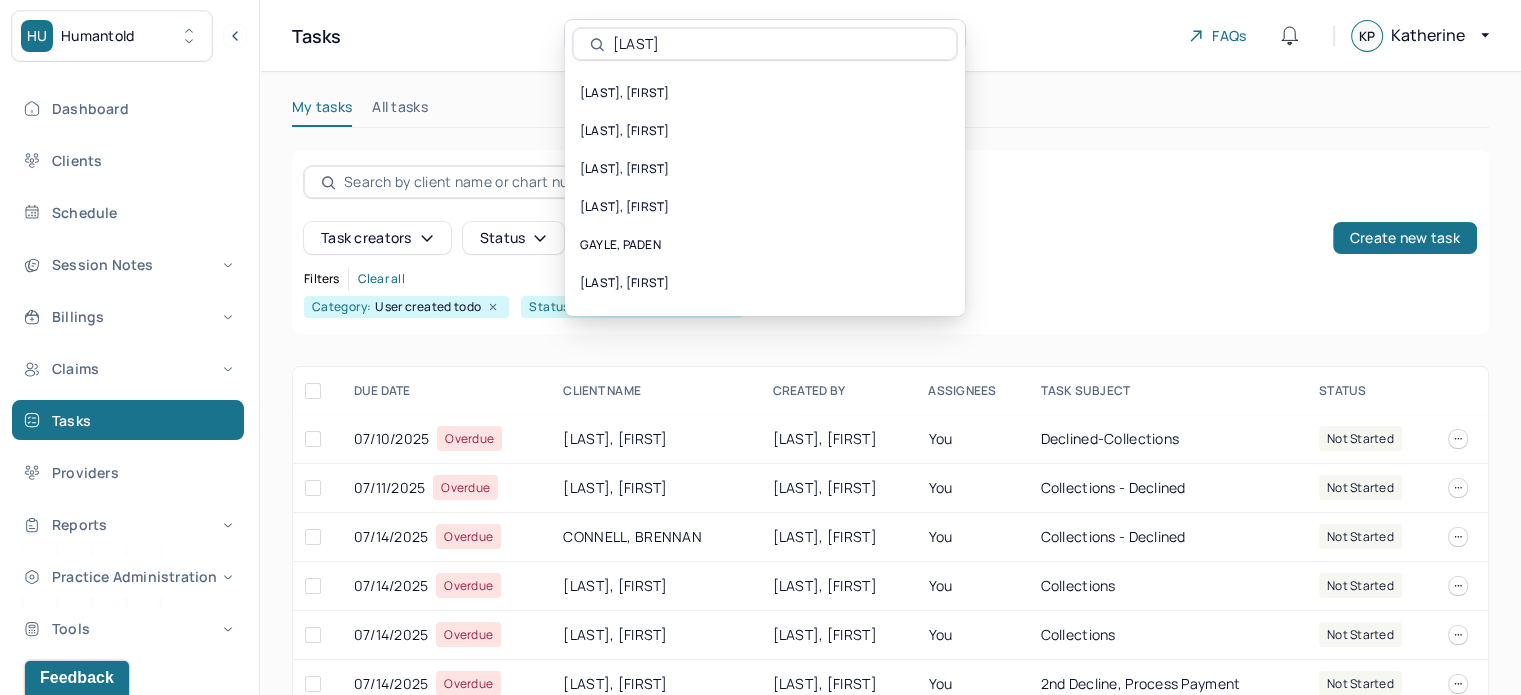 click on "Deng" at bounding box center (776, 44) 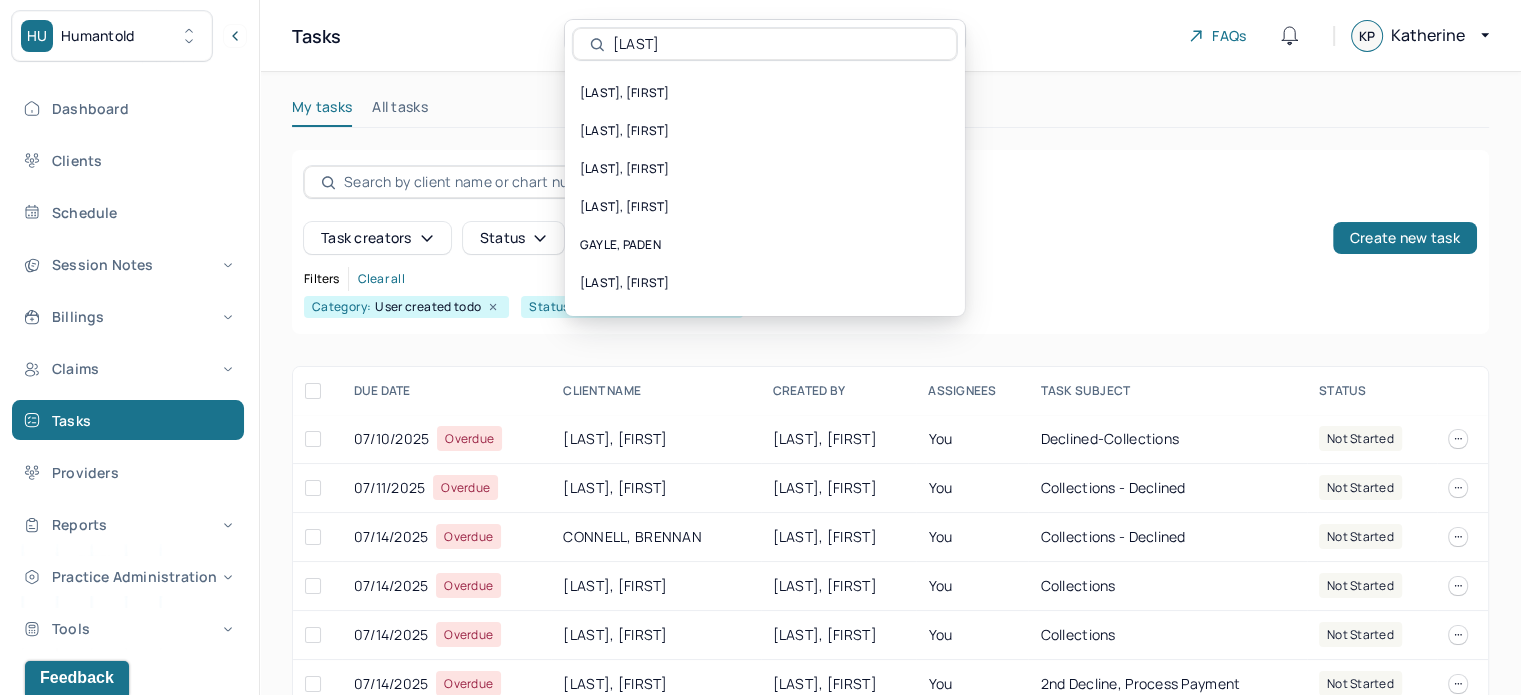 paste on "jeffrey.m.deng@gmail.com" 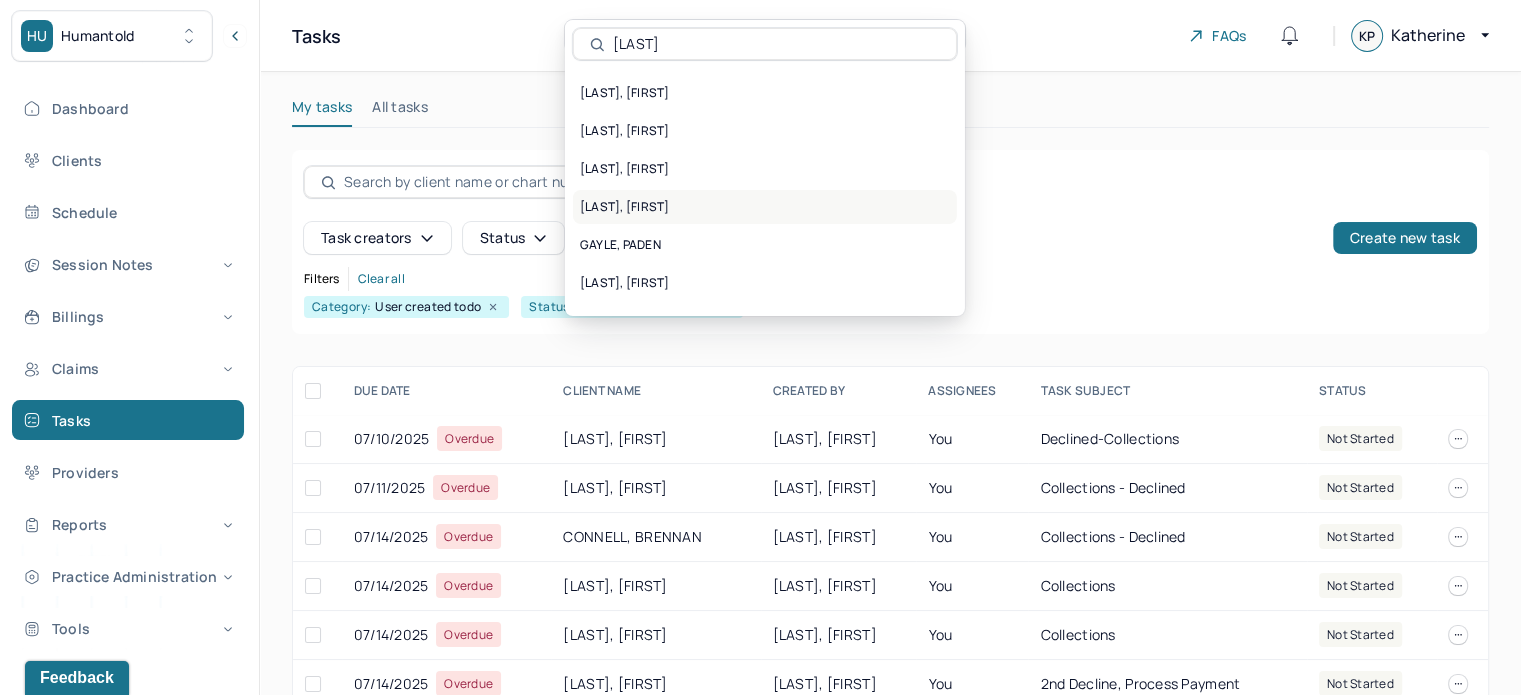 type on "jeffrey.m.deng@gmail.com" 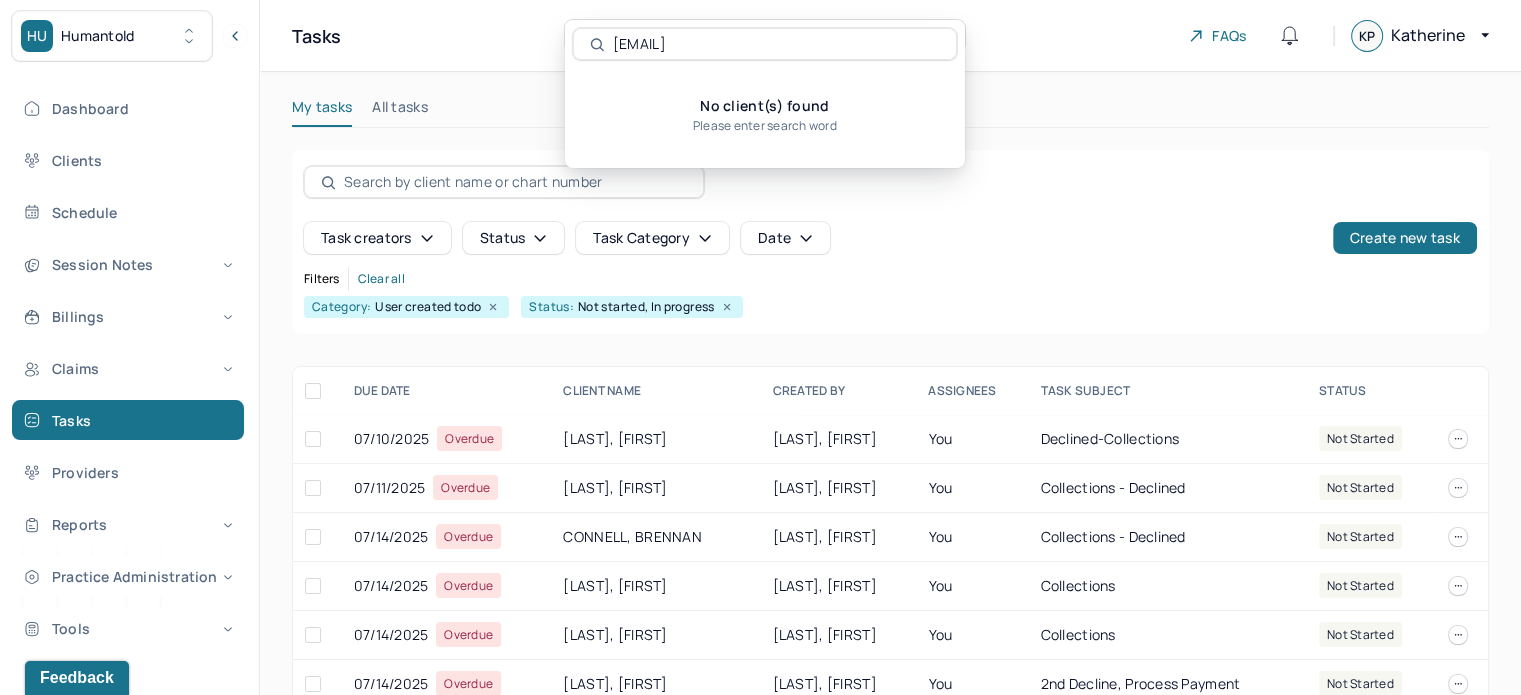 click on "Humantold" at bounding box center (98, 36) 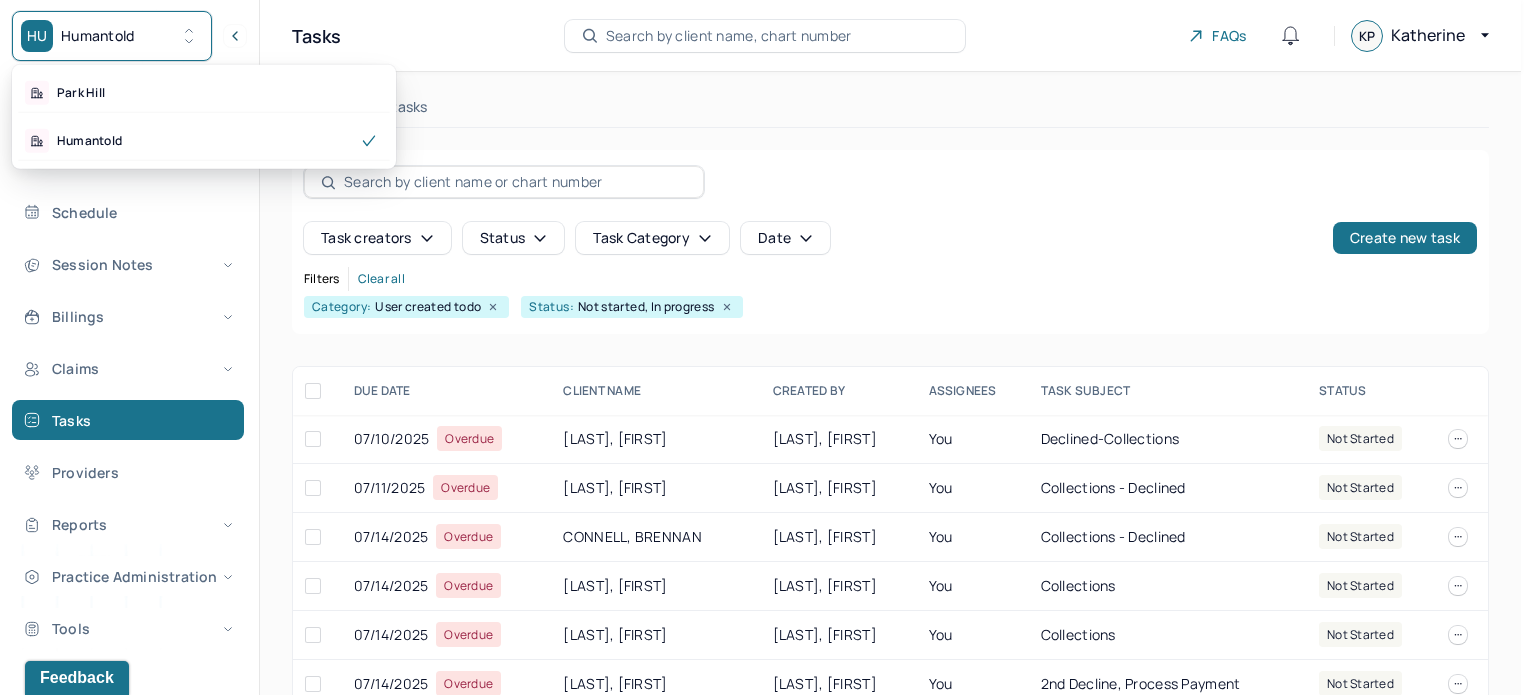 click on "Search by client name, chart number" at bounding box center [729, 36] 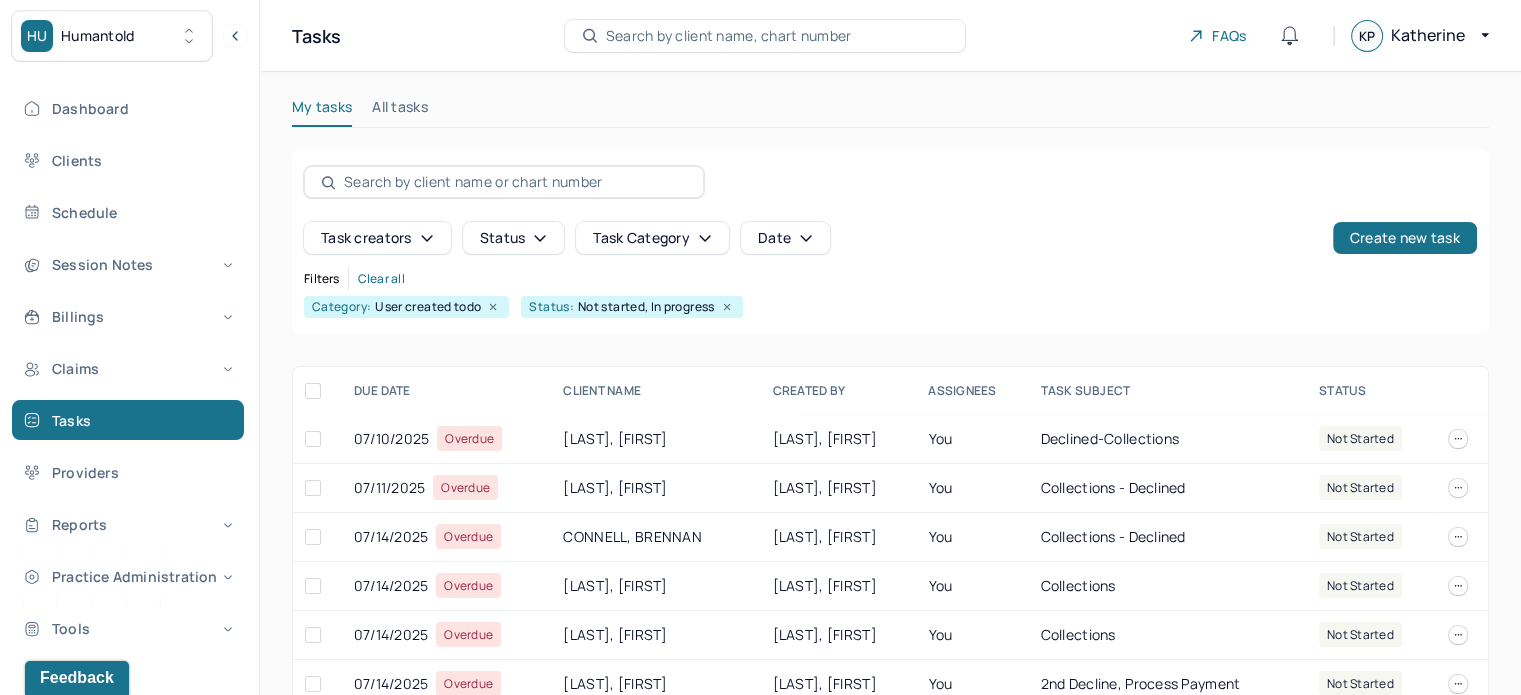 click on "Search by client name, chart number" at bounding box center [729, 36] 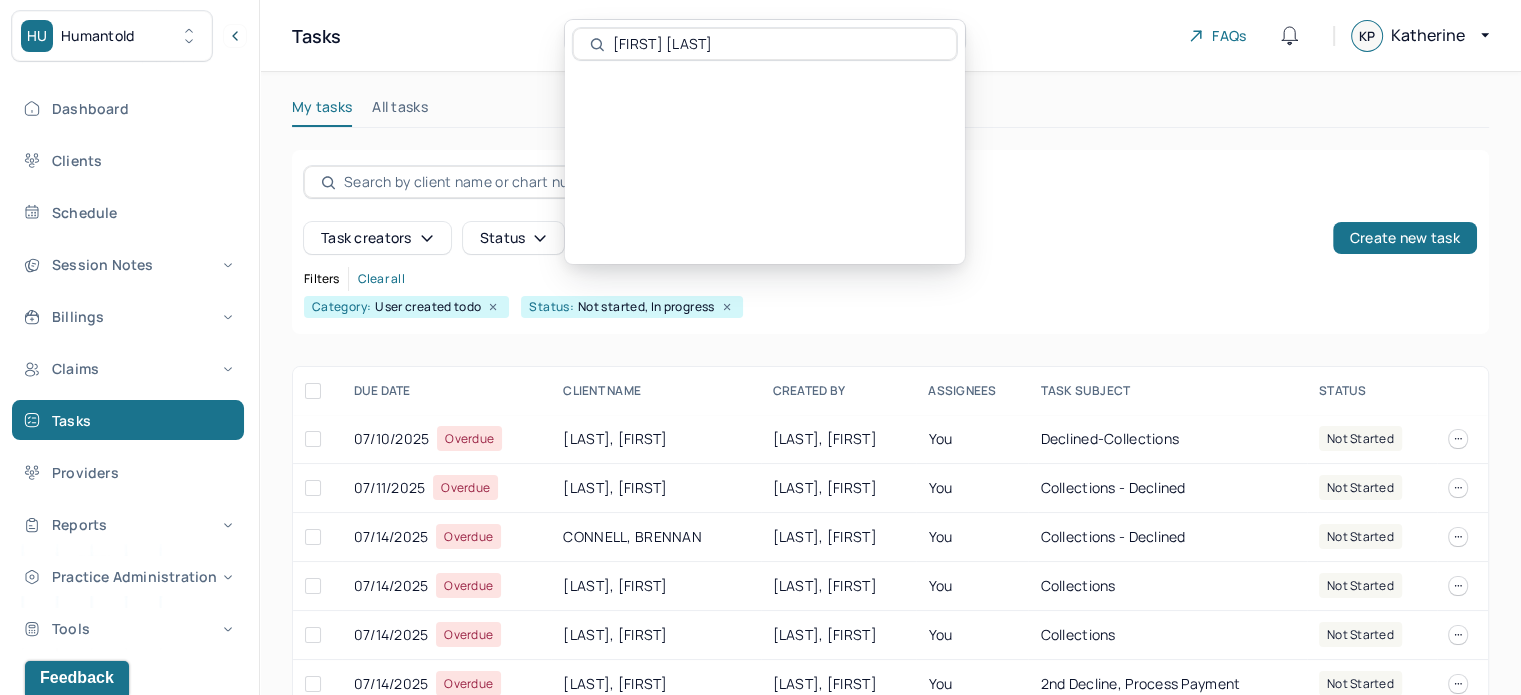 type on "[FIRST] [LAST]" 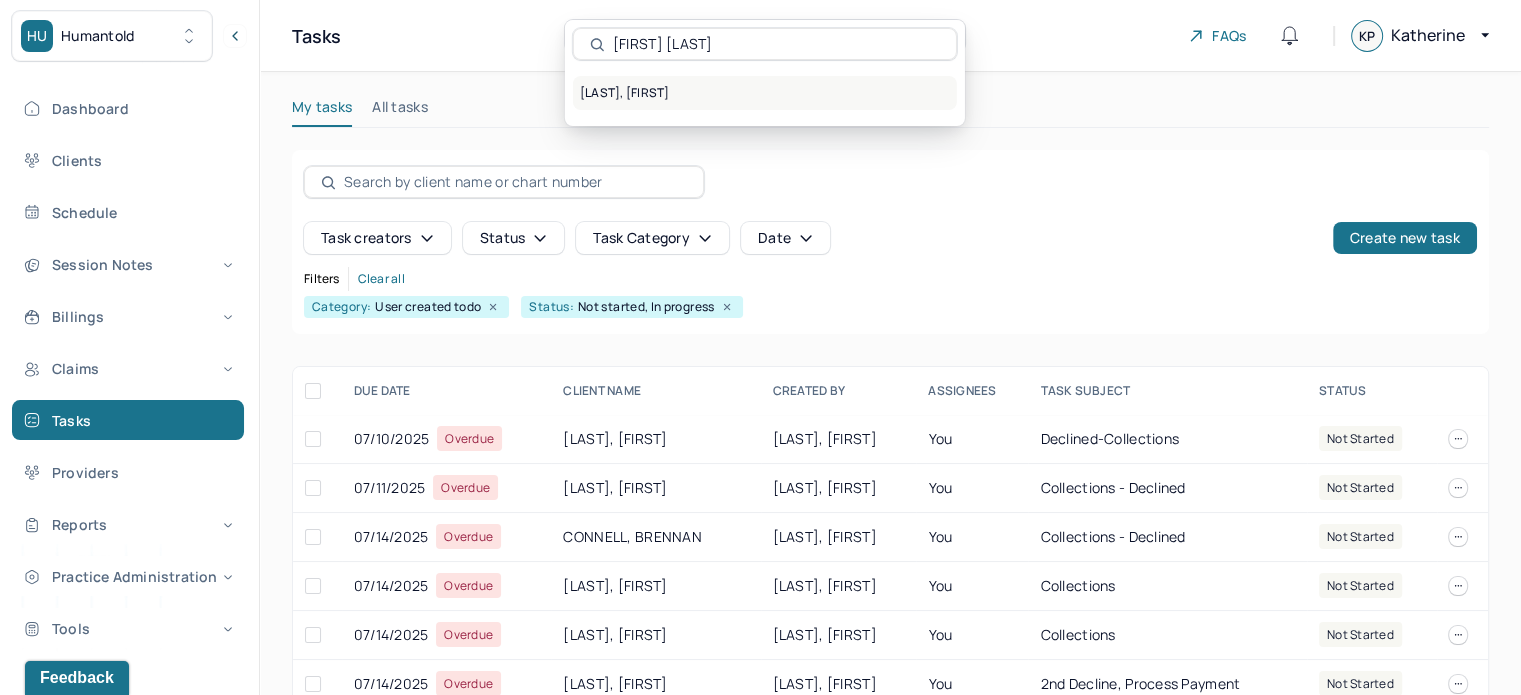 click on "SENTER, ANDREW" at bounding box center (765, 93) 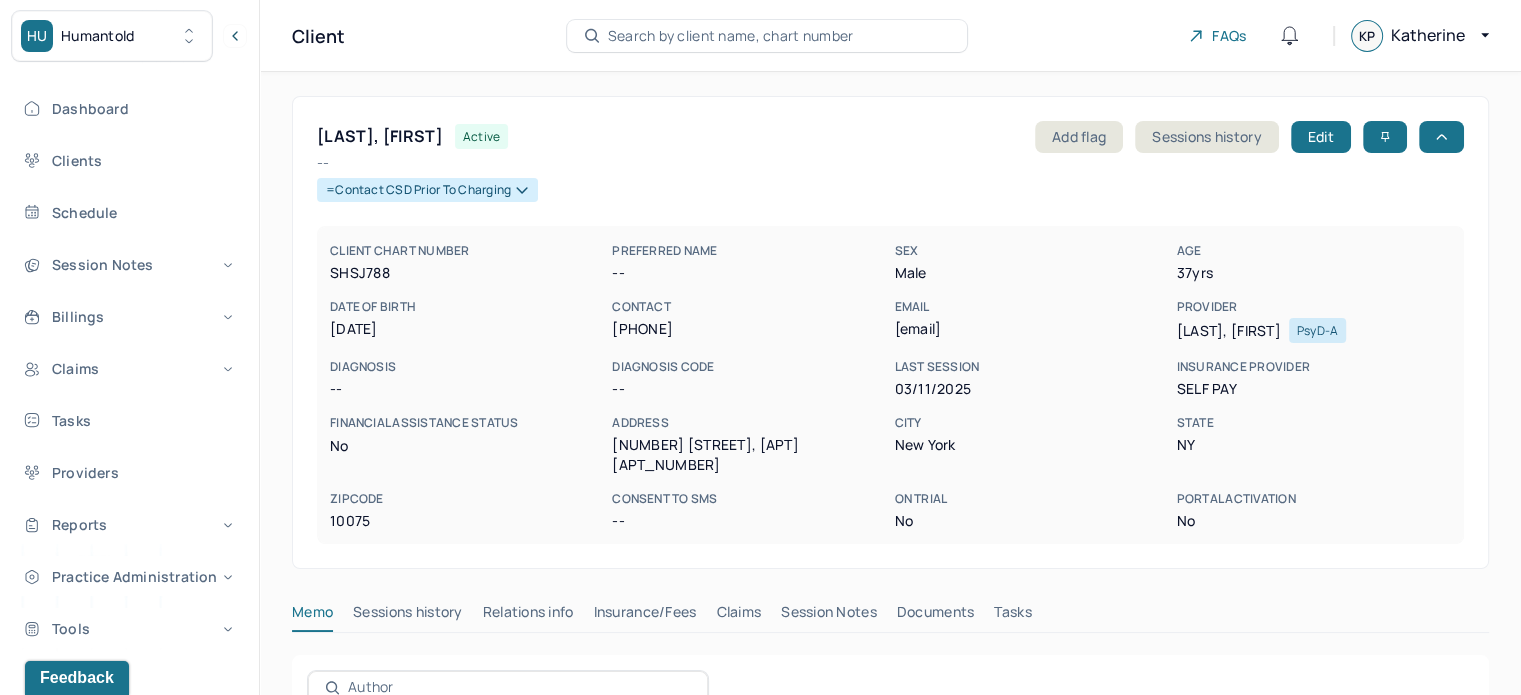 click on "Search by client name, chart number" at bounding box center [731, 36] 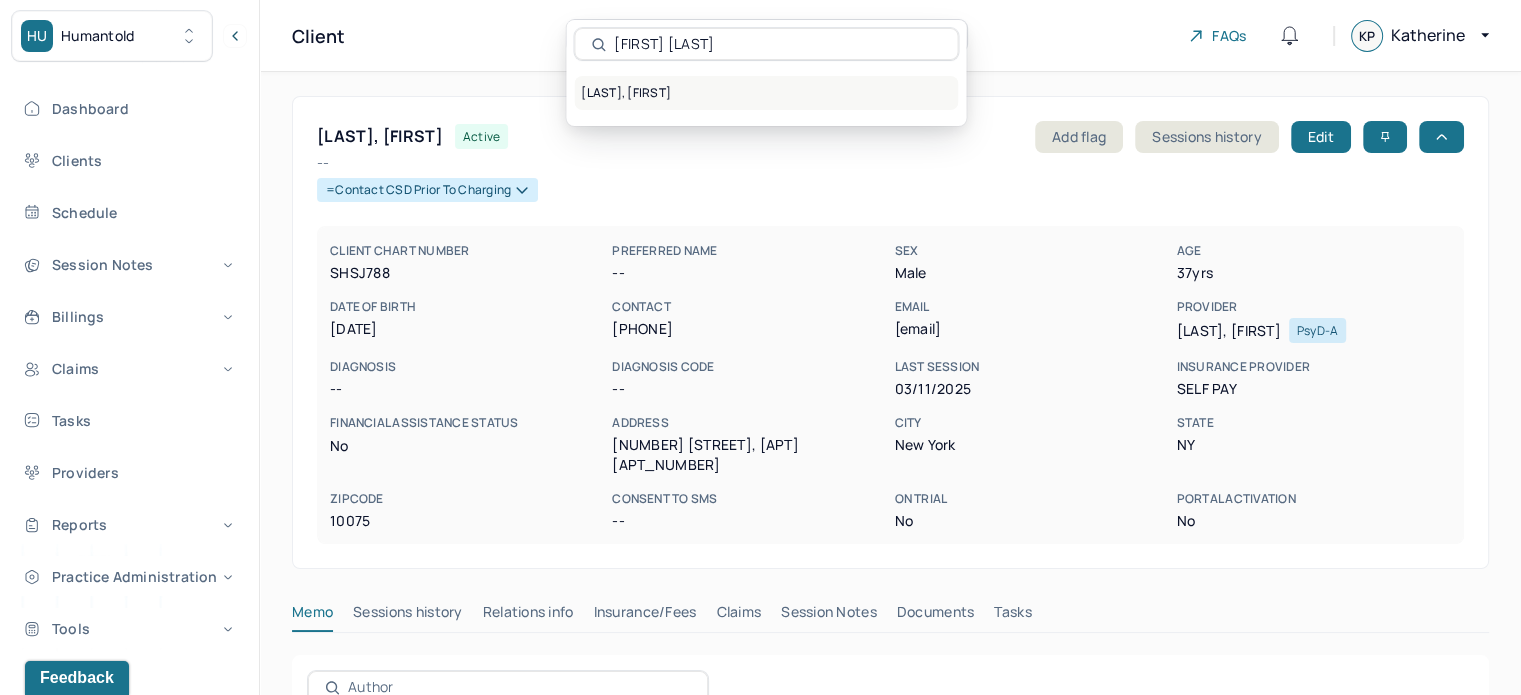 type on "[FIRST] [LAST]" 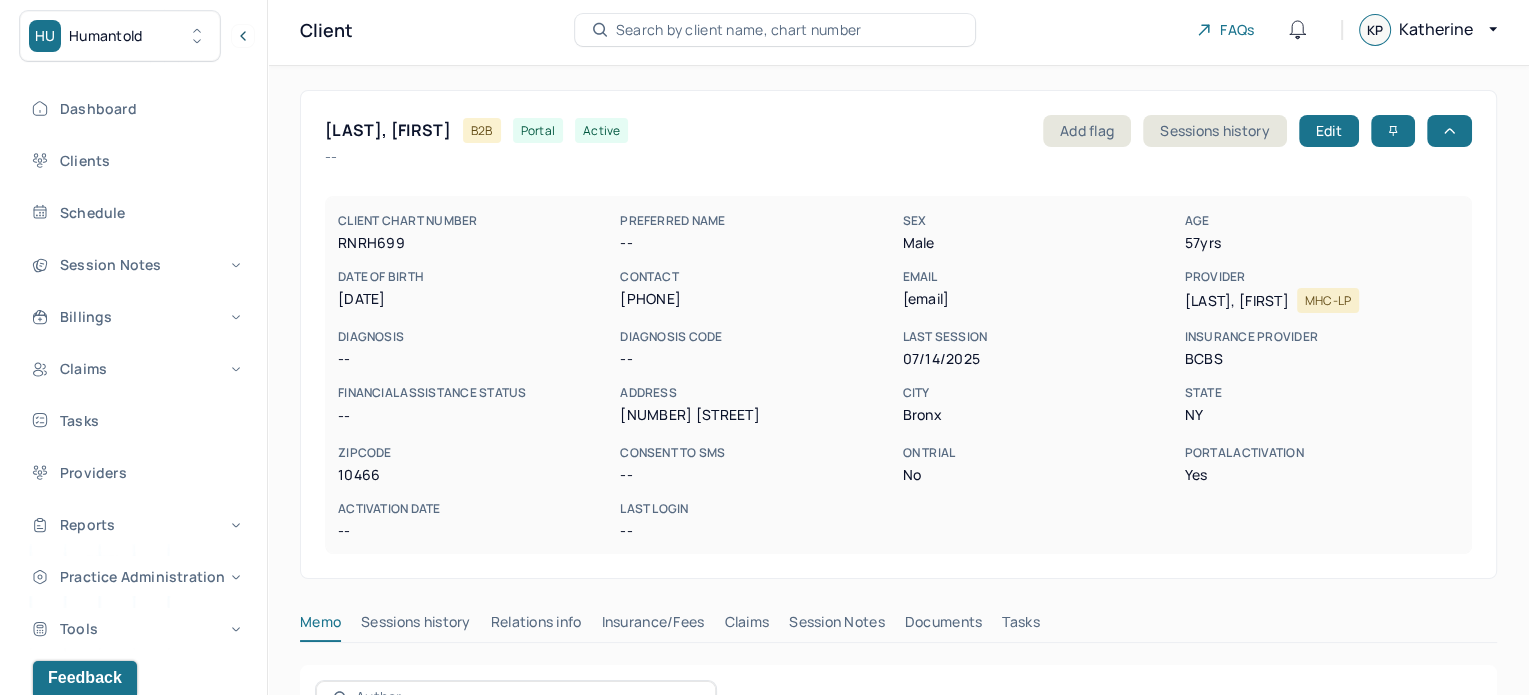 scroll, scrollTop: 0, scrollLeft: 0, axis: both 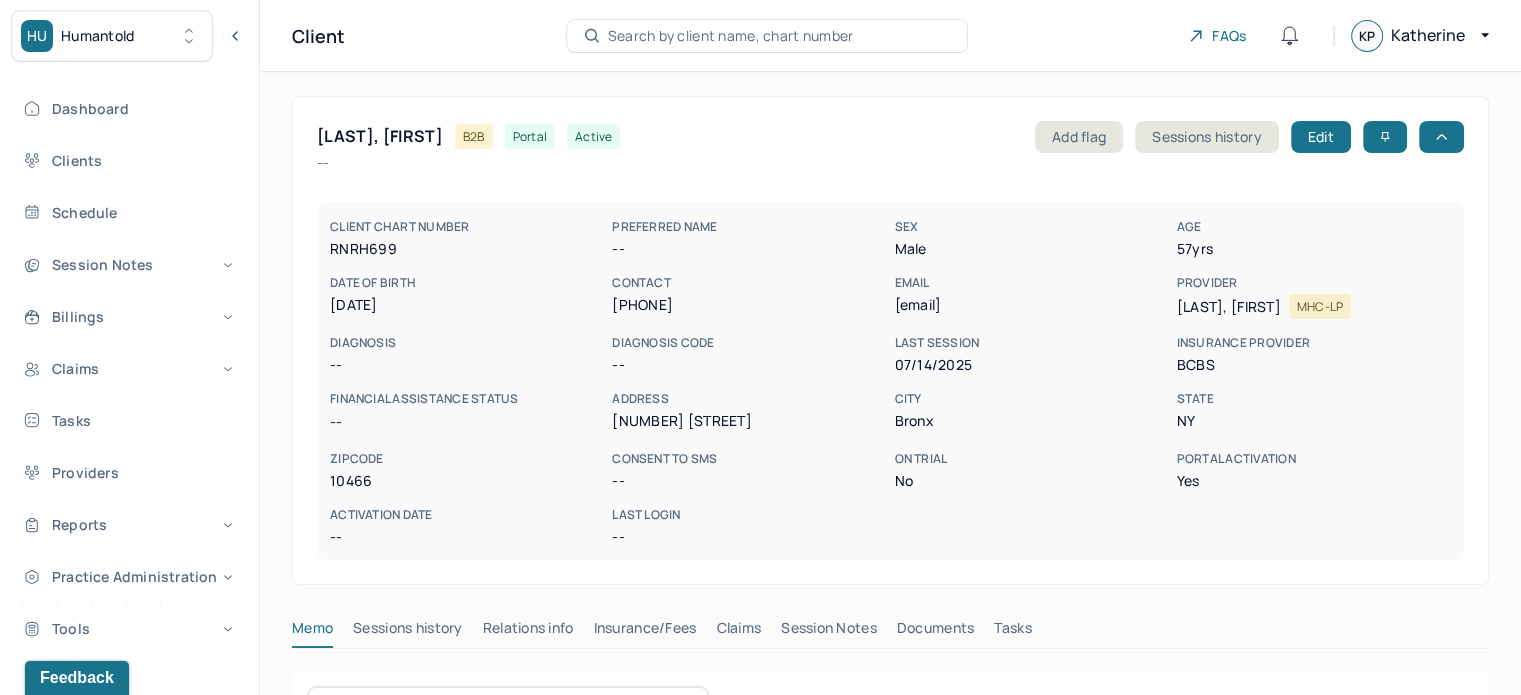 click on "Search by client name, chart number" at bounding box center [731, 36] 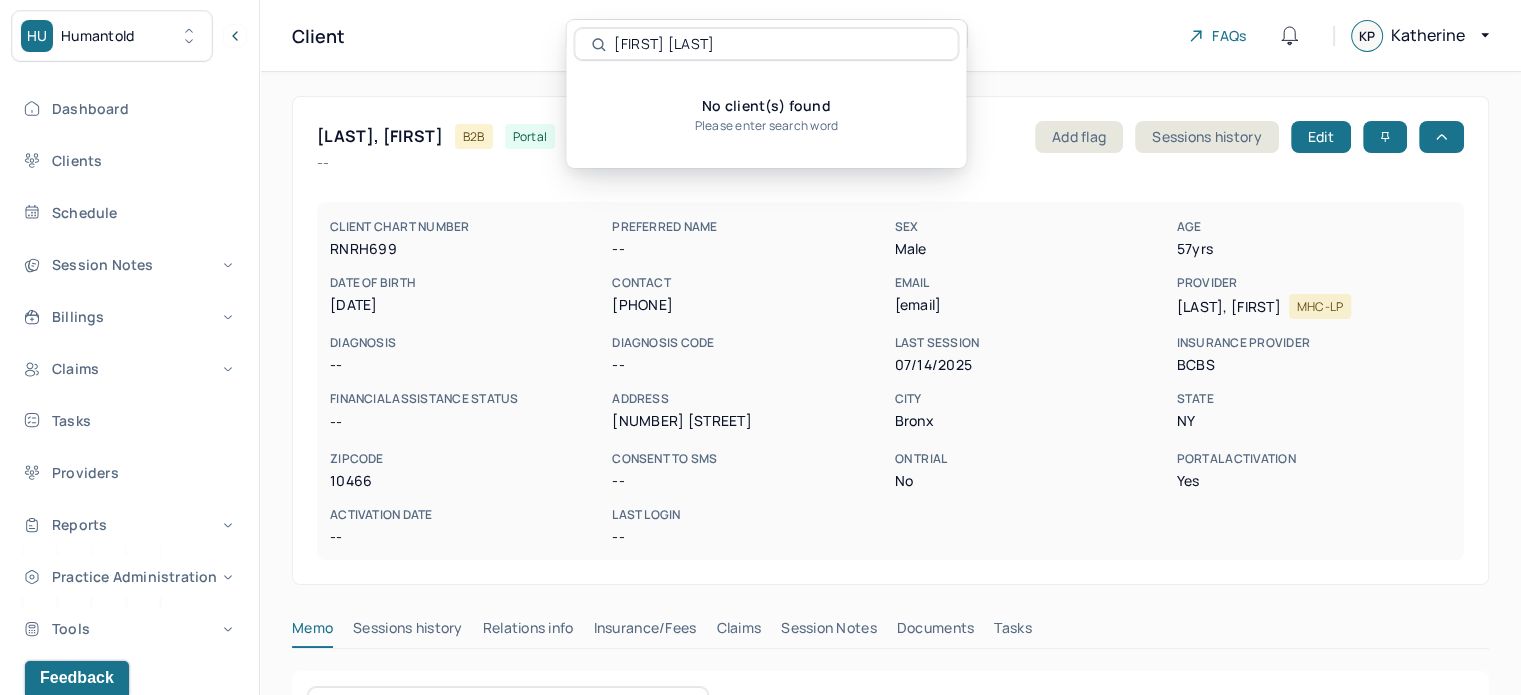 drag, startPoint x: 674, startPoint y: 47, endPoint x: 616, endPoint y: 53, distance: 58.30952 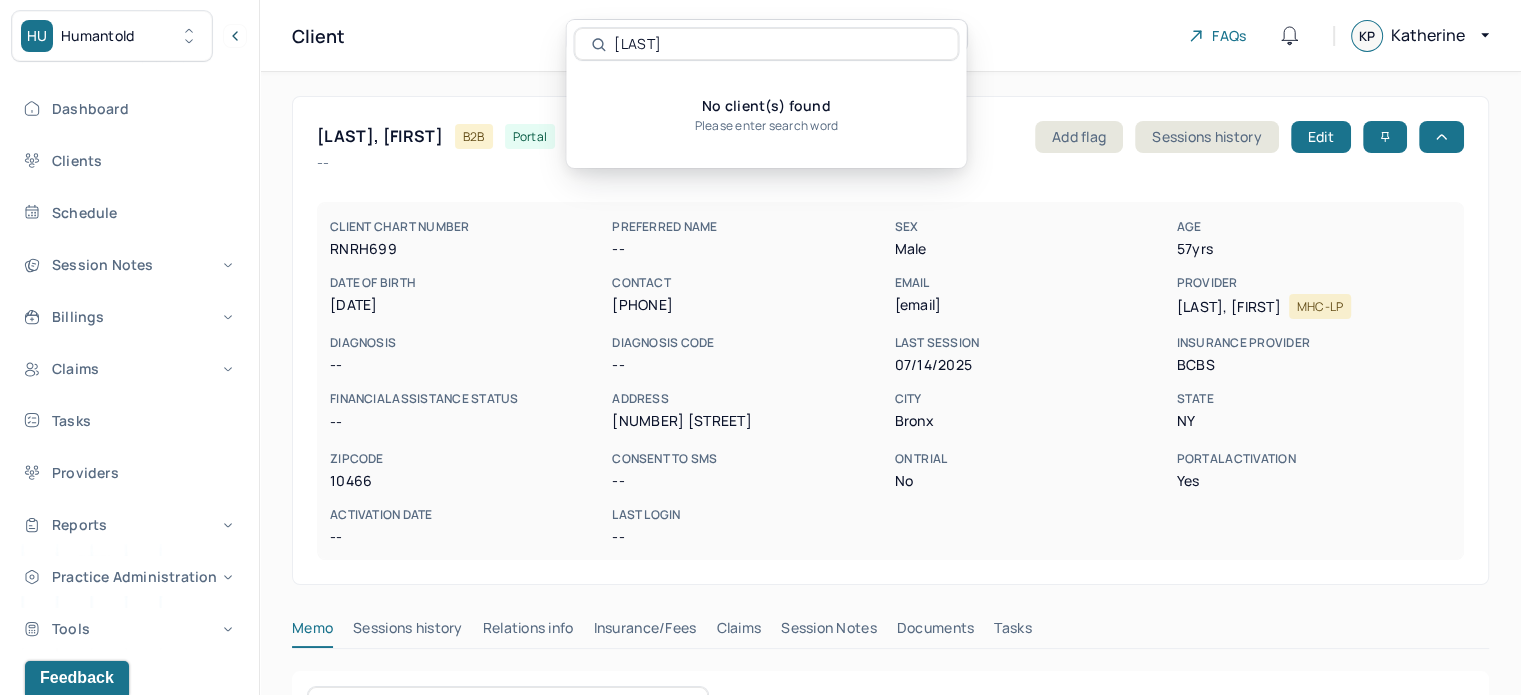 click on "HU Humantold" at bounding box center (112, 36) 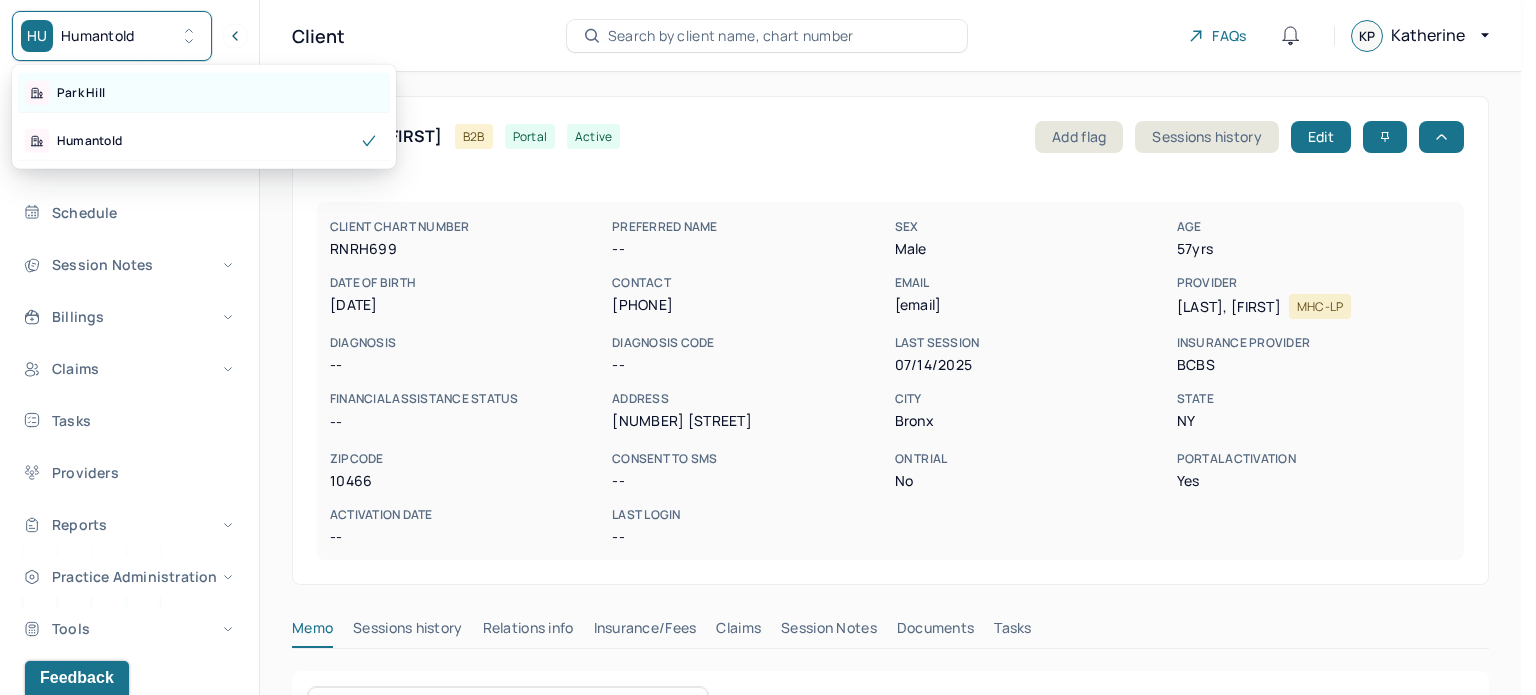 click on "Park Hill" at bounding box center (204, 93) 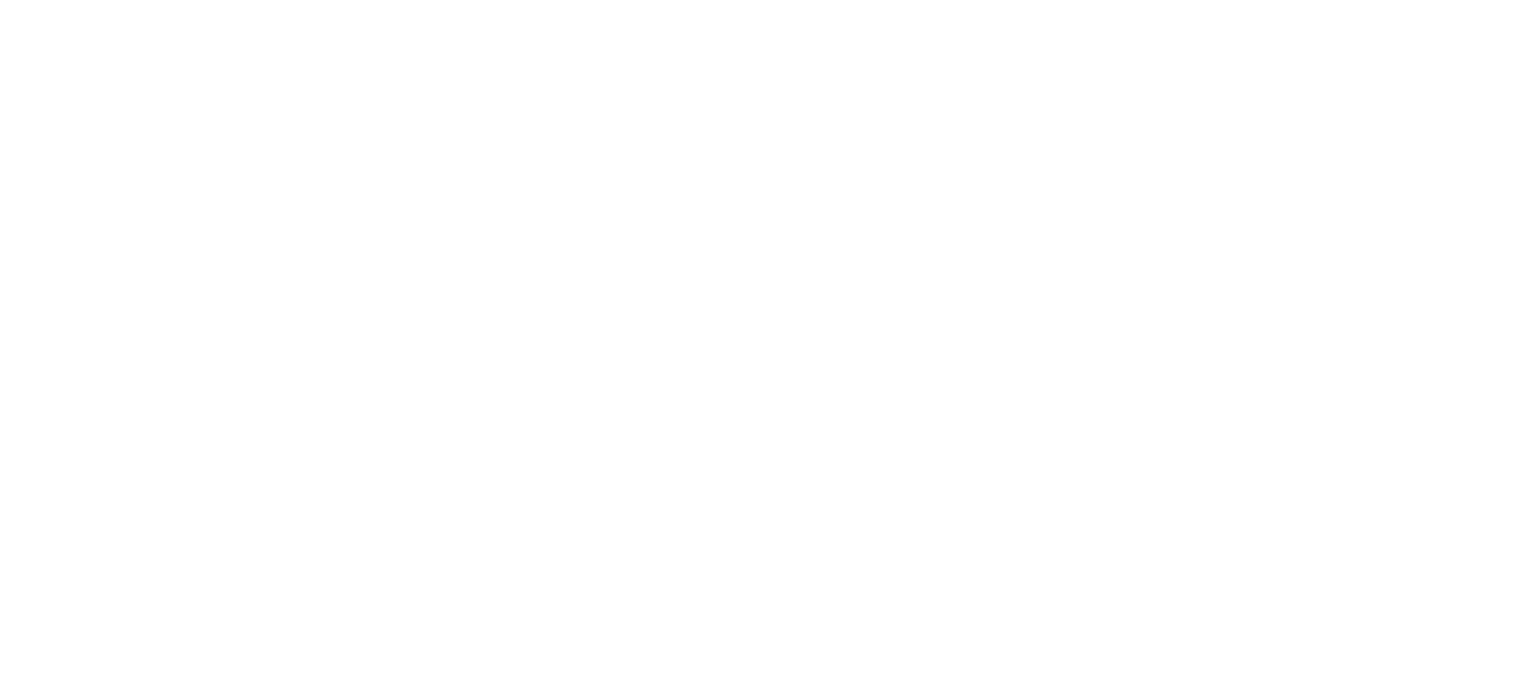 scroll, scrollTop: 0, scrollLeft: 0, axis: both 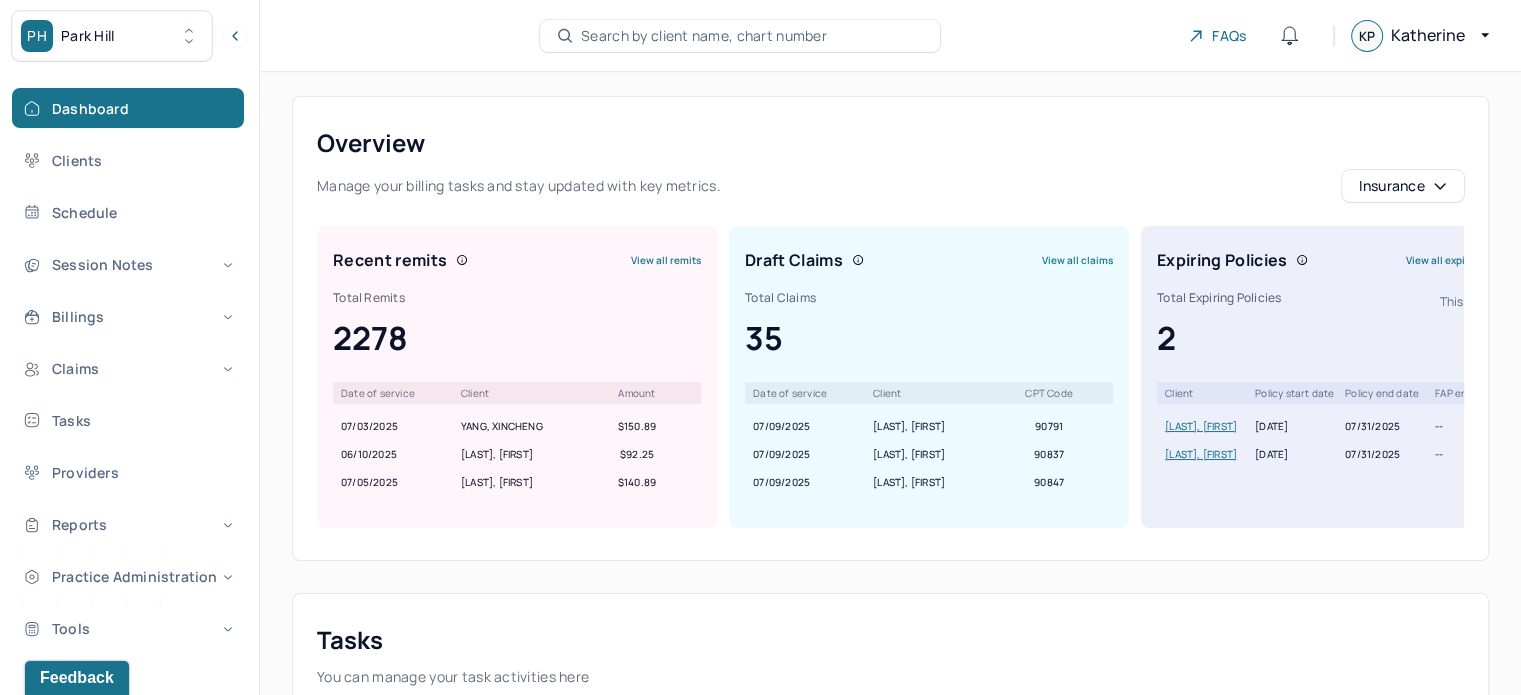 click on "Search by client name, chart number" at bounding box center [704, 36] 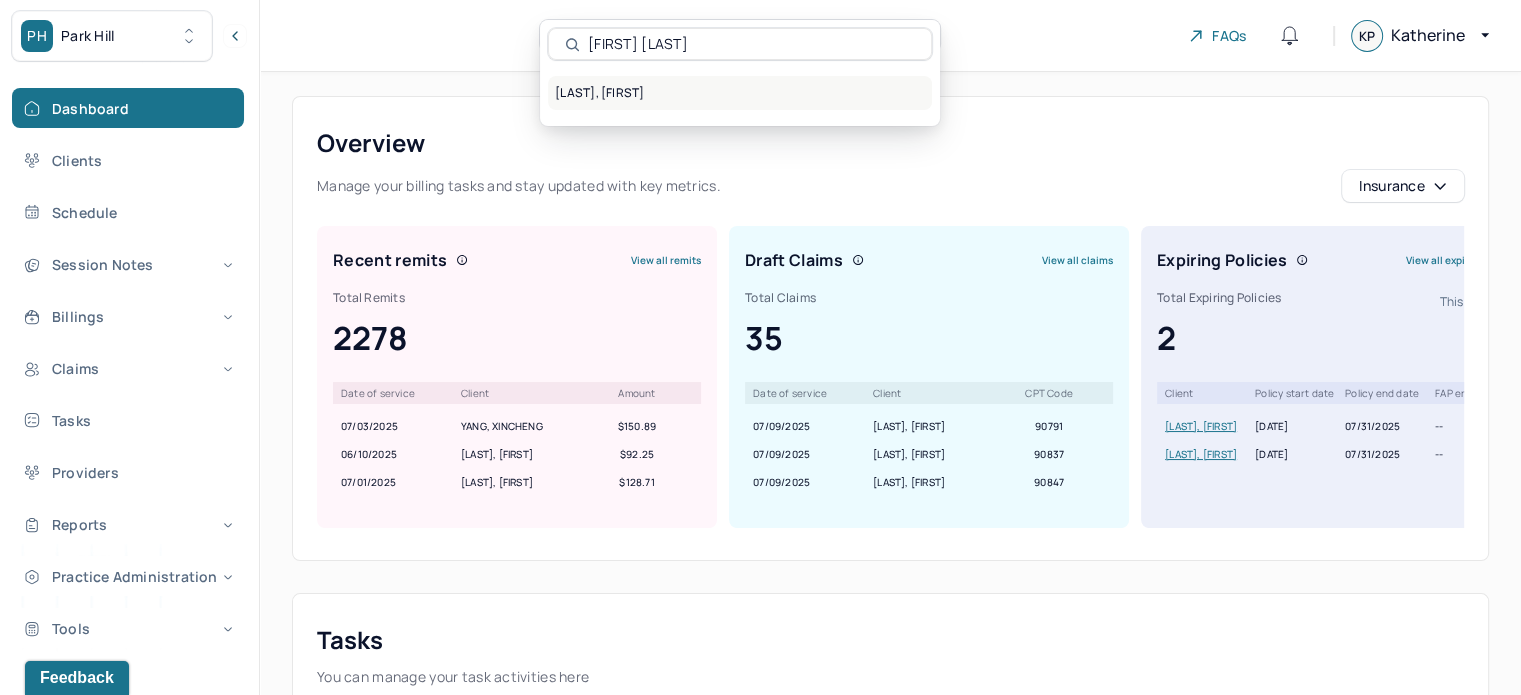 type on "[FIRST] [LAST]" 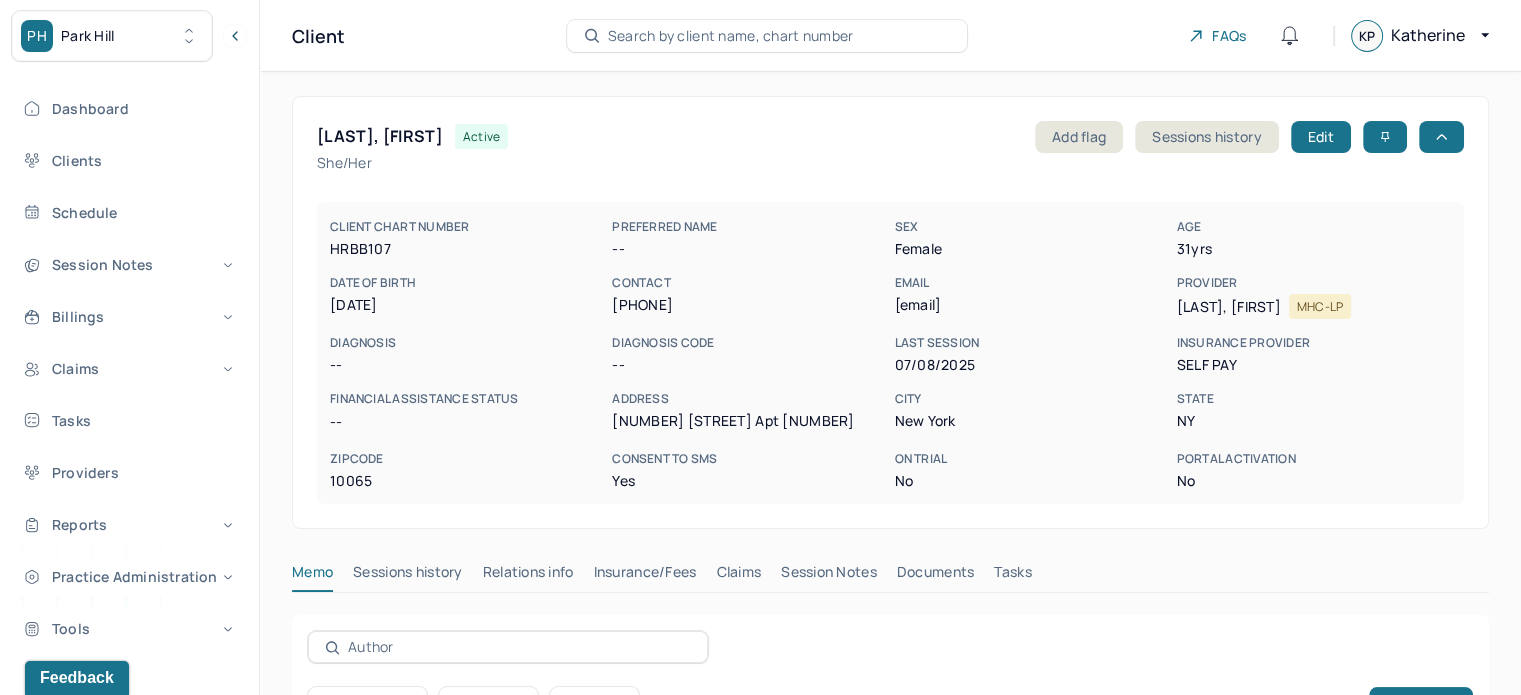 click on "PH Park Hill" at bounding box center [112, 36] 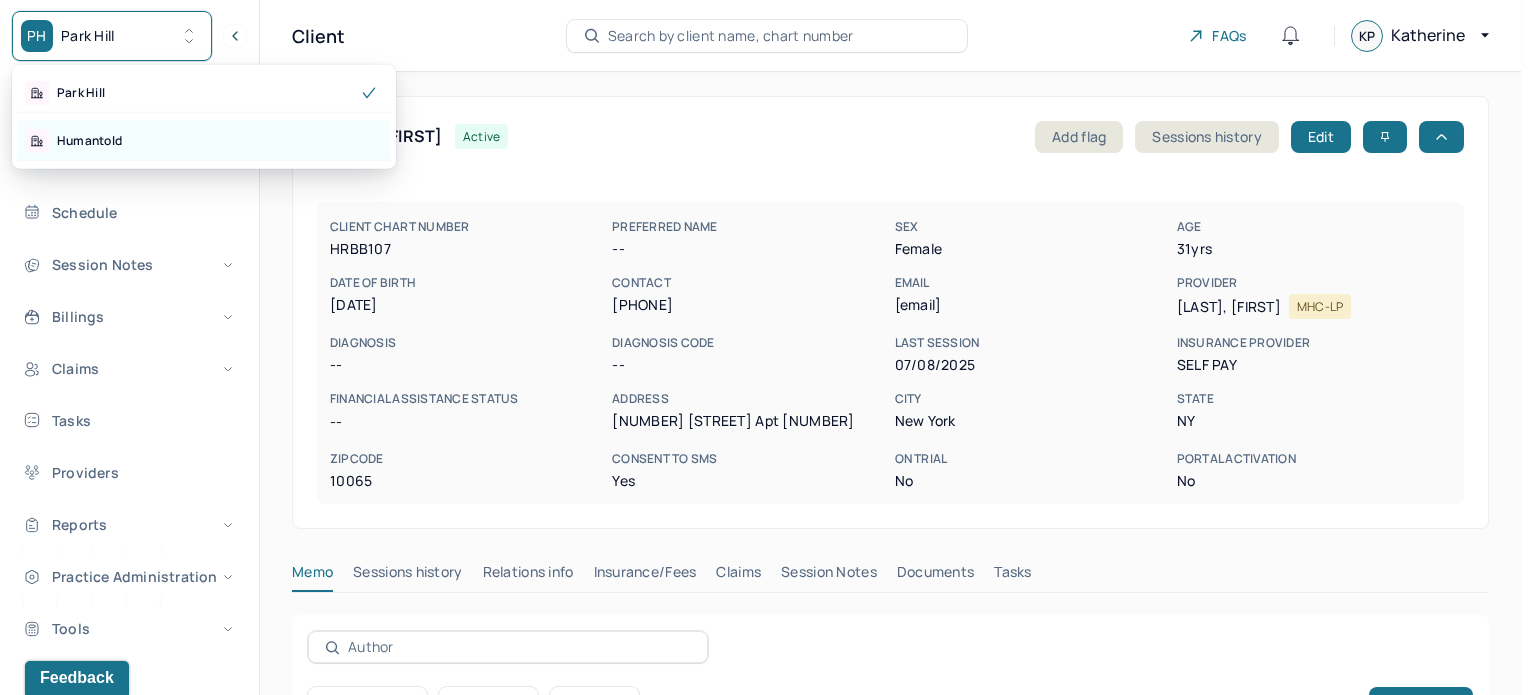 click on "Humantold" at bounding box center [204, 141] 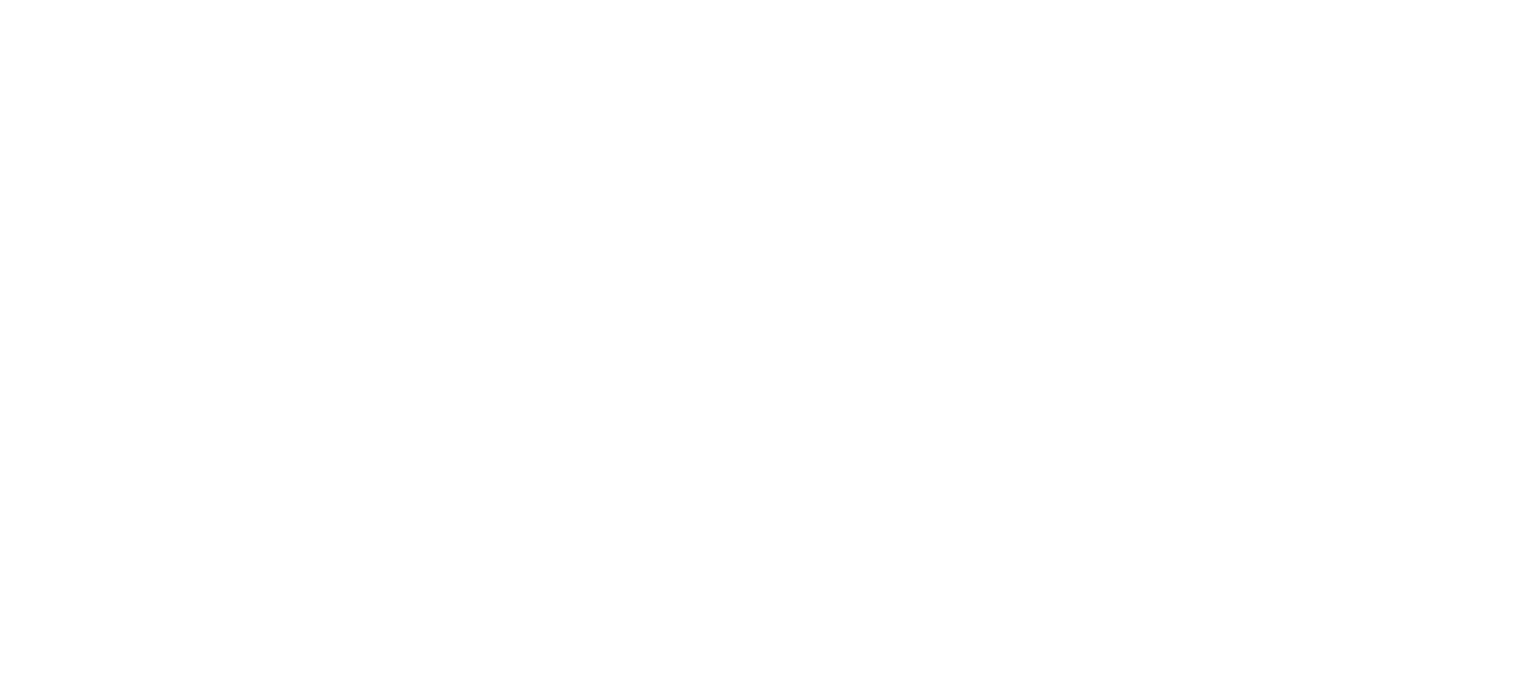 scroll, scrollTop: 0, scrollLeft: 0, axis: both 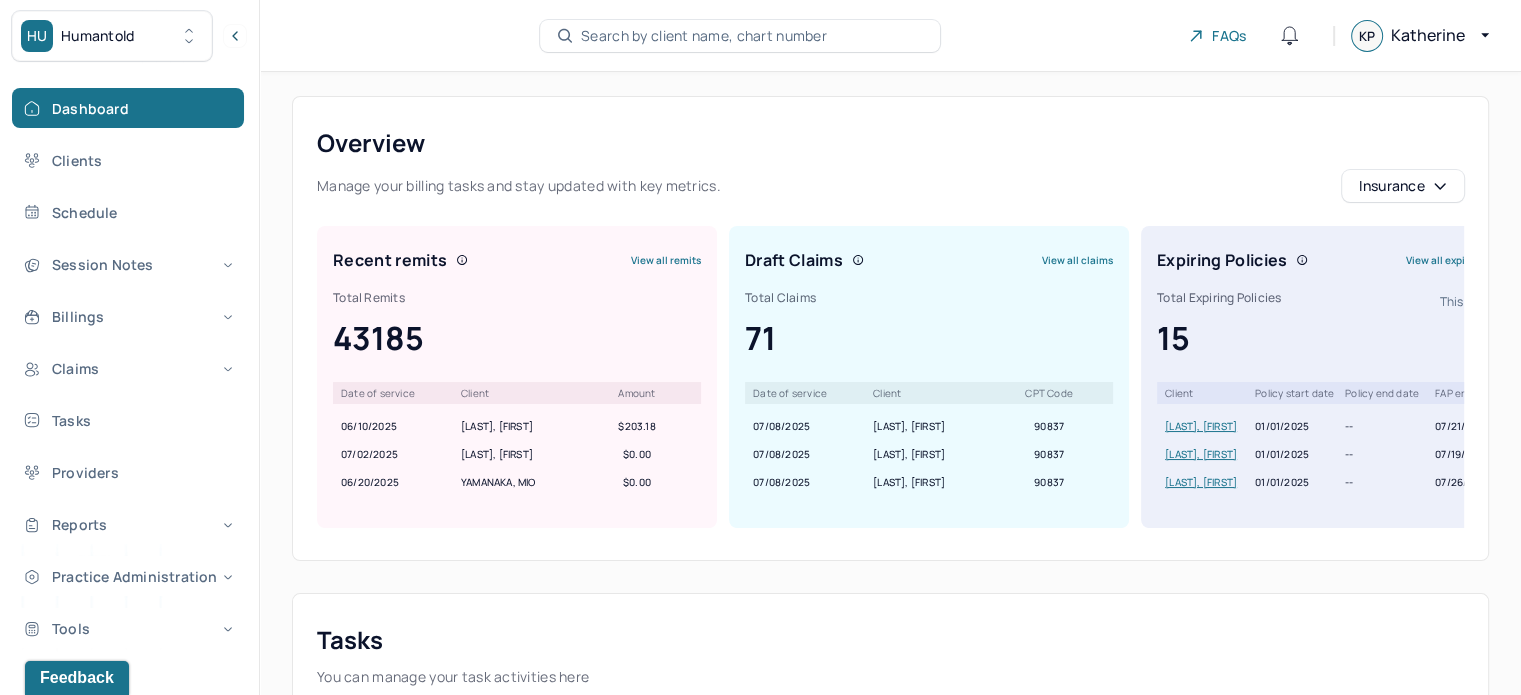 click on "Search by client name, chart number" at bounding box center (704, 36) 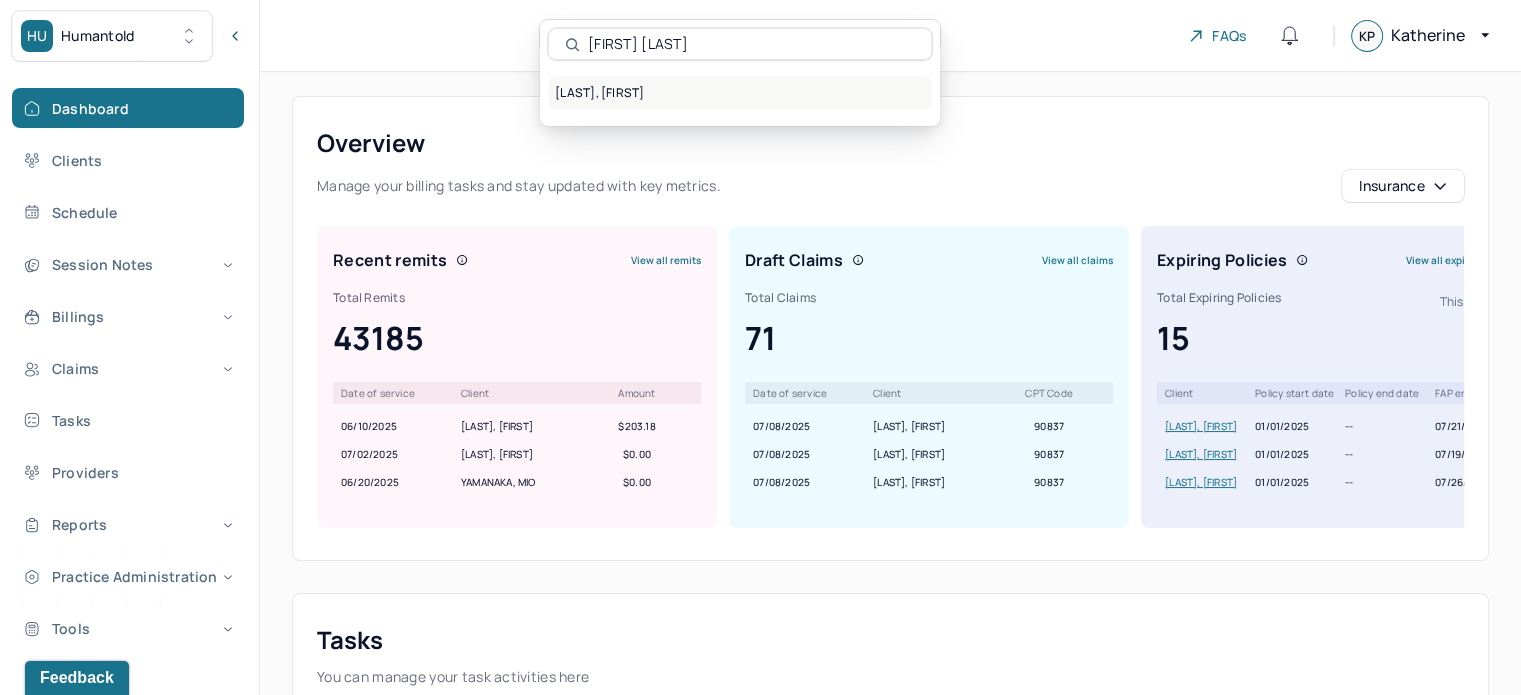 type on "[FIRST] [LAST]" 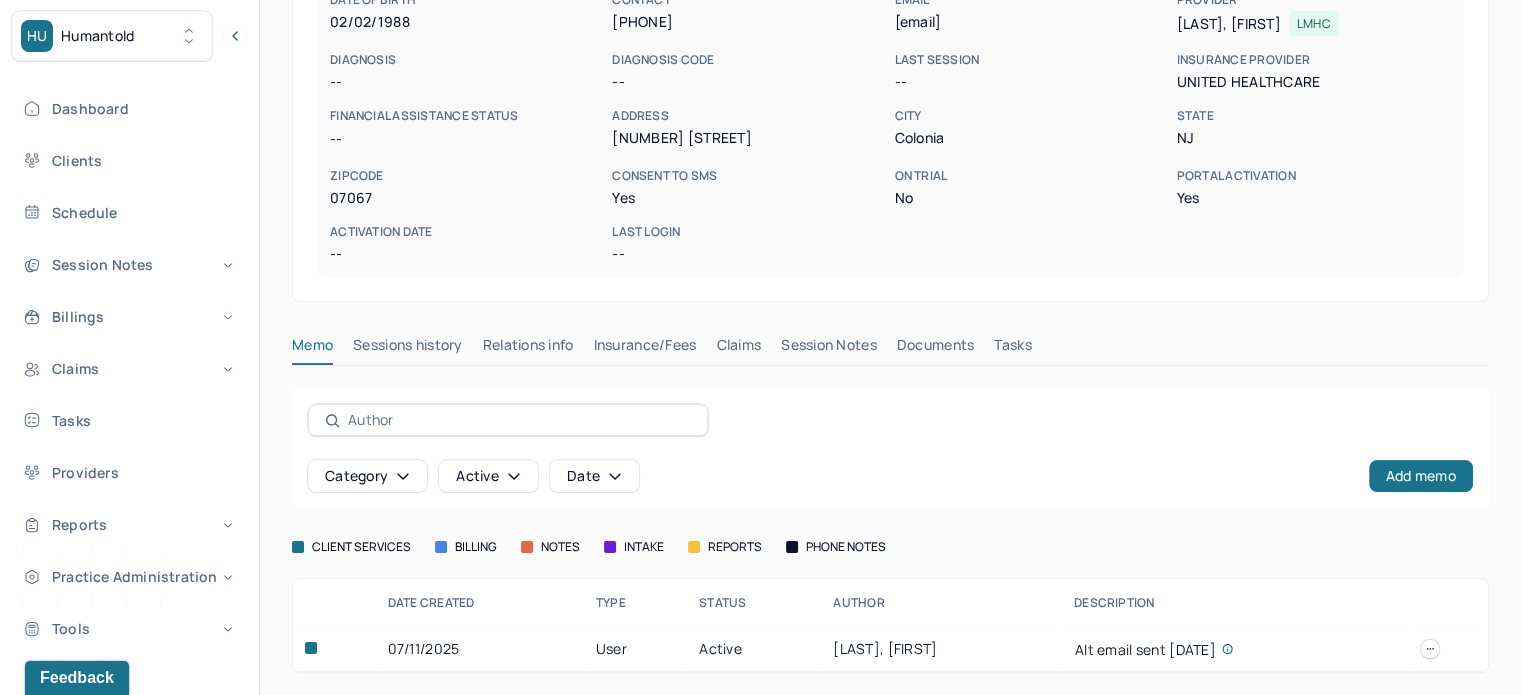 scroll, scrollTop: 0, scrollLeft: 0, axis: both 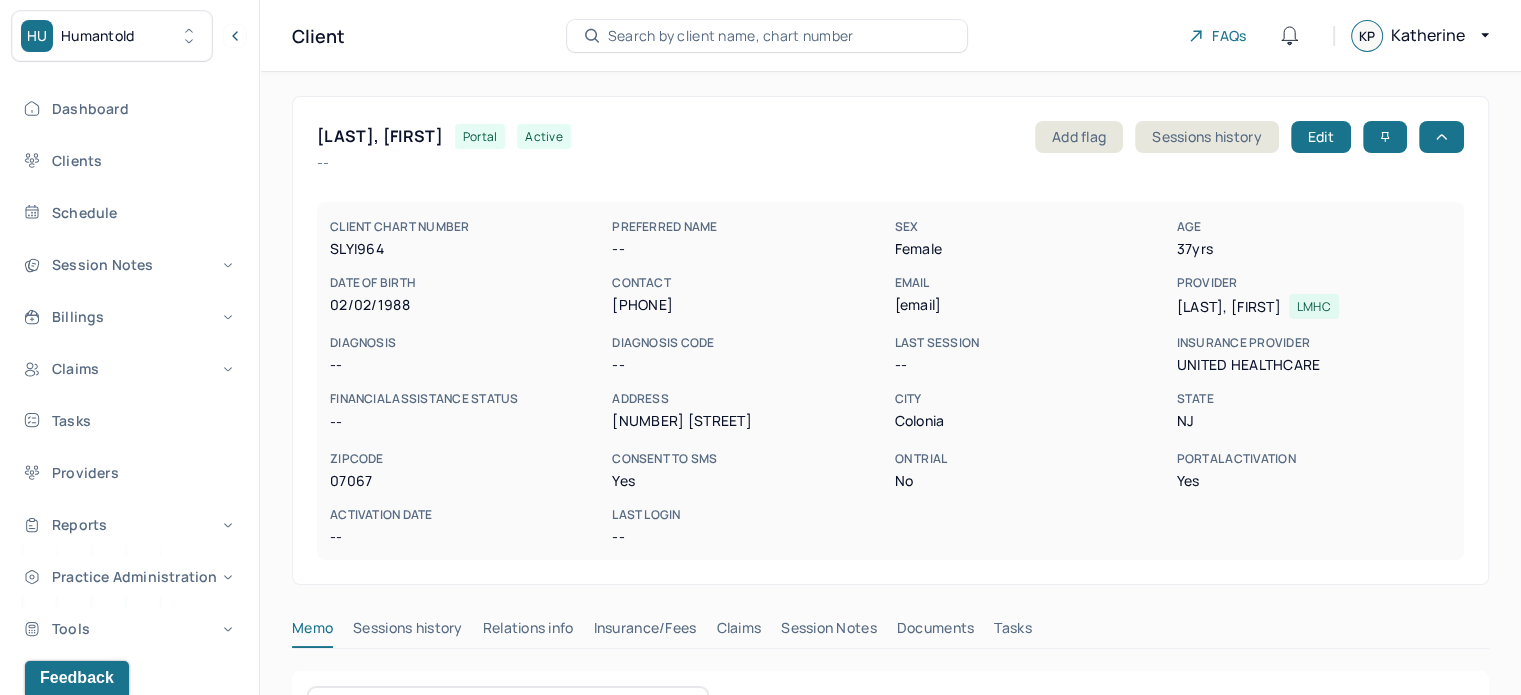 type 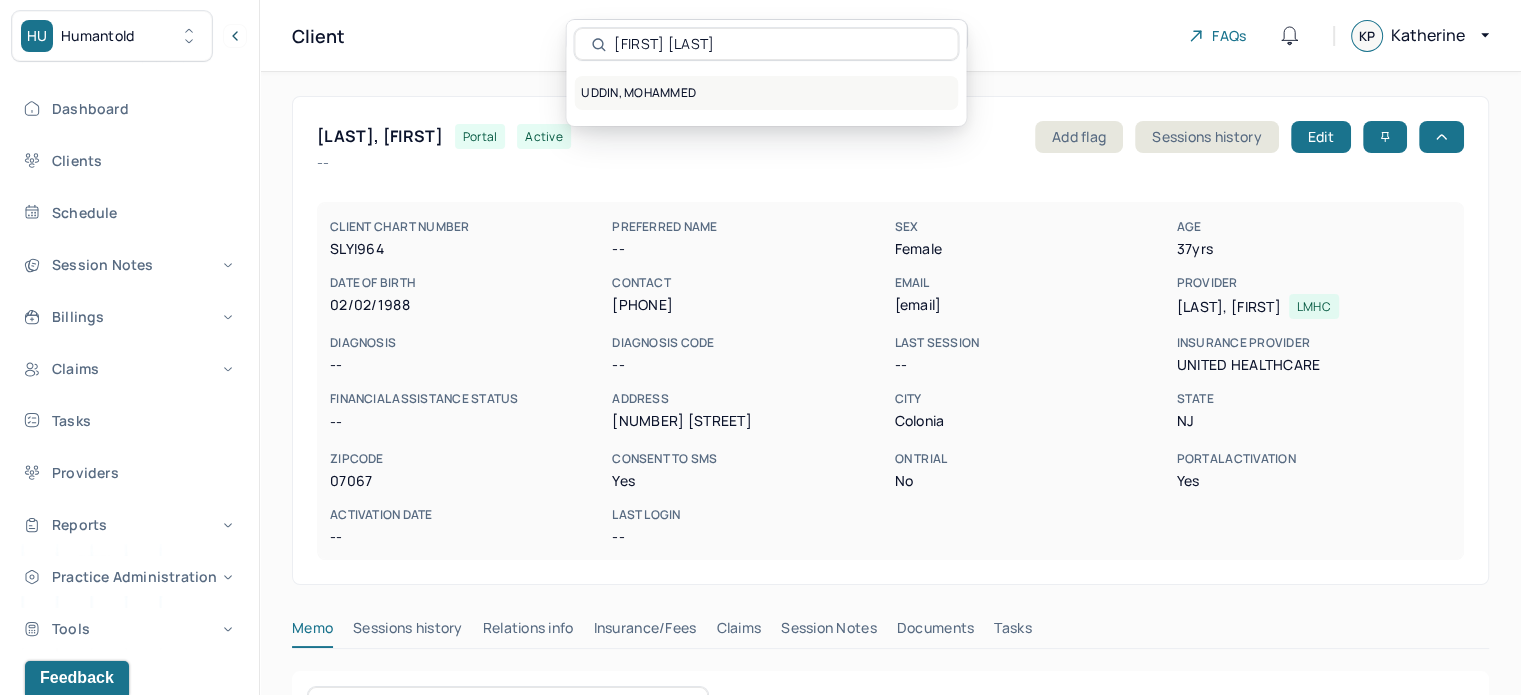 type on "[FIRST] [LAST]" 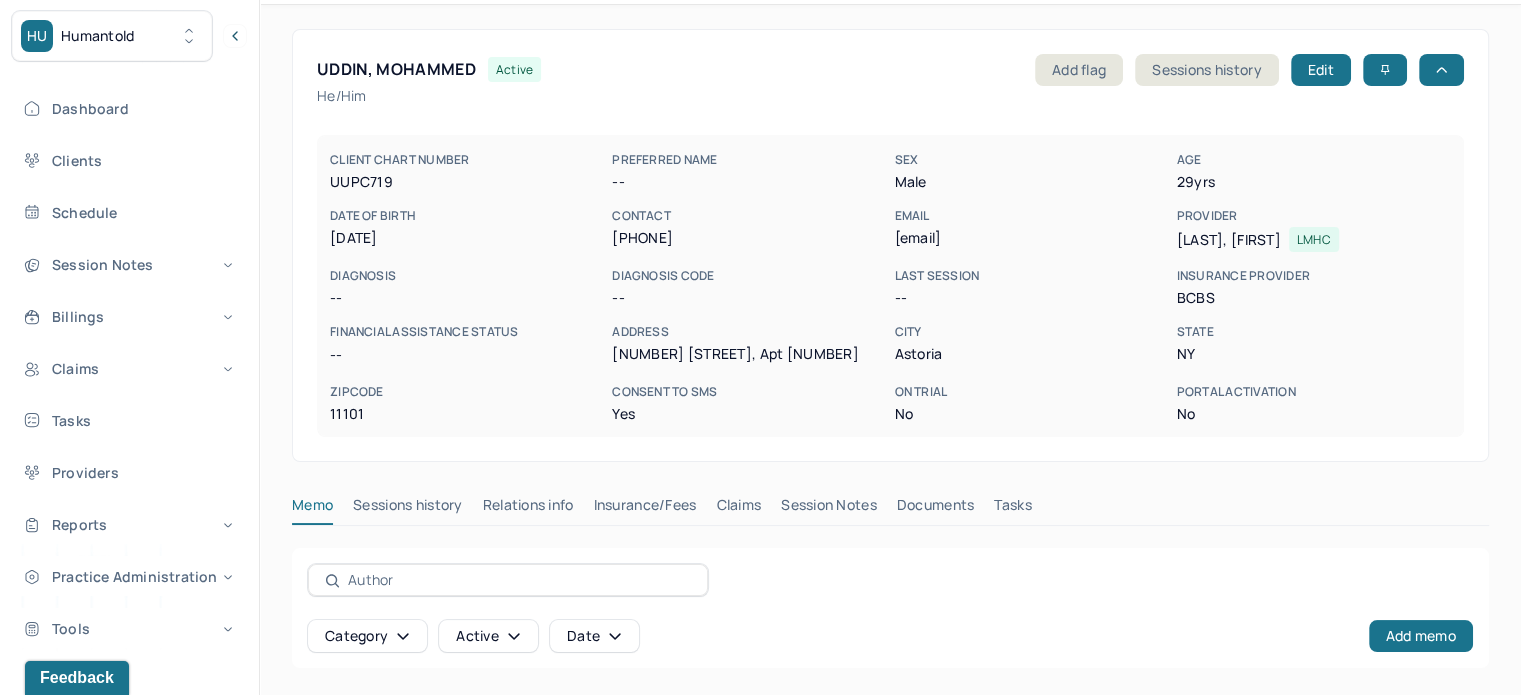 scroll, scrollTop: 0, scrollLeft: 0, axis: both 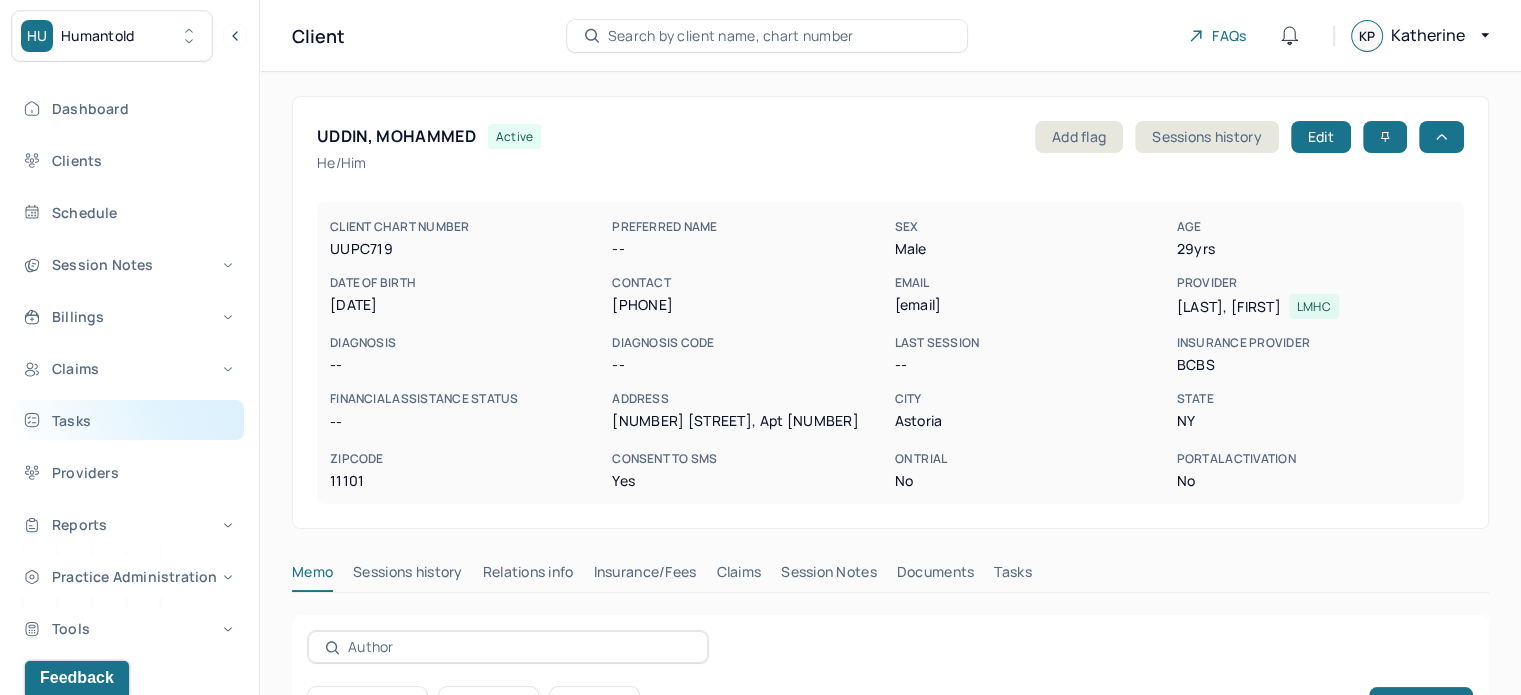 click on "Tasks" at bounding box center [128, 420] 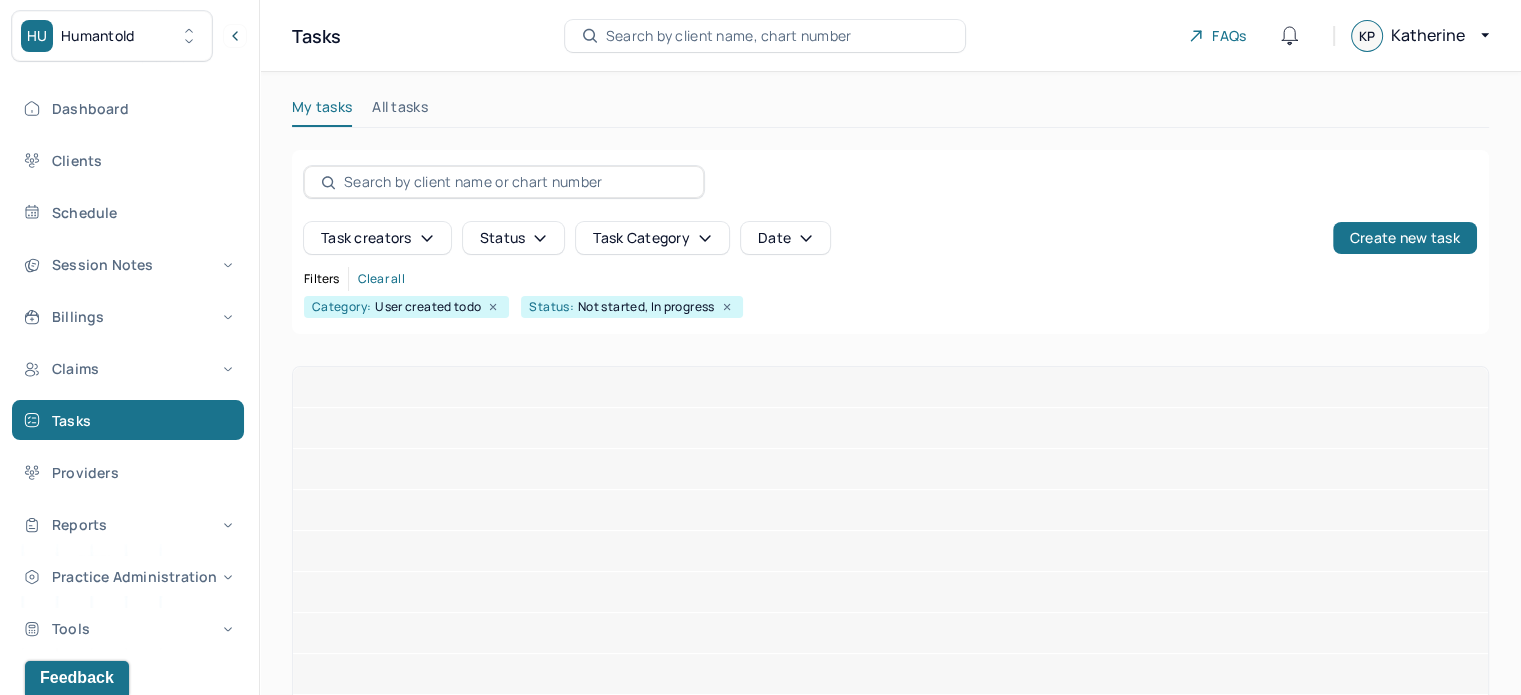 click on "Task creators     Status     Task category     Date     Create new task" at bounding box center [890, 238] 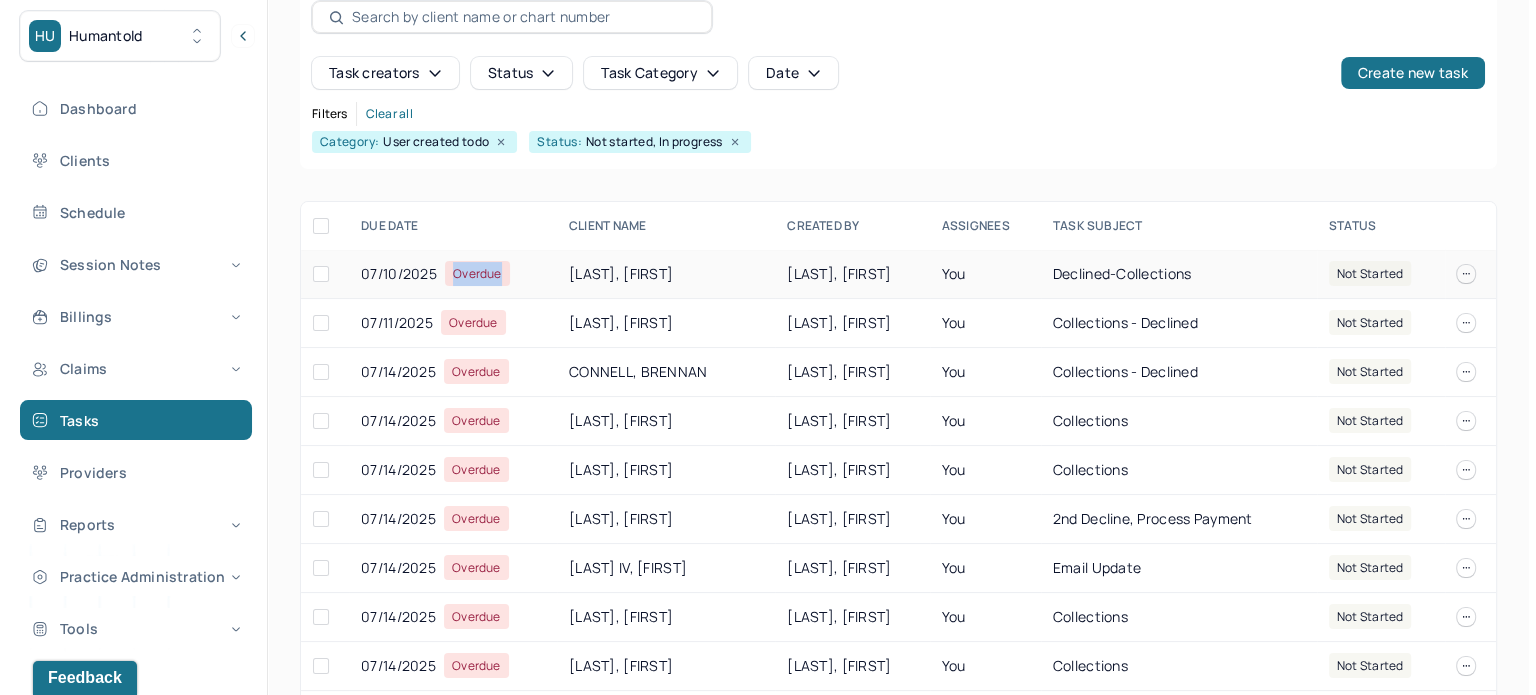 scroll, scrollTop: 200, scrollLeft: 0, axis: vertical 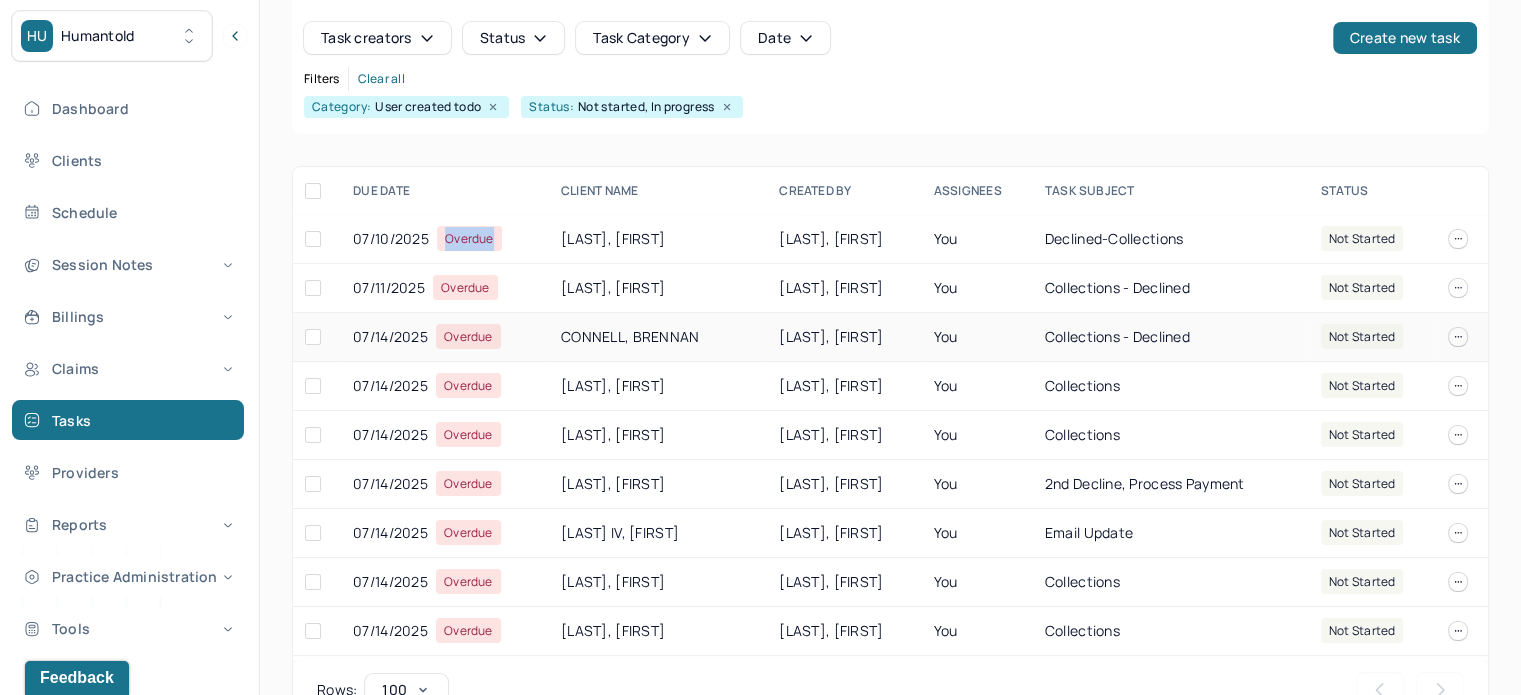 click on "CONNELL, BRENNAN" at bounding box center (658, 337) 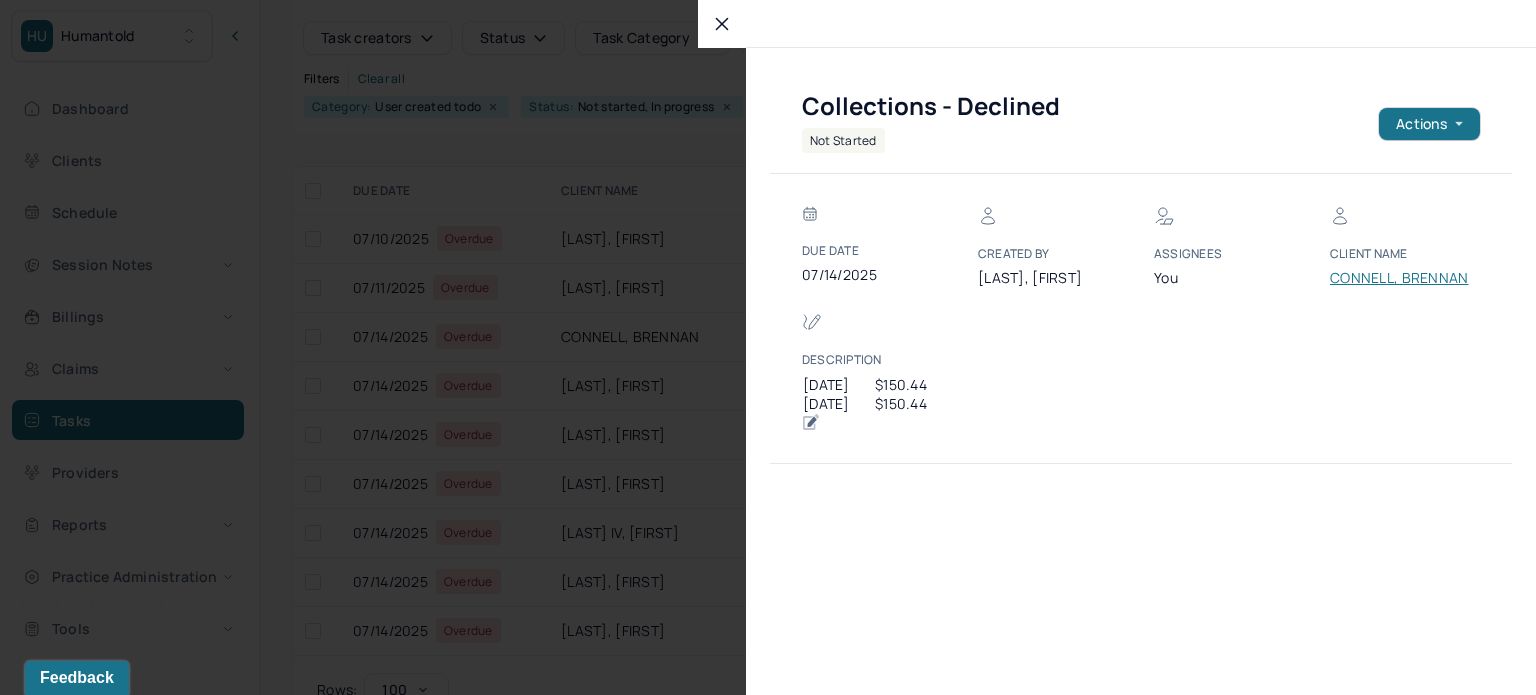 click on "CONNELL, BRENNAN" at bounding box center [1399, 278] 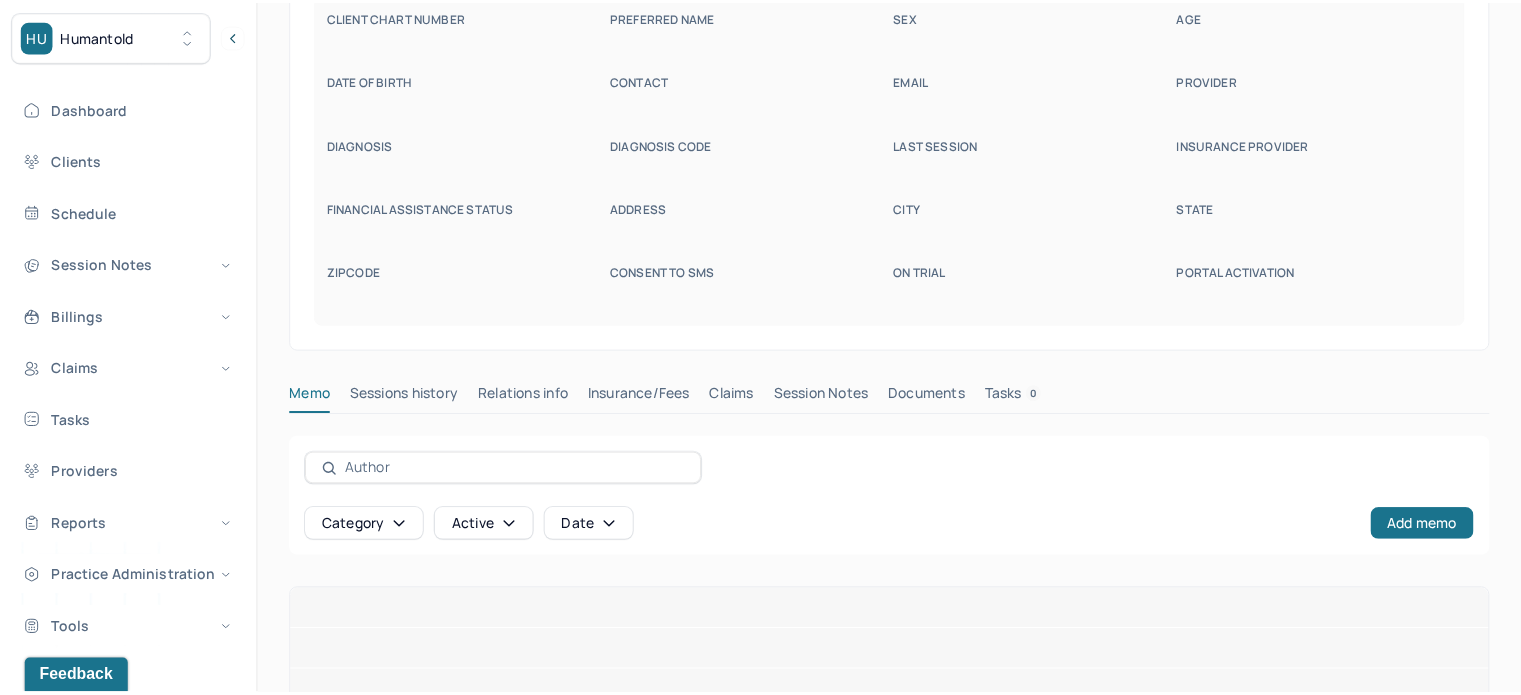 scroll, scrollTop: 129, scrollLeft: 0, axis: vertical 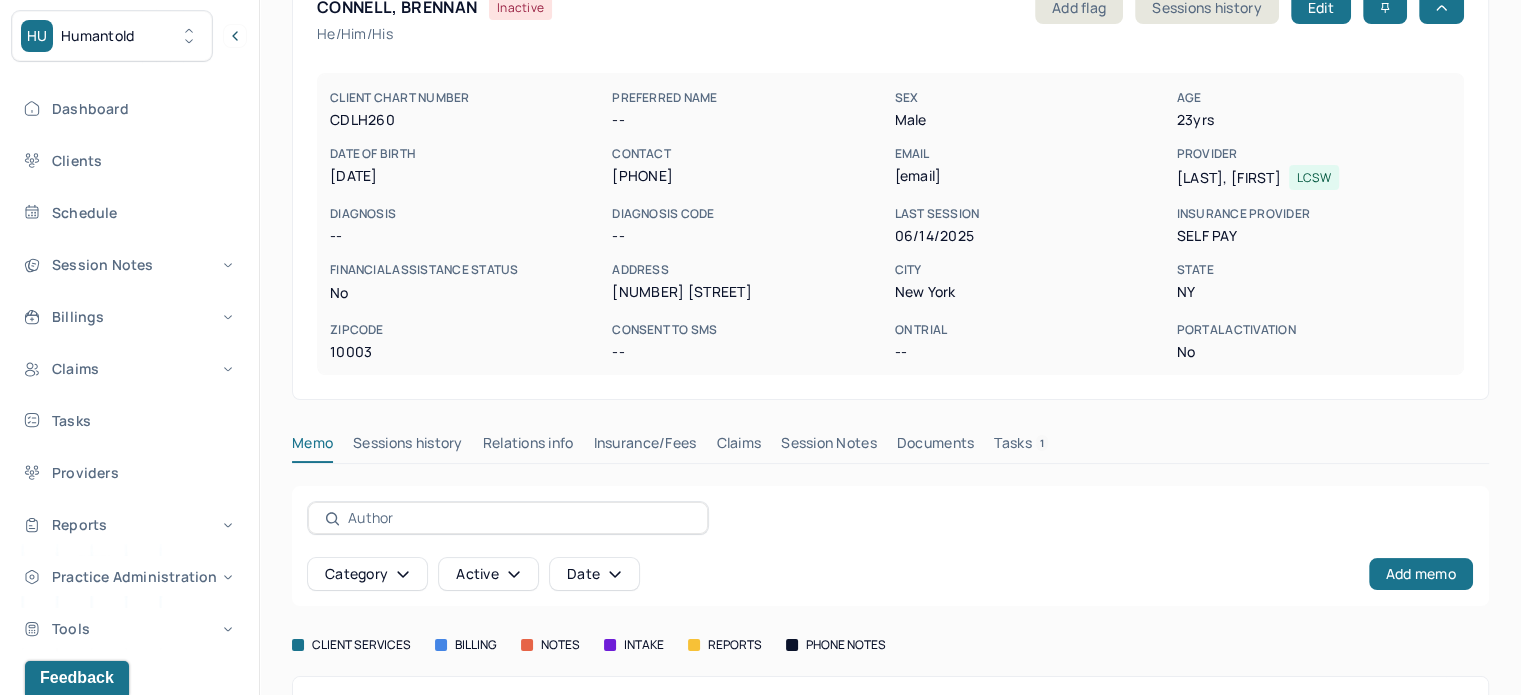 click on "[EMAIL]" at bounding box center [1031, 176] 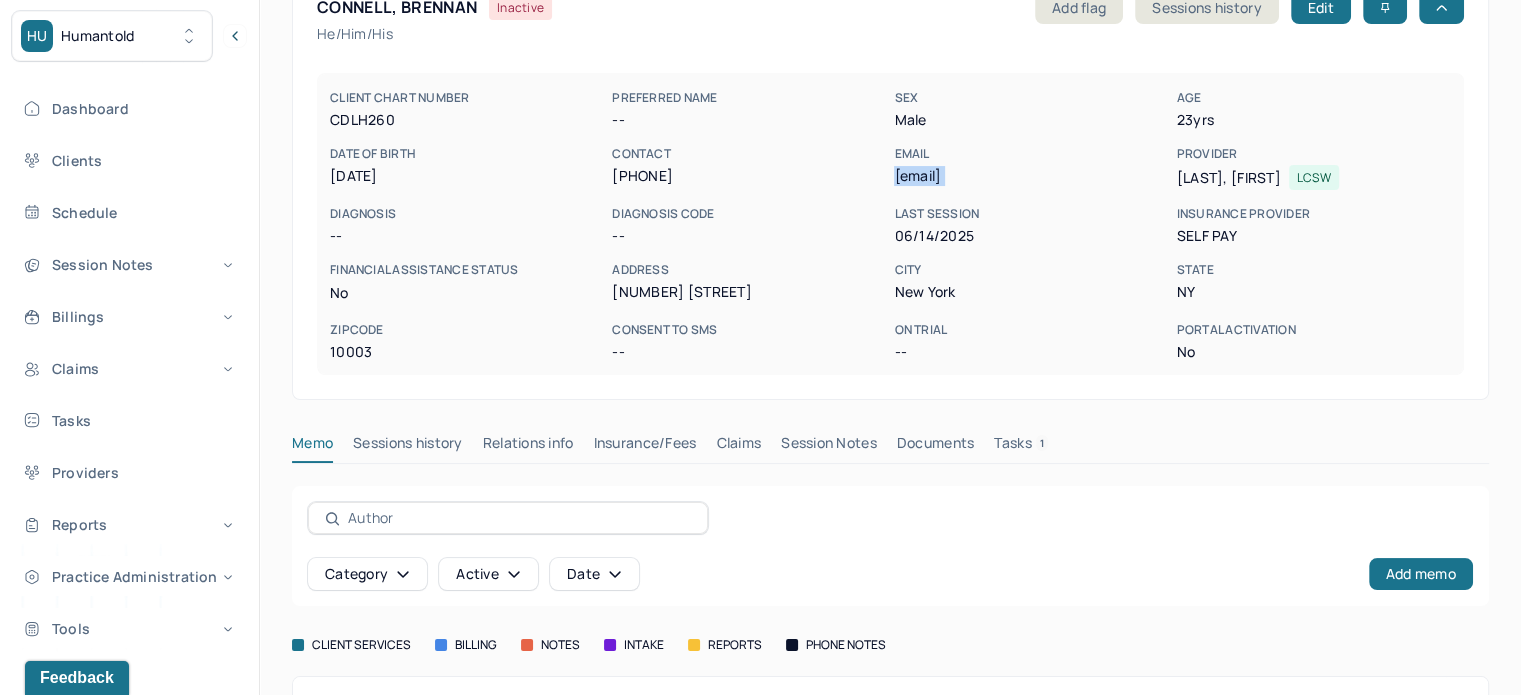 click on "[EMAIL]" at bounding box center [1031, 176] 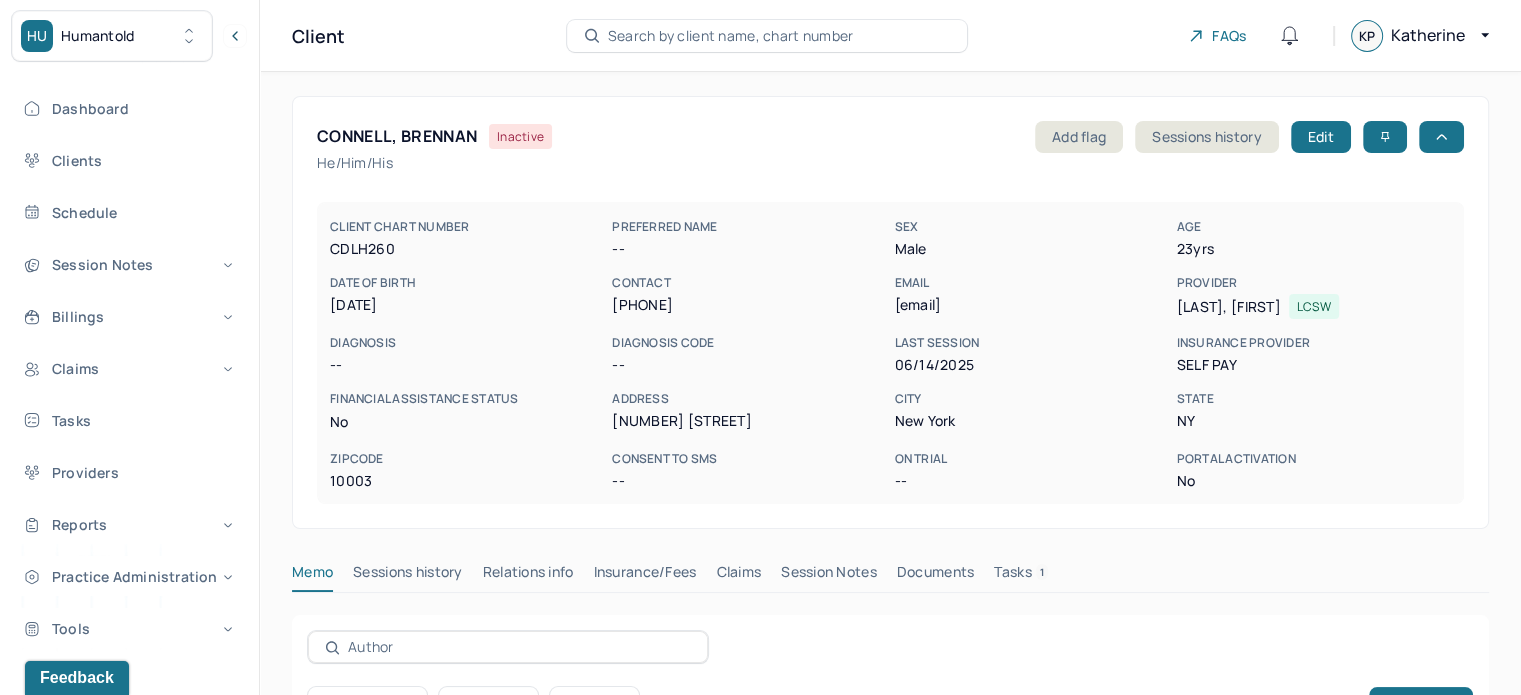 click on "CONNELL, BRENNAN" at bounding box center (397, 136) 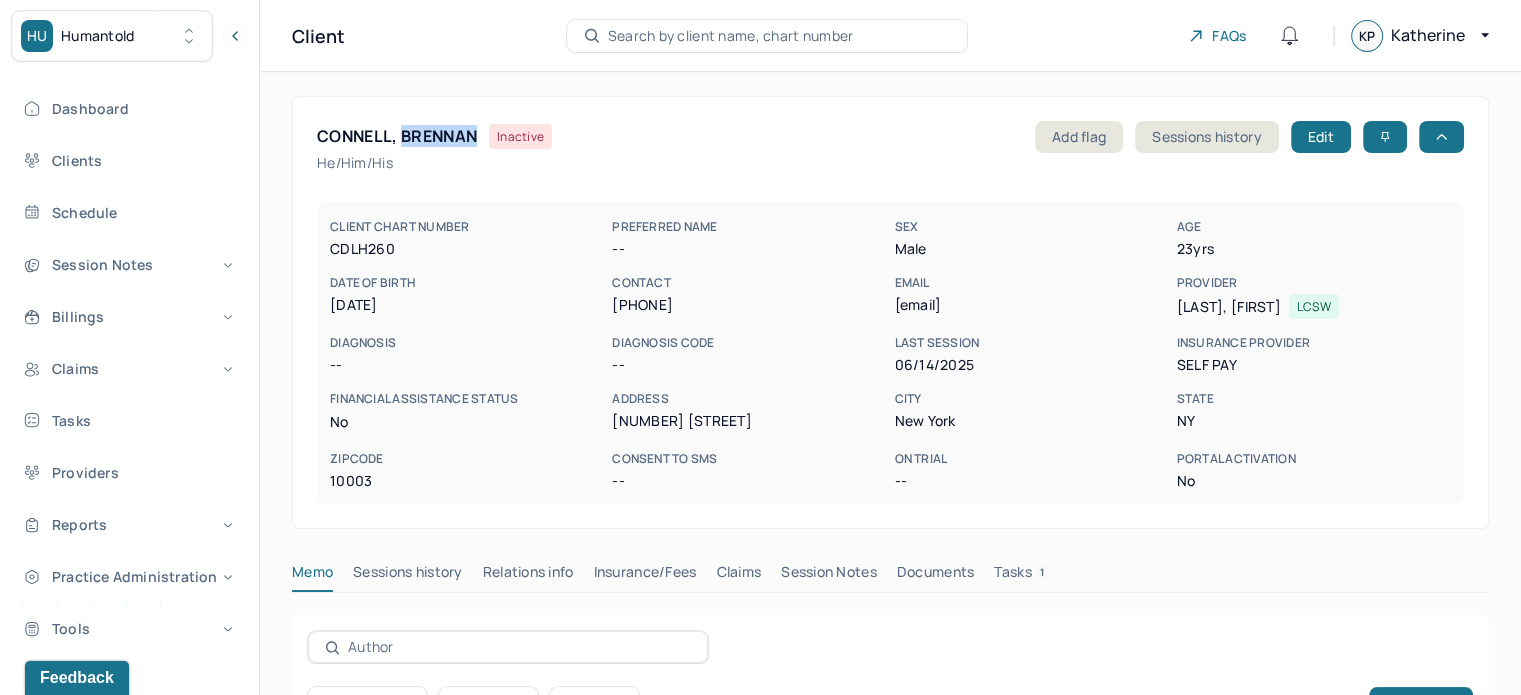 click on "CONNELL, BRENNAN" at bounding box center (397, 136) 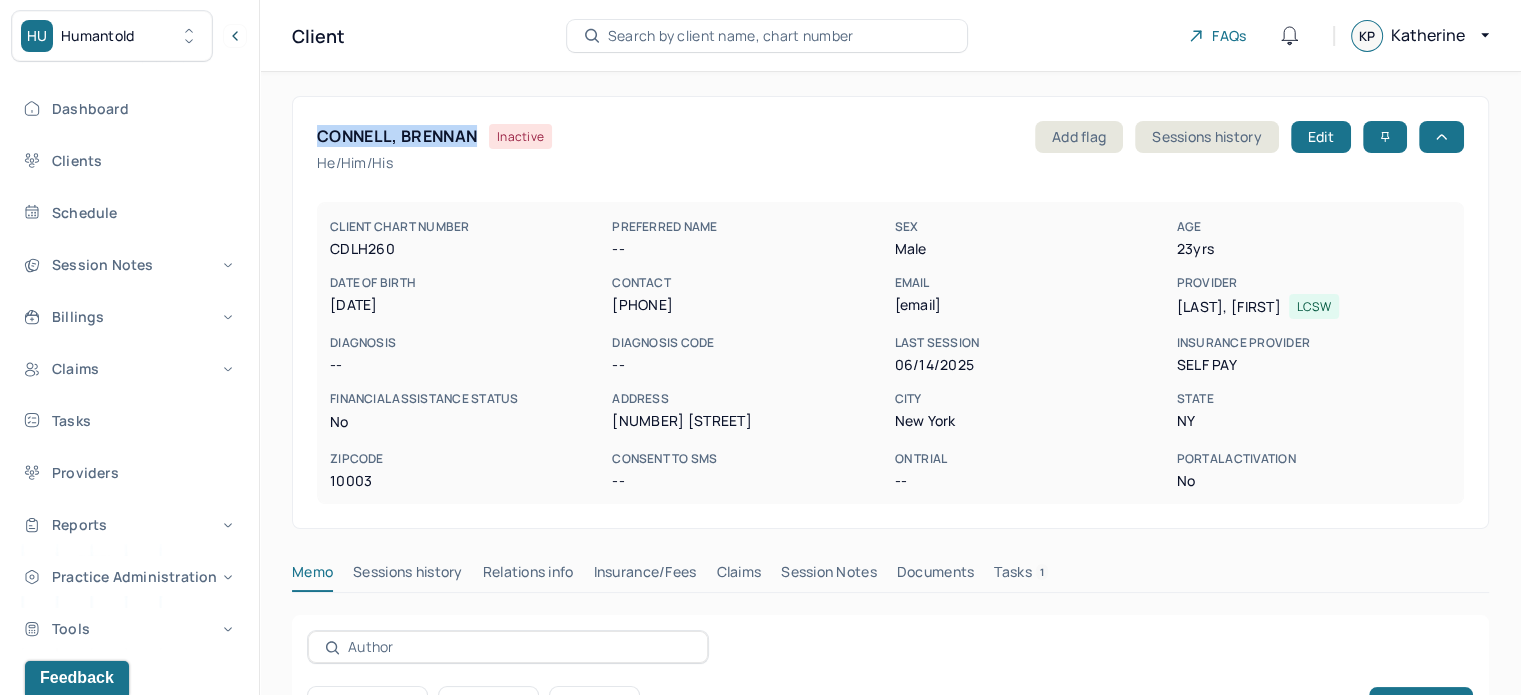 click on "CONNELL, BRENNAN" at bounding box center (397, 136) 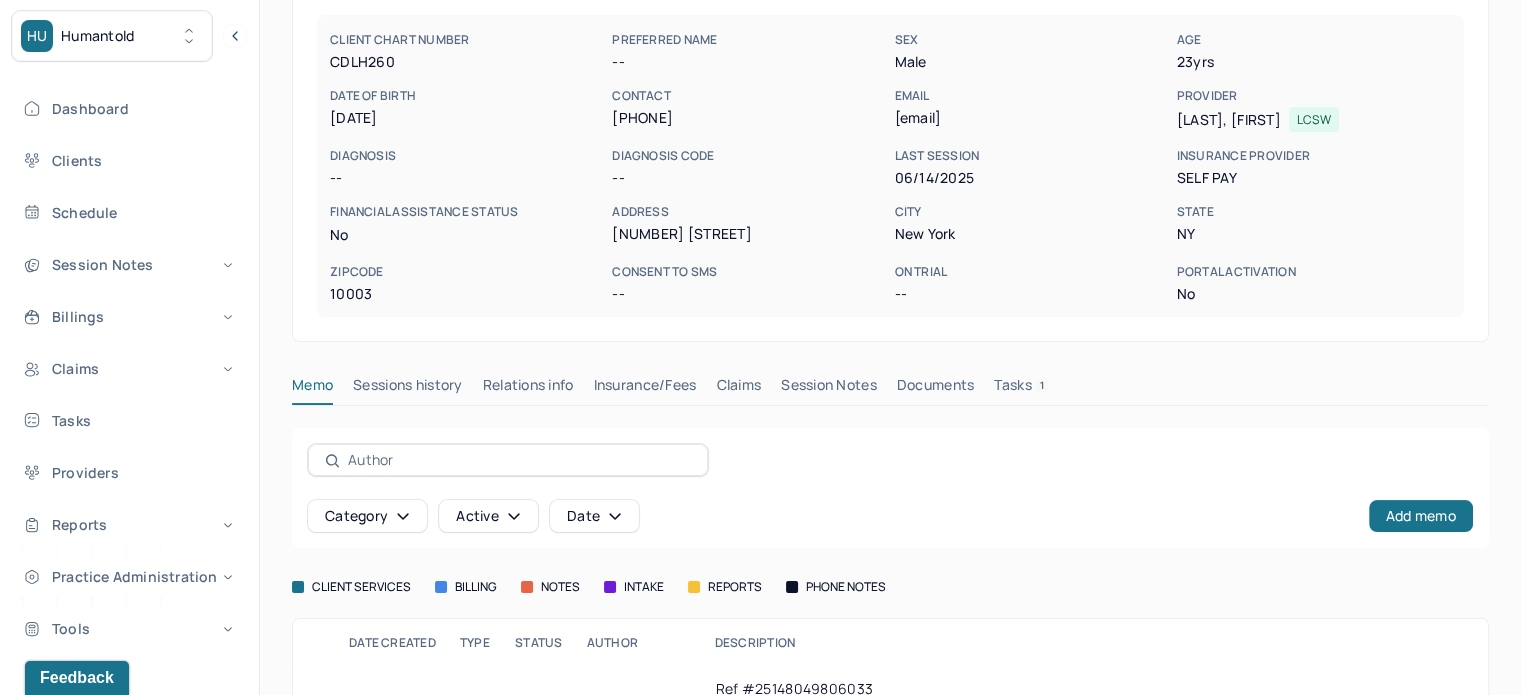 scroll, scrollTop: 385, scrollLeft: 0, axis: vertical 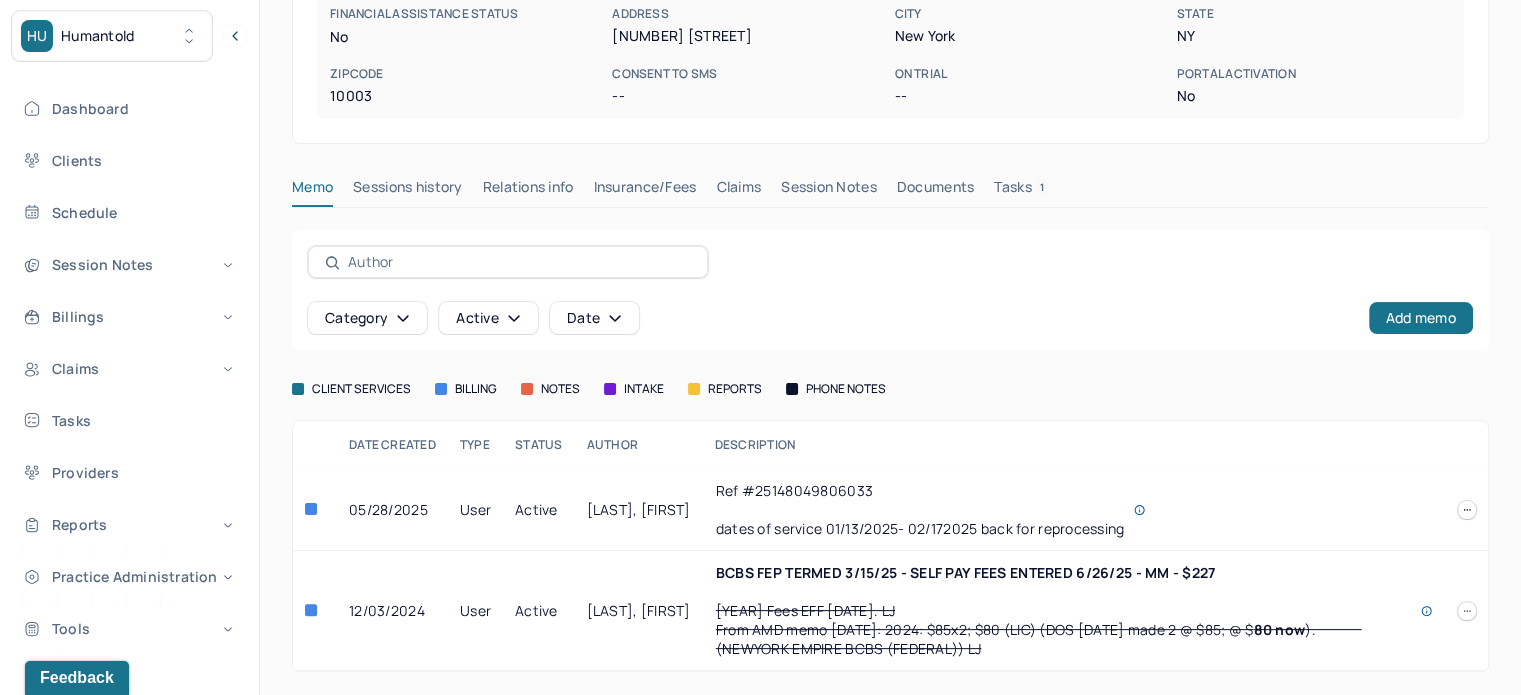 click on "Memo     Sessions history     Relations info     Insurance/Fees     Claims     Session Notes     Documents     Tasks 1" at bounding box center (890, 192) 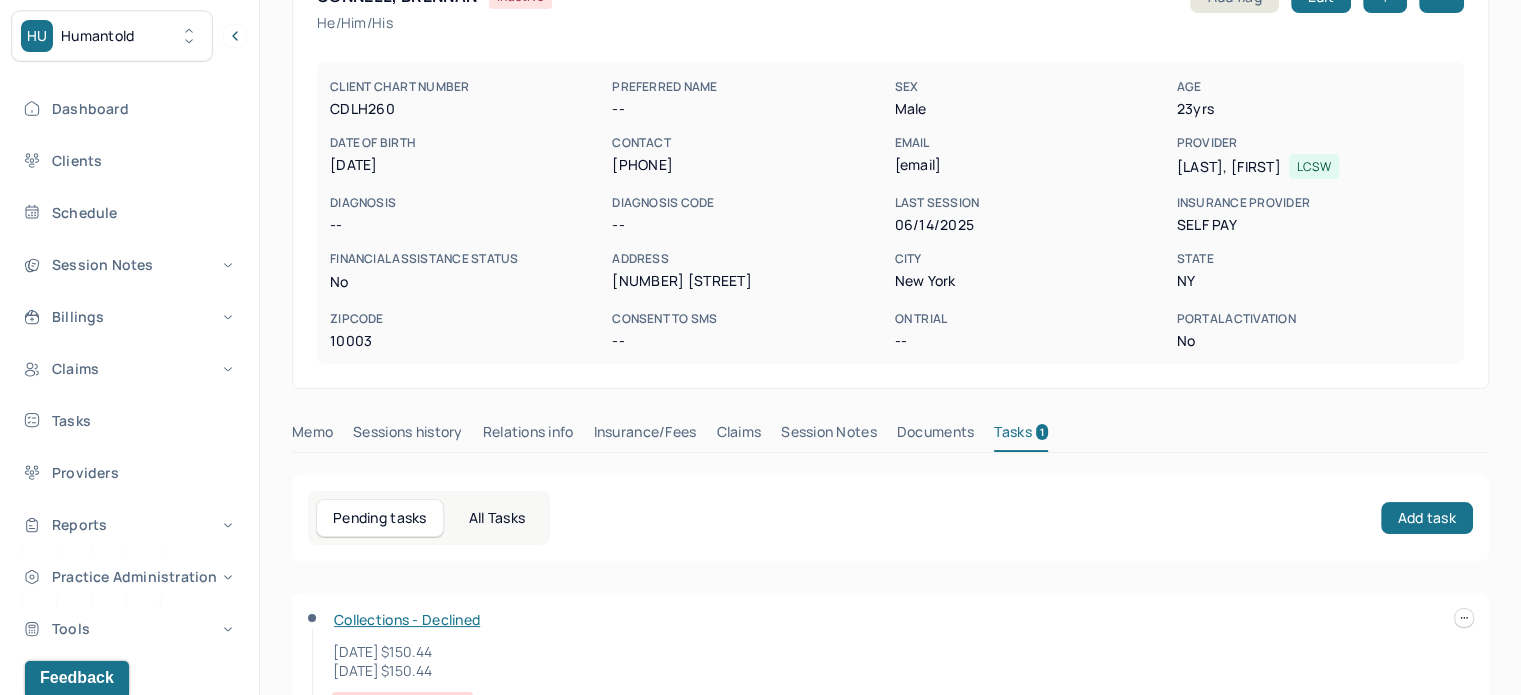 scroll, scrollTop: 31, scrollLeft: 0, axis: vertical 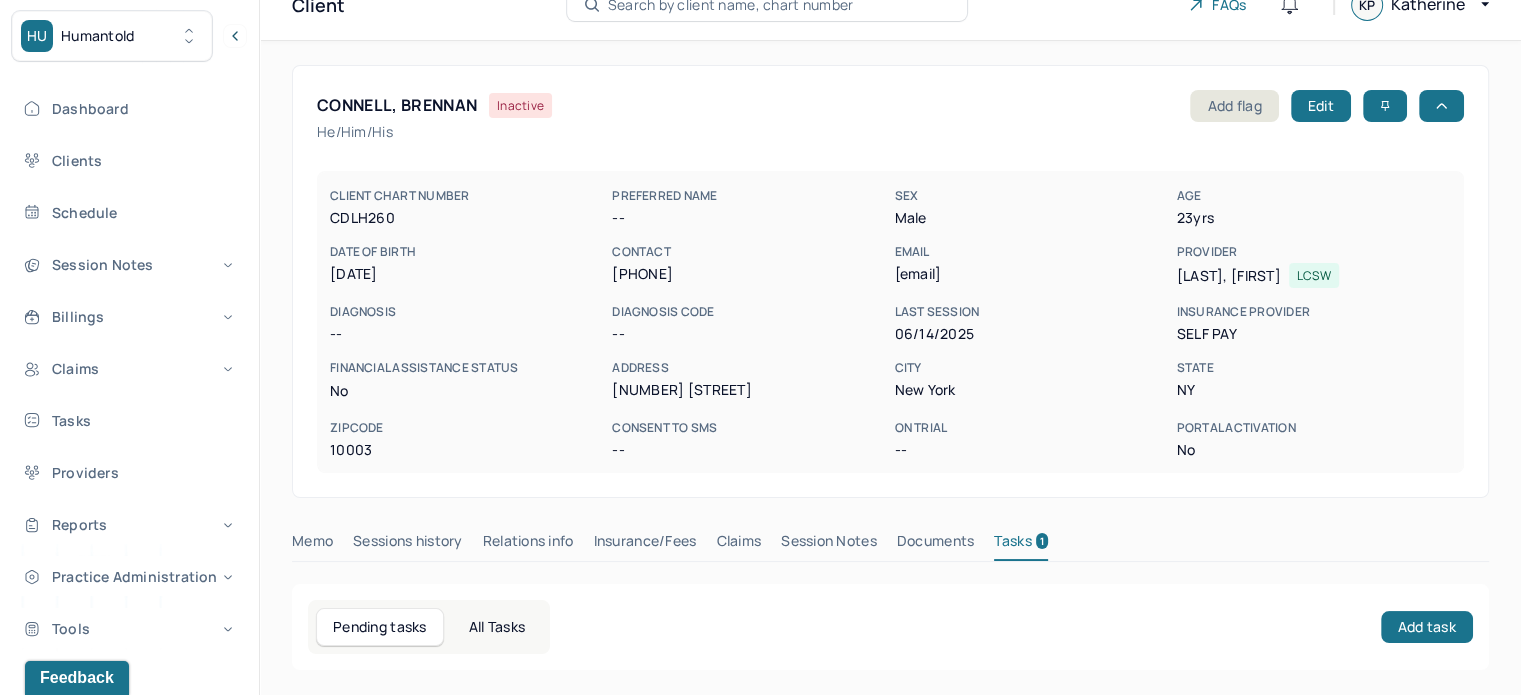 click on "CONNELL, BRENNAN Inactive   Add flag     Edit" at bounding box center (890, 106) 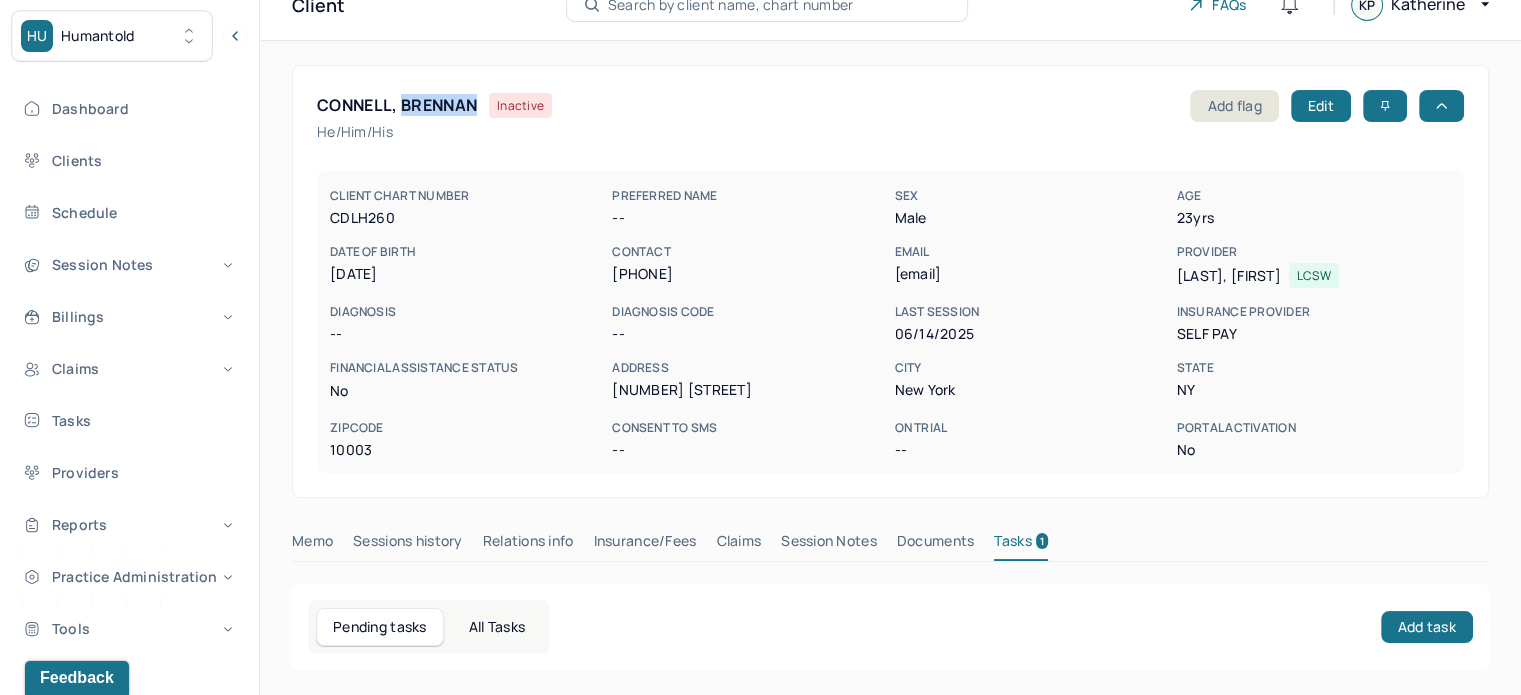 click on "CONNELL, BRENNAN" at bounding box center (397, 105) 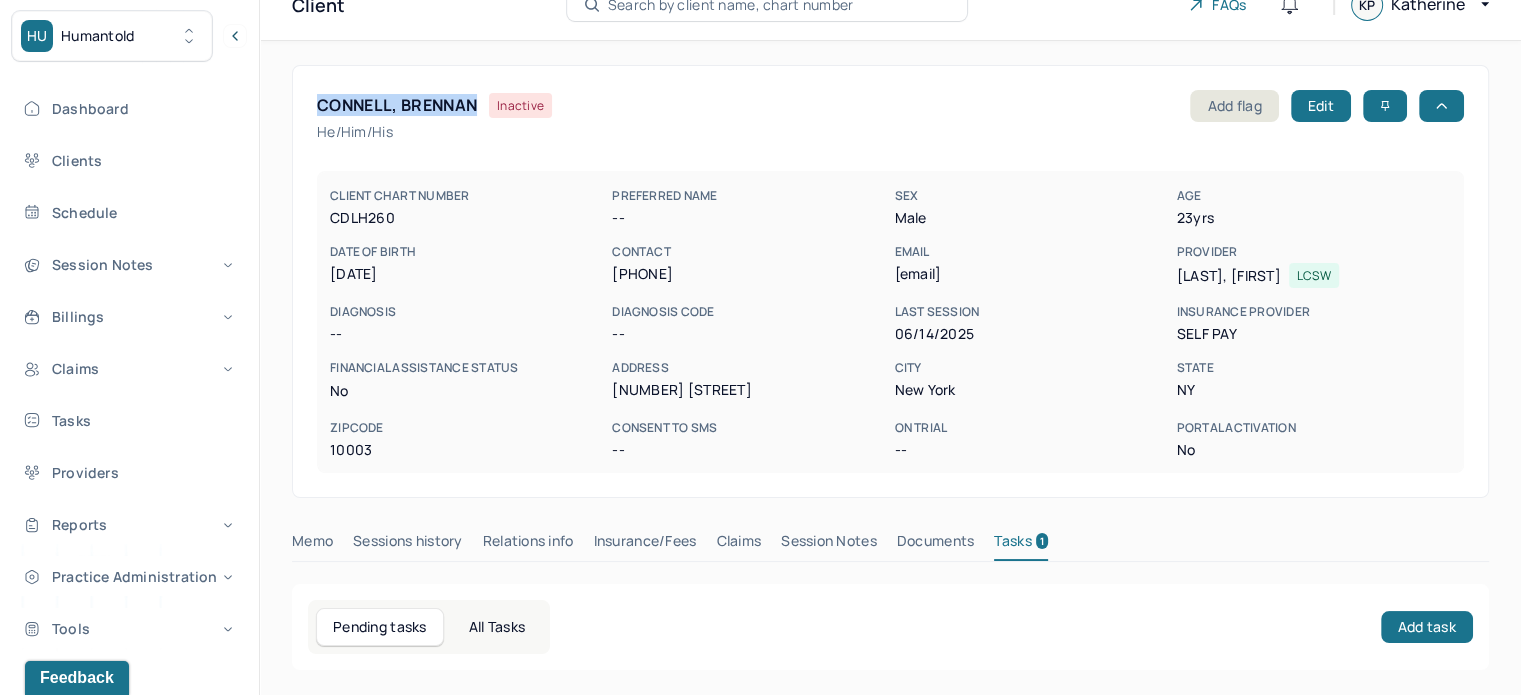 click on "CONNELL, BRENNAN" at bounding box center [397, 105] 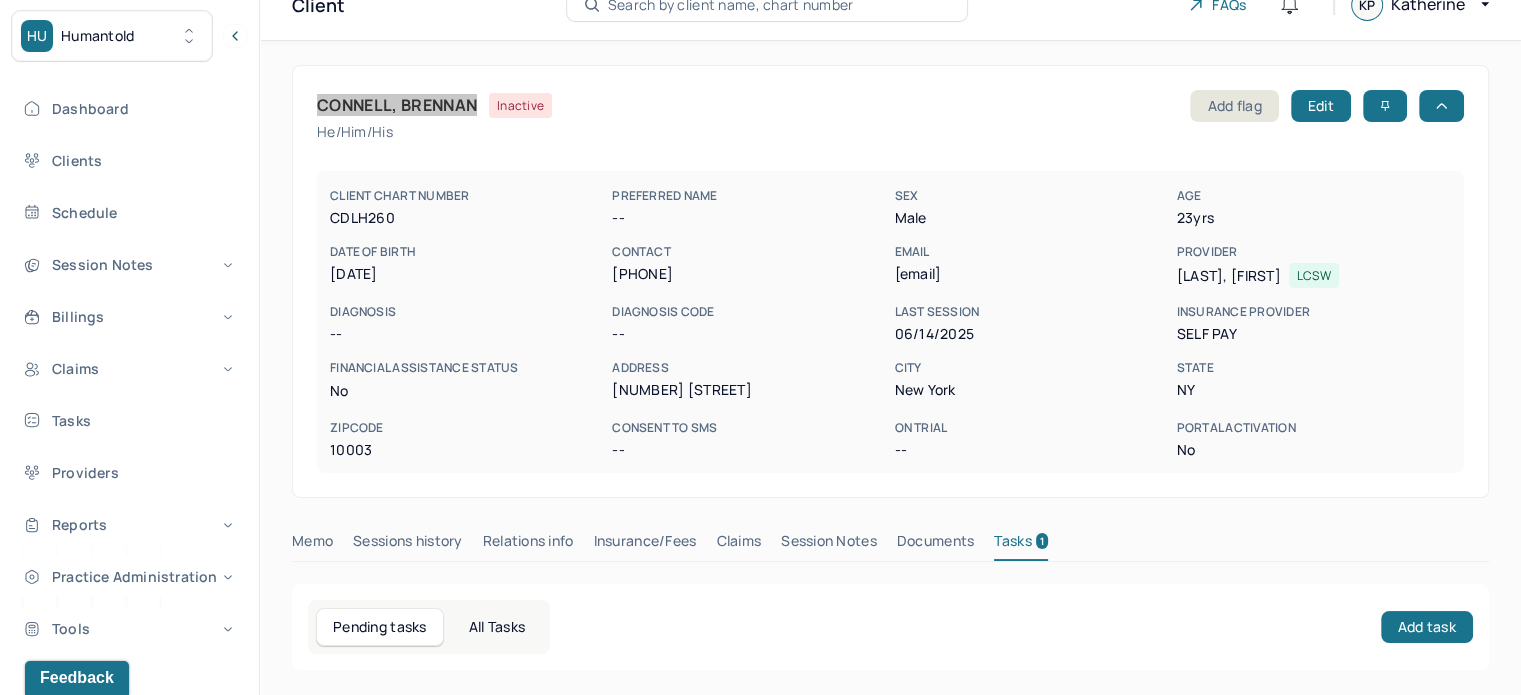 scroll, scrollTop: 231, scrollLeft: 0, axis: vertical 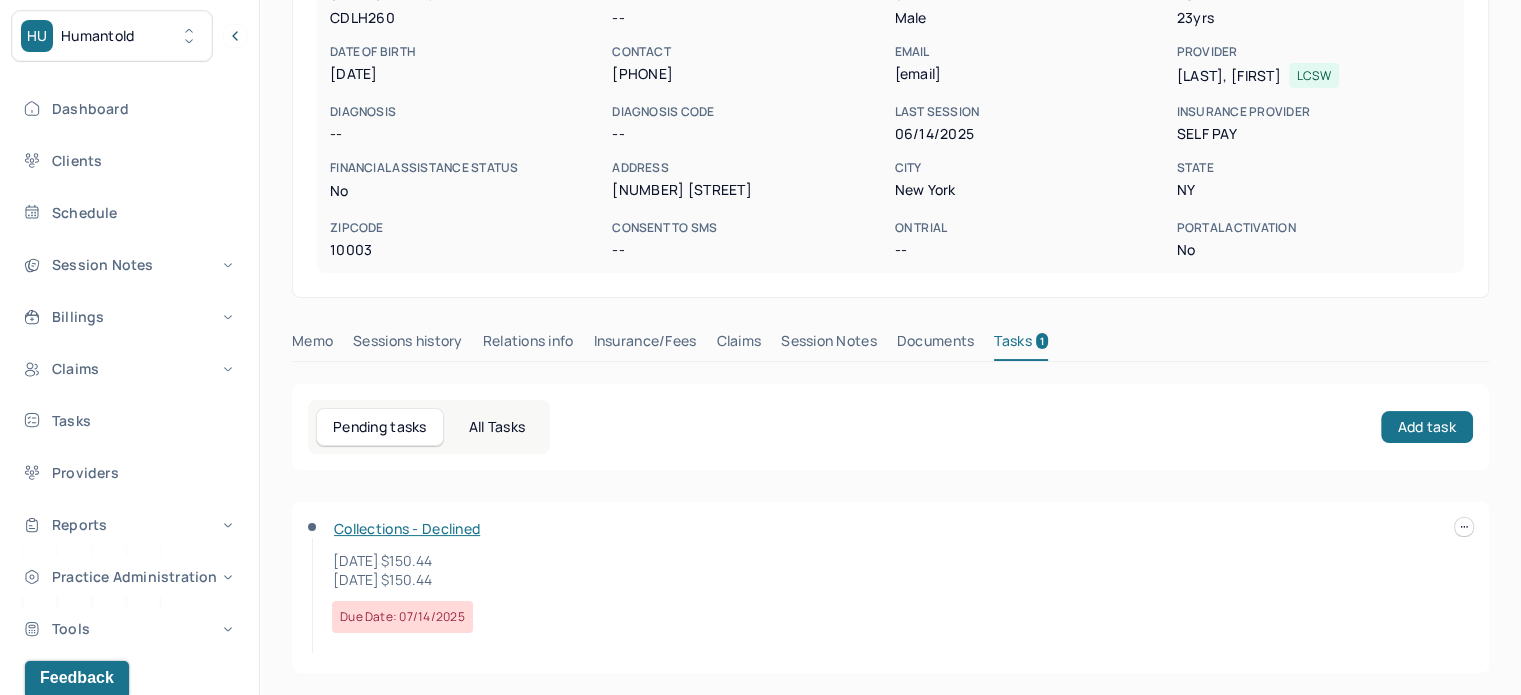 click on "Claims" at bounding box center (738, 345) 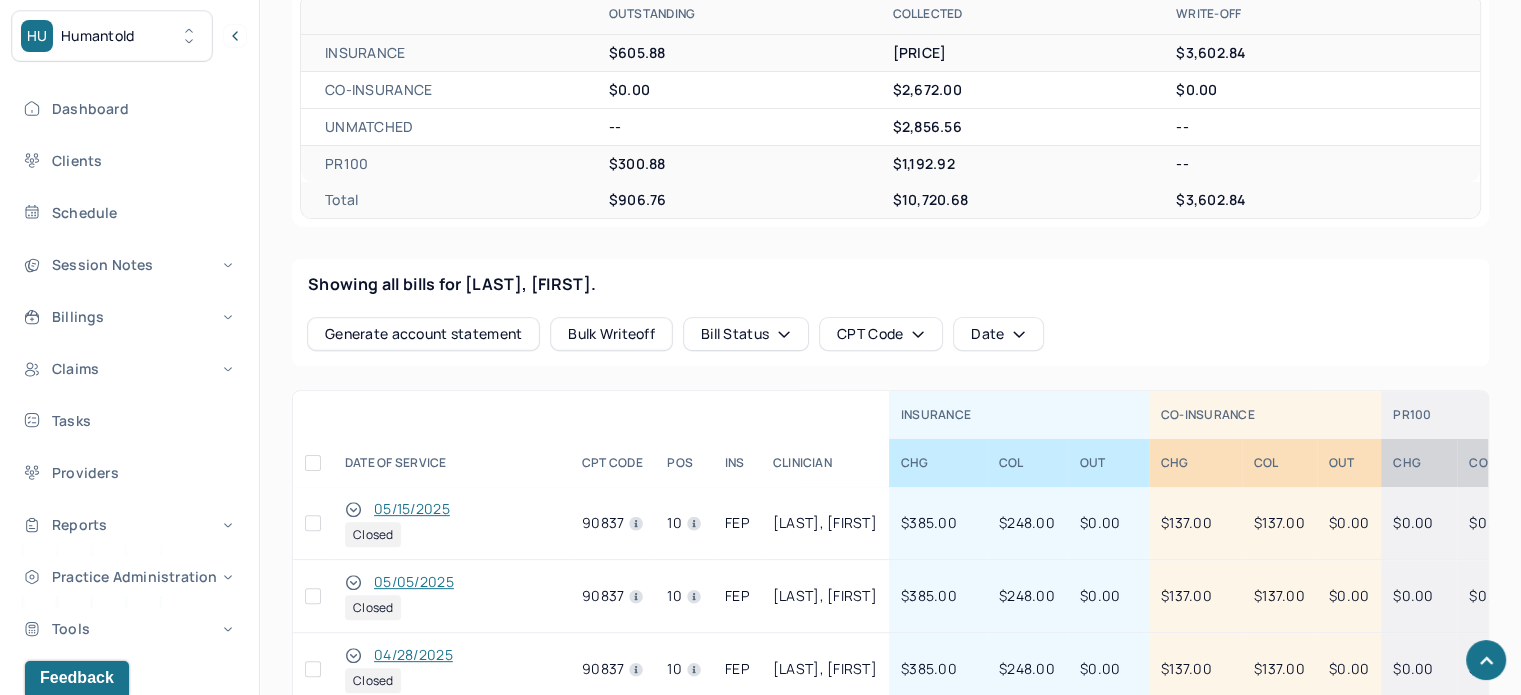 scroll, scrollTop: 631, scrollLeft: 0, axis: vertical 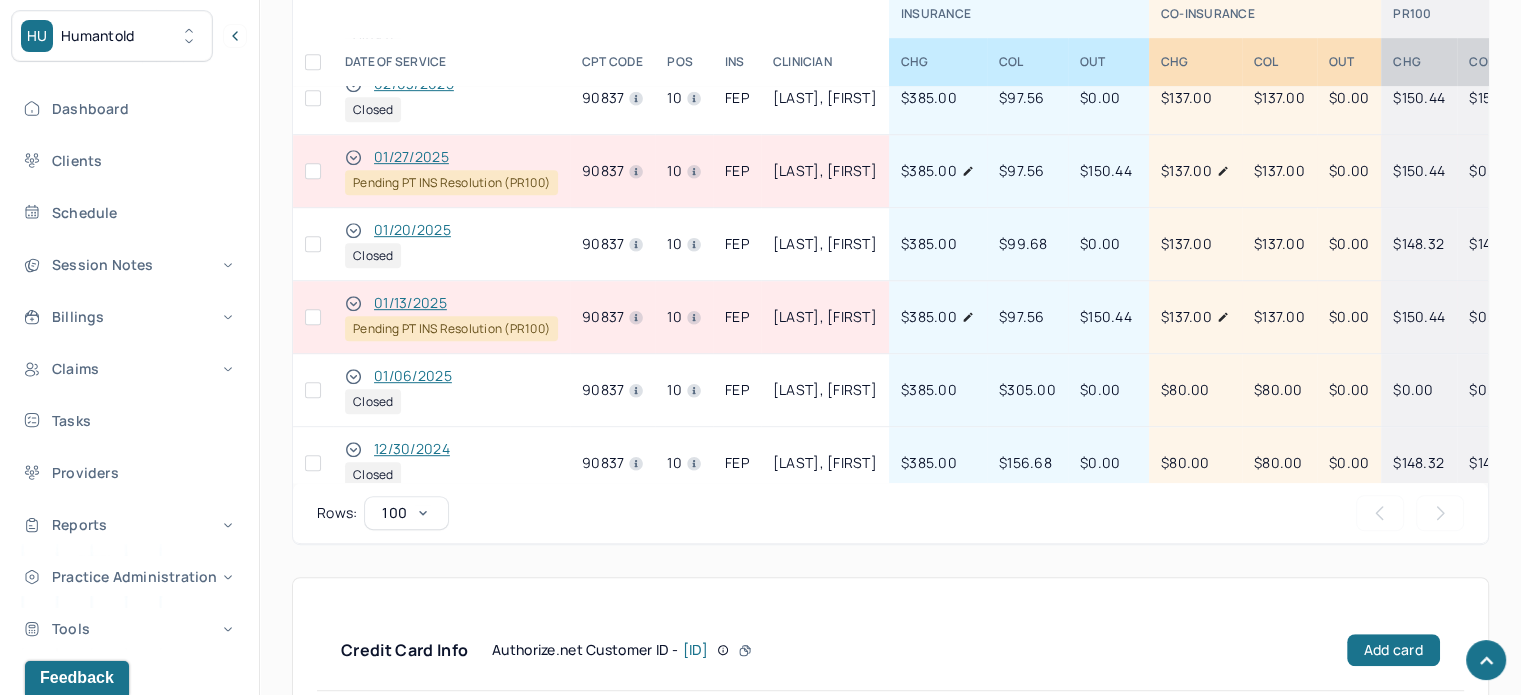 click at bounding box center [313, 317] 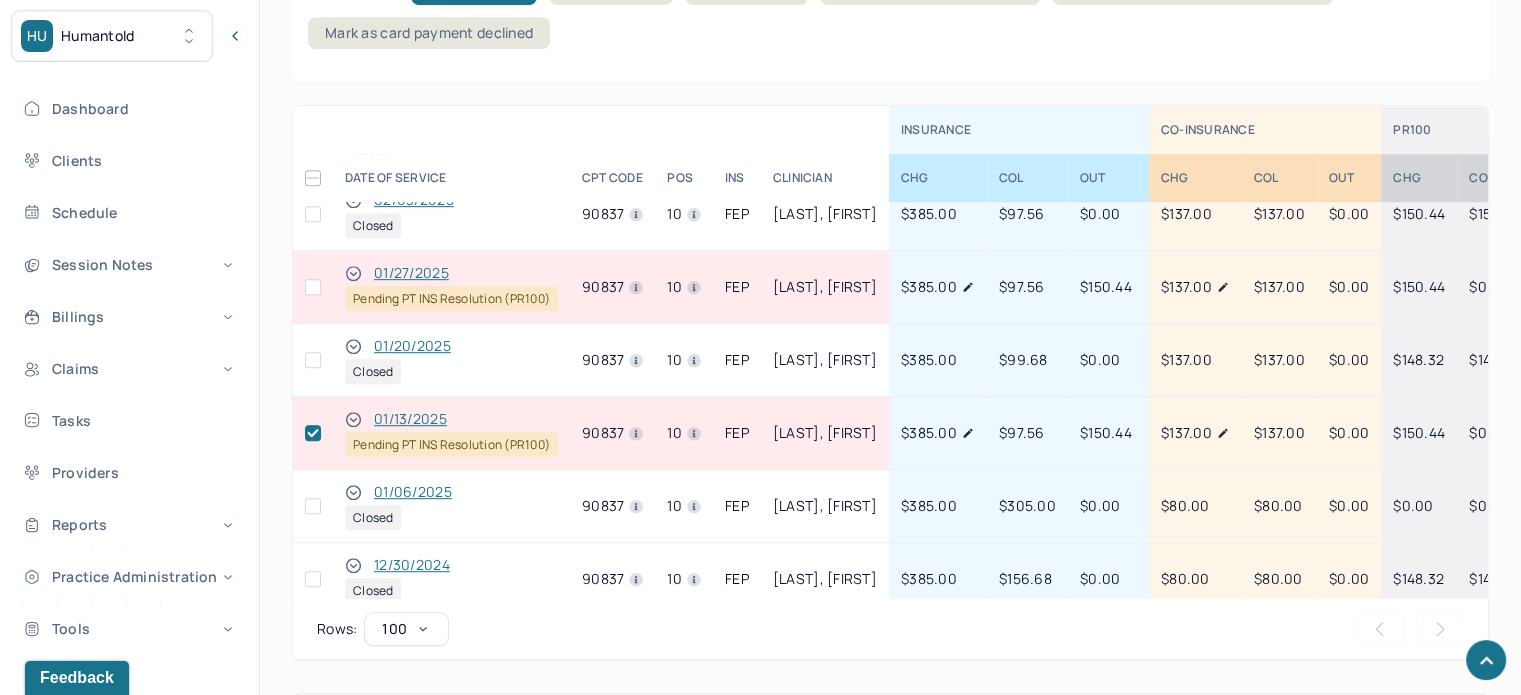 scroll, scrollTop: 1147, scrollLeft: 0, axis: vertical 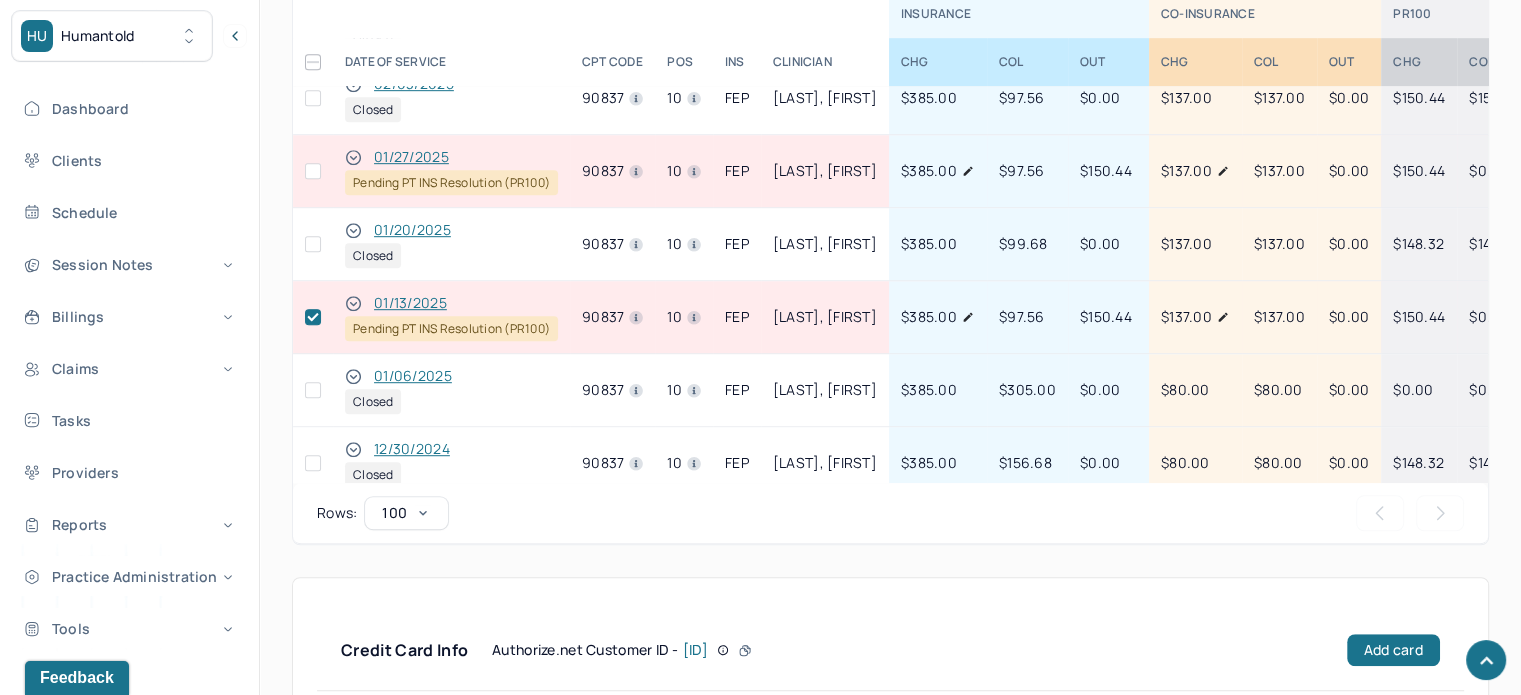 click at bounding box center [313, 171] 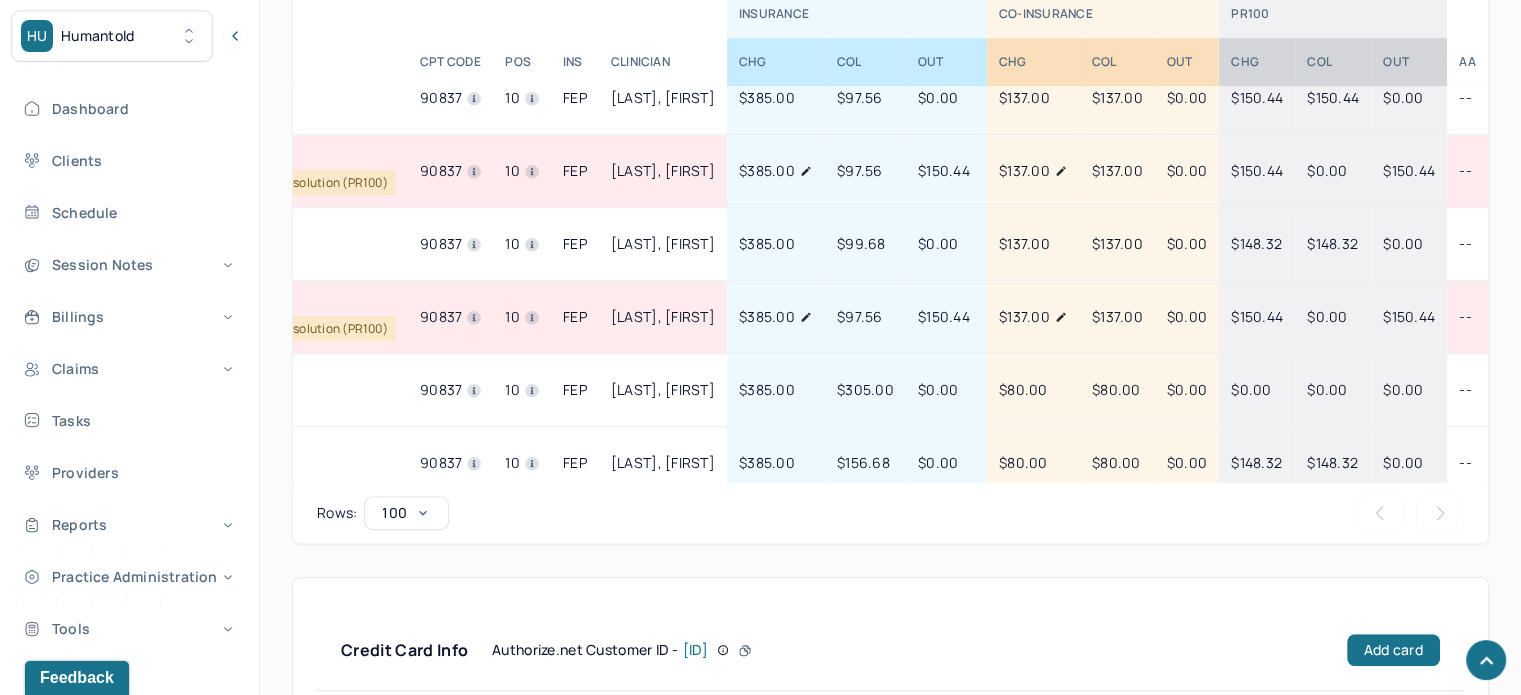 scroll, scrollTop: 900, scrollLeft: 0, axis: vertical 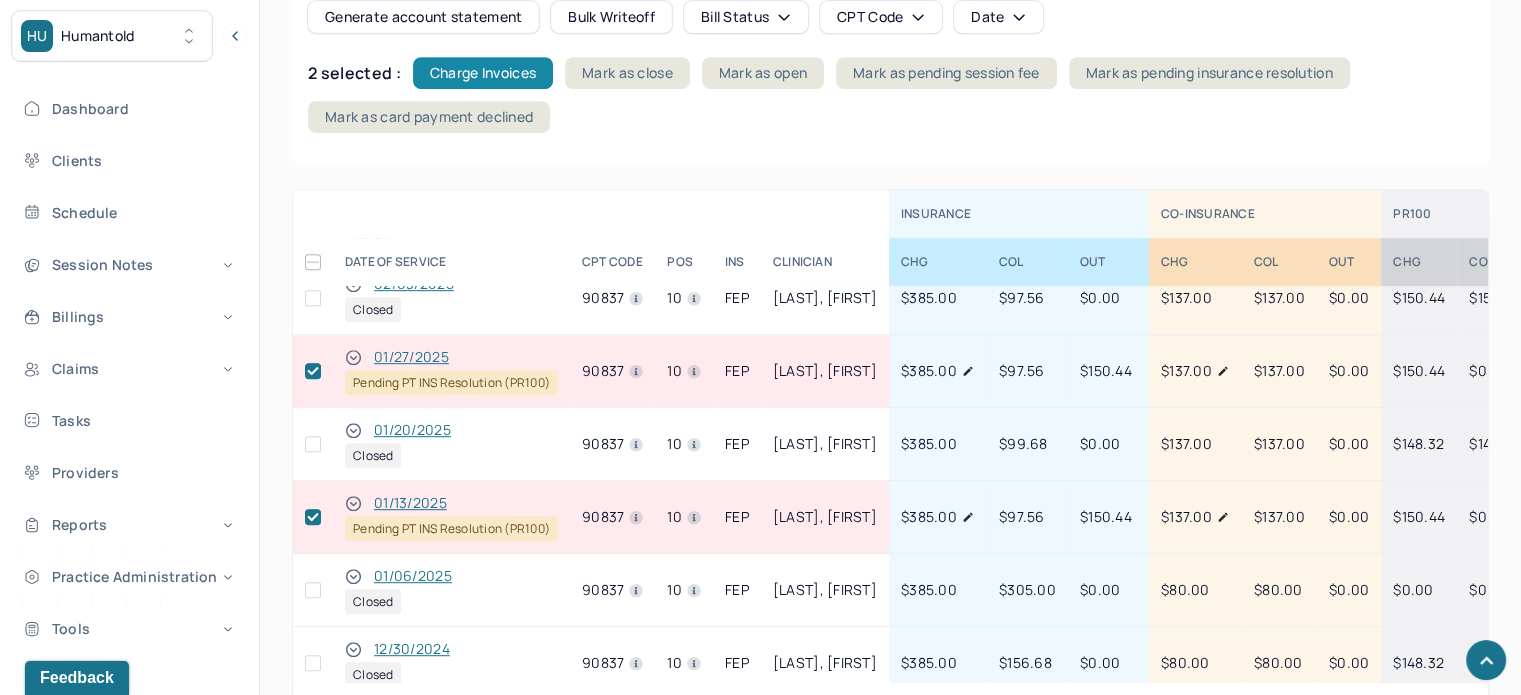 click on "Charge Invoices" at bounding box center [483, 73] 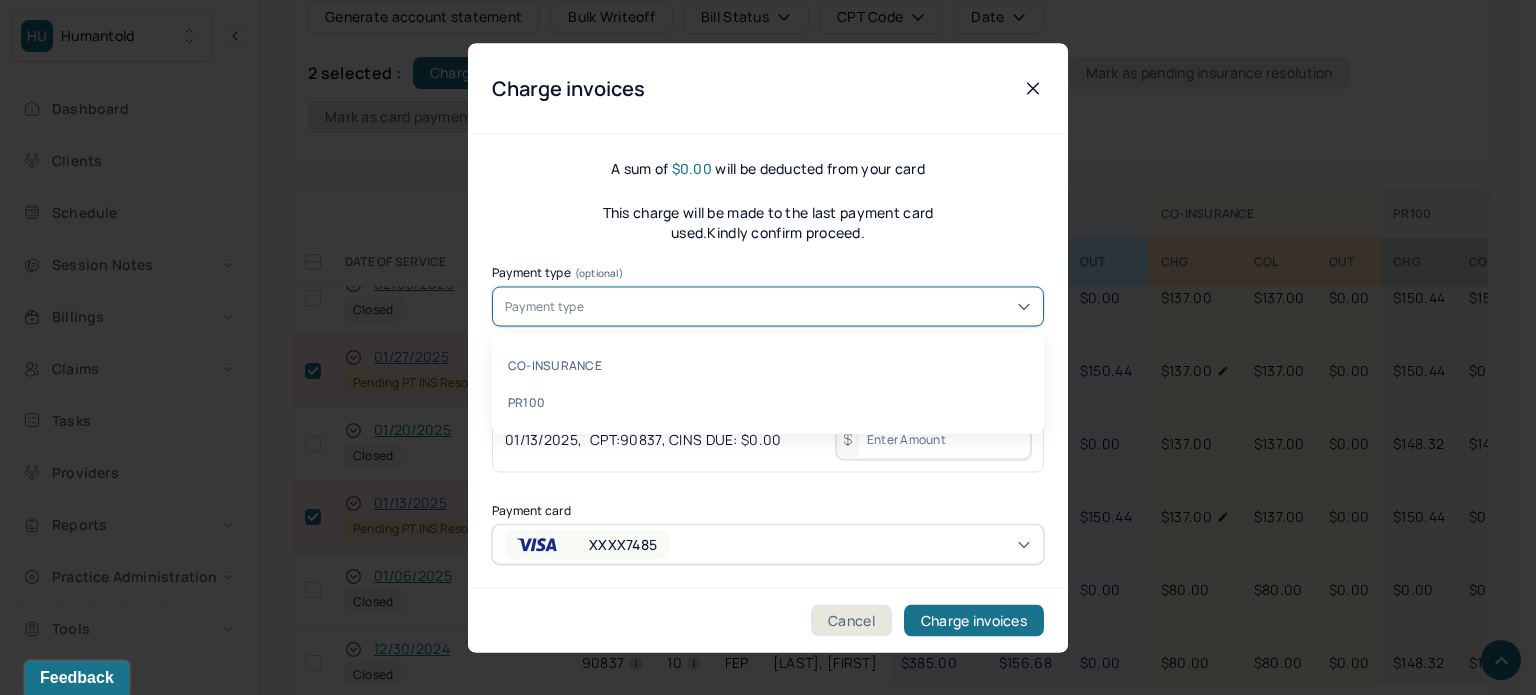 click on "Payment type" at bounding box center [768, 306] 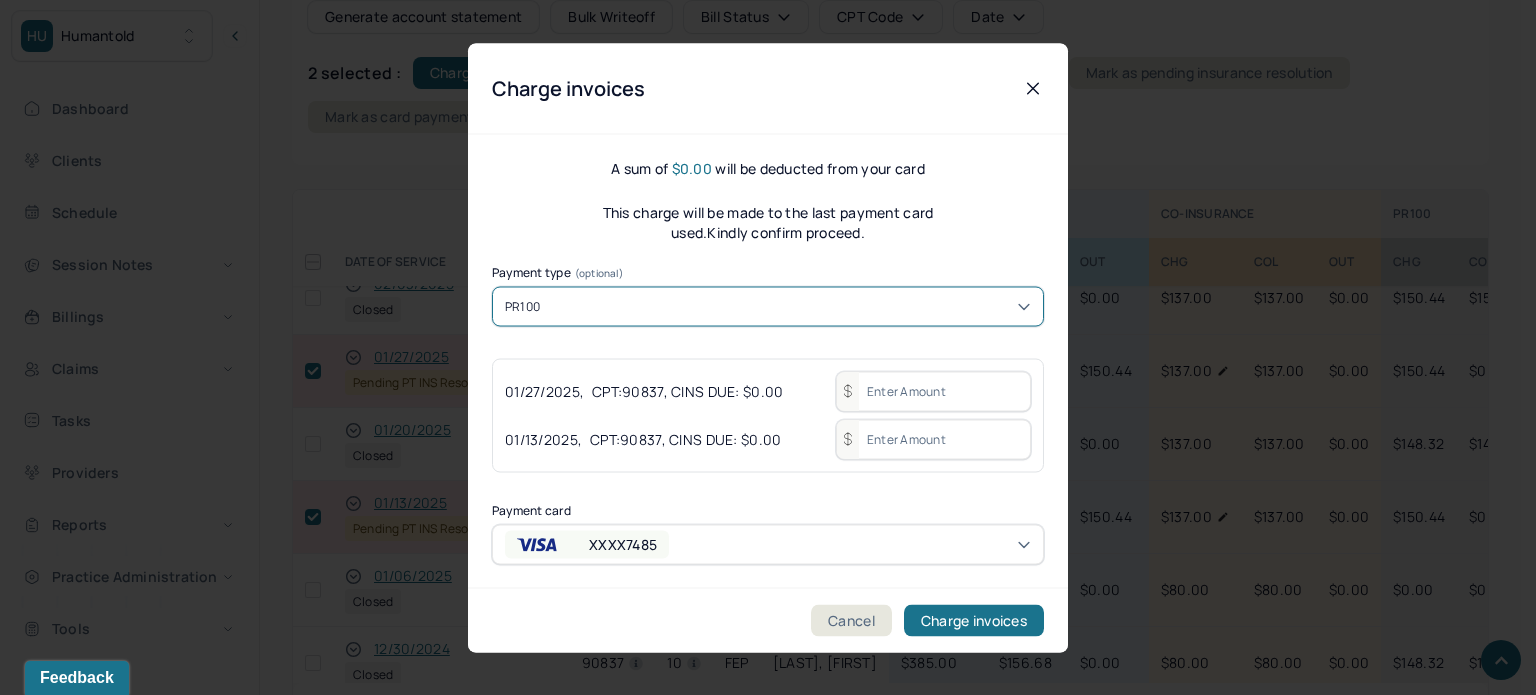click at bounding box center [933, 391] 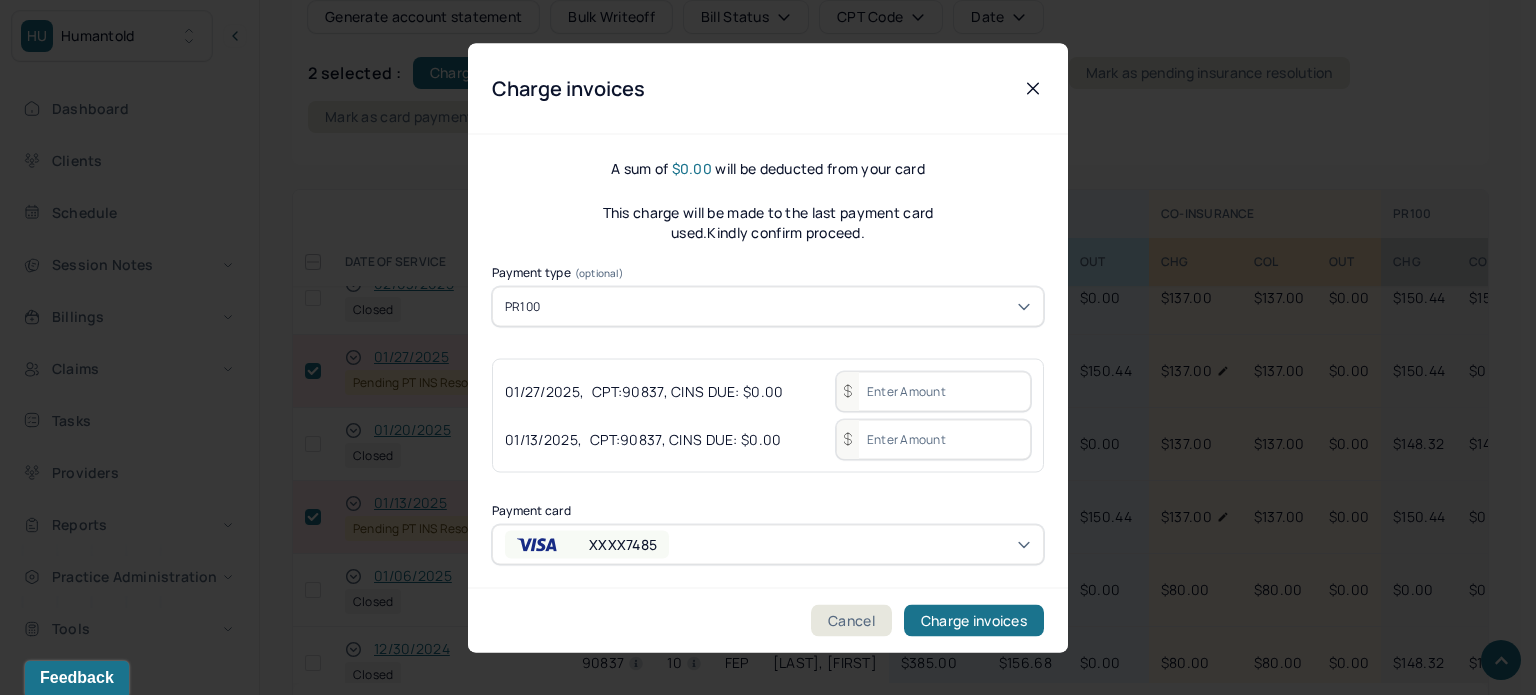 click at bounding box center (933, 391) 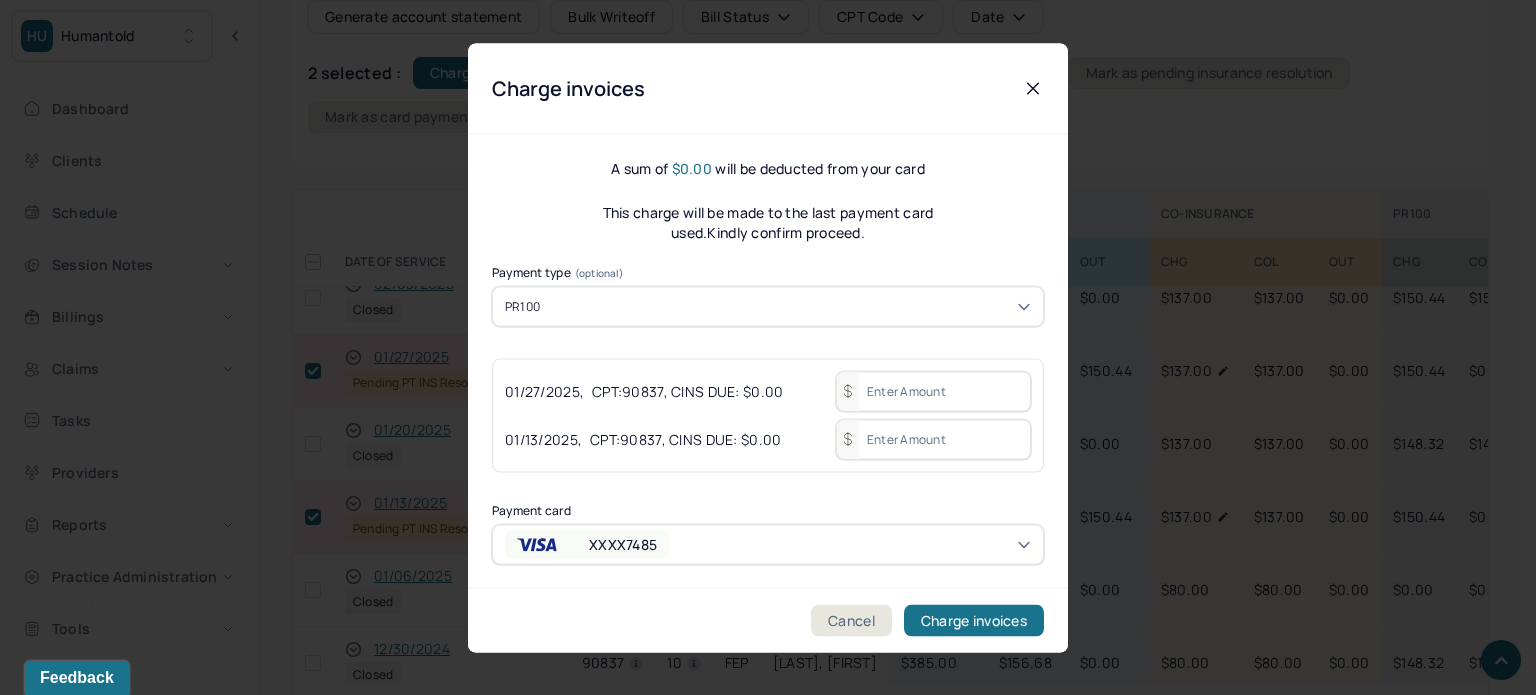 click at bounding box center (933, 391) 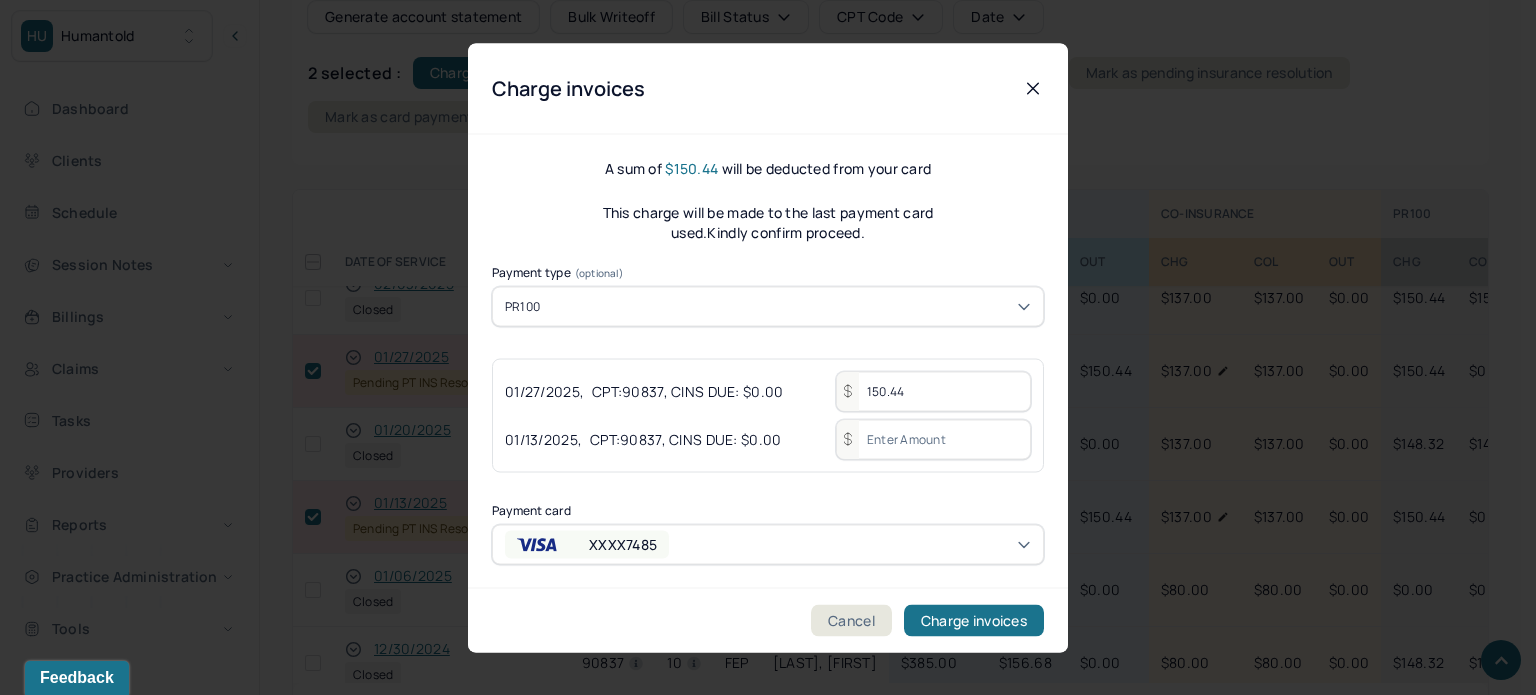 type on "150.44" 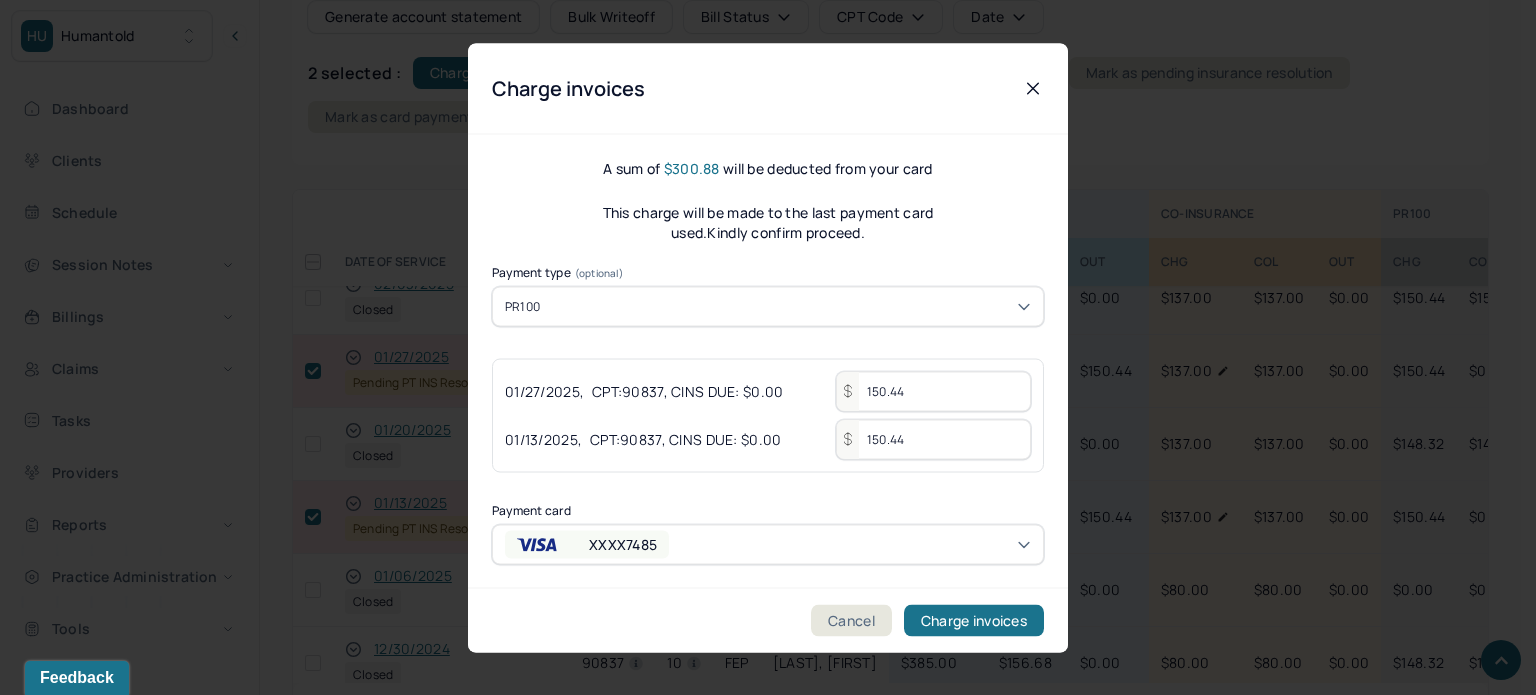 type on "150.44" 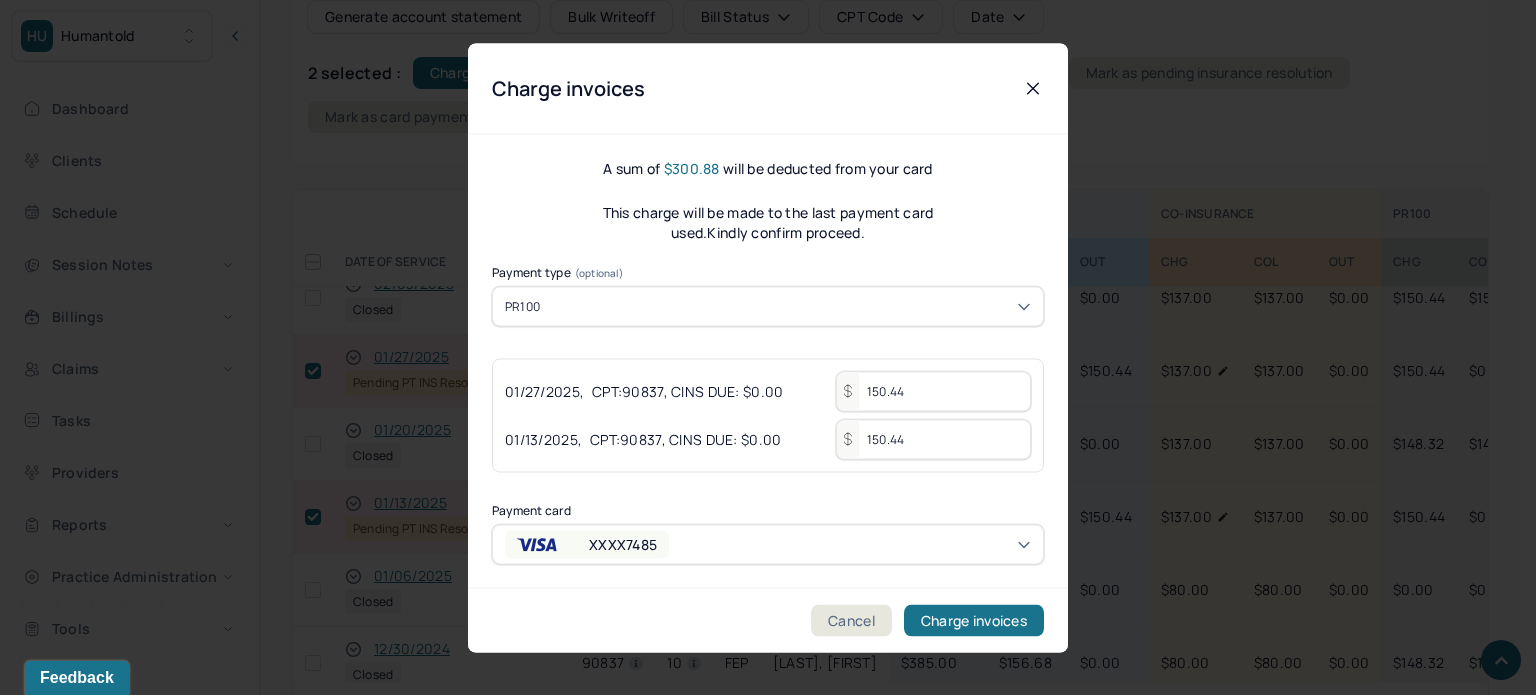 click on "A sum of   $300.88   will be deducted from your card This charge will be made to the last payment card used.Kindly confirm proceed. Payment type (optional) PR100 01/27/2025 , CPT:  90837 ,   CINS DUE:   $0.00 150.44 01/13/2025 , CPT:  90837 ,   CINS DUE:   $0.00 150.44 Payment card XXXX7485" at bounding box center (768, 361) 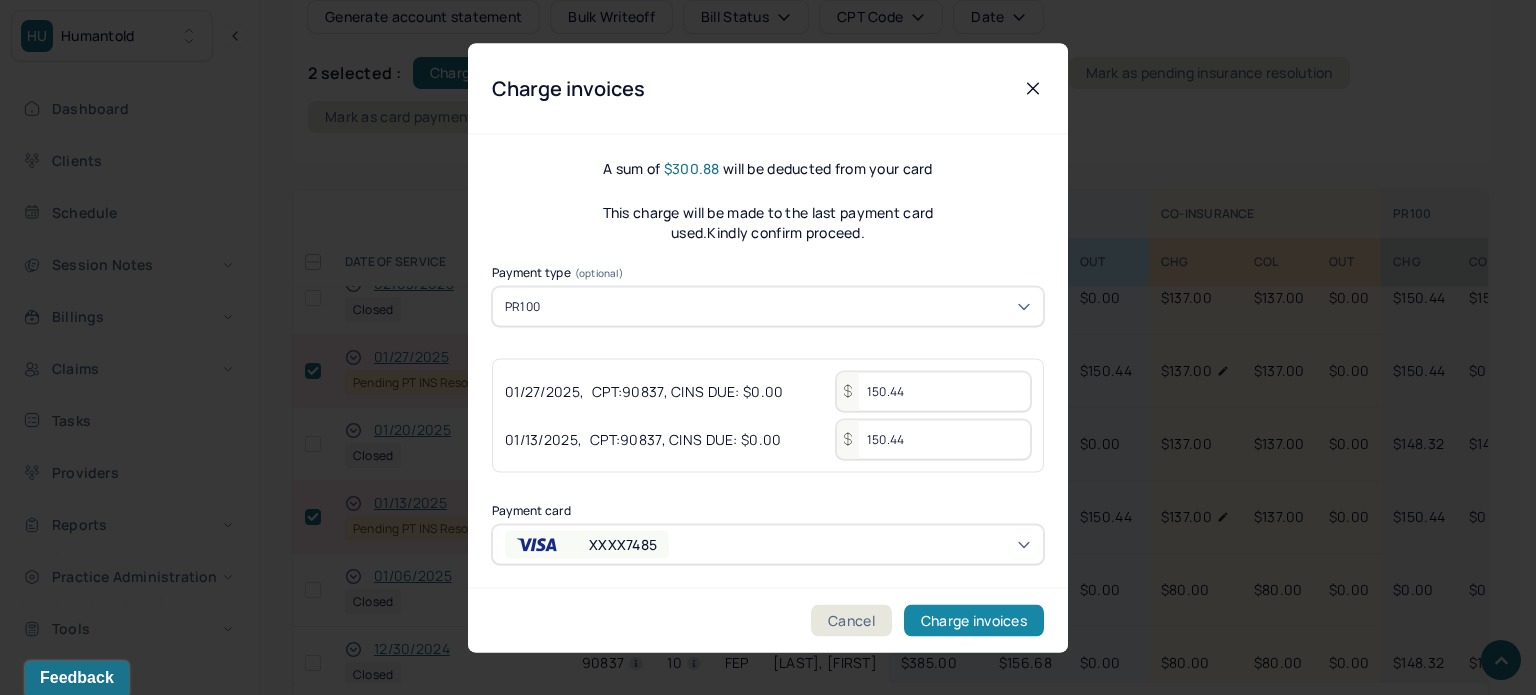 click on "Charge invoices" at bounding box center (974, 620) 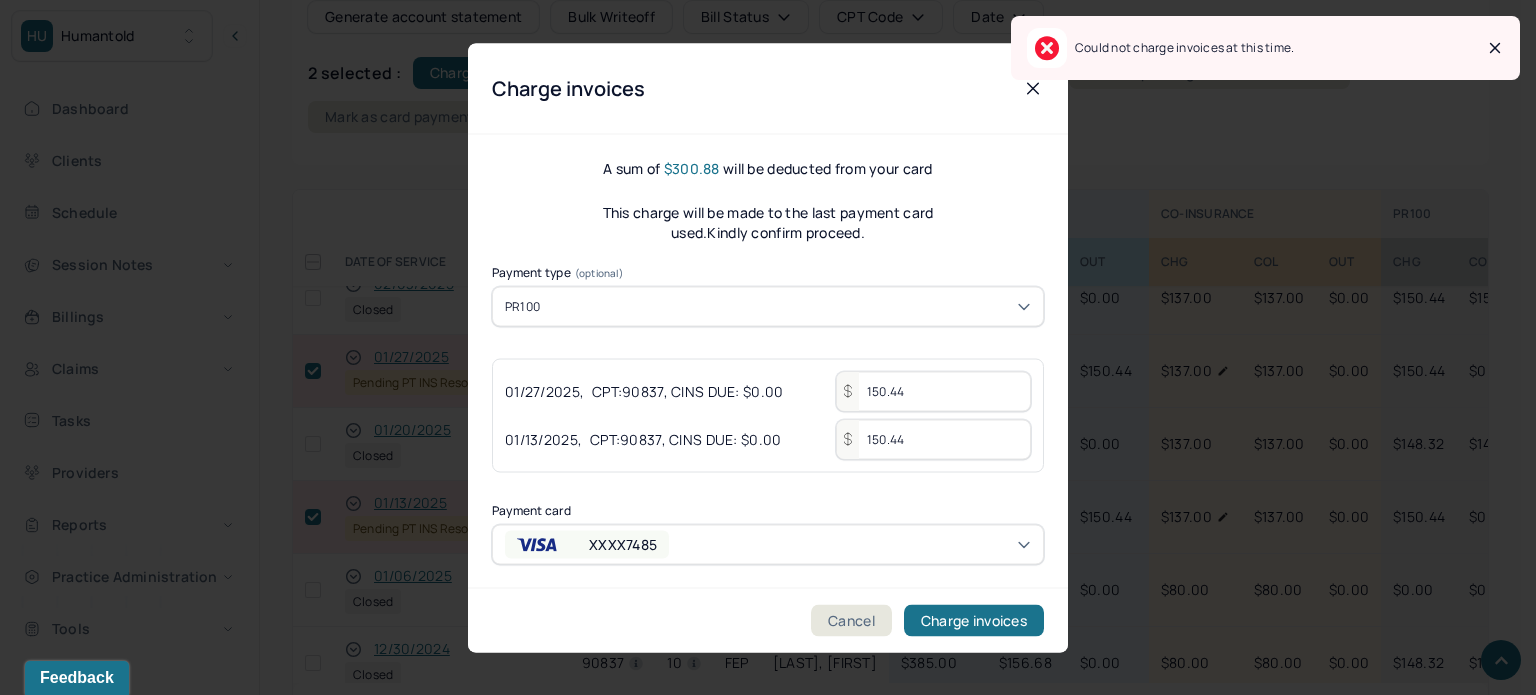 click on "HU Humantold       Dashboard Clients Schedule Session Notes Billings Claims Tasks Providers Reports Practice Administration Tools KP Katherine   Powers clientsupport,biller   Logout Client   Search by client name, chart number     FAQs     KP Katherine CONNELL, BRENNAN Inactive   Add flag     Edit               He/Him/His CLIENT CHART NUMBER CDLH260 PREFERRED NAME -- SEX male AGE 23  yrs DATE OF BIRTH 06/30/2002  CONTACT (240) 271-8038 EMAIL brennanconnell02@gmail.com PROVIDER ALIPERTI, DEANNA LCSW DIAGNOSIS -- DIAGNOSIS CODE -- LAST SESSION 06/14/2025 insurance provider Self Pay FINANCIAL ASSISTANCE STATUS no Address 135 East 12th Street City New York State NY Zipcode 10003 Consent to Sms -- On Trial -- Portal Activation No   Memo     Sessions history     Relations info     Insurance/Fees     Claims     Session Notes     Documents     Tasks 1    OUTSTANDING COLLECTED WRITE-OFF INSURANCE $605.88 $3,999.20 $3,602.84 CO-INSURANCE $0.00 $2,672.00 $0.00 UNMATCHED -- $2,856.56 -- PR100 --" at bounding box center (760, 275) 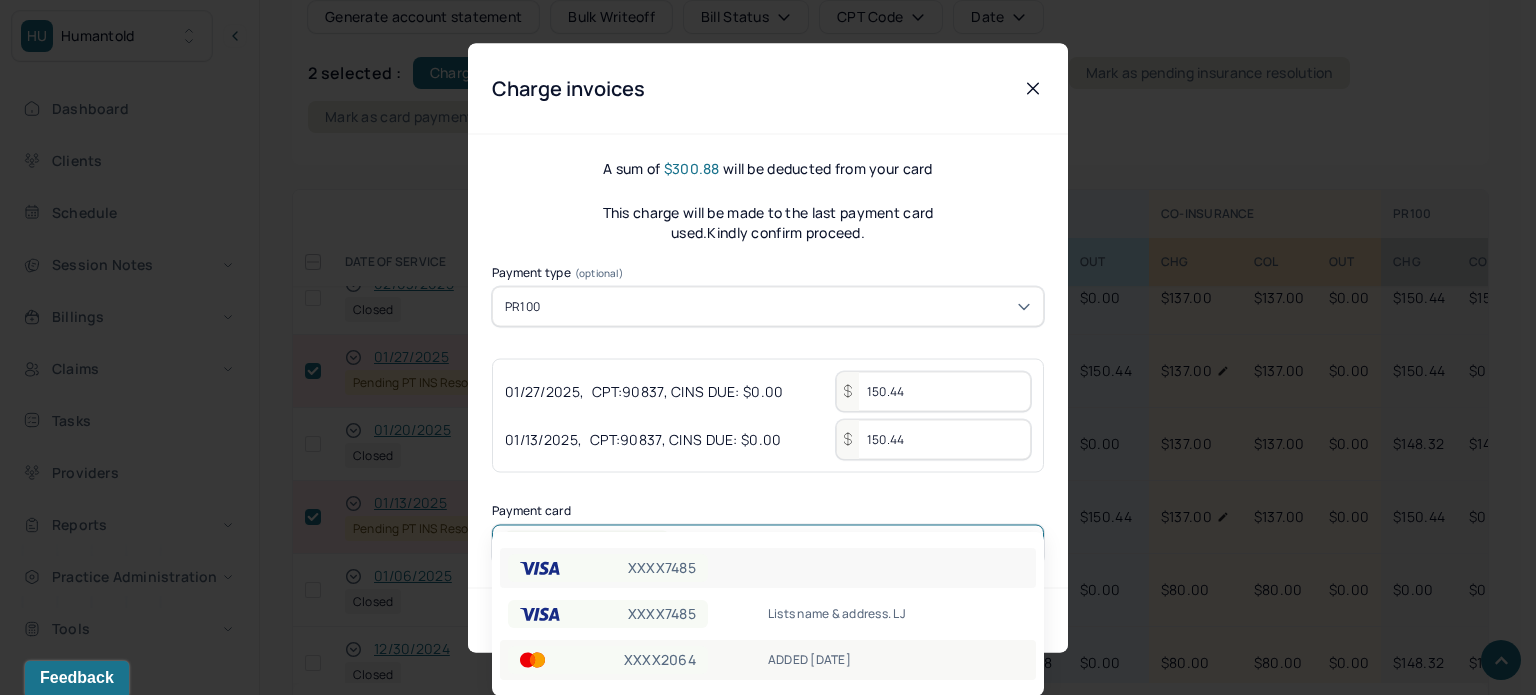 click on "XXXX2064 ADDED 7/14/25" at bounding box center (768, 660) 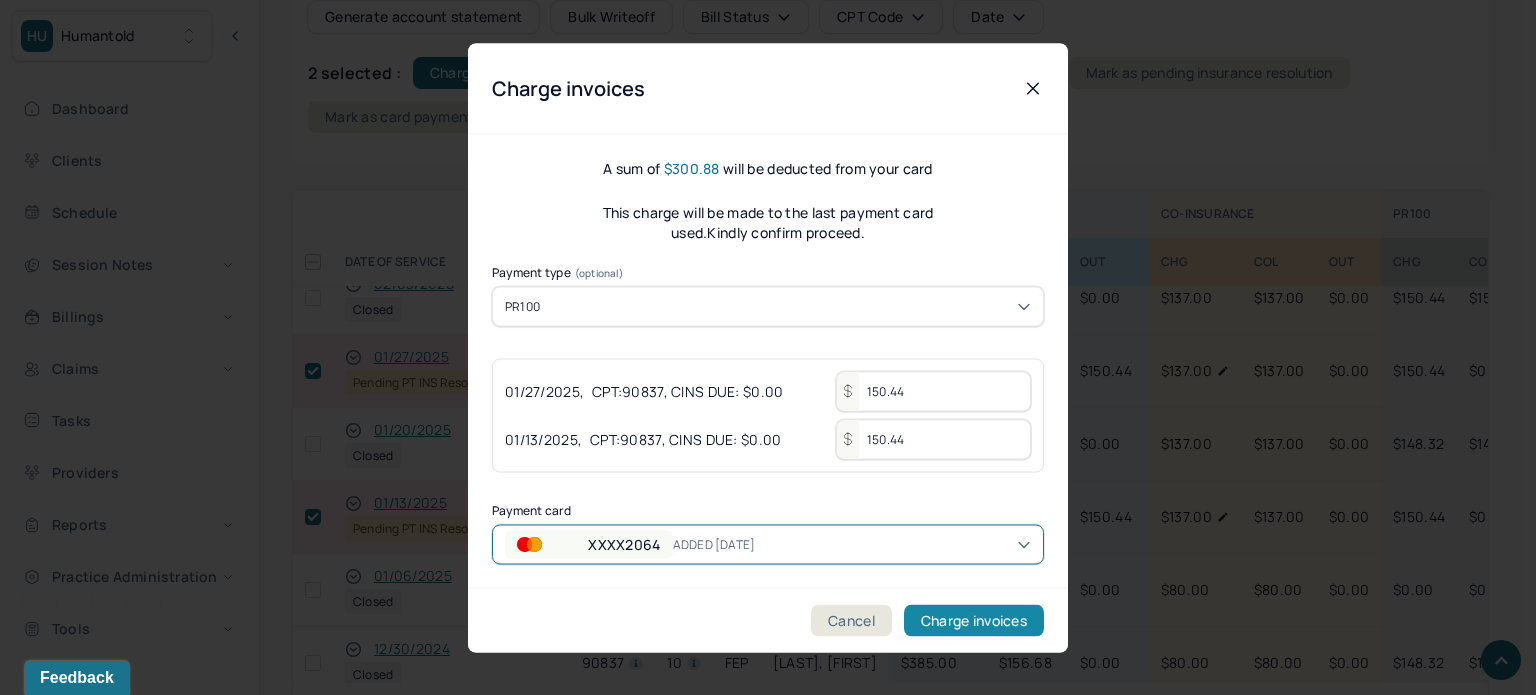 click on "Charge invoices" at bounding box center (974, 620) 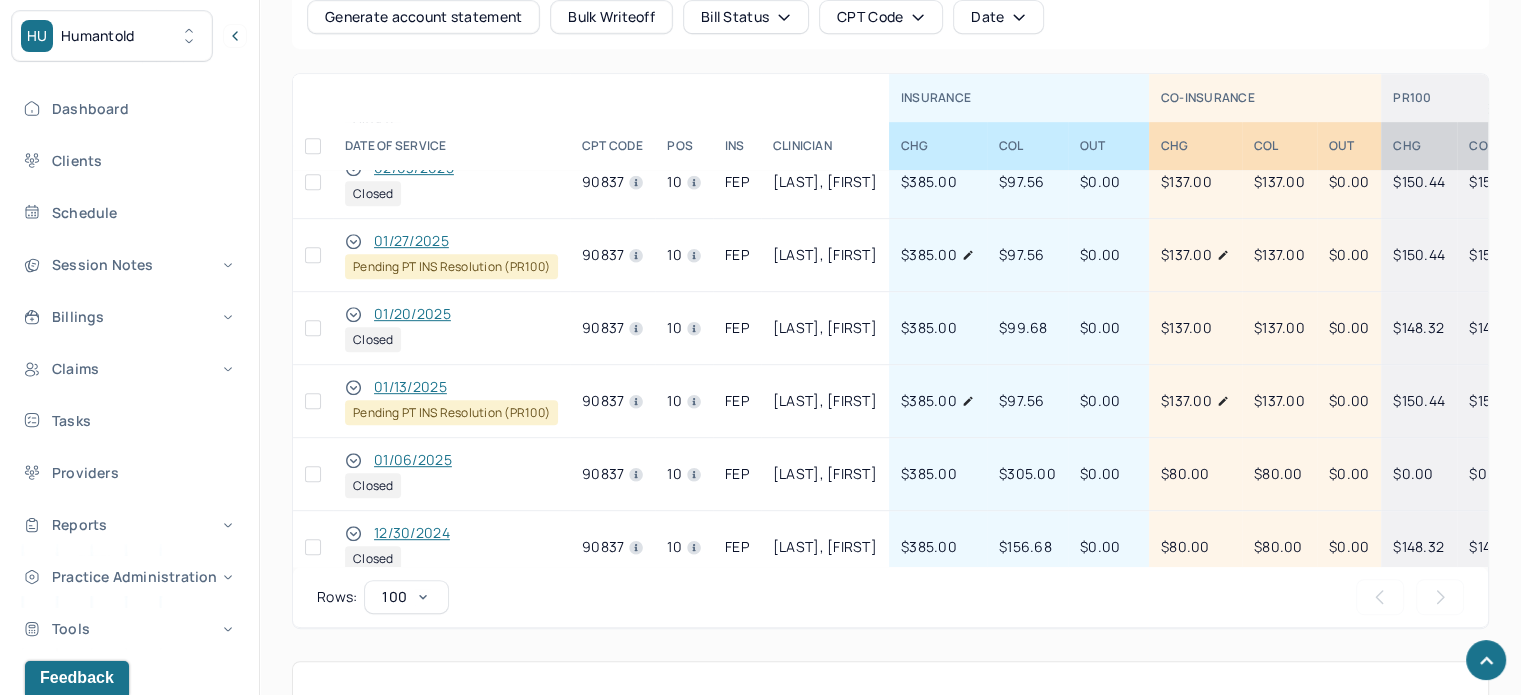 click at bounding box center (313, 401) 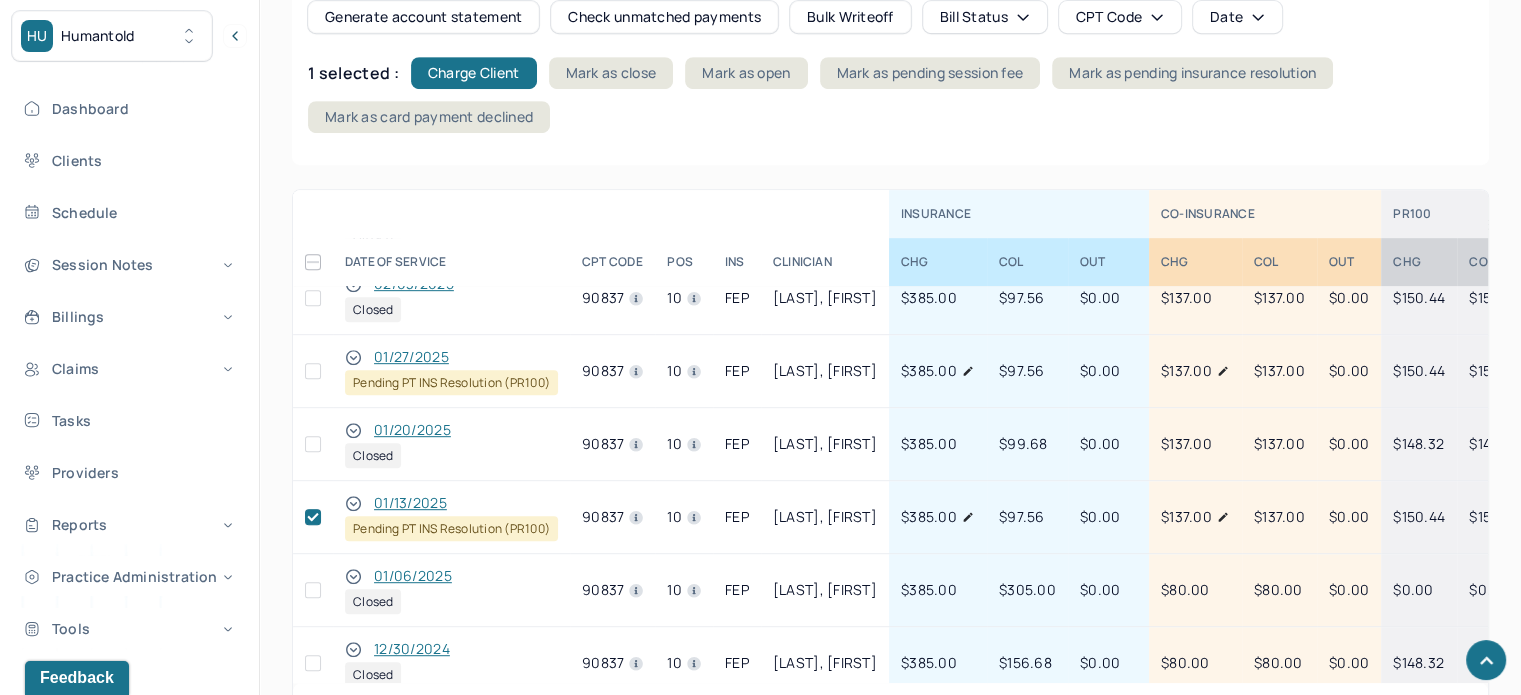 click at bounding box center [313, 371] 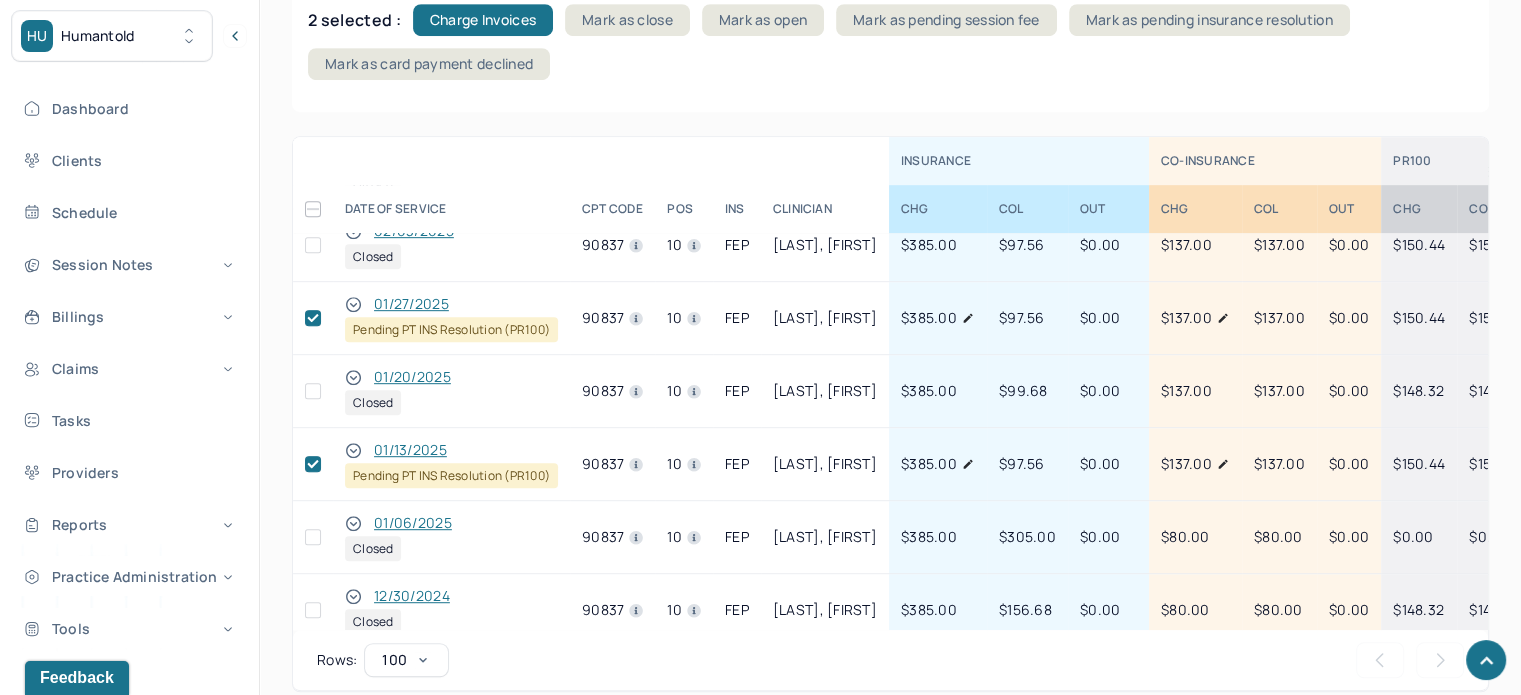 scroll, scrollTop: 1047, scrollLeft: 0, axis: vertical 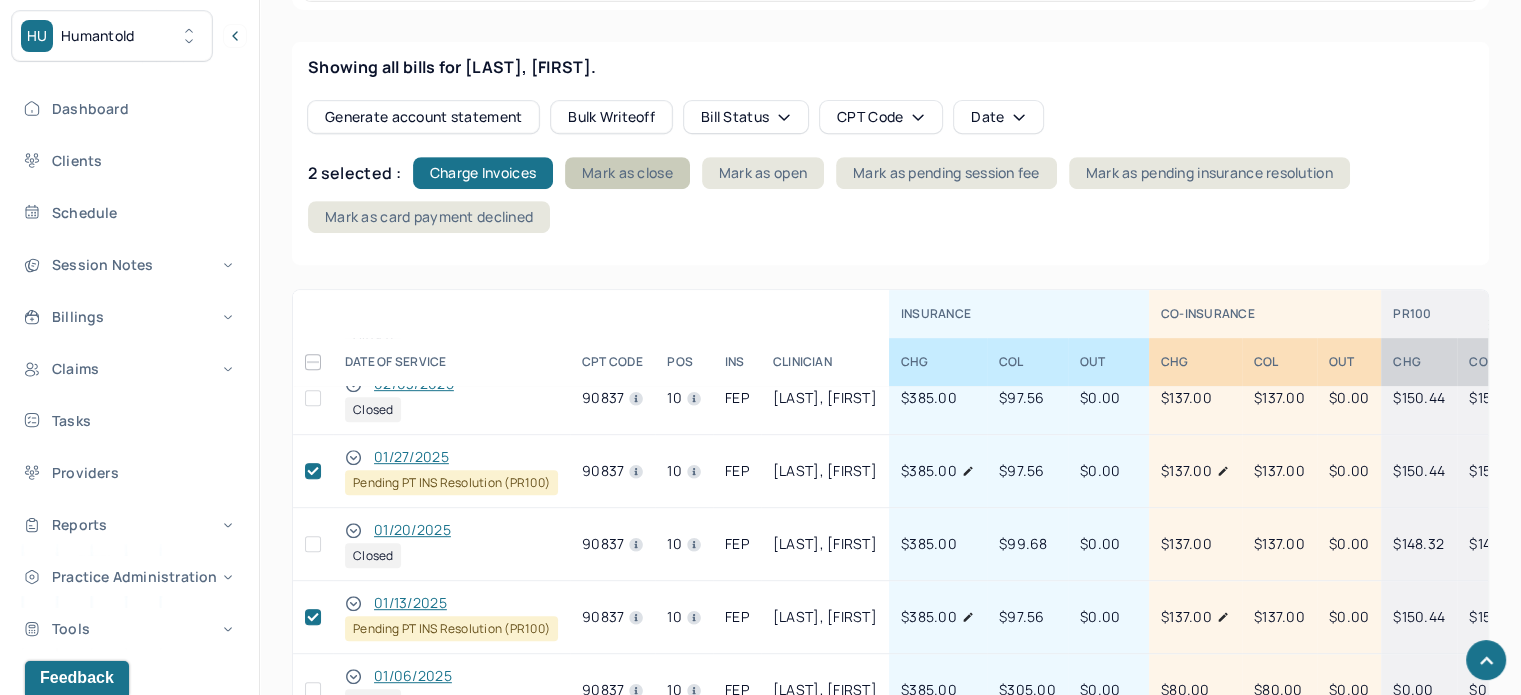 click on "Mark as close" at bounding box center [627, 173] 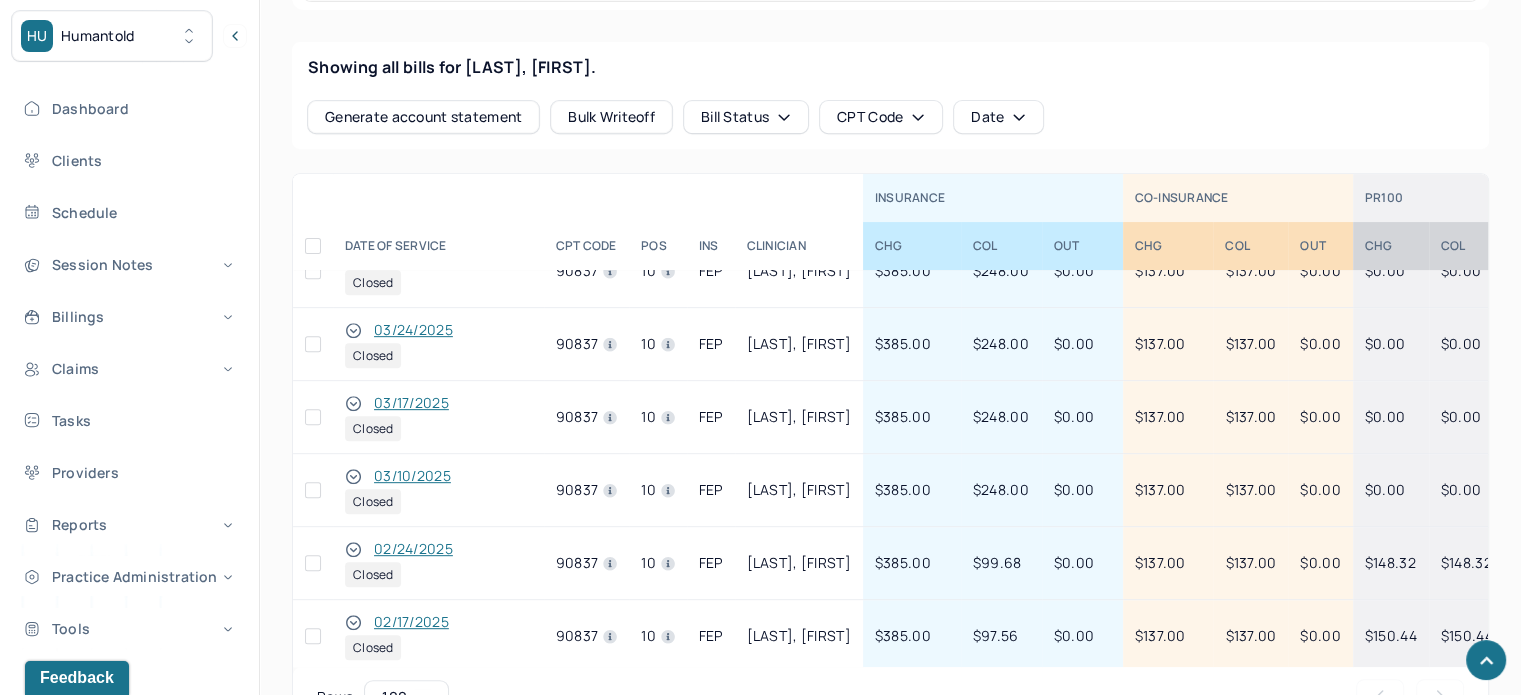 scroll, scrollTop: 0, scrollLeft: 0, axis: both 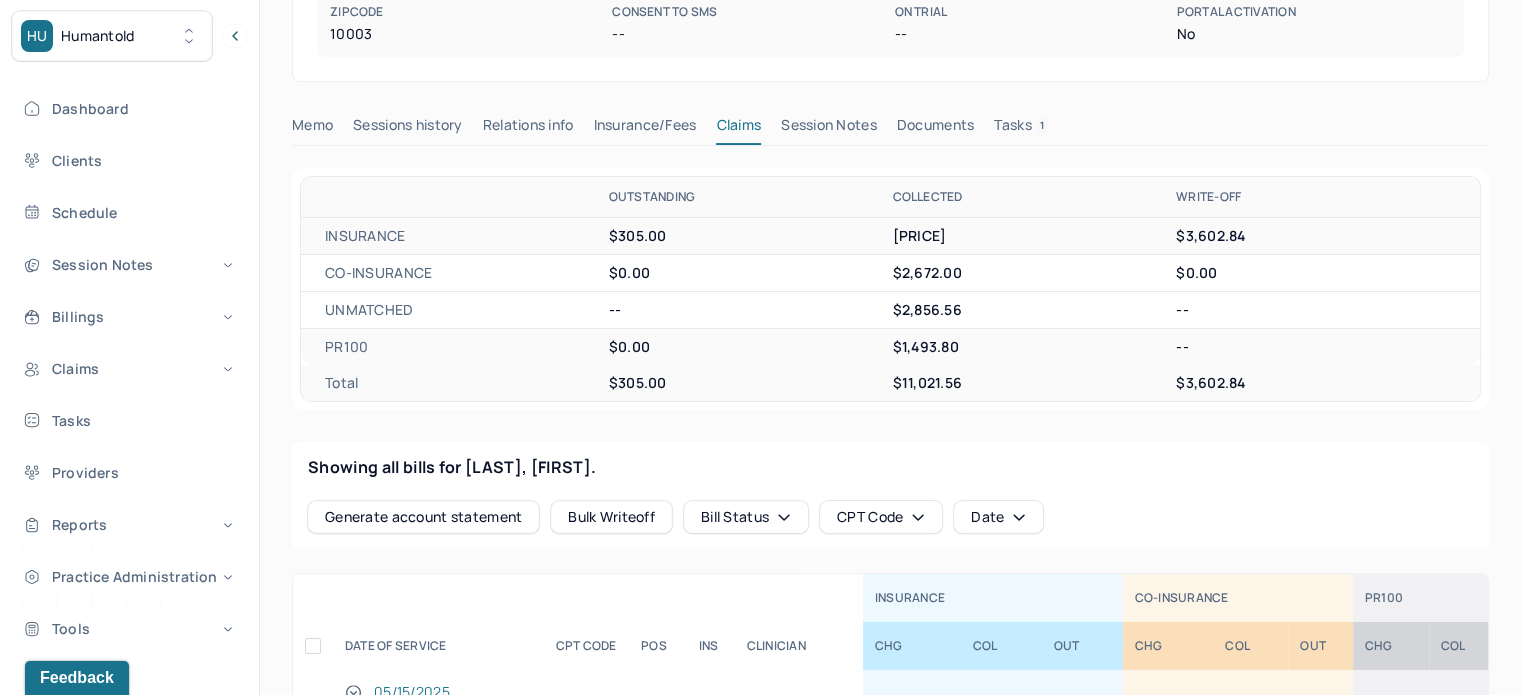 click on "Tasks 1" at bounding box center [1021, 129] 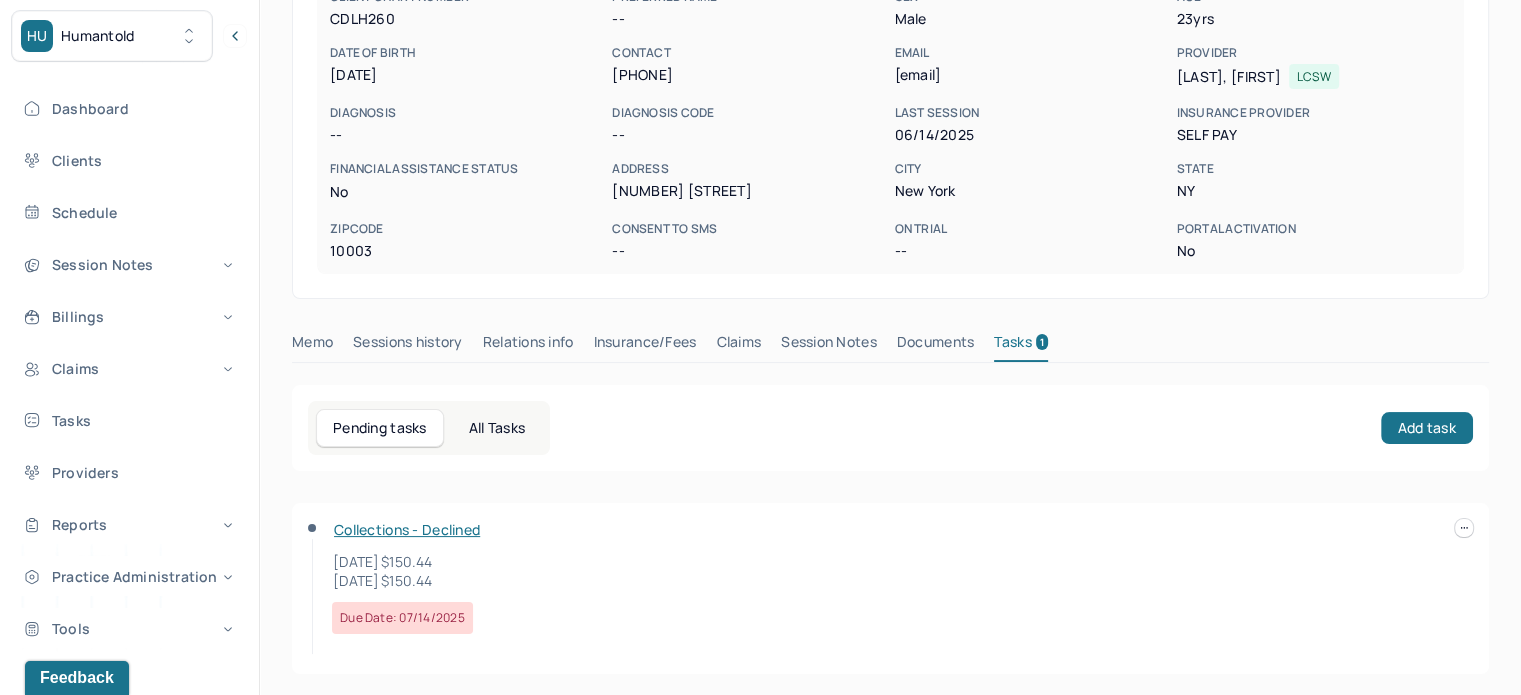 scroll, scrollTop: 231, scrollLeft: 0, axis: vertical 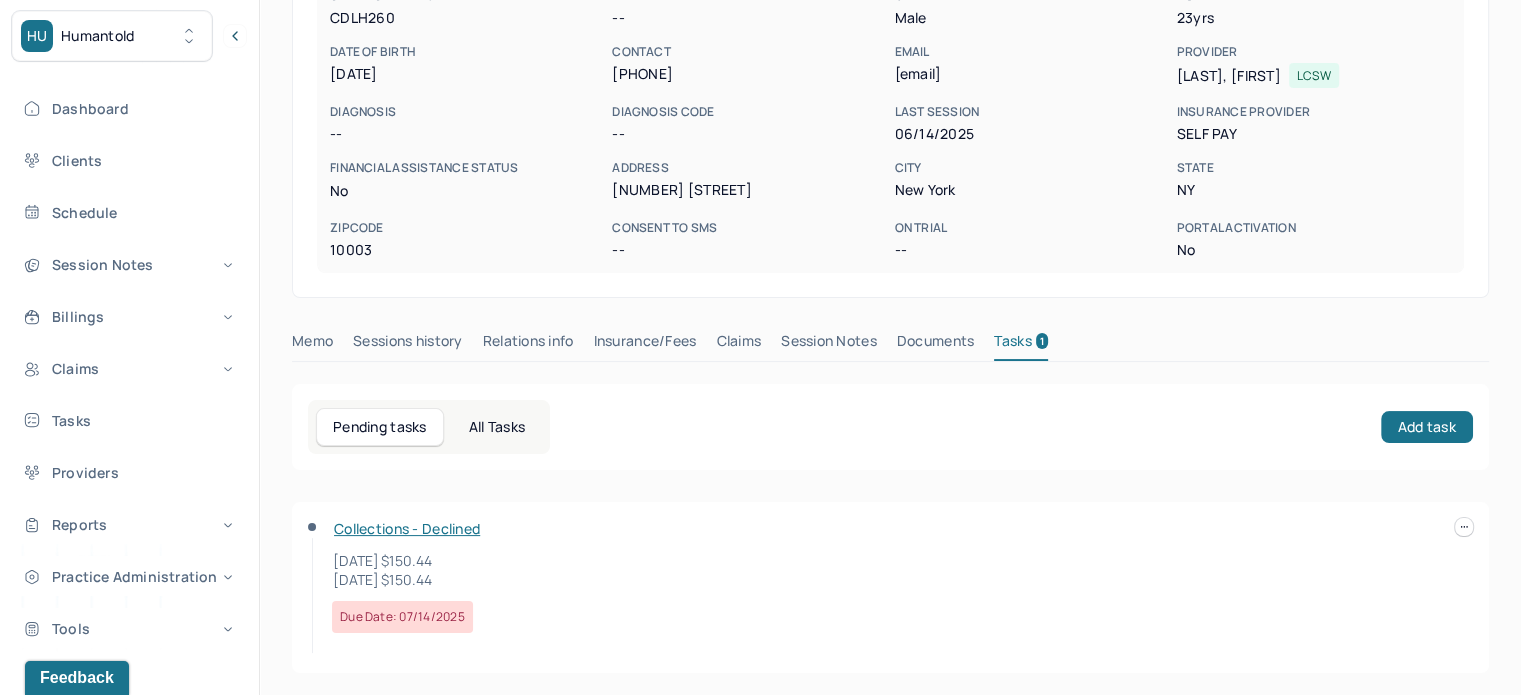 click at bounding box center [1464, 527] 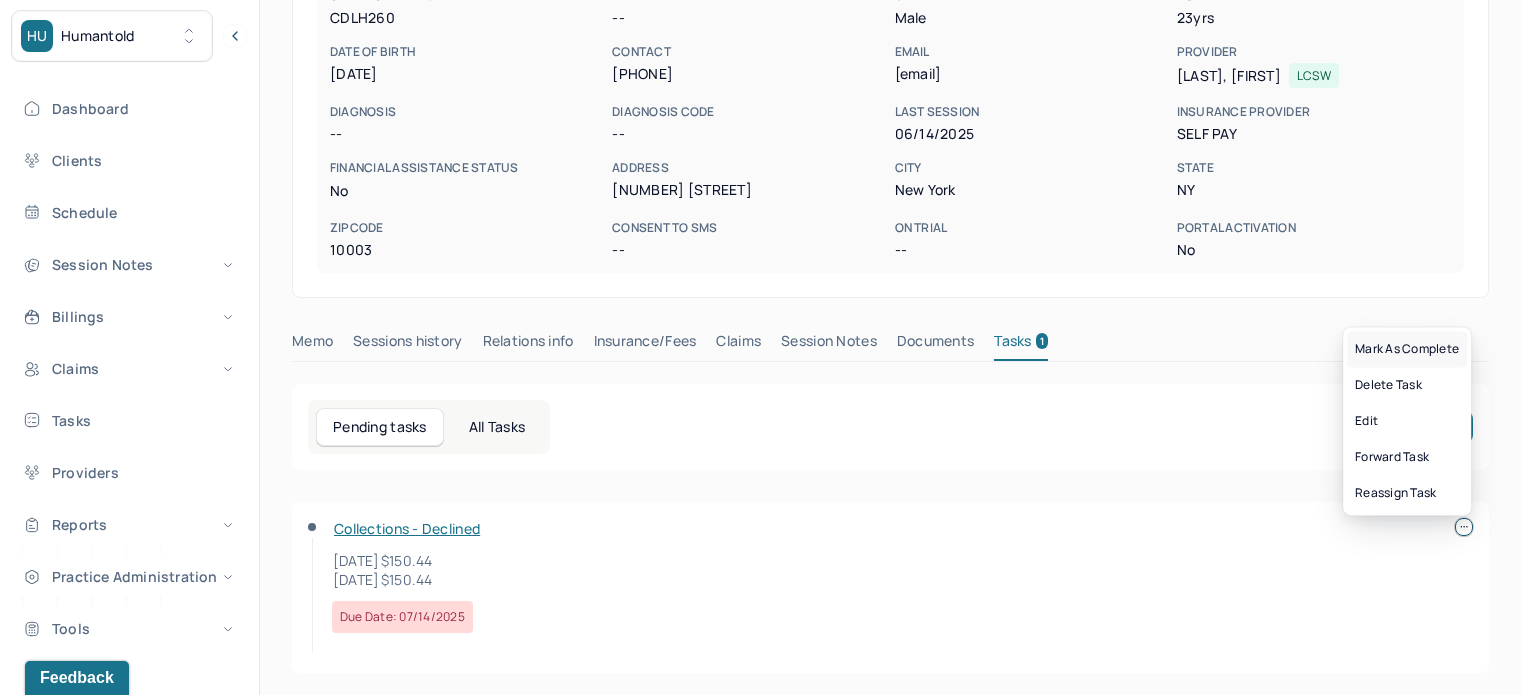 click on "Mark as complete" at bounding box center [1407, 349] 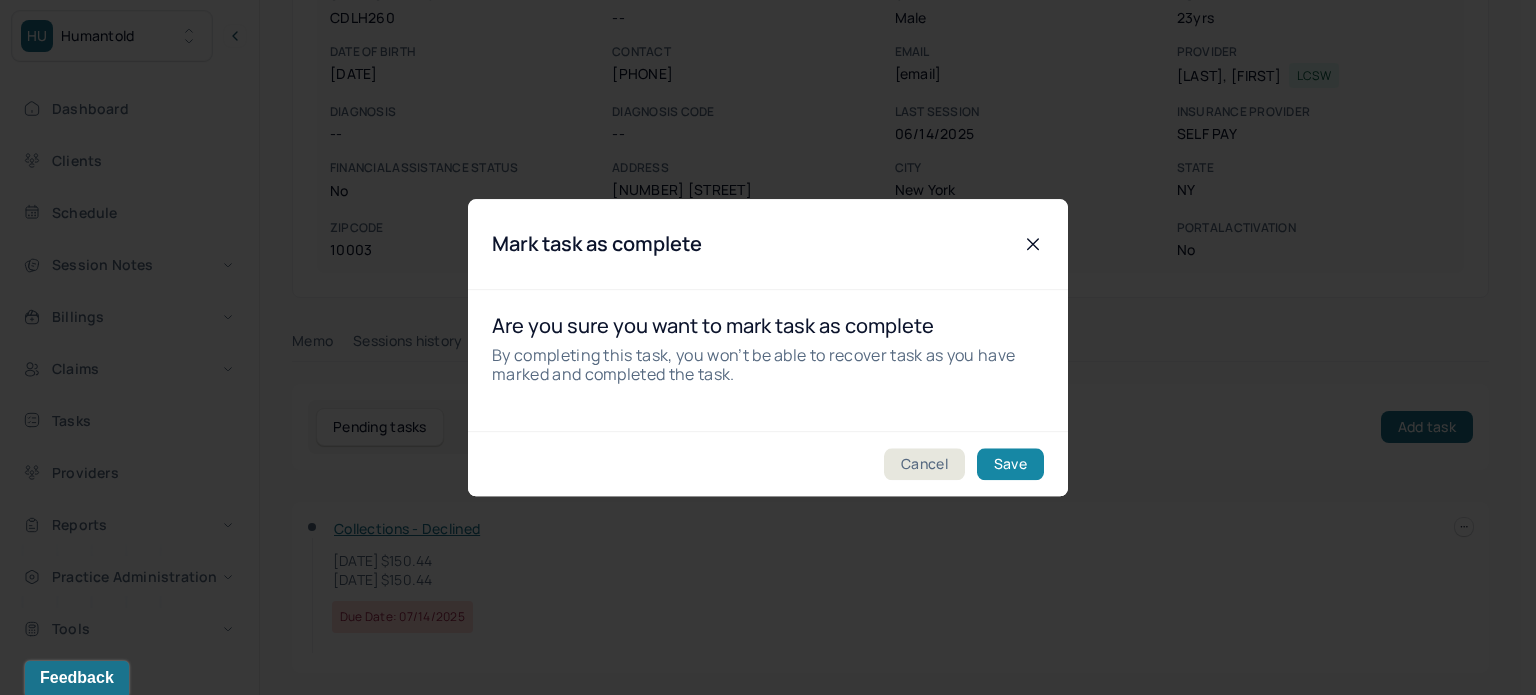 click on "Save" at bounding box center (1010, 464) 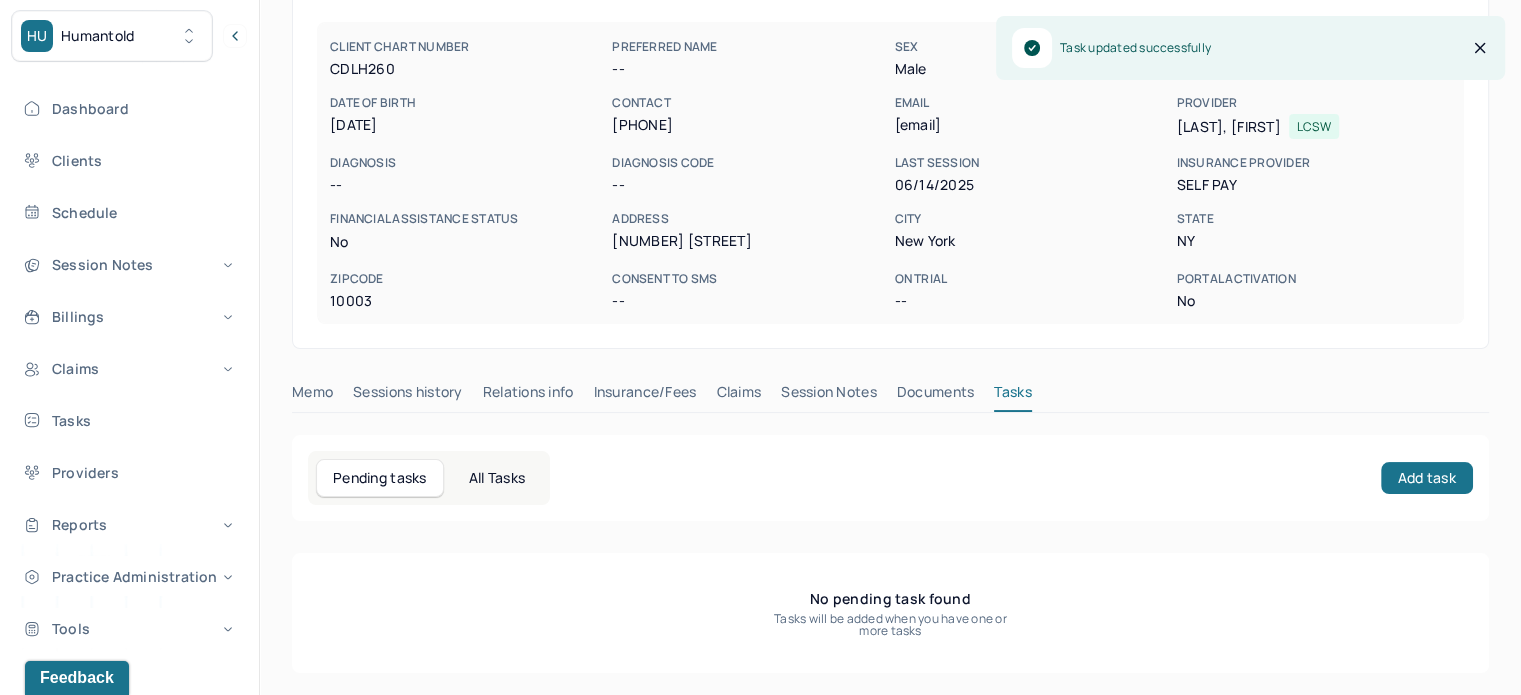 scroll, scrollTop: 0, scrollLeft: 0, axis: both 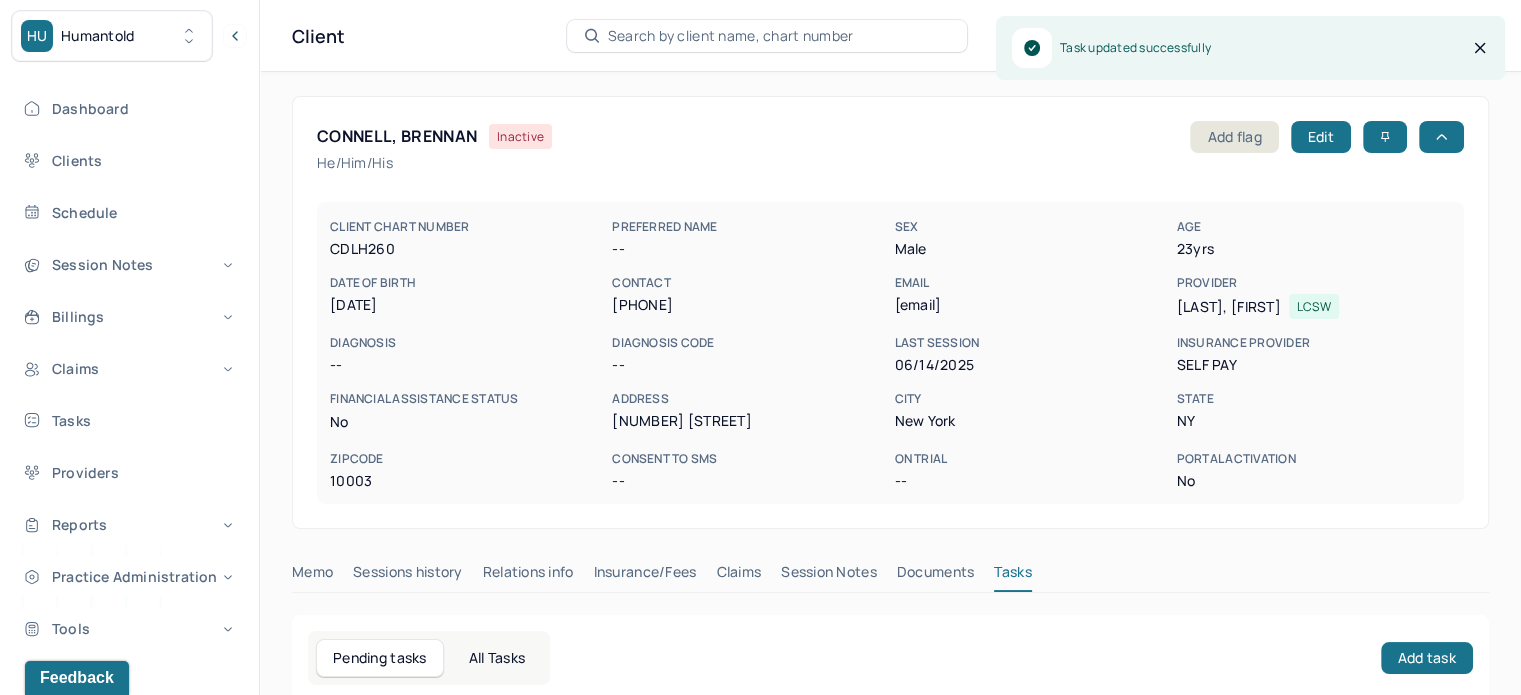 click on "Claims" at bounding box center (738, 576) 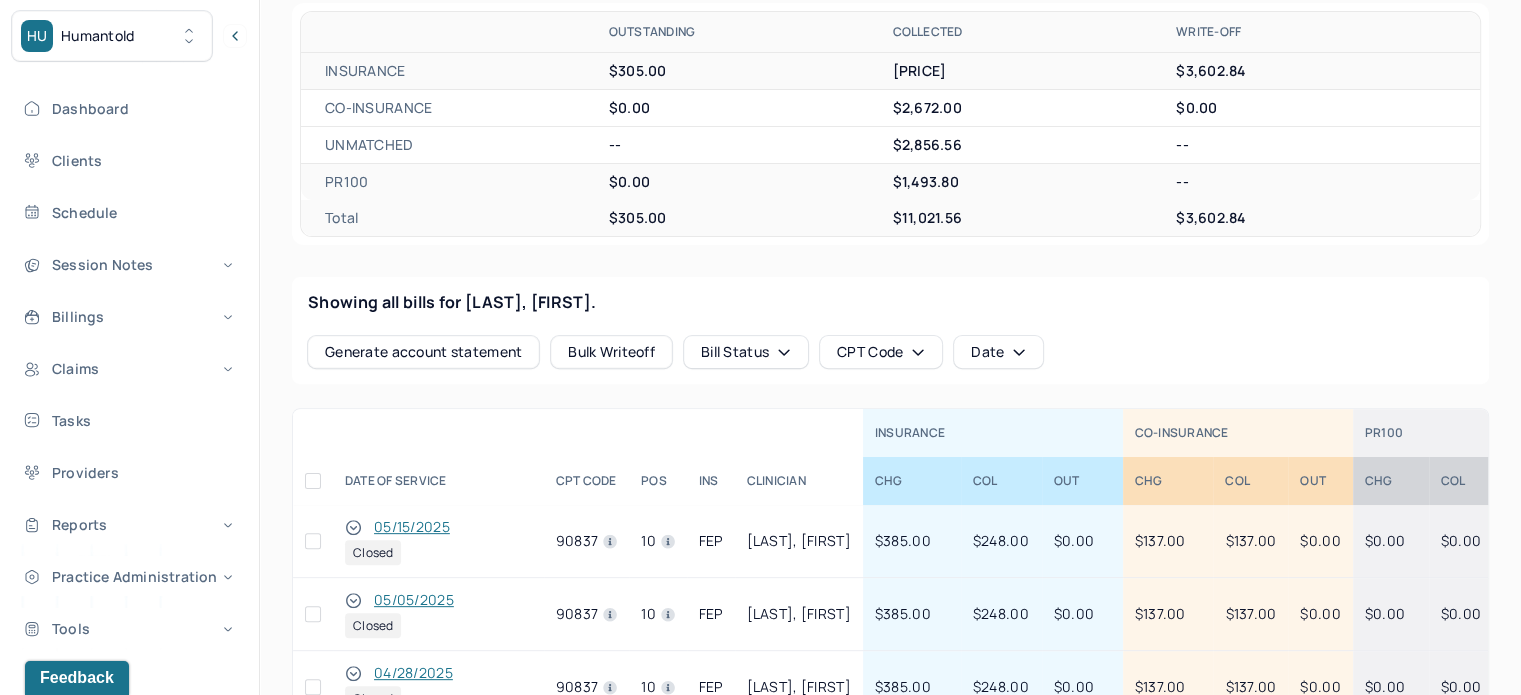 scroll, scrollTop: 800, scrollLeft: 0, axis: vertical 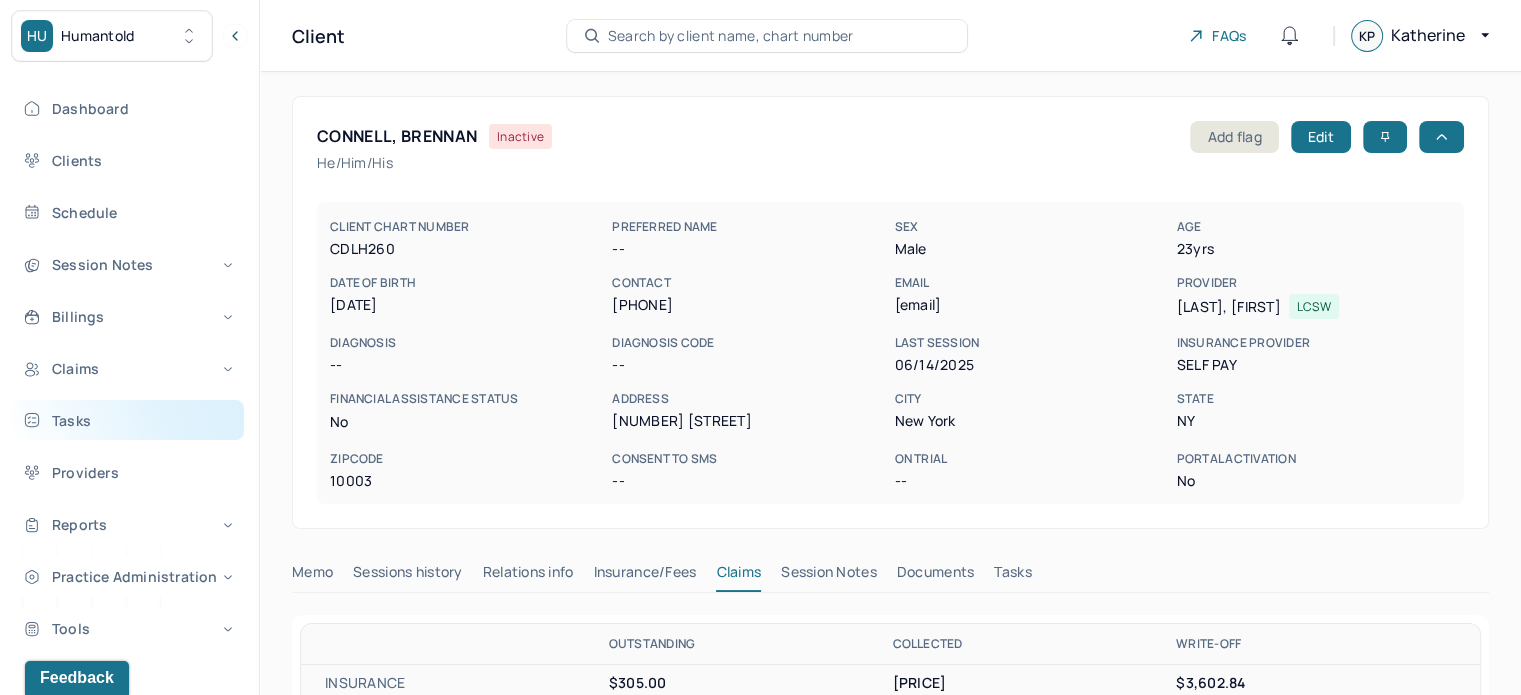 click on "Tasks" at bounding box center (128, 420) 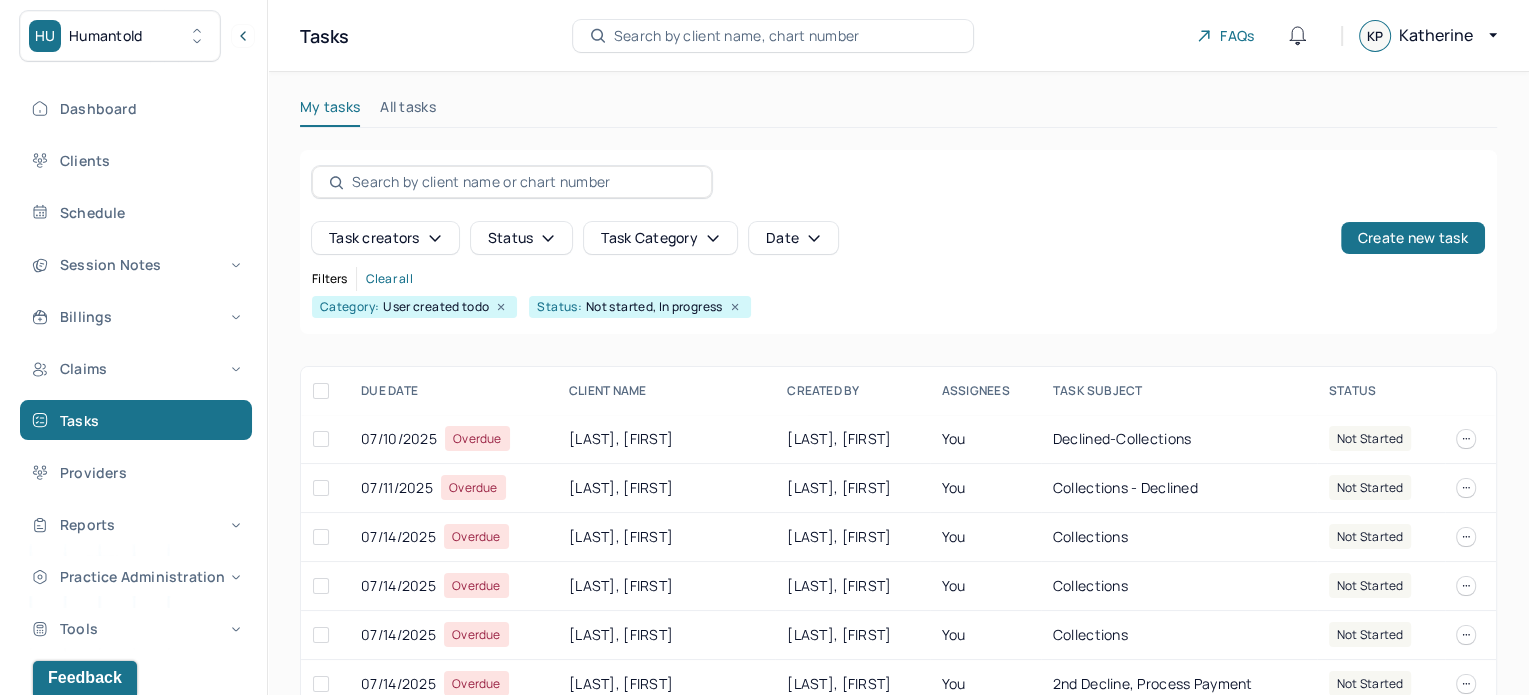 scroll, scrollTop: 100, scrollLeft: 0, axis: vertical 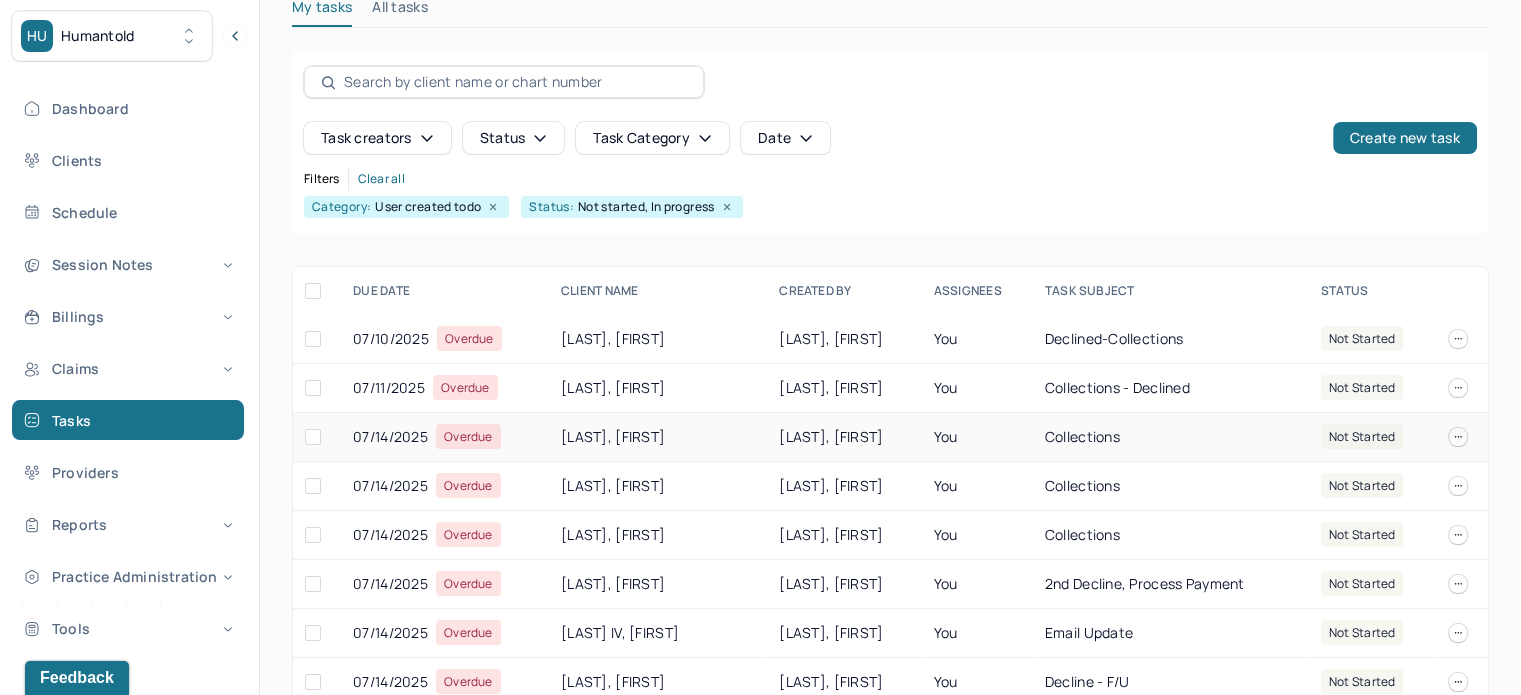 click on "HARRIS, SAKIYNA" at bounding box center (658, 437) 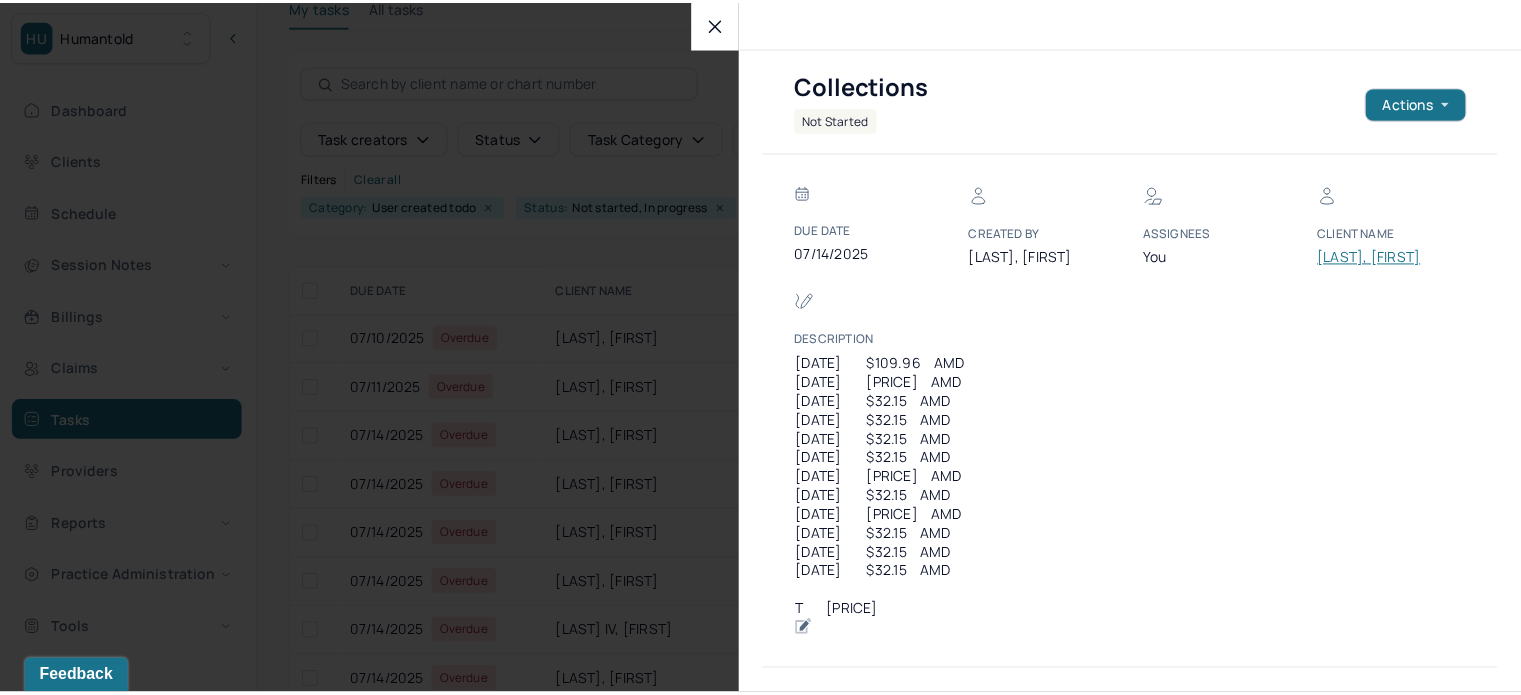 scroll, scrollTop: 136, scrollLeft: 0, axis: vertical 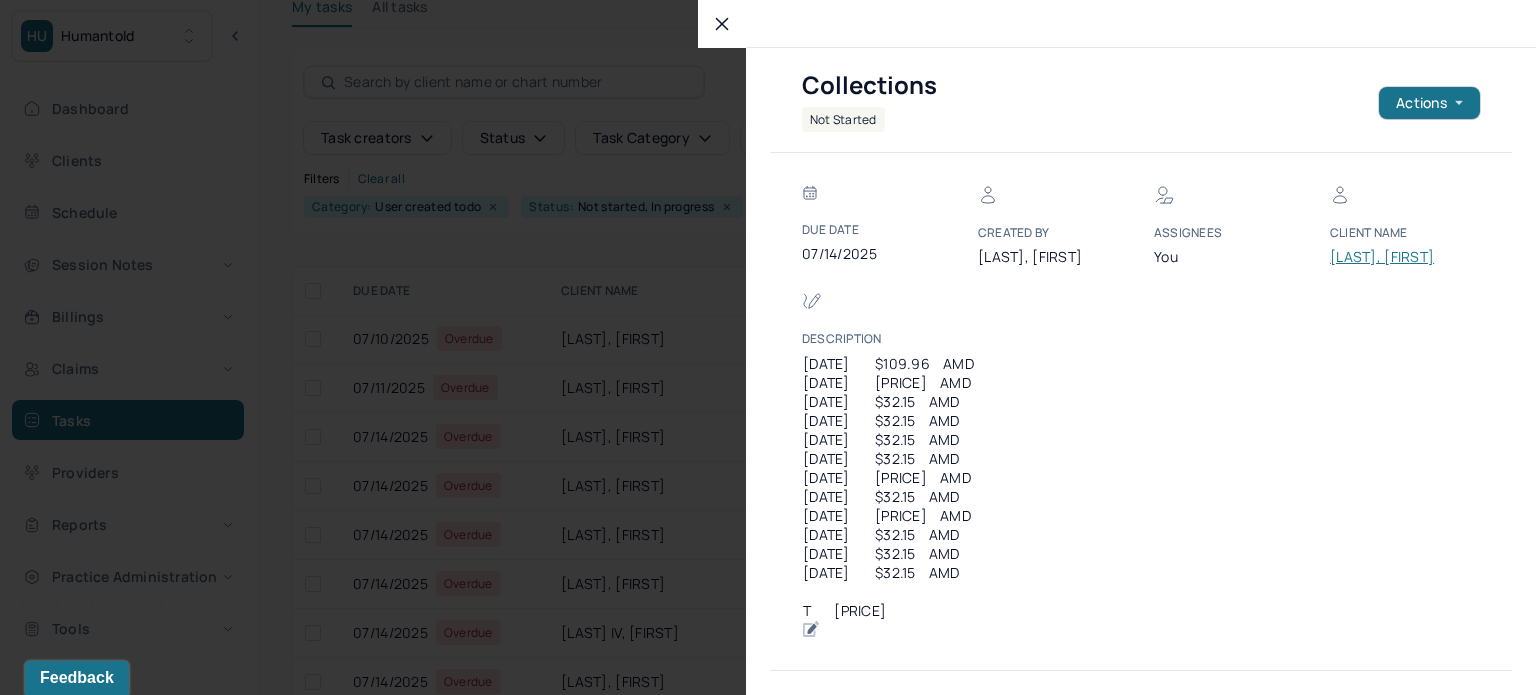 click at bounding box center (768, 347) 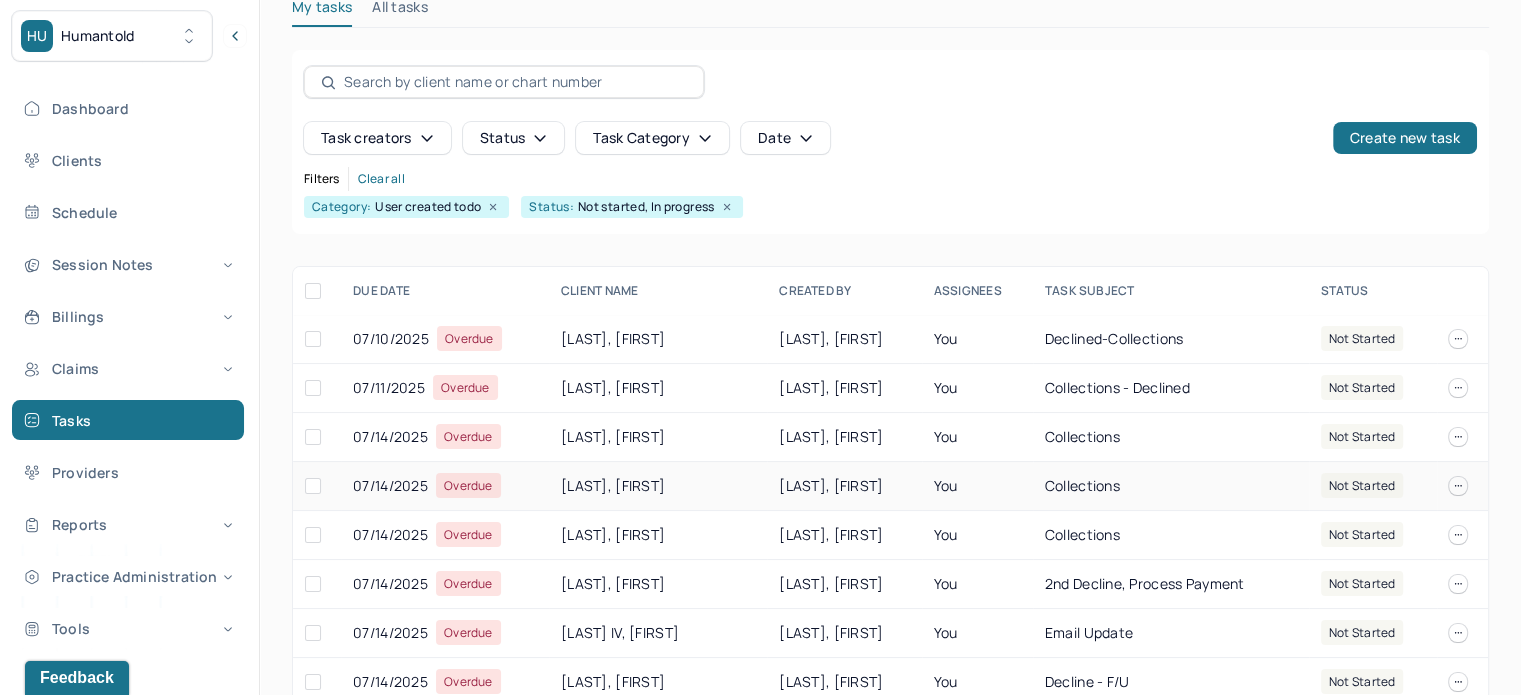 click on "07/14/2025 Overdue" at bounding box center (445, 486) 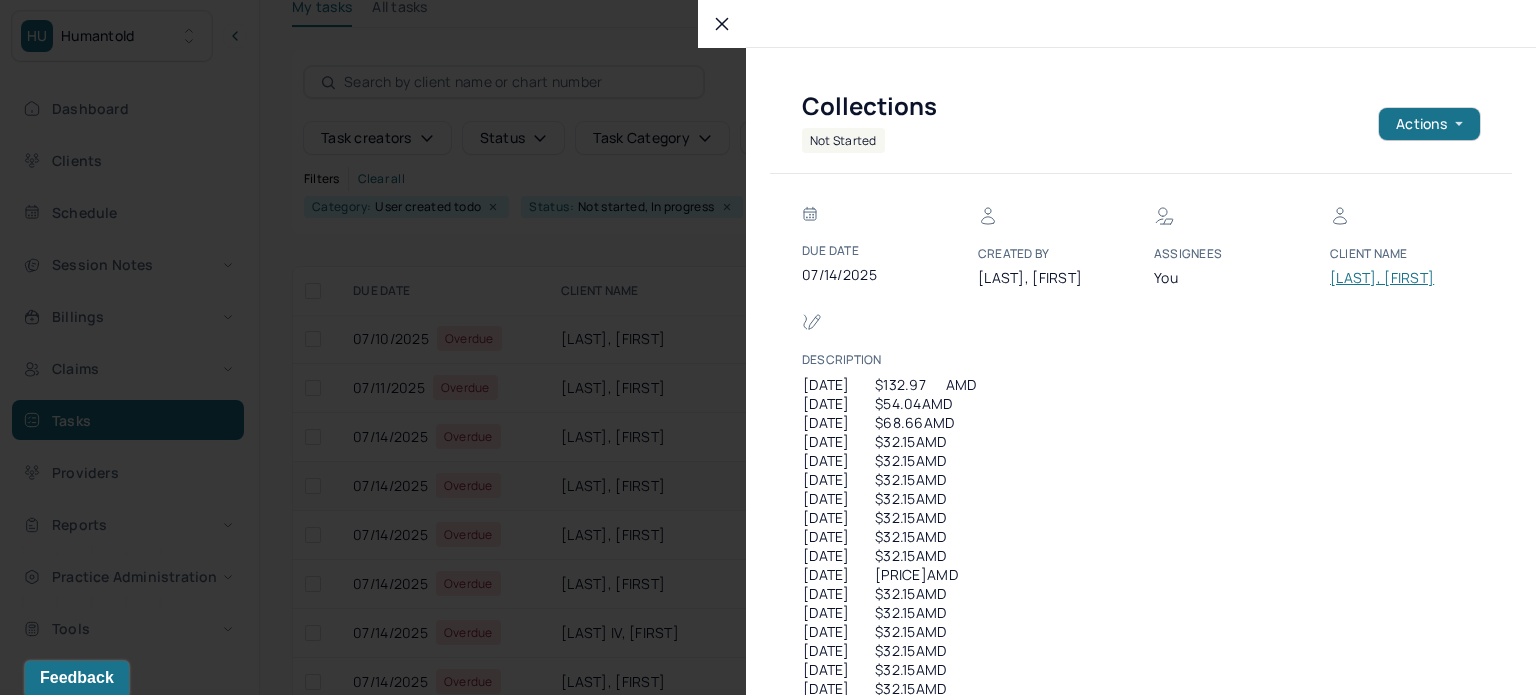 click at bounding box center (768, 347) 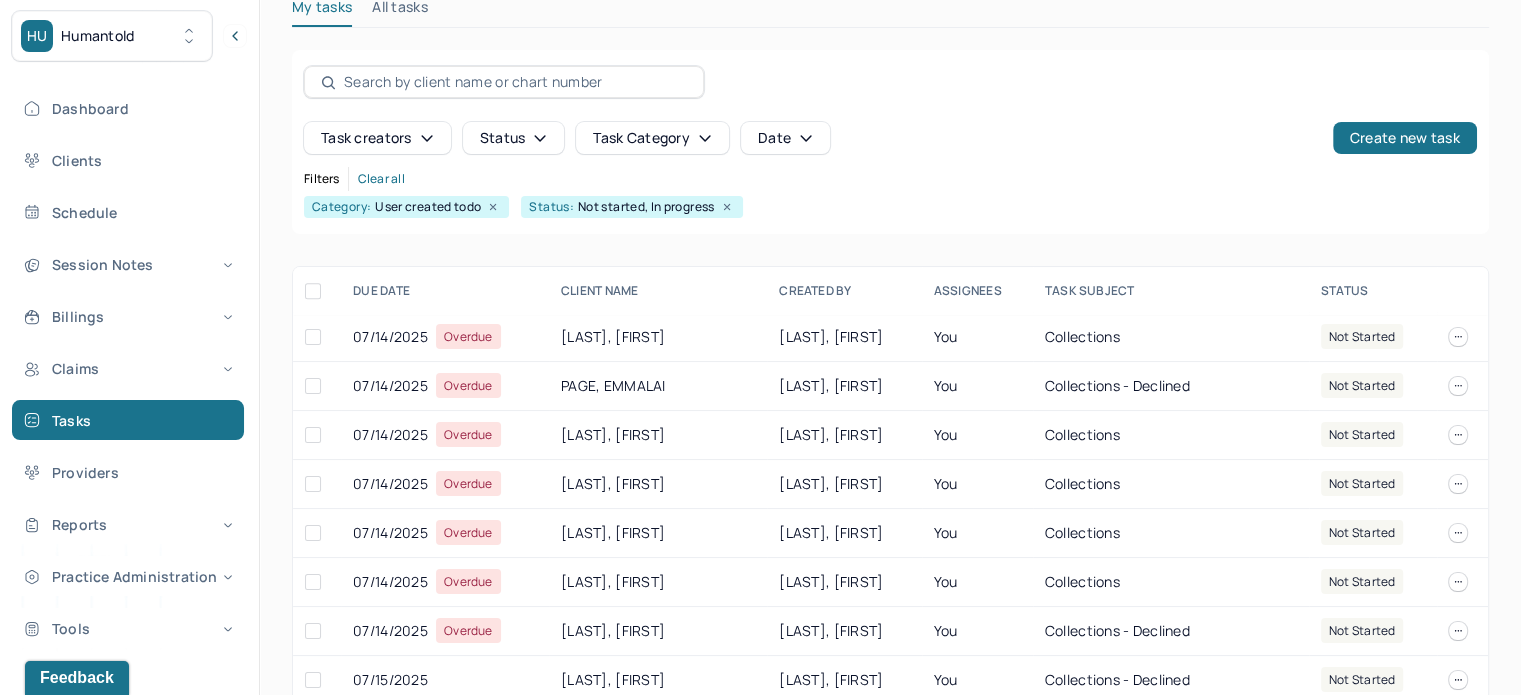 scroll, scrollTop: 1500, scrollLeft: 0, axis: vertical 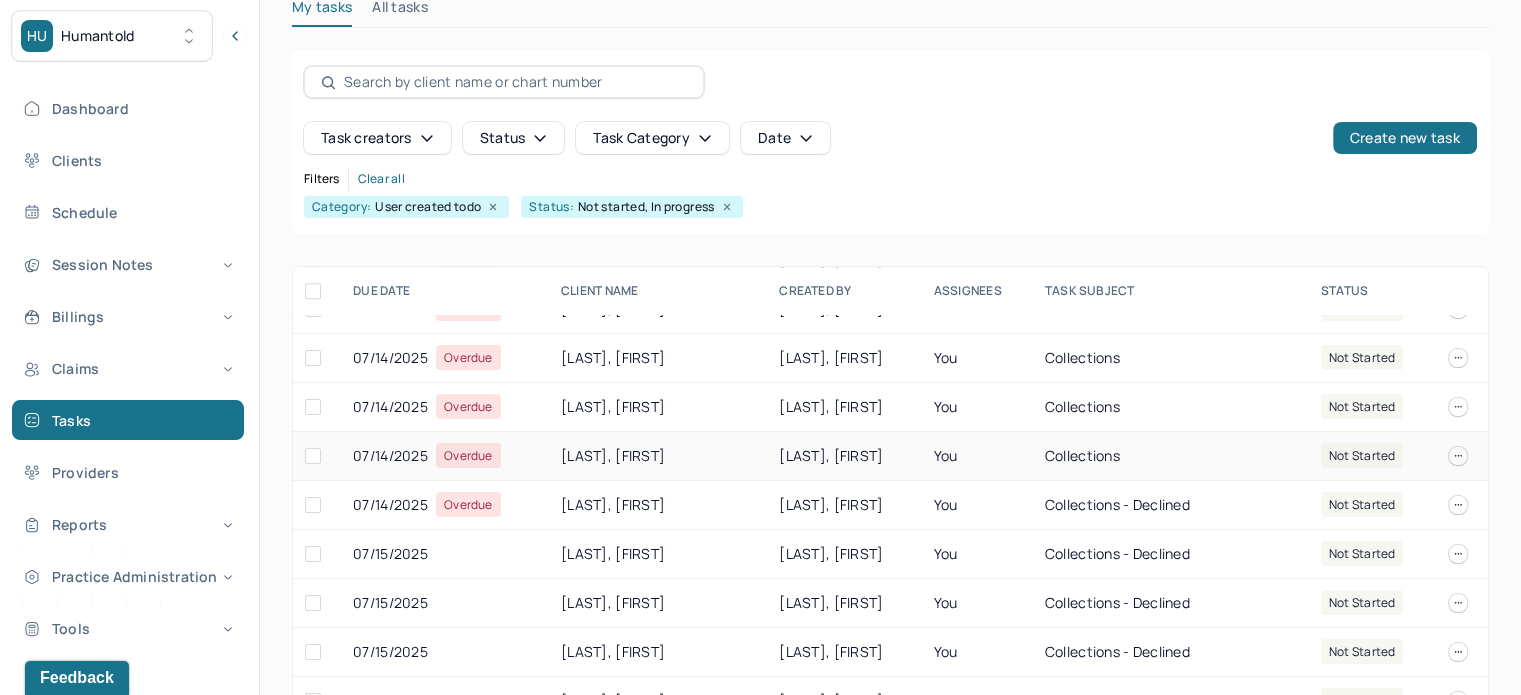 click on "[LAST], [FIRST]" at bounding box center [658, 456] 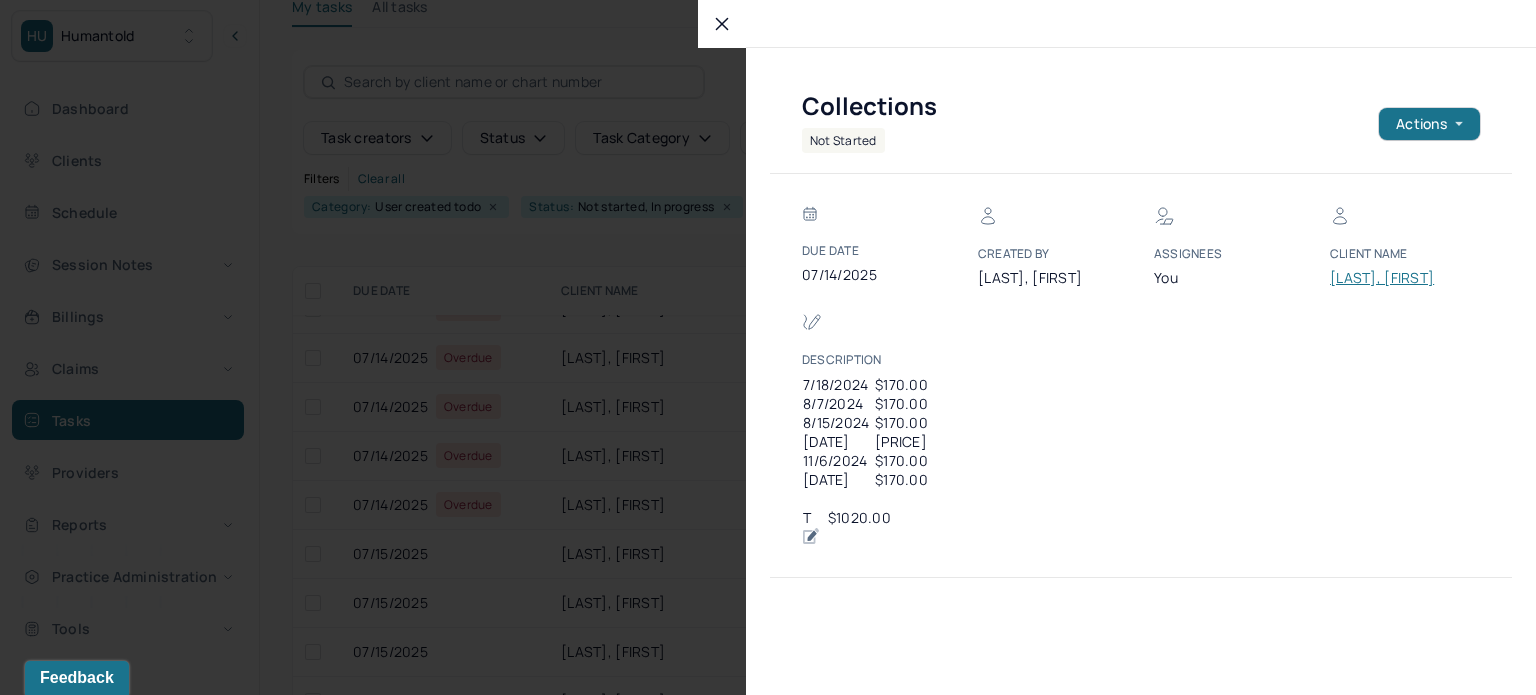 click at bounding box center (768, 347) 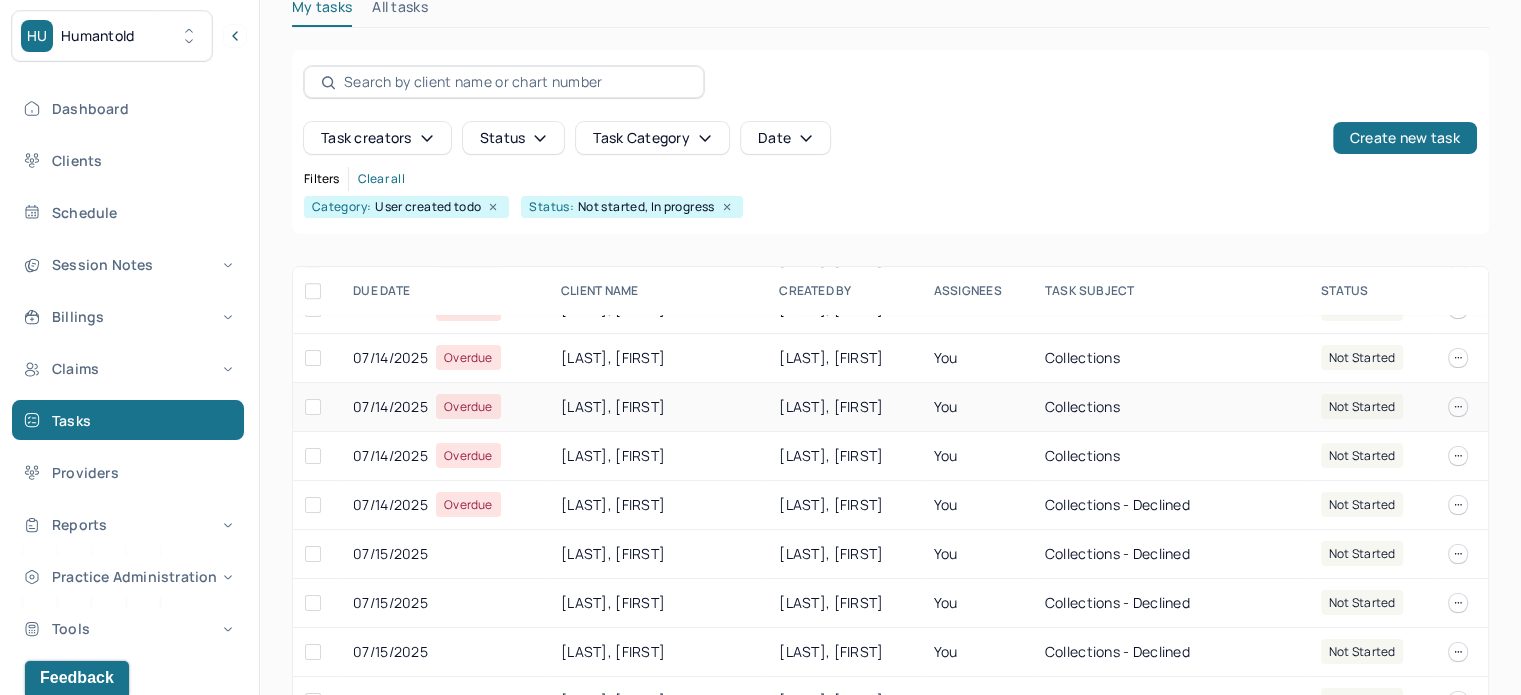 click on "[LAST], [FIRST]" at bounding box center (658, 407) 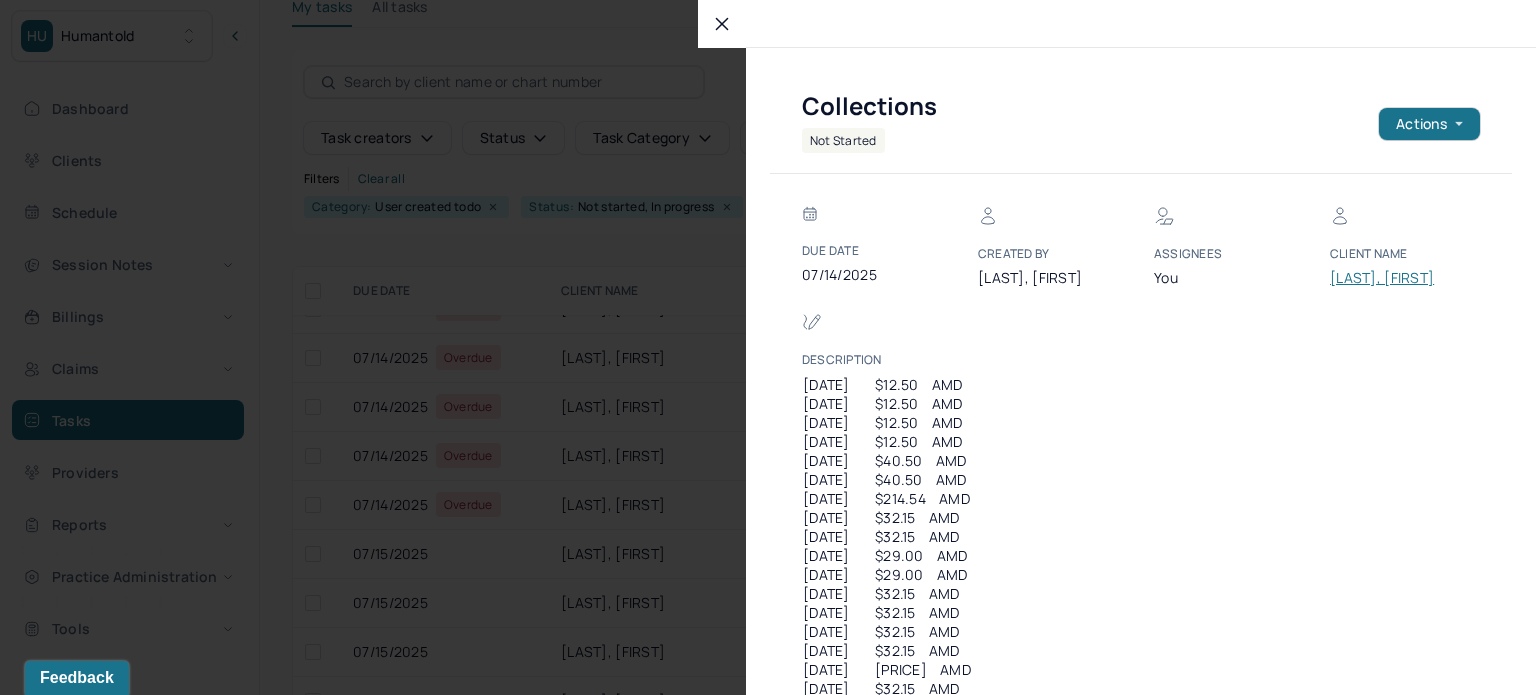 click at bounding box center [768, 347] 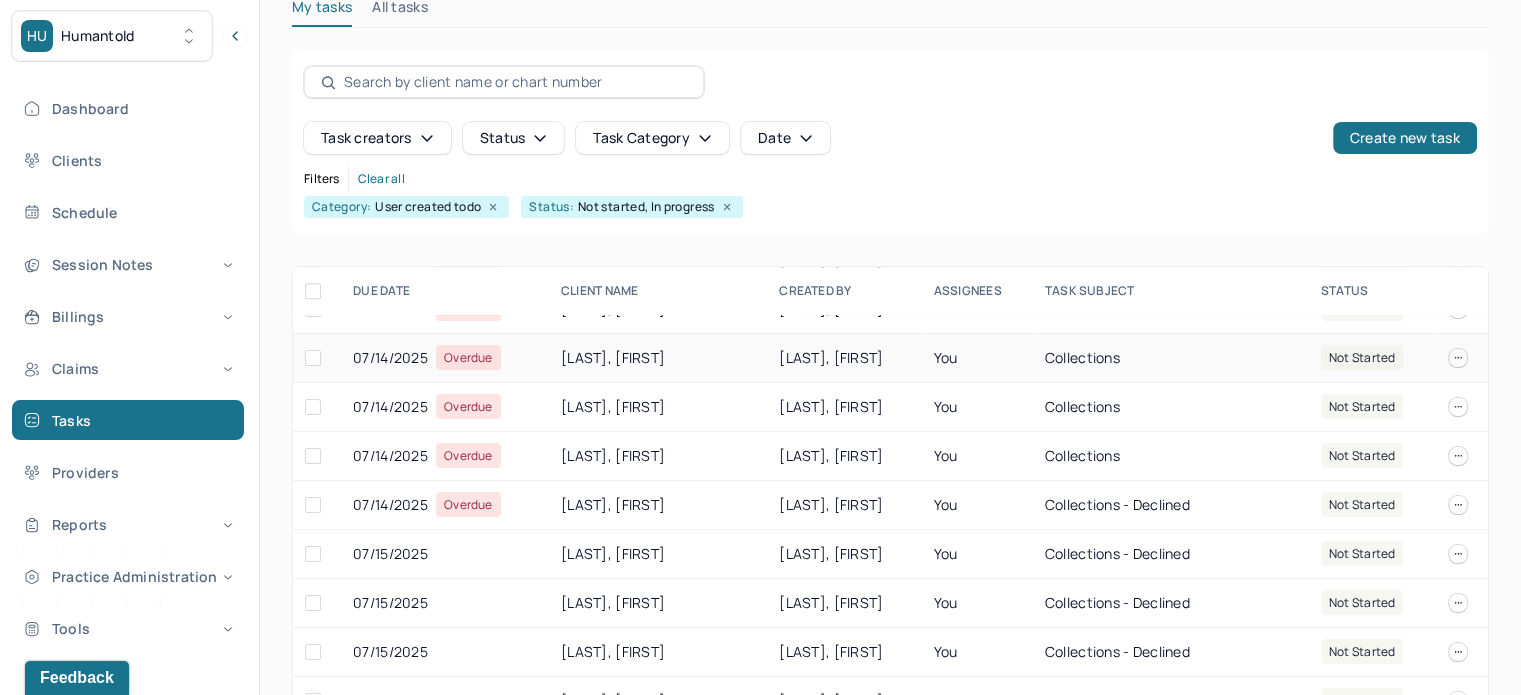 click on "[LAST], [FIRST]" at bounding box center (658, 358) 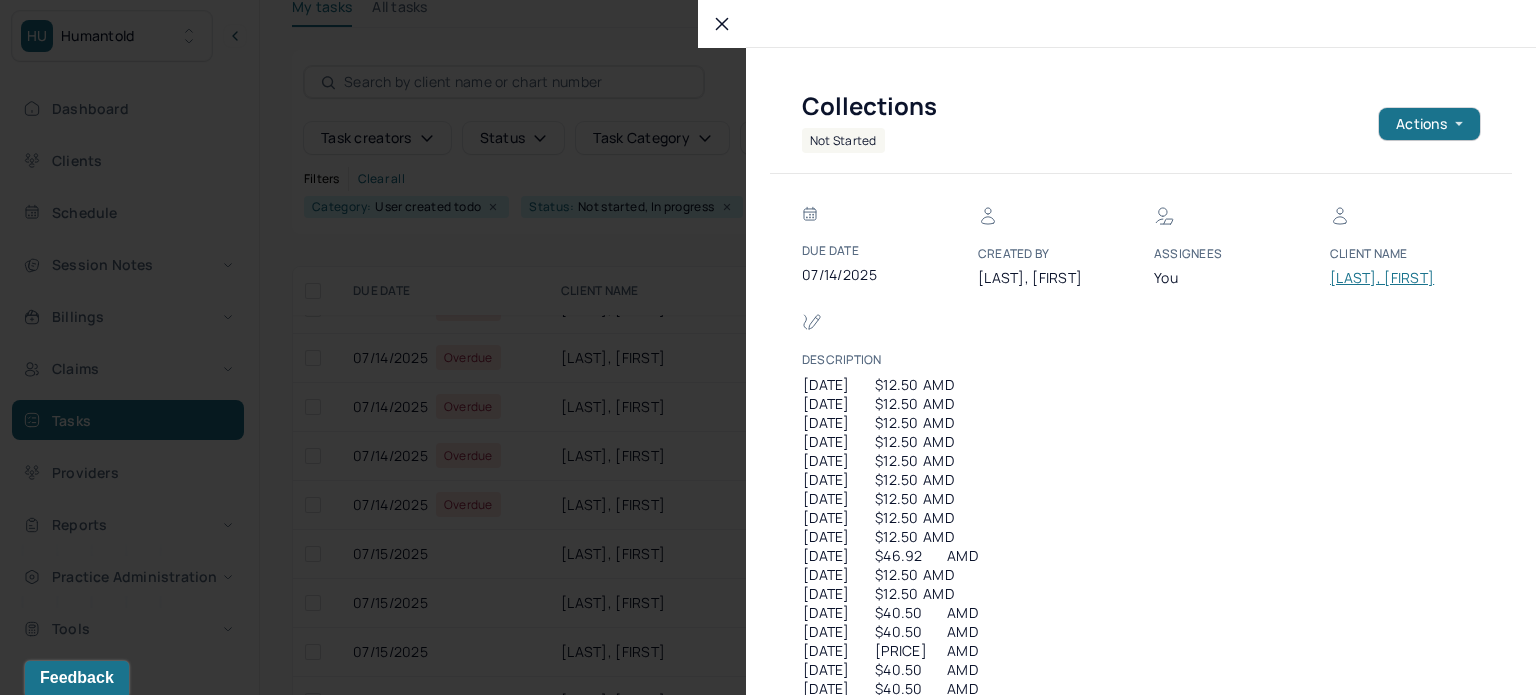 click at bounding box center [768, 347] 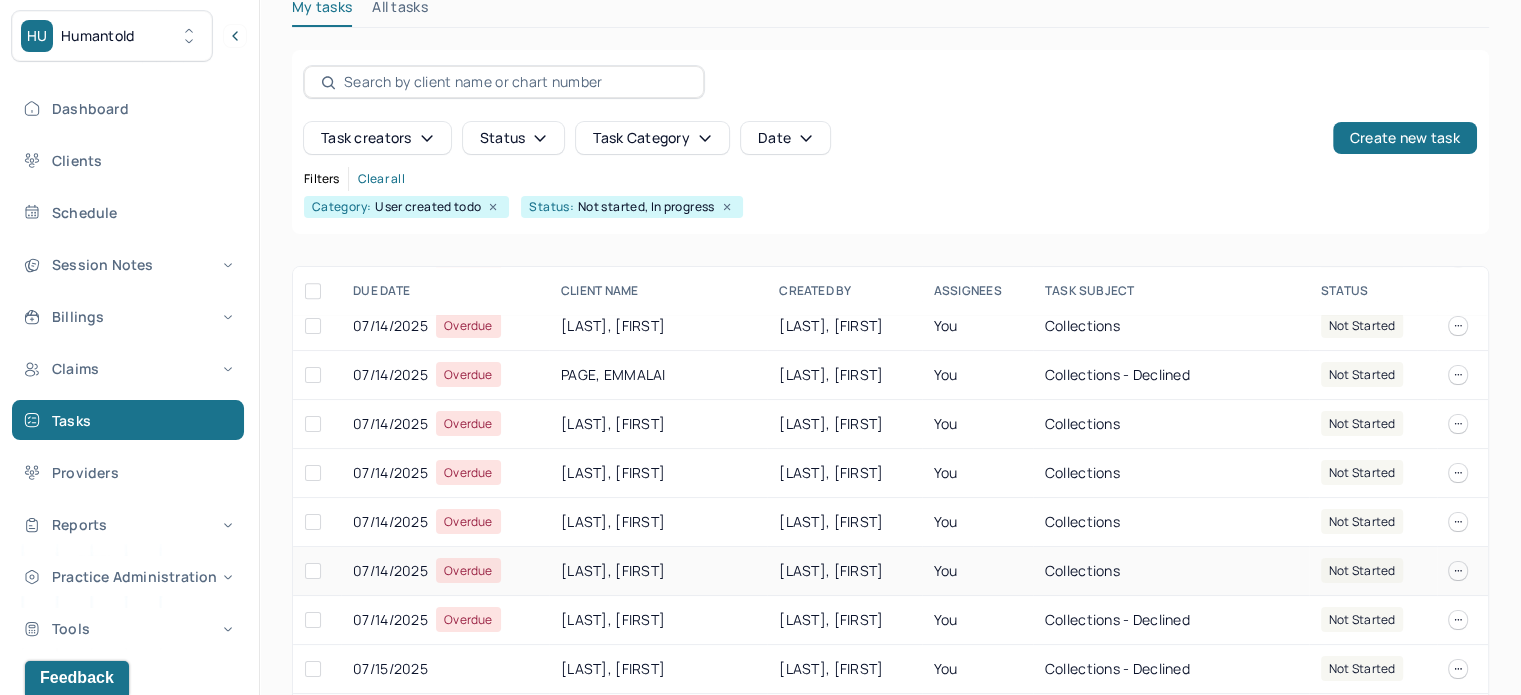 scroll, scrollTop: 1300, scrollLeft: 0, axis: vertical 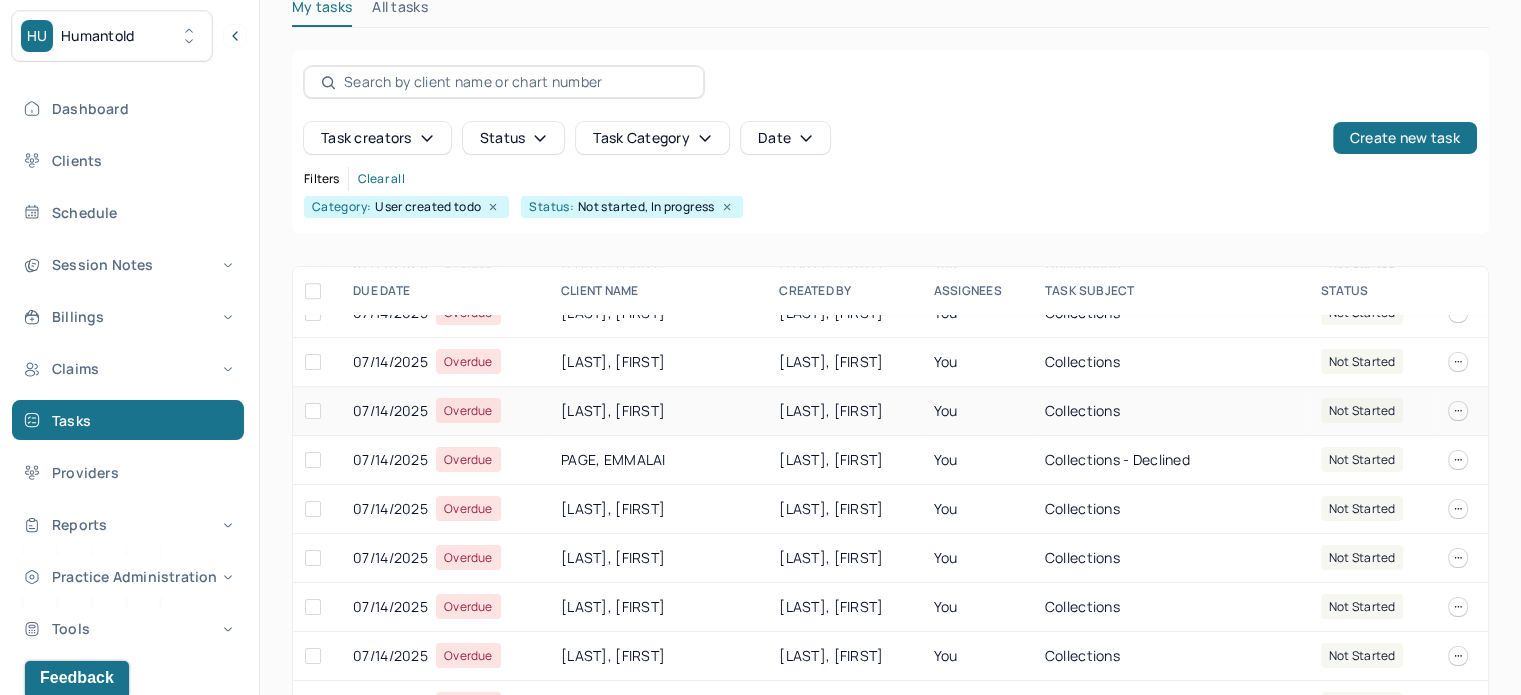 click on "ZHANG, YUNLEI" at bounding box center [658, 411] 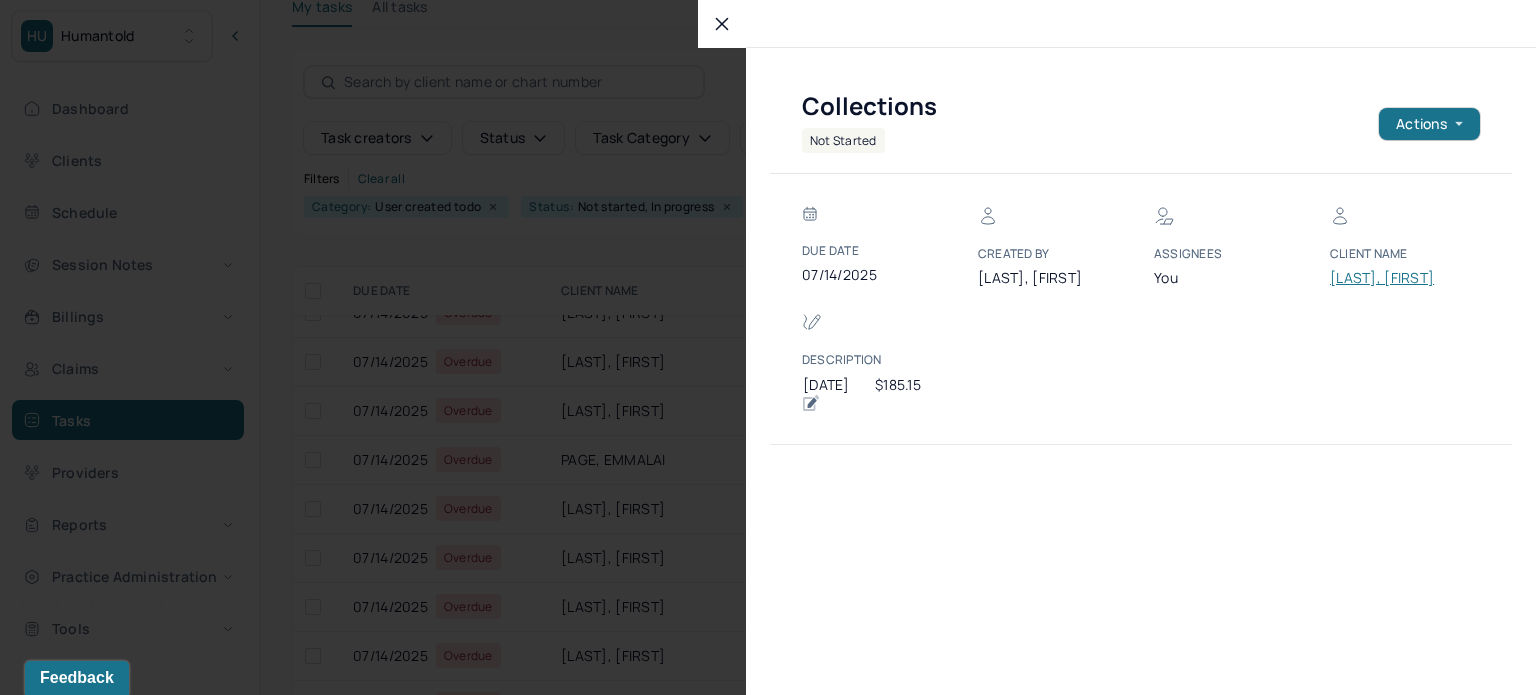 click on "ZHANG, YUNLEI" at bounding box center [1390, 278] 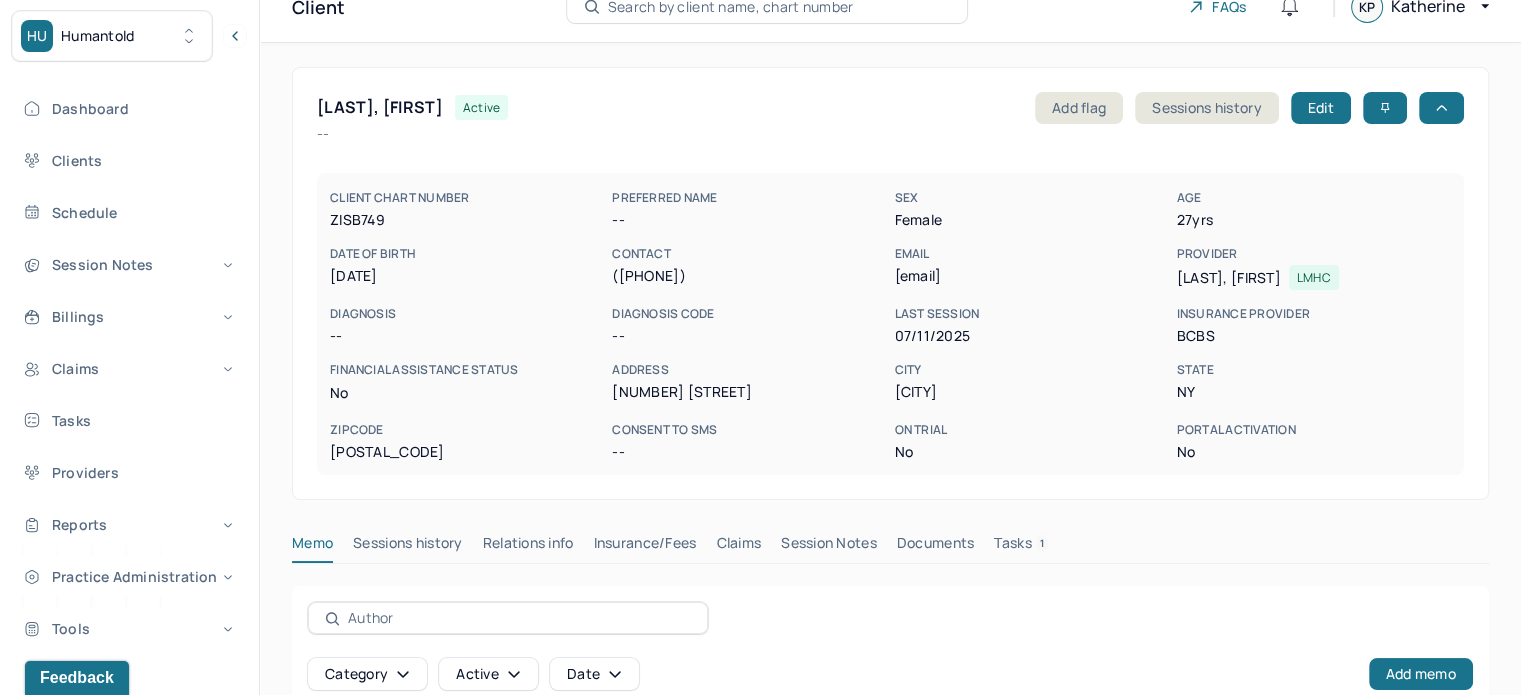 scroll, scrollTop: 0, scrollLeft: 0, axis: both 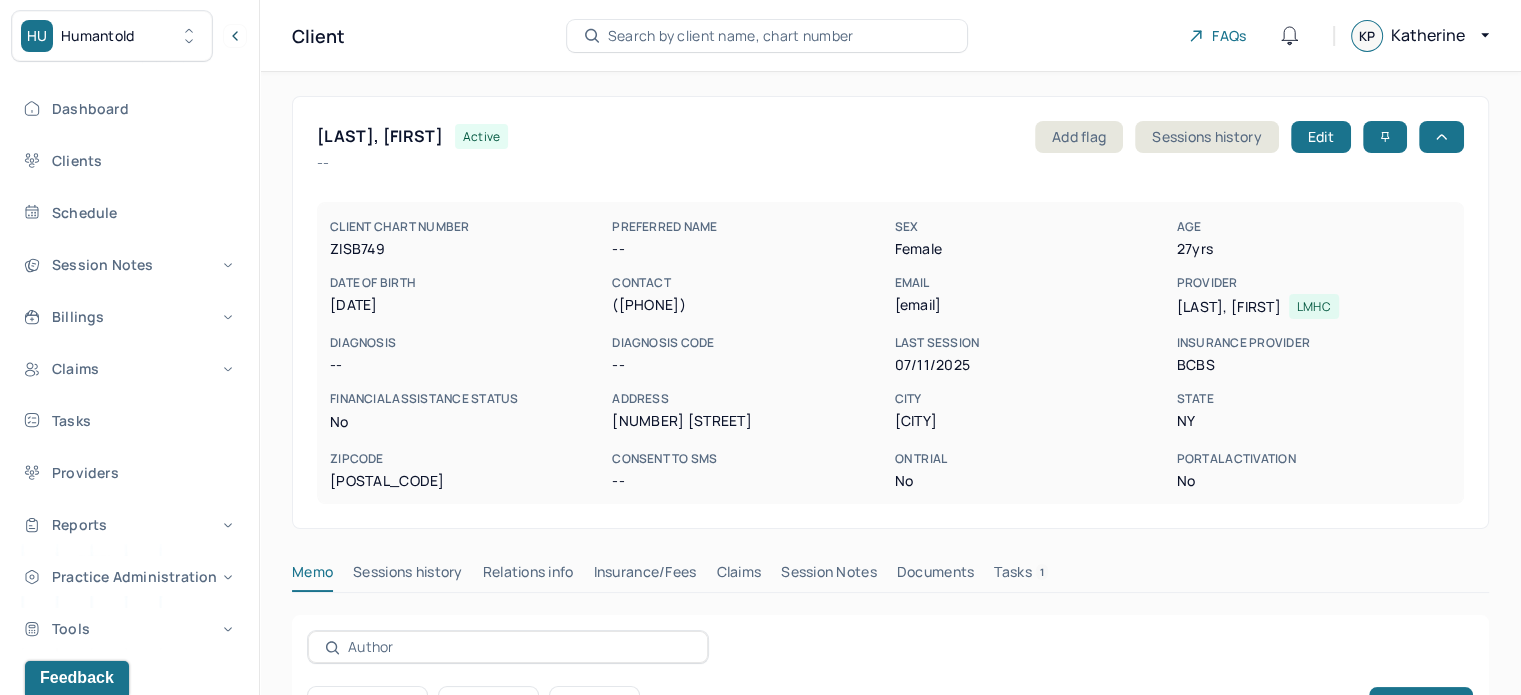 click on "ZHANG, YUNLEI" at bounding box center [380, 136] 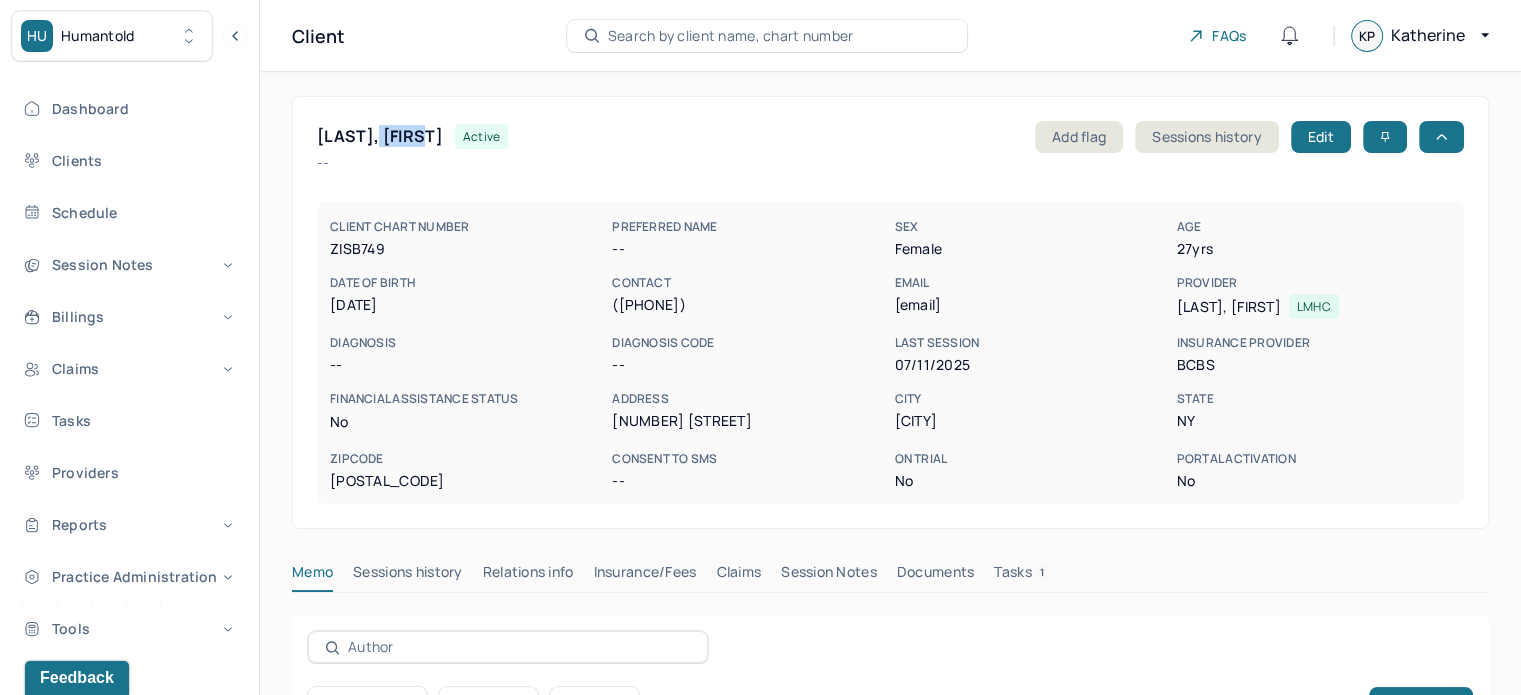 click on "ZHANG, YUNLEI" at bounding box center [380, 136] 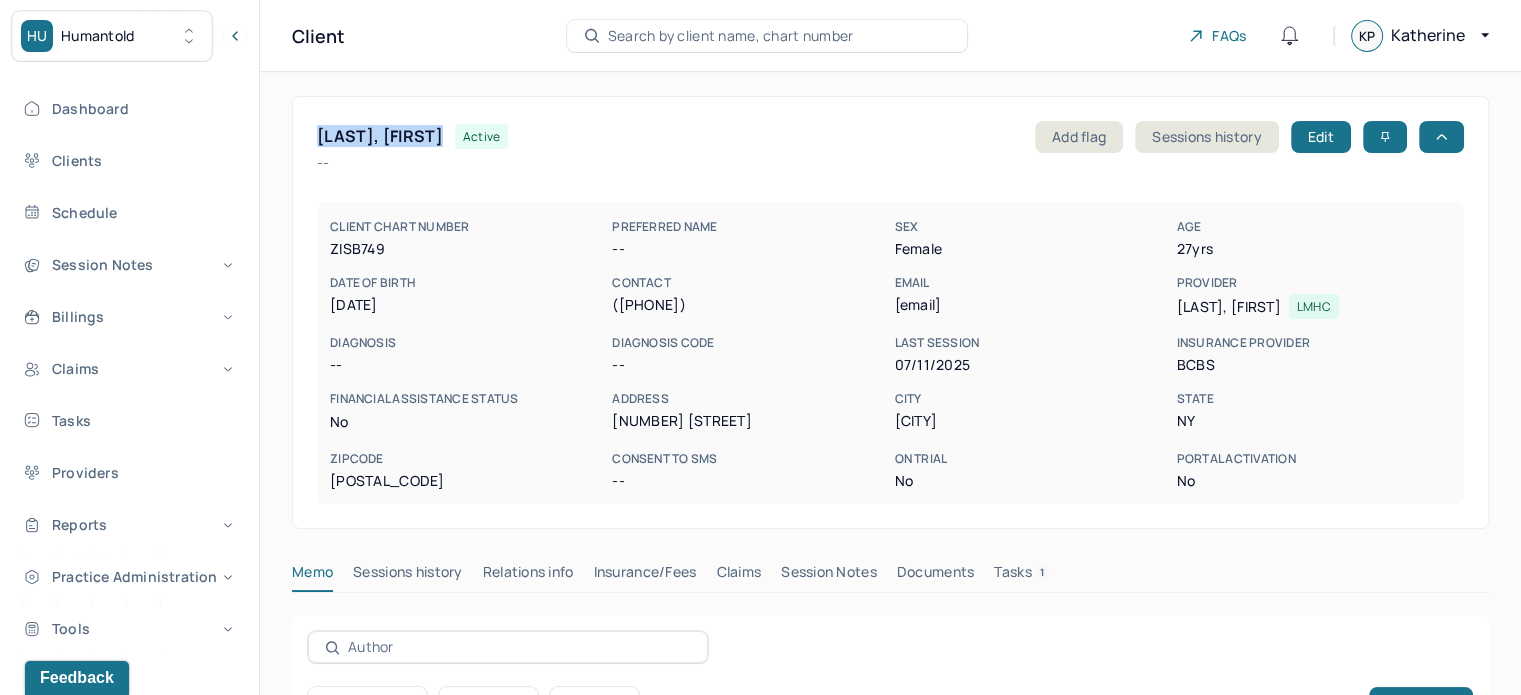 click on "ZHANG, YUNLEI" at bounding box center [380, 136] 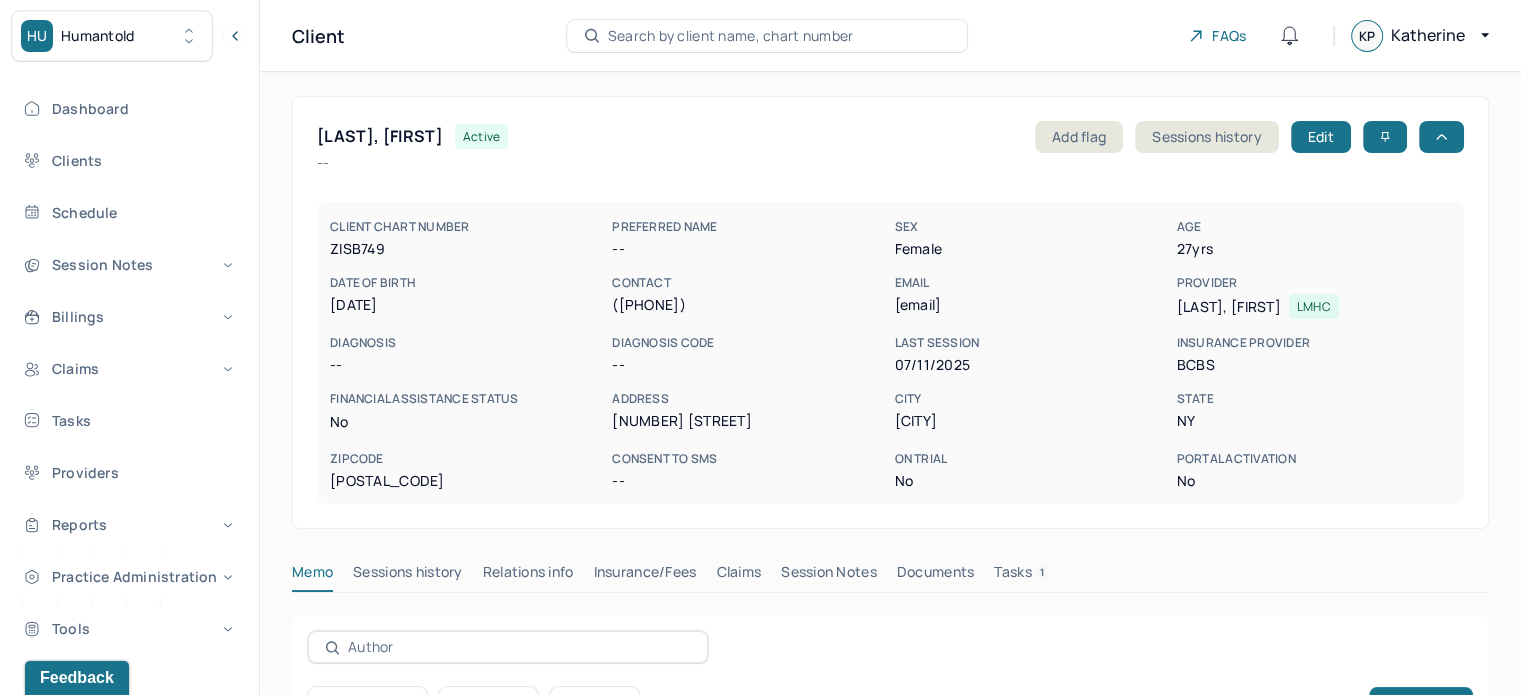click on "ZISB749" at bounding box center (467, 249) 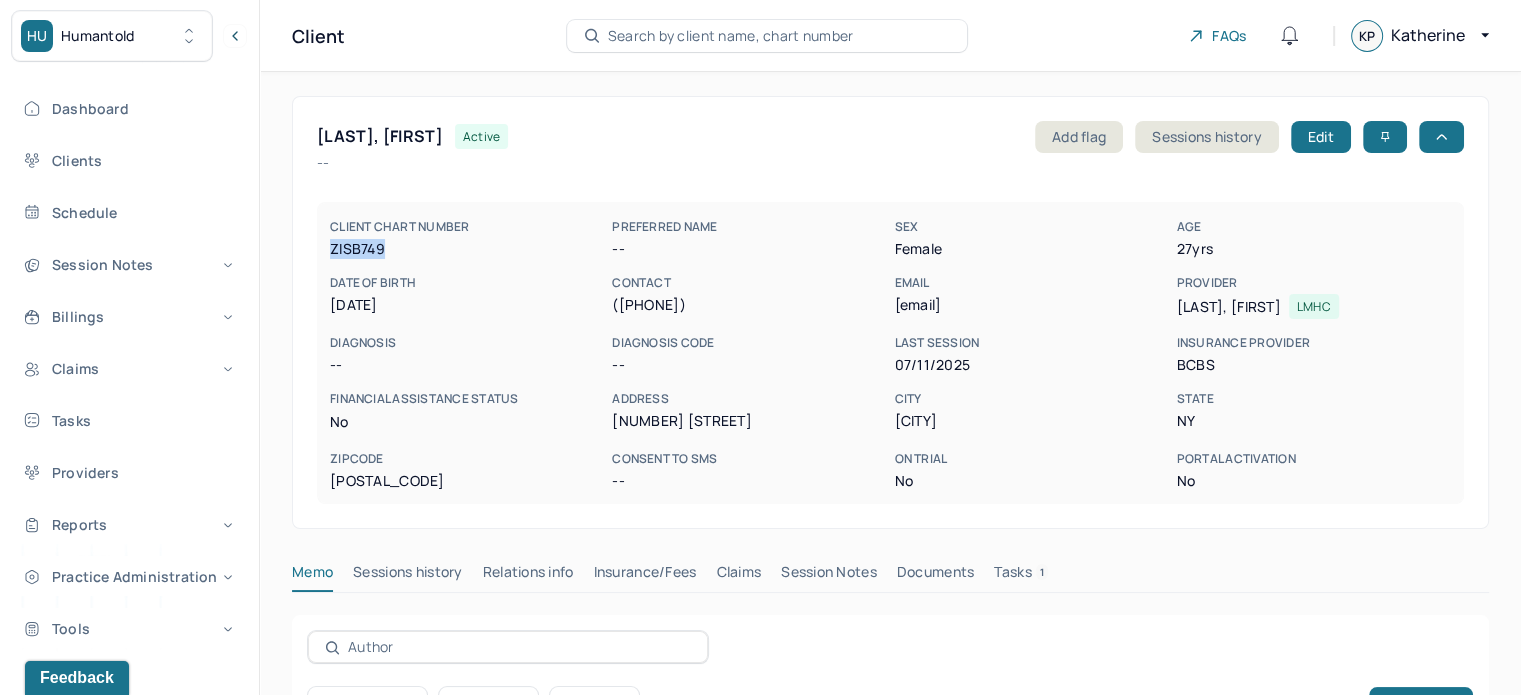 click on "ZISB749" at bounding box center [467, 249] 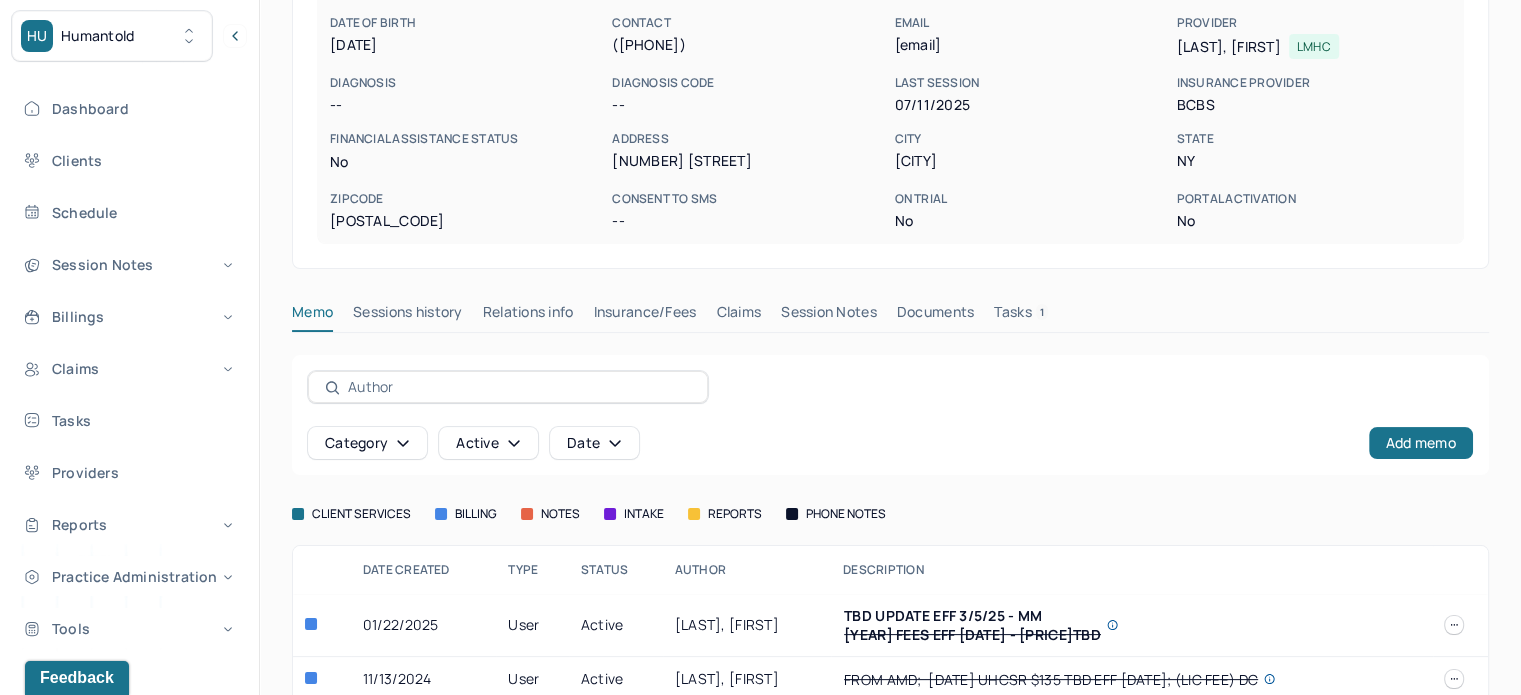 scroll, scrollTop: 290, scrollLeft: 0, axis: vertical 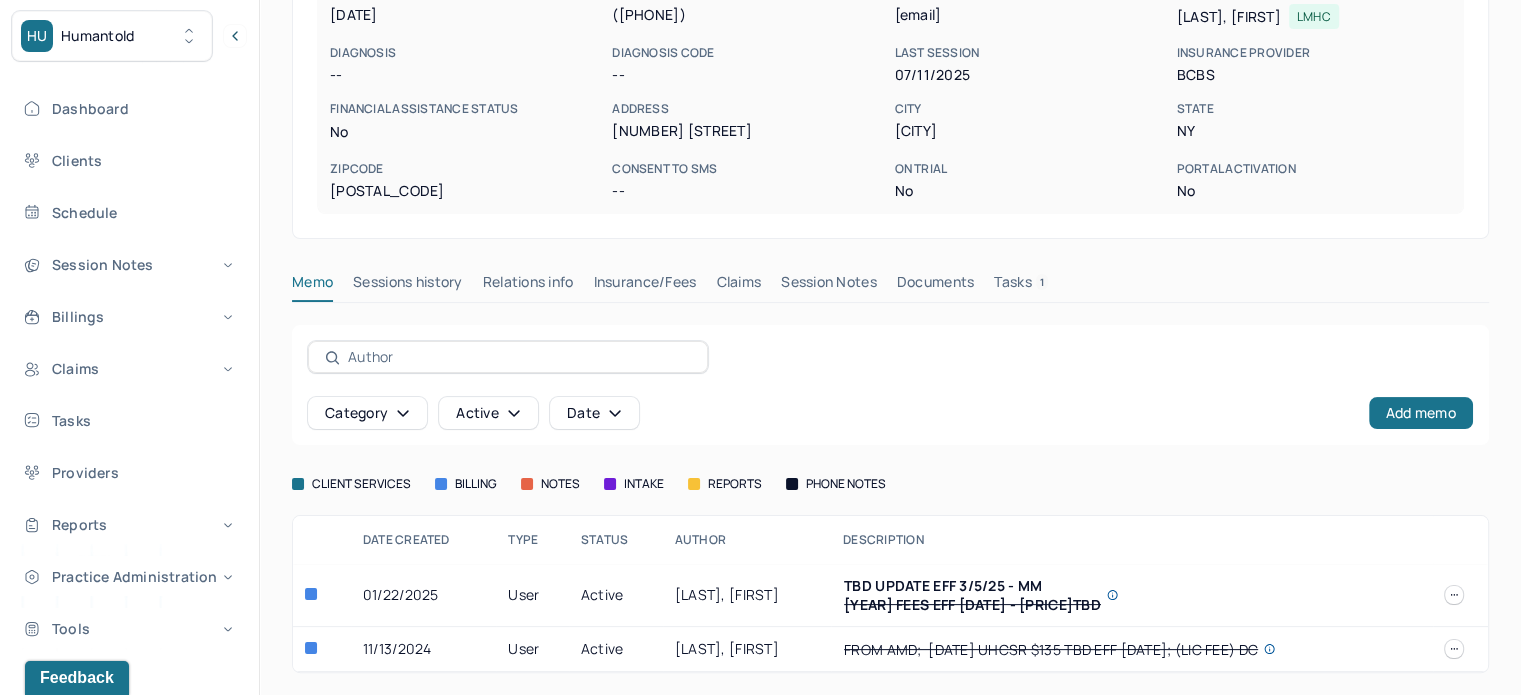 click on "Tasks 1" at bounding box center (1021, 286) 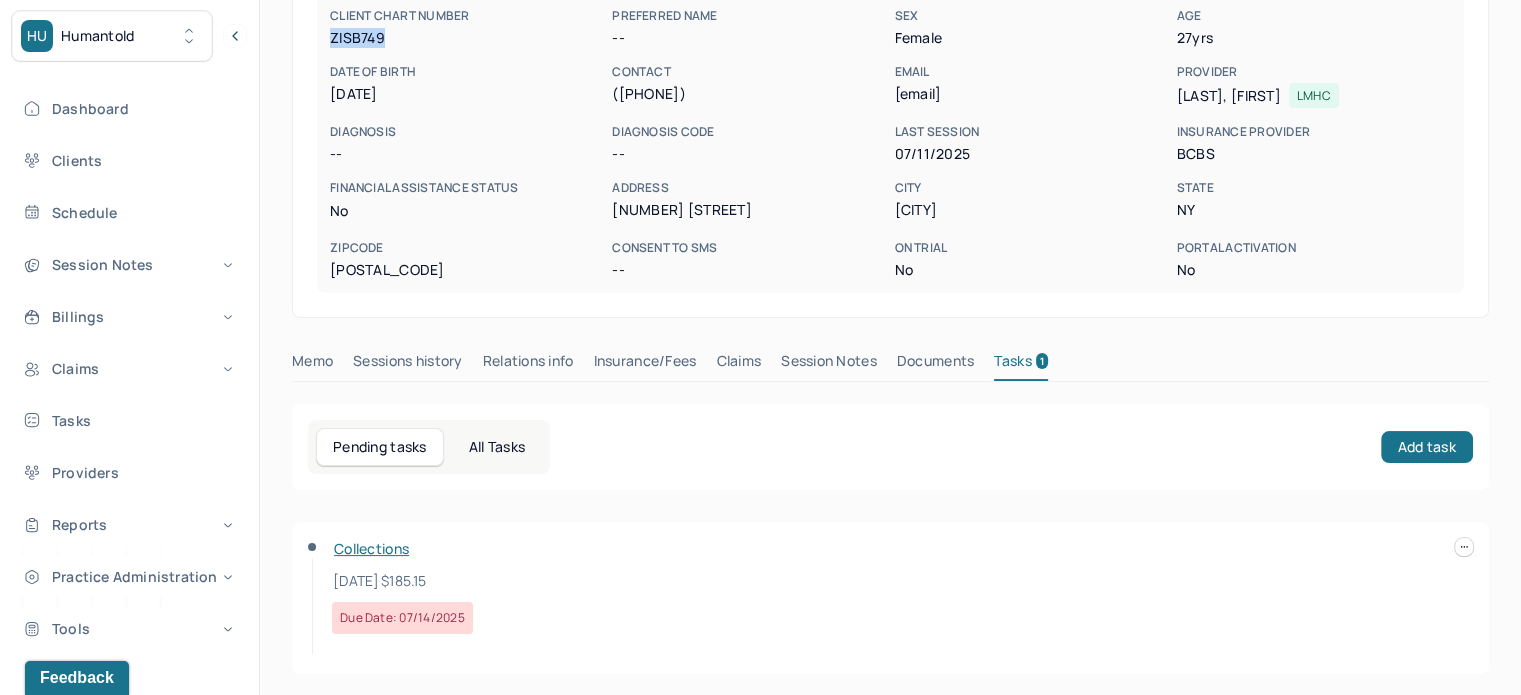 scroll, scrollTop: 212, scrollLeft: 0, axis: vertical 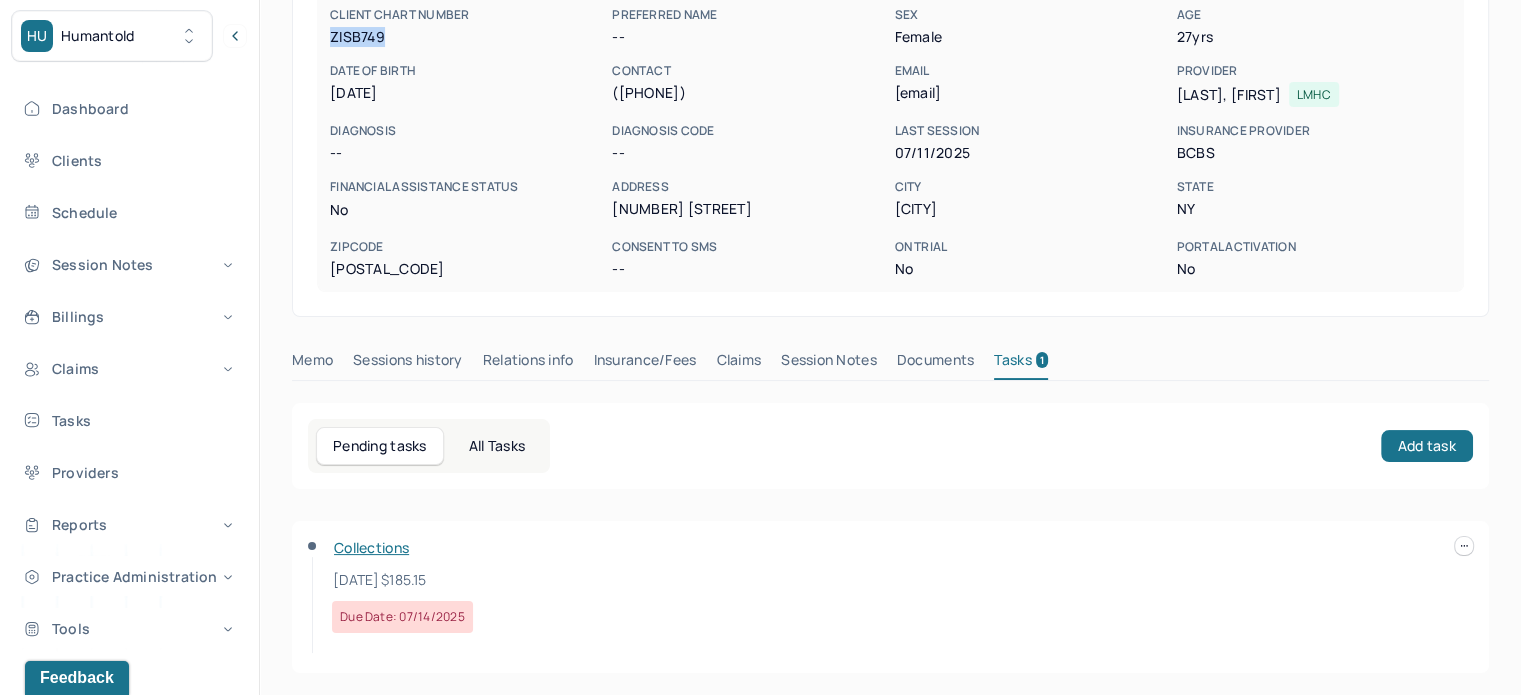 click on "Insurance/Fees" at bounding box center (645, 364) 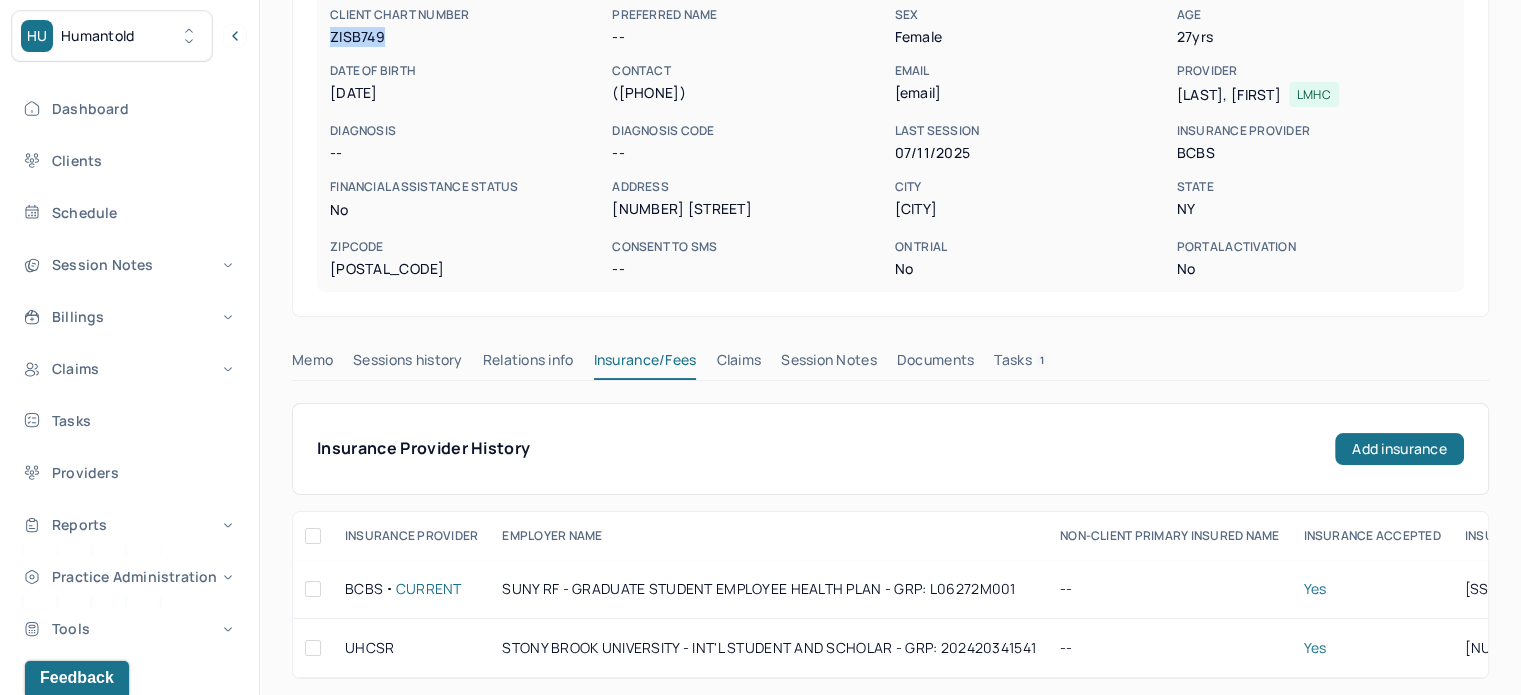 click on "Claims" at bounding box center [738, 364] 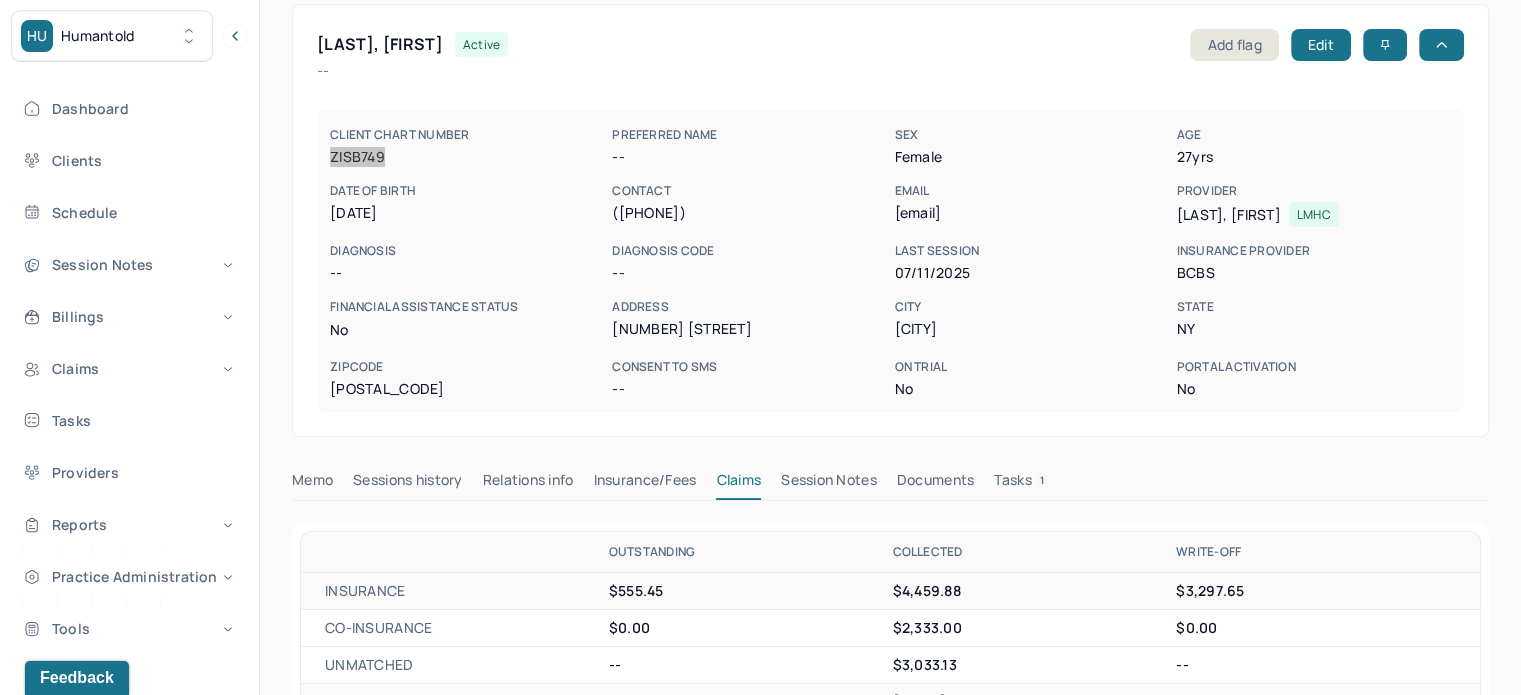 scroll, scrollTop: 0, scrollLeft: 0, axis: both 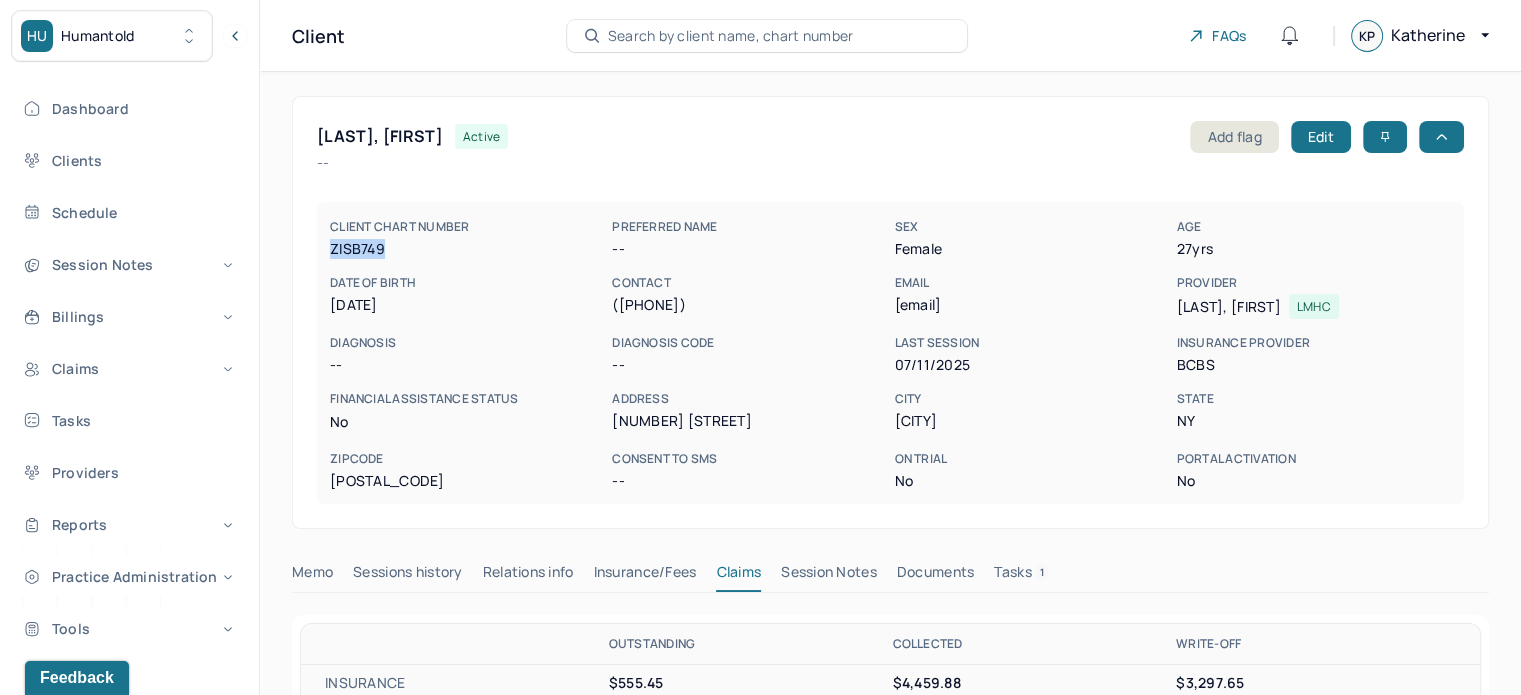 click on "zyunleiq@gmail.com" at bounding box center [1031, 305] 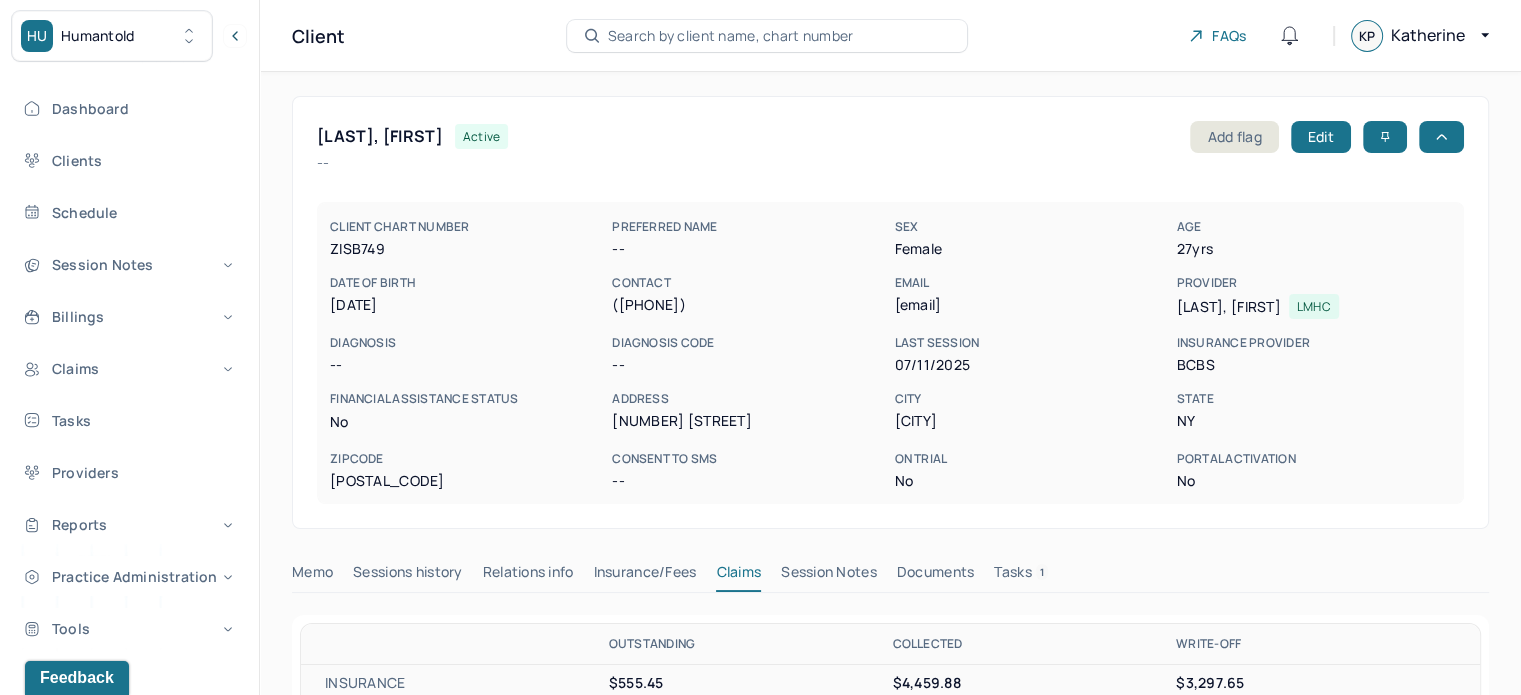 click on "zyunleiq@gmail.com" at bounding box center (1031, 305) 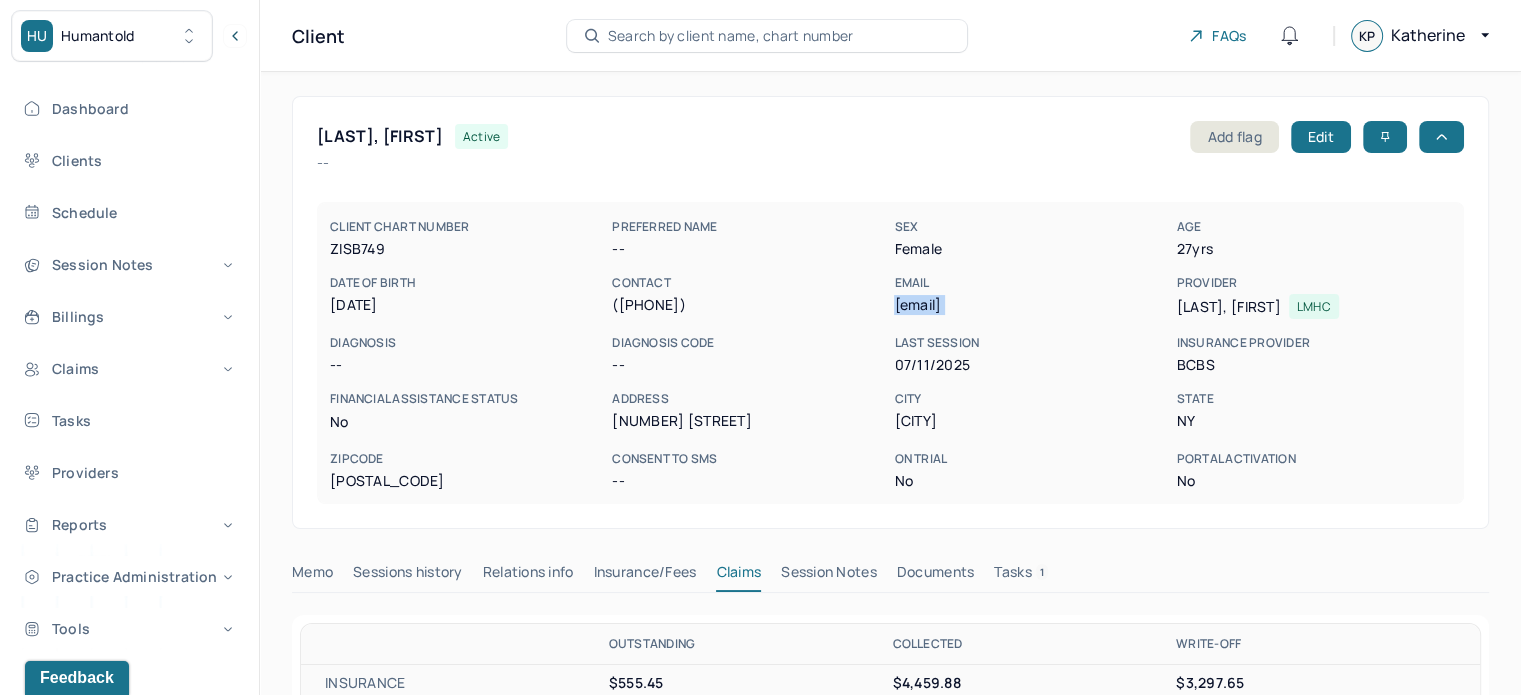 click on "zyunleiq@gmail.com" at bounding box center [1031, 305] 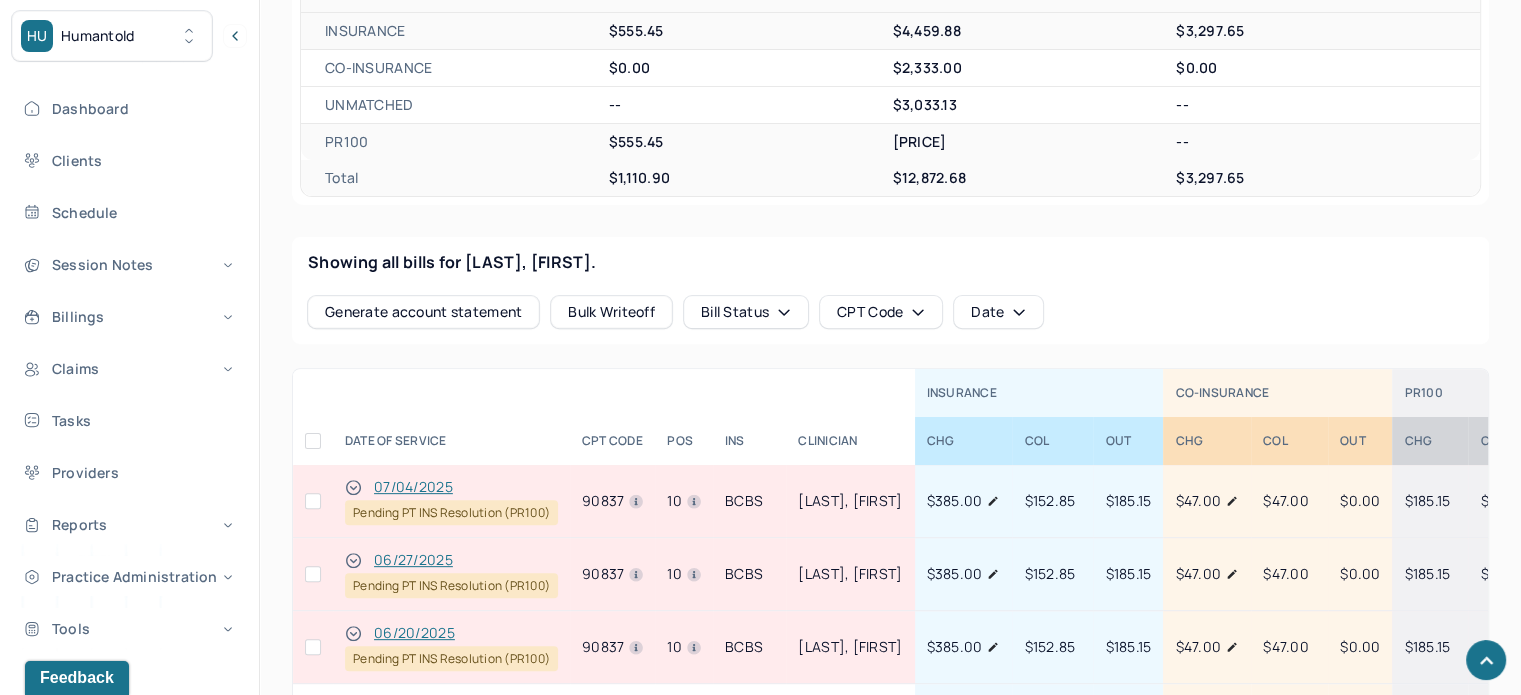 scroll, scrollTop: 800, scrollLeft: 0, axis: vertical 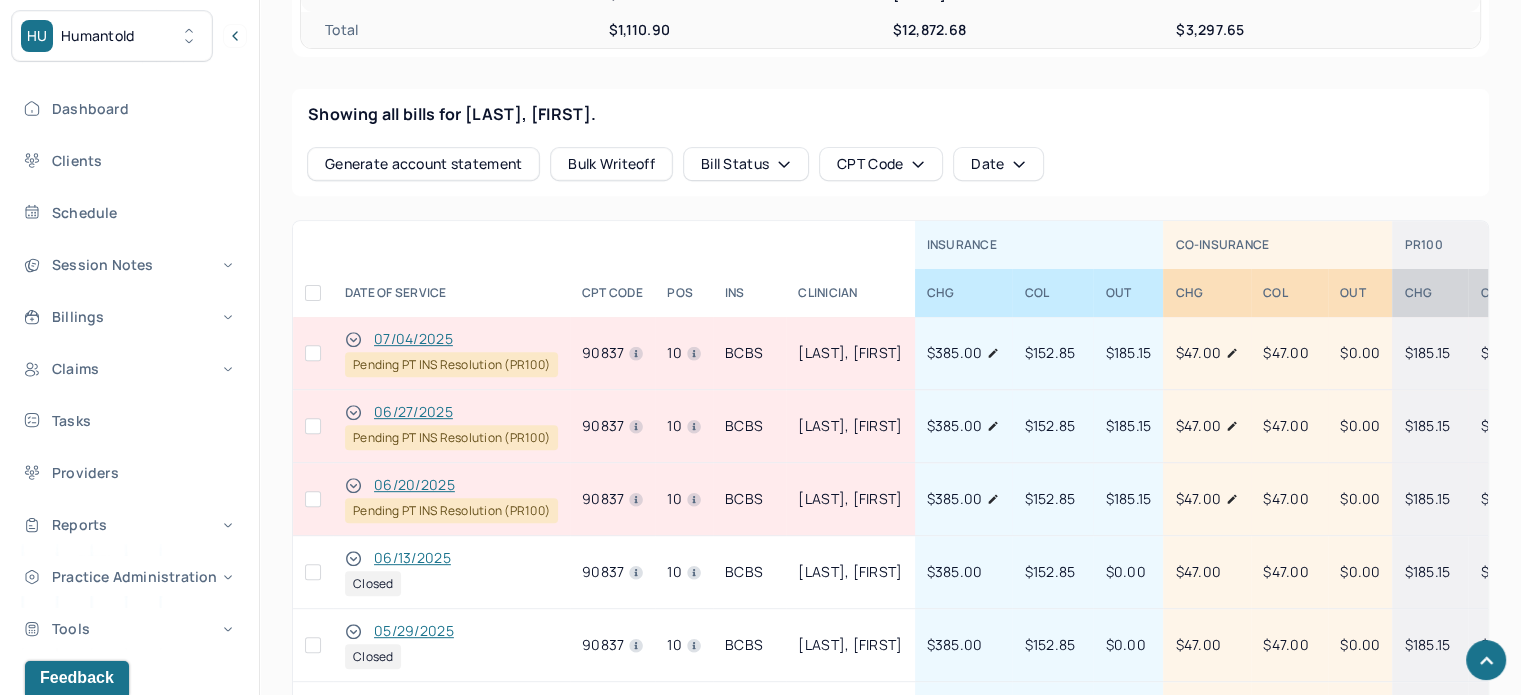 click at bounding box center [313, 499] 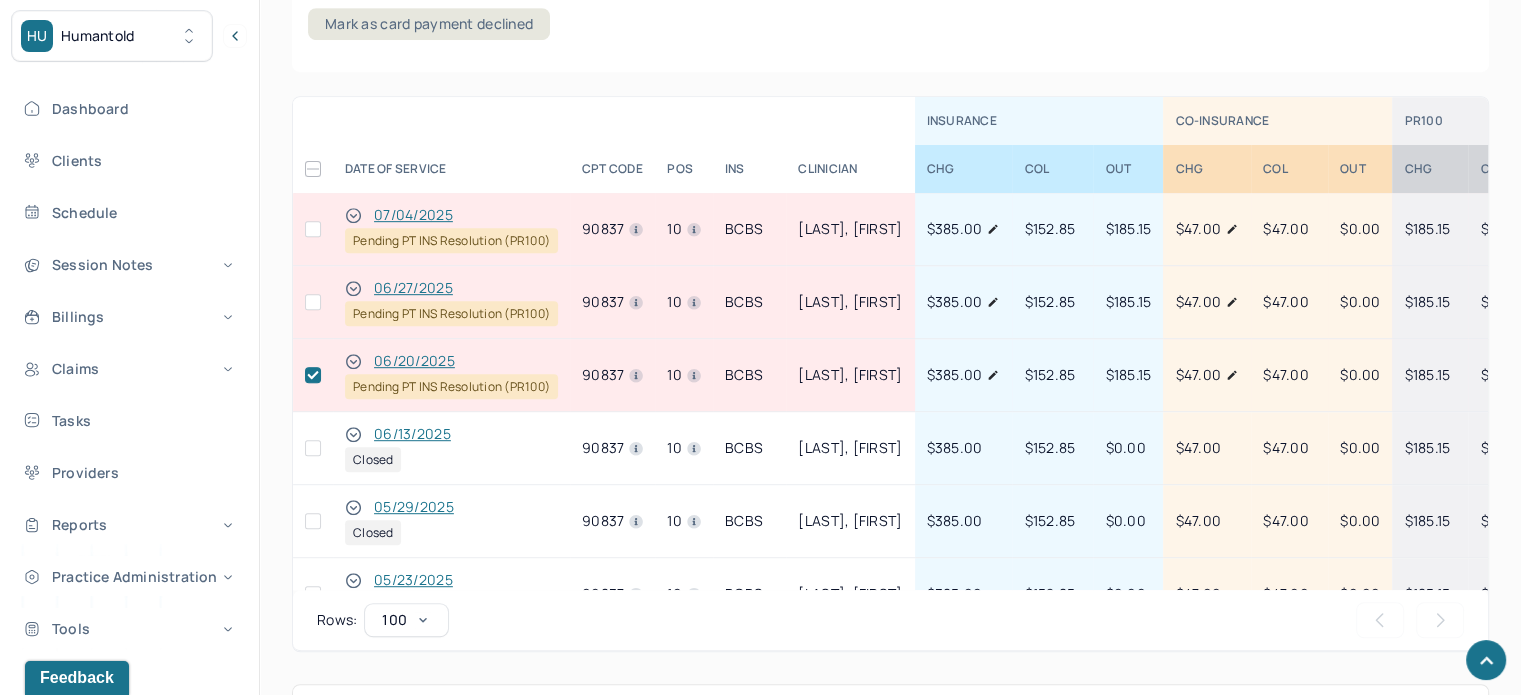 scroll, scrollTop: 1100, scrollLeft: 0, axis: vertical 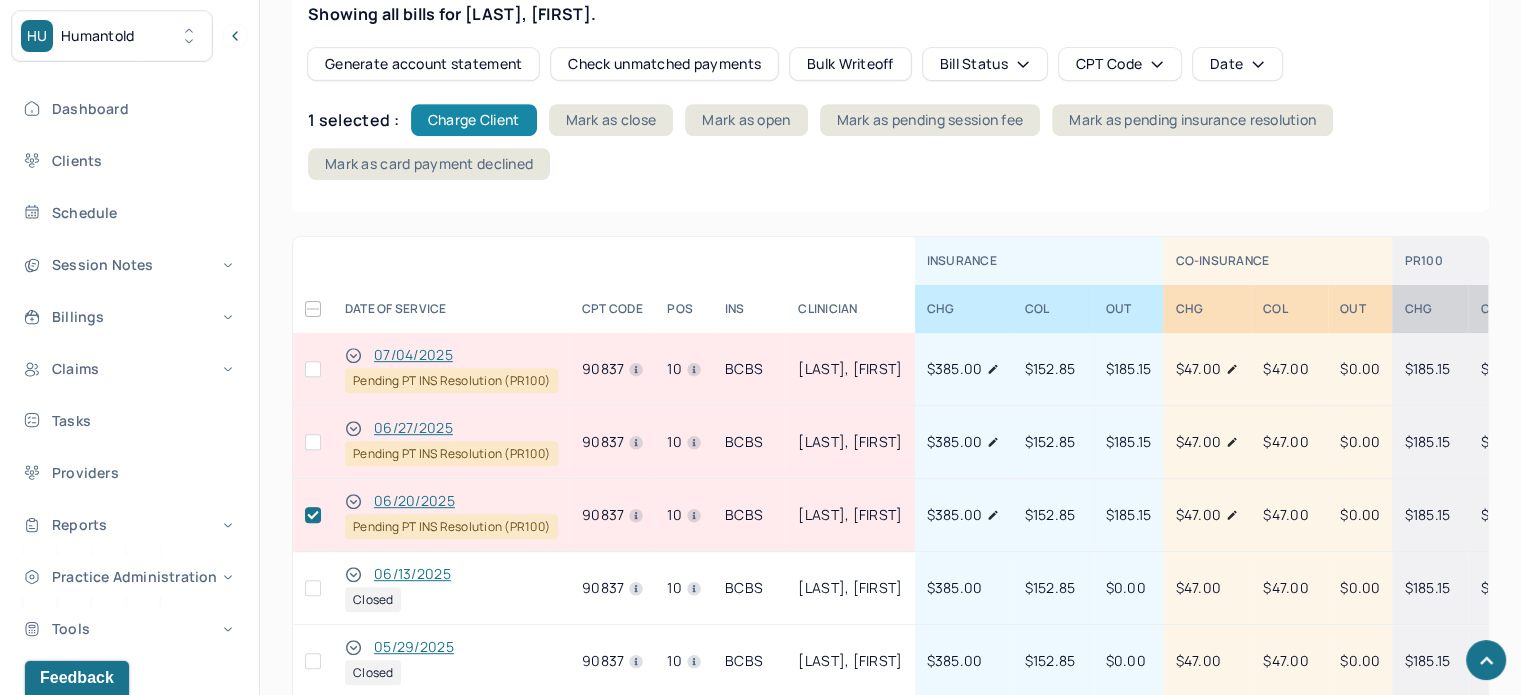 click on "Charge Client" at bounding box center [474, 120] 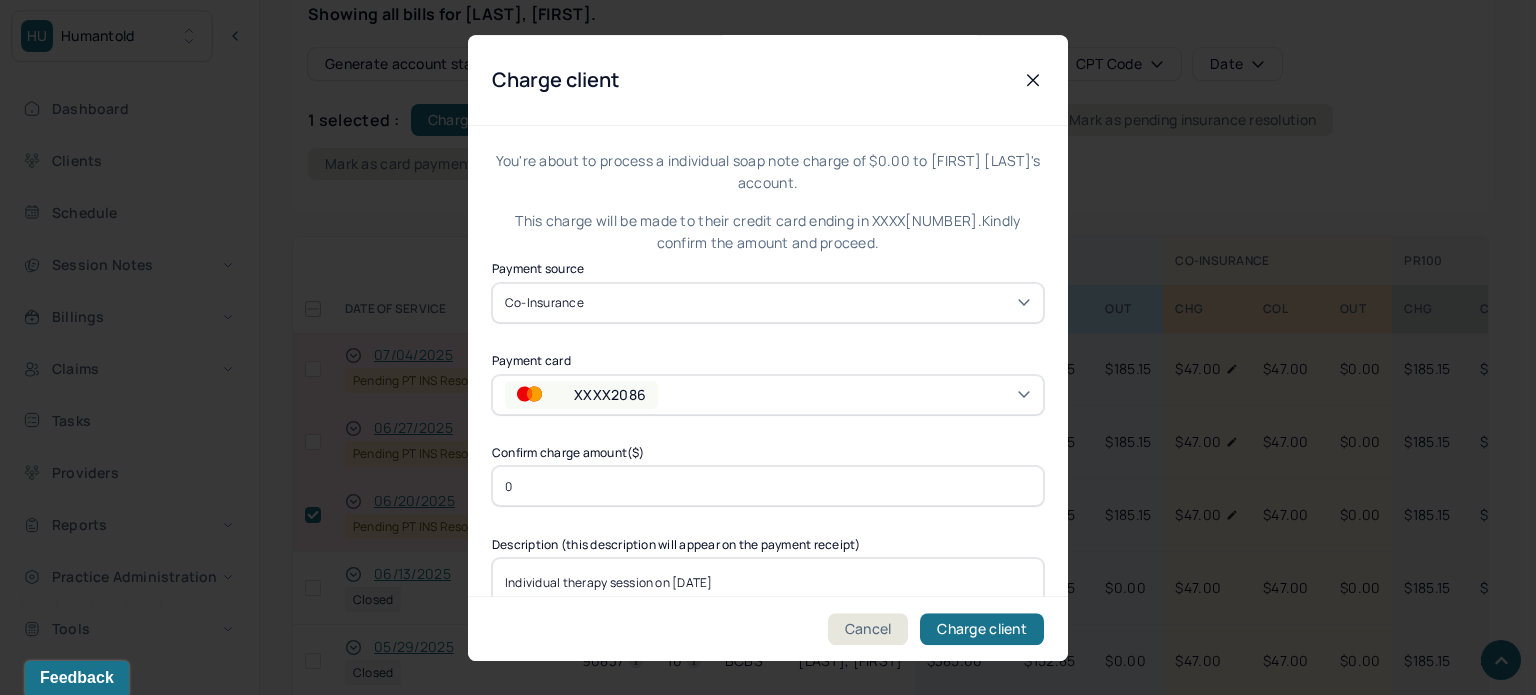click on "Co-Insurance" at bounding box center [768, 302] 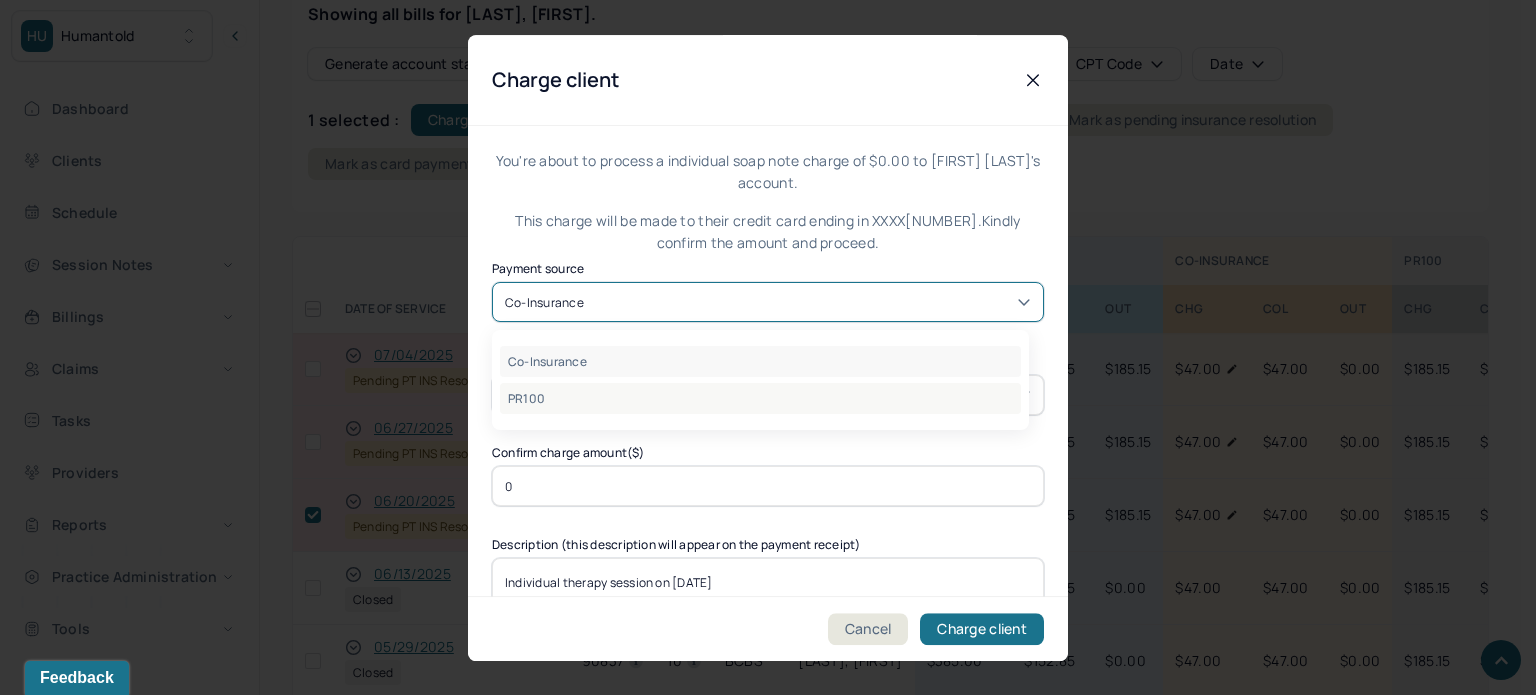 click on "PR100" at bounding box center [760, 398] 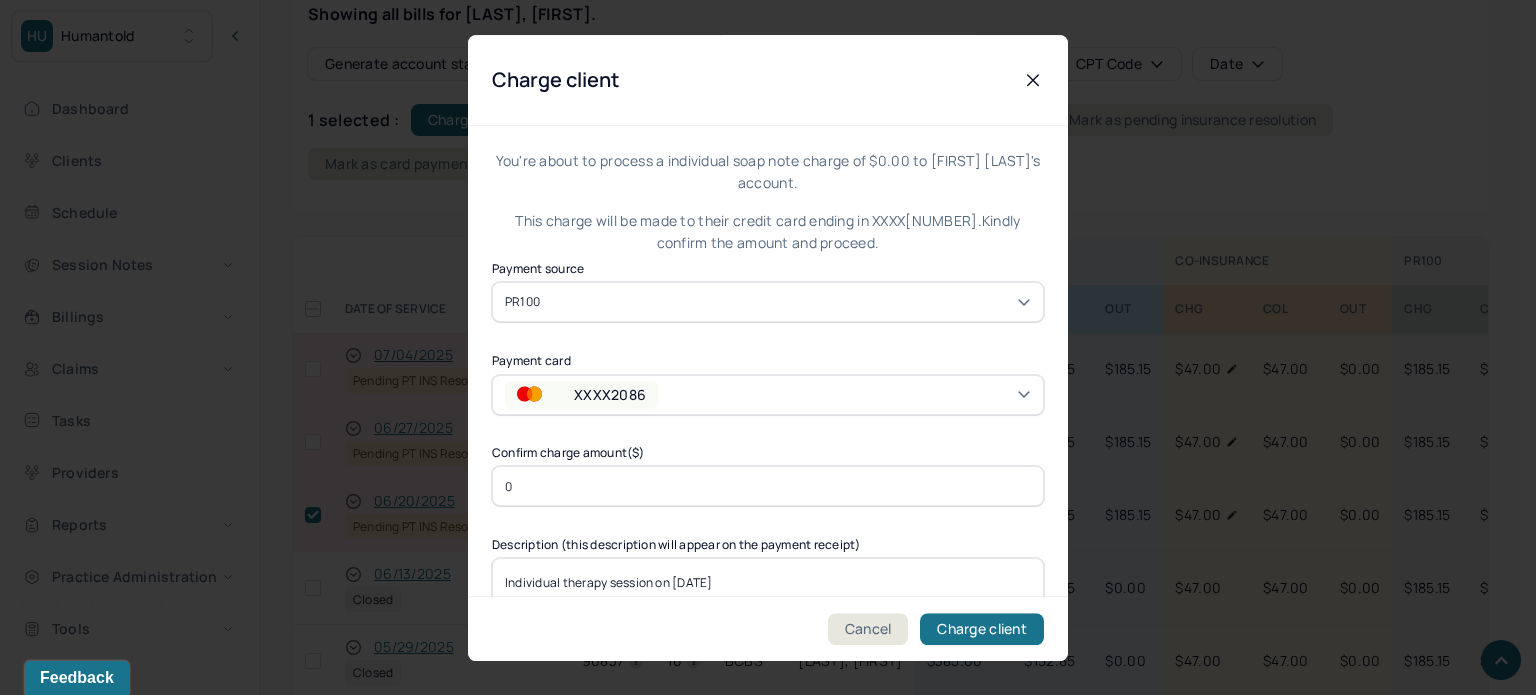 drag, startPoint x: 606, startPoint y: 484, endPoint x: 485, endPoint y: 487, distance: 121.037186 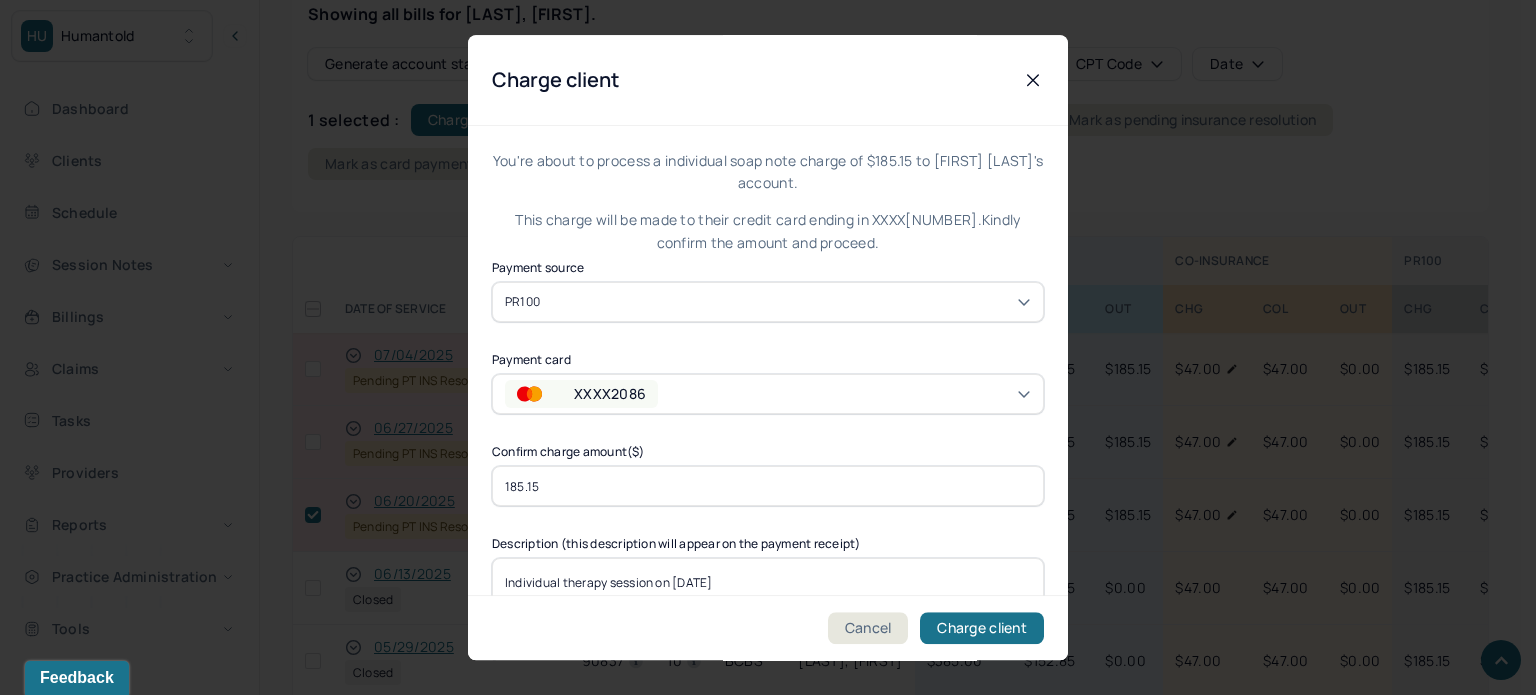 type on "185.15" 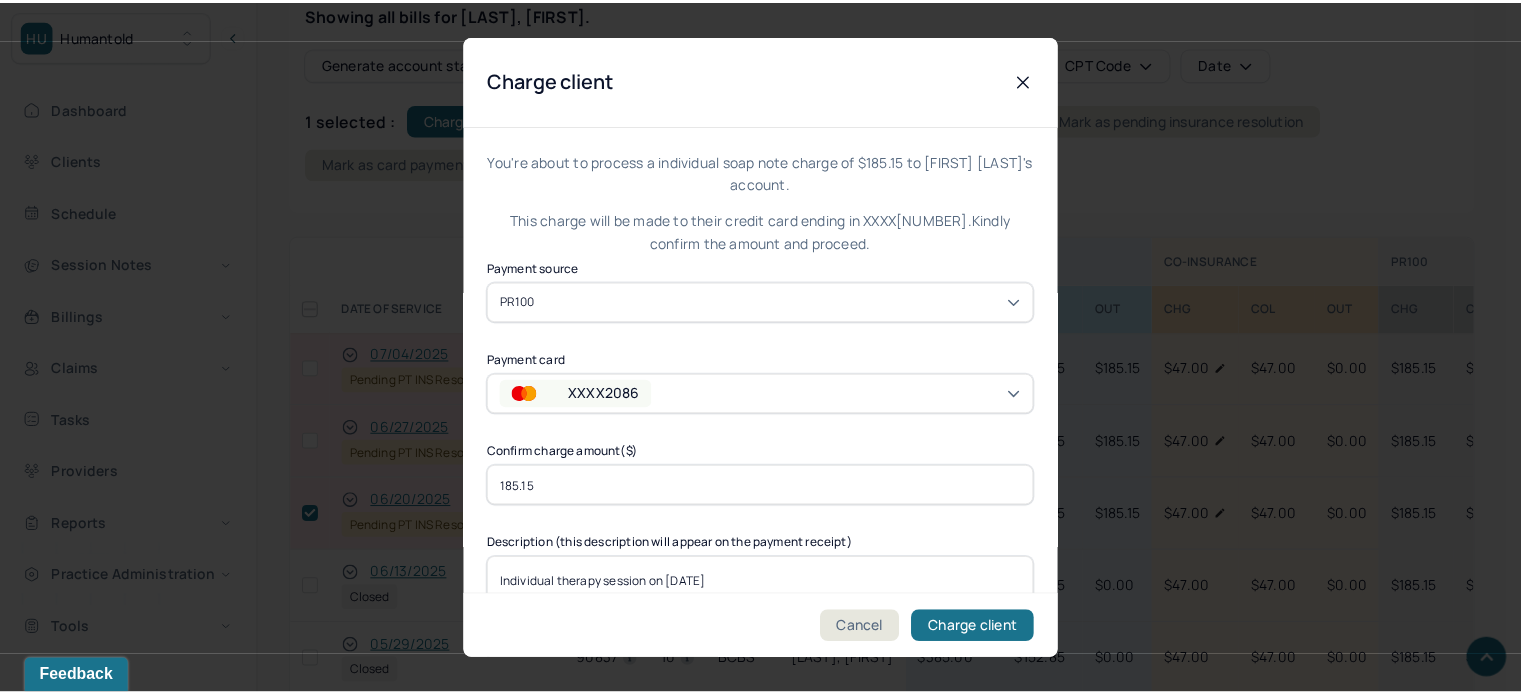 scroll, scrollTop: 90, scrollLeft: 0, axis: vertical 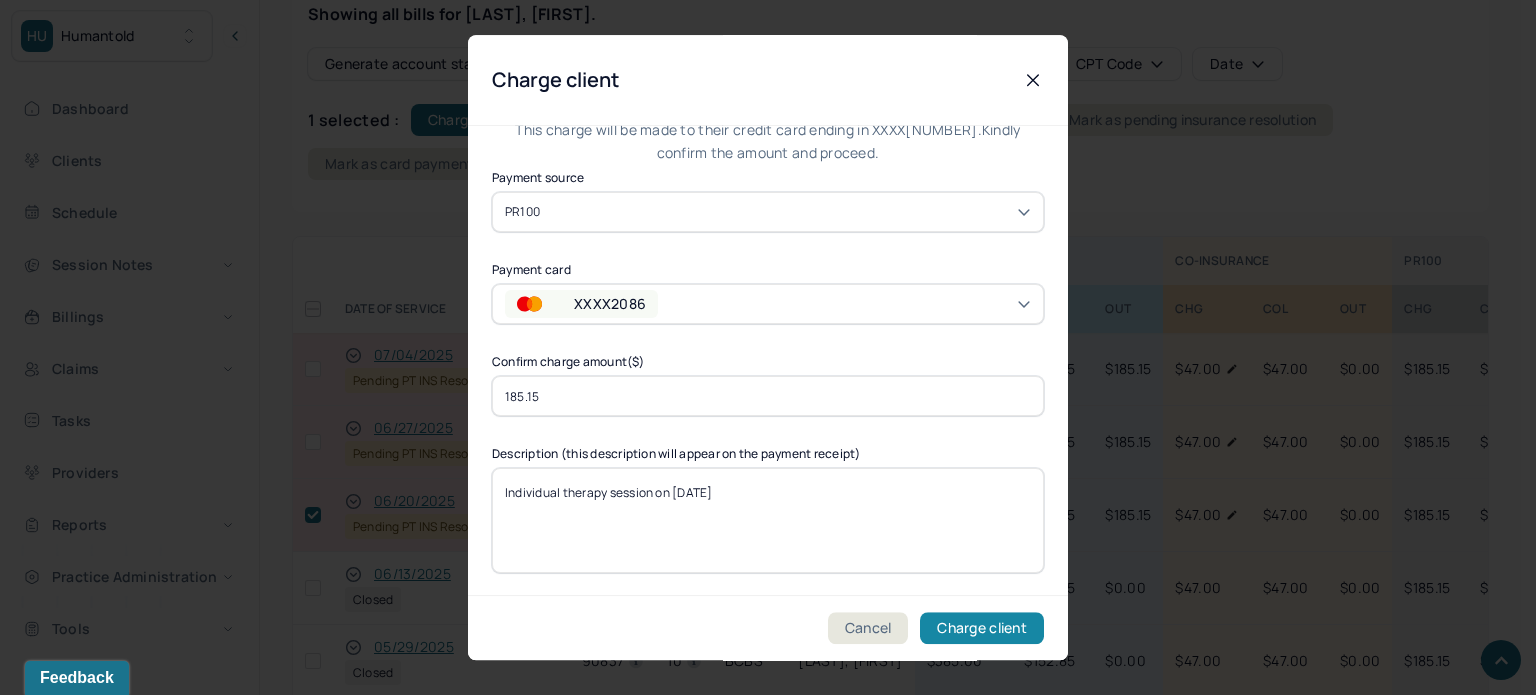click on "Charge client" at bounding box center [982, 628] 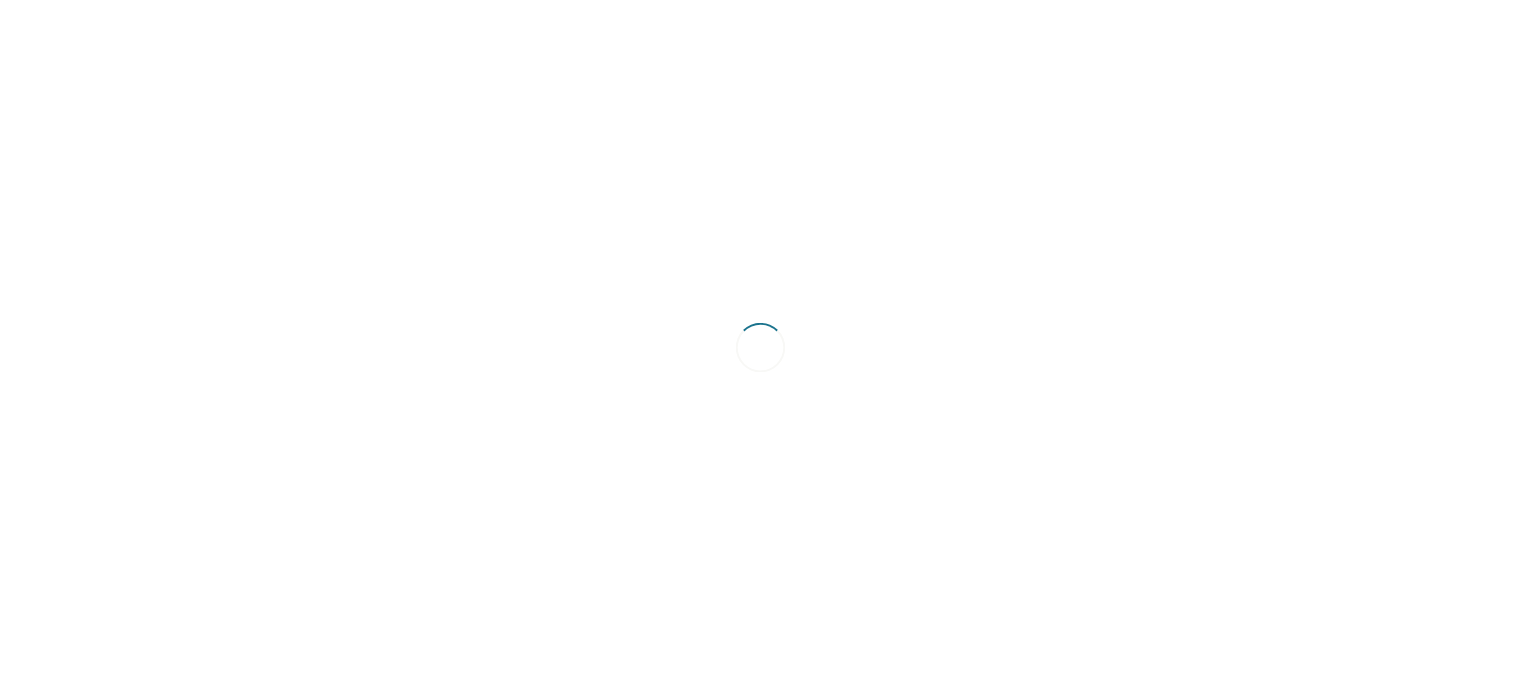 scroll, scrollTop: 0, scrollLeft: 0, axis: both 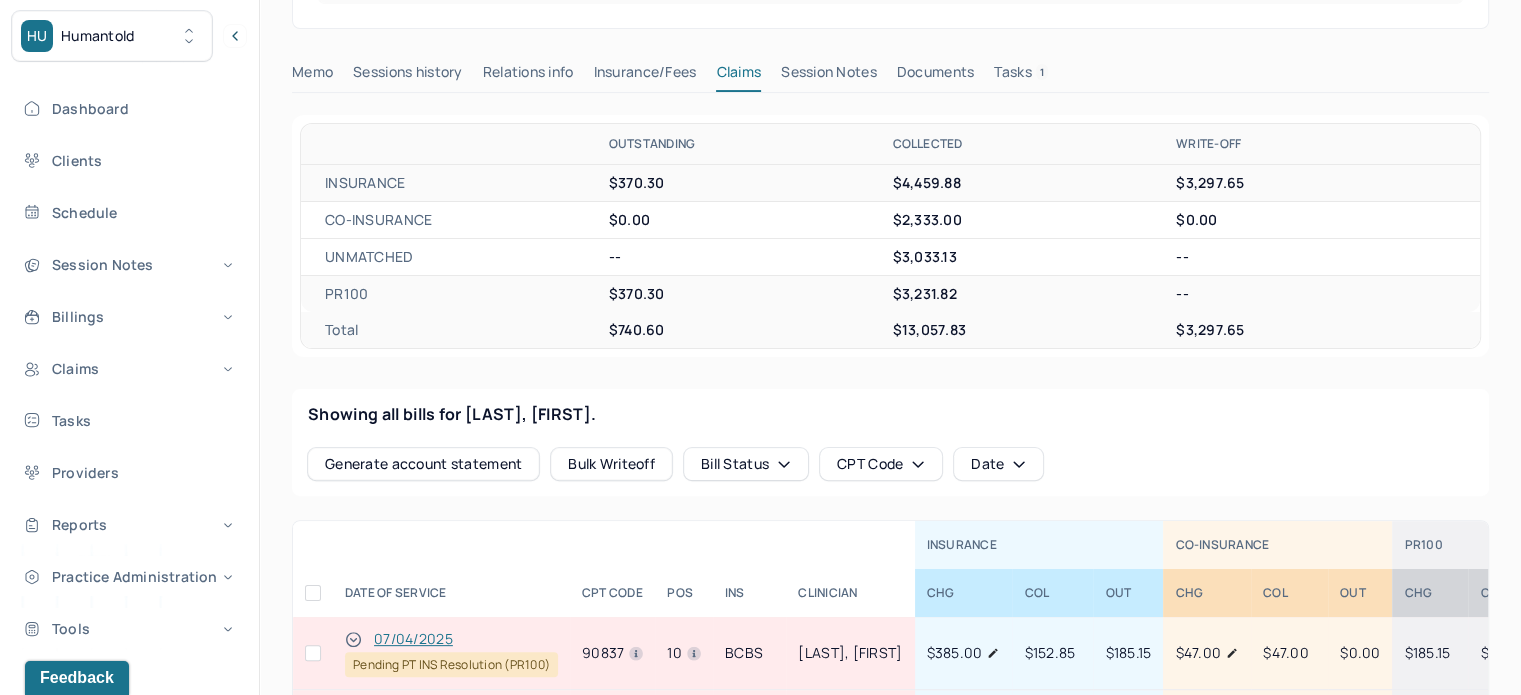 click on "Tasks 1" at bounding box center [1021, 76] 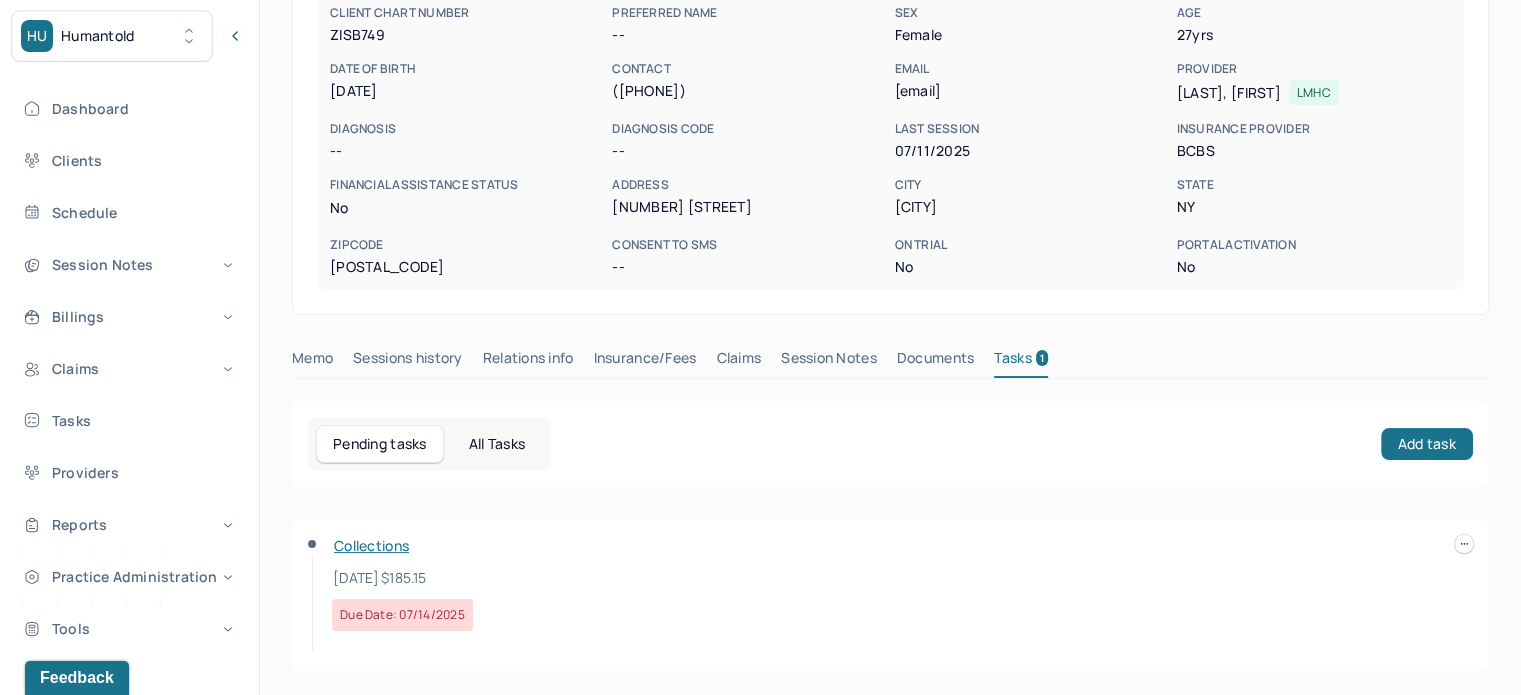 scroll, scrollTop: 212, scrollLeft: 0, axis: vertical 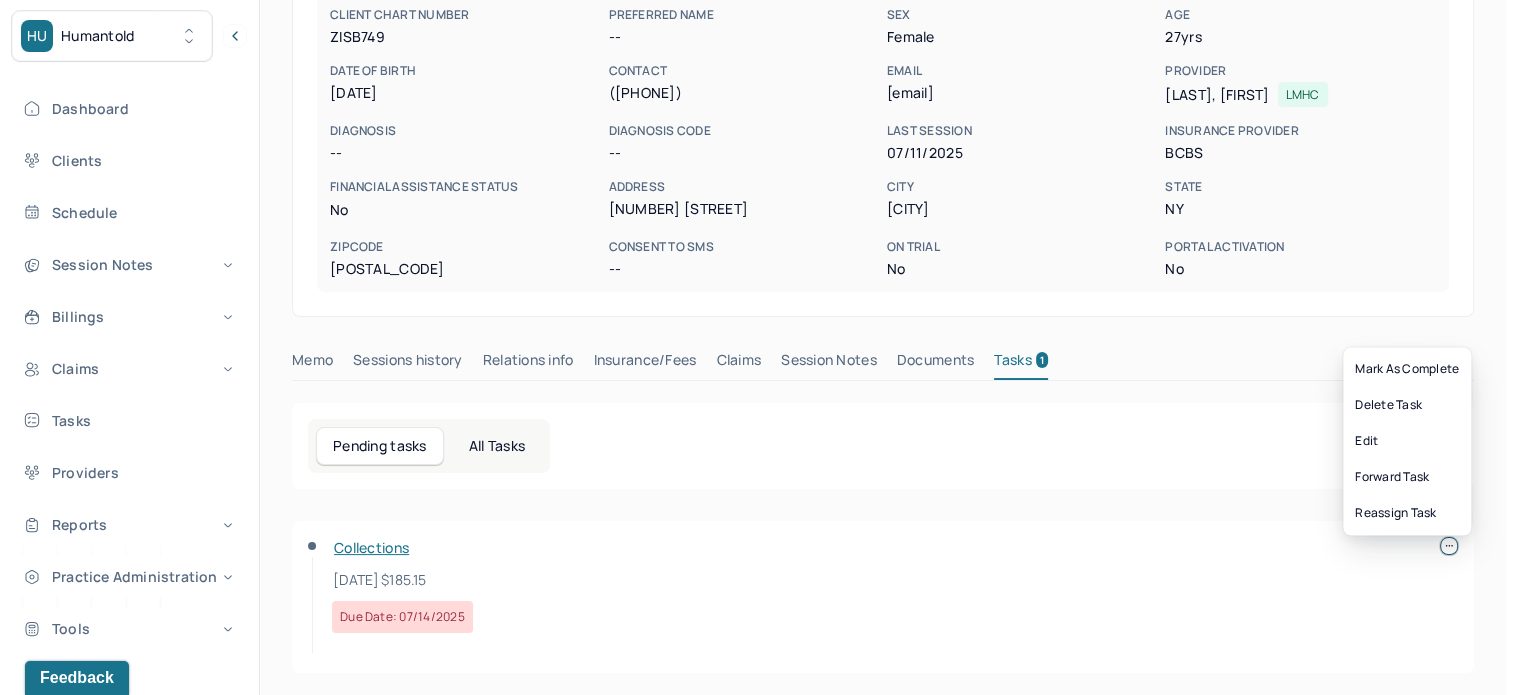 click 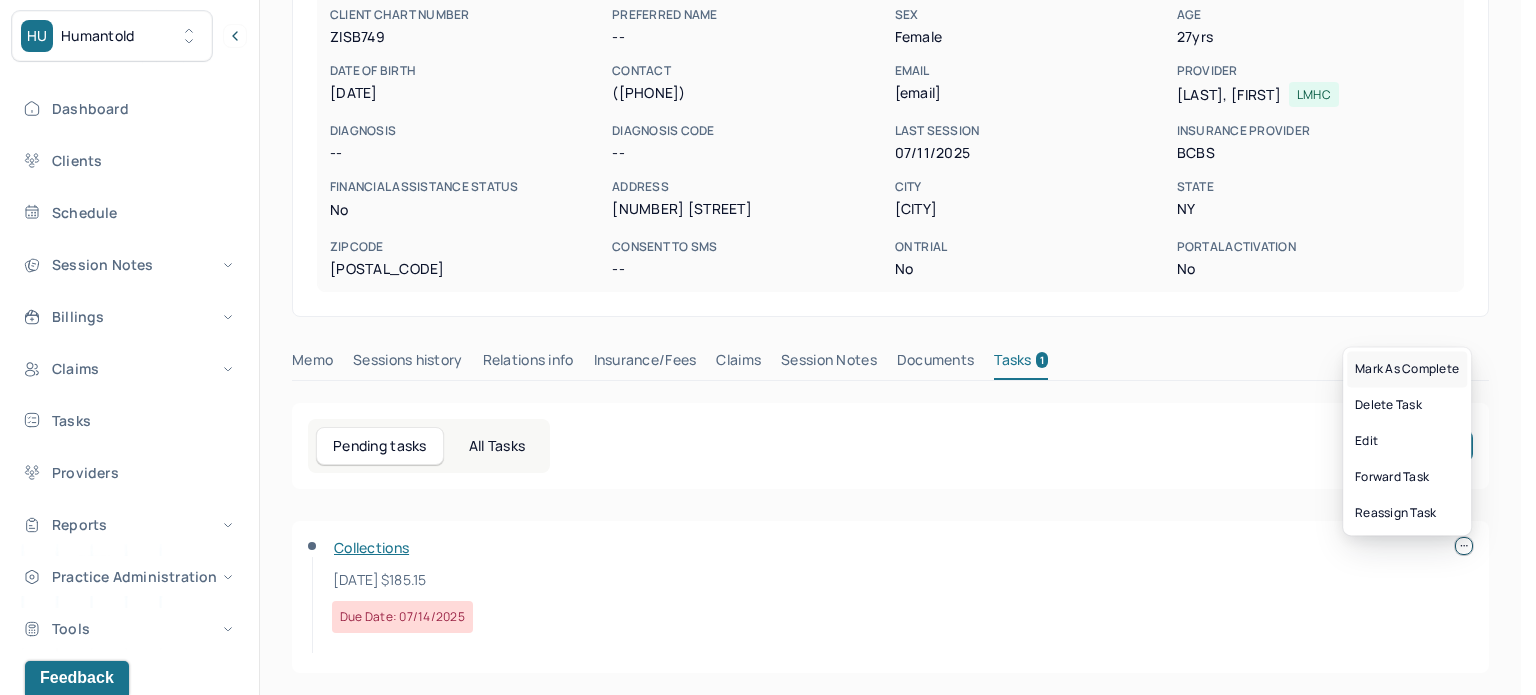 click on "Mark as complete" at bounding box center [1407, 369] 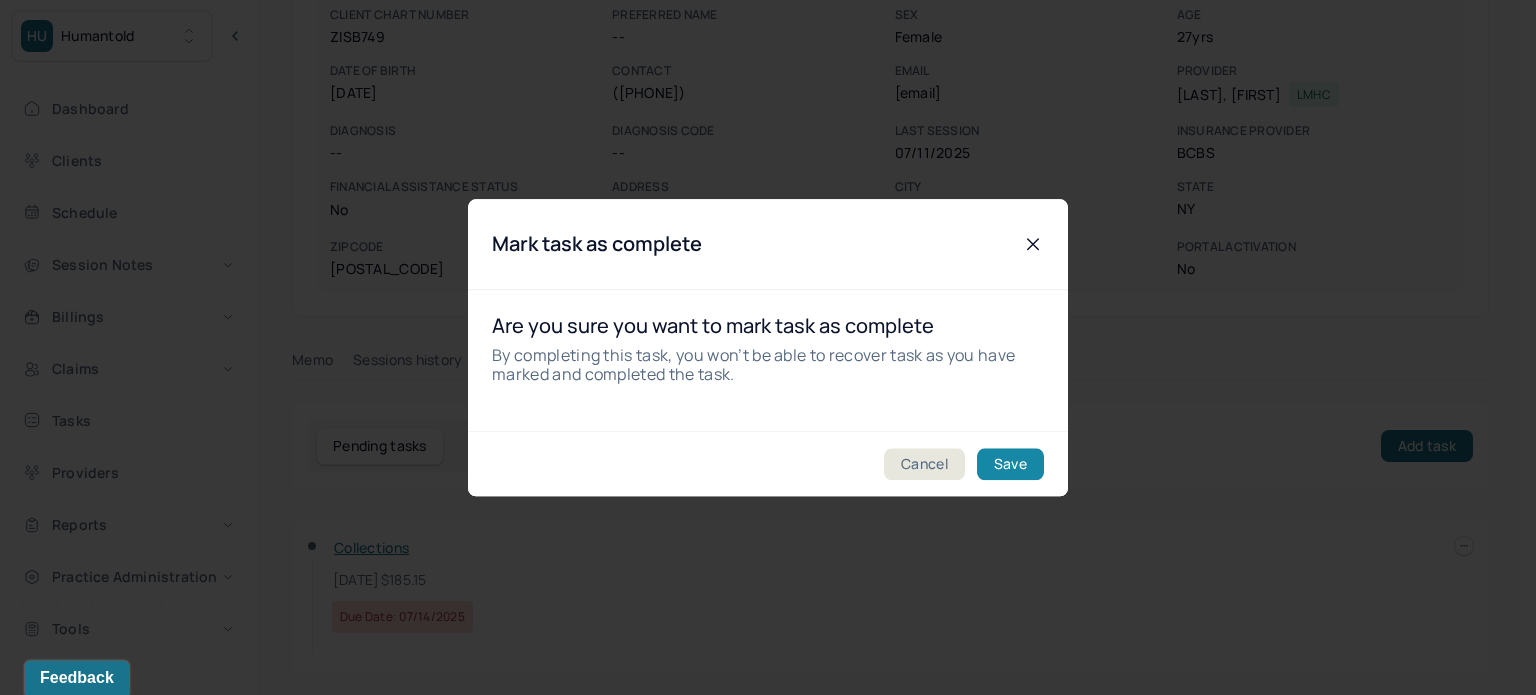 click on "Save" at bounding box center [1010, 464] 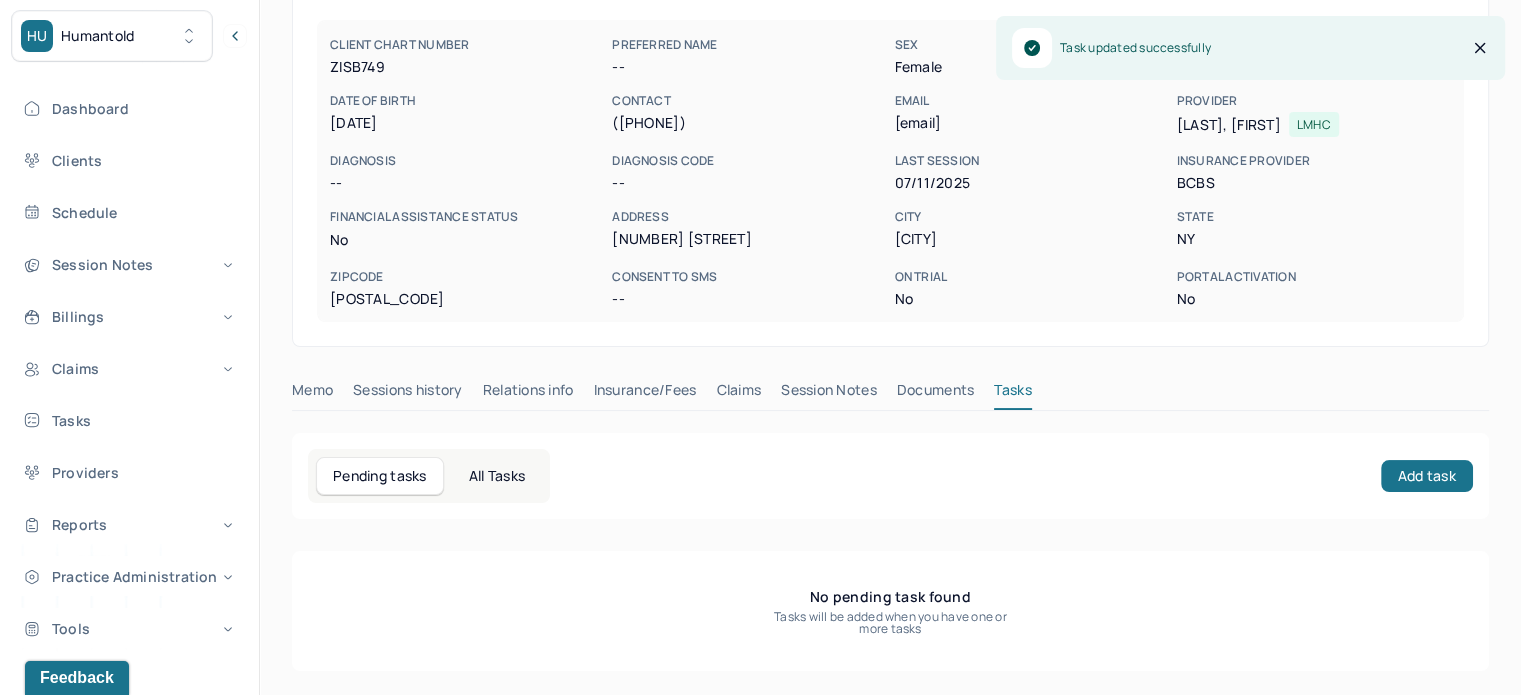 scroll, scrollTop: 180, scrollLeft: 0, axis: vertical 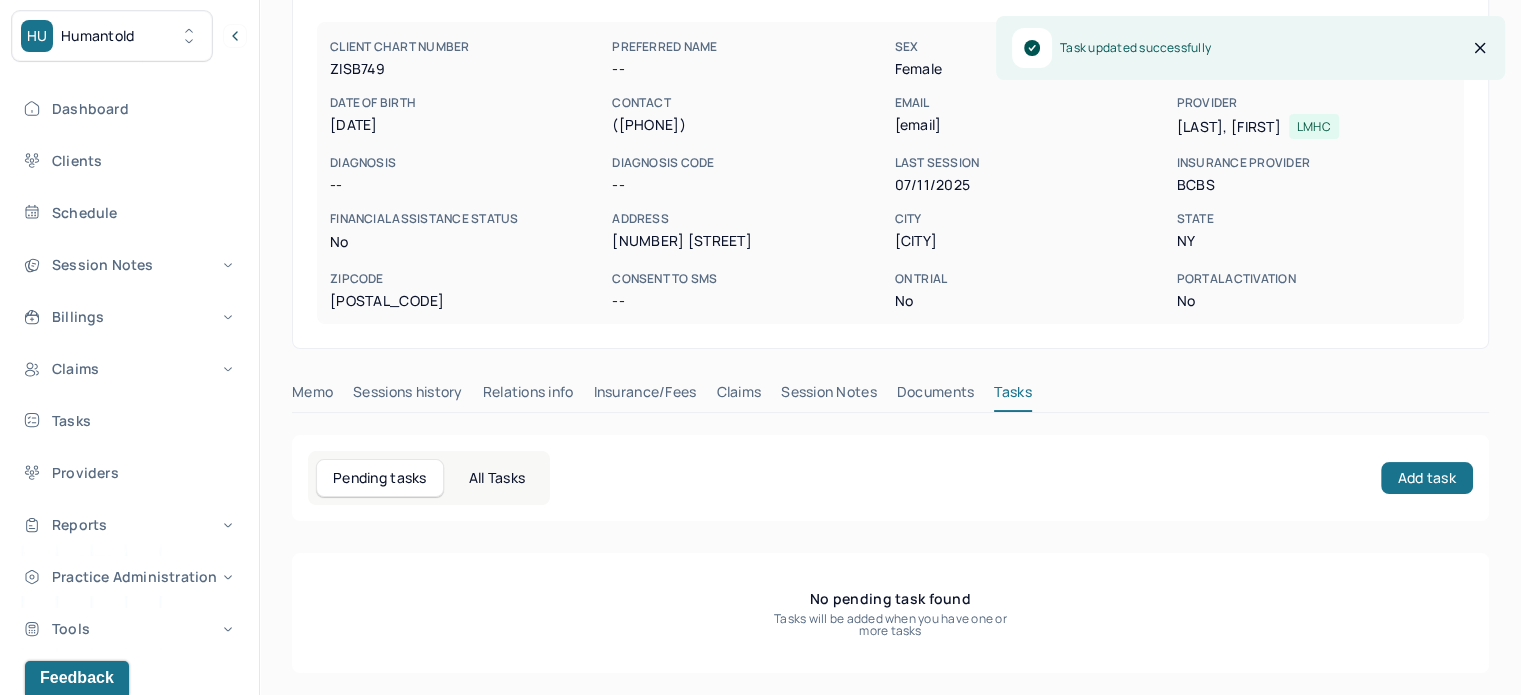 click on "Claims" at bounding box center (738, 396) 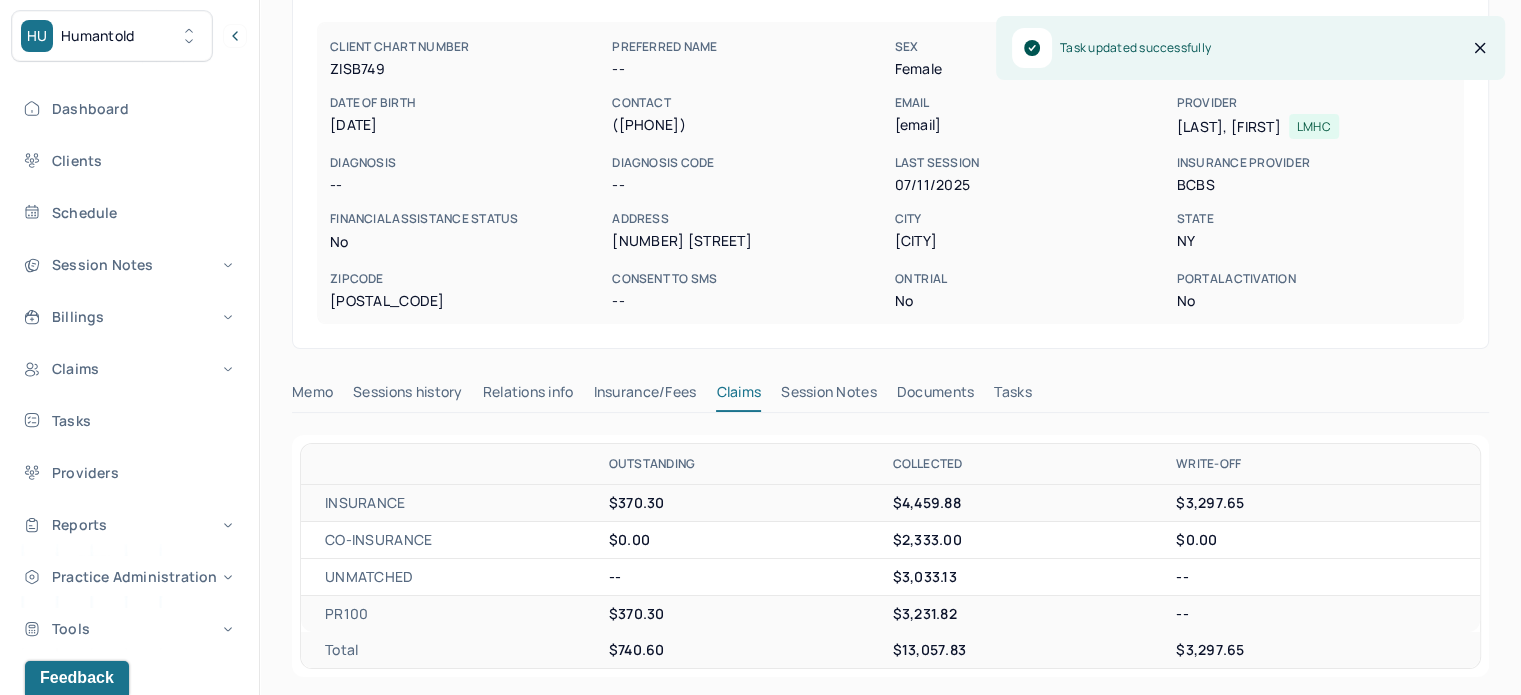 click on "[EMAIL]" at bounding box center (1031, 125) 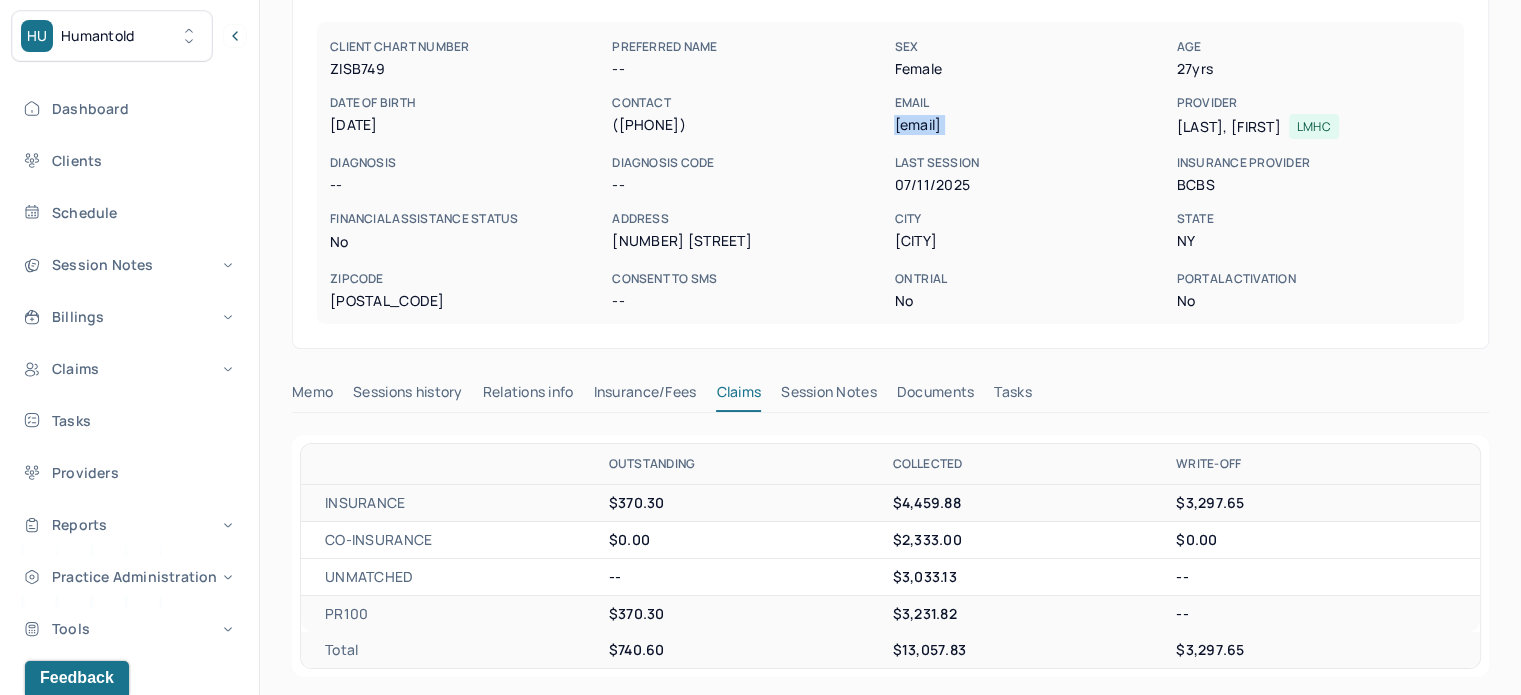 click on "[EMAIL]" at bounding box center (1031, 125) 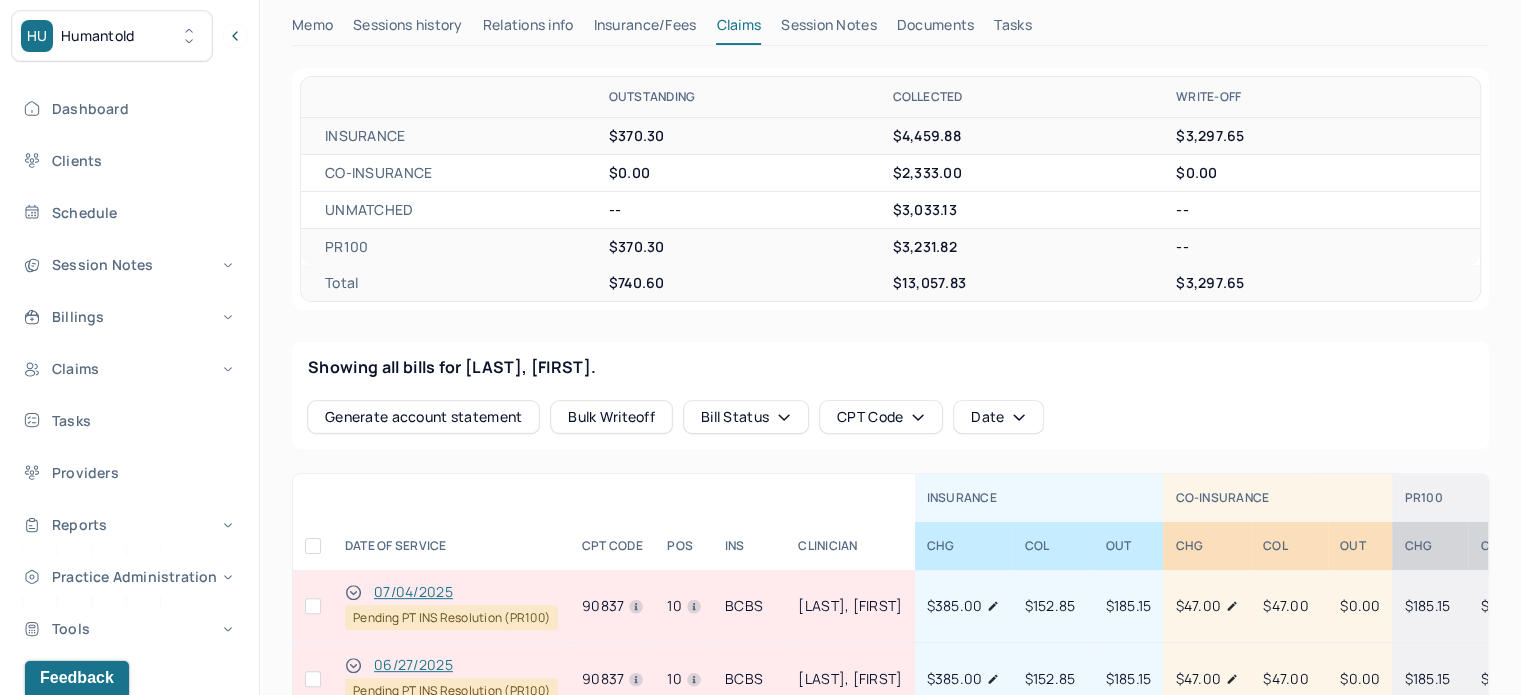 scroll, scrollTop: 580, scrollLeft: 0, axis: vertical 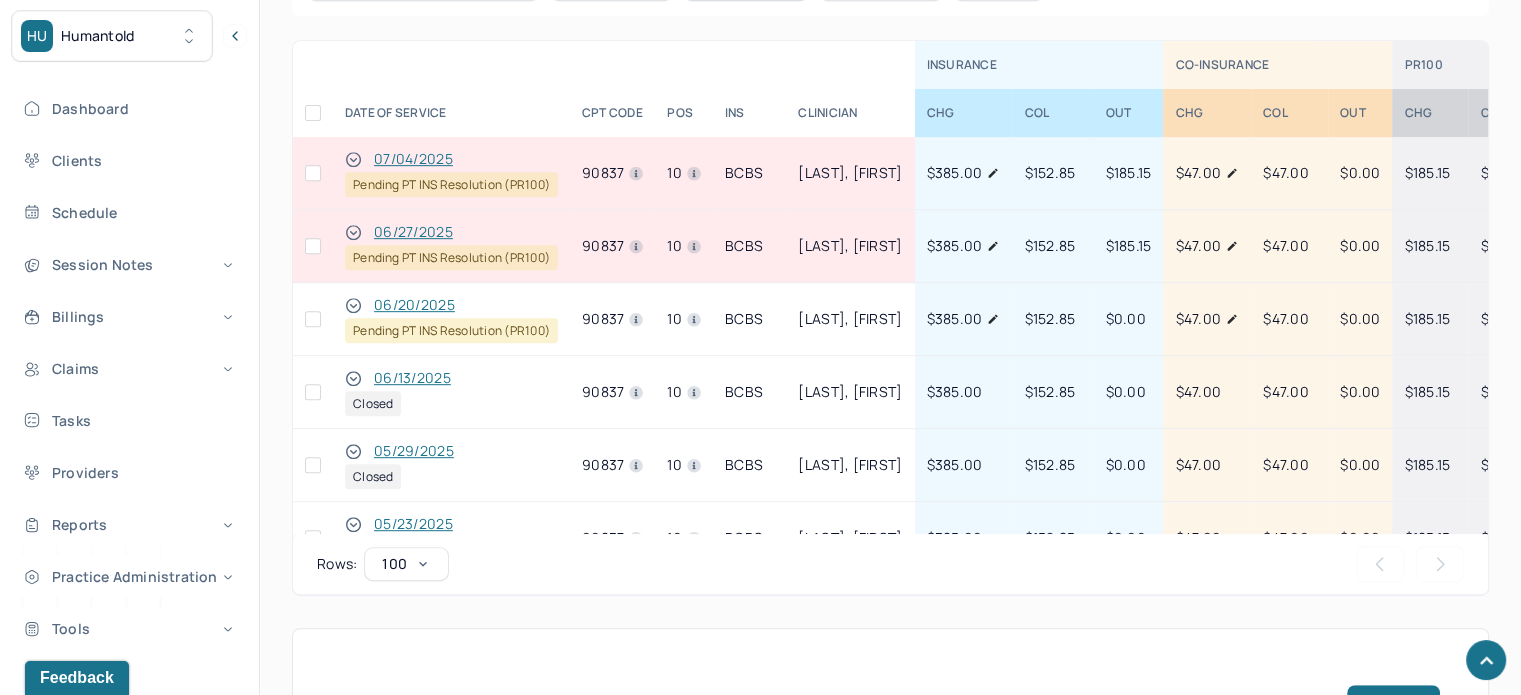 drag, startPoint x: 312, startPoint y: 319, endPoint x: 836, endPoint y: 559, distance: 576.3471 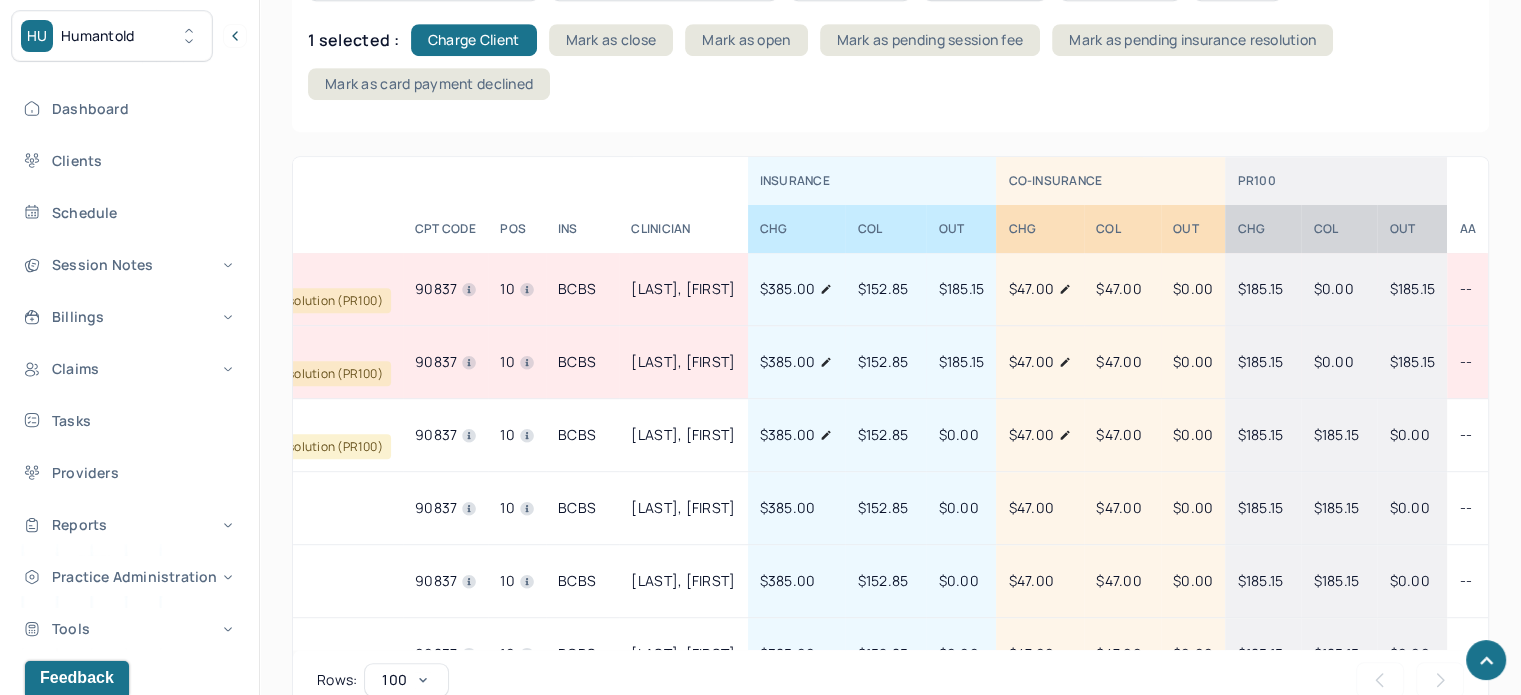 scroll, scrollTop: 0, scrollLeft: 0, axis: both 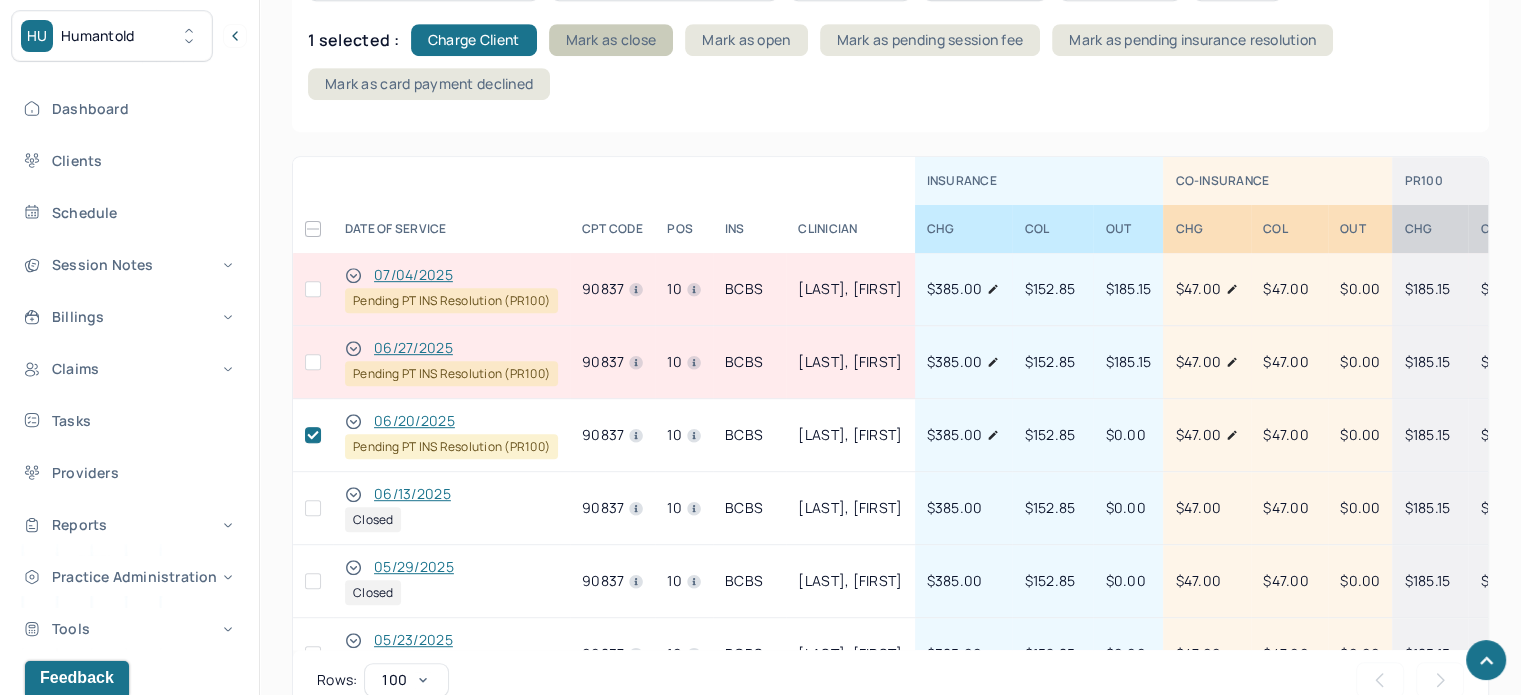 click on "Mark as close" at bounding box center (611, 40) 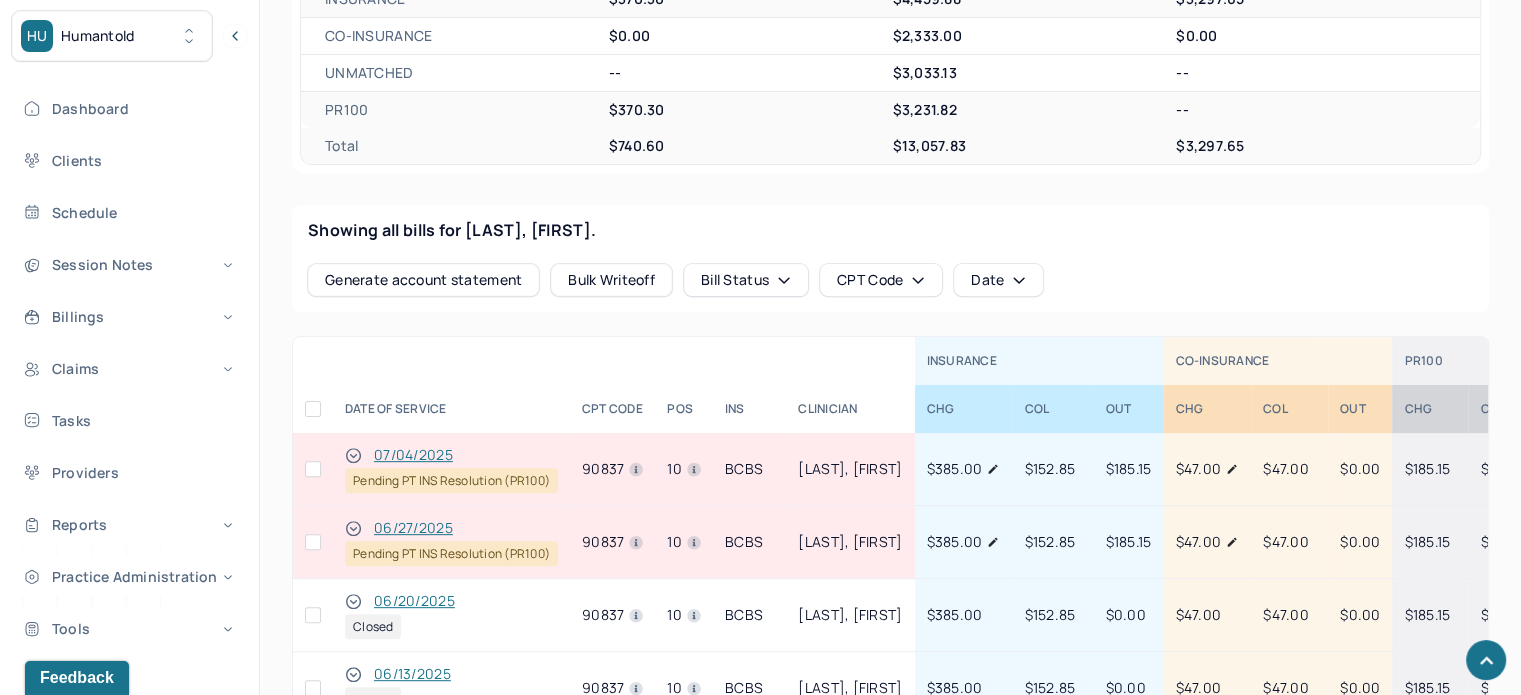 scroll, scrollTop: 680, scrollLeft: 0, axis: vertical 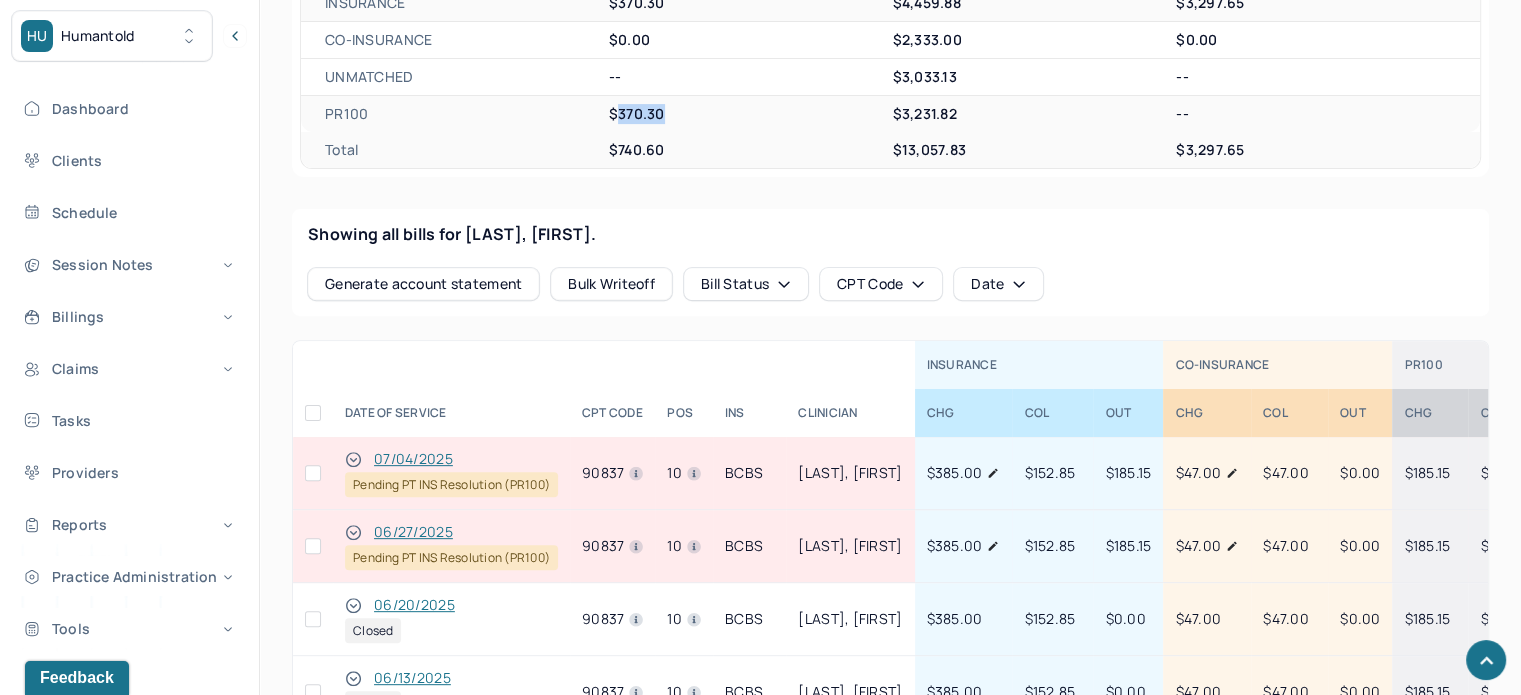 drag, startPoint x: 672, startPoint y: 111, endPoint x: 618, endPoint y: 114, distance: 54.08327 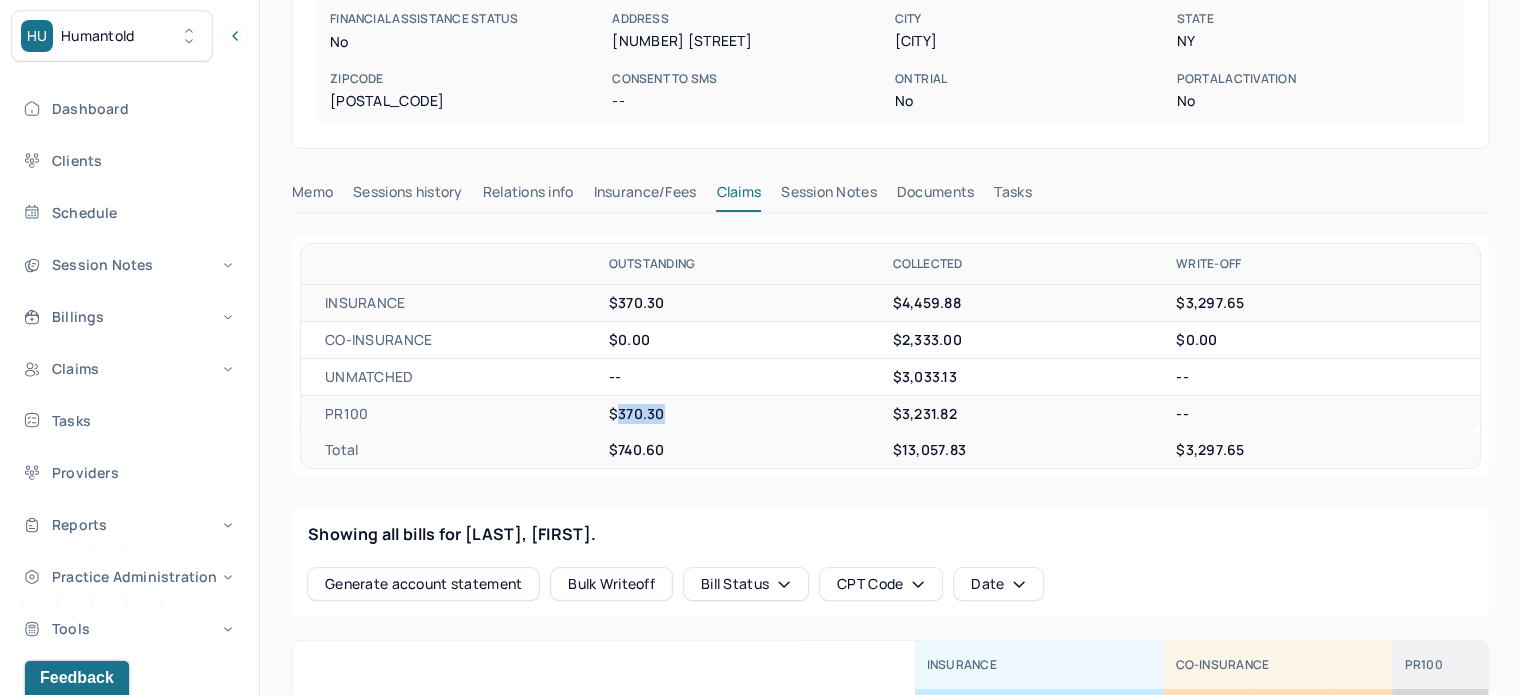 click on "Tasks" at bounding box center (1012, 196) 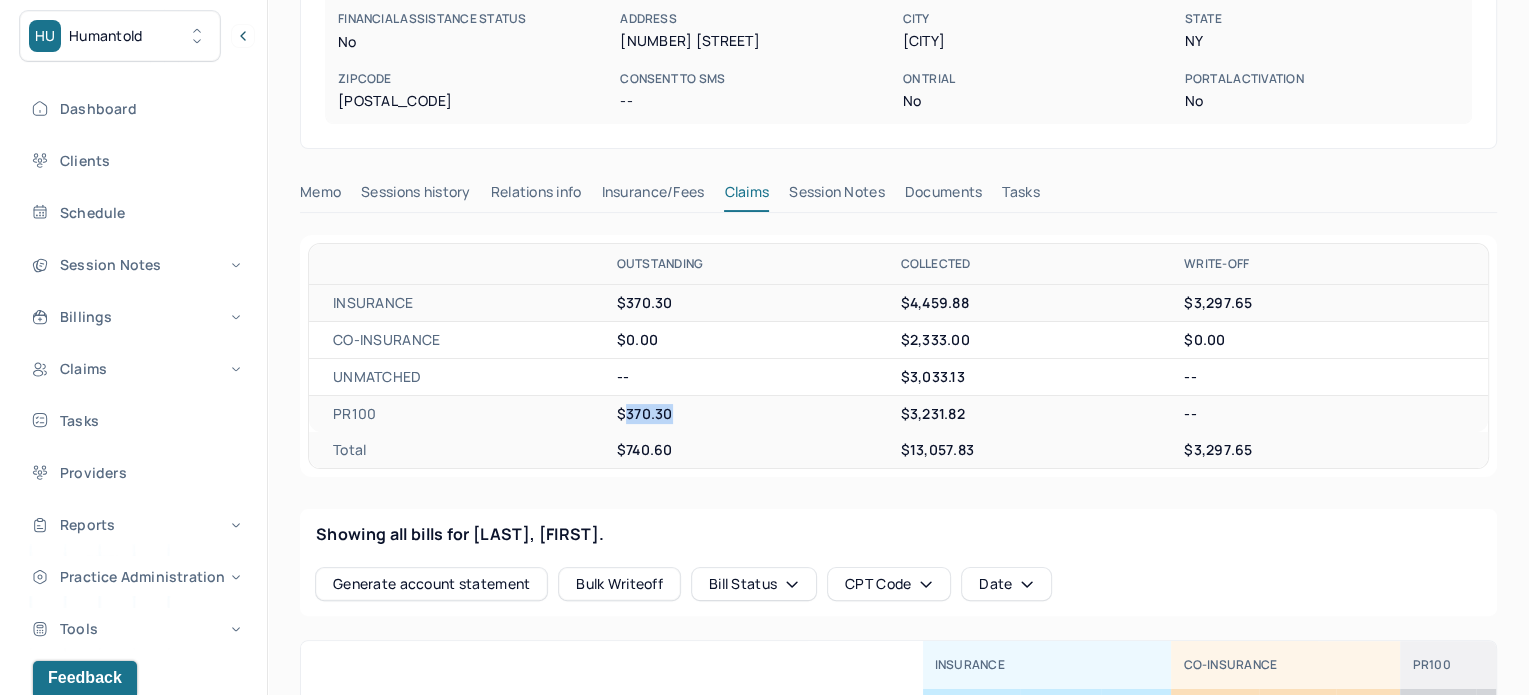scroll, scrollTop: 180, scrollLeft: 0, axis: vertical 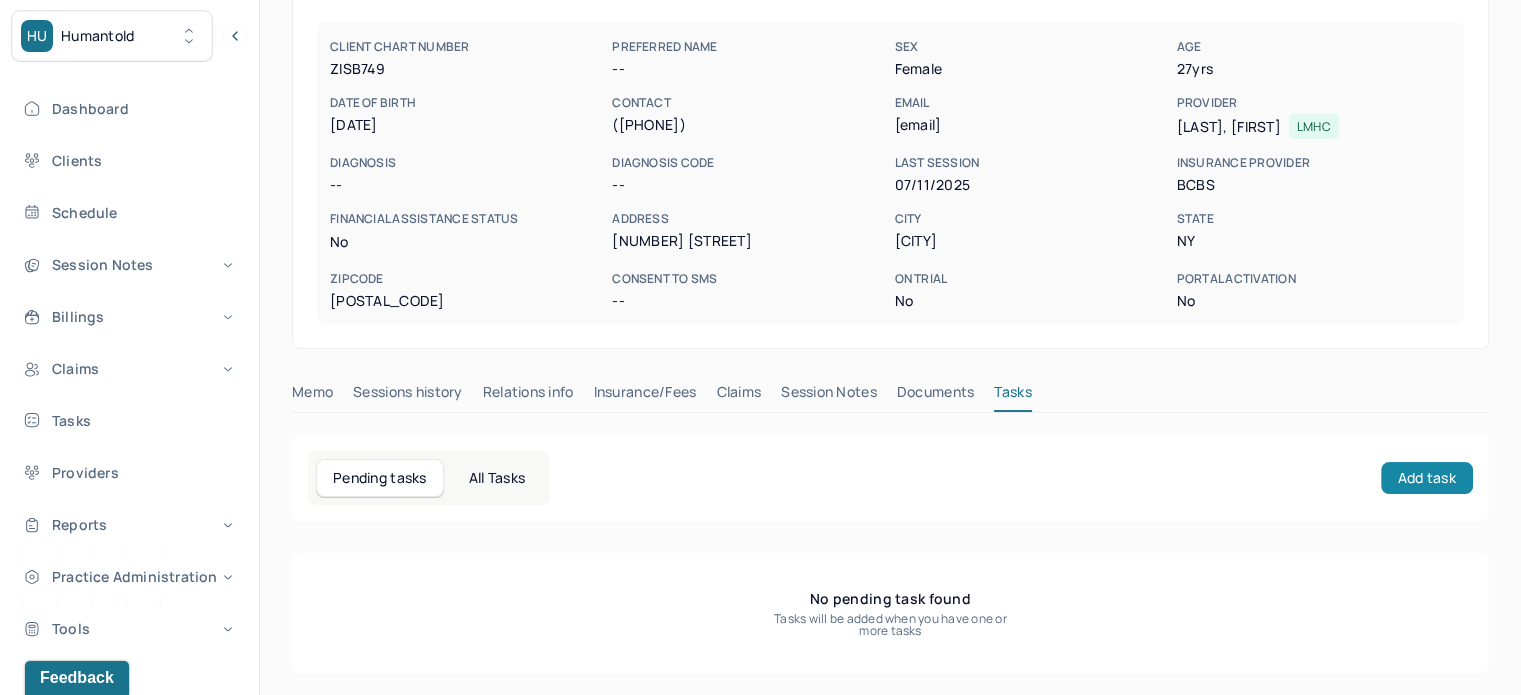 click on "Add task" at bounding box center (1427, 478) 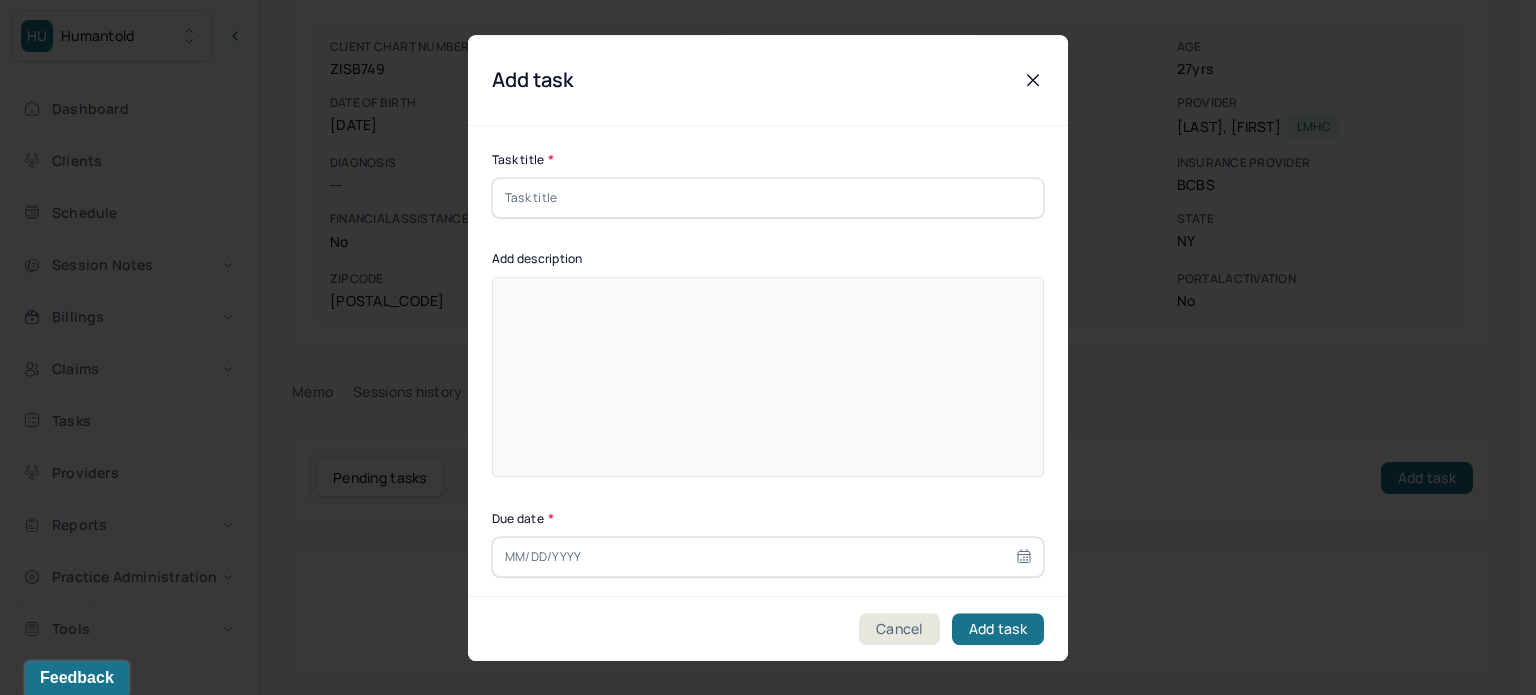 click at bounding box center (768, 198) 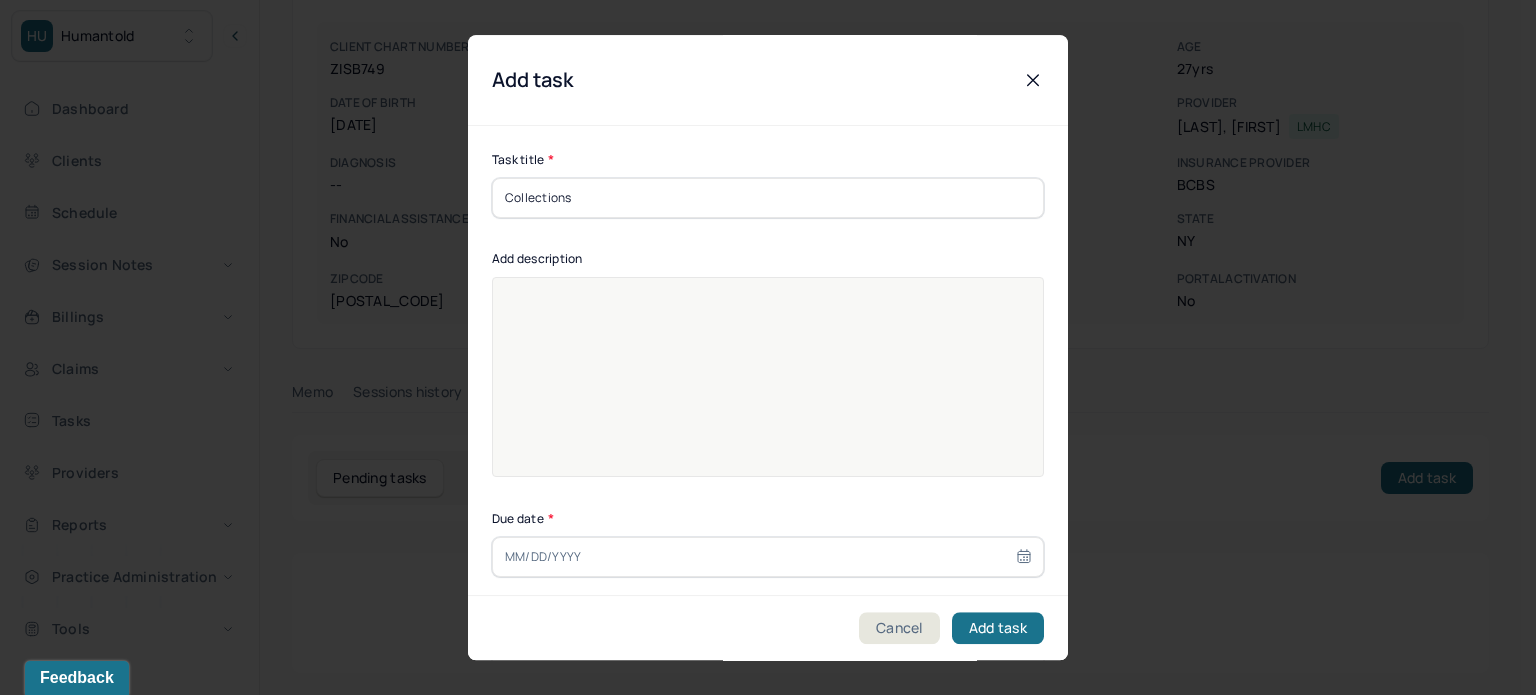 type on "Collections" 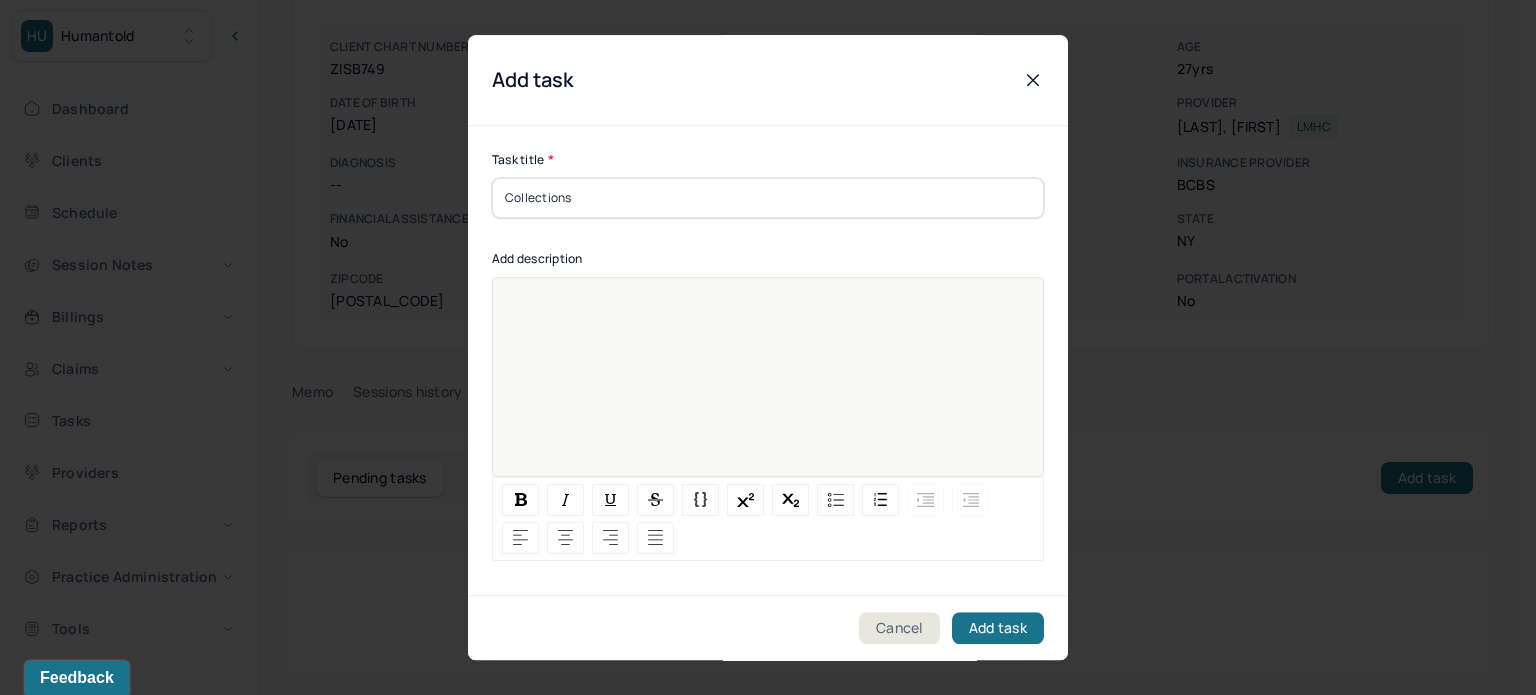 paste 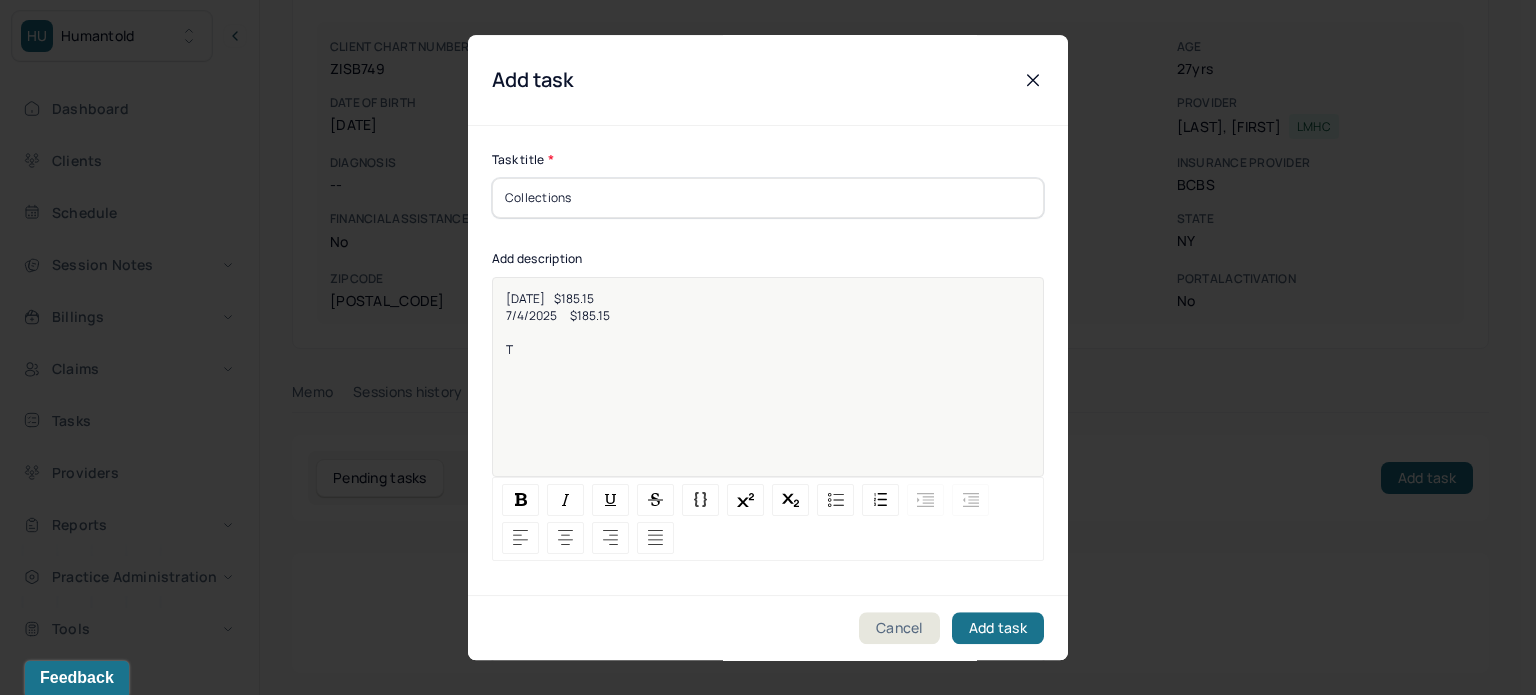 type 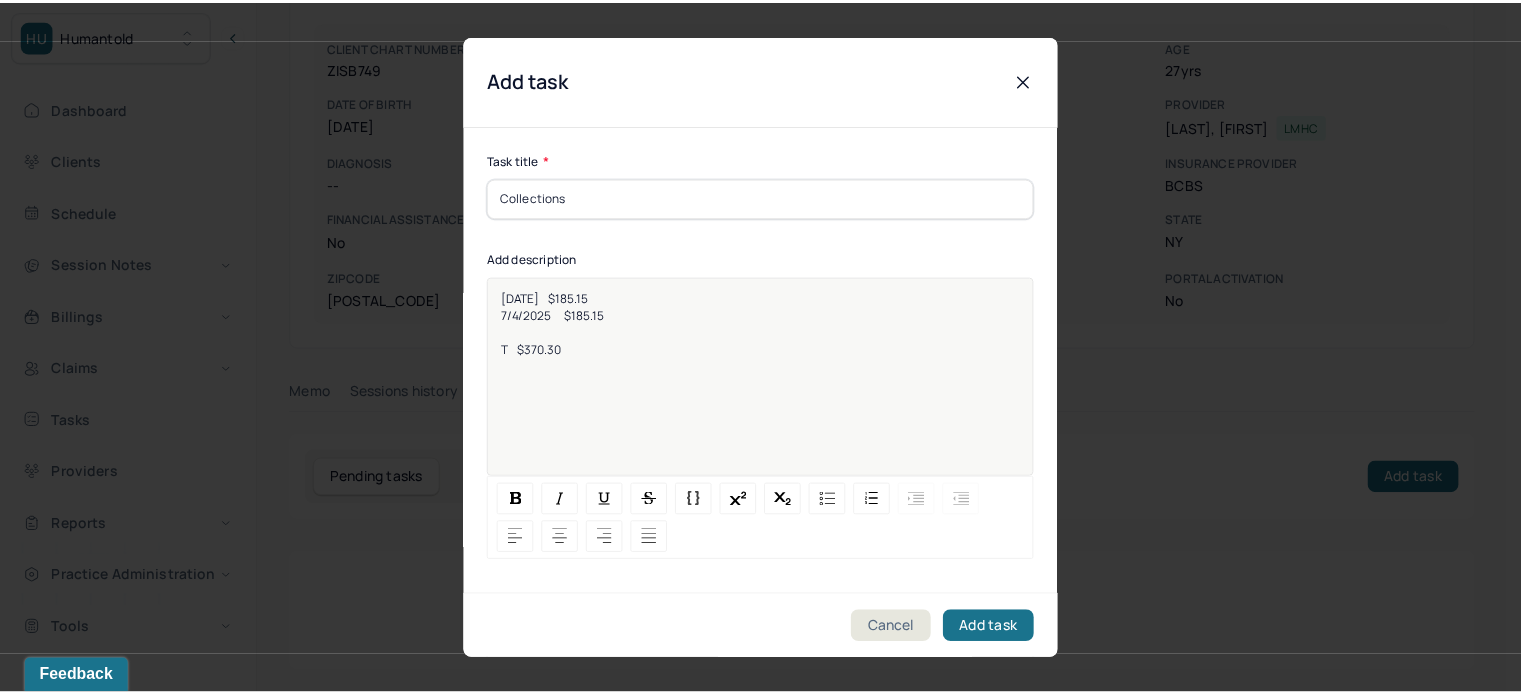 scroll, scrollTop: 256, scrollLeft: 0, axis: vertical 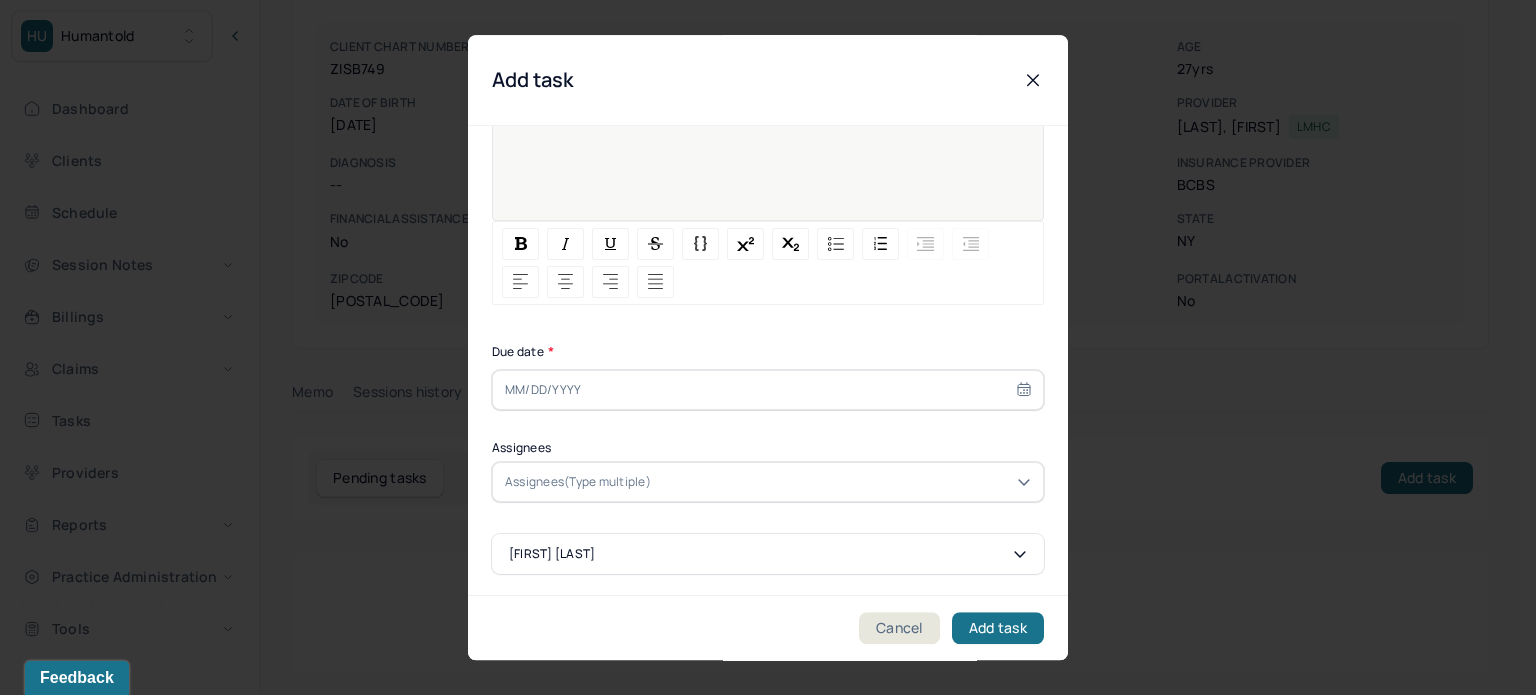 click at bounding box center [768, 390] 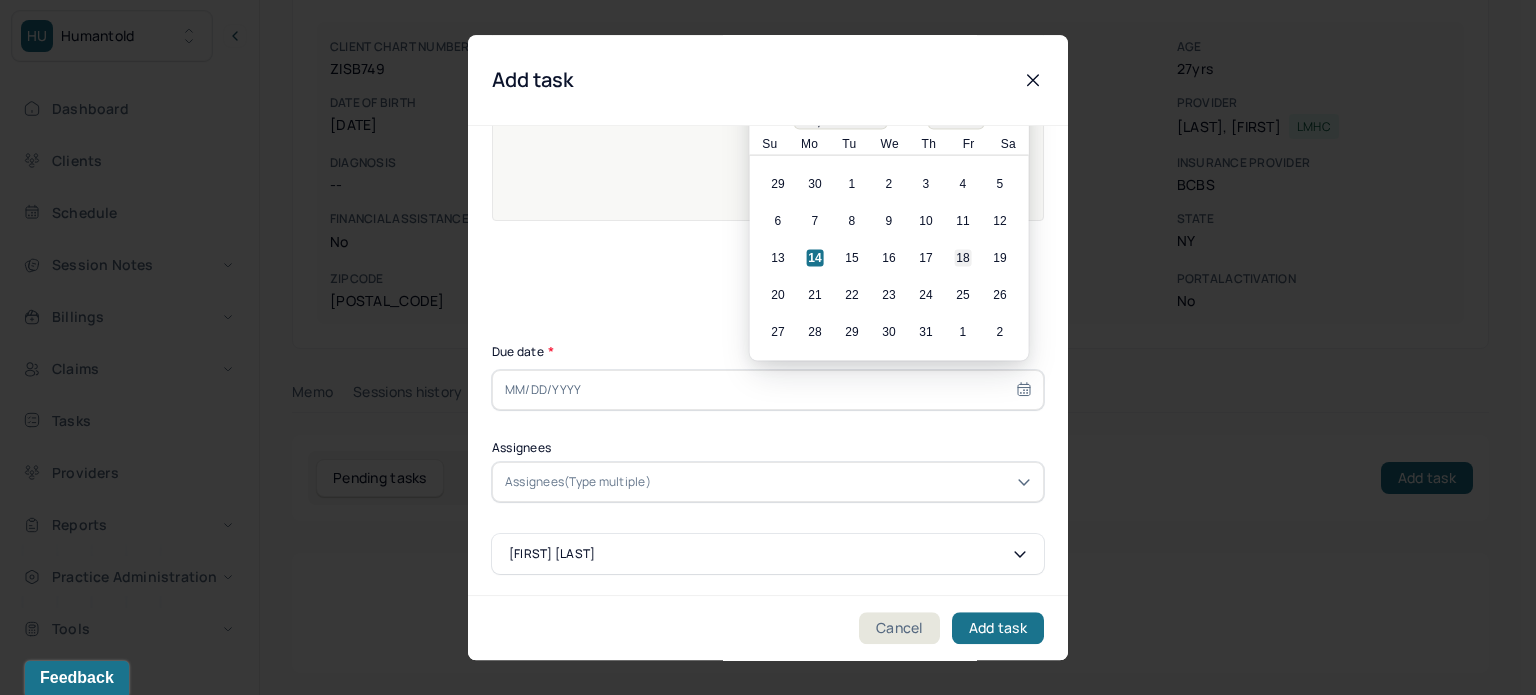 click on "18" at bounding box center (963, 258) 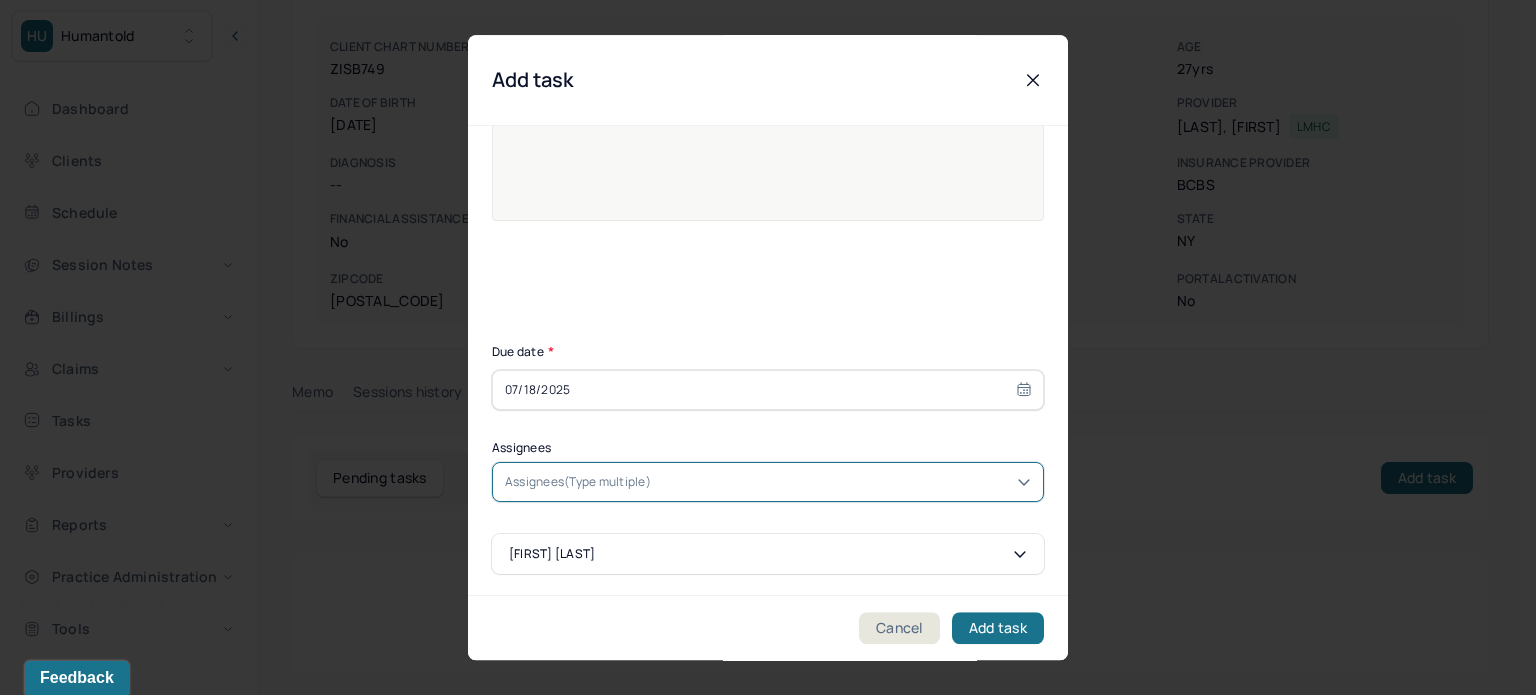 click on "Assignees(Type multiple)" at bounding box center [578, 482] 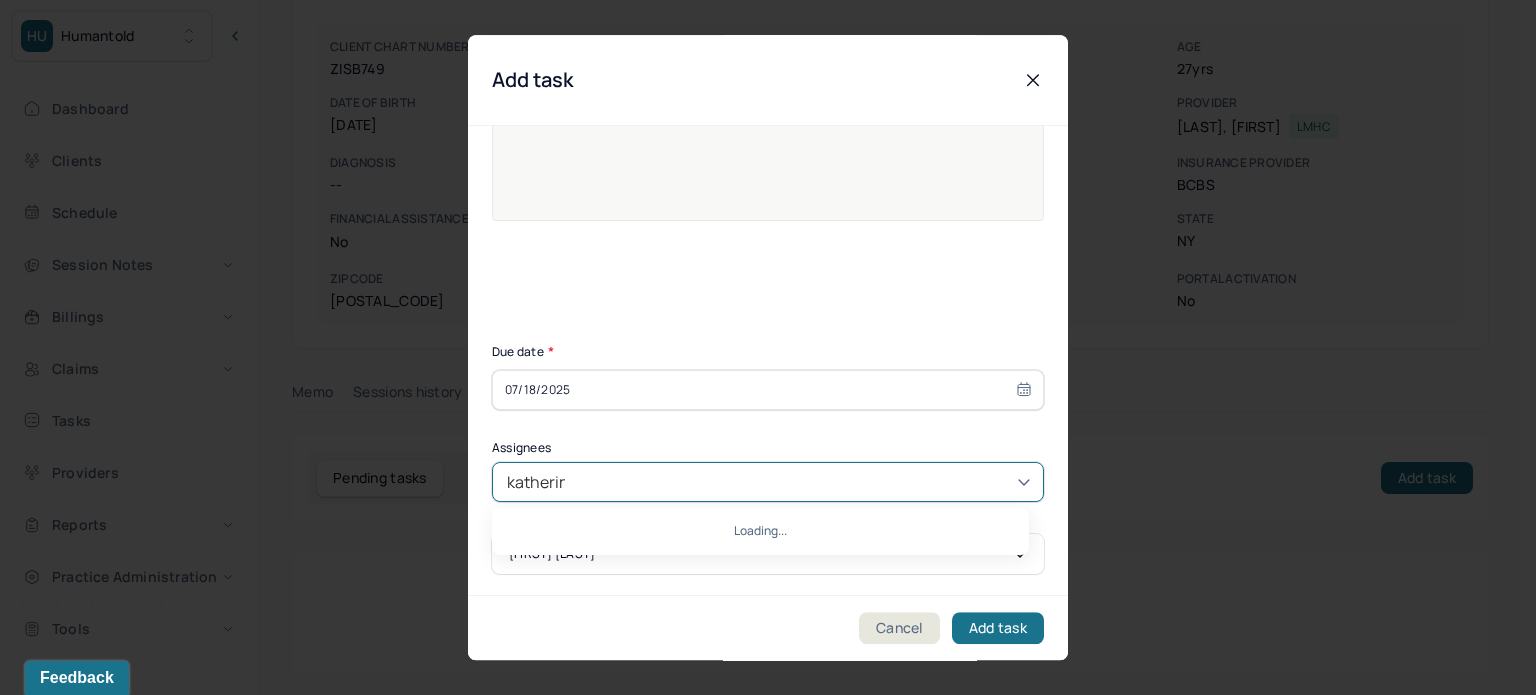 type on "katherine" 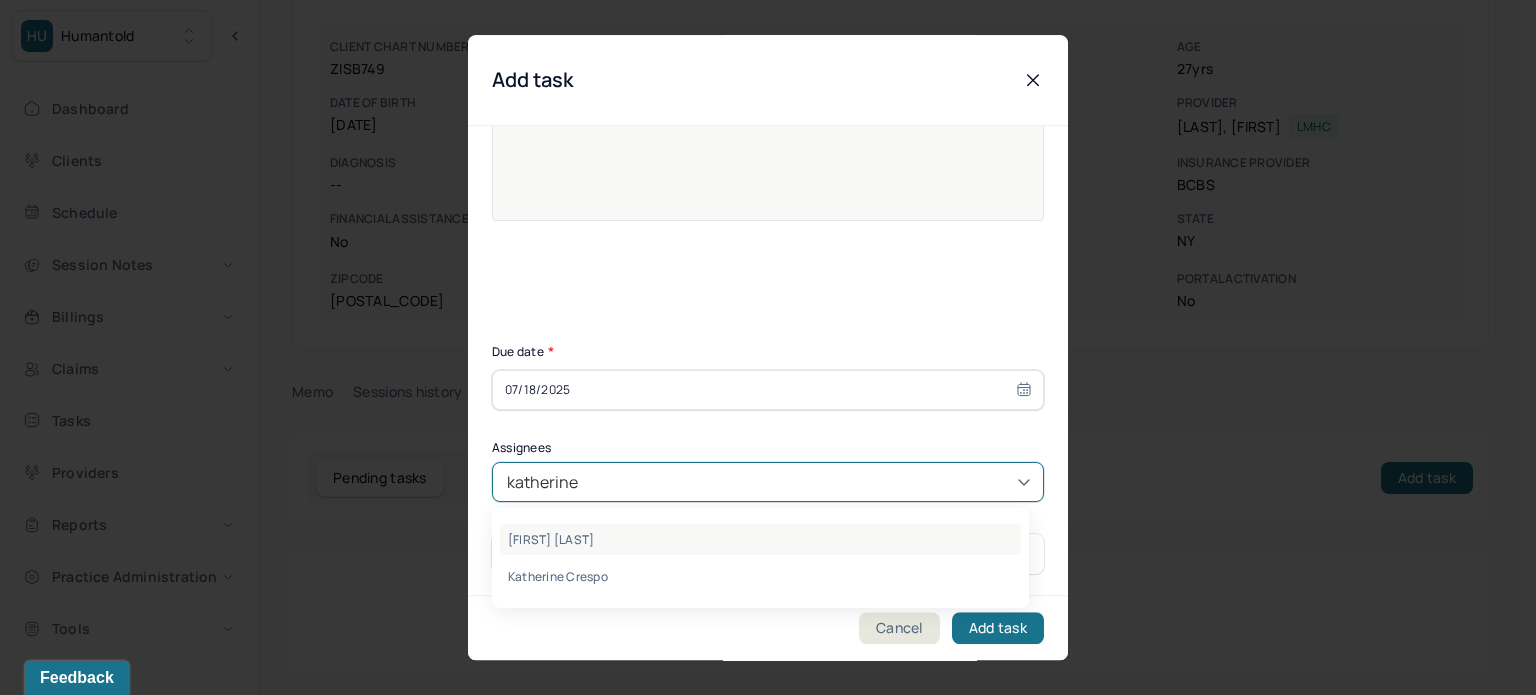 click on "[FIRST] [LAST]" at bounding box center (760, 539) 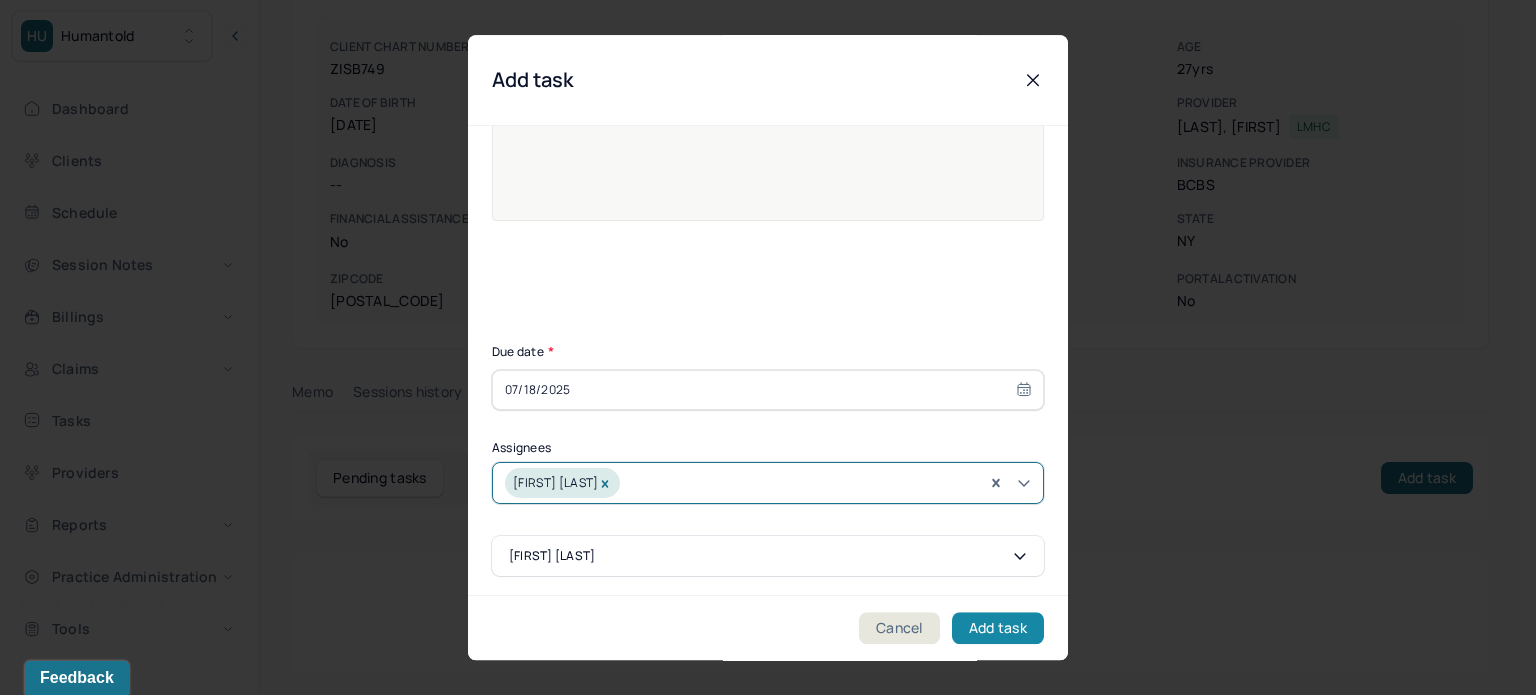 click on "Add task" at bounding box center [998, 628] 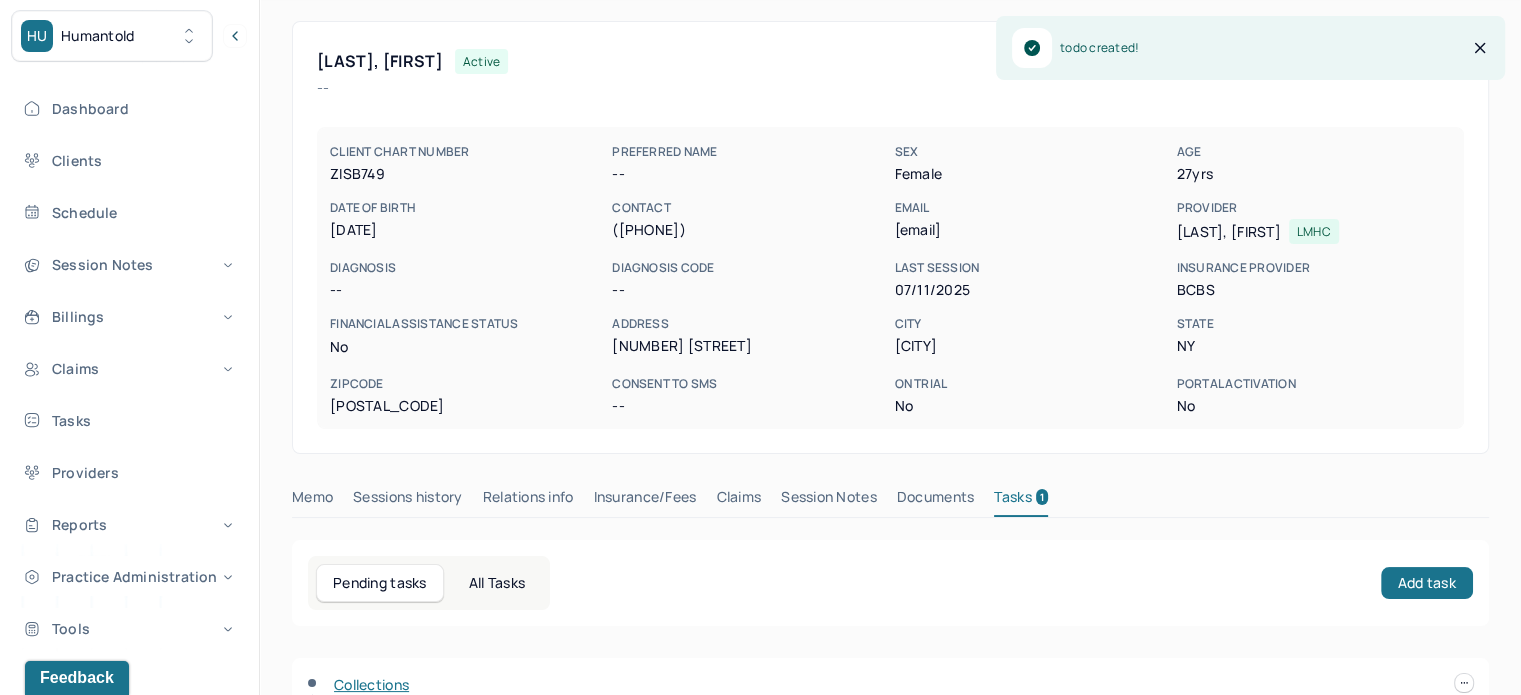 scroll, scrollTop: 0, scrollLeft: 0, axis: both 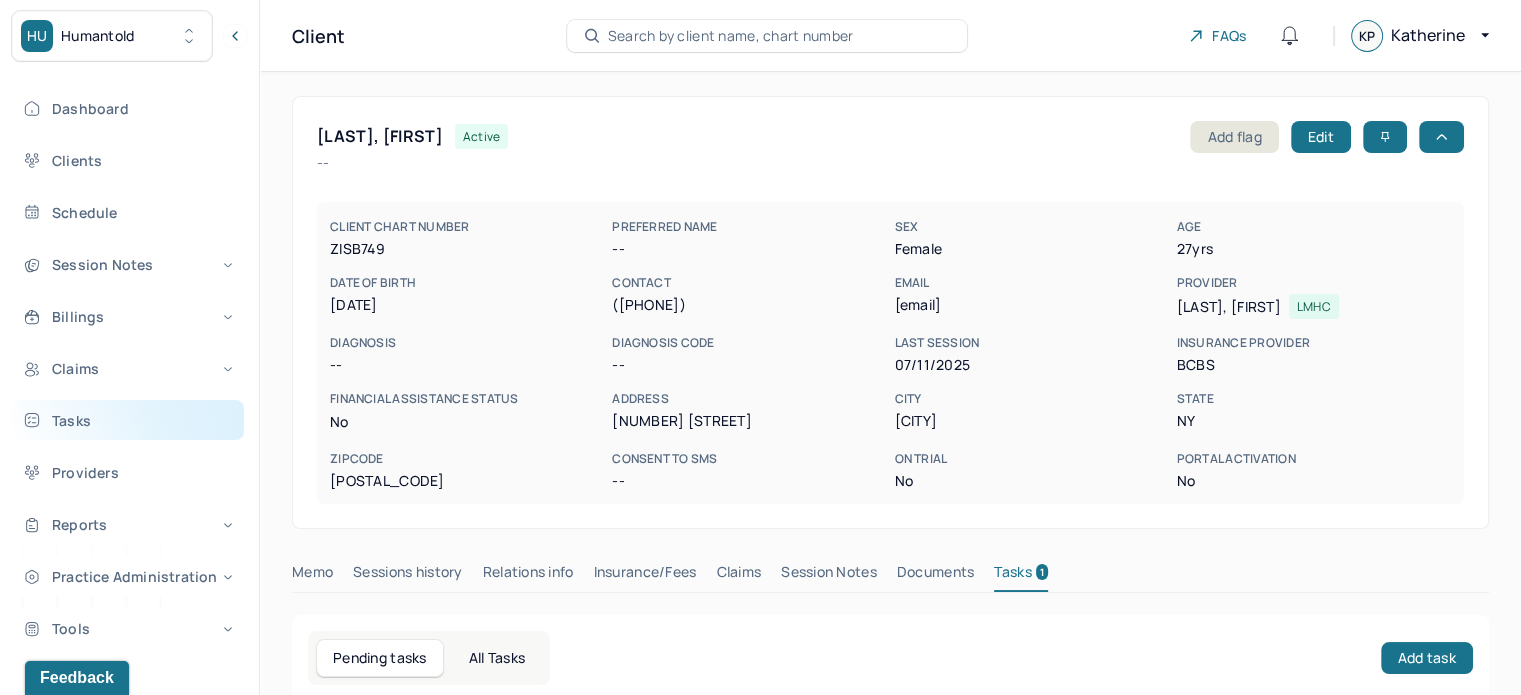 click on "Tasks" at bounding box center [128, 420] 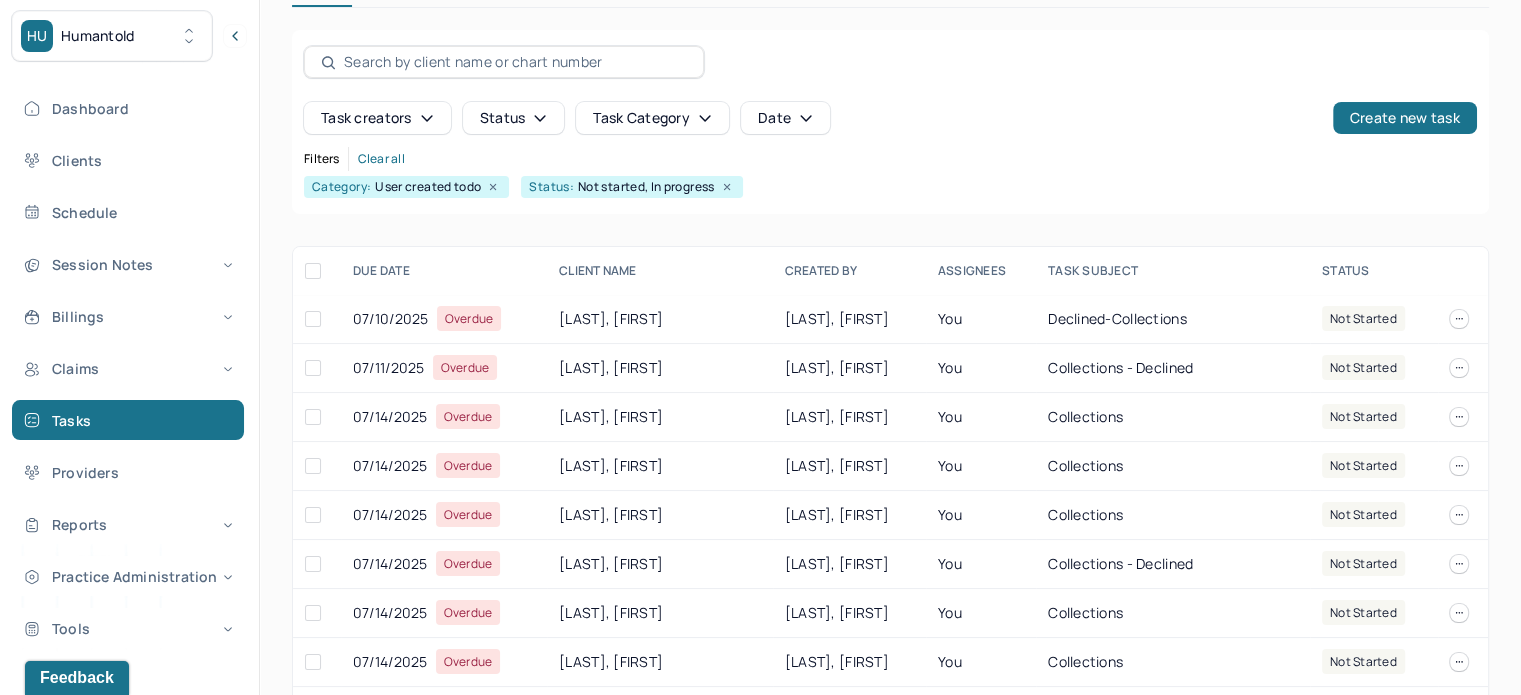 scroll, scrollTop: 249, scrollLeft: 0, axis: vertical 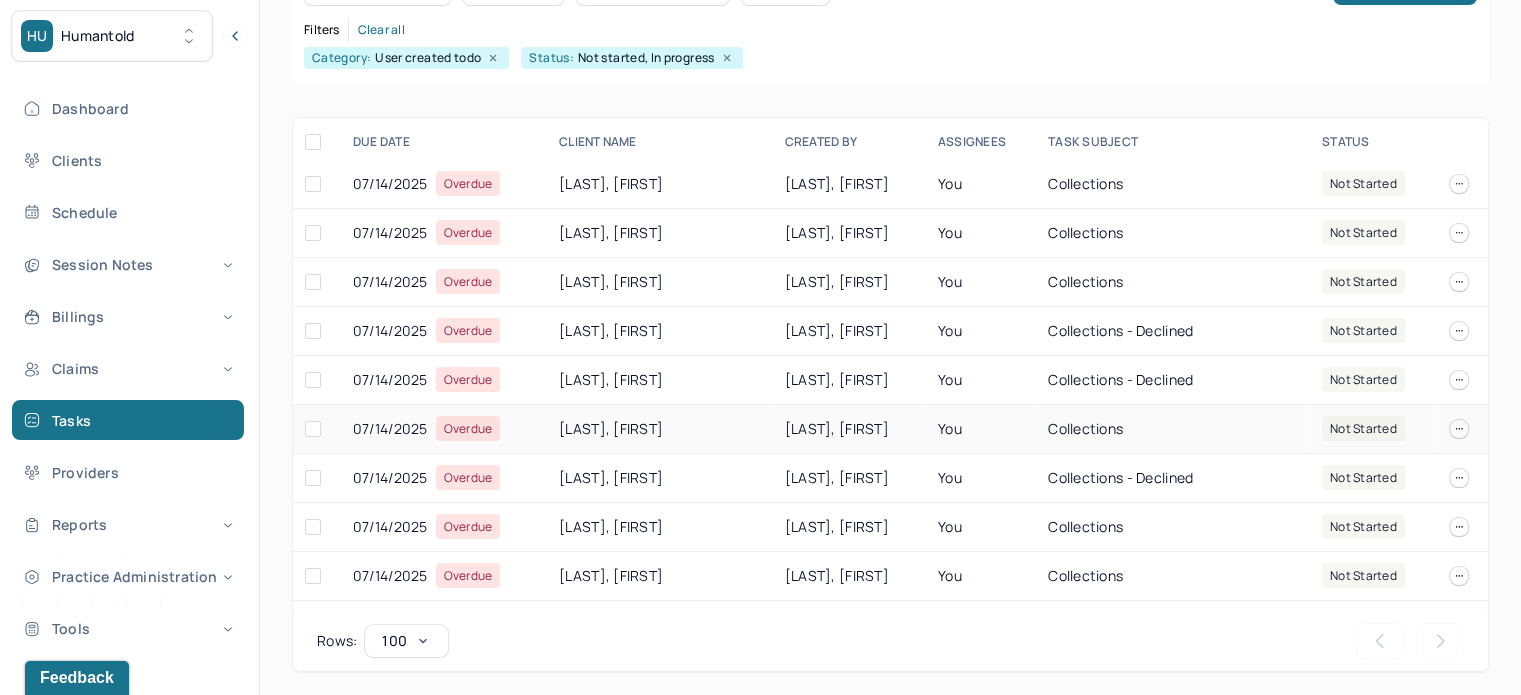 click on "[LAST], [FIRST]" at bounding box center (660, 429) 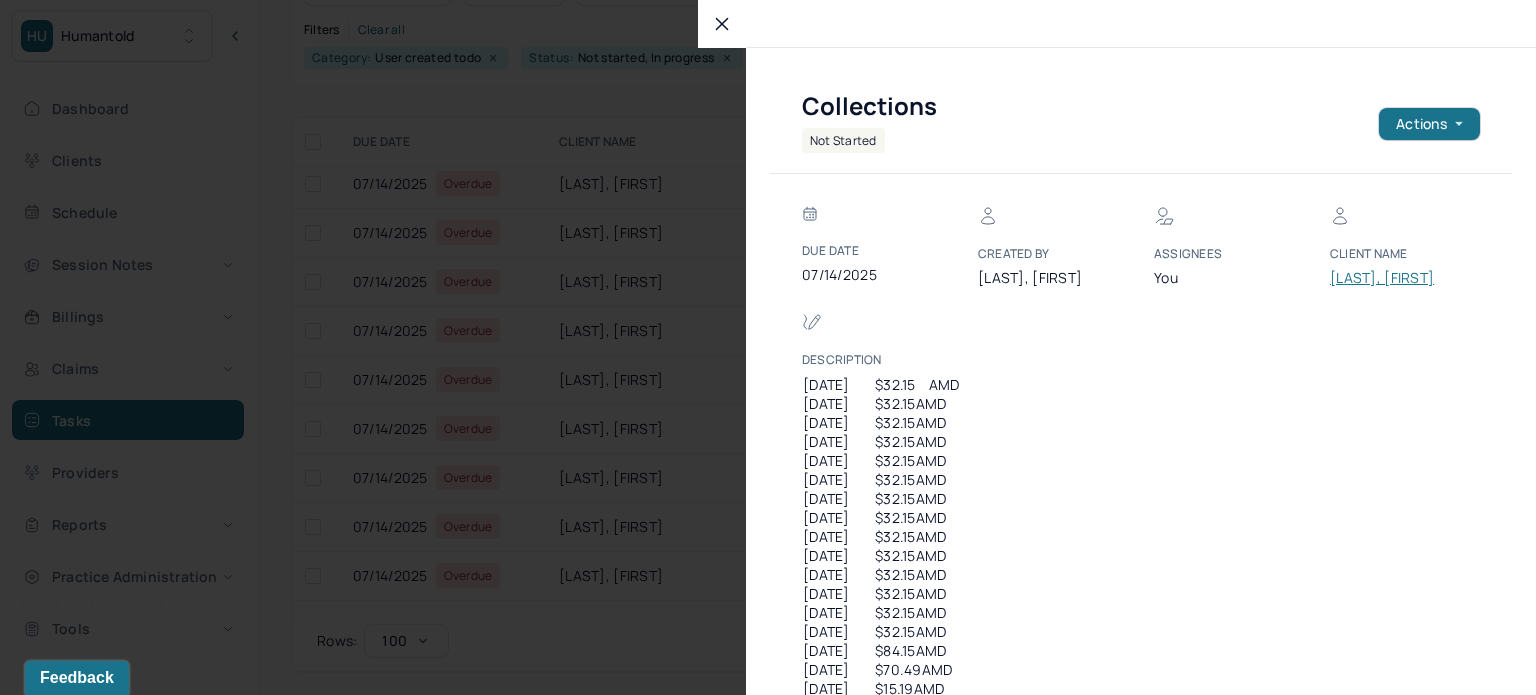 click on "Collections not started   Actions   Due Date 07/14/2025 Created by POWERS, KATHERINE Assignees You Client Name GRAY, TRENNELL Description 07/16/2024	$32.15    AMD 07/23/2024	$32.15     AMD   07/30/2024	$32.15     AMD   08/06/2024	$32.15     AMD   08/13/2024	$32.15     AMD   08/20/2024	$32.15     AMD   08/27/2024	$32.15     AMD   09/03/2024	$32.15     AMD   09/10/2024	$32.15     AMD   09/17/2024	$32.15     AMD   09/24/2024	$32.15     AMD   10/01/2024	$32.15     AMD   10/08/2024	$32.15     AMD   10/22/2024	$32.15     AMD   10/29/2024	$84.15     AMD   11/05/2024	$70.49     AMD   11/19/2024	$15.19     AMD   T     $619.93" at bounding box center (1117, 347) 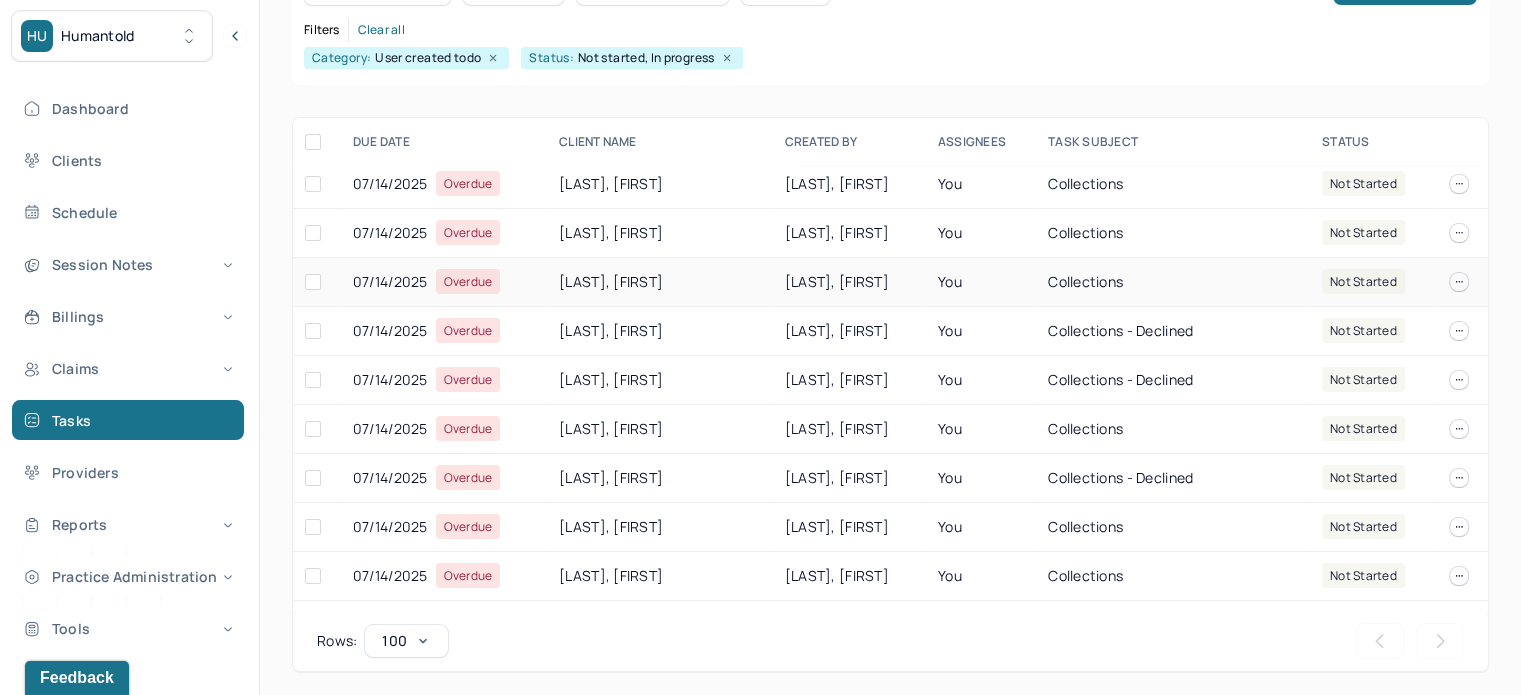 click on "HARDY, PAMELA" at bounding box center [660, 282] 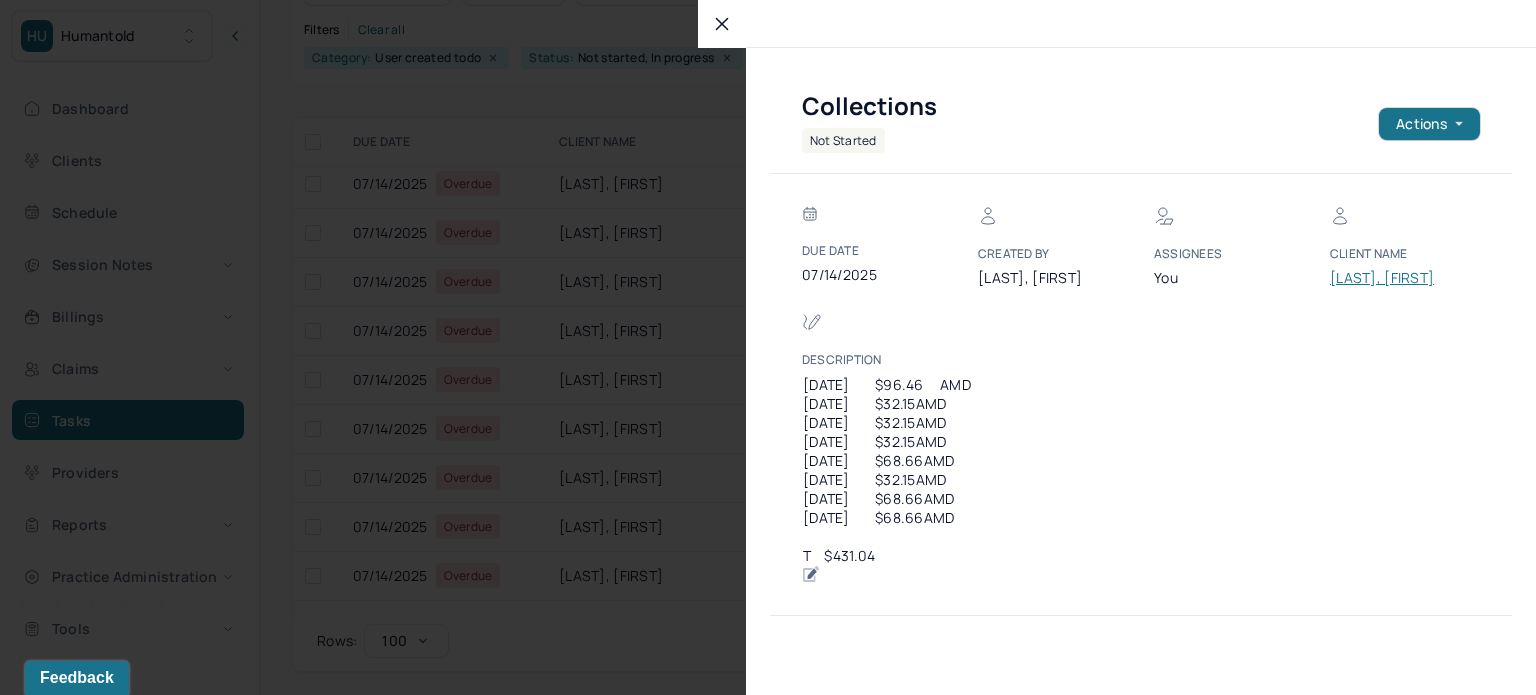 click at bounding box center [768, 347] 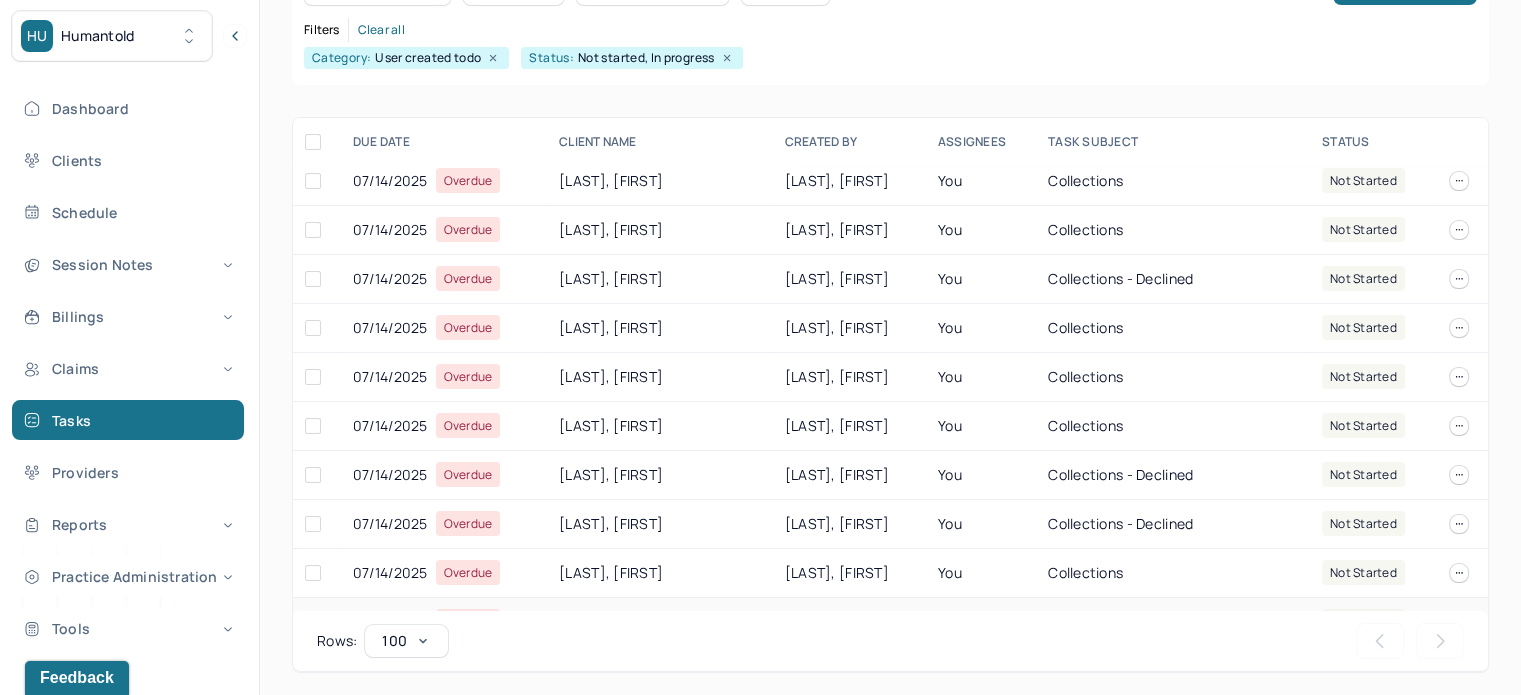 scroll, scrollTop: 0, scrollLeft: 0, axis: both 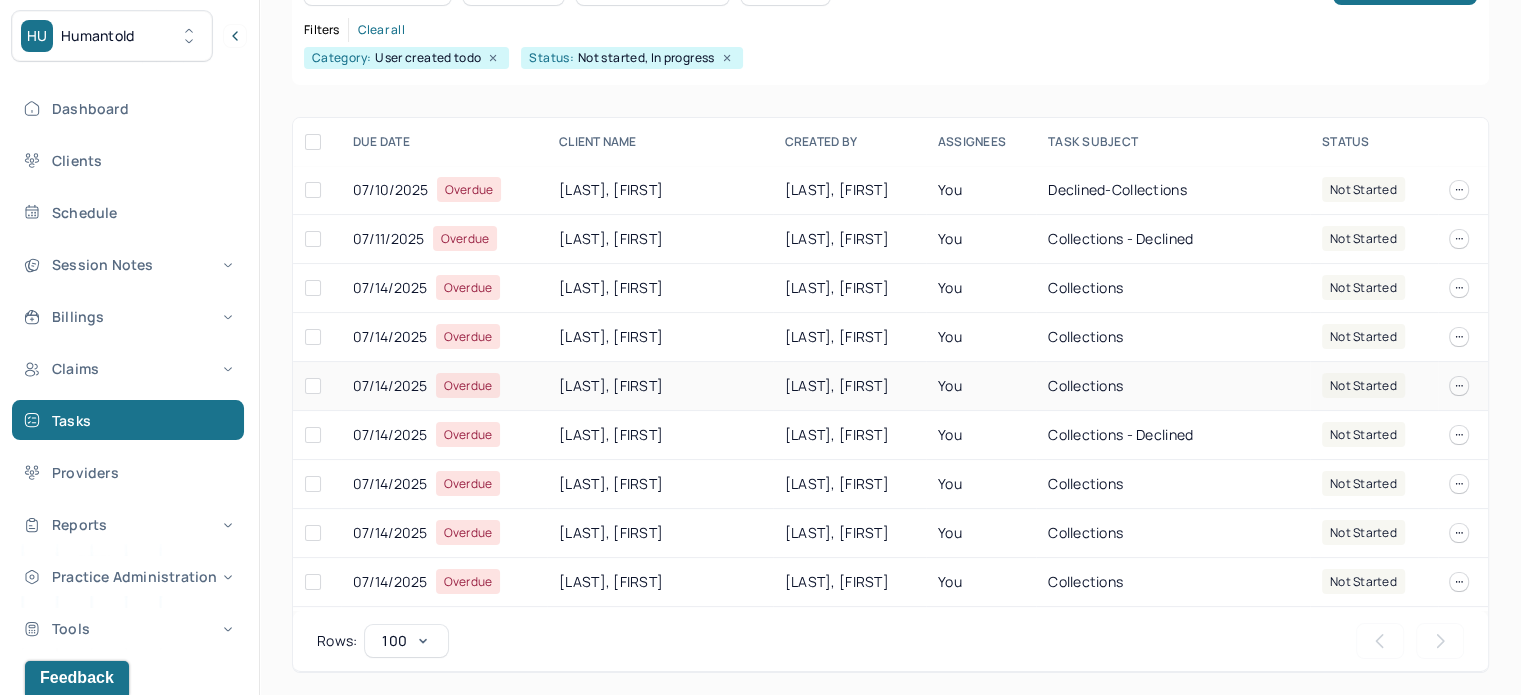 click on "[LAST], [FIRST]" at bounding box center (660, 386) 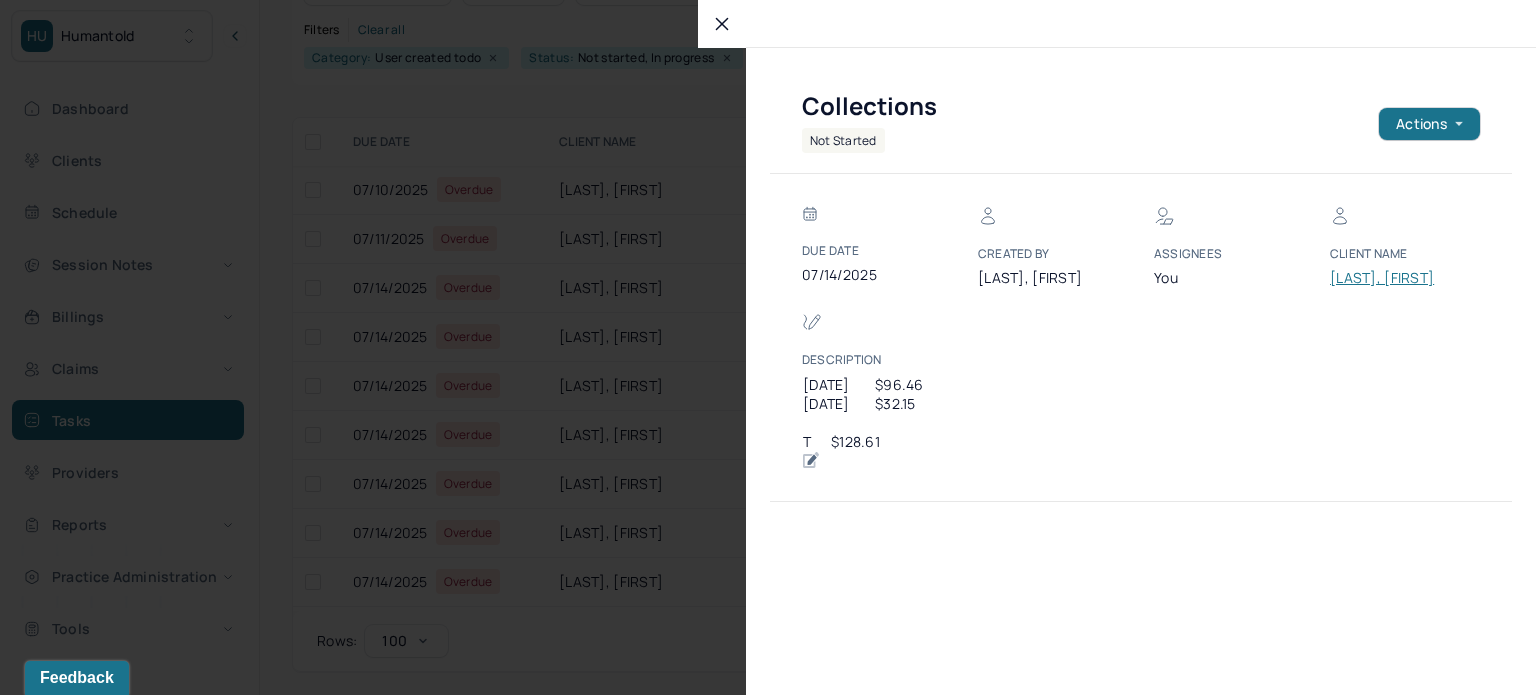 click on "[LAST], [FIRST]" at bounding box center [1390, 278] 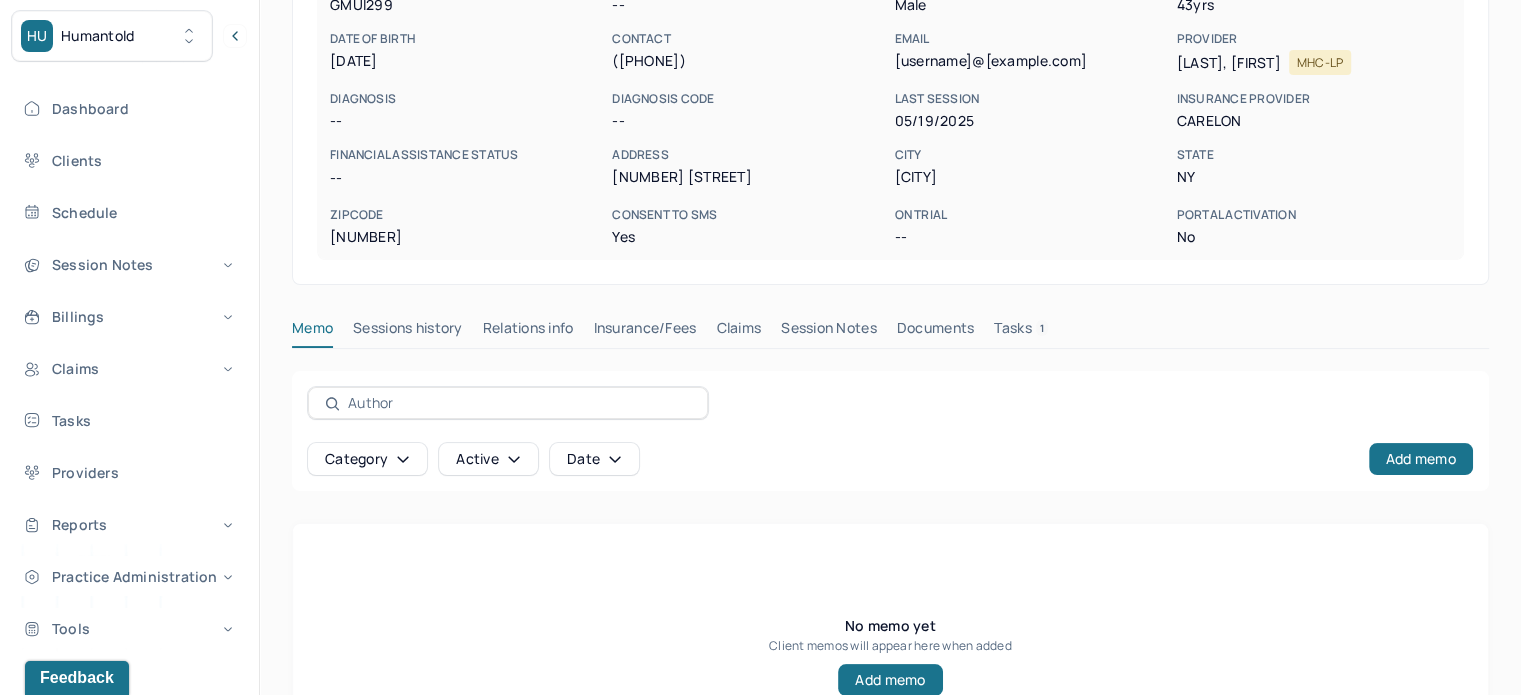 scroll, scrollTop: 384, scrollLeft: 0, axis: vertical 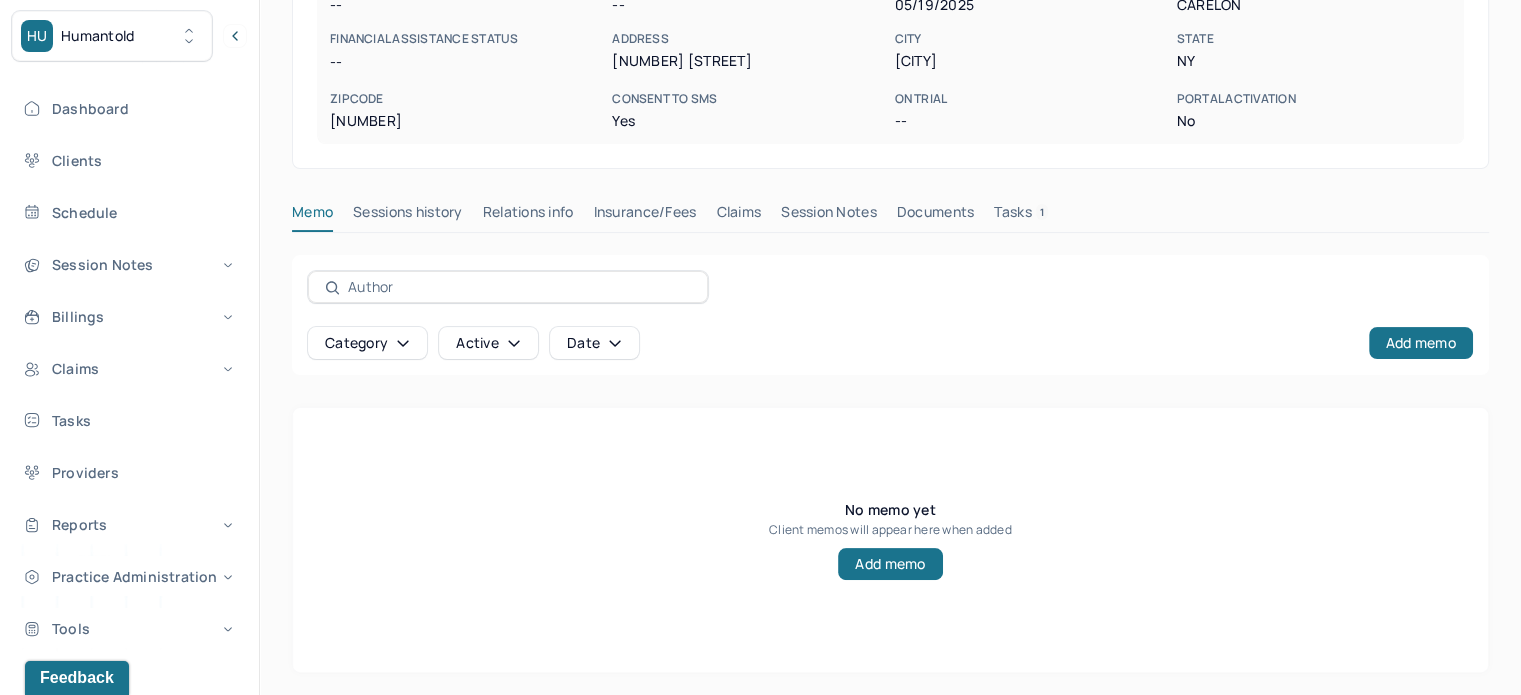 click on "Claims" at bounding box center [738, 216] 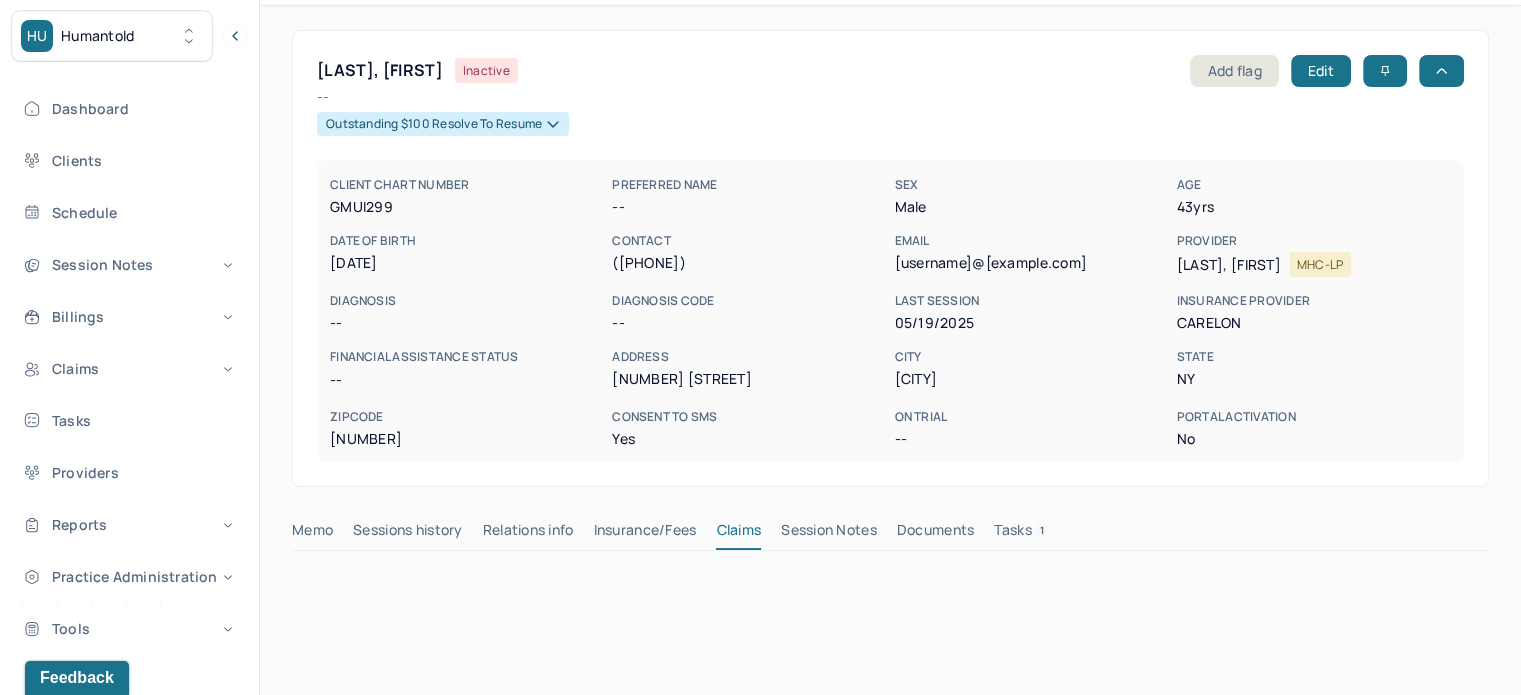 scroll, scrollTop: 0, scrollLeft: 0, axis: both 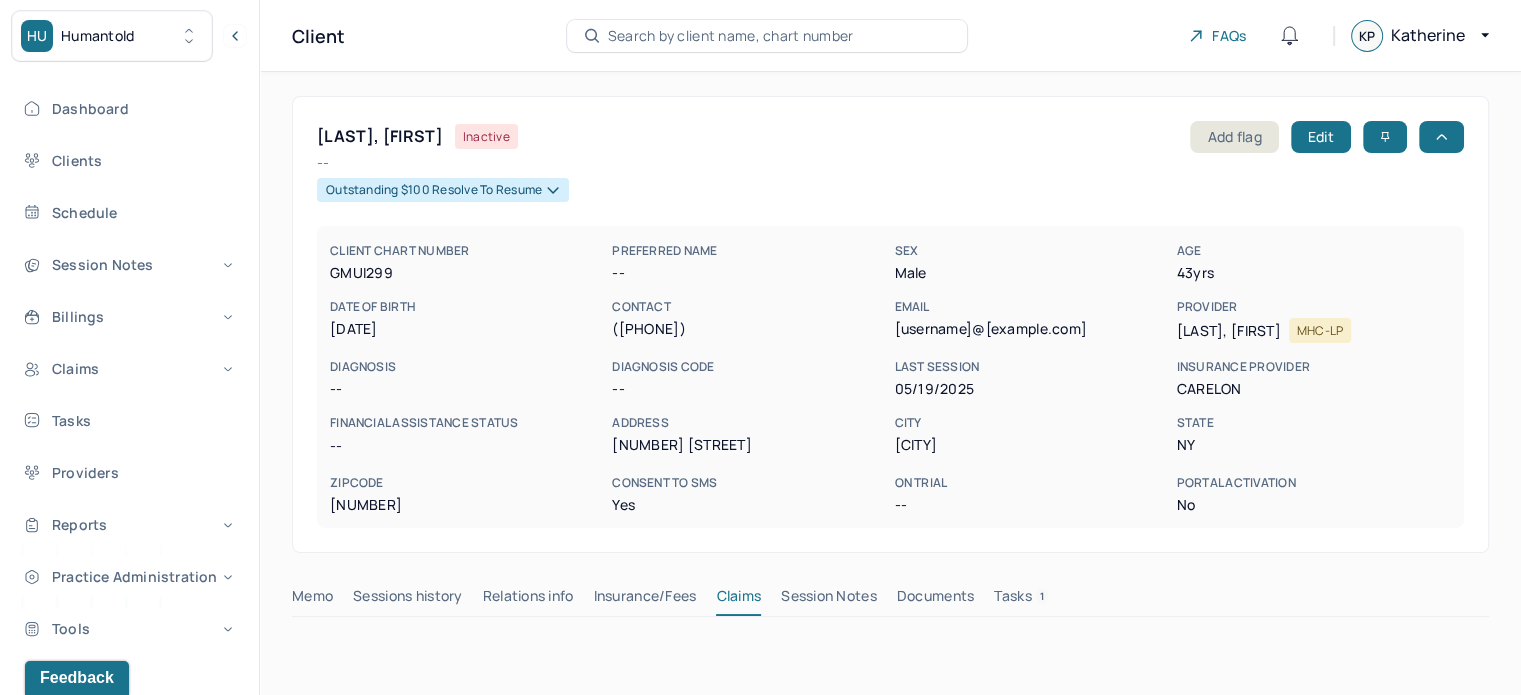 click on "emmanuel08291981@gmail.com" at bounding box center (1031, 329) 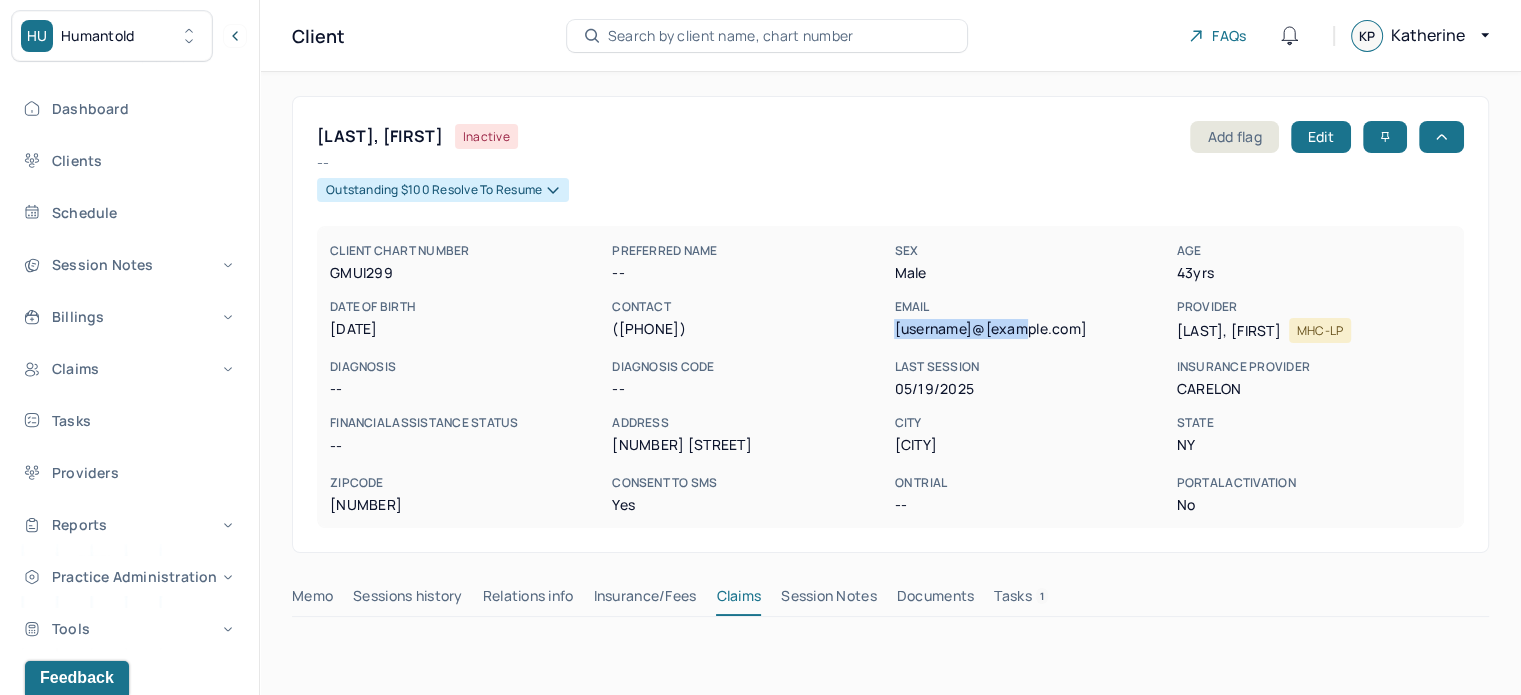 click on "emmanuel08291981@gmail.com" at bounding box center [1031, 329] 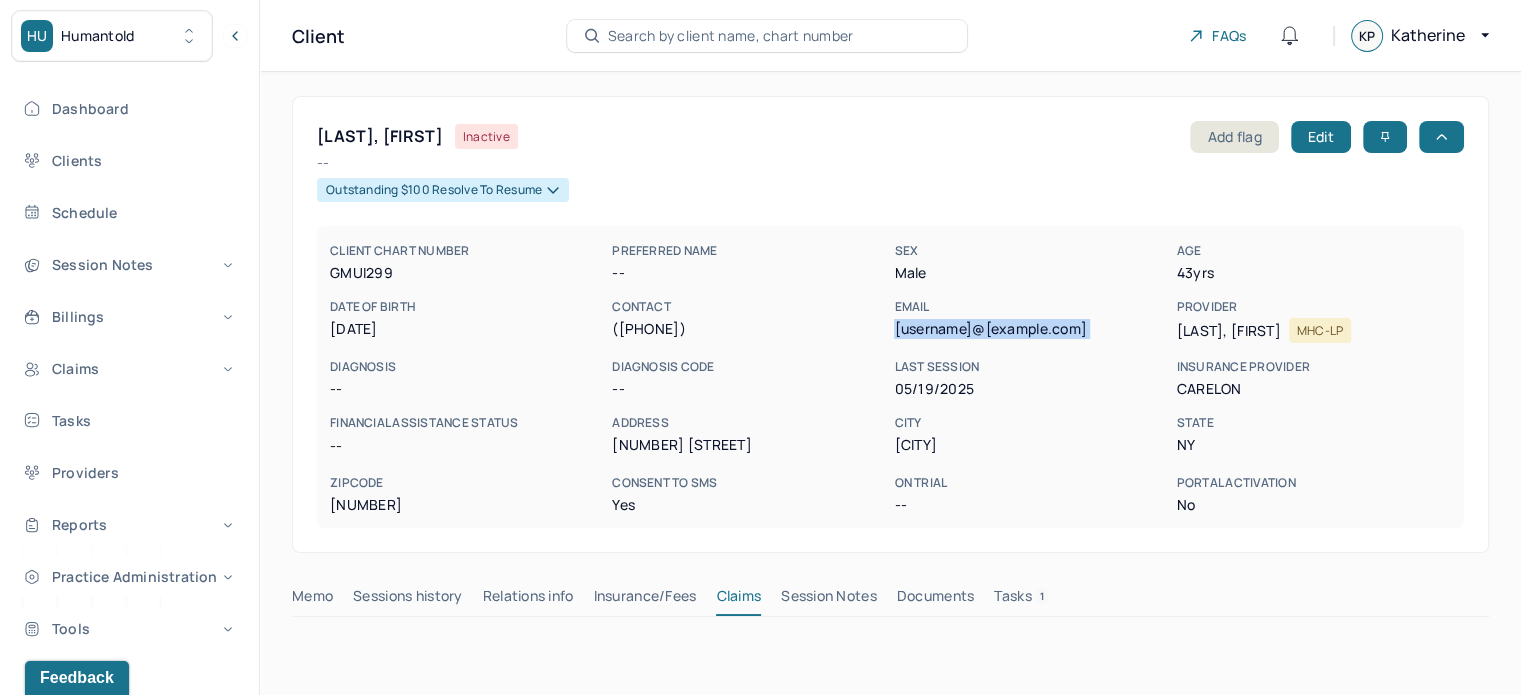 click on "emmanuel08291981@gmail.com" at bounding box center [1031, 329] 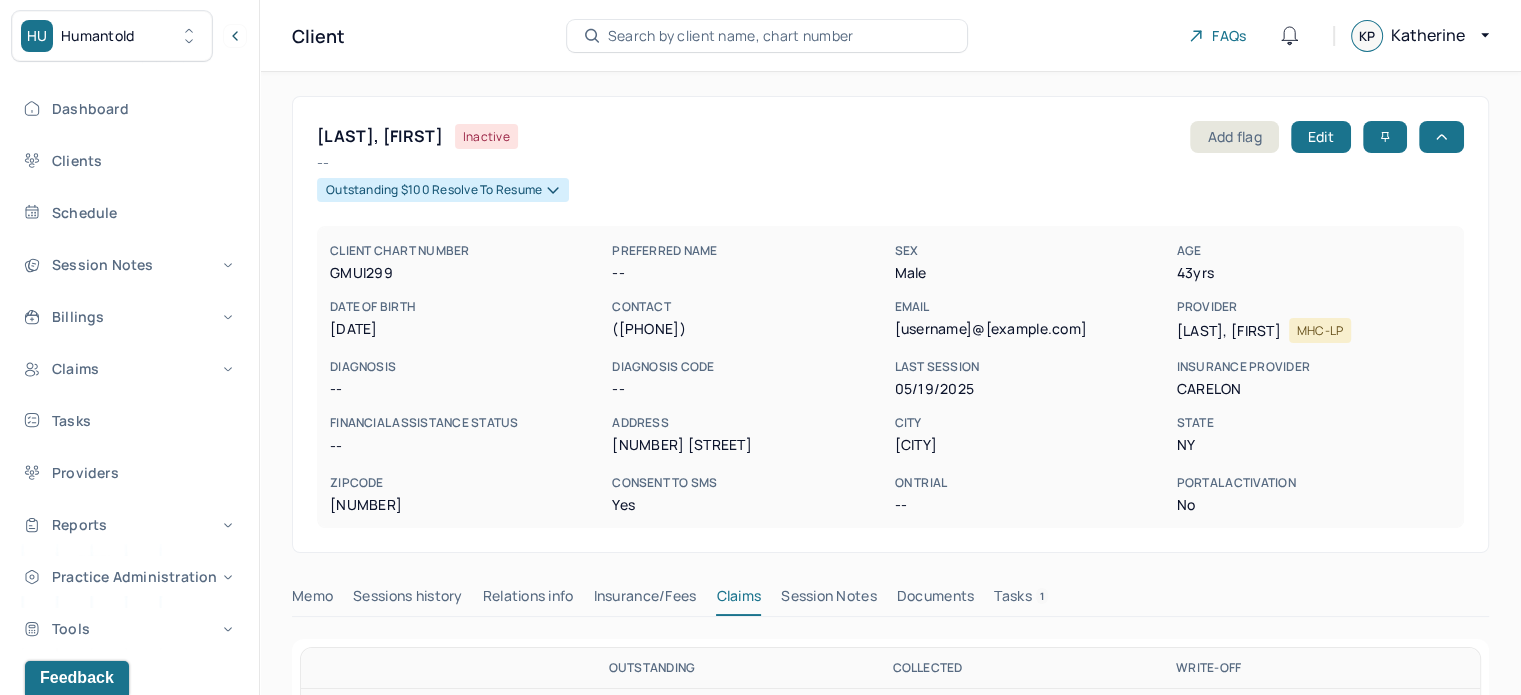 click on "[LAST], [FIRST]" at bounding box center (380, 136) 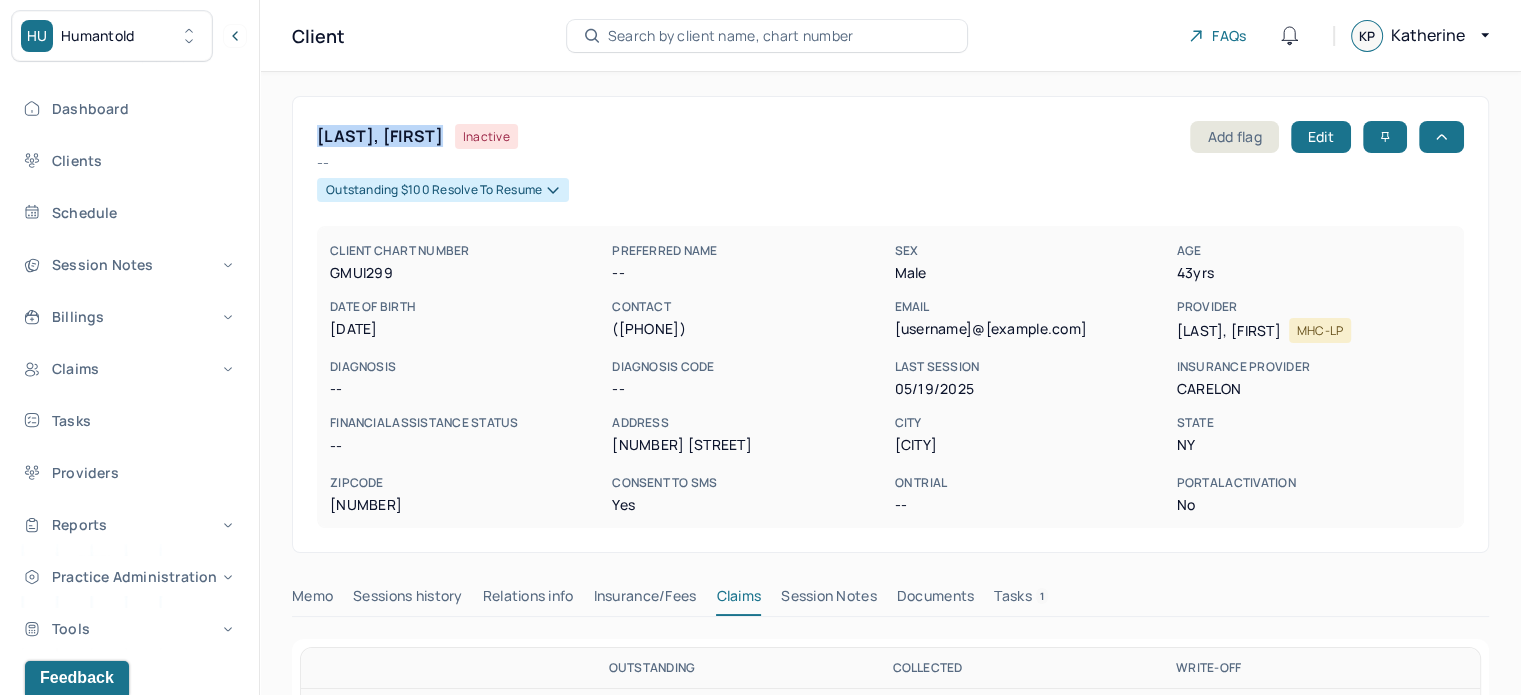 click on "[LAST], [FIRST]" at bounding box center [380, 136] 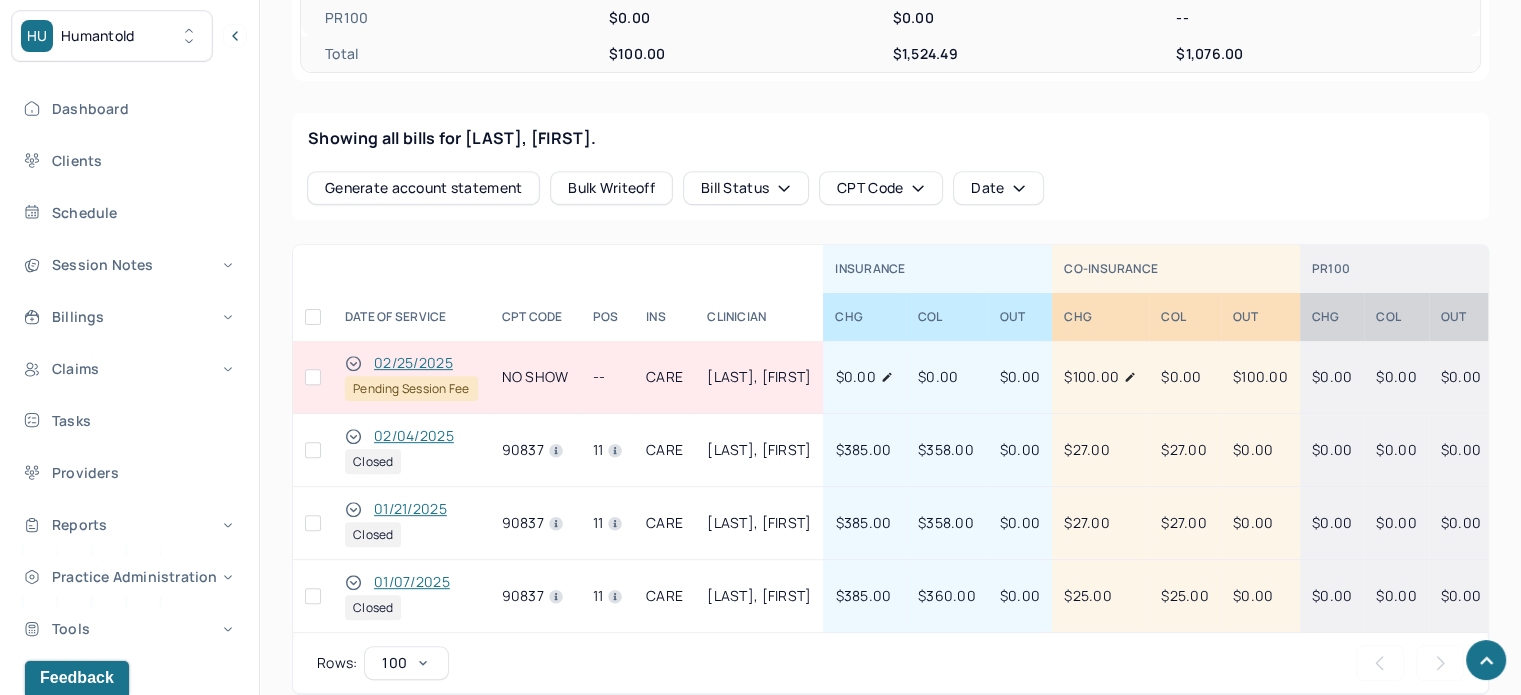 scroll, scrollTop: 900, scrollLeft: 0, axis: vertical 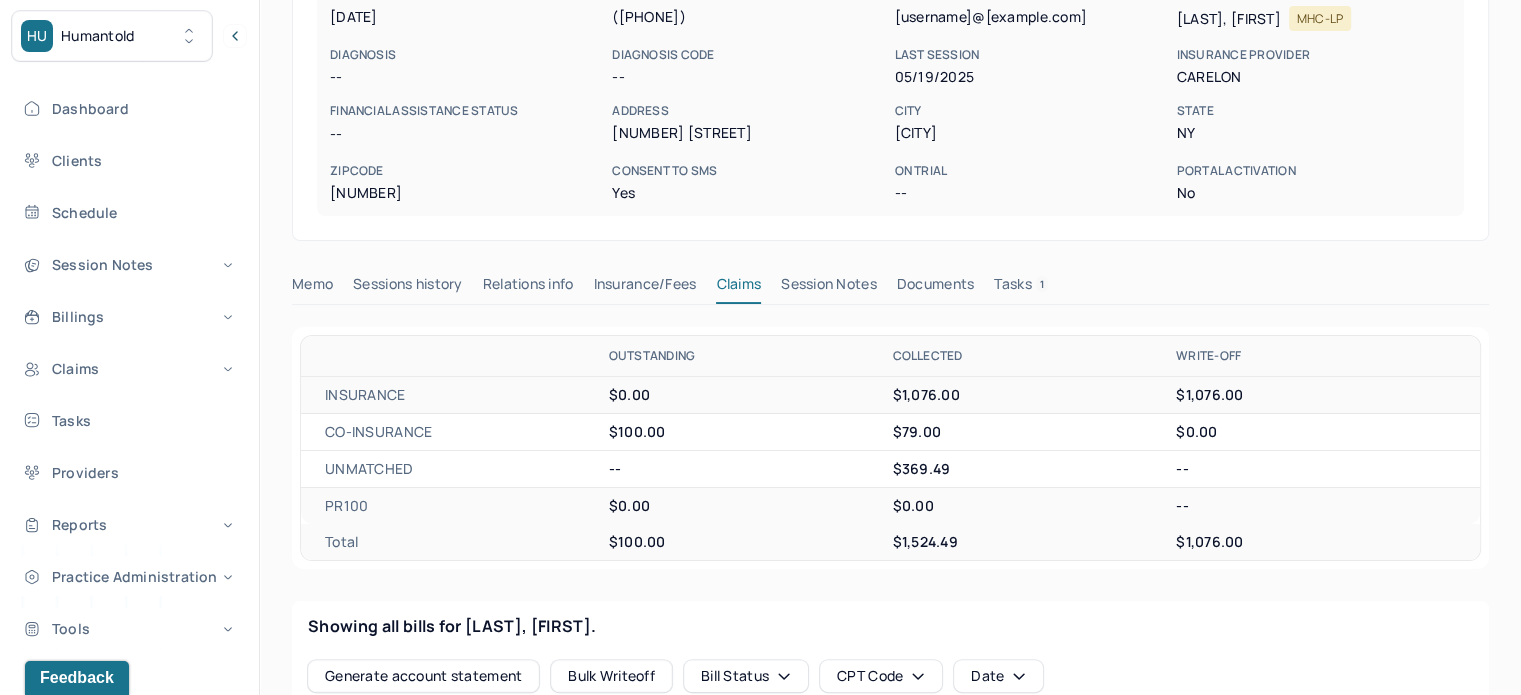 click on "Tasks 1" at bounding box center [1021, 288] 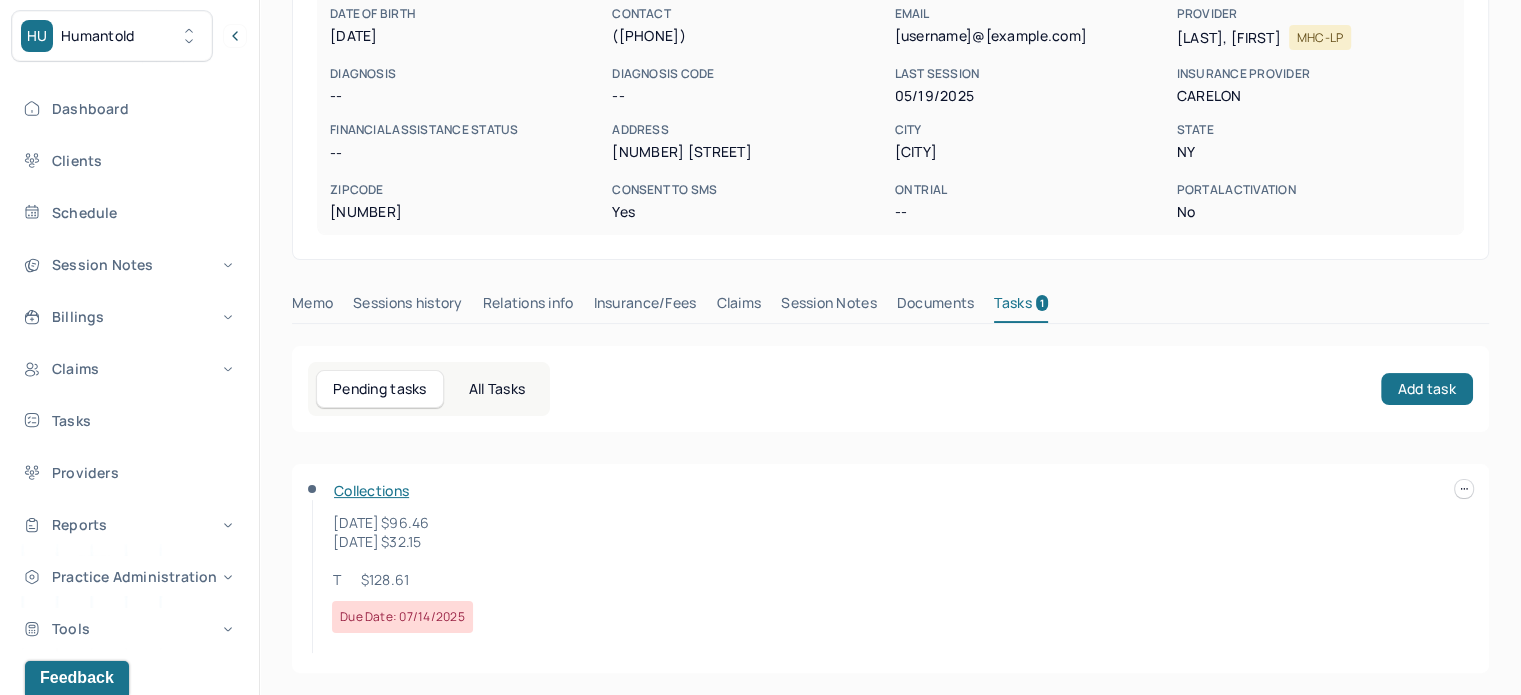 scroll, scrollTop: 0, scrollLeft: 0, axis: both 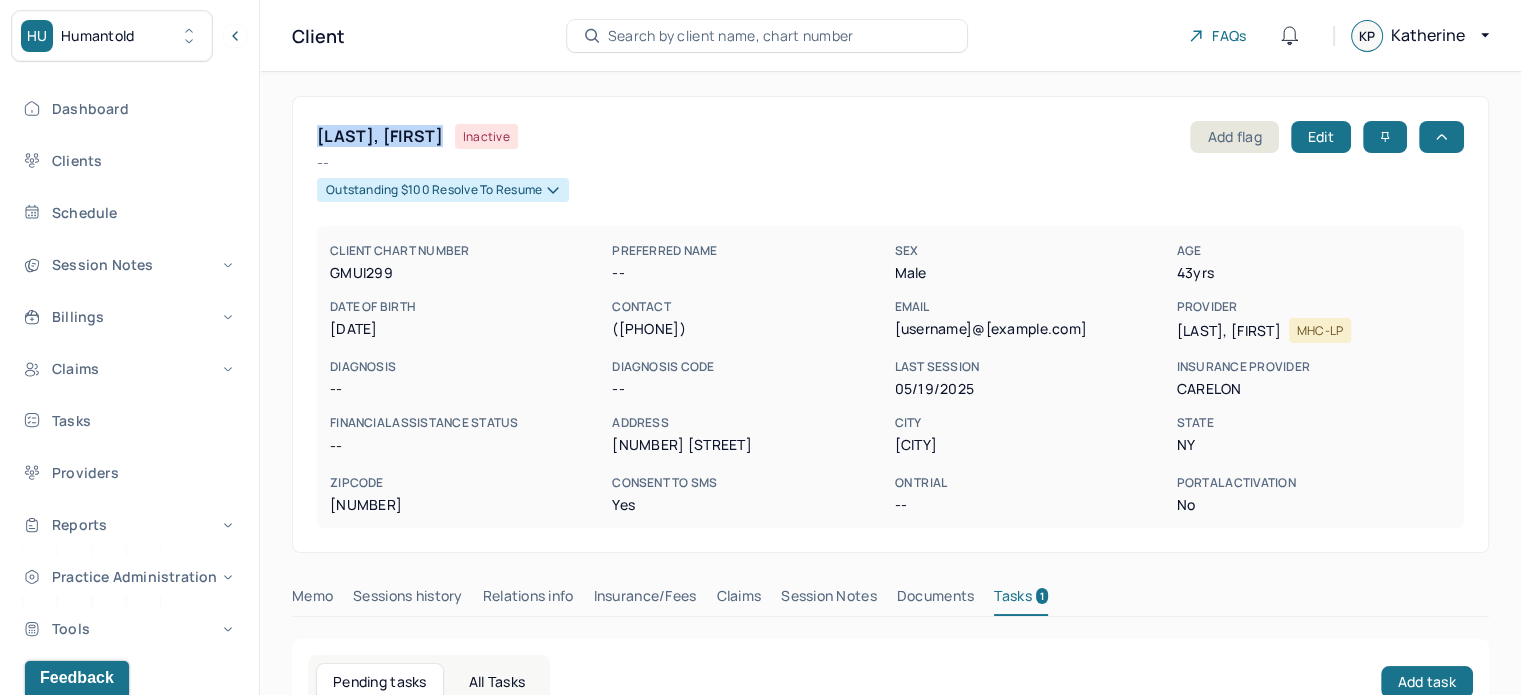 click on "emmanuel08291981@gmail.com" at bounding box center (1031, 329) 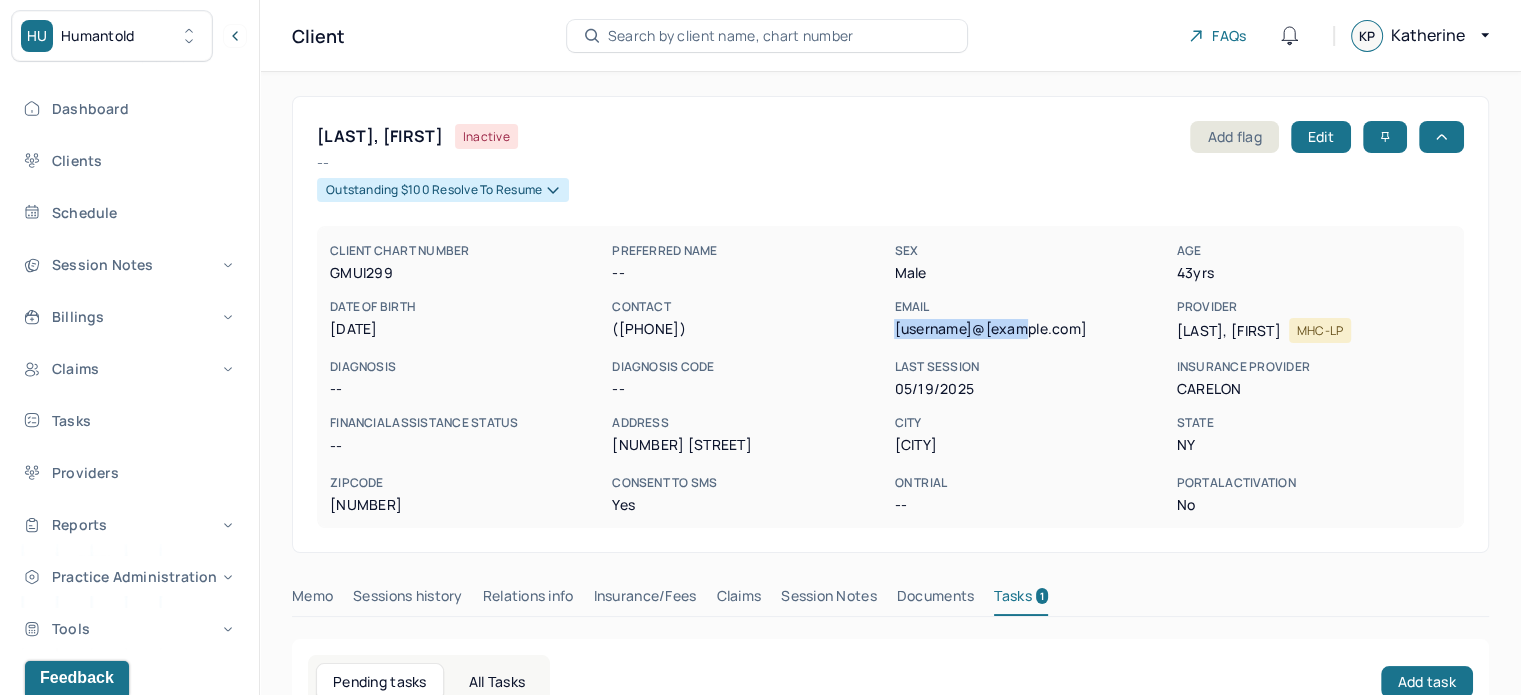 click on "emmanuel08291981@gmail.com" at bounding box center (1031, 329) 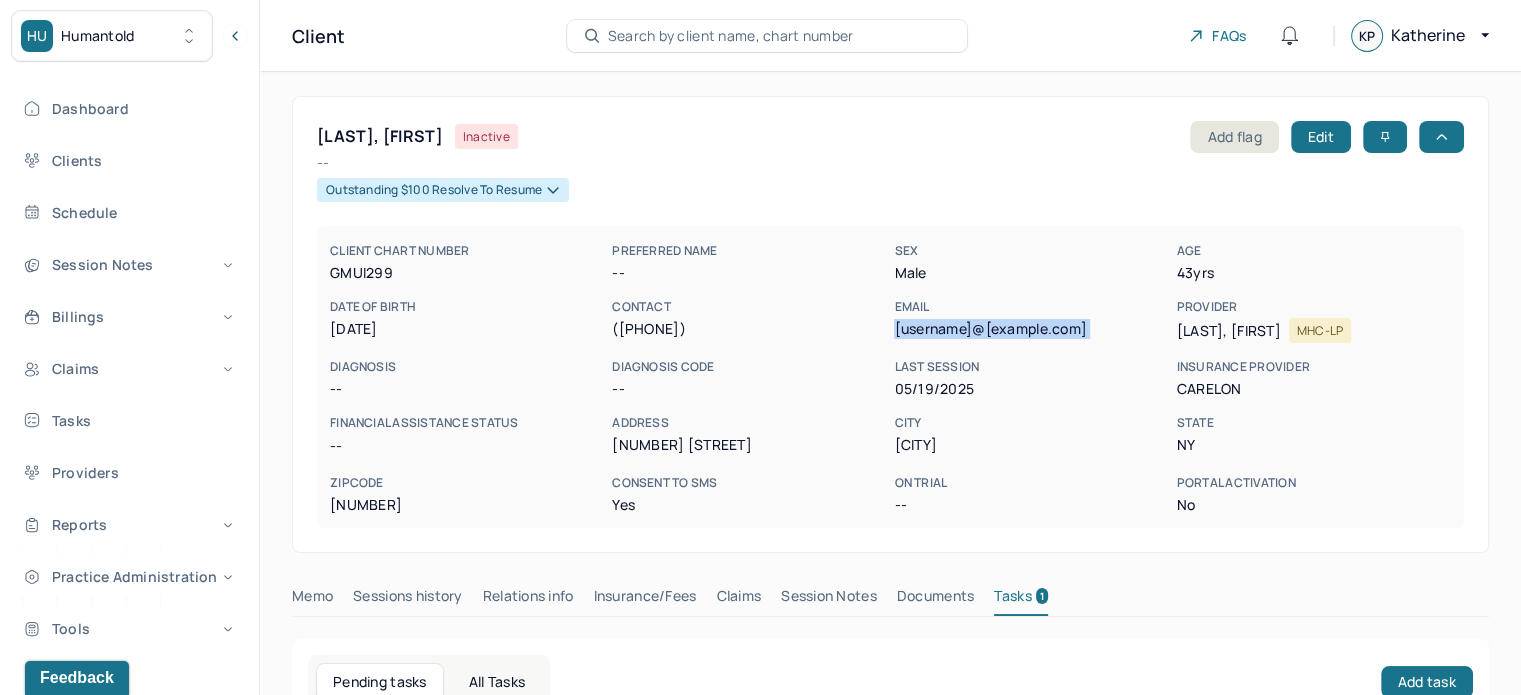 click on "emmanuel08291981@gmail.com" at bounding box center (1031, 329) 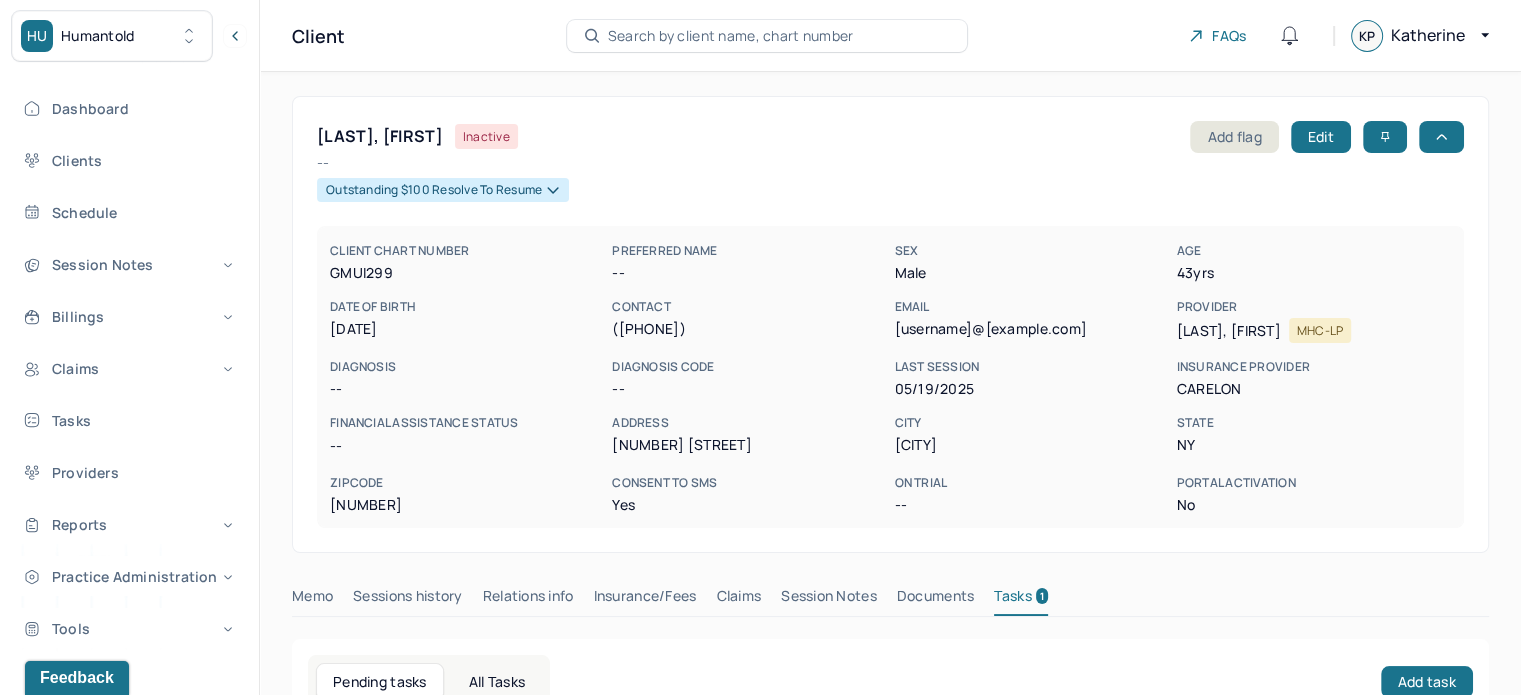 drag, startPoint x: 1018, startPoint y: 318, endPoint x: 938, endPoint y: 325, distance: 80.305664 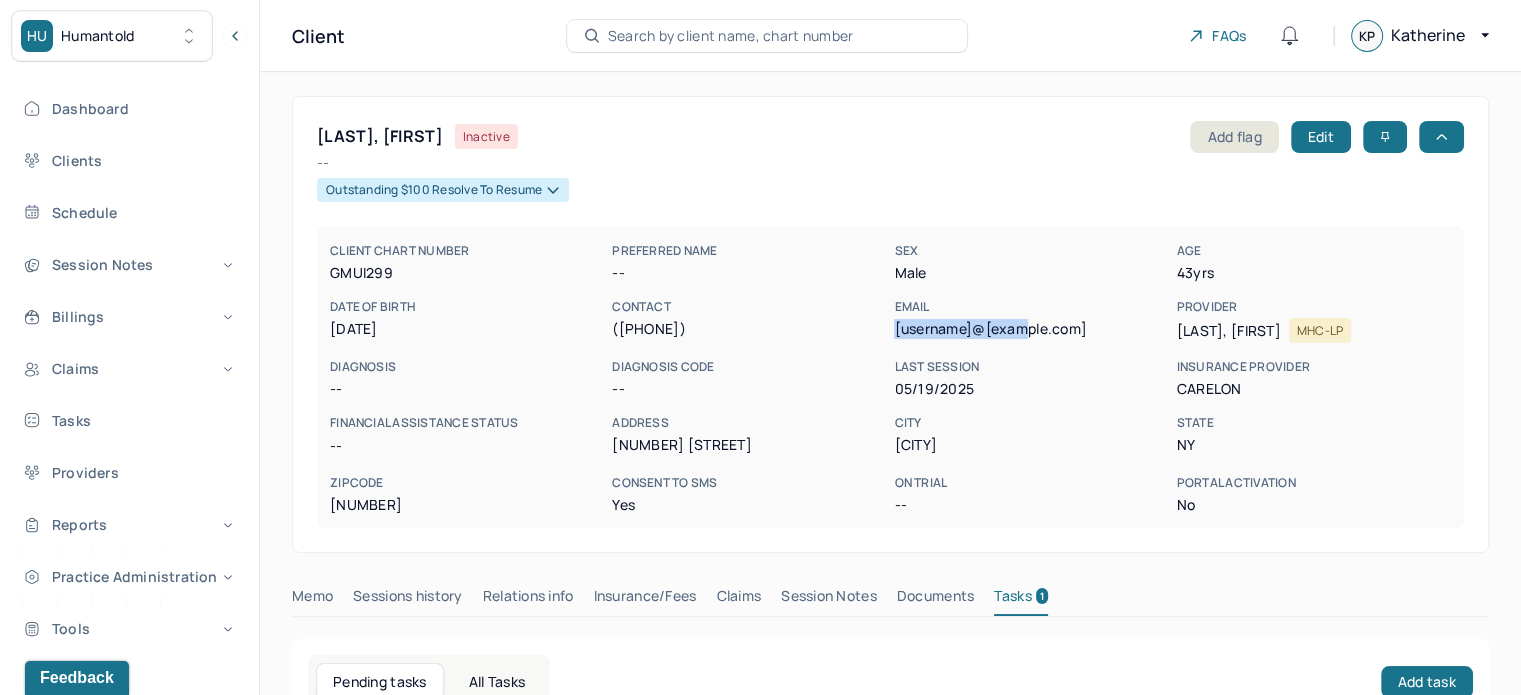 click on "emmanuel08291981@gmail.com" at bounding box center [1031, 329] 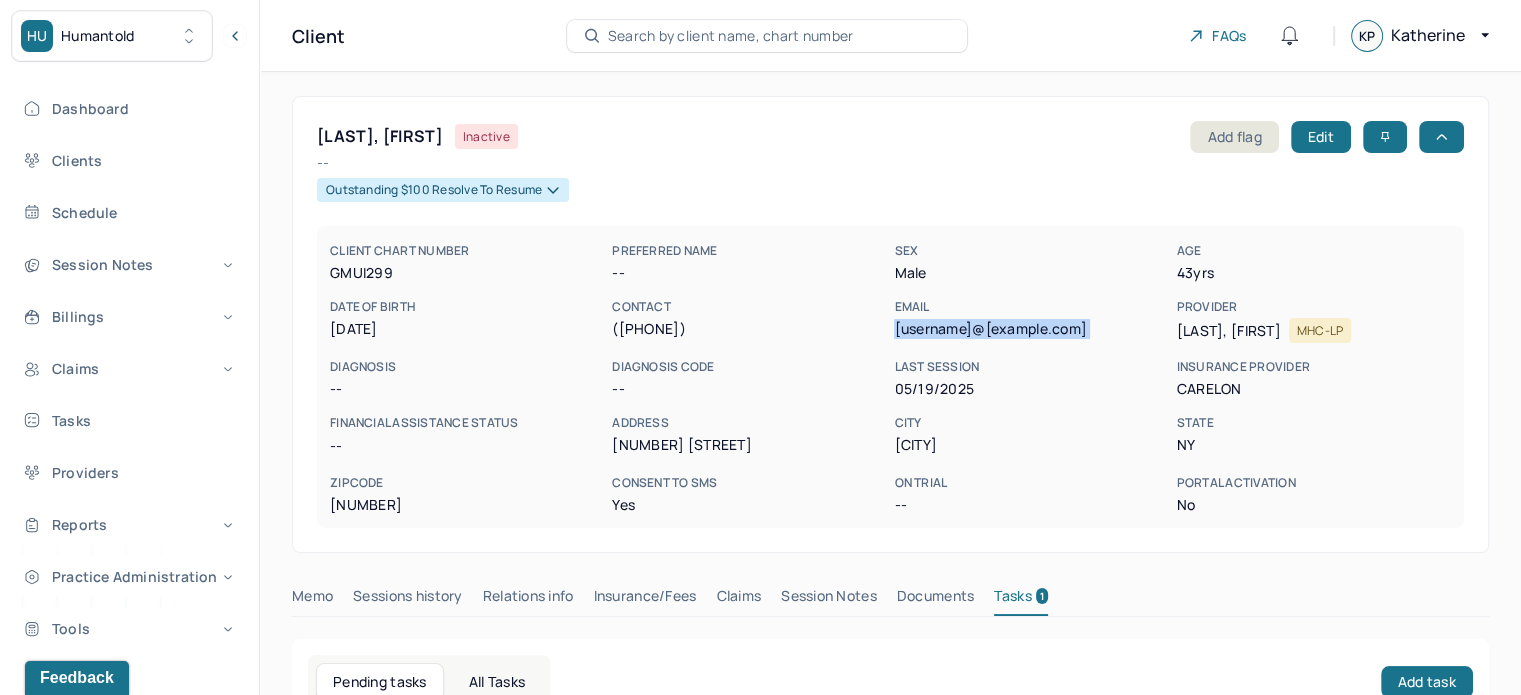 click on "emmanuel08291981@gmail.com" at bounding box center [1031, 329] 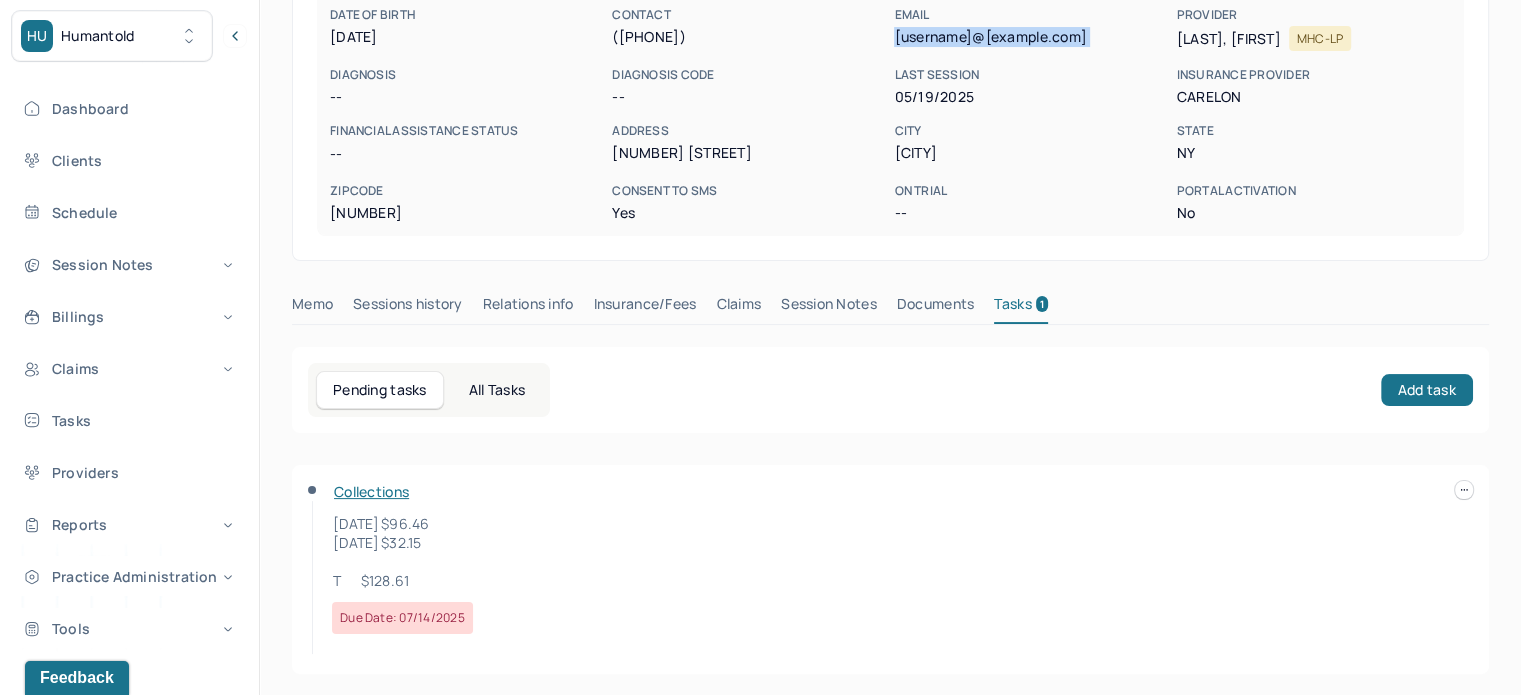 scroll, scrollTop: 293, scrollLeft: 0, axis: vertical 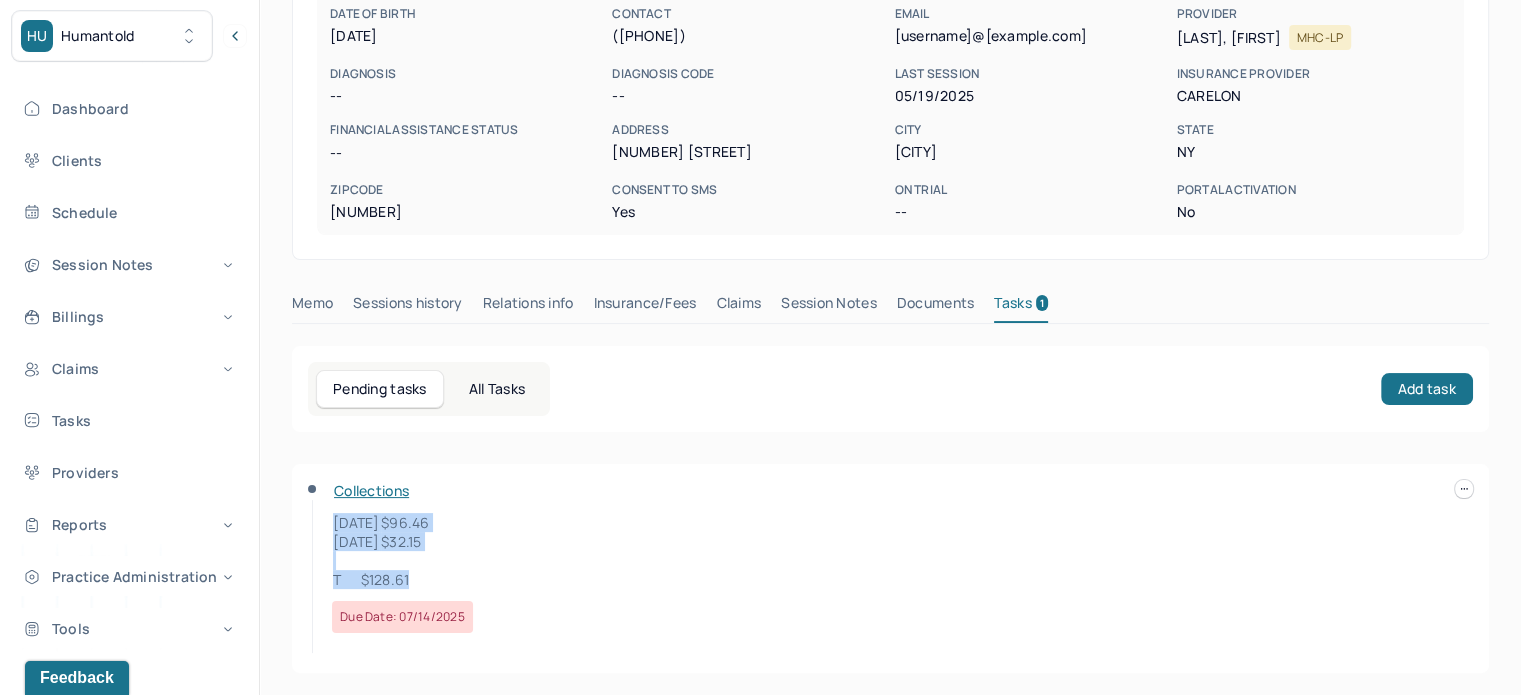 drag, startPoint x: 441, startPoint y: 578, endPoint x: 325, endPoint y: 521, distance: 129.24782 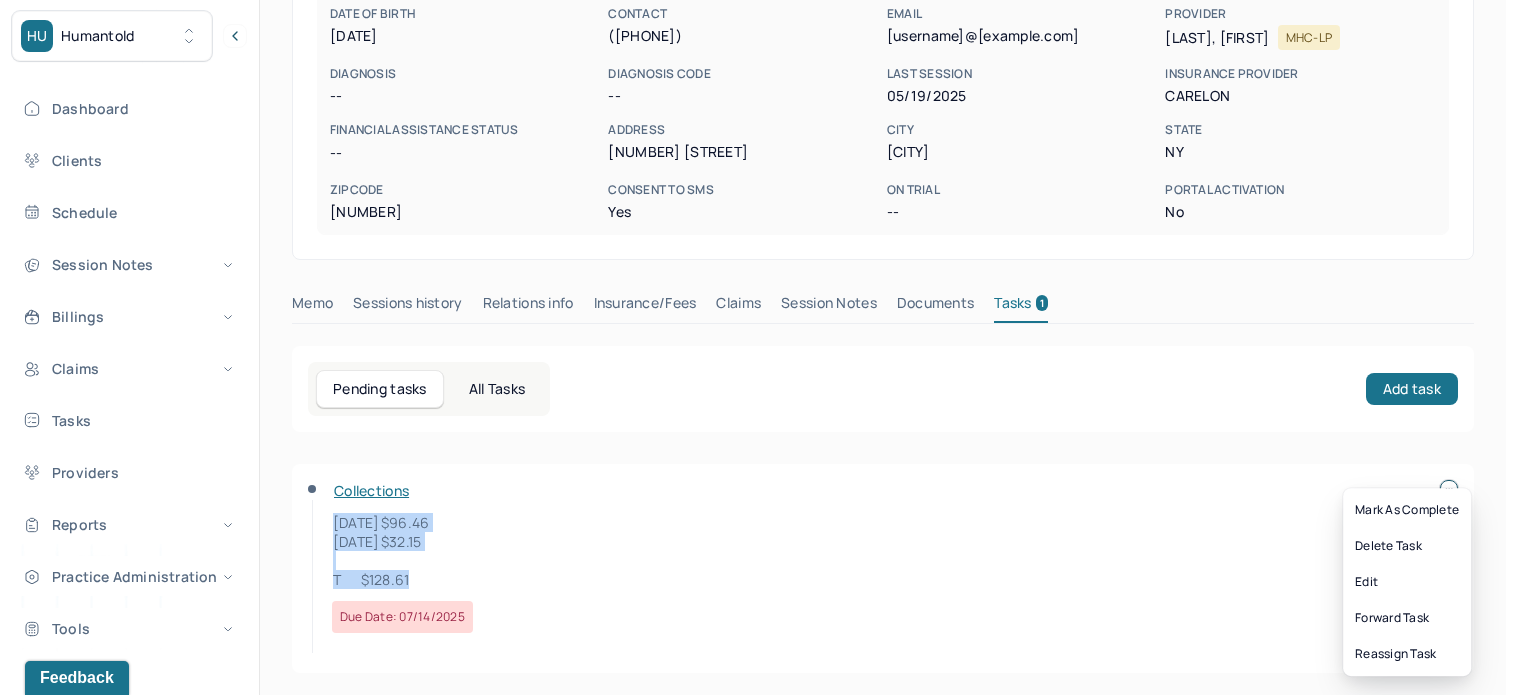 click at bounding box center (1449, 489) 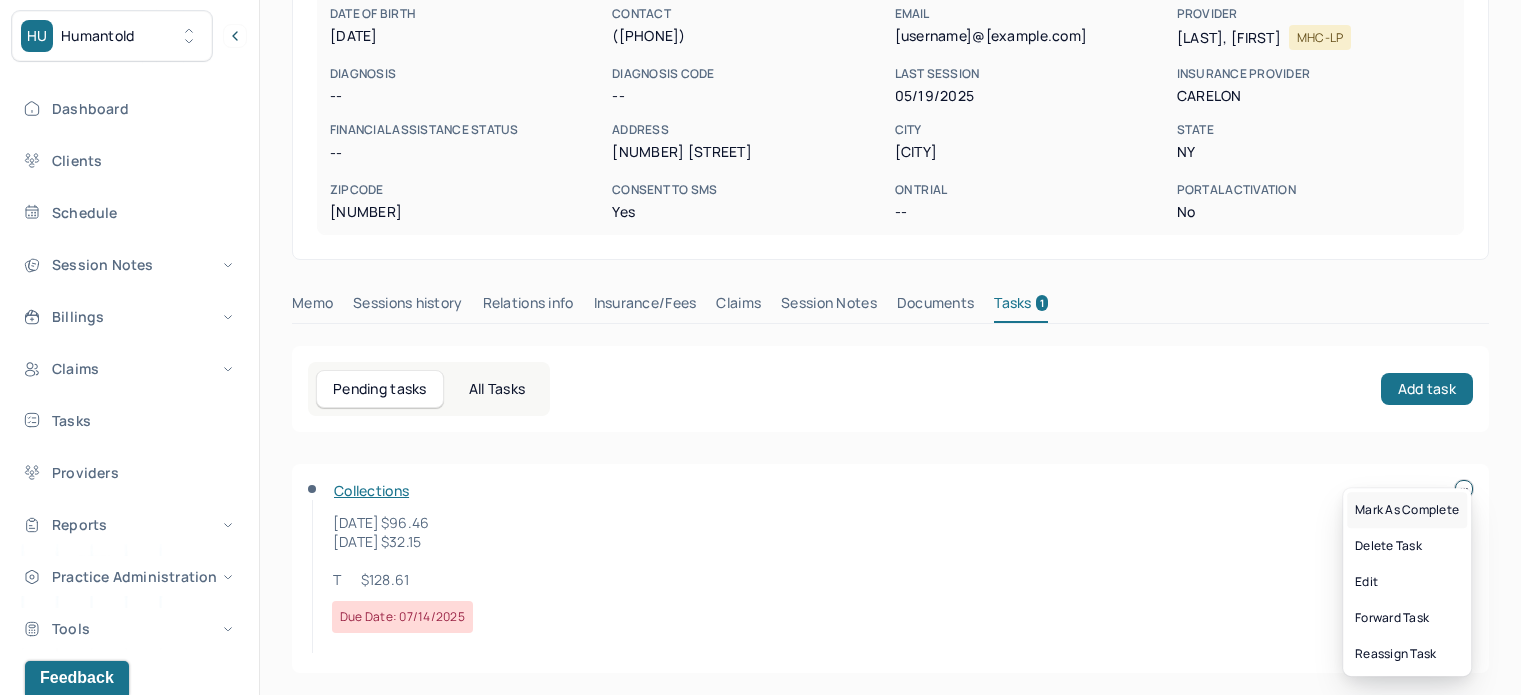 click on "Mark as complete" at bounding box center [1407, 510] 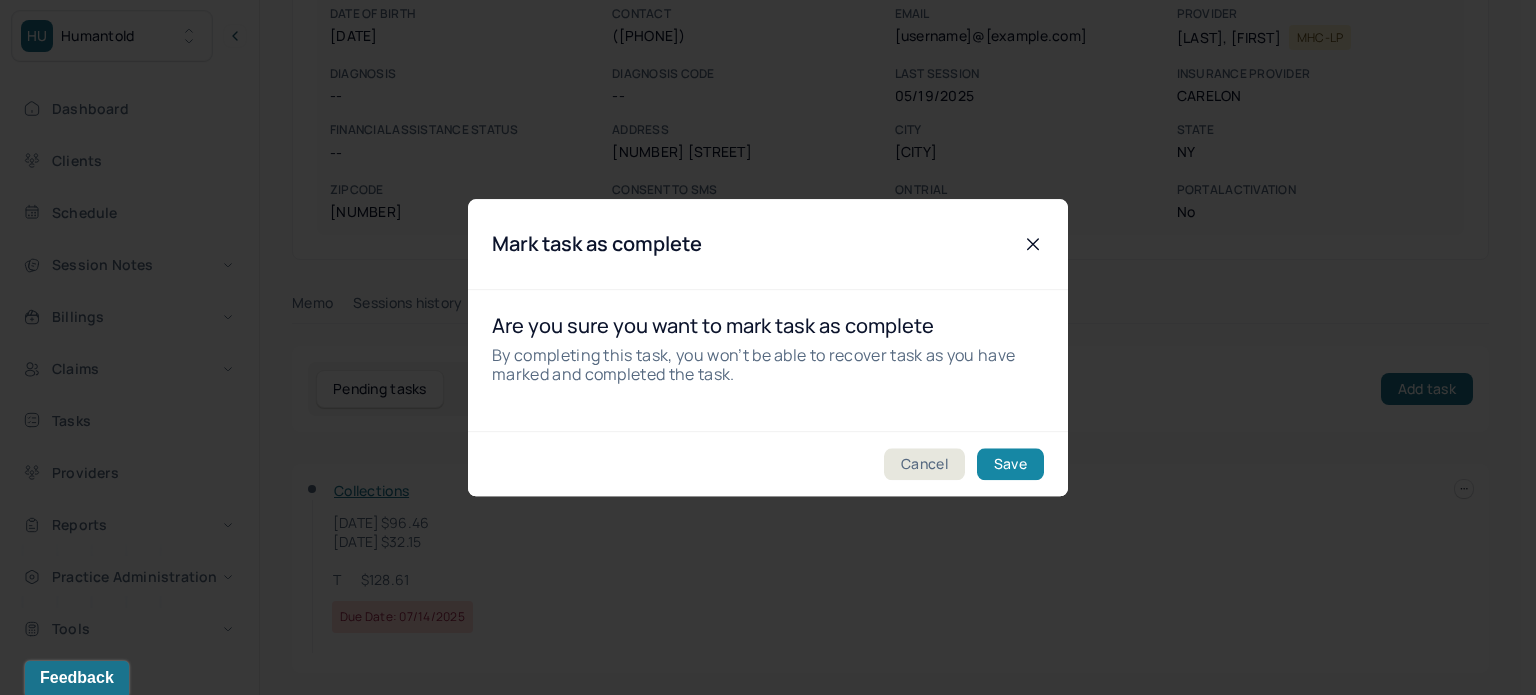 click on "Save" at bounding box center [1010, 464] 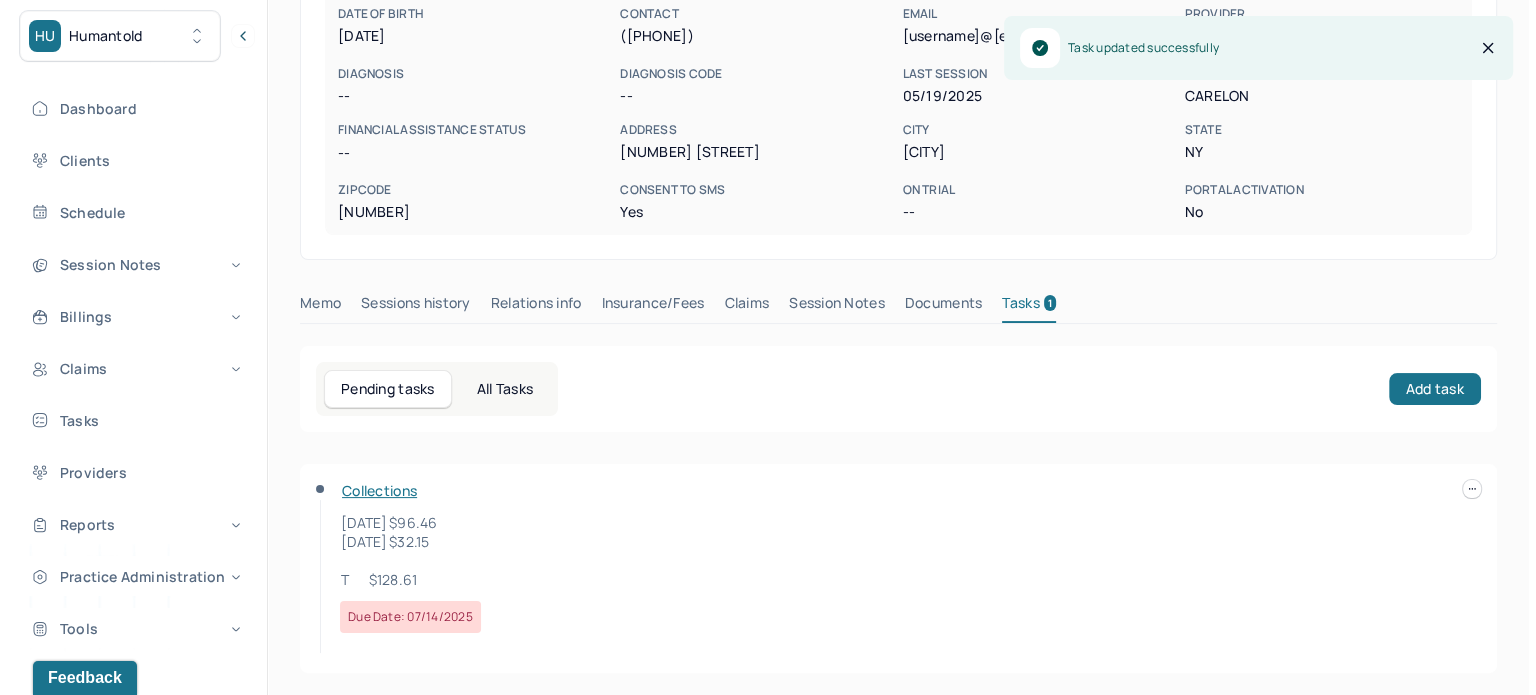 scroll, scrollTop: 204, scrollLeft: 0, axis: vertical 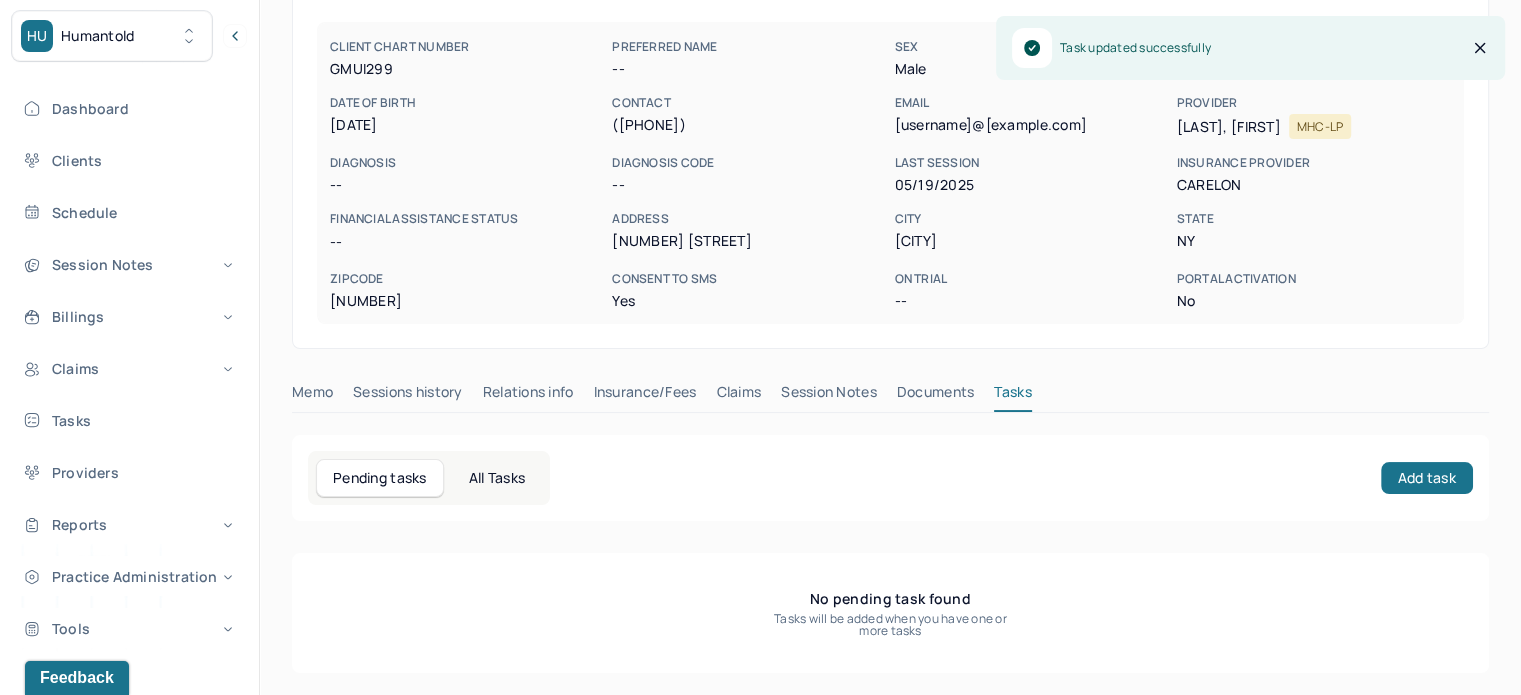 click on "Memo     Sessions history     Relations info     Insurance/Fees     Claims     Session Notes     Documents     Tasks" at bounding box center [890, 397] 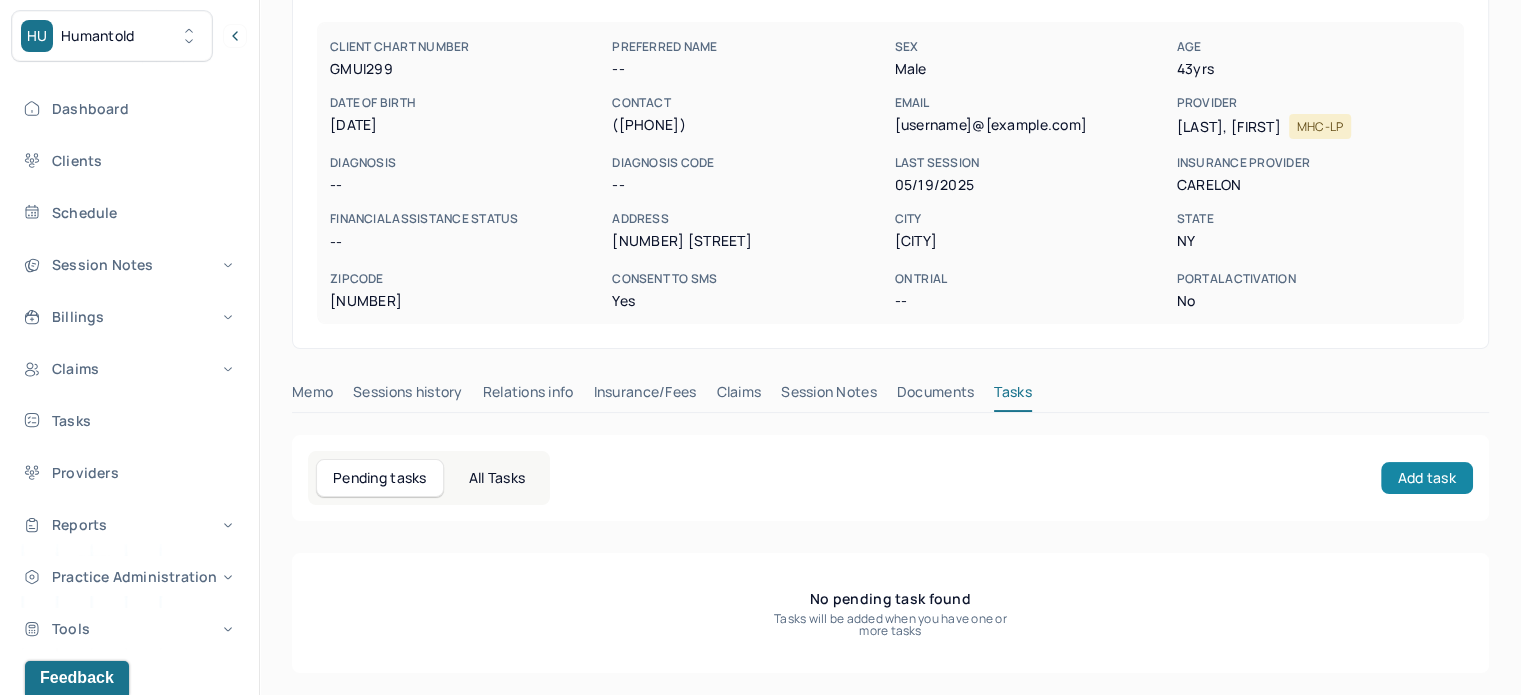 click on "Add task" at bounding box center (1427, 478) 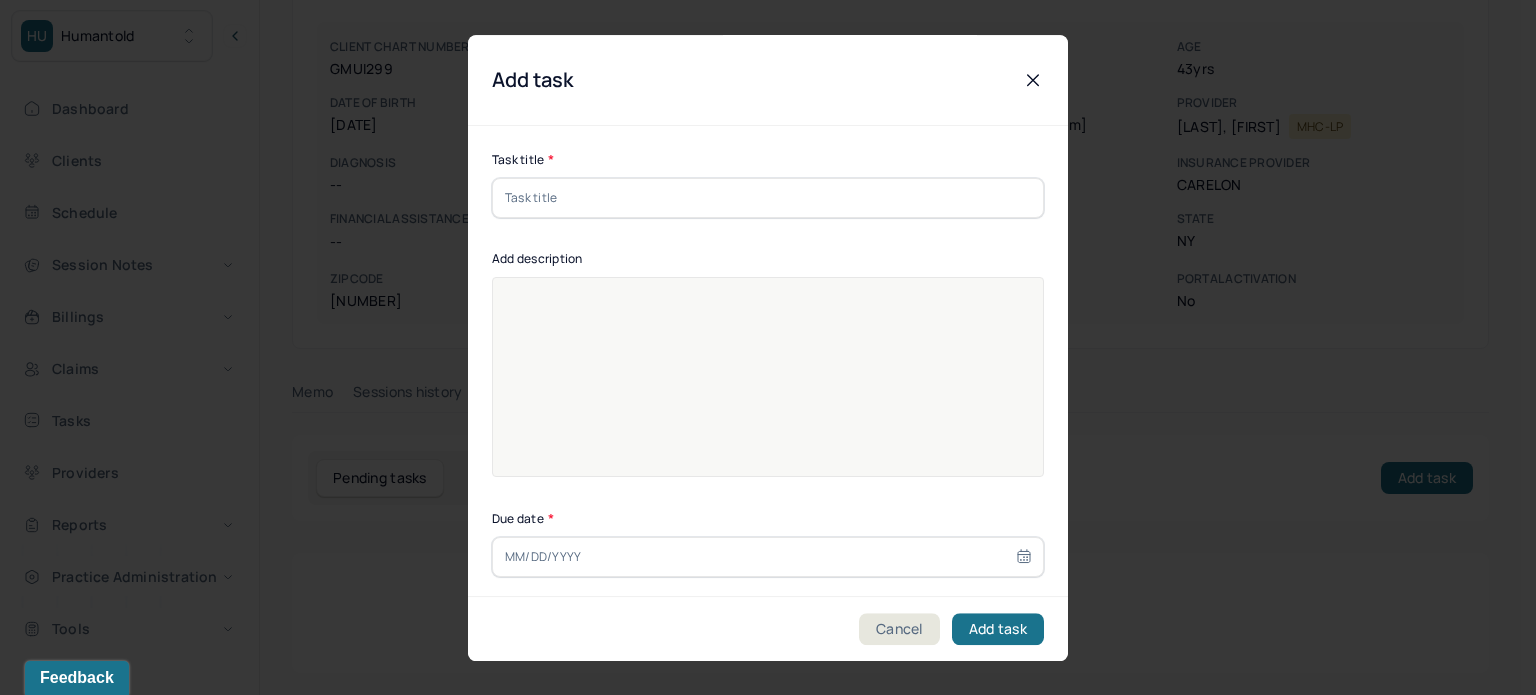 click at bounding box center (768, 198) 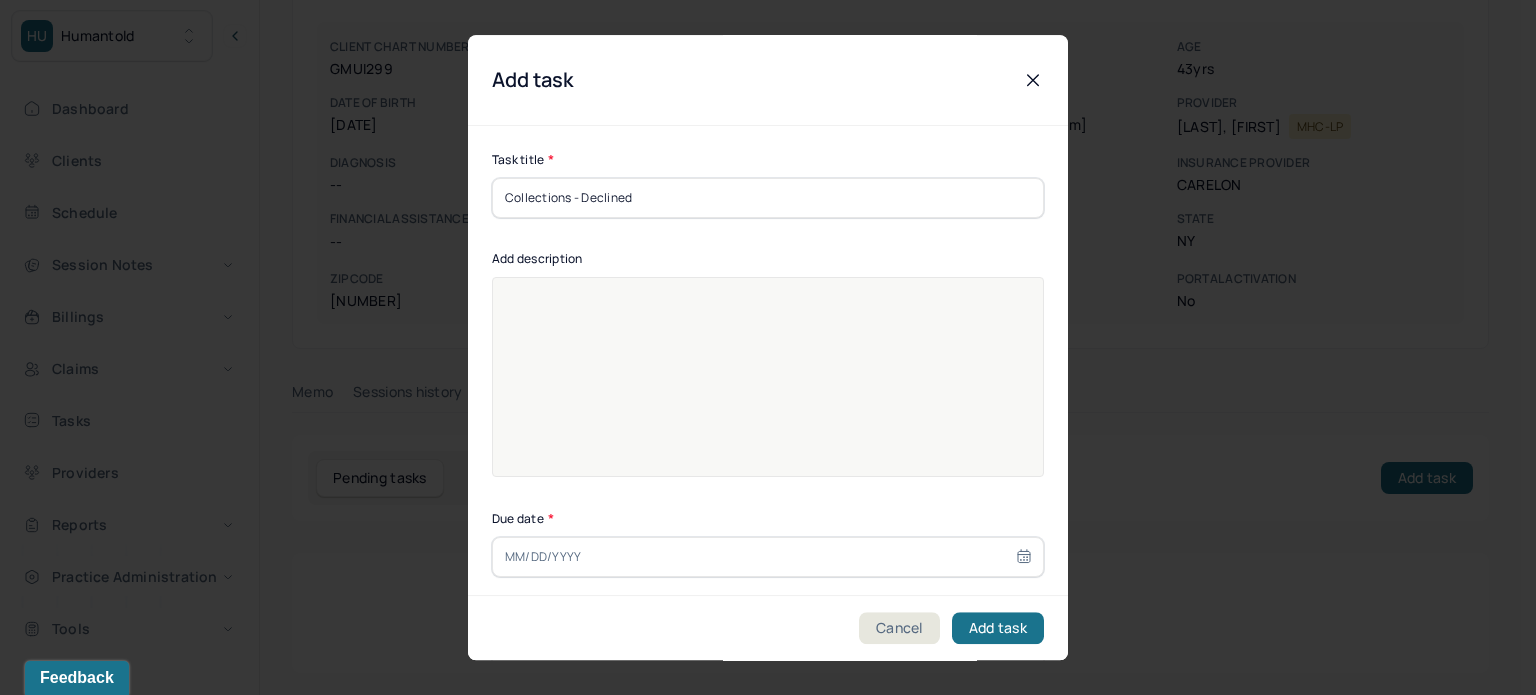 type on "Collections - Declined" 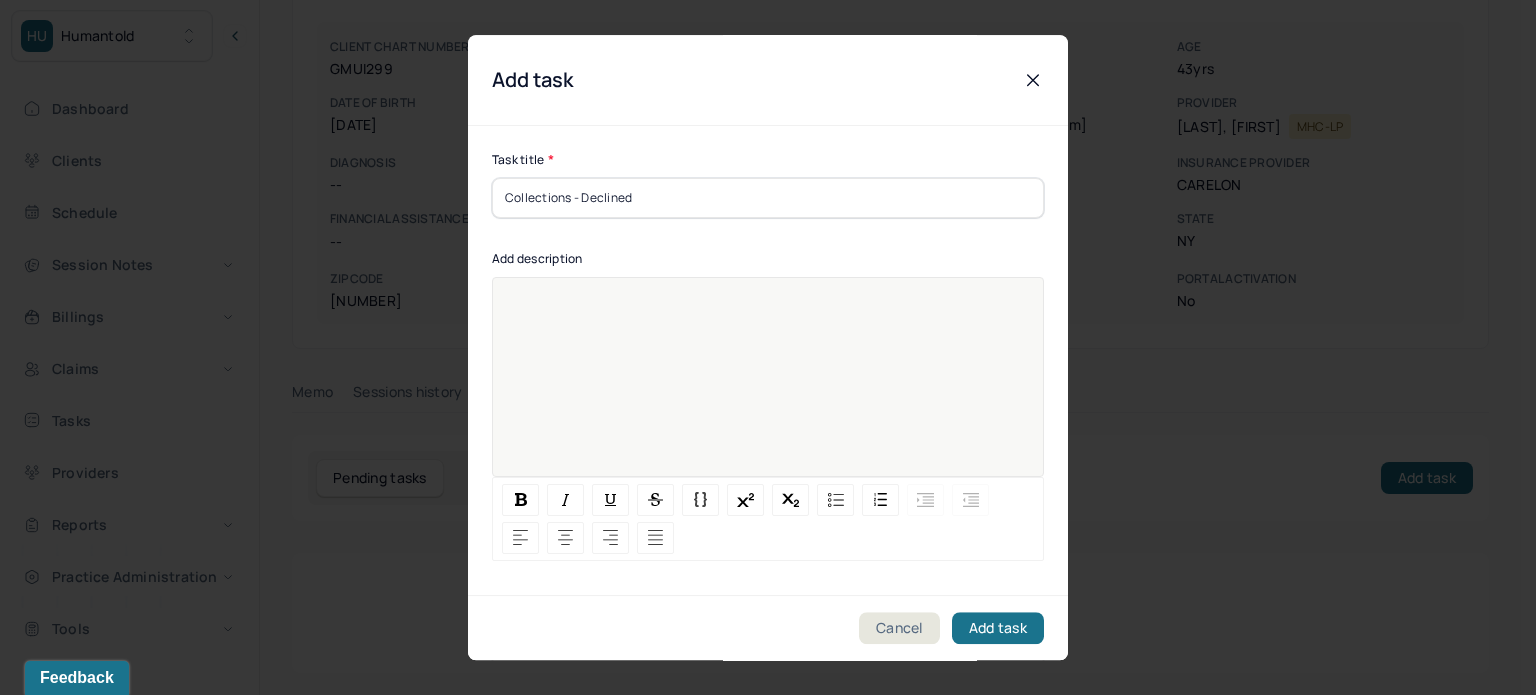 paste 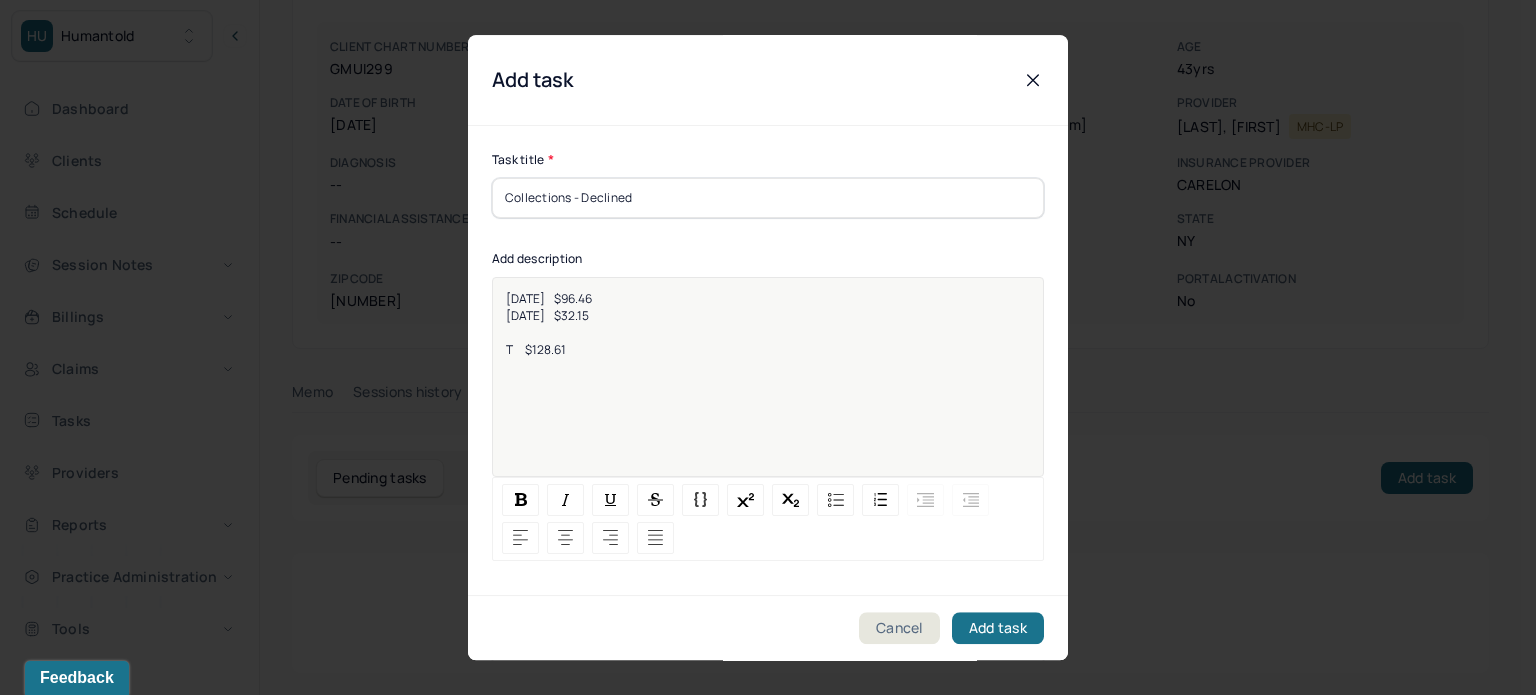 click on "10/29/2024	$96.46" at bounding box center (768, 298) 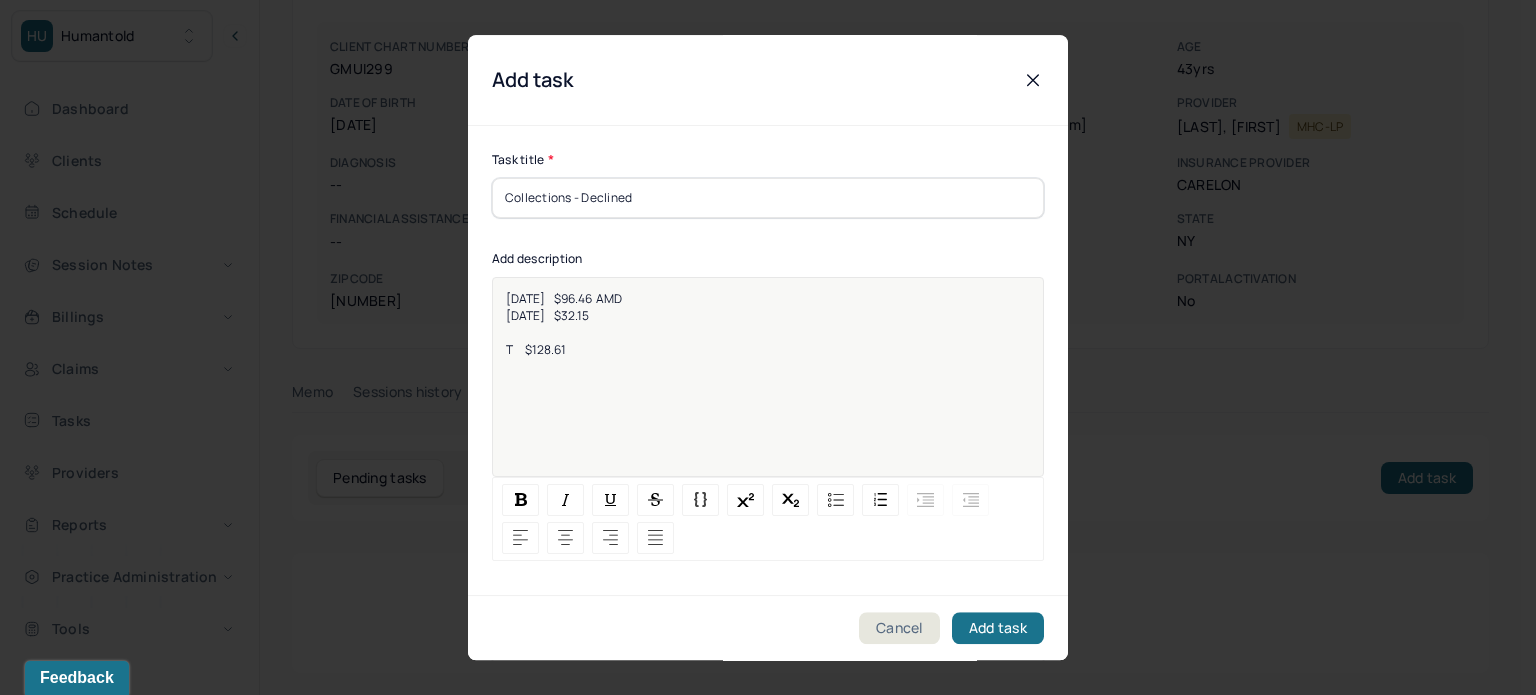 drag, startPoint x: 624, startPoint y: 298, endPoint x: 701, endPoint y: 296, distance: 77.02597 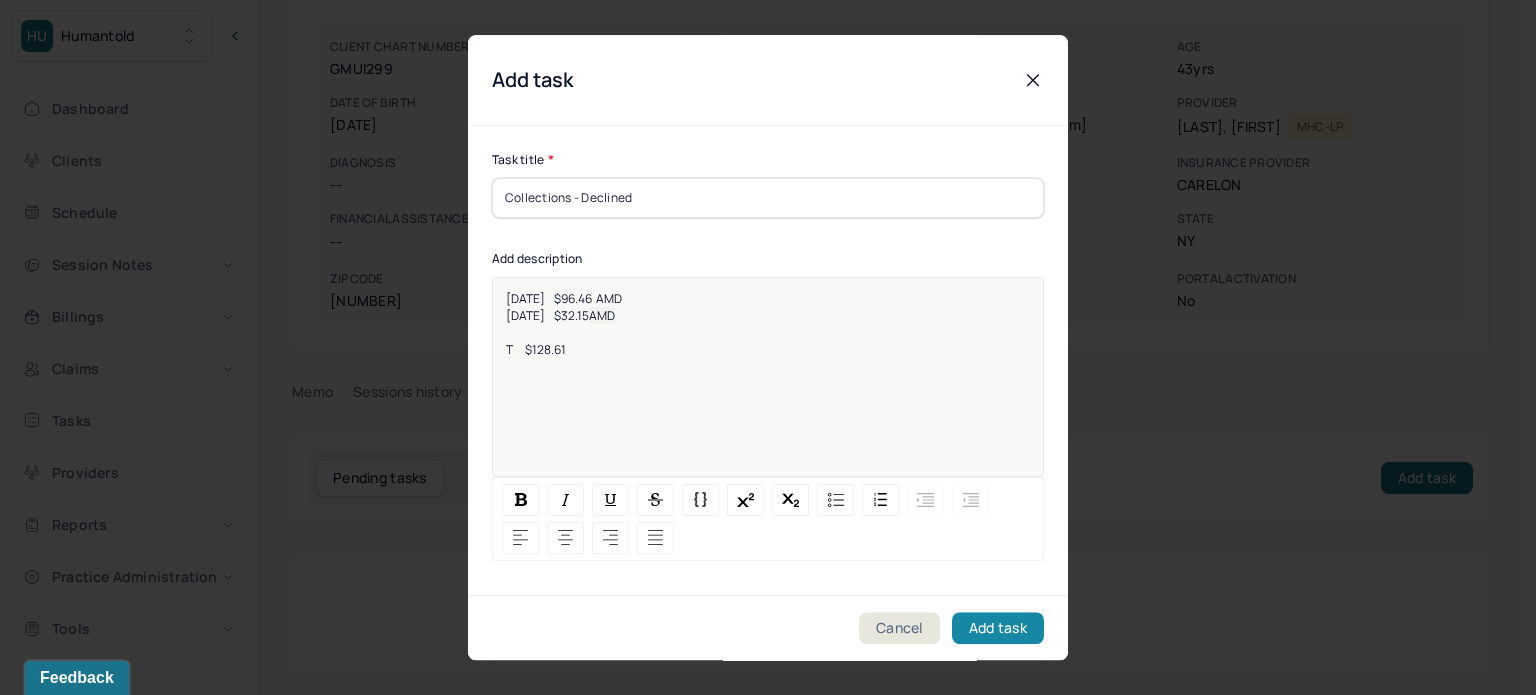 click on "Add task" at bounding box center [998, 628] 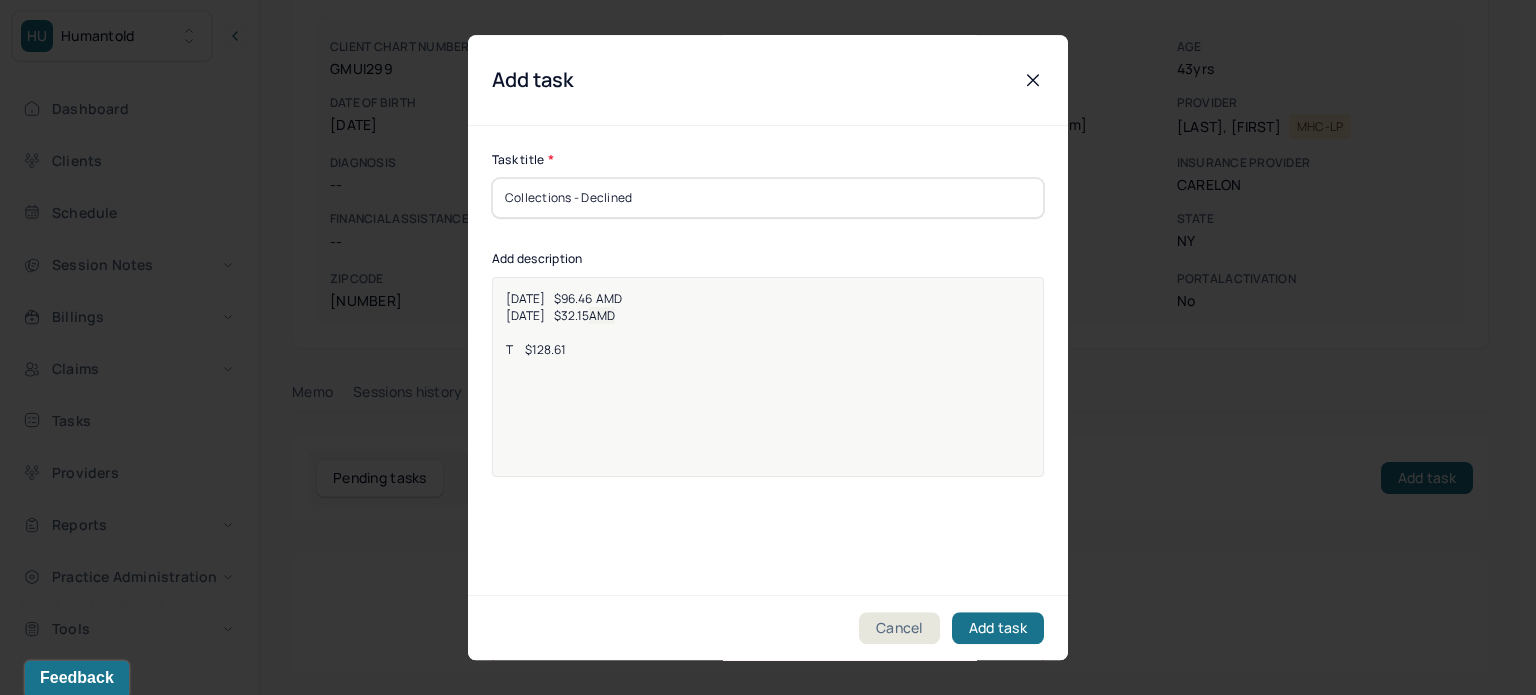 scroll, scrollTop: 288, scrollLeft: 0, axis: vertical 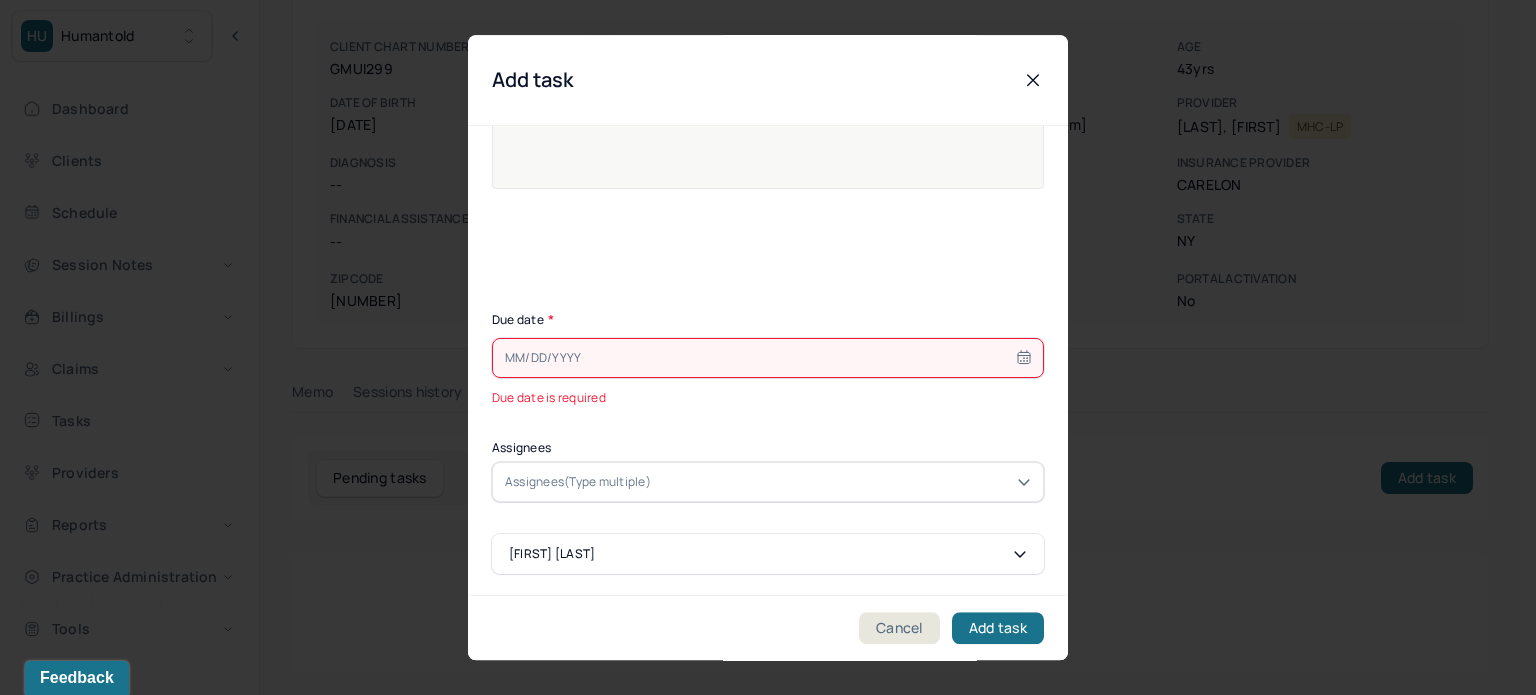 click at bounding box center [768, 358] 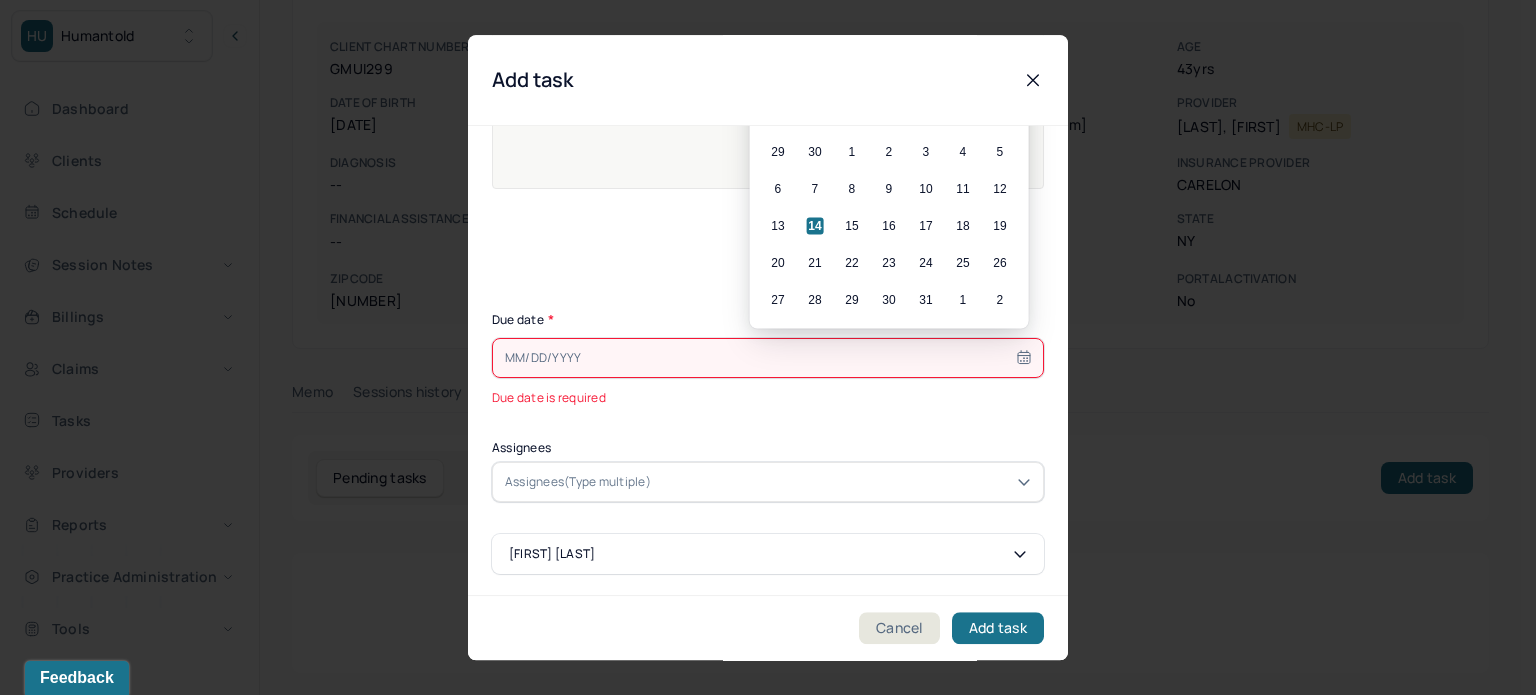 click on "13 14 15 16 17 18 19" at bounding box center (889, 226) 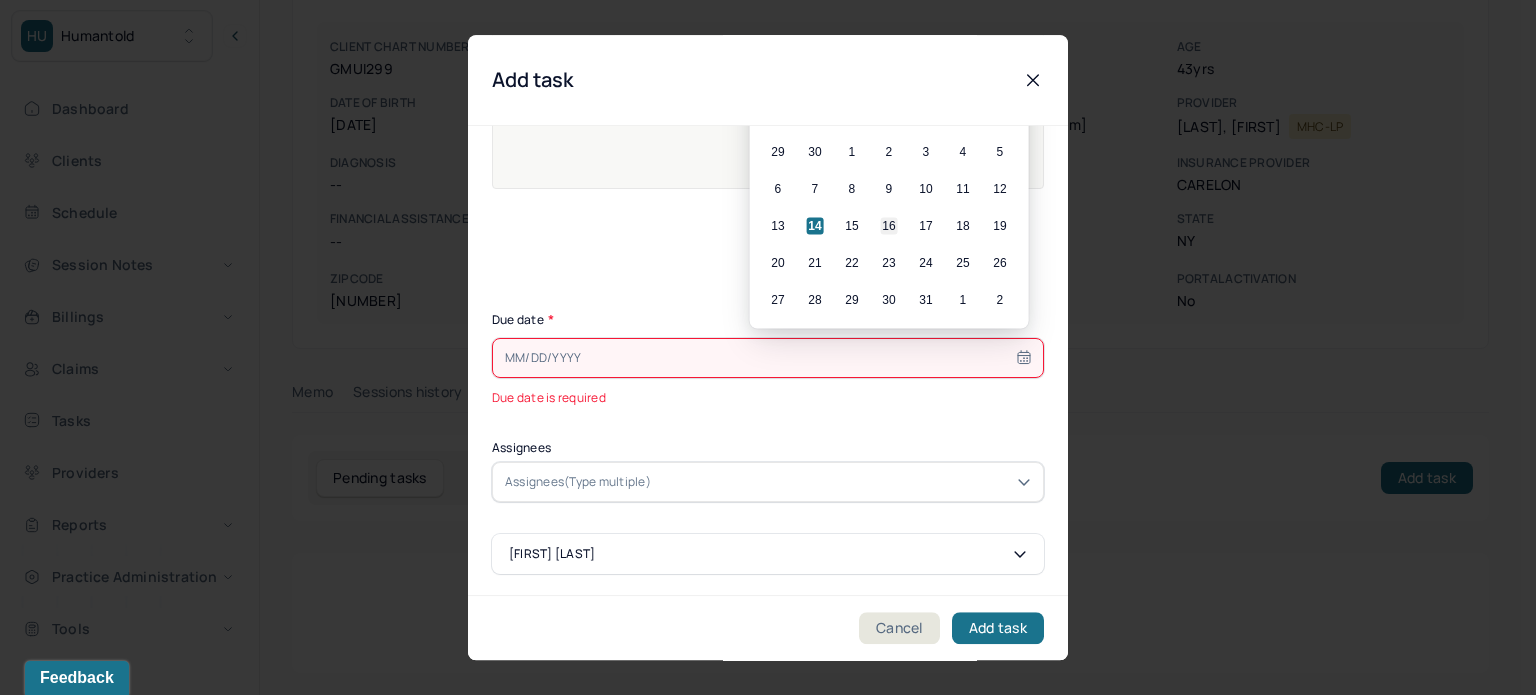 click on "16" at bounding box center (889, 226) 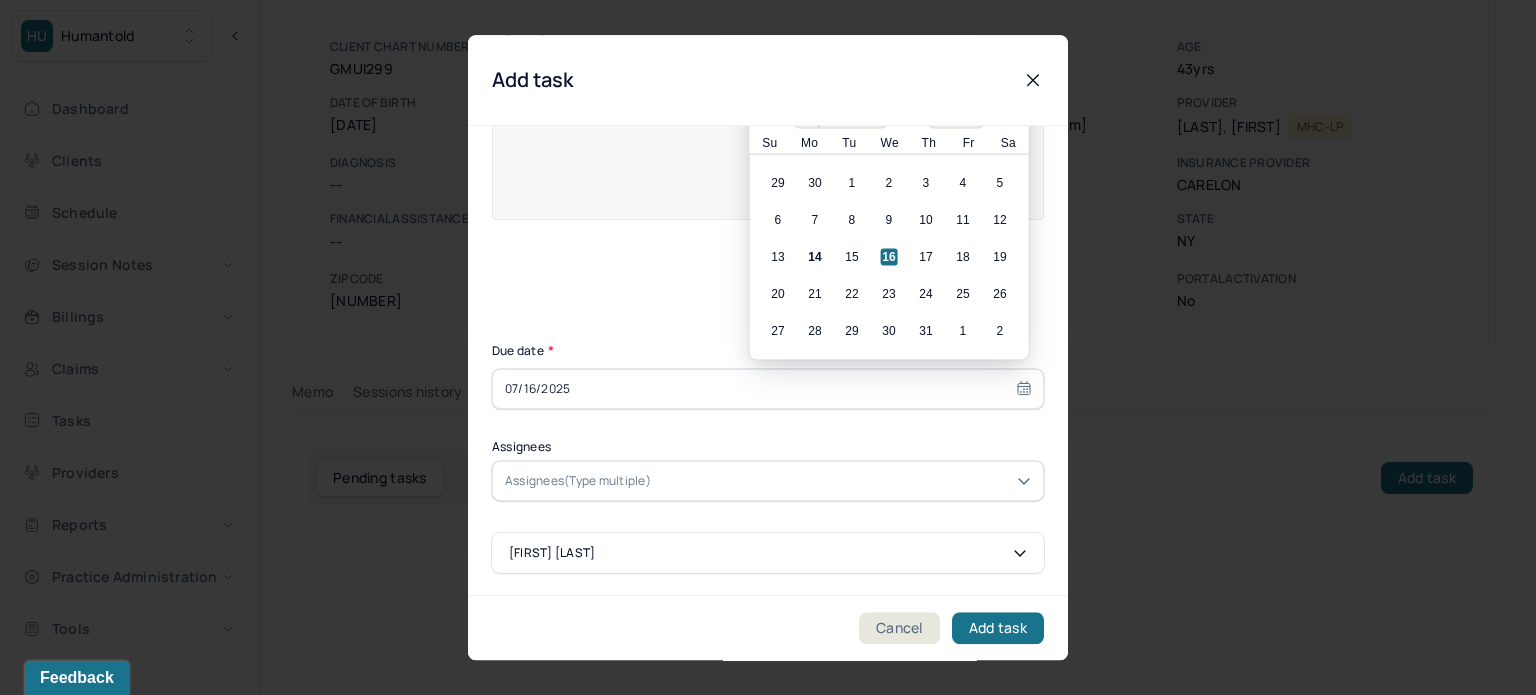 type on "07/16/2025" 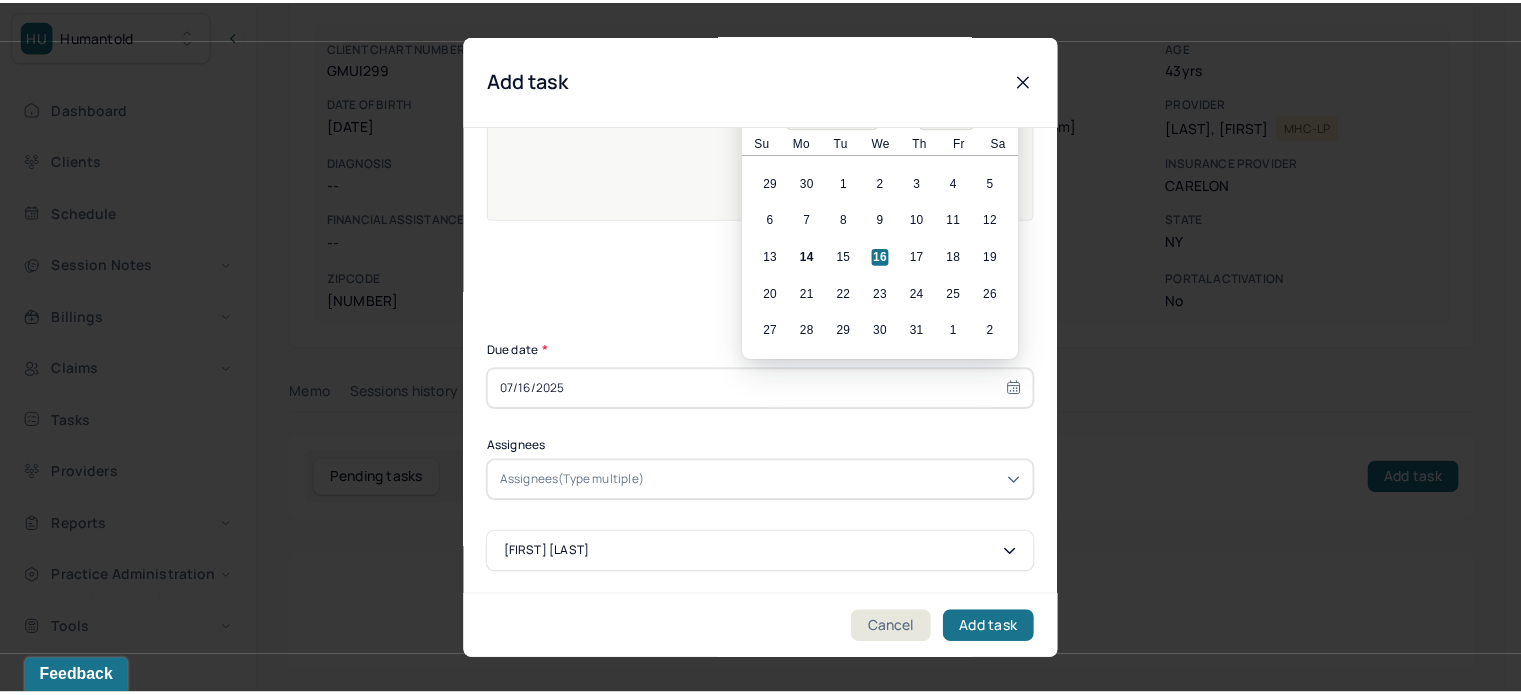 scroll, scrollTop: 256, scrollLeft: 0, axis: vertical 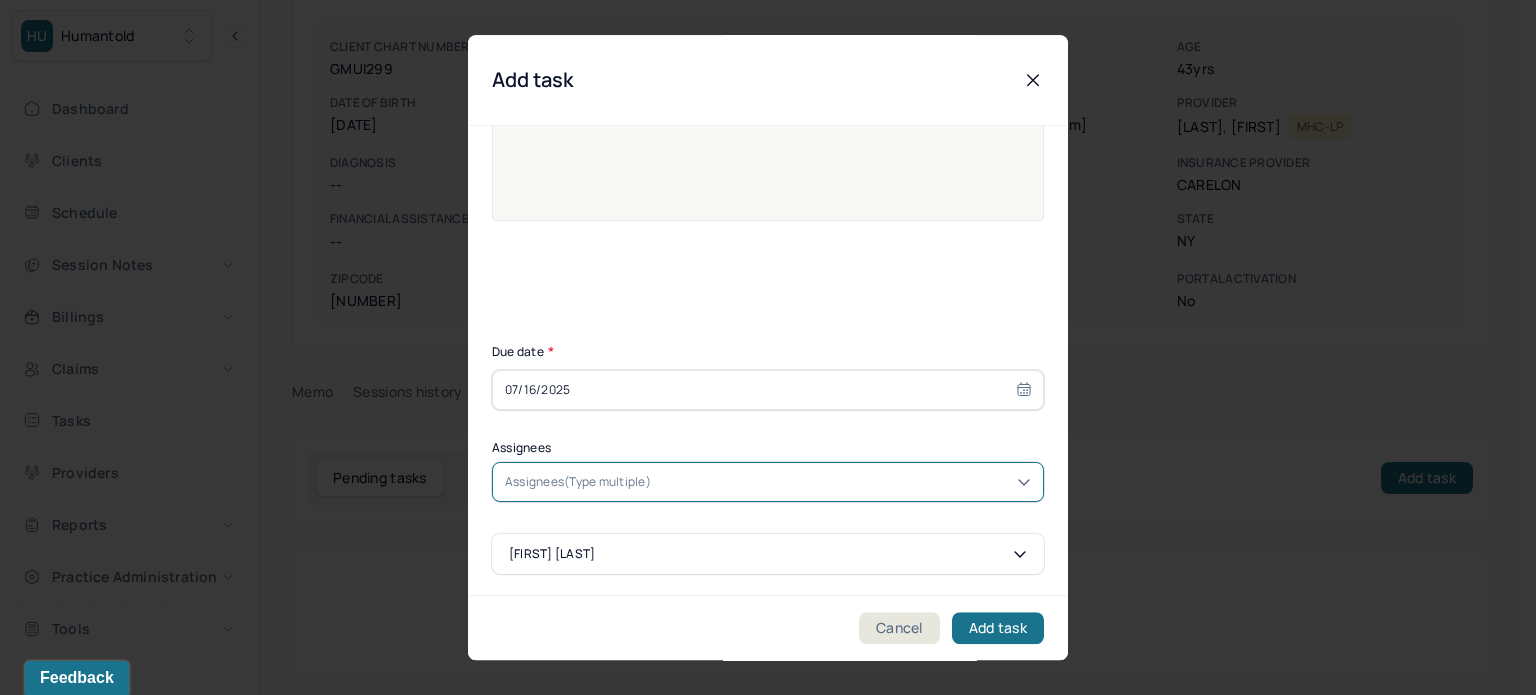 click on "Assignees(Type multiple)" at bounding box center (578, 482) 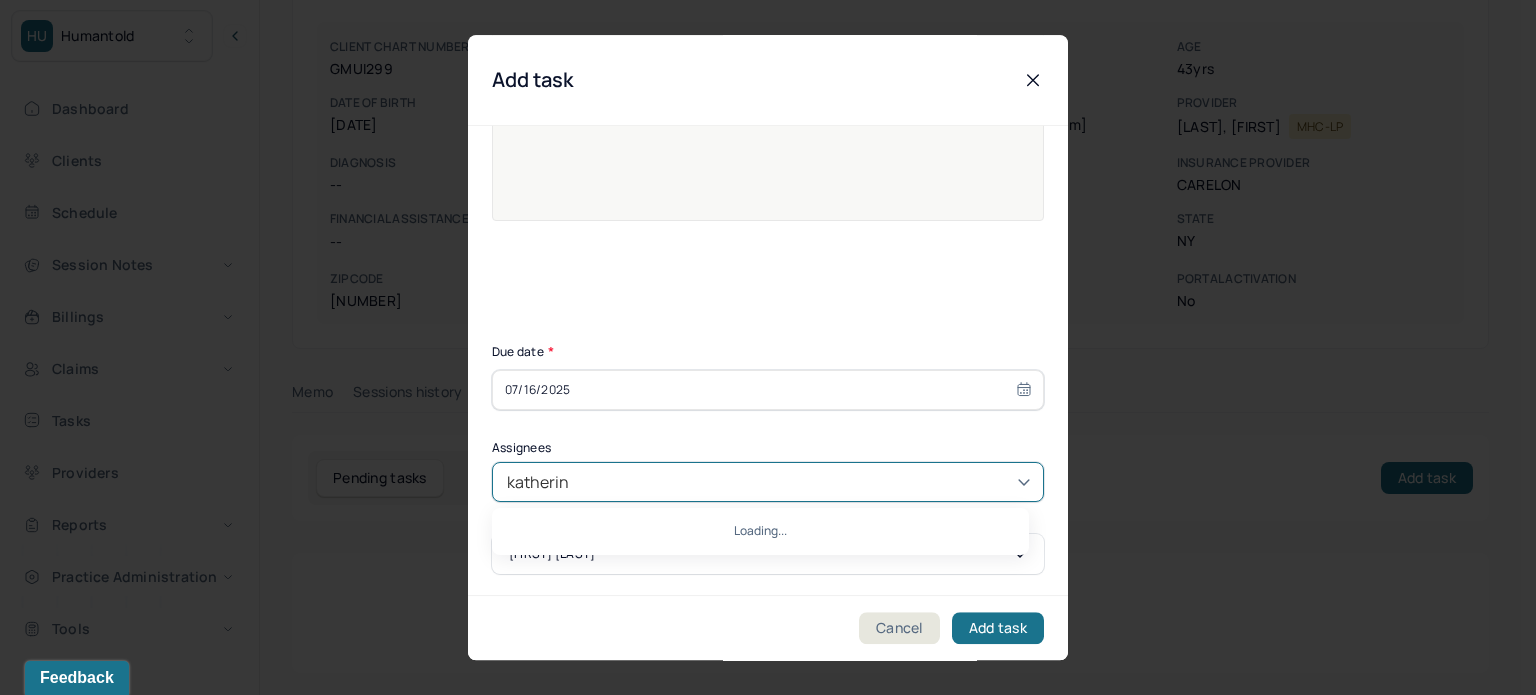 type on "katherine" 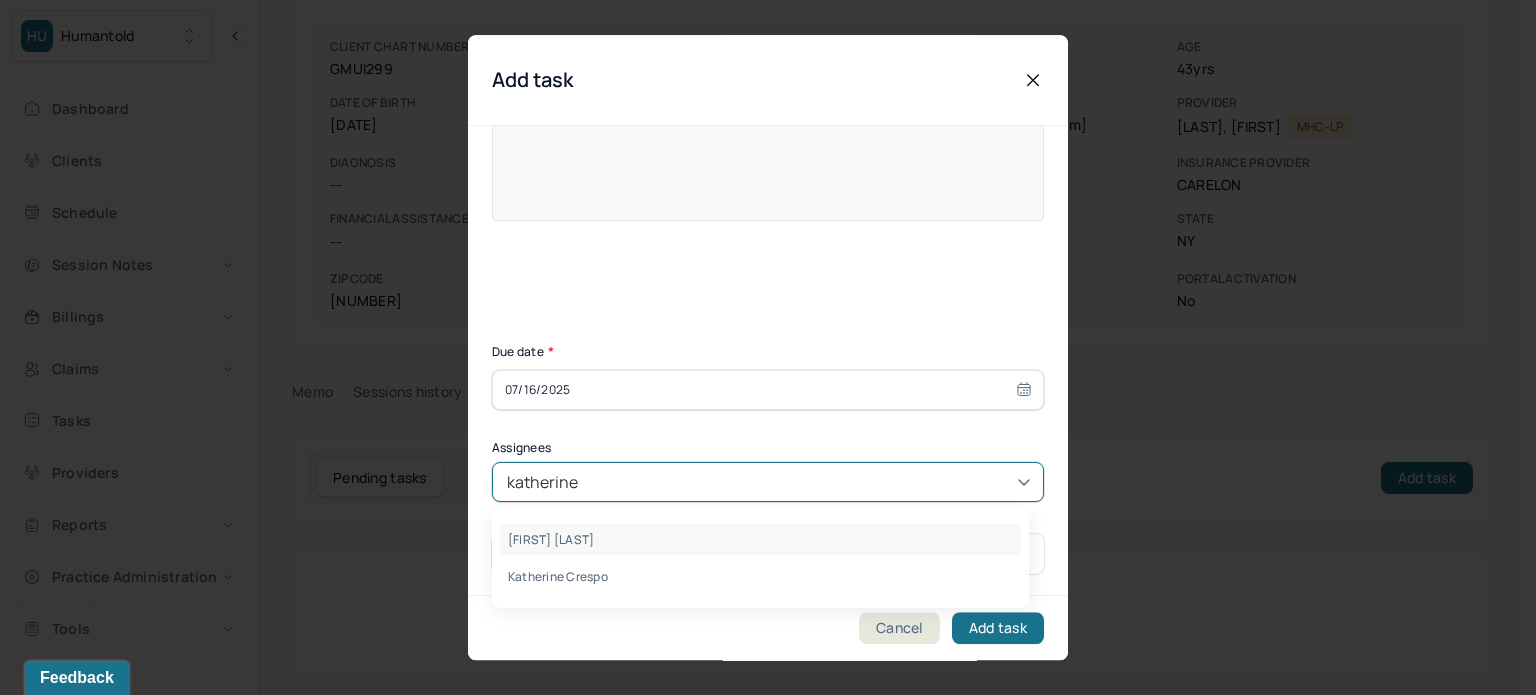 click on "[FIRST] [LAST]" at bounding box center (760, 539) 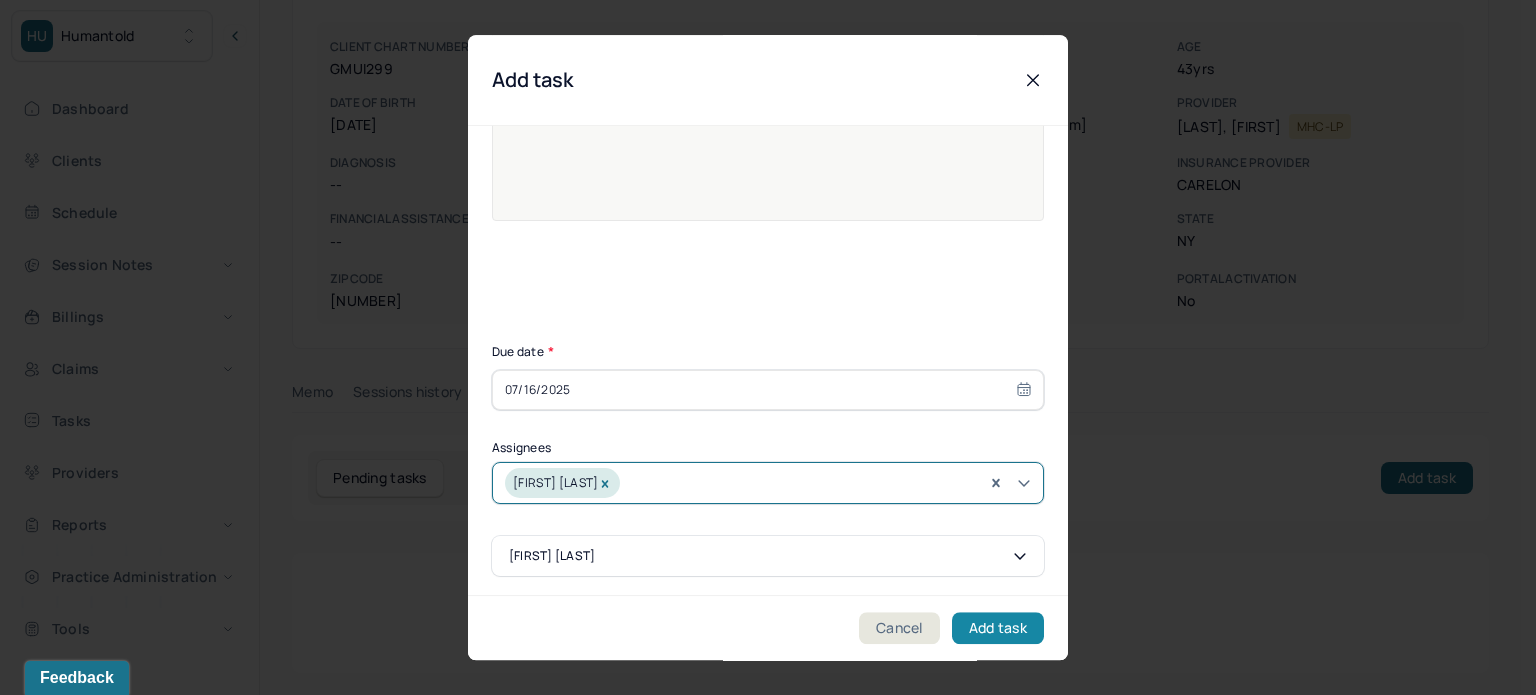 click on "Add task" at bounding box center [998, 628] 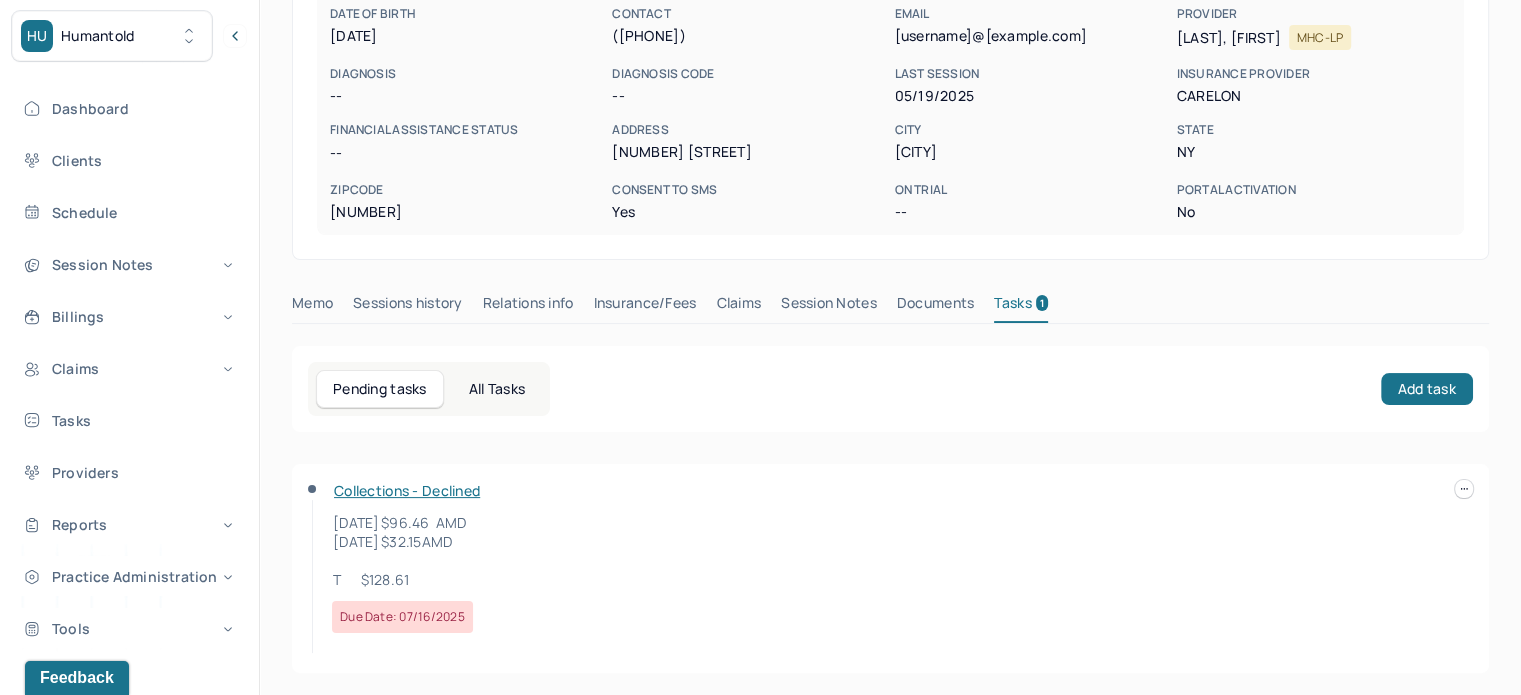 scroll, scrollTop: 0, scrollLeft: 0, axis: both 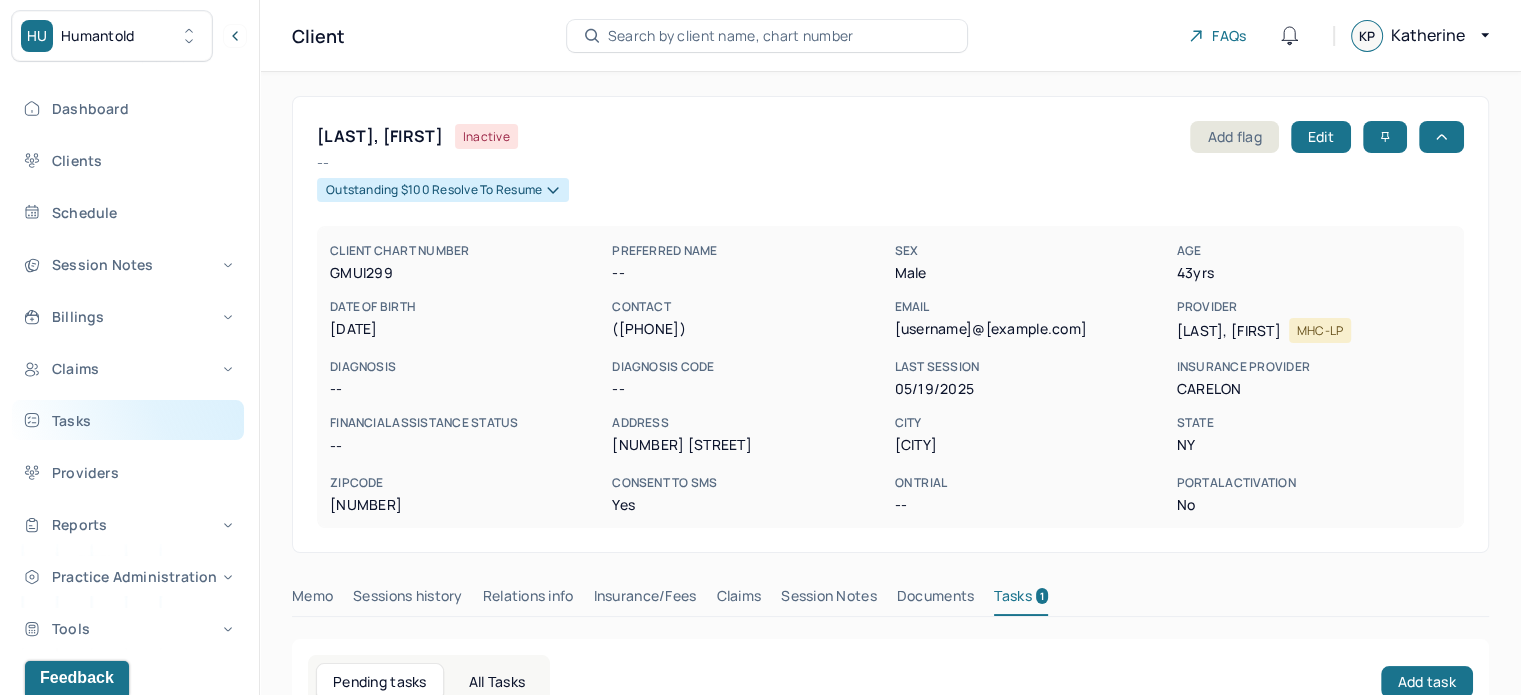 click on "Tasks" at bounding box center (128, 420) 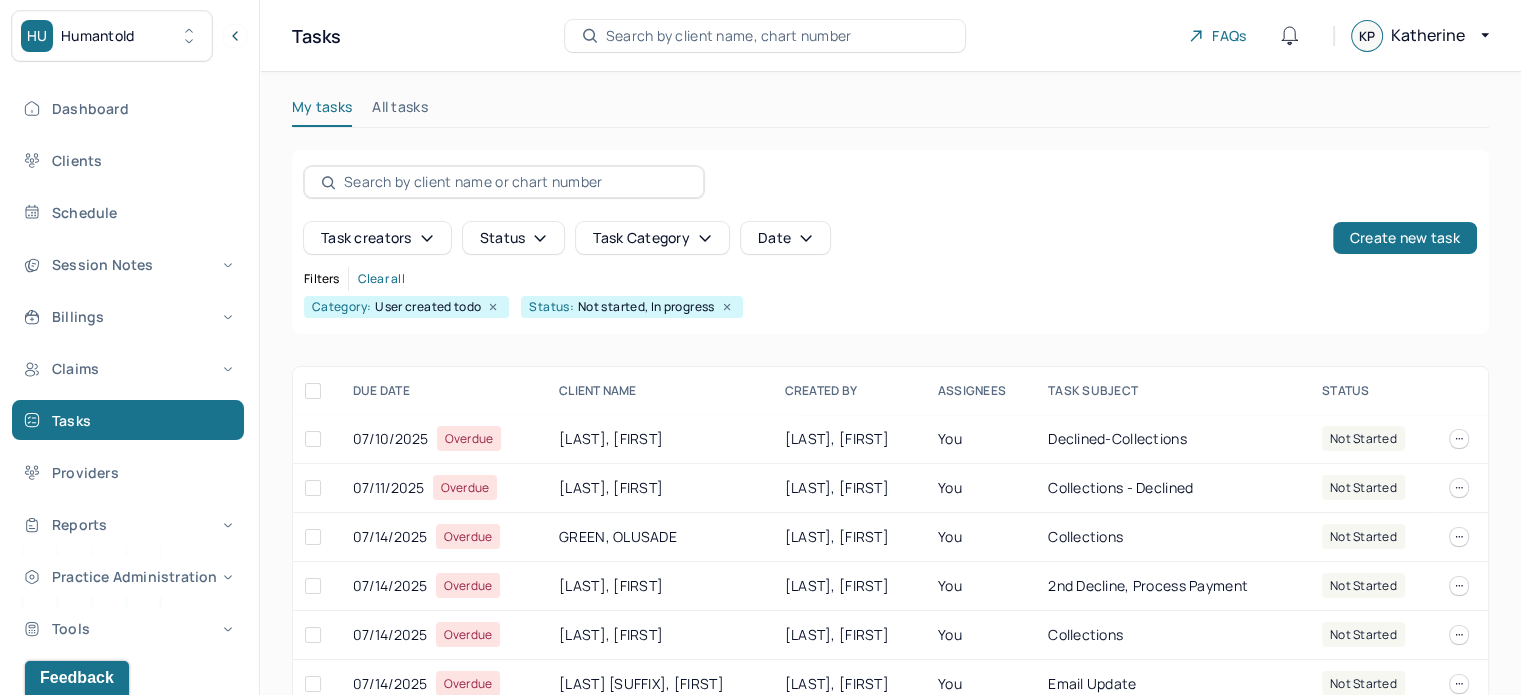 click on "Search by client name, chart number" at bounding box center (729, 36) 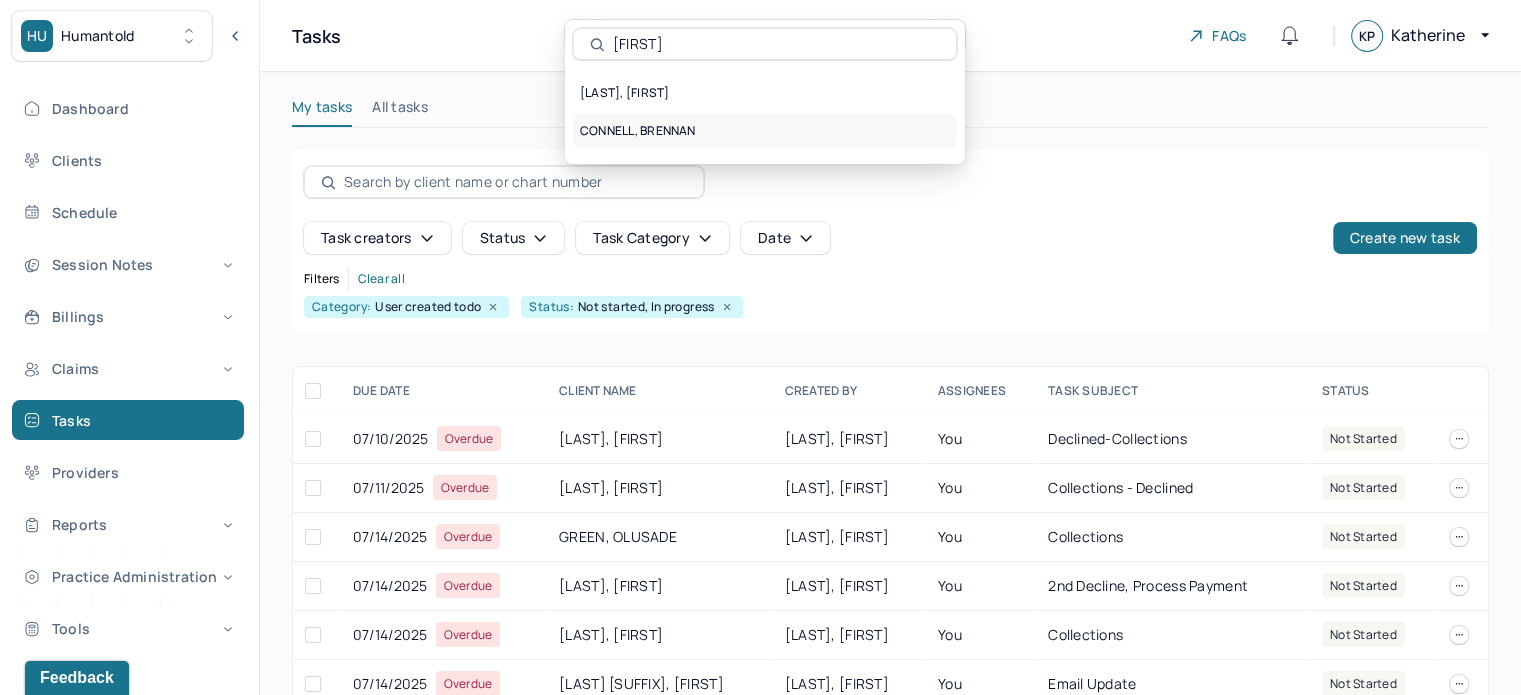 type on "brennan co" 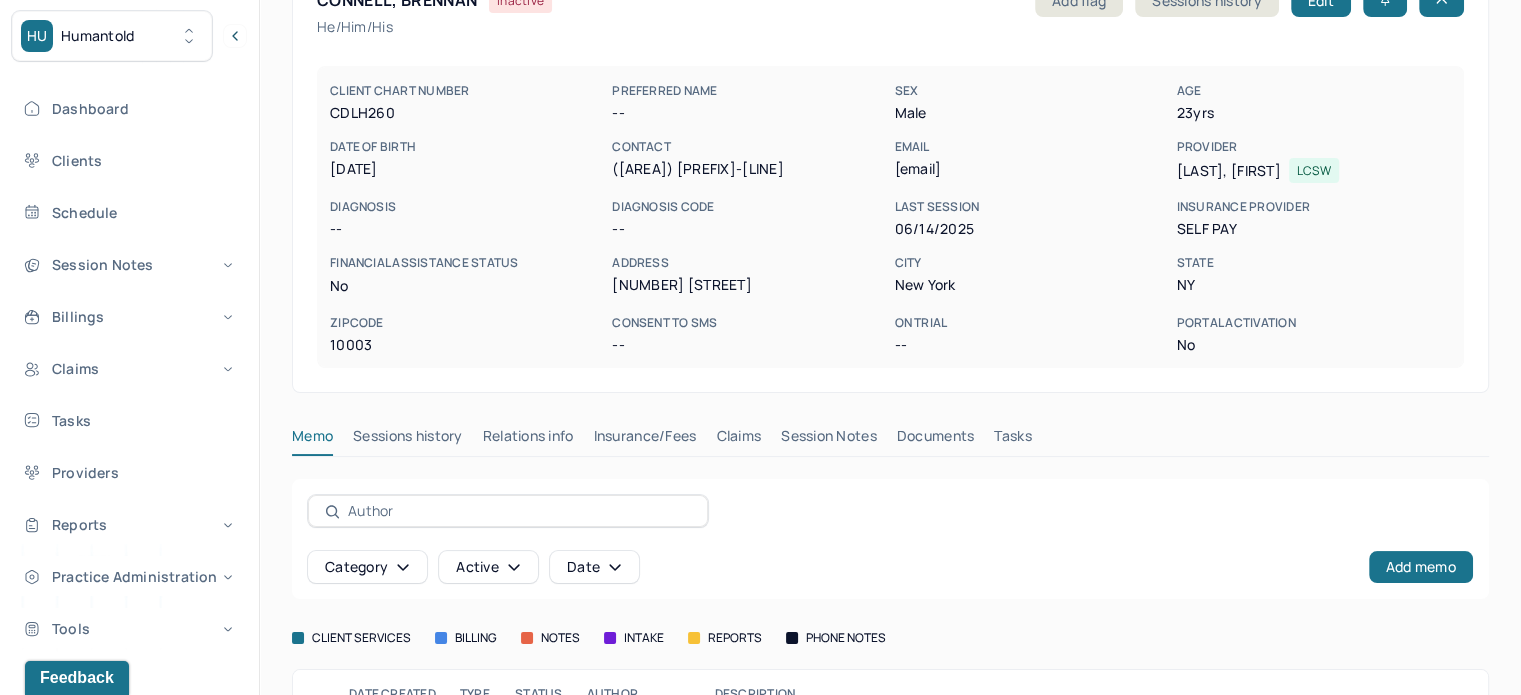 scroll, scrollTop: 85, scrollLeft: 0, axis: vertical 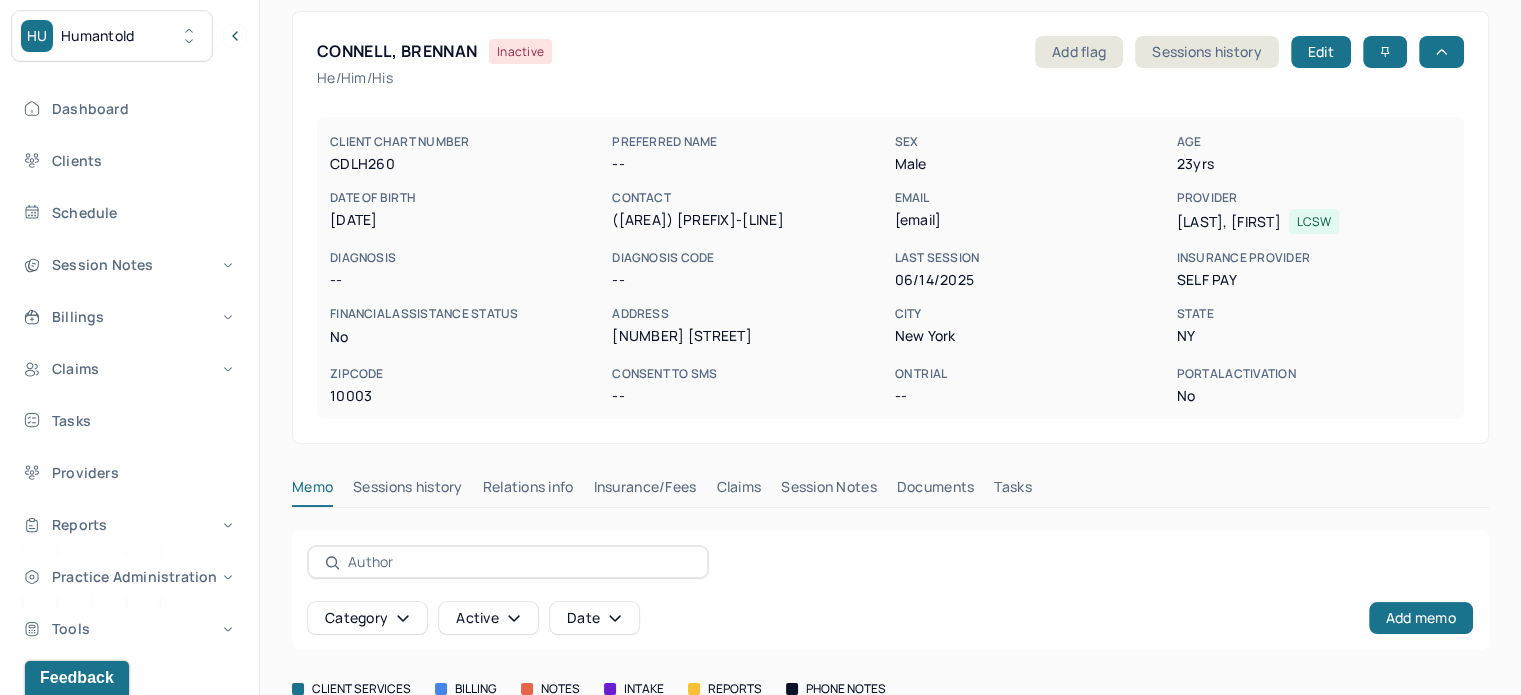 click on "Claims" at bounding box center (738, 491) 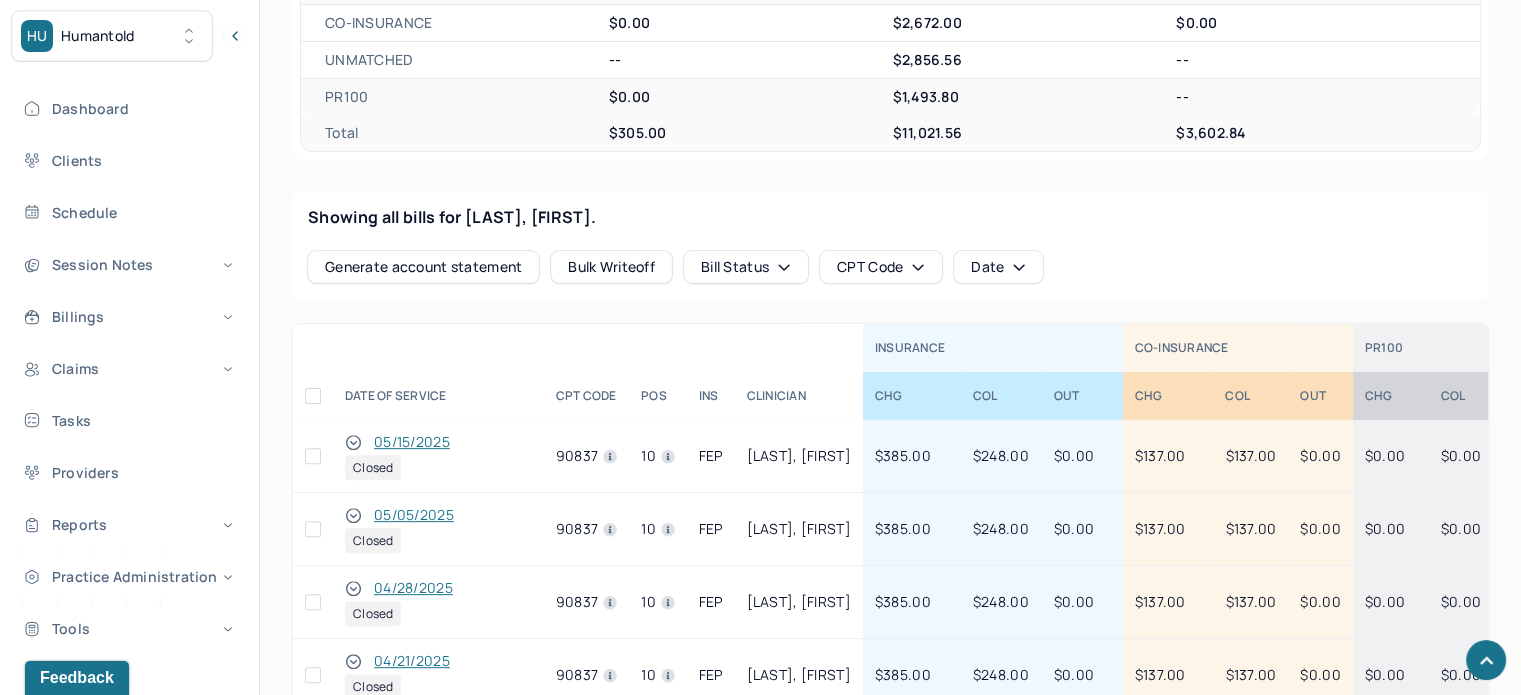 scroll, scrollTop: 985, scrollLeft: 0, axis: vertical 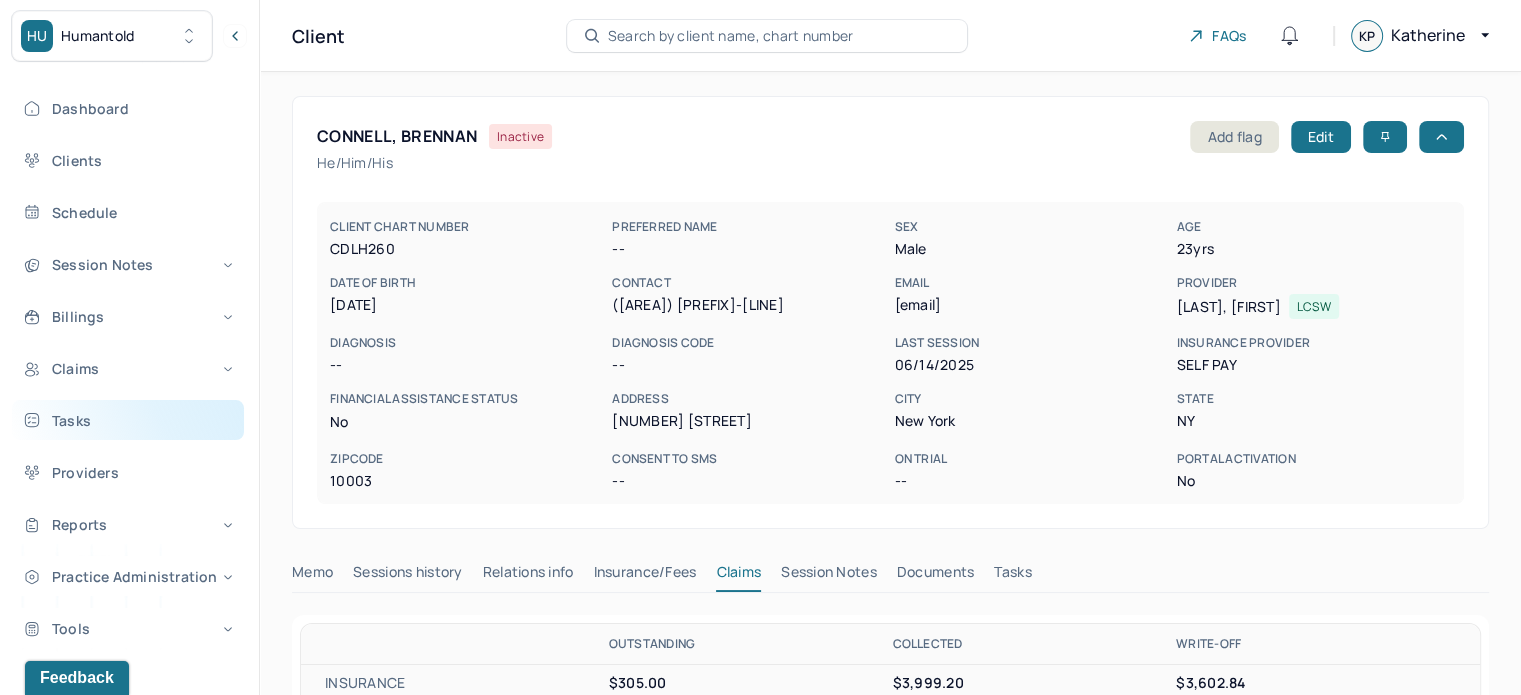 click on "Tasks" at bounding box center (128, 420) 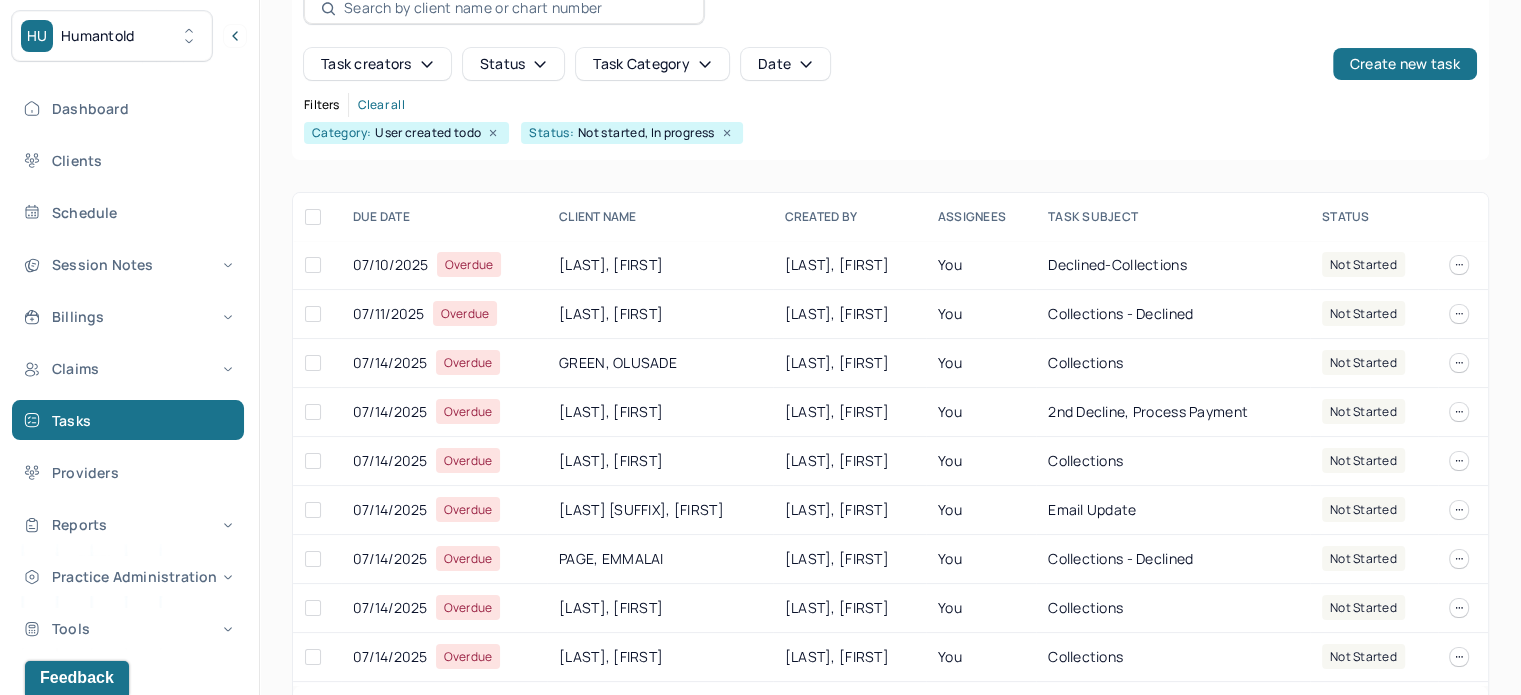scroll, scrollTop: 200, scrollLeft: 0, axis: vertical 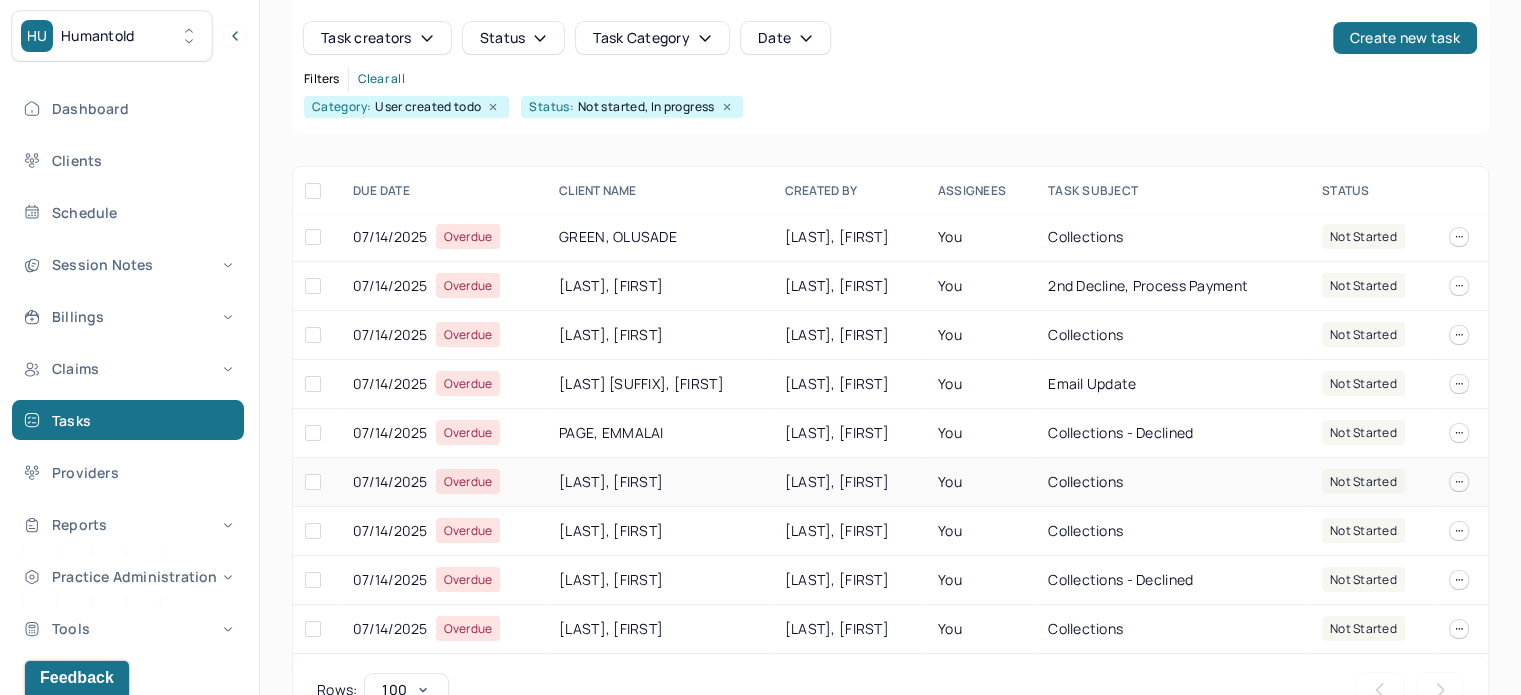 click on "[LAST], [FIRST]" at bounding box center (660, 482) 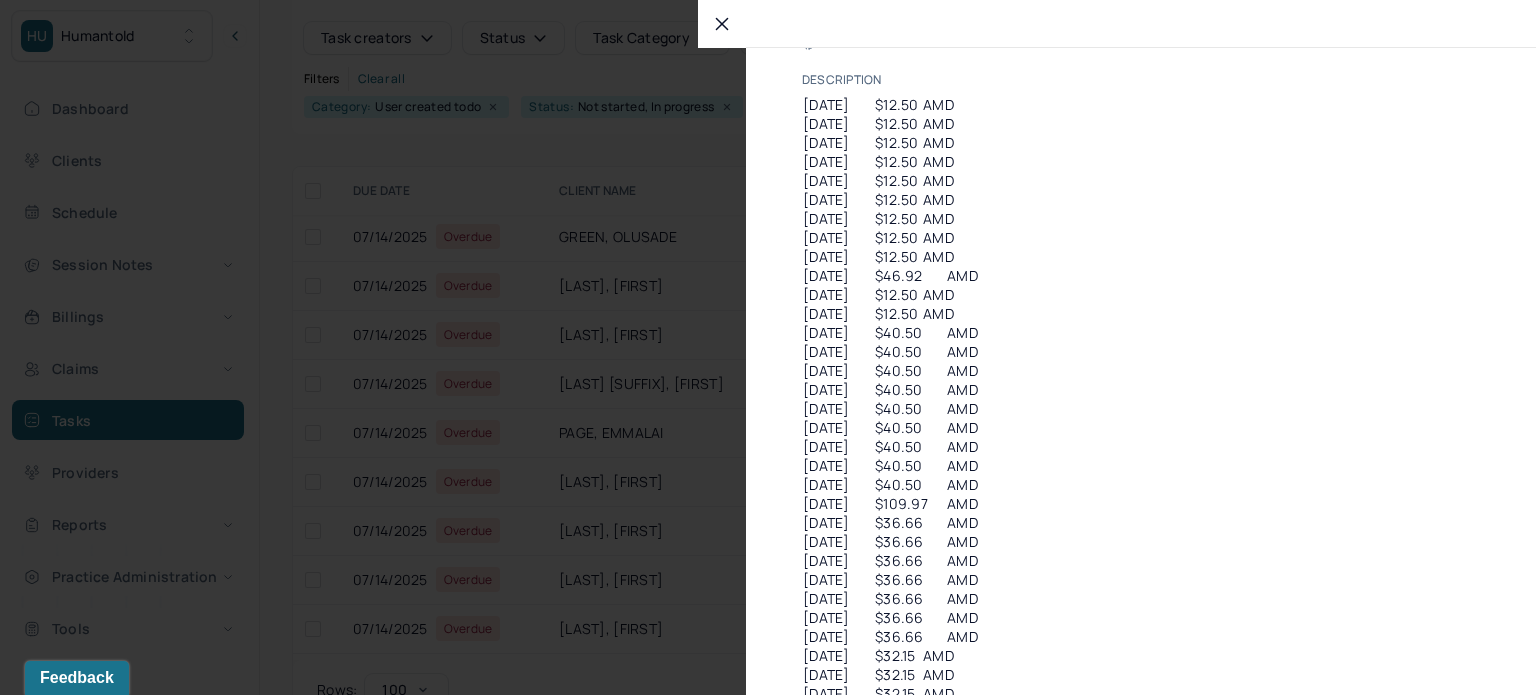 scroll, scrollTop: 185, scrollLeft: 0, axis: vertical 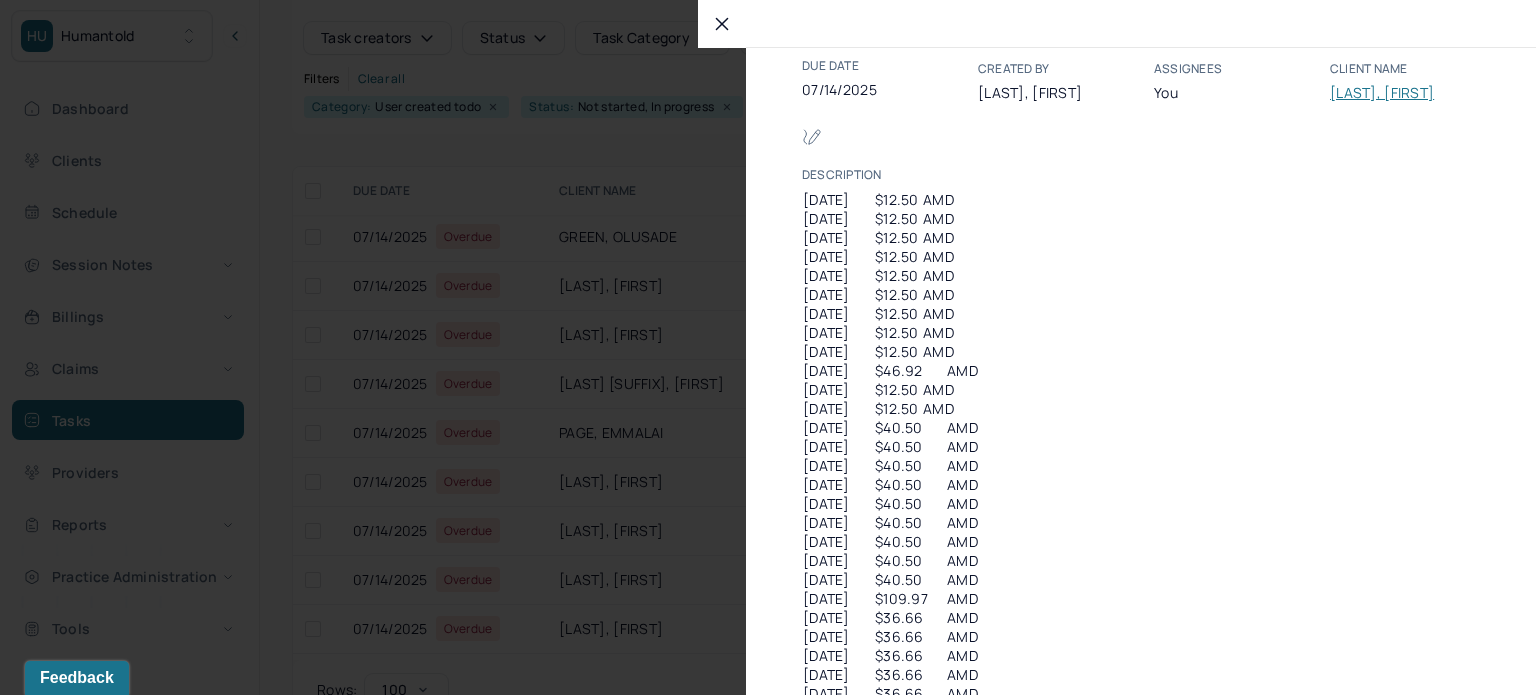 click on "[LAST], [FIRST]" at bounding box center (1390, 93) 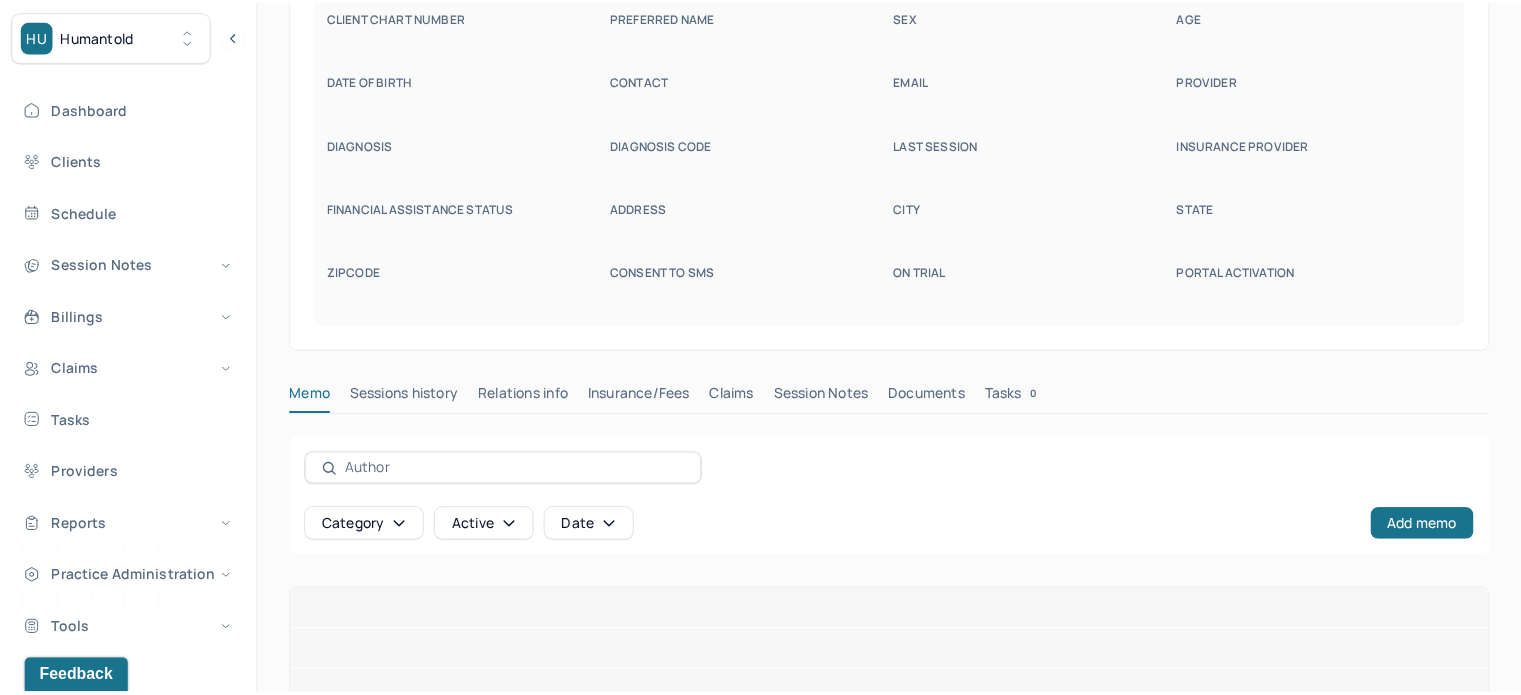 scroll, scrollTop: 128, scrollLeft: 0, axis: vertical 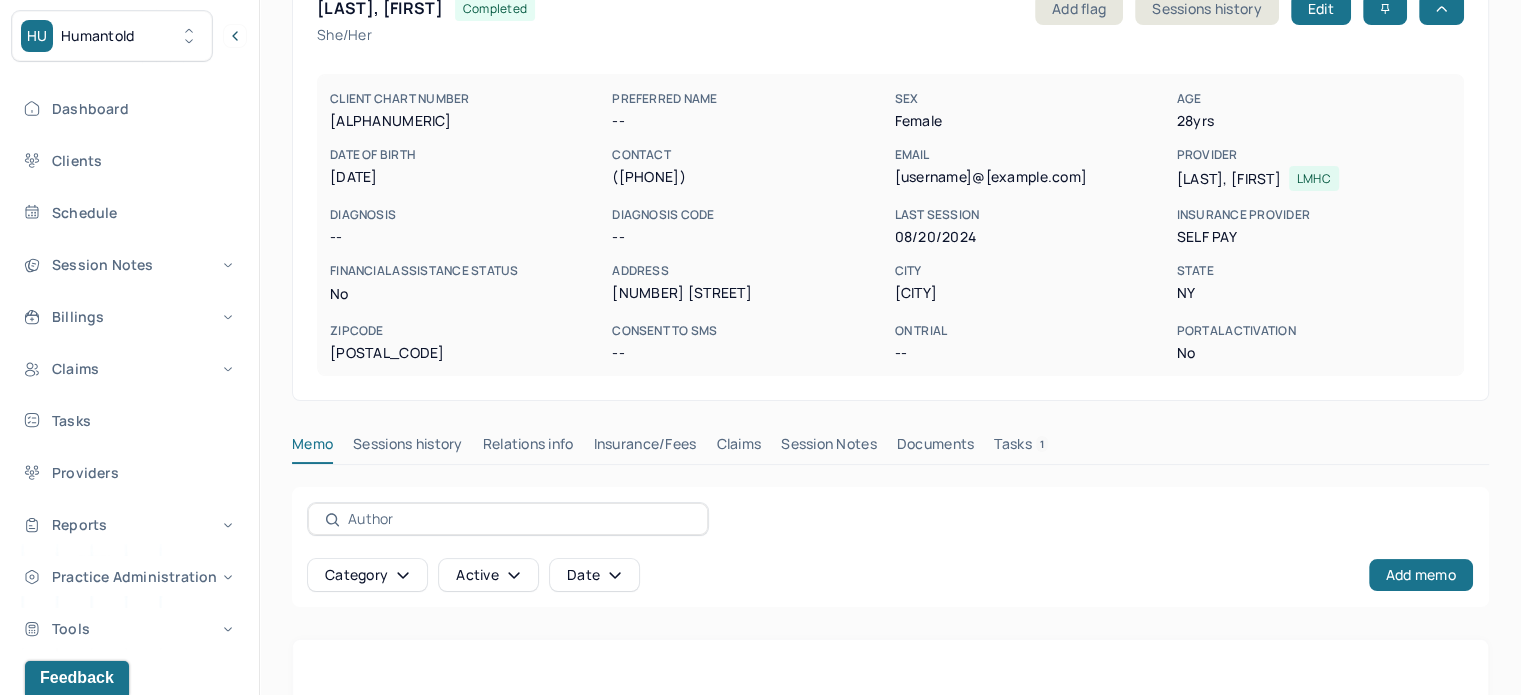 click on "Claims" at bounding box center [738, 448] 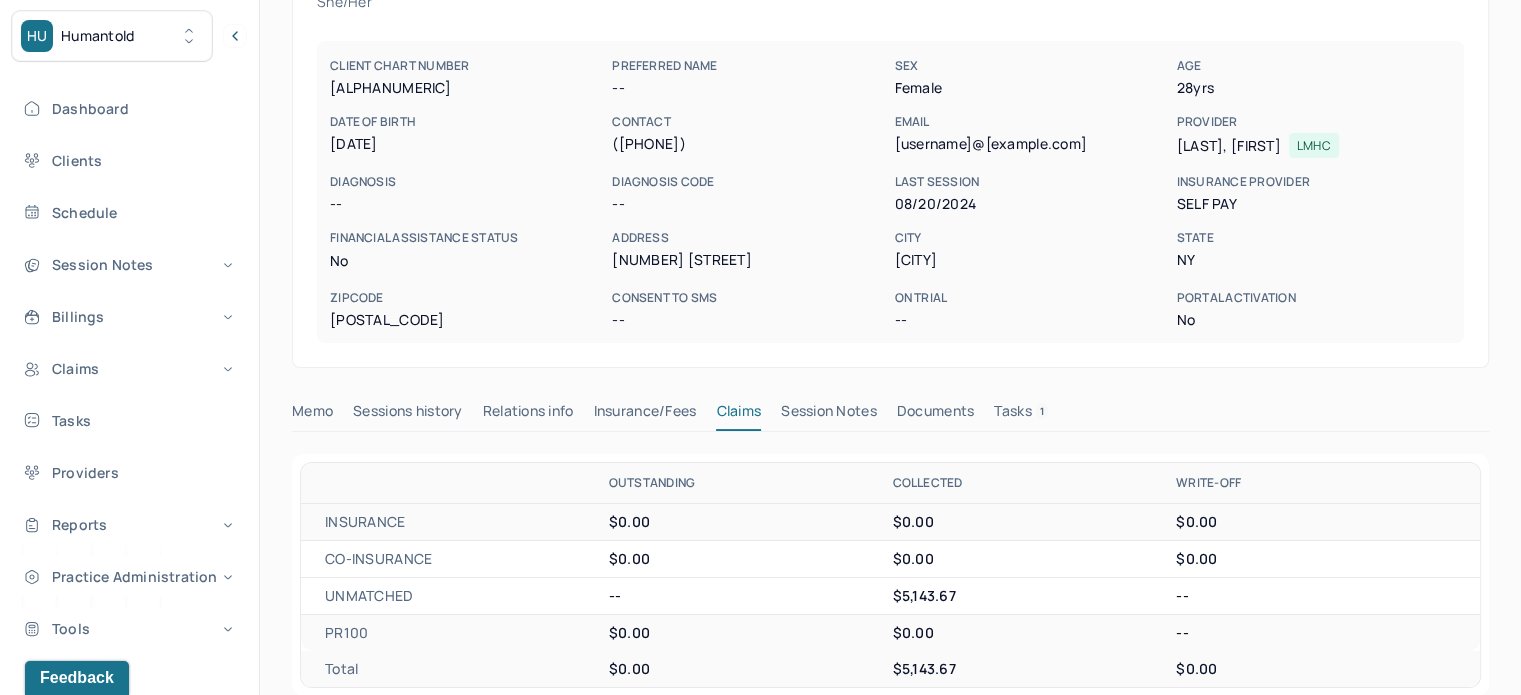 scroll, scrollTop: 0, scrollLeft: 0, axis: both 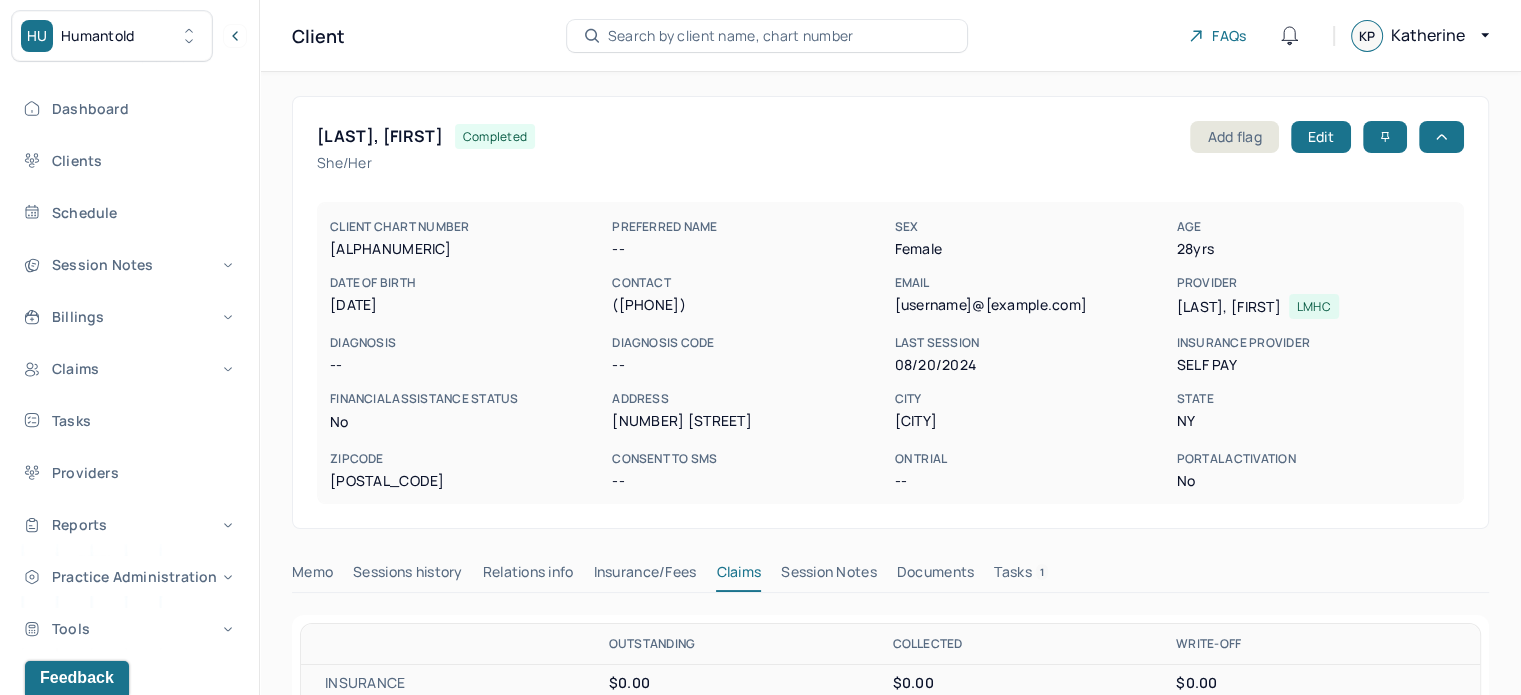 click on "[LAST], [FIRST]" at bounding box center (380, 136) 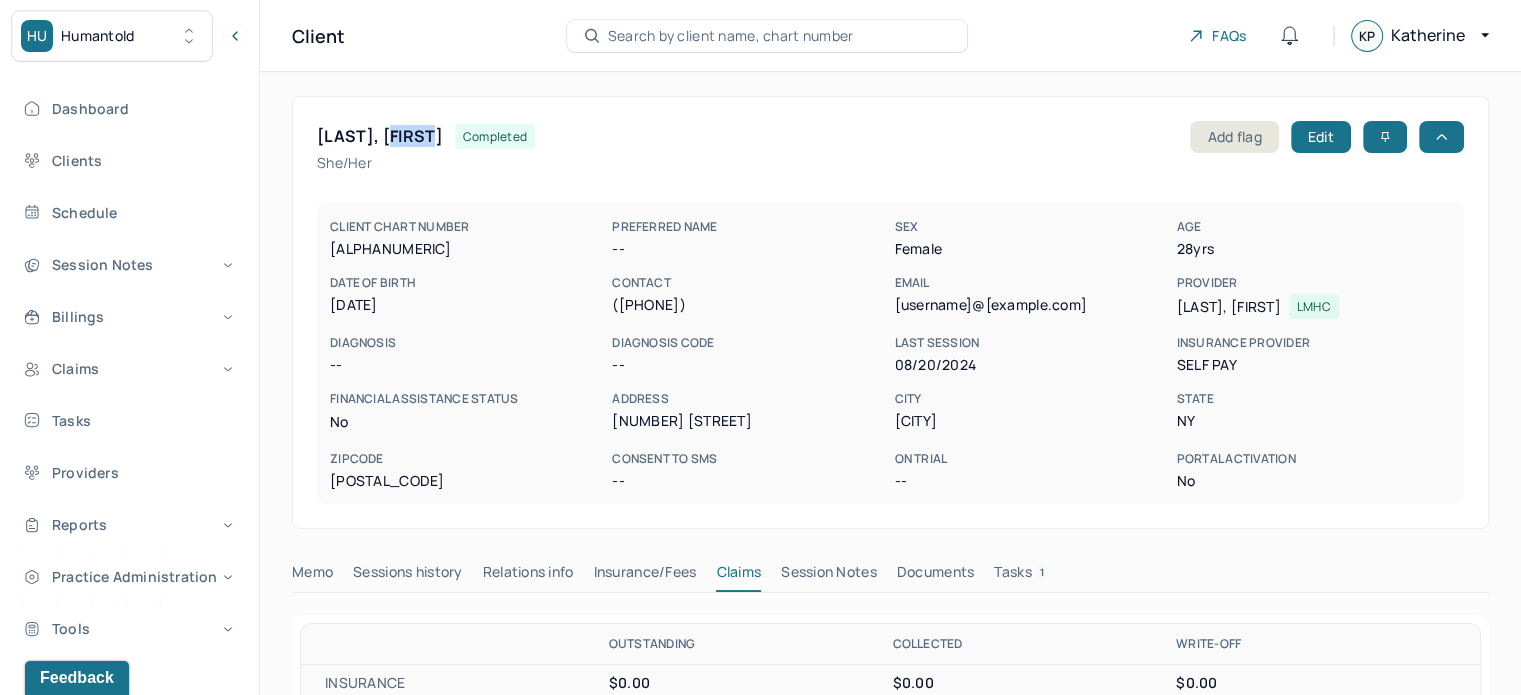 click on "[LAST], [FIRST]" at bounding box center [380, 136] 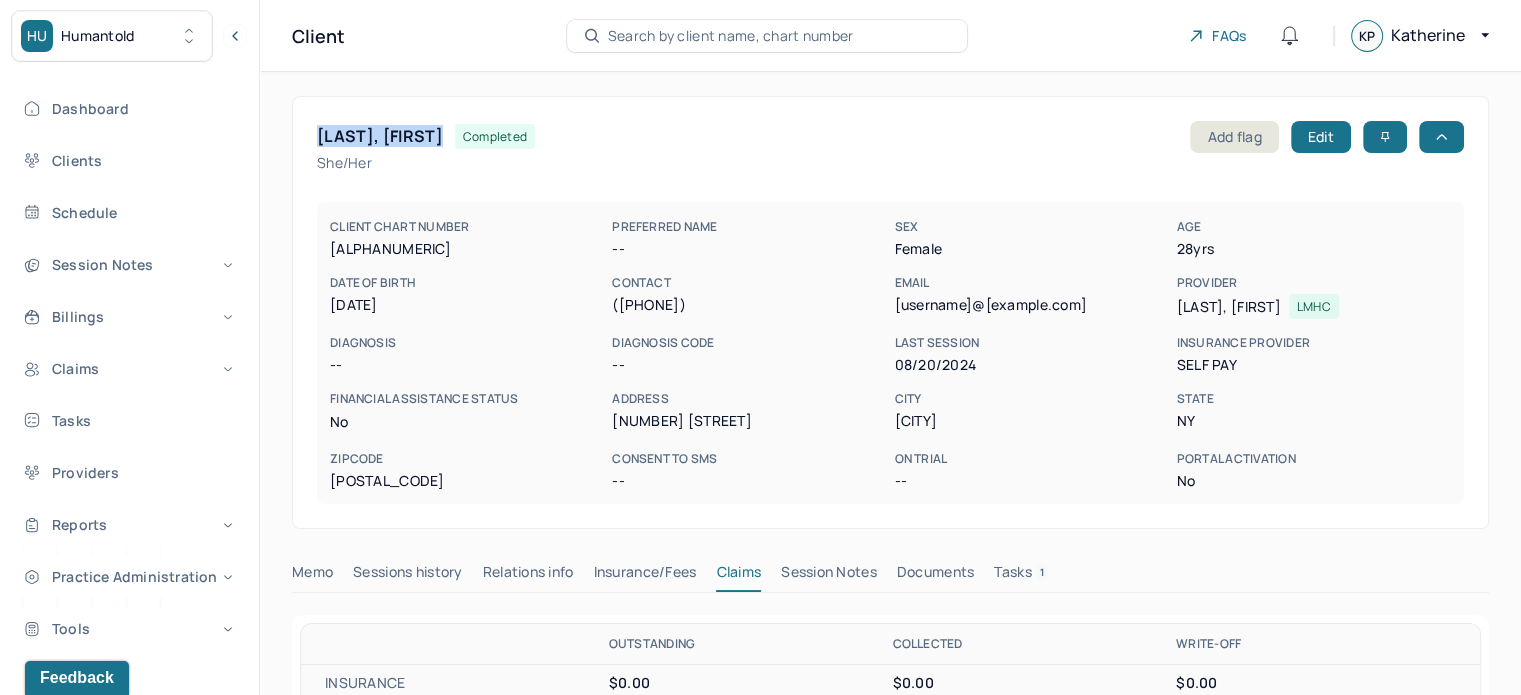 click on "[LAST], [FIRST]" at bounding box center [380, 136] 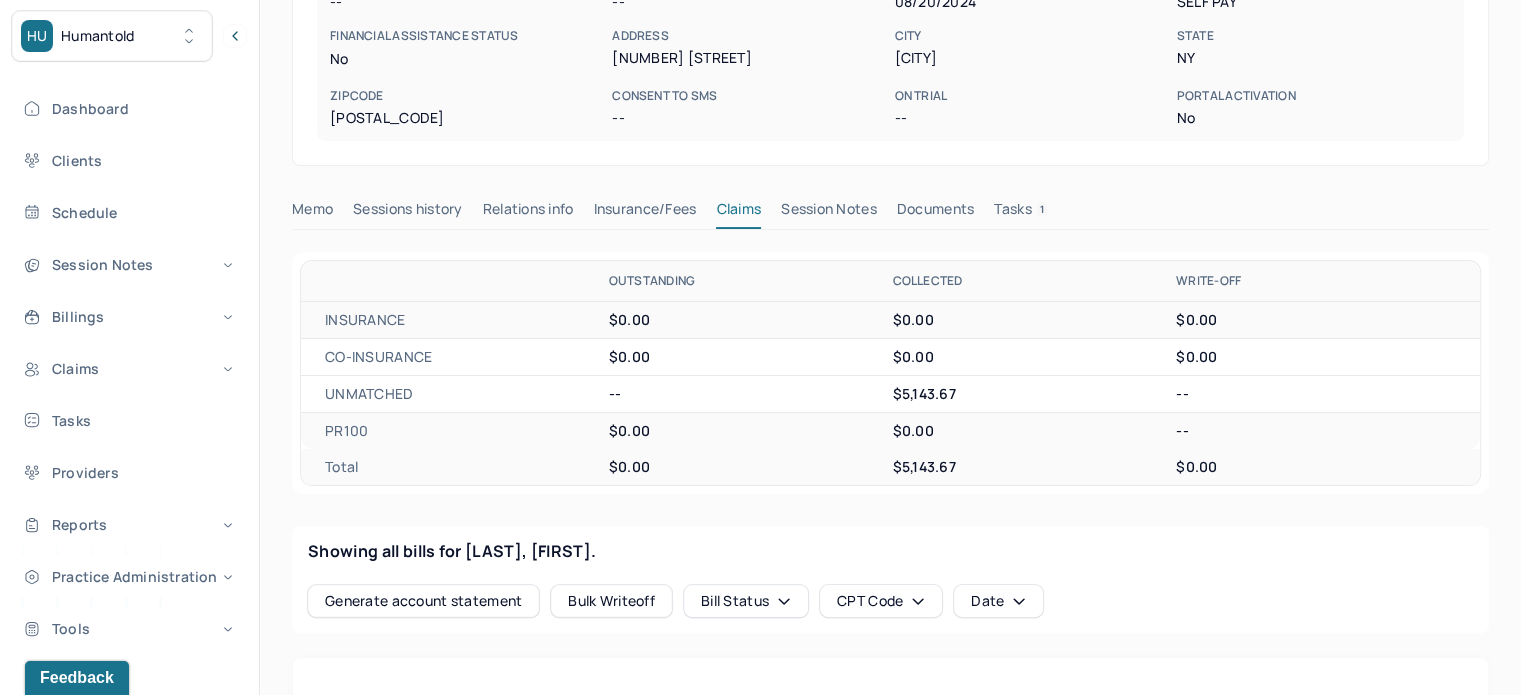 scroll, scrollTop: 400, scrollLeft: 0, axis: vertical 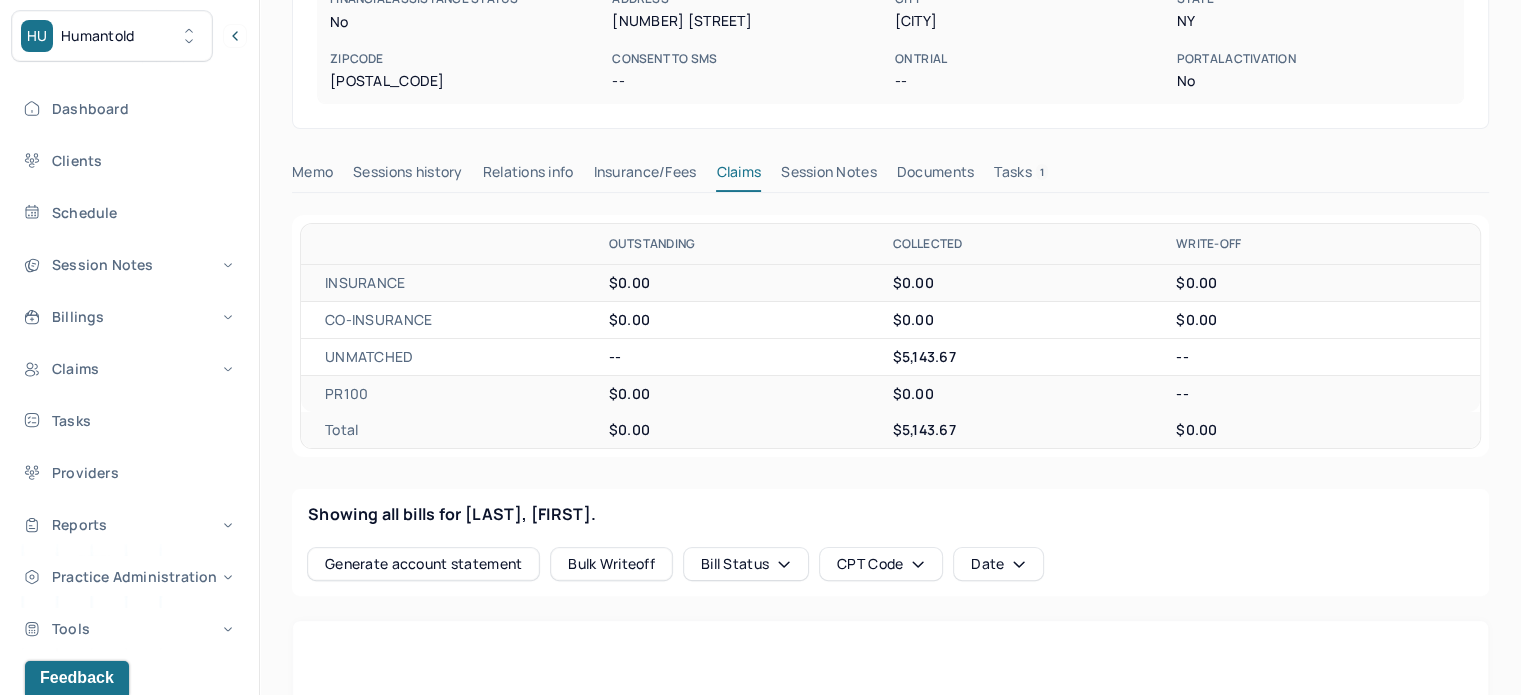 click on "Tasks 1" at bounding box center (1021, 176) 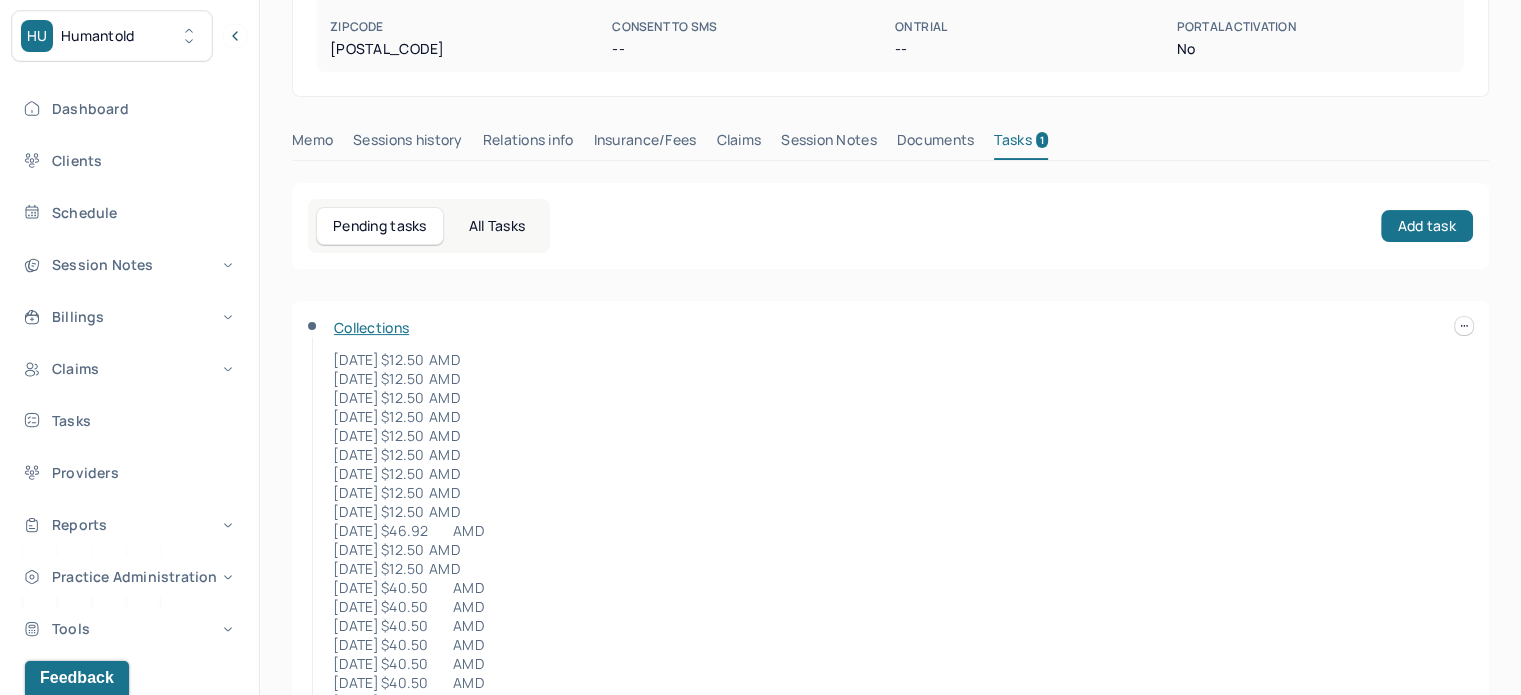 scroll, scrollTop: 110, scrollLeft: 0, axis: vertical 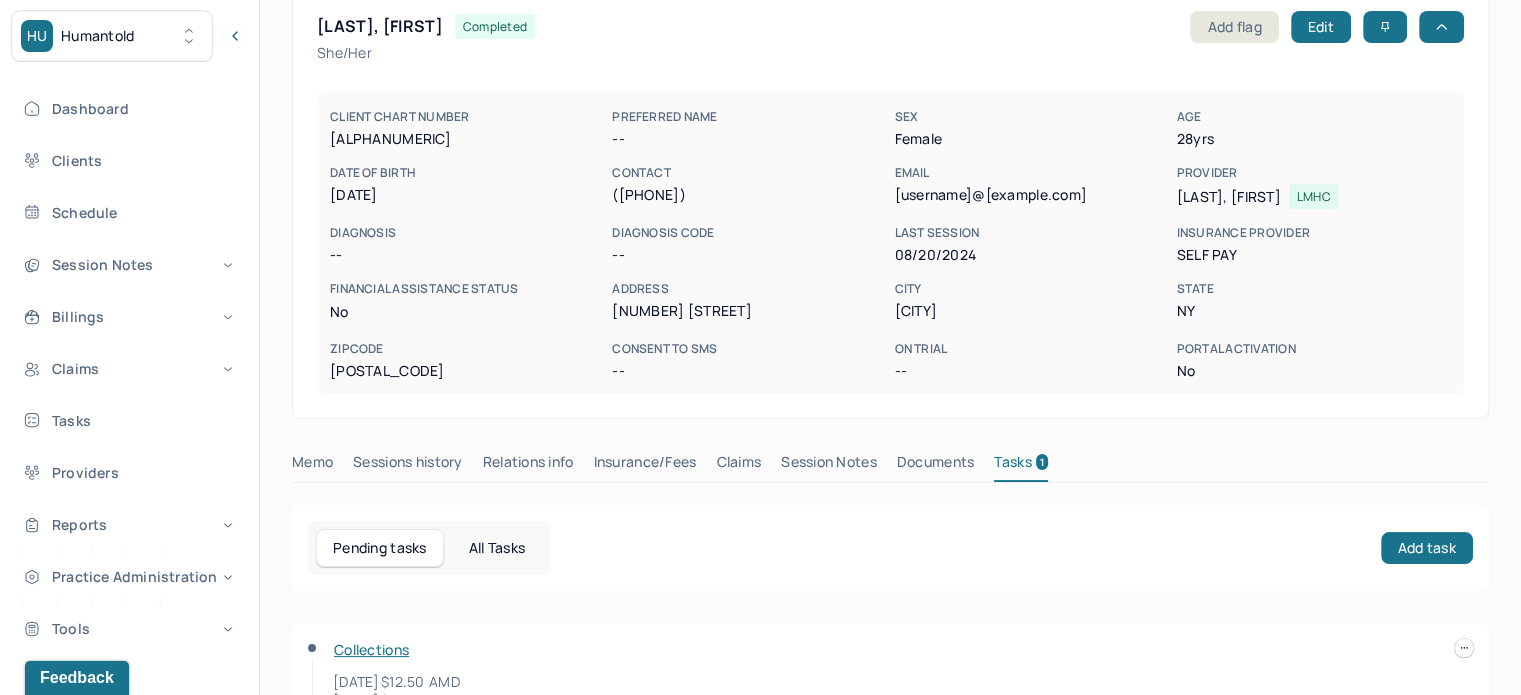 click on "j.emilym96@gmail.com" at bounding box center [1031, 195] 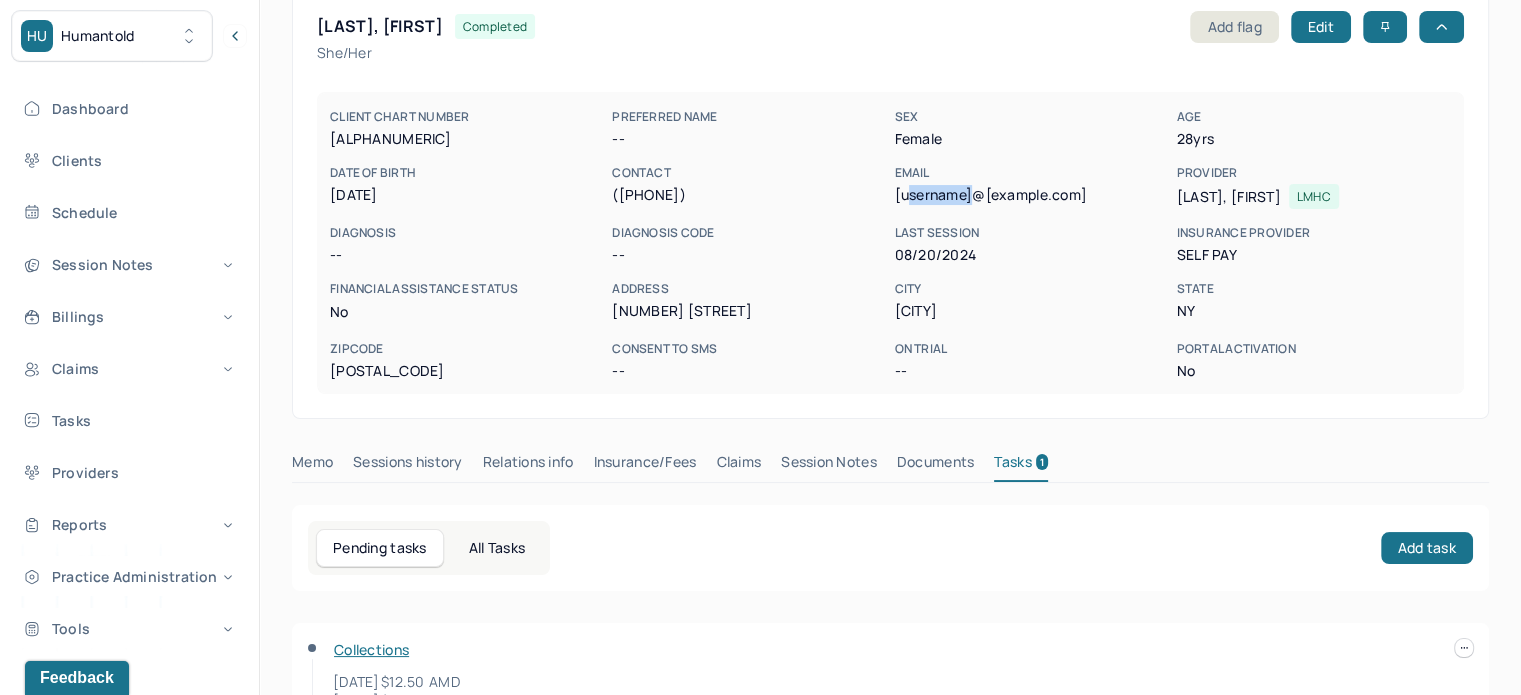 click on "j.emilym96@gmail.com" at bounding box center [1031, 195] 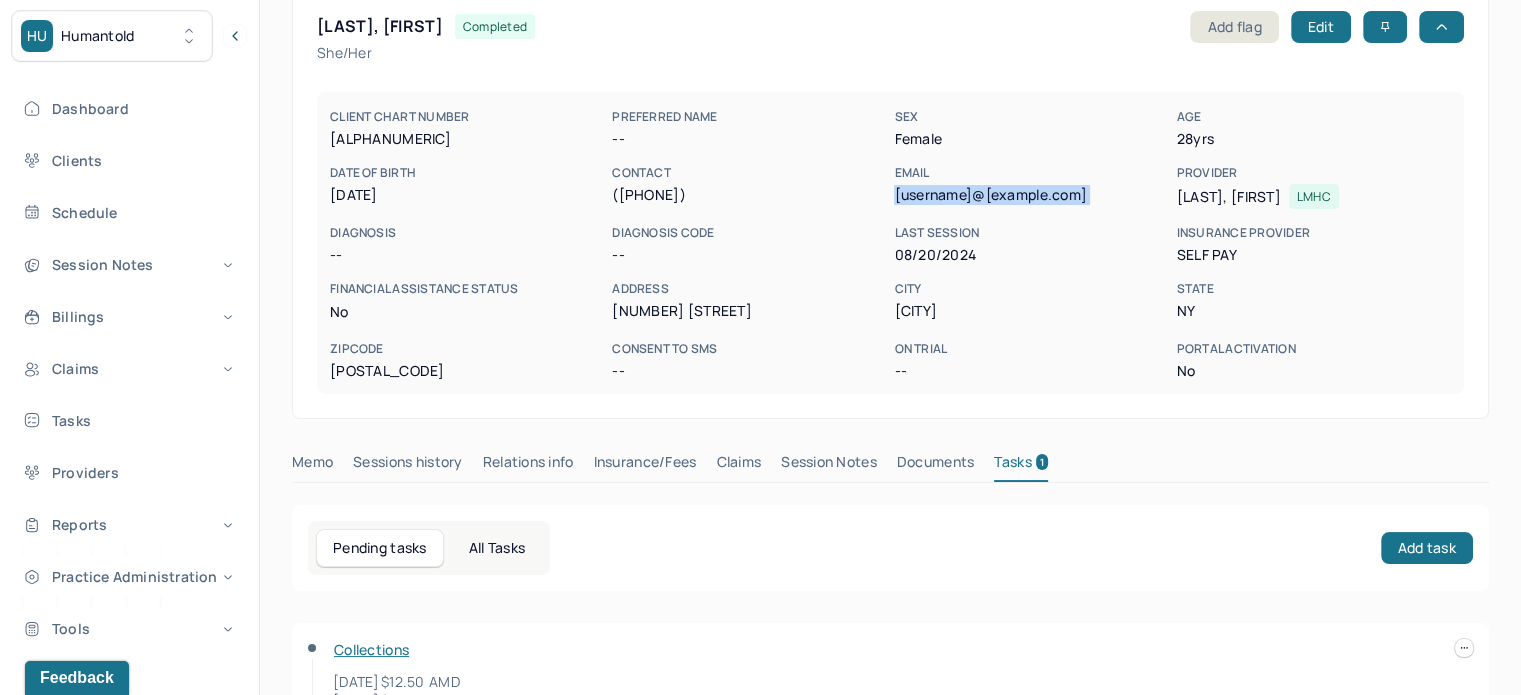 click on "j.emilym96@gmail.com" at bounding box center [1031, 195] 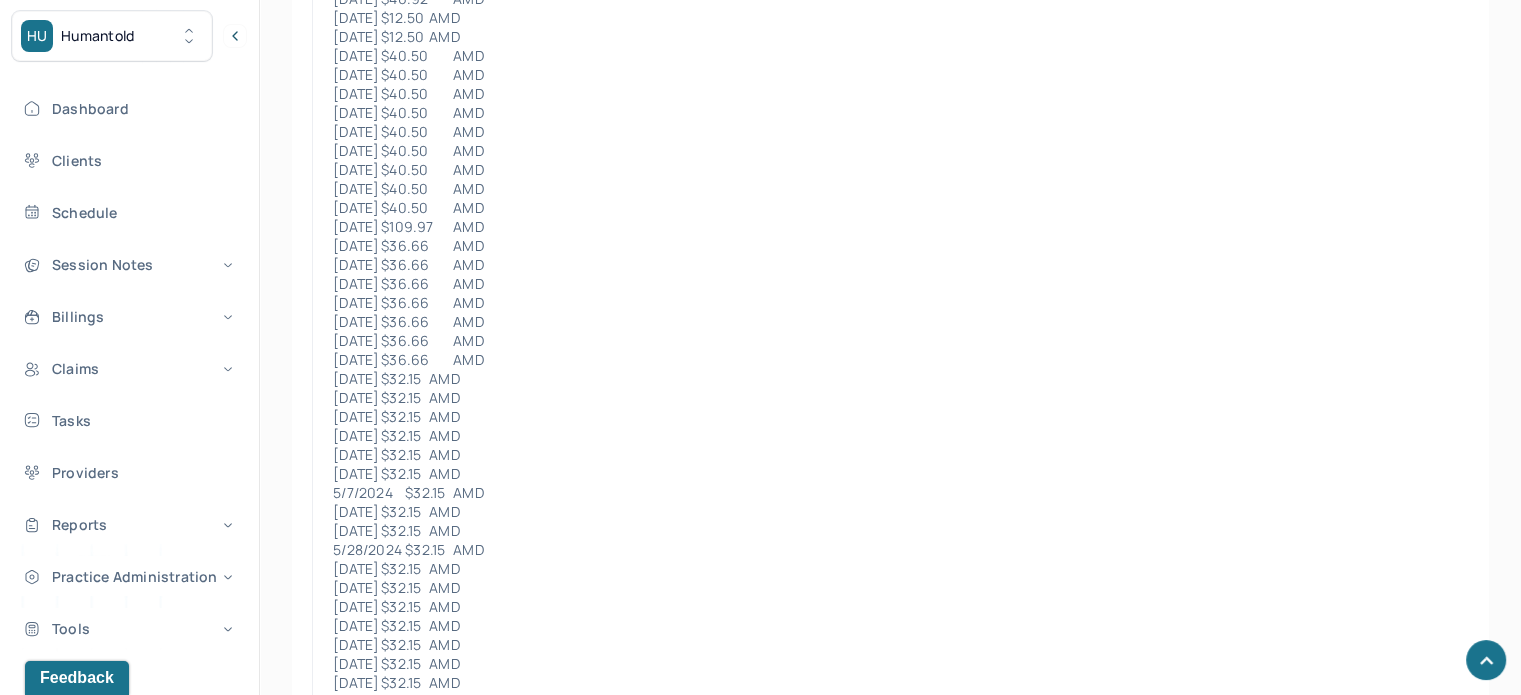 scroll, scrollTop: 1210, scrollLeft: 0, axis: vertical 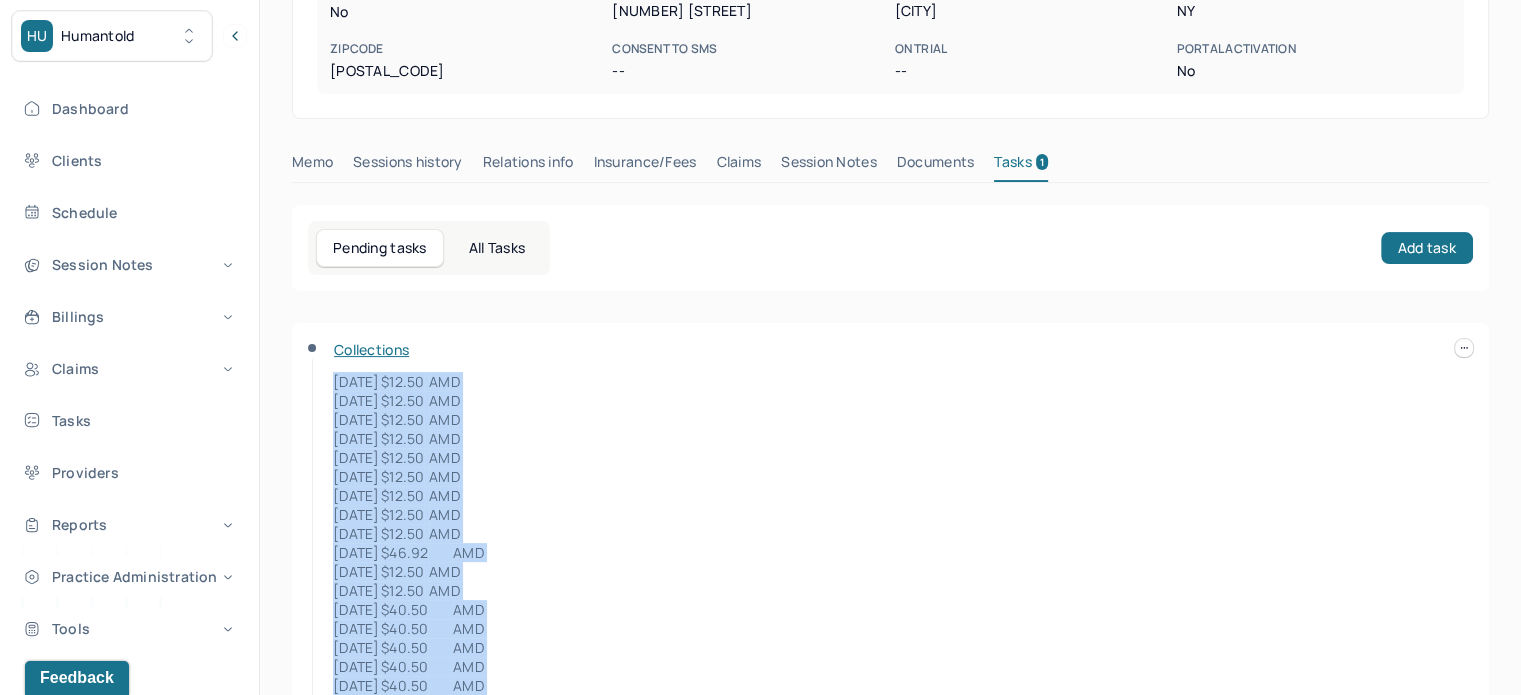 drag, startPoint x: 450, startPoint y: 586, endPoint x: 332, endPoint y: 384, distance: 233.94017 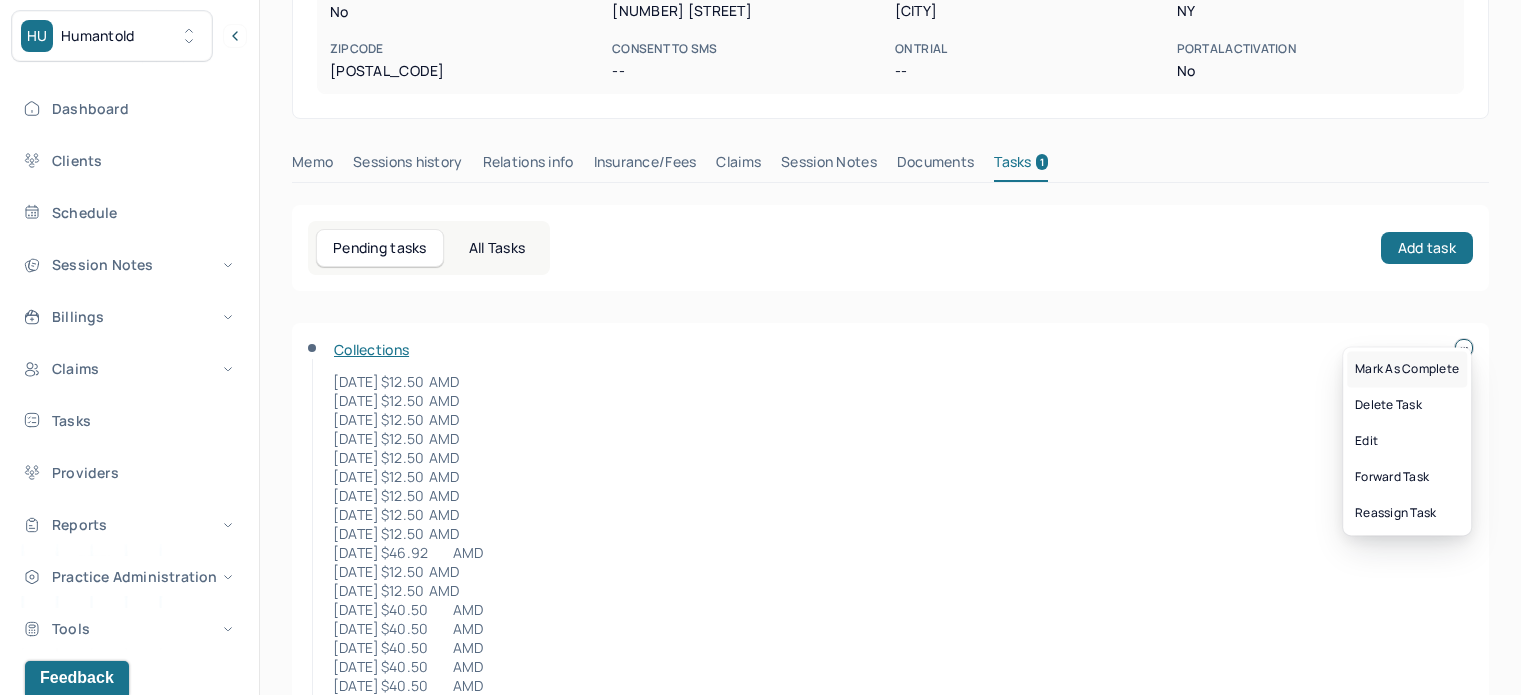 click on "Mark as complete" at bounding box center (1407, 369) 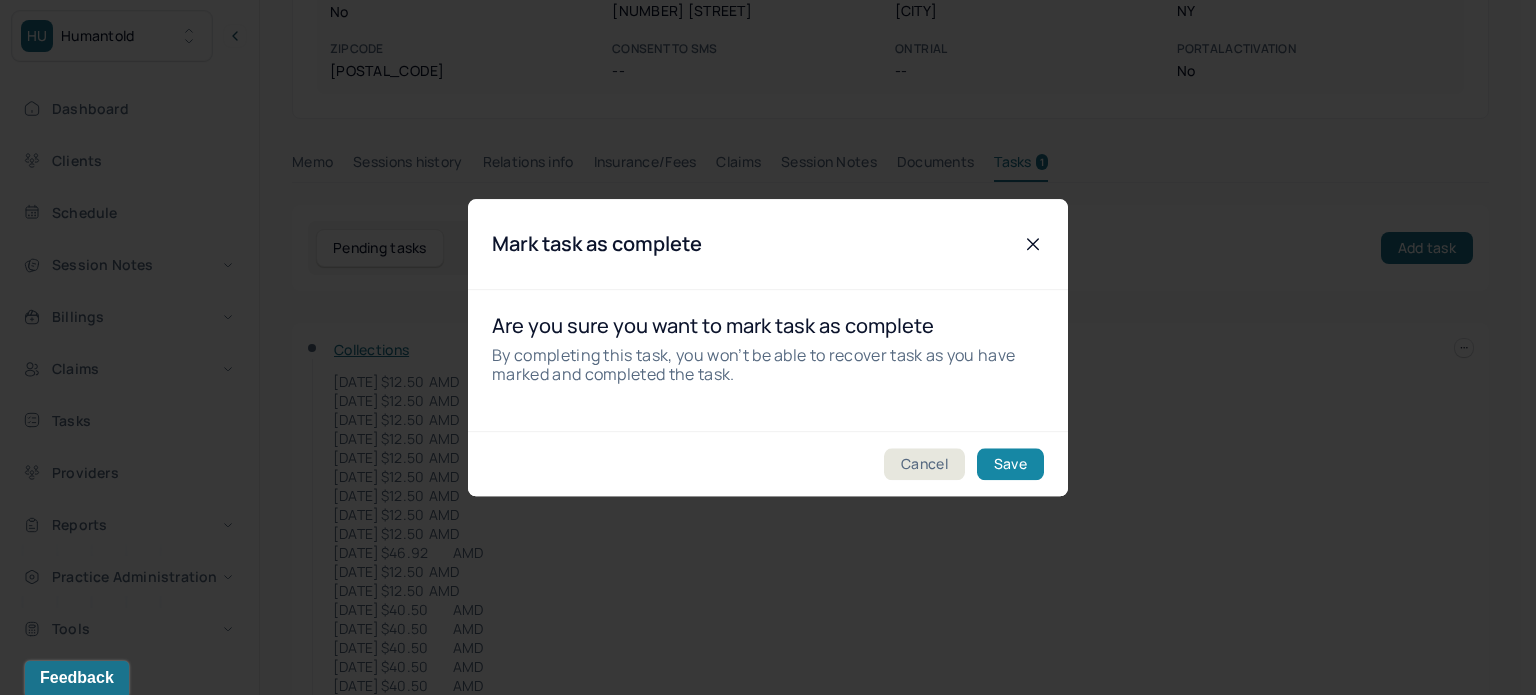 click on "Save" at bounding box center [1010, 464] 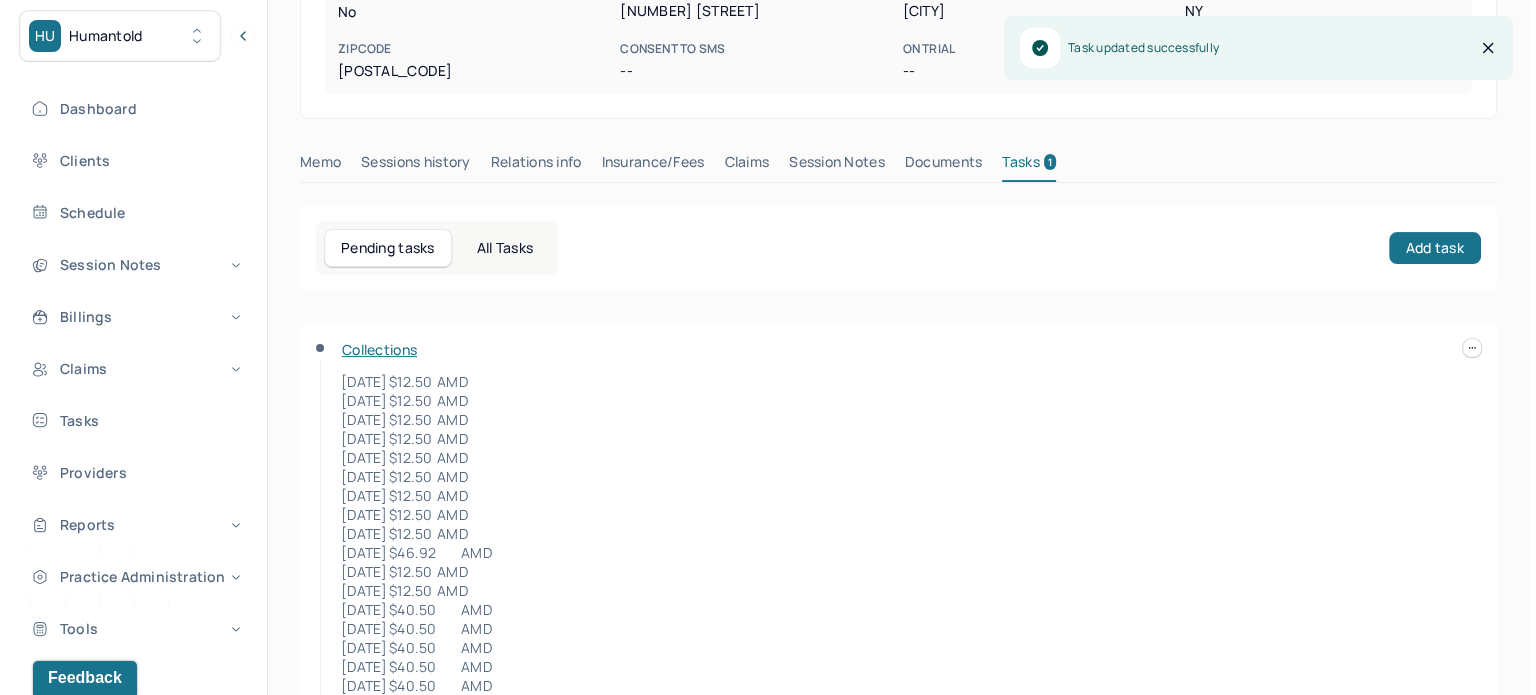 scroll, scrollTop: 180, scrollLeft: 0, axis: vertical 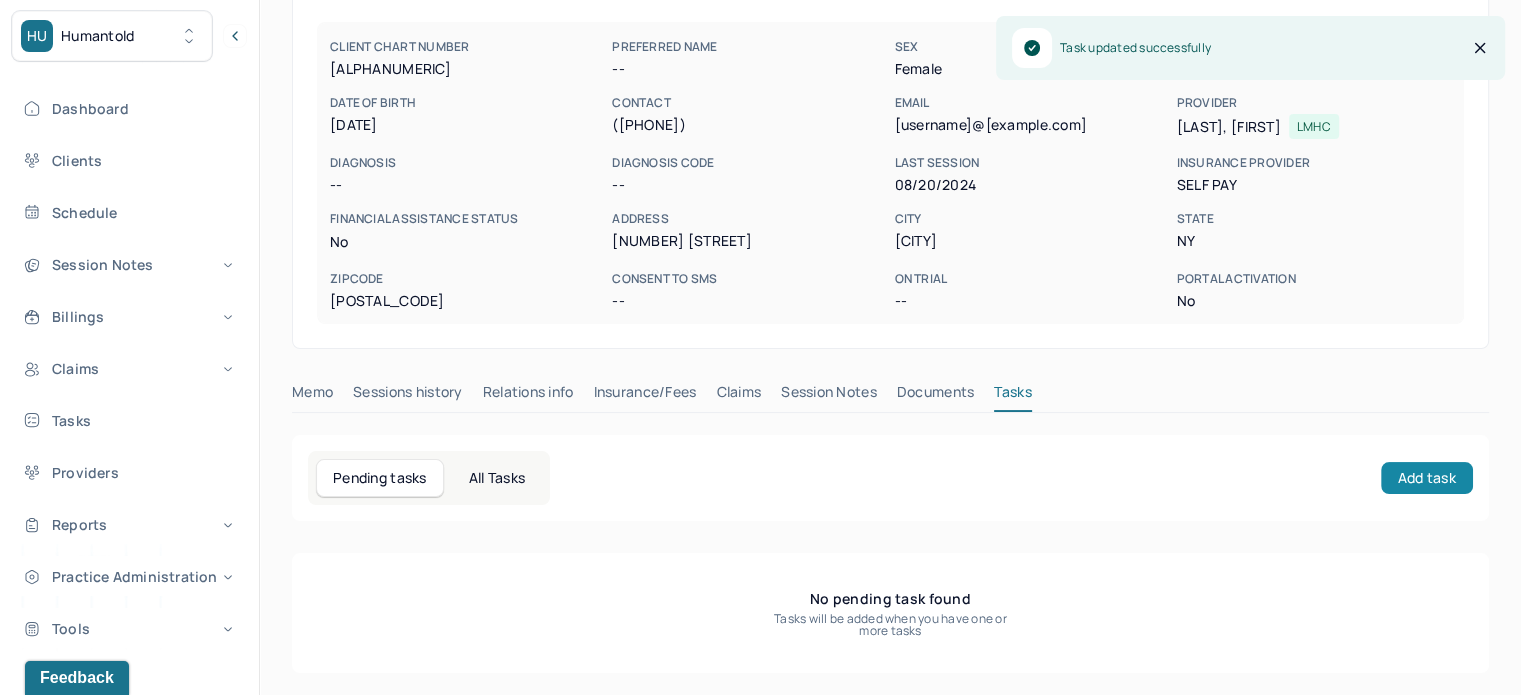 click on "Add task" at bounding box center [1427, 478] 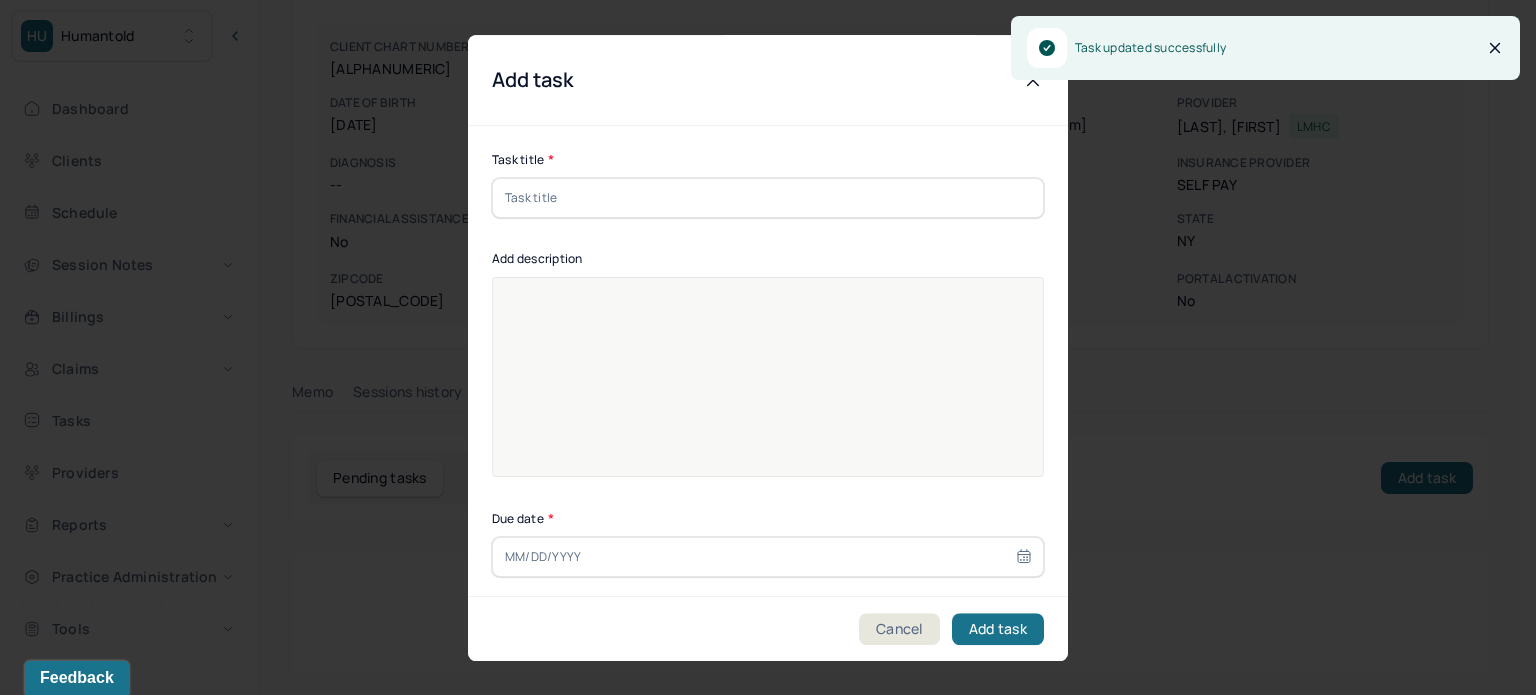 click at bounding box center [768, 198] 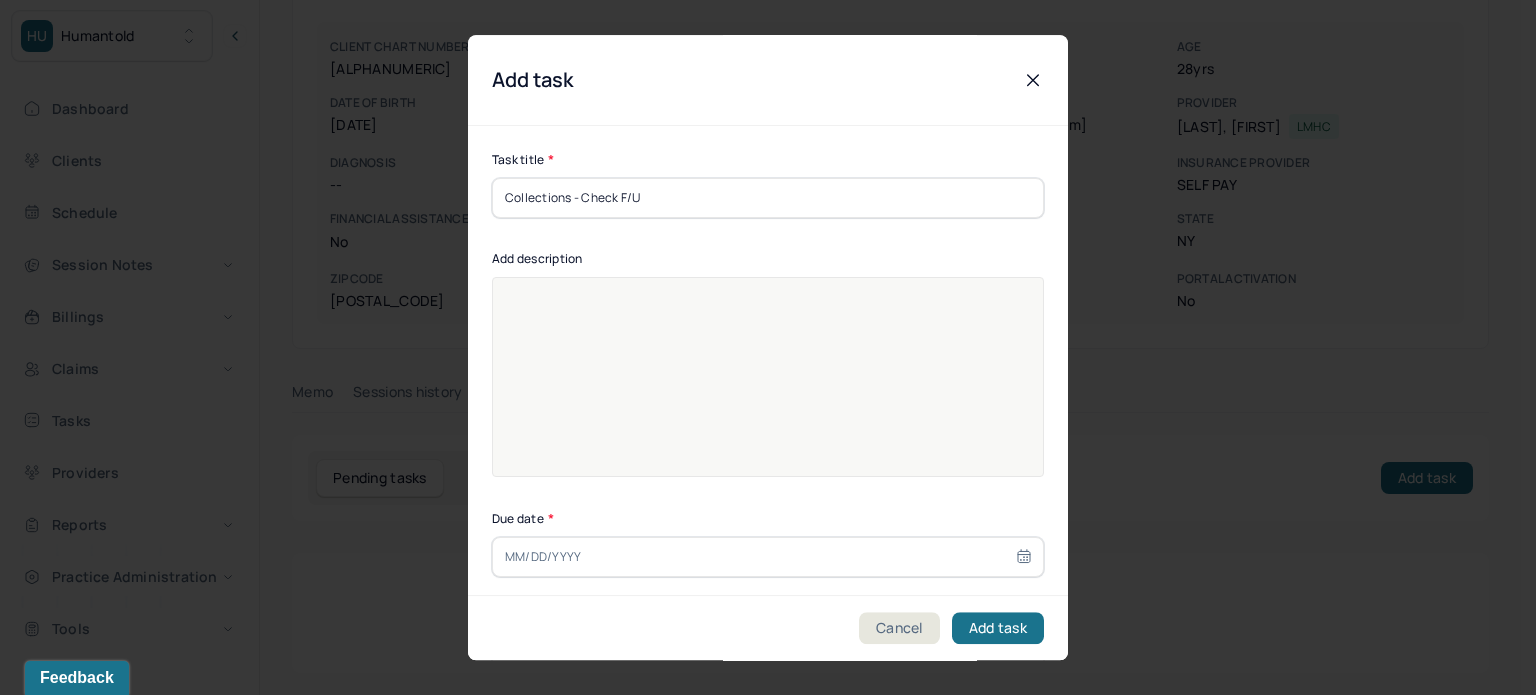 type on "Collections - Check F/U" 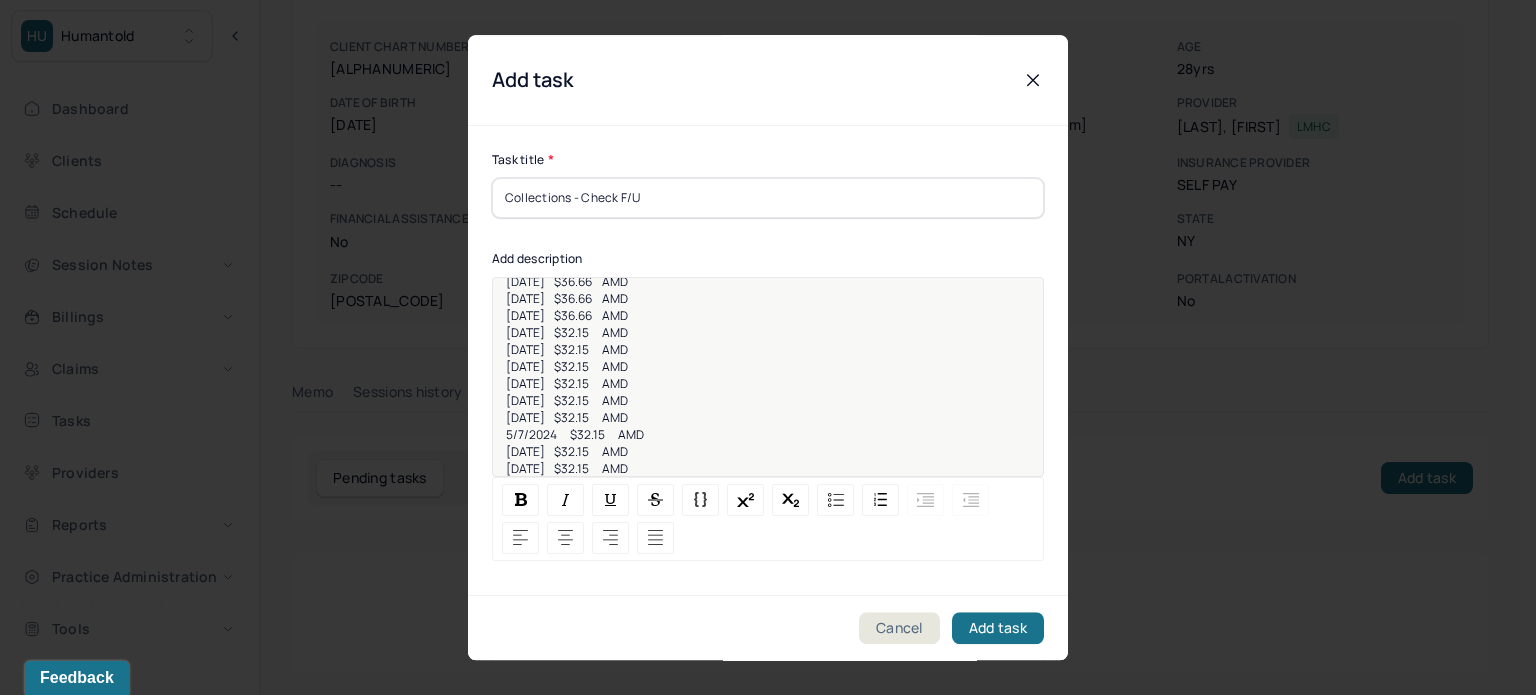 scroll, scrollTop: 0, scrollLeft: 0, axis: both 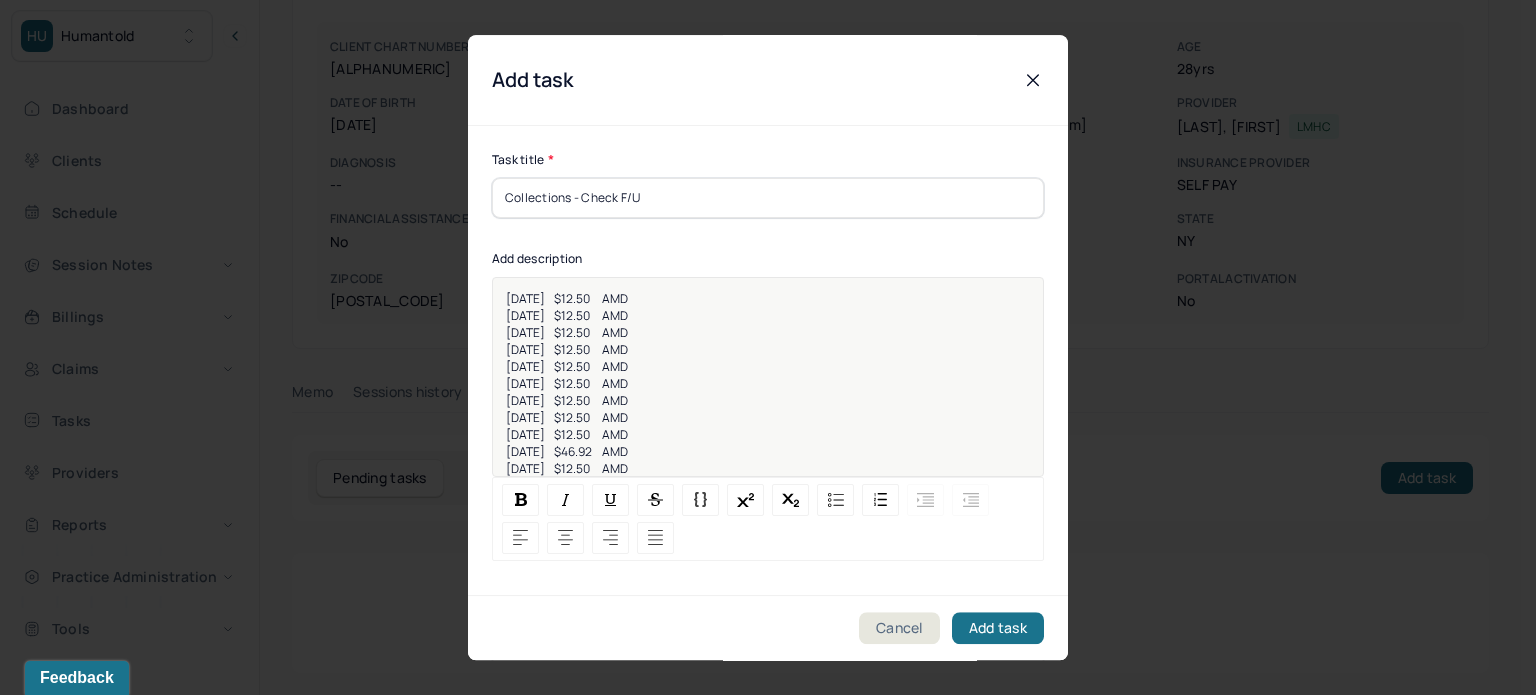 click on "7/3/2023	$12.50	AMD" at bounding box center [567, 298] 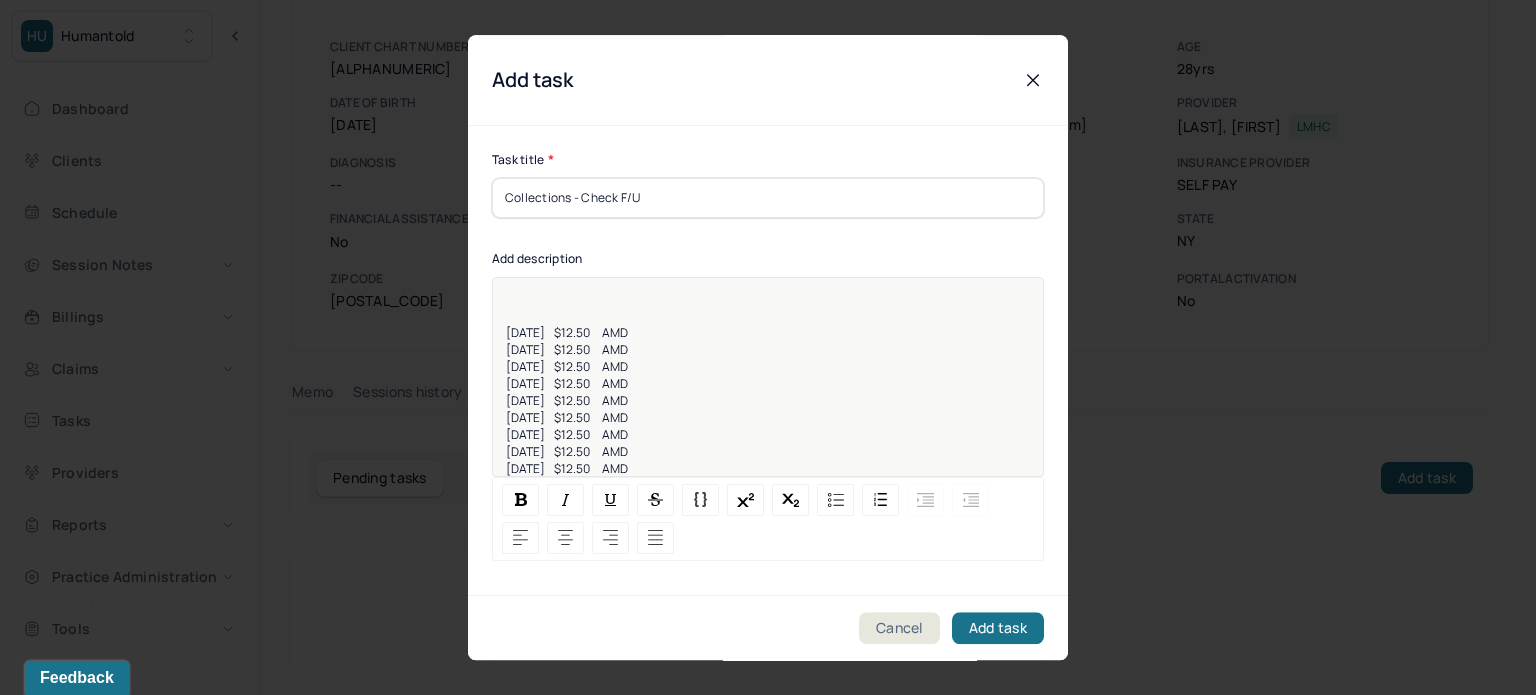click at bounding box center (768, 298) 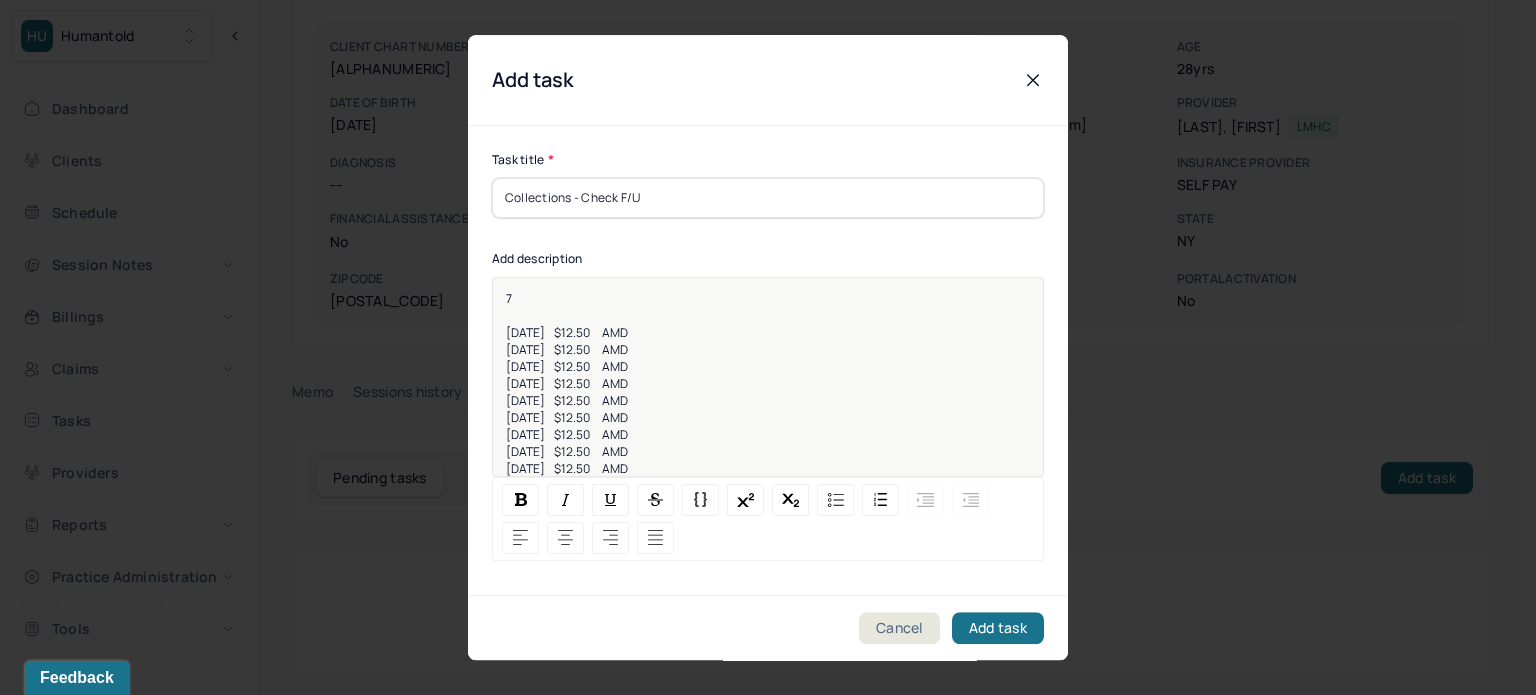 type 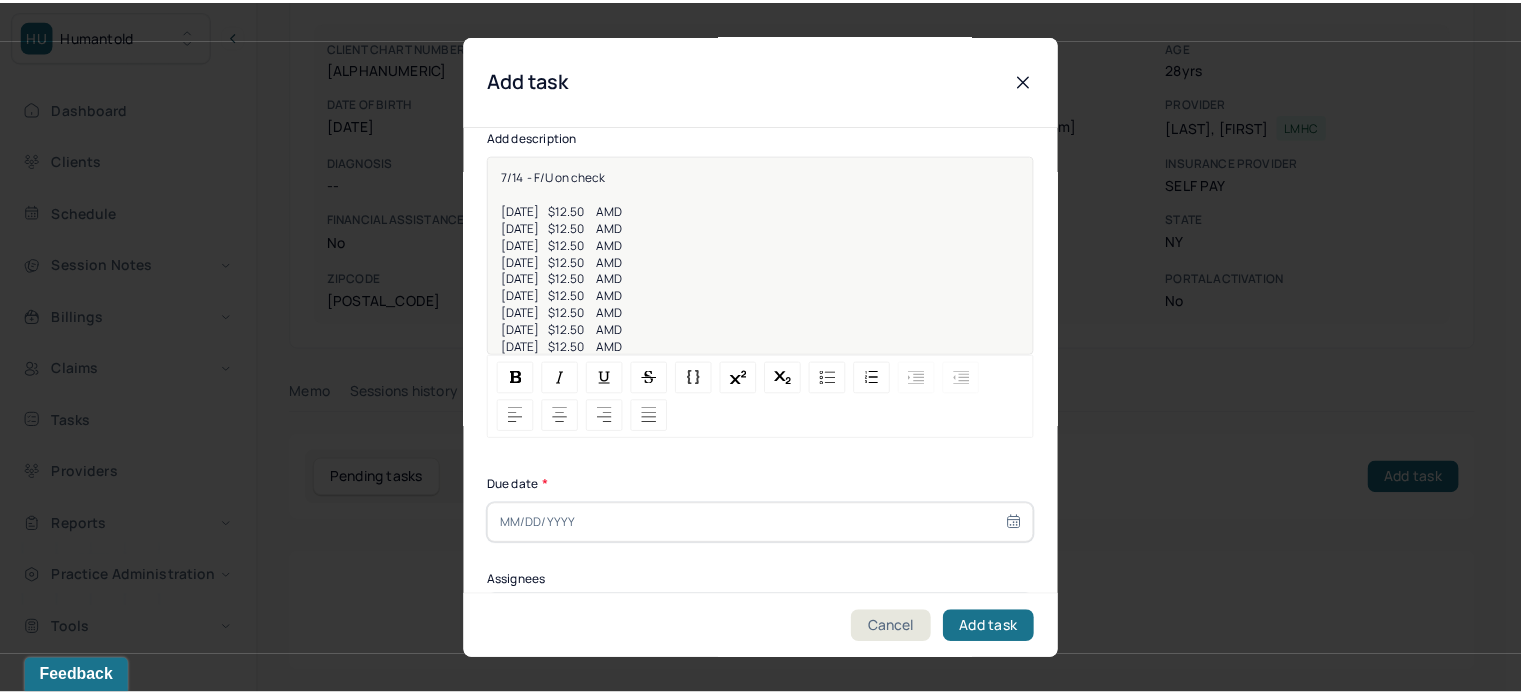 scroll, scrollTop: 256, scrollLeft: 0, axis: vertical 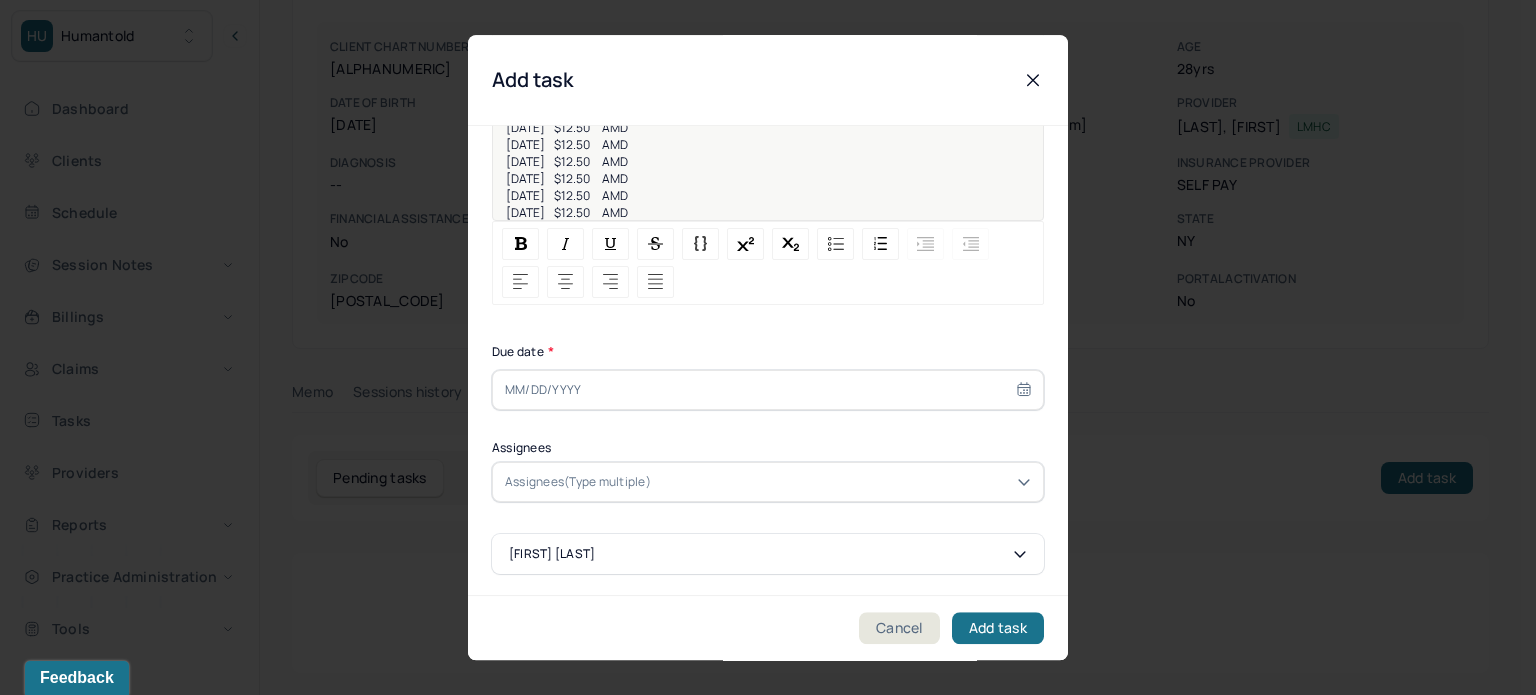 click at bounding box center (768, 390) 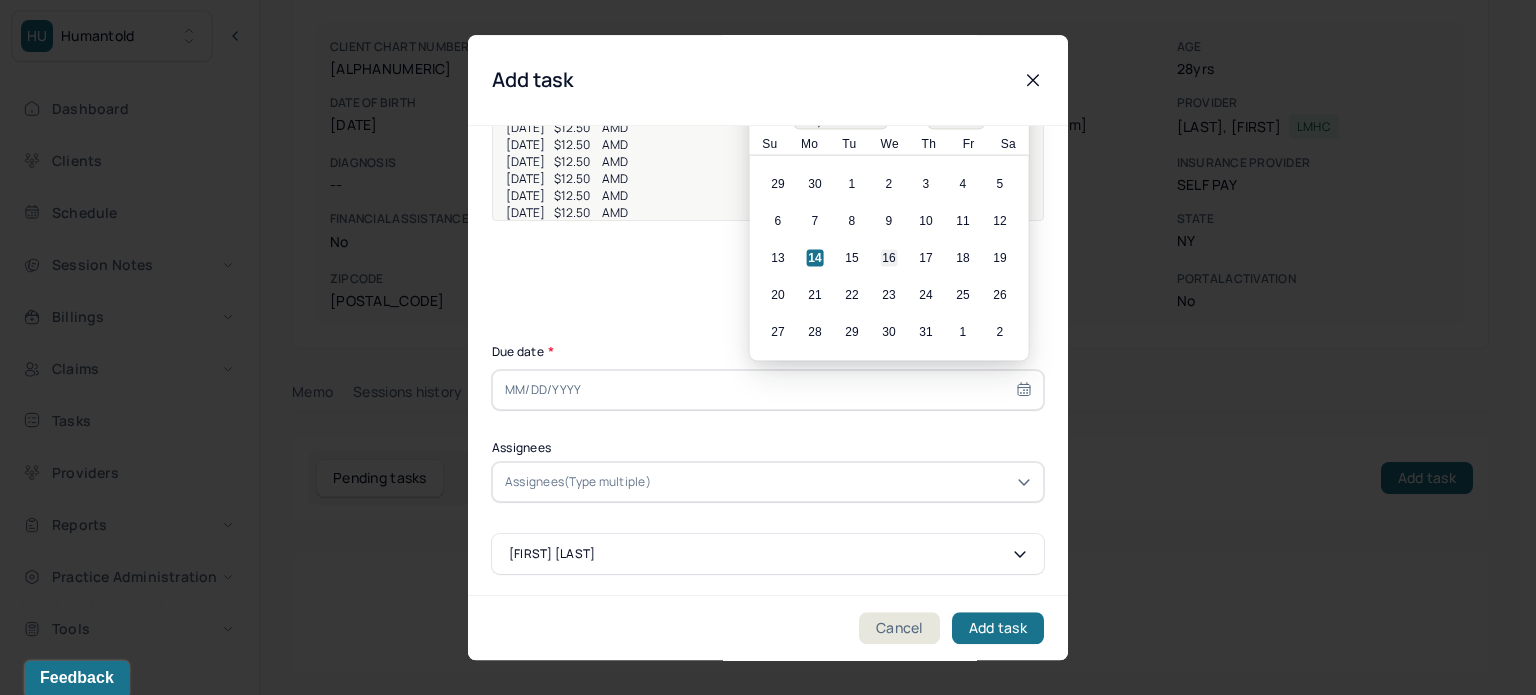 click on "16" at bounding box center [889, 258] 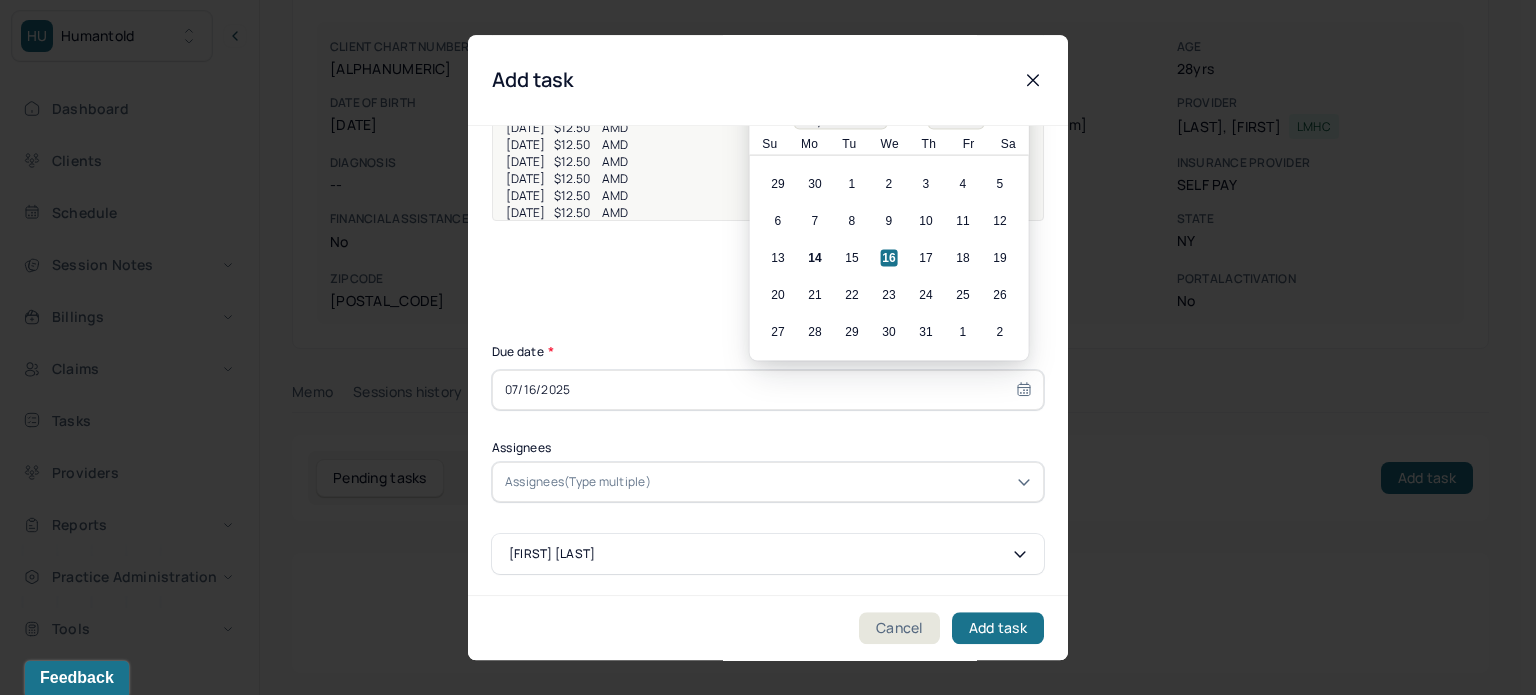 click at bounding box center [843, 482] 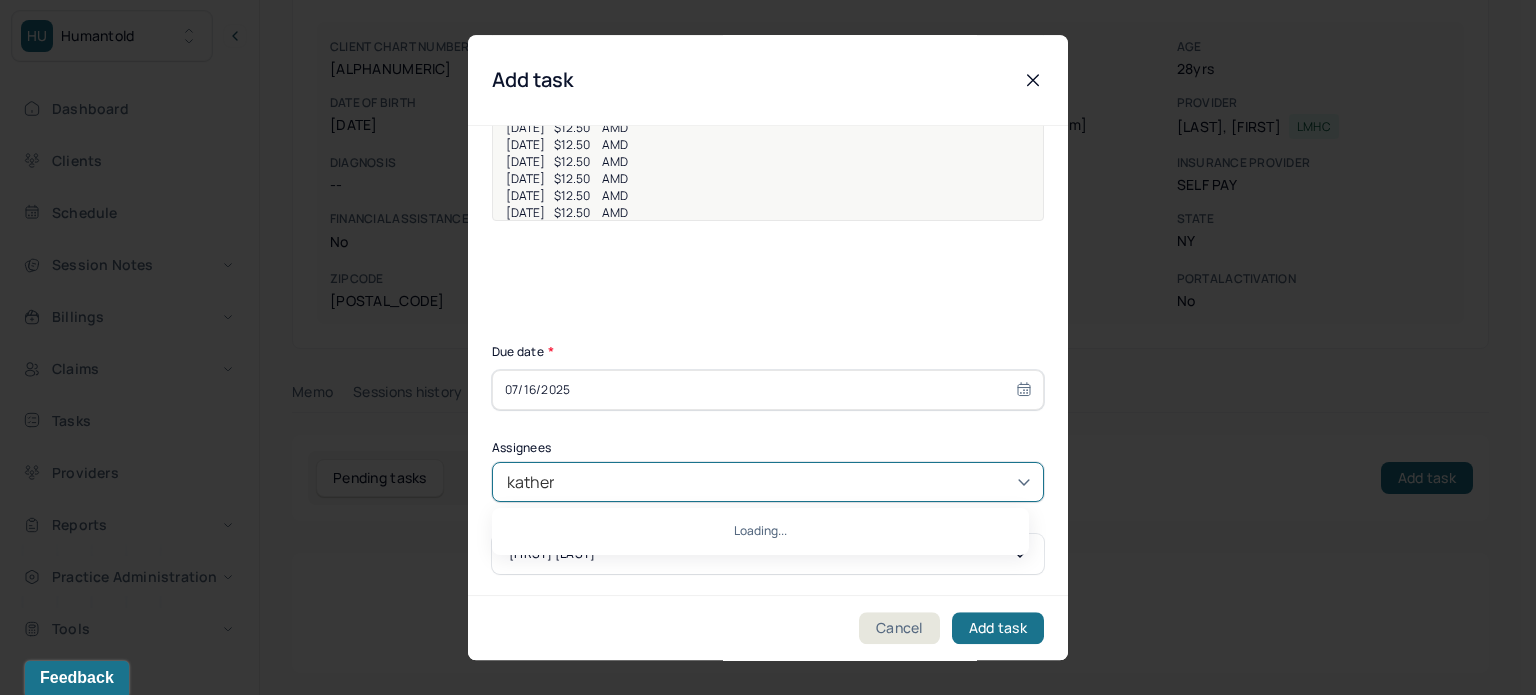type on "katherine" 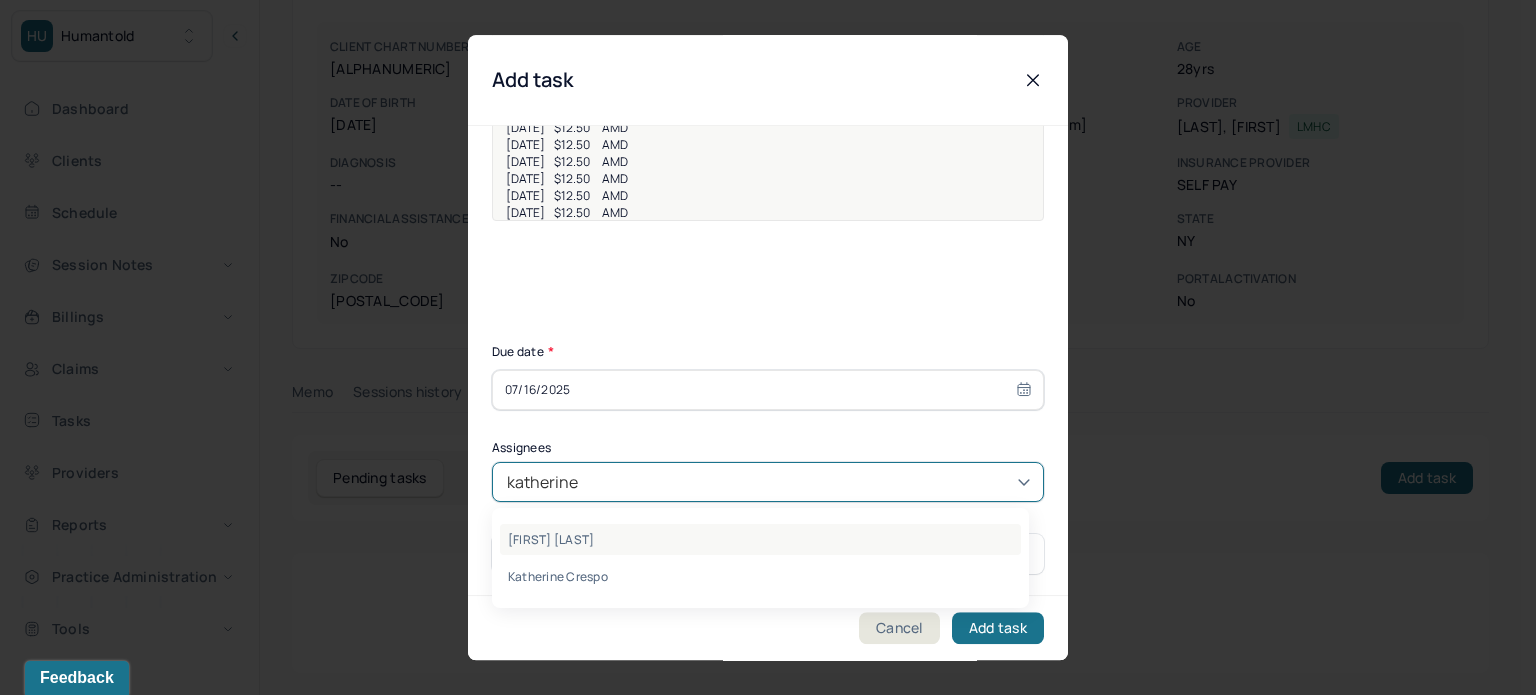 click on "[FIRST] [LAST]" at bounding box center (760, 539) 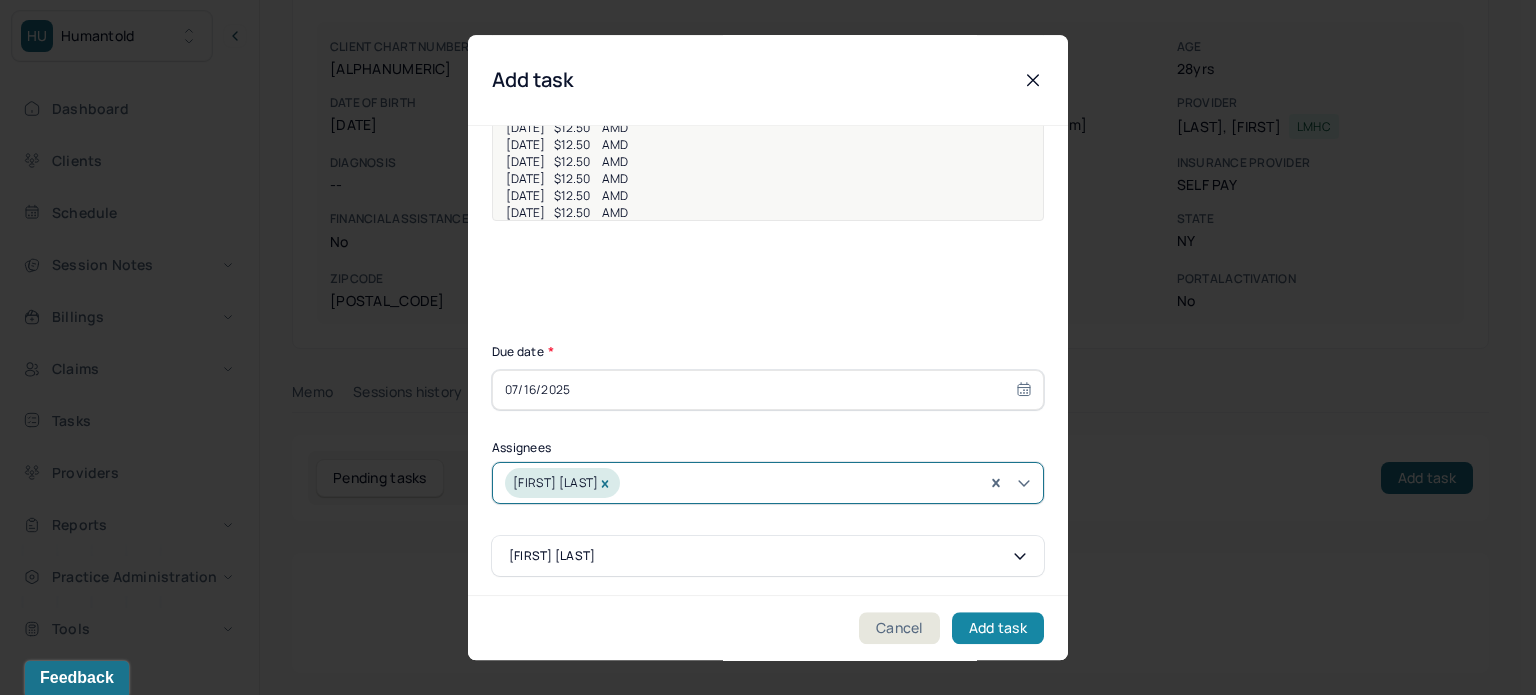 click on "Add task" at bounding box center (998, 628) 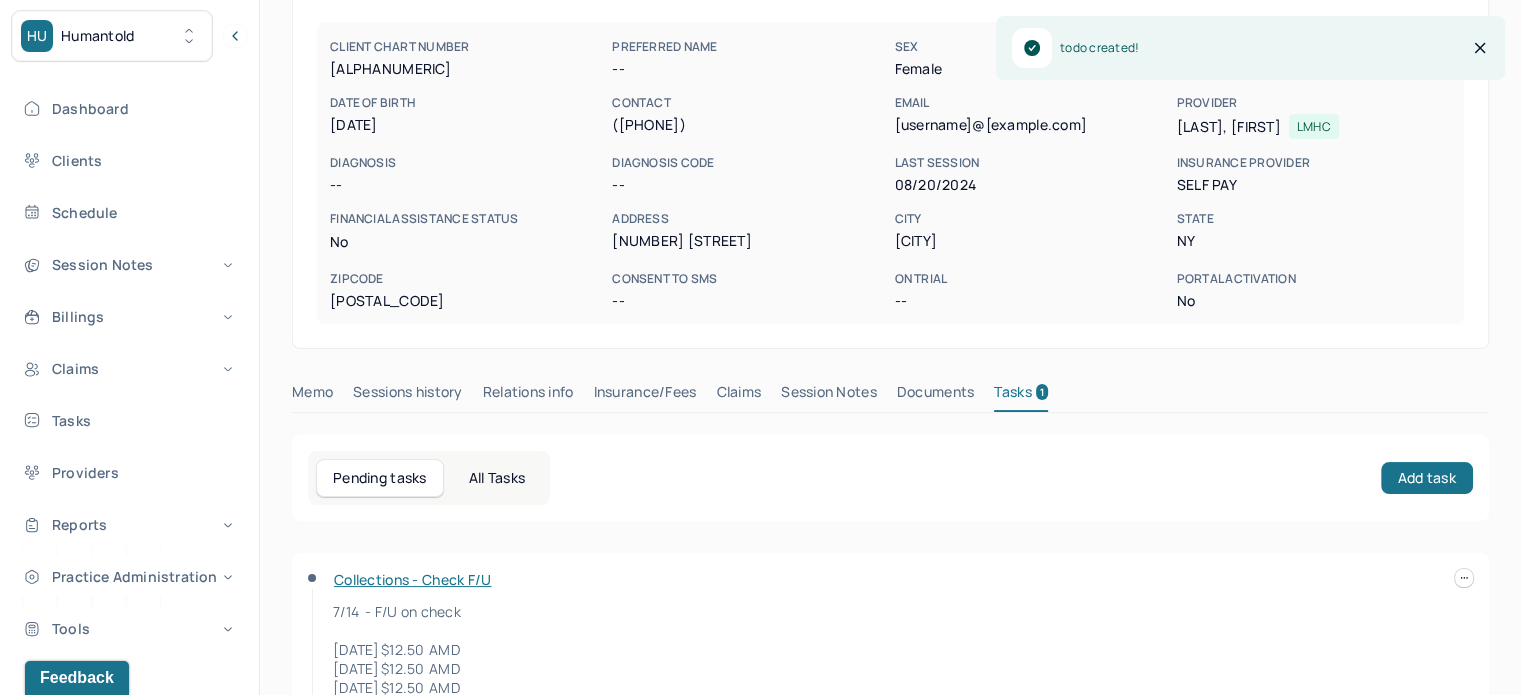 scroll, scrollTop: 0, scrollLeft: 0, axis: both 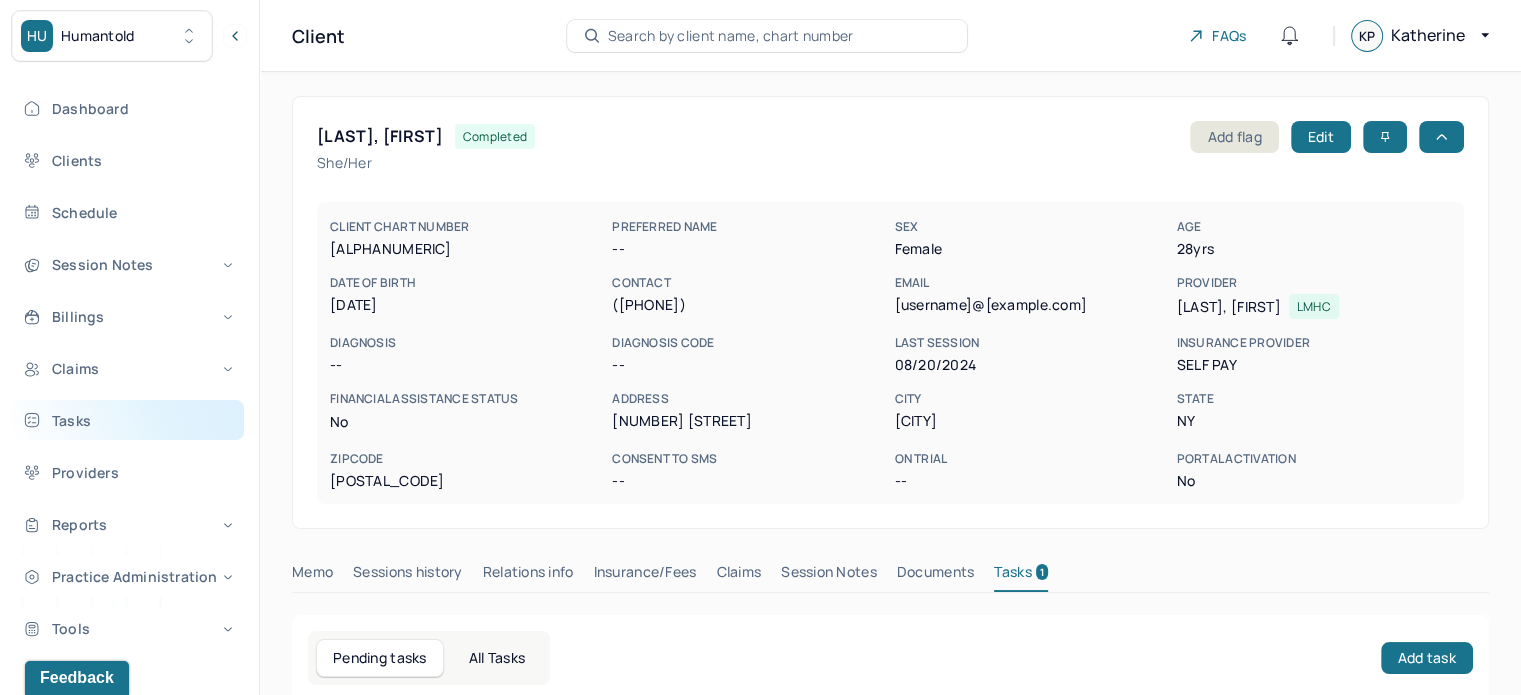 click on "Tasks" at bounding box center [128, 420] 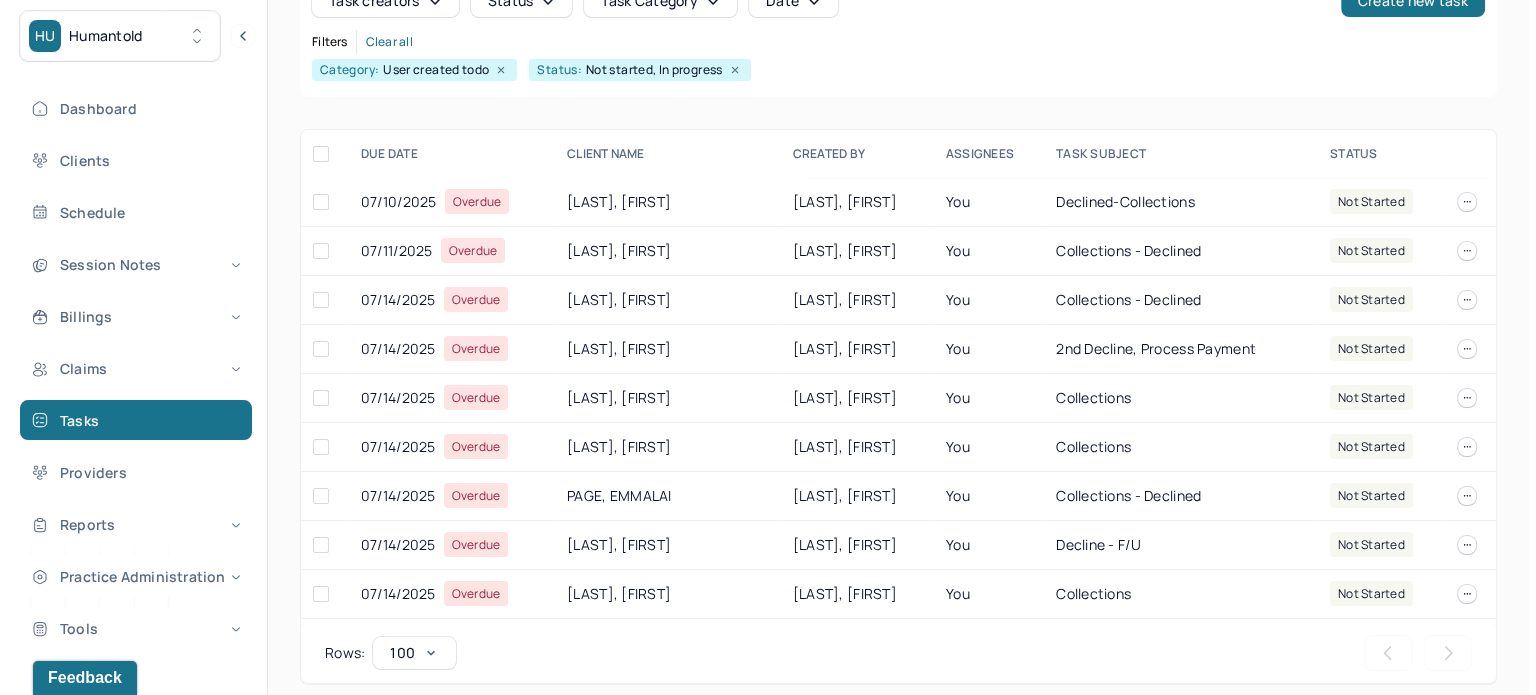 scroll, scrollTop: 249, scrollLeft: 0, axis: vertical 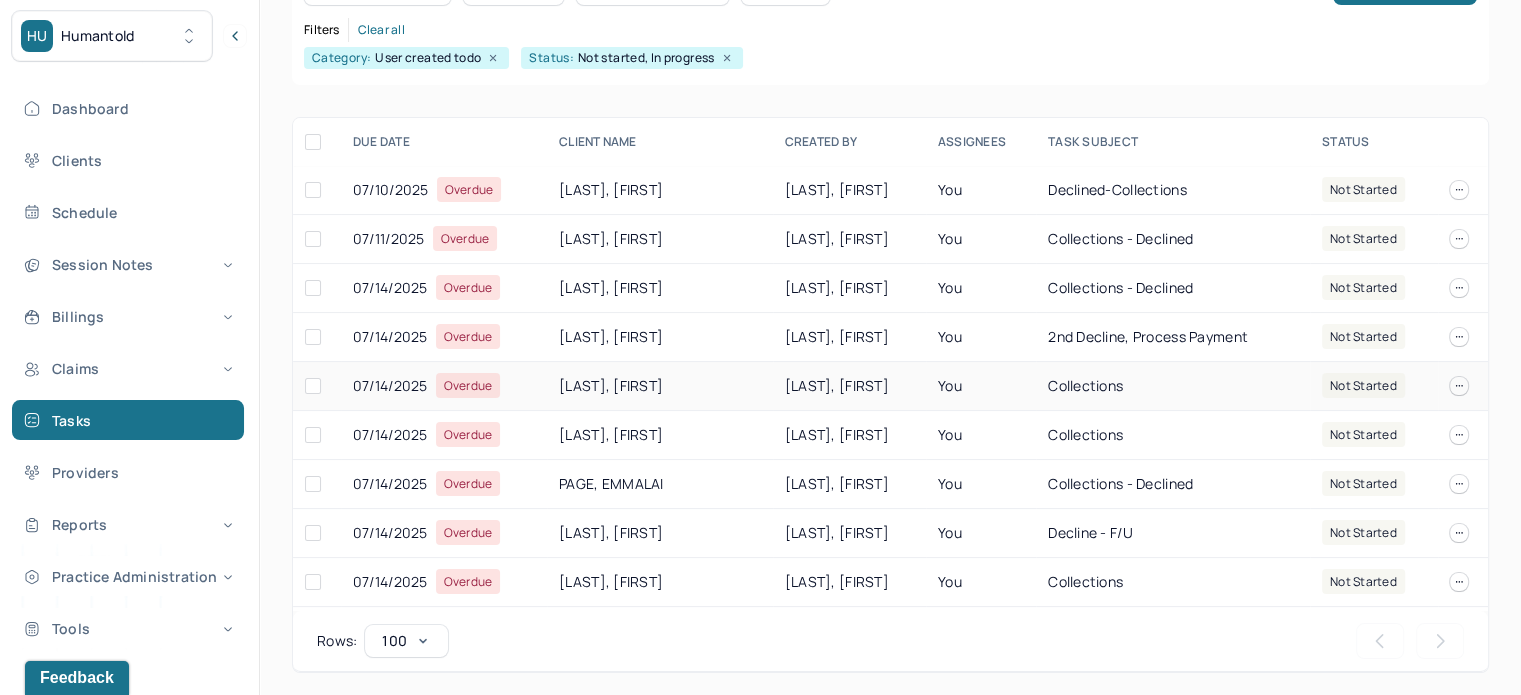 click on "HALES, SHENELL" at bounding box center [660, 386] 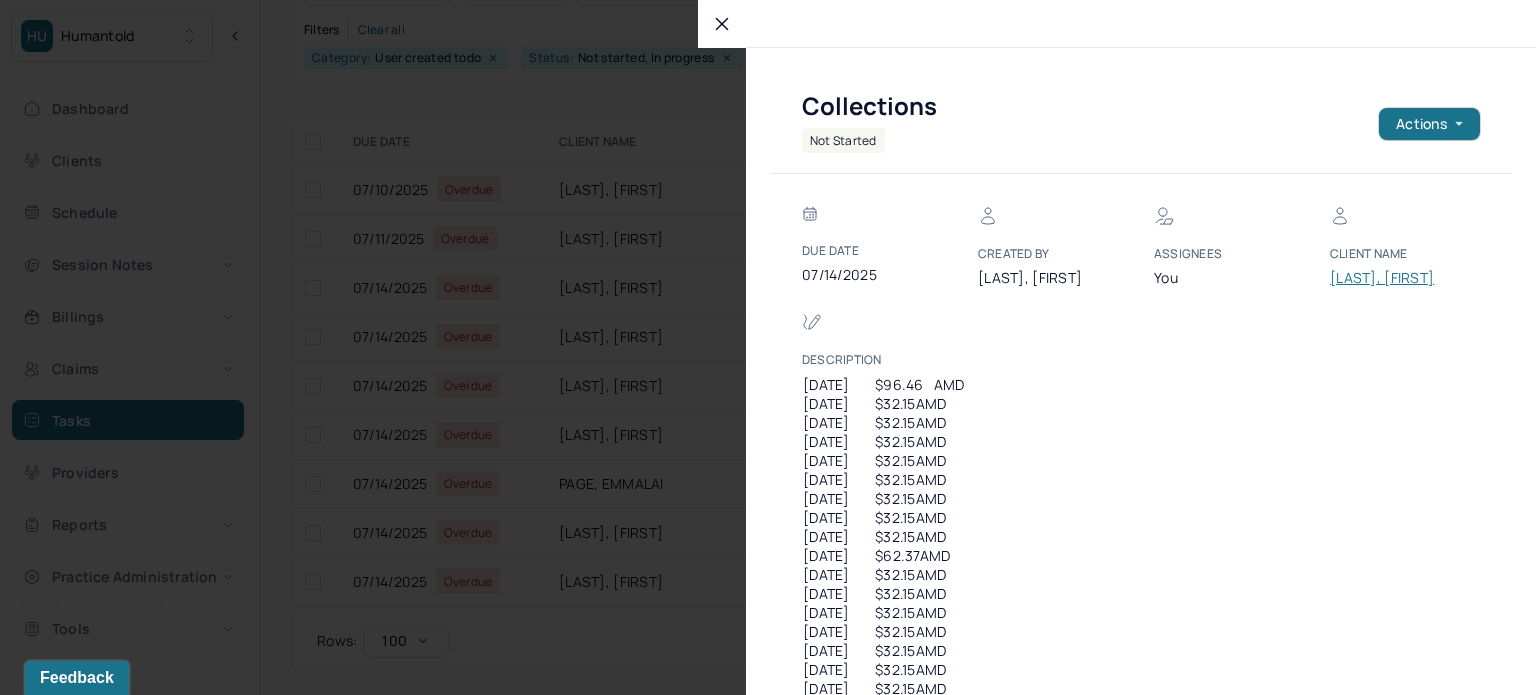 click on "HALES, SHENELL" at bounding box center [1390, 278] 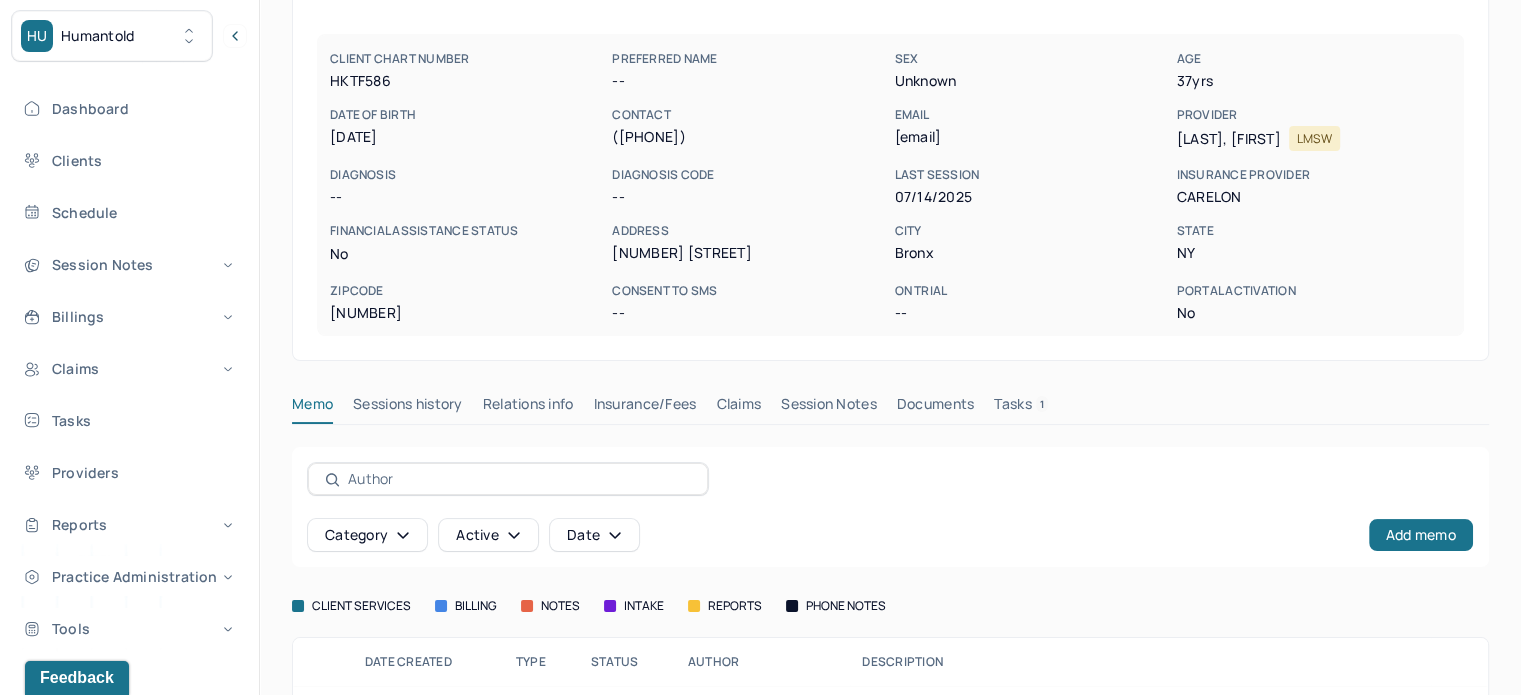 scroll, scrollTop: 227, scrollLeft: 0, axis: vertical 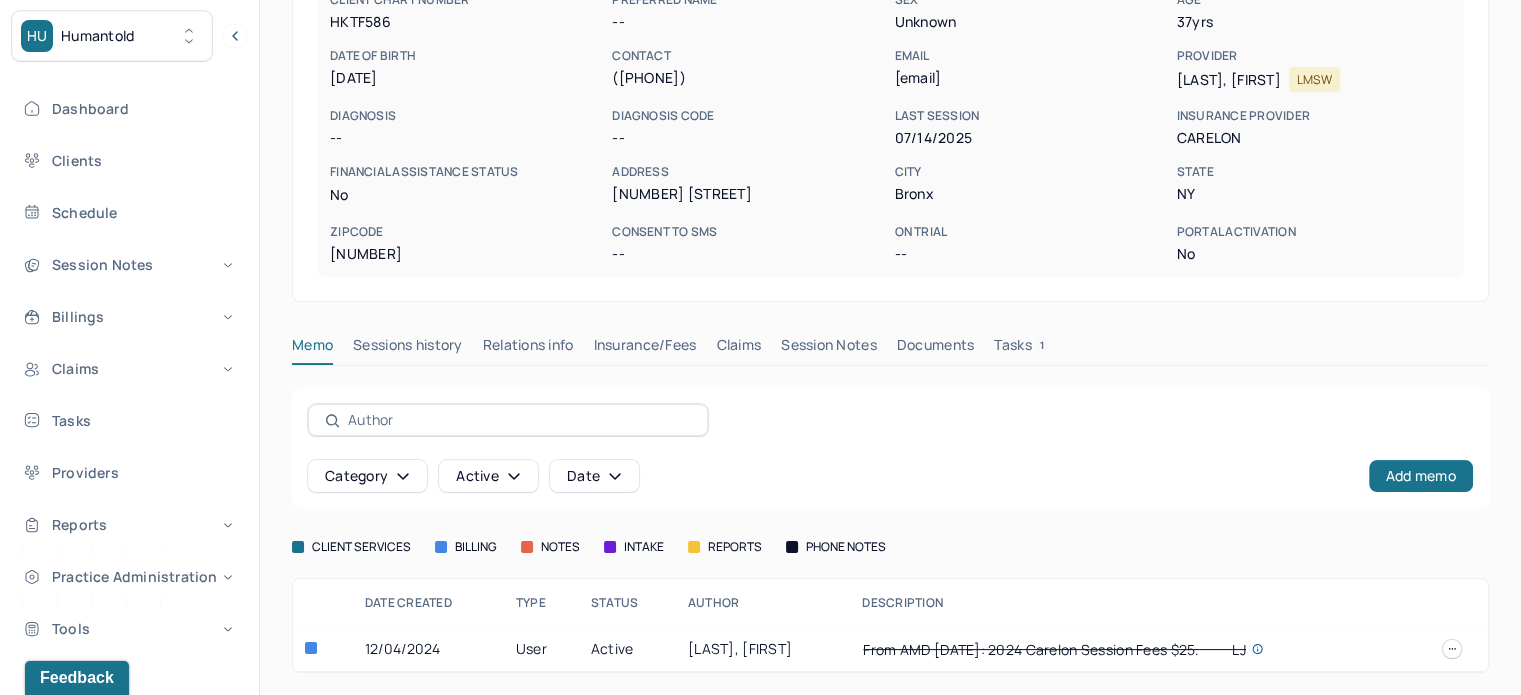 click on "Tasks 1" at bounding box center (1021, 349) 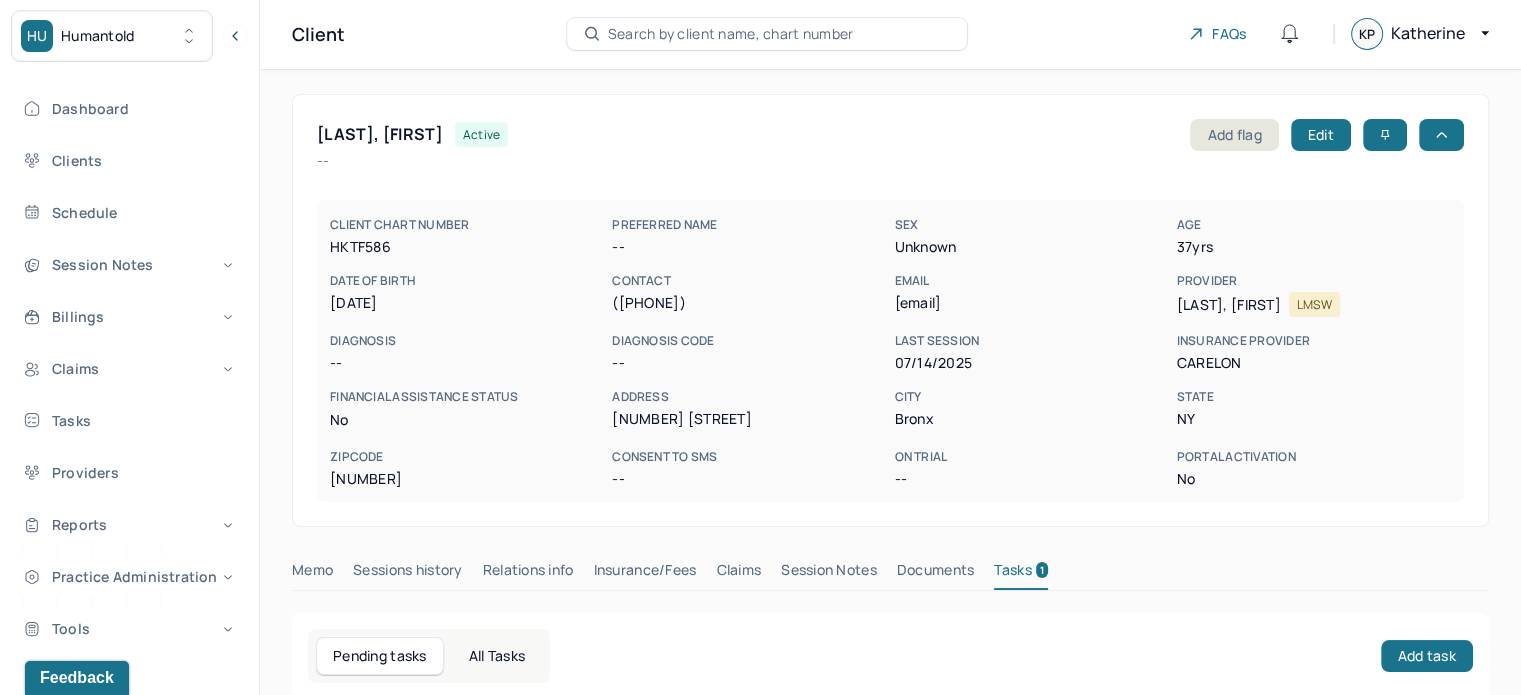 scroll, scrollTop: 0, scrollLeft: 0, axis: both 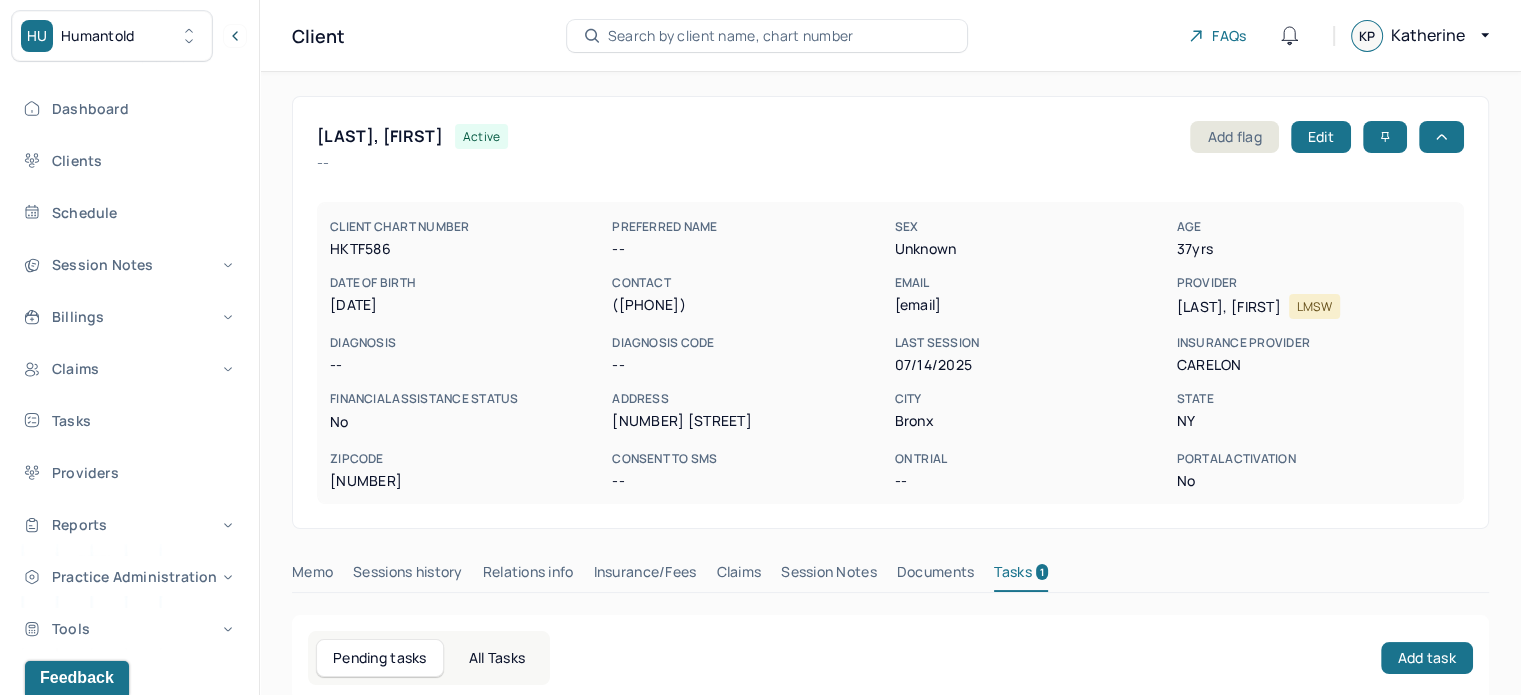 click on "HALES, SHENELL active   Add flag     Edit" at bounding box center (890, 137) 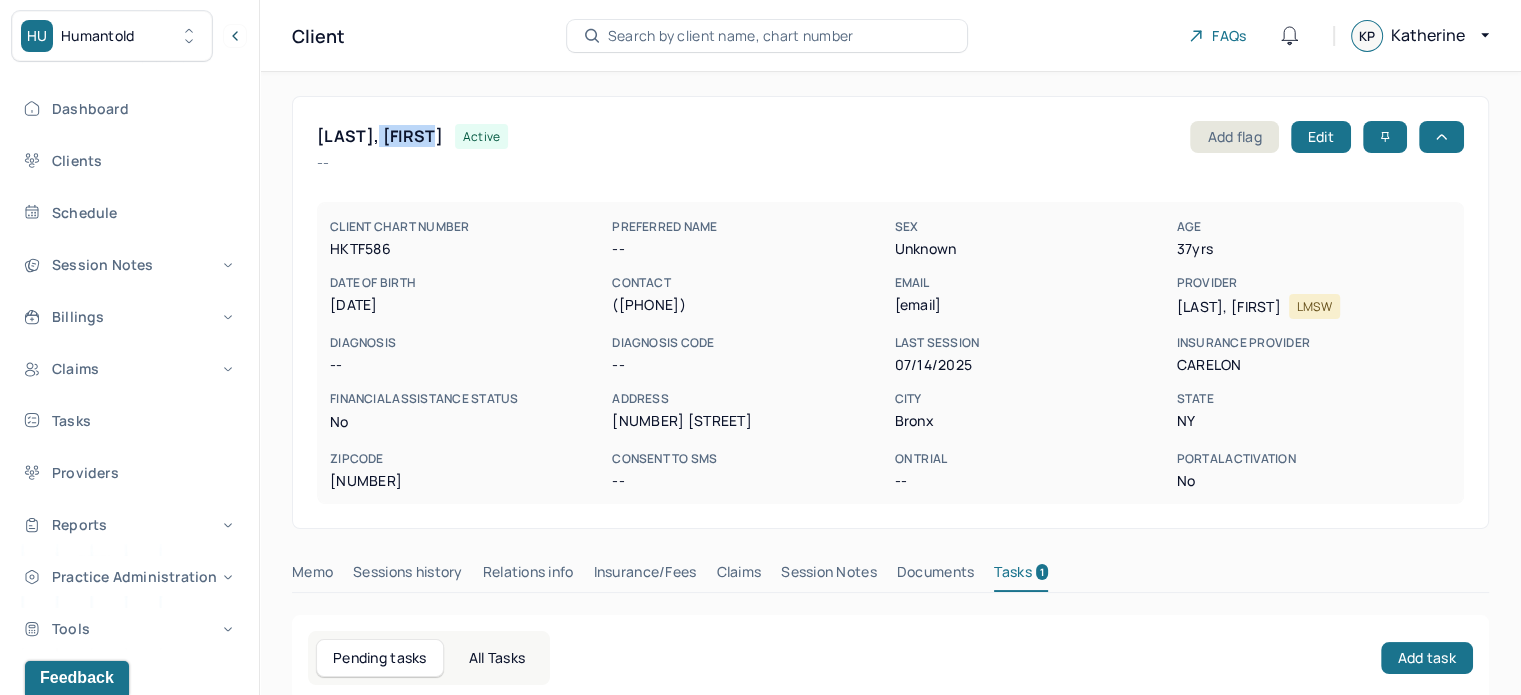click on "HALES, SHENELL" at bounding box center [380, 136] 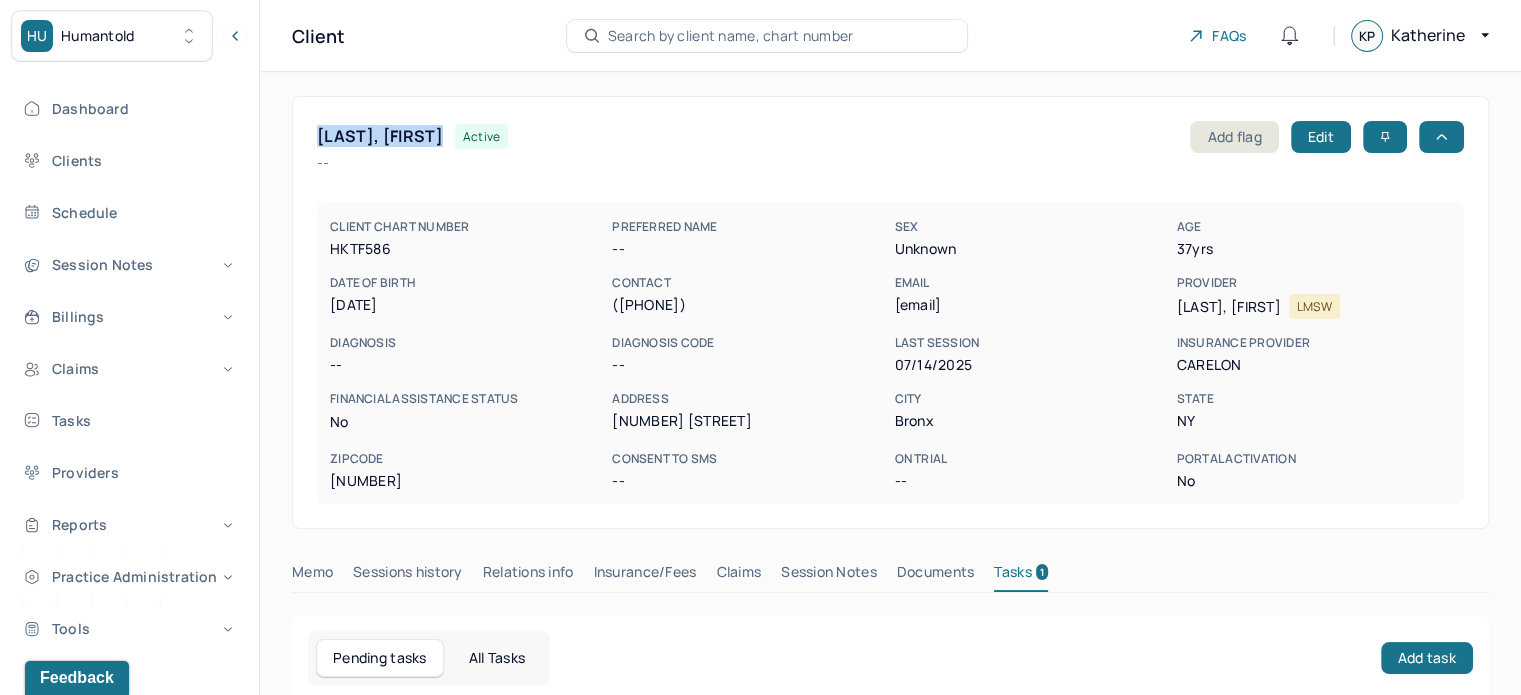 click on "HALES, SHENELL" at bounding box center [380, 136] 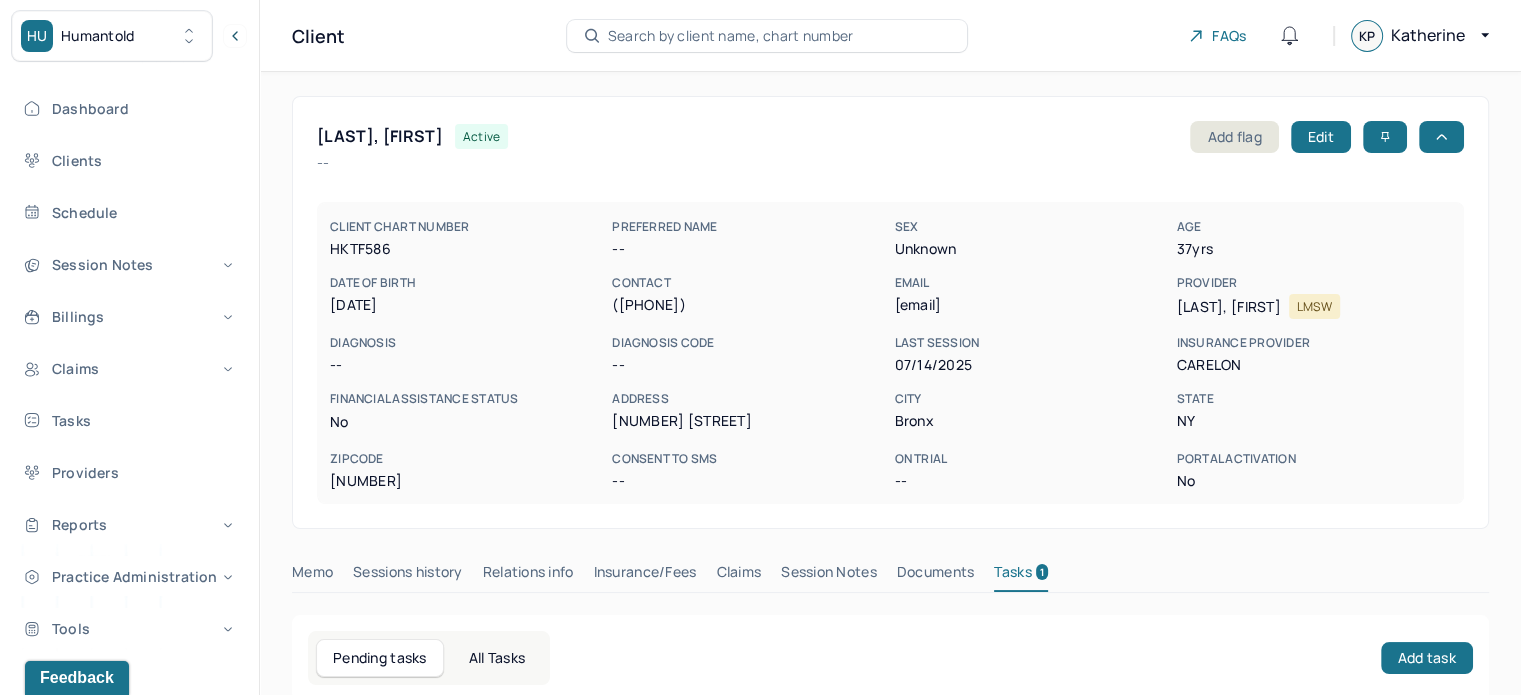 click on "shenelldhales@gmail.com" at bounding box center (1031, 305) 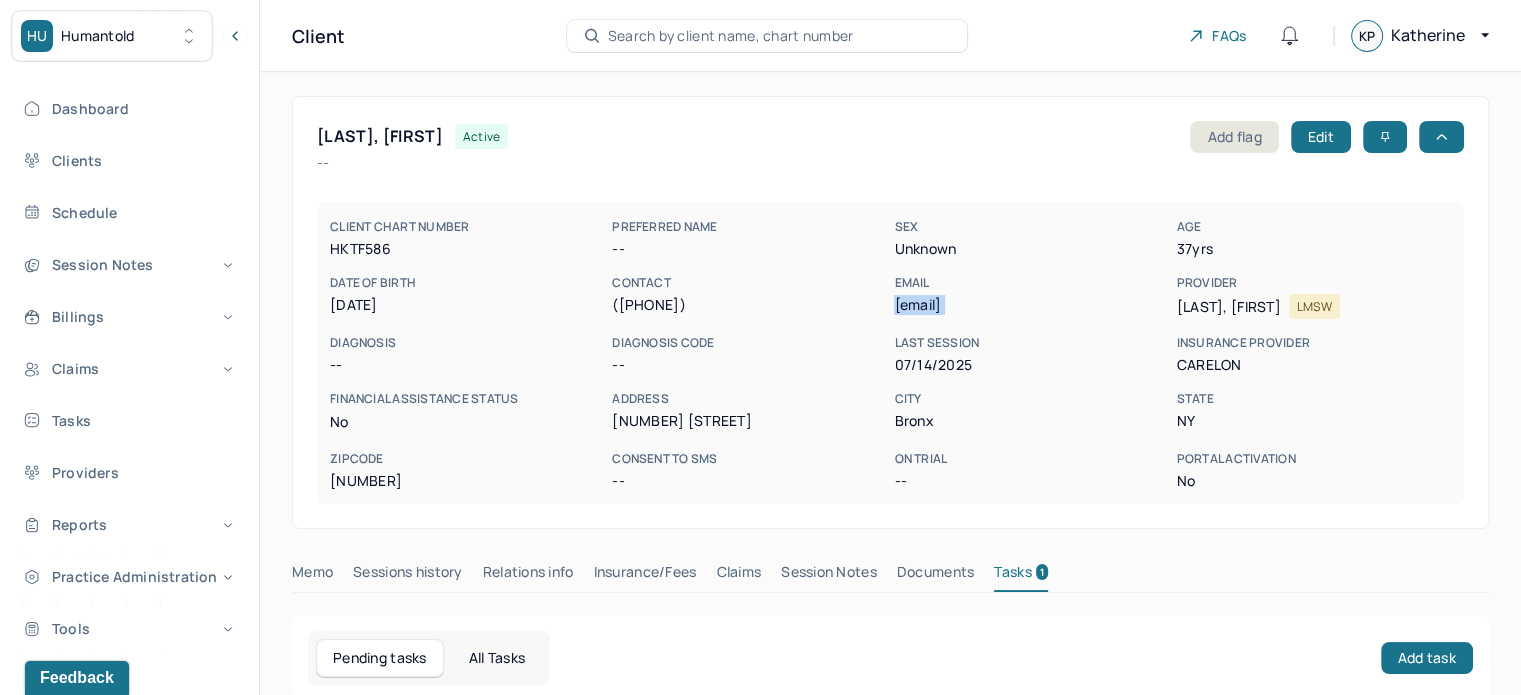 click on "shenelldhales@gmail.com" at bounding box center [1031, 305] 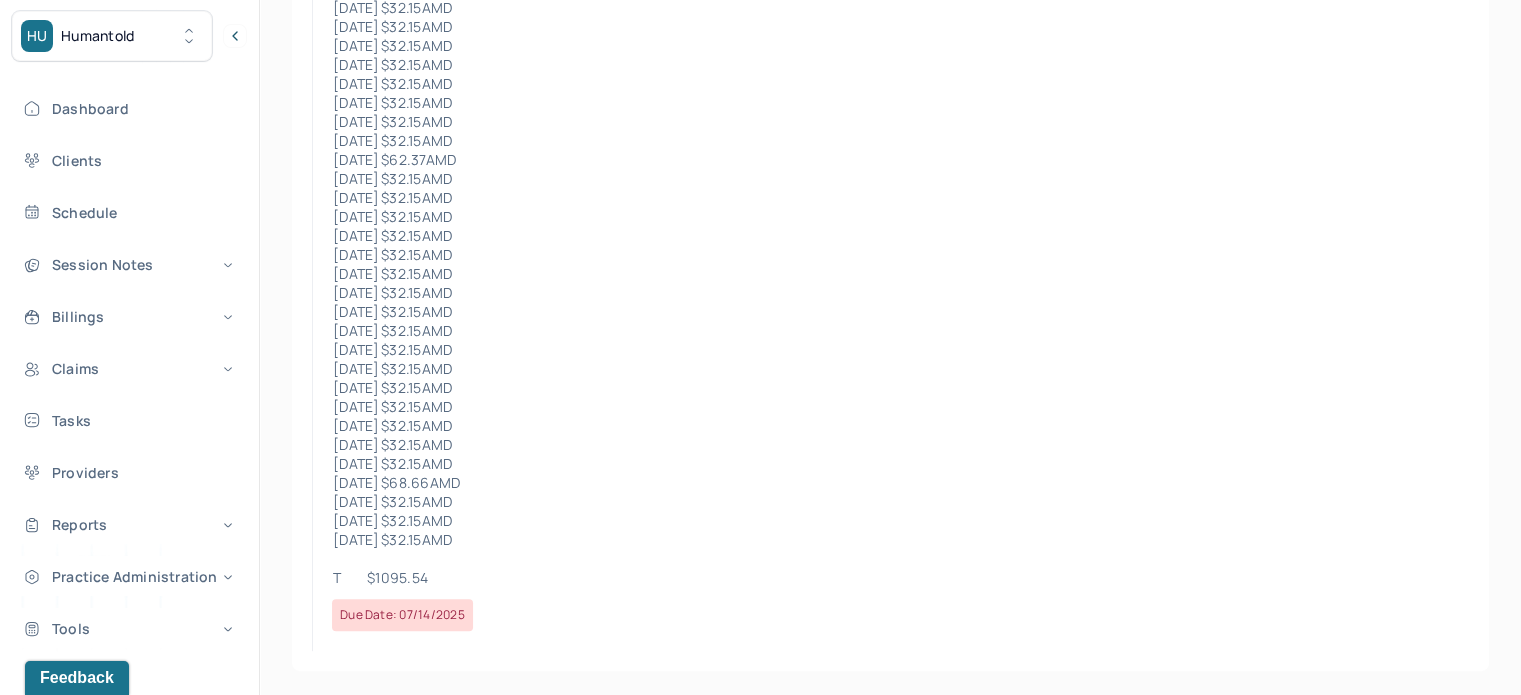scroll, scrollTop: 307, scrollLeft: 0, axis: vertical 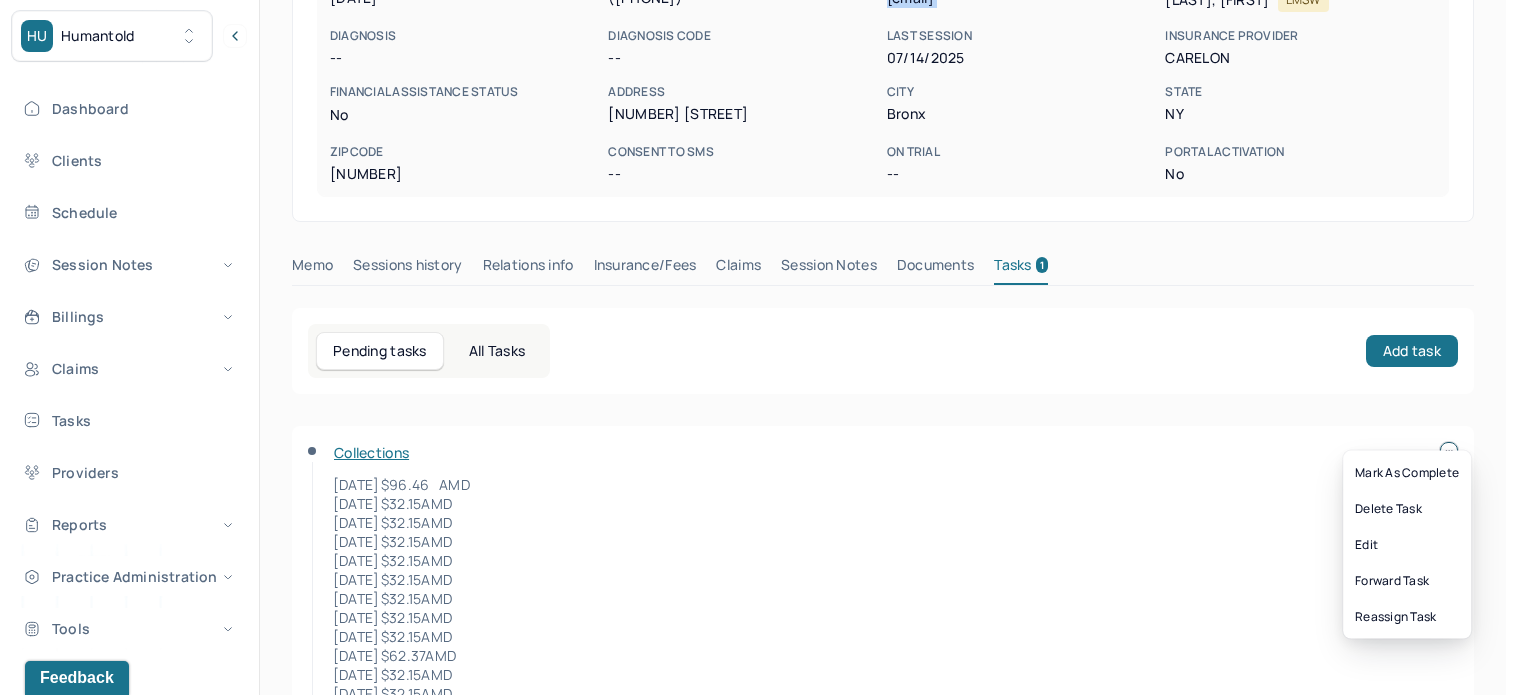 click on "HU Humantold       Dashboard Clients Schedule Session Notes Billings Claims Tasks Providers Reports Practice Administration Tools KP Katherine   Powers clientsupport,biller   Logout Client   Search by client name, chart number     FAQs     KP Katherine HALES, SHENELL active   Add flag     Edit               -- CLIENT CHART NUMBER HKTF586 PREFERRED NAME -- SEX unknown AGE 37  yrs DATE OF BIRTH 06/10/1988  CONTACT (646) 361-3527 EMAIL shenelldhales@gmail.com PROVIDER HALL, AMELIA LMSW DIAGNOSIS -- DIAGNOSIS CODE -- LAST SESSION 07/14/2025 insurance provider CARELON FINANCIAL ASSISTANCE STATUS no Address 345 E 205th Street City Bronx State NY Zipcode 10467 Consent to Sms -- On Trial -- Portal Activation No   Memo     Sessions history     Relations info     Insurance/Fees     Claims     Session Notes     Documents     Tasks 1     Pending tasks     All Tasks     Add task     Collections   4/17/2024	$96.46   AMD 4/24/2024	$32.15    AMD   5/1/2024	$32.15    AMD   5/7/2024	$32.15    AMD      AMD" at bounding box center (753, 442) 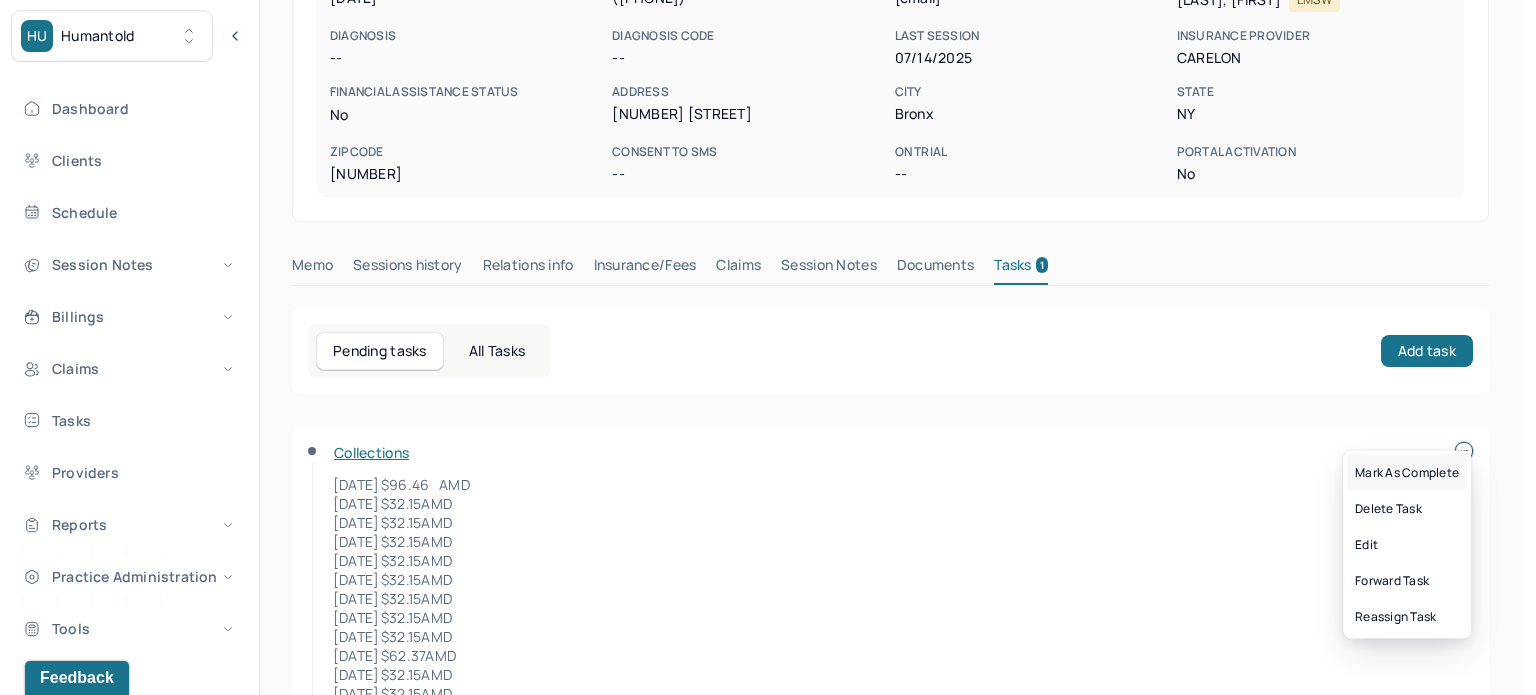 click on "Mark as complete" at bounding box center [1407, 473] 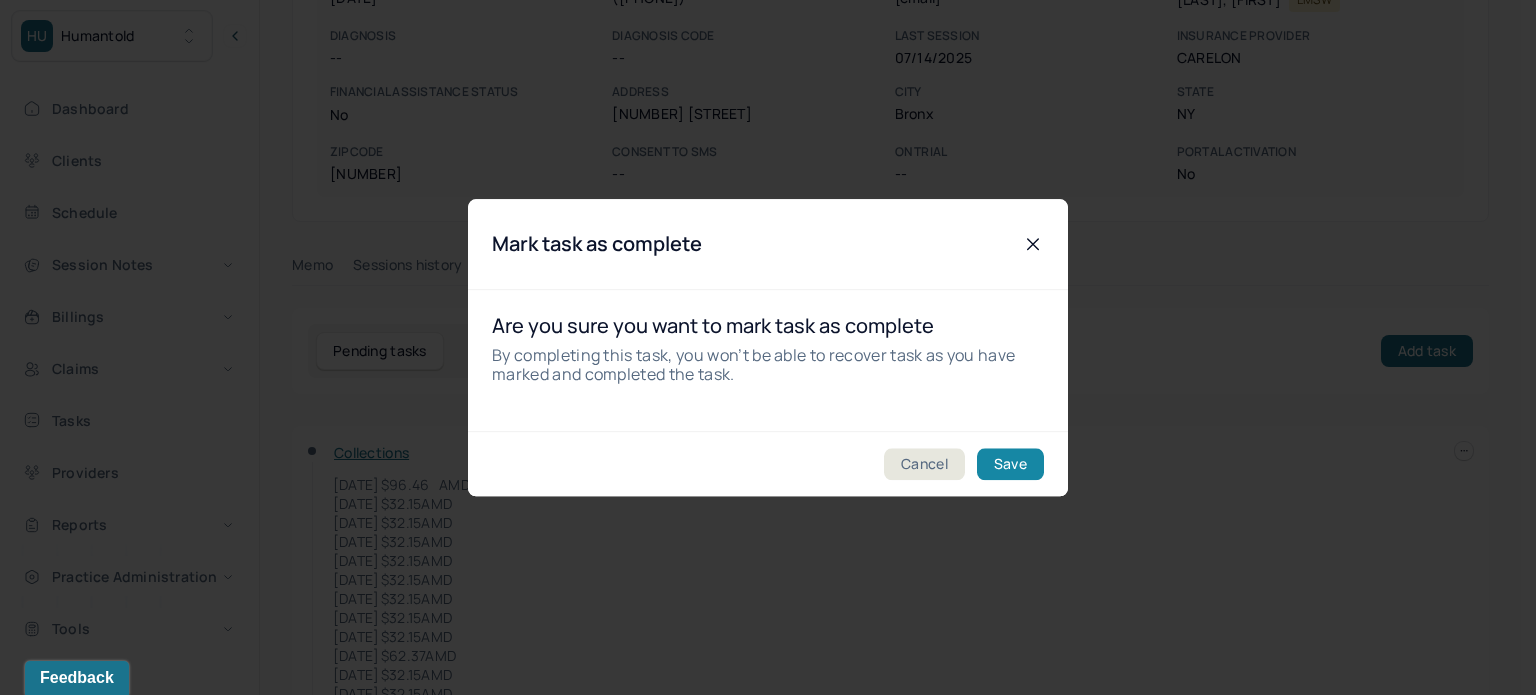 click on "Save" at bounding box center (1010, 464) 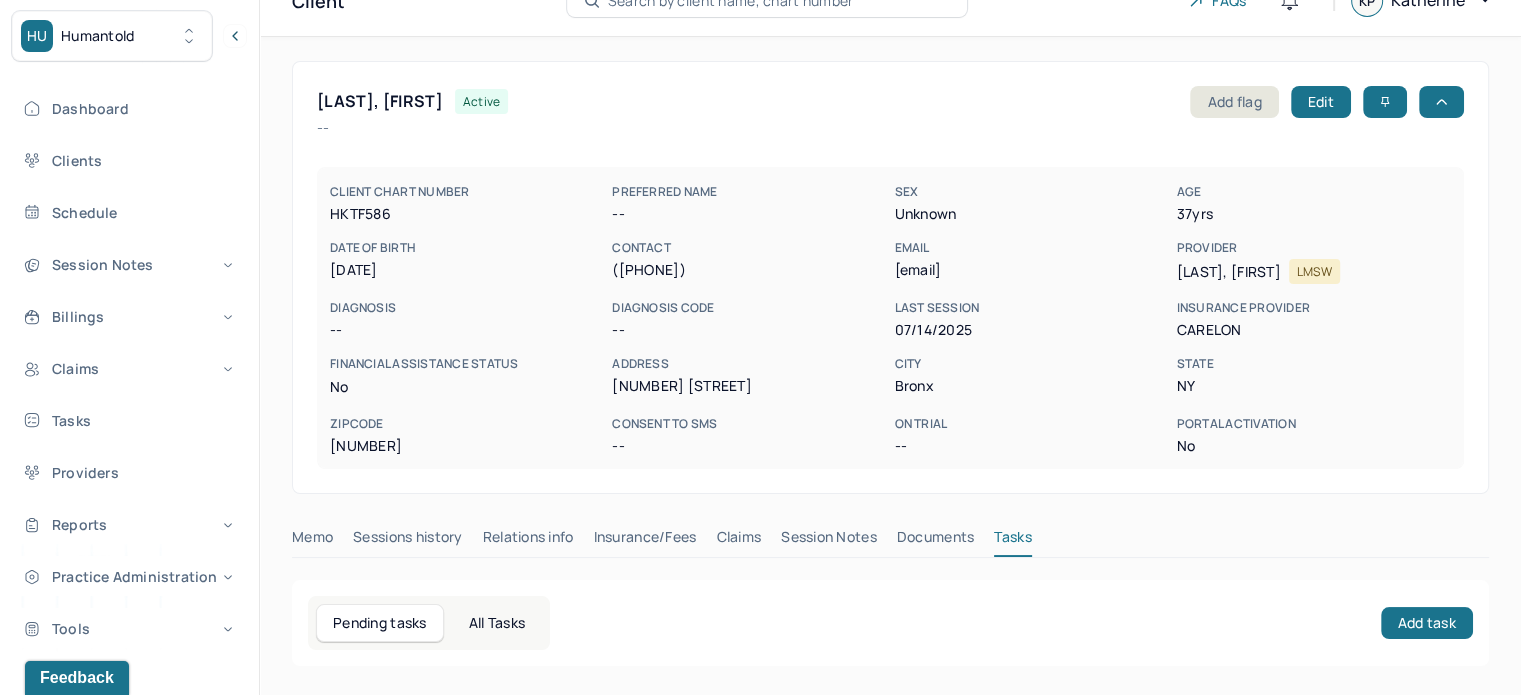 scroll, scrollTop: 0, scrollLeft: 0, axis: both 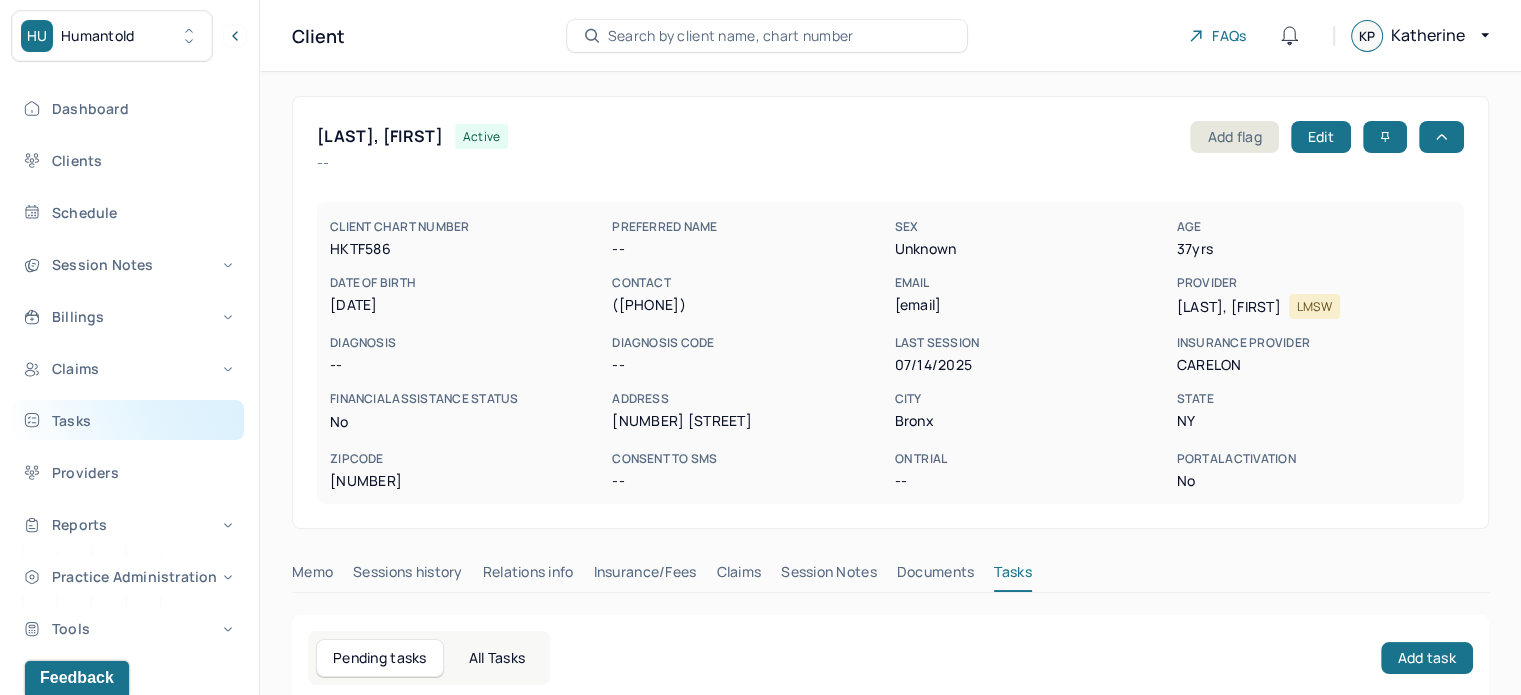 click on "Tasks" at bounding box center [128, 420] 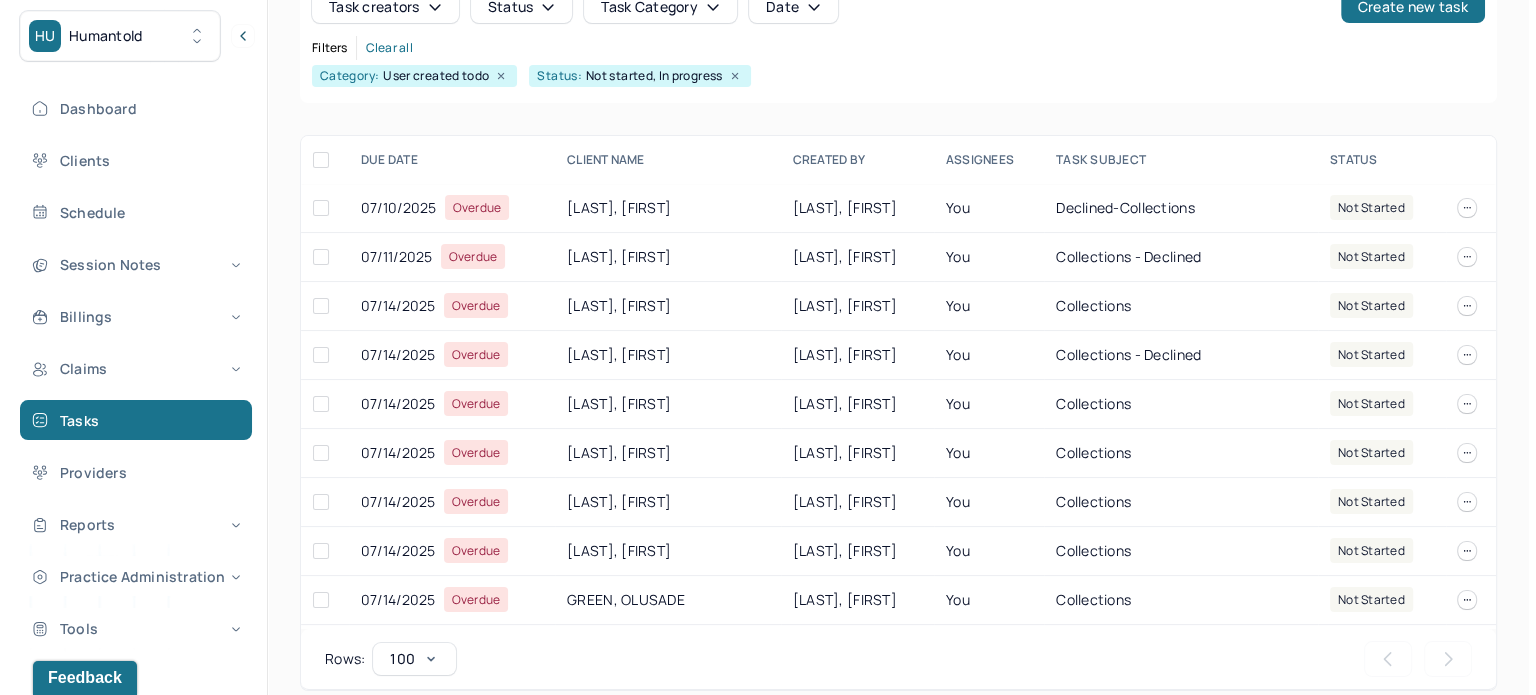 scroll, scrollTop: 249, scrollLeft: 0, axis: vertical 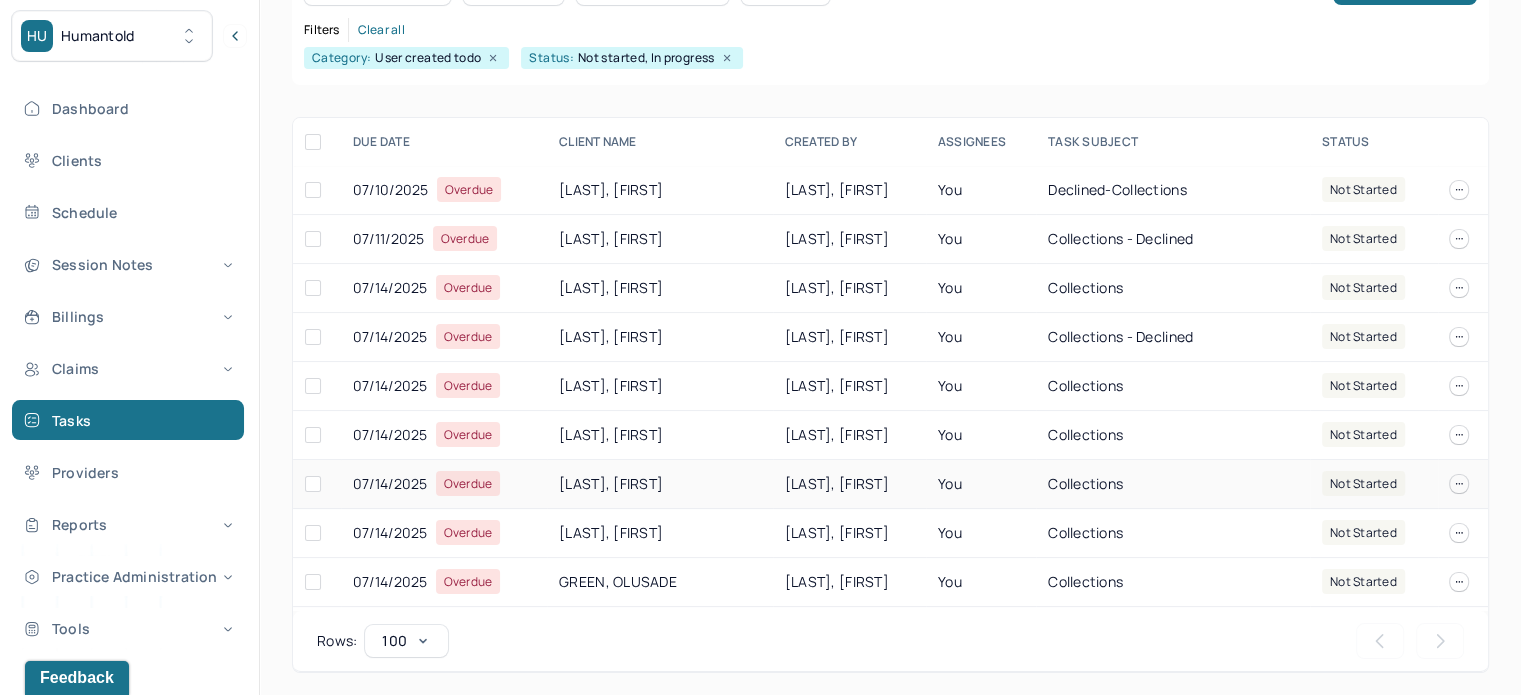 click on "GURL, KARA" at bounding box center [660, 484] 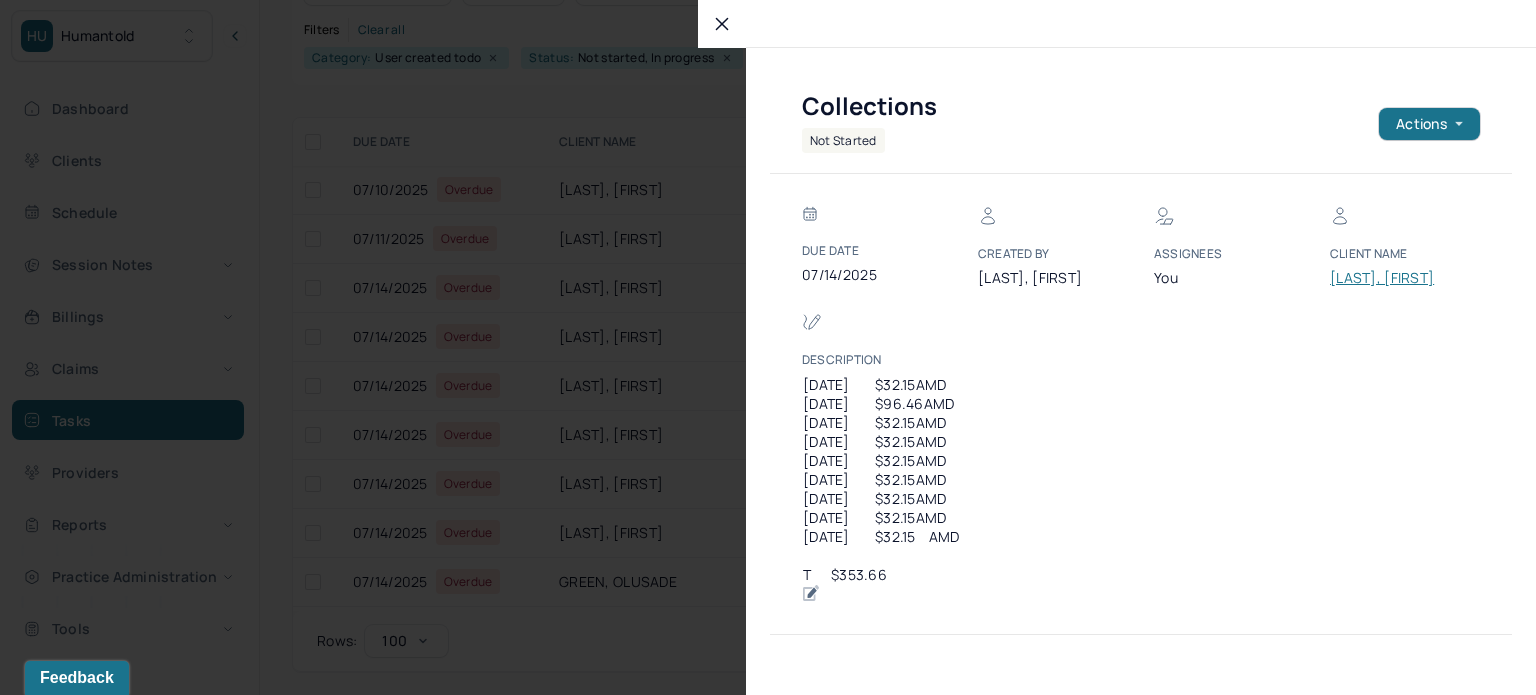 click on "GURL, KARA" at bounding box center [1390, 278] 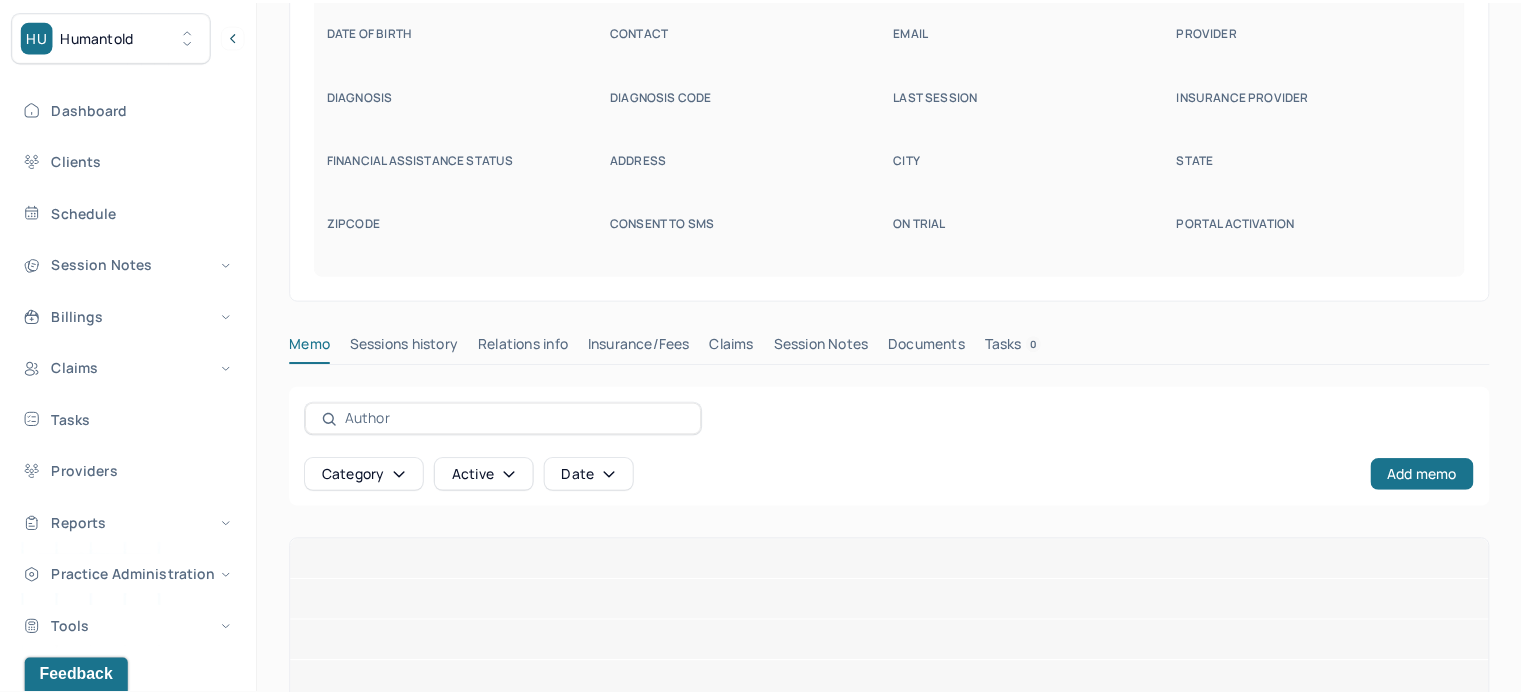 scroll, scrollTop: 129, scrollLeft: 0, axis: vertical 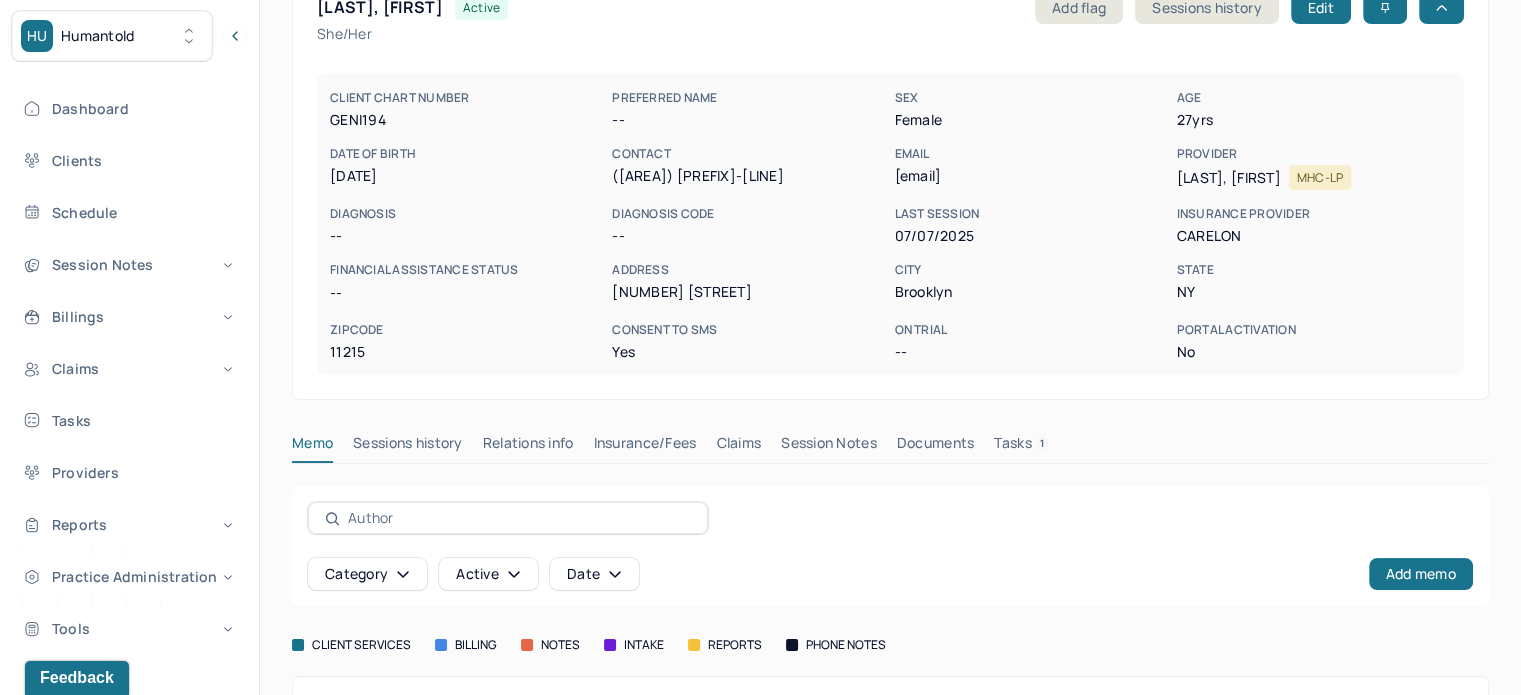 click on "karaegurl@gmail.com" at bounding box center (1031, 176) 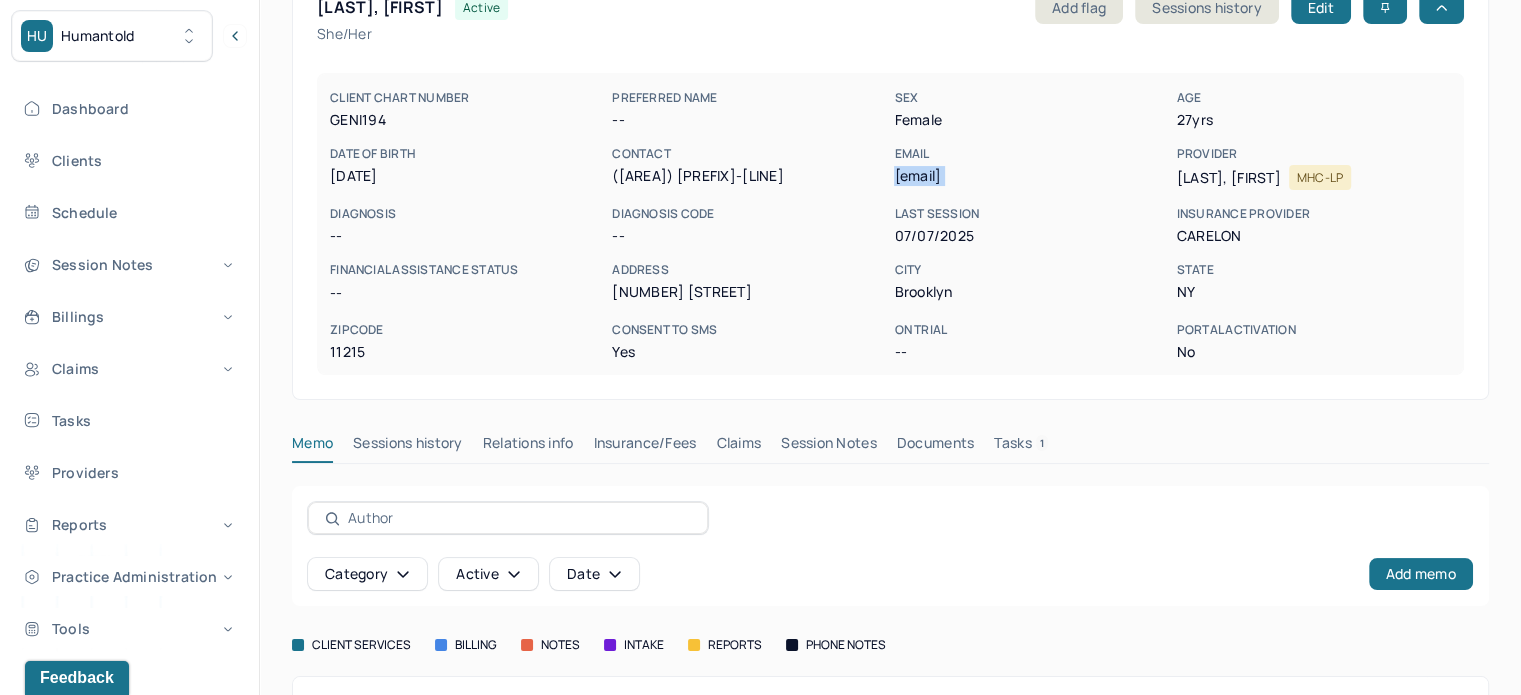 click on "karaegurl@gmail.com" at bounding box center [1031, 176] 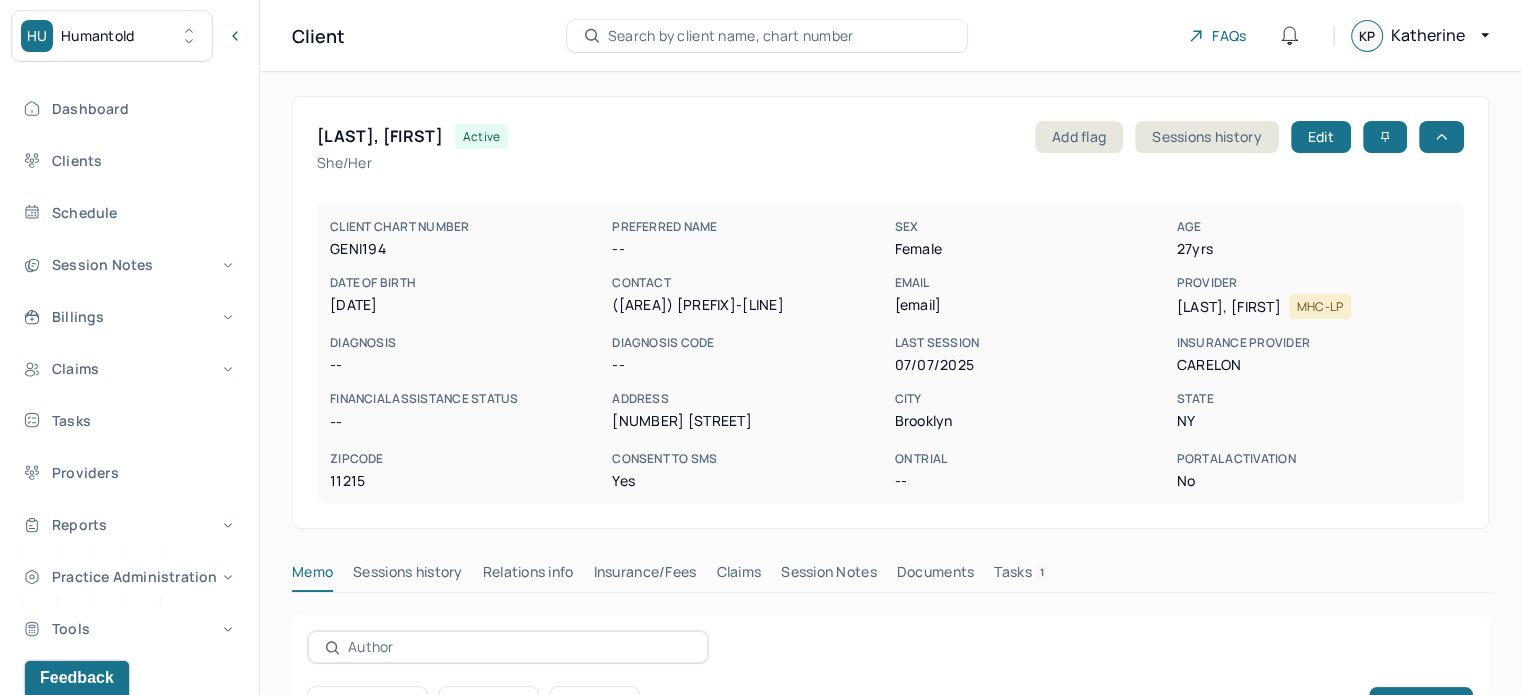 click on "GURL, KARA active   Add flag     Sessions history     Edit" at bounding box center (890, 137) 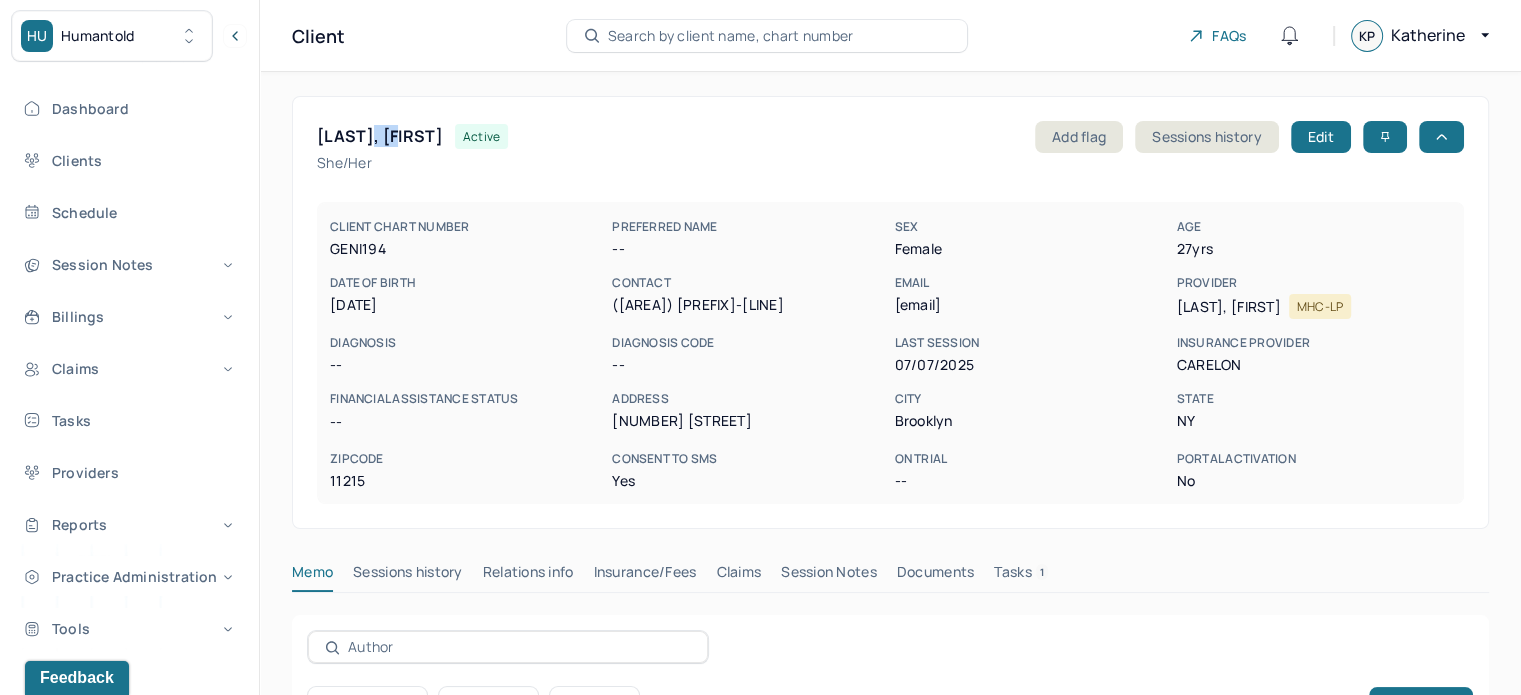 click on "GURL, KARA" at bounding box center (380, 136) 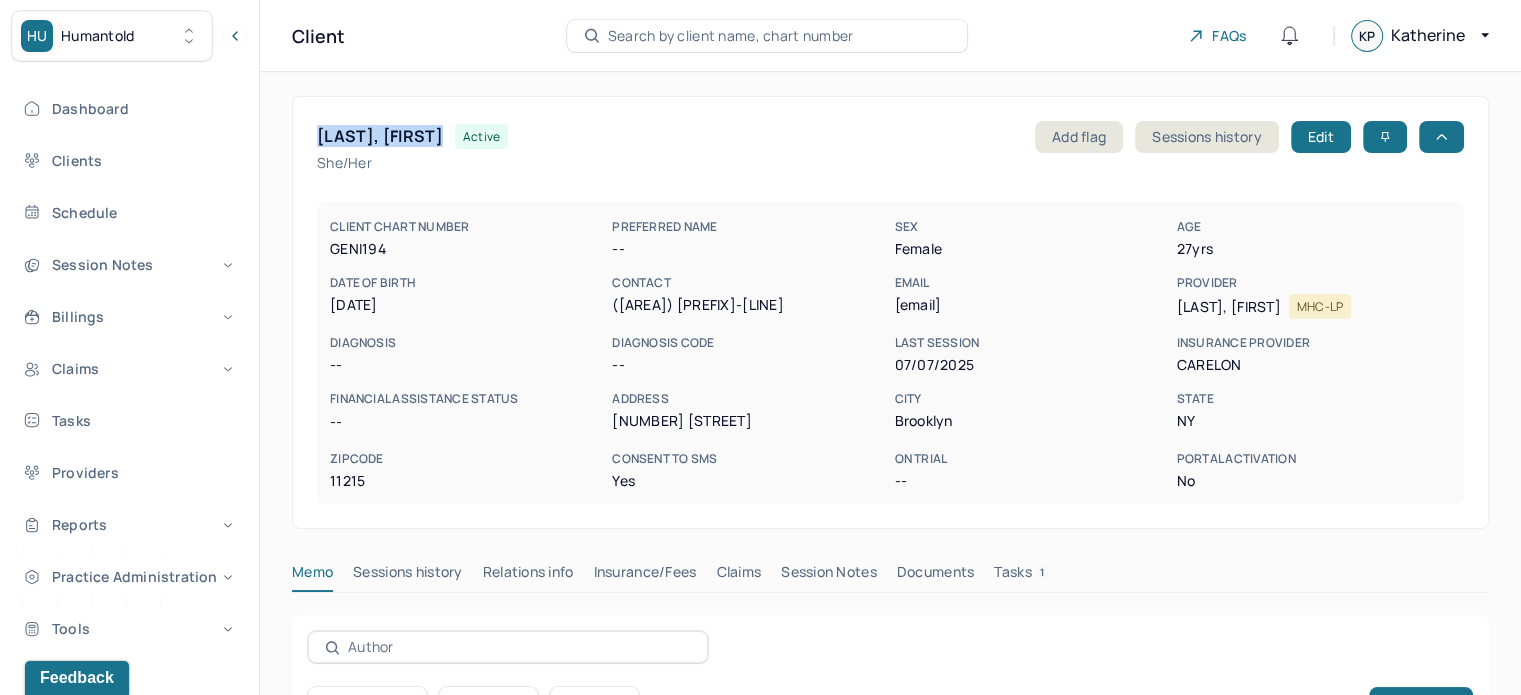 click on "GURL, KARA" at bounding box center [380, 136] 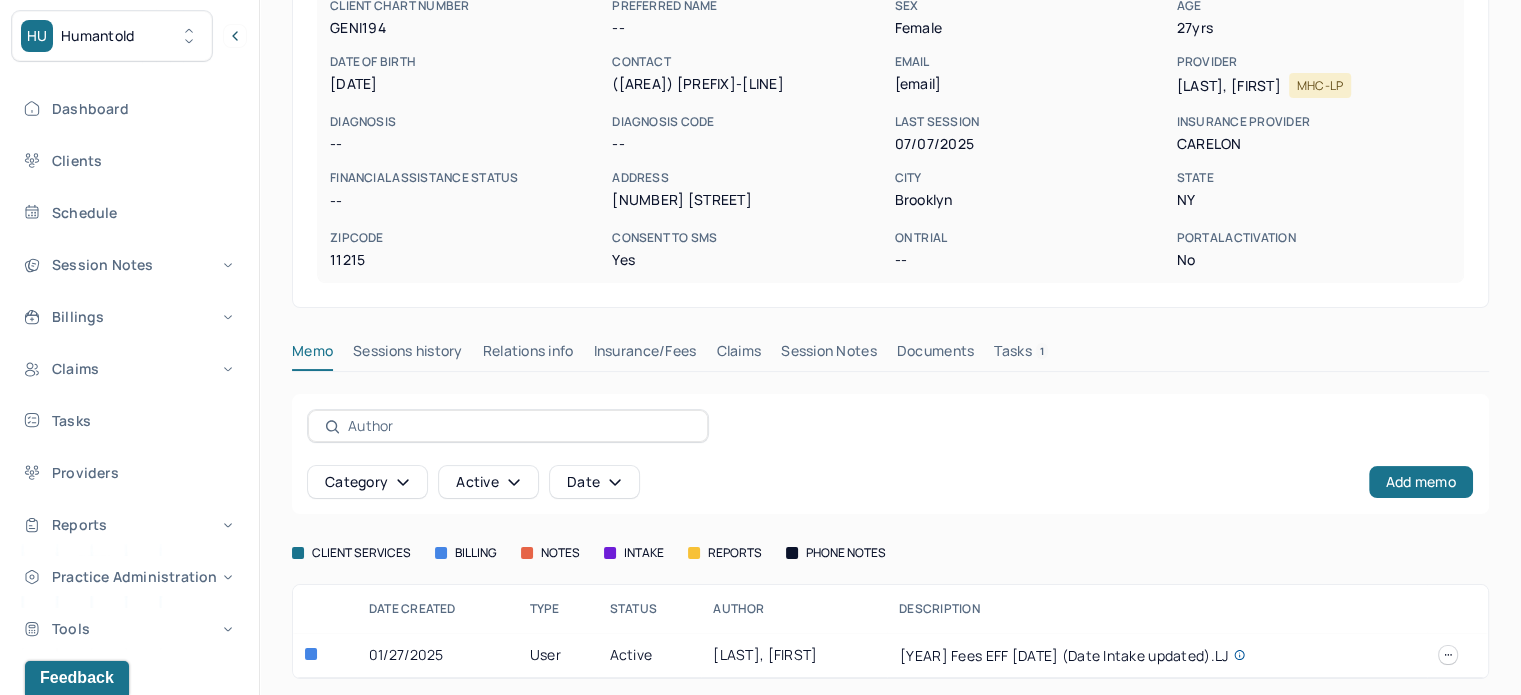 scroll, scrollTop: 227, scrollLeft: 0, axis: vertical 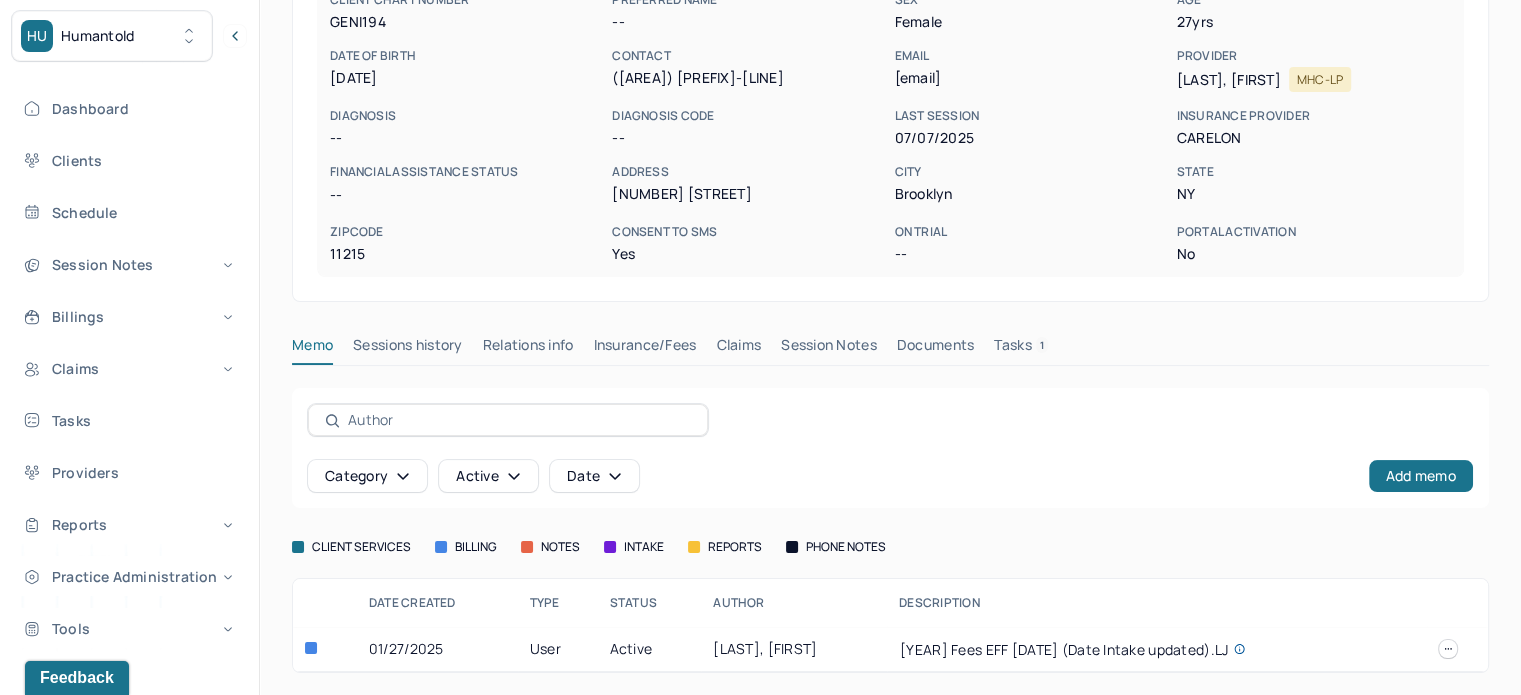 click on "Insurance/Fees" at bounding box center [645, 349] 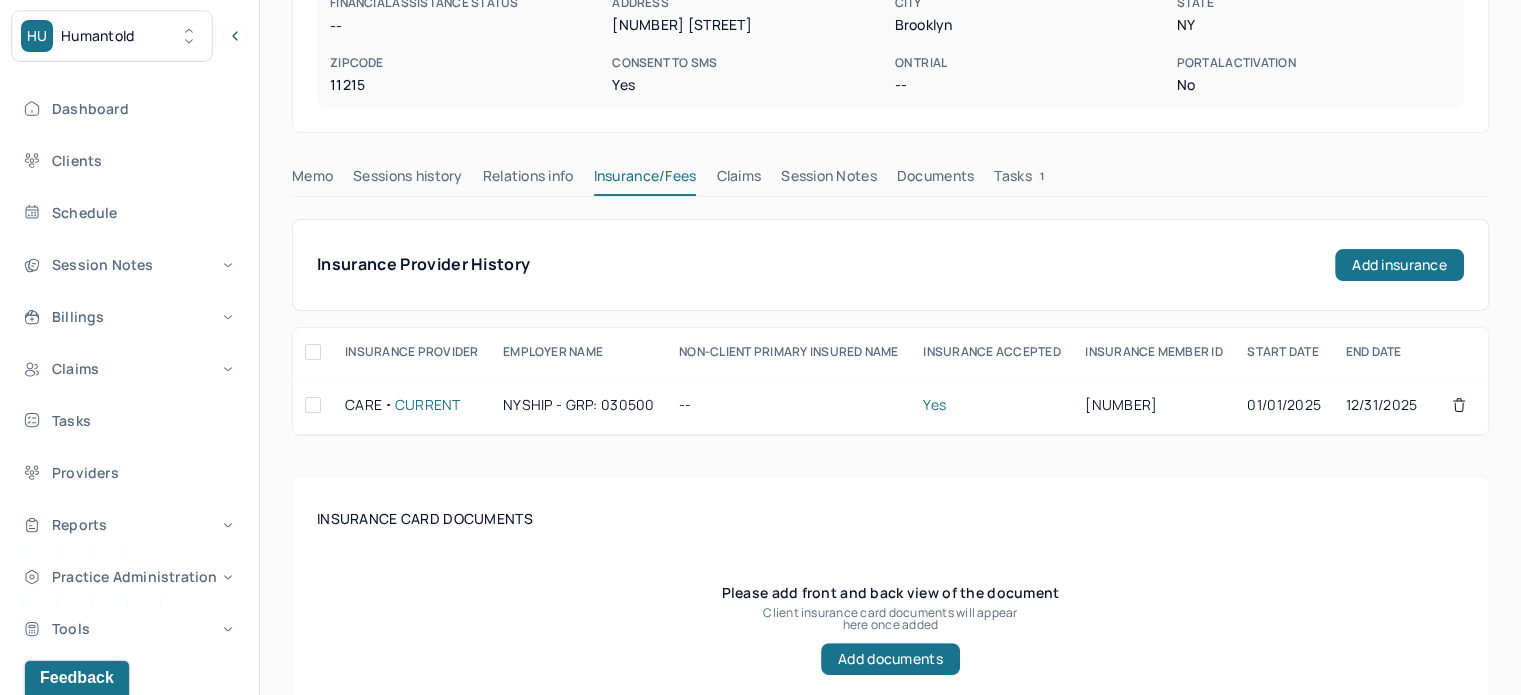 scroll, scrollTop: 327, scrollLeft: 0, axis: vertical 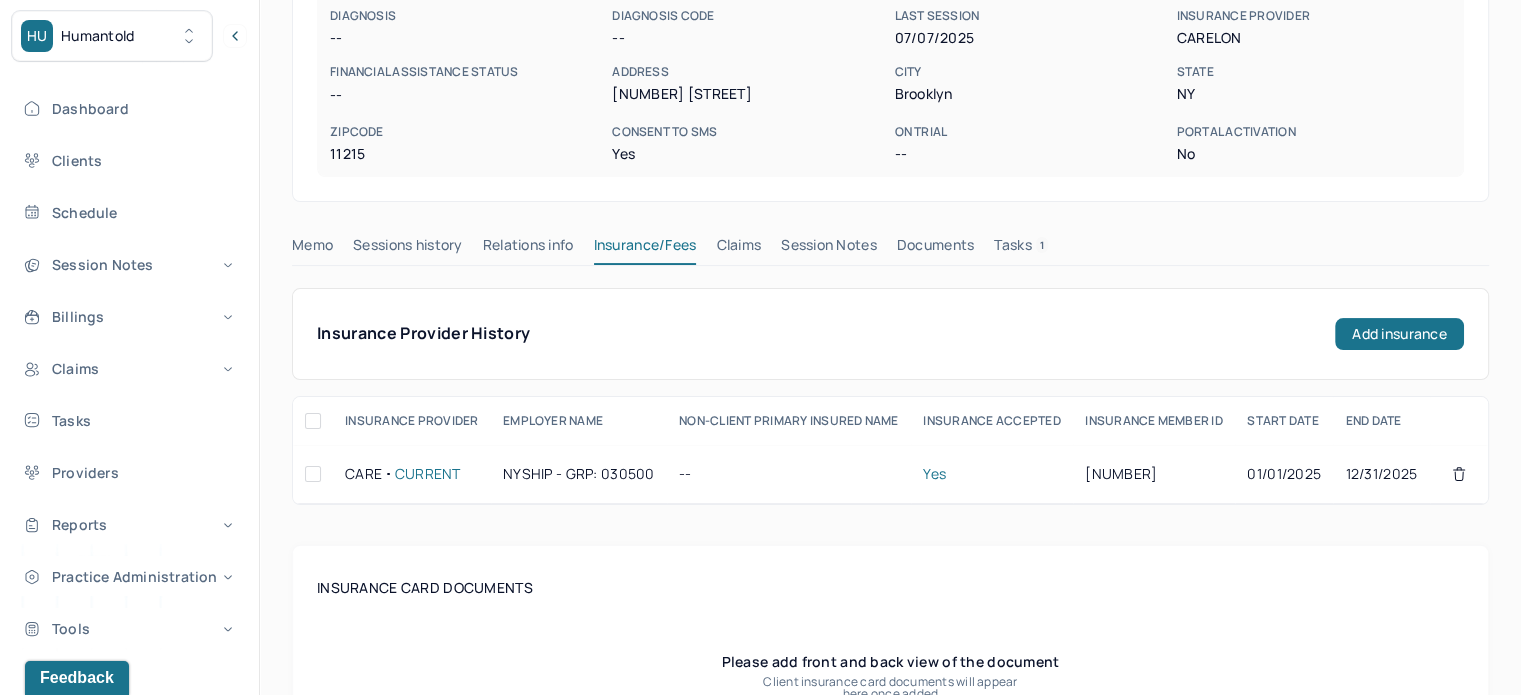 click on "Claims" at bounding box center (738, 249) 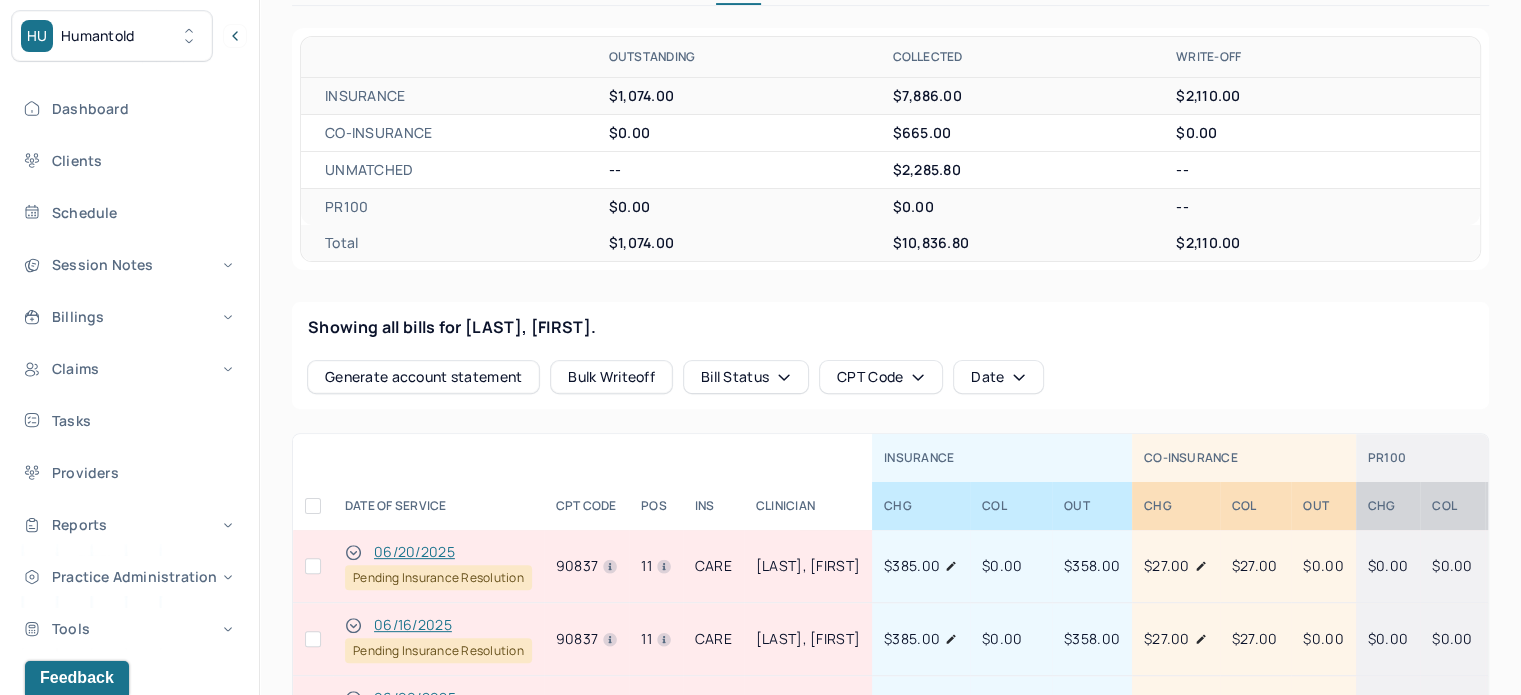 scroll, scrollTop: 527, scrollLeft: 0, axis: vertical 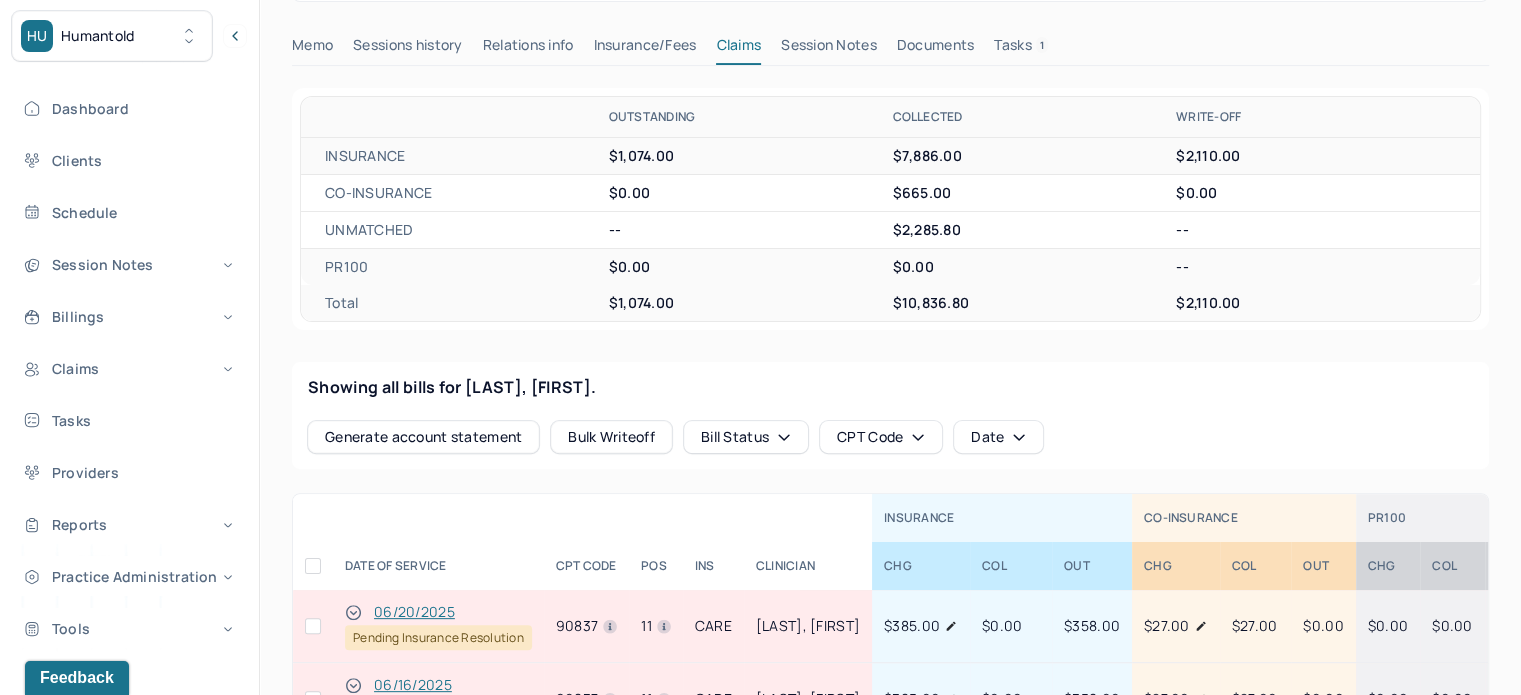 click on "Tasks 1" at bounding box center (1021, 49) 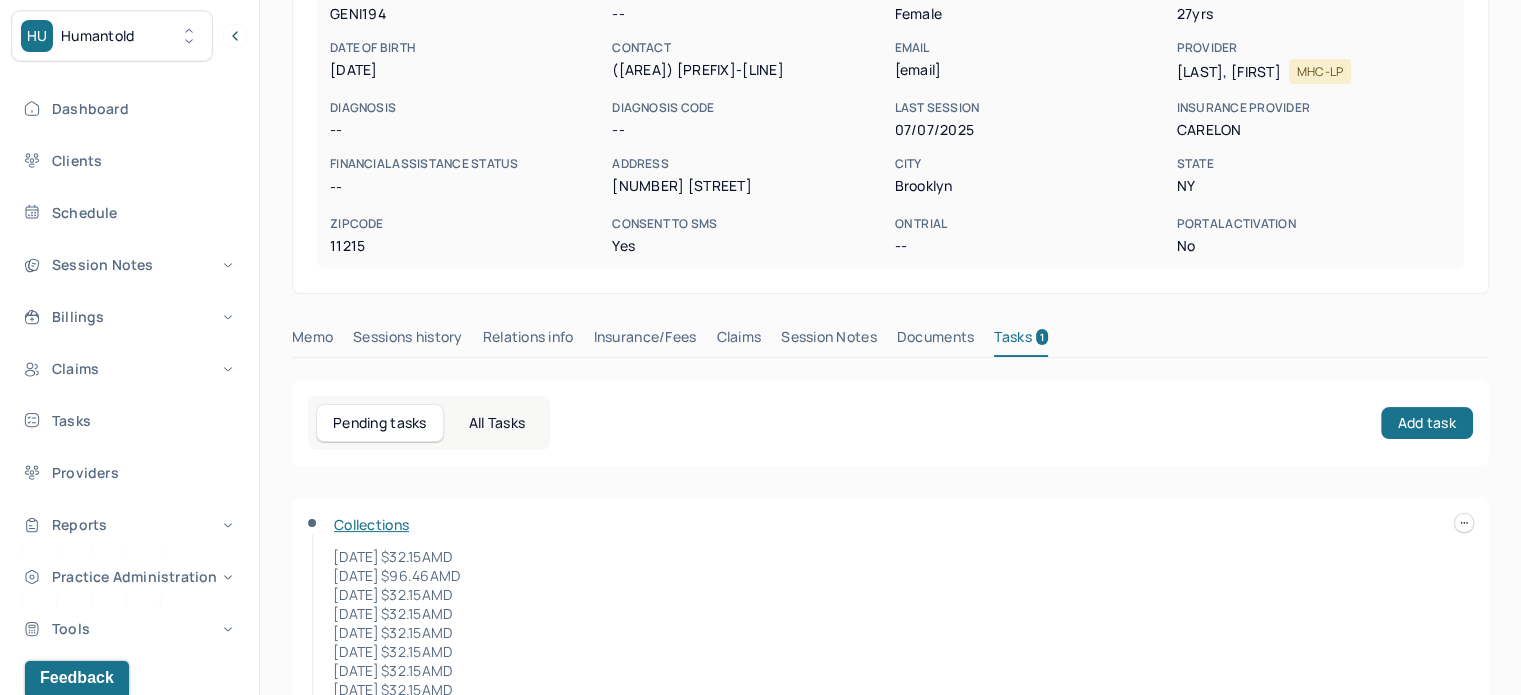 scroll, scrollTop: 0, scrollLeft: 0, axis: both 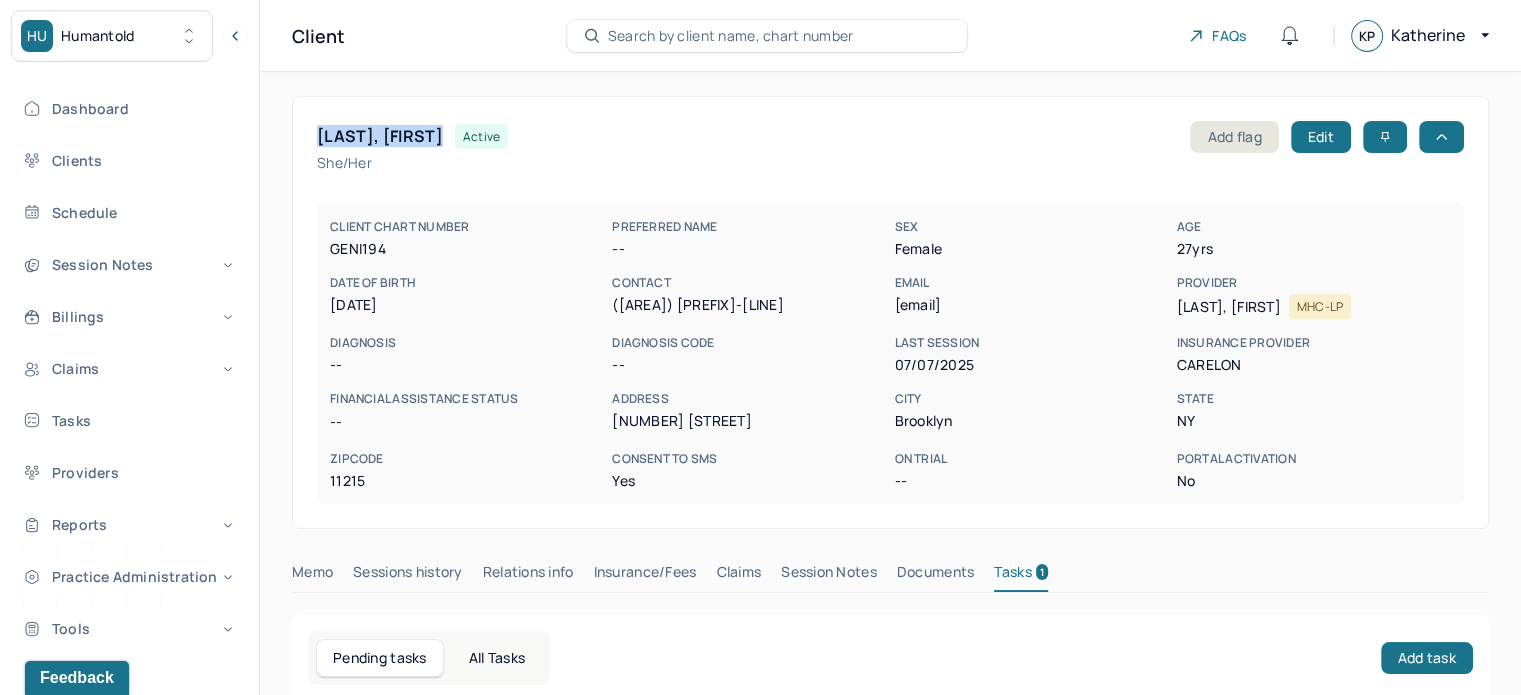 click on "karaegurl@gmail.com" at bounding box center [1031, 305] 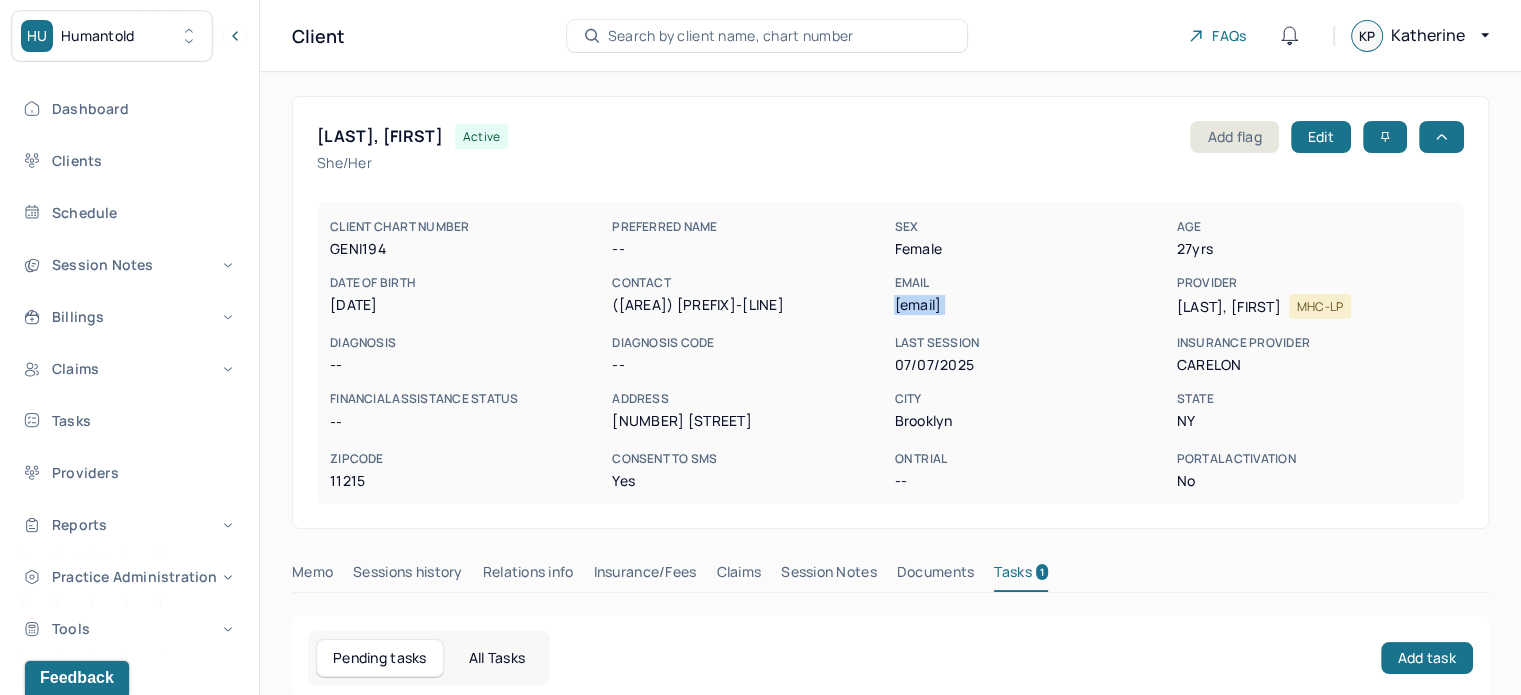 click on "karaegurl@gmail.com" at bounding box center [1031, 305] 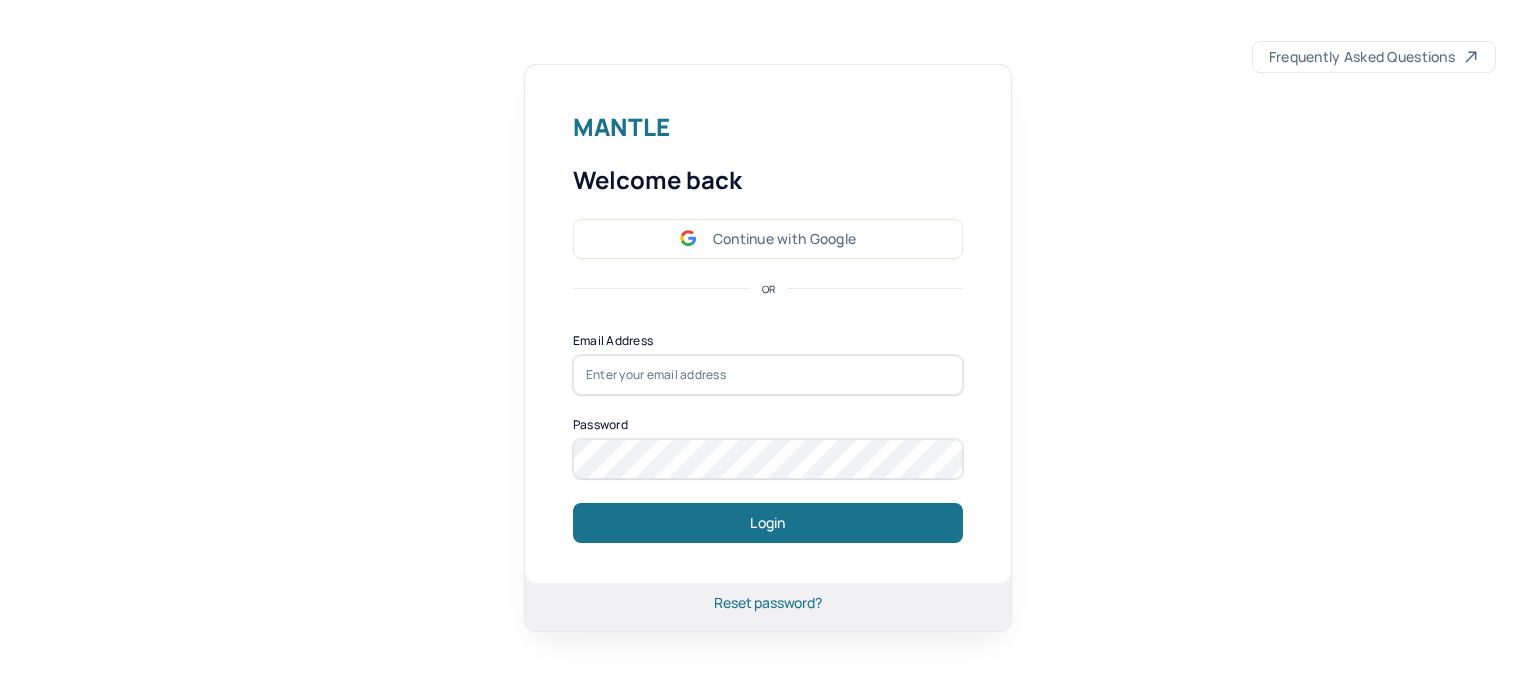scroll, scrollTop: 0, scrollLeft: 0, axis: both 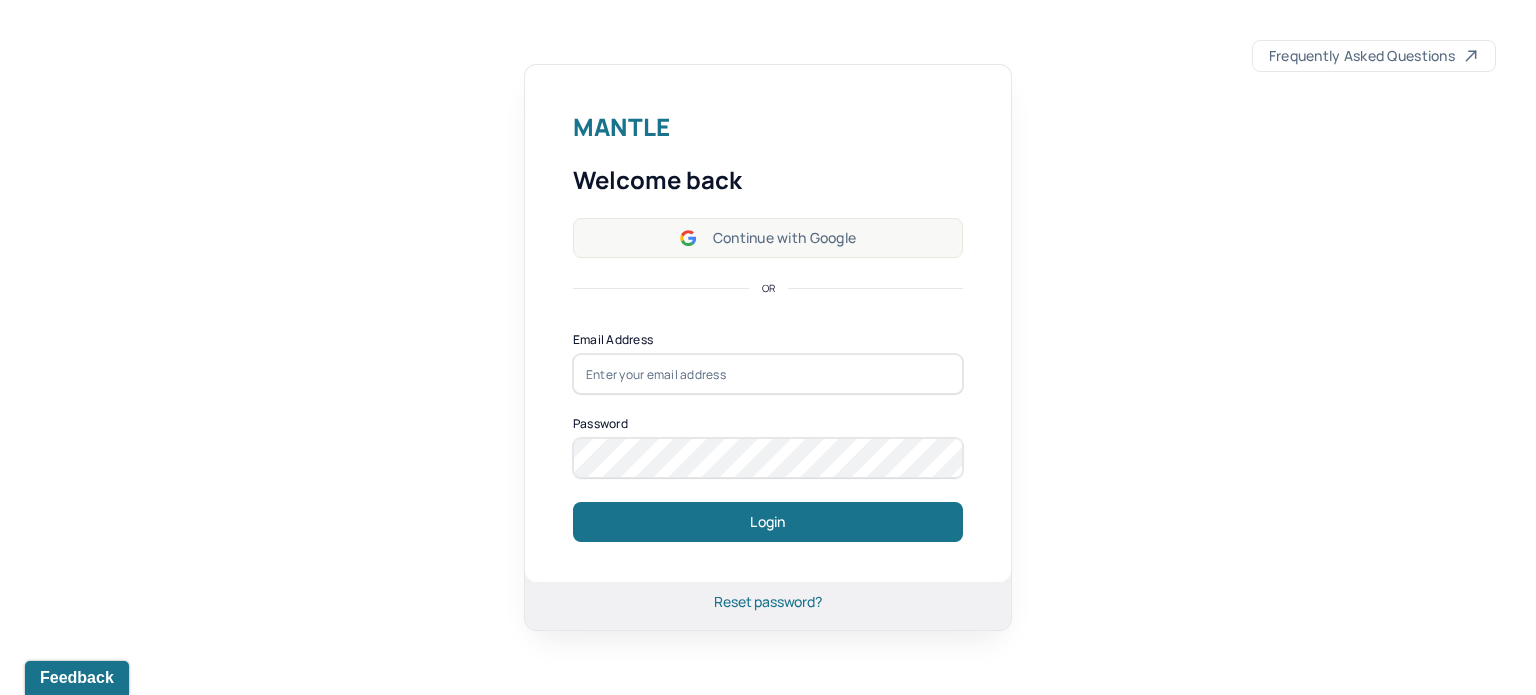 click on "Continue with Google" at bounding box center [768, 238] 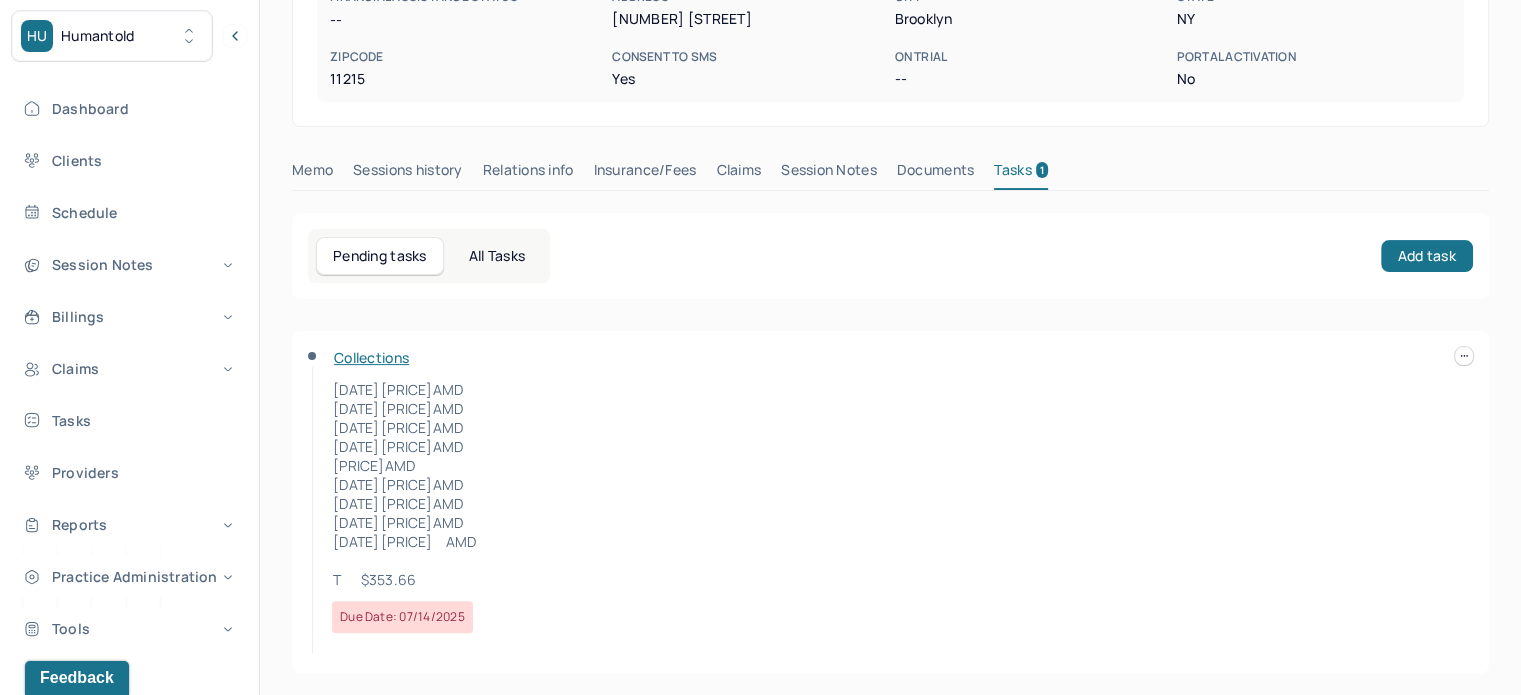 scroll, scrollTop: 104, scrollLeft: 0, axis: vertical 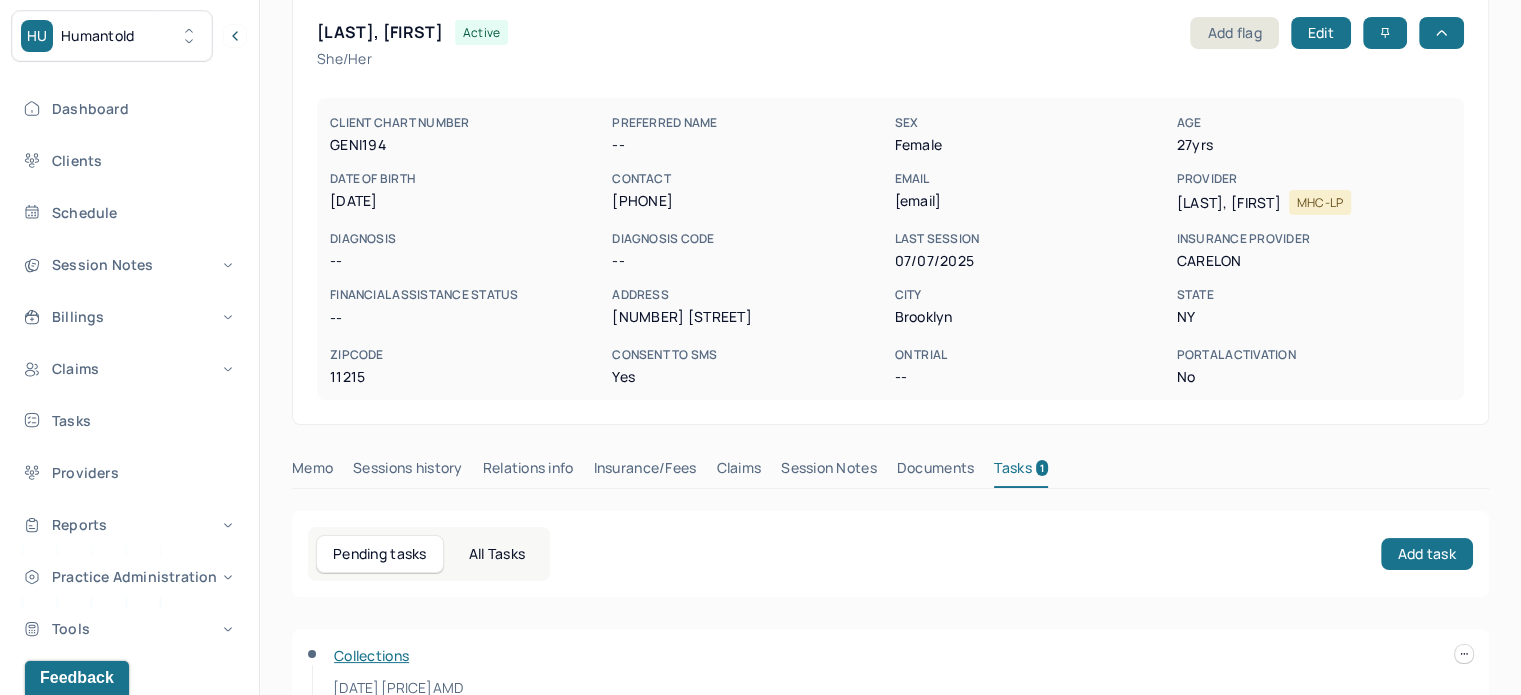click on "[EMAIL]" at bounding box center [1031, 201] 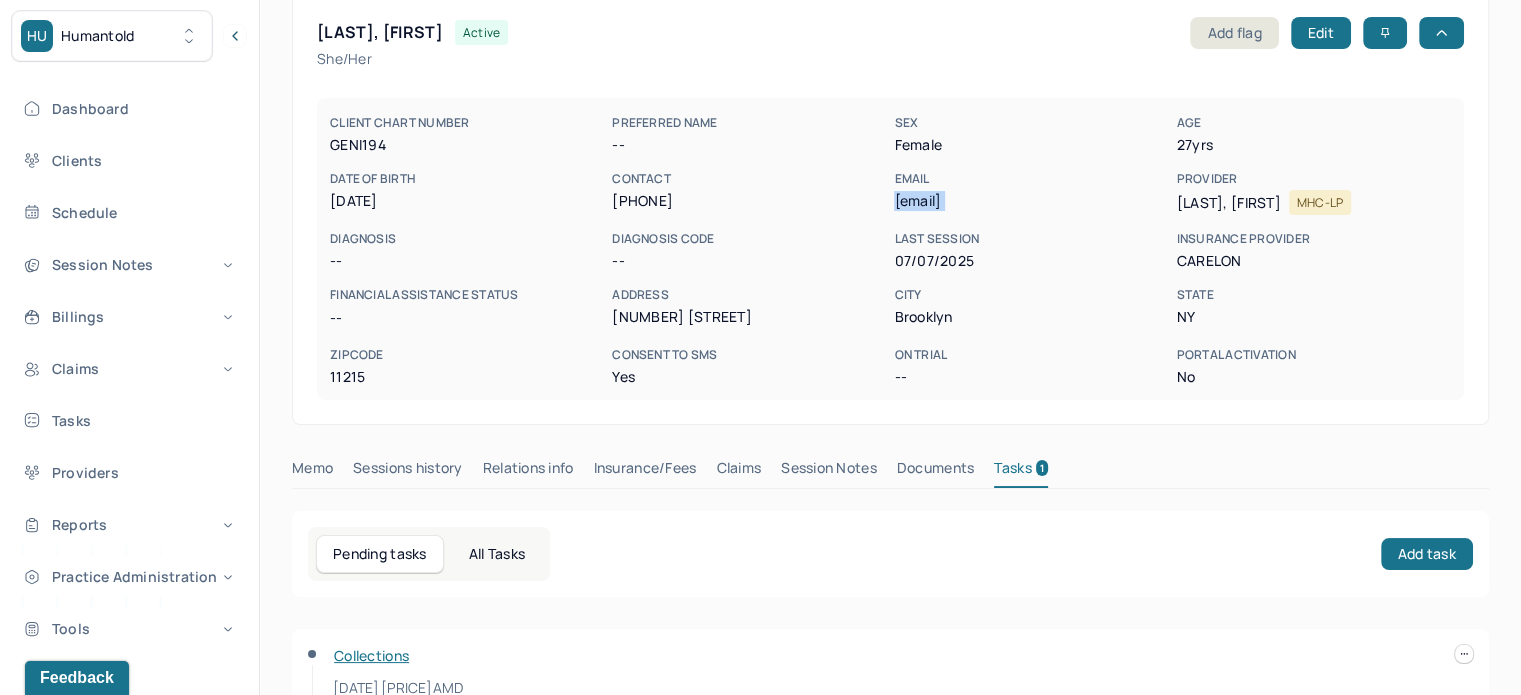 click on "karaegurl@gmail.com" at bounding box center [1031, 201] 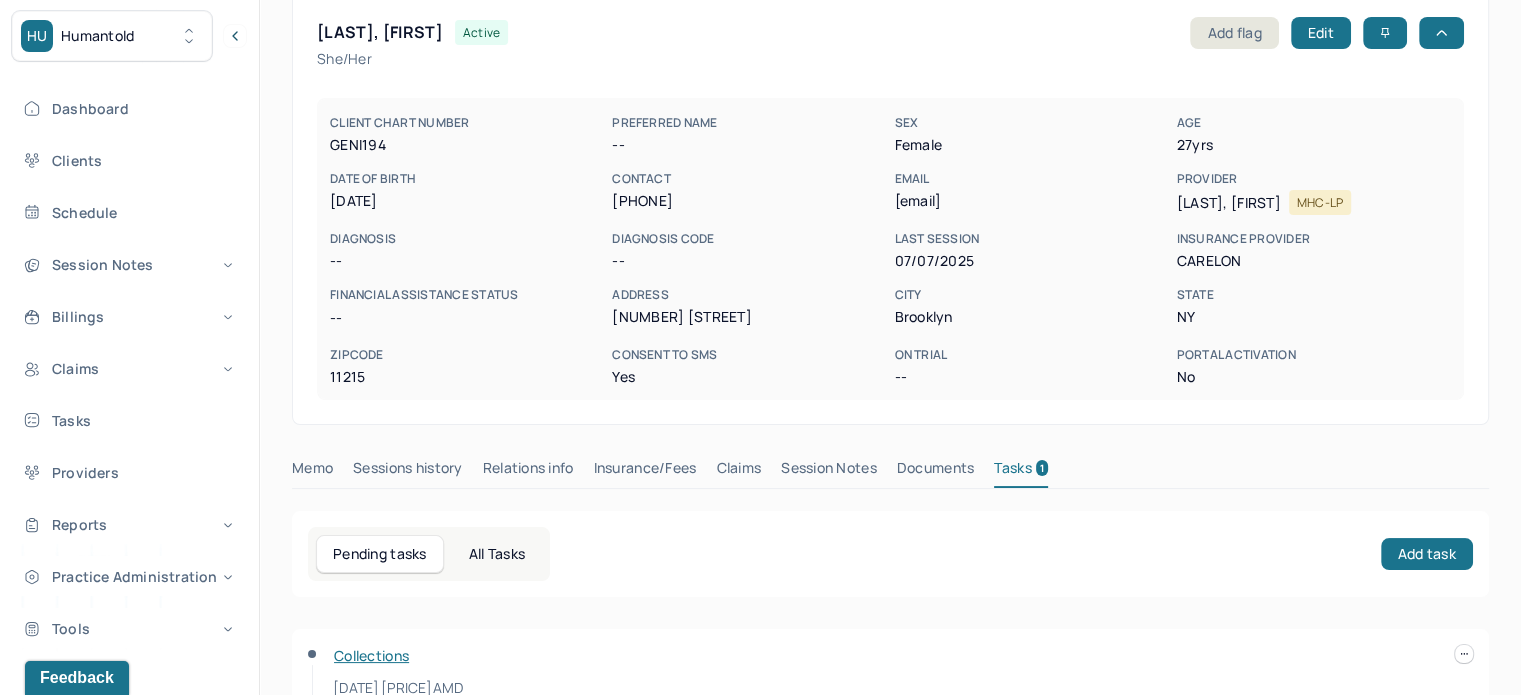 click on "[LAST], [FIRST]" at bounding box center (380, 32) 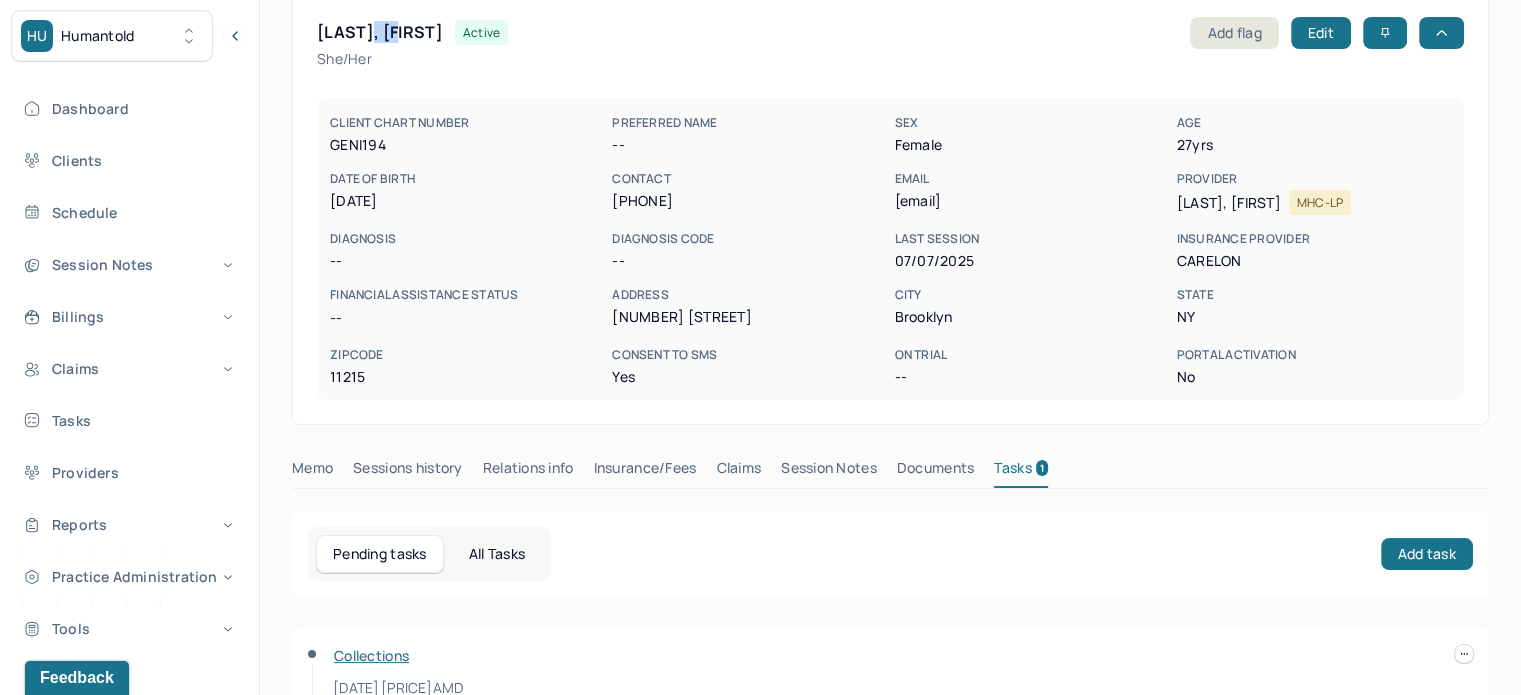 click on "[LAST], [FIRST]" at bounding box center [380, 32] 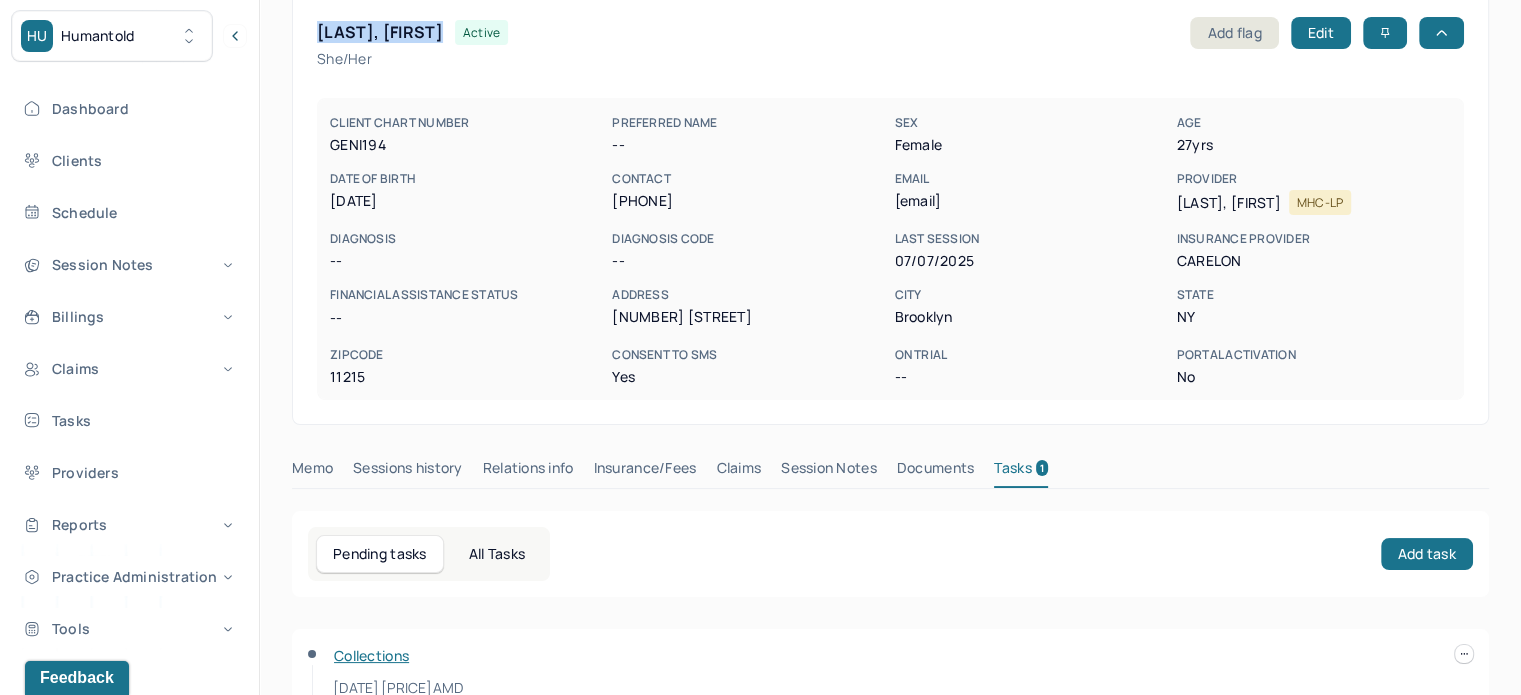 click on "[LAST], [FIRST]" at bounding box center [380, 32] 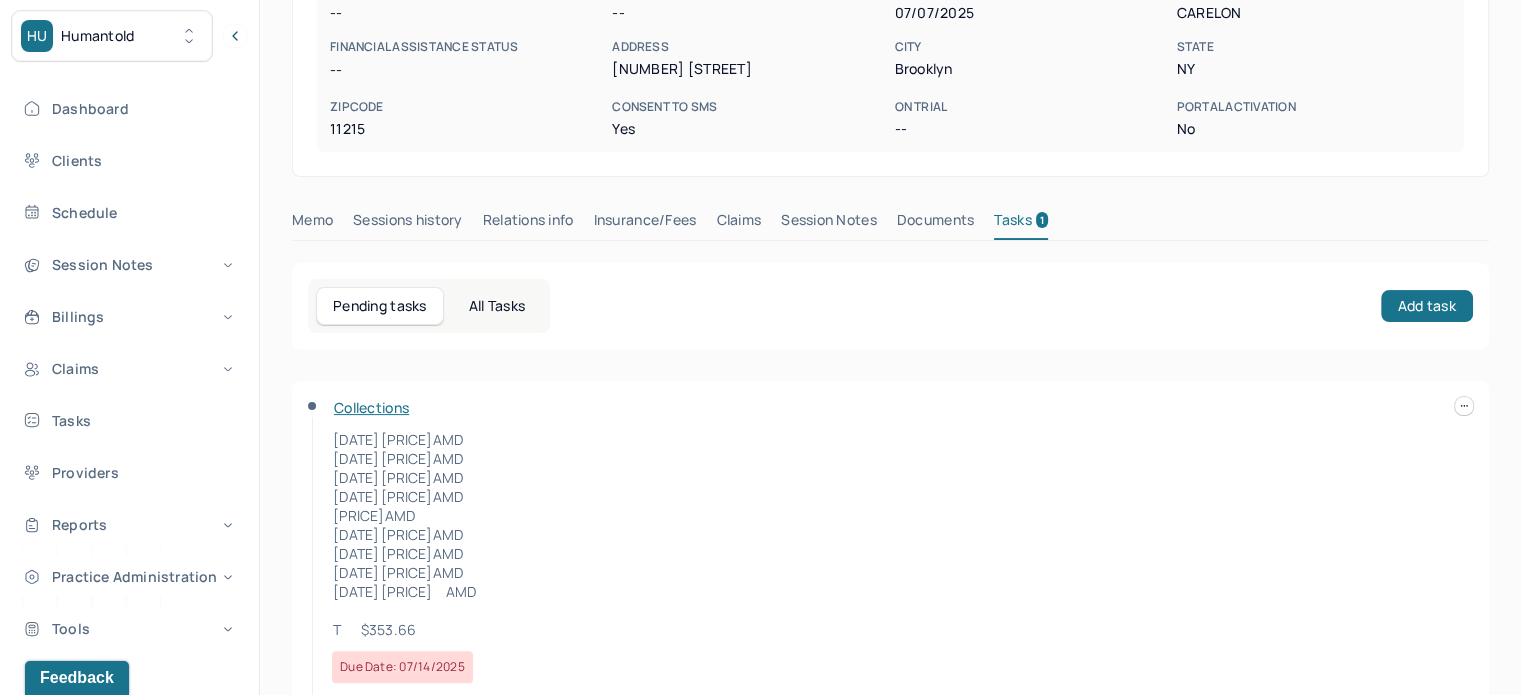 scroll, scrollTop: 0, scrollLeft: 0, axis: both 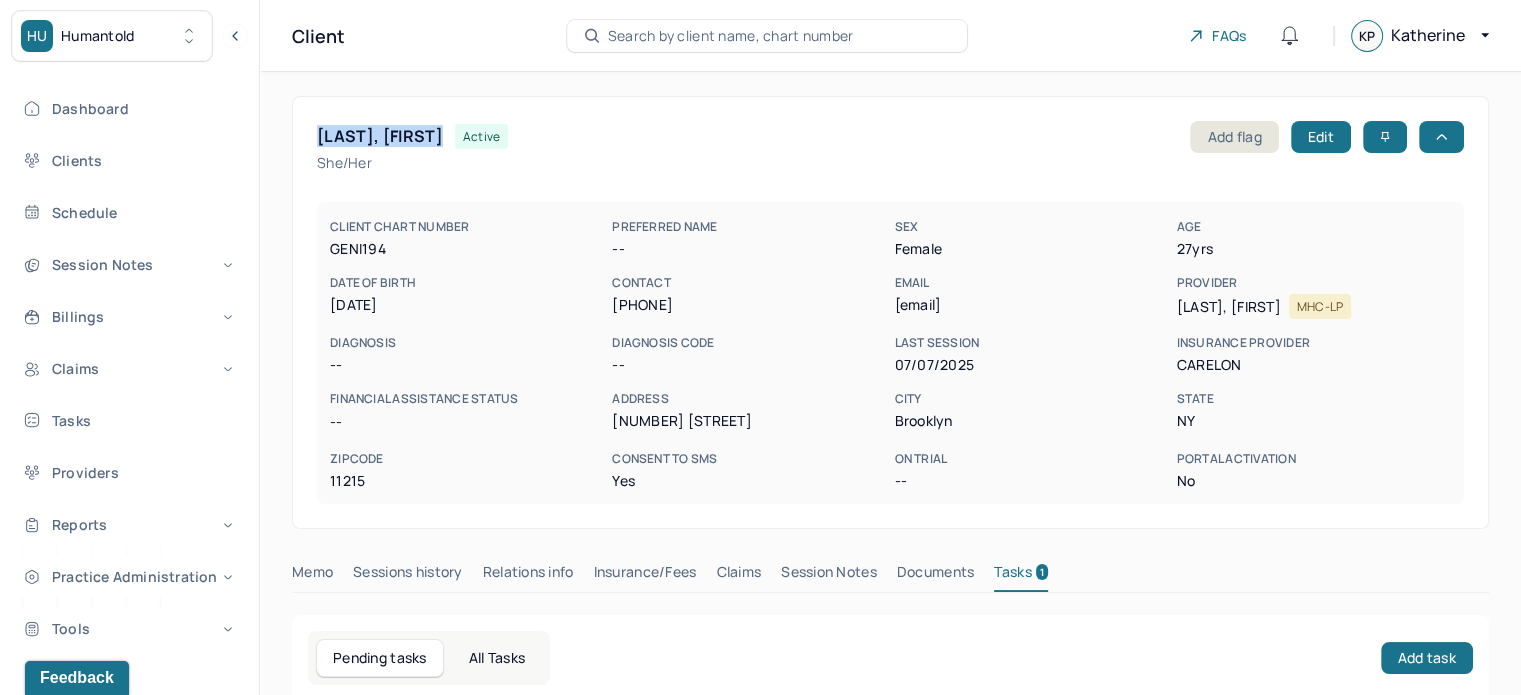 click on "karaegurl@gmail.com" at bounding box center [1031, 305] 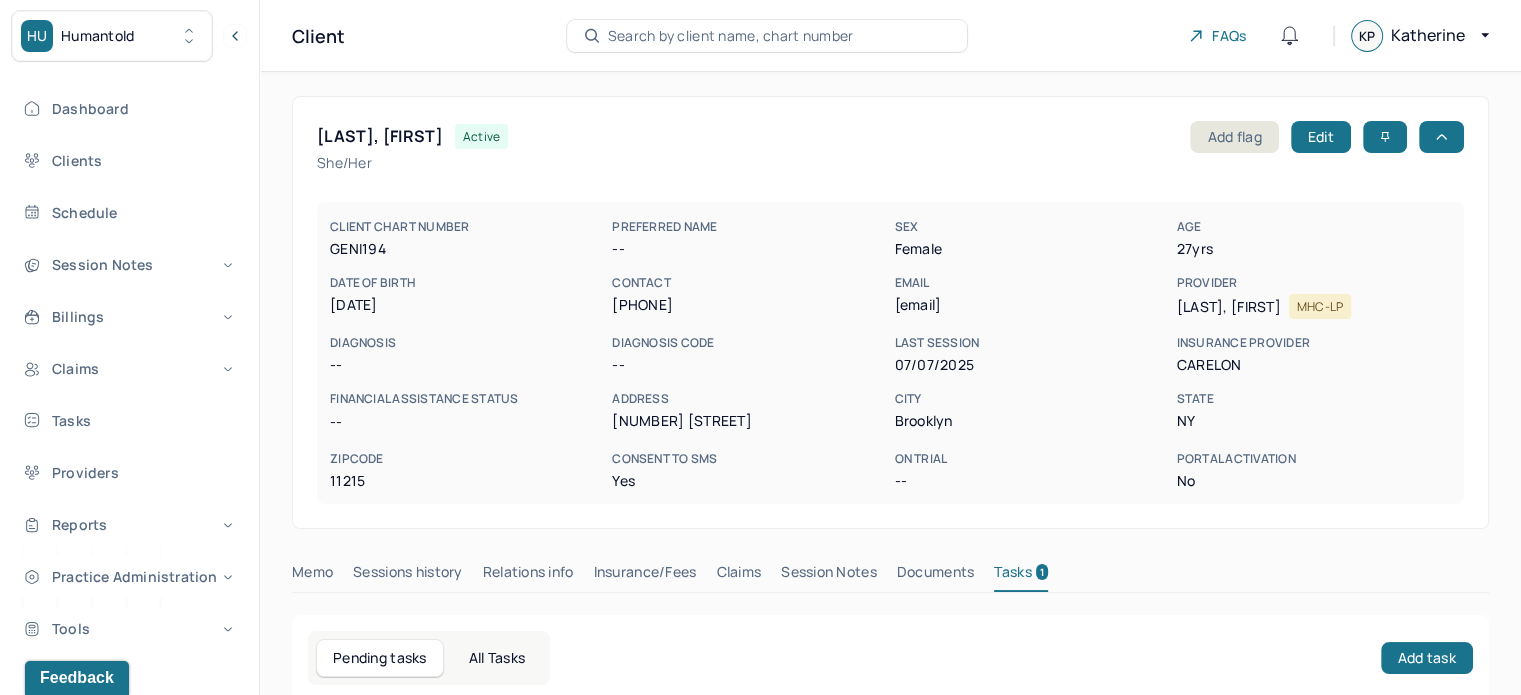 click on "karaegurl@gmail.com" at bounding box center (1031, 305) 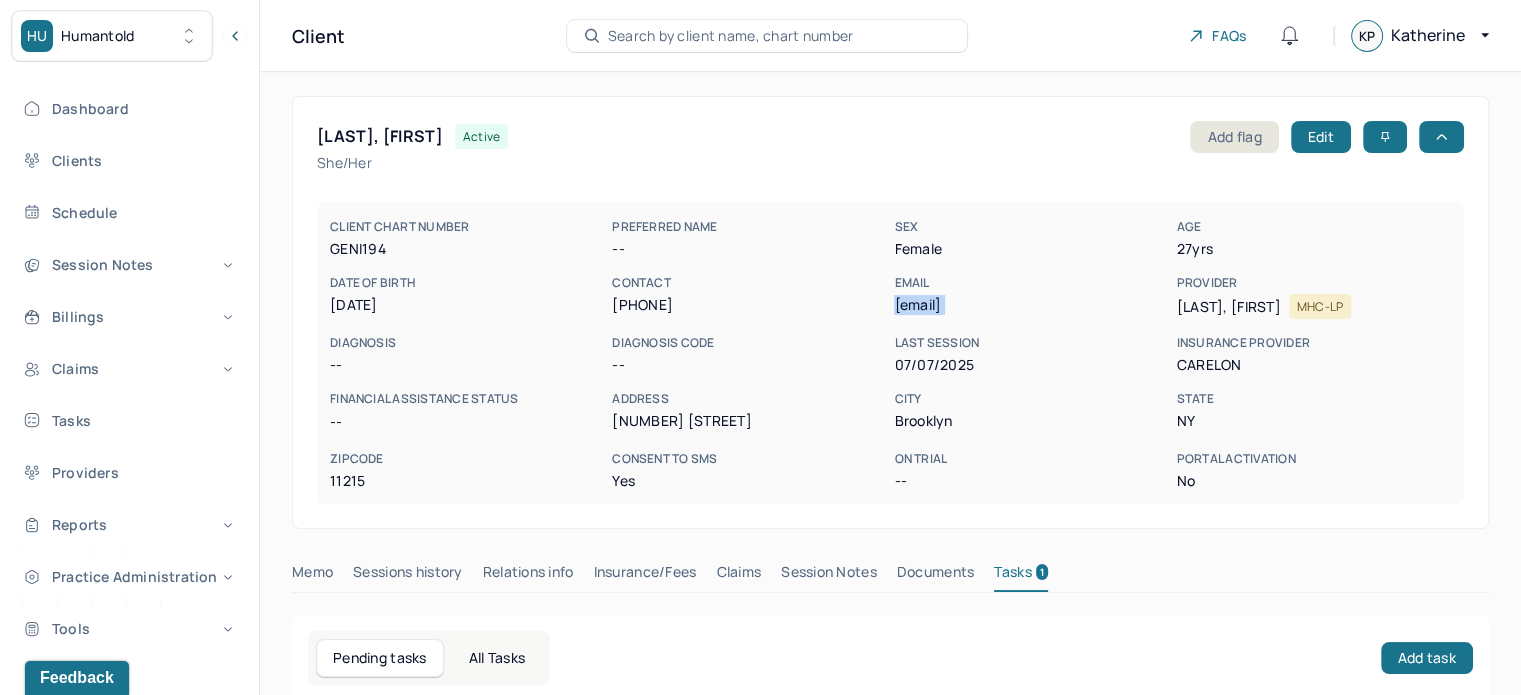click on "karaegurl@gmail.com" at bounding box center (1031, 305) 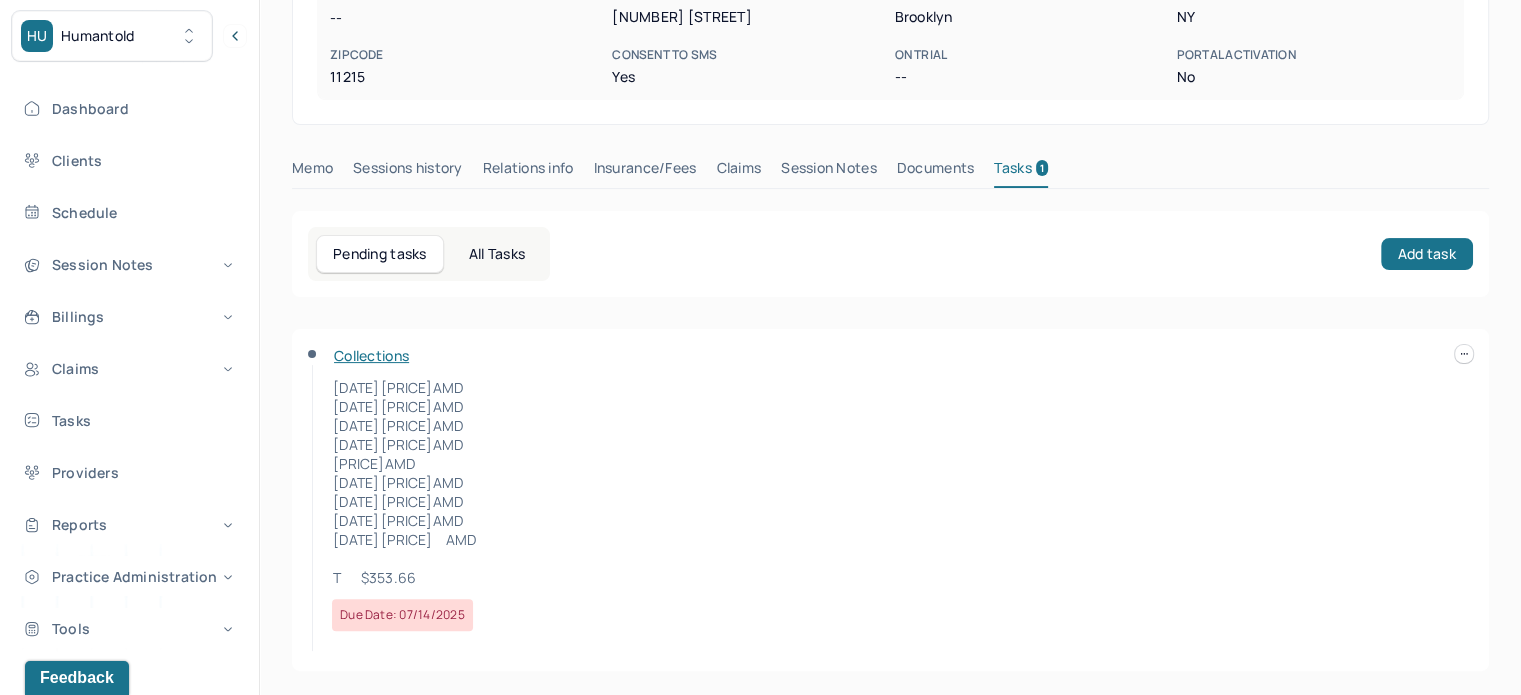 click on "HU Humantold       Dashboard Clients Schedule Session Notes Billings Claims Tasks Providers Reports Practice Administration Tools KP Katherine   Powers clientsupport,biller   Logout Client   Search by client name, chart number     FAQs     KP Katherine GURL, KARA active   Add flag     Edit               She/her CLIENT CHART NUMBER GENI194 PREFERRED NAME -- SEX female AGE 27  yrs DATE OF BIRTH 04/12/1998  CONTACT (718) 839-3625 EMAIL karaegurl@gmail.com PROVIDER COWLING, EMILY MHC-LP DIAGNOSIS -- DIAGNOSIS CODE -- LAST SESSION 07/07/2025 insurance provider CARELON FINANCIAL ASSISTANCE STATUS -- Address 646 10th St City Brooklyn State NY Zipcode 11215 Consent to Sms Yes On Trial -- Portal Activation No   Memo     Sessions history     Relations info     Insurance/Fees     Claims     Session Notes     Documents     Tasks 1     Pending tasks     All Tasks     Add task     Collections   9/9/2024	$32.15     AMD   9/30/2024	$96.46     AMD   10/7/2024	$32.15     AMD   10/17/2024	$32.15     AMD" at bounding box center [760, 145] 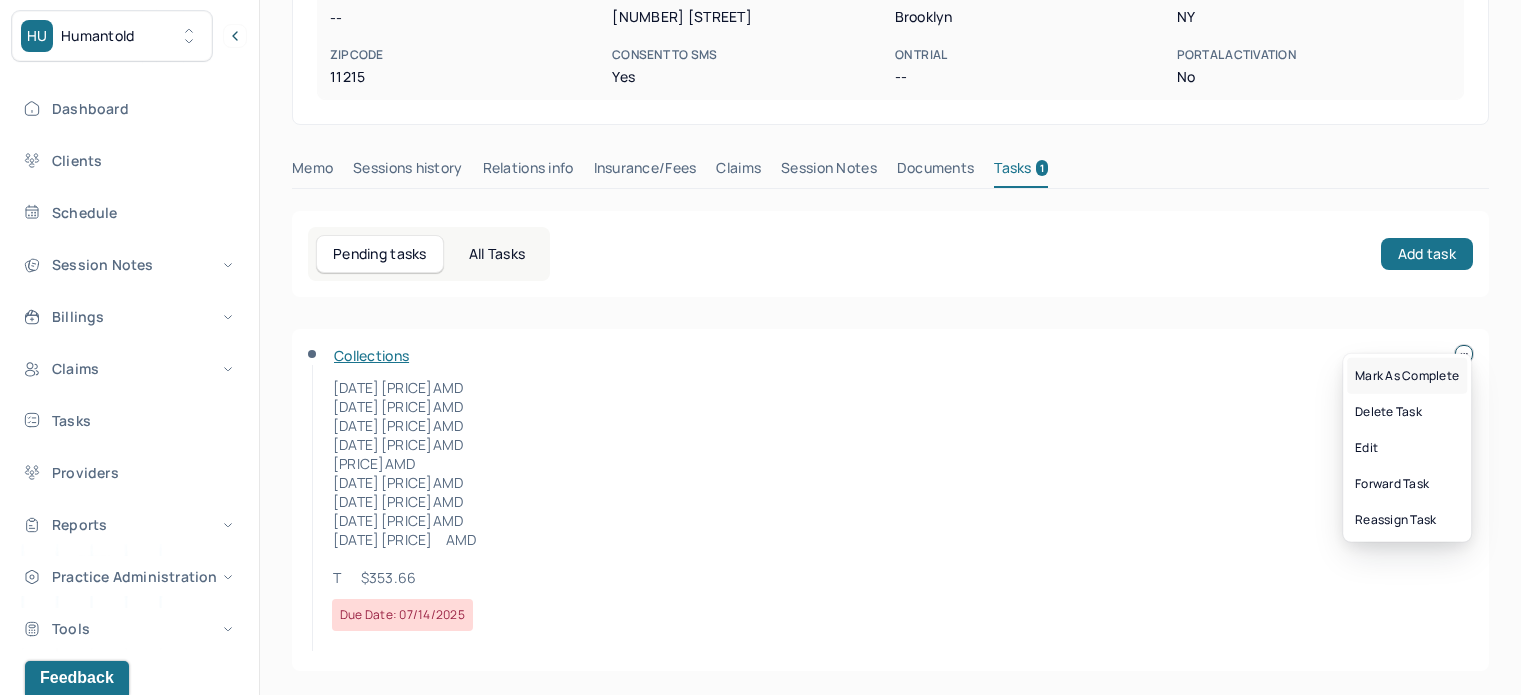 click on "Mark as complete" at bounding box center [1407, 376] 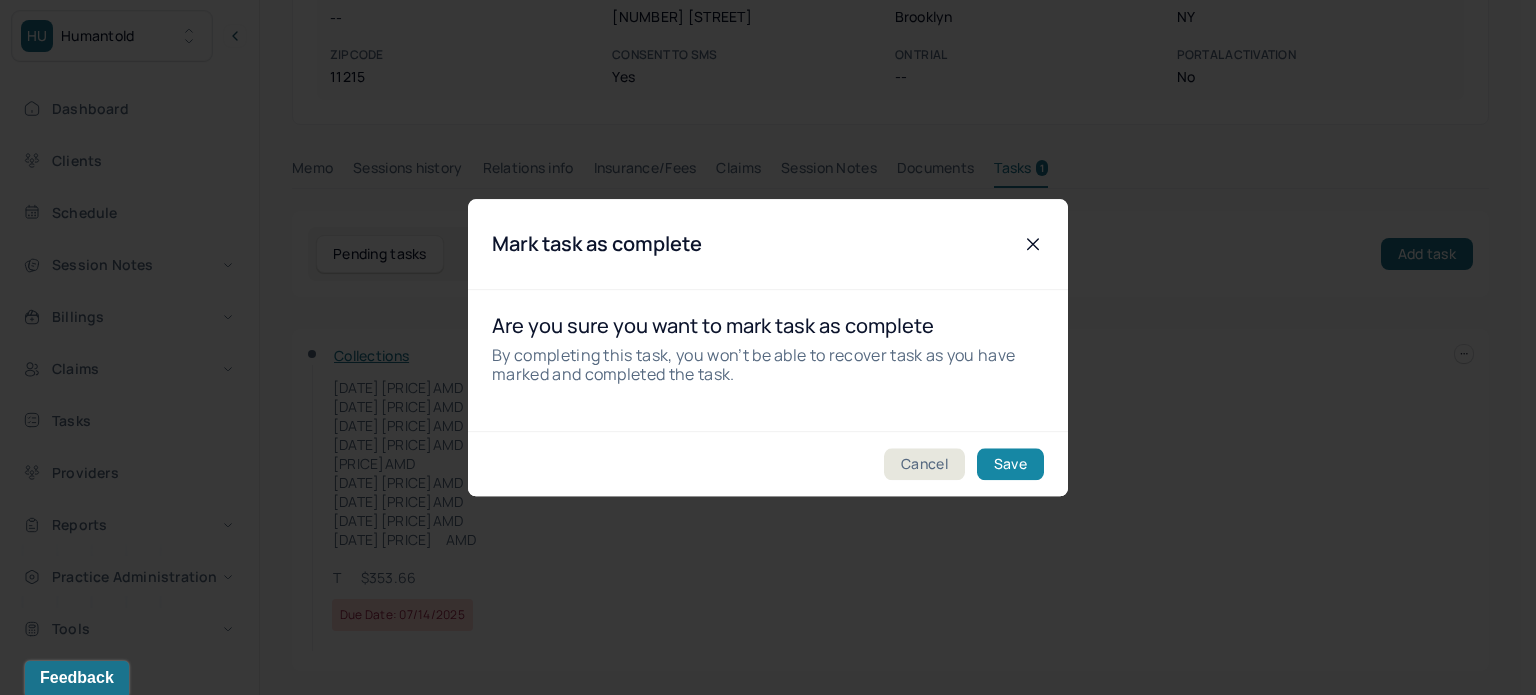 click on "Save" at bounding box center [1010, 464] 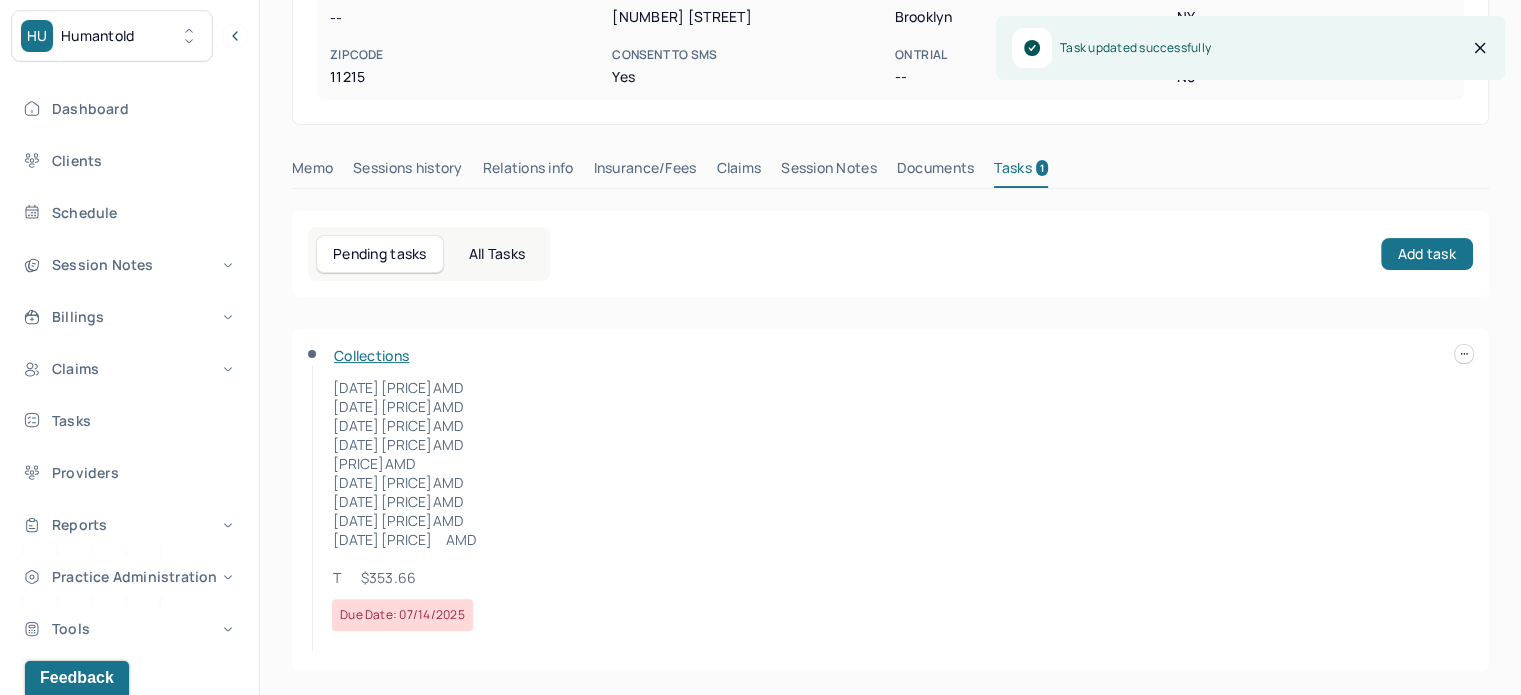 scroll, scrollTop: 180, scrollLeft: 0, axis: vertical 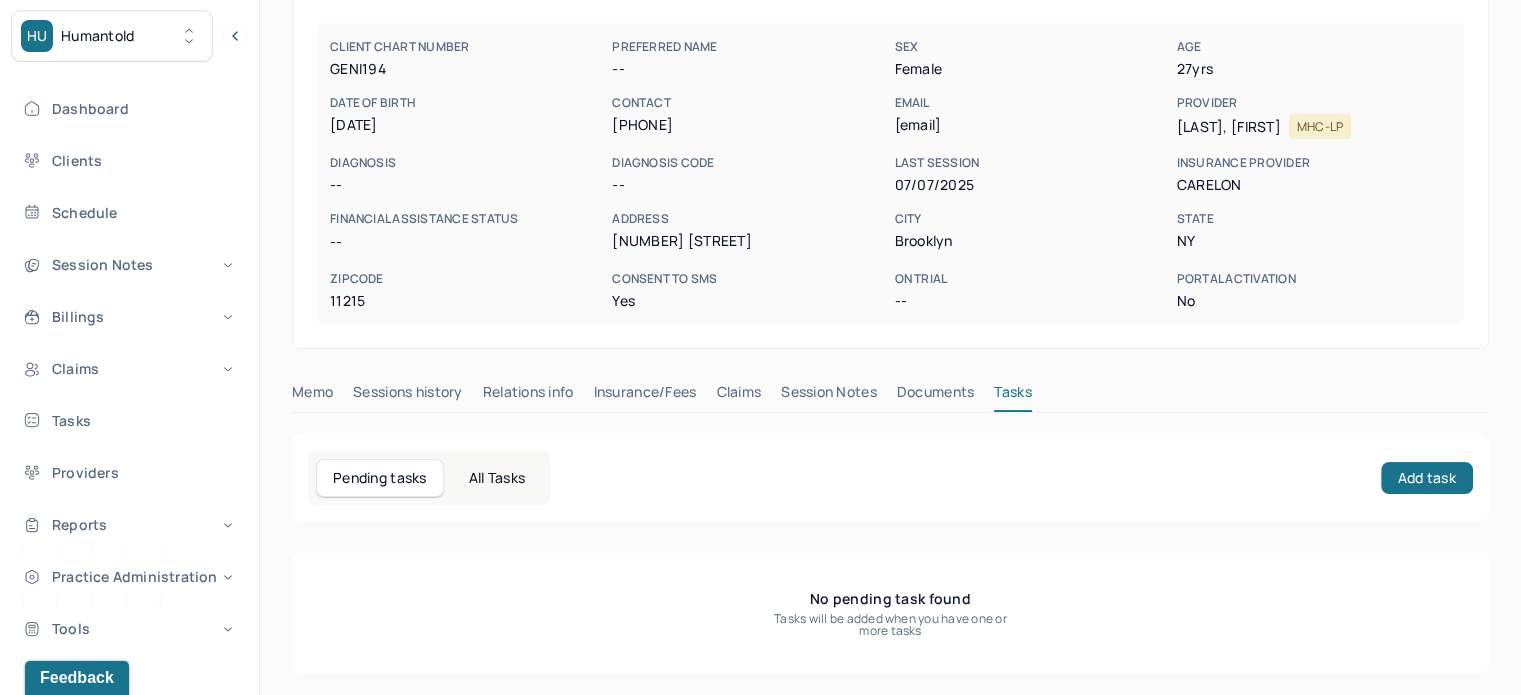 click on "Claims" at bounding box center [738, 396] 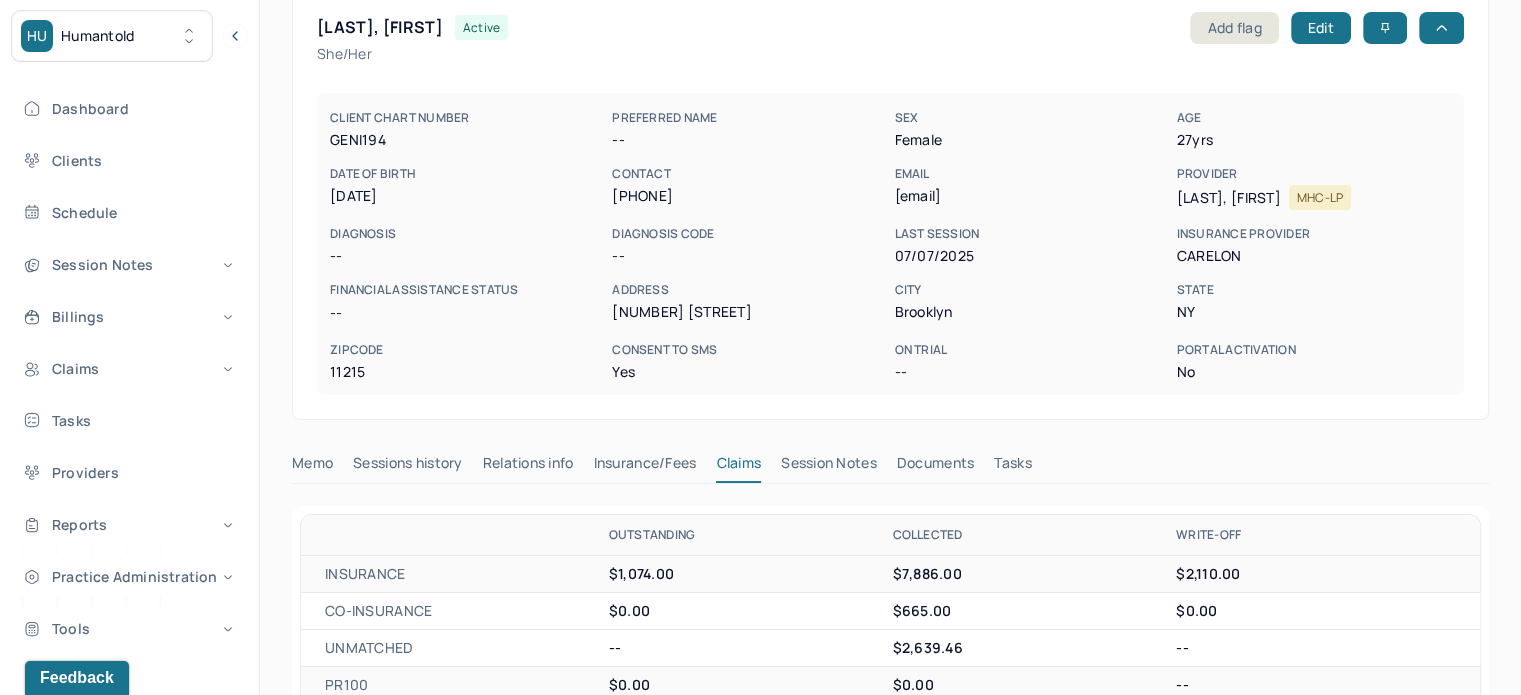 scroll, scrollTop: 80, scrollLeft: 0, axis: vertical 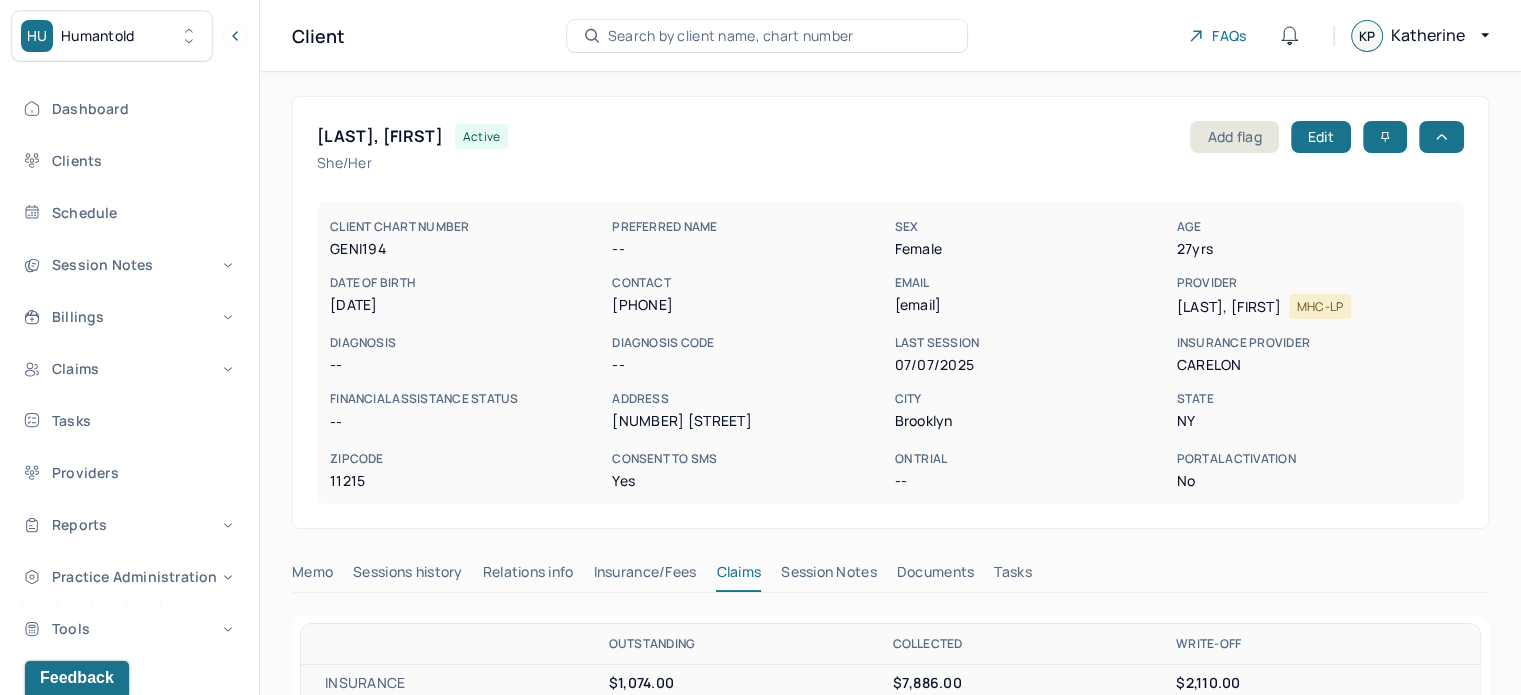drag, startPoint x: 632, startPoint y: 35, endPoint x: 648, endPoint y: 37, distance: 16.124516 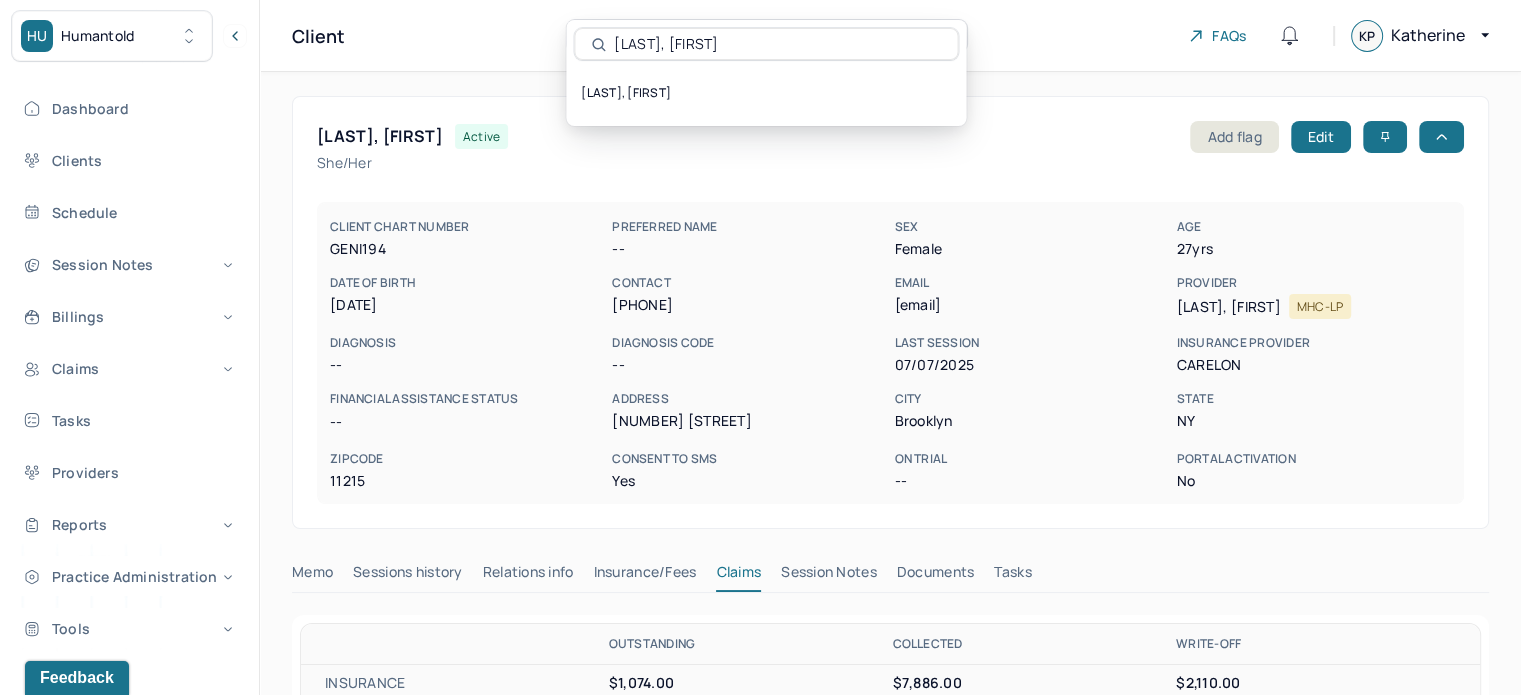 type on "[LAST], [FIRST]" 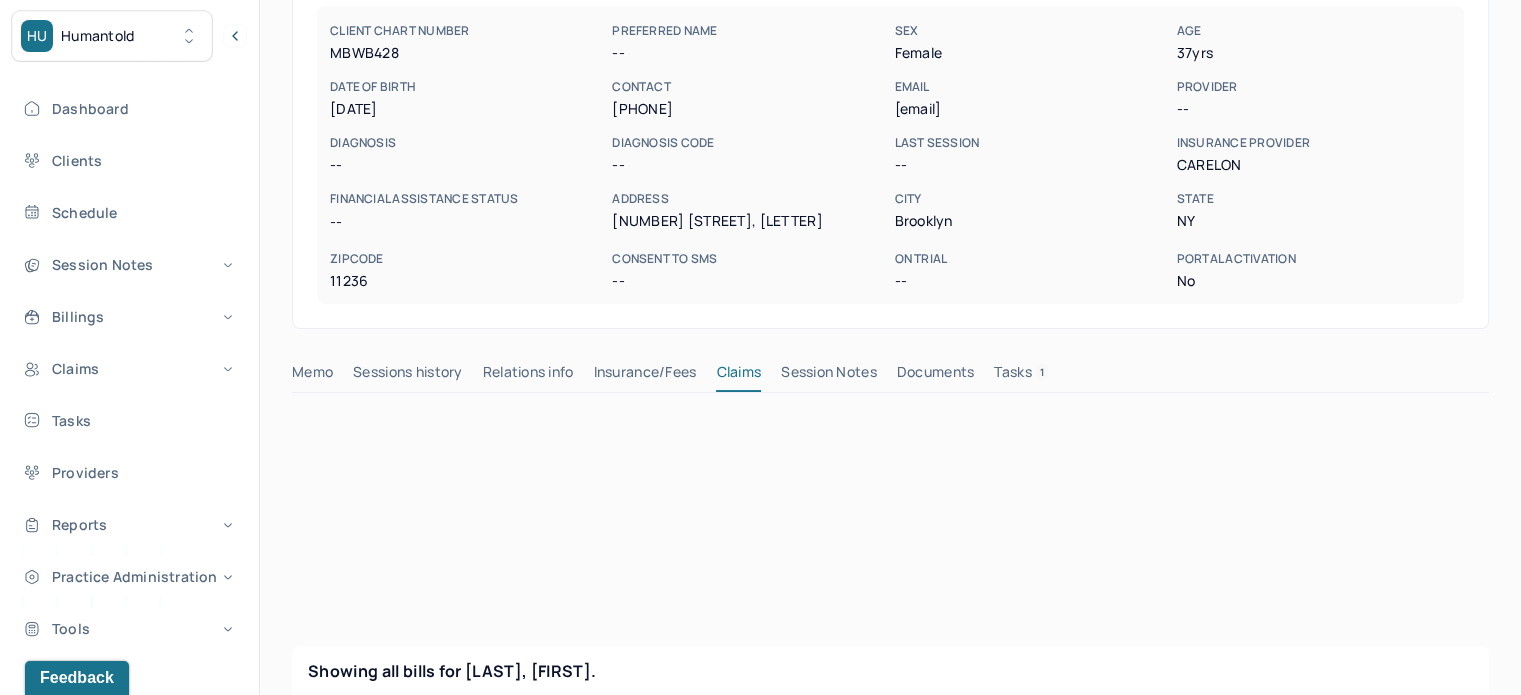 scroll, scrollTop: 400, scrollLeft: 0, axis: vertical 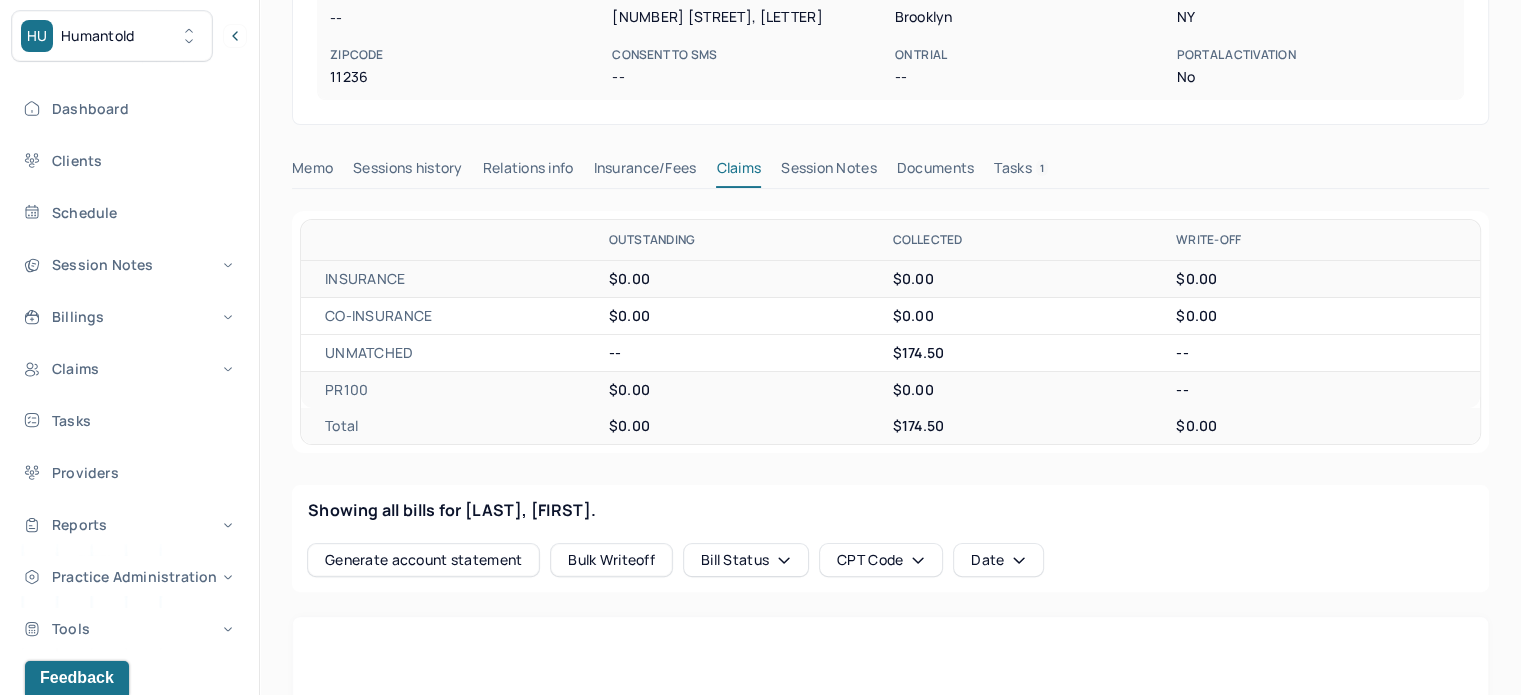 click on "Tasks 1" at bounding box center (1021, 172) 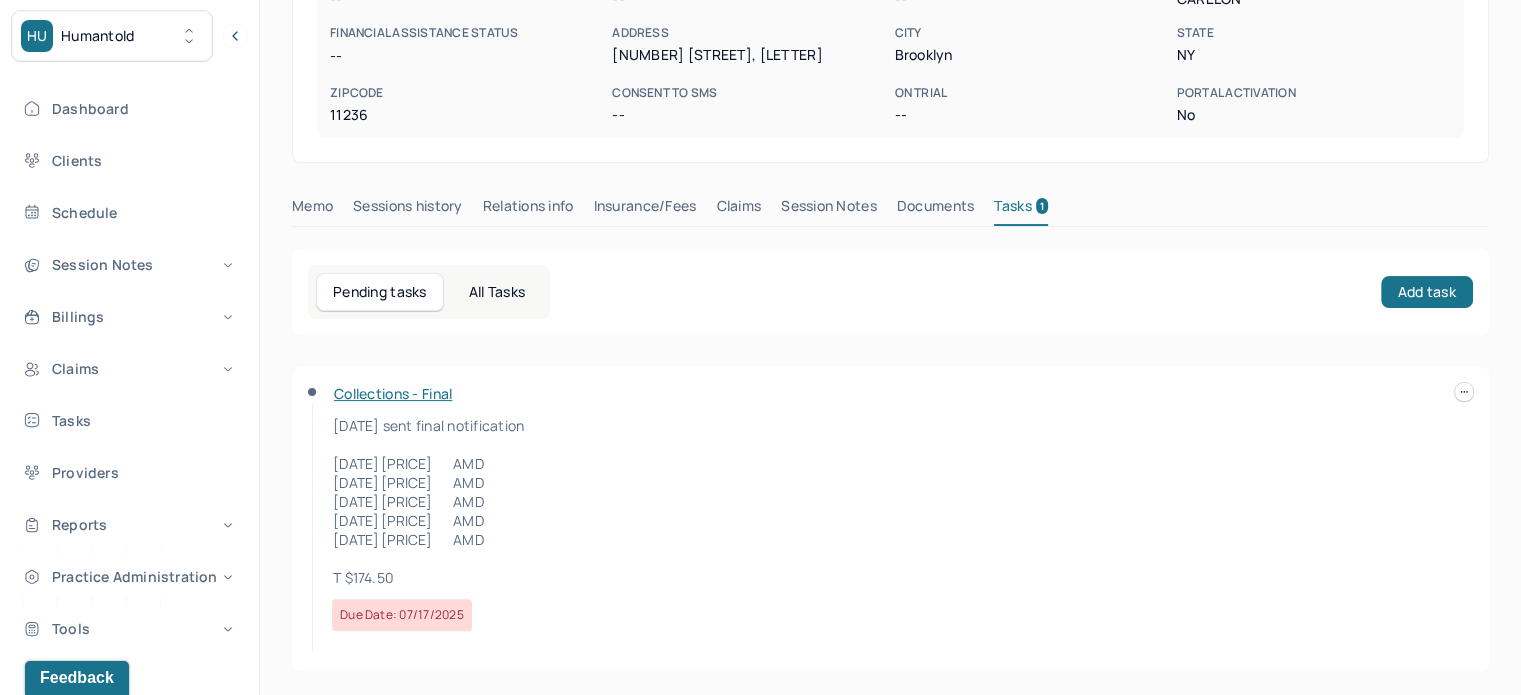 scroll, scrollTop: 361, scrollLeft: 0, axis: vertical 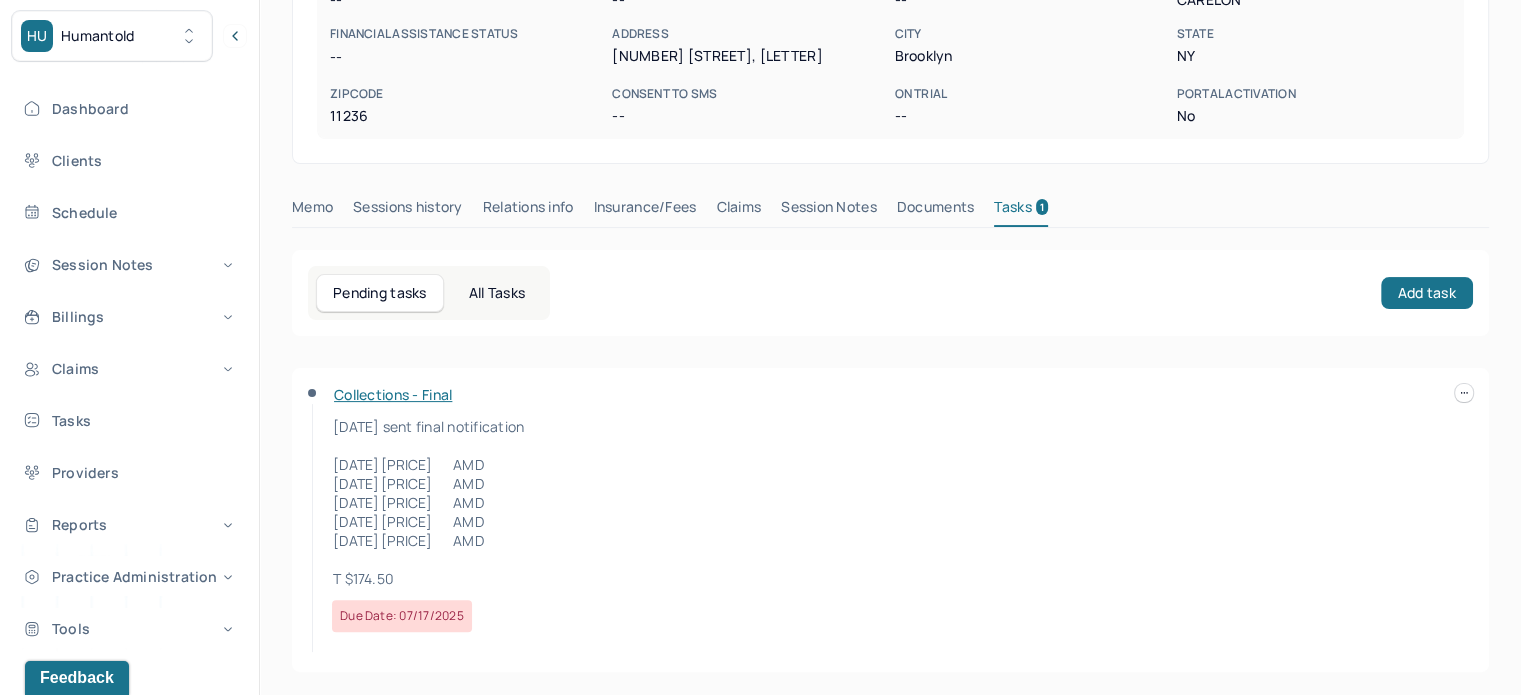 click on "HU Humantold       Dashboard Clients Schedule Session Notes Billings Claims Tasks Providers Reports Practice Administration Tools KP Katherine   Powers clientsupport,biller   Logout Client   Search by client name, chart number     FAQs     KP Katherine MILLER, NATASHA completed   Add flag     Edit               -- CLIENT CHART NUMBER MBWB428 PREFERRED NAME -- SEX female AGE 37  yrs DATE OF BIRTH 10/05/1987  CONTACT (347) 893-7288 EMAIL nmiller987@gmail.com PROVIDER -- DIAGNOSIS -- DIAGNOSIS CODE -- LAST SESSION -- insurance provider CARELON FINANCIAL ASSISTANCE STATUS -- Address 10202 Avenue, L City Brooklyn State NY Zipcode 11236 Consent to Sms -- On Trial -- Portal Activation No   Memo     Sessions history     Relations info     Insurance/Fees     Claims     Session Notes     Documents     Tasks 1     Pending tasks     All Tasks     Add task     Collections - Final   7/10 sent final notification 10/10/2023	$12.50	AMD 10/17/2023	$40.50	AMD 10/24/2023	$40.50	AMD 11/7/2023	$40.50	AMD" at bounding box center (760, 167) 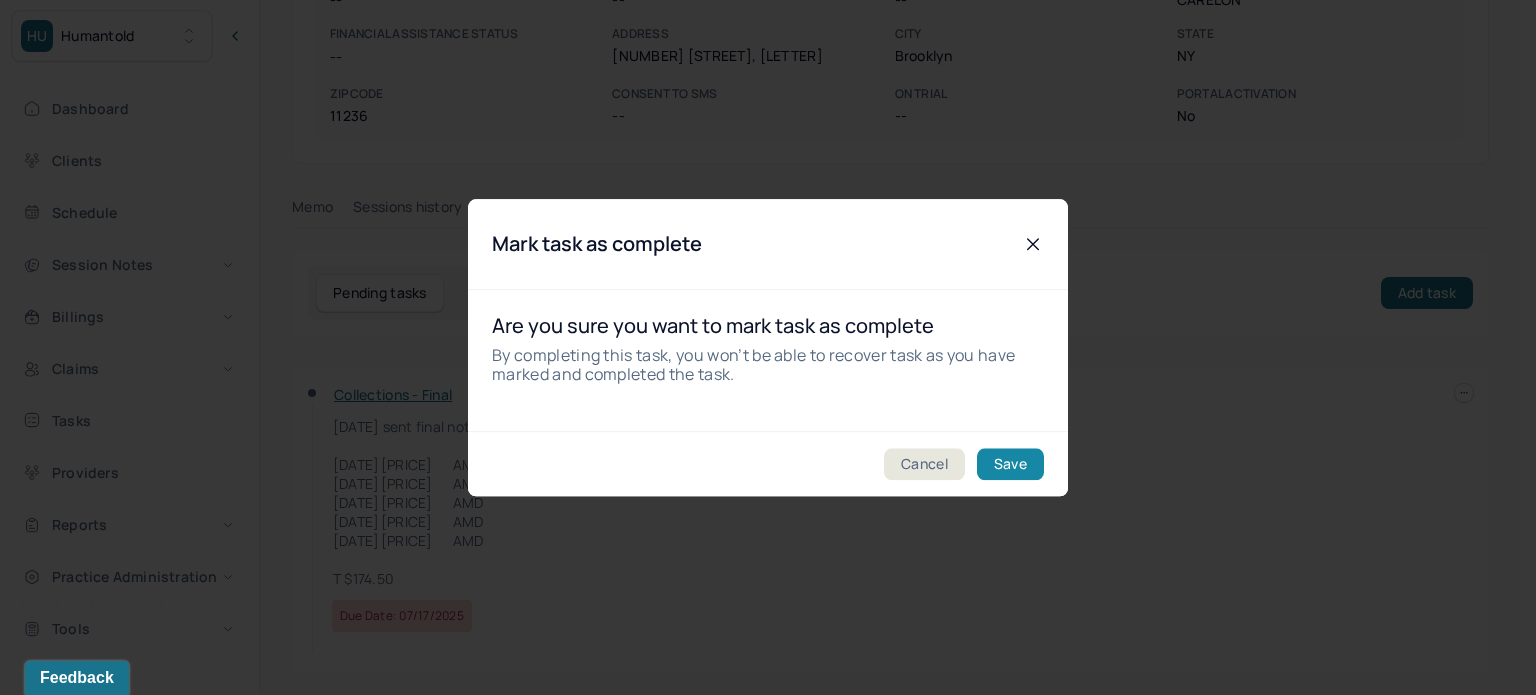 click on "Save" at bounding box center (1010, 464) 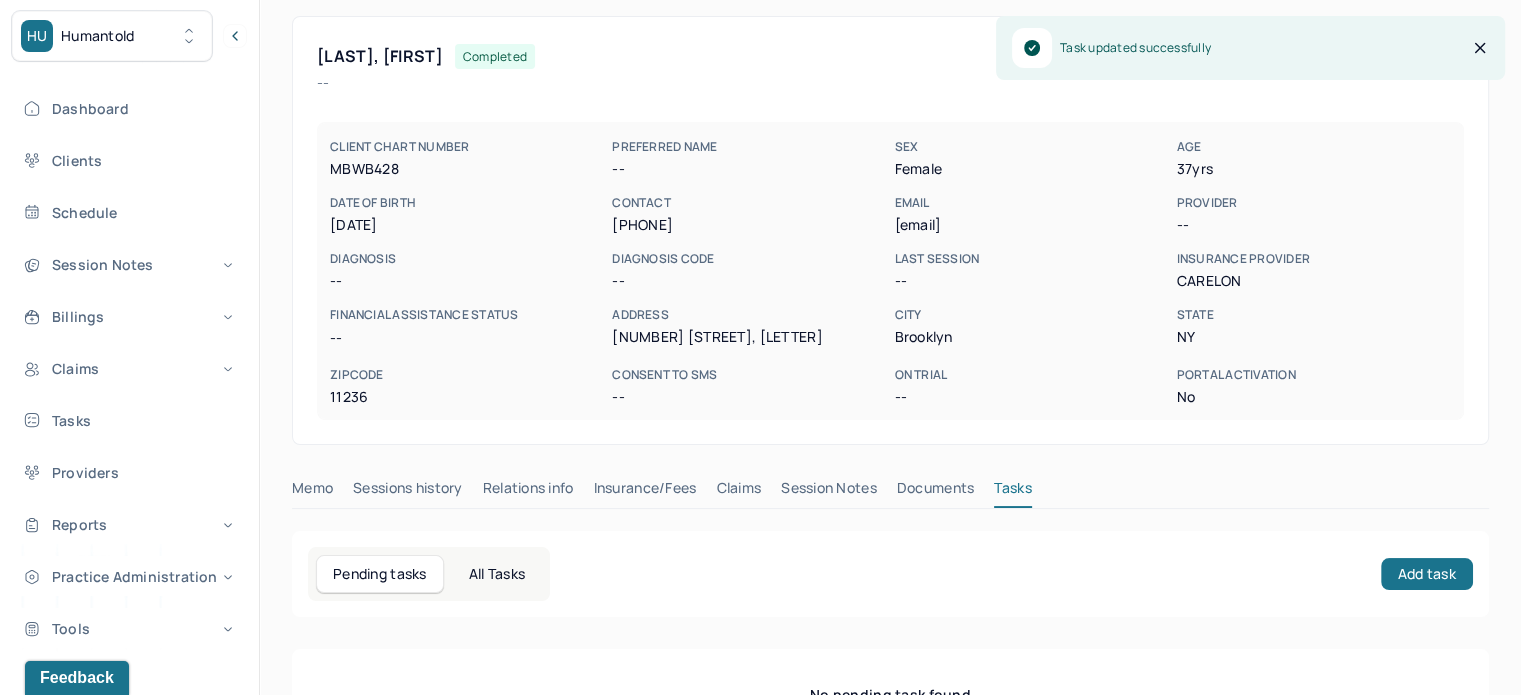 scroll, scrollTop: 0, scrollLeft: 0, axis: both 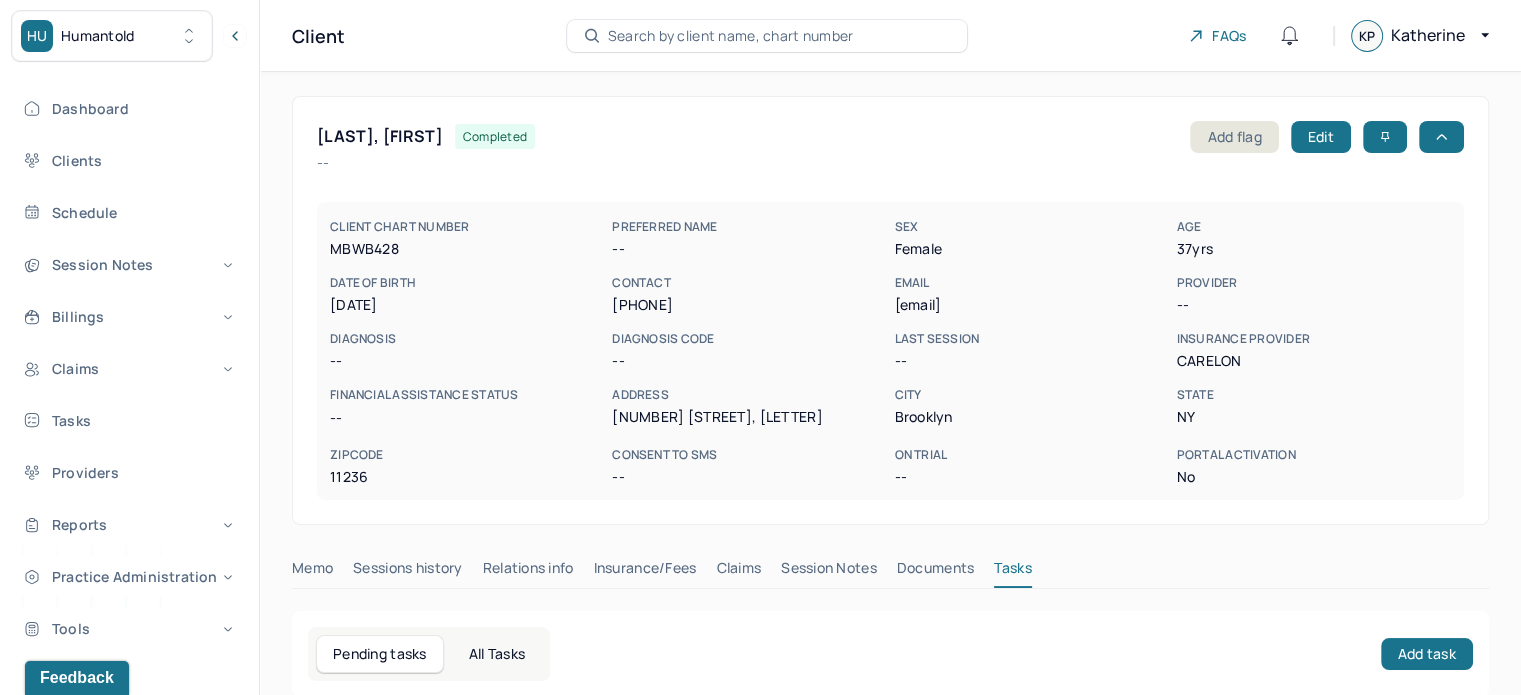 click on "nmiller987@gmail.com" at bounding box center [1031, 305] 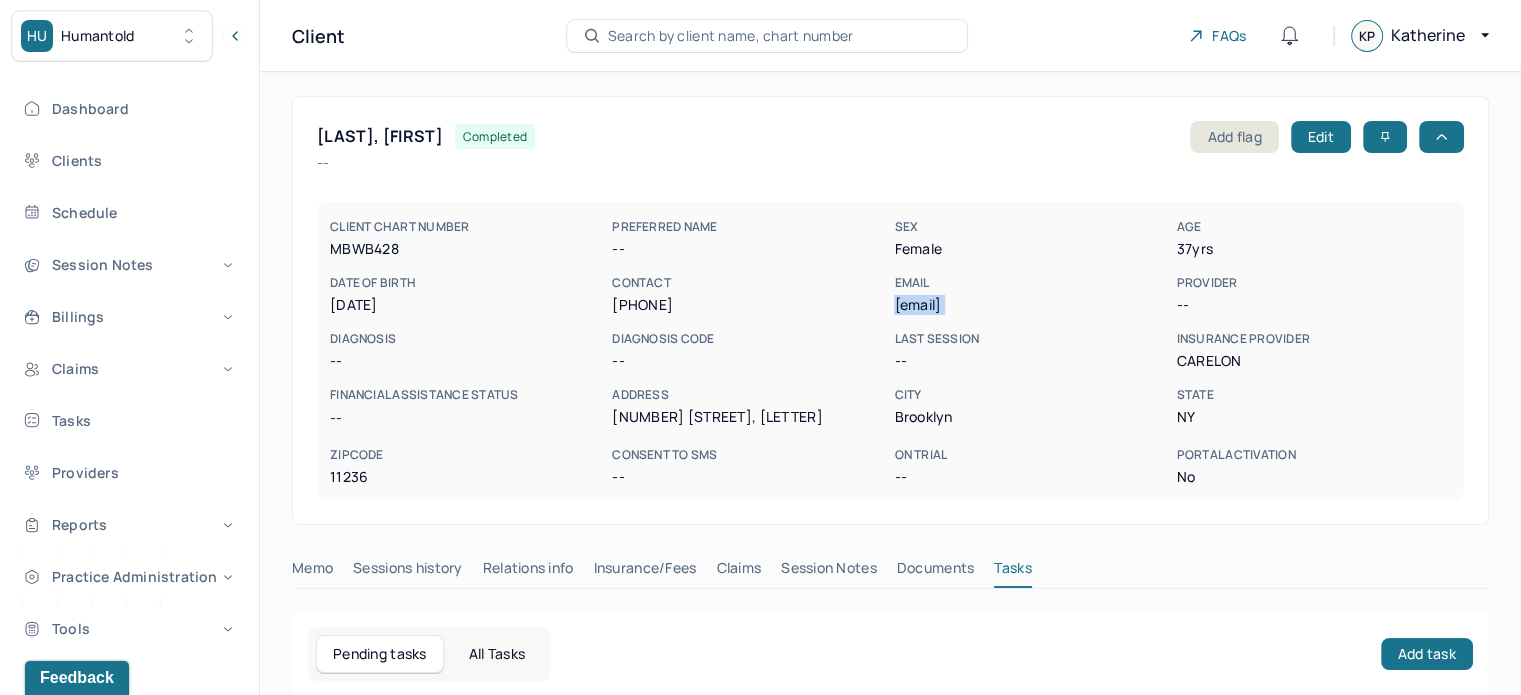 click on "nmiller987@gmail.com" at bounding box center (1031, 305) 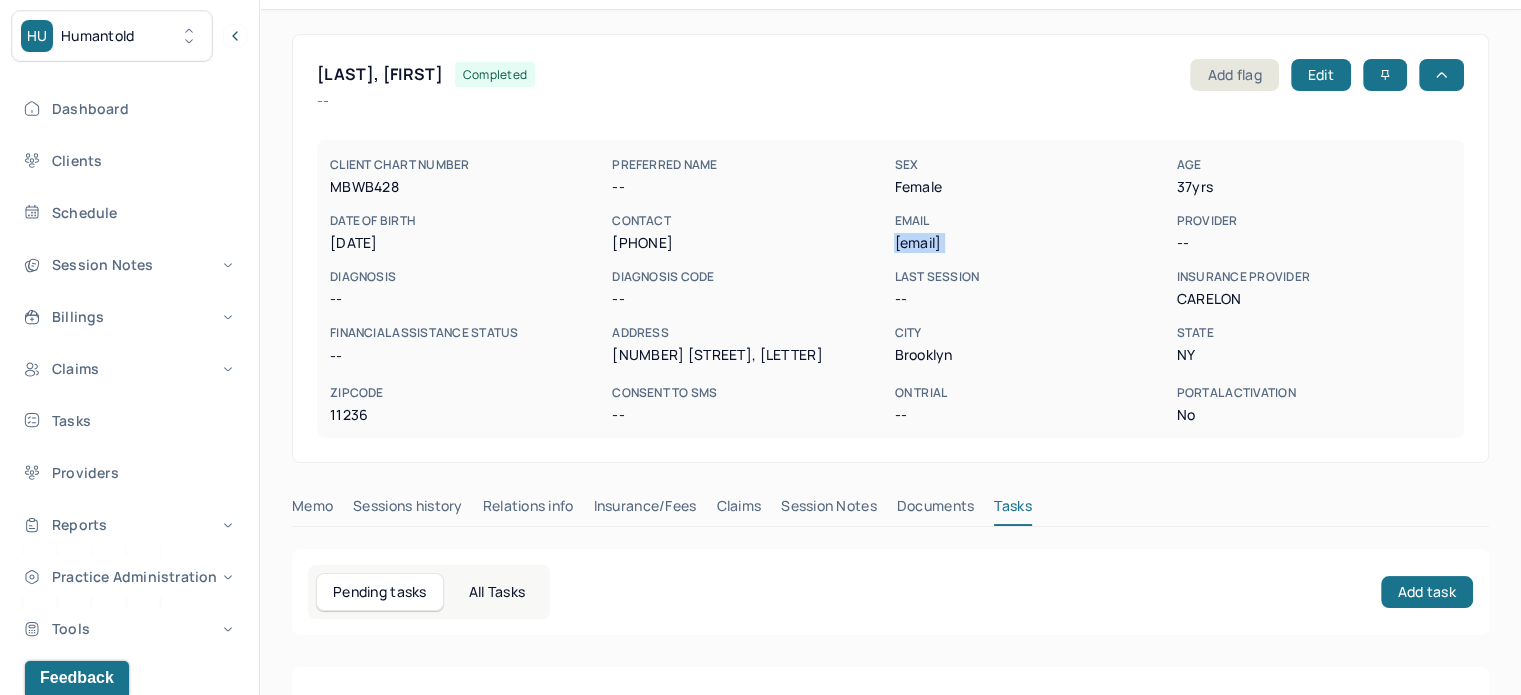 scroll, scrollTop: 176, scrollLeft: 0, axis: vertical 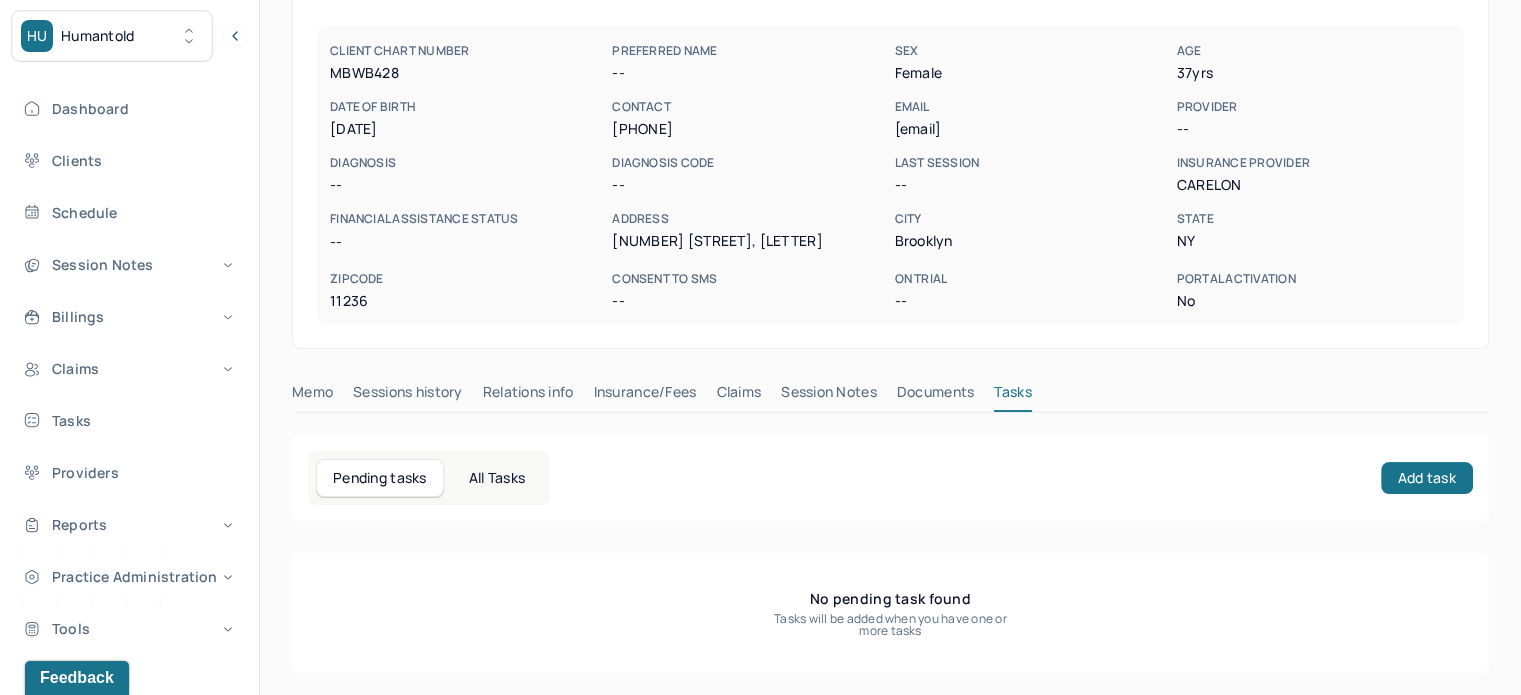 click on "MILLER, NATASHA completed   Add flag     Edit               -- CLIENT CHART NUMBER MBWB428 PREFERRED NAME -- SEX female AGE 37  yrs DATE OF BIRTH 10/05/1987  CONTACT (347) 893-7288 EMAIL nmiller987@gmail.com PROVIDER -- DIAGNOSIS -- DIAGNOSIS CODE -- LAST SESSION -- insurance provider CARELON FINANCIAL ASSISTANCE STATUS -- Address 10202 Avenue, L City Brooklyn State NY Zipcode 11236 Consent to Sms -- On Trial -- Portal Activation No   Memo     Sessions history     Relations info     Insurance/Fees     Claims     Session Notes     Documents     Tasks     Pending tasks     All Tasks     Add task   No pending task found Tasks will be added when you have one or more tasks" at bounding box center [890, 296] 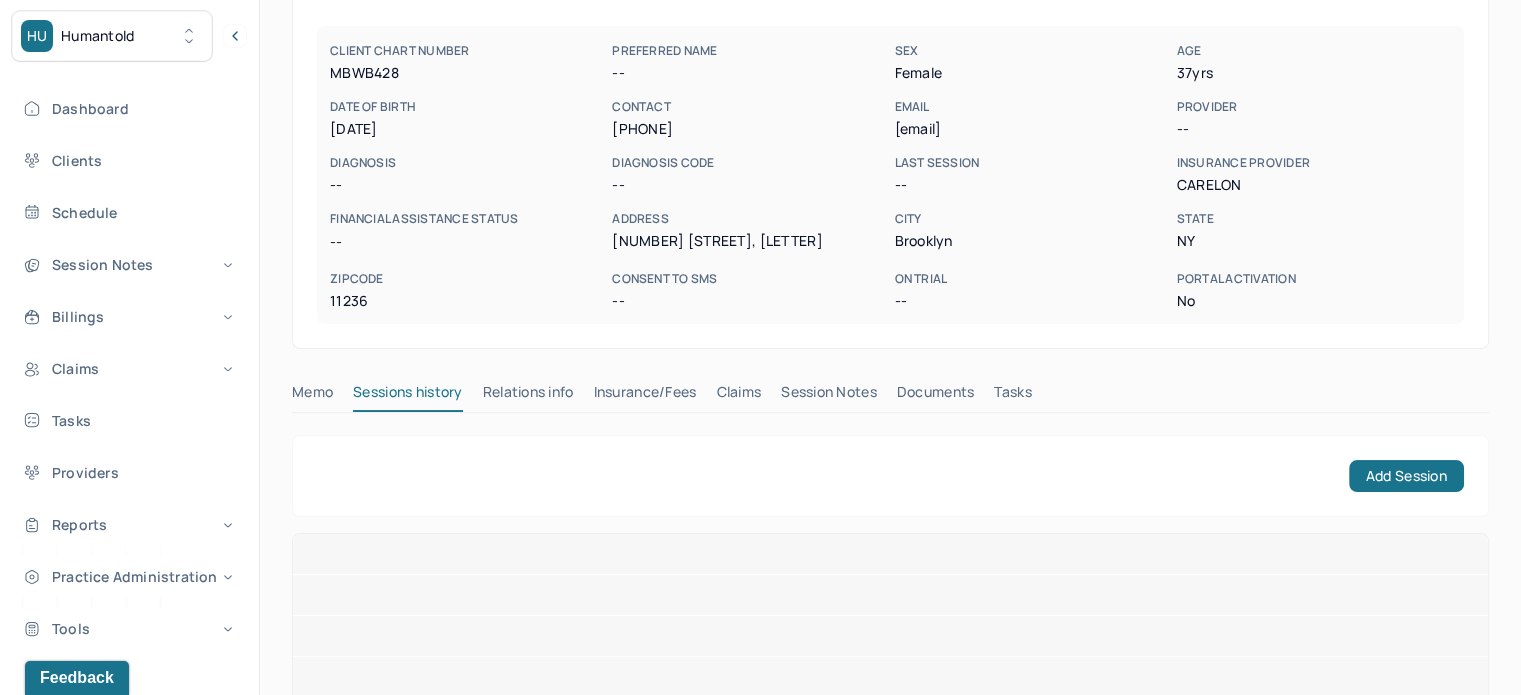 scroll, scrollTop: 158, scrollLeft: 0, axis: vertical 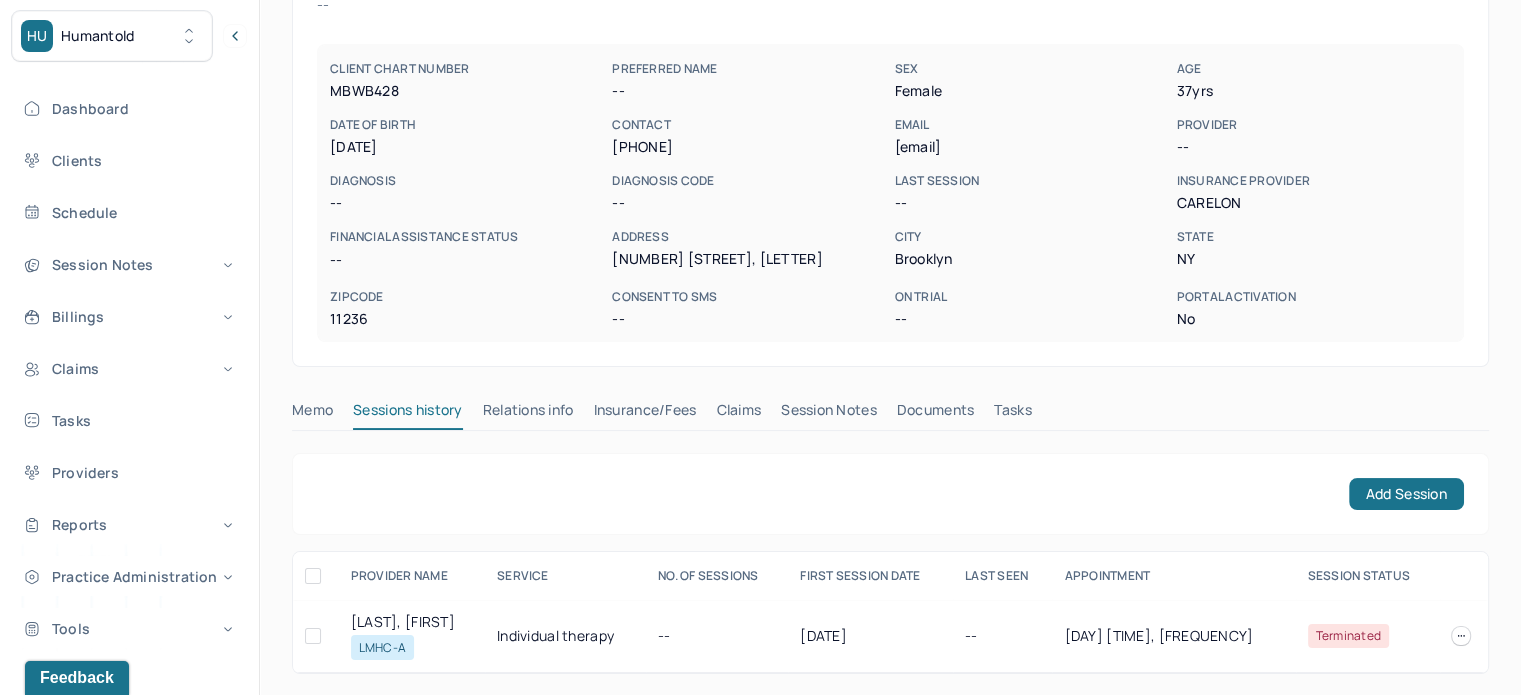 click on "Tasks" at bounding box center [1012, 414] 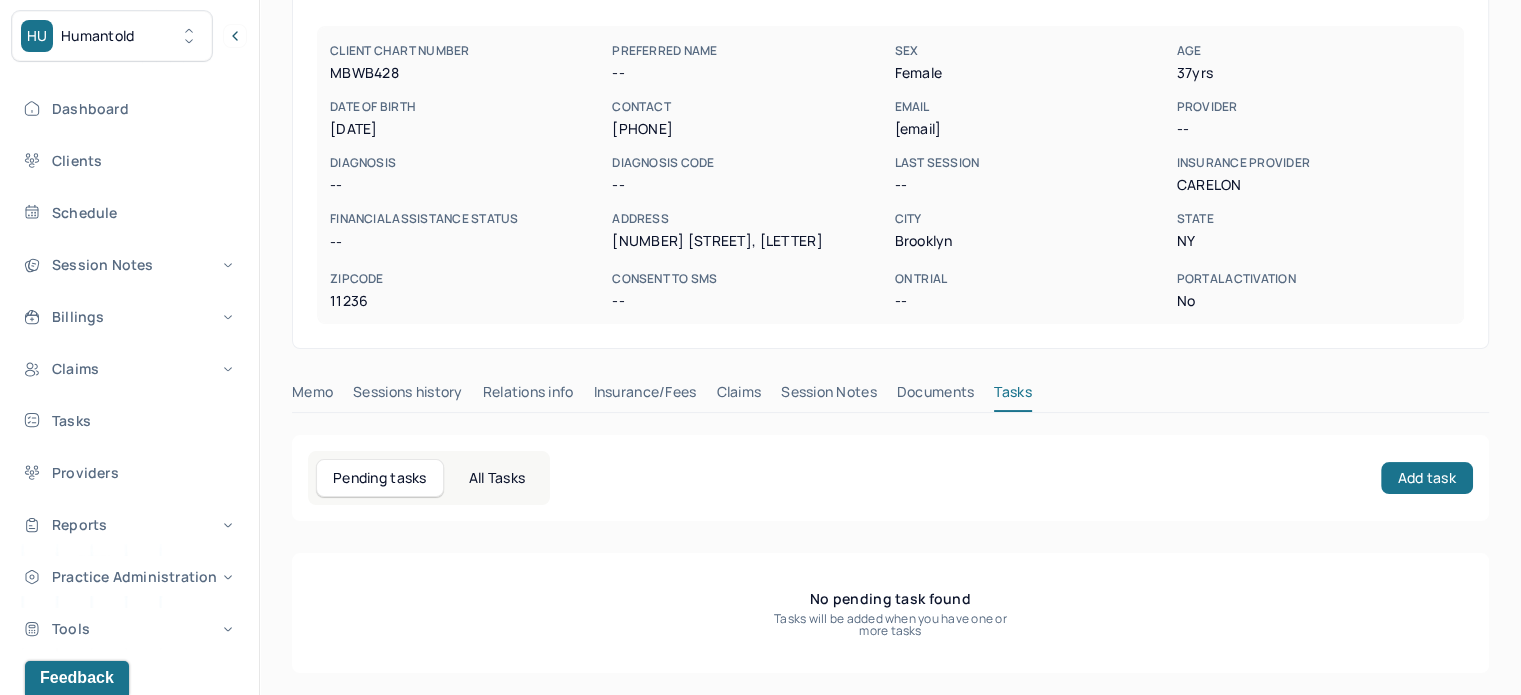 scroll, scrollTop: 0, scrollLeft: 0, axis: both 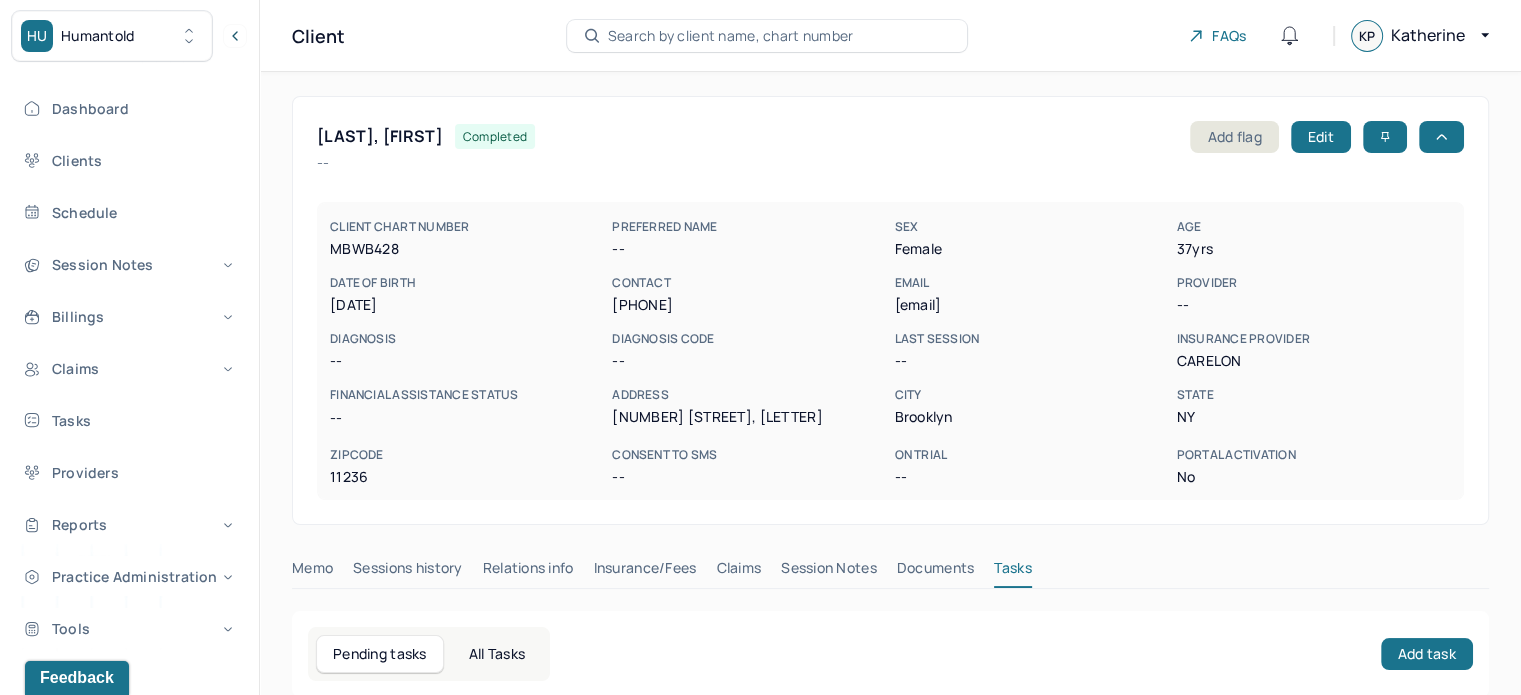 click on "Search by client name, chart number" at bounding box center (731, 36) 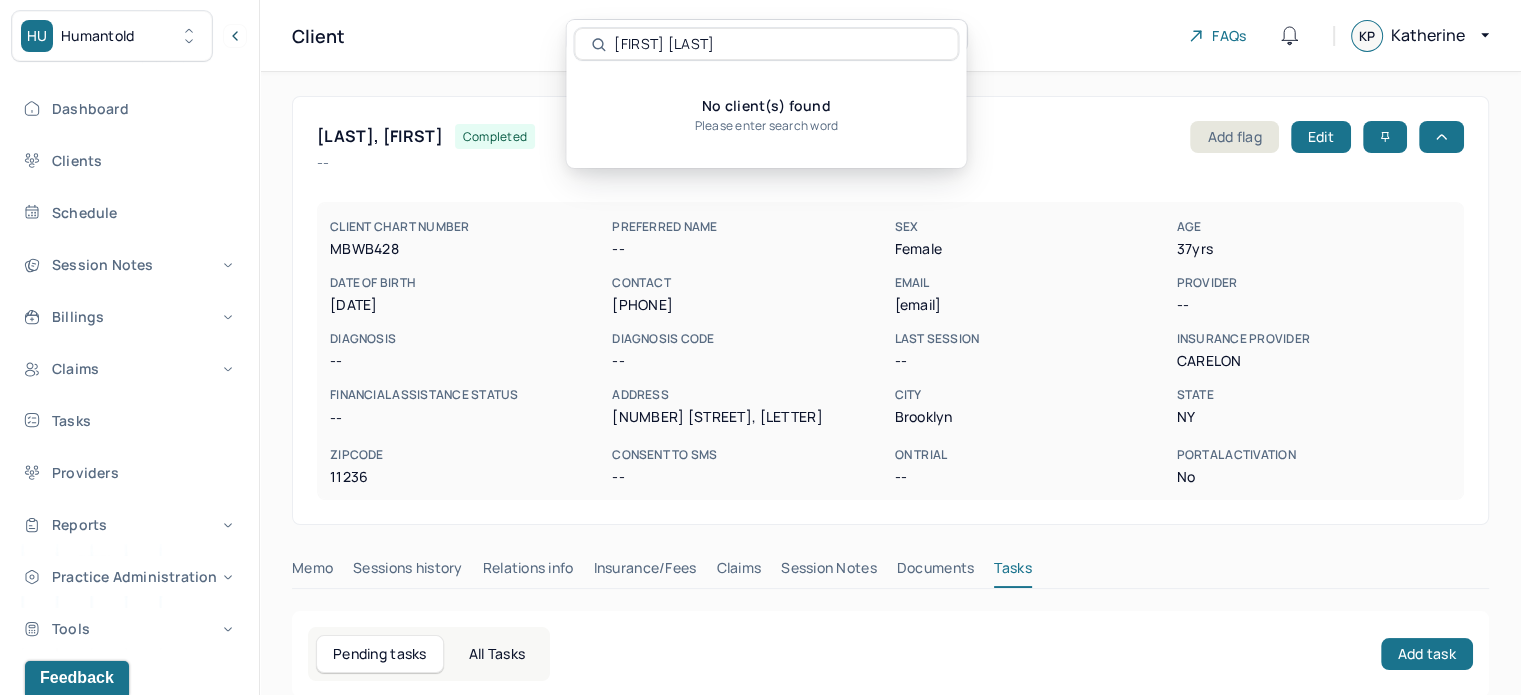 drag, startPoint x: 662, startPoint y: 42, endPoint x: 589, endPoint y: 48, distance: 73.24616 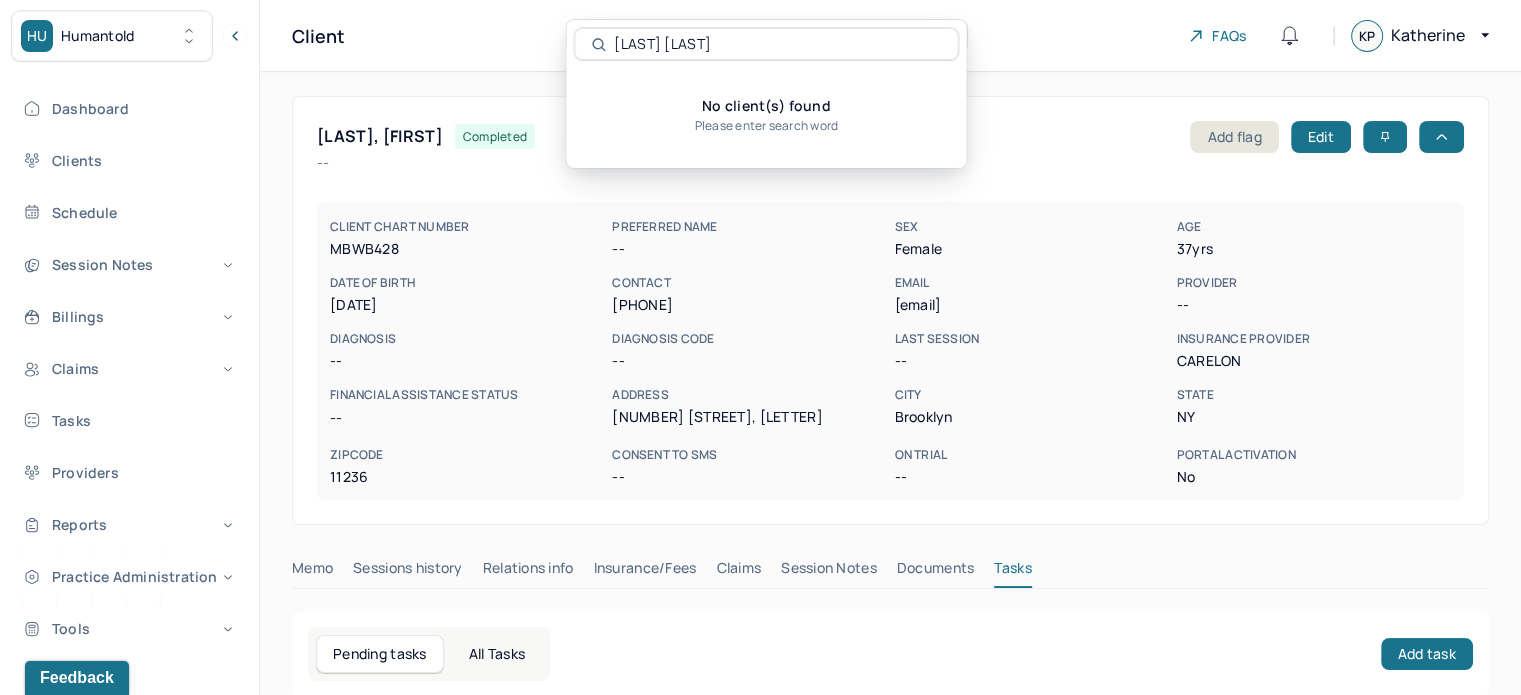 drag, startPoint x: 667, startPoint y: 44, endPoint x: 833, endPoint y: 47, distance: 166.0271 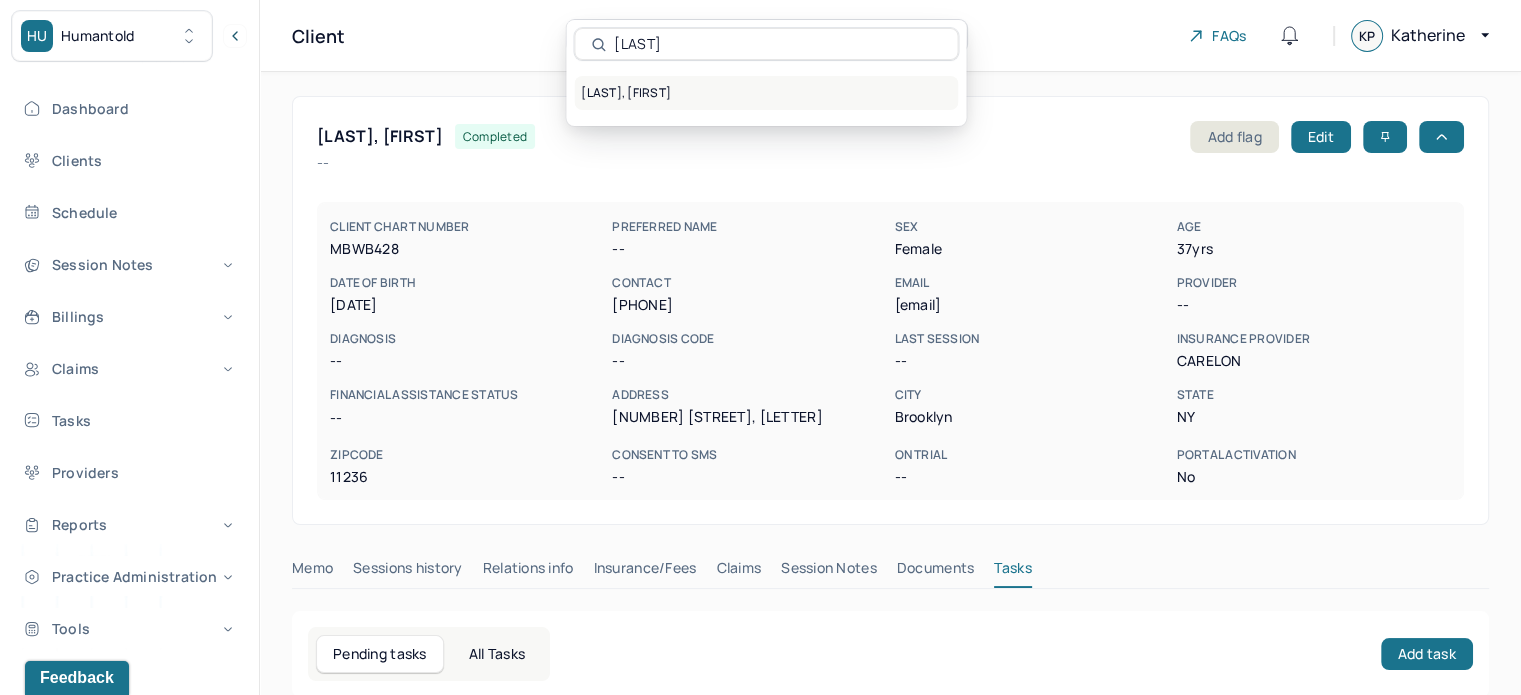 type on "Bledsoe" 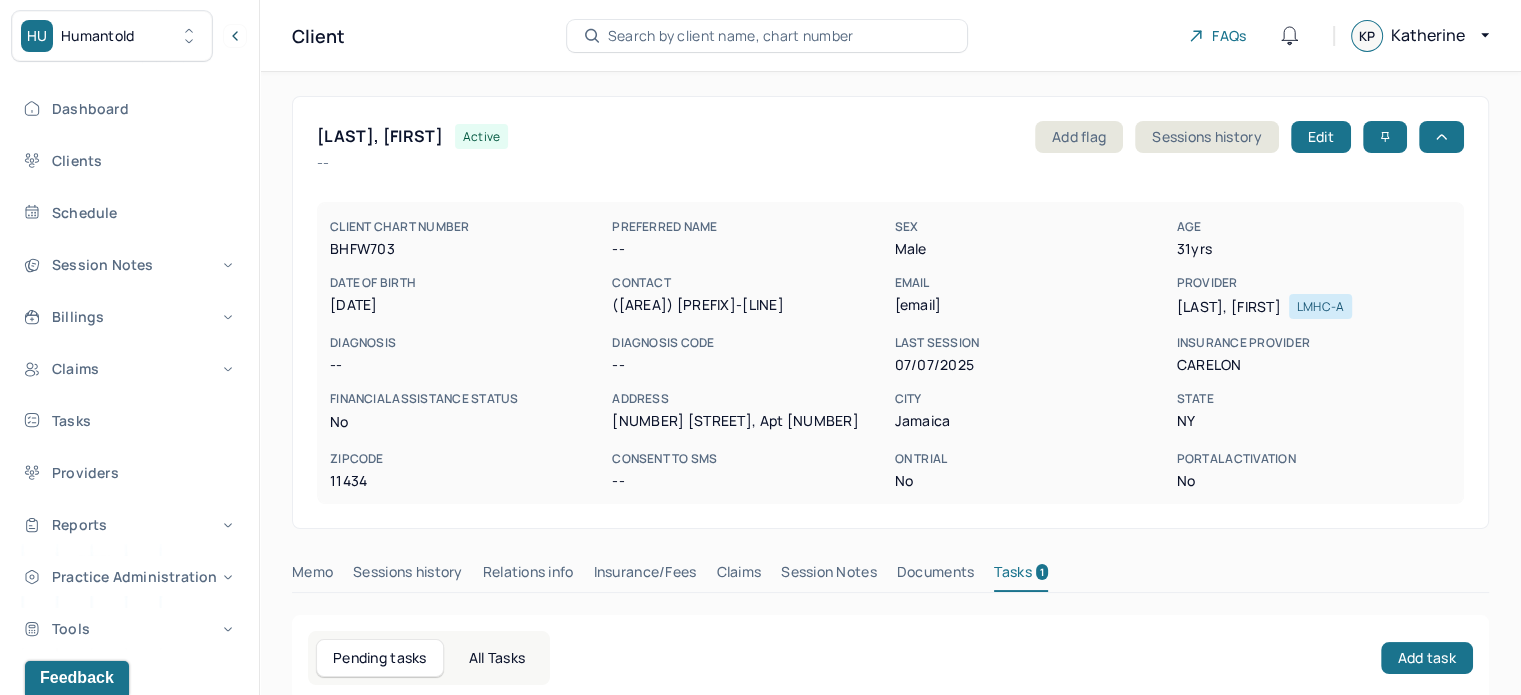 click on "BLEDSOE-GRANT, MARKIE" at bounding box center [380, 136] 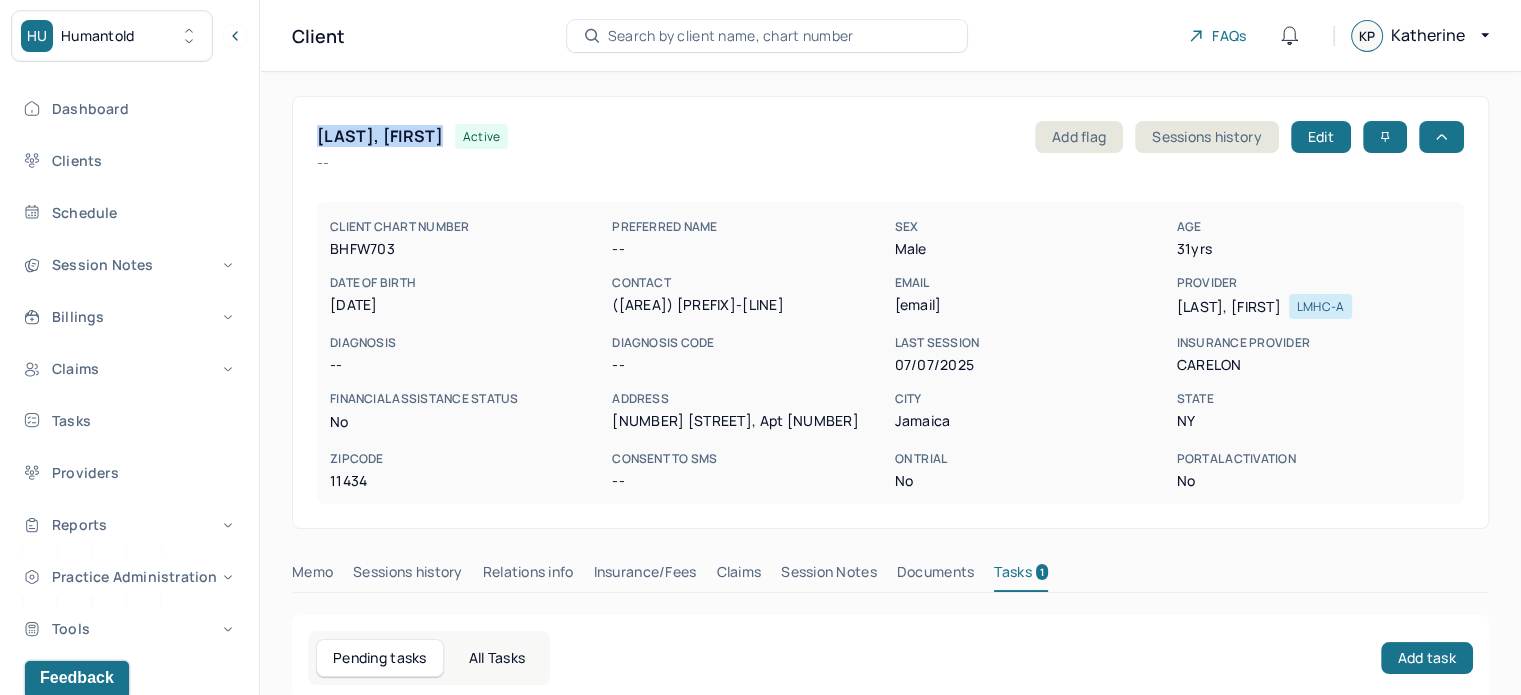 click on "BLEDSOE-GRANT, MARKIE" at bounding box center [380, 136] 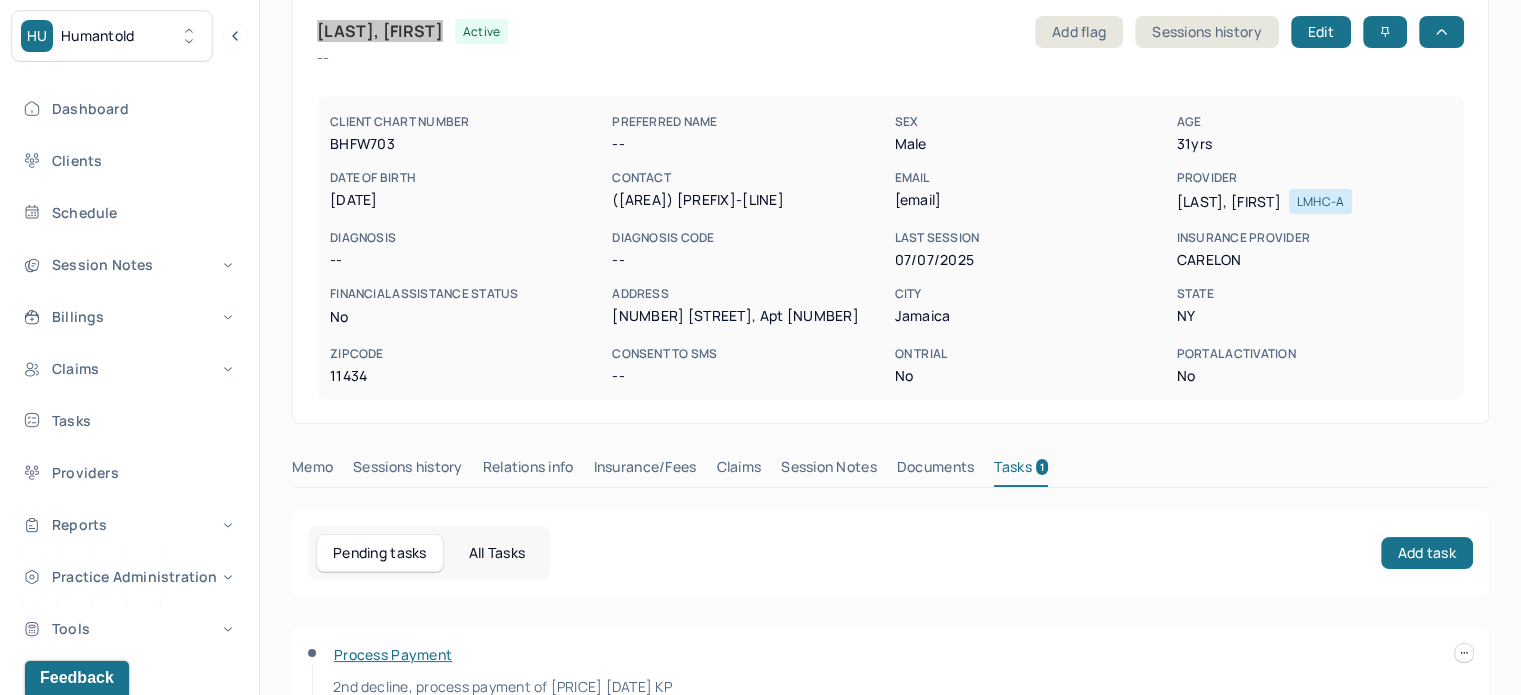 scroll, scrollTop: 212, scrollLeft: 0, axis: vertical 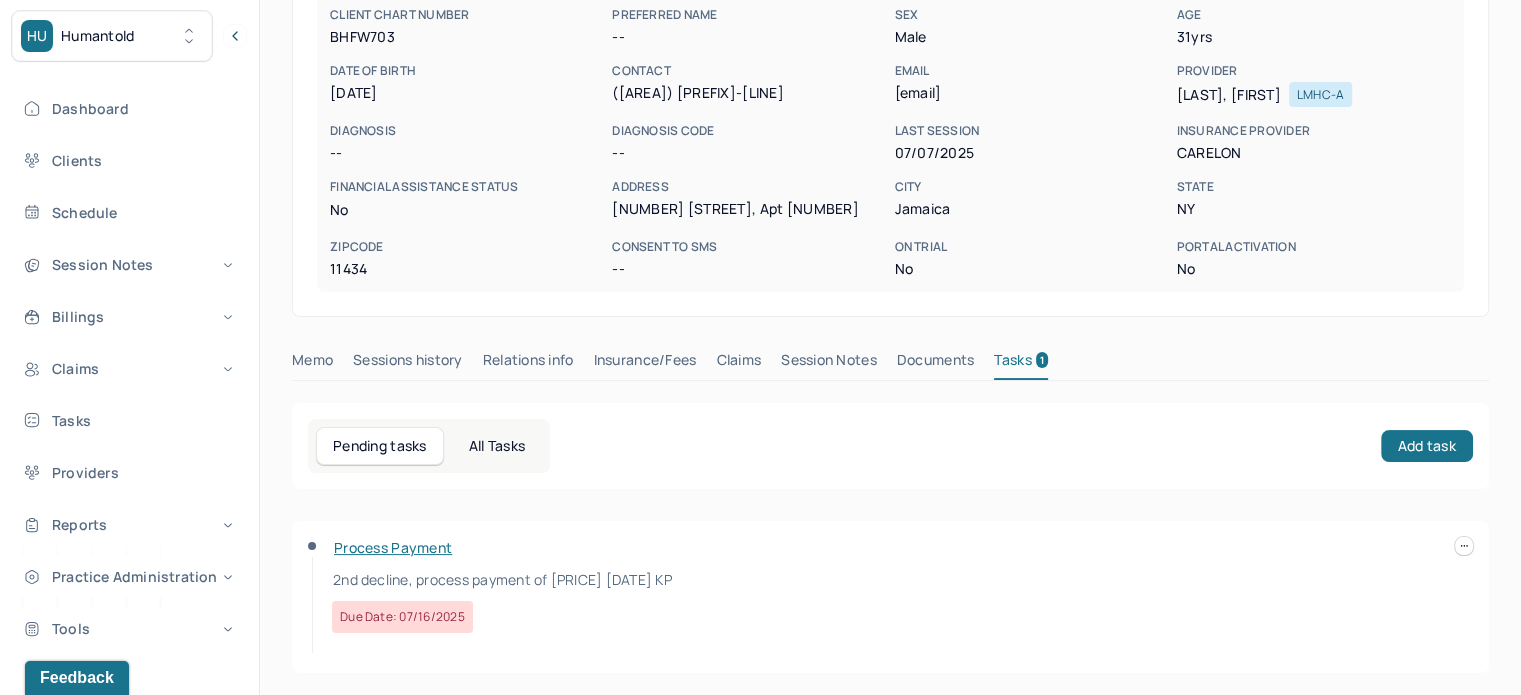 click on "Process Payment   2nd decline, process payment of $54.00 7/16 KP Due date: 07/16/2025" at bounding box center (890, 597) 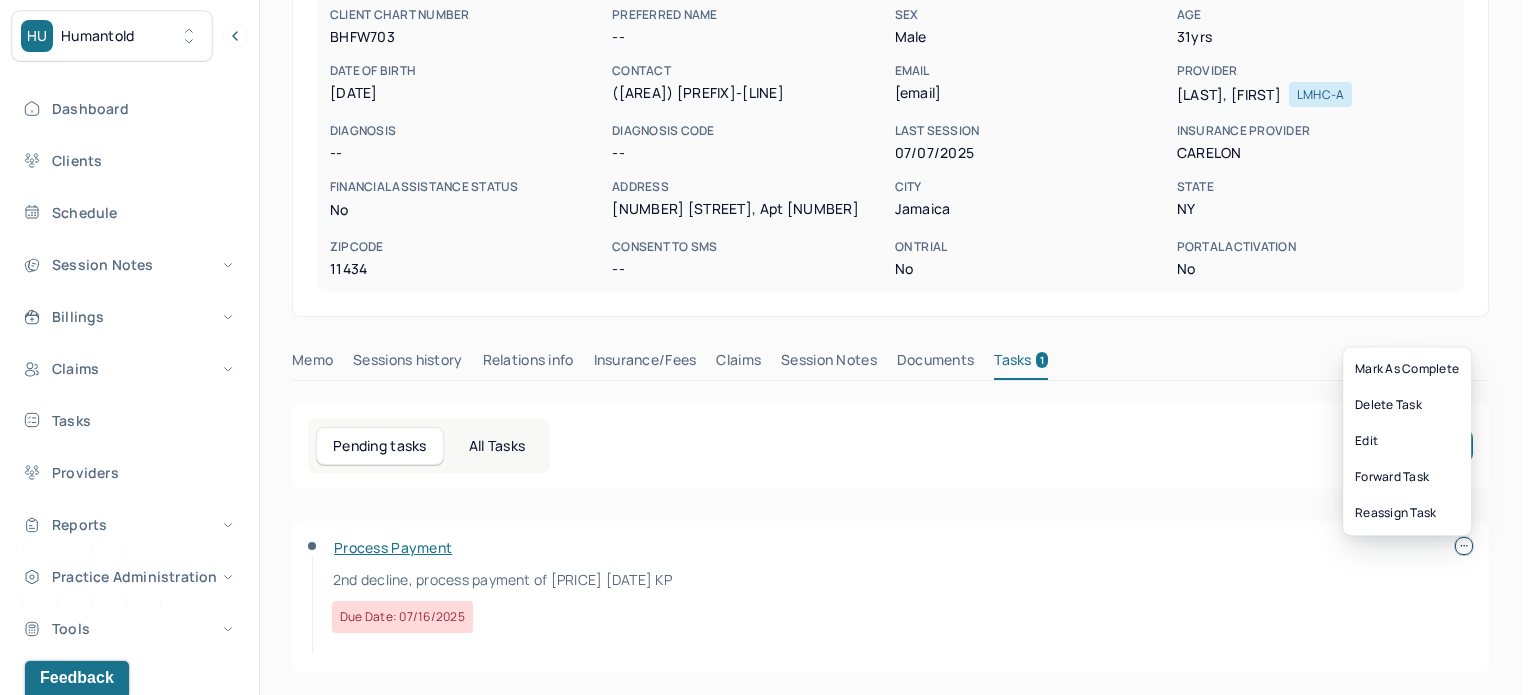 click at bounding box center [1464, 546] 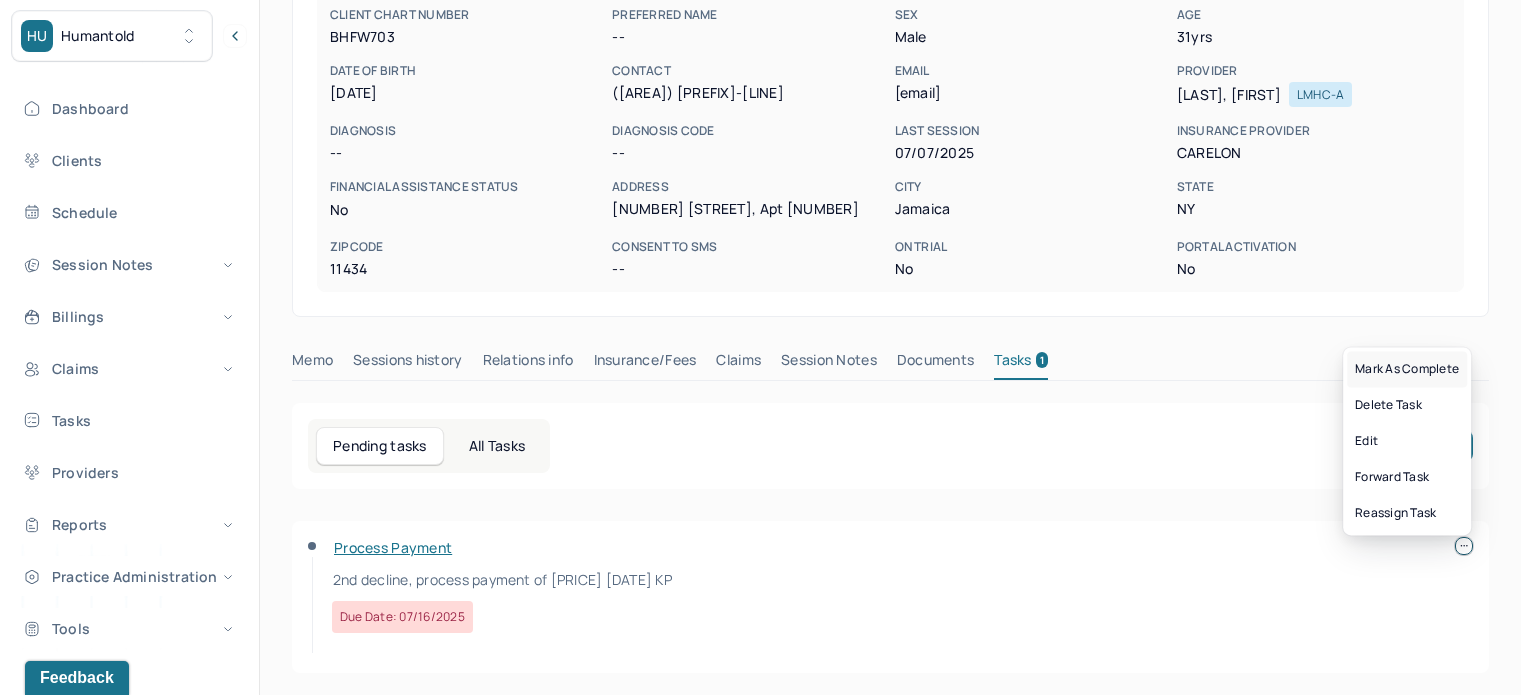click on "Mark as complete" at bounding box center [1407, 369] 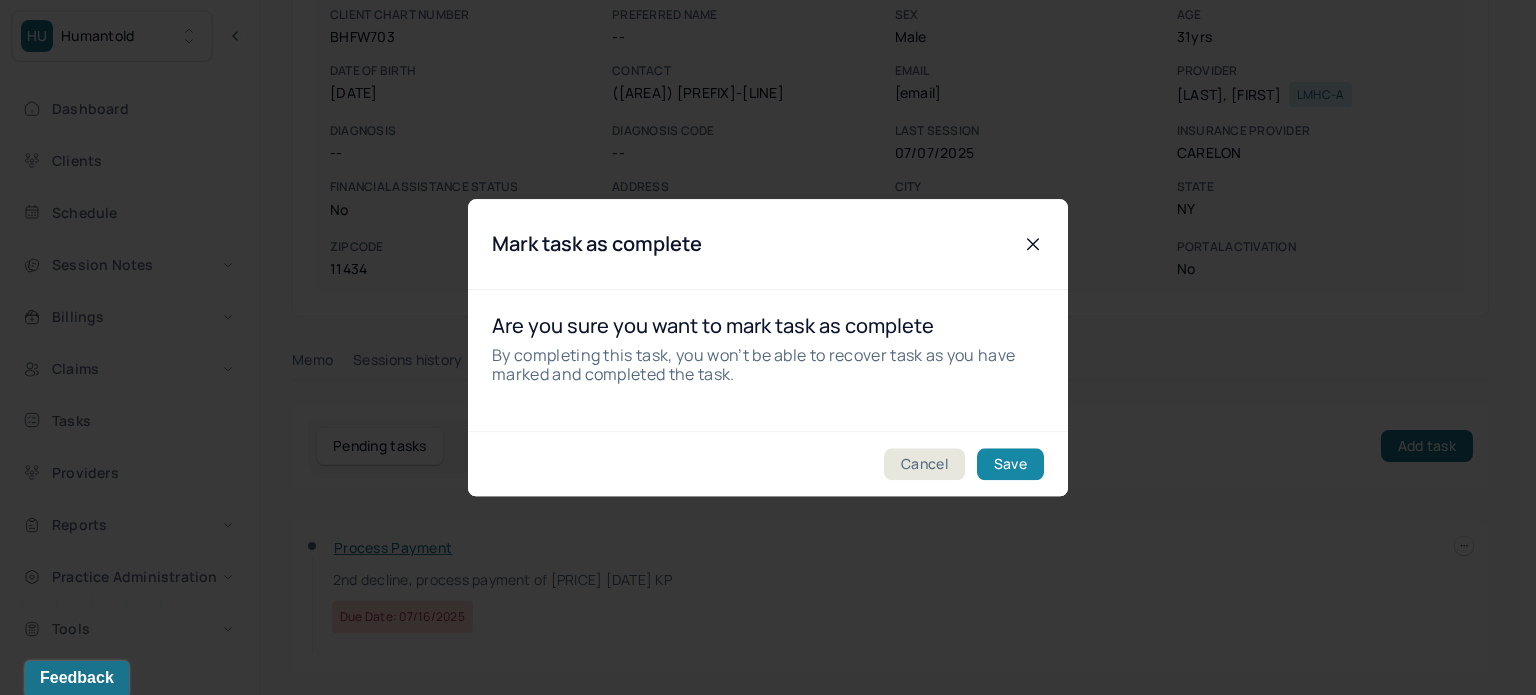 click on "Save" at bounding box center (1010, 464) 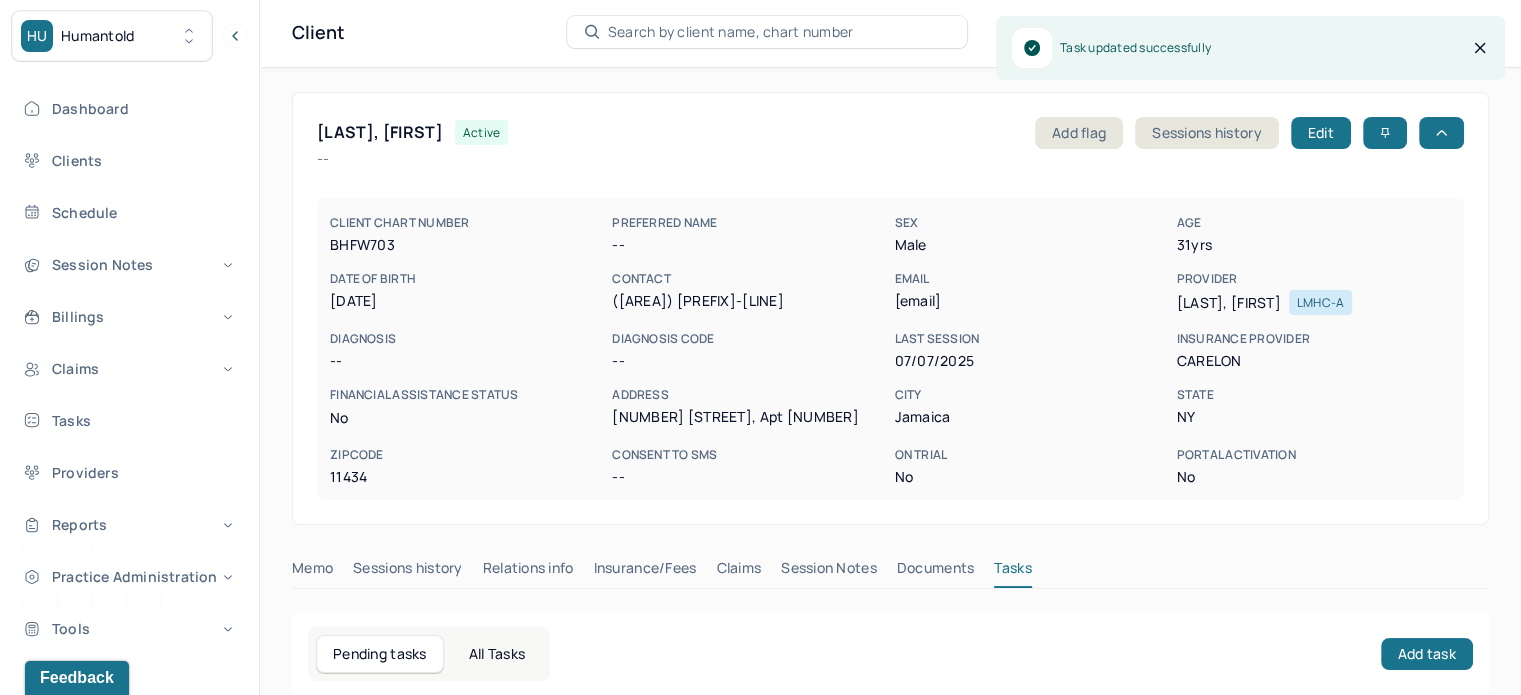 scroll, scrollTop: 0, scrollLeft: 0, axis: both 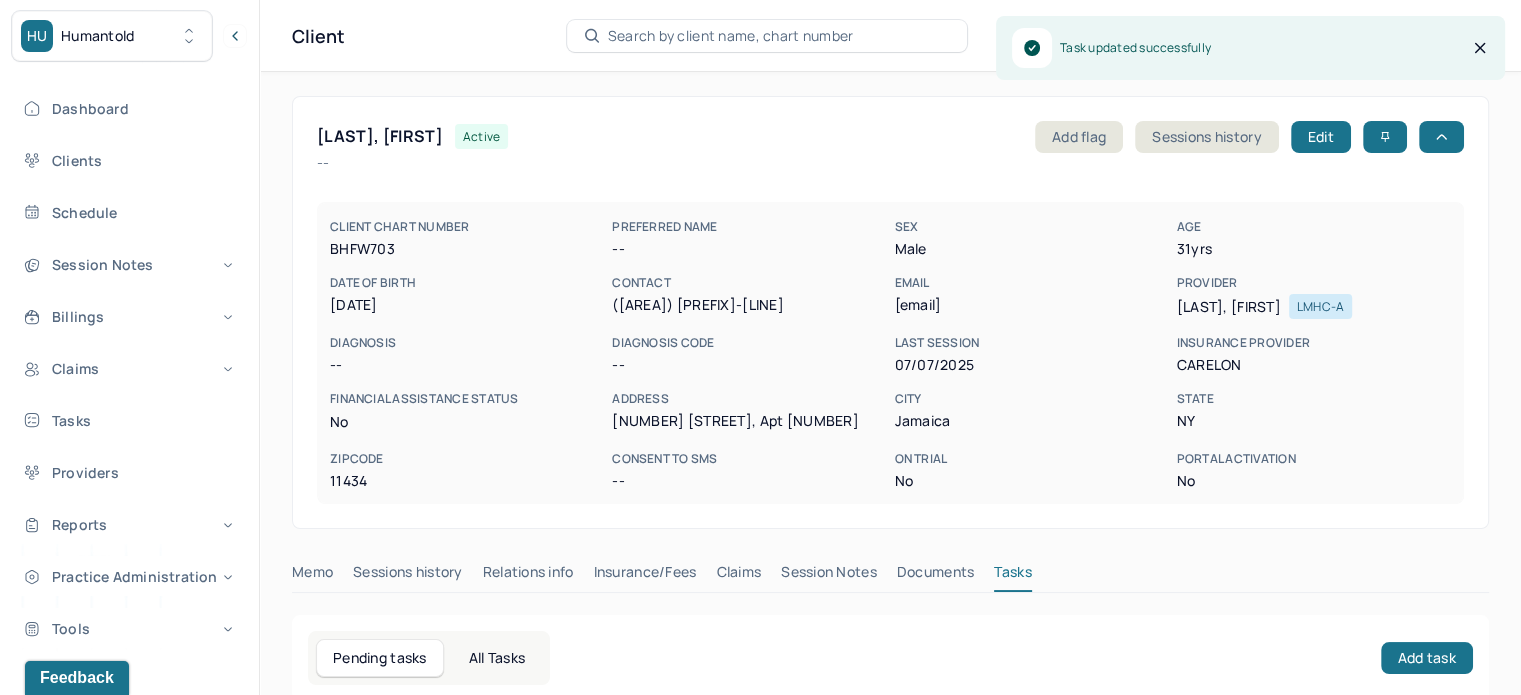 click on "mlb9566@nyu.edu" at bounding box center [1031, 305] 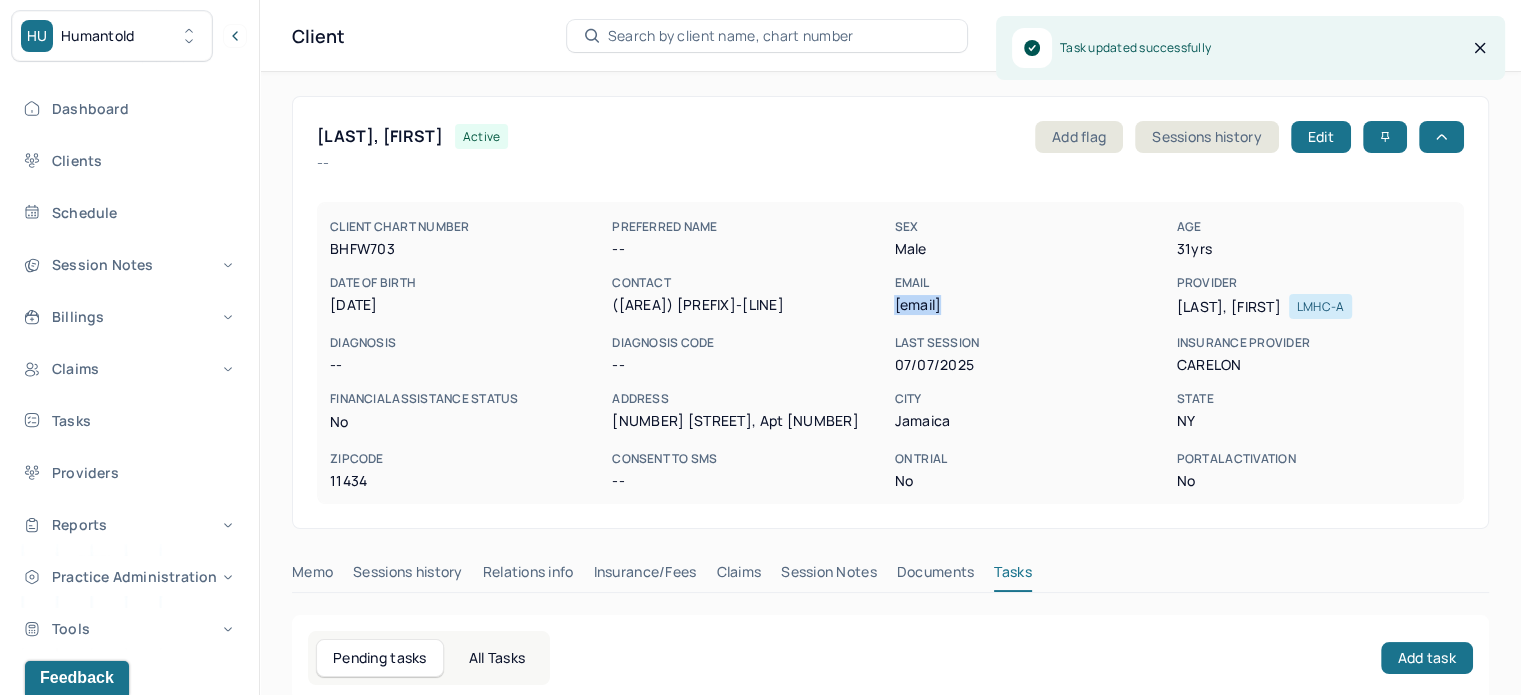 click on "mlb9566@nyu.edu" at bounding box center (1031, 305) 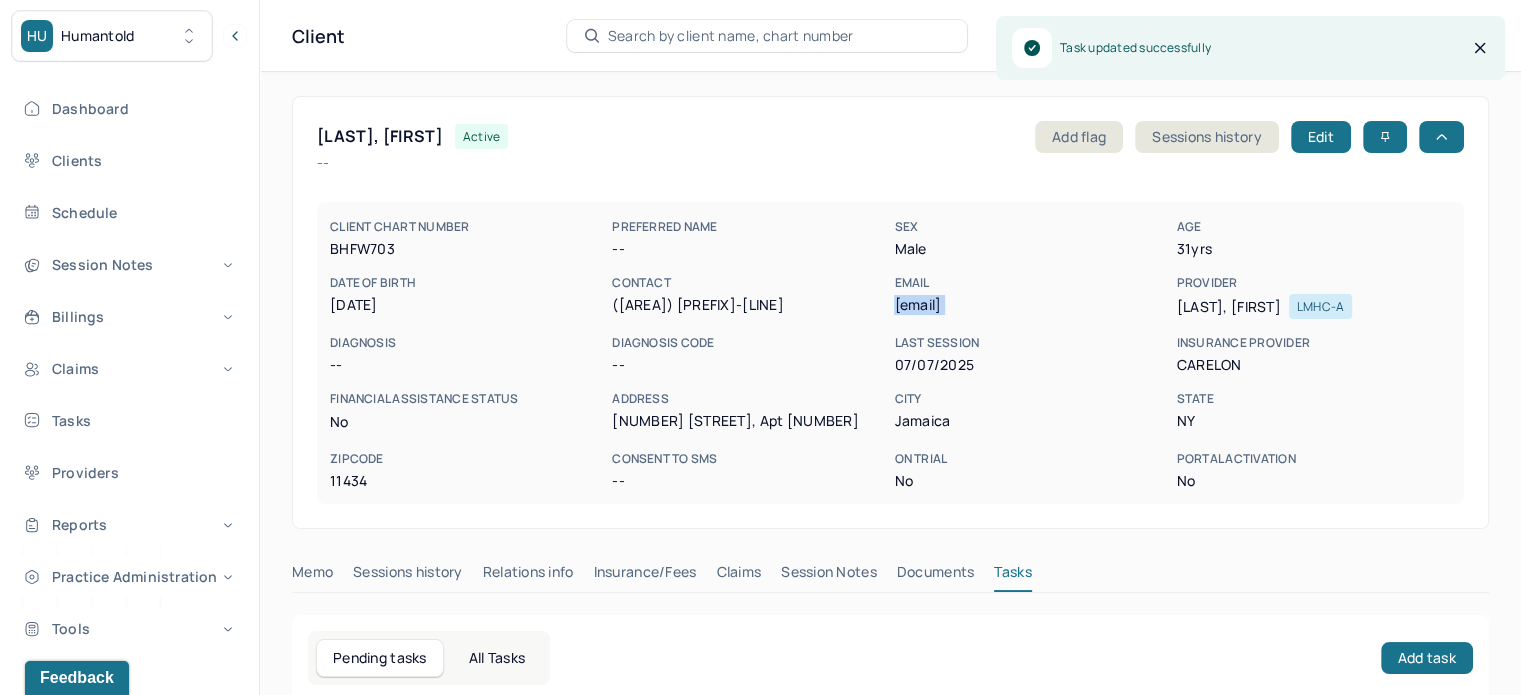 click on "mlb9566@nyu.edu" at bounding box center (1031, 305) 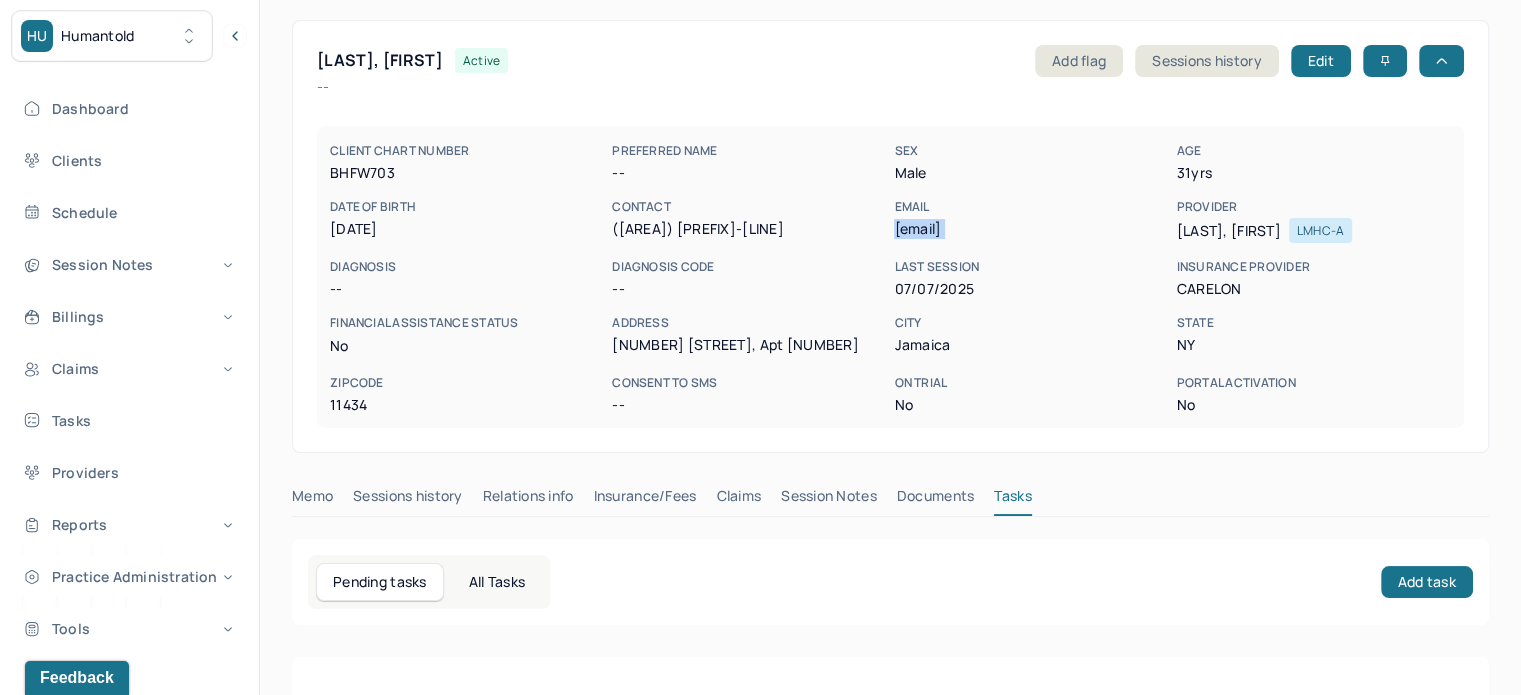 scroll, scrollTop: 180, scrollLeft: 0, axis: vertical 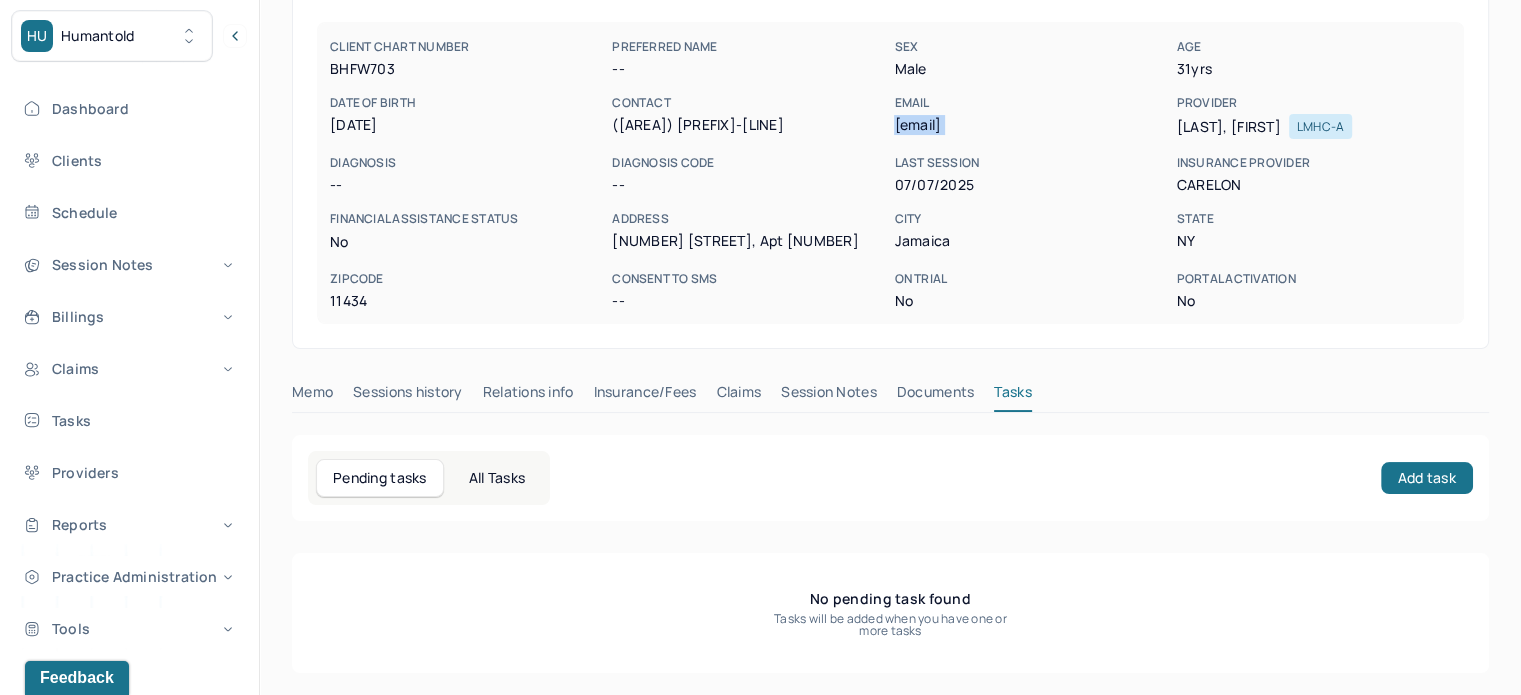 click on "Claims" at bounding box center (738, 396) 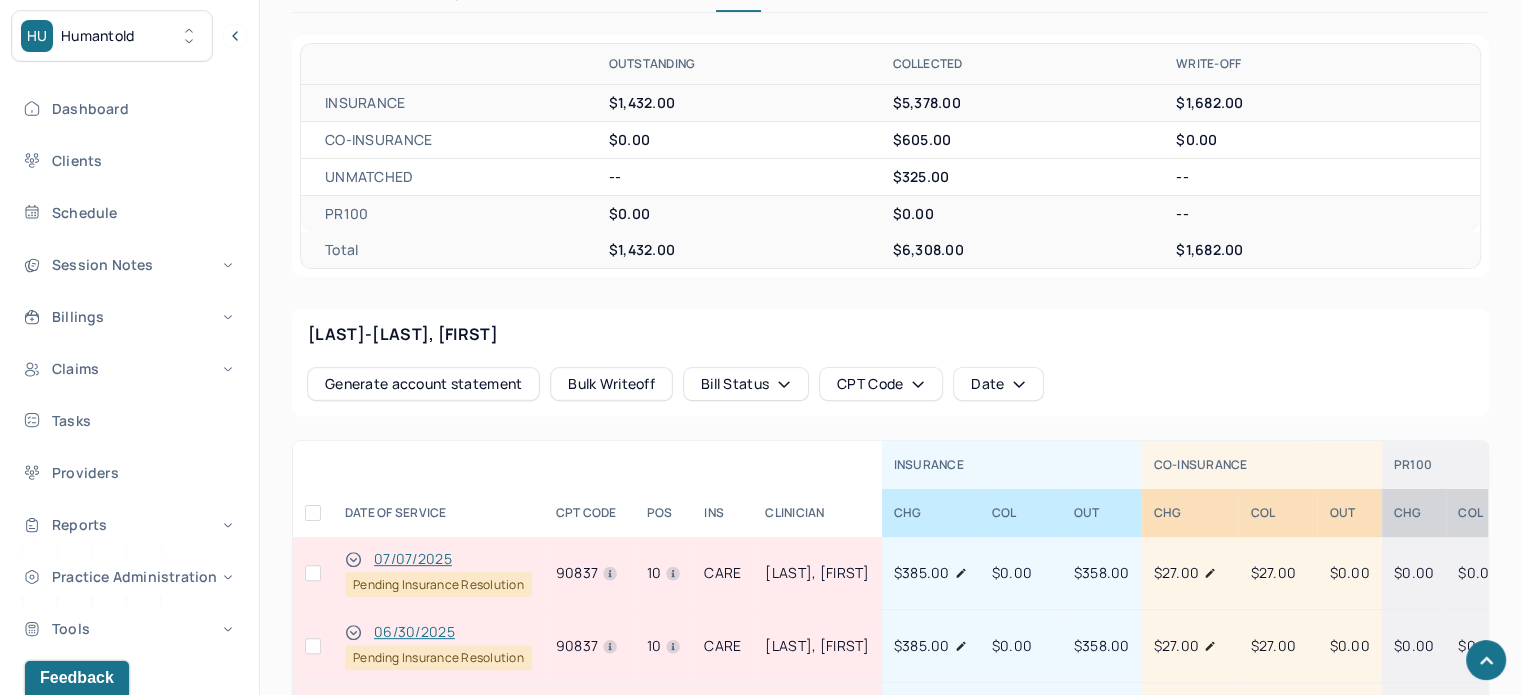 scroll, scrollTop: 880, scrollLeft: 0, axis: vertical 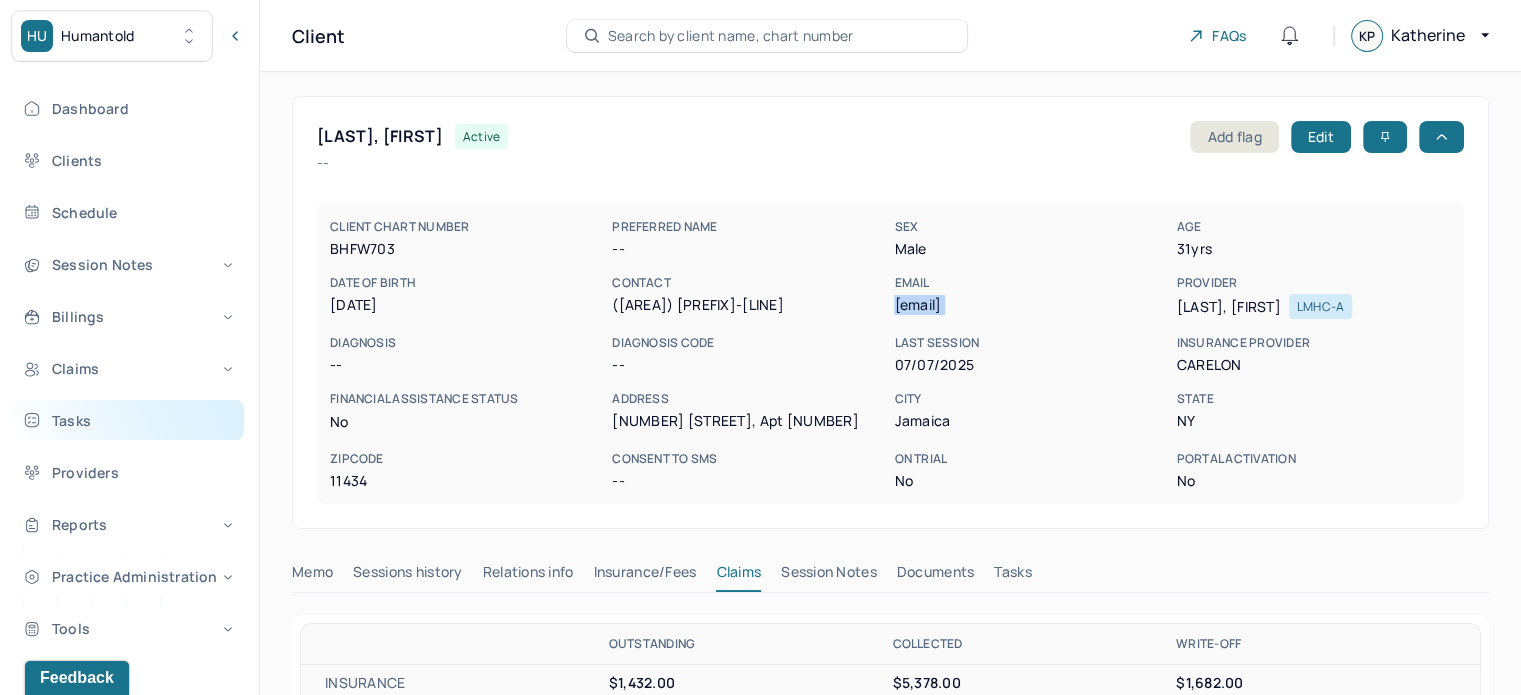 click on "Tasks" at bounding box center (128, 420) 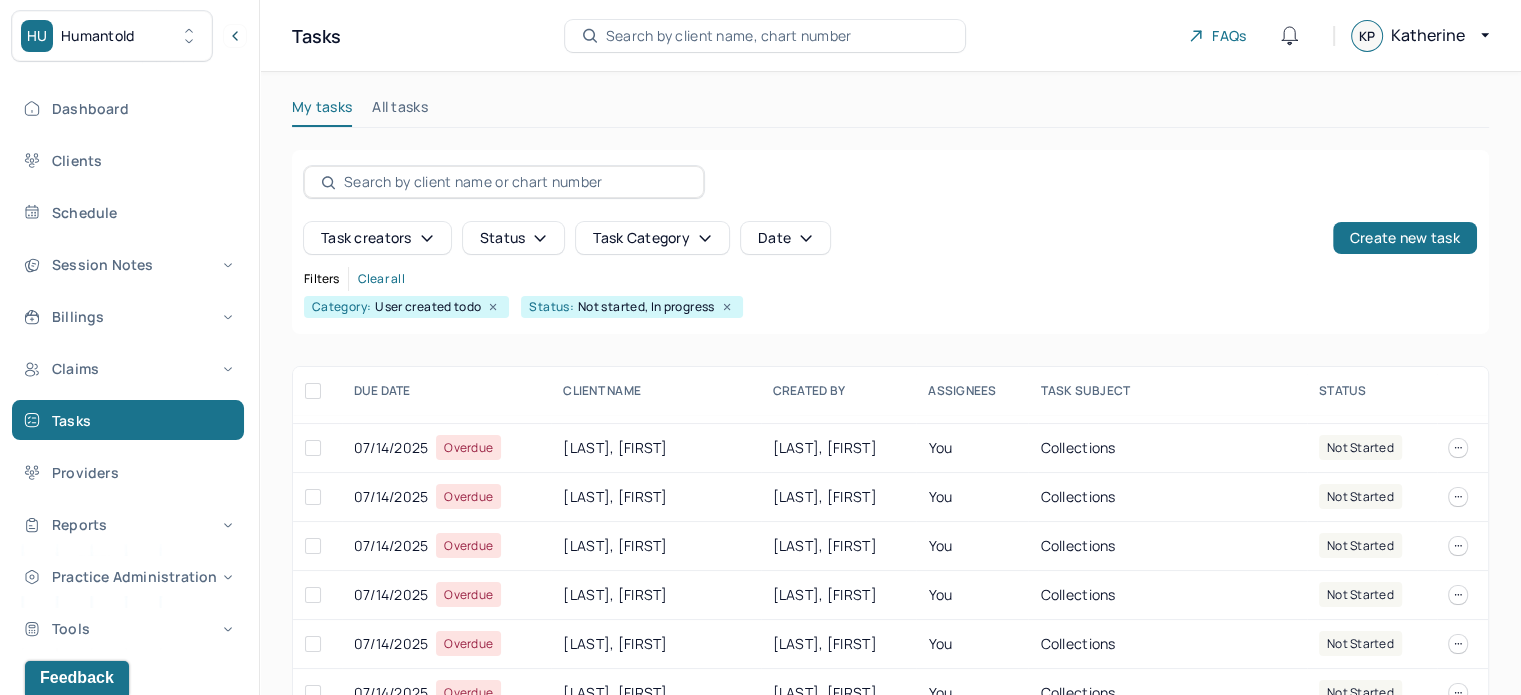 scroll, scrollTop: 100, scrollLeft: 0, axis: vertical 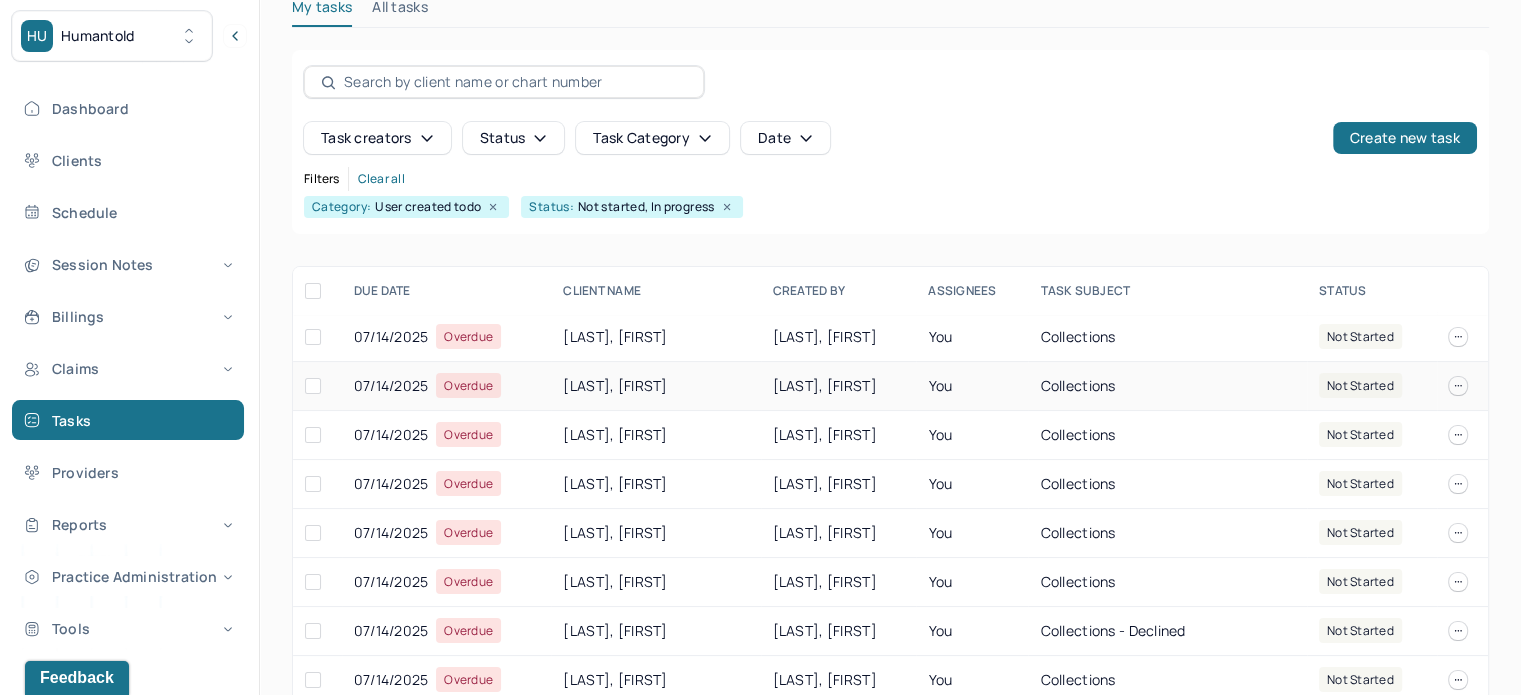 click on "HARRIS, SAKIYNA" at bounding box center [655, 386] 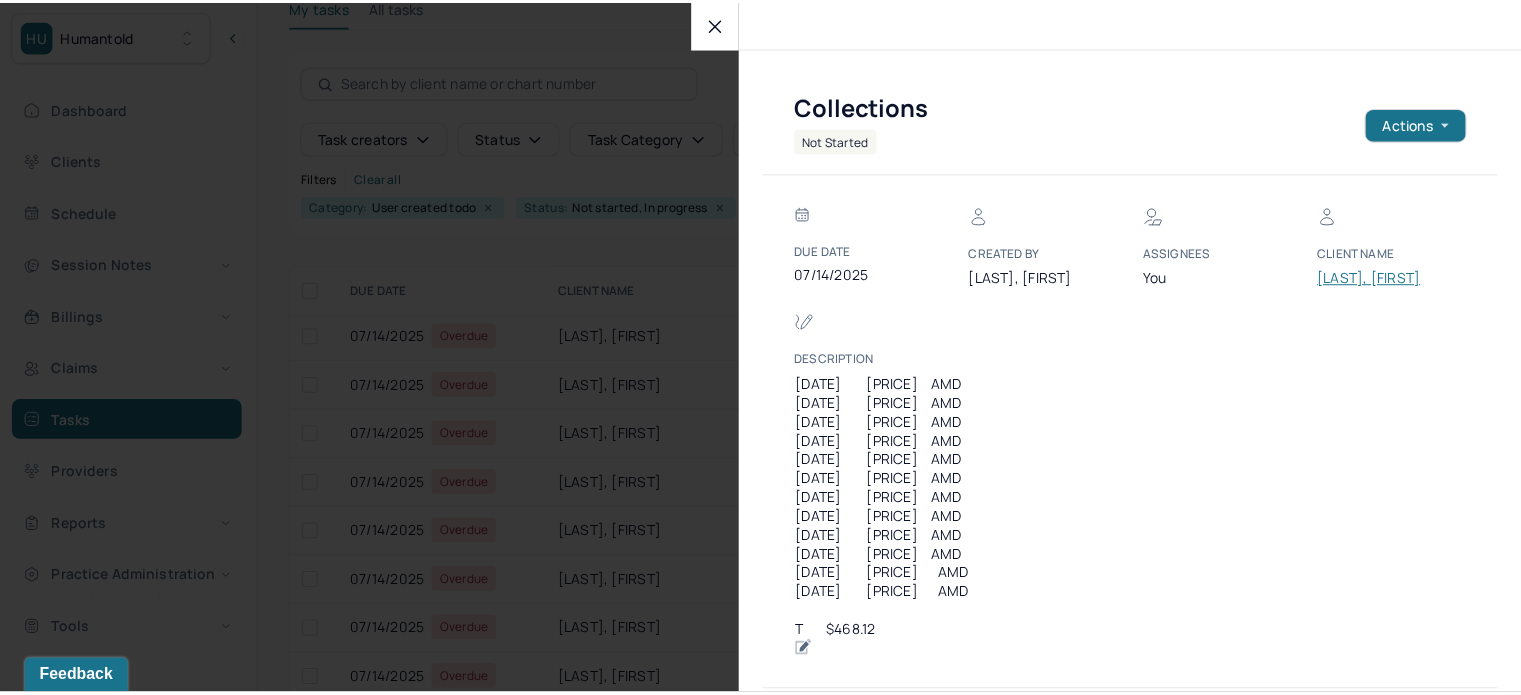scroll, scrollTop: 136, scrollLeft: 0, axis: vertical 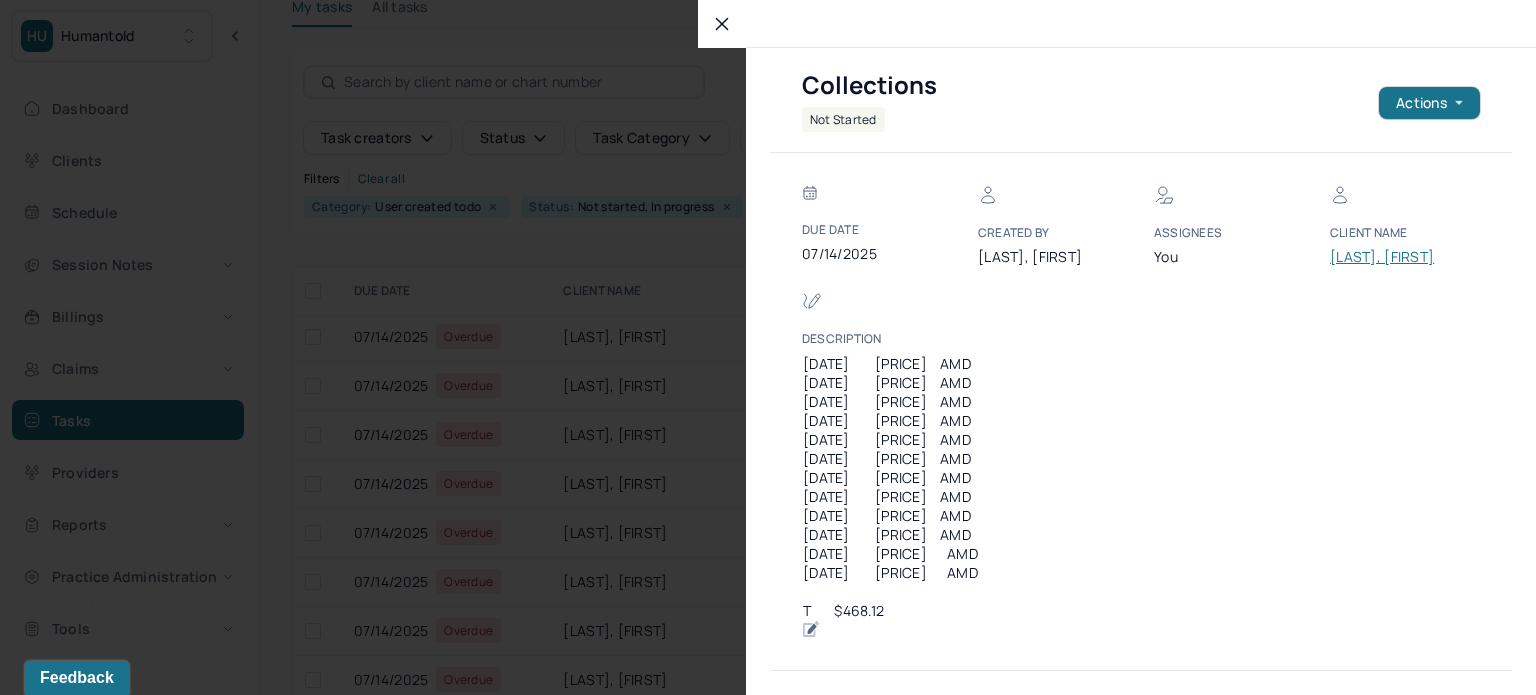click on "HARRIS, SAKIYNA" at bounding box center (1390, 257) 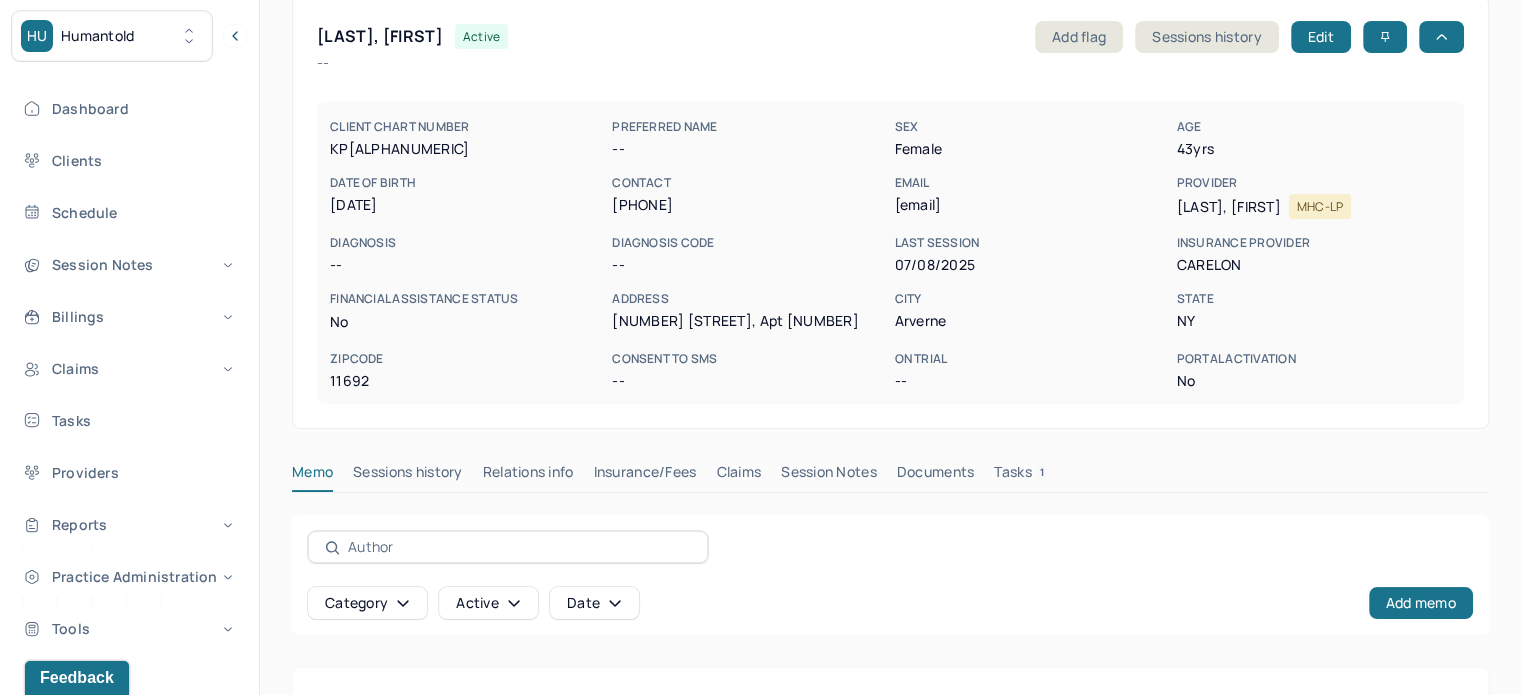 click on "sakiynaharris@gmail.com" at bounding box center (1031, 205) 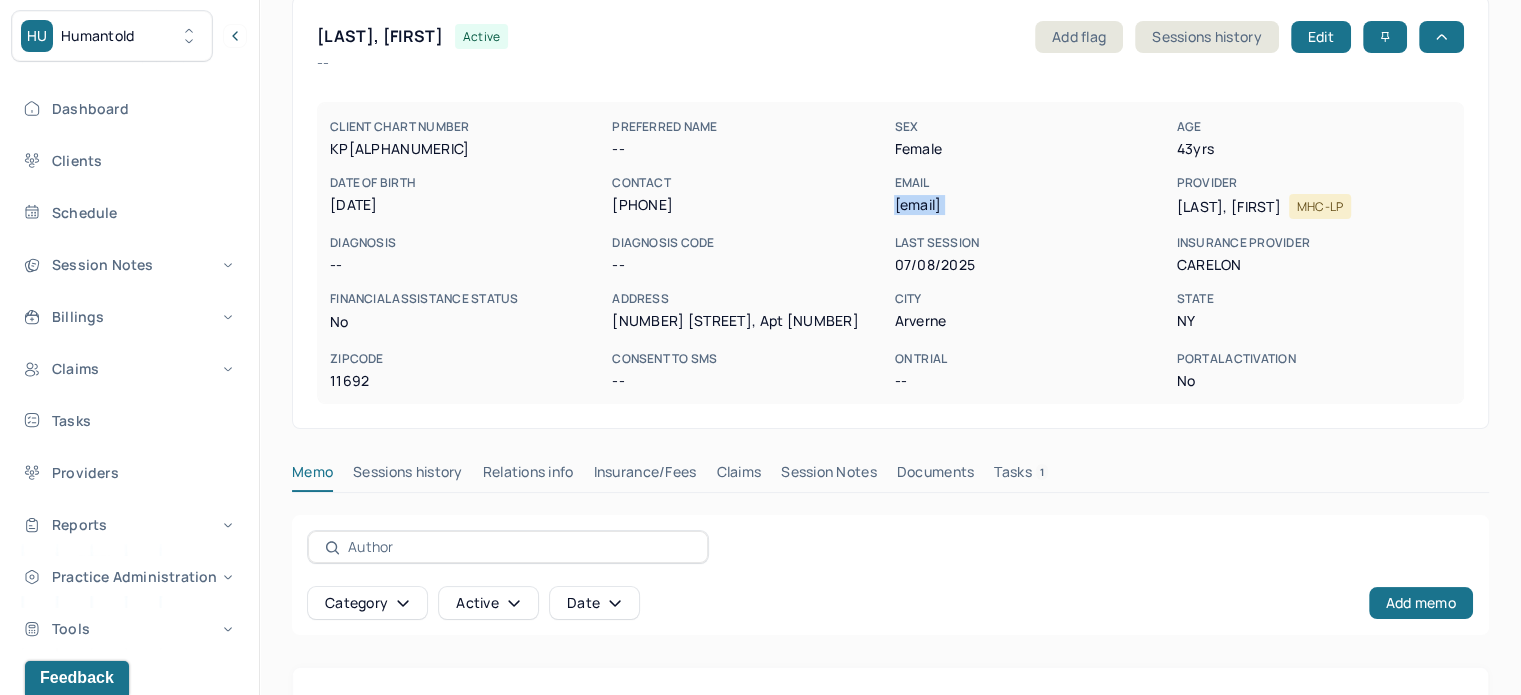 click on "sakiynaharris@gmail.com" at bounding box center [1031, 205] 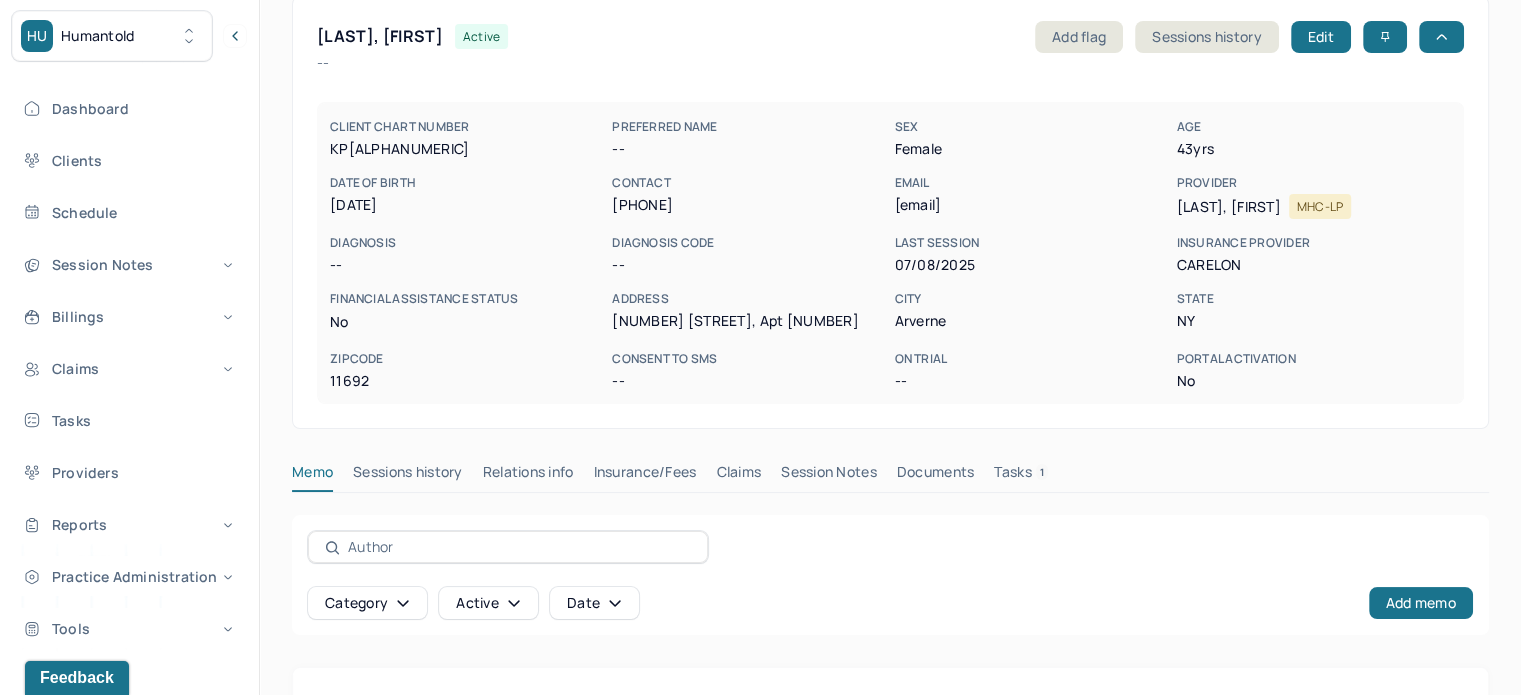 click on "HARRIS, SAKIYNA" at bounding box center (380, 36) 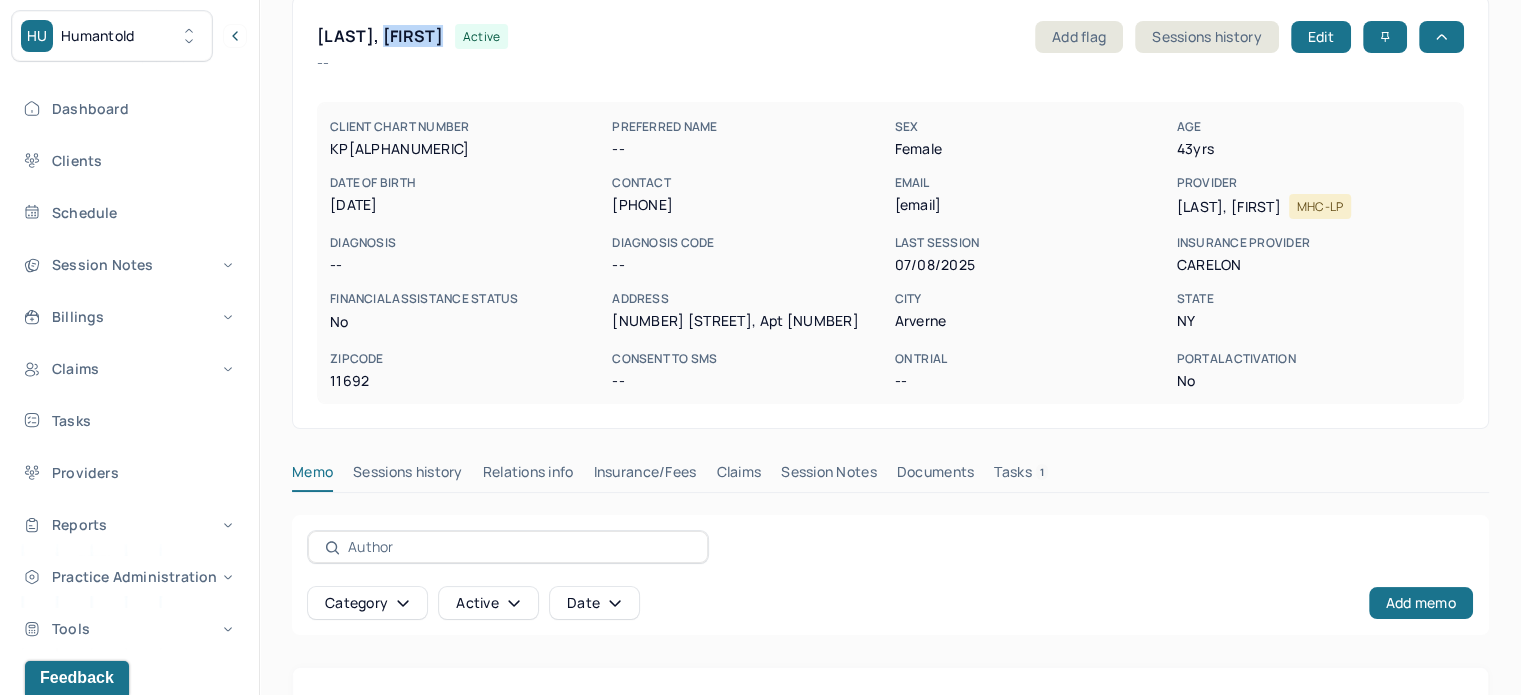 click on "HARRIS, SAKIYNA" at bounding box center (380, 36) 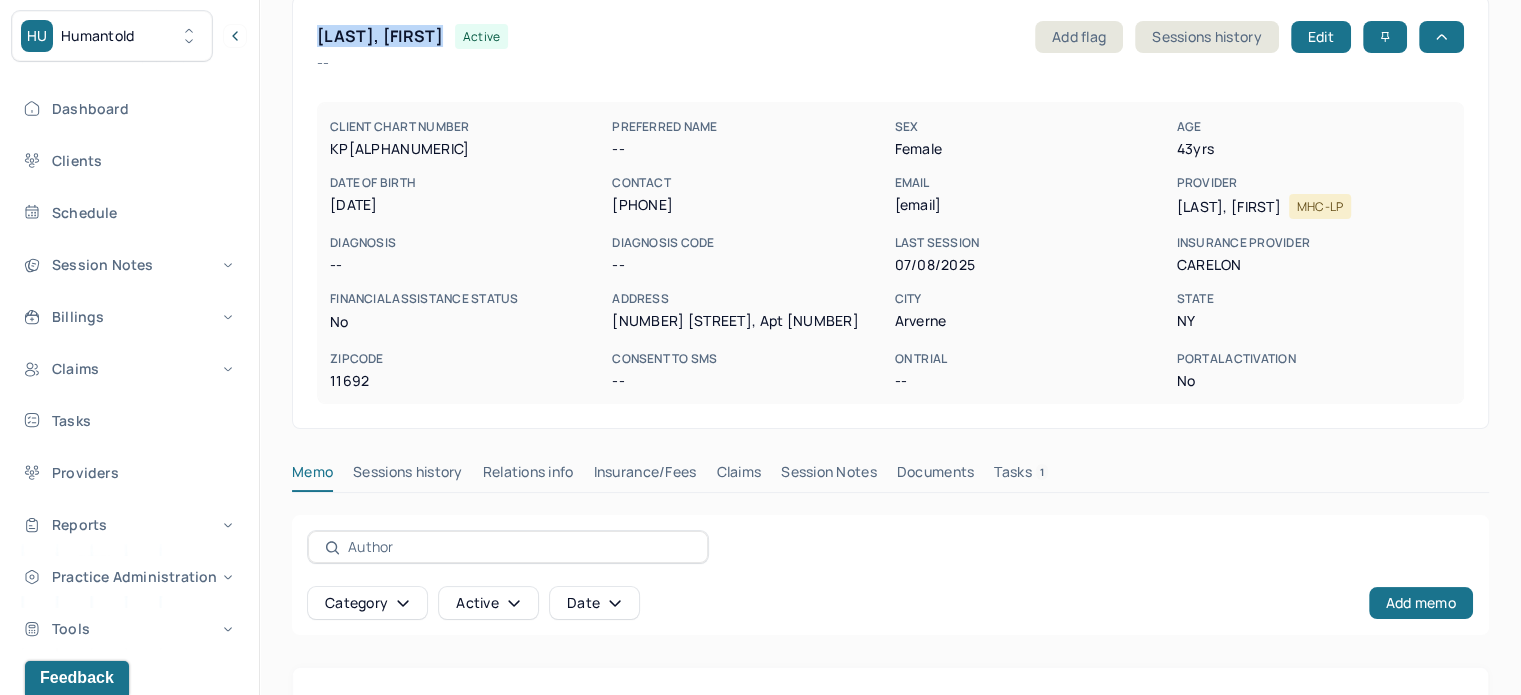 click on "HARRIS, SAKIYNA" at bounding box center (380, 36) 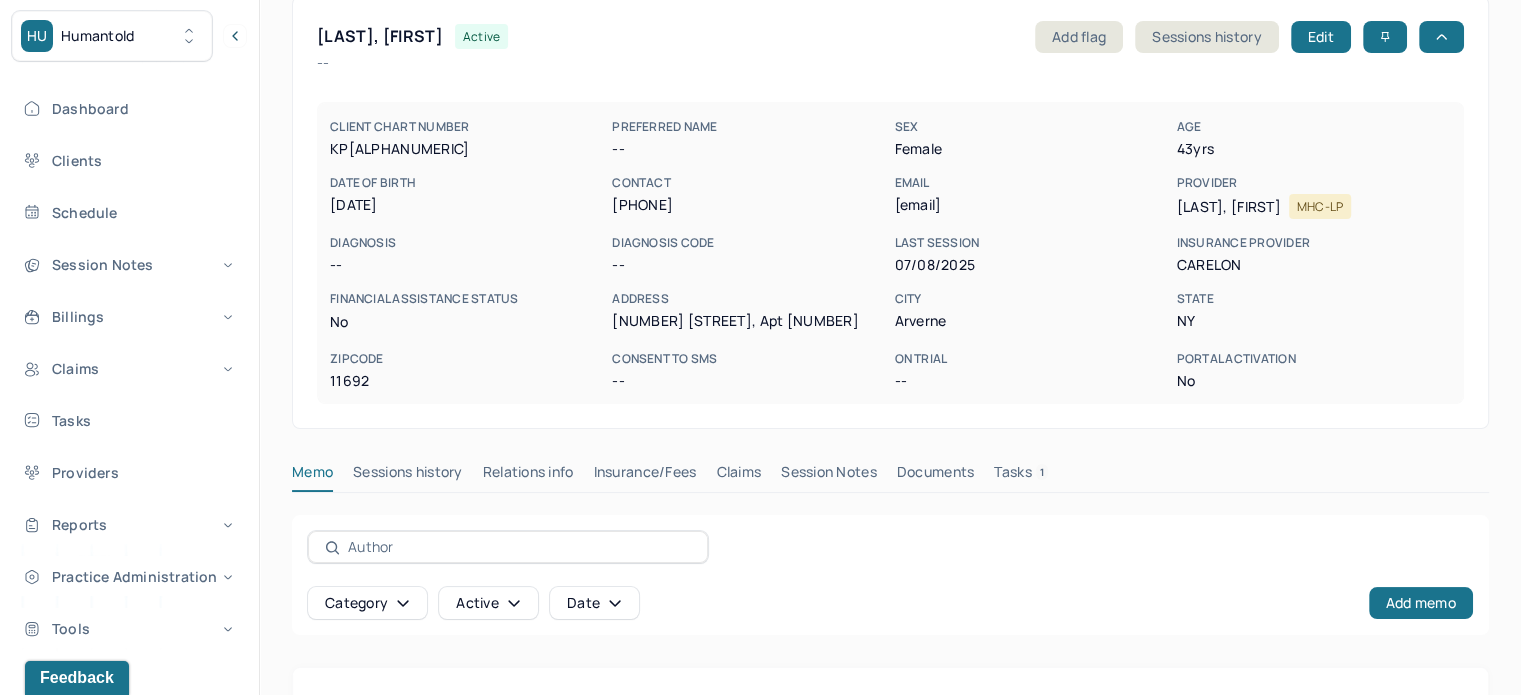 click on "sakiynaharris@gmail.com" at bounding box center [1031, 205] 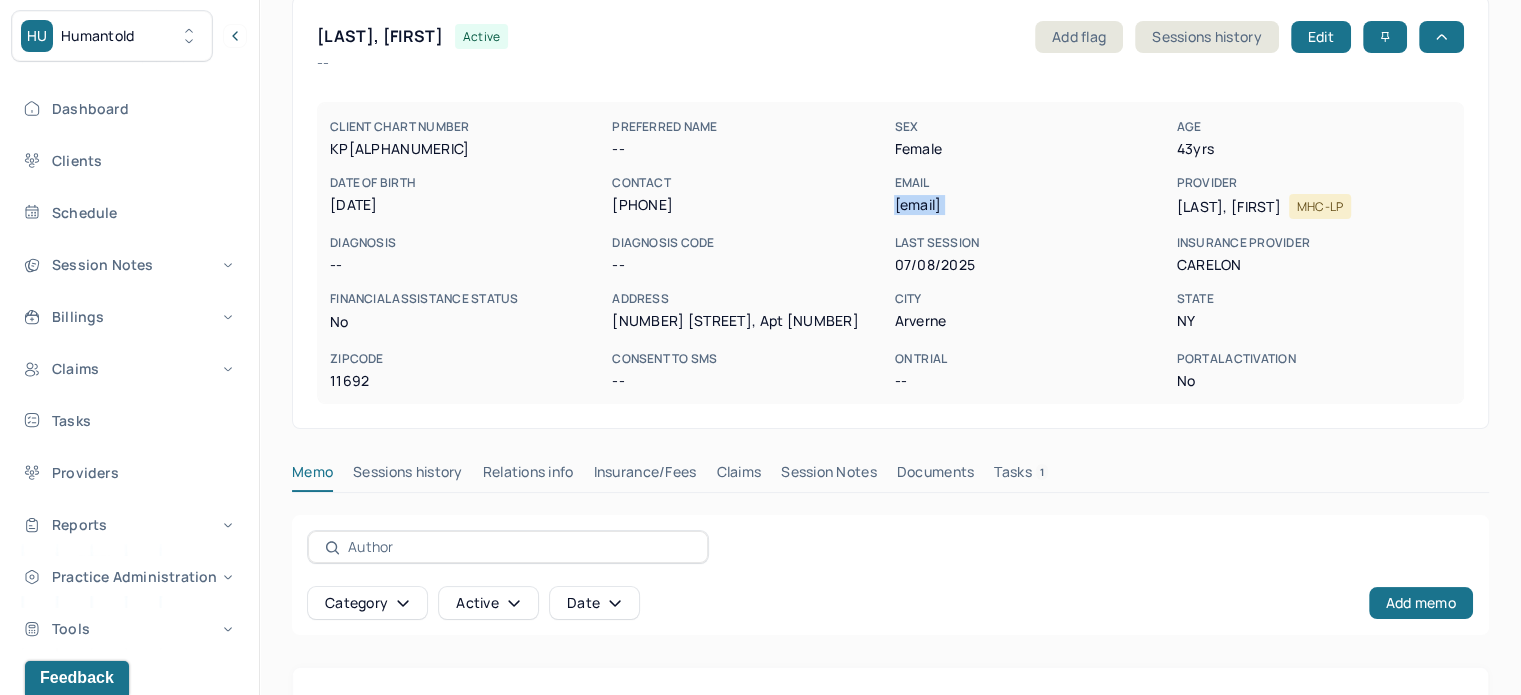 click on "sakiynaharris@gmail.com" at bounding box center [1031, 205] 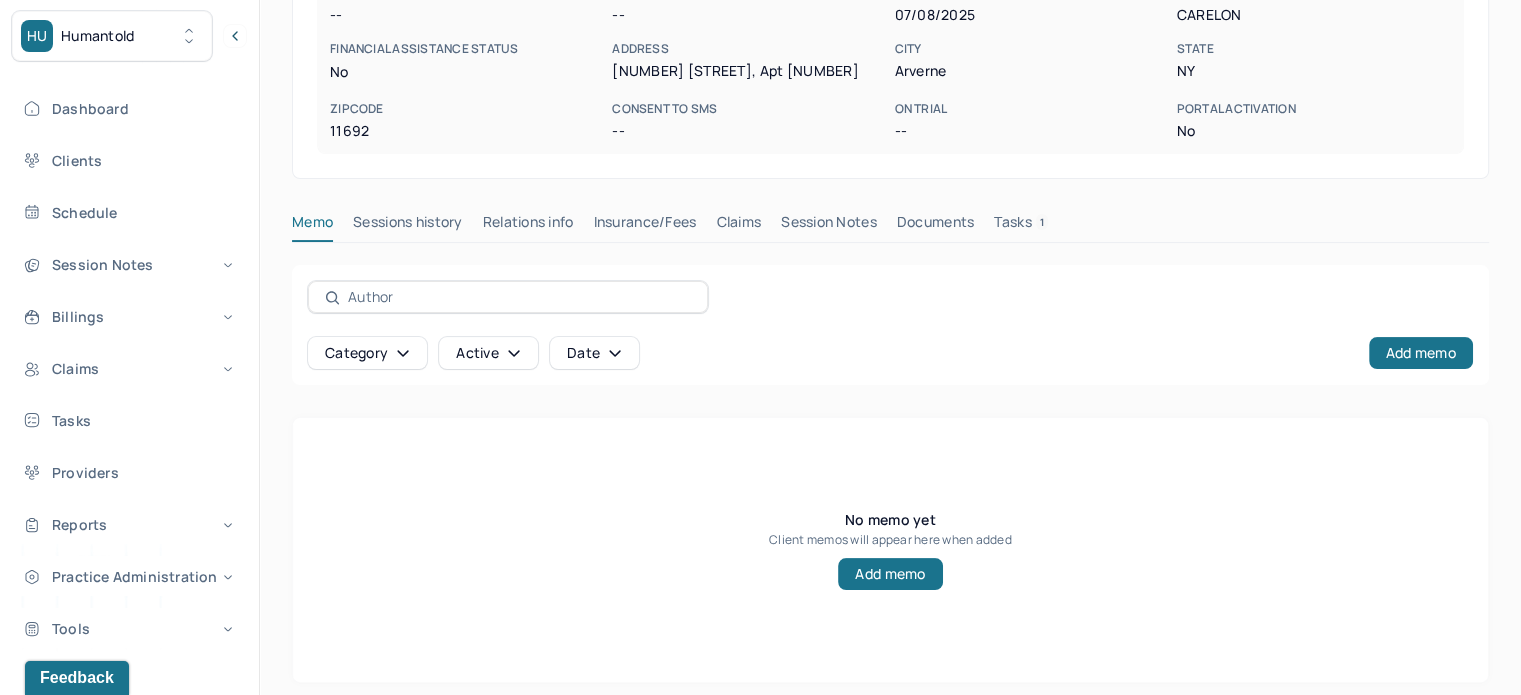 scroll, scrollTop: 360, scrollLeft: 0, axis: vertical 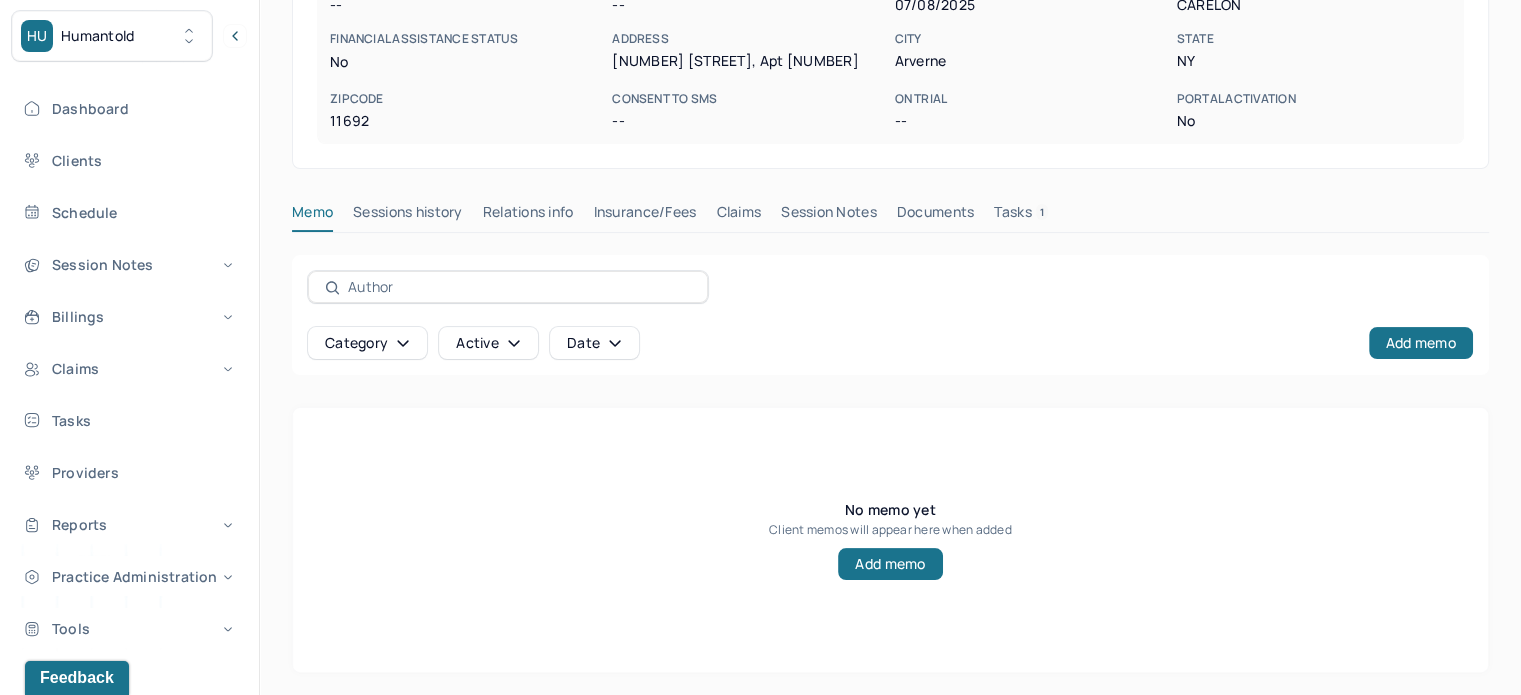 click on "Tasks 1" at bounding box center [1021, 216] 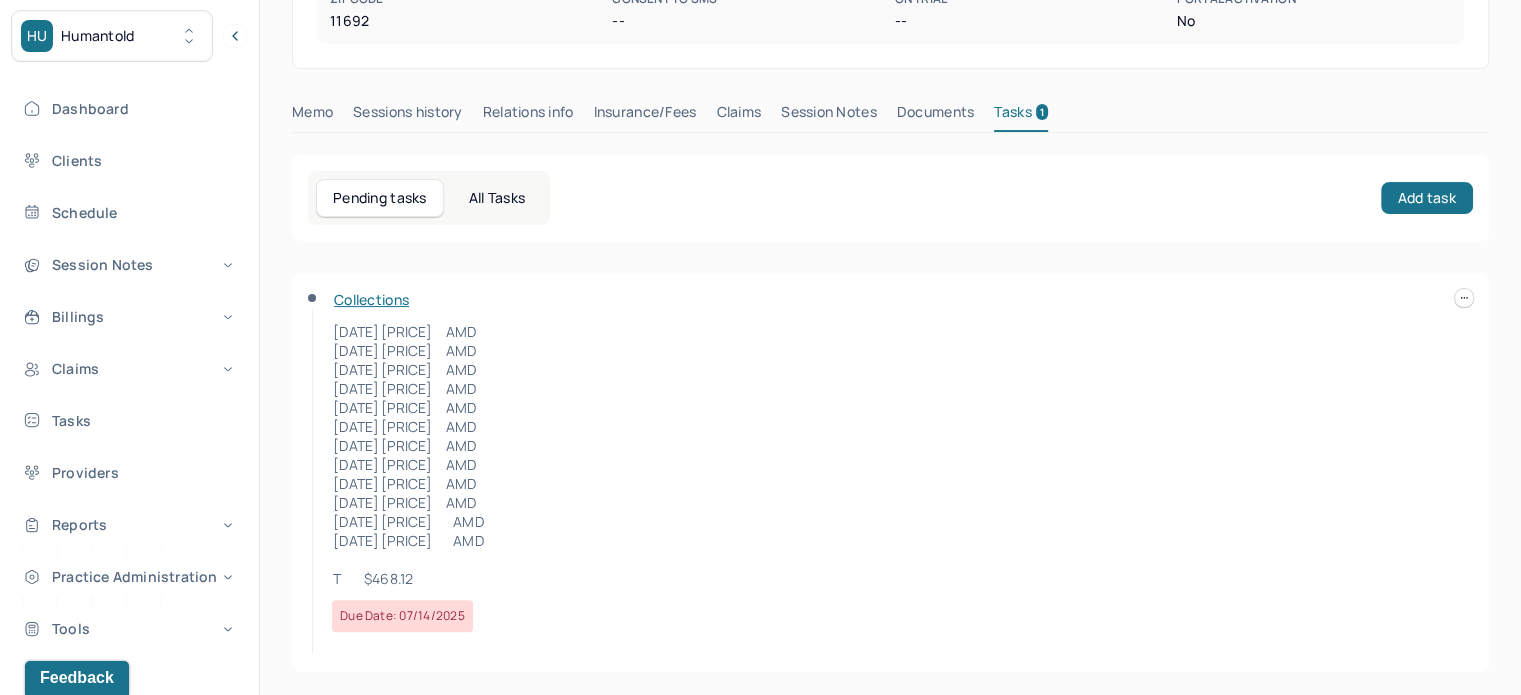 scroll, scrollTop: 461, scrollLeft: 0, axis: vertical 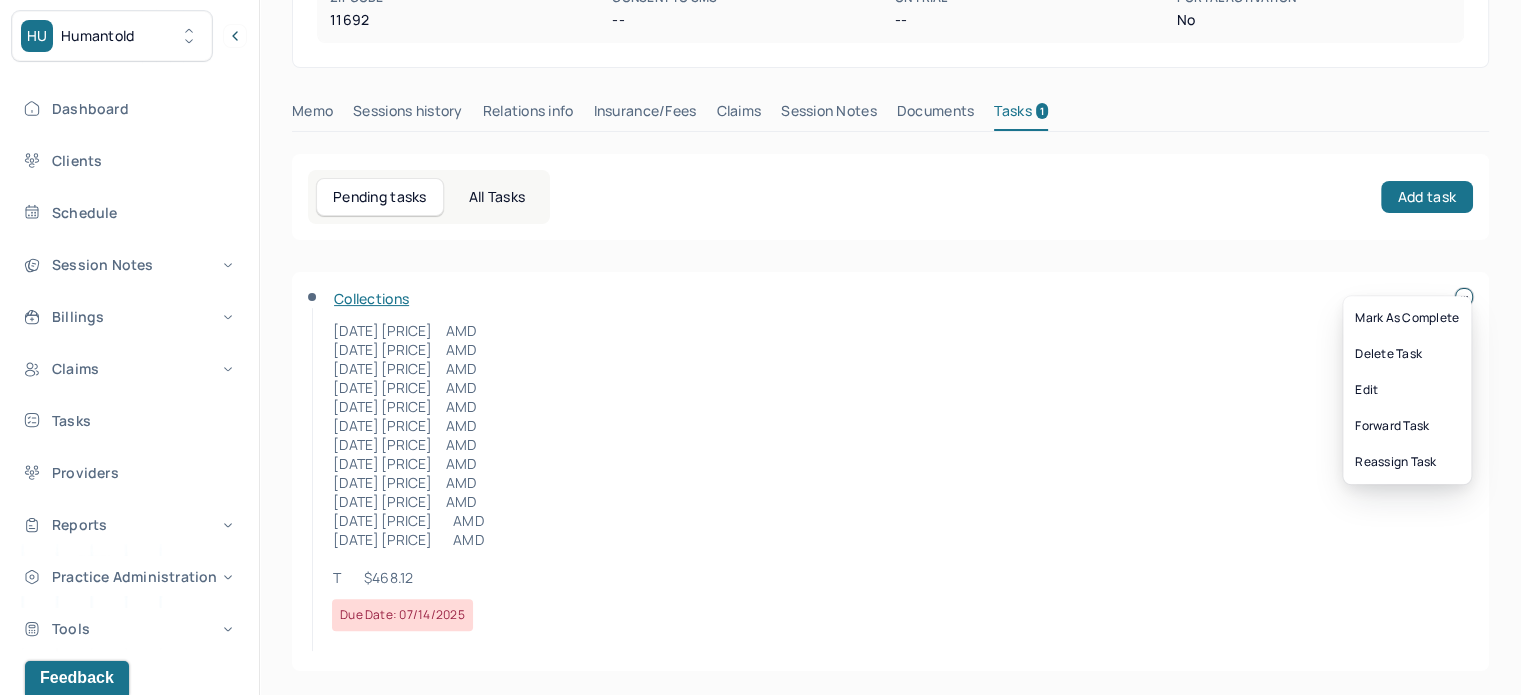 click on "HU Humantold       Dashboard Clients Schedule Session Notes Billings Claims Tasks Providers Reports Practice Administration Tools KP Katherine   Powers clientsupport,biller   Logout Client   Search by client name, chart number     FAQs     KP Katherine HARRIS, SAKIYNA active   Add flag     Edit               -- CLIENT CHART NUMBER HKUB538 PREFERRED NAME -- SEX female AGE 43  yrs DATE OF BIRTH 01/21/1982  CONTACT (347) 289-1888 EMAIL sakiynaharris@gmail.com PROVIDER ANDERSON, TASHAY MHC-LP DIAGNOSIS -- DIAGNOSIS CODE -- LAST SESSION 07/08/2025 insurance provider CARELON FINANCIAL ASSISTANCE STATUS no Address 324 Beach 59th St, Apt 1G City Arverne State NY Zipcode 11692 Consent to Sms -- On Trial -- Portal Activation No   Memo     Sessions history     Relations info     Insurance/Fees     Claims     Session Notes     Documents     Tasks 1     Pending tasks     All Tasks     Add task     Collections   2/5/2024	$109.96    AMD 3/2/2024	$36.66    AMD 4/13/2024	$32.15    AMD T       $468.12" at bounding box center [760, 117] 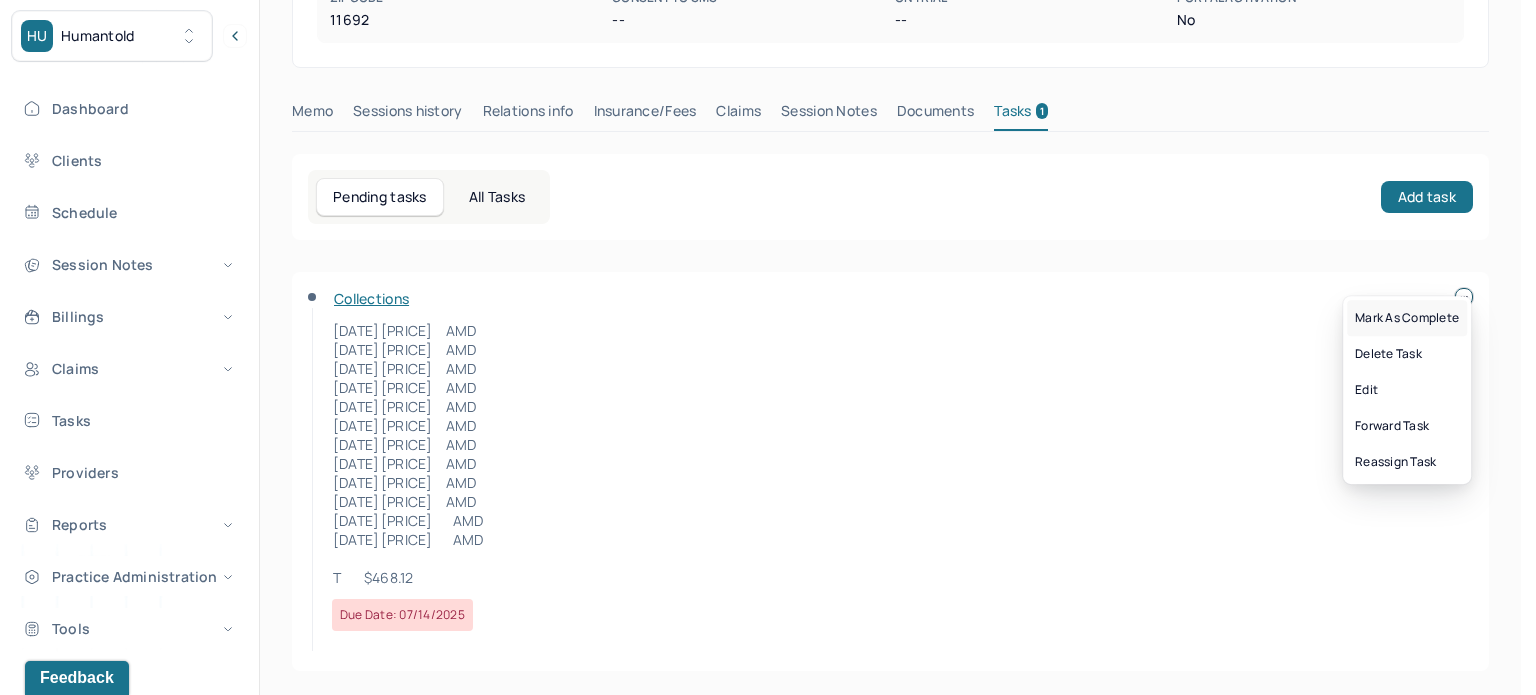 click on "Mark as complete" at bounding box center [1407, 318] 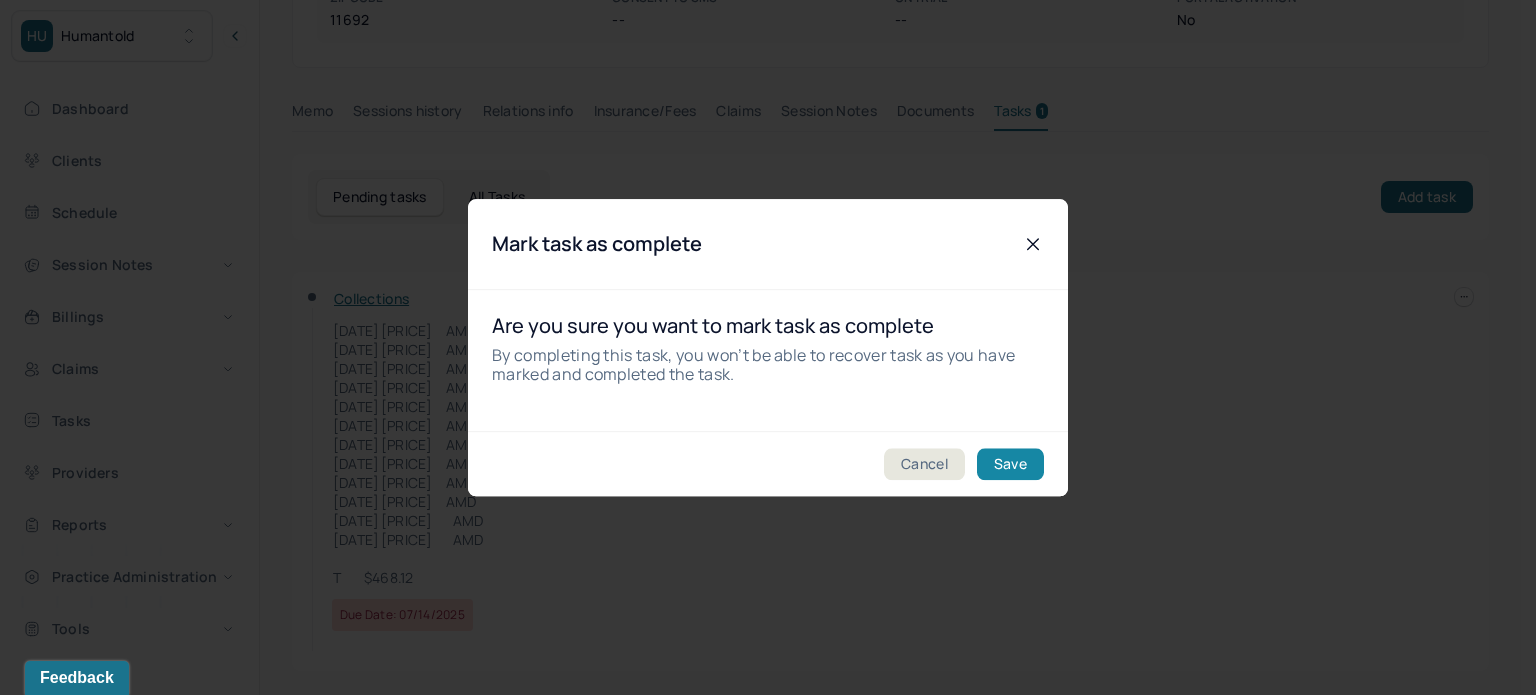 click on "Save" at bounding box center [1010, 464] 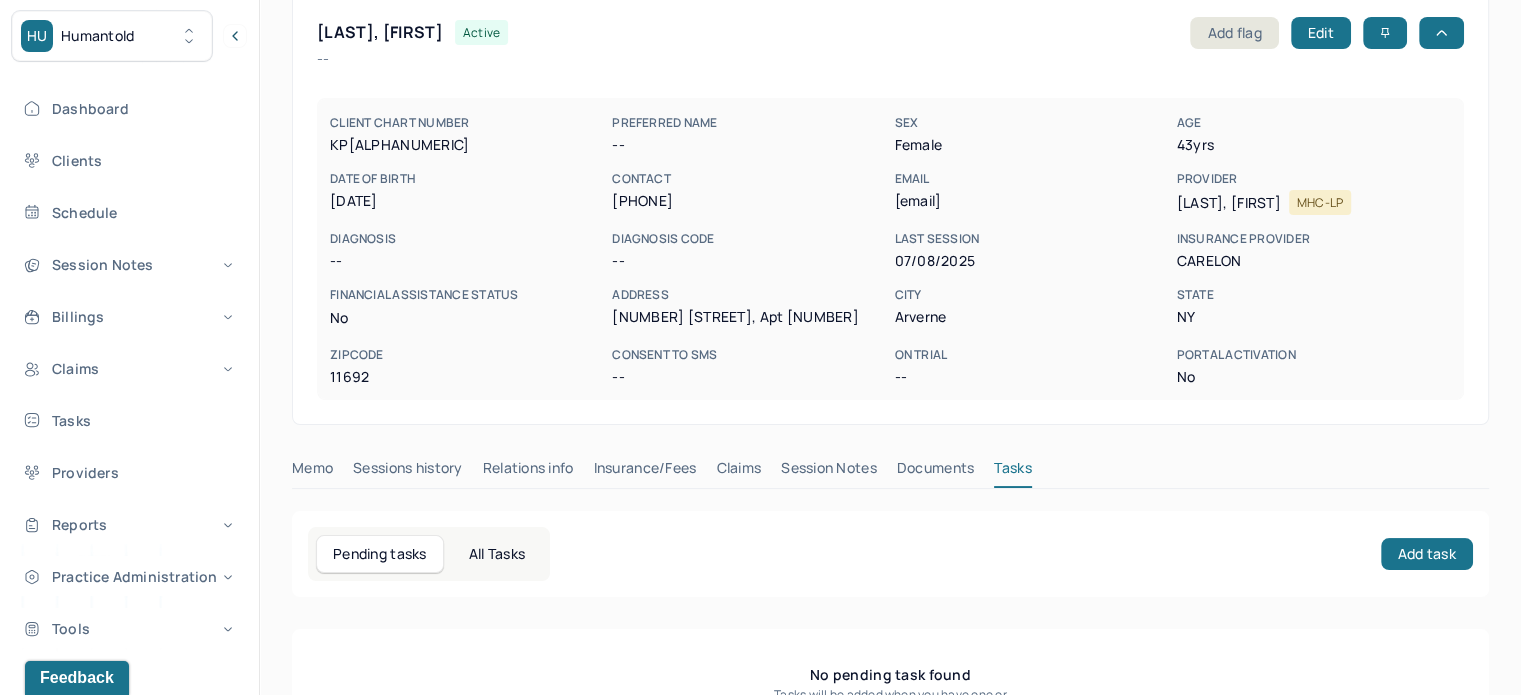 scroll, scrollTop: 0, scrollLeft: 0, axis: both 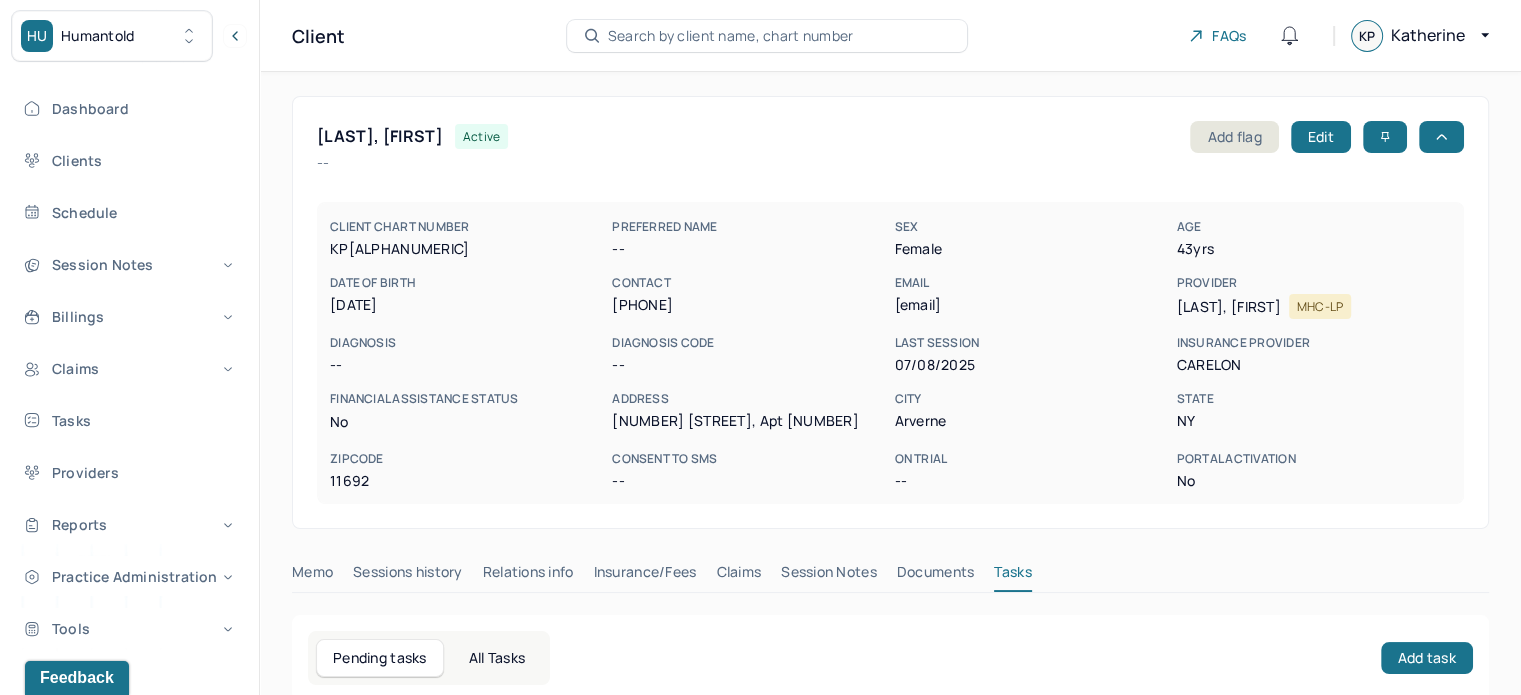 click on "Claims" at bounding box center (738, 576) 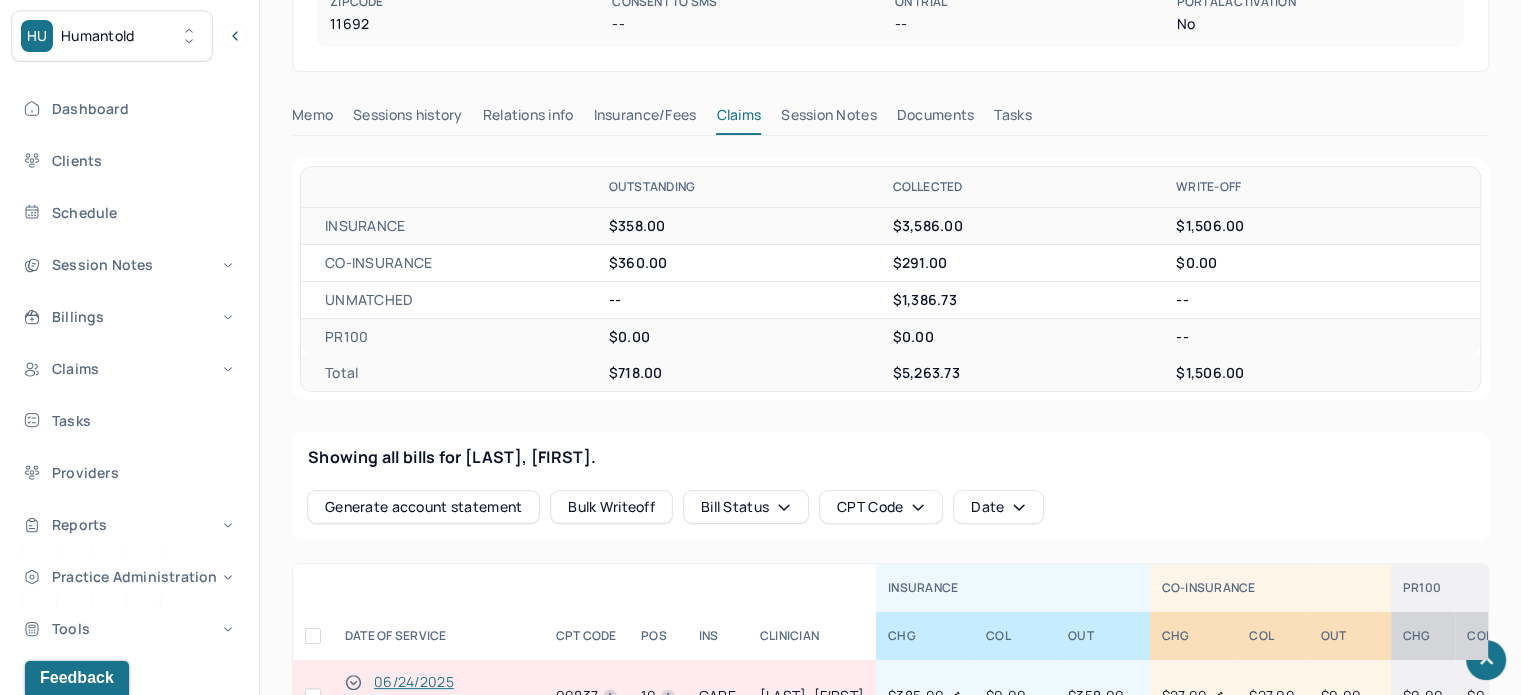 scroll, scrollTop: 900, scrollLeft: 0, axis: vertical 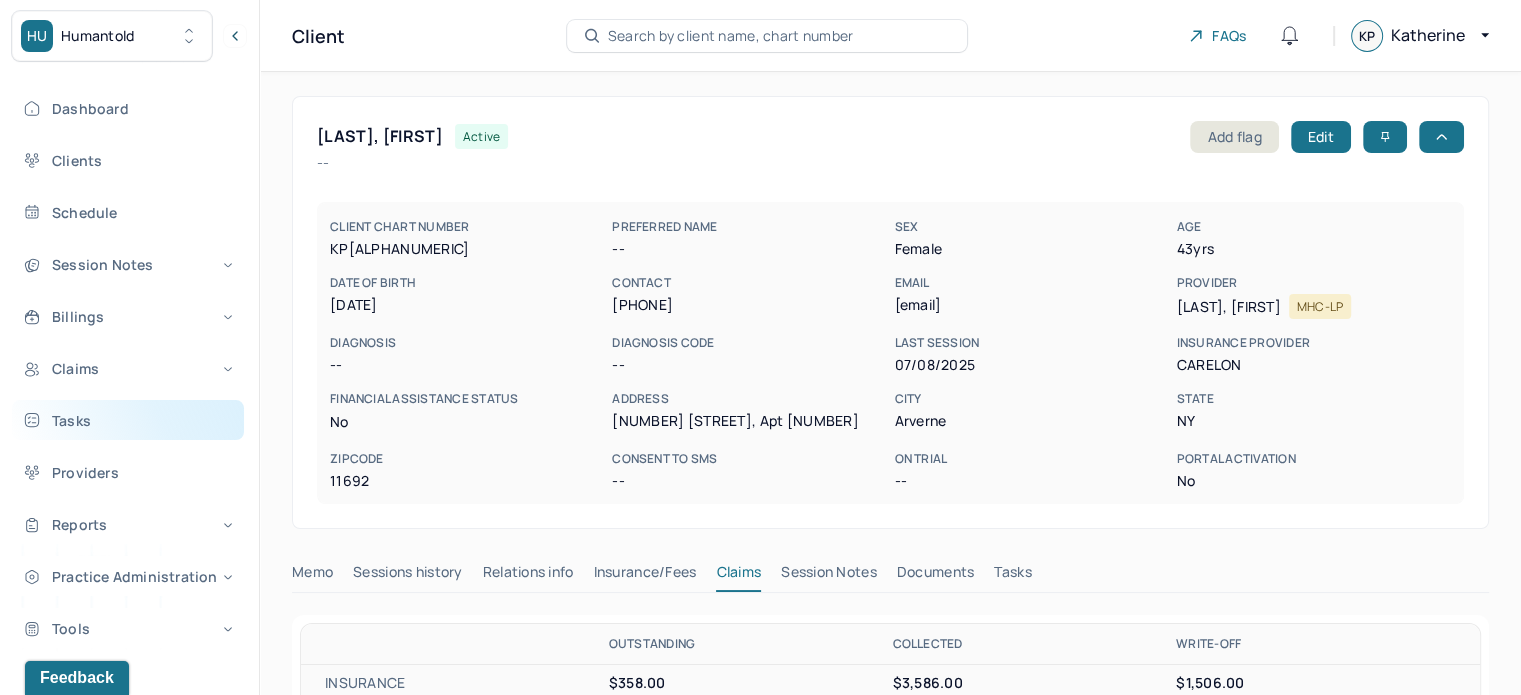 click on "Tasks" at bounding box center (128, 420) 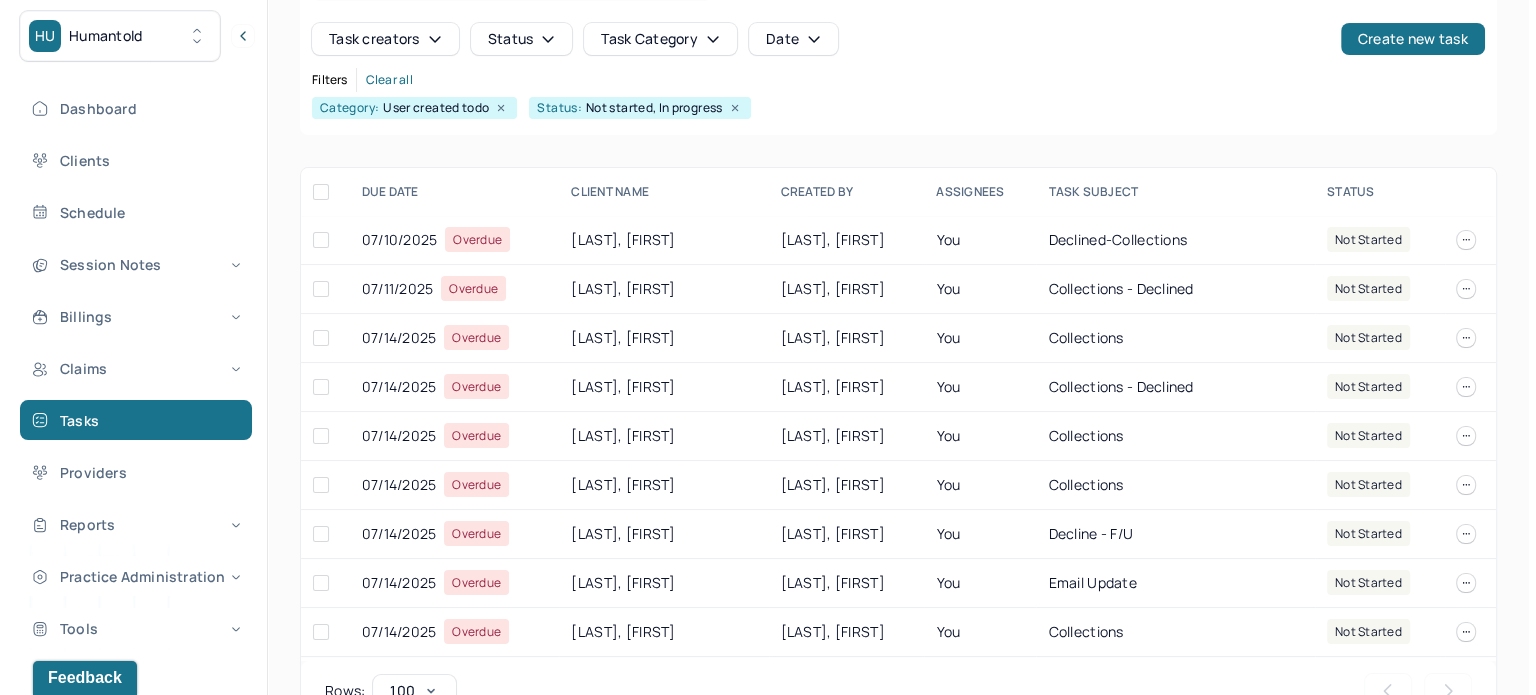 scroll, scrollTop: 200, scrollLeft: 0, axis: vertical 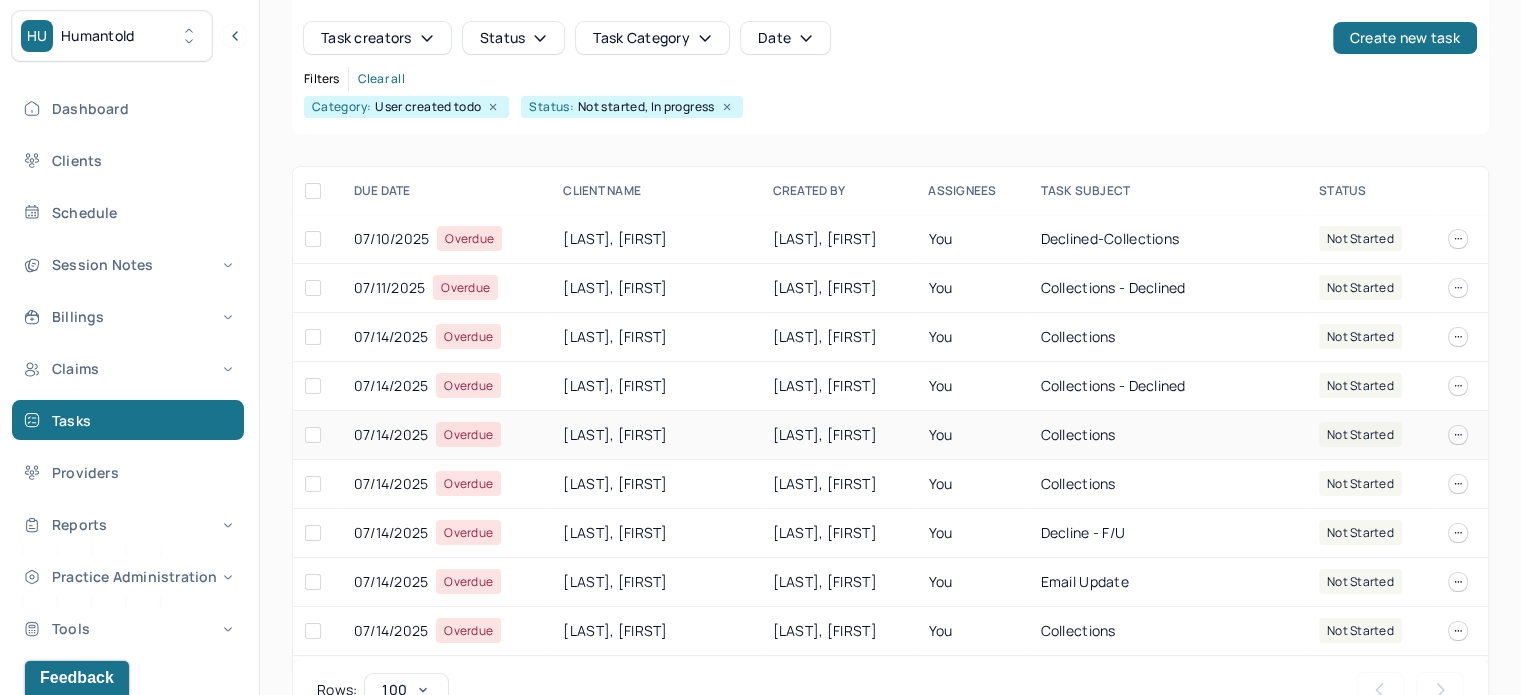 click on "[LAST], [FIRST]" at bounding box center (655, 435) 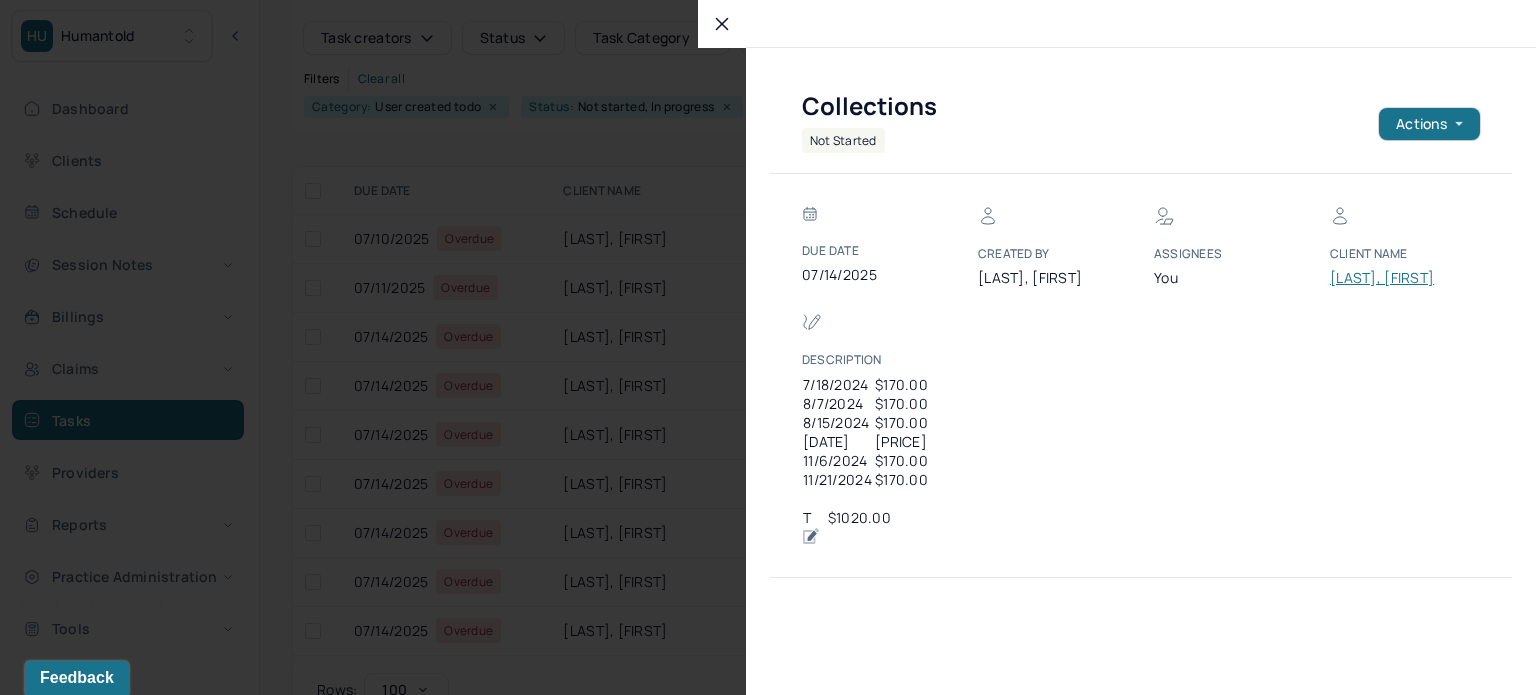 click at bounding box center (768, 347) 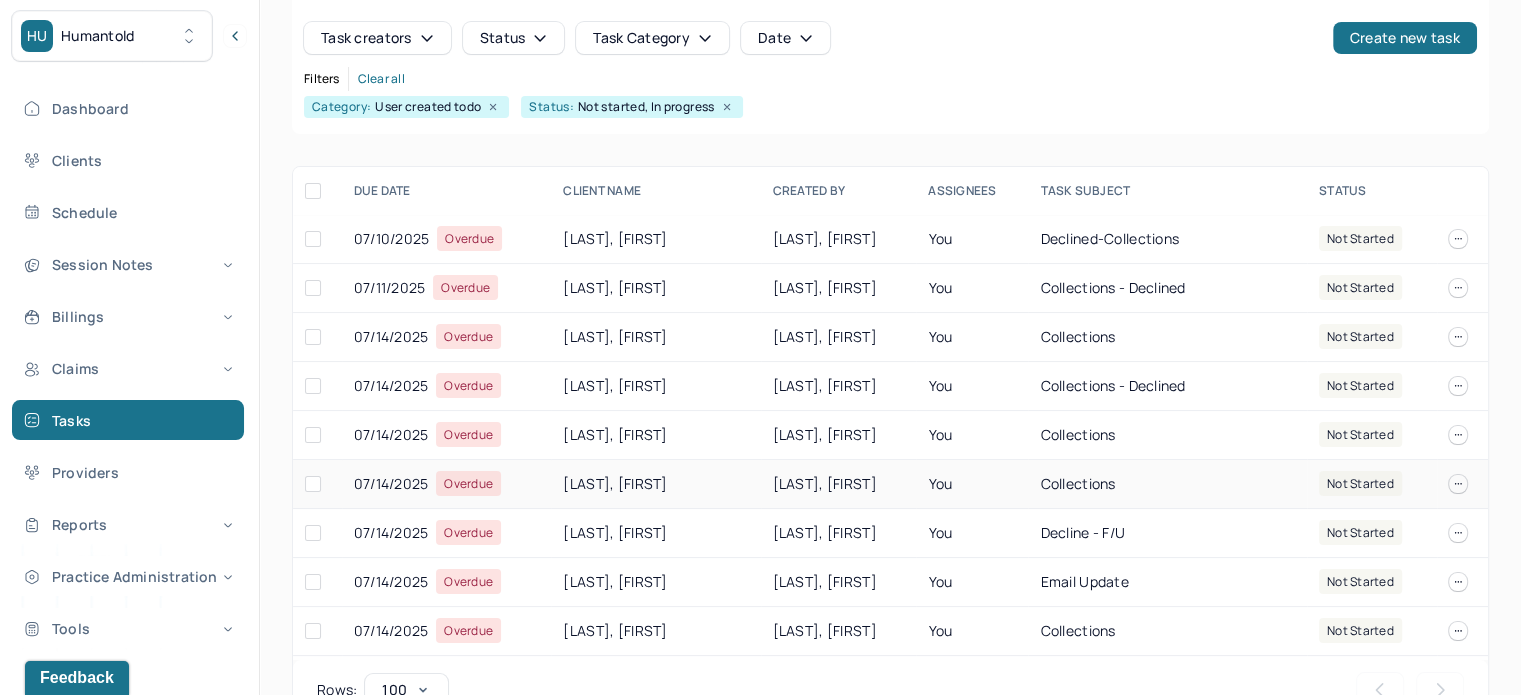 click on "GUTIERREZ RINCHIERA, LILLIAN" at bounding box center (655, 484) 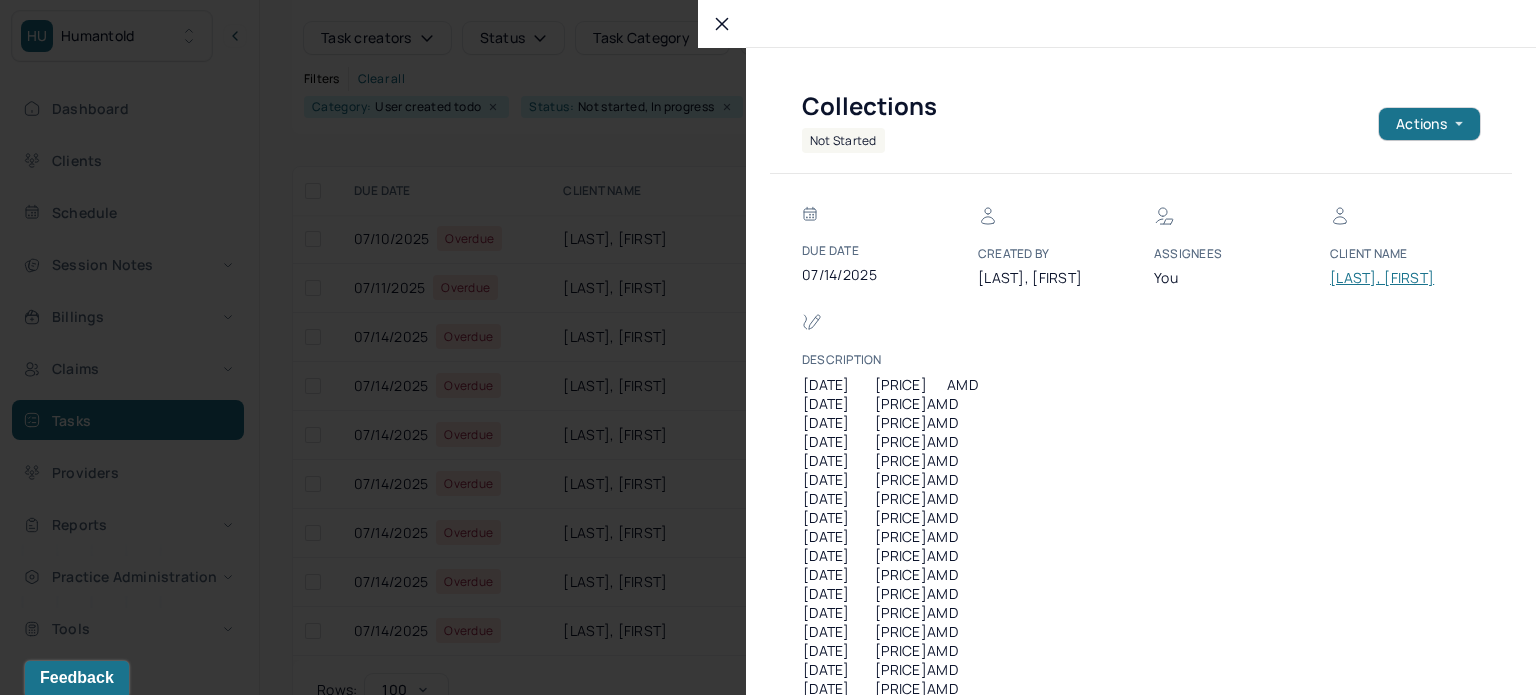 click on "GUTIERREZ RINCHIERA, LILLIAN" at bounding box center [1390, 278] 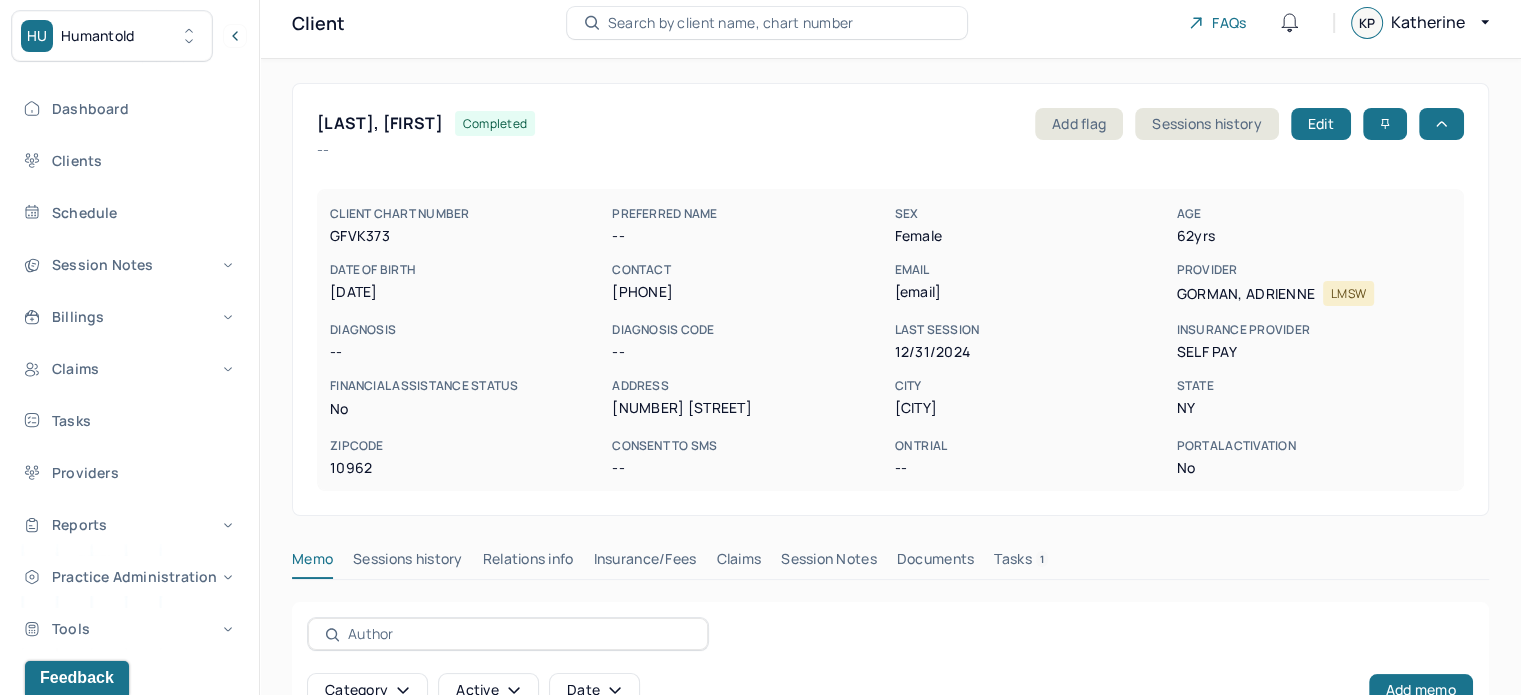 scroll, scrollTop: 0, scrollLeft: 0, axis: both 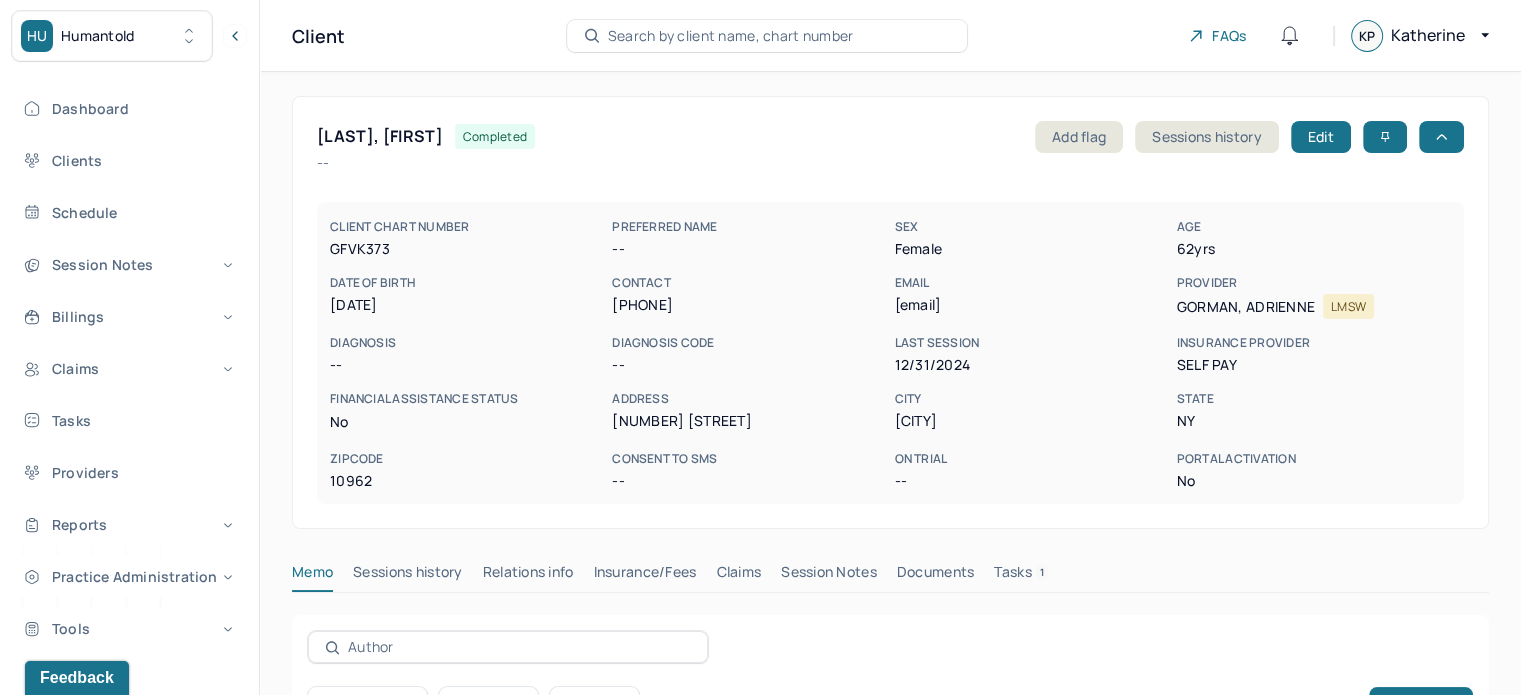 click on "GUTIERREZ RINCHIERA, LILLIAN" at bounding box center [380, 136] 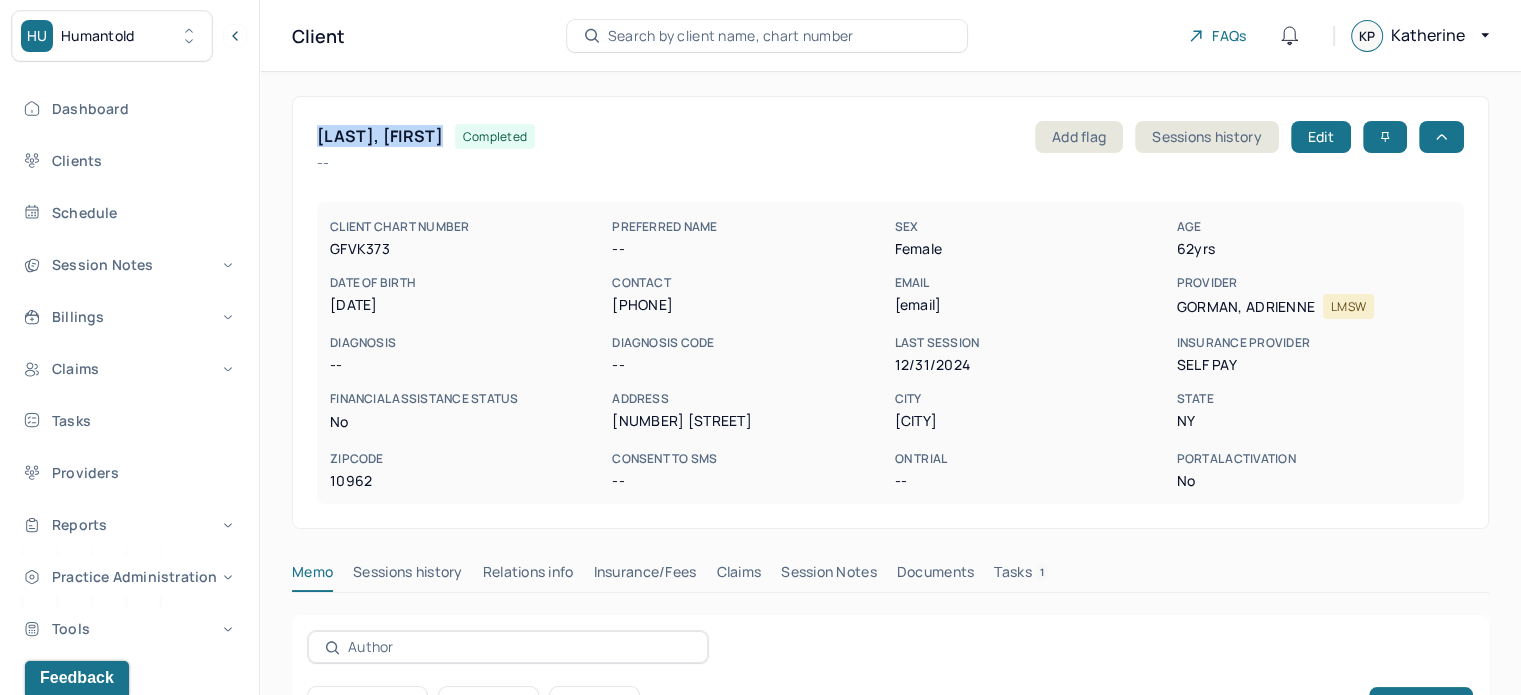click on "GUTIERREZ RINCHIERA, LILLIAN" at bounding box center [380, 136] 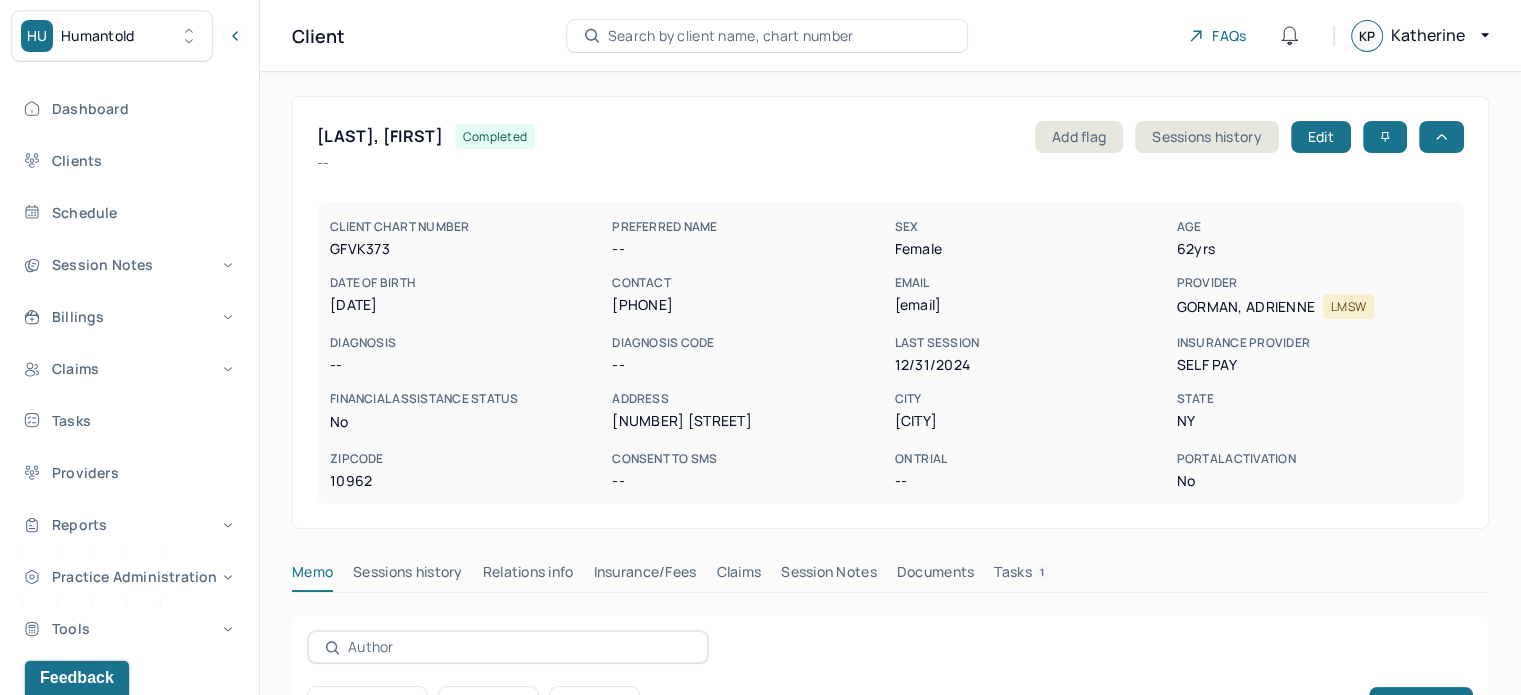 click on "lilgrin@gmail.com" at bounding box center (1031, 305) 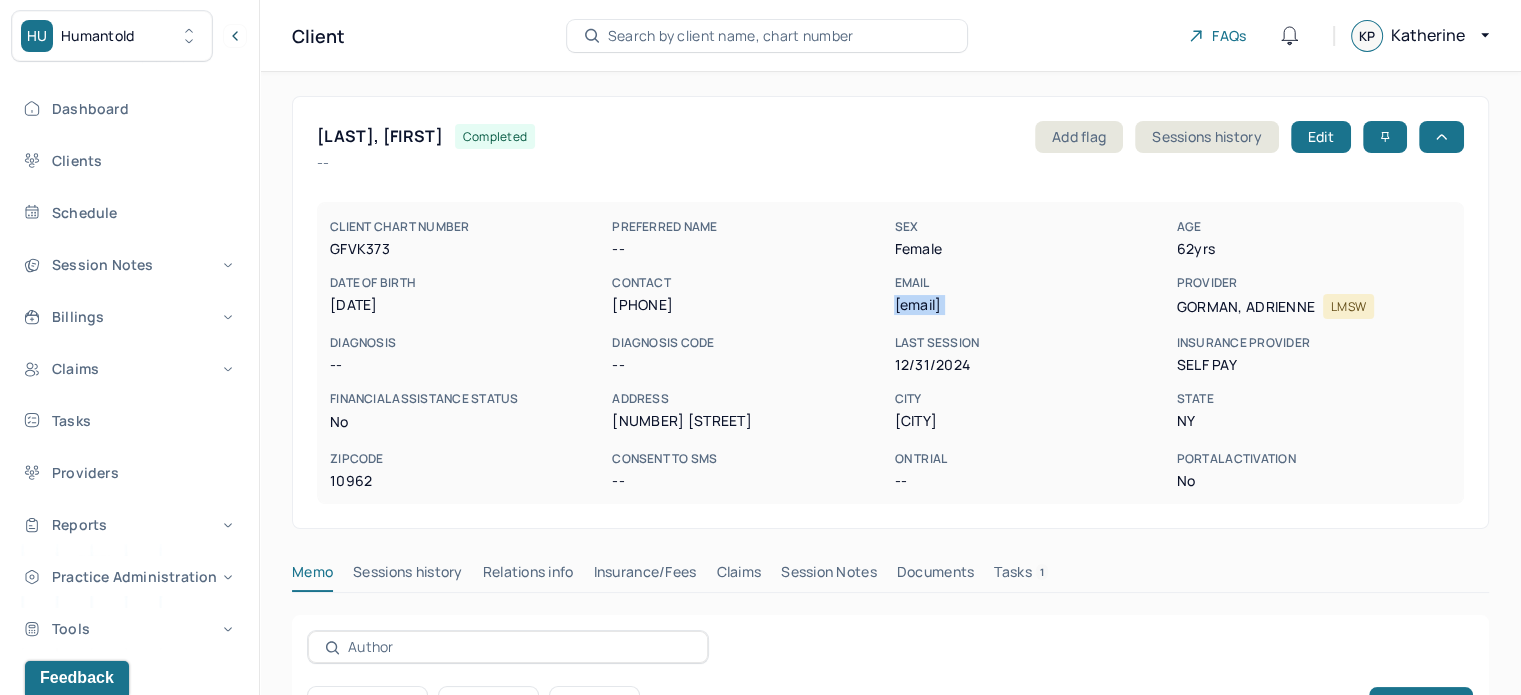 click on "lilgrin@gmail.com" at bounding box center [1031, 305] 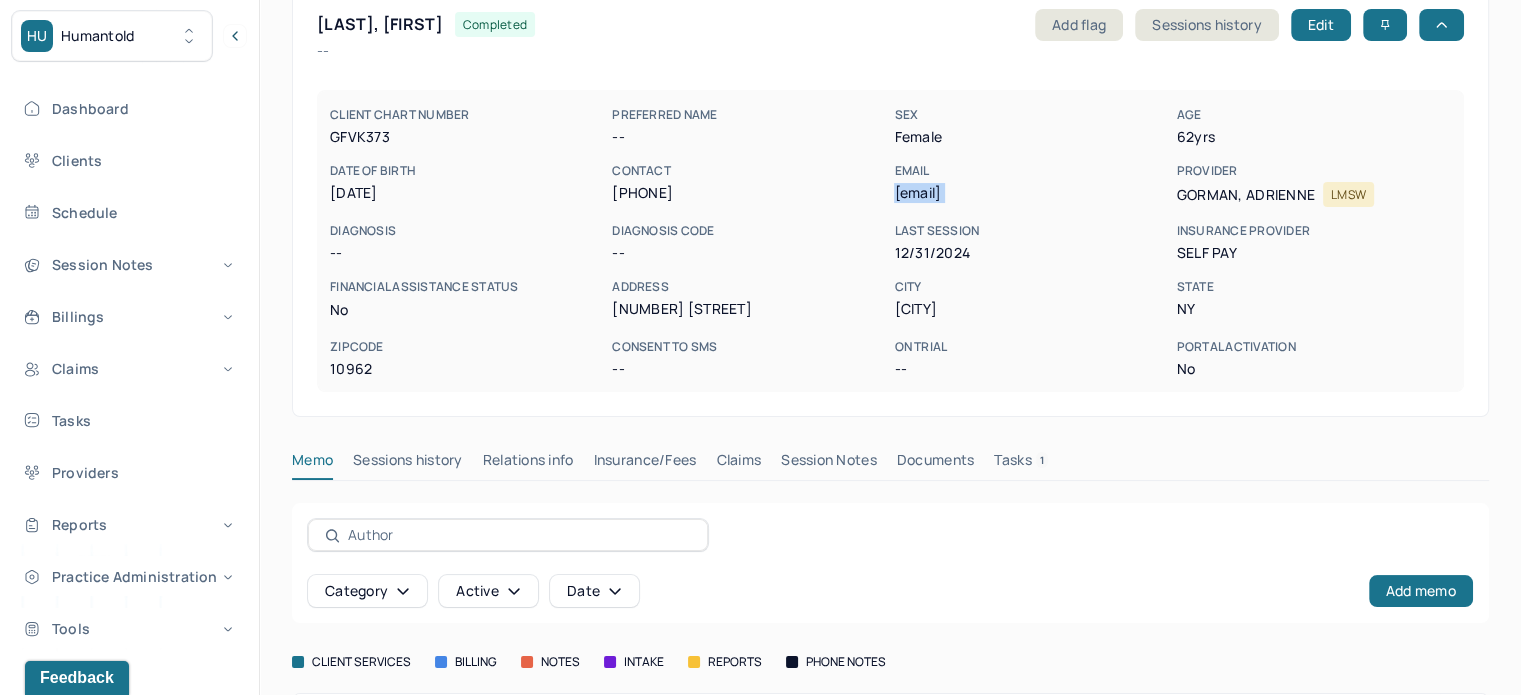 scroll, scrollTop: 272, scrollLeft: 0, axis: vertical 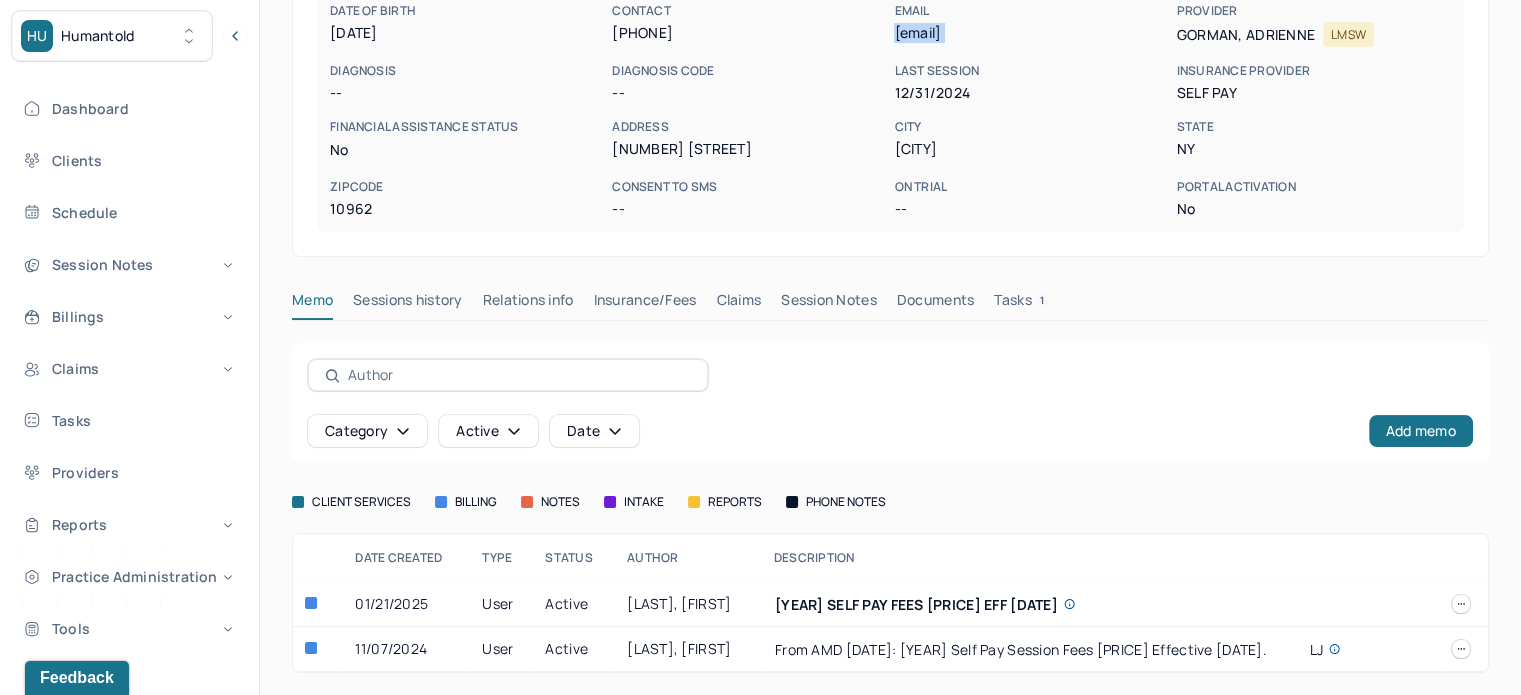 click on "Tasks 1" at bounding box center [1021, 304] 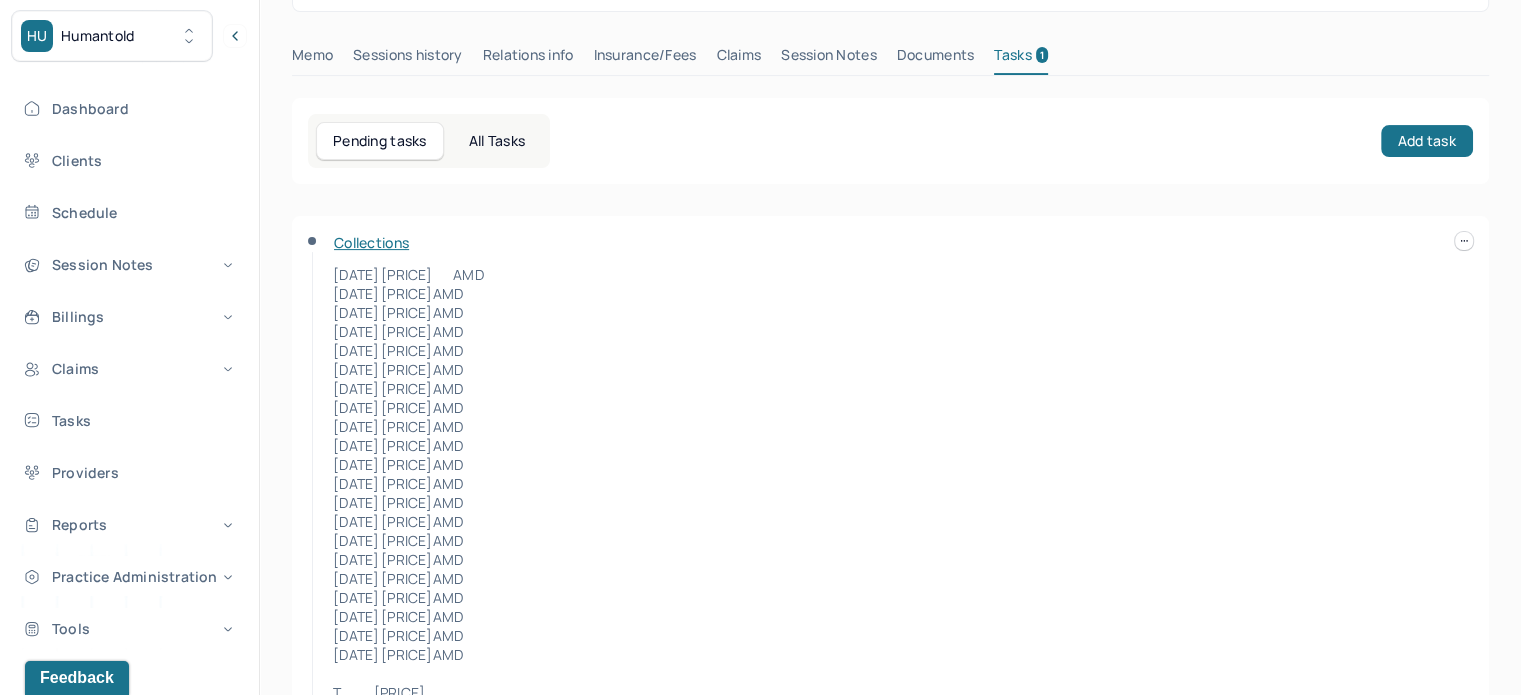 scroll, scrollTop: 634, scrollLeft: 0, axis: vertical 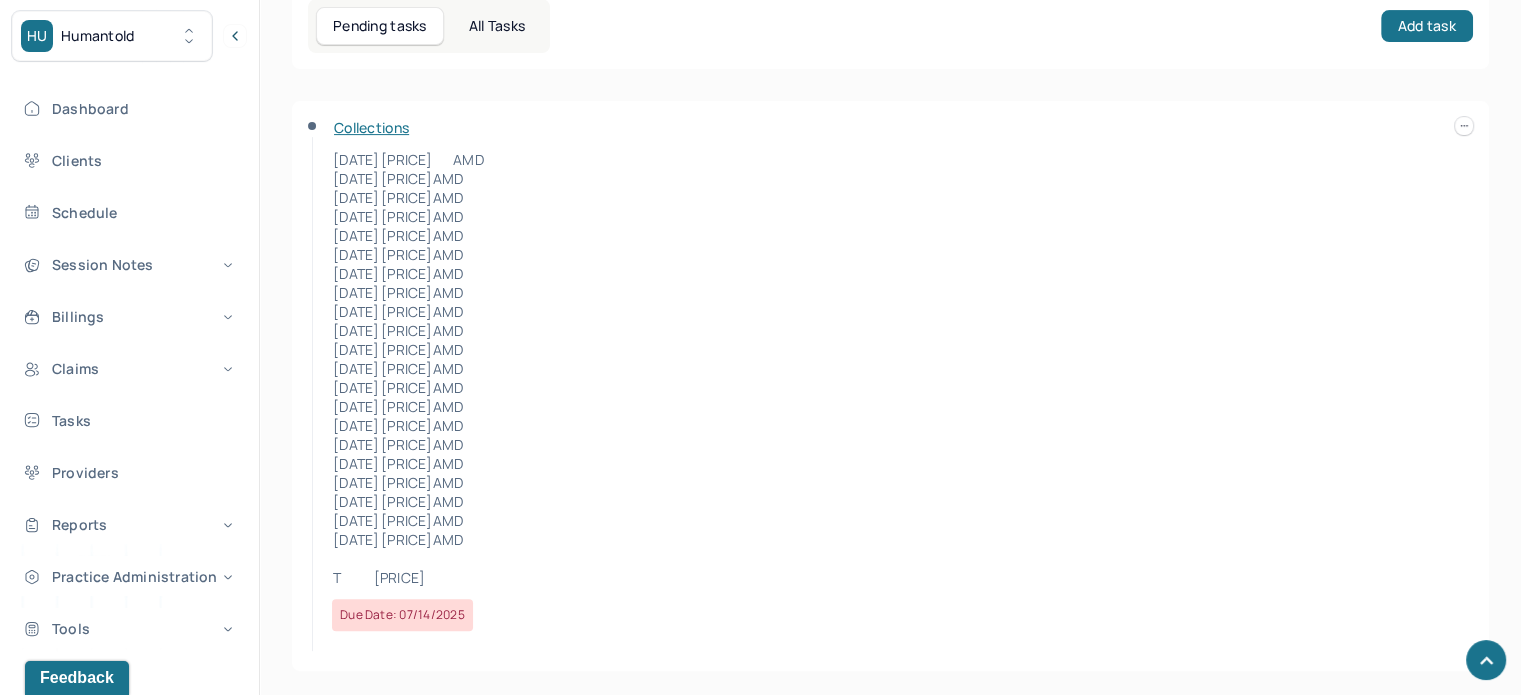 click on "Collections   4/2/2024	$132.97      AMD 4/9/2024	$54.04      AMD   4/16/2024	$68.66      AMD   4/23/2024	$32.15      AMD   4/30/2024	$32.15      AMD   5/7/2024	$32.15      AMD   5/14/2024	$32.15      AMD   5/21/2024	$32.15      AMD   6/4/2024	$32.15      AMD   6/11/2024	$32.15      AMD   6/18/2024	$32.15      AMD   6/25/2024	$32.15      AMD   7/2/2024	$32.15      AMD   7/12/2024	$32.15      AMD   7/26/2024	$32.15      AMD   8/6/2024	$32.15      AMD   8/13/2024	$32.15      AMD   9/3/2024	$32.15      AMD   9/12/2024	$32.15      AMD   9/17/2024	$32.15      AMD   9/24/2024	$32.15      AMD   T          $834.37 Due date: 07/14/2025" at bounding box center (890, 386) 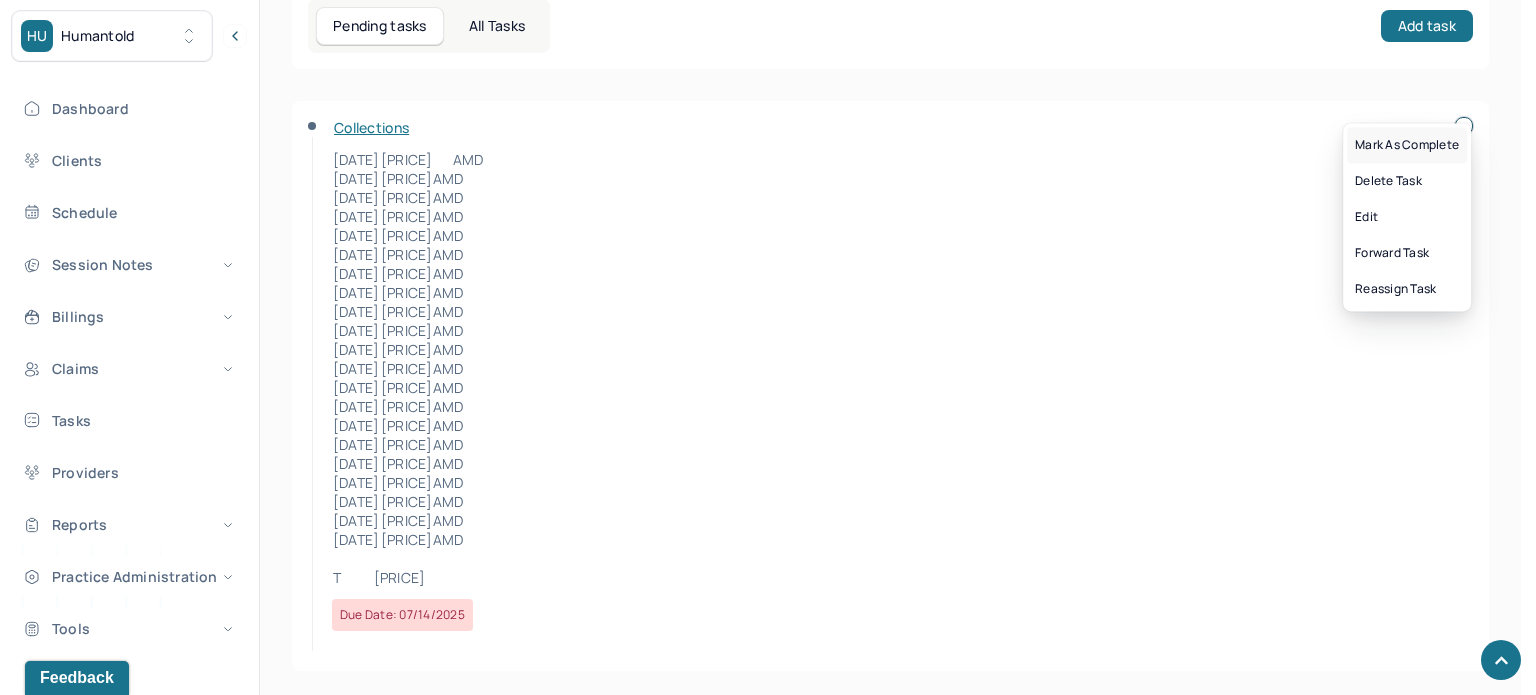 click on "Mark as complete" at bounding box center [1407, 145] 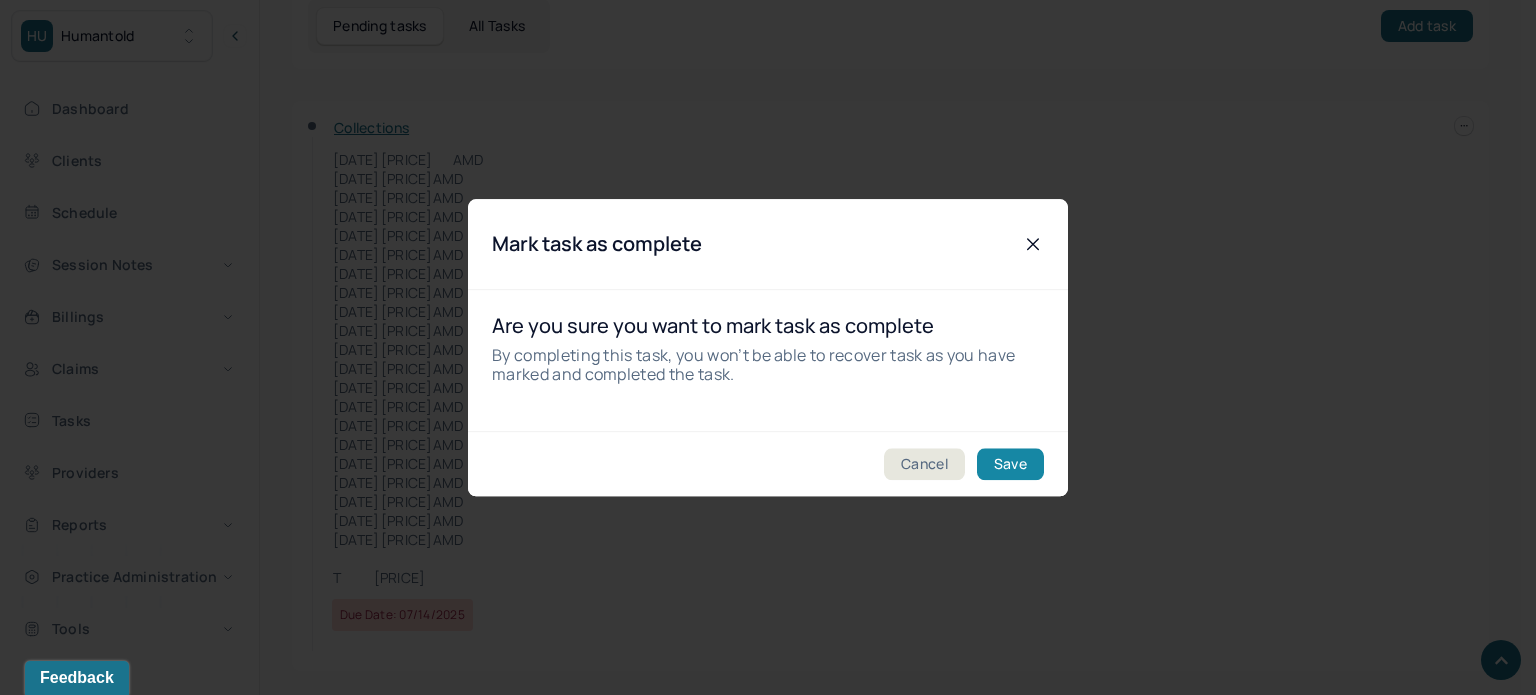 click on "Save" at bounding box center [1010, 464] 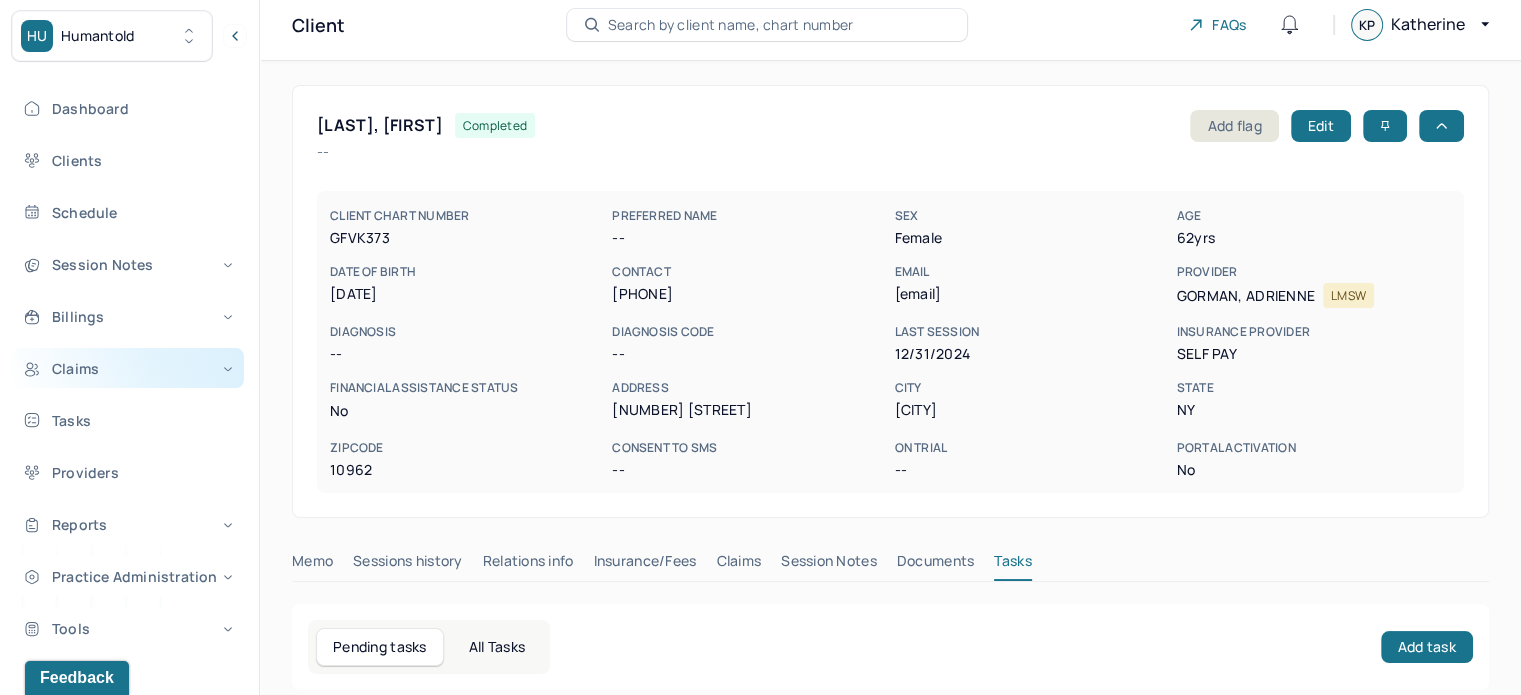 scroll, scrollTop: 0, scrollLeft: 0, axis: both 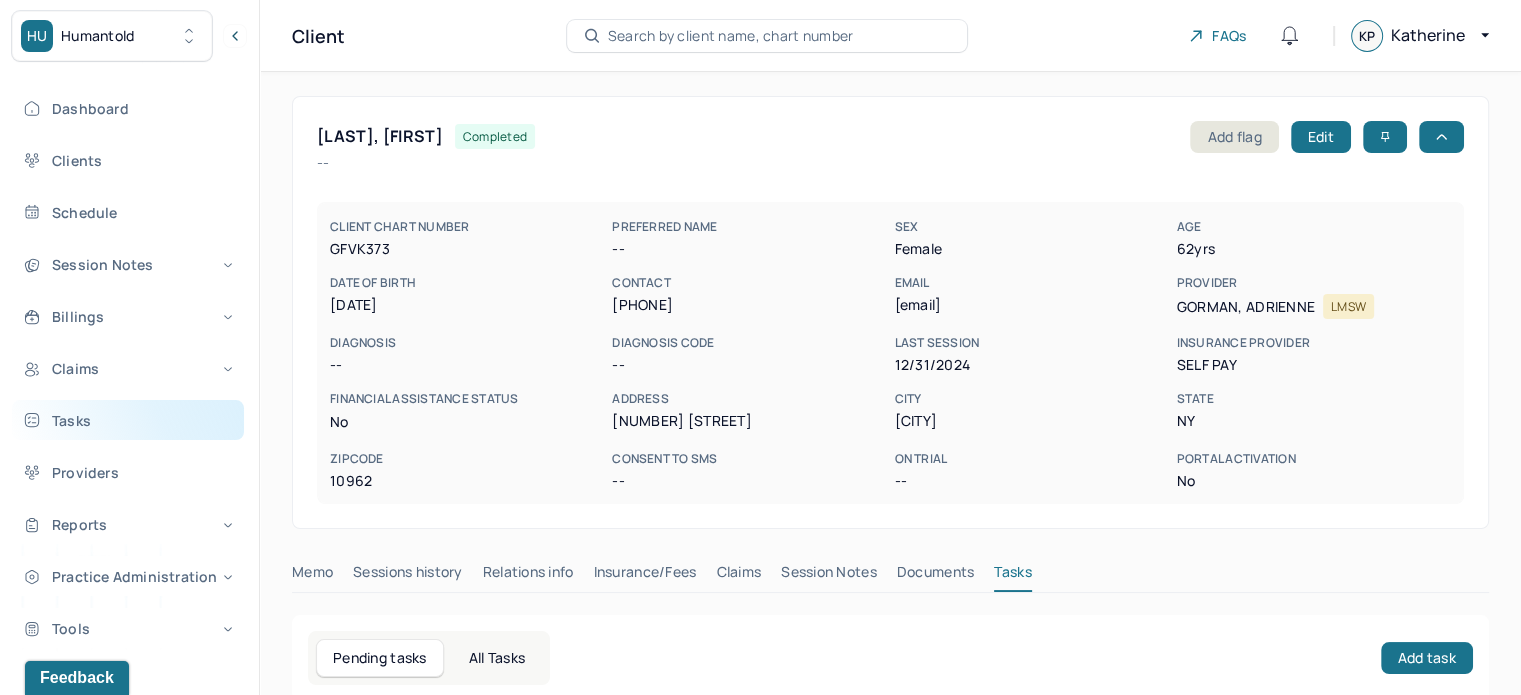click on "Tasks" at bounding box center [128, 420] 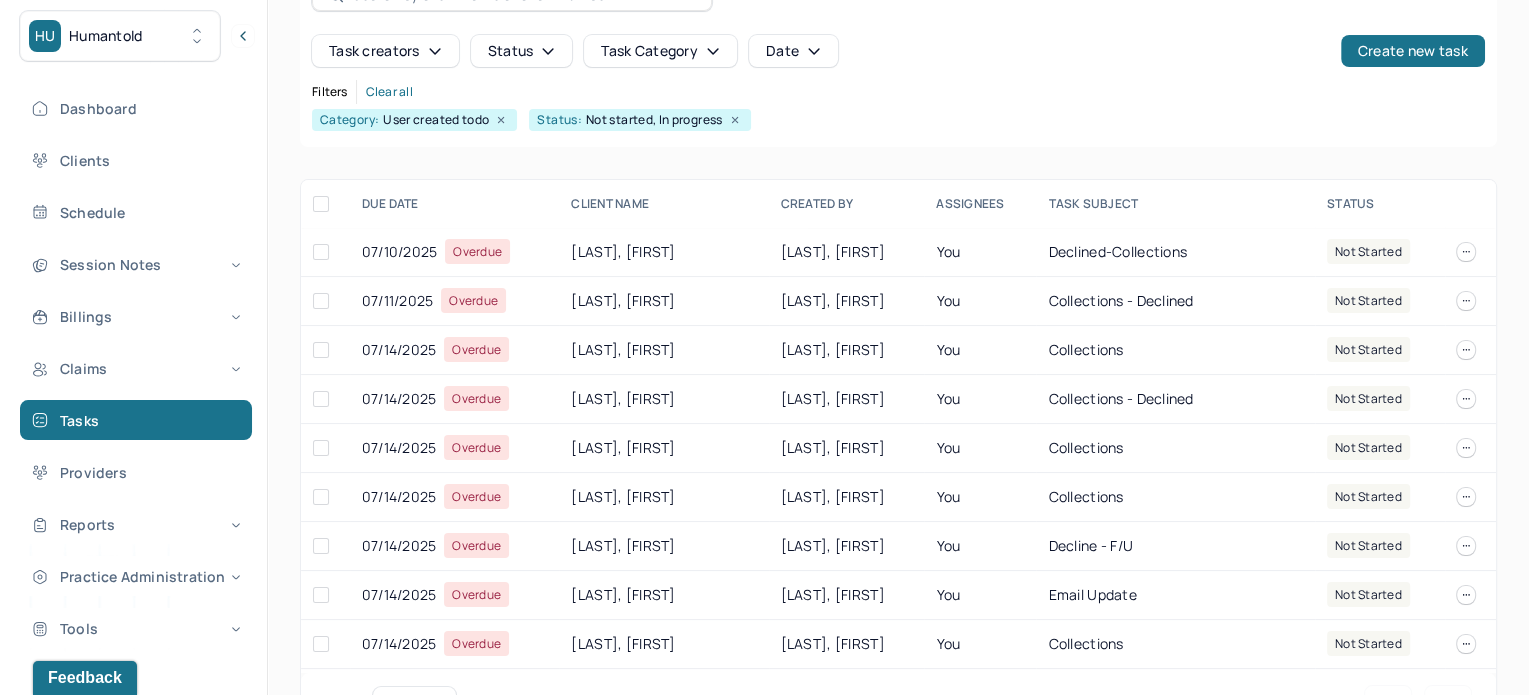 scroll, scrollTop: 200, scrollLeft: 0, axis: vertical 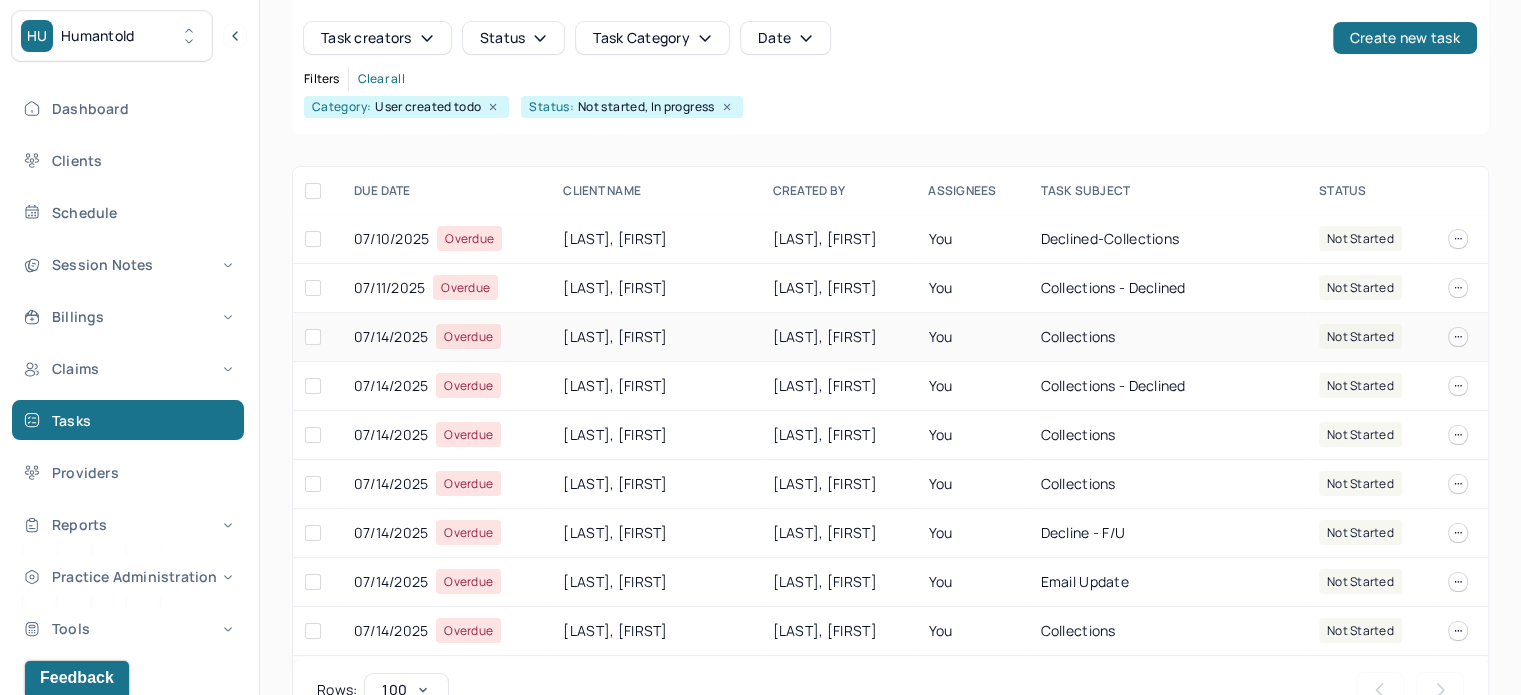 click on "GULLO, RACHEL" at bounding box center [655, 337] 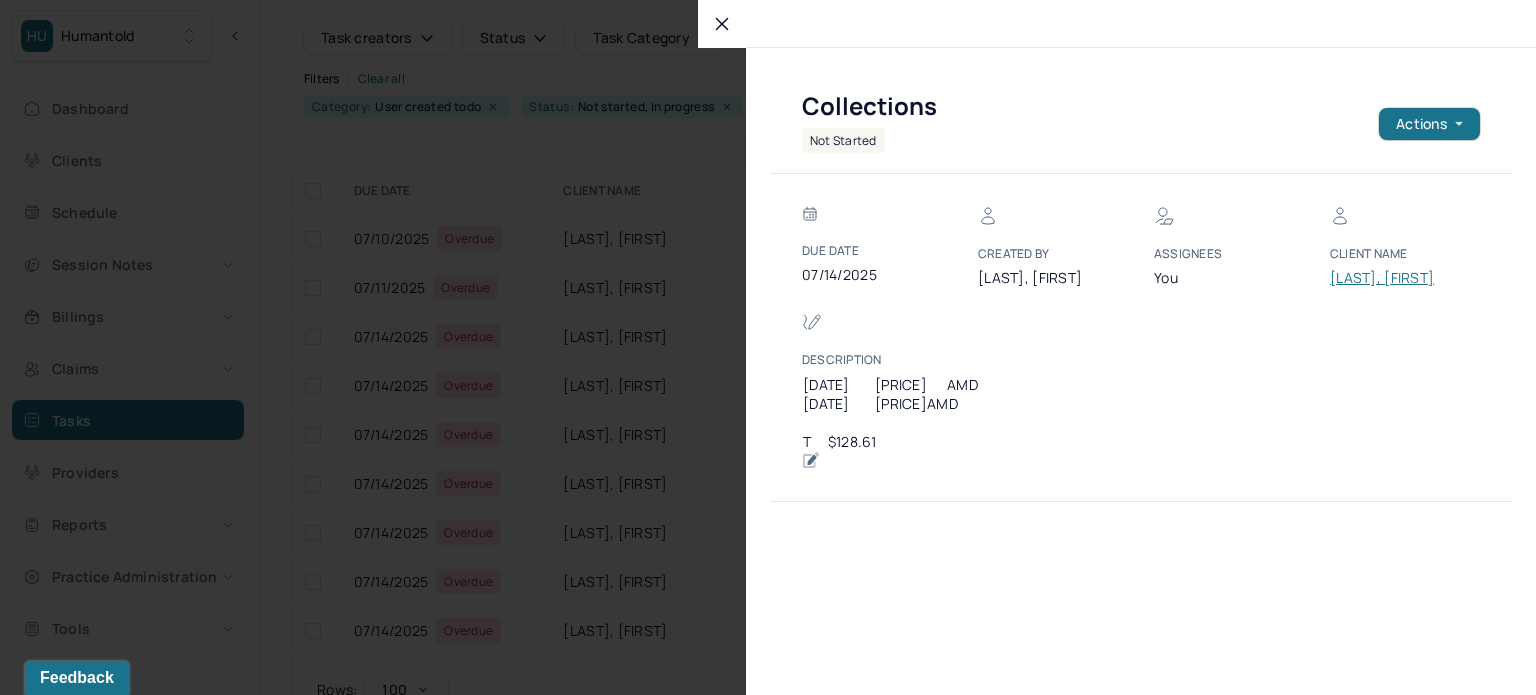 click on "GULLO, RACHEL" at bounding box center (1390, 278) 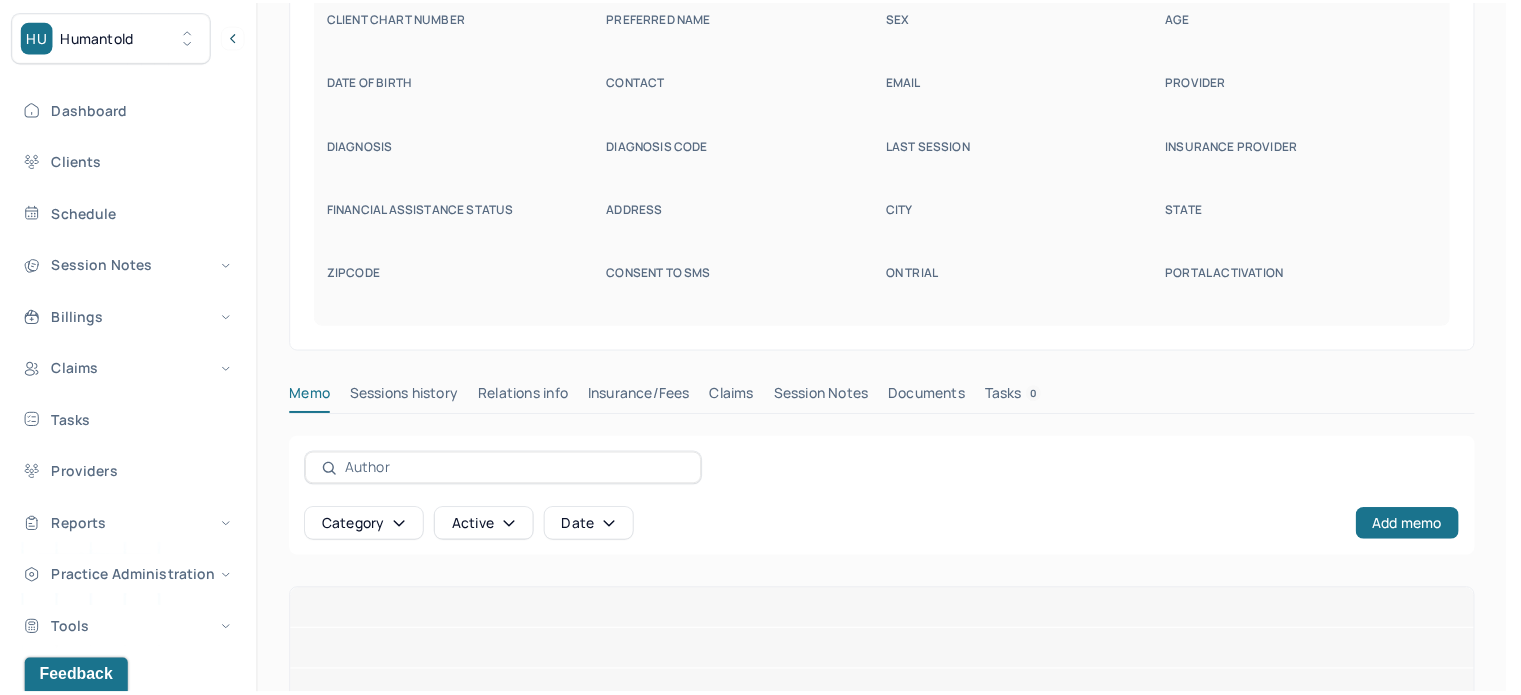 scroll, scrollTop: 129, scrollLeft: 0, axis: vertical 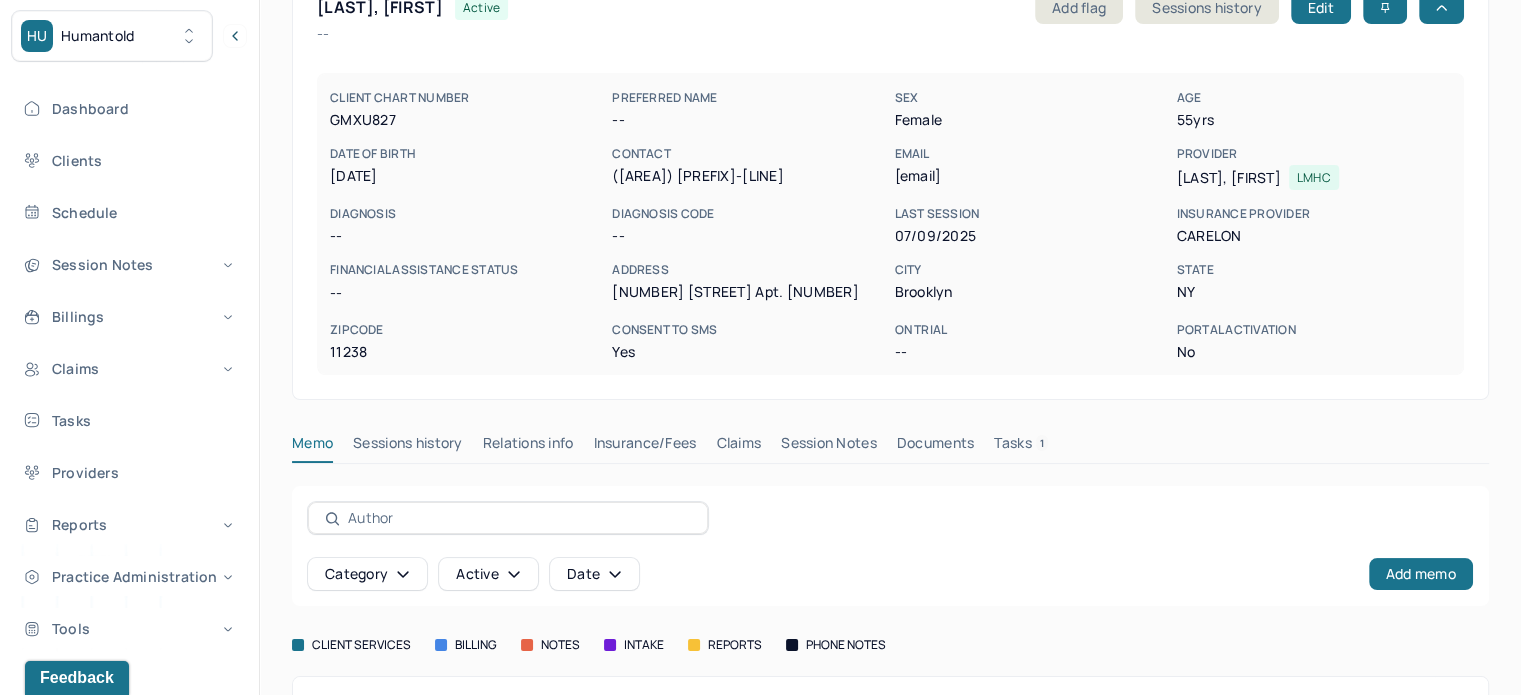 click on "Tasks 1" at bounding box center (1021, 447) 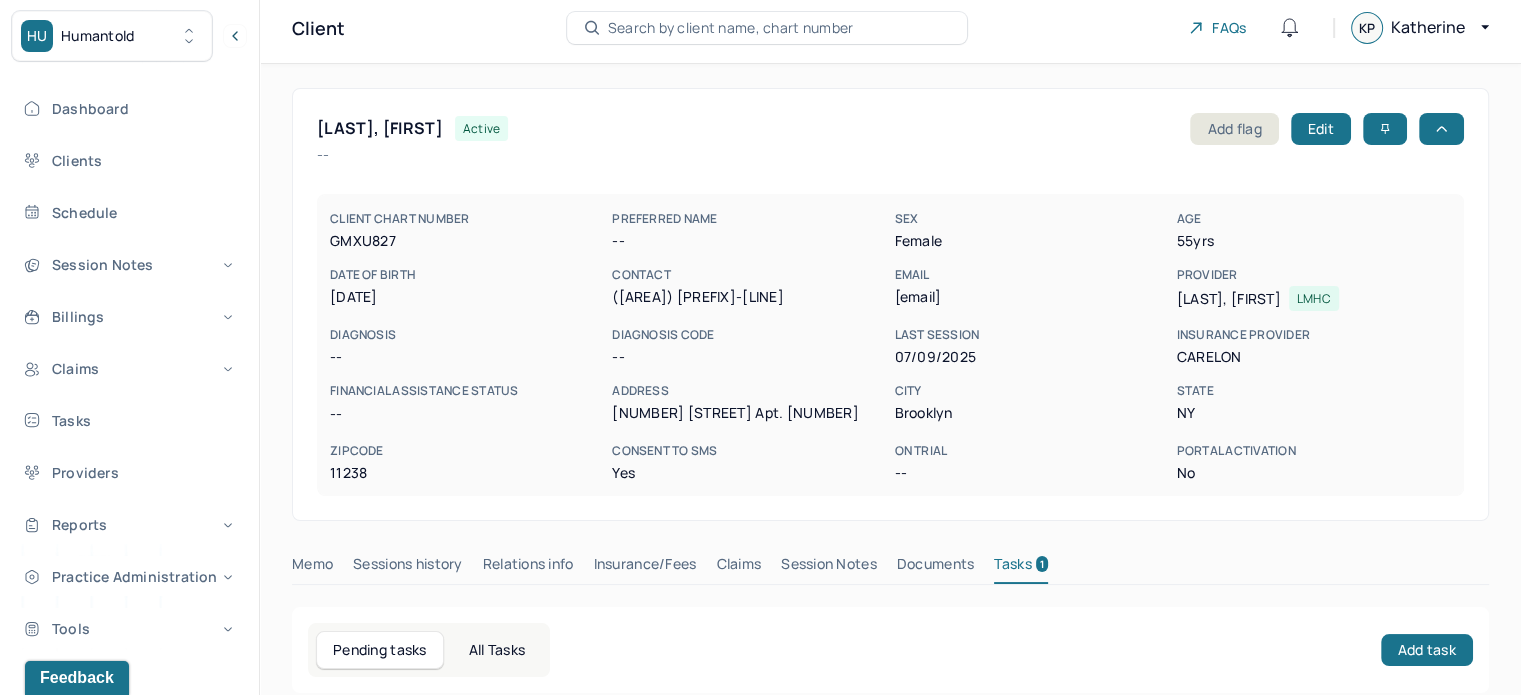scroll, scrollTop: 0, scrollLeft: 0, axis: both 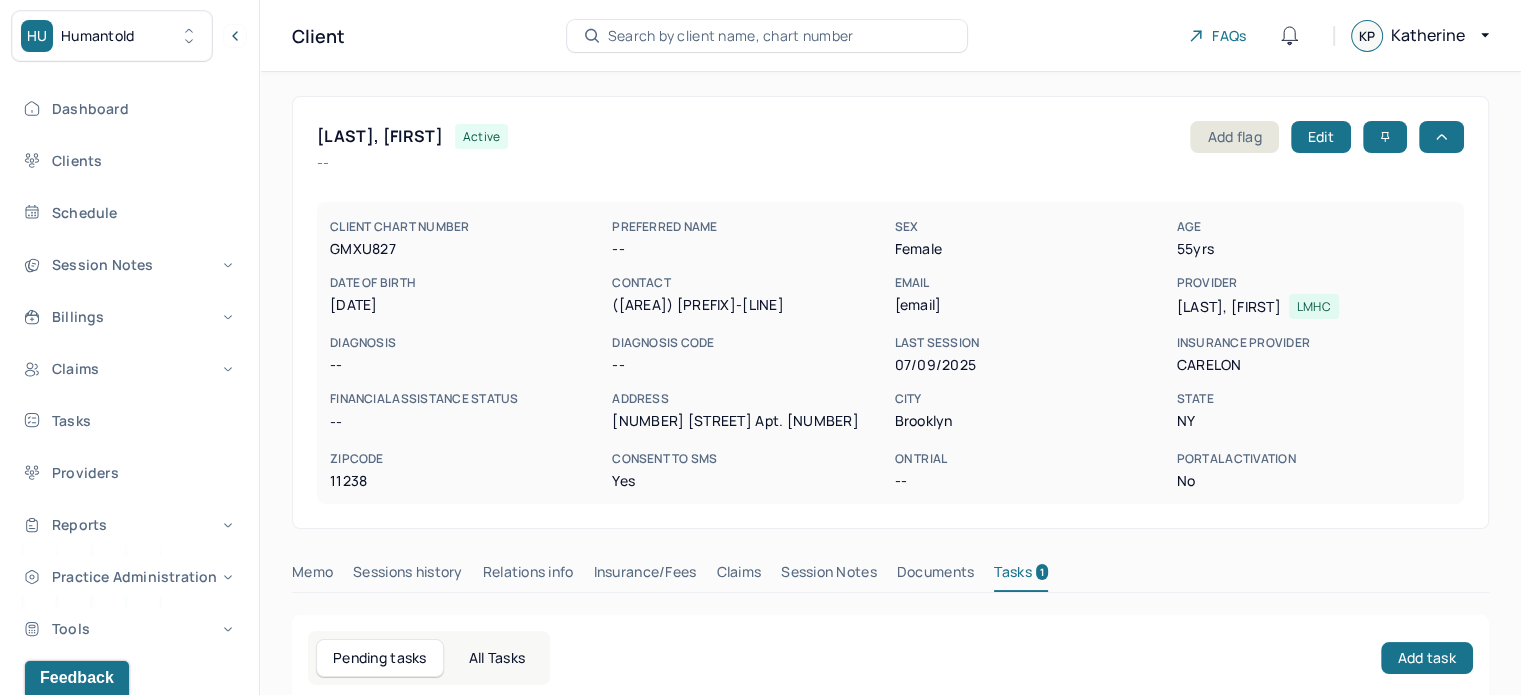 click on "GULLO, RACHEL" at bounding box center (380, 136) 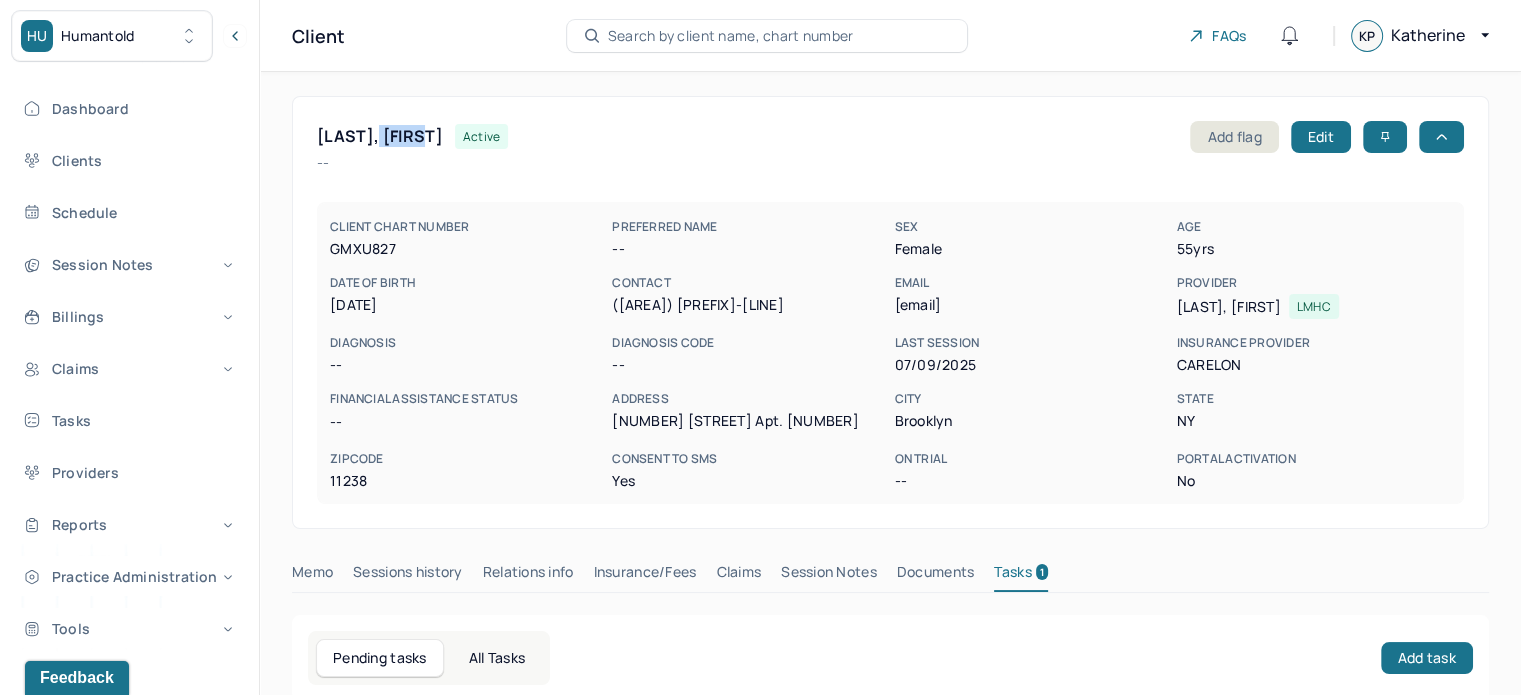 click on "GULLO, RACHEL" at bounding box center (380, 136) 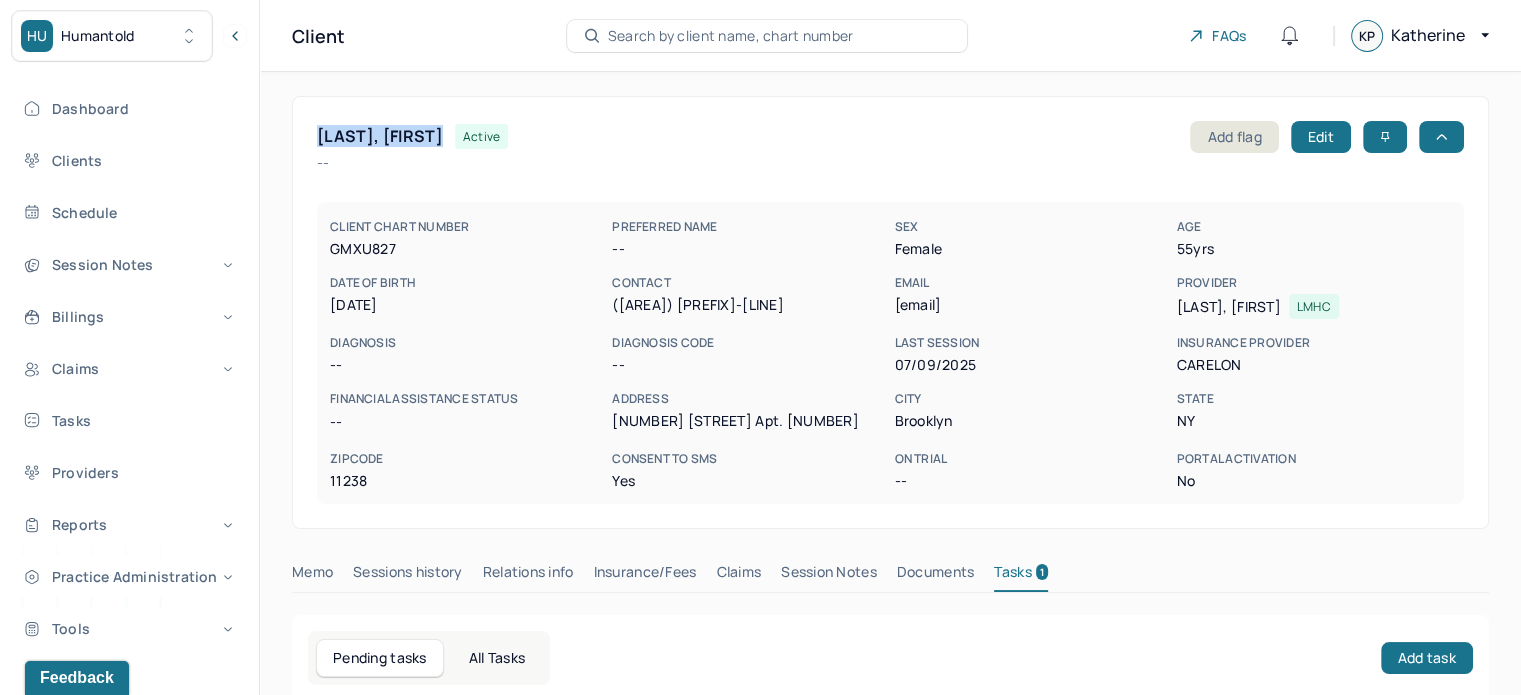 click on "GULLO, RACHEL" at bounding box center (380, 136) 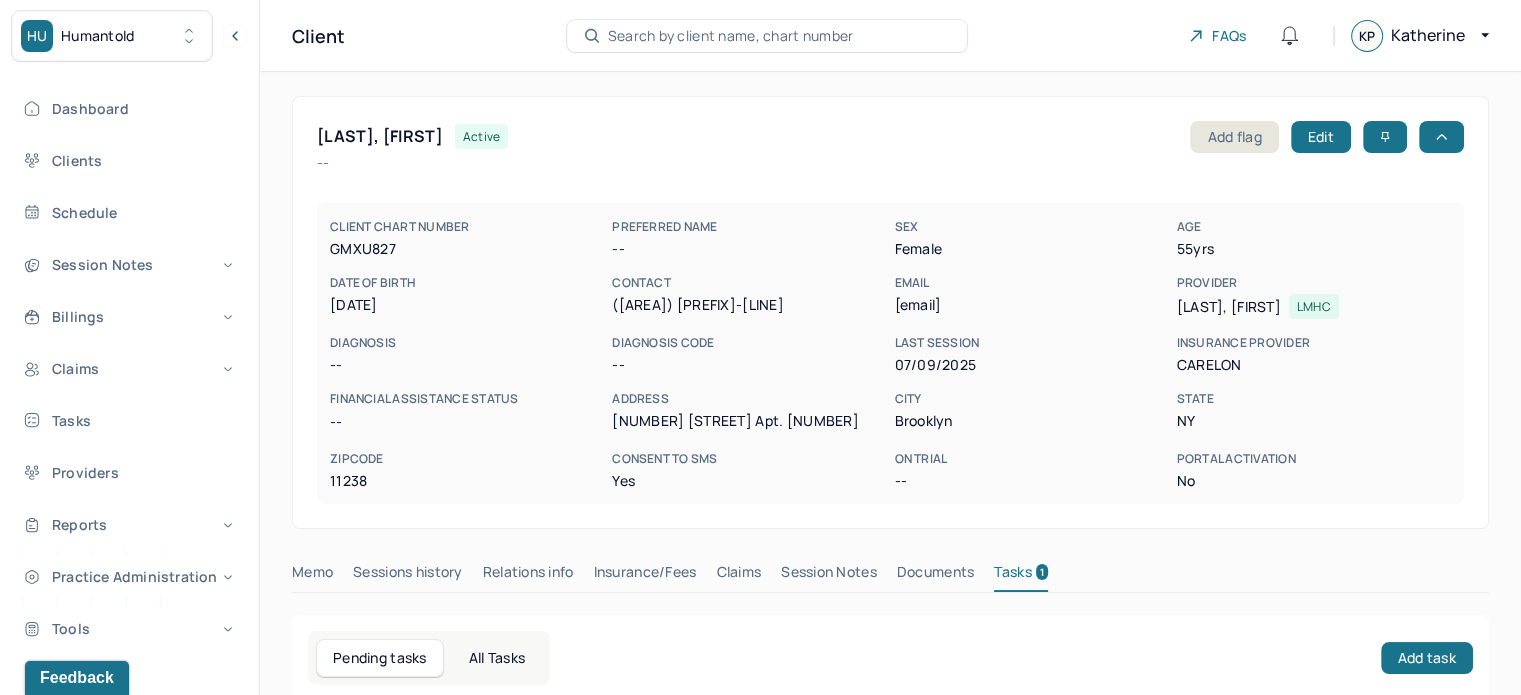 click on "rachelstolzman@yahoo.com" at bounding box center (1031, 305) 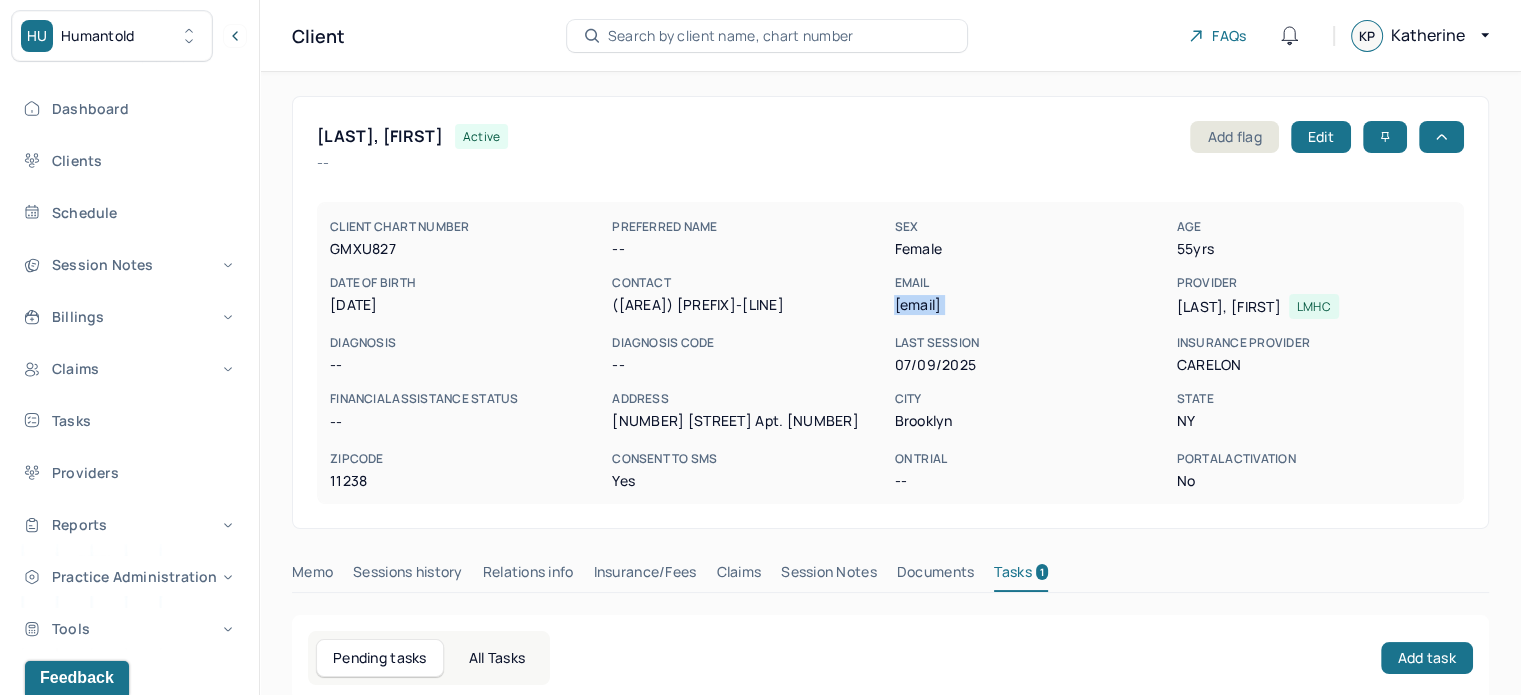 click on "rachelstolzman@yahoo.com" at bounding box center [1031, 305] 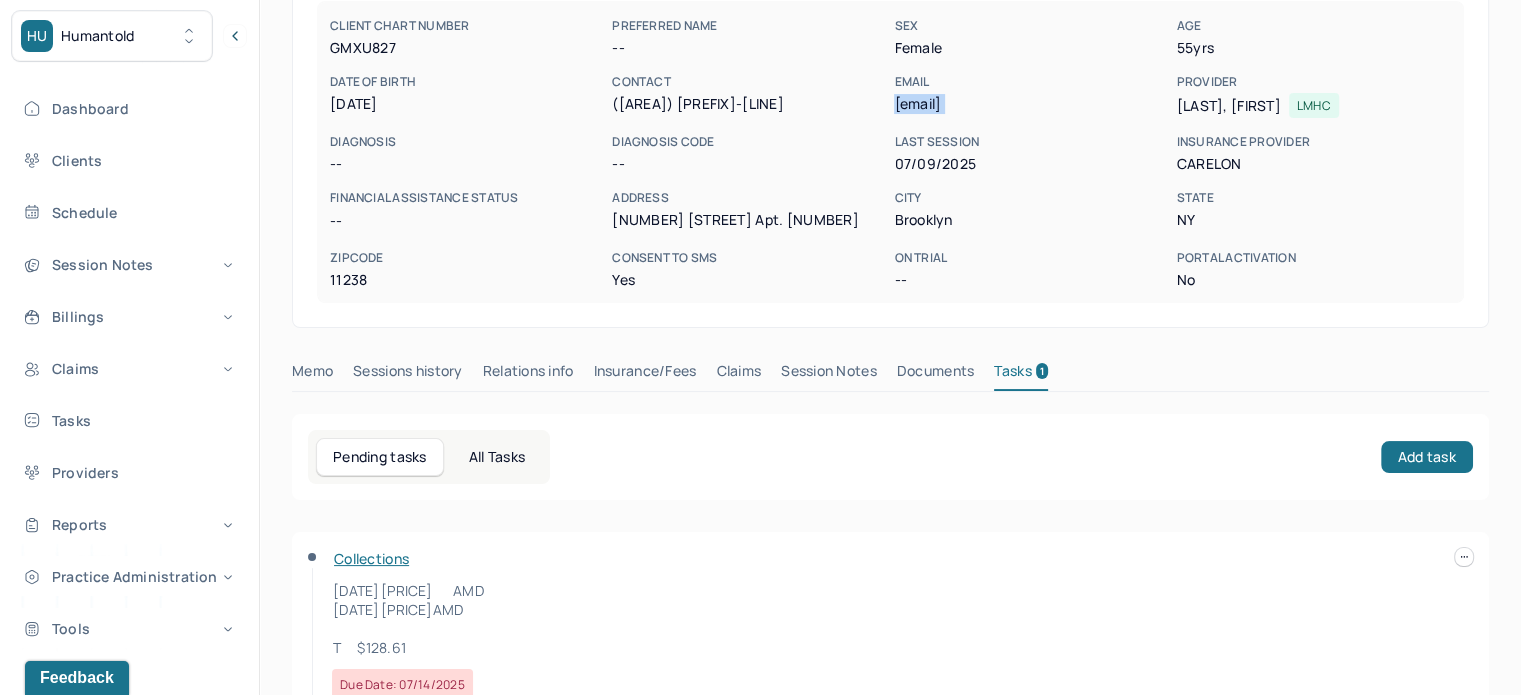 scroll, scrollTop: 269, scrollLeft: 0, axis: vertical 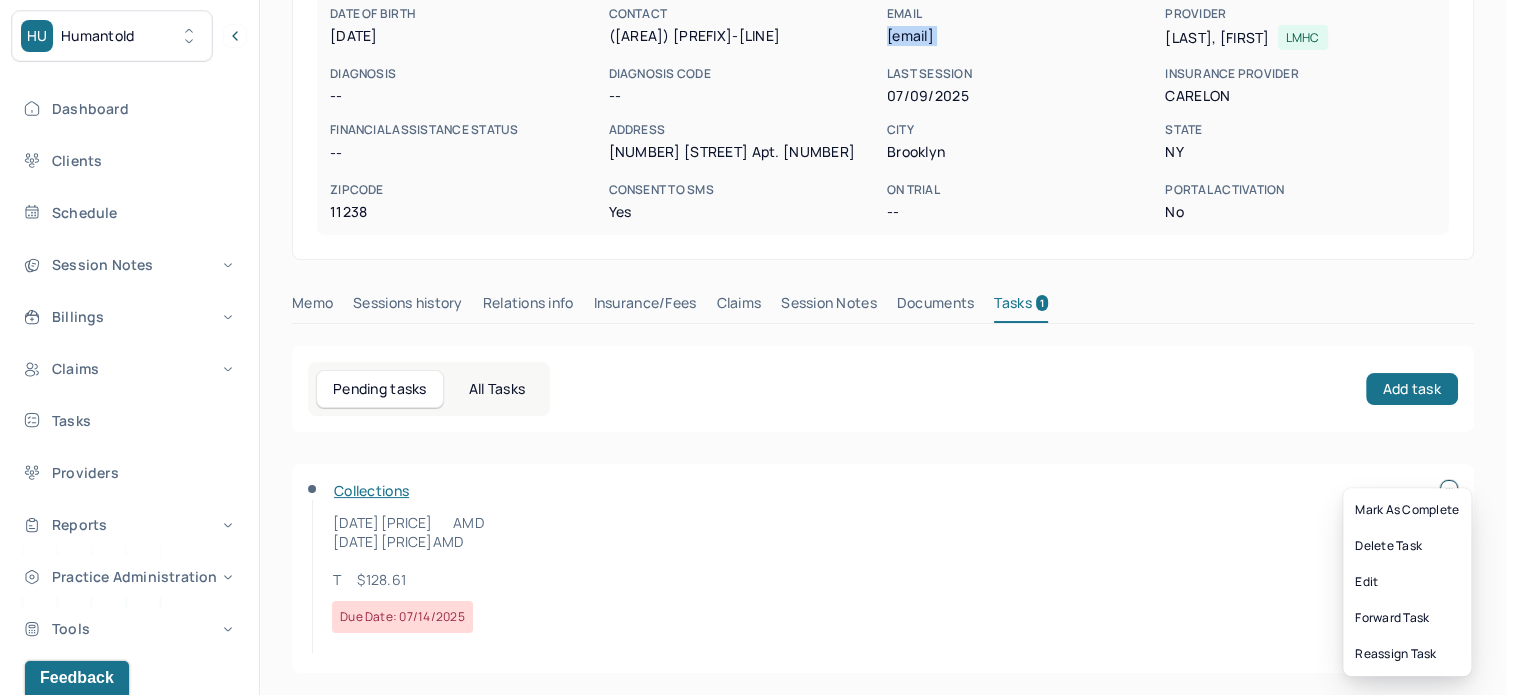 click on "HU Humantold       Dashboard Clients Schedule Session Notes Billings Claims Tasks Providers Reports Practice Administration Tools KP Katherine   Powers clientsupport,biller   Logout Client   Search by client name, chart number     FAQs     KP Katherine GULLO, RACHEL active   Add flag     Edit               -- CLIENT CHART NUMBER GMXU827 PREFERRED NAME -- SEX female AGE 55  yrs DATE OF BIRTH 03/05/1970  CONTACT (347) 276-8130 EMAIL rachelstolzman@yahoo.com PROVIDER MCCARTHY, KRISTJANA LMHC DIAGNOSIS -- DIAGNOSIS CODE -- LAST SESSION 07/09/2025 insurance provider CARELON FINANCIAL ASSISTANCE STATUS -- Address 315 St. John's Place apt. 6F City Brooklyn State NY Zipcode 11238 Consent to Sms Yes On Trial -- Portal Activation No   Memo     Sessions history     Relations info     Insurance/Fees     Claims     Session Notes     Documents     Tasks 1     Pending tasks     All Tasks     Add task     Collections   11/6/2024	$96.46    AMD 11/13/2024	$32.15     AMD   T     $128.61
Edit" at bounding box center (753, 214) 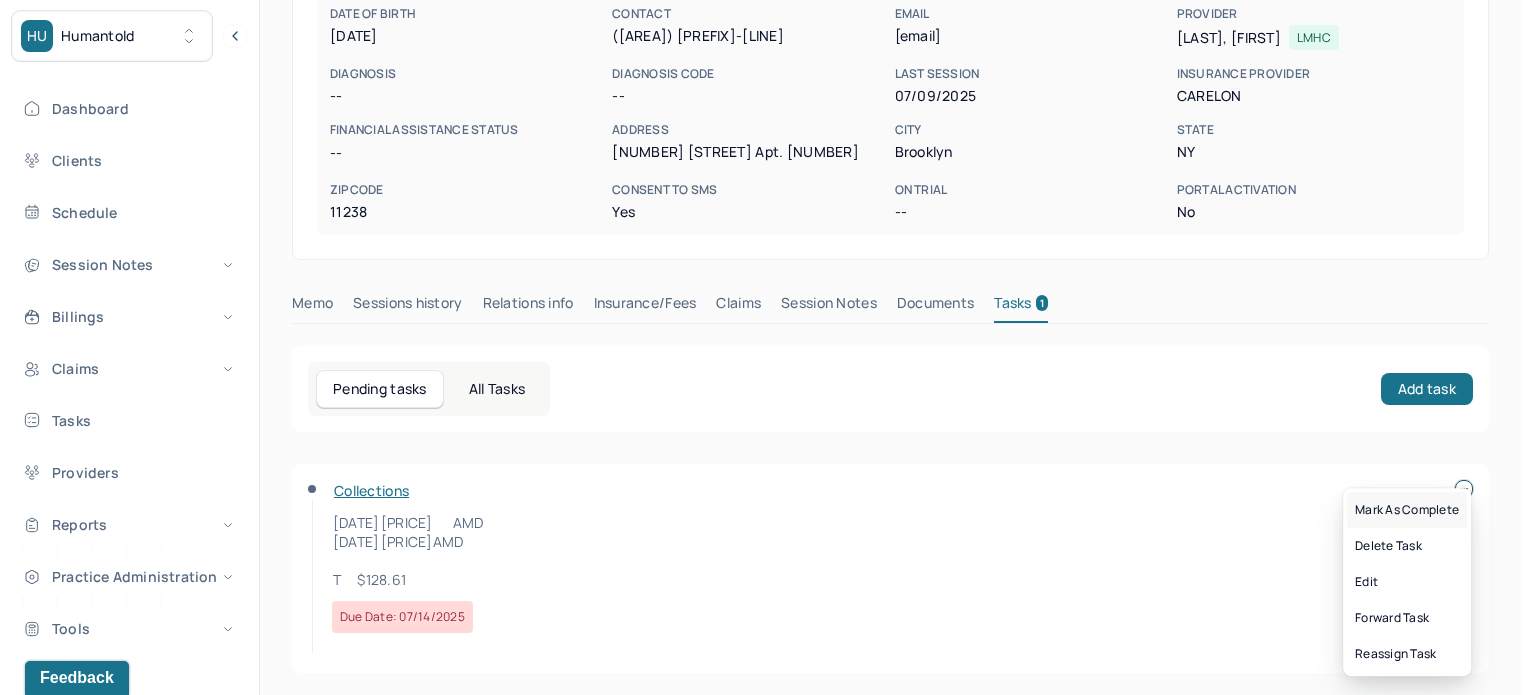 click on "Mark as complete" at bounding box center [1407, 510] 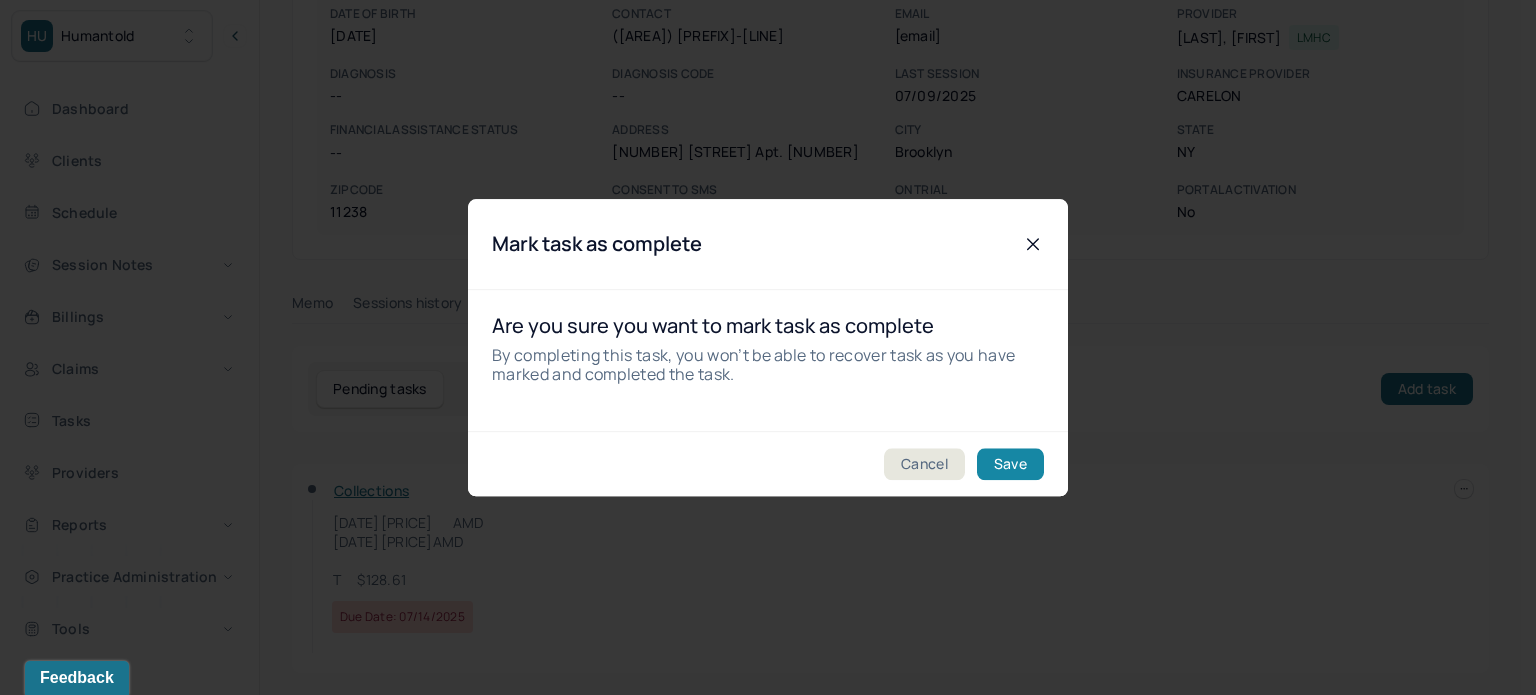 click on "Save" at bounding box center (1010, 464) 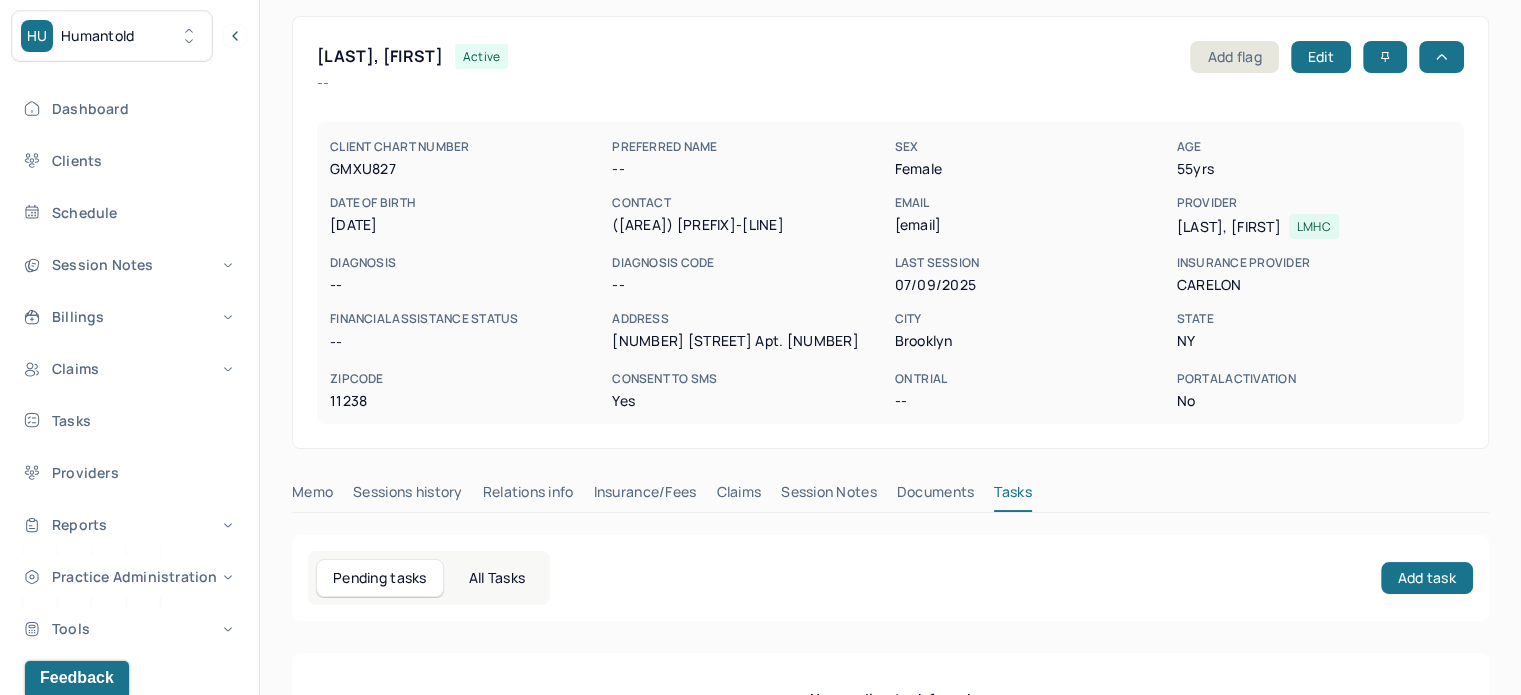 scroll, scrollTop: 0, scrollLeft: 0, axis: both 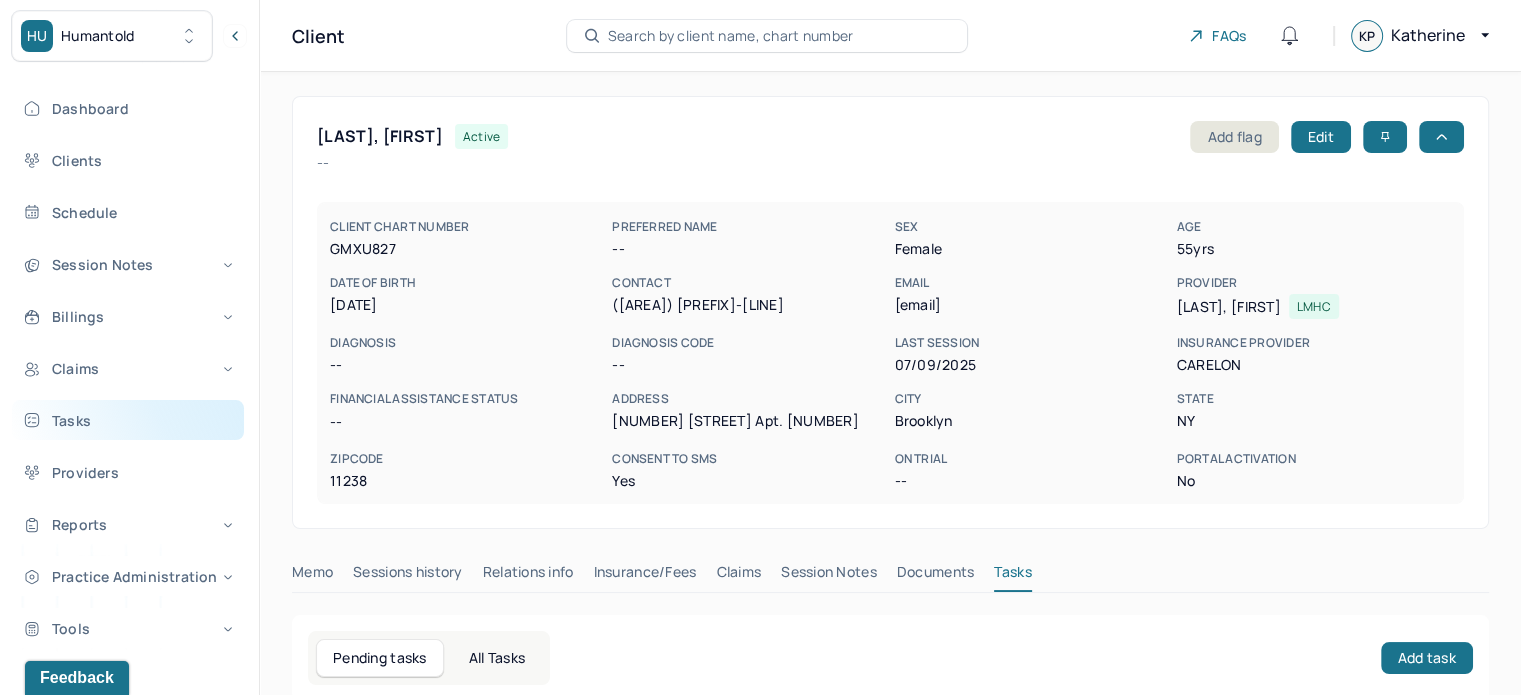 click on "Tasks" at bounding box center [128, 420] 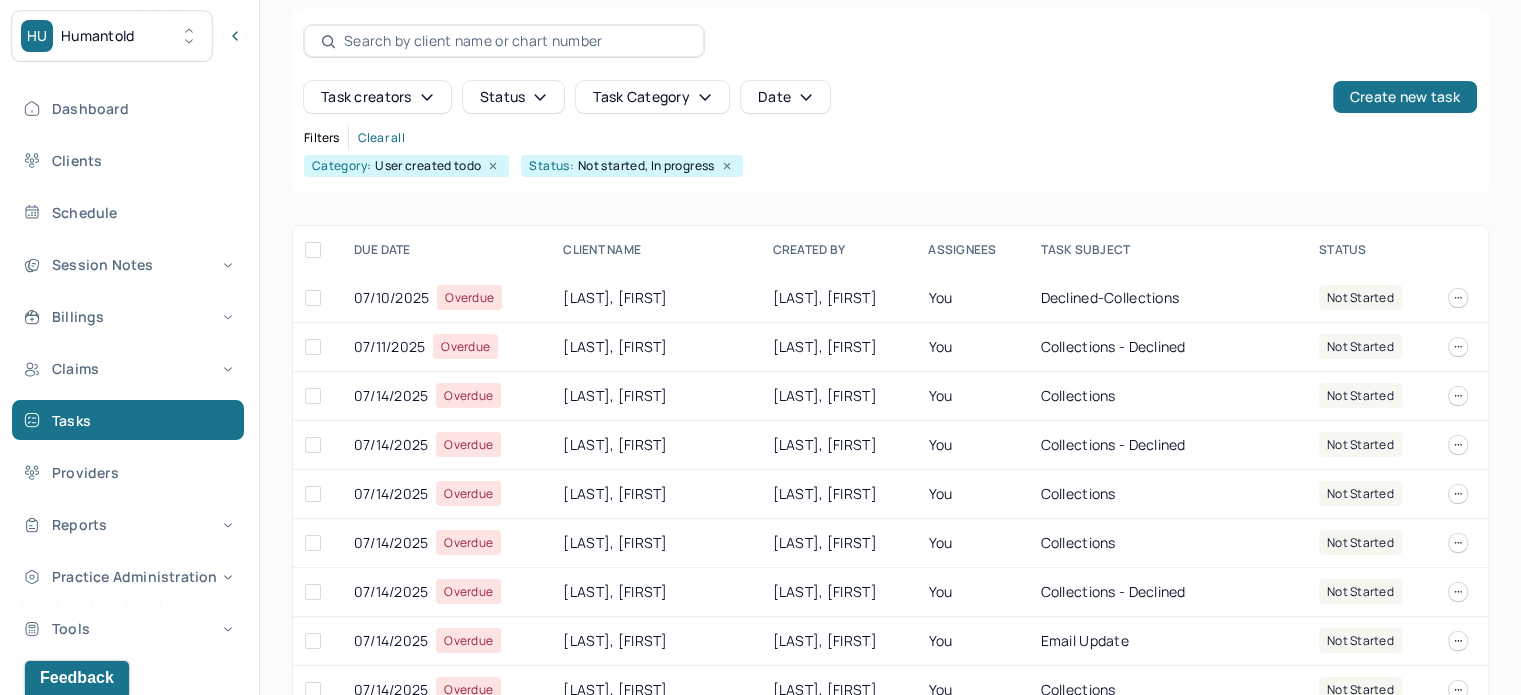 scroll, scrollTop: 200, scrollLeft: 0, axis: vertical 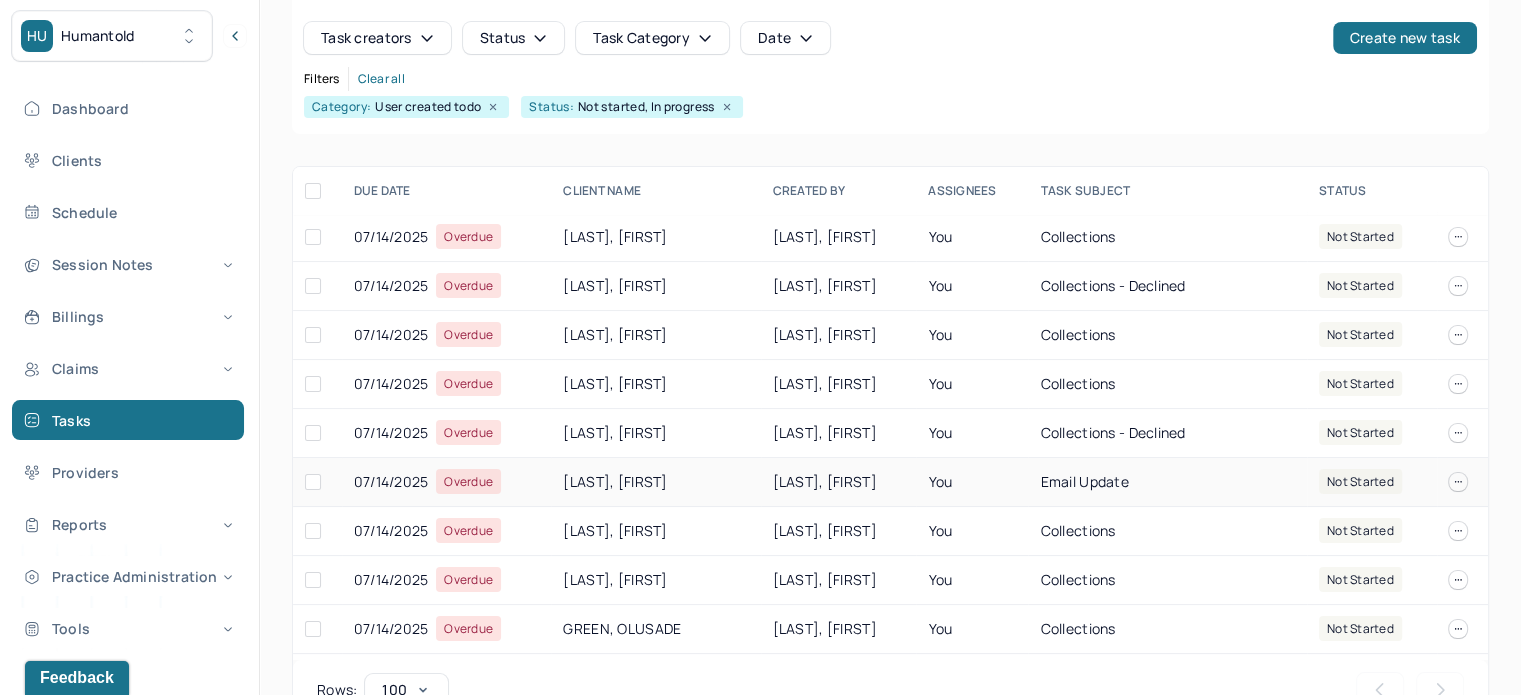 click on "KAUFMAN IV, RICHARD" at bounding box center (655, 482) 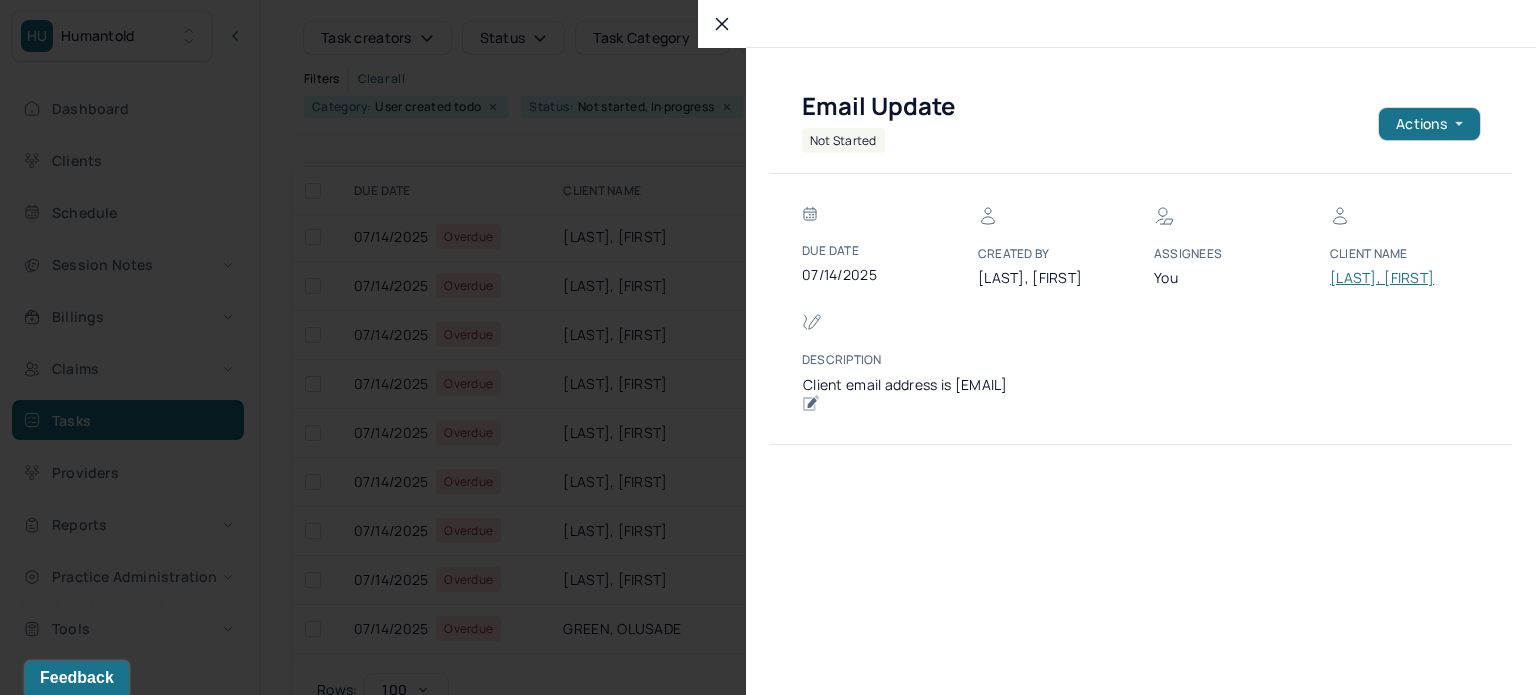 click on "KAUFMAN IV, RICHARD" at bounding box center (1390, 278) 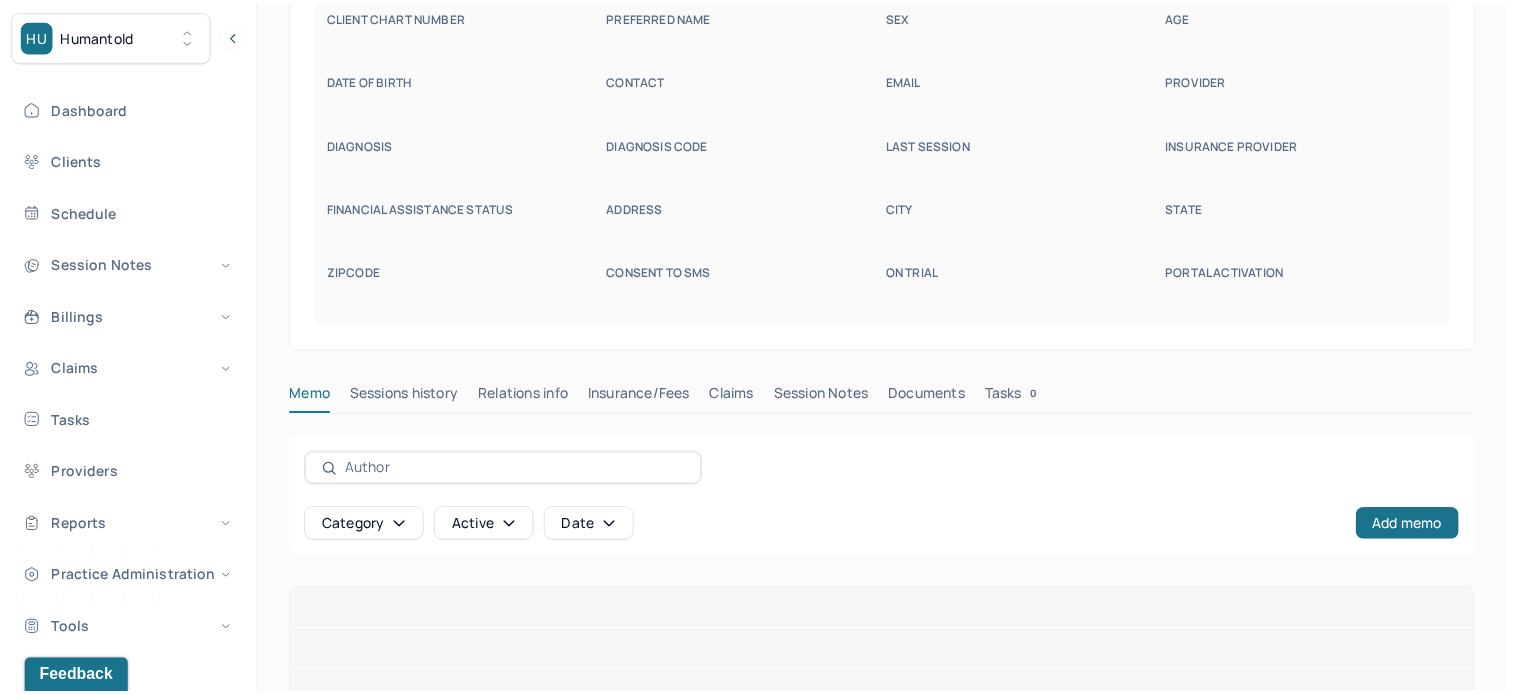 scroll, scrollTop: 129, scrollLeft: 0, axis: vertical 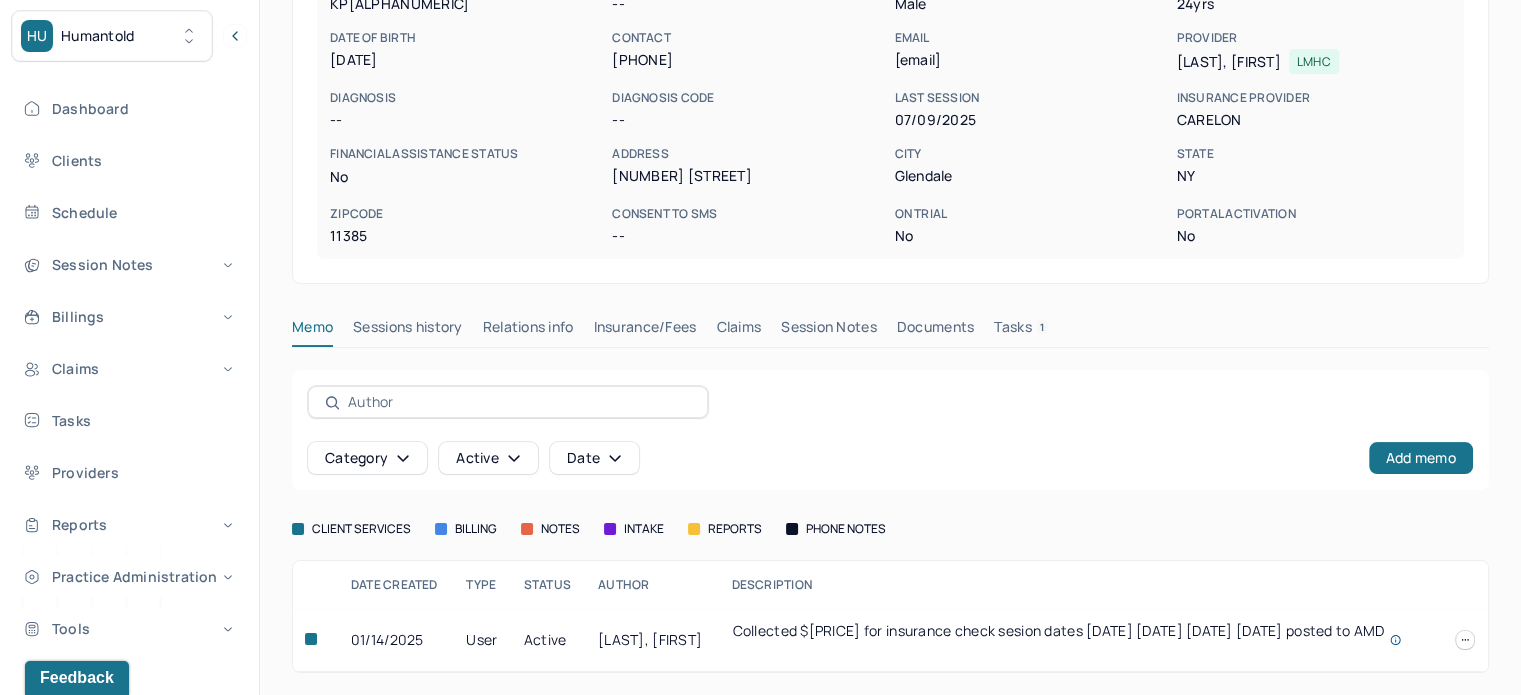 click on "Tasks 1" at bounding box center (1021, 331) 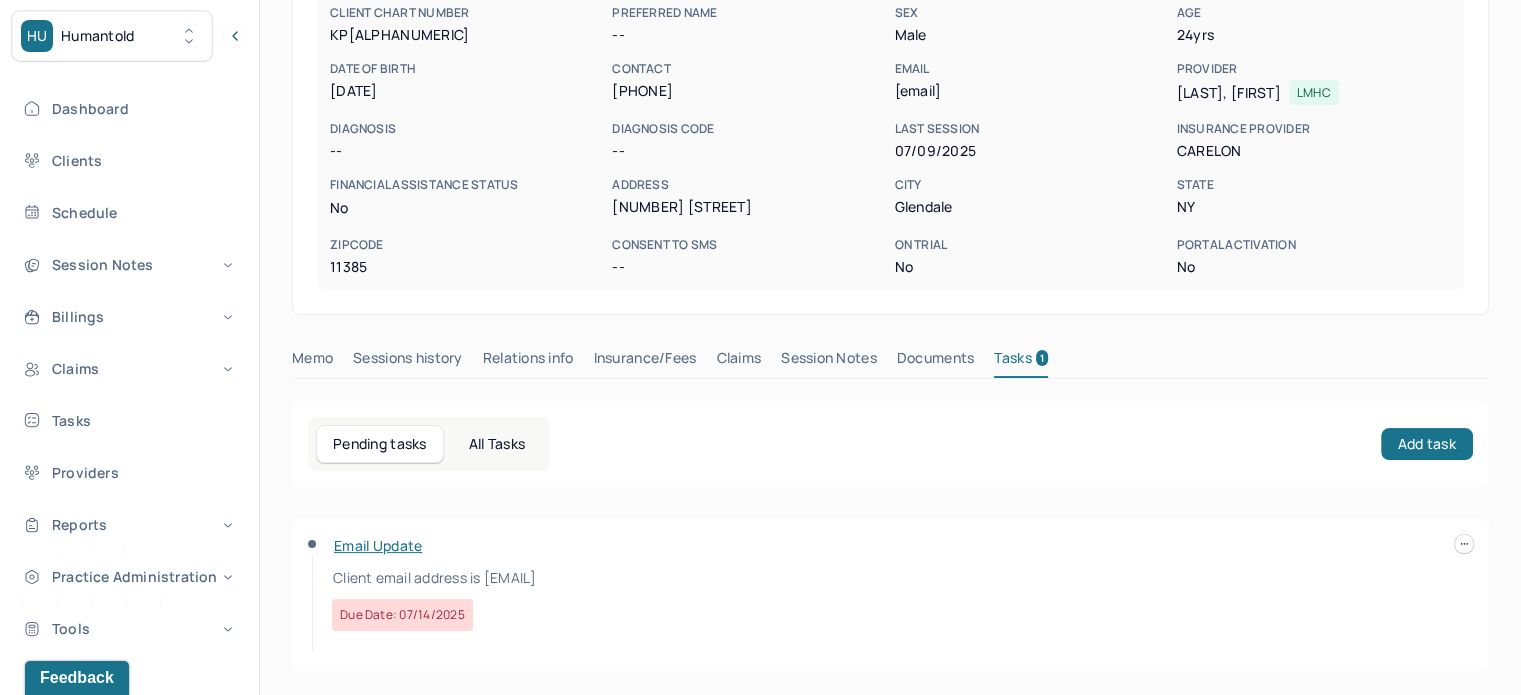 scroll, scrollTop: 212, scrollLeft: 0, axis: vertical 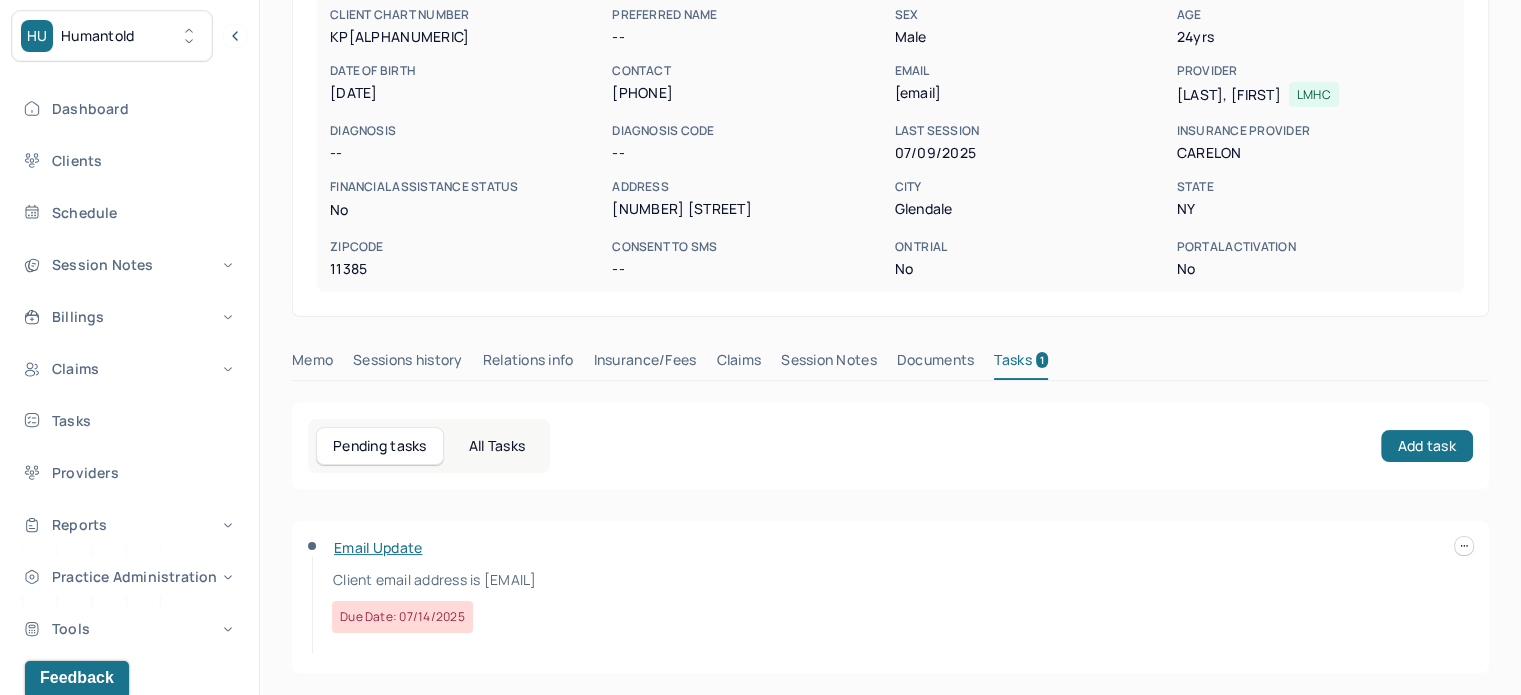 click at bounding box center (1464, 546) 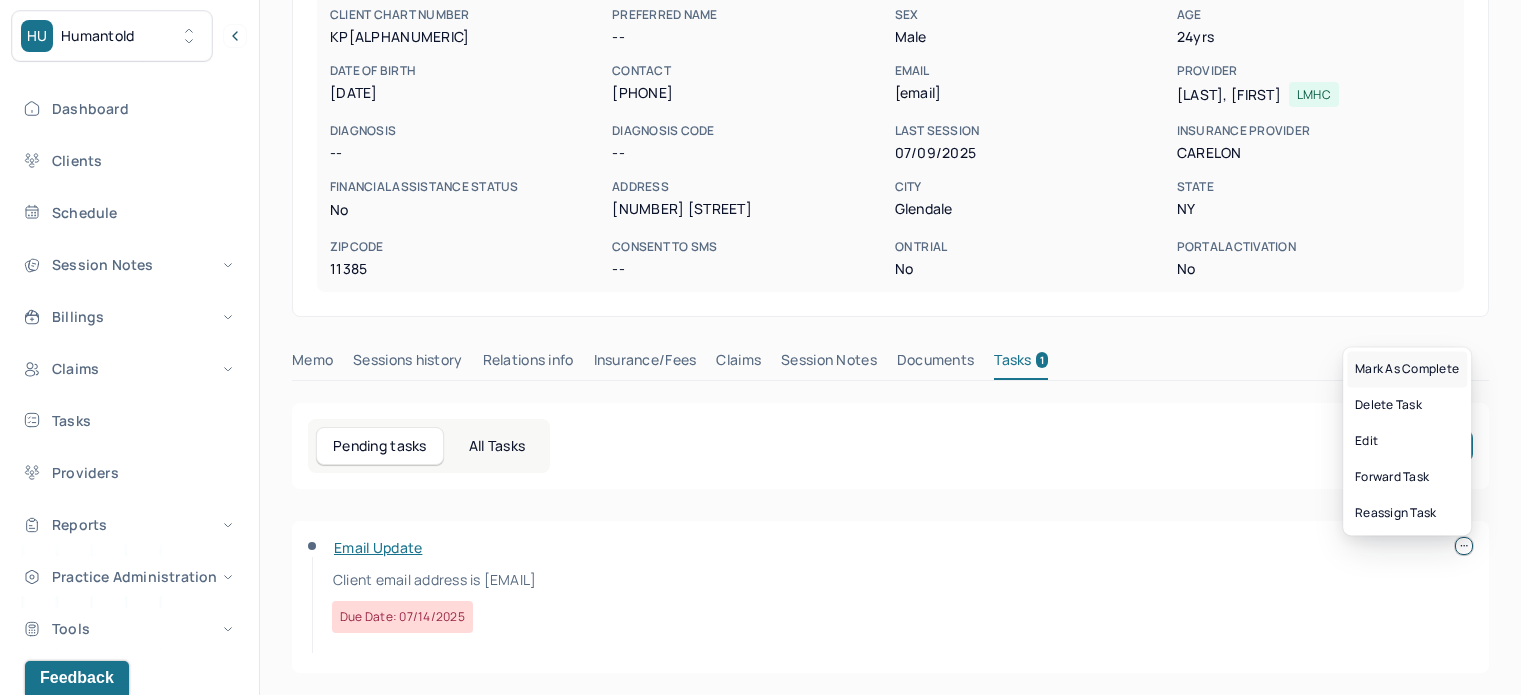 click on "Mark as complete" at bounding box center [1407, 369] 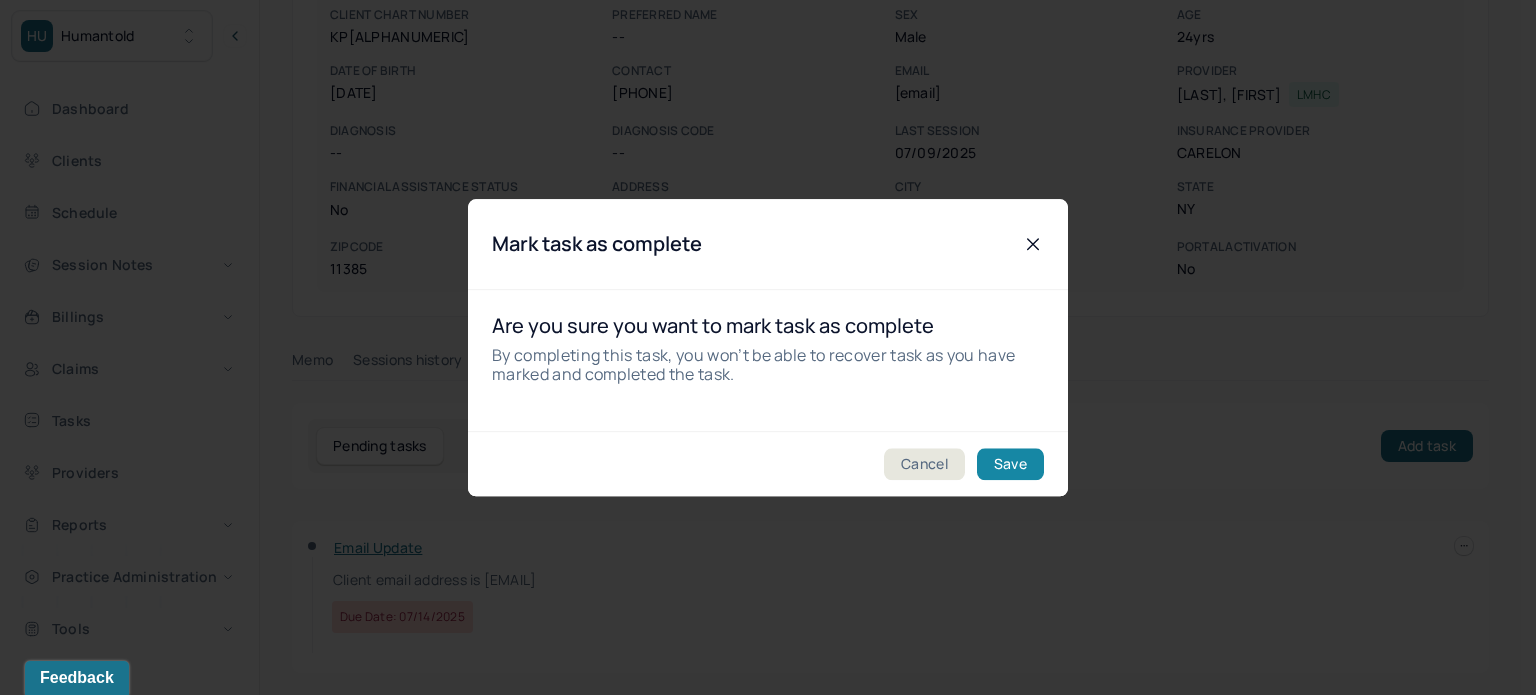 click on "Save" at bounding box center [1010, 464] 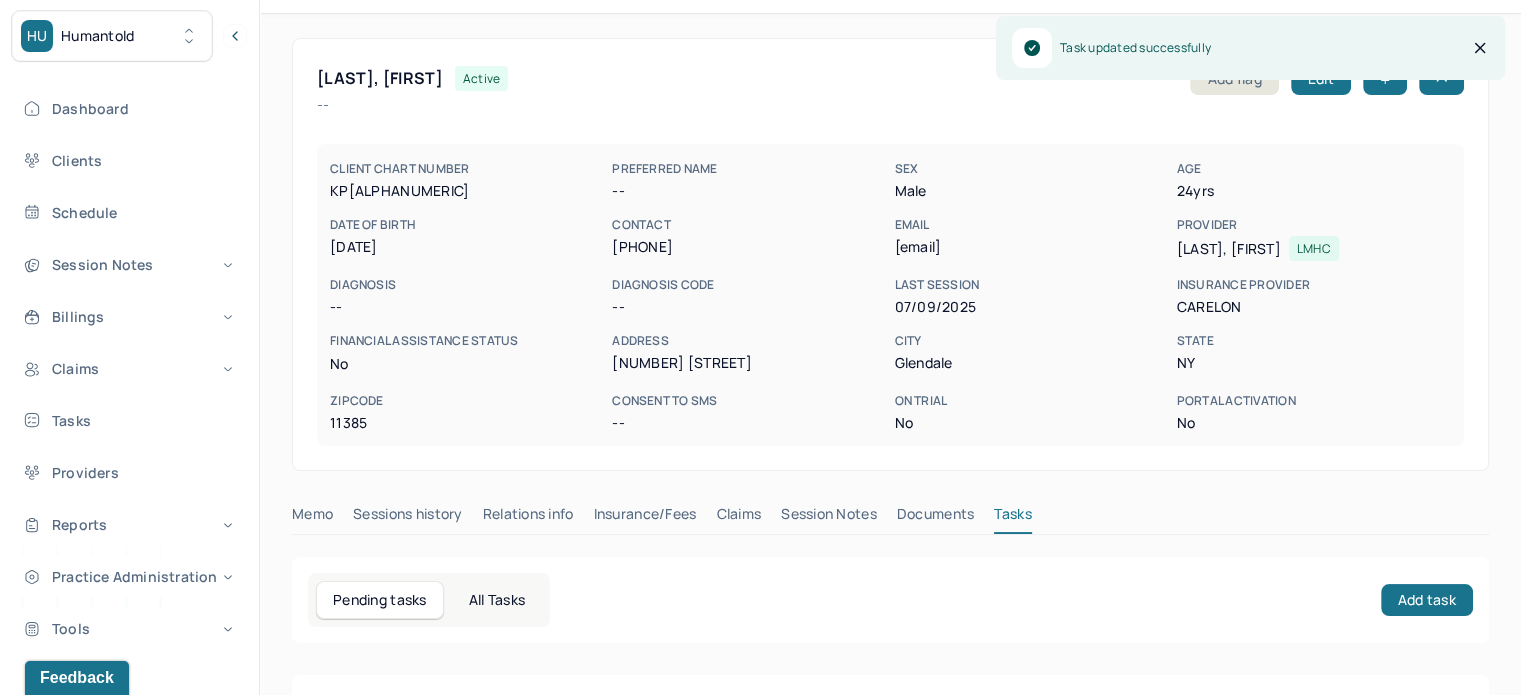 scroll, scrollTop: 0, scrollLeft: 0, axis: both 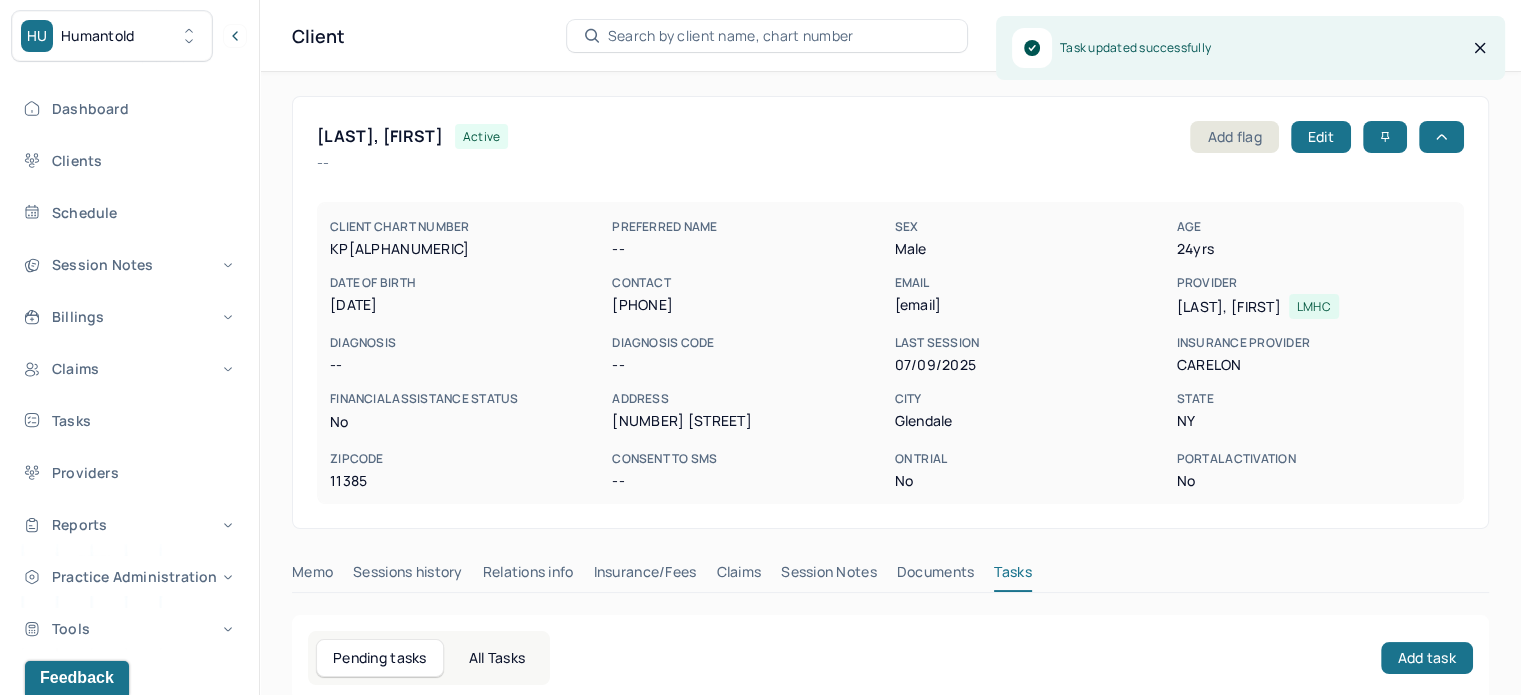 click on "KAUFMAN IV, RICHARD" at bounding box center [380, 136] 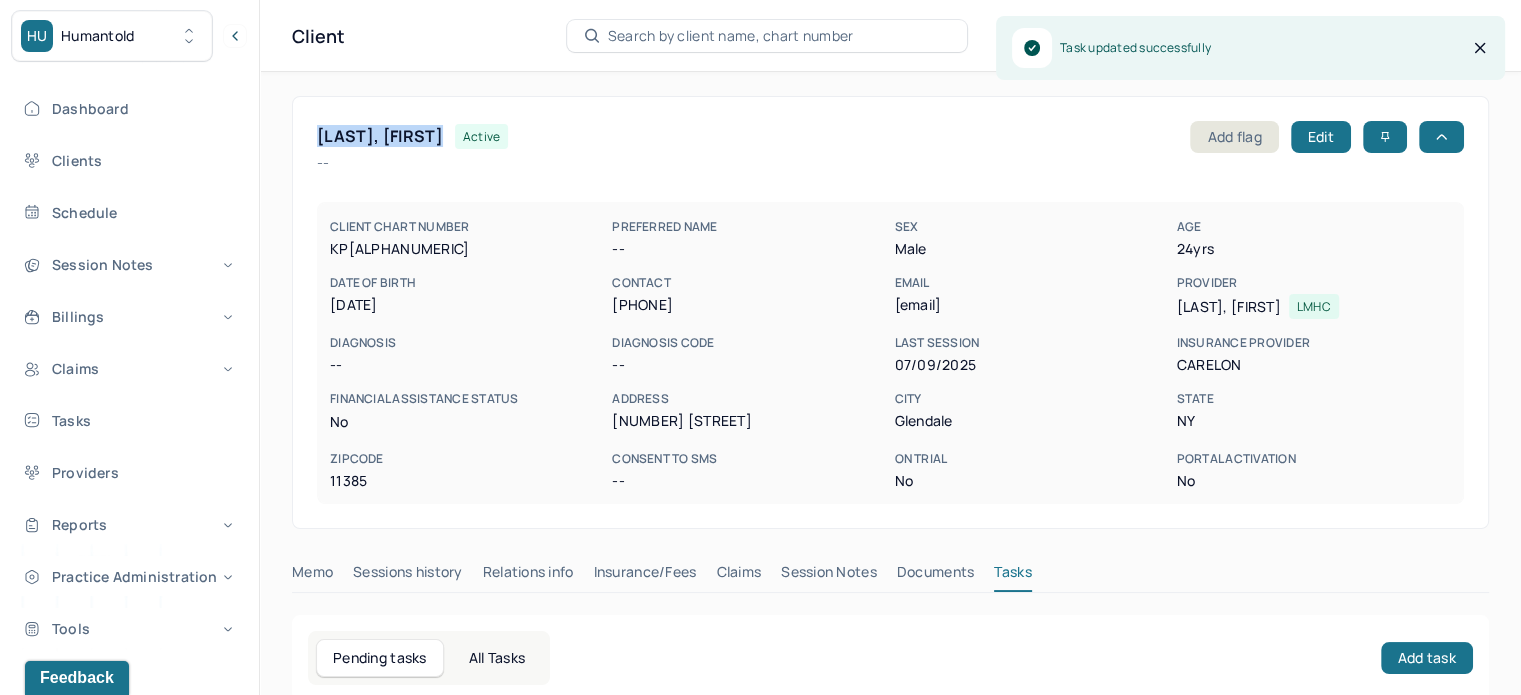 click on "KAUFMAN IV, RICHARD" at bounding box center (380, 136) 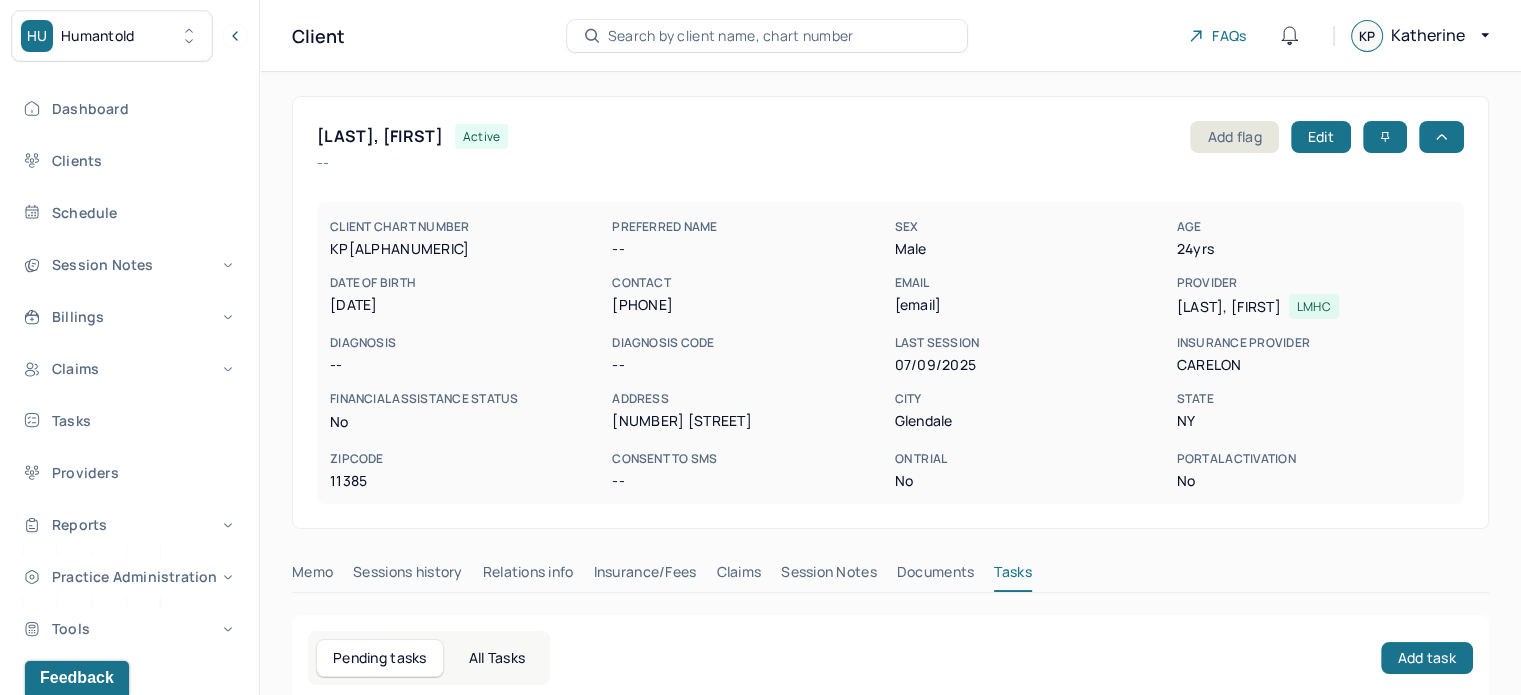 click on "Memo     Sessions history     Relations info     Insurance/Fees     Claims     Session Notes     Documents     Tasks" at bounding box center (890, 577) 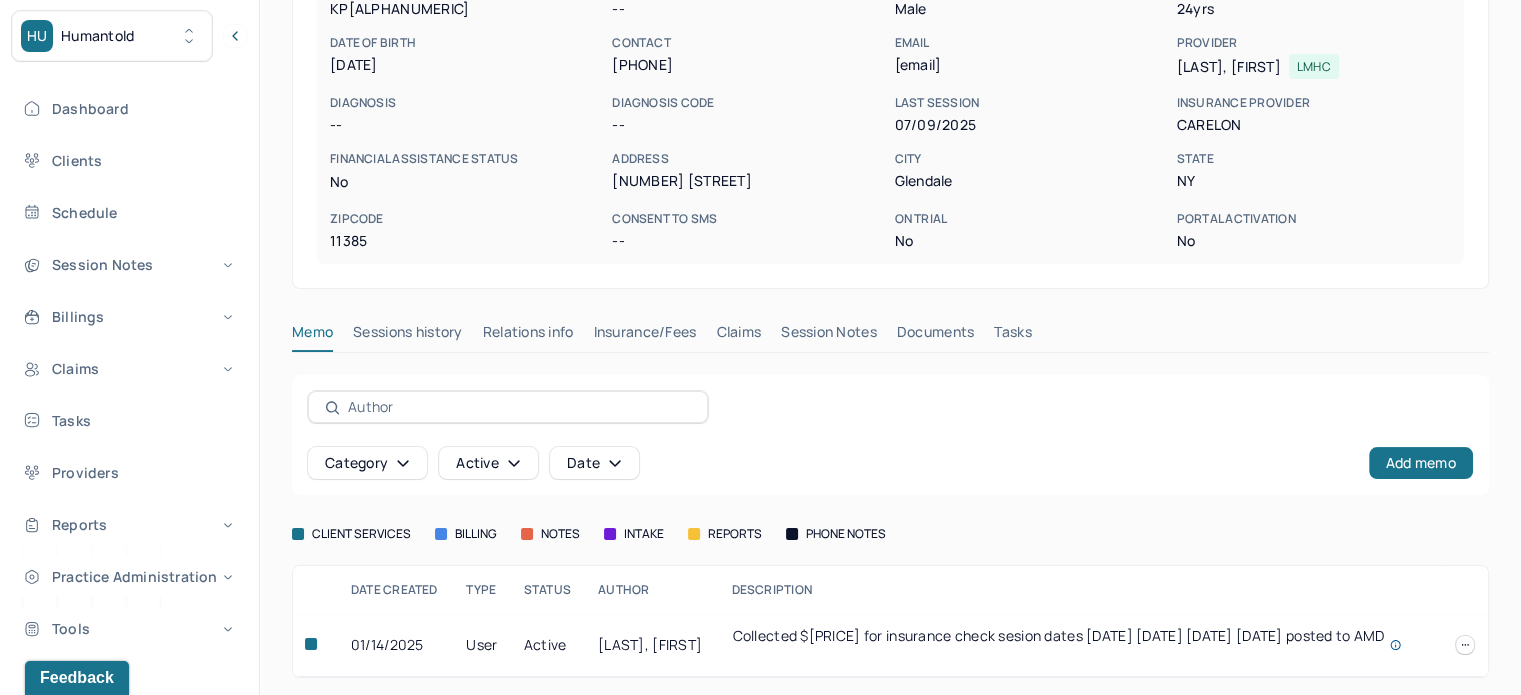 scroll, scrollTop: 245, scrollLeft: 0, axis: vertical 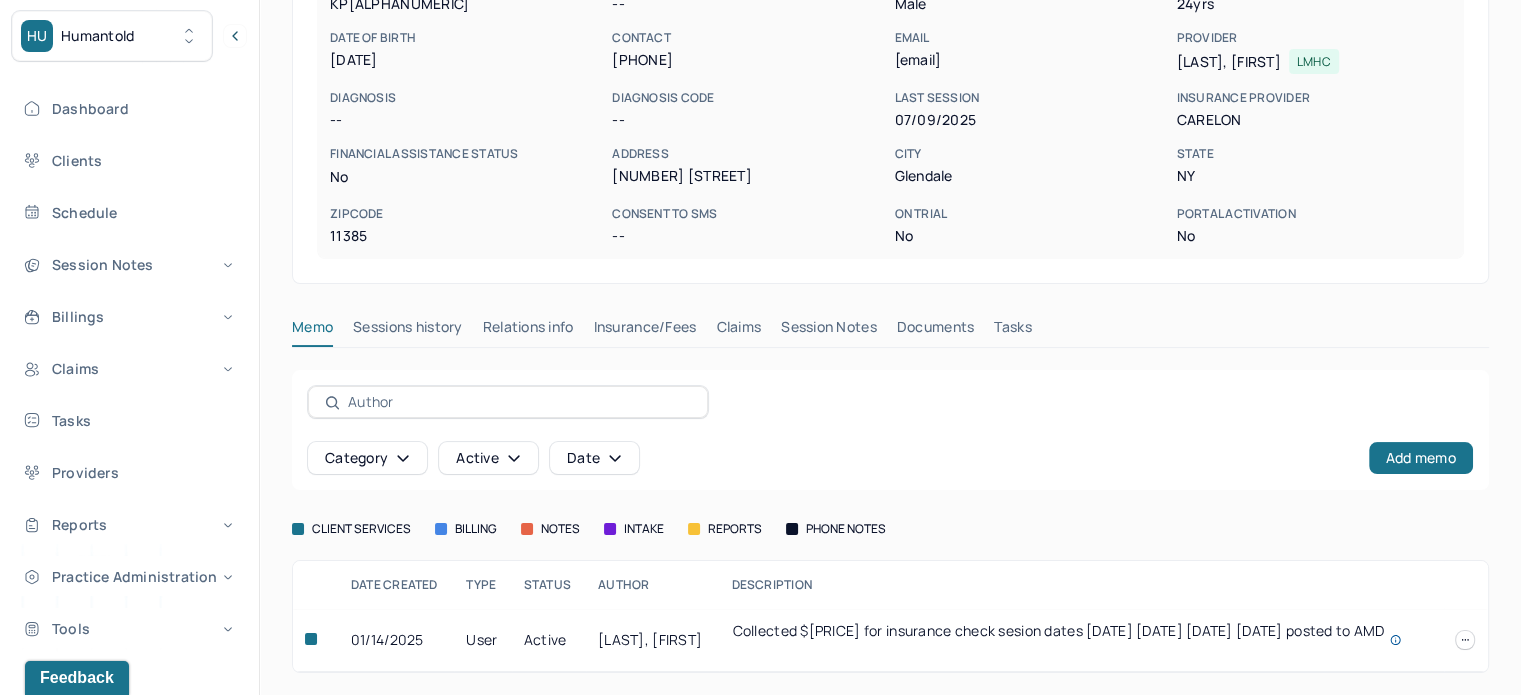click on "Claims" at bounding box center (738, 331) 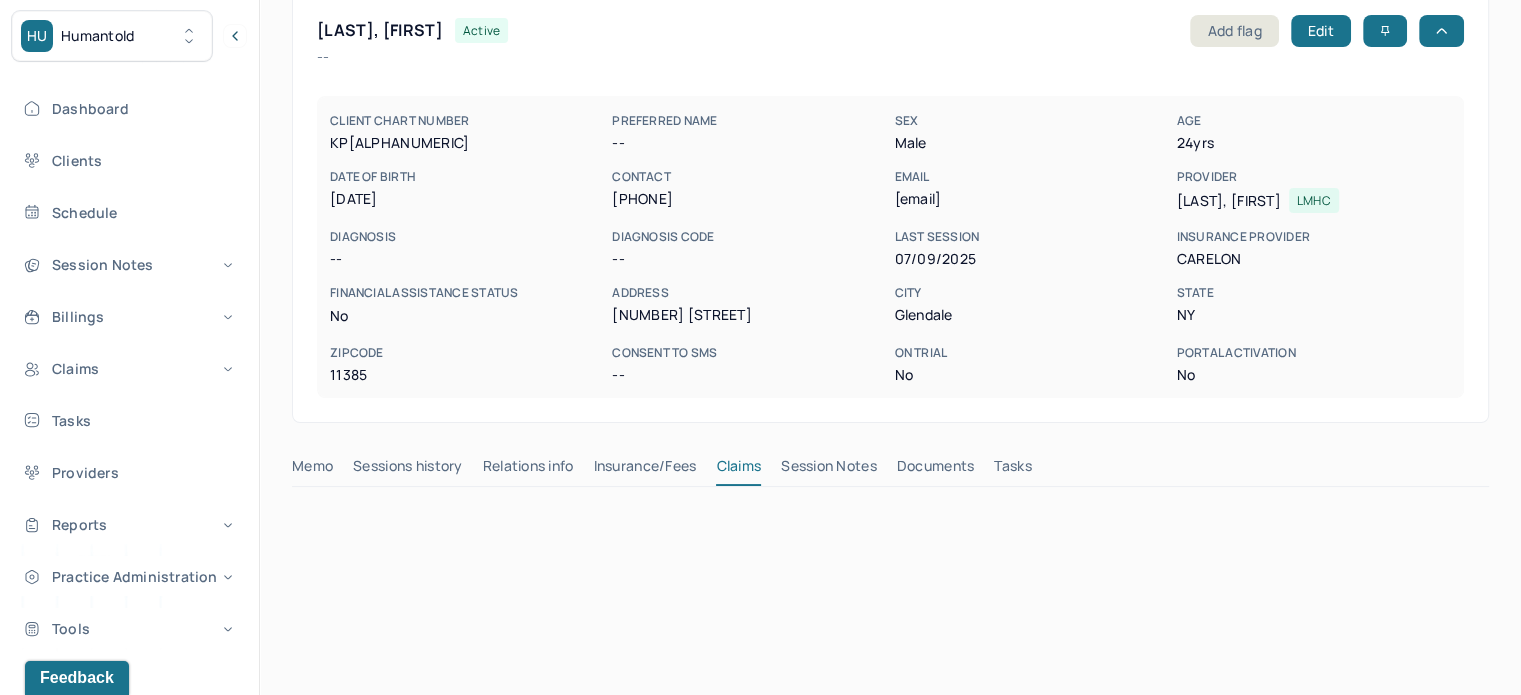 scroll, scrollTop: 0, scrollLeft: 0, axis: both 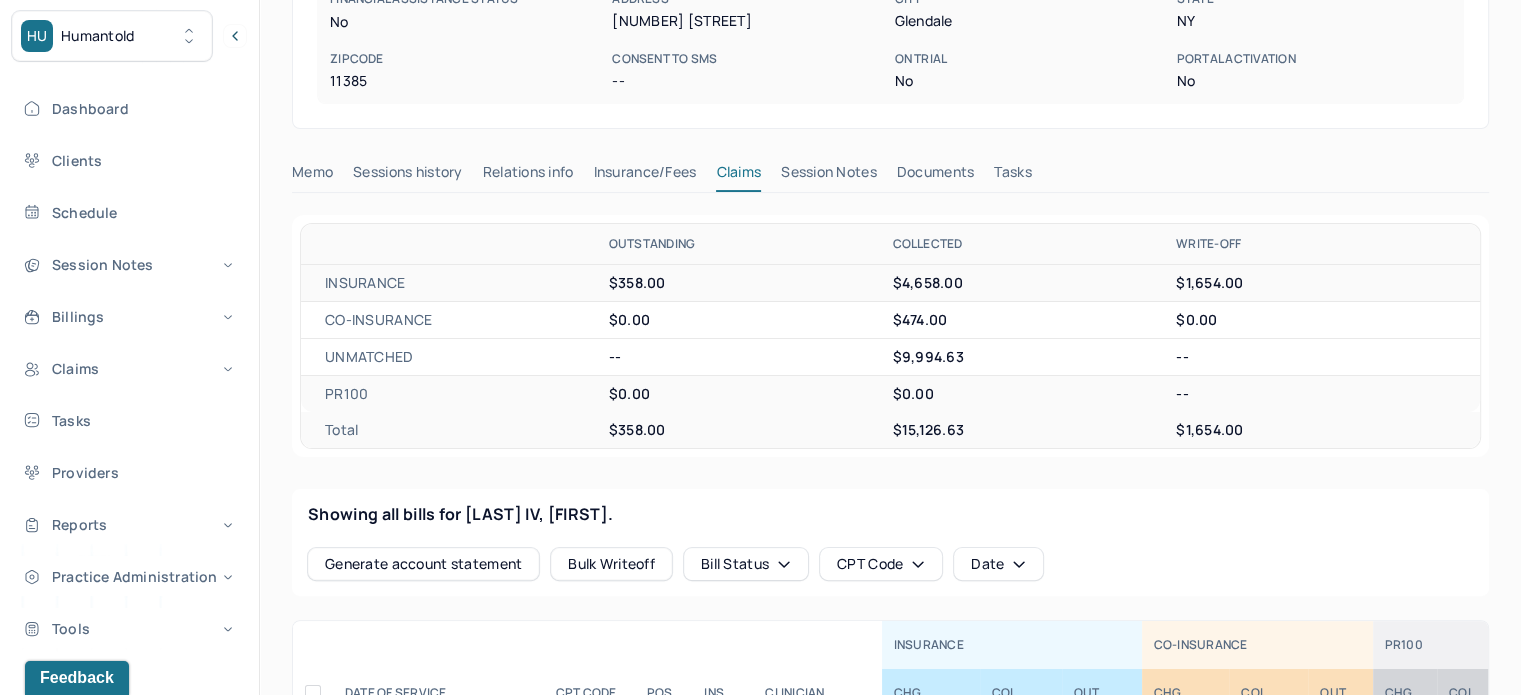 click on "Tasks" at bounding box center [1012, 176] 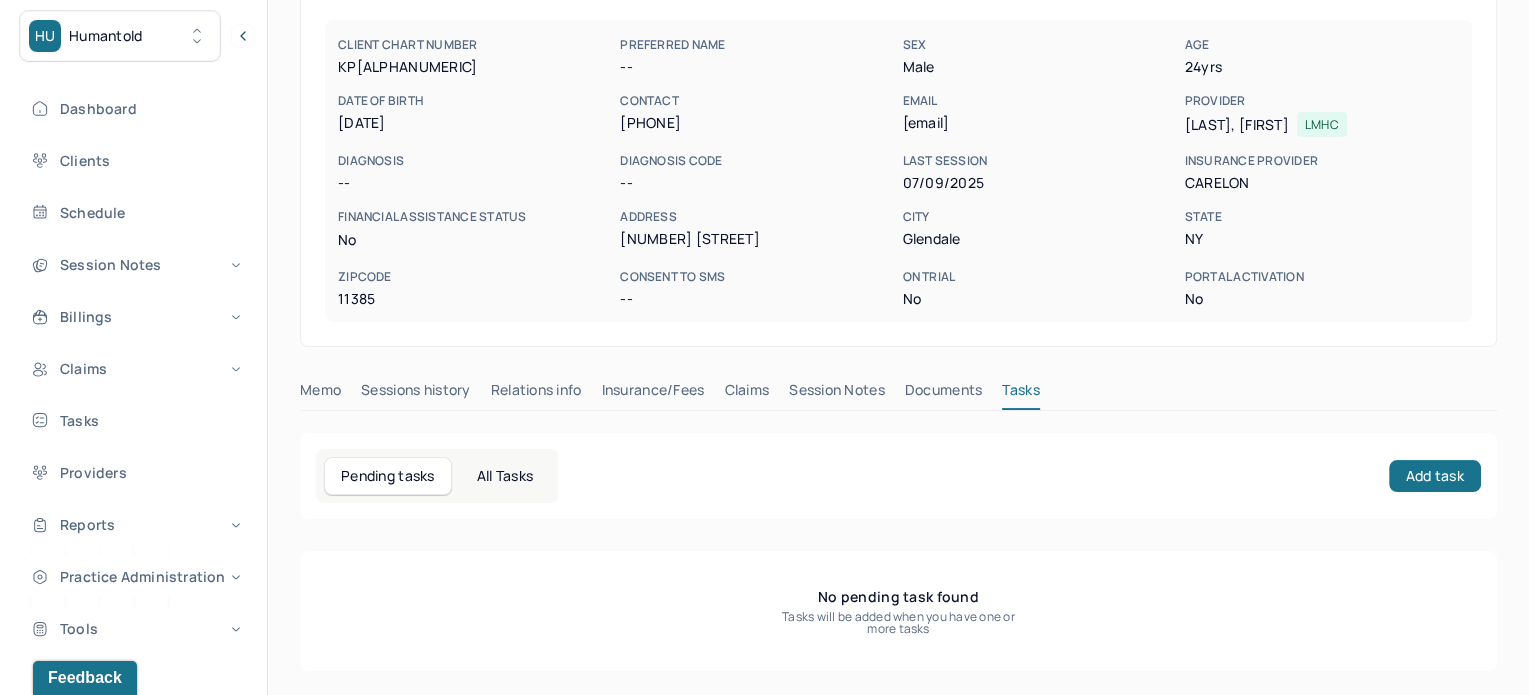 scroll, scrollTop: 180, scrollLeft: 0, axis: vertical 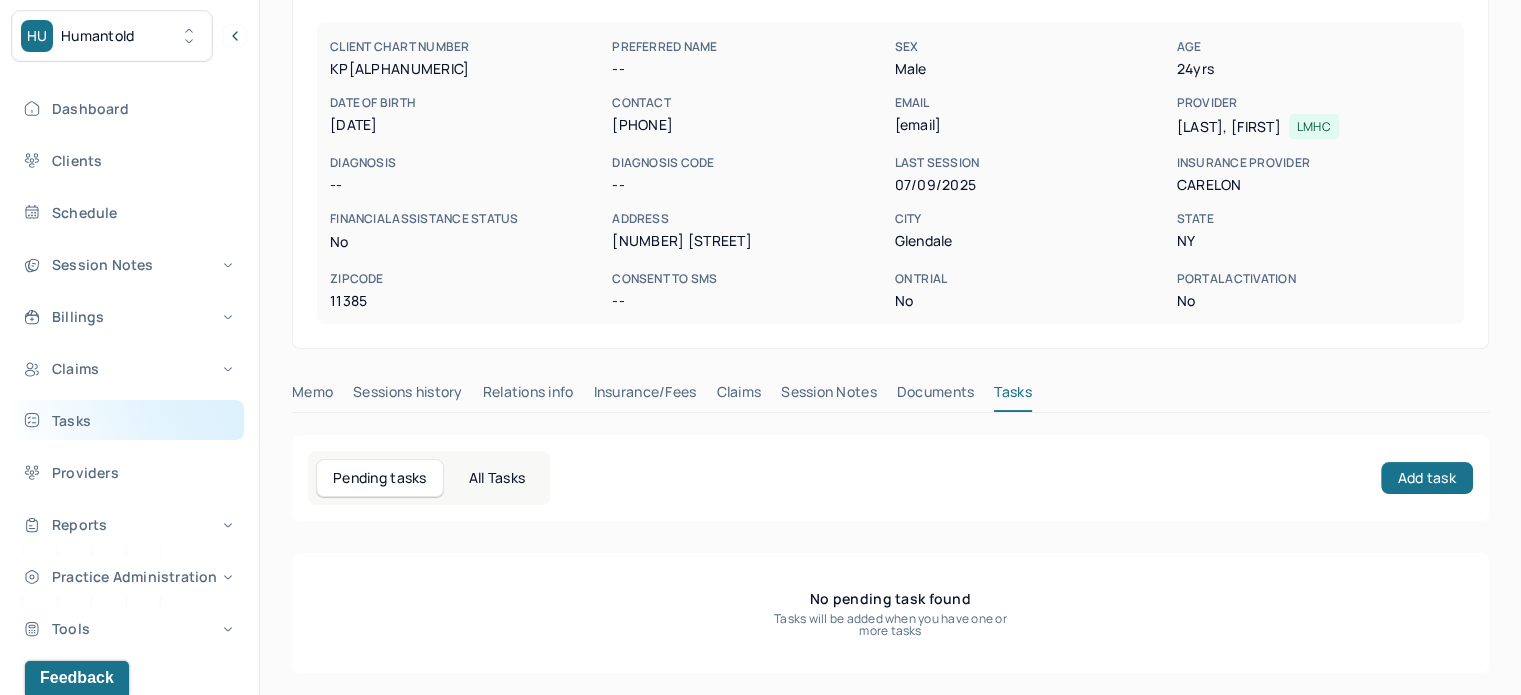 click on "Tasks" at bounding box center (128, 420) 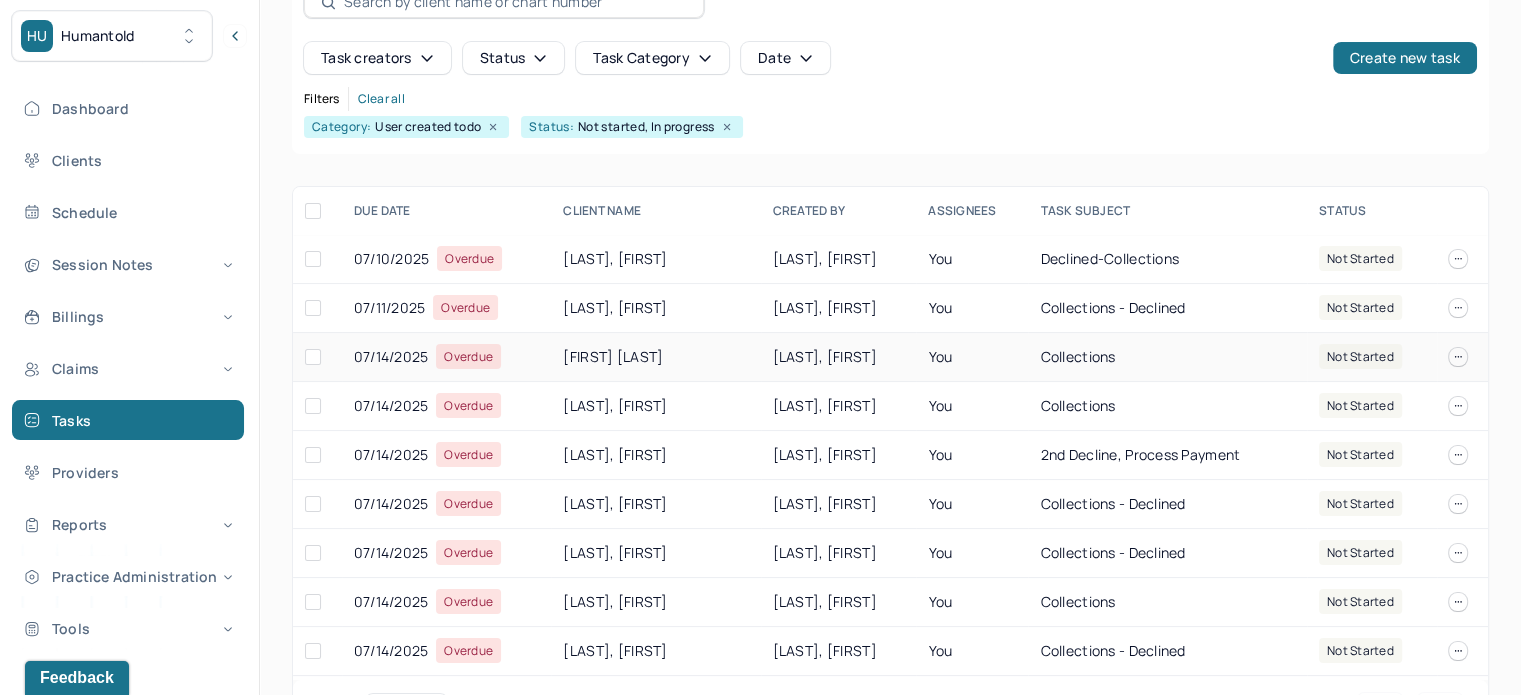 click on "[LAST], [FIRST]" at bounding box center [655, 357] 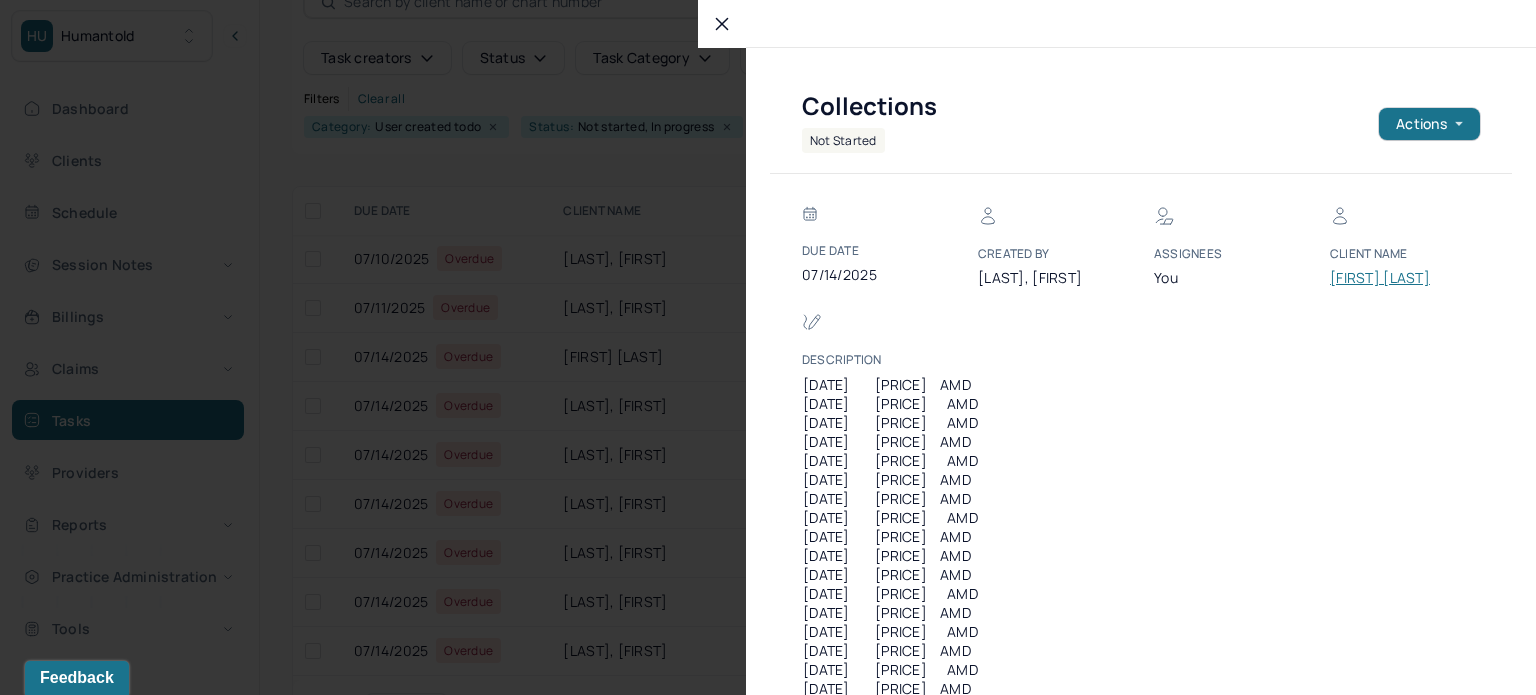 click on "[LAST], [FIRST]" at bounding box center (1390, 278) 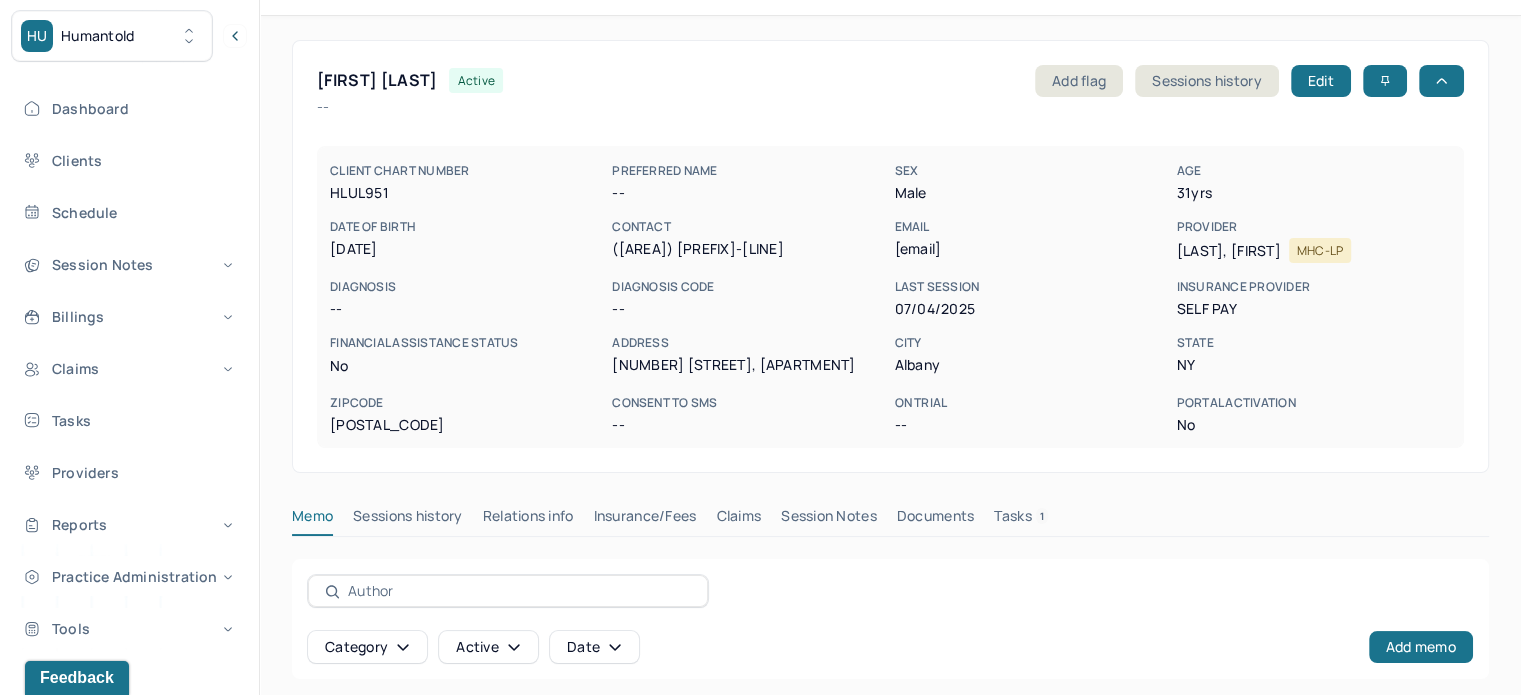 scroll, scrollTop: 0, scrollLeft: 0, axis: both 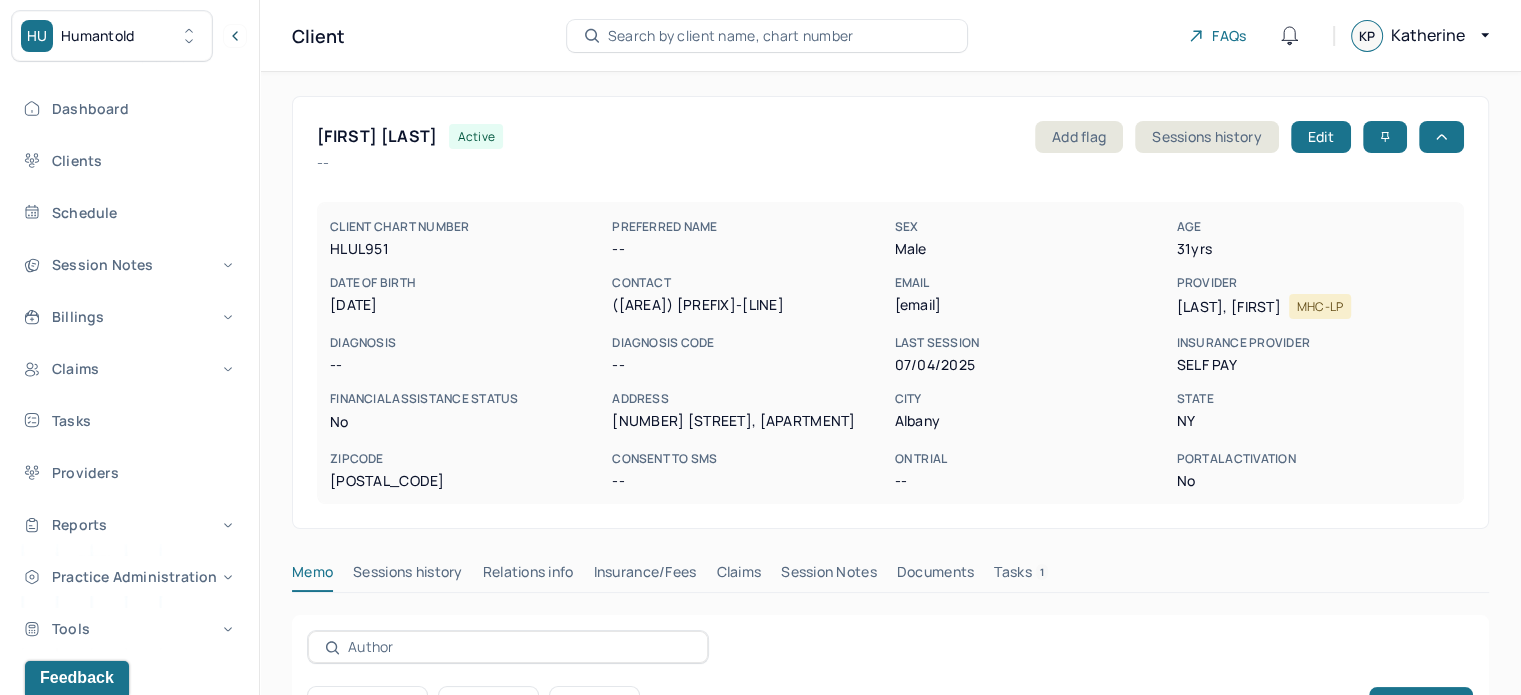 click on "[LAST], [FIRST]" at bounding box center (377, 136) 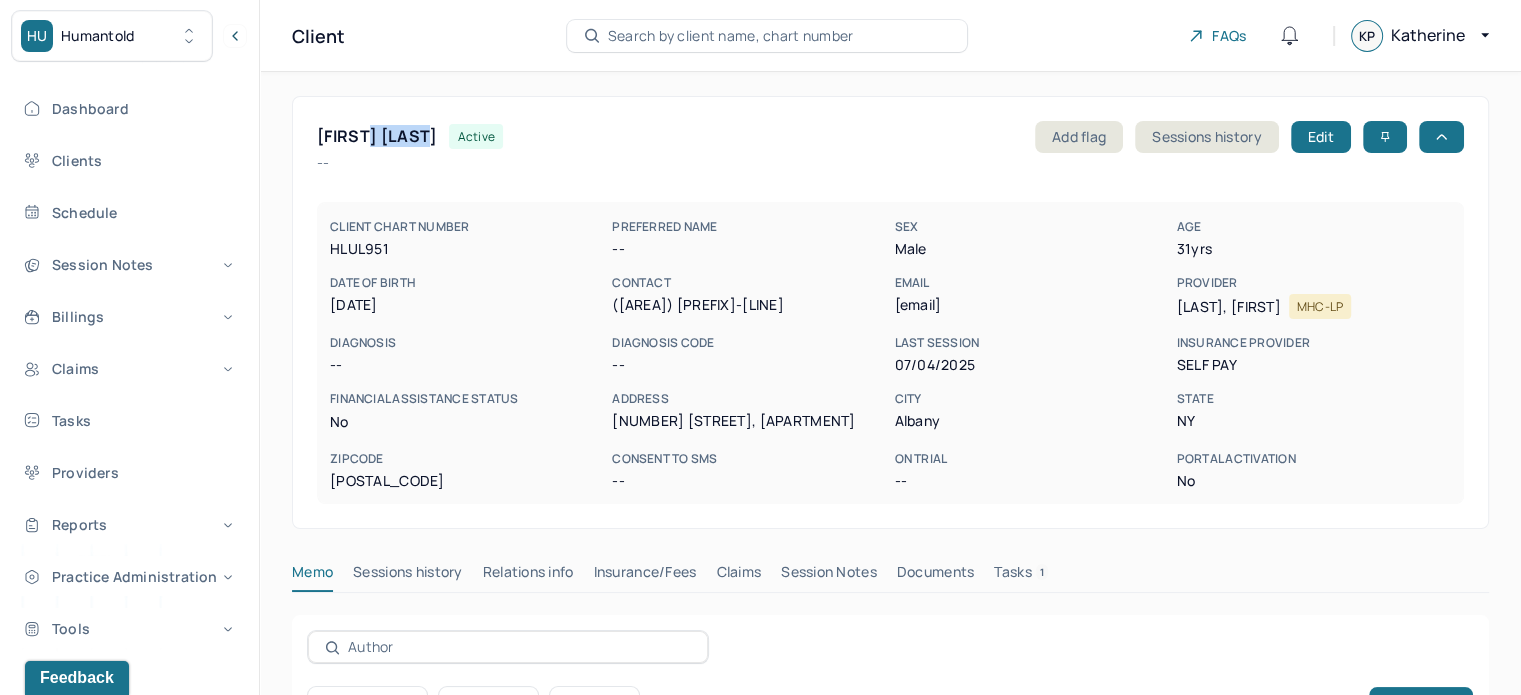 click on "[LAST], [FIRST]" at bounding box center (377, 136) 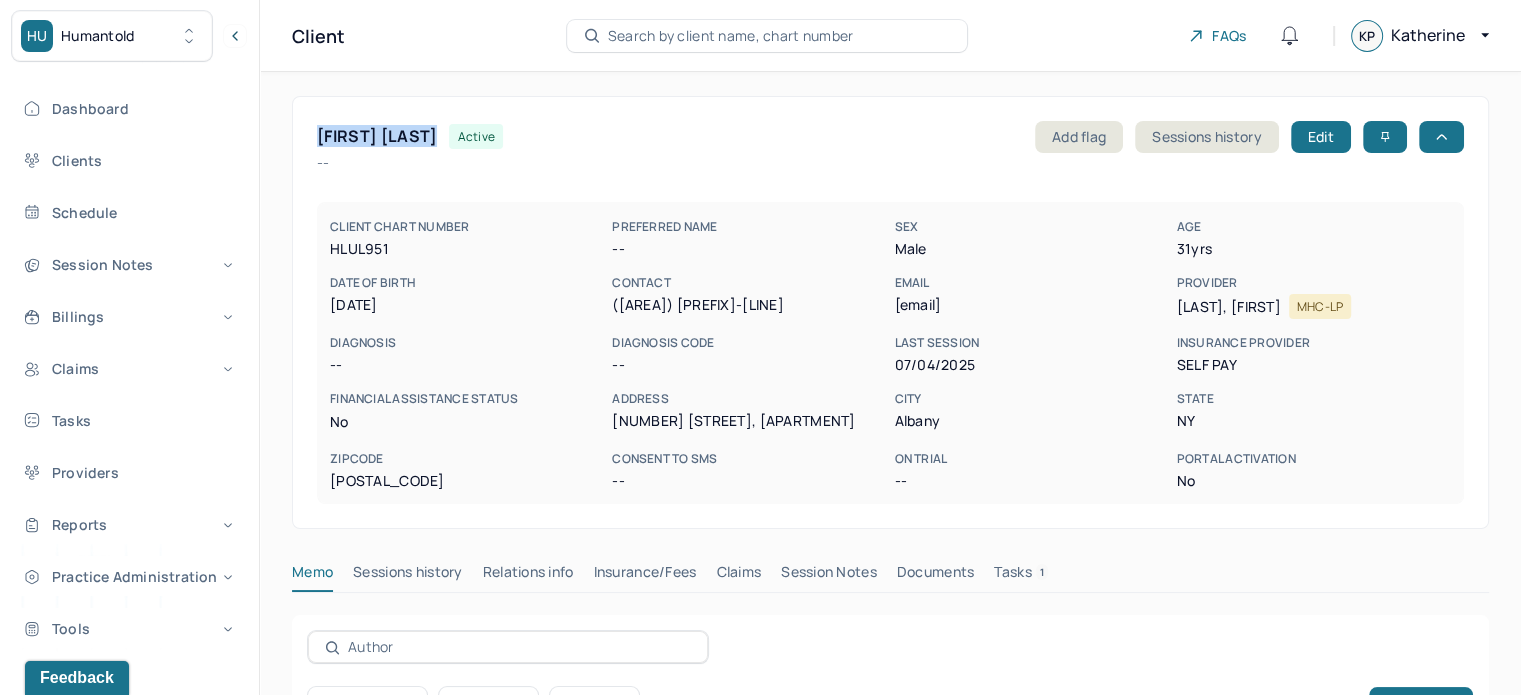 click on "[LAST], [FIRST]" at bounding box center (377, 136) 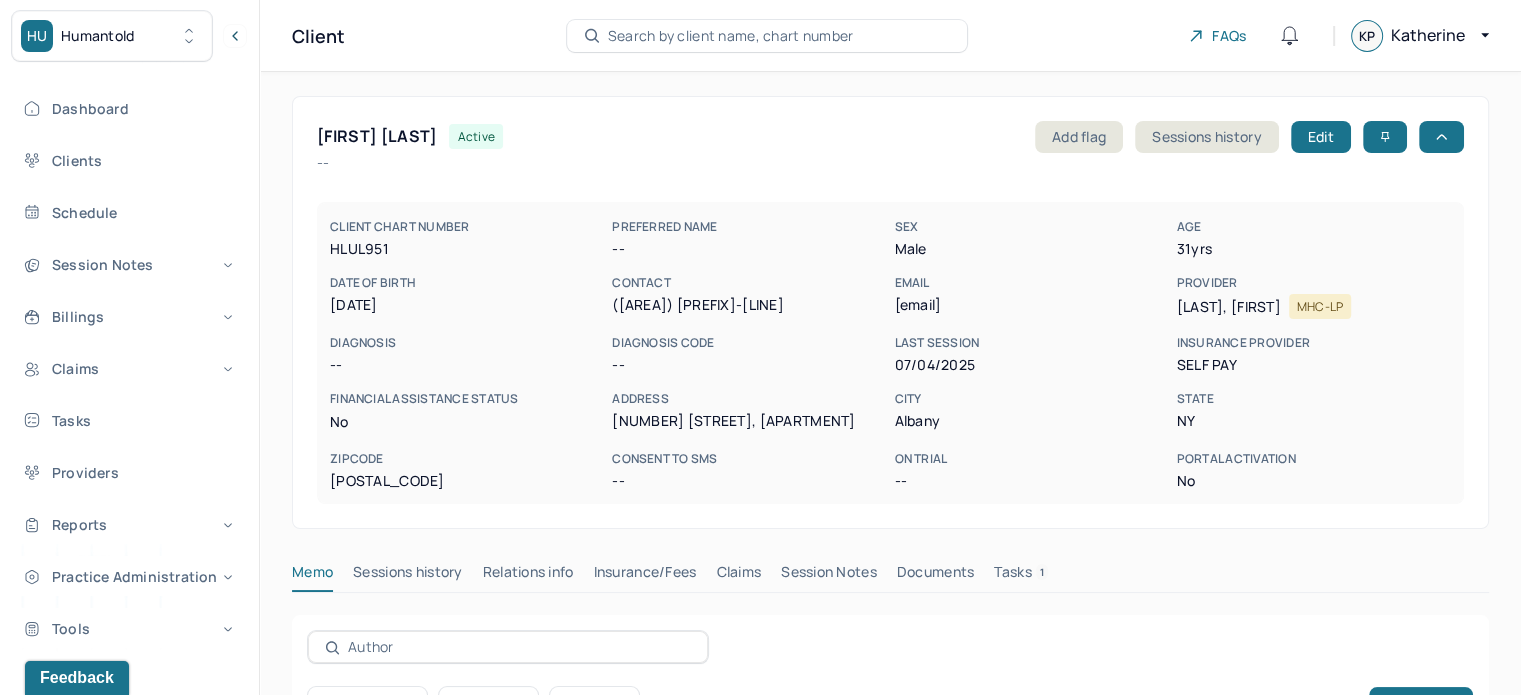 click on "ehart0519@gmail.com" at bounding box center (1031, 305) 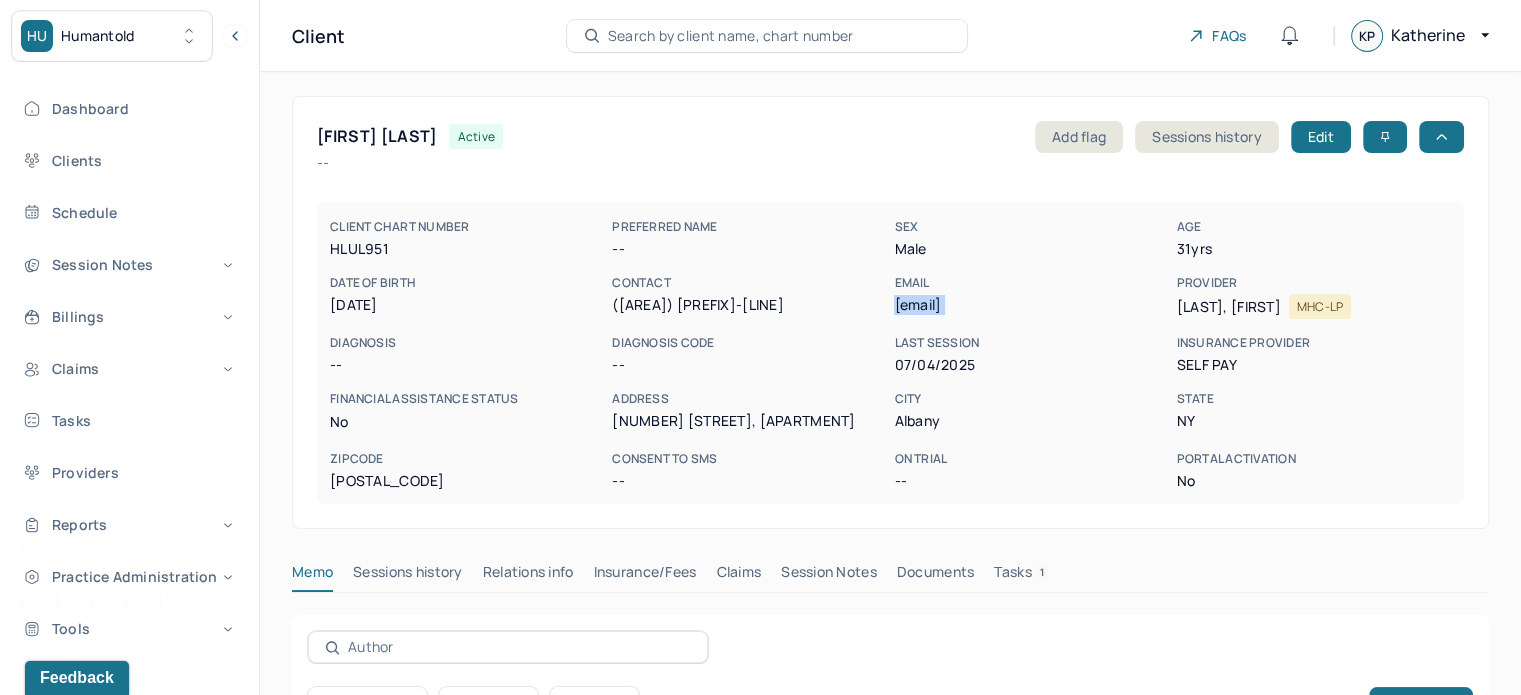 click on "ehart0519@gmail.com" at bounding box center (1031, 305) 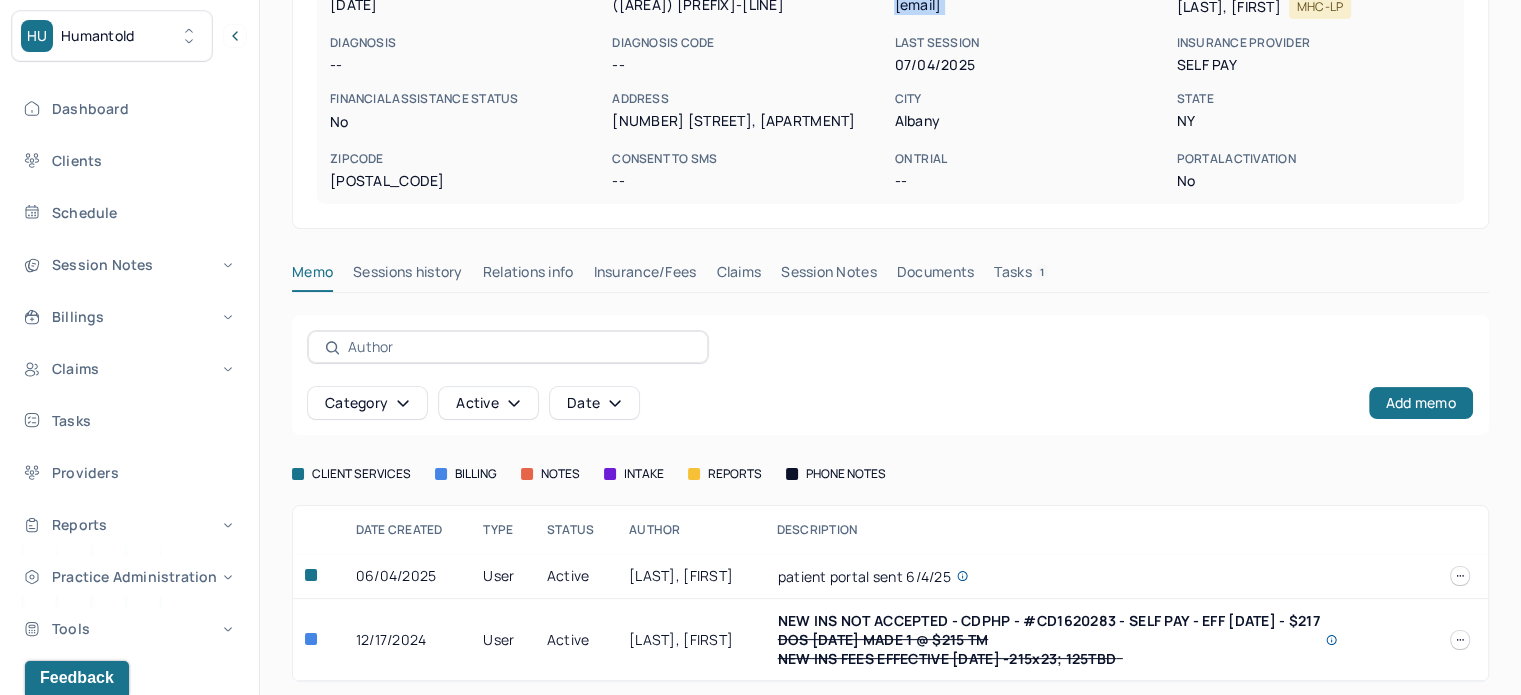 click on "Tasks 1" at bounding box center [1021, 276] 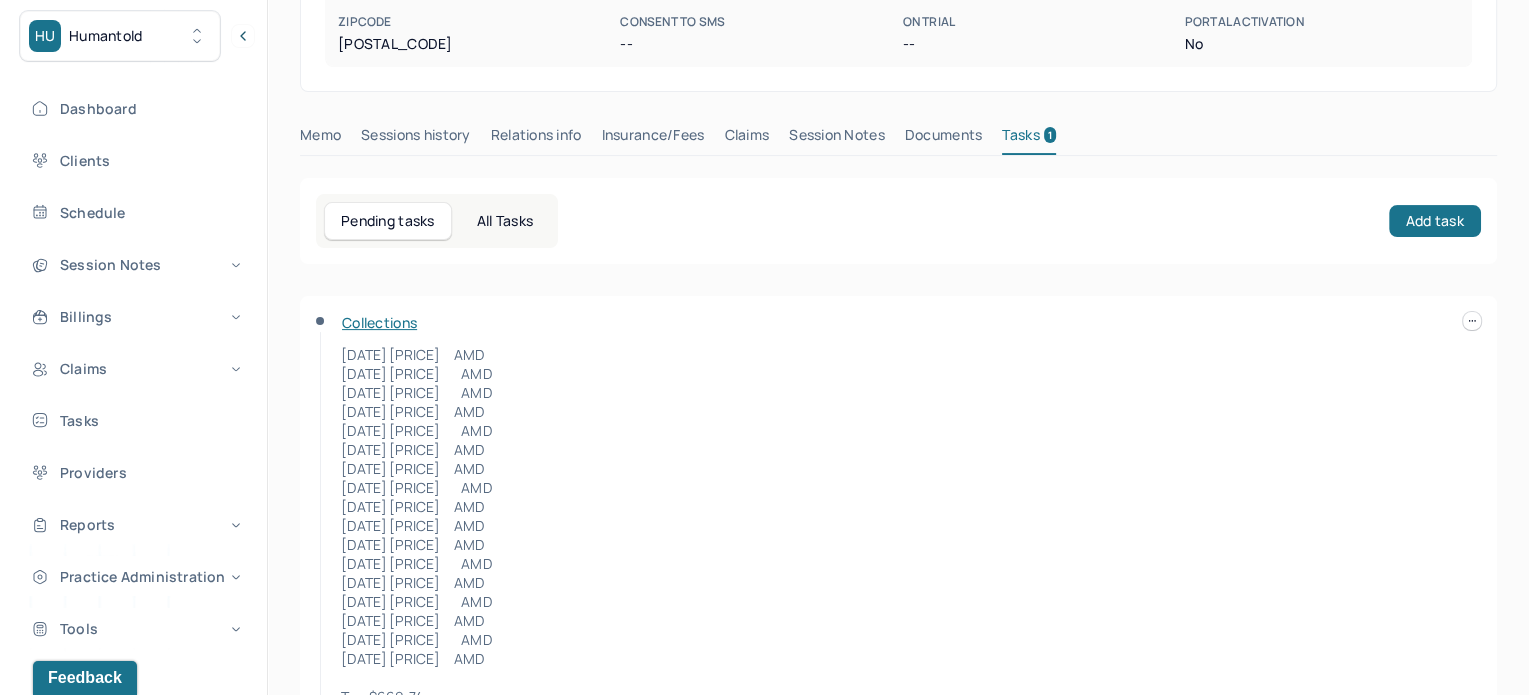 scroll, scrollTop: 557, scrollLeft: 0, axis: vertical 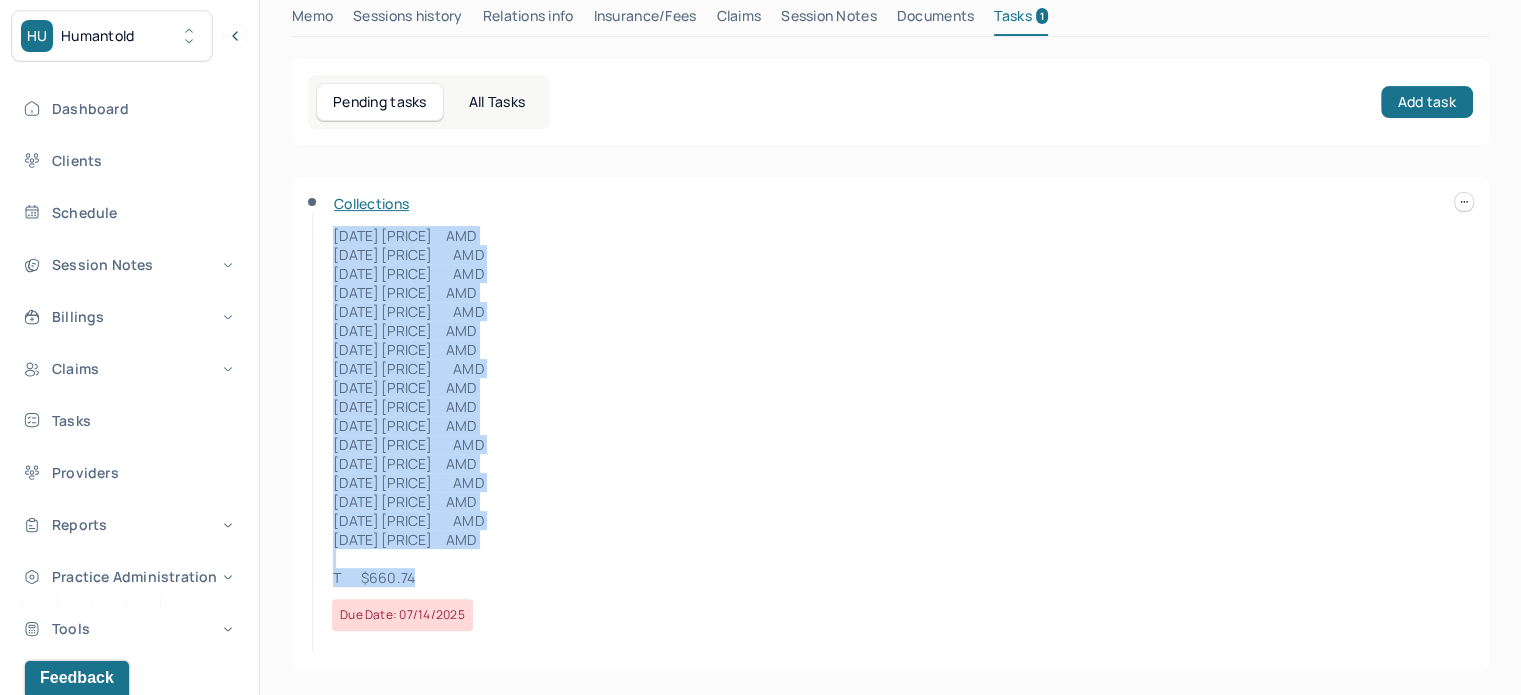 drag, startPoint x: 442, startPoint y: 586, endPoint x: 329, endPoint y: 221, distance: 382.0916 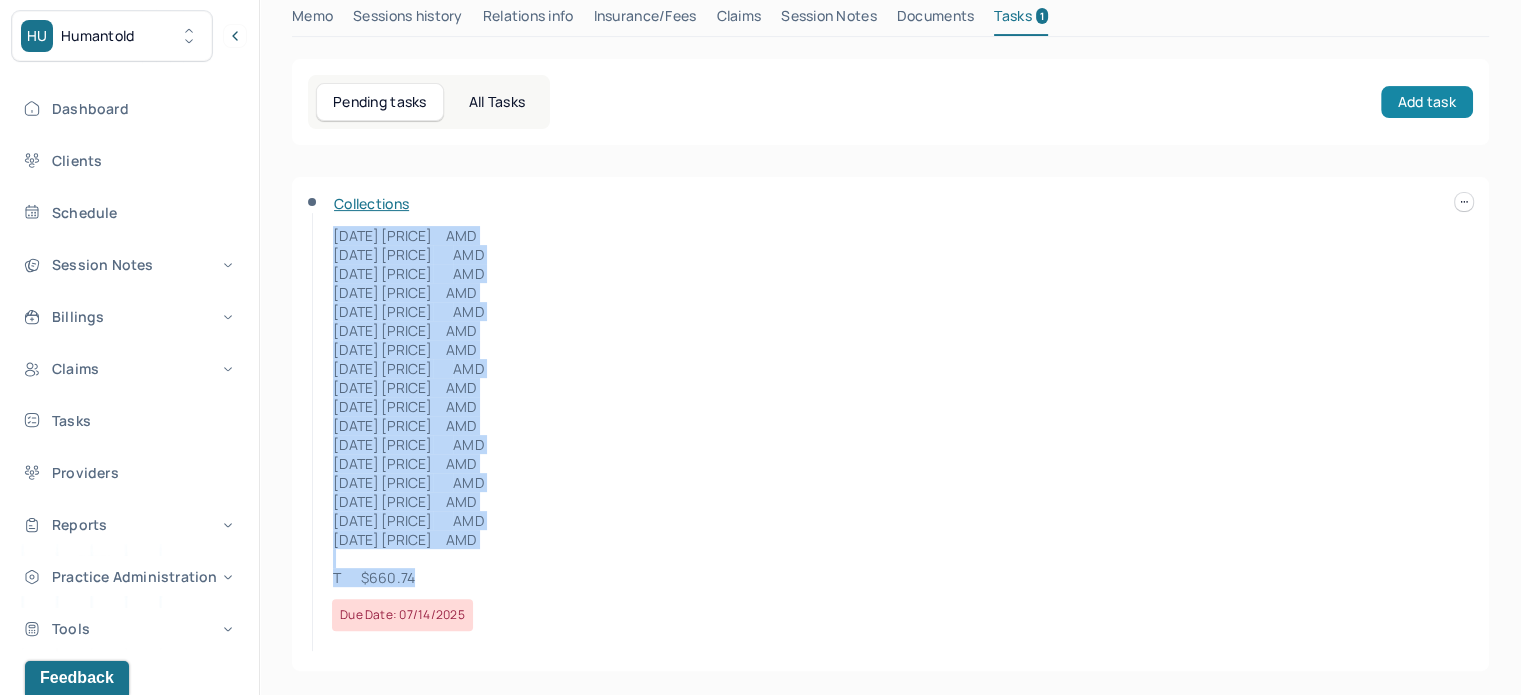 click on "Add task" at bounding box center (1427, 102) 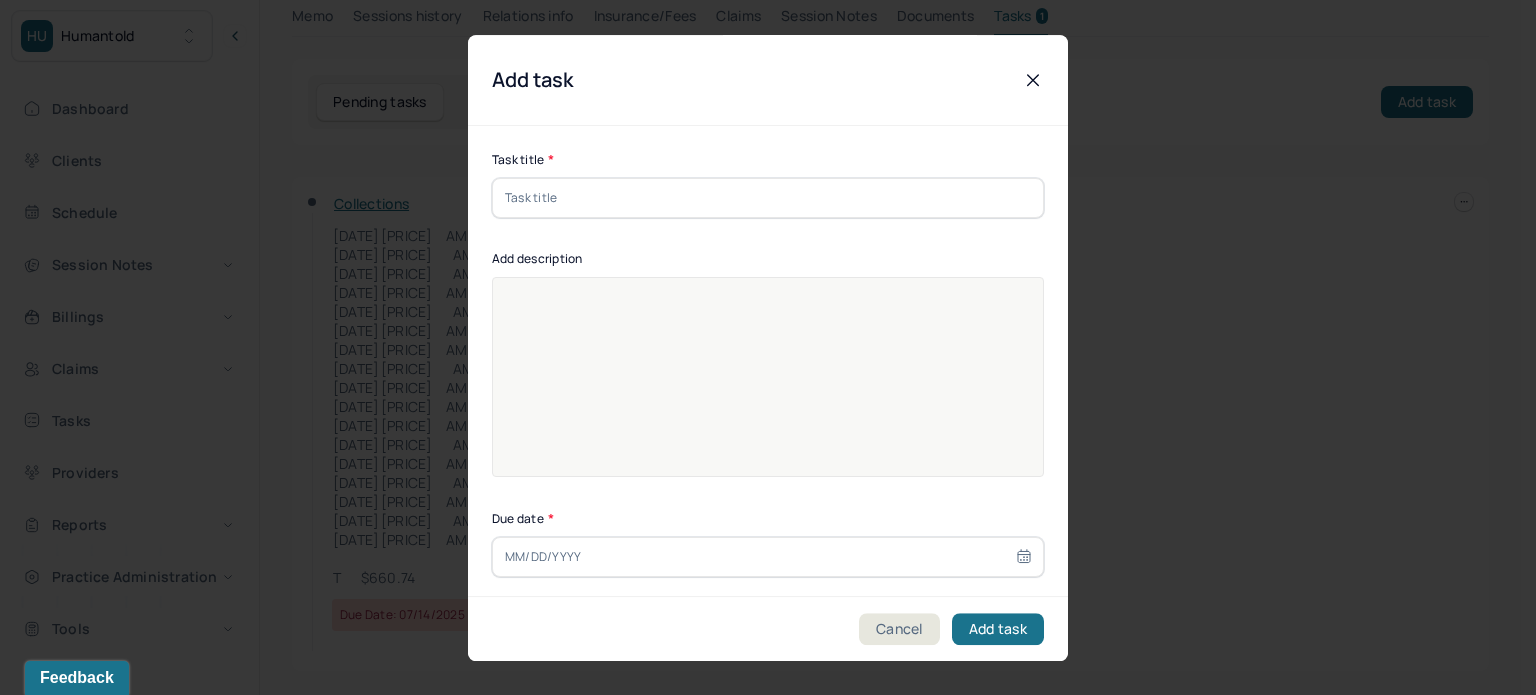 click at bounding box center [768, 198] 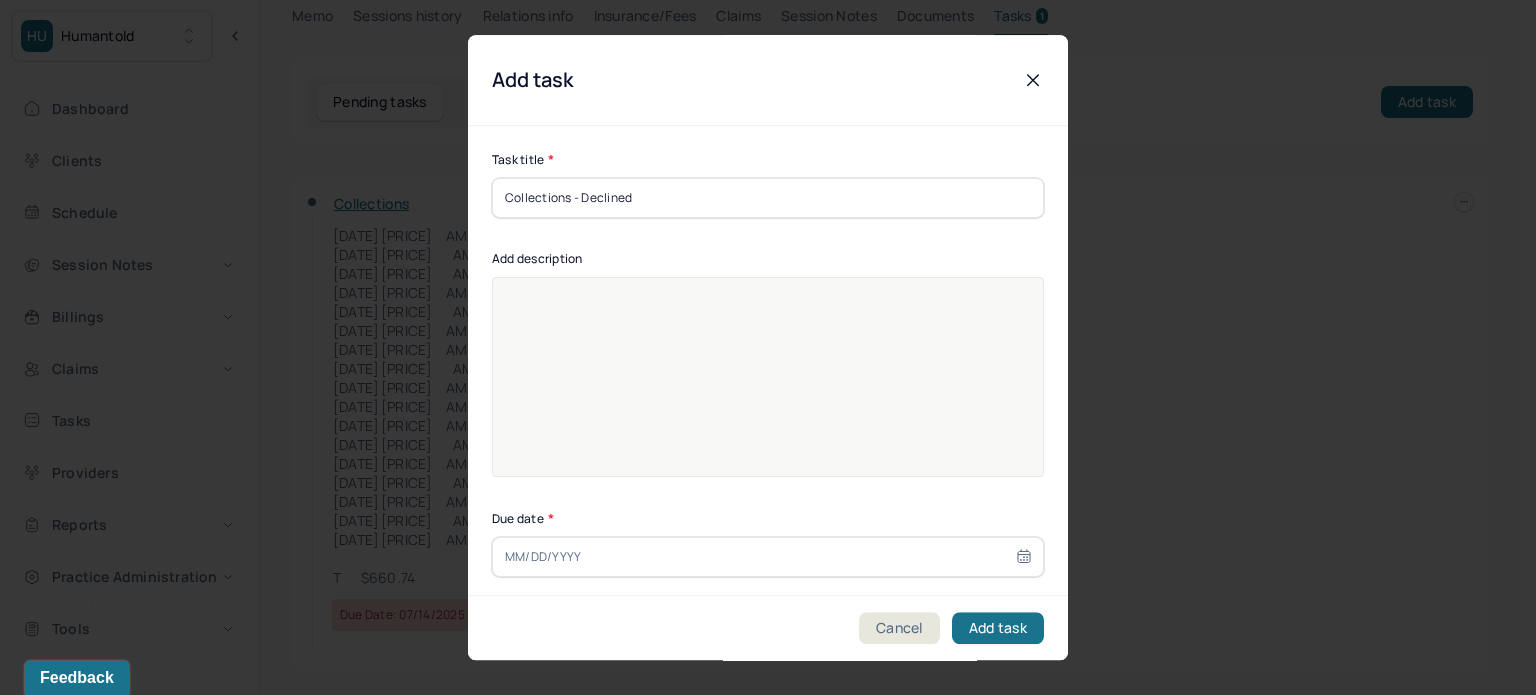 type on "Collections - Declined" 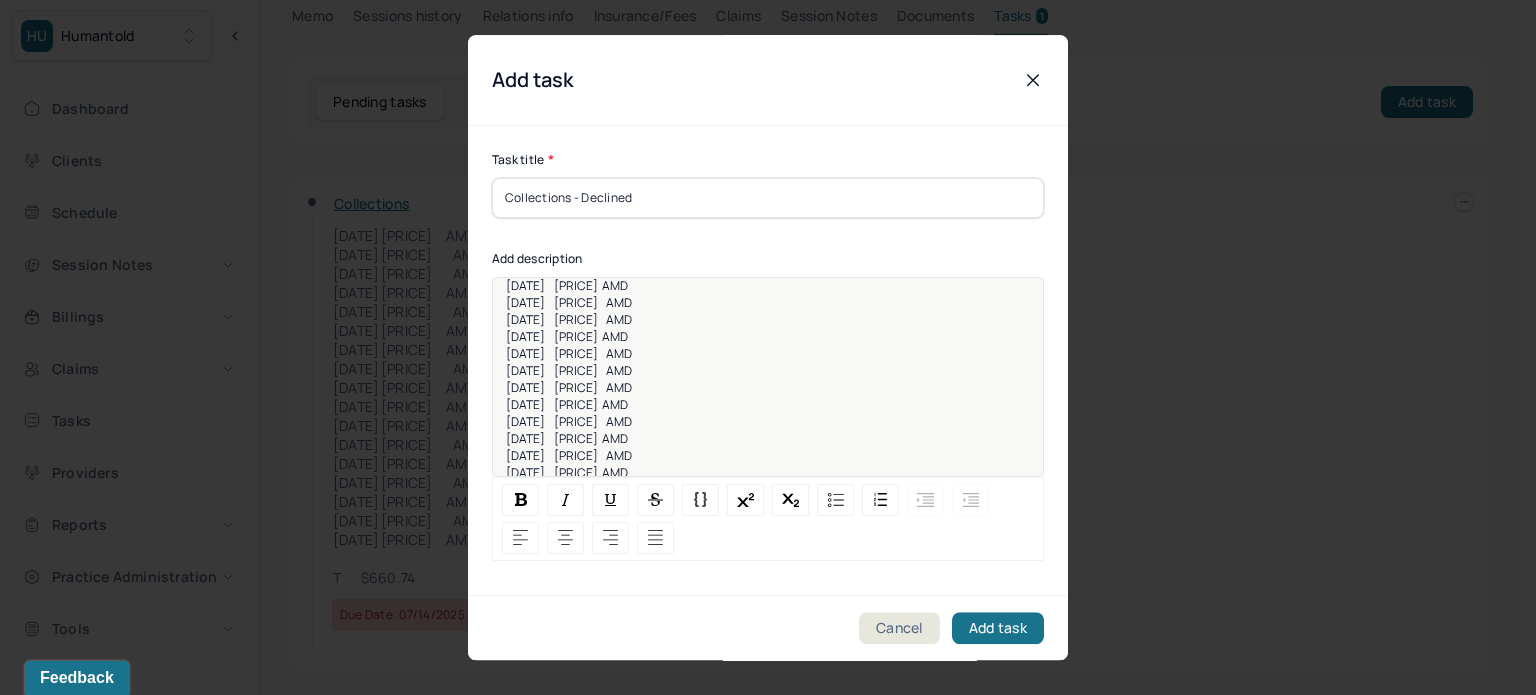 scroll, scrollTop: 132, scrollLeft: 0, axis: vertical 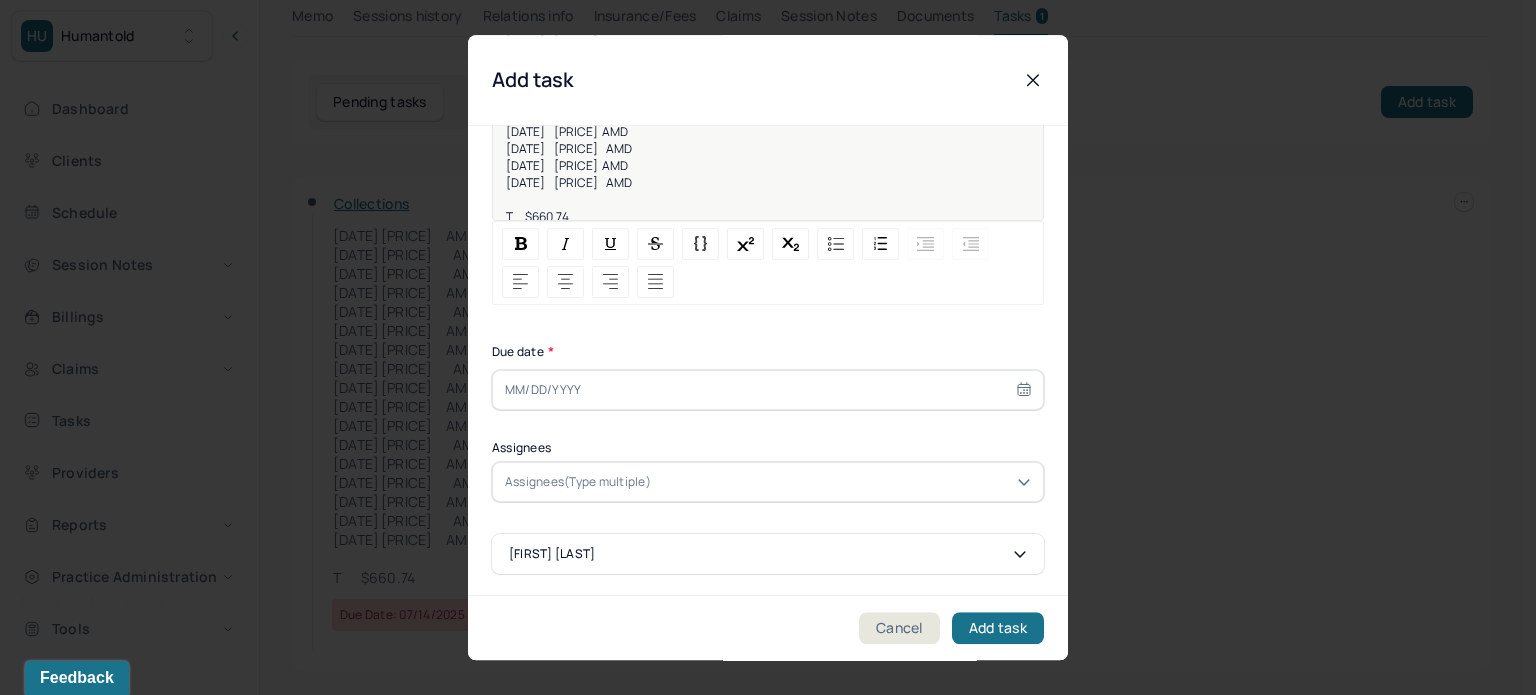 select on "6" 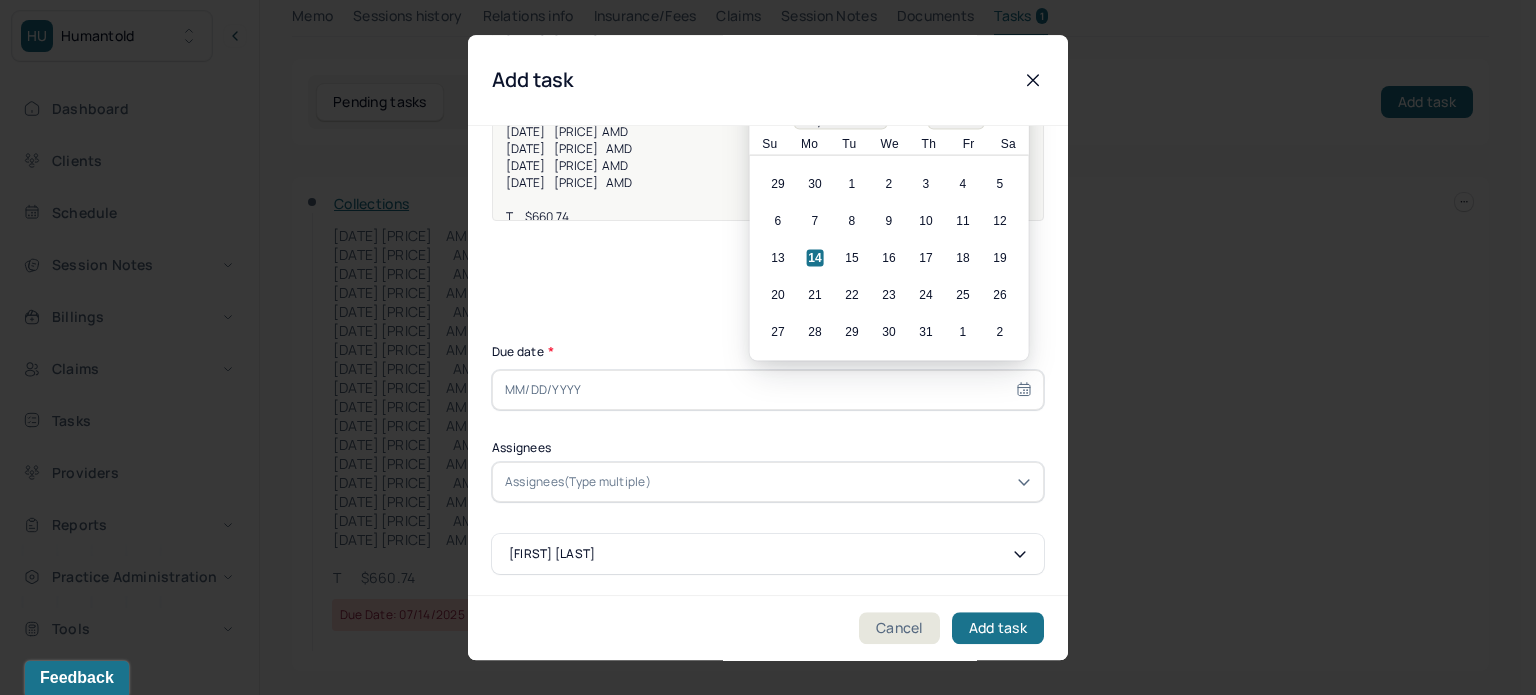 click at bounding box center (768, 390) 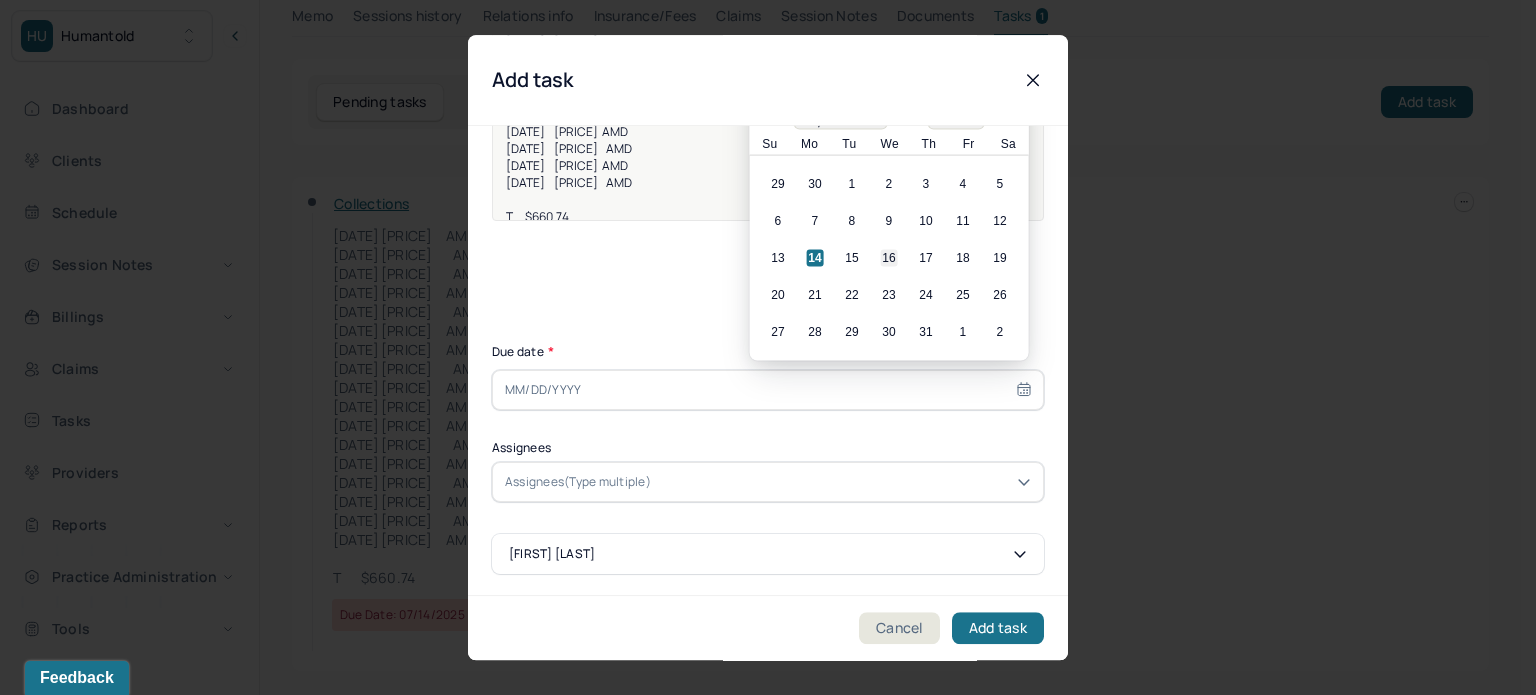 click on "16" at bounding box center (889, 258) 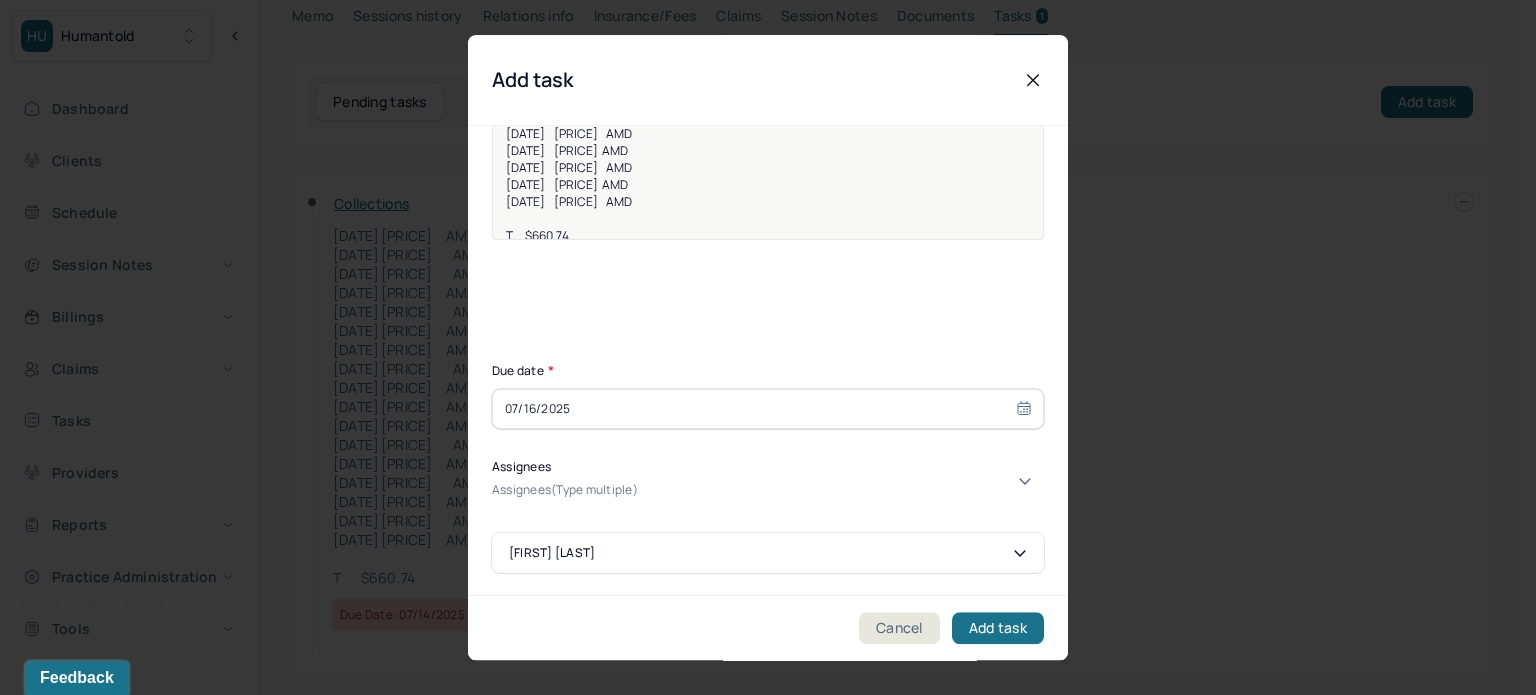 click on "Assignees(Type multiple)" at bounding box center (768, 491) 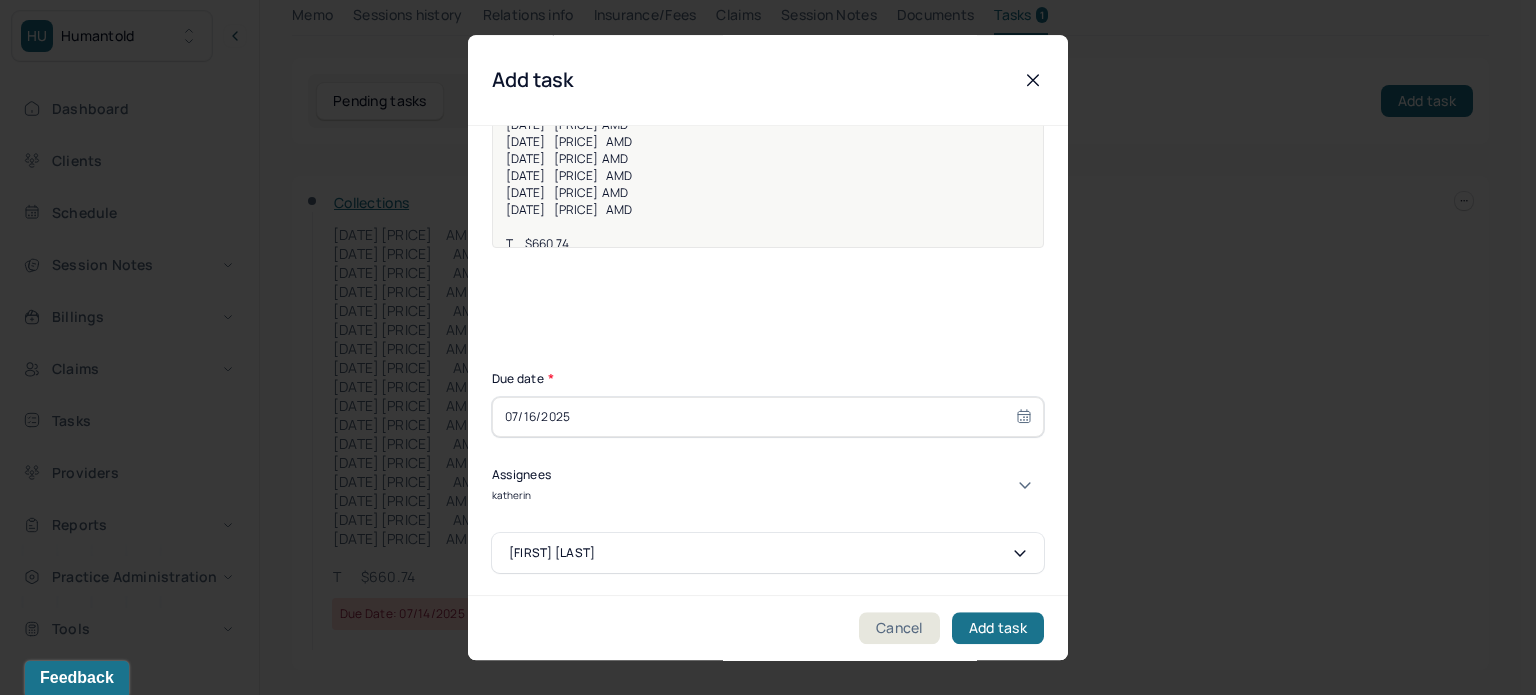 type on "katherine" 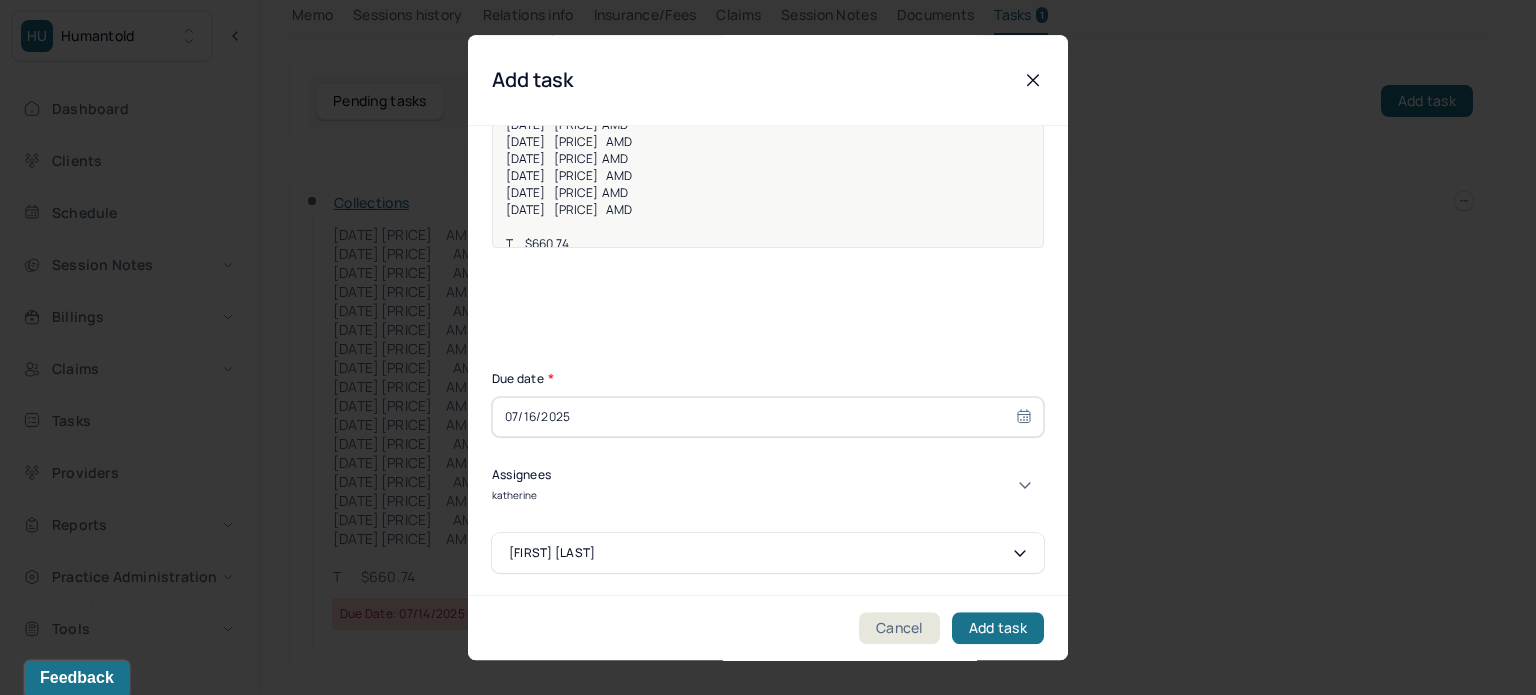 click on "[FIRST] [LAST]" at bounding box center [760, 700] 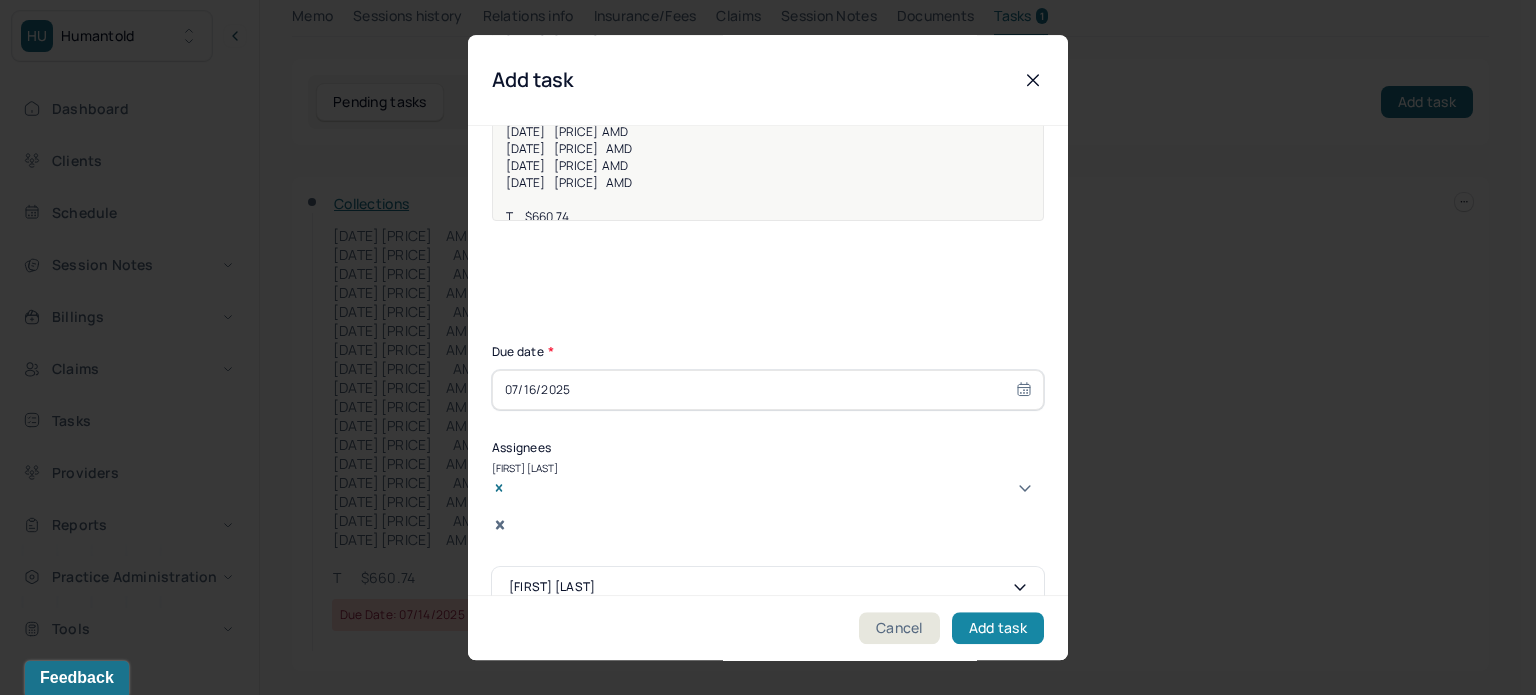 click on "Add task" at bounding box center (998, 628) 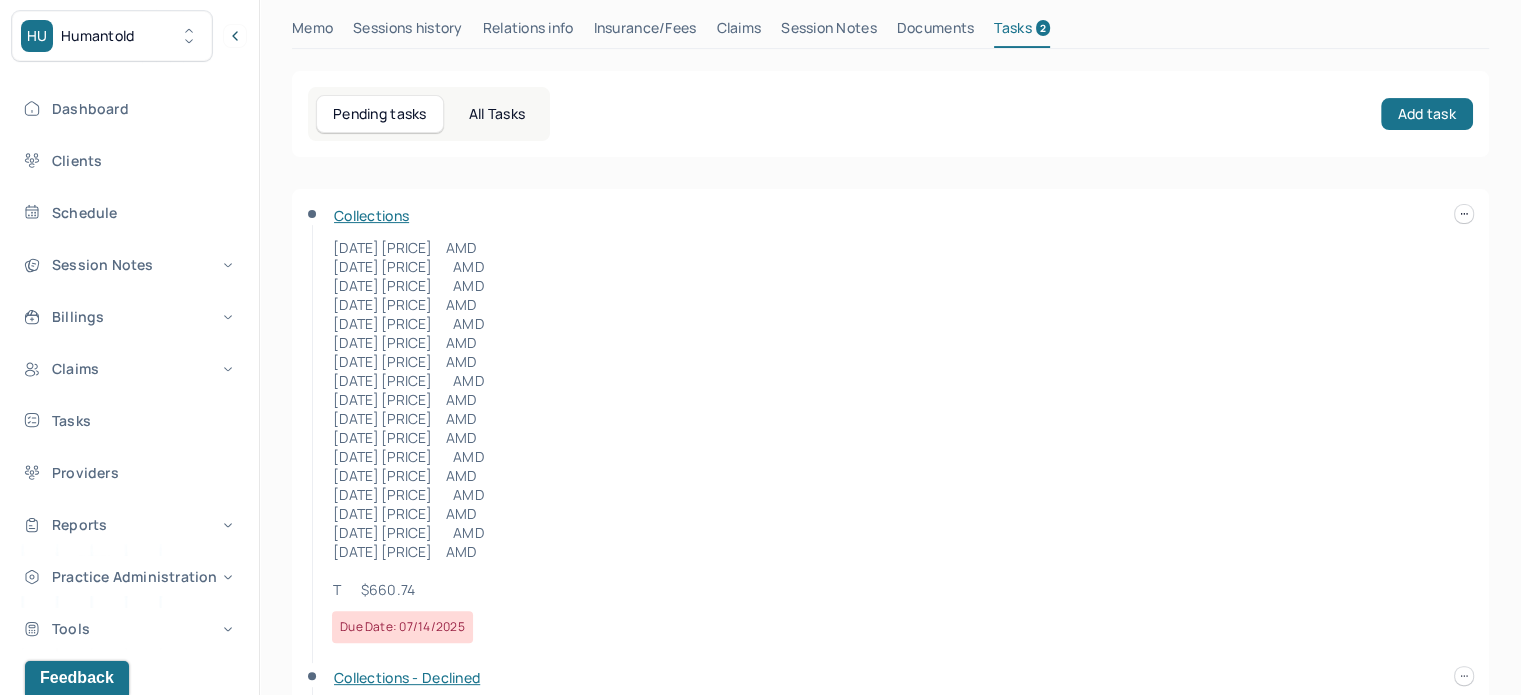 scroll, scrollTop: 523, scrollLeft: 0, axis: vertical 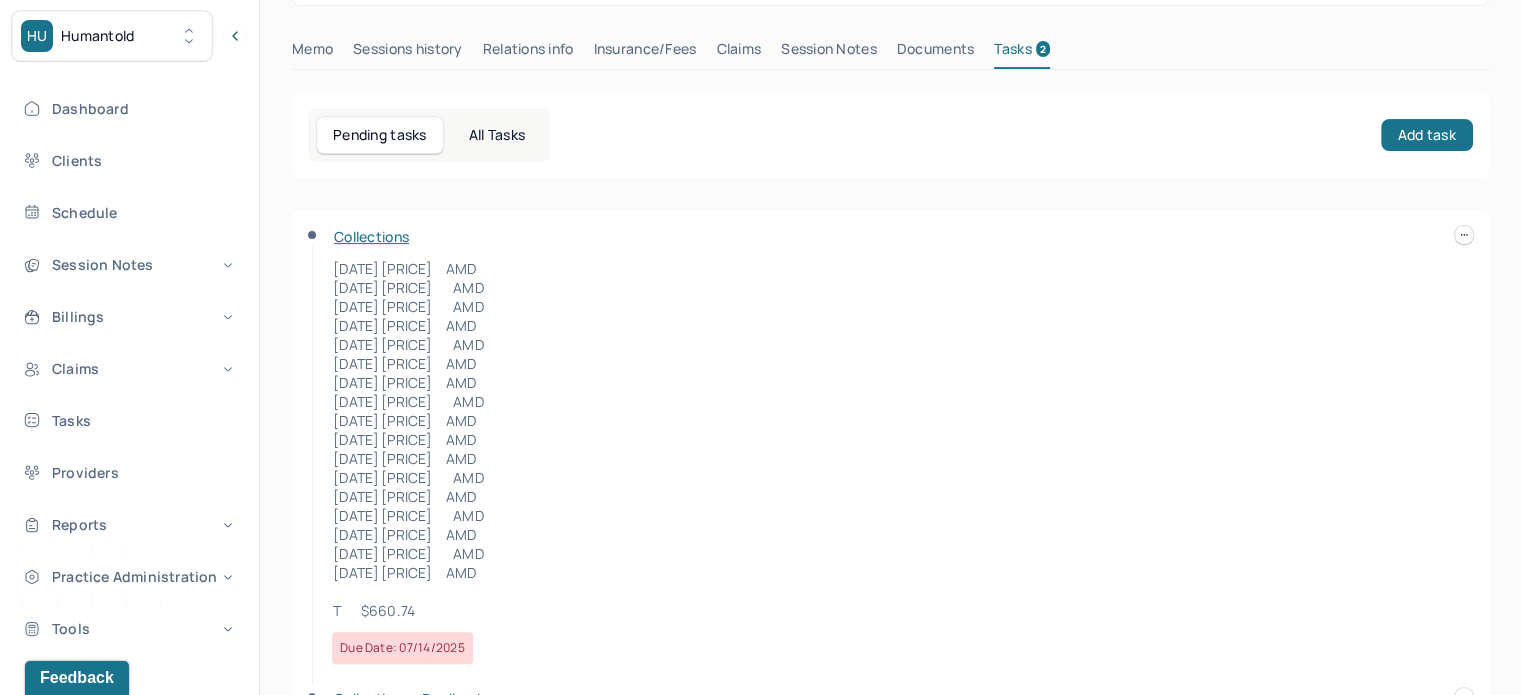 click on "HU Humantold       Dashboard Clients Schedule Session Notes Billings Claims Tasks Providers Reports Practice Administration Tools KP Katherine   Powers clientsupport,biller   Logout Client   Search by client name, chart number     FAQs     KP Katherine HART, EVERETT active   Add flag     Edit               -- CLIENT CHART NUMBER HLUL951 PREFERRED NAME -- SEX male AGE 31  yrs DATE OF BIRTH 05/19/1994  CONTACT (518) 229-5628 EMAIL ehart0519@gmail.com PROVIDER RAMOS, CARMEN MHC-LP DIAGNOSIS -- DIAGNOSIS CODE -- LAST SESSION 07/04/2025 insurance provider Self Pay FINANCIAL ASSISTANCE STATUS no Address 287 States Street, Apt 2 City Albany State NY Zipcode 12210 Consent to Sms -- On Trial -- Portal Activation No   Memo     Sessions history     Relations info     Insurance/Fees     Claims     Session Notes     Documents     Tasks 2     Pending tasks     All Tasks     Add task     Collections   7/7/2023	$12.50    AMD 8/10/2023	$12.50    AMD 9/5/2023	$12.50    AMD 10/3/2023	$12.50    AMD" at bounding box center (760, 333) 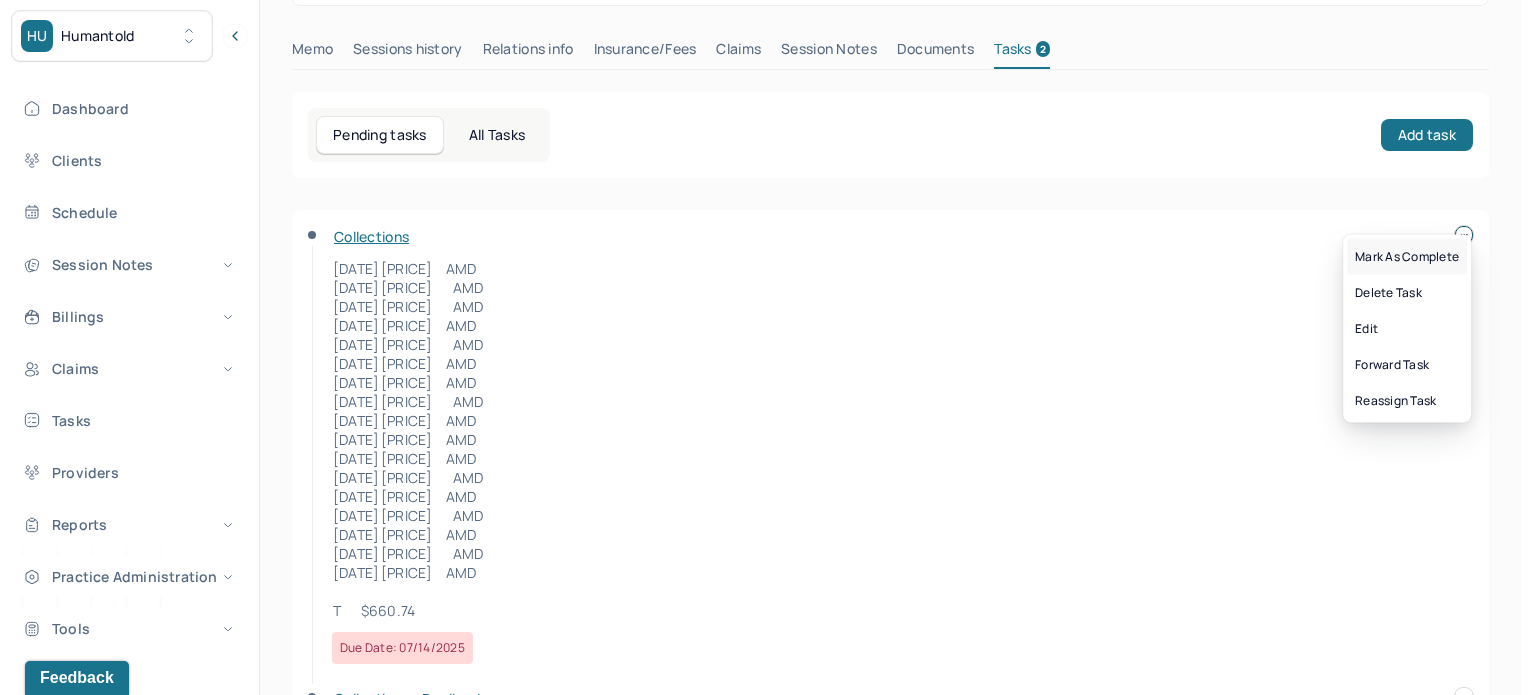 click on "Mark as complete" at bounding box center [1407, 257] 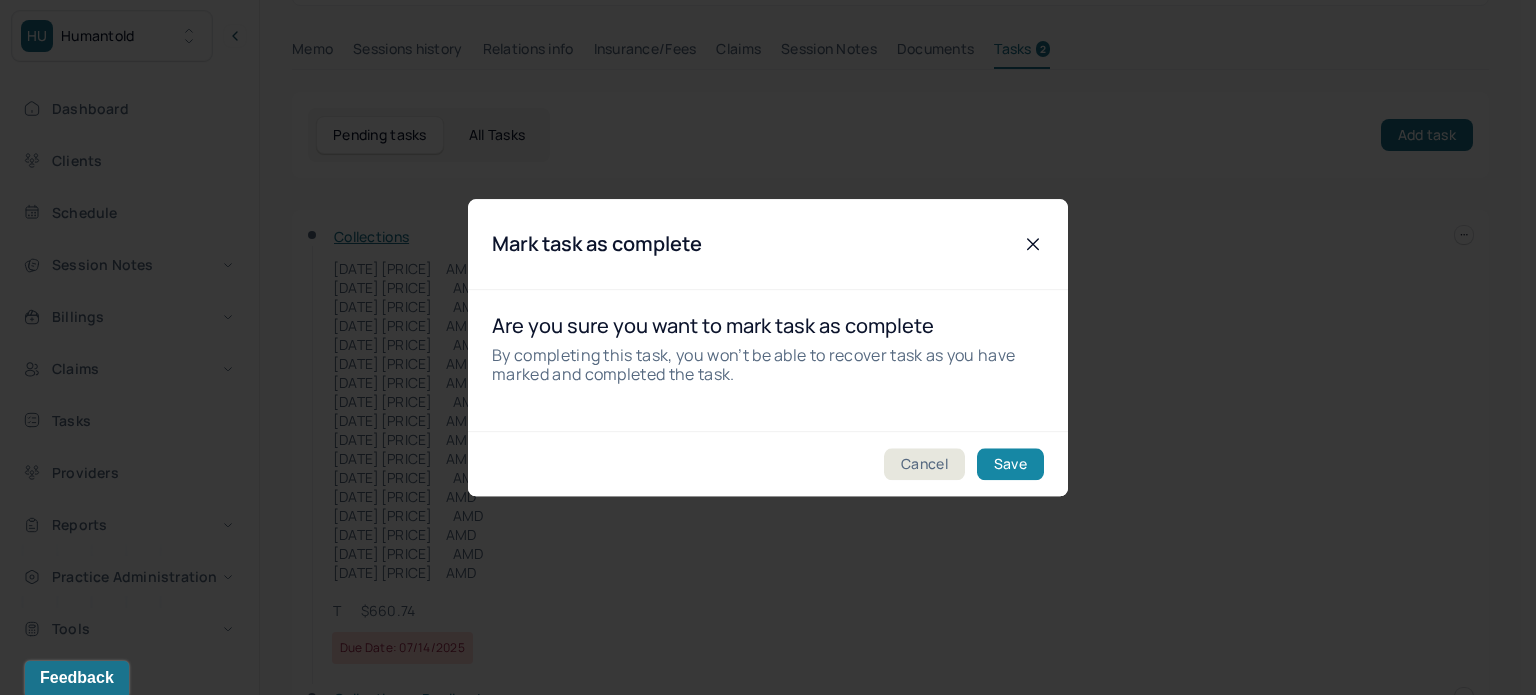click on "Save" at bounding box center [1010, 464] 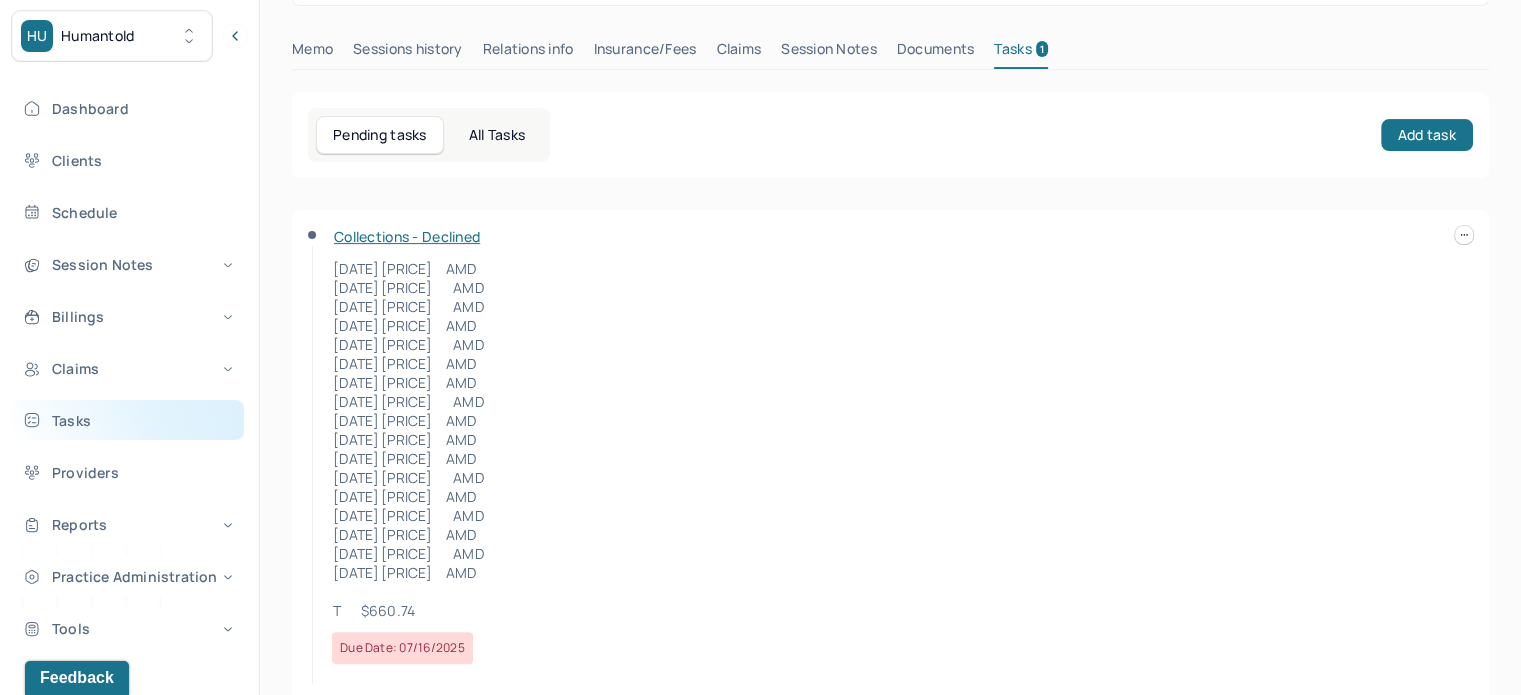 click on "Tasks" at bounding box center (128, 420) 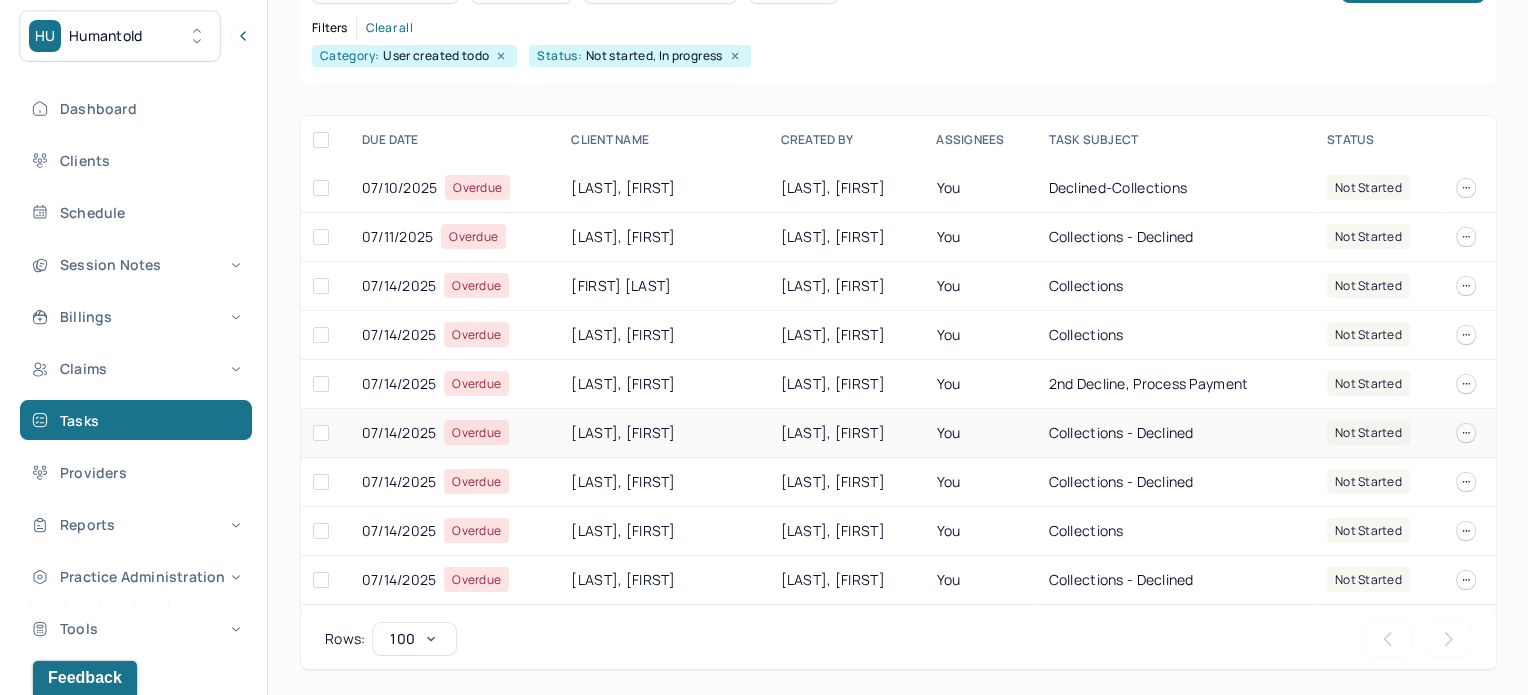 scroll, scrollTop: 249, scrollLeft: 0, axis: vertical 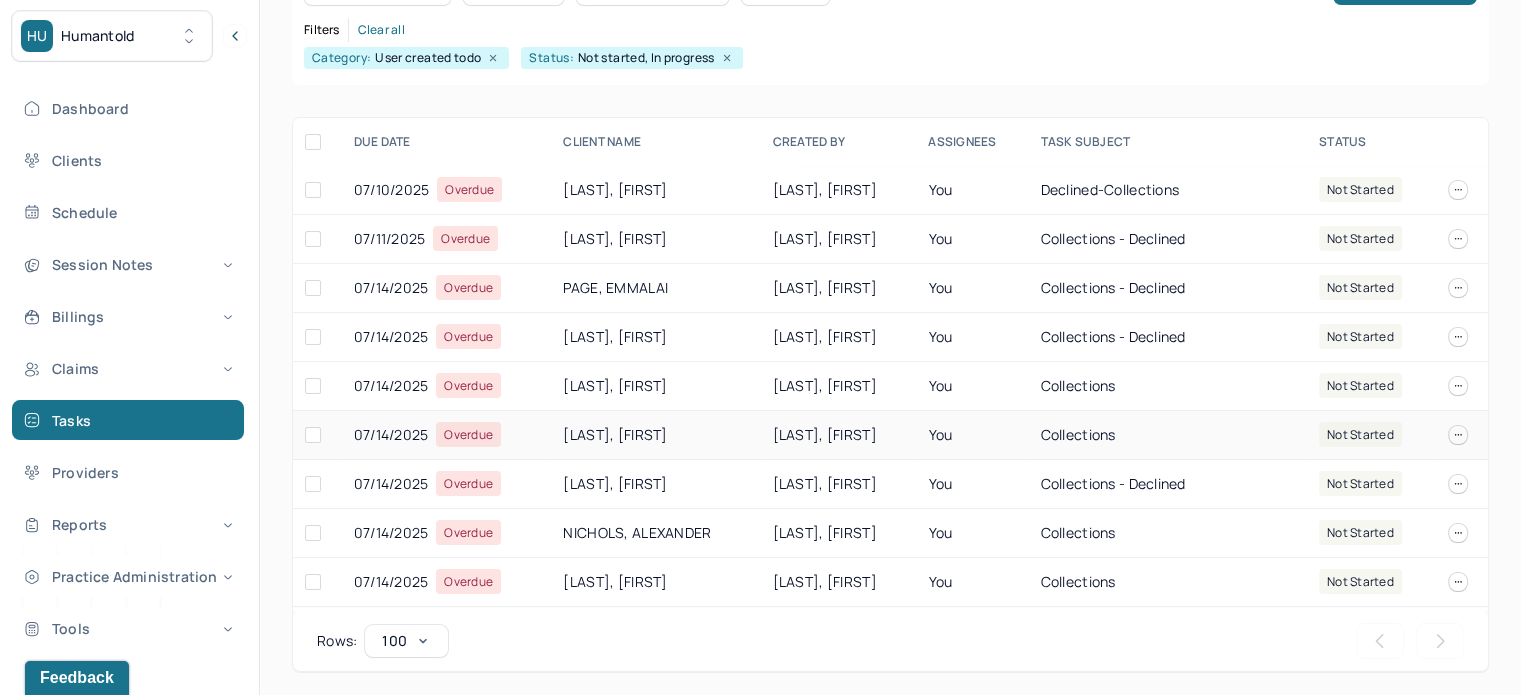 click on "[LAST], [FIRST]" at bounding box center (655, 435) 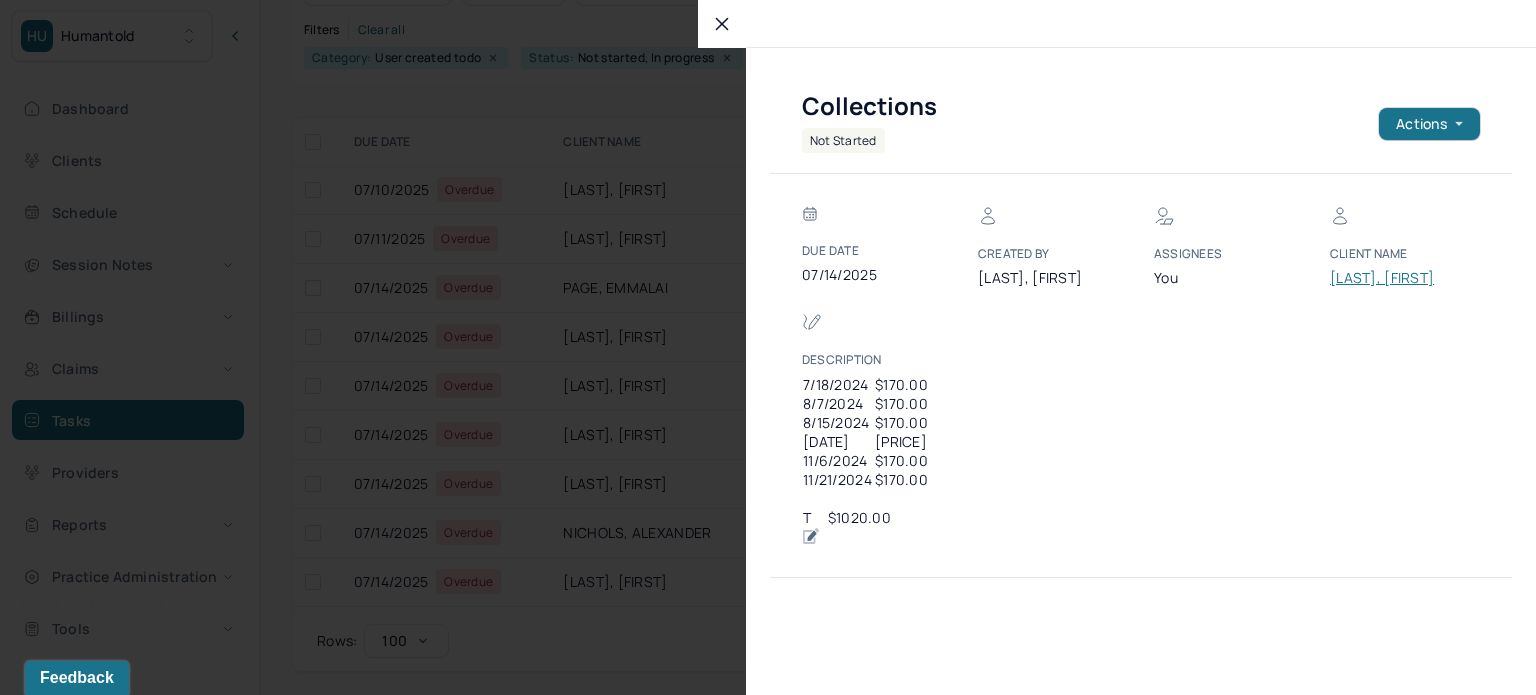 click at bounding box center (768, 347) 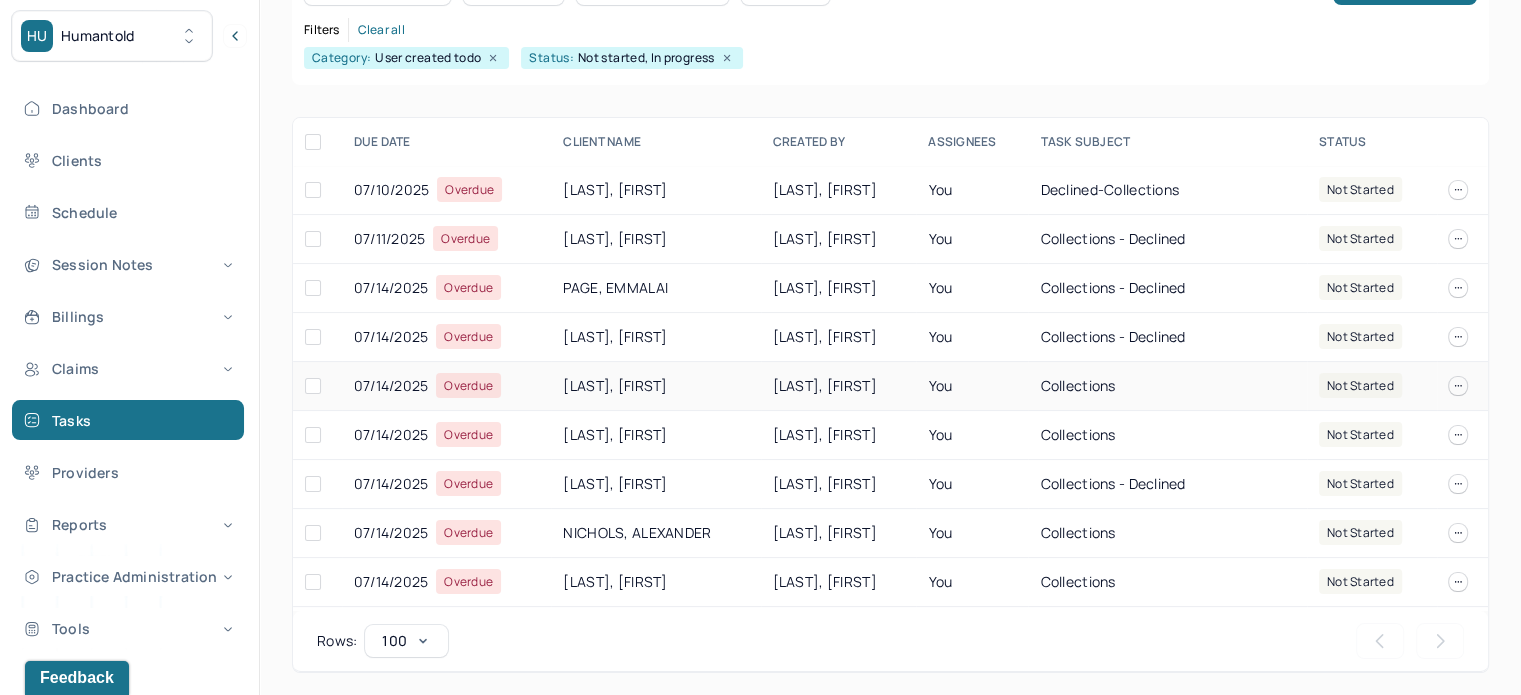 click on "[LAST], [FIRST]" at bounding box center (655, 386) 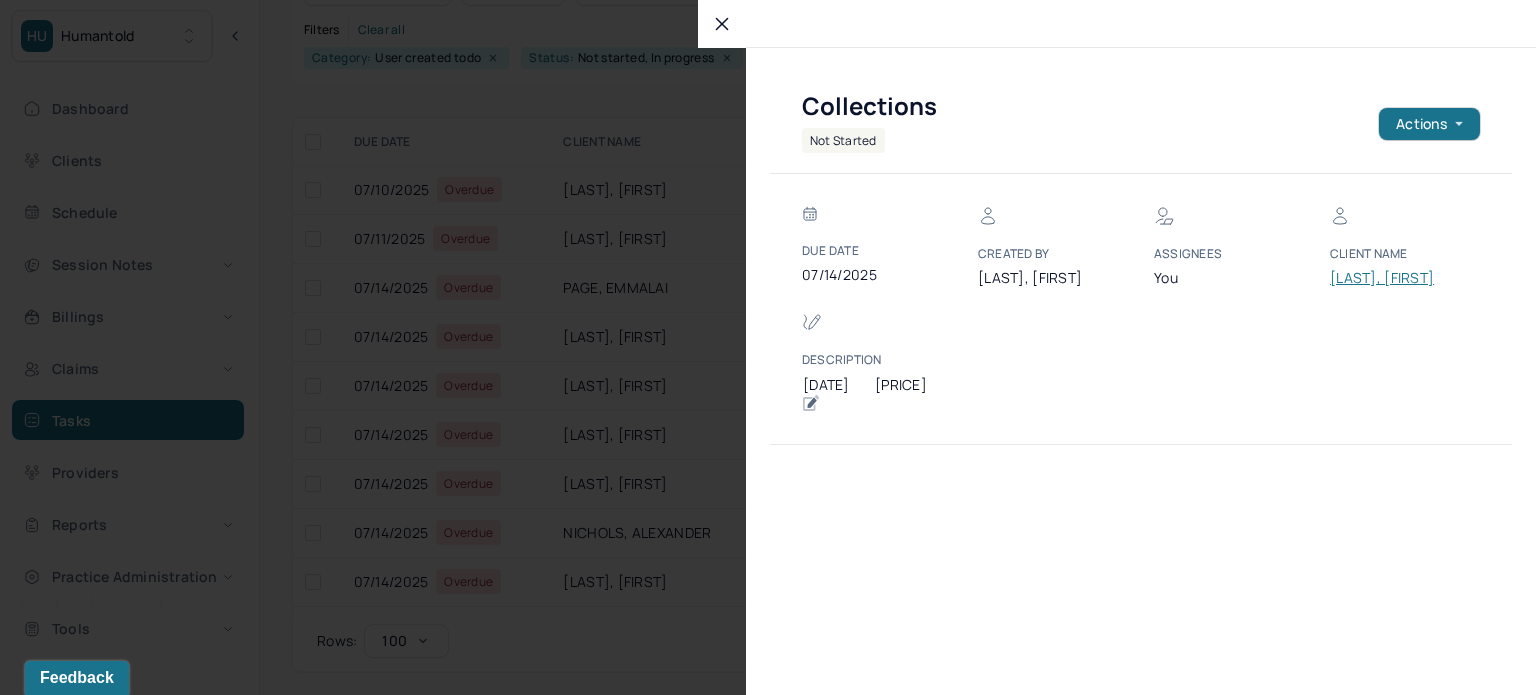 click on "[LAST], [FIRST]" at bounding box center (1390, 278) 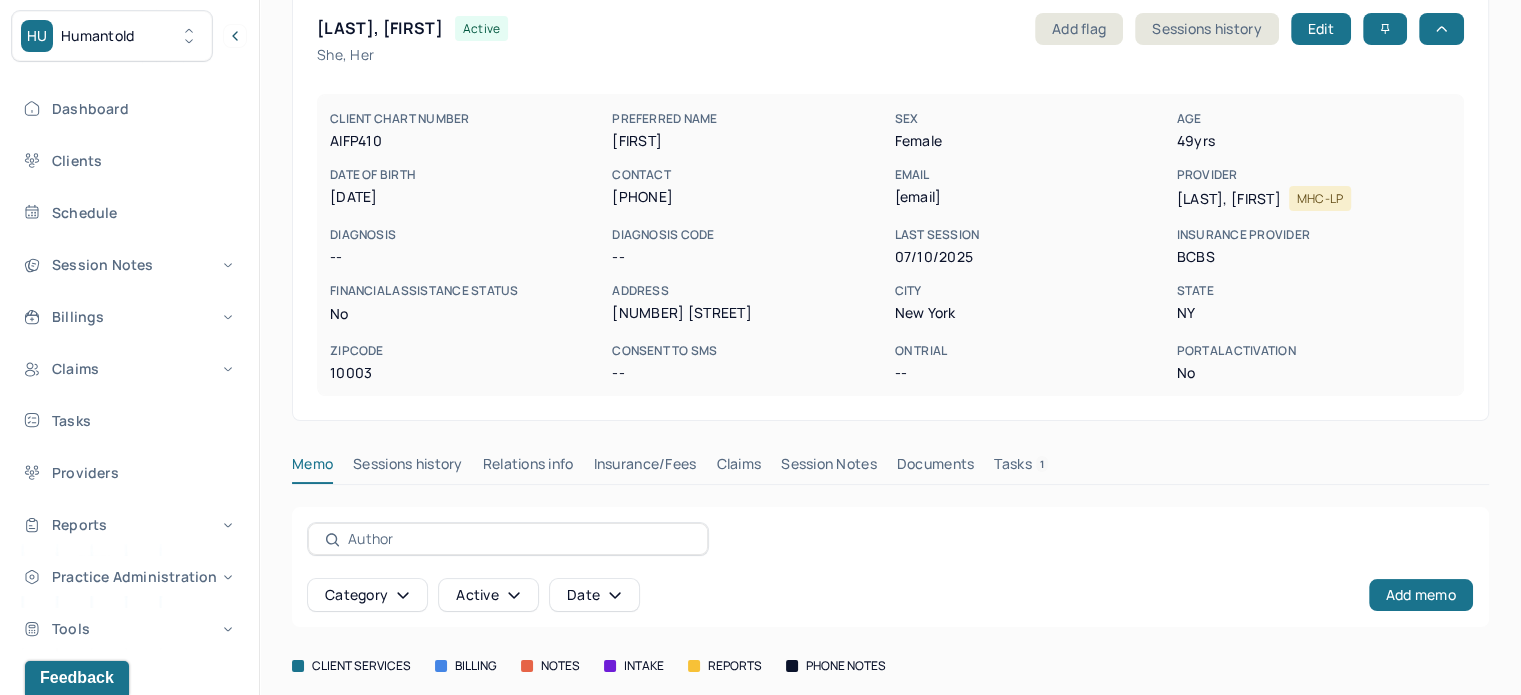 scroll, scrollTop: 0, scrollLeft: 0, axis: both 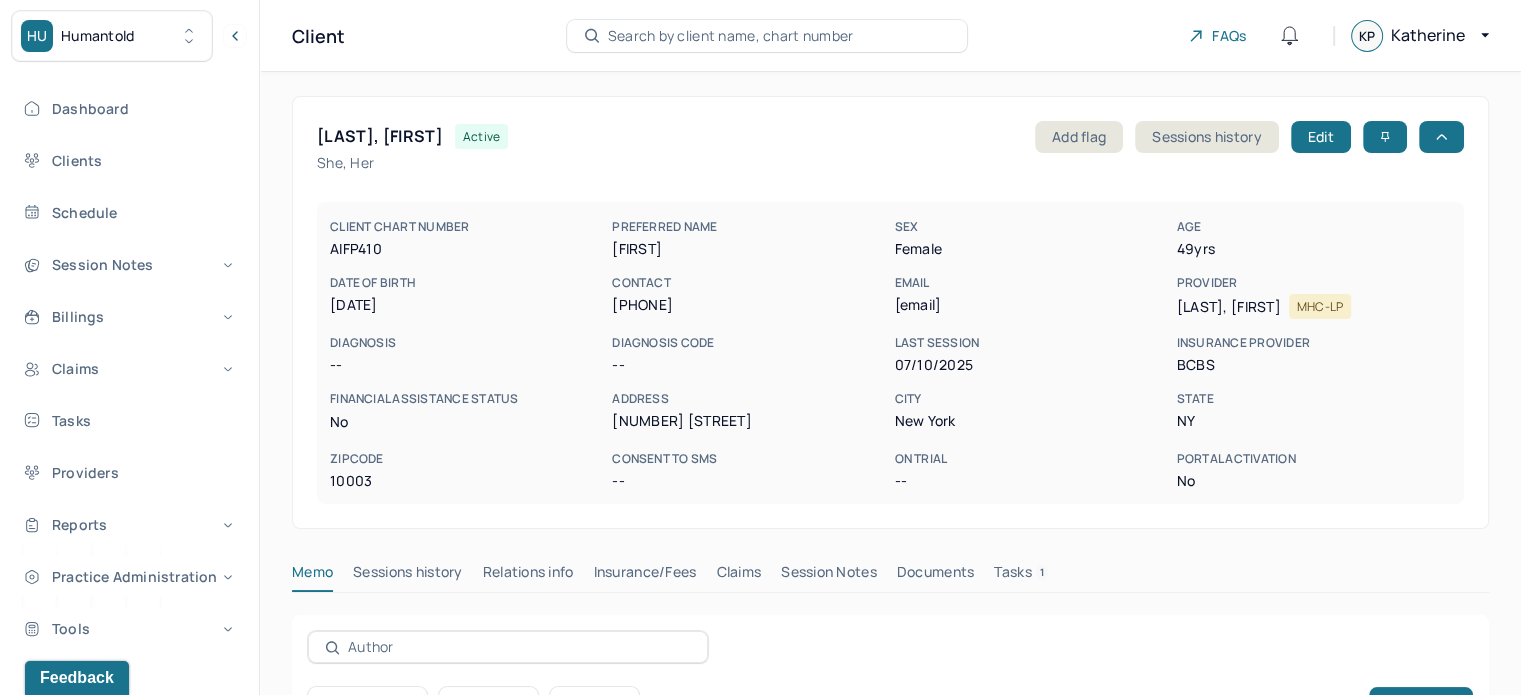click on "Claims" at bounding box center [738, 576] 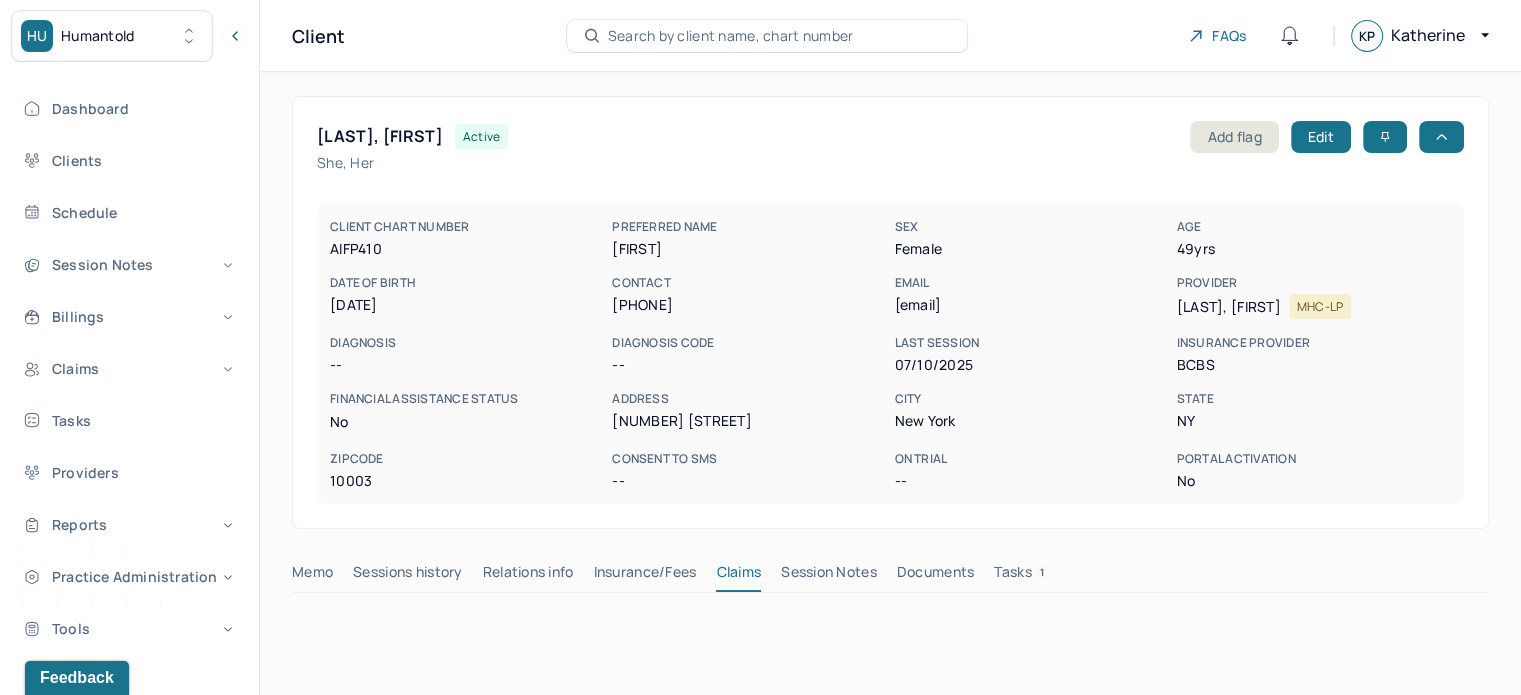click on "[LAST], [FIRST]" at bounding box center (380, 136) 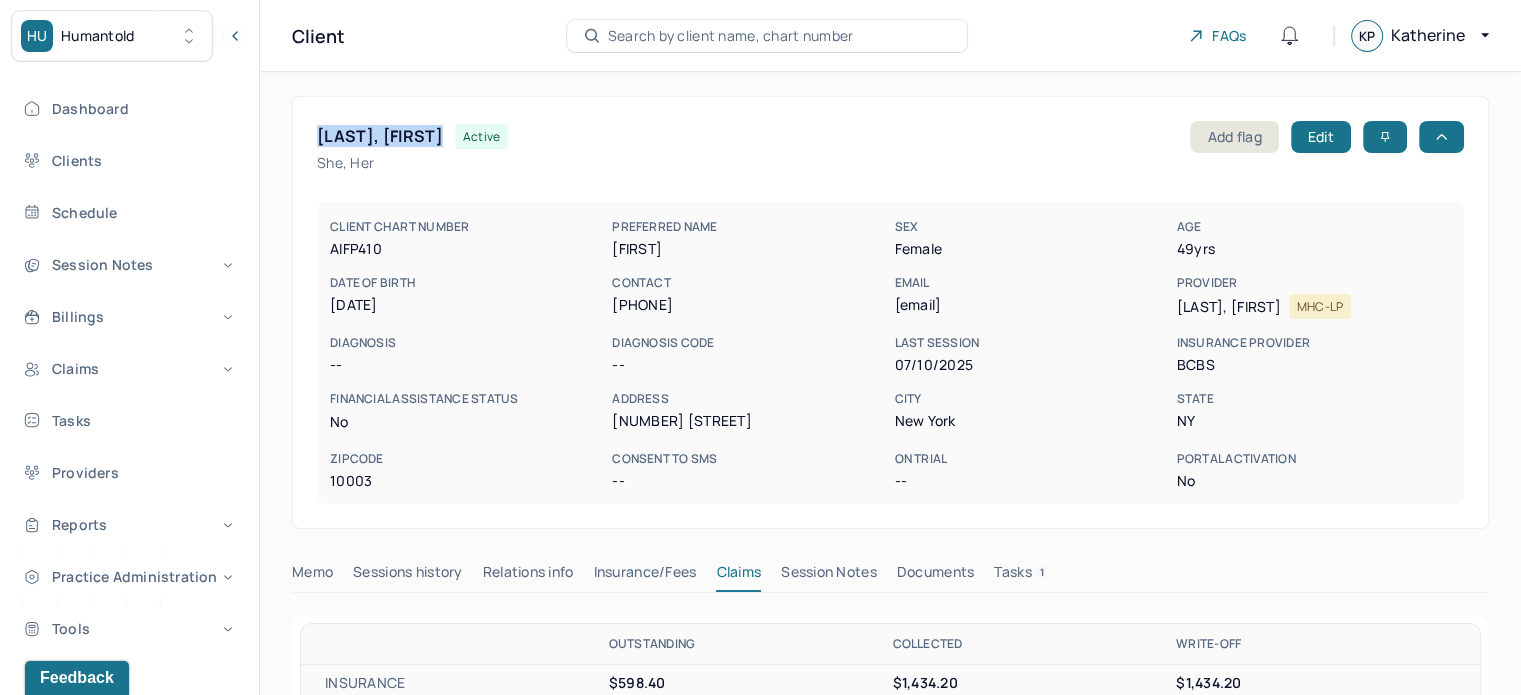 click on "[LAST], [FIRST]" at bounding box center (380, 136) 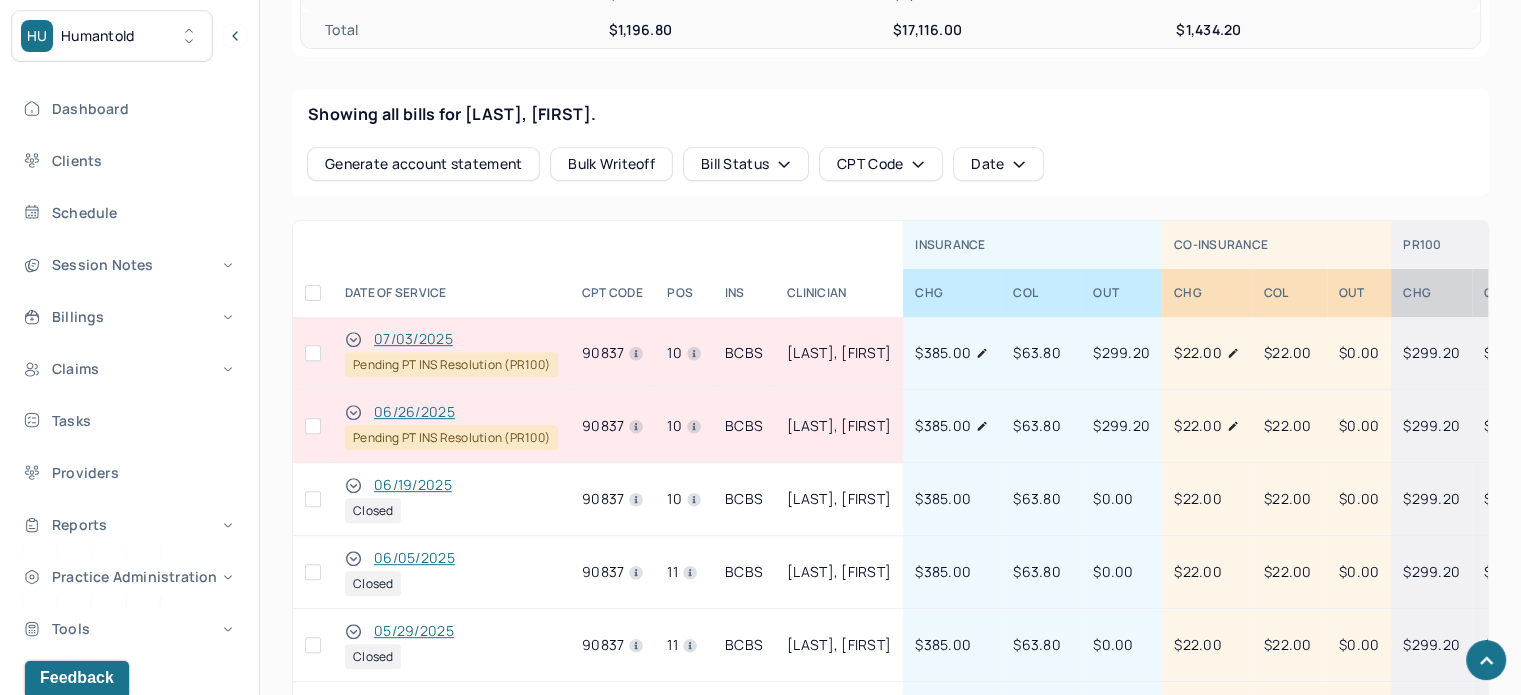 scroll, scrollTop: 700, scrollLeft: 0, axis: vertical 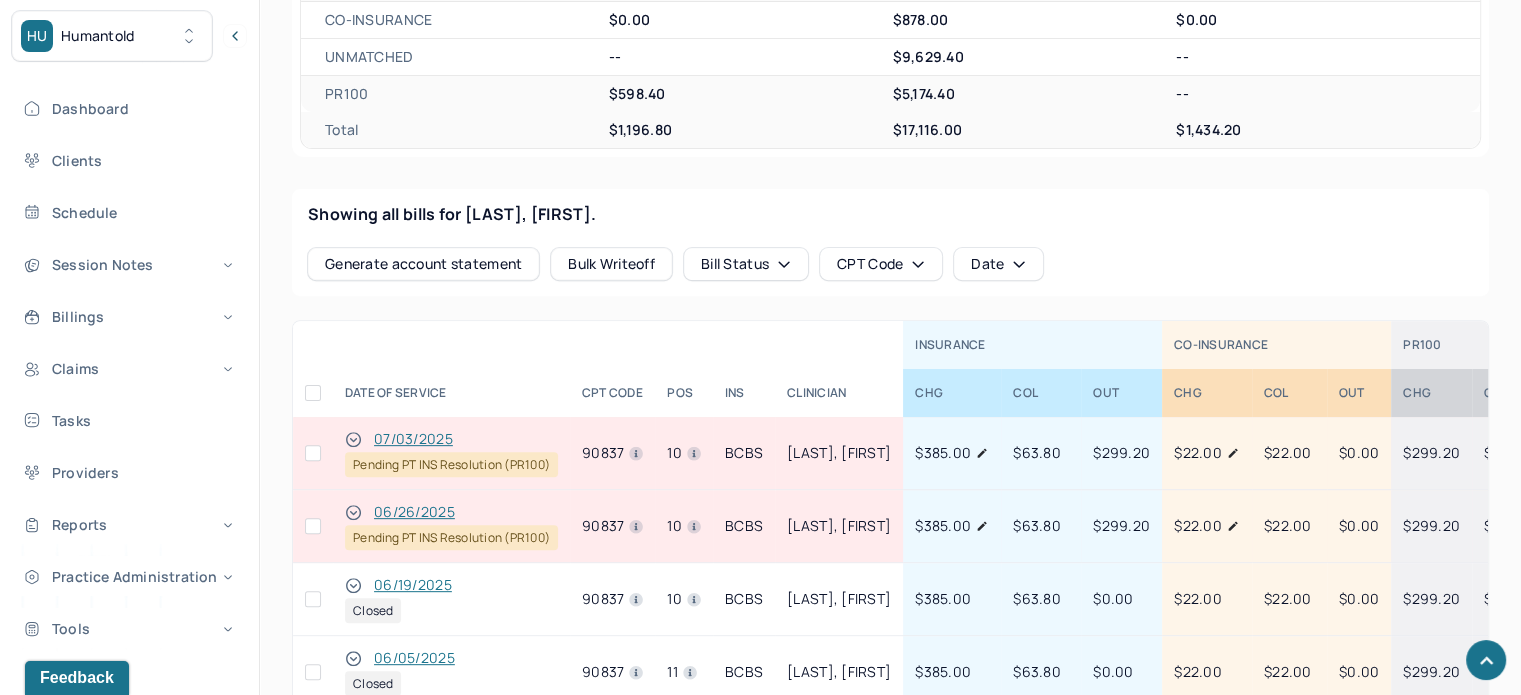 click at bounding box center [313, 526] 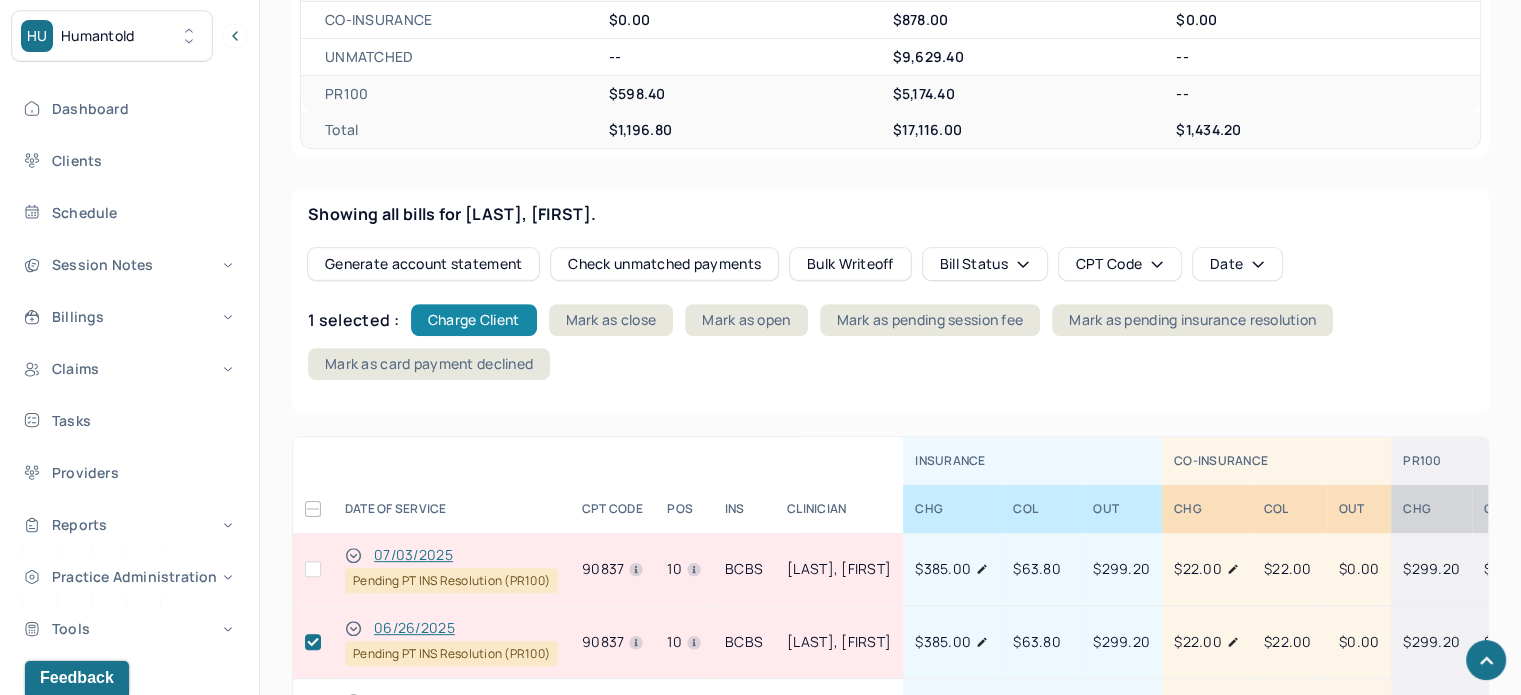 click on "Charge Client" at bounding box center (474, 320) 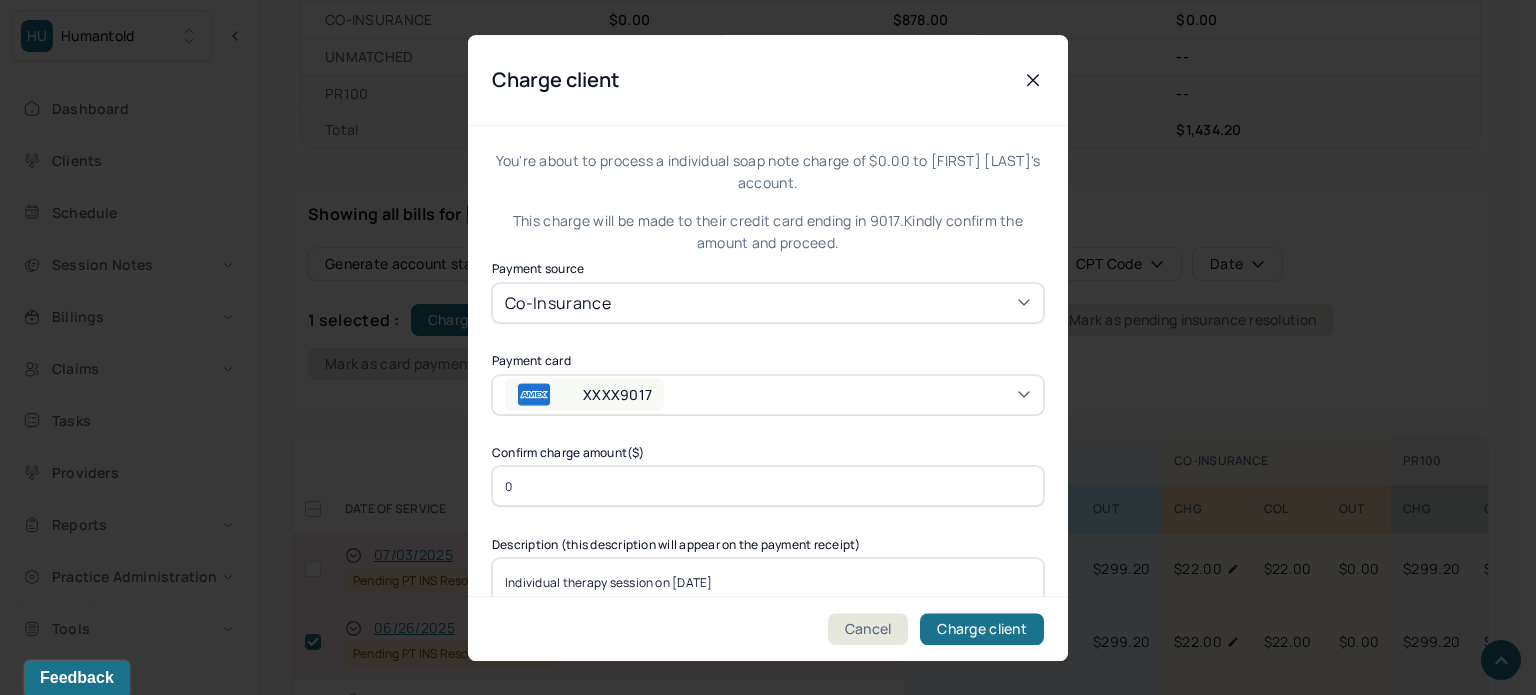 click on "Co-Insurance" at bounding box center [768, 302] 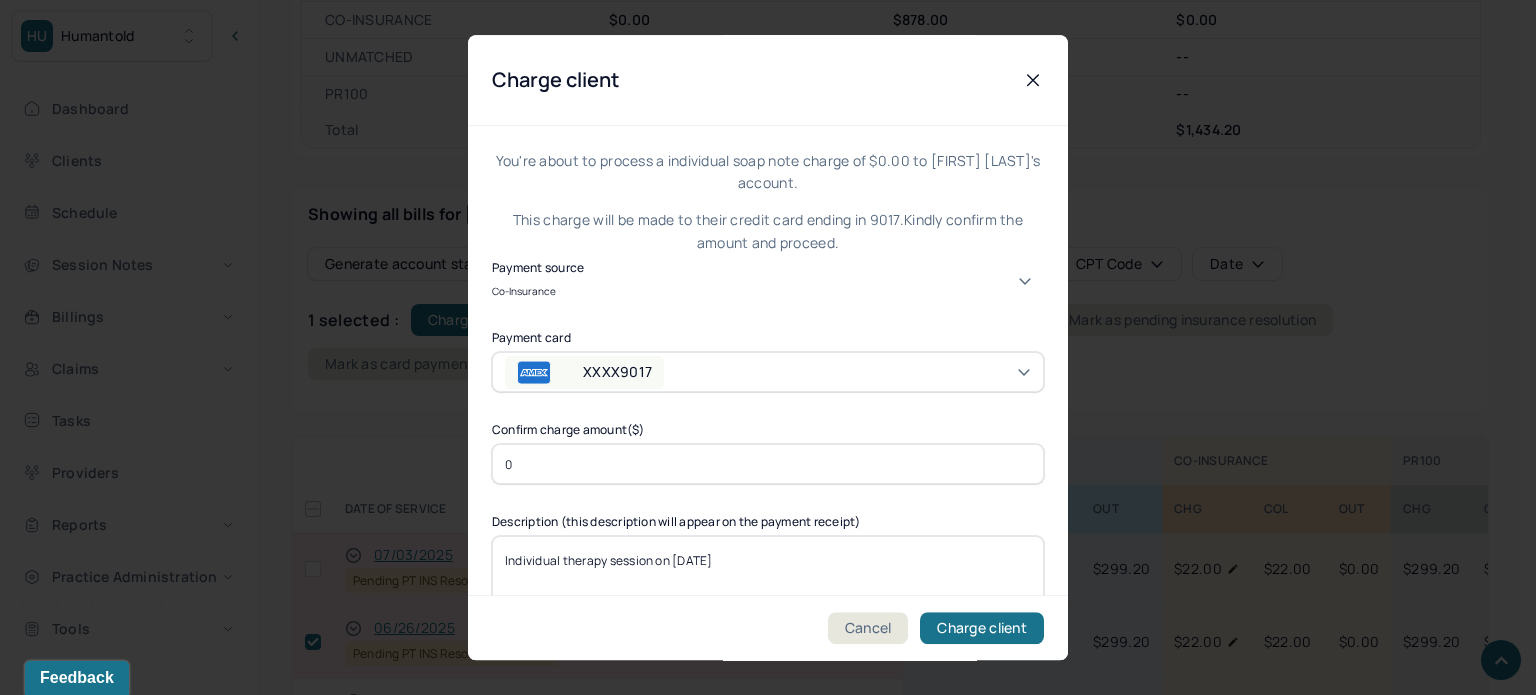 click on "PR100" at bounding box center [760, 1412] 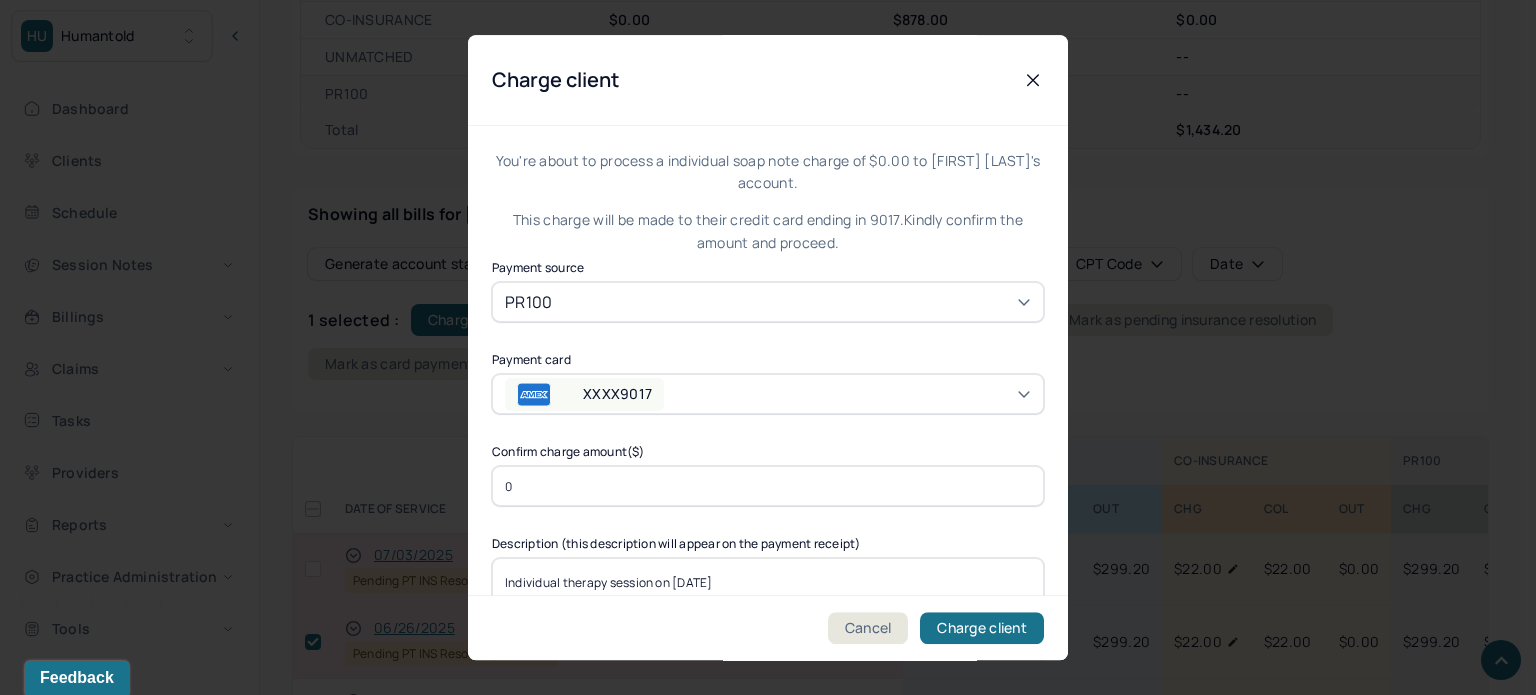 drag, startPoint x: 610, startPoint y: 484, endPoint x: 476, endPoint y: 483, distance: 134.00374 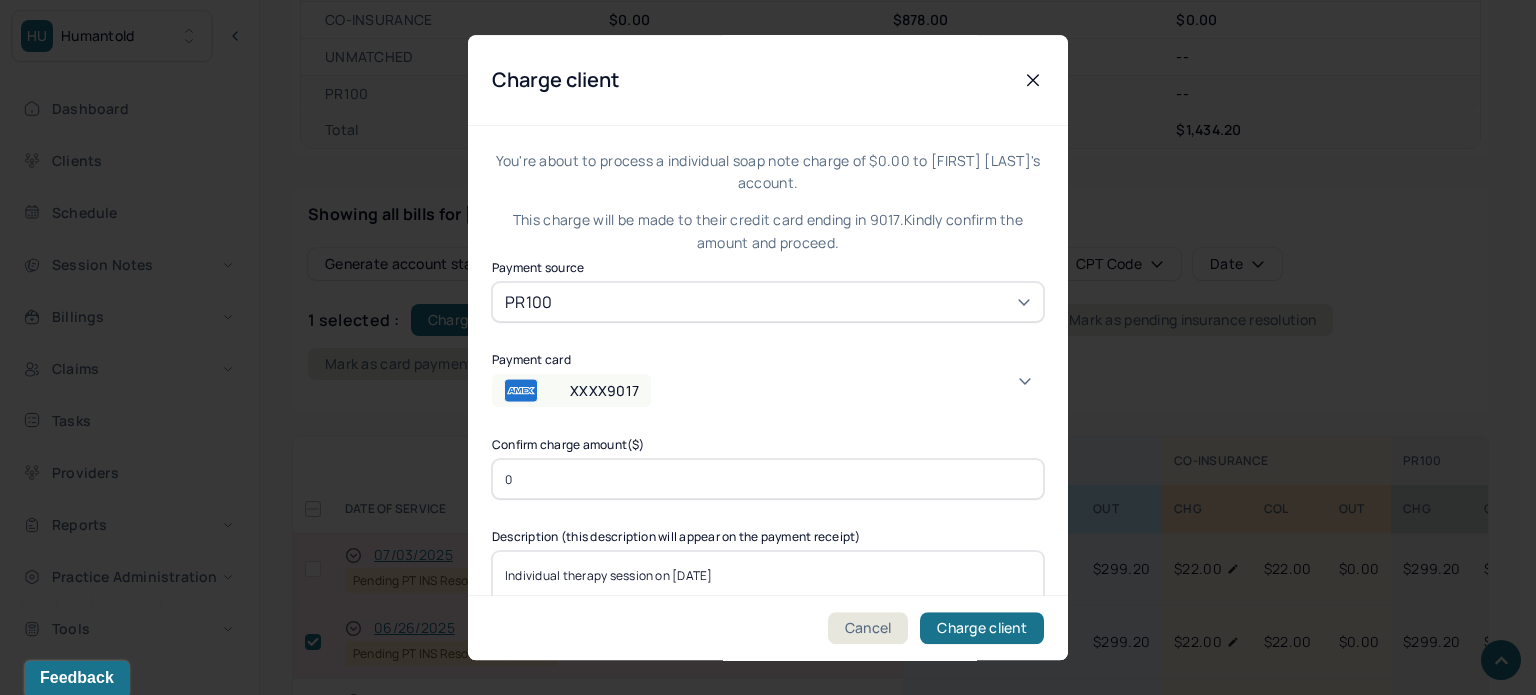 click on "XXXX9017" at bounding box center (592, 390) 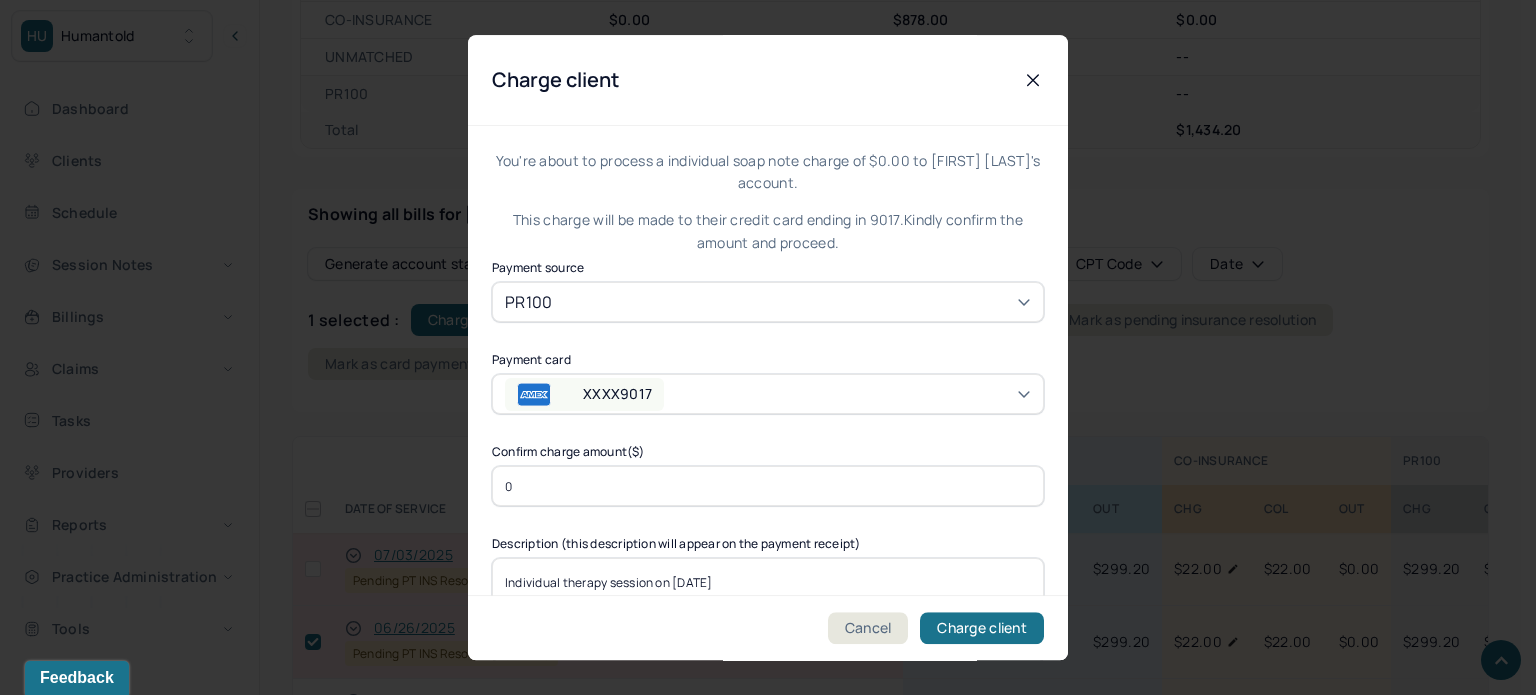 drag, startPoint x: 576, startPoint y: 489, endPoint x: 493, endPoint y: 491, distance: 83.02409 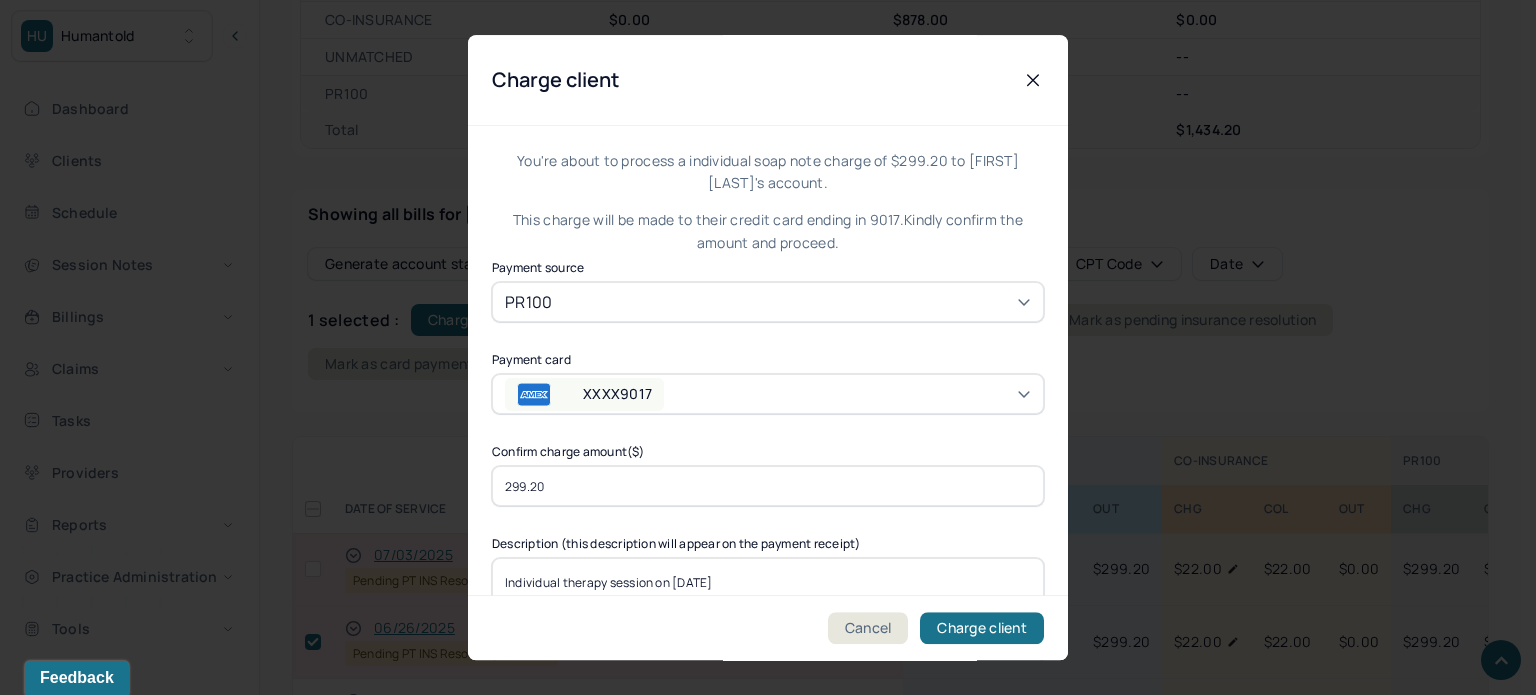 type on "299.20" 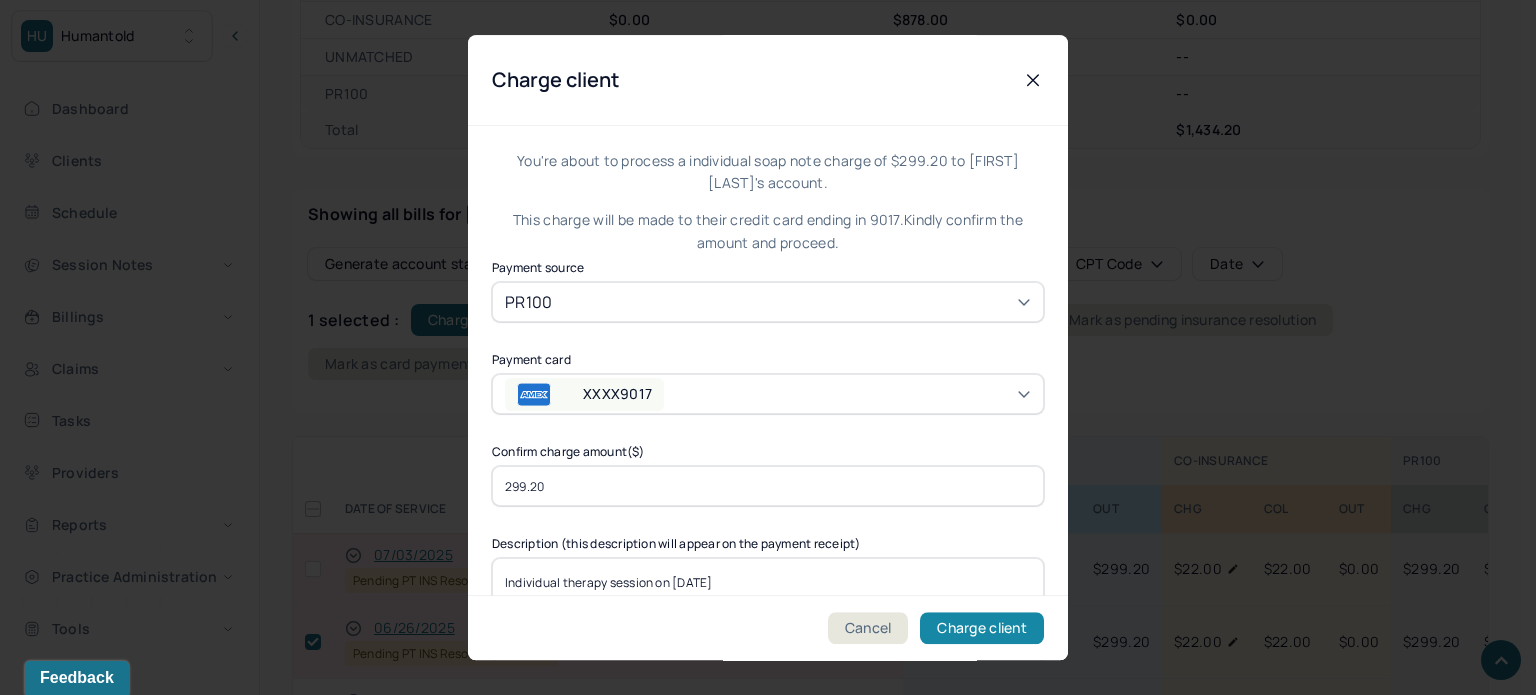 click on "Charge client" at bounding box center [982, 628] 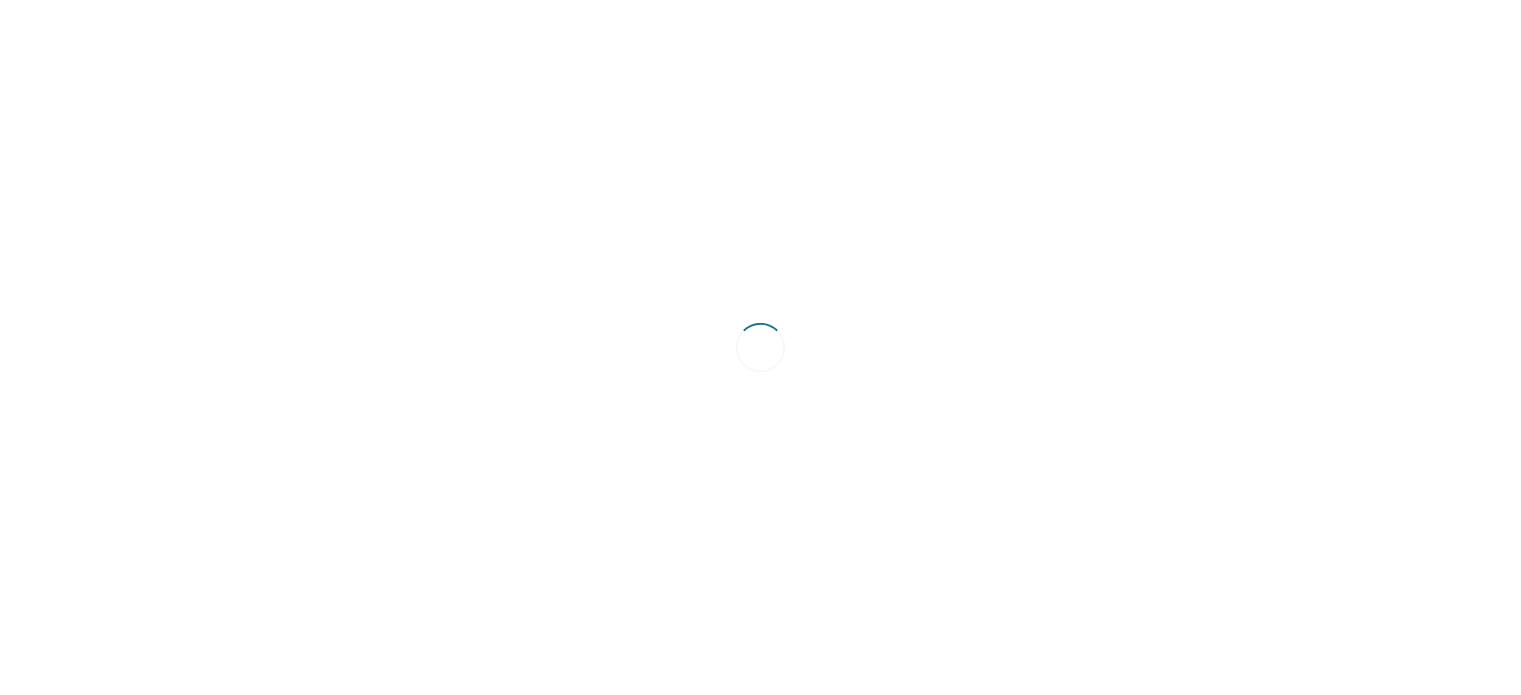scroll, scrollTop: 0, scrollLeft: 0, axis: both 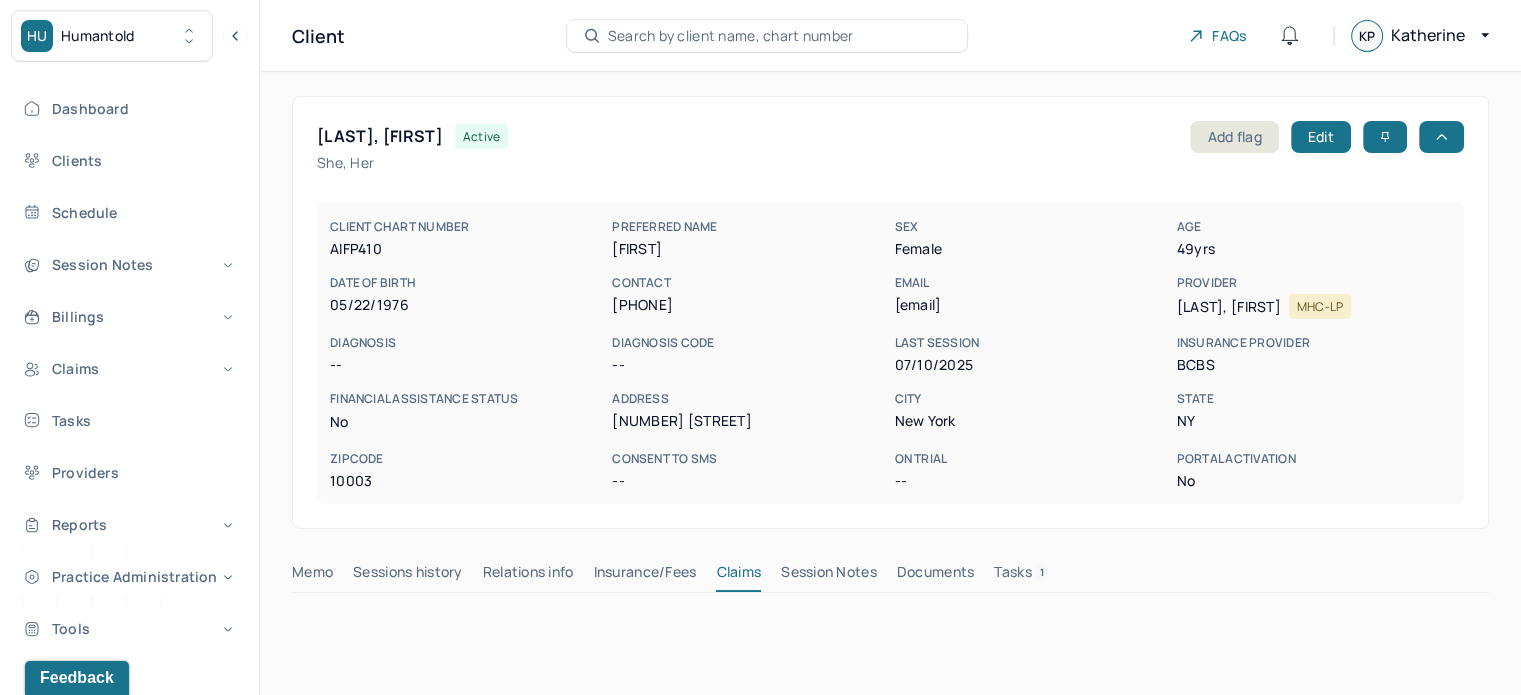 click on "Tasks 1" at bounding box center [1021, 576] 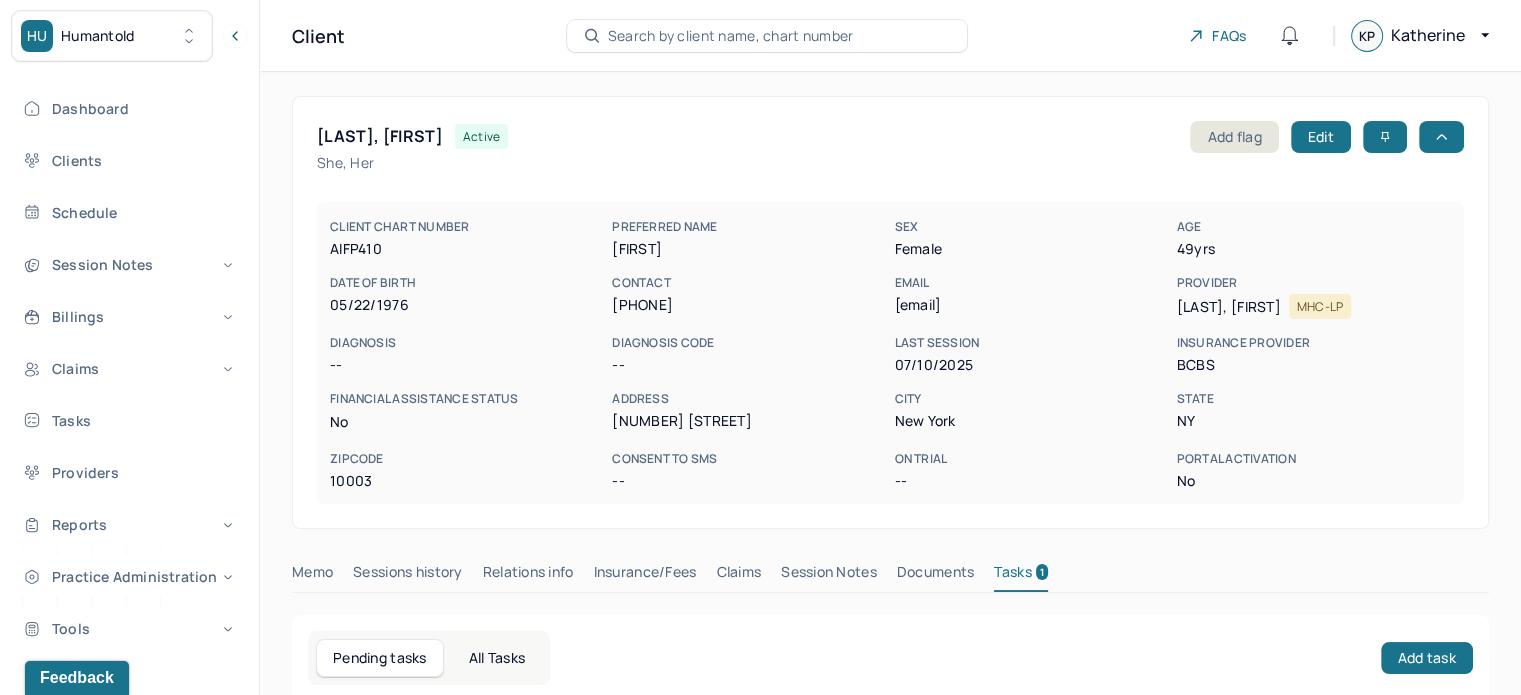 scroll, scrollTop: 212, scrollLeft: 0, axis: vertical 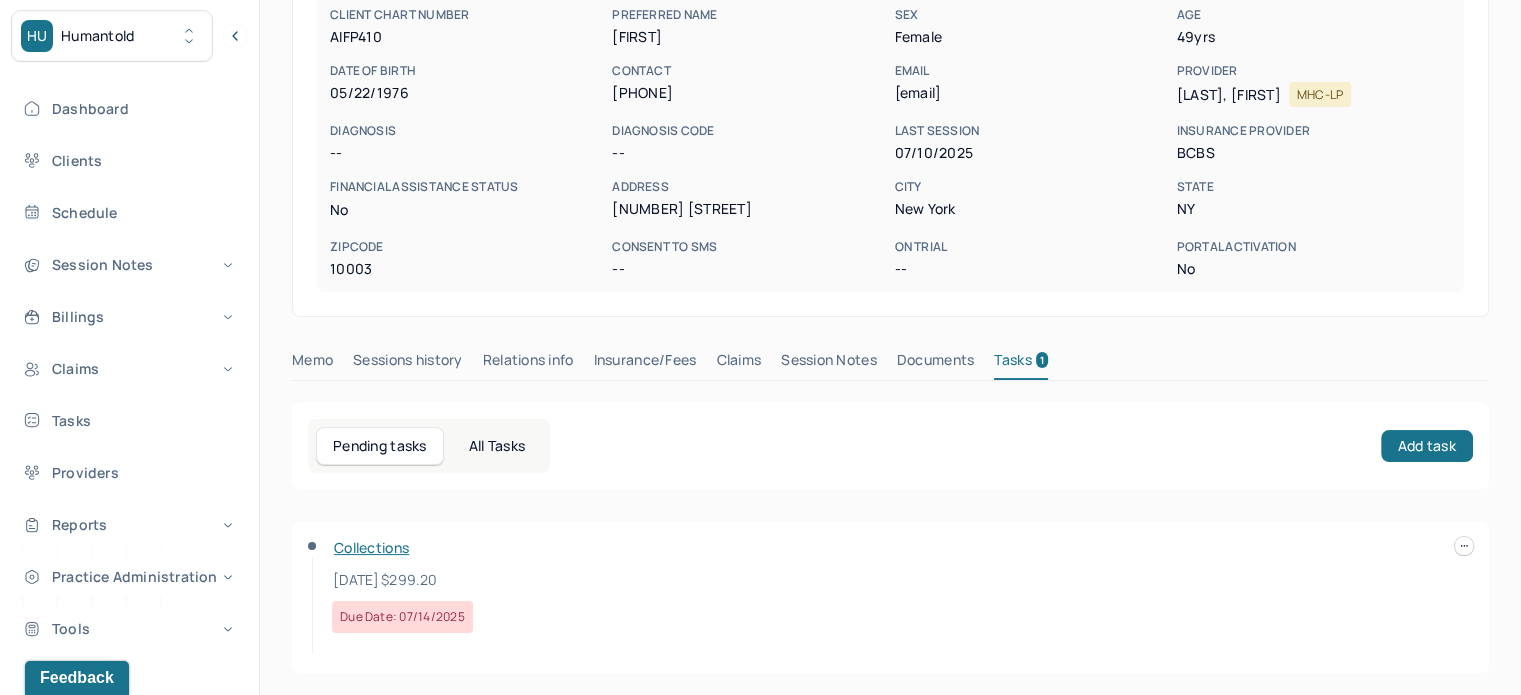 click at bounding box center [1464, 546] 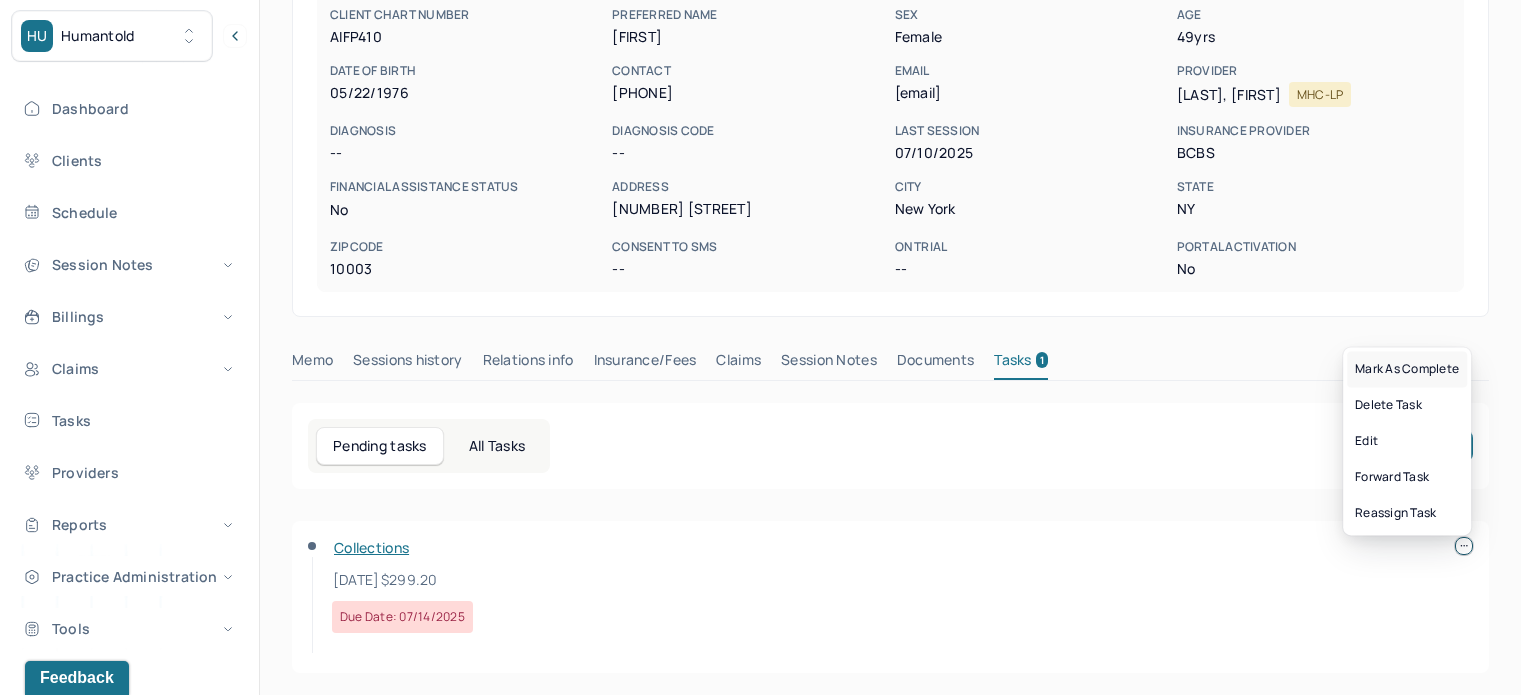 click on "Mark as complete" at bounding box center [1407, 369] 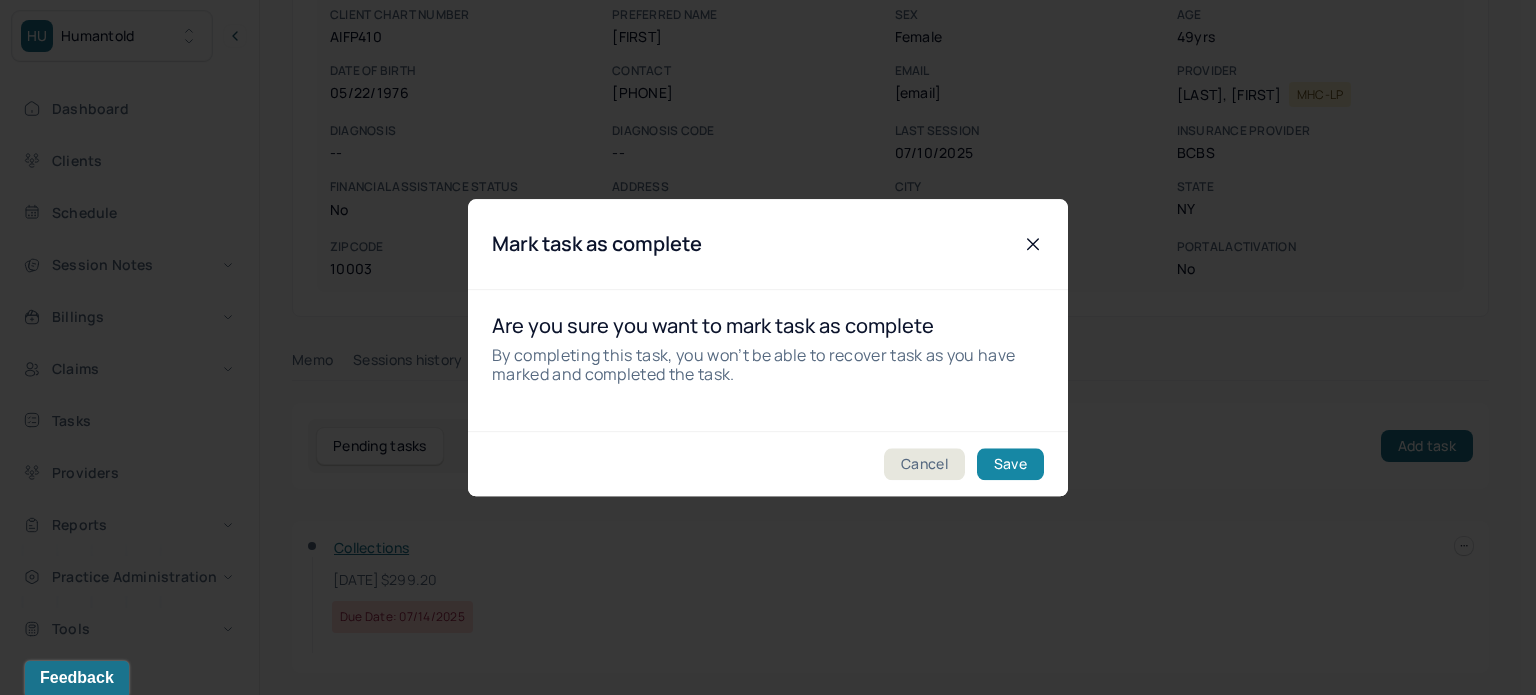 click on "Save" at bounding box center [1010, 464] 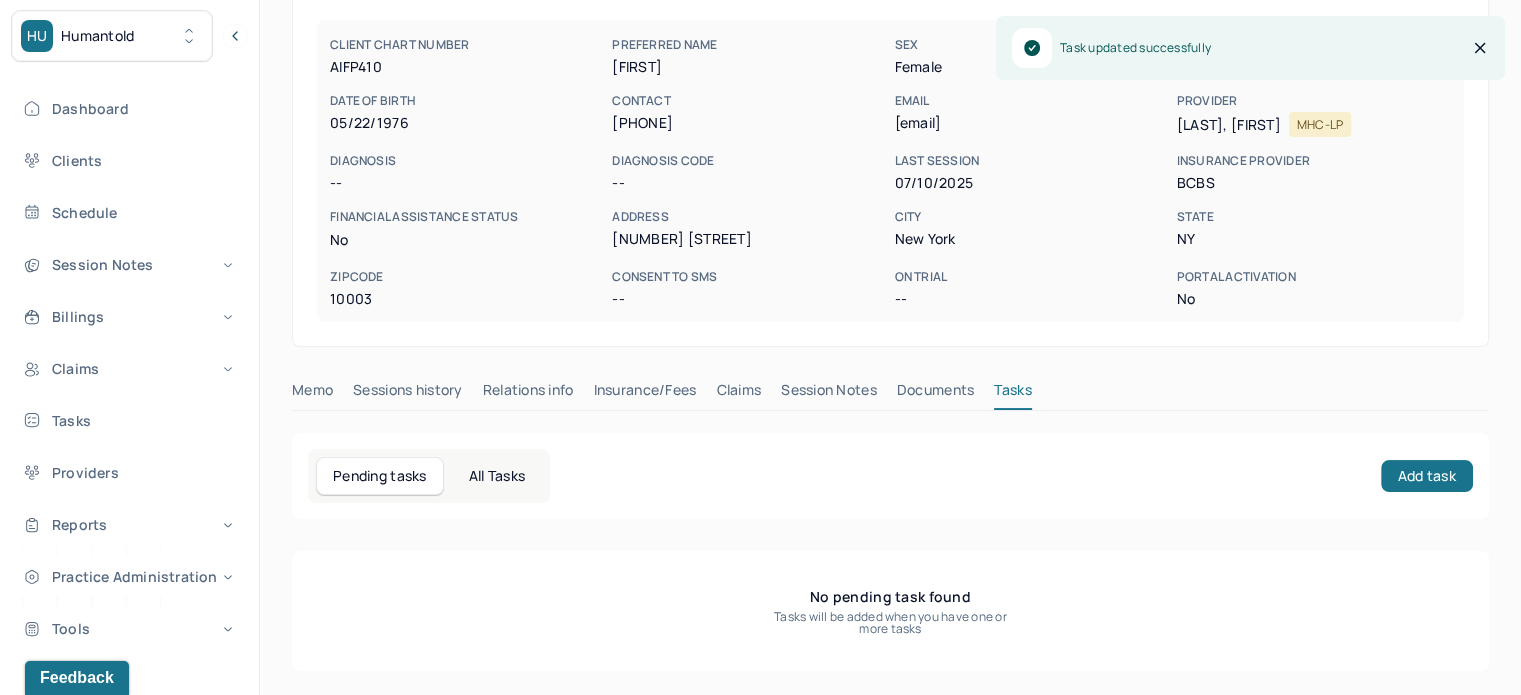 scroll, scrollTop: 180, scrollLeft: 0, axis: vertical 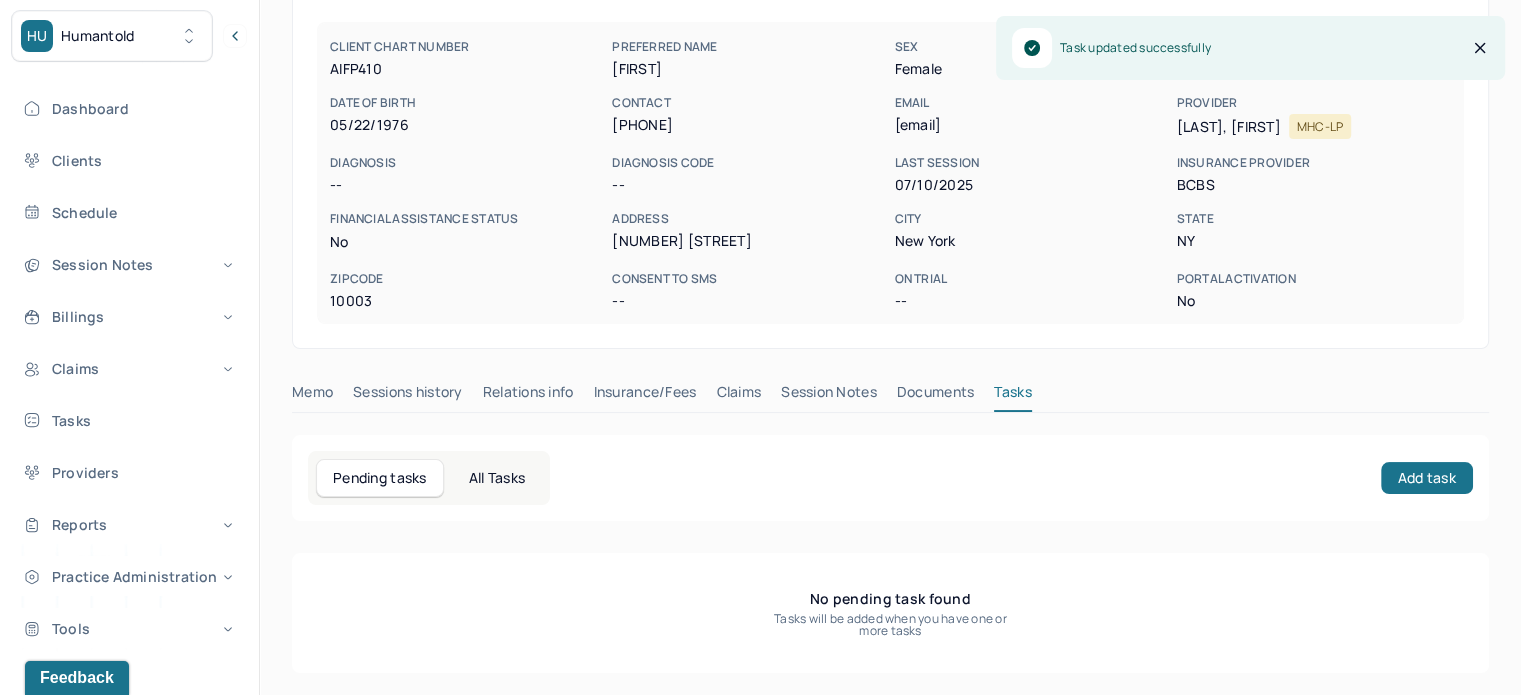 click on "Claims" at bounding box center [738, 396] 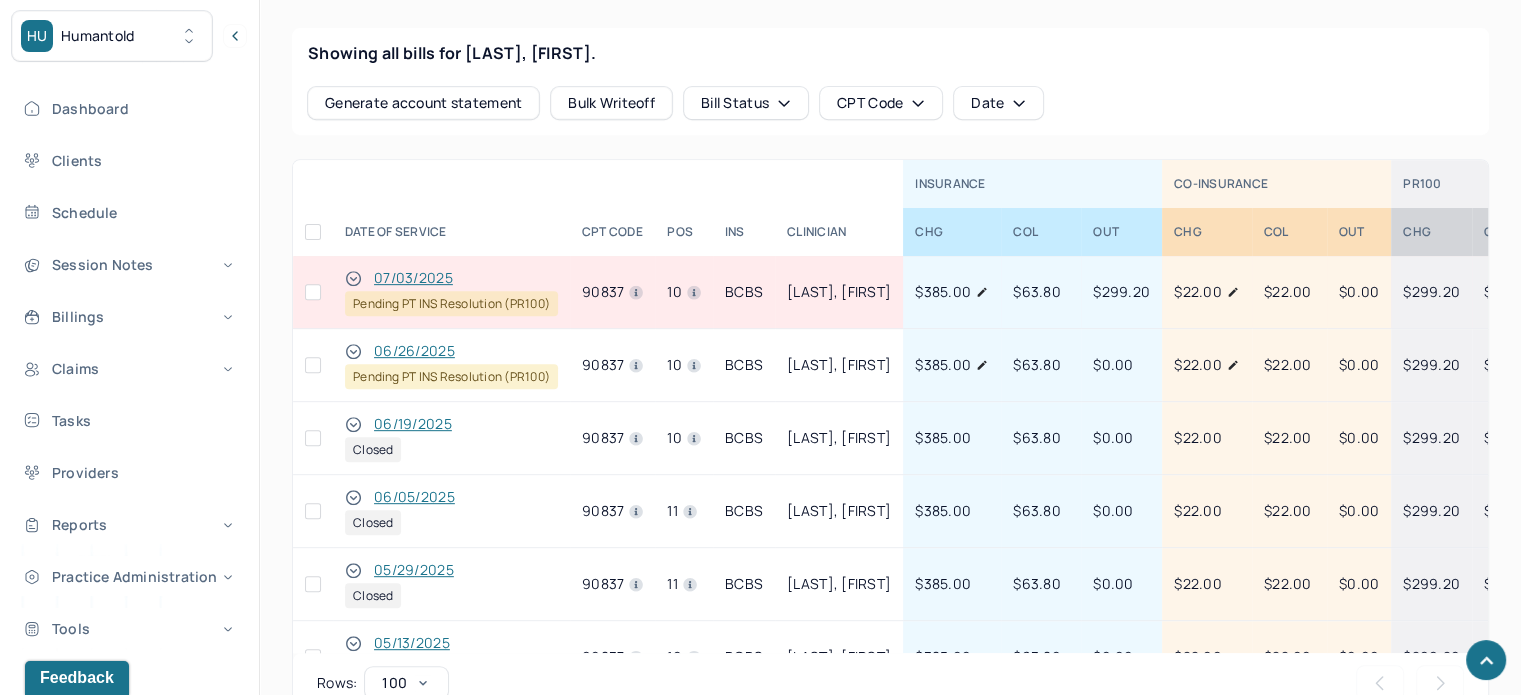 scroll, scrollTop: 880, scrollLeft: 0, axis: vertical 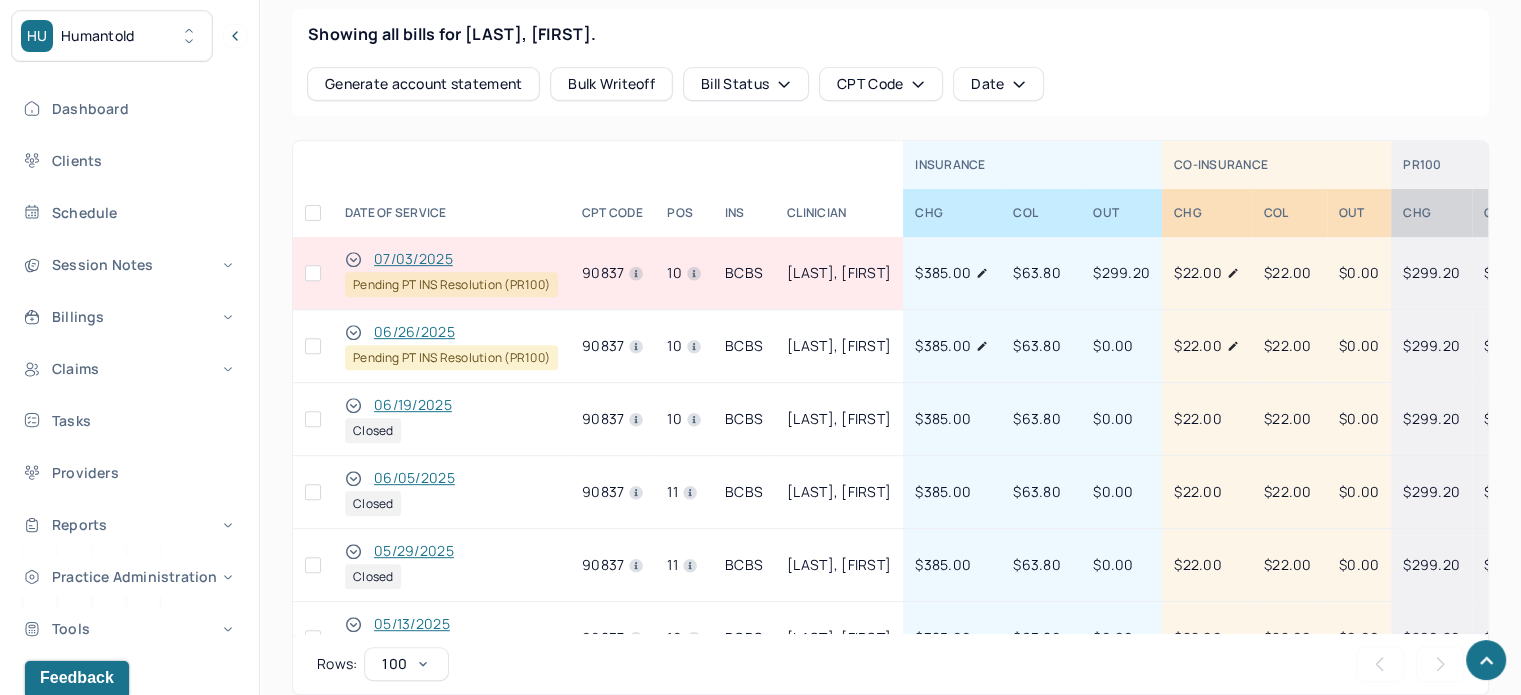 click at bounding box center (313, 346) 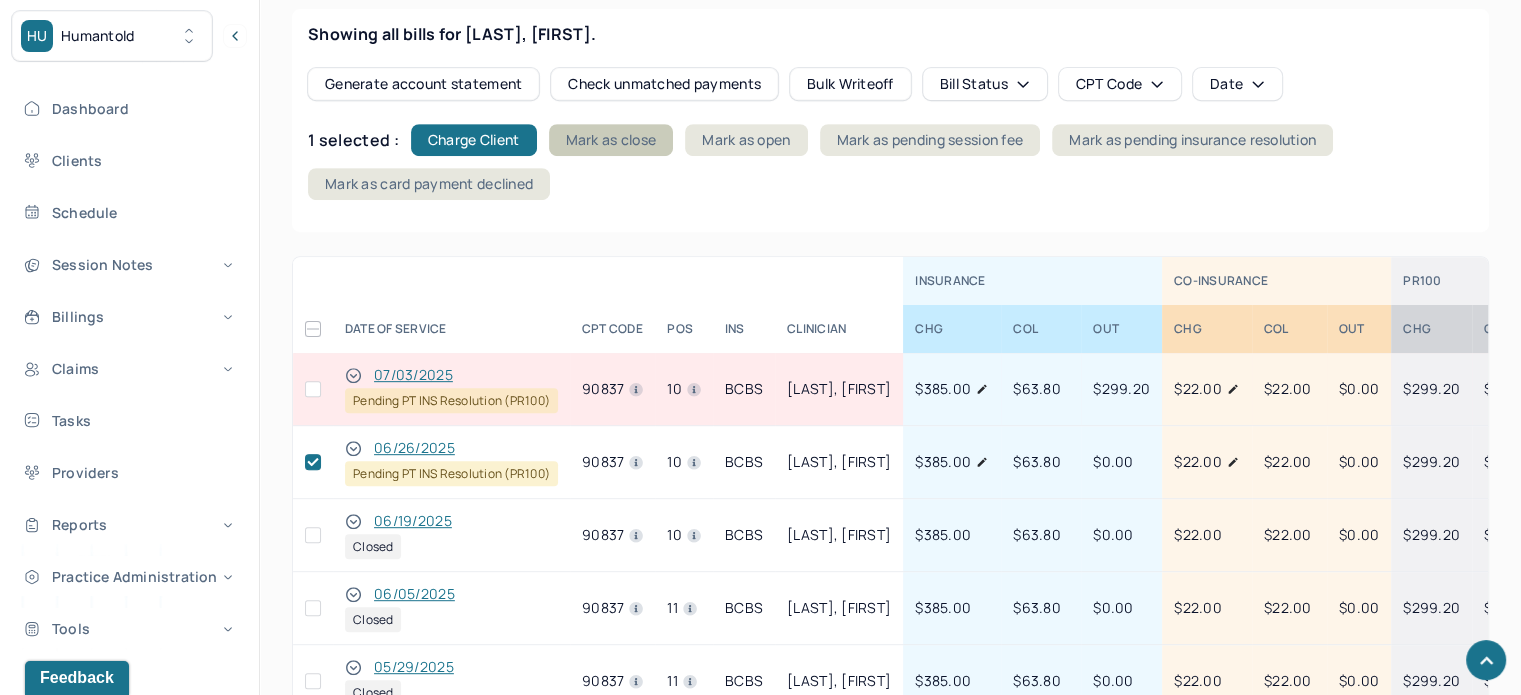click on "Mark as close" at bounding box center (611, 140) 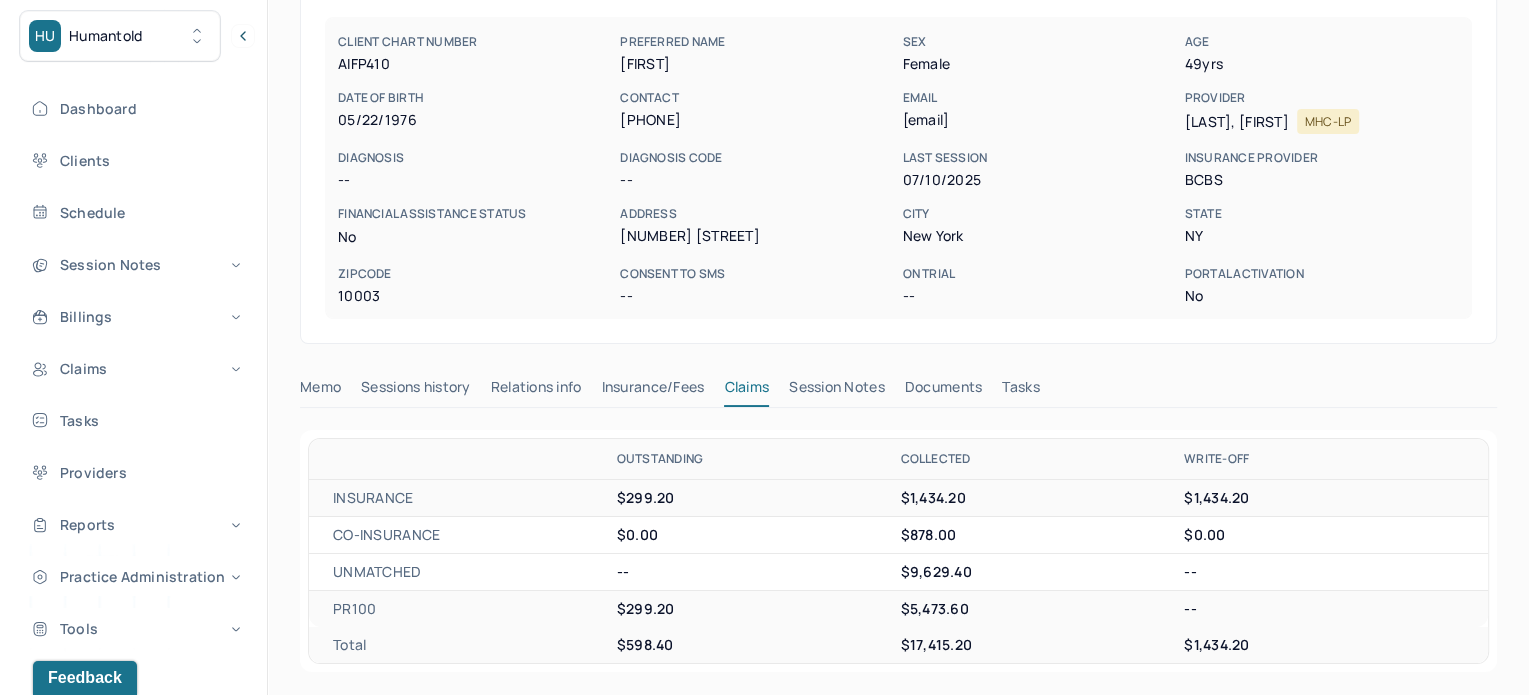 scroll, scrollTop: 180, scrollLeft: 0, axis: vertical 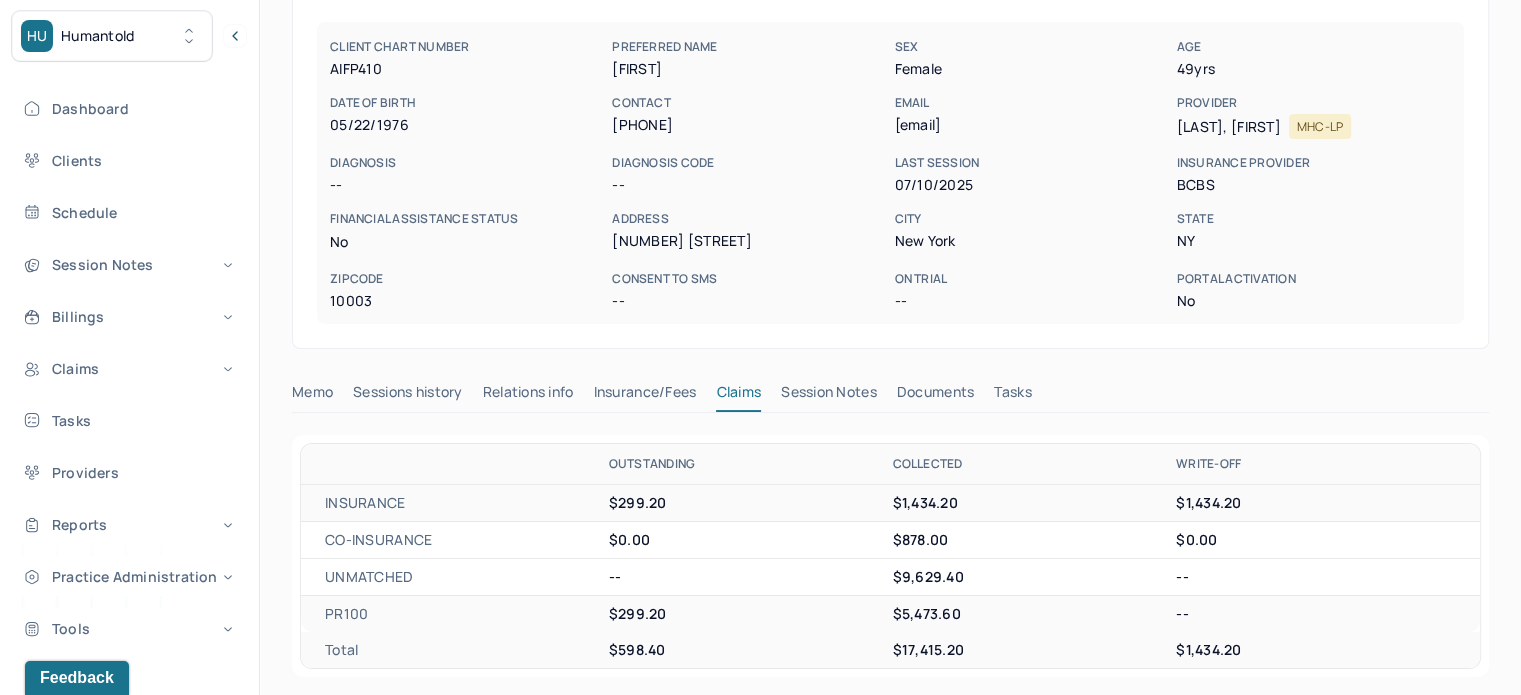click on "[EMAIL]" at bounding box center [1031, 125] 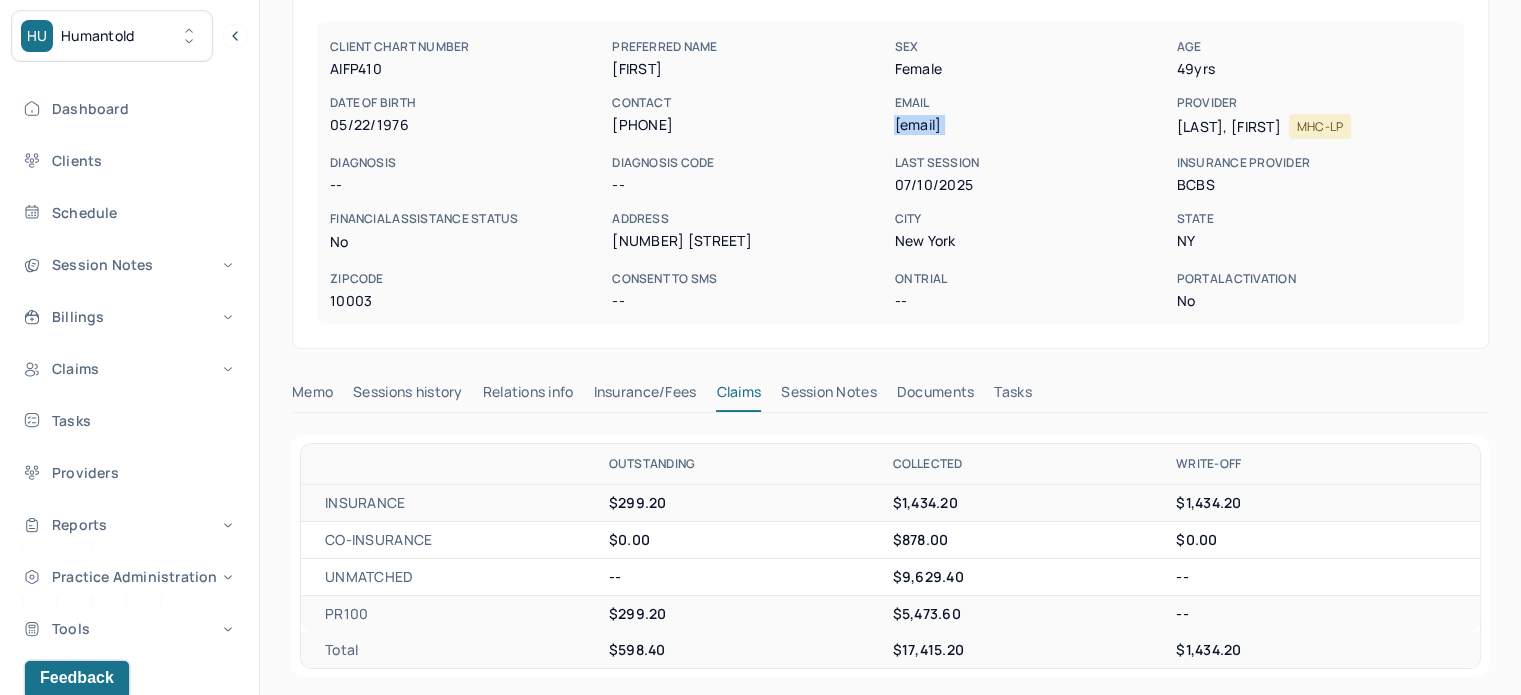 click on "[EMAIL]" at bounding box center [1031, 125] 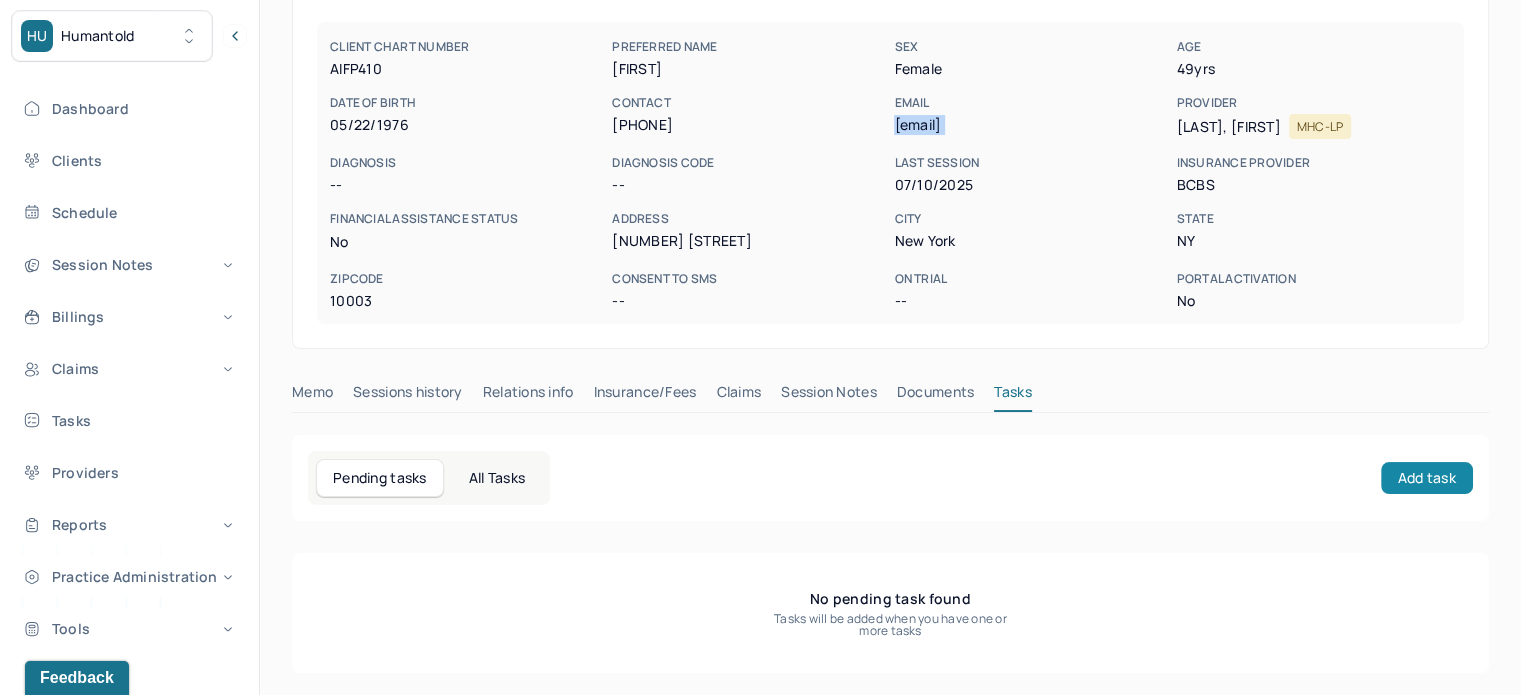 click on "Add task" at bounding box center (1427, 478) 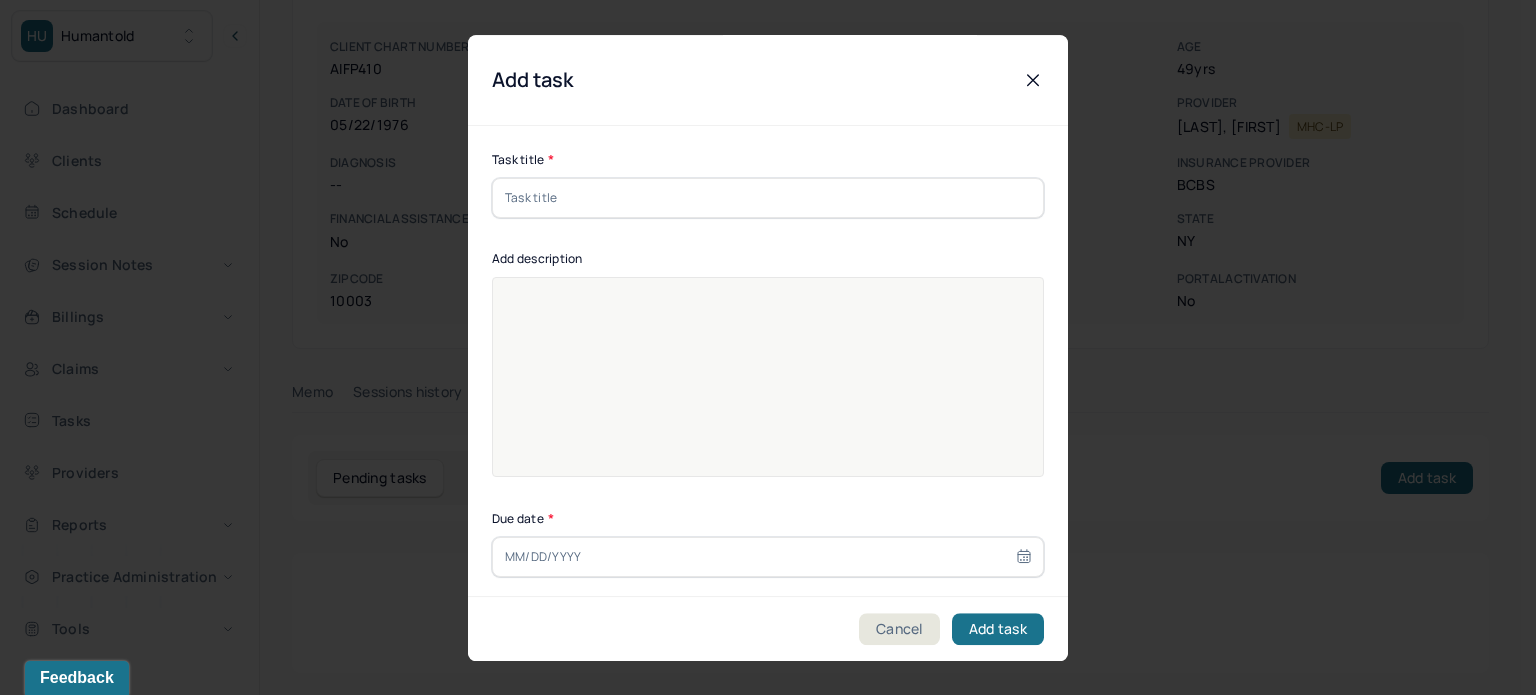 click at bounding box center (768, 198) 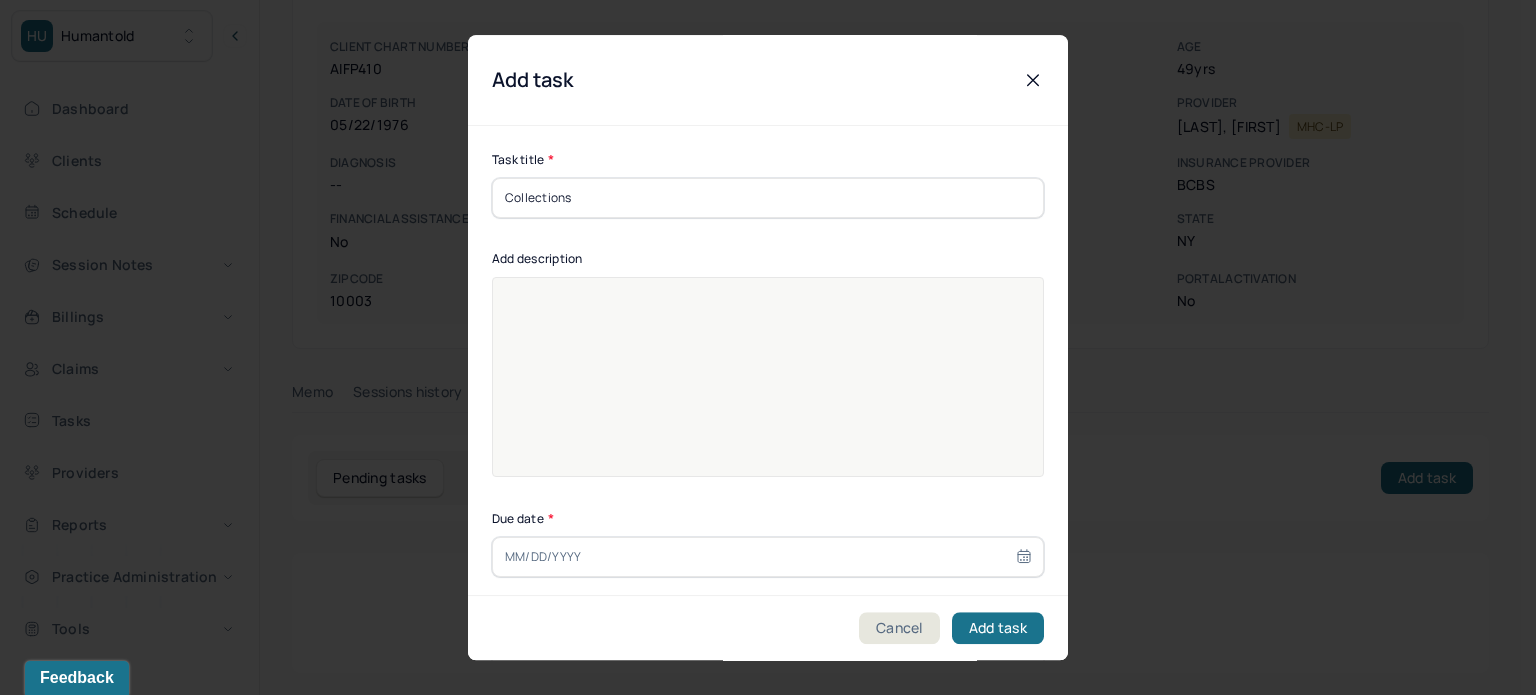 type on "Collections" 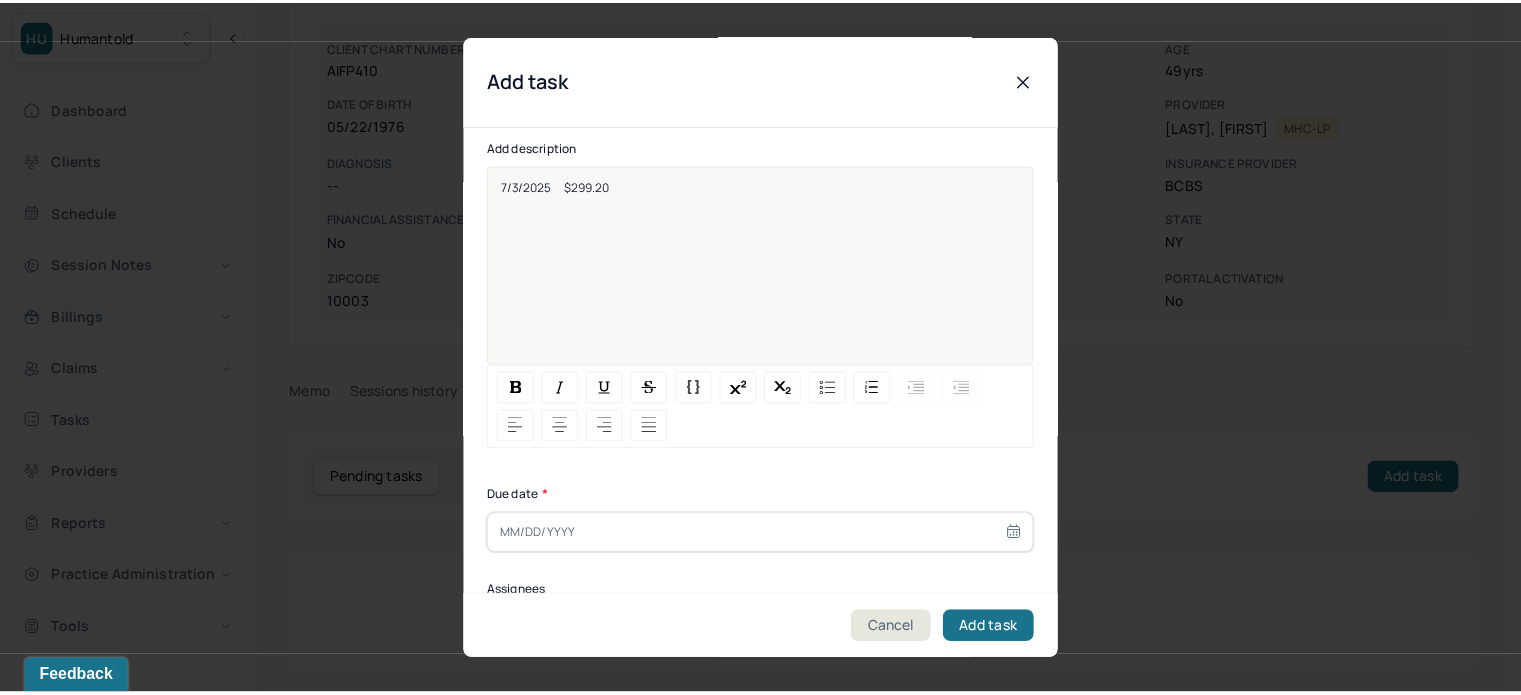scroll, scrollTop: 256, scrollLeft: 0, axis: vertical 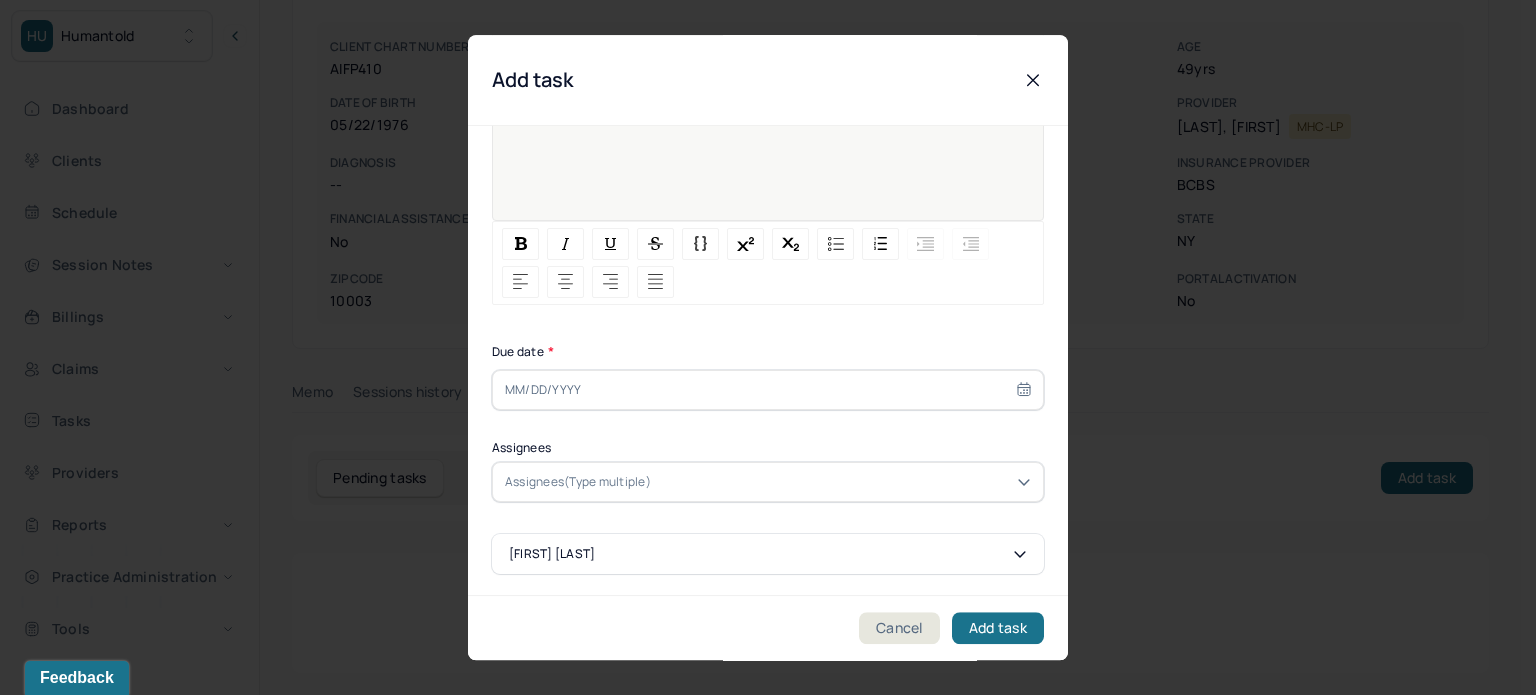 click at bounding box center [768, 390] 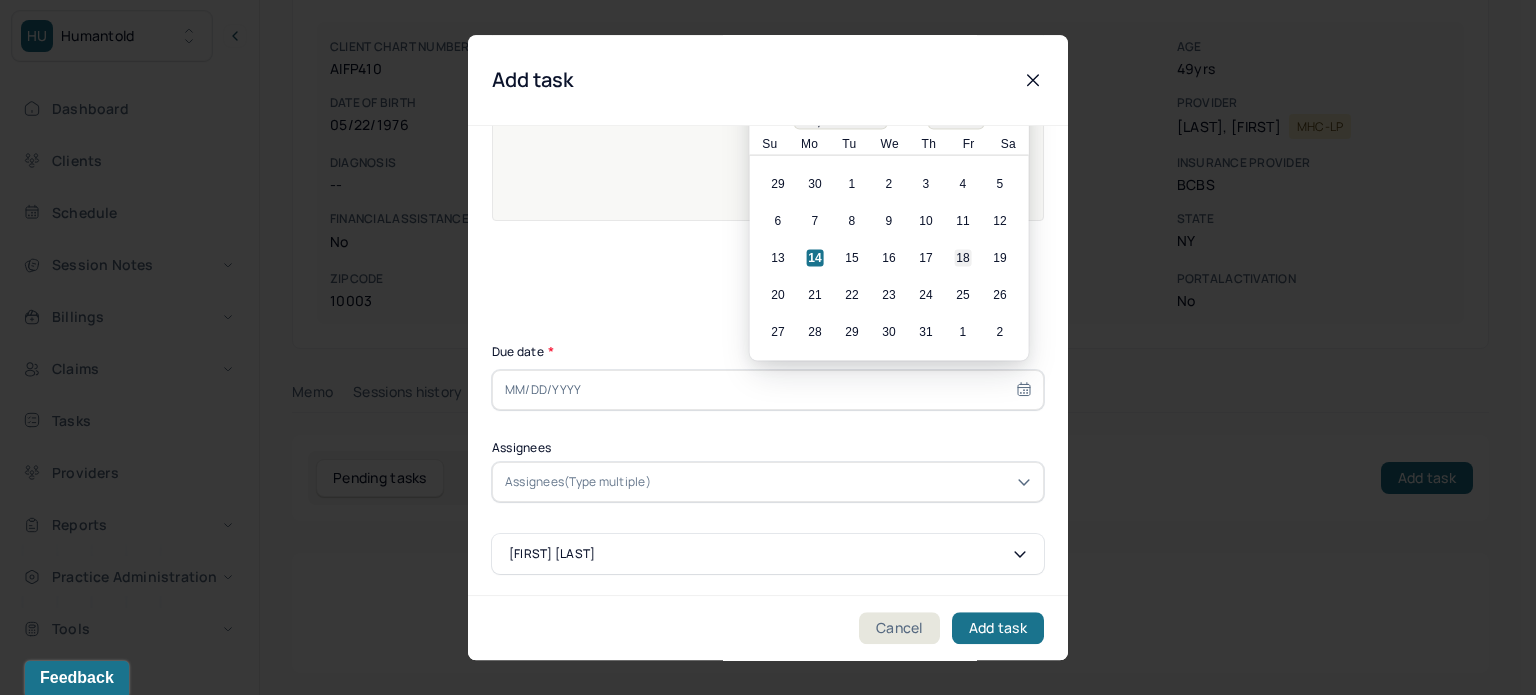 click on "18" at bounding box center (963, 258) 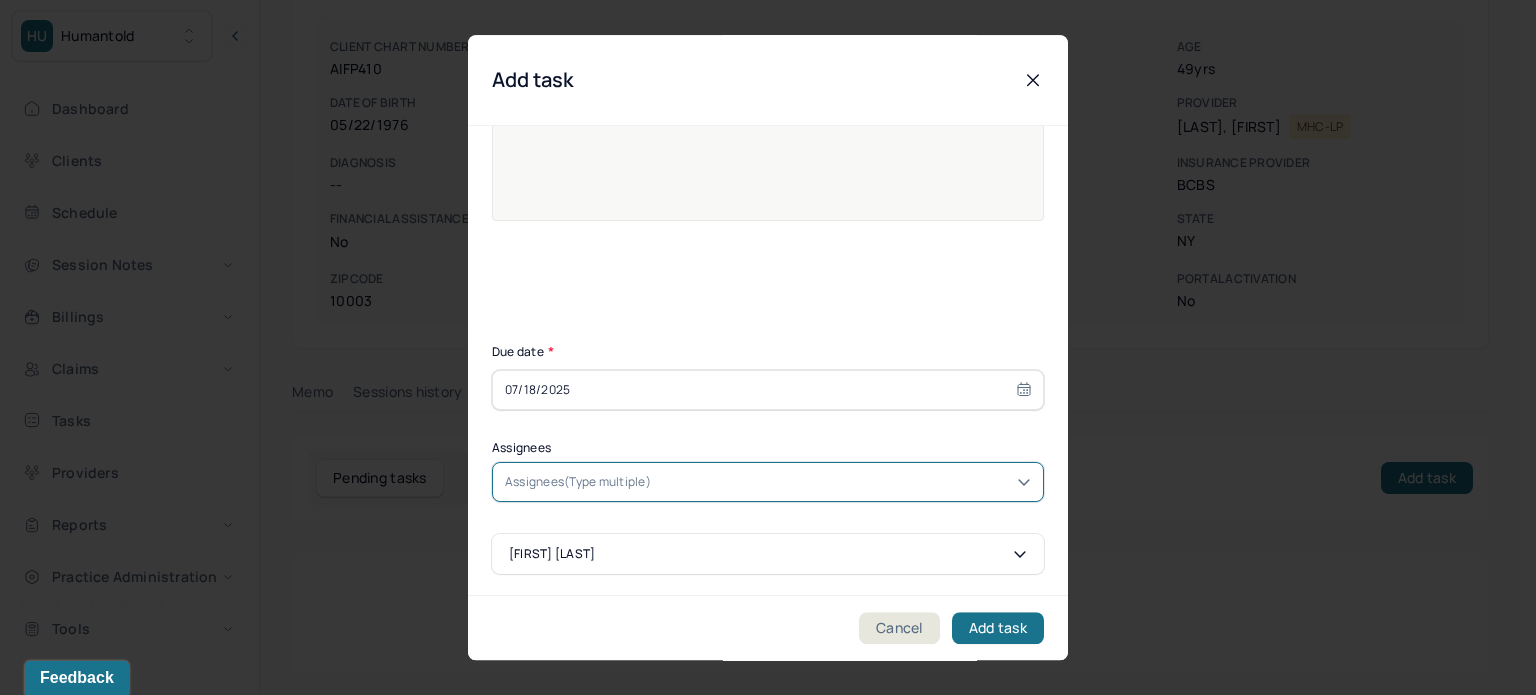 click on "Assignees(Type multiple)" at bounding box center (578, 482) 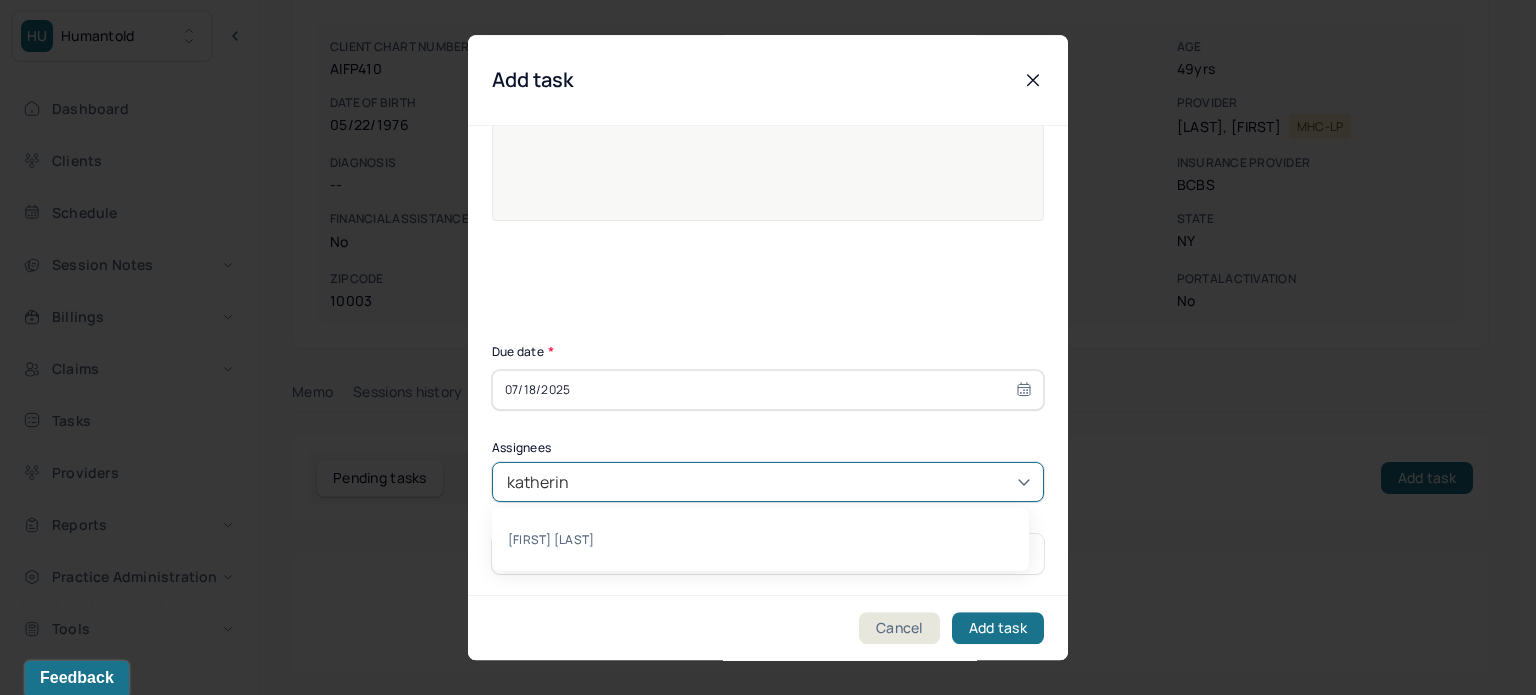 type on "katherine" 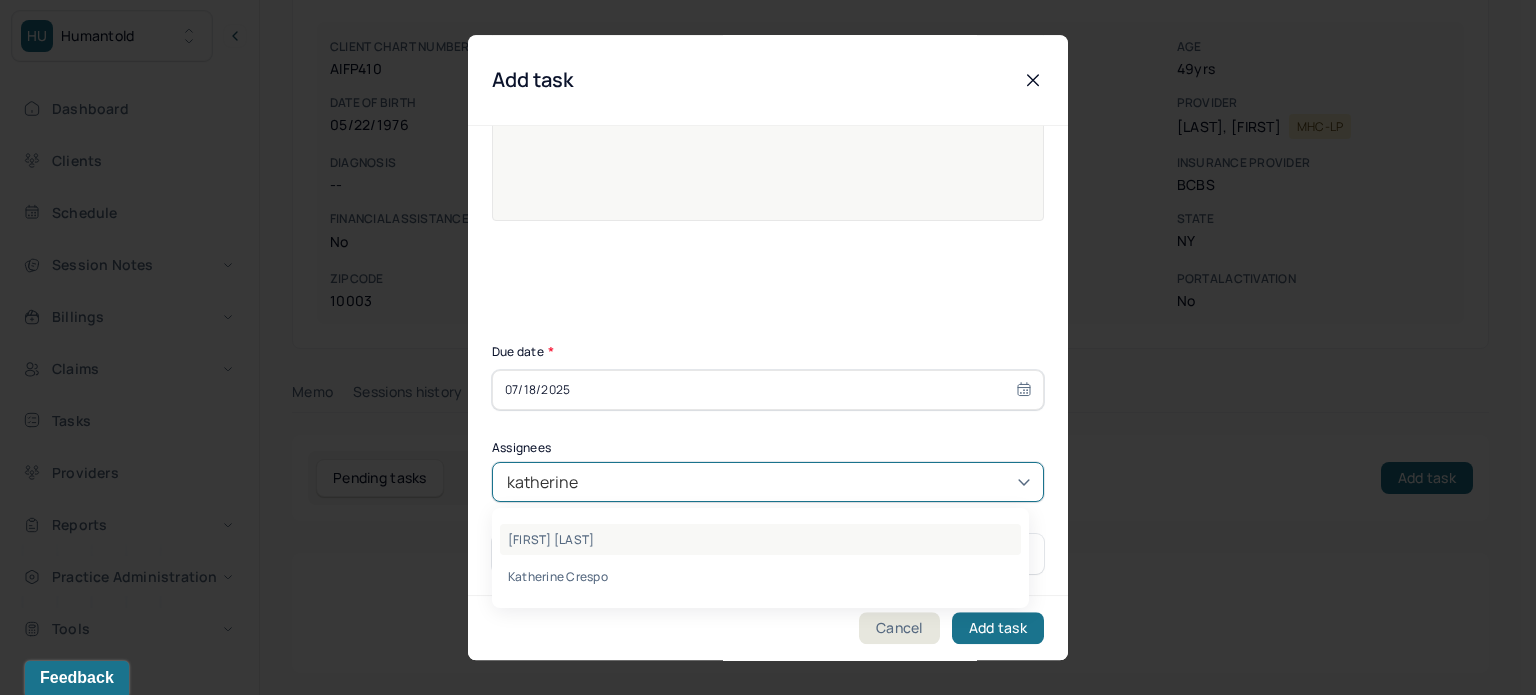 click on "[FIRST] [LAST]" at bounding box center [760, 539] 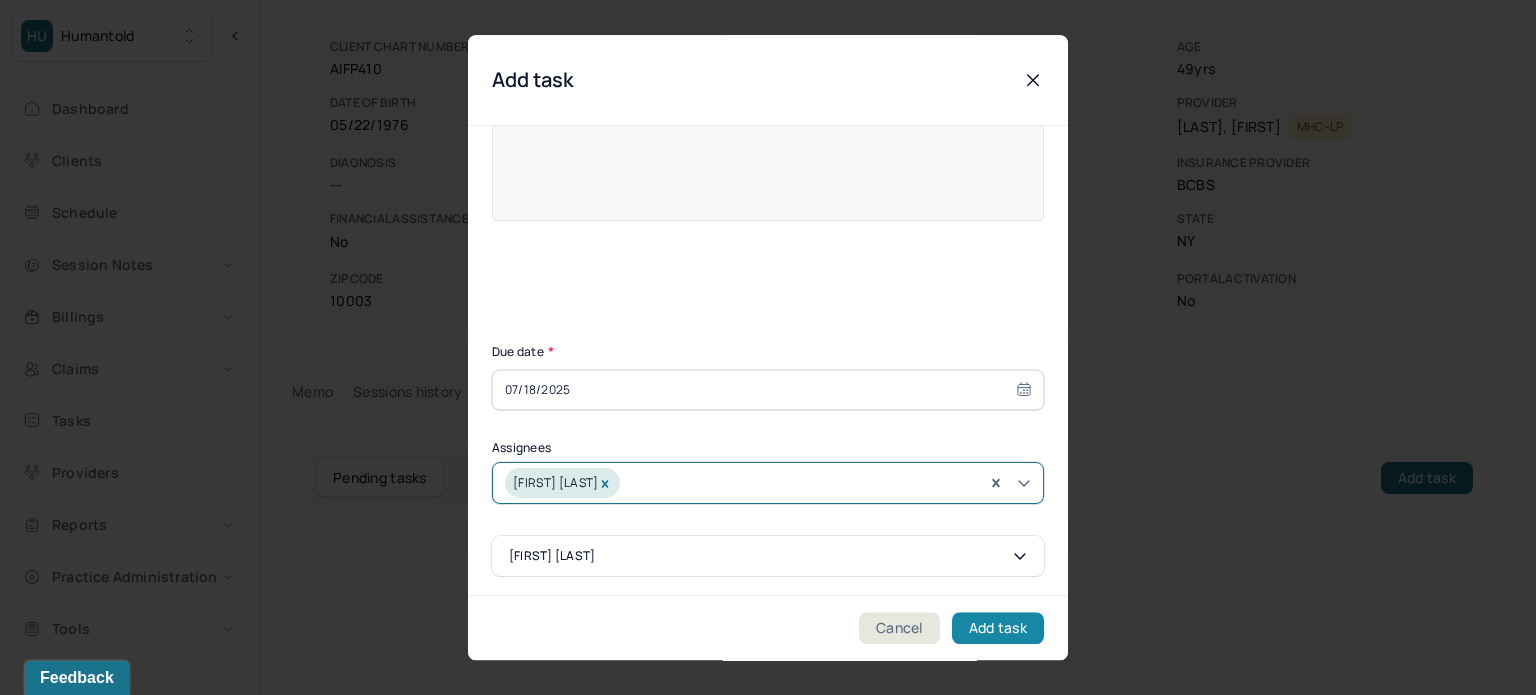 click on "Add task" at bounding box center [998, 628] 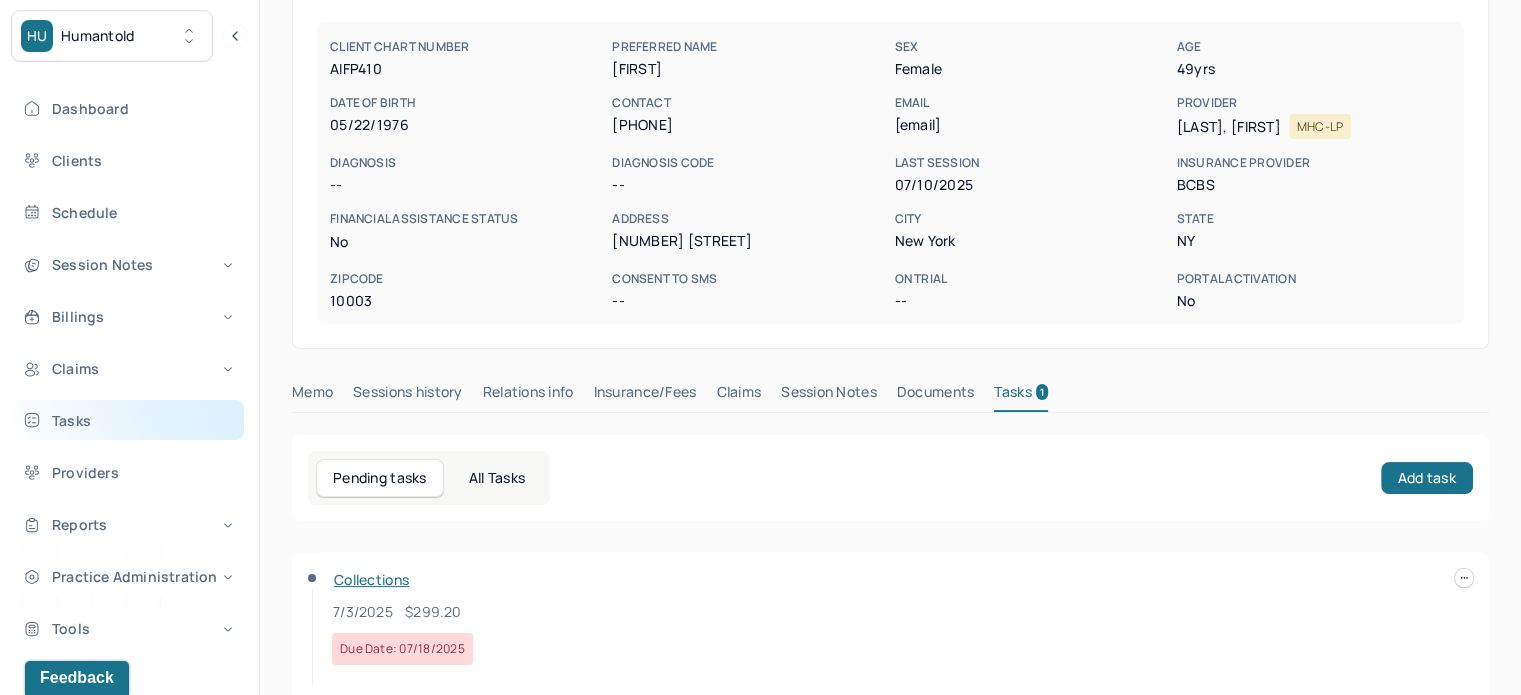 click on "Tasks" at bounding box center [128, 420] 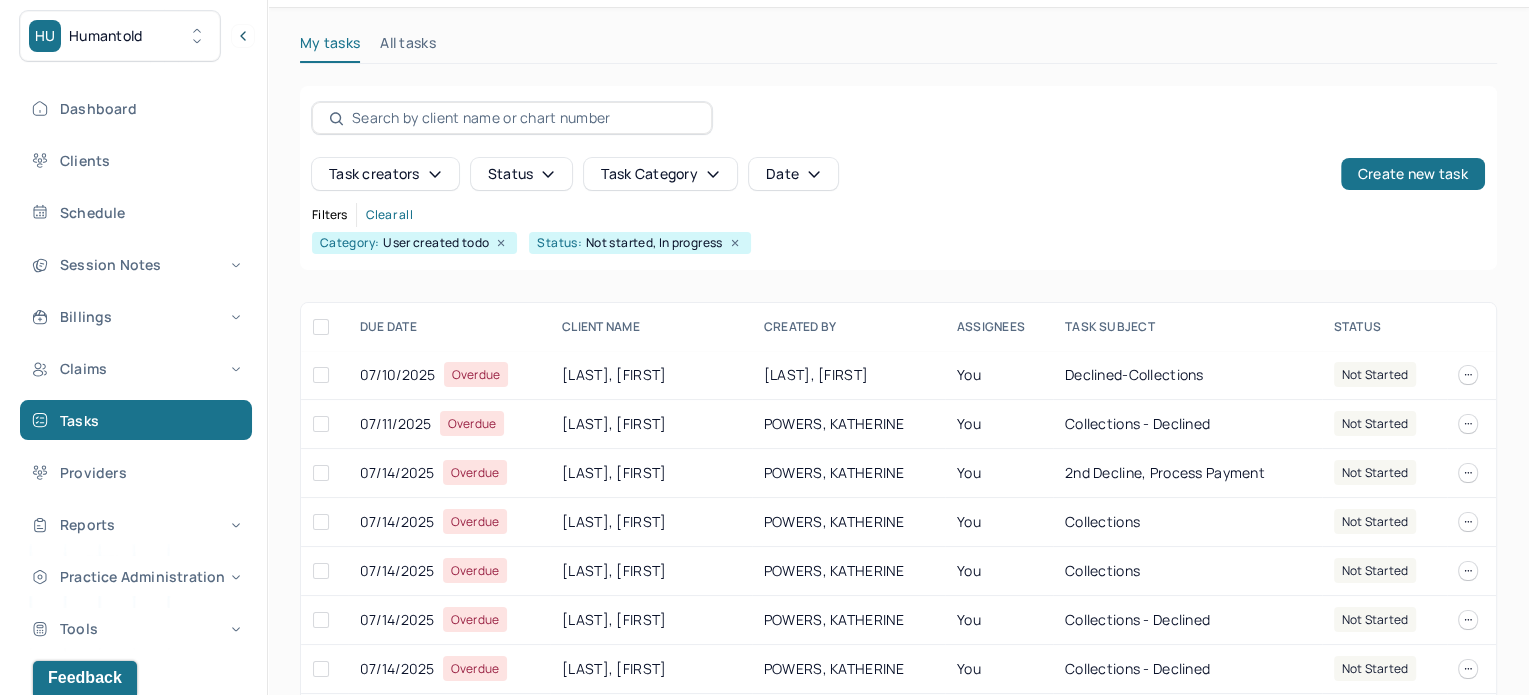 scroll, scrollTop: 180, scrollLeft: 0, axis: vertical 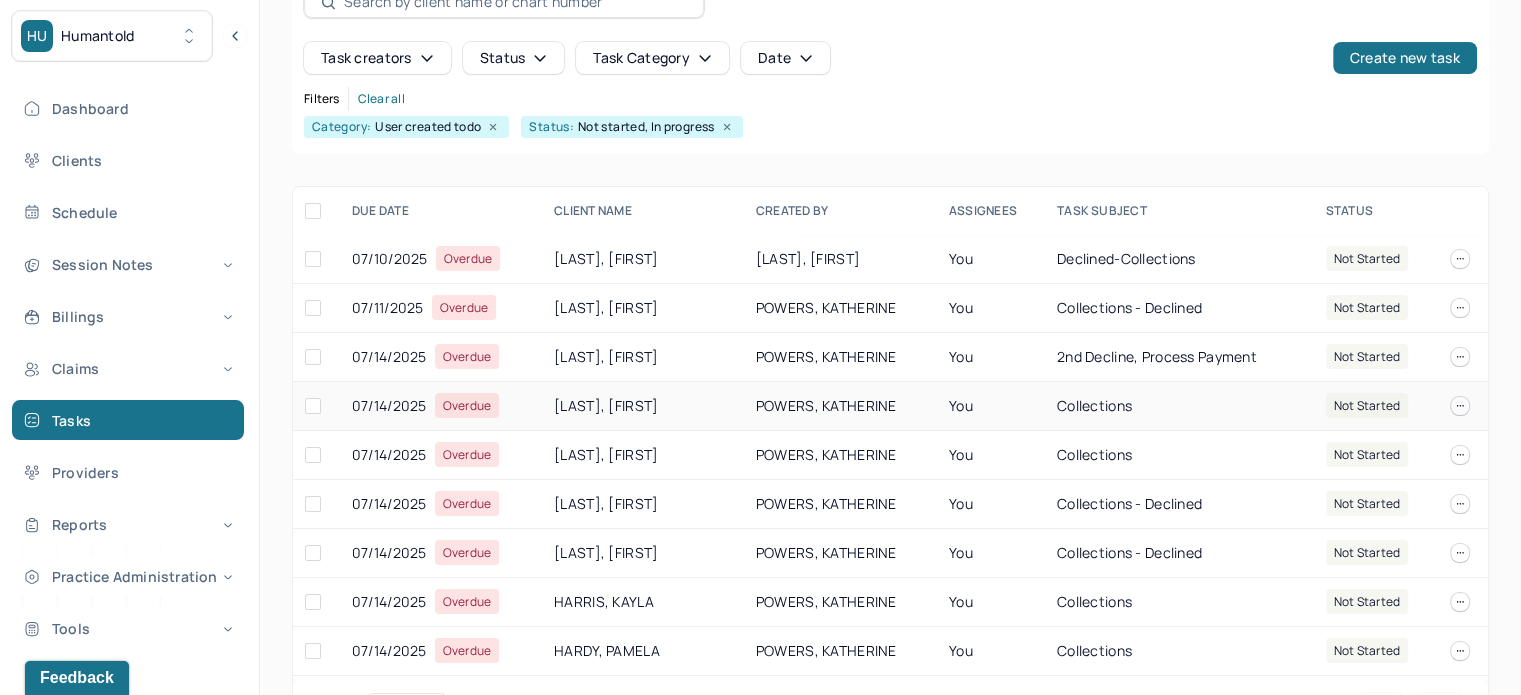 click on "[LAST], [FIRST]" at bounding box center (643, 406) 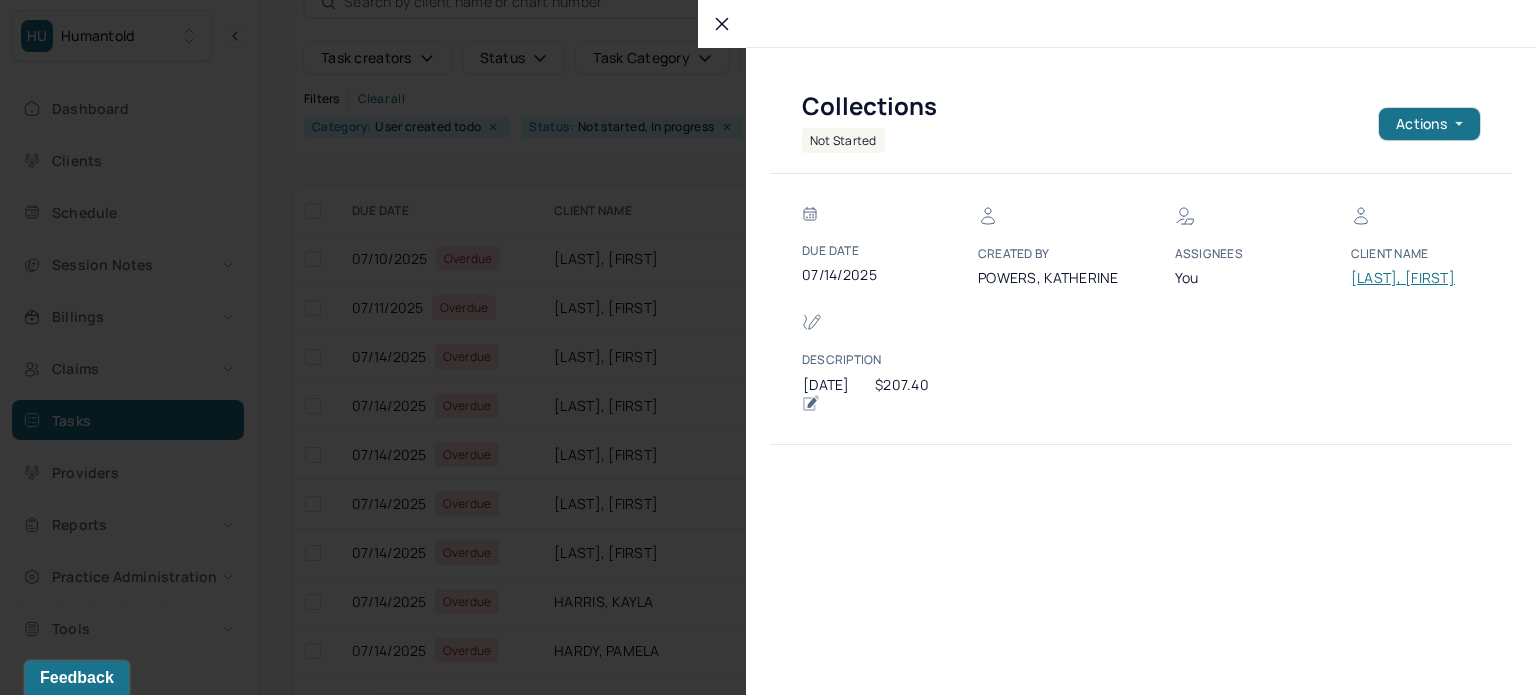 click on "[LAST], [FIRST]" at bounding box center [1411, 278] 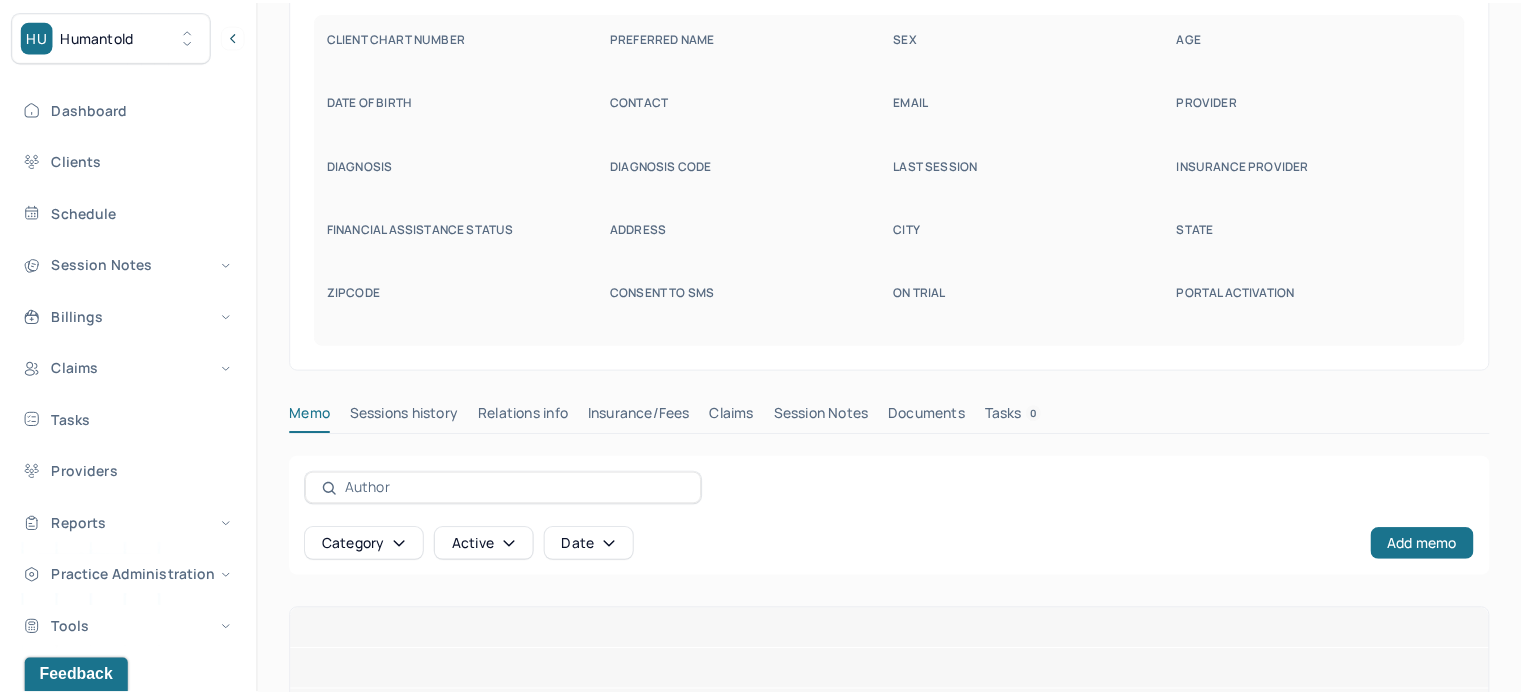scroll, scrollTop: 108, scrollLeft: 0, axis: vertical 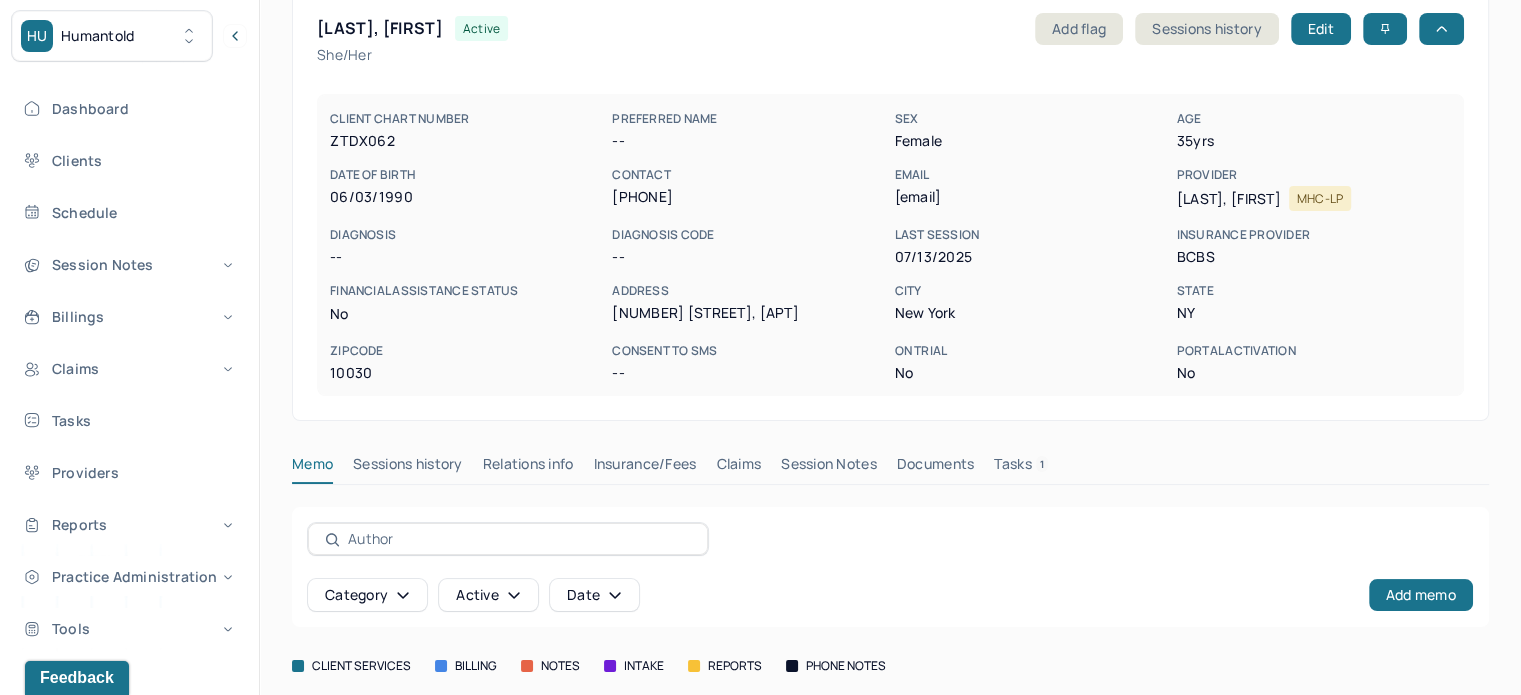 click on "[LAST], [FIRST]" at bounding box center [380, 28] 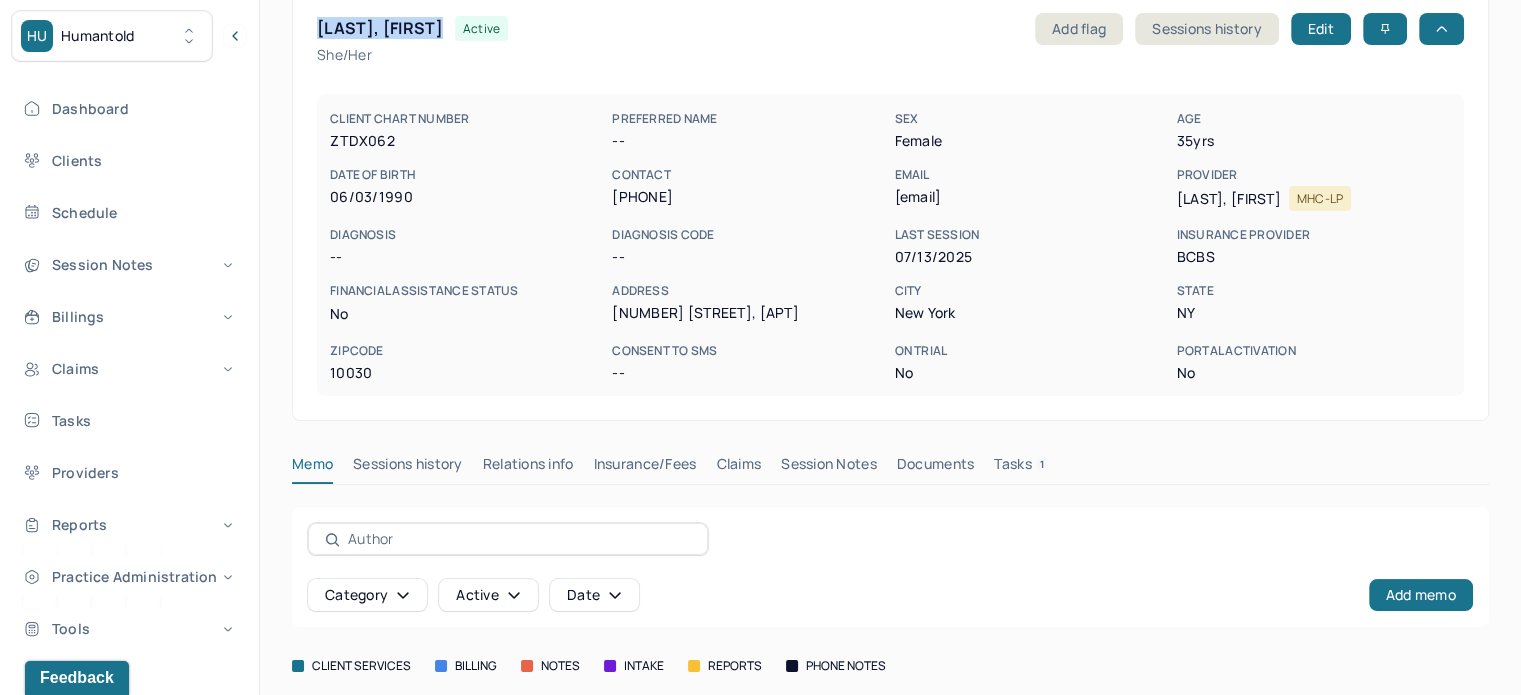click on "[LAST], [FIRST]" at bounding box center (380, 28) 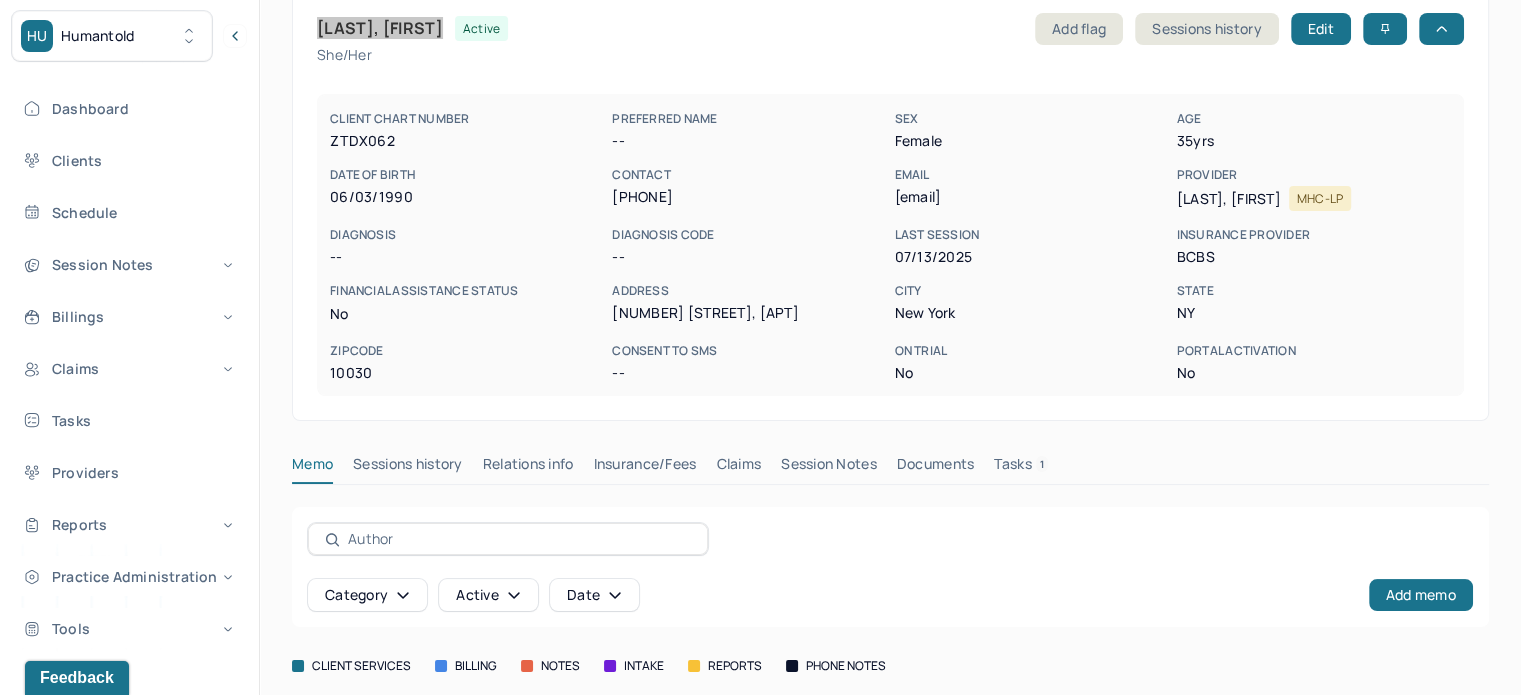 scroll, scrollTop: 245, scrollLeft: 0, axis: vertical 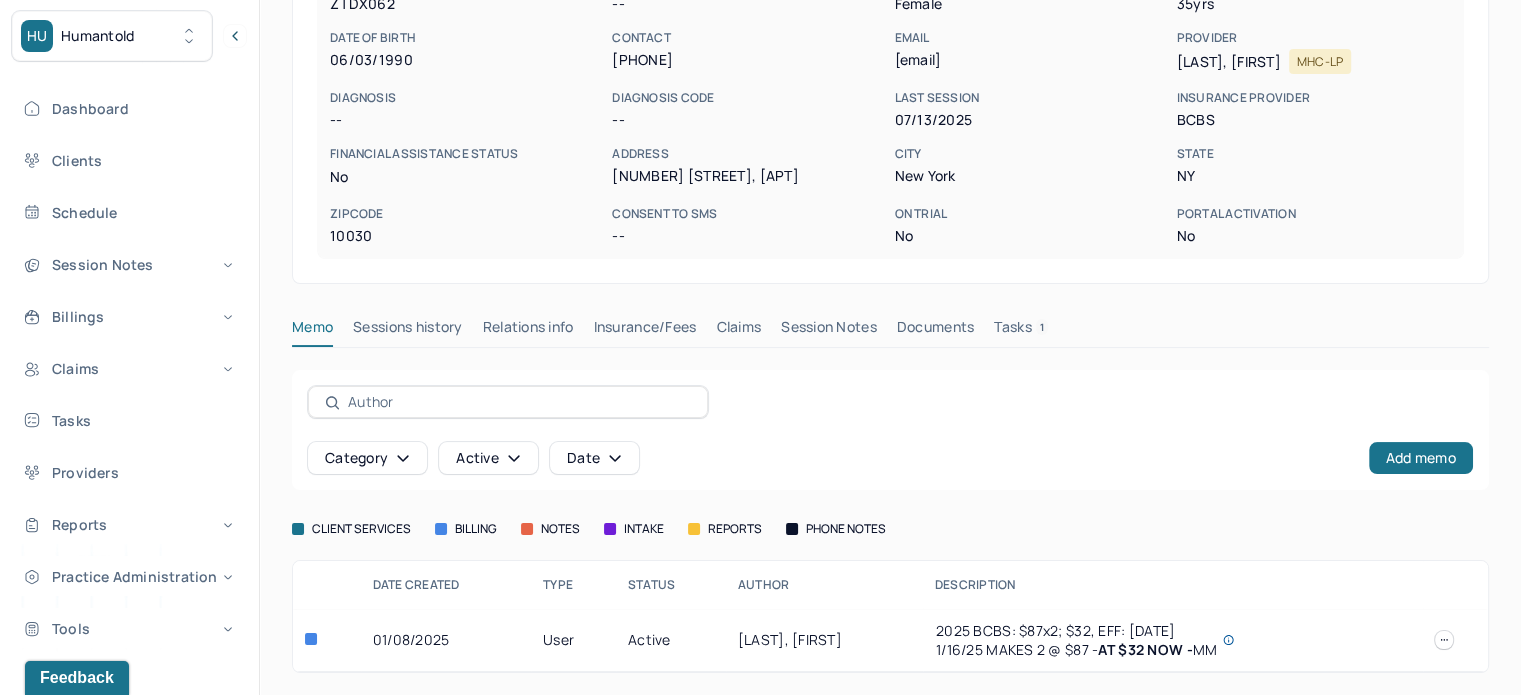 click on "Claims" at bounding box center [738, 331] 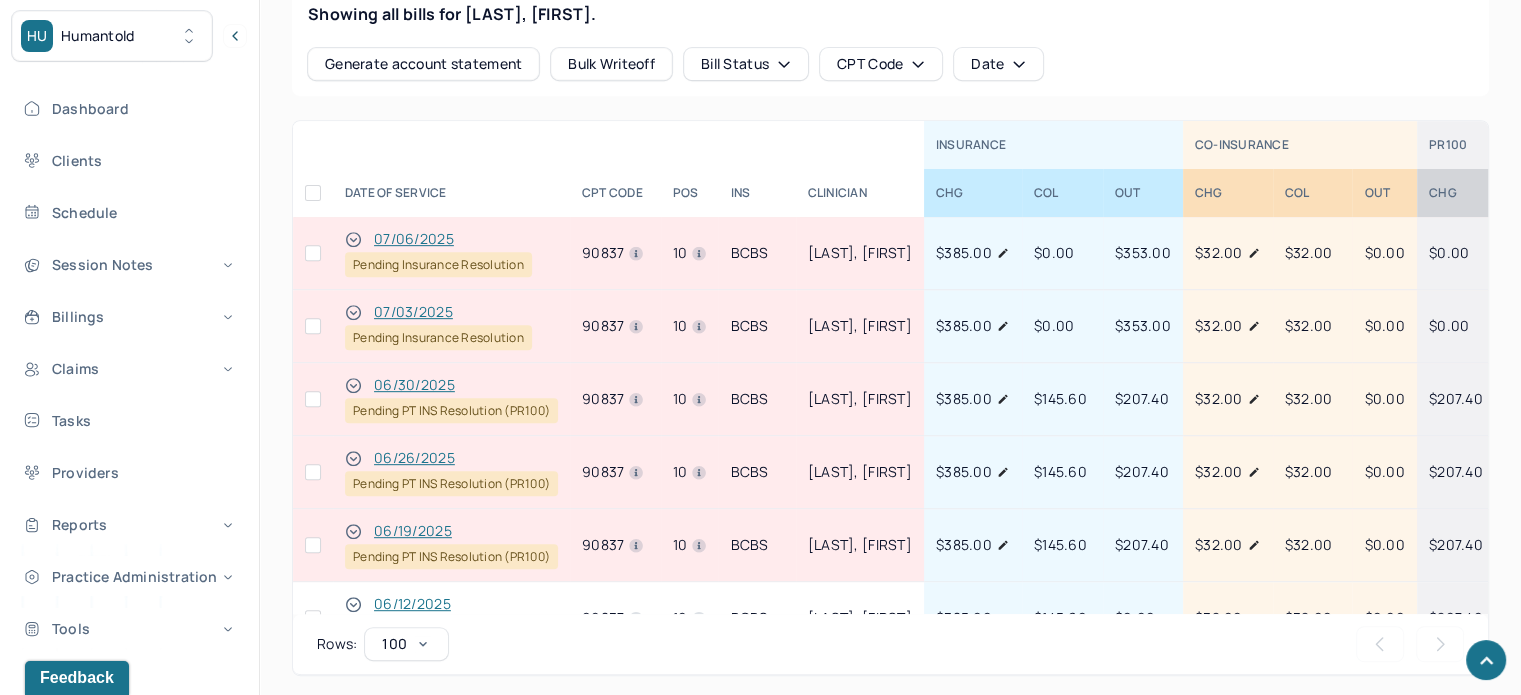 scroll, scrollTop: 945, scrollLeft: 0, axis: vertical 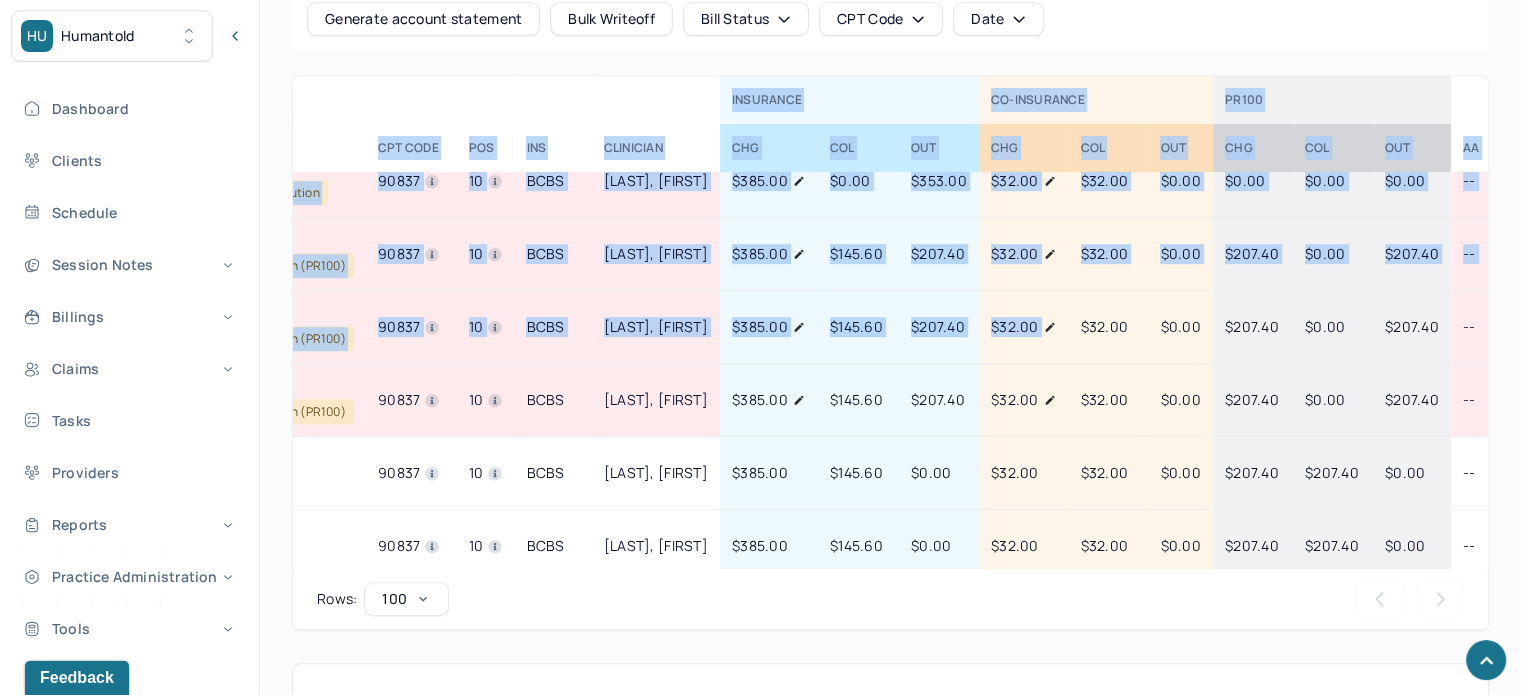 drag, startPoint x: 1272, startPoint y: 339, endPoint x: 1561, endPoint y: 345, distance: 289.0623 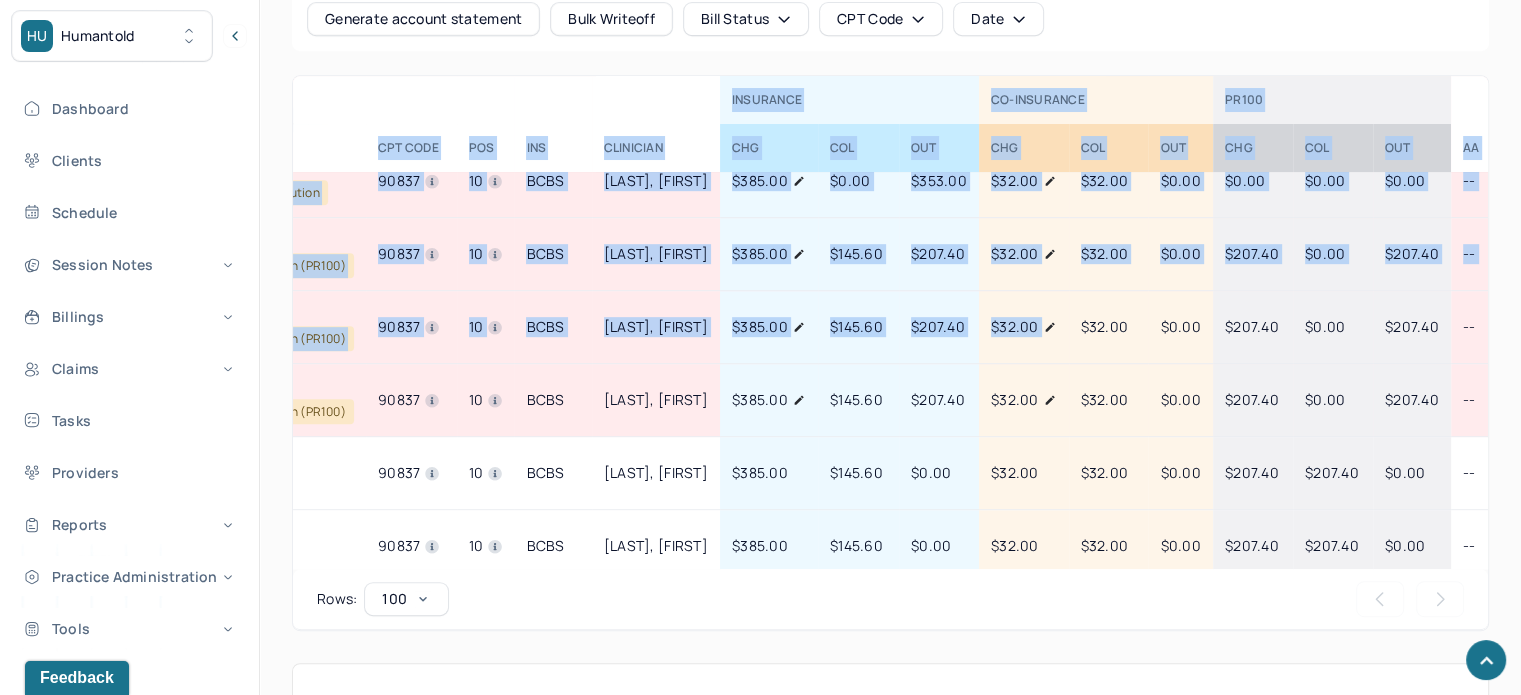 click on "$207.40" at bounding box center [1412, 326] 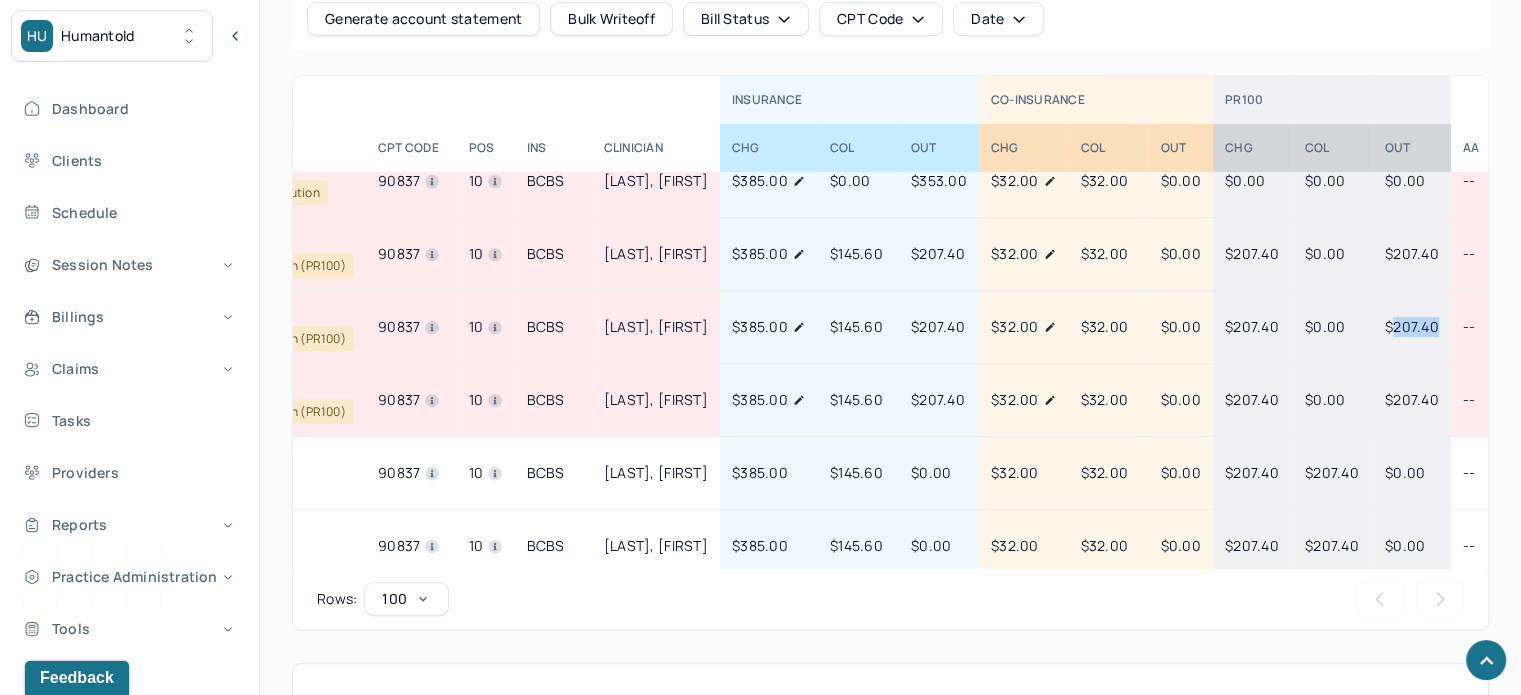 click on "$207.40" at bounding box center (1412, 326) 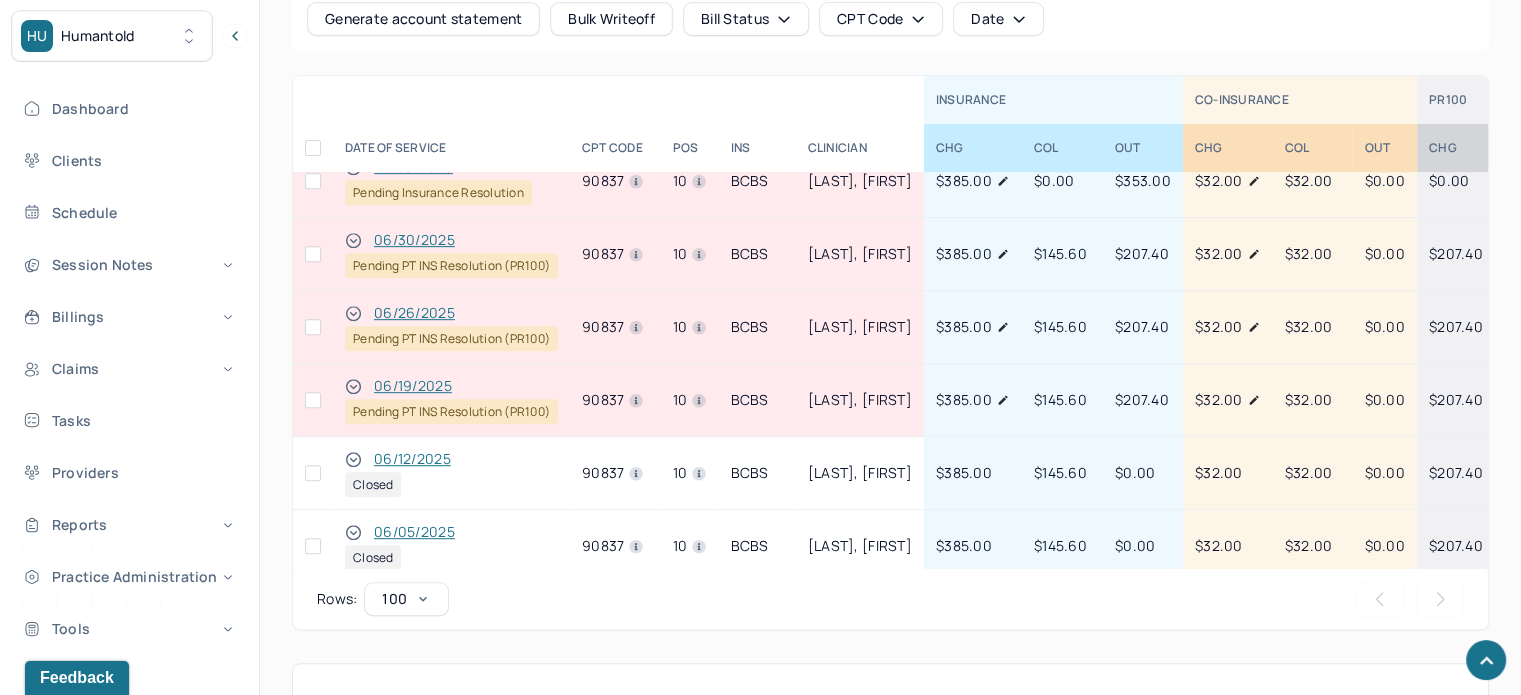 click on "Rows per page :   100       Previous     Next" at bounding box center [890, 599] 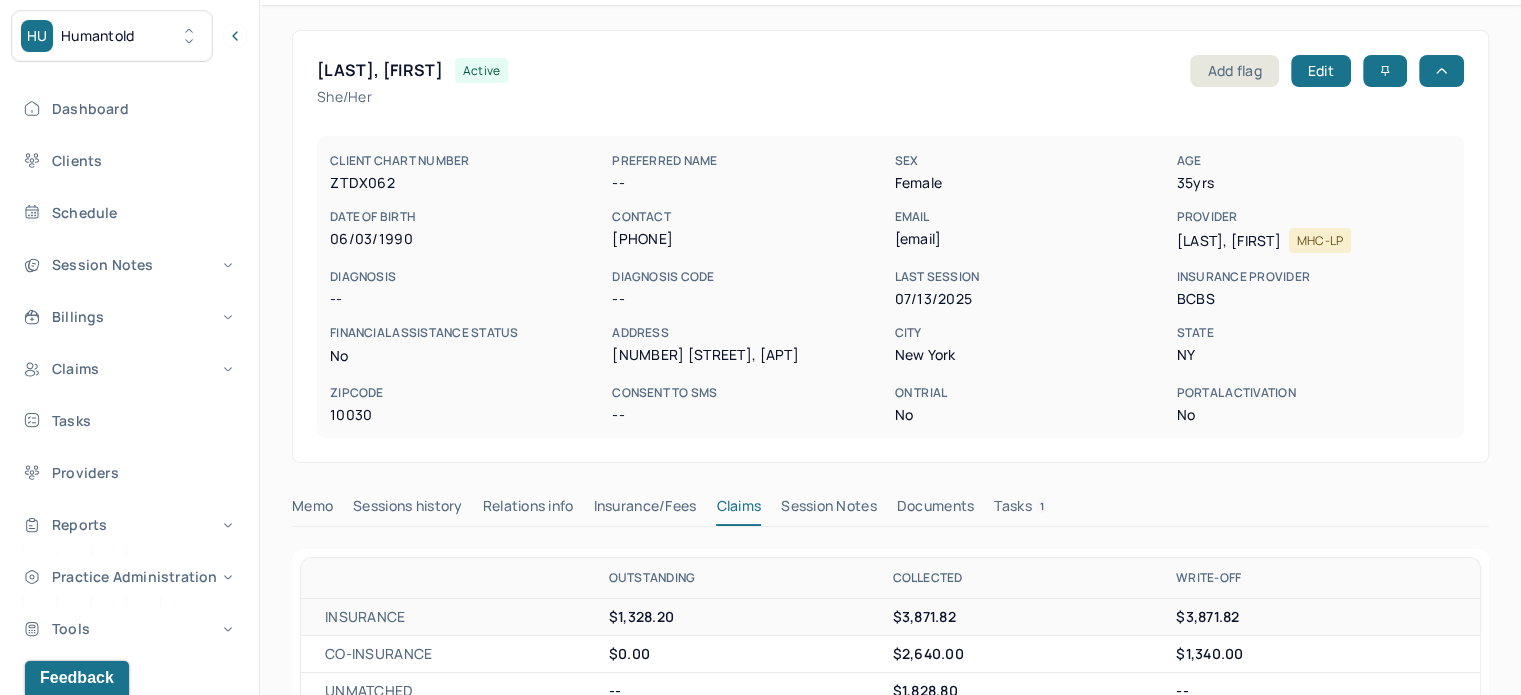 scroll, scrollTop: 100, scrollLeft: 0, axis: vertical 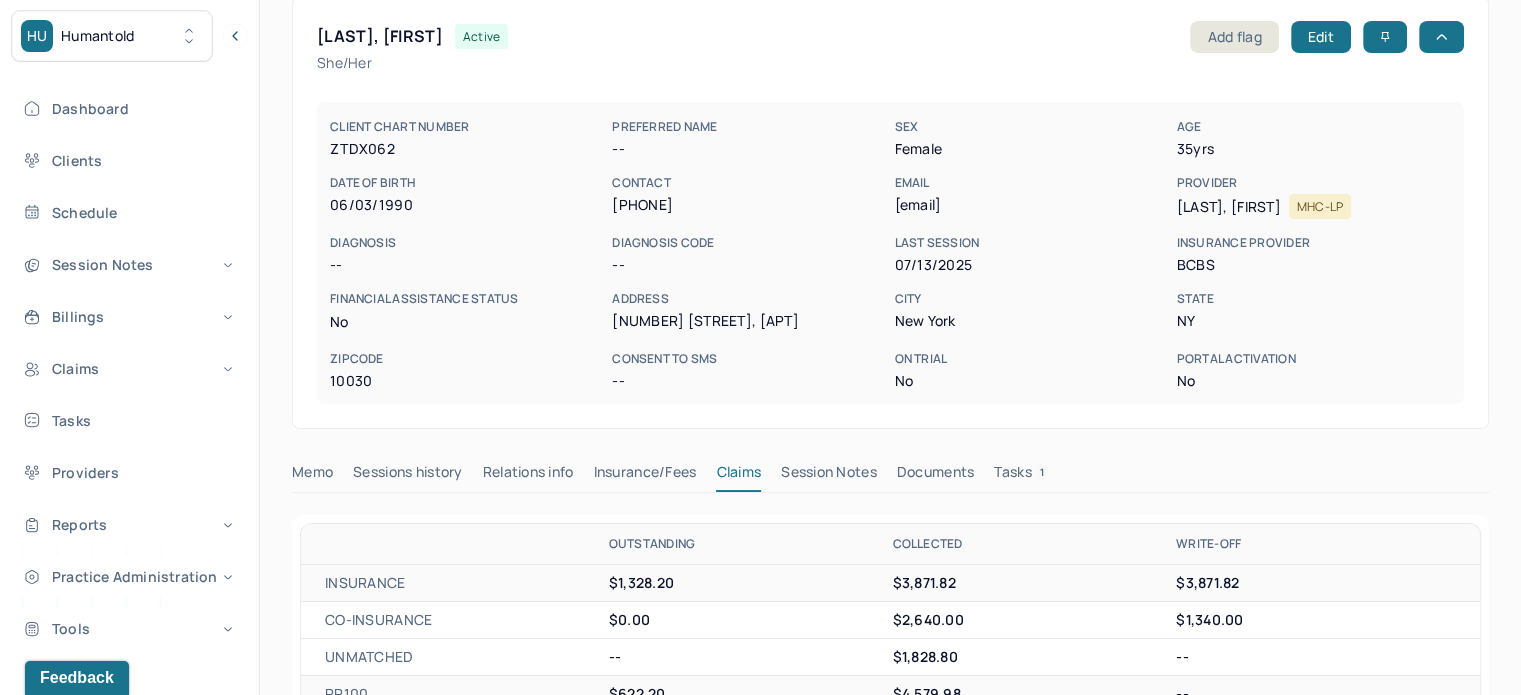 click on "CLIENT CHART NUMBER ZTDX062 PREFERRED NAME -- SEX female AGE 35  yrs DATE OF BIRTH 06/03/1990  CONTACT [PHONE] EMAIL [EMAIL] PROVIDER JIN, YIFAN MHC-LP DIAGNOSIS -- DIAGNOSIS CODE -- LAST SESSION 07/13/2025 insurance provider BCBS FINANCIAL ASSISTANCE STATUS no Address [NUMBER] [STREET], [APT] City [CITY] State [STATE] Zipcode [ZIPCODE] Consent to Sms -- On Trial No Portal Activation No" at bounding box center [890, 253] 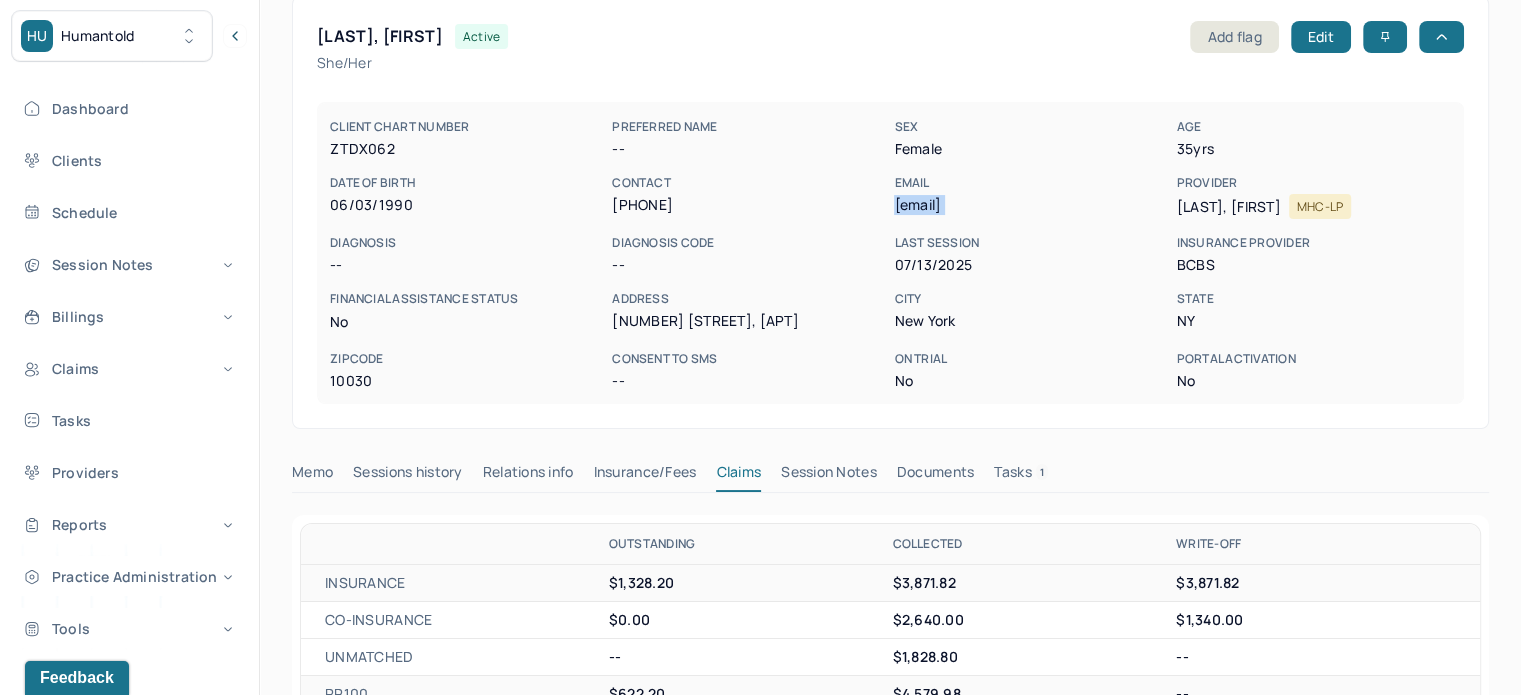 click on "[EMAIL]" at bounding box center [1031, 205] 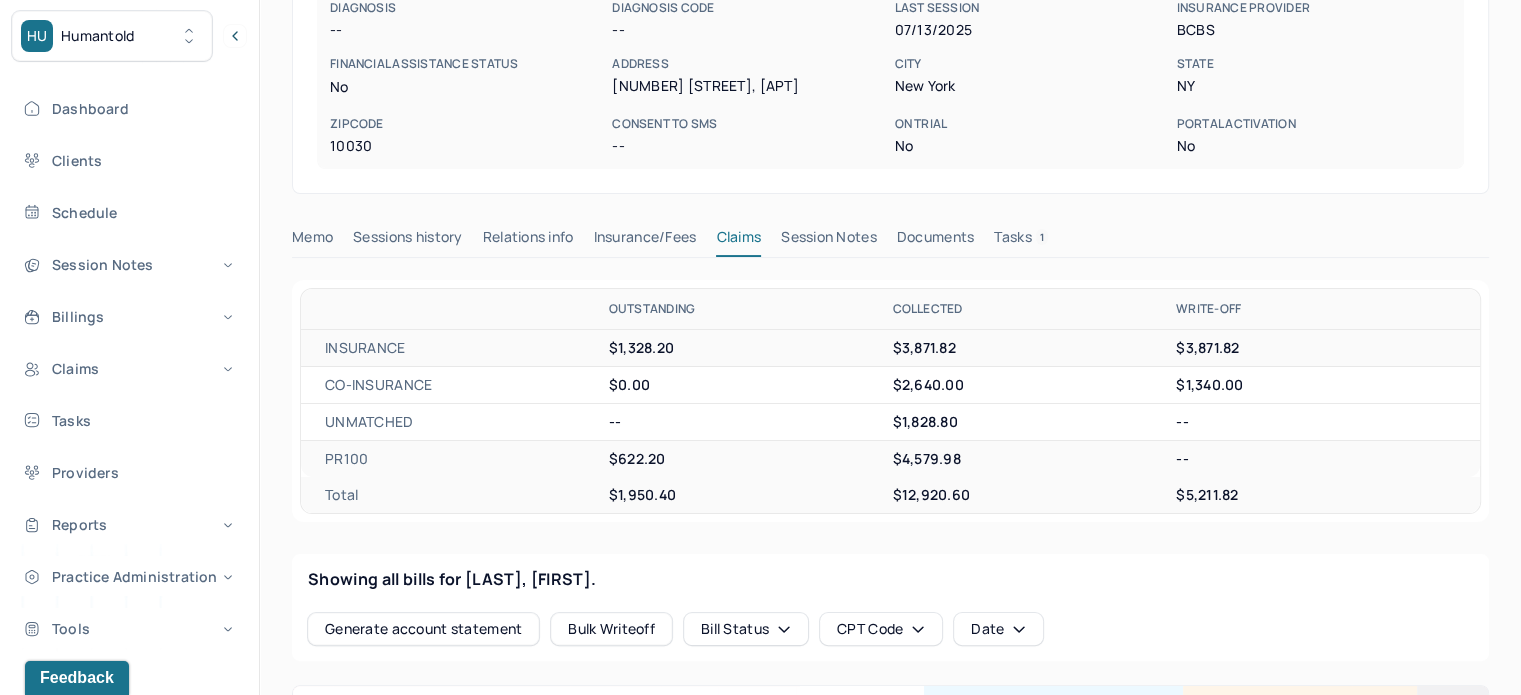 scroll, scrollTop: 500, scrollLeft: 0, axis: vertical 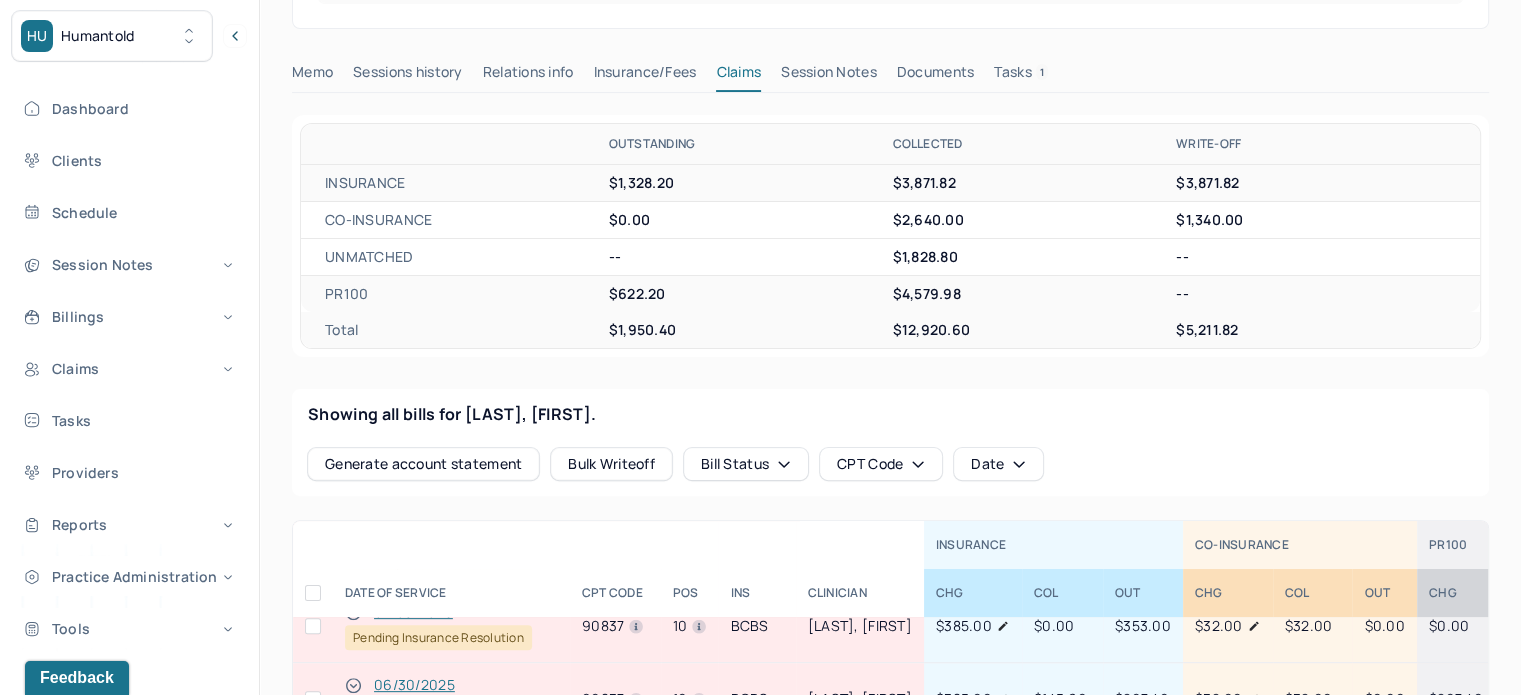drag, startPoint x: 1069, startPoint y: 63, endPoint x: 1058, endPoint y: 69, distance: 12.529964 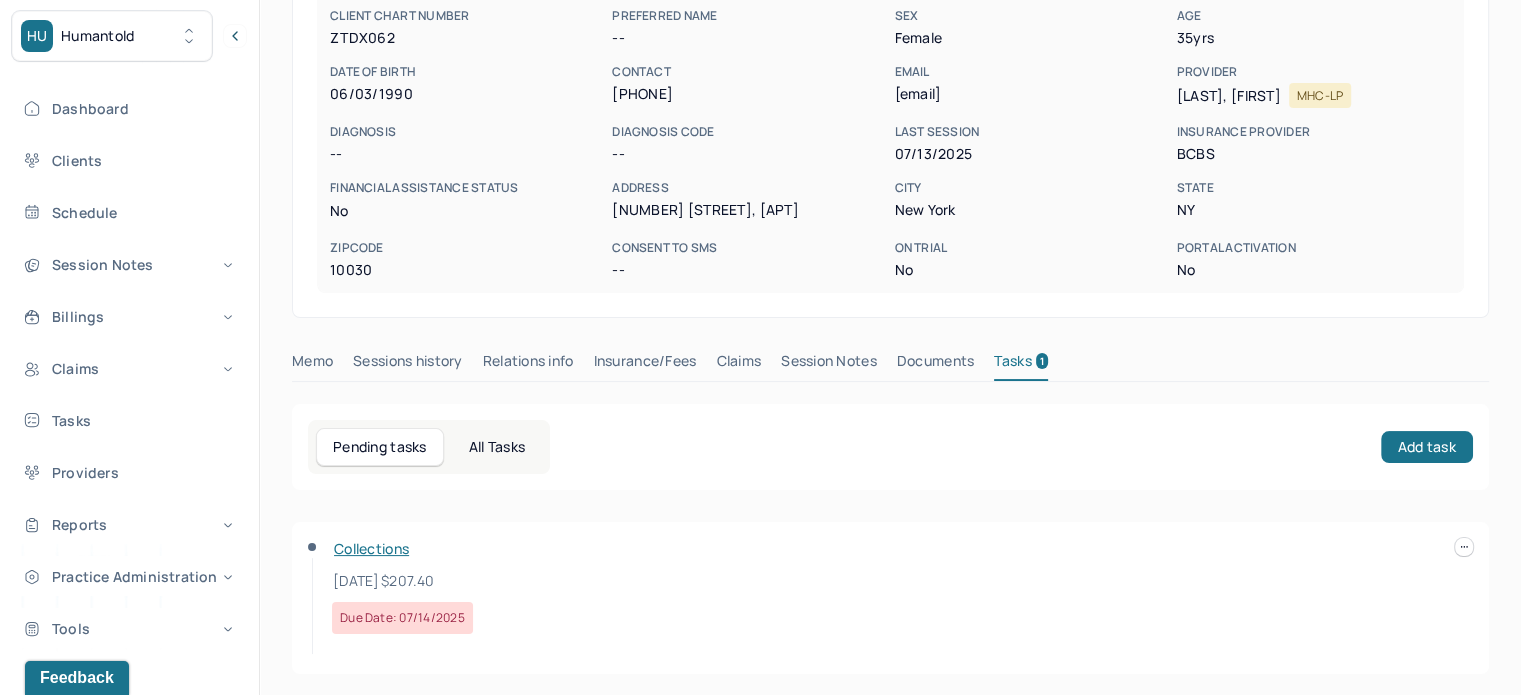 scroll, scrollTop: 212, scrollLeft: 0, axis: vertical 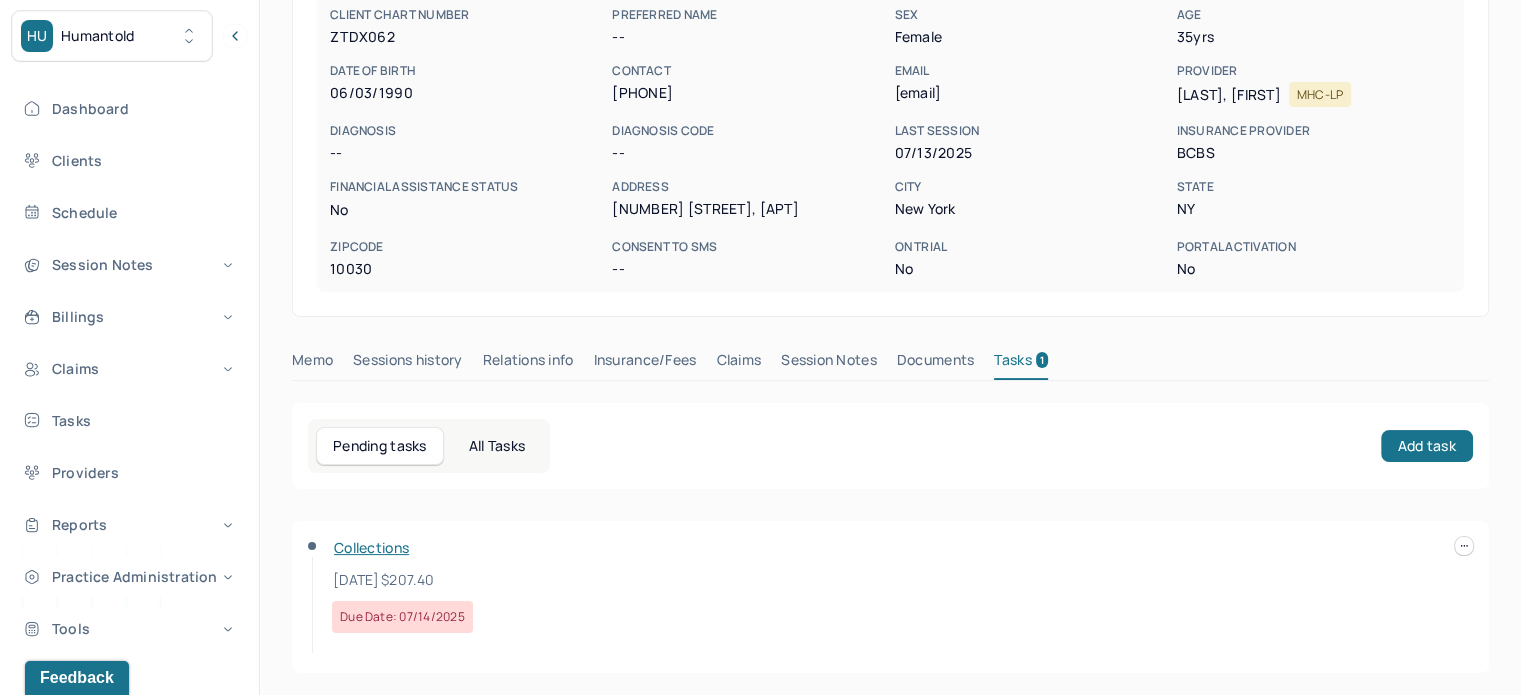 drag, startPoint x: 494, startPoint y: 579, endPoint x: 320, endPoint y: 571, distance: 174.1838 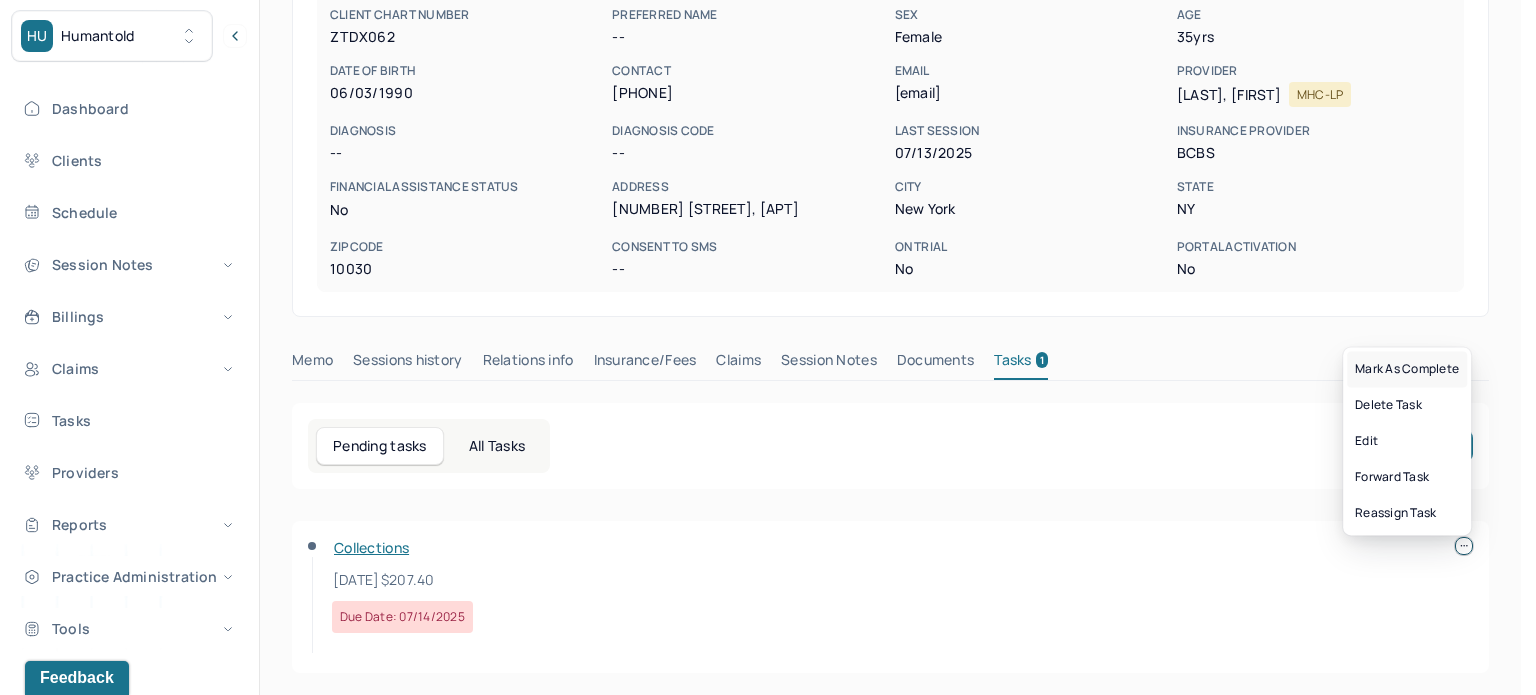 click on "Mark as complete" at bounding box center [1407, 369] 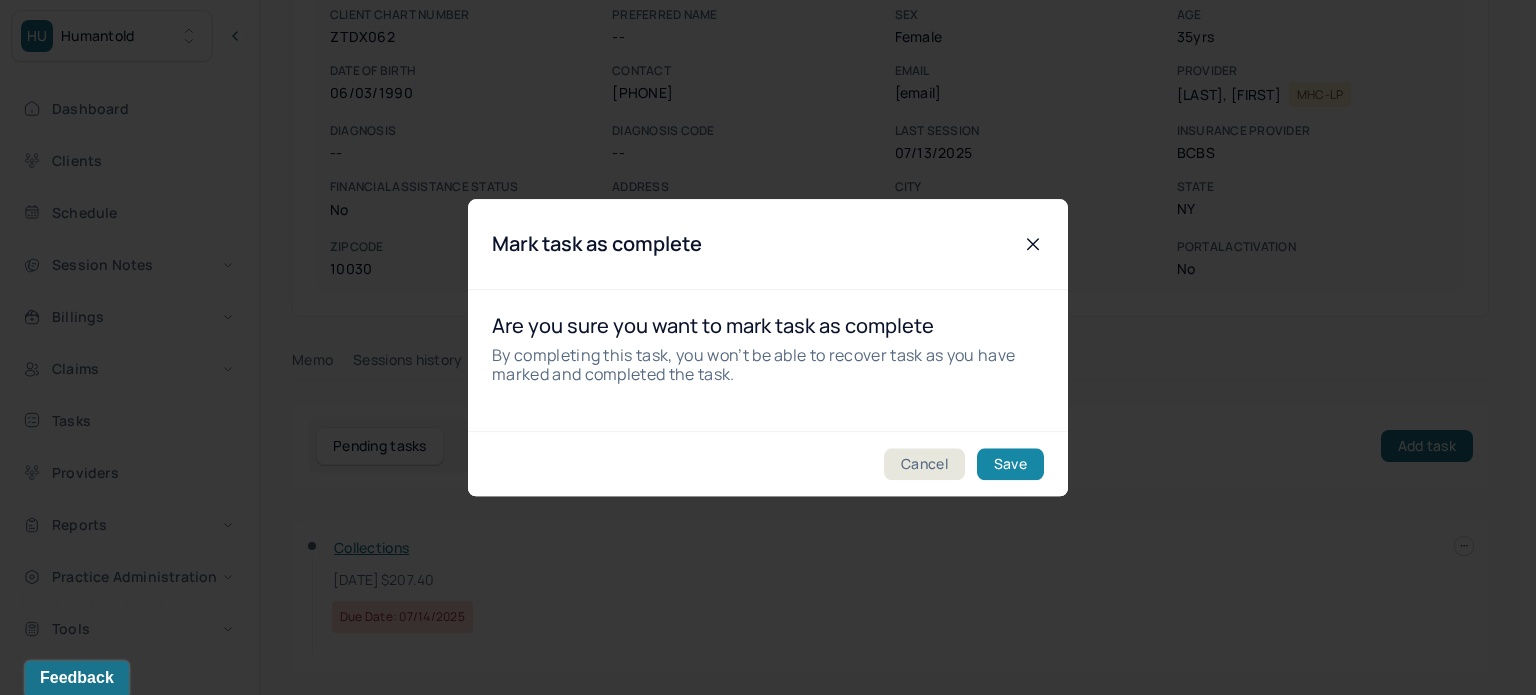 click on "Save" at bounding box center (1010, 464) 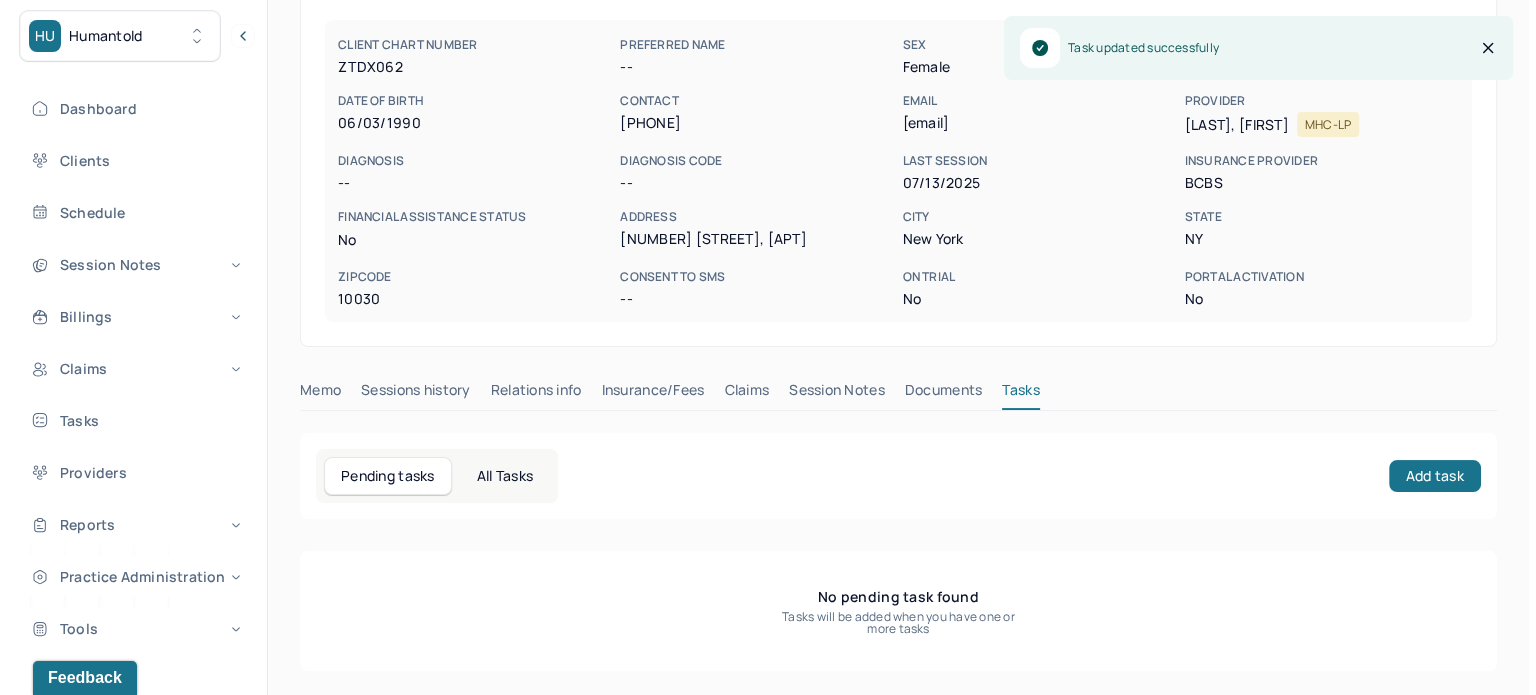 scroll, scrollTop: 180, scrollLeft: 0, axis: vertical 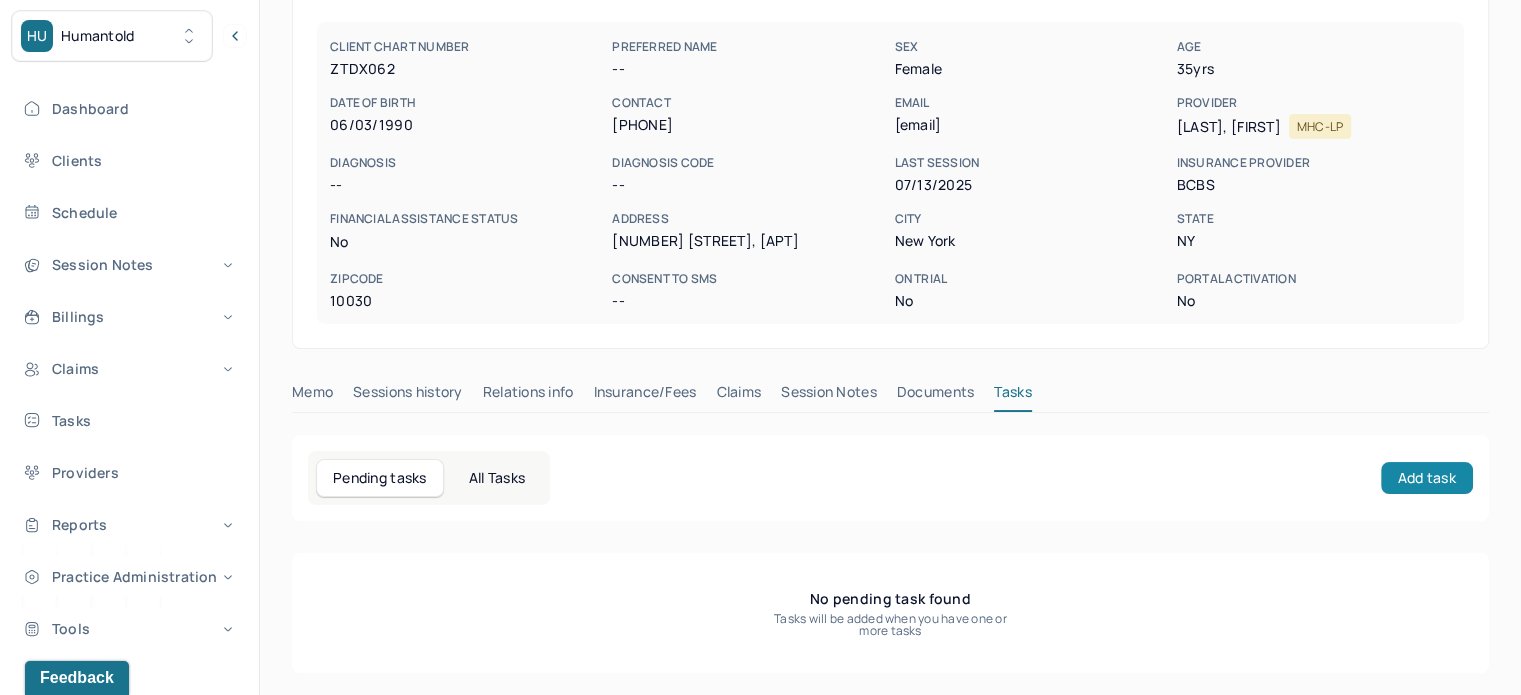 click on "Add task" at bounding box center (1427, 478) 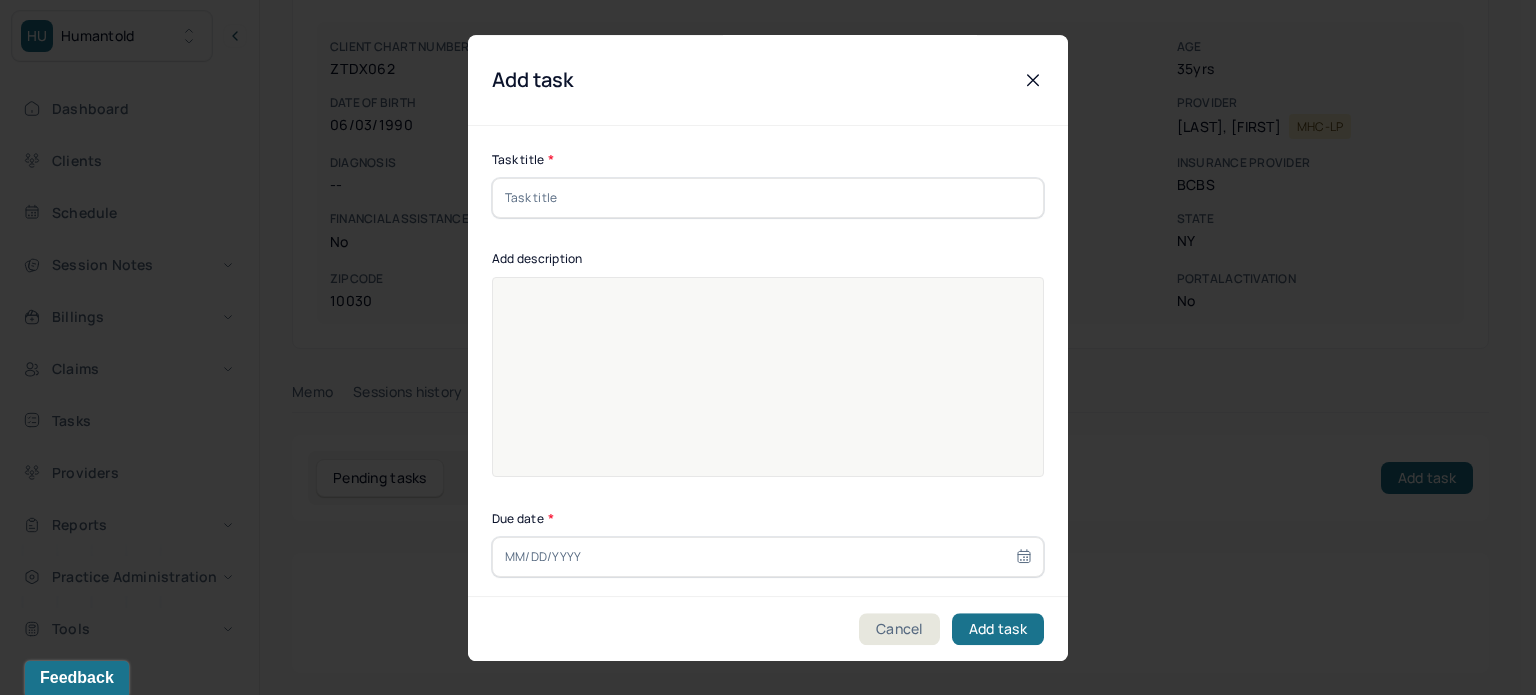 click at bounding box center (768, 198) 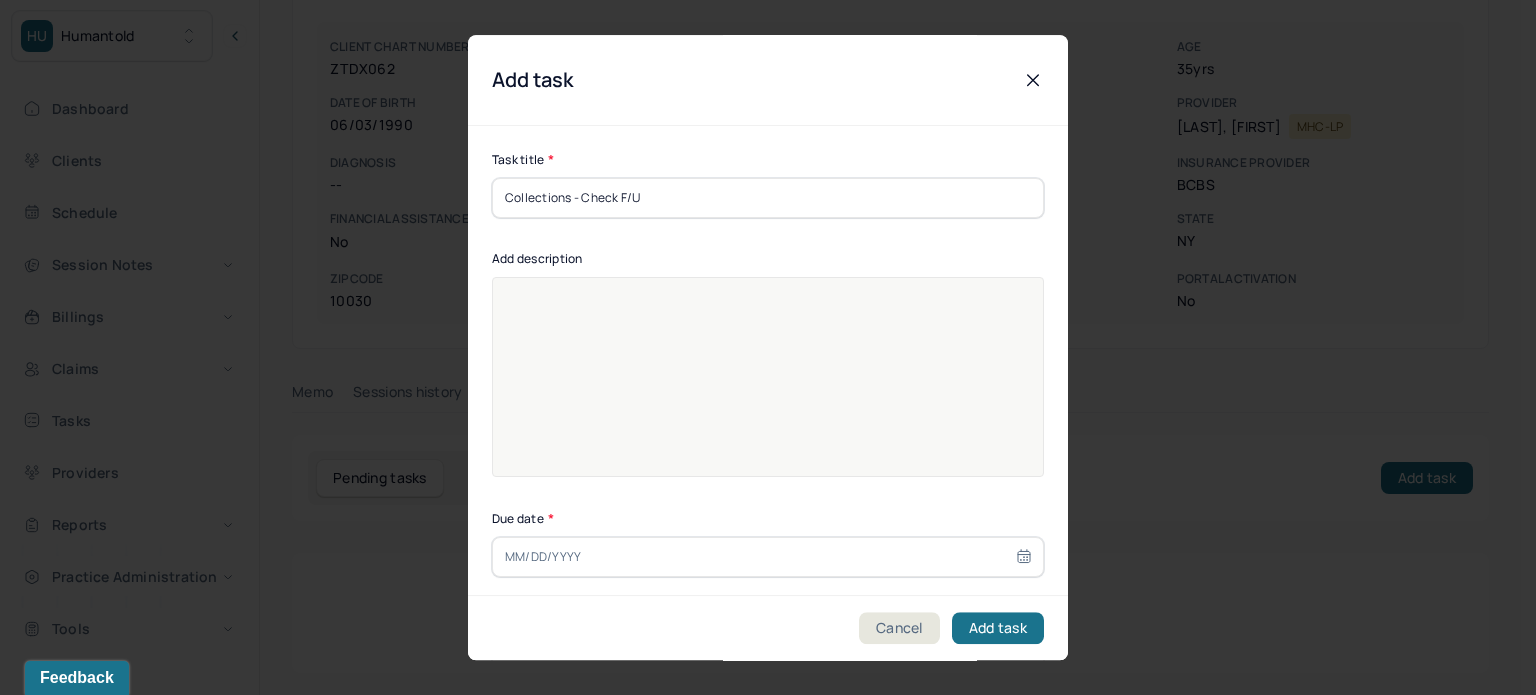type on "Collections - Check F/U" 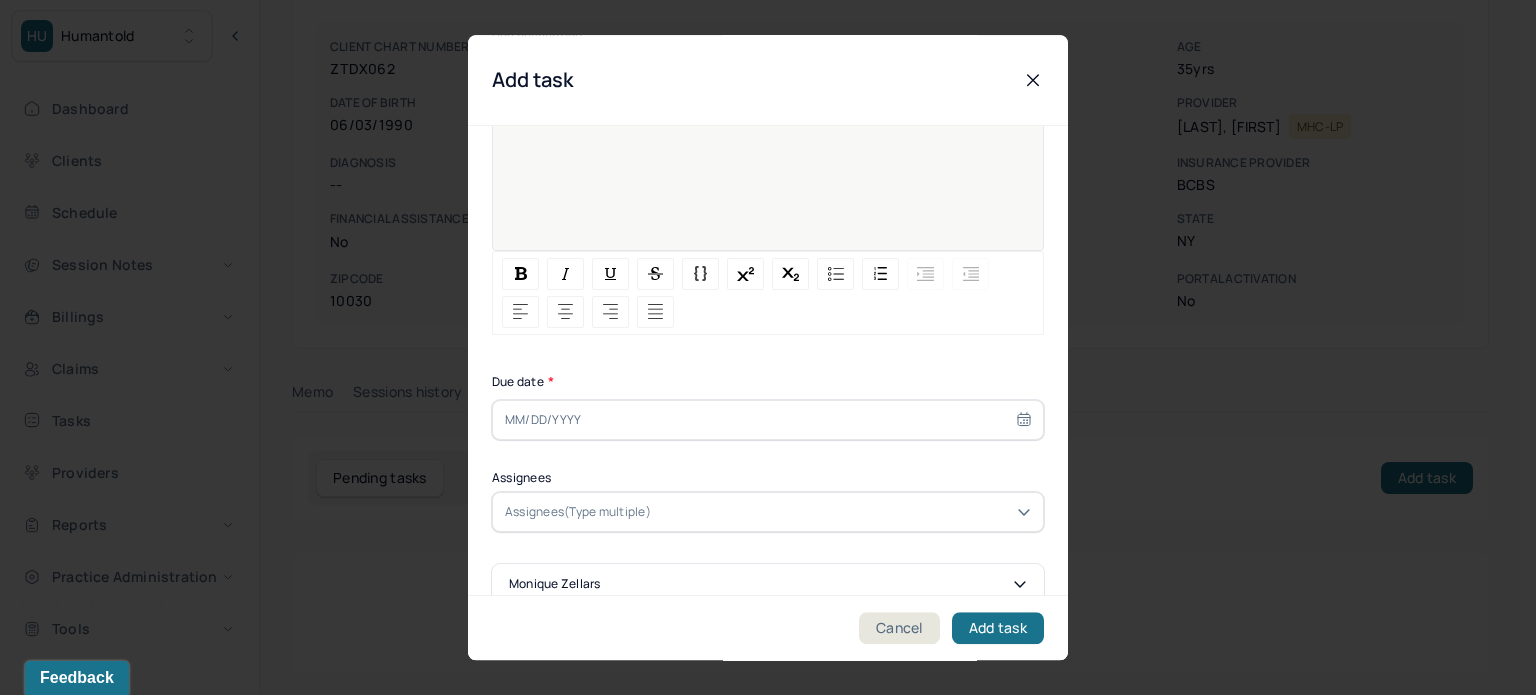 scroll, scrollTop: 256, scrollLeft: 0, axis: vertical 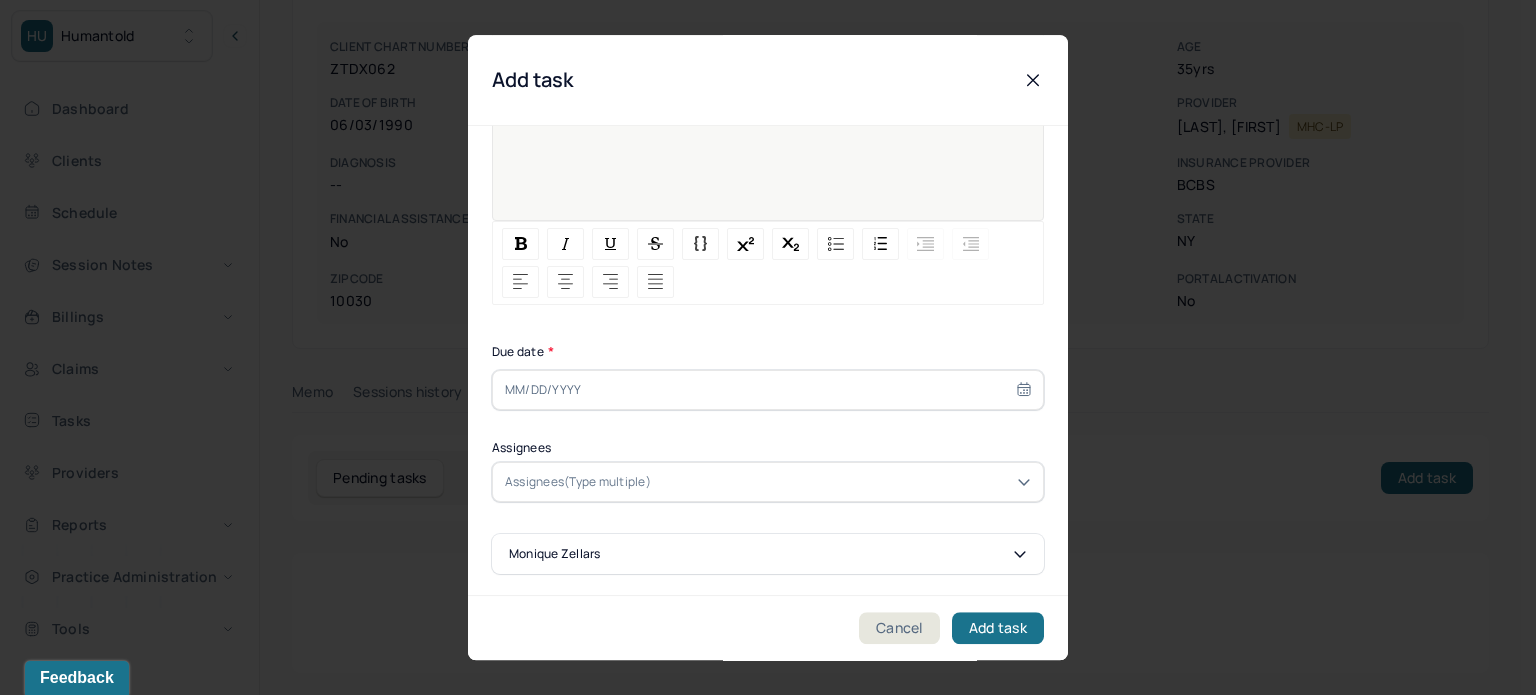select on "6" 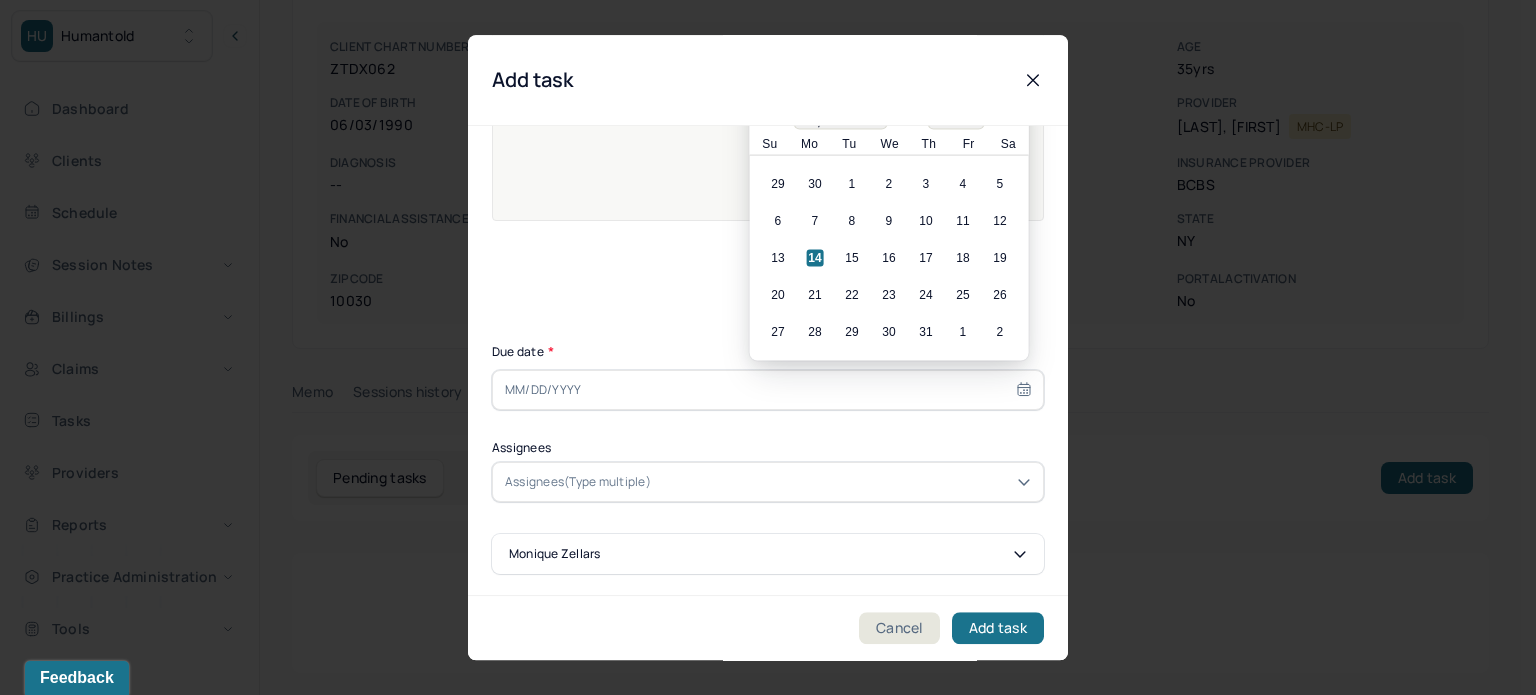 click at bounding box center [768, 390] 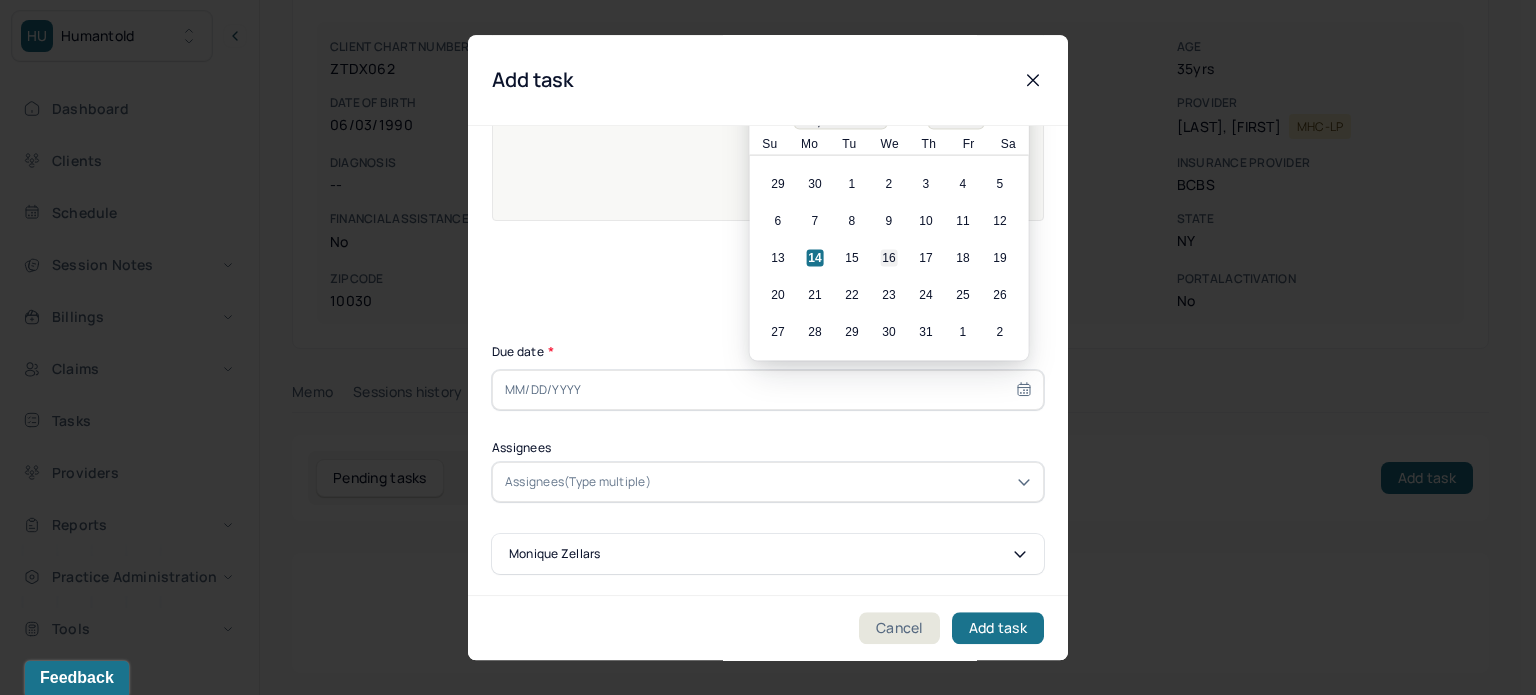 click on "16" at bounding box center (889, 258) 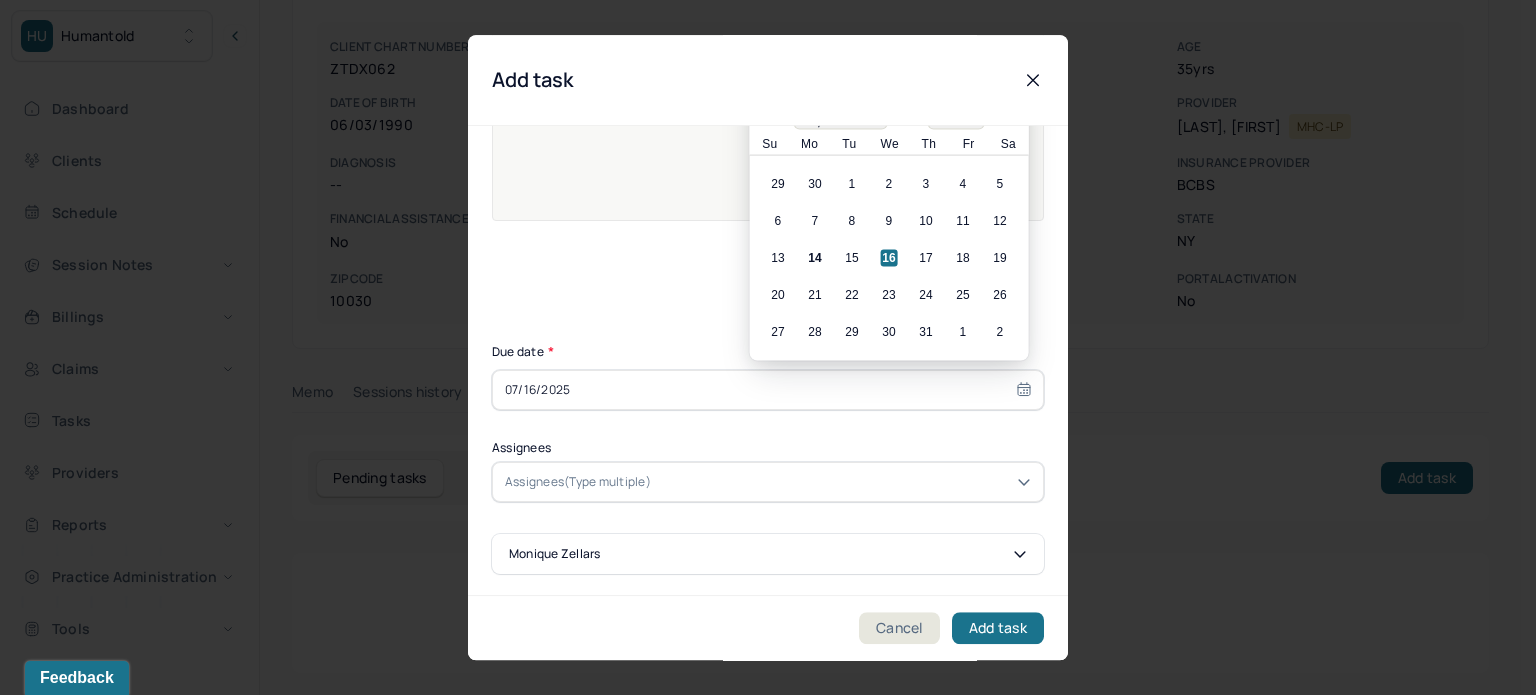 click at bounding box center (843, 482) 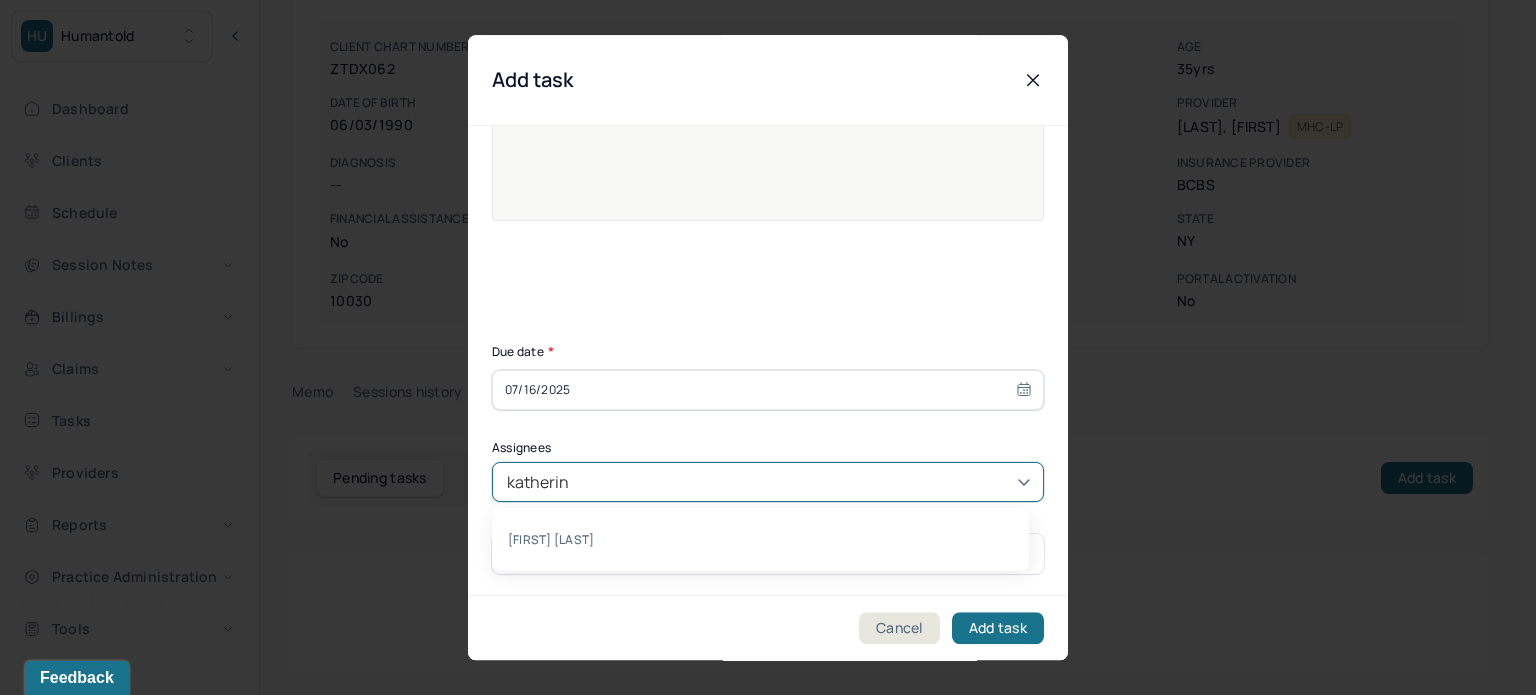 type on "katherine" 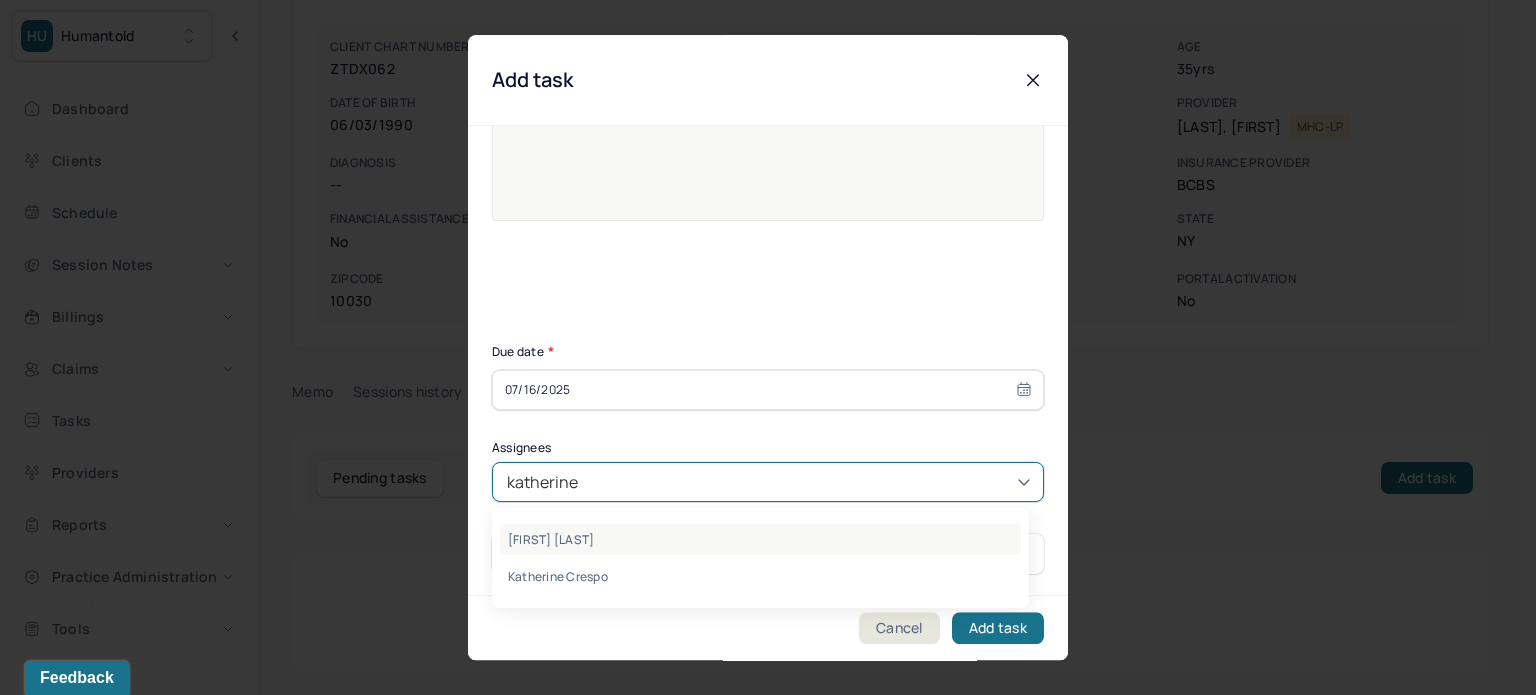 click on "Katherine Powers" at bounding box center [760, 539] 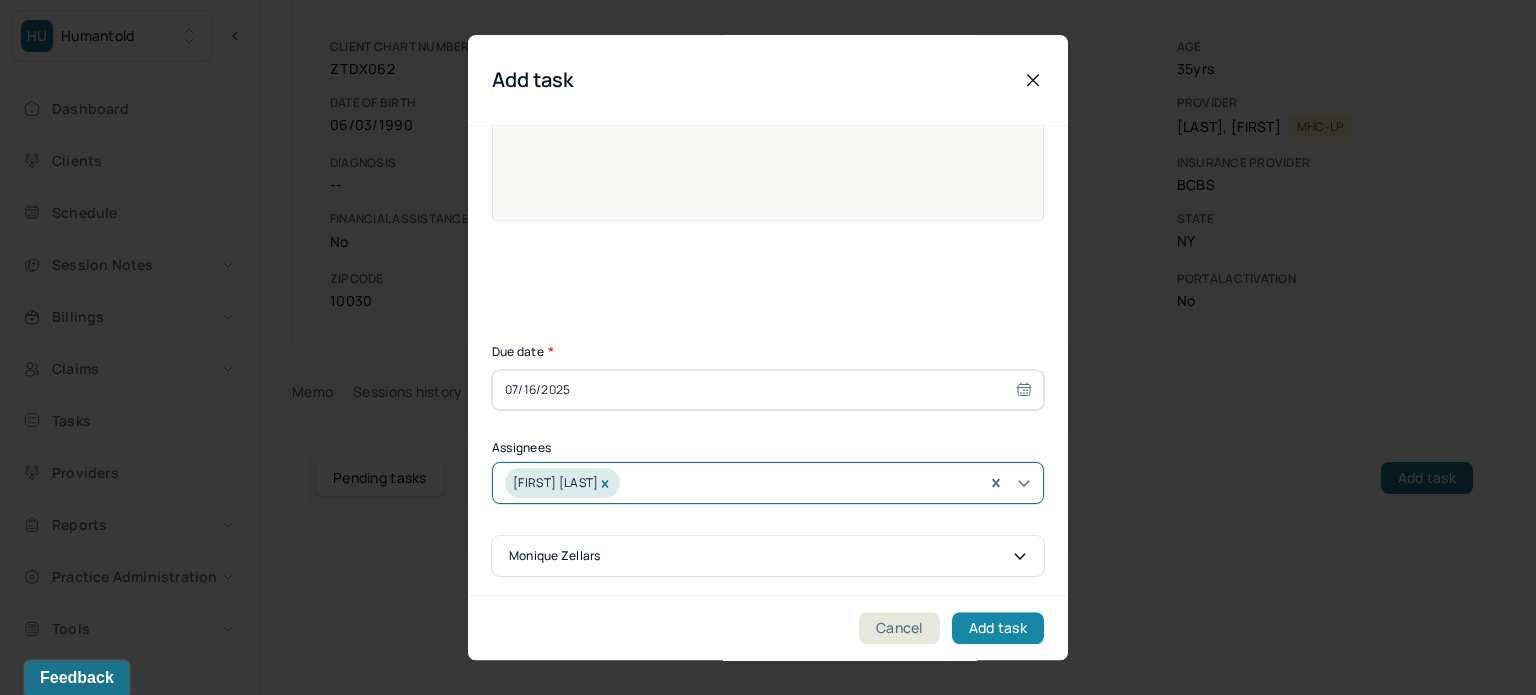 click on "Add task" at bounding box center (998, 628) 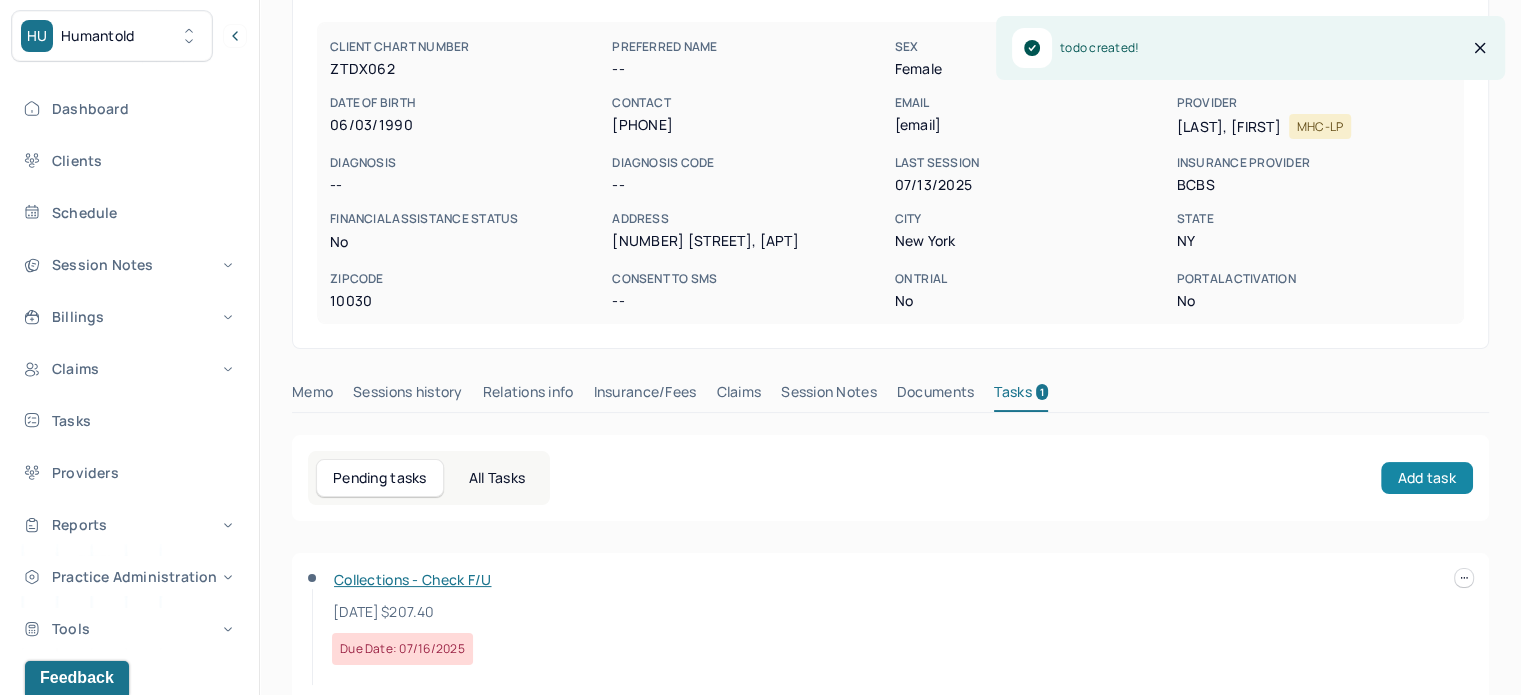 click on "Add task" at bounding box center (1427, 478) 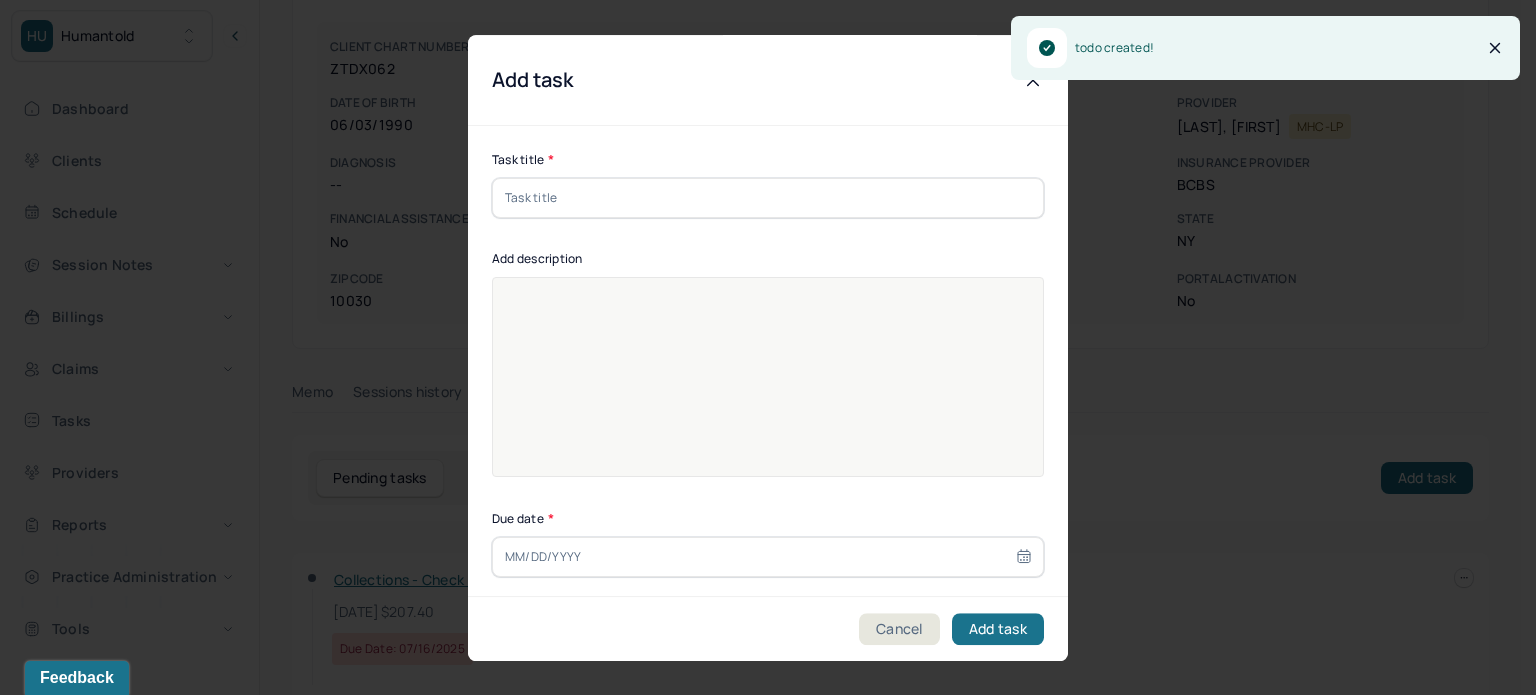 click at bounding box center [768, 198] 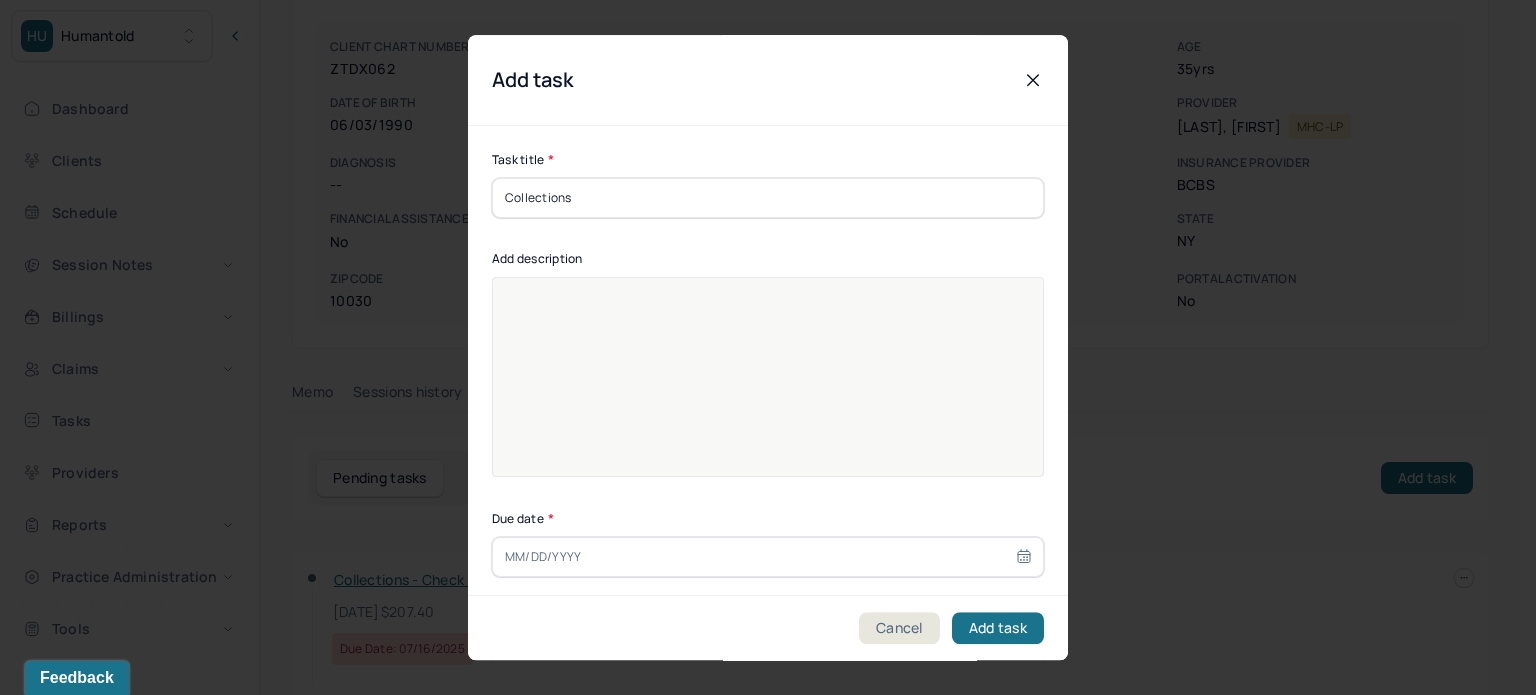 type on "Collections" 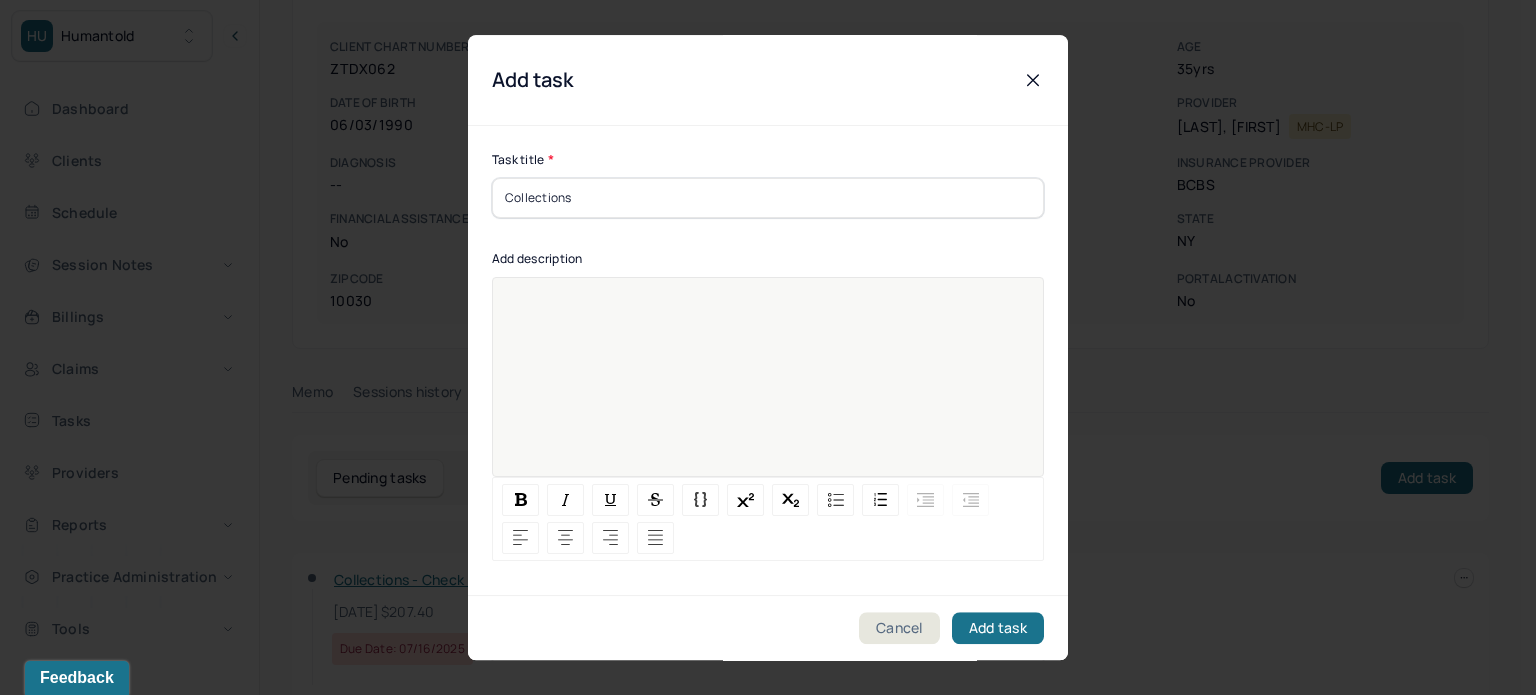 click at bounding box center (768, 390) 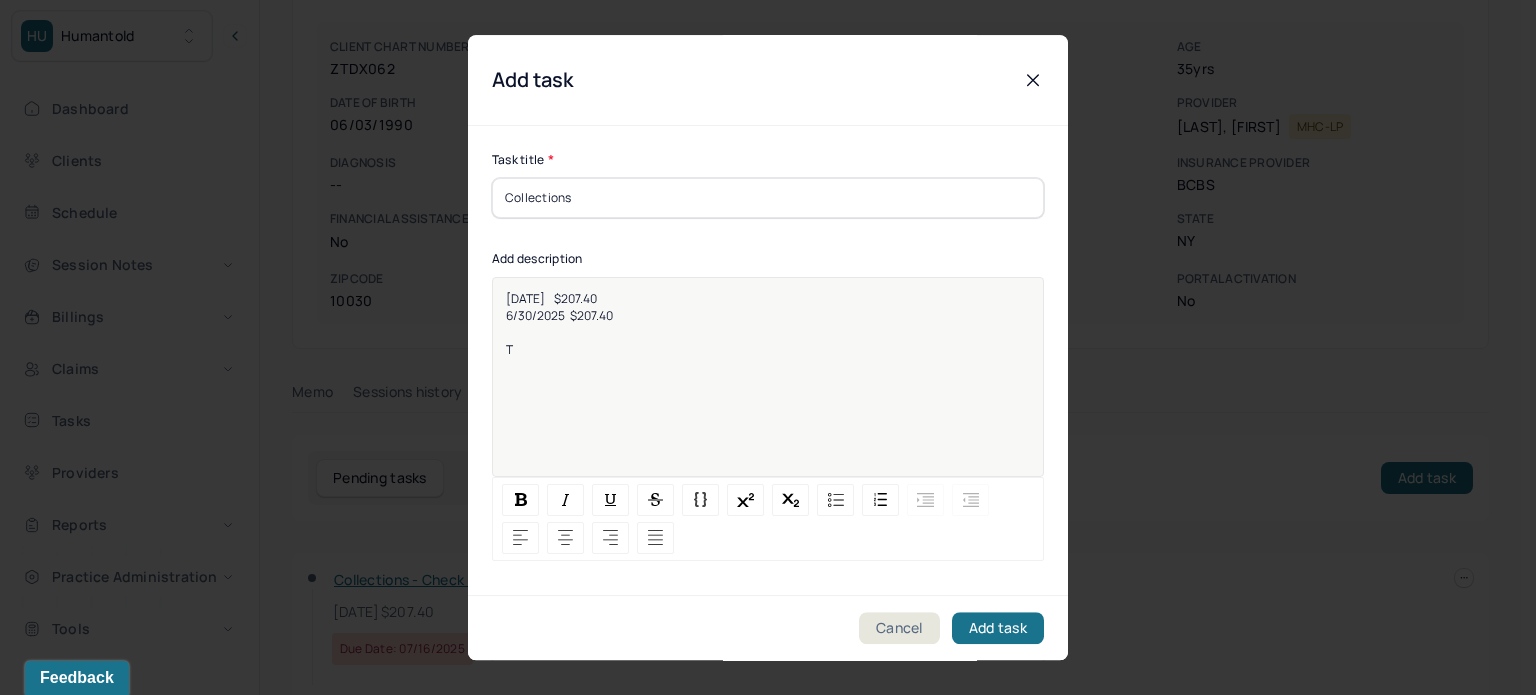 type 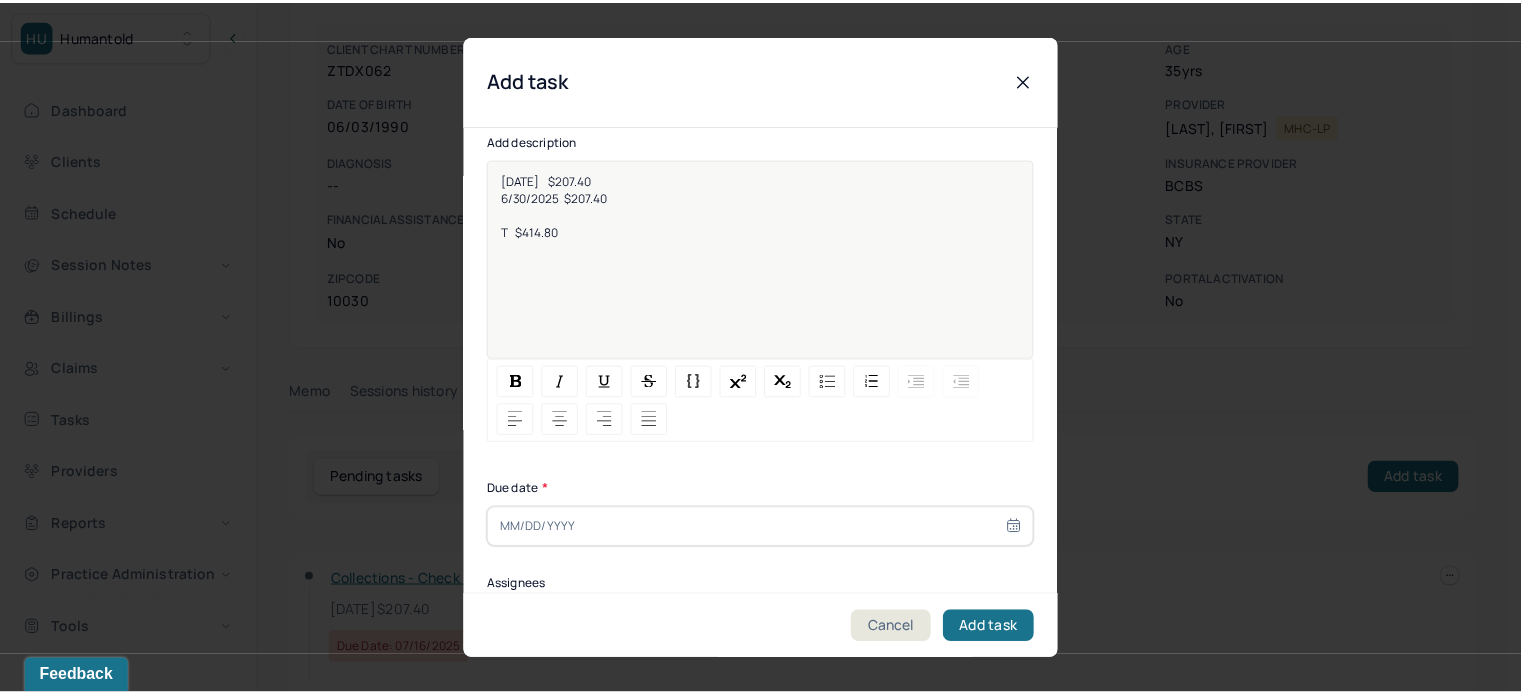 scroll, scrollTop: 256, scrollLeft: 0, axis: vertical 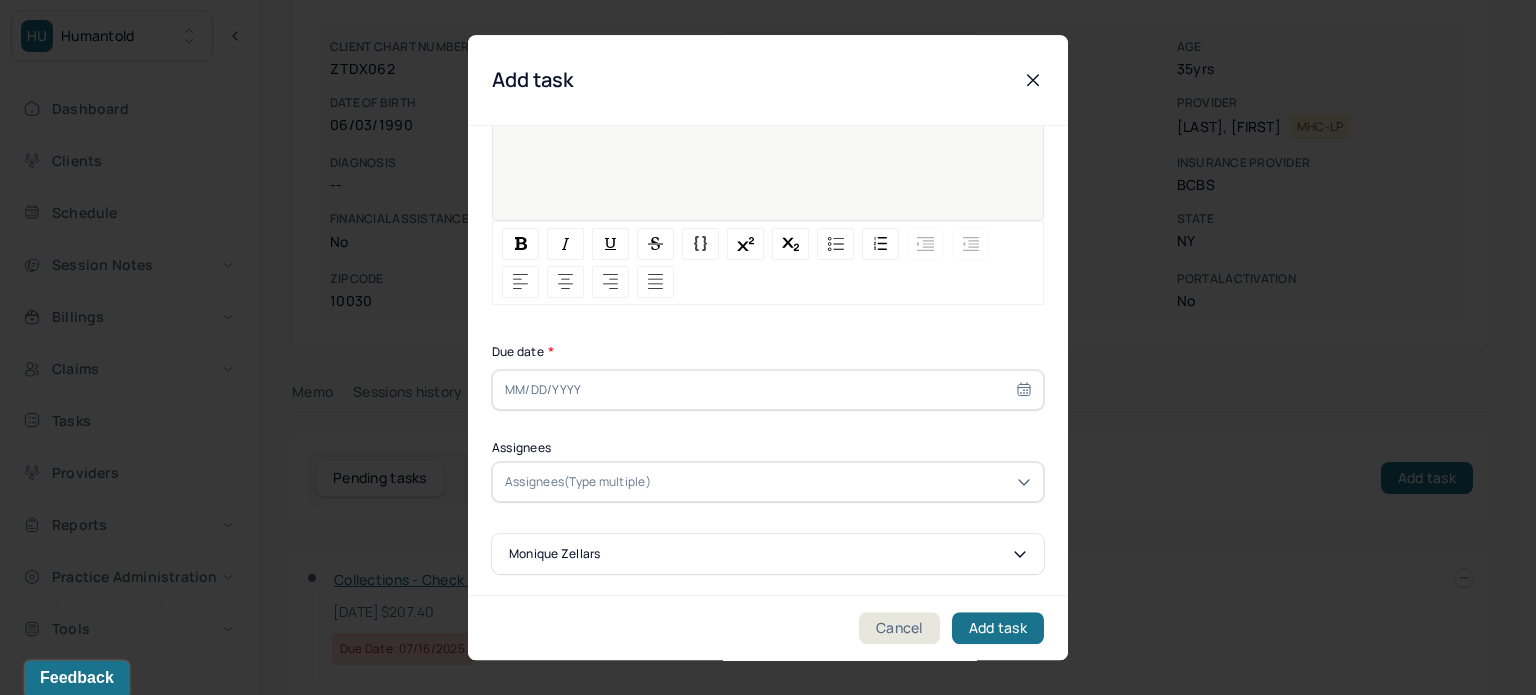 click at bounding box center [768, 390] 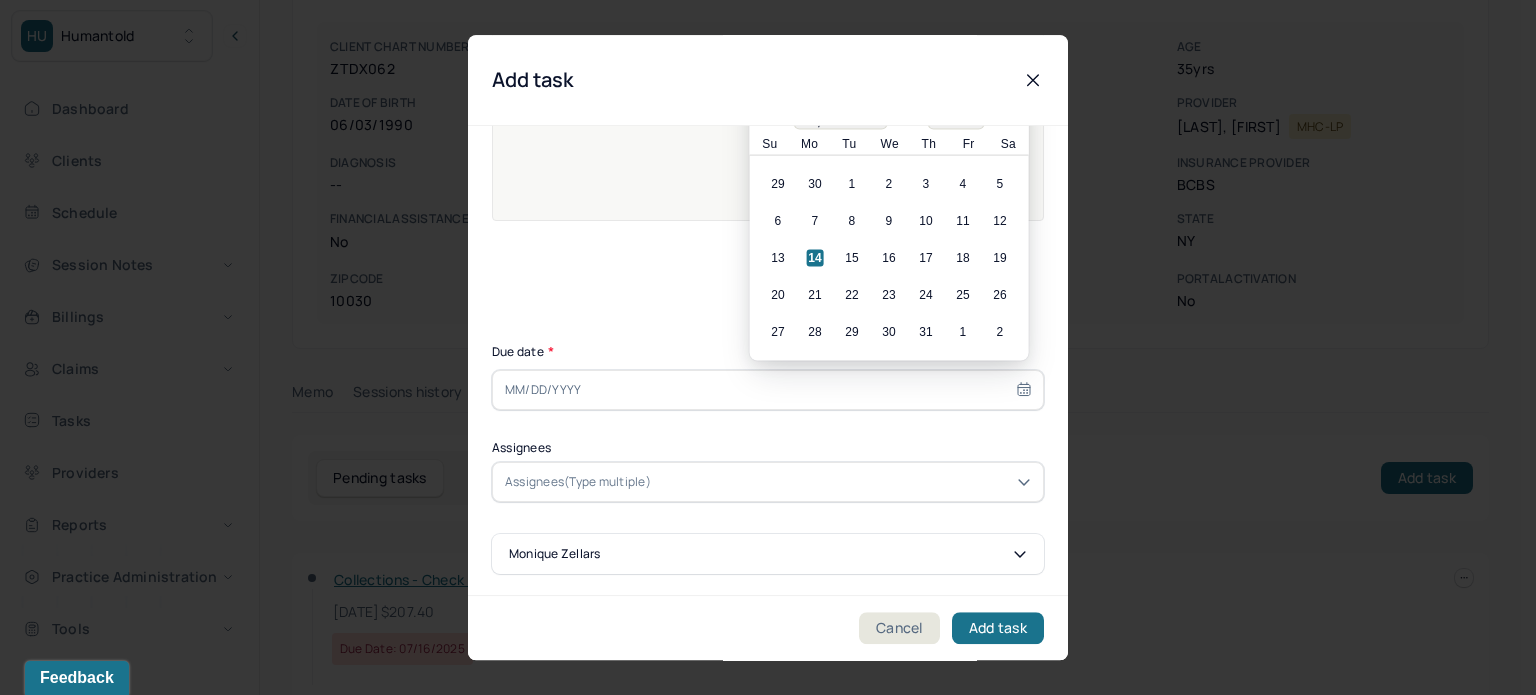 click on "13 14 15 16 17 18 19" at bounding box center (889, 258) 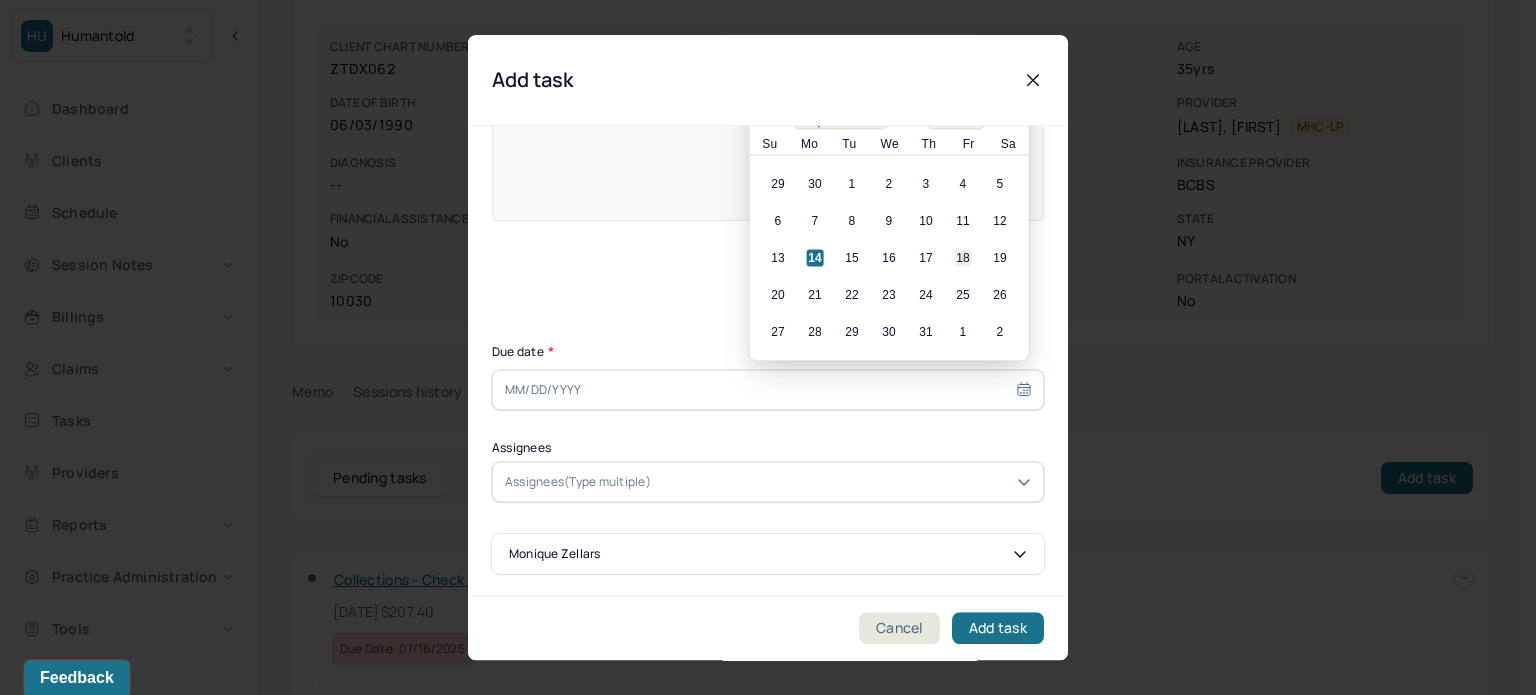click on "18" at bounding box center (963, 258) 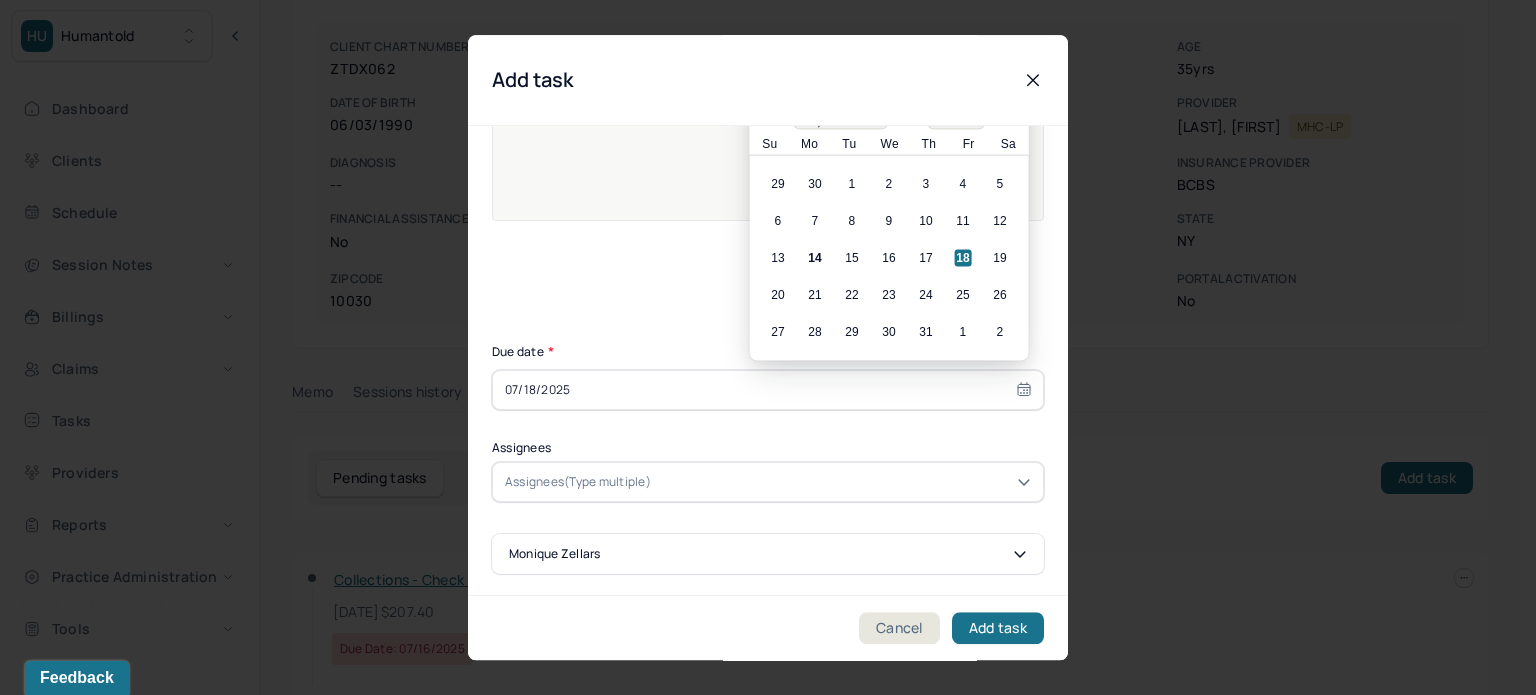 click at bounding box center (843, 482) 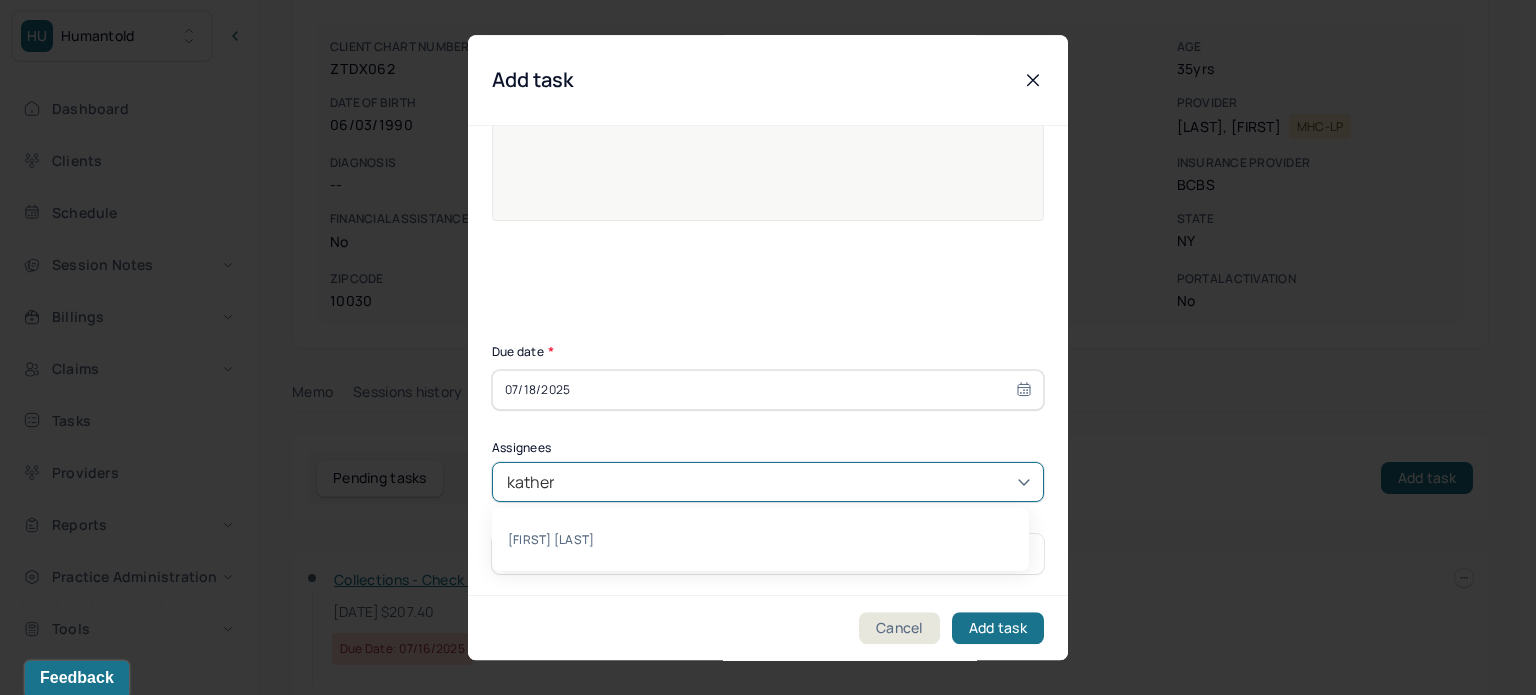 type on "katherine" 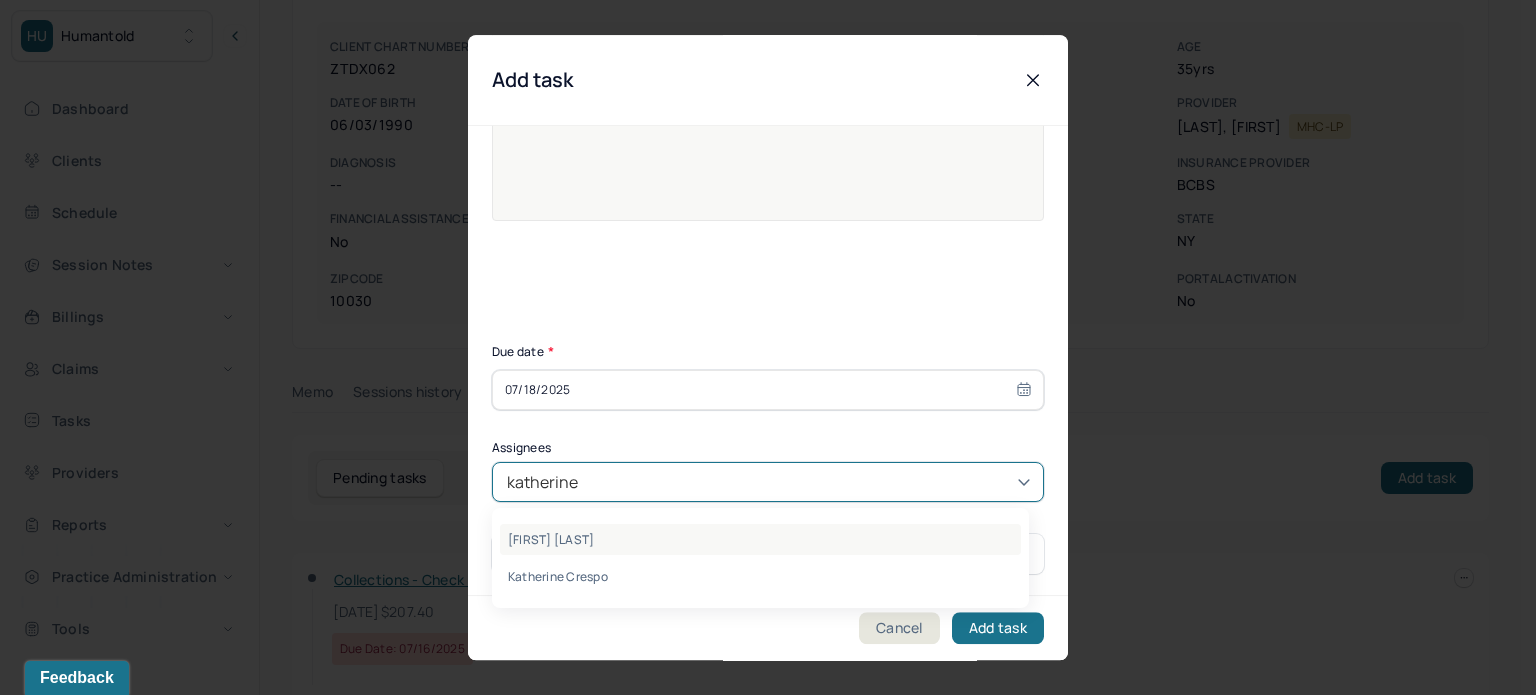 click on "Katherine Powers" at bounding box center (760, 539) 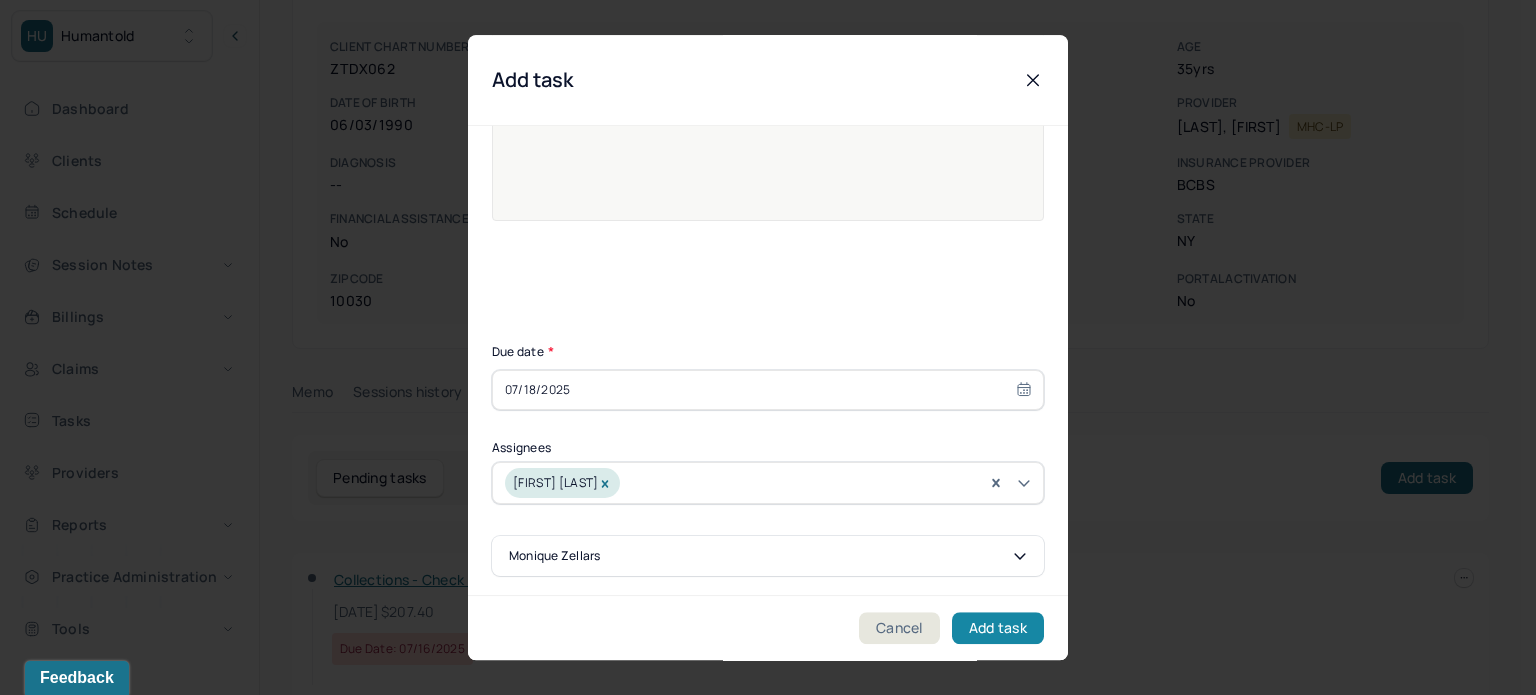 click on "Add task" at bounding box center (998, 628) 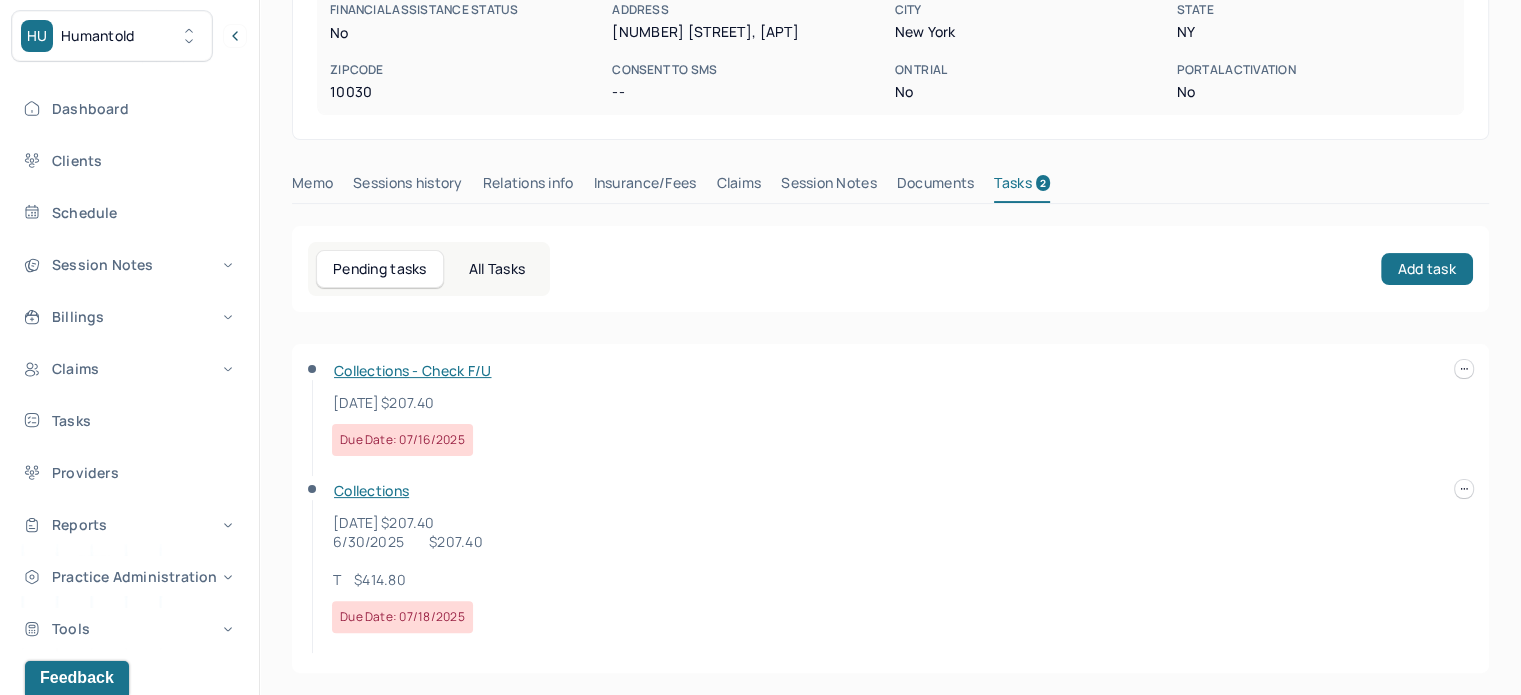 scroll, scrollTop: 0, scrollLeft: 0, axis: both 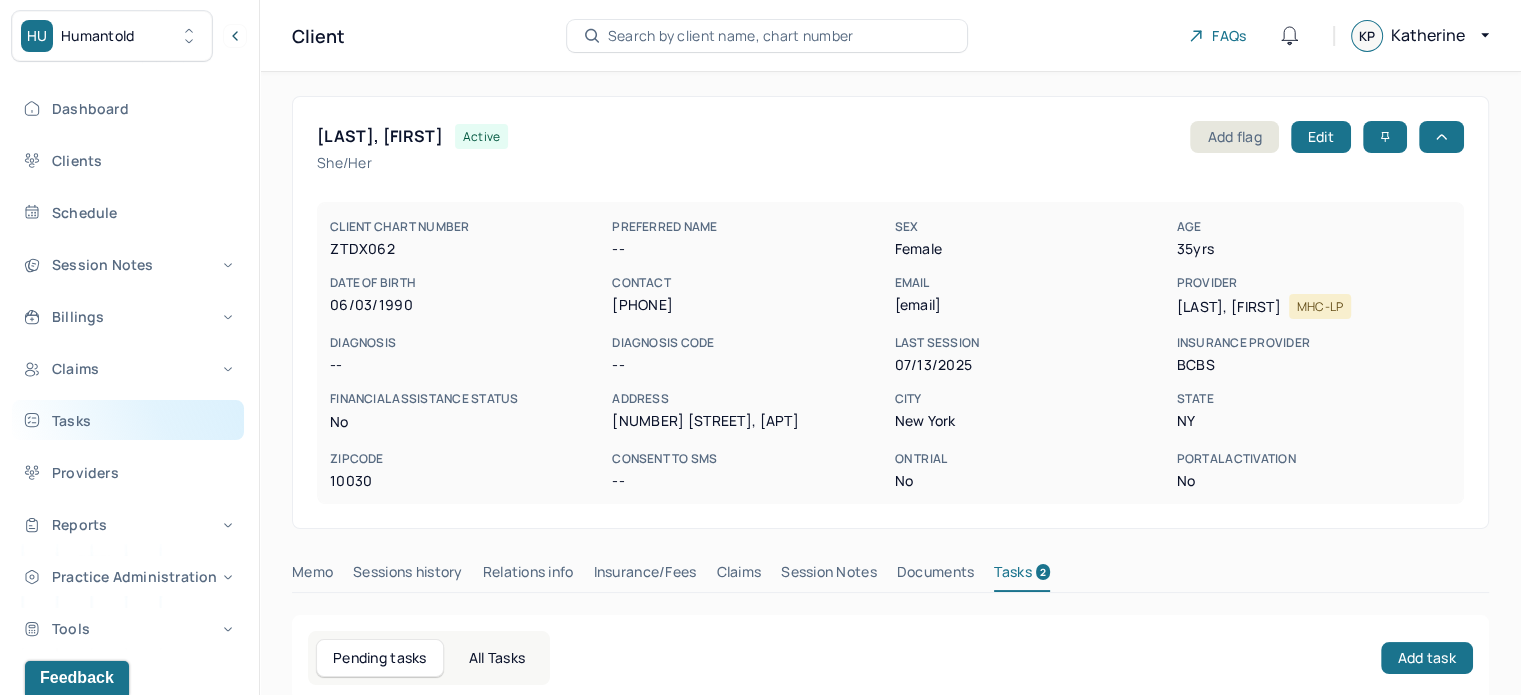 click on "Tasks" at bounding box center (128, 420) 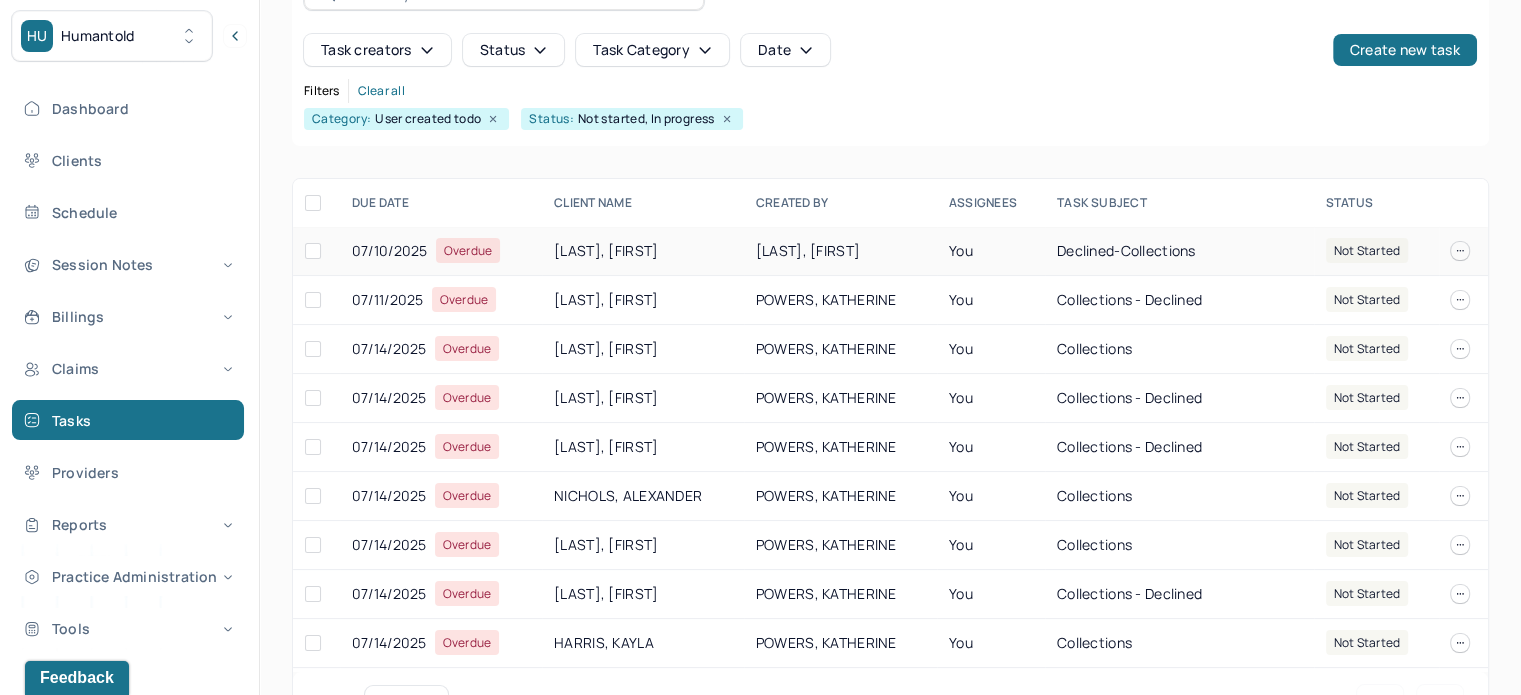 scroll, scrollTop: 200, scrollLeft: 0, axis: vertical 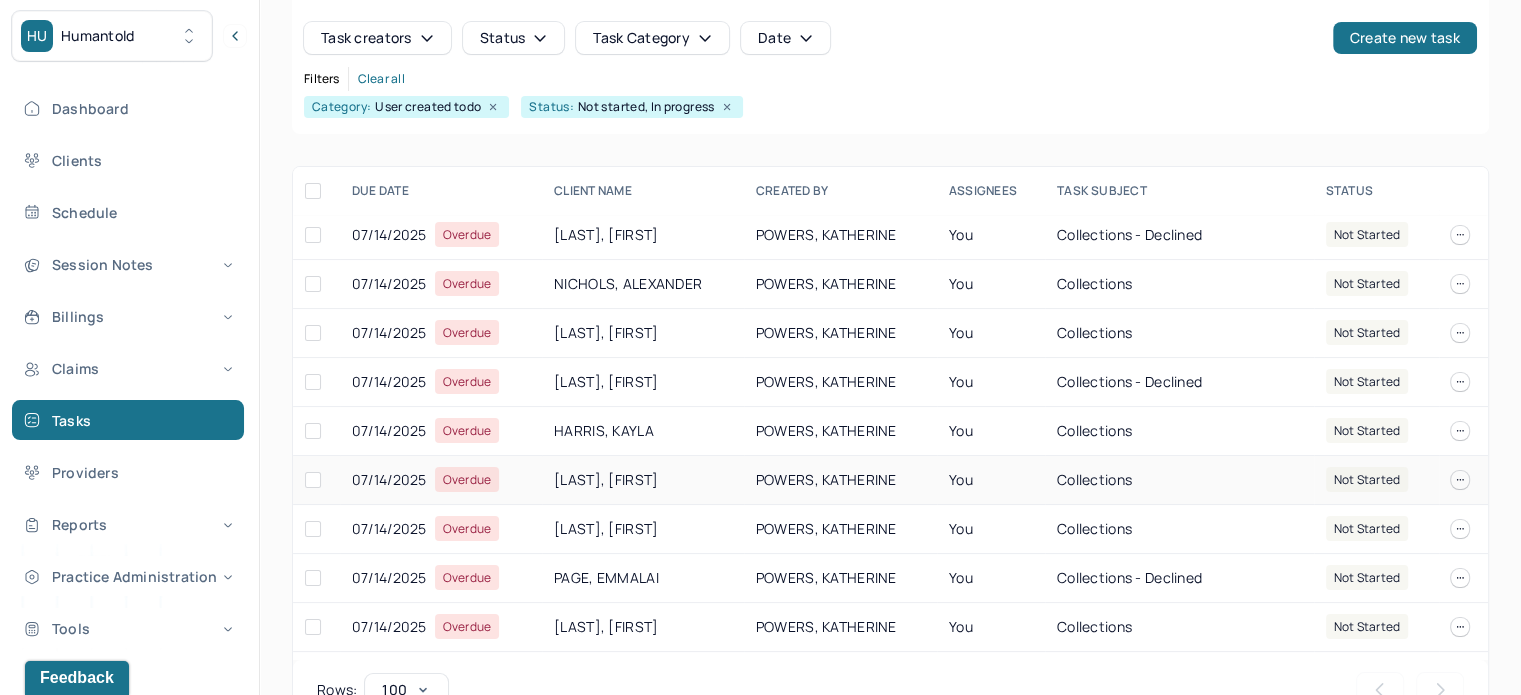 click on "HARRIS, DYLAN" at bounding box center (643, 480) 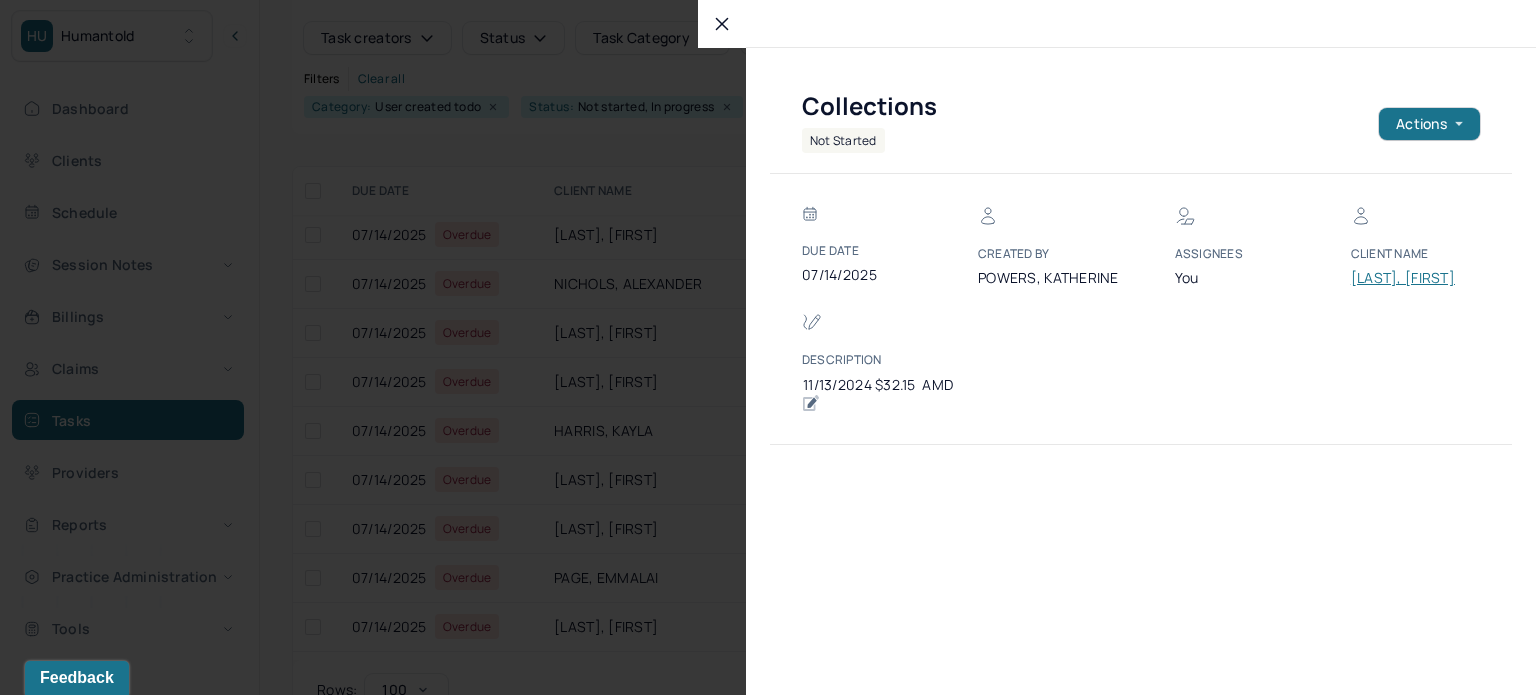 click on "HARRIS, DYLAN" at bounding box center [1411, 278] 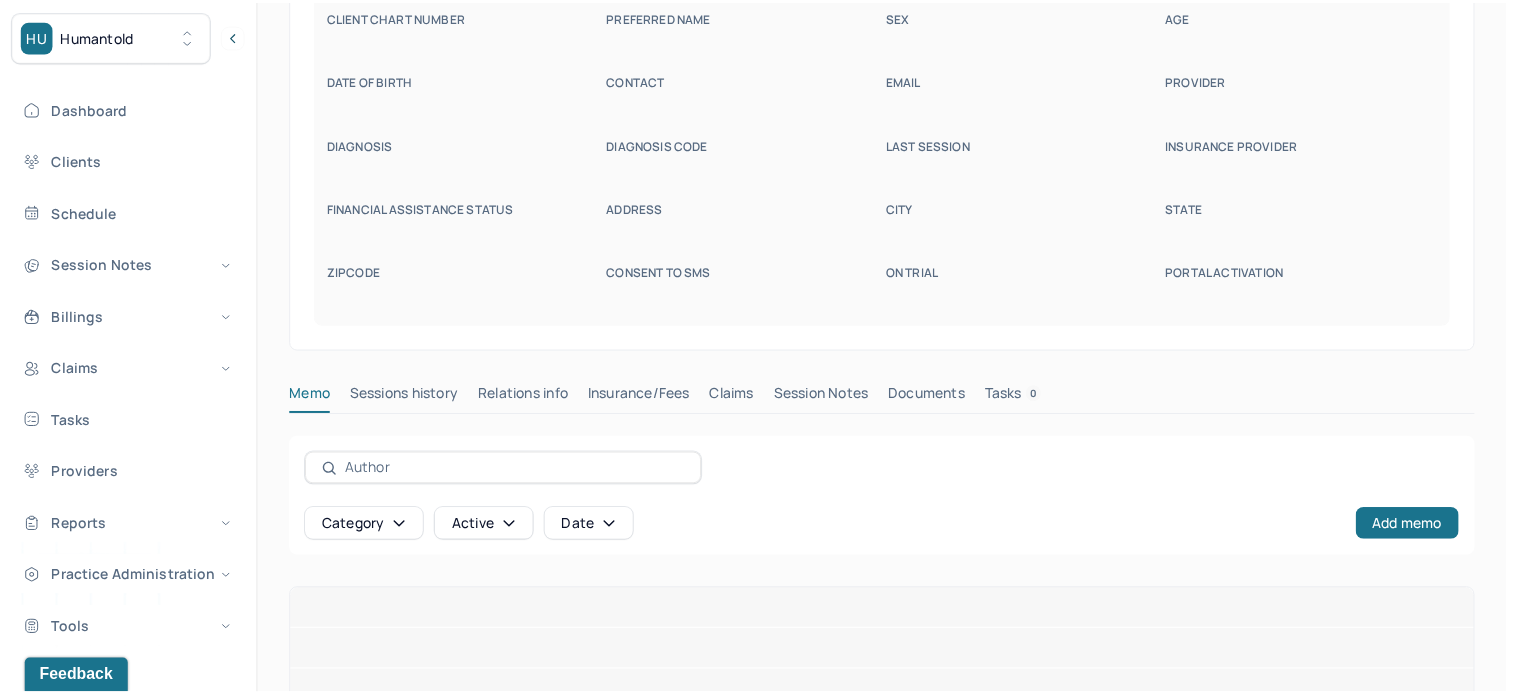 scroll, scrollTop: 128, scrollLeft: 0, axis: vertical 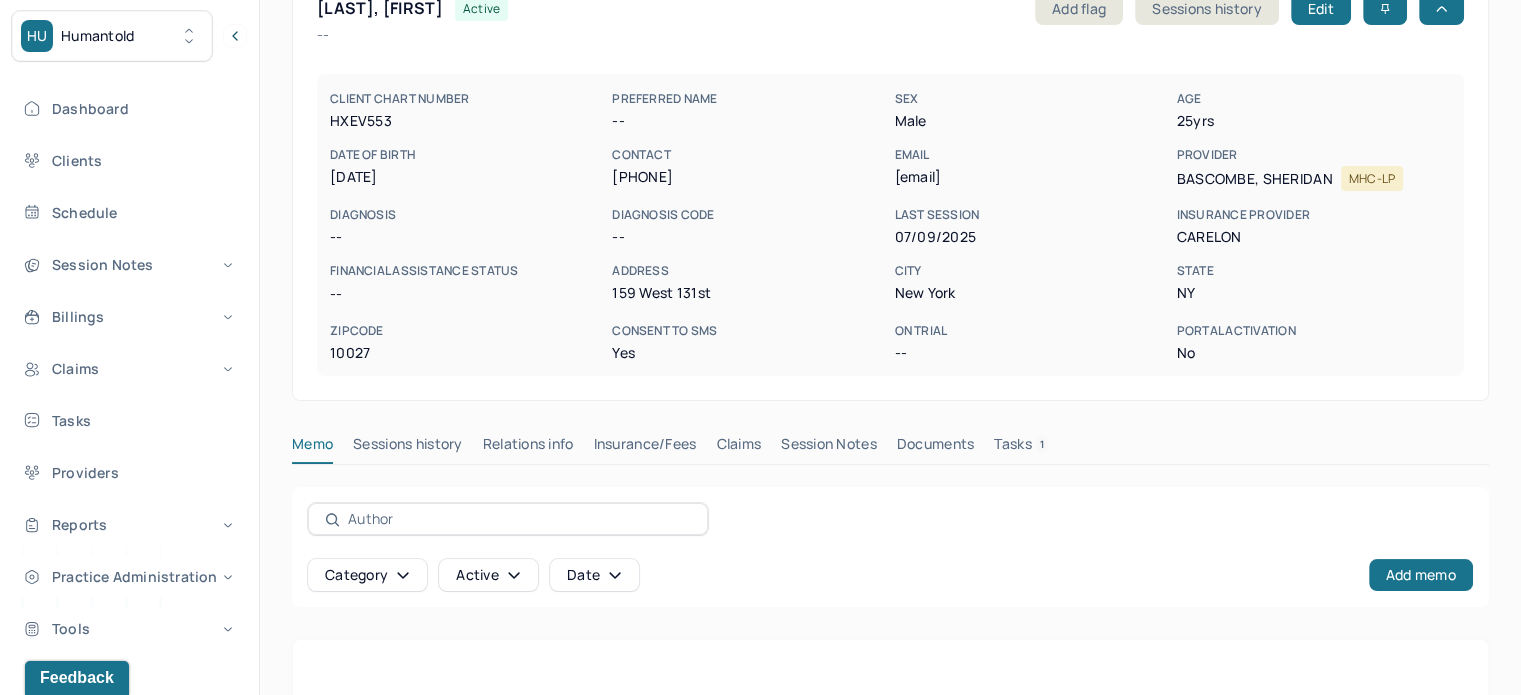 click on "HARRIS, DYLAN" at bounding box center (380, 8) 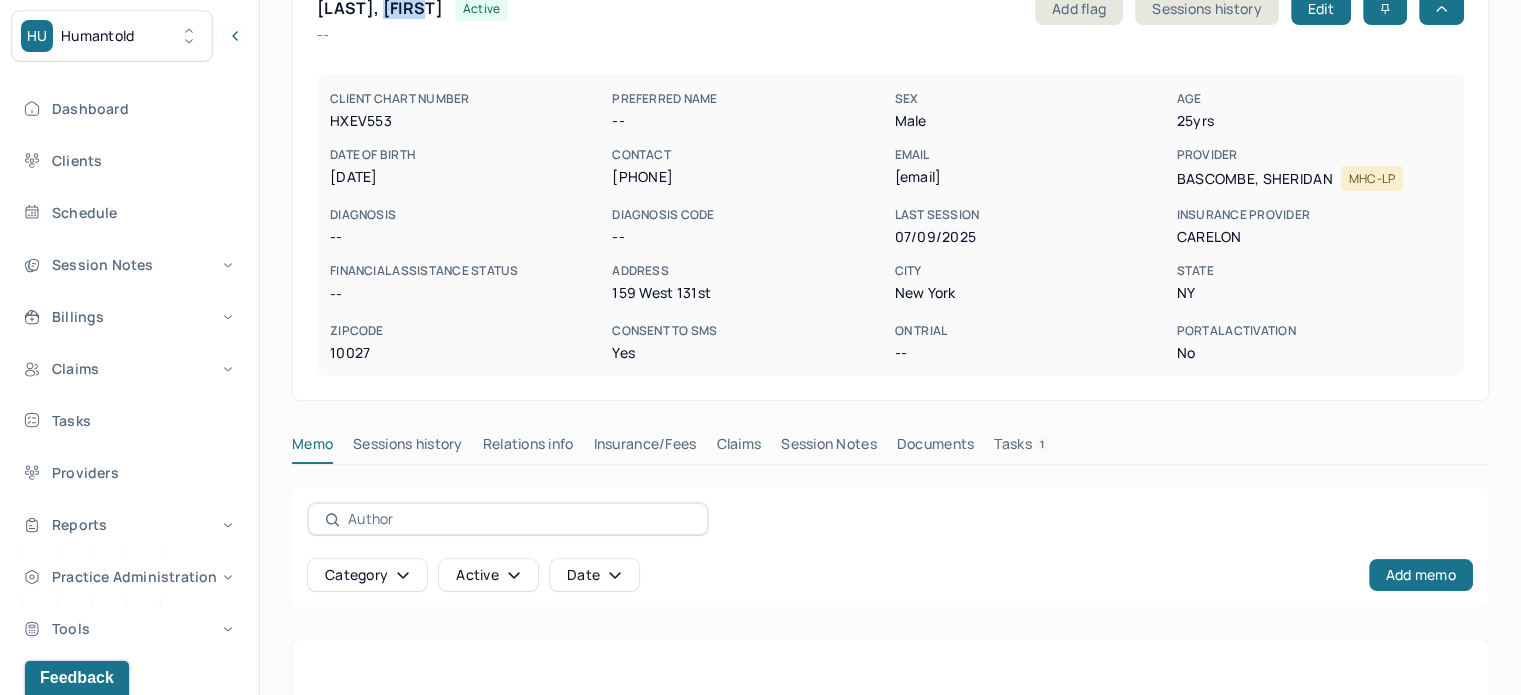 click on "HARRIS, DYLAN" at bounding box center [380, 8] 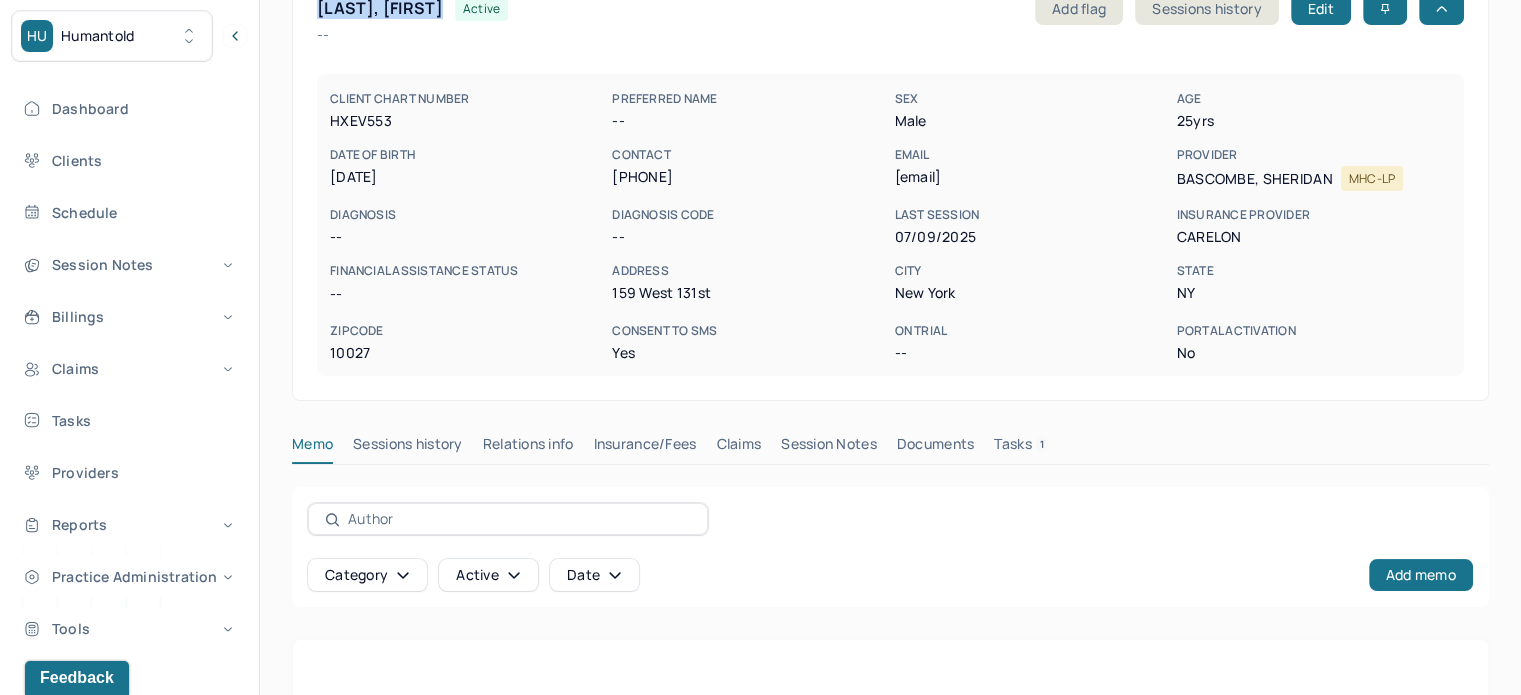 click on "HARRIS, DYLAN" at bounding box center [380, 8] 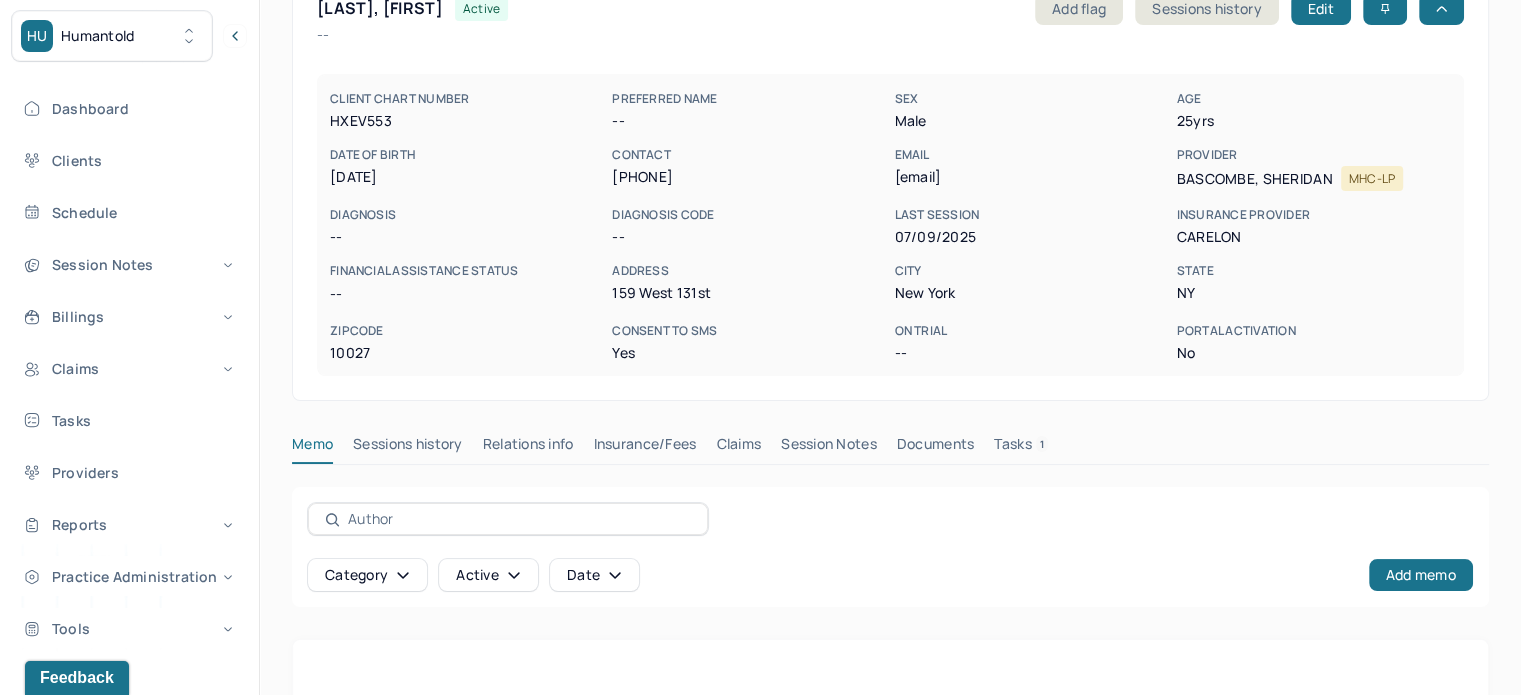 click on "dylanharris1212@gmail.com" at bounding box center (1031, 177) 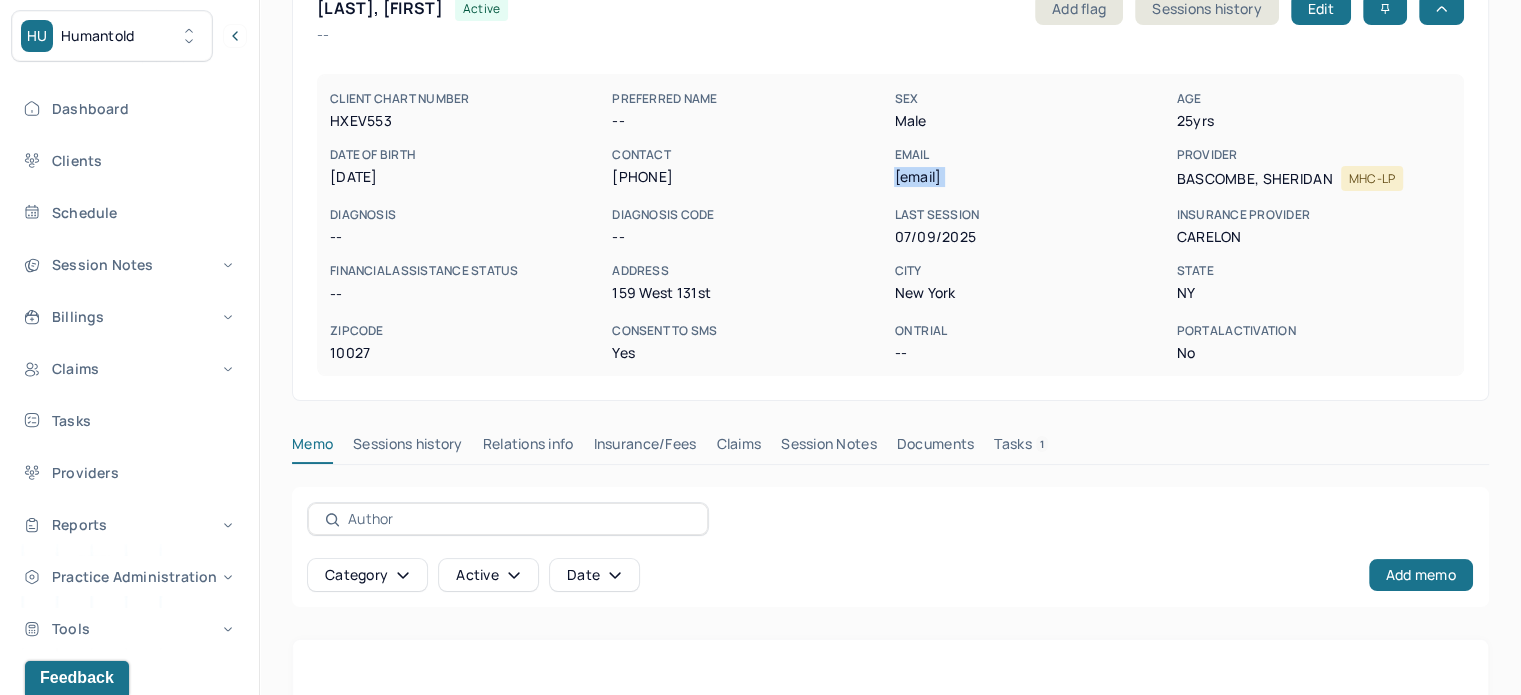 click on "dylanharris1212@gmail.com" at bounding box center [1031, 177] 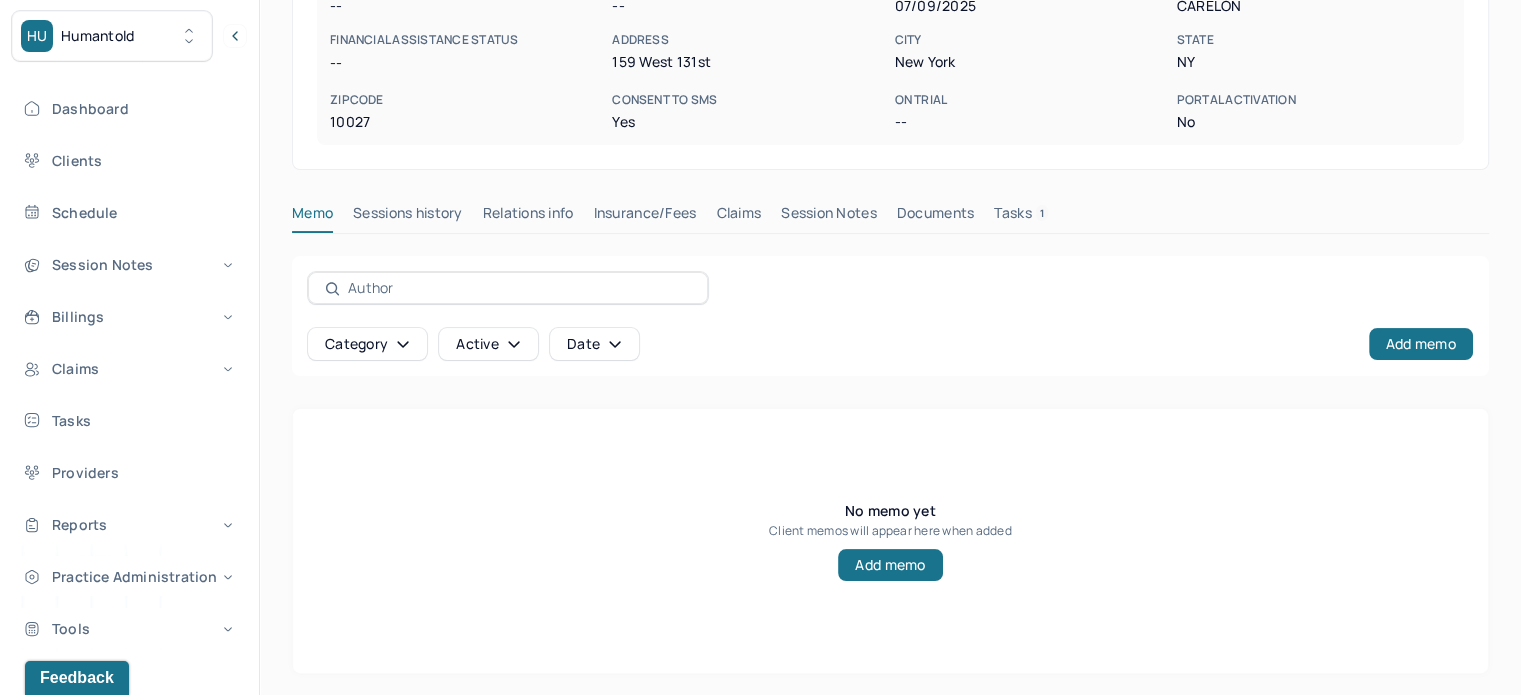 scroll, scrollTop: 360, scrollLeft: 0, axis: vertical 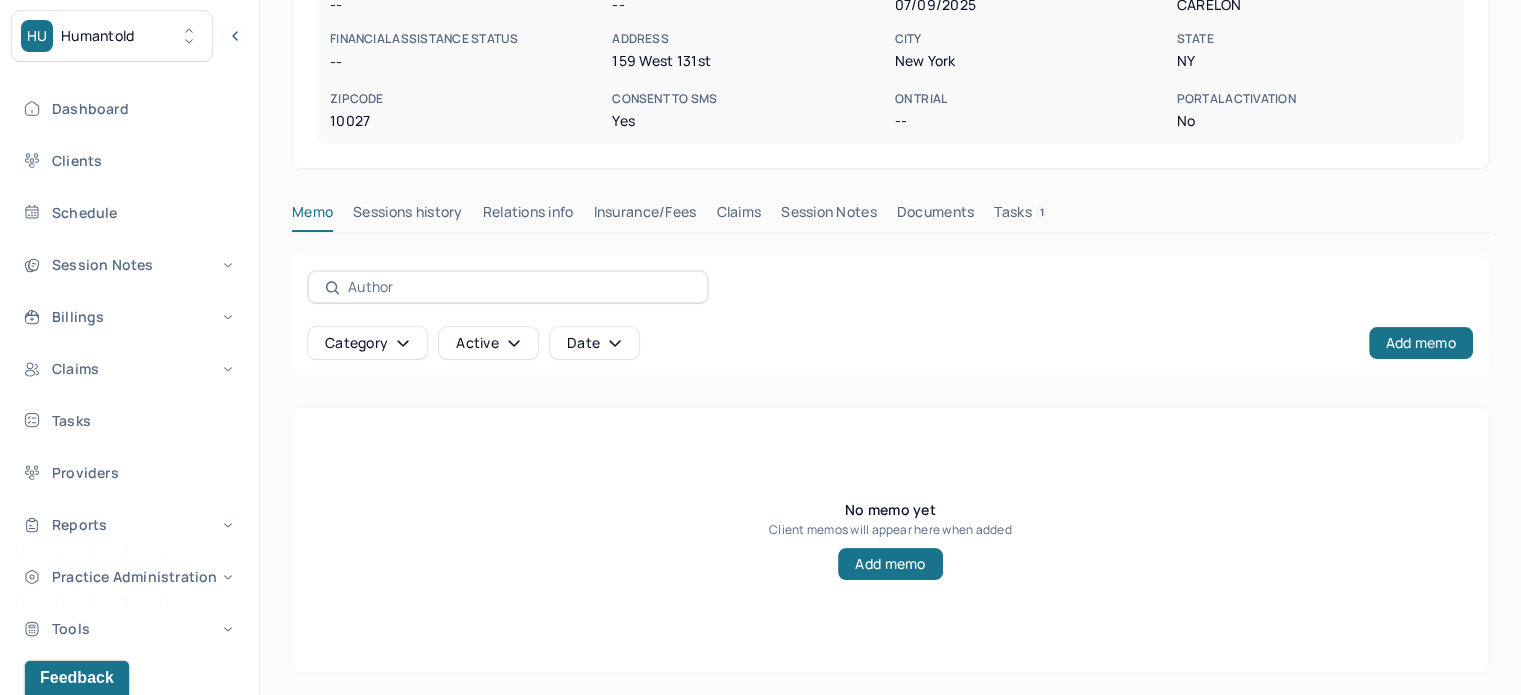 click on "No memo yet Client memos will appear here when added   Add memo" at bounding box center [890, 540] 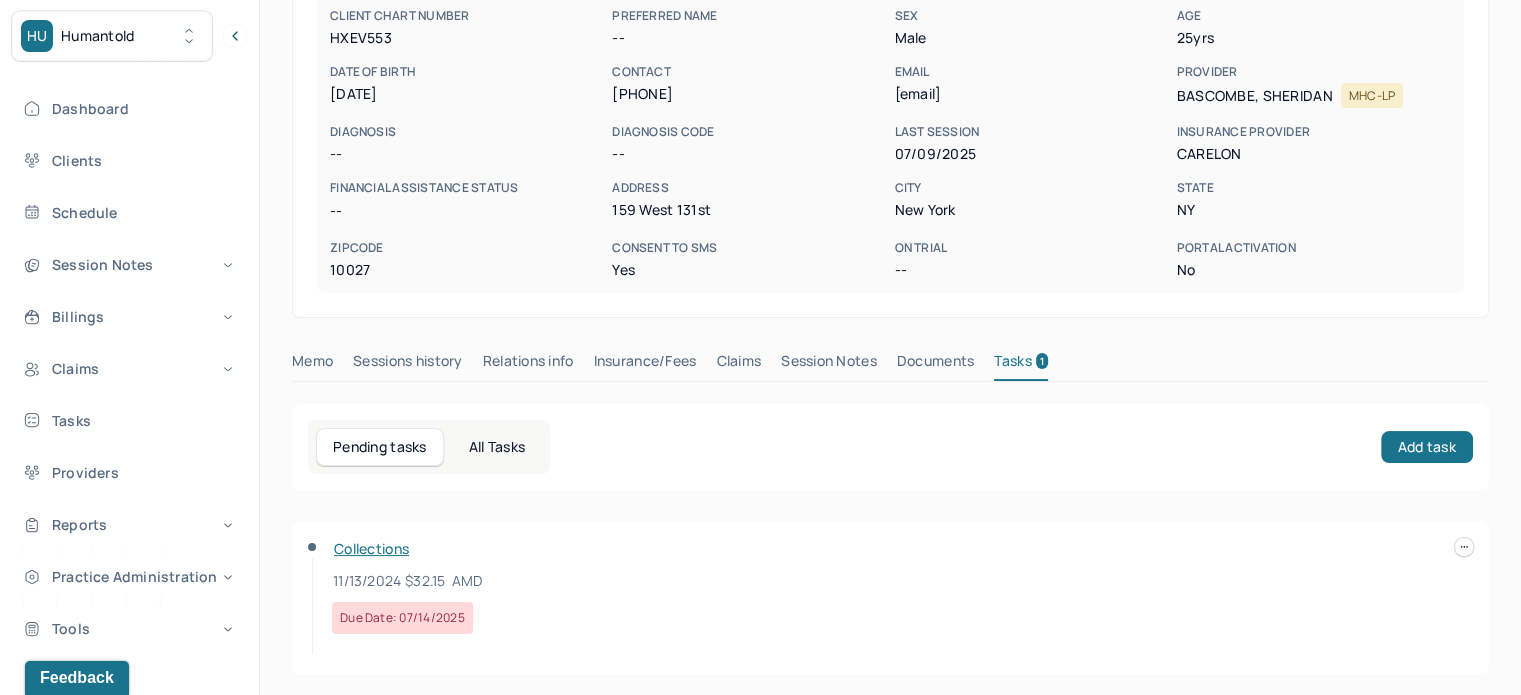 scroll, scrollTop: 212, scrollLeft: 0, axis: vertical 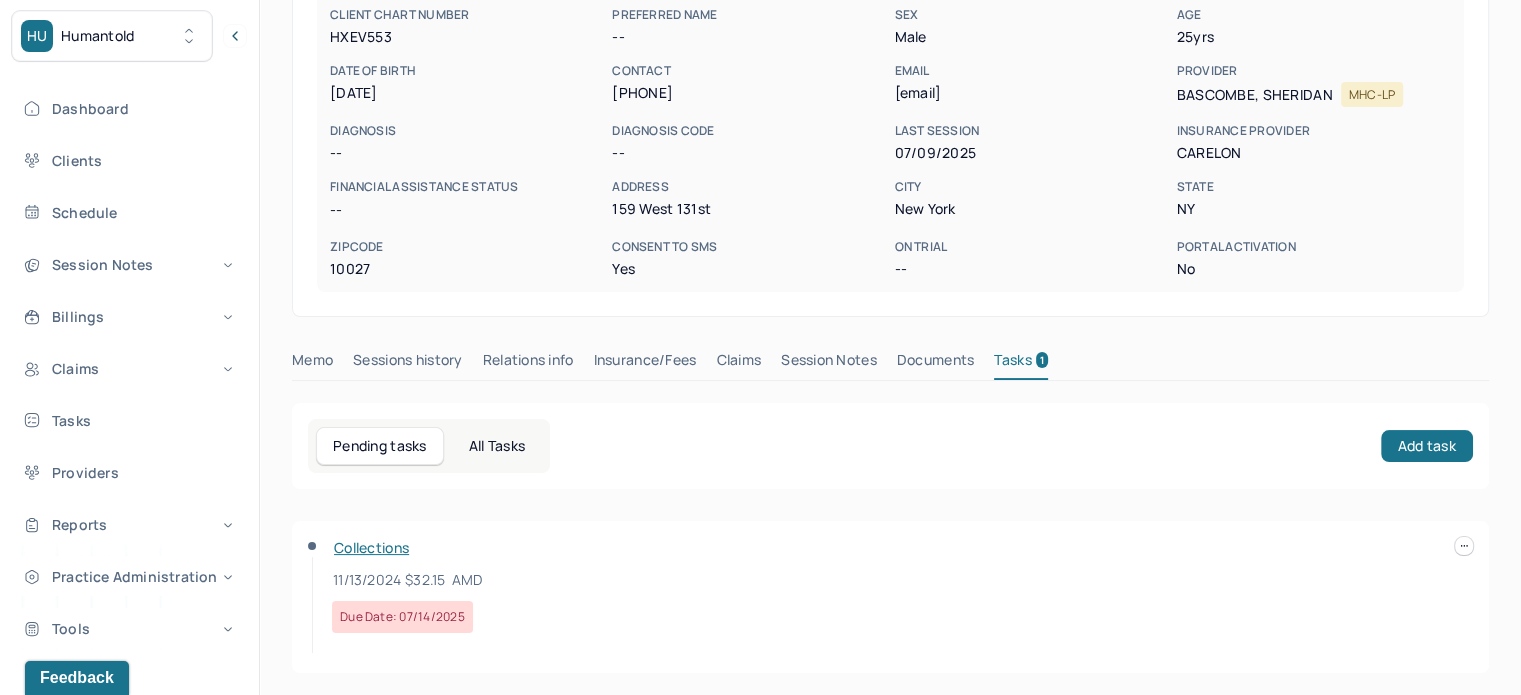 click at bounding box center (1464, 546) 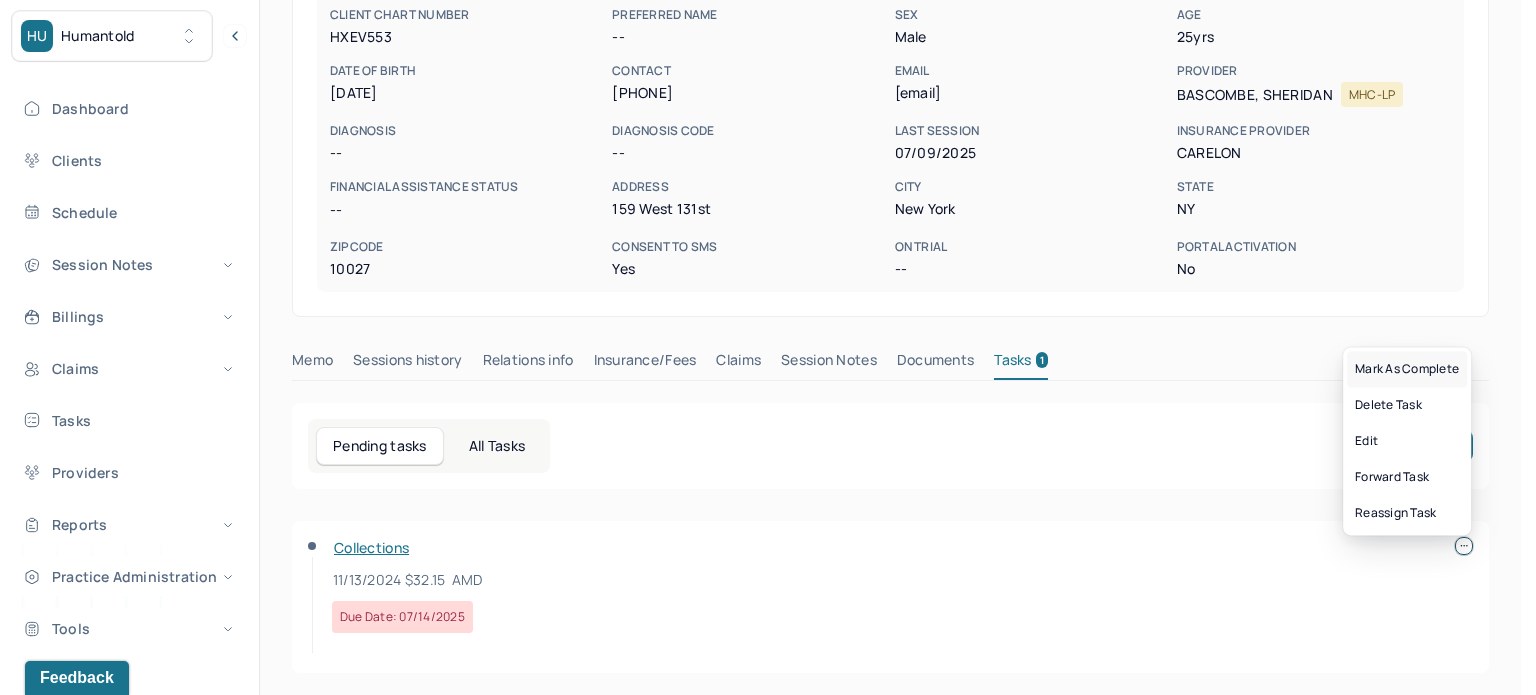 click on "Mark as complete" at bounding box center (1407, 369) 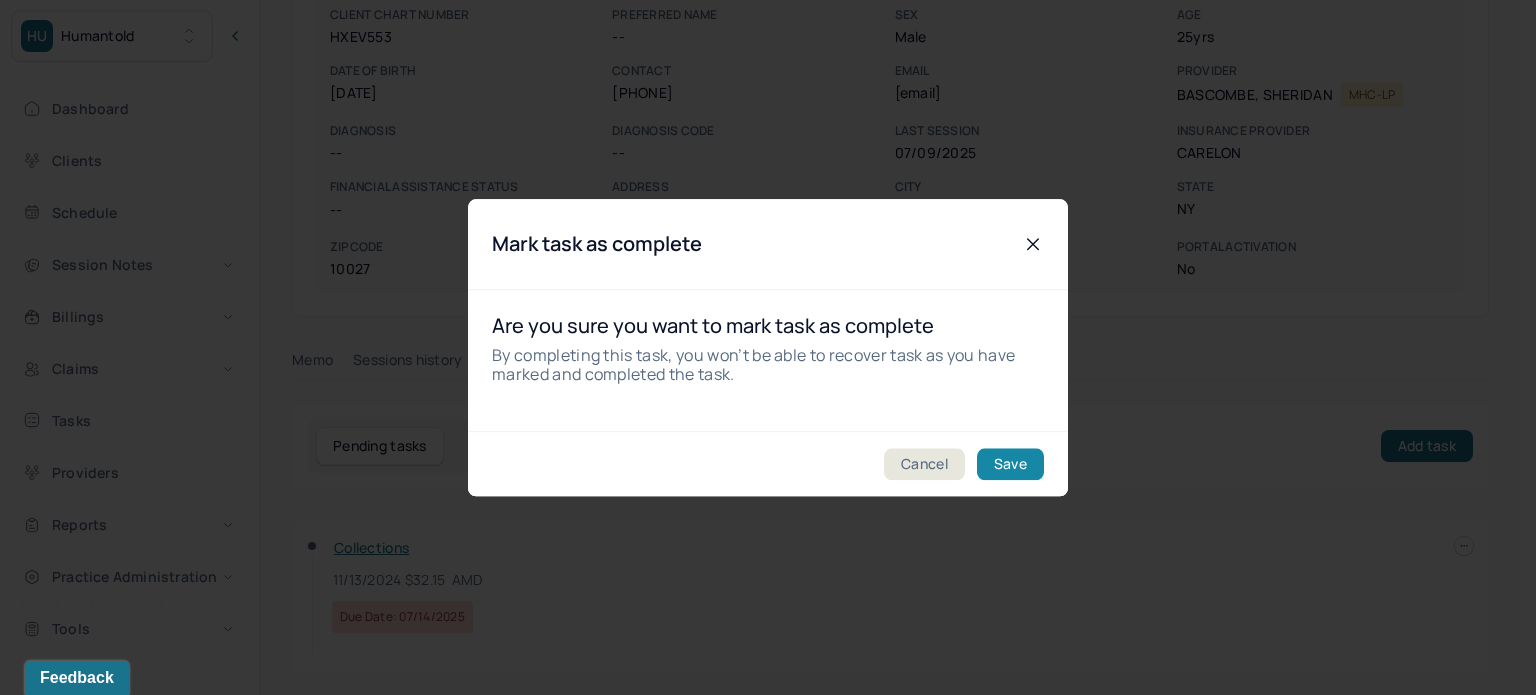click on "Save" at bounding box center (1010, 464) 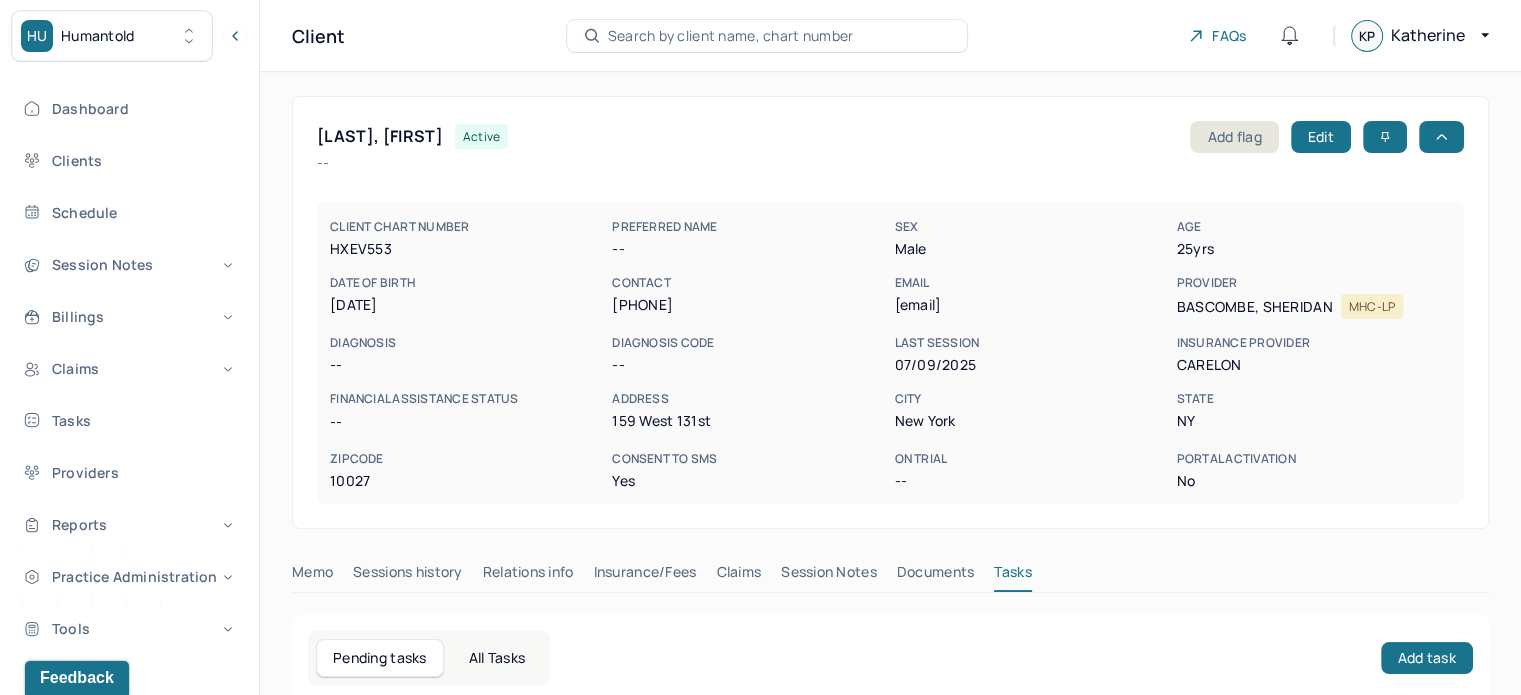 scroll, scrollTop: 180, scrollLeft: 0, axis: vertical 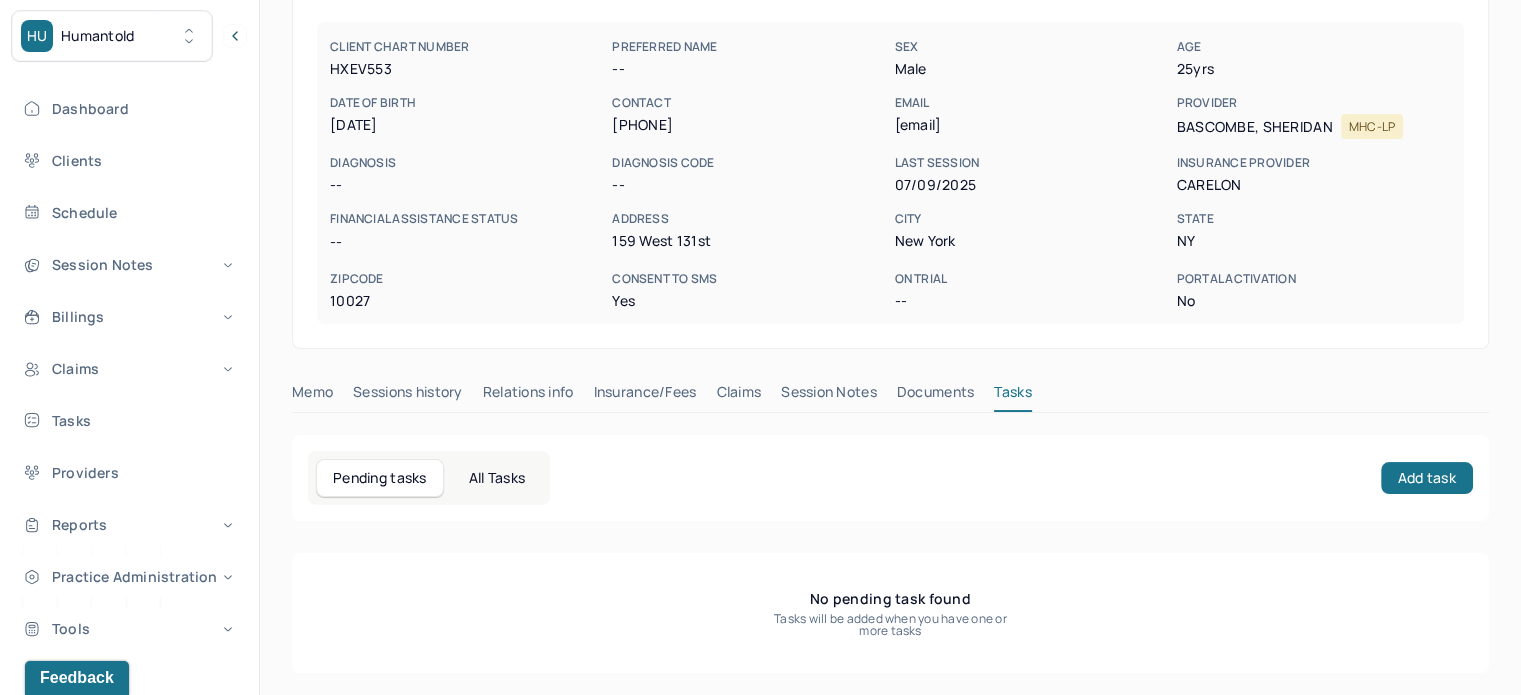 click on "Claims" at bounding box center (738, 396) 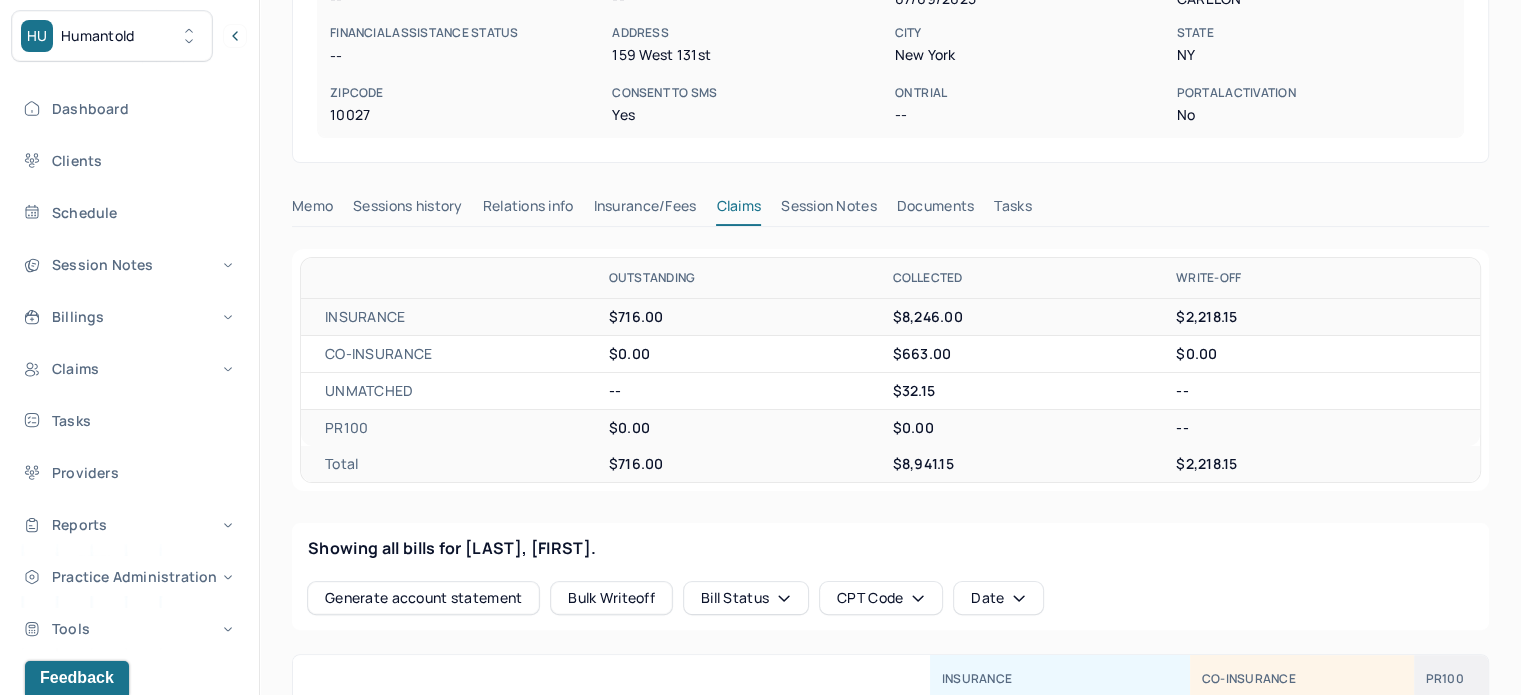 scroll, scrollTop: 680, scrollLeft: 0, axis: vertical 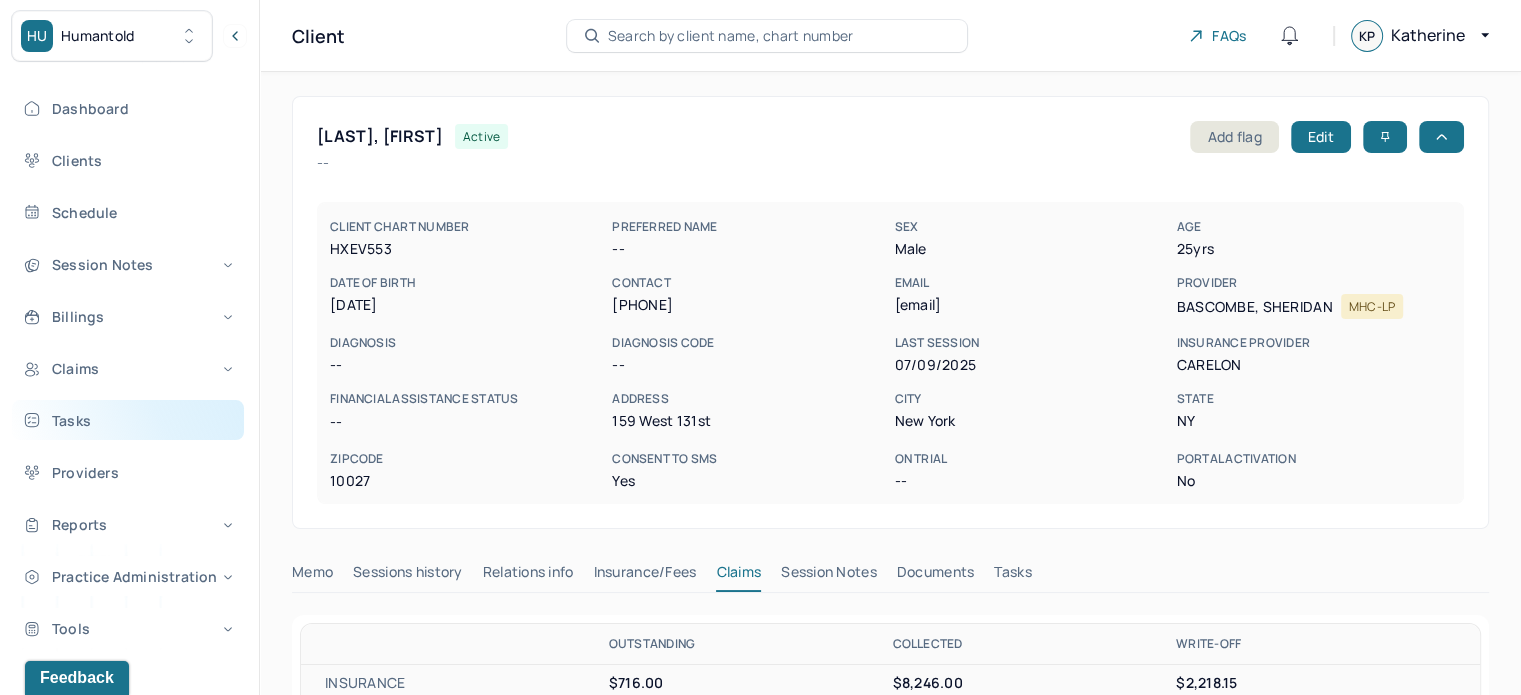 click on "Tasks" at bounding box center [128, 420] 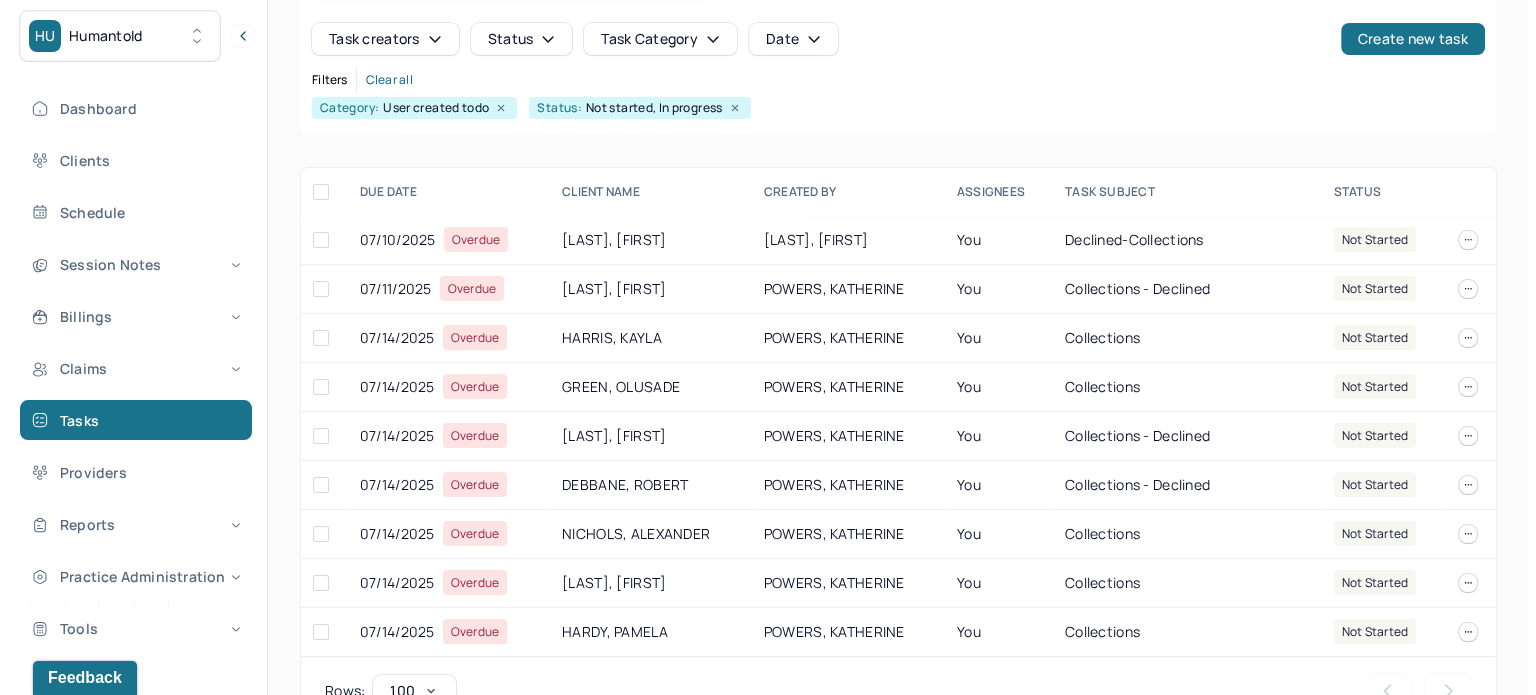 scroll, scrollTop: 200, scrollLeft: 0, axis: vertical 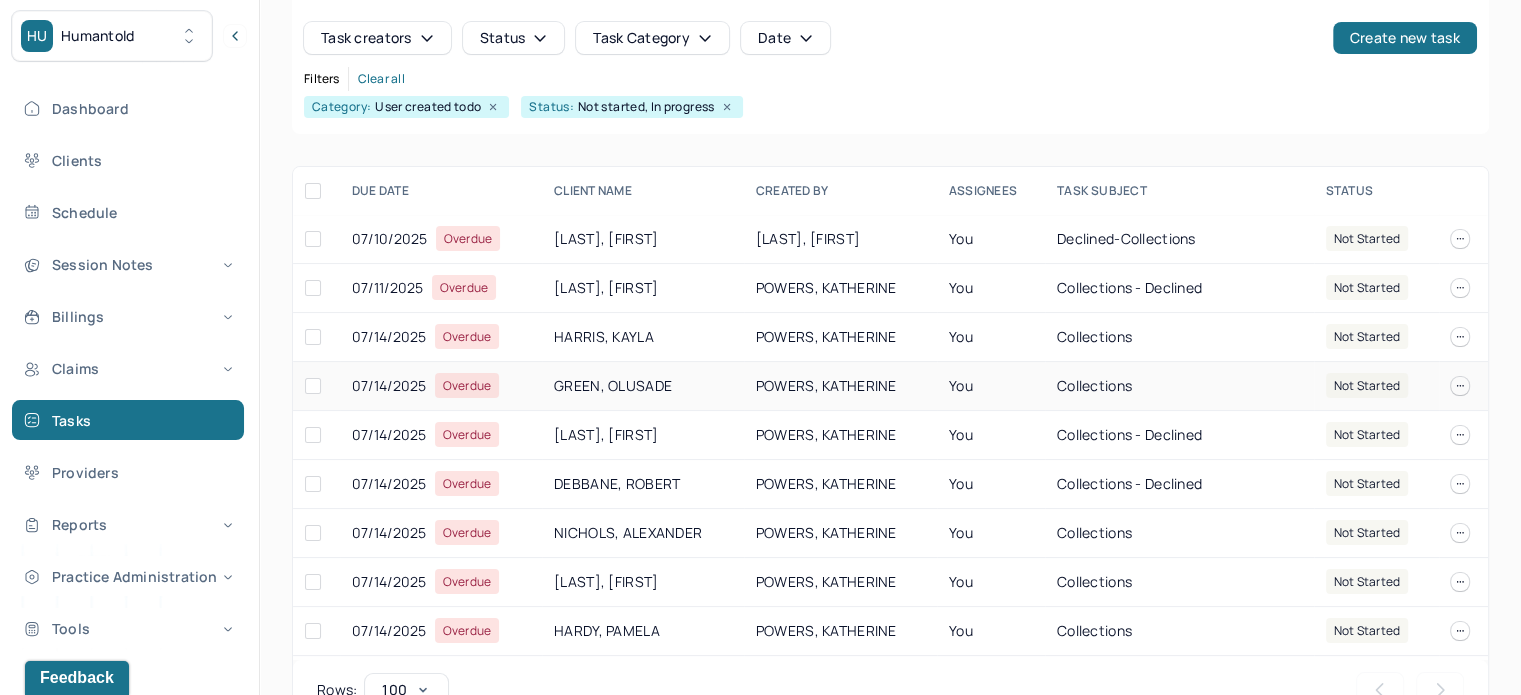 click on "GREEN, OLUSADE" at bounding box center [643, 386] 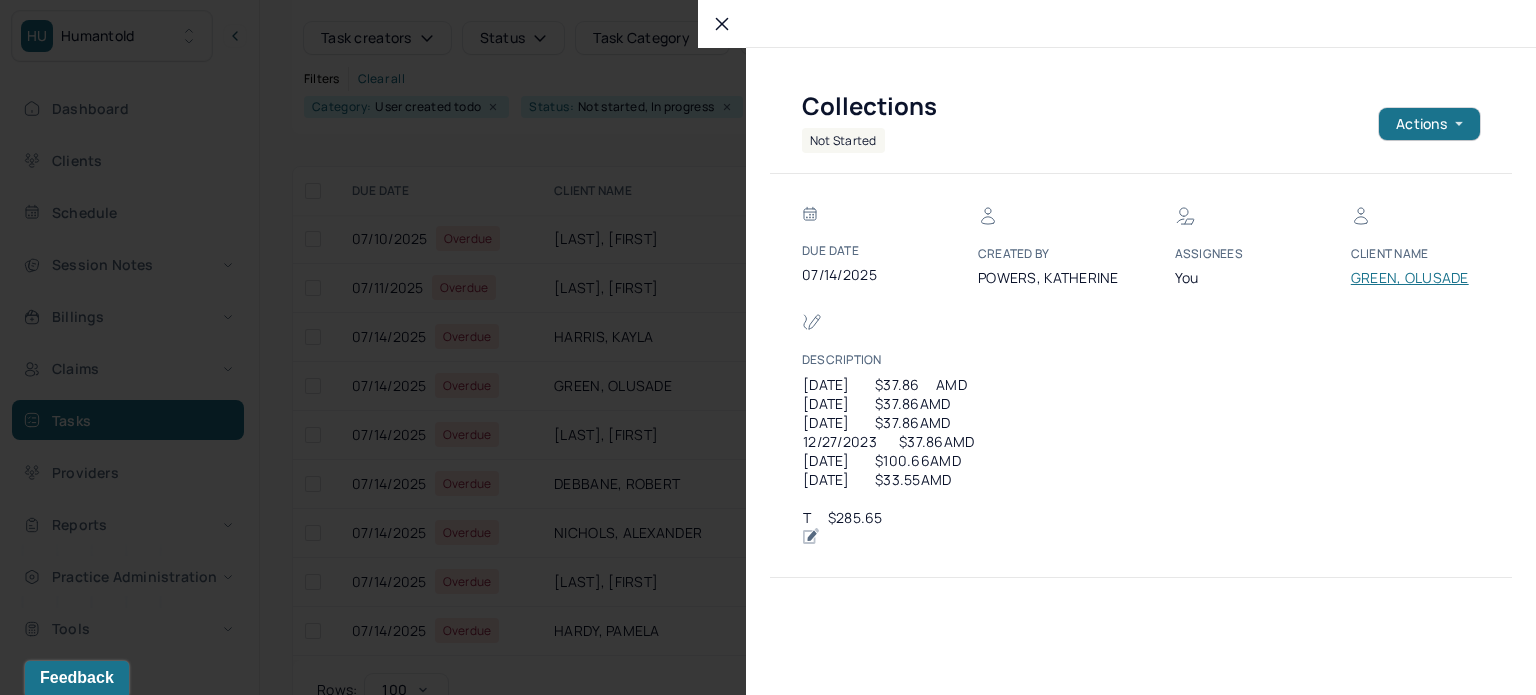 click on "GREEN, OLUSADE" at bounding box center (1411, 278) 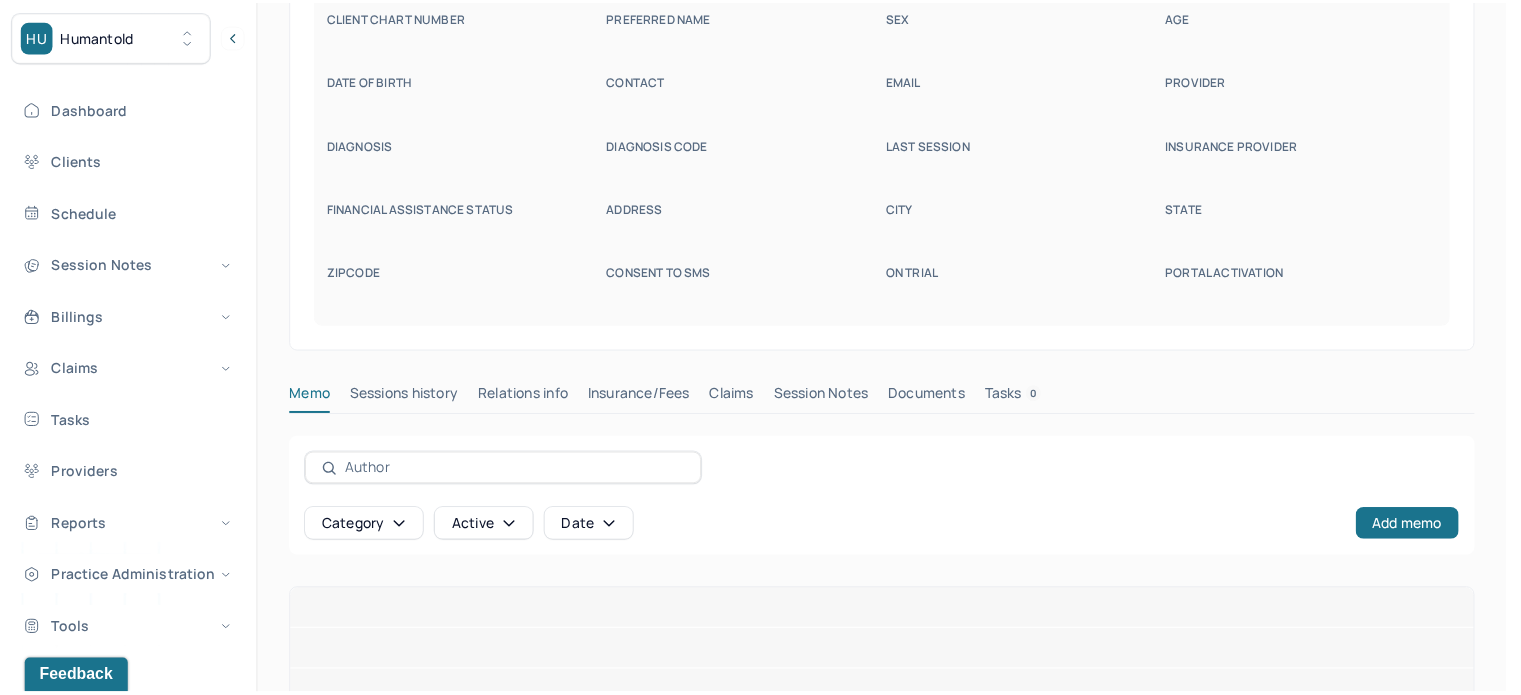 scroll, scrollTop: 128, scrollLeft: 0, axis: vertical 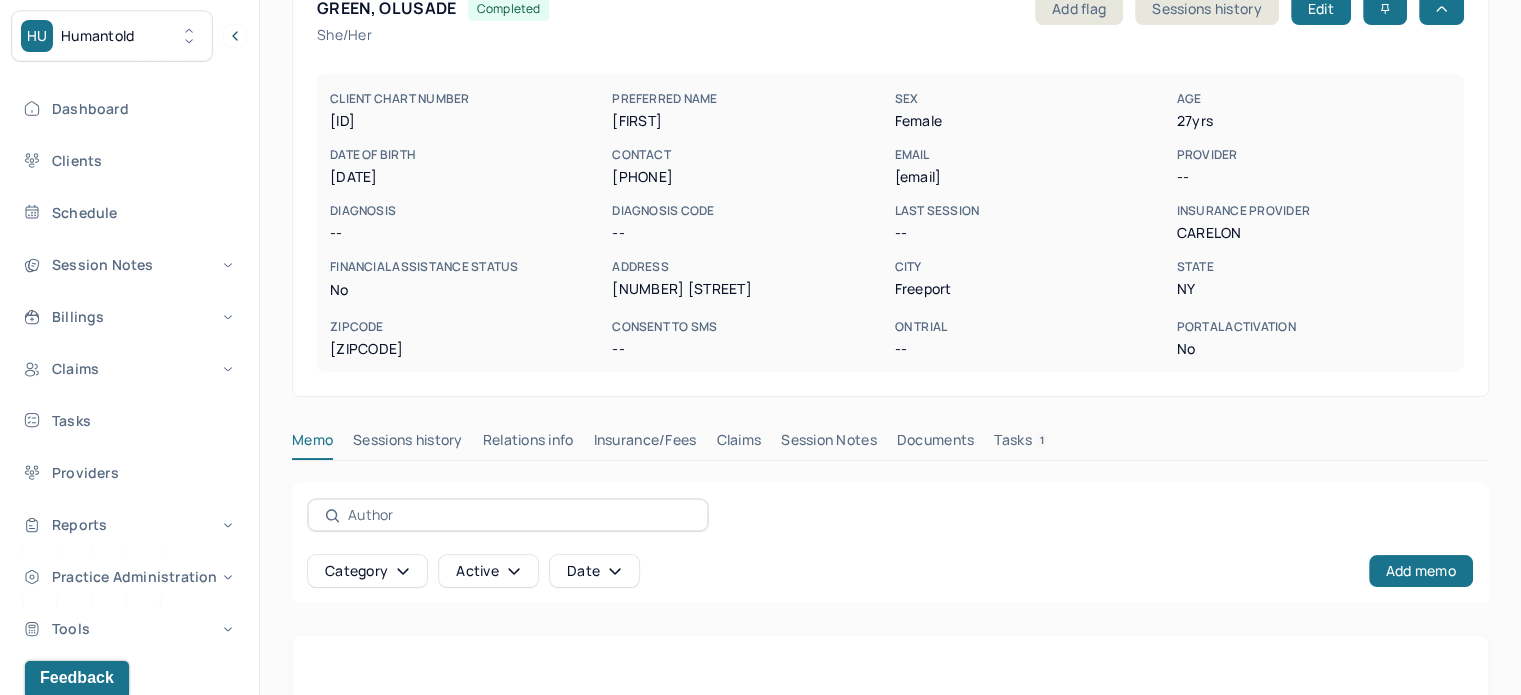 click on "sade.g.green@gmail.com" at bounding box center (1031, 177) 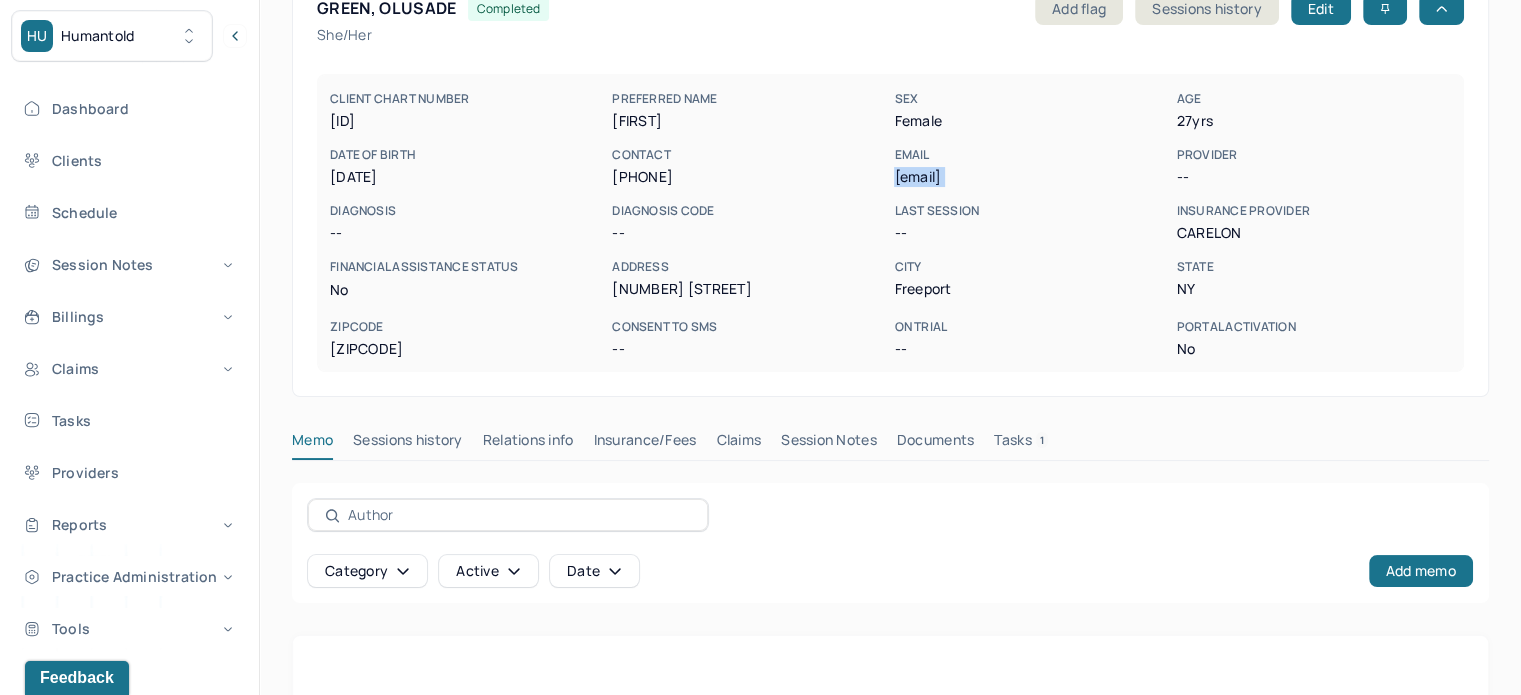click on "sade.g.green@gmail.com" at bounding box center [1031, 177] 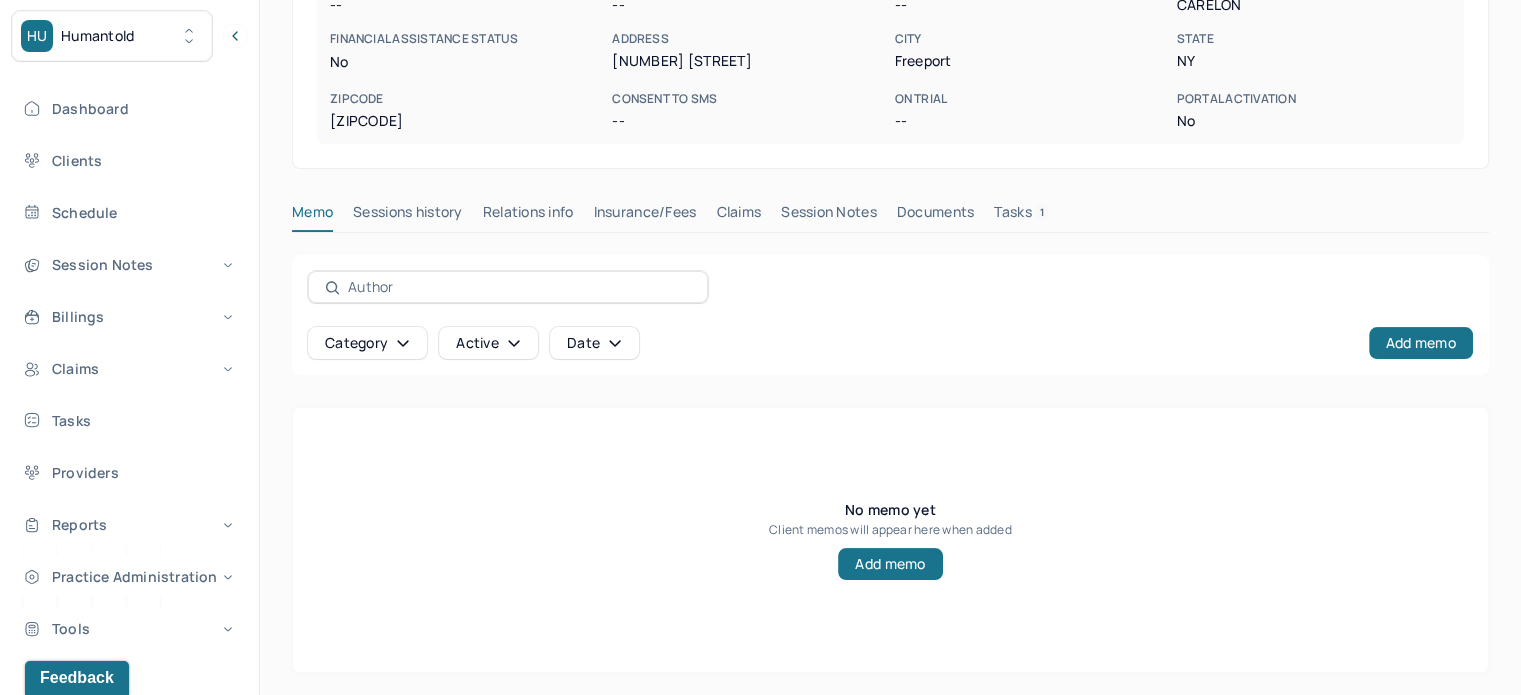click on "Tasks 1" at bounding box center [1021, 216] 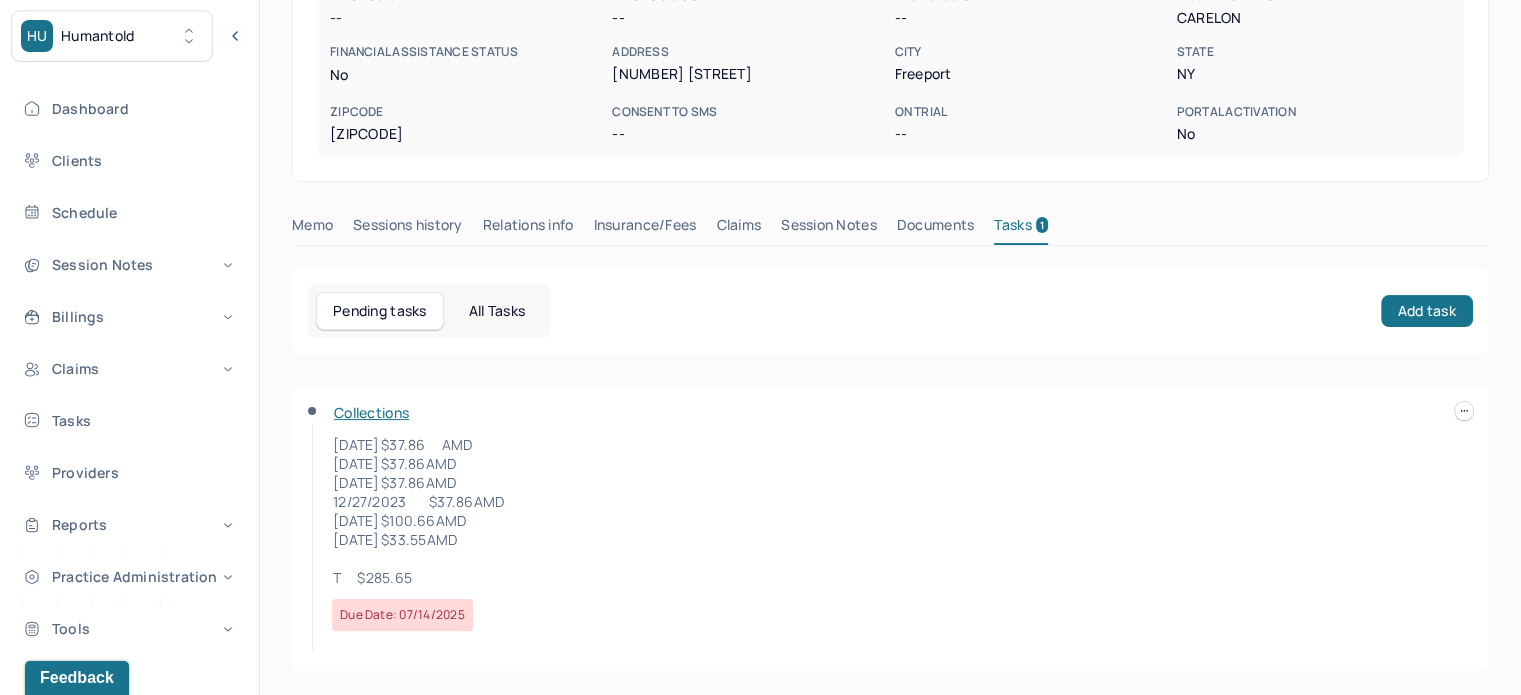 scroll, scrollTop: 342, scrollLeft: 0, axis: vertical 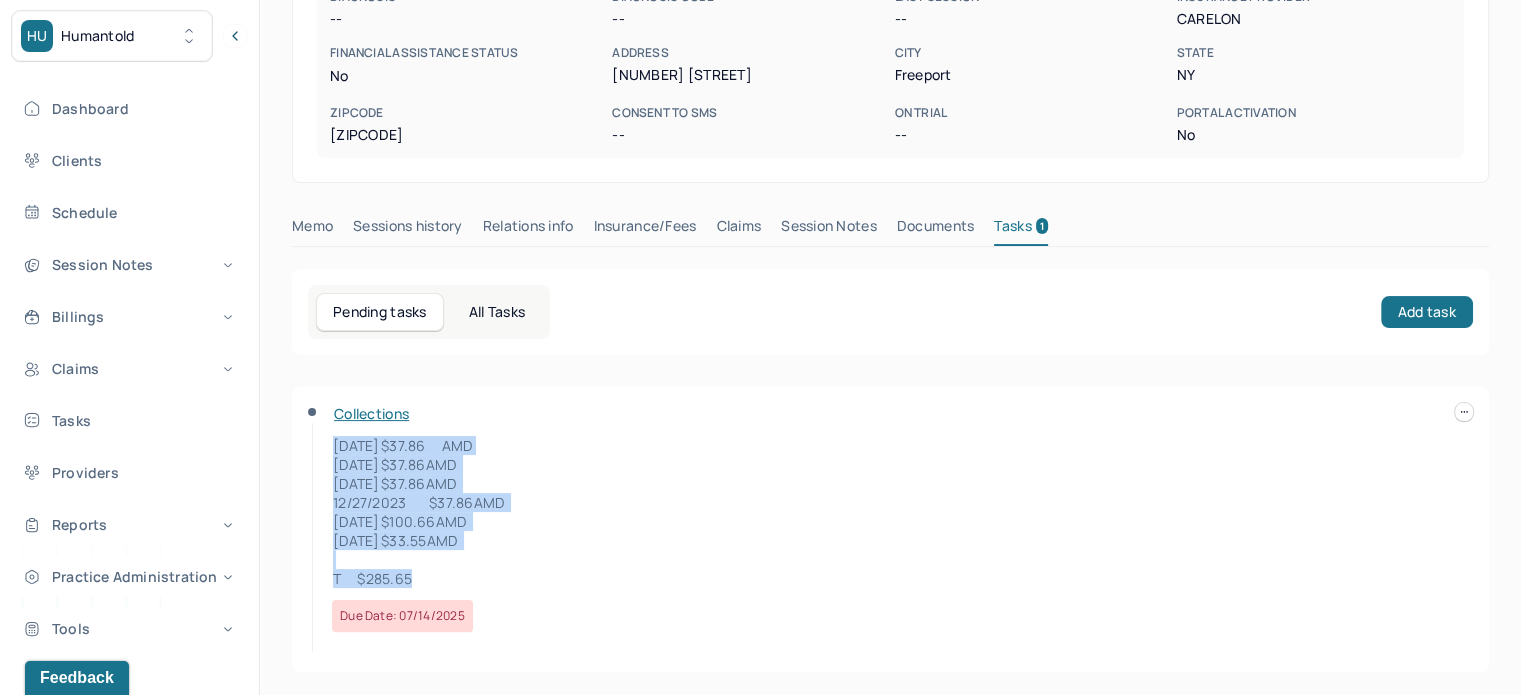 drag, startPoint x: 431, startPoint y: 581, endPoint x: 328, endPoint y: 446, distance: 169.80577 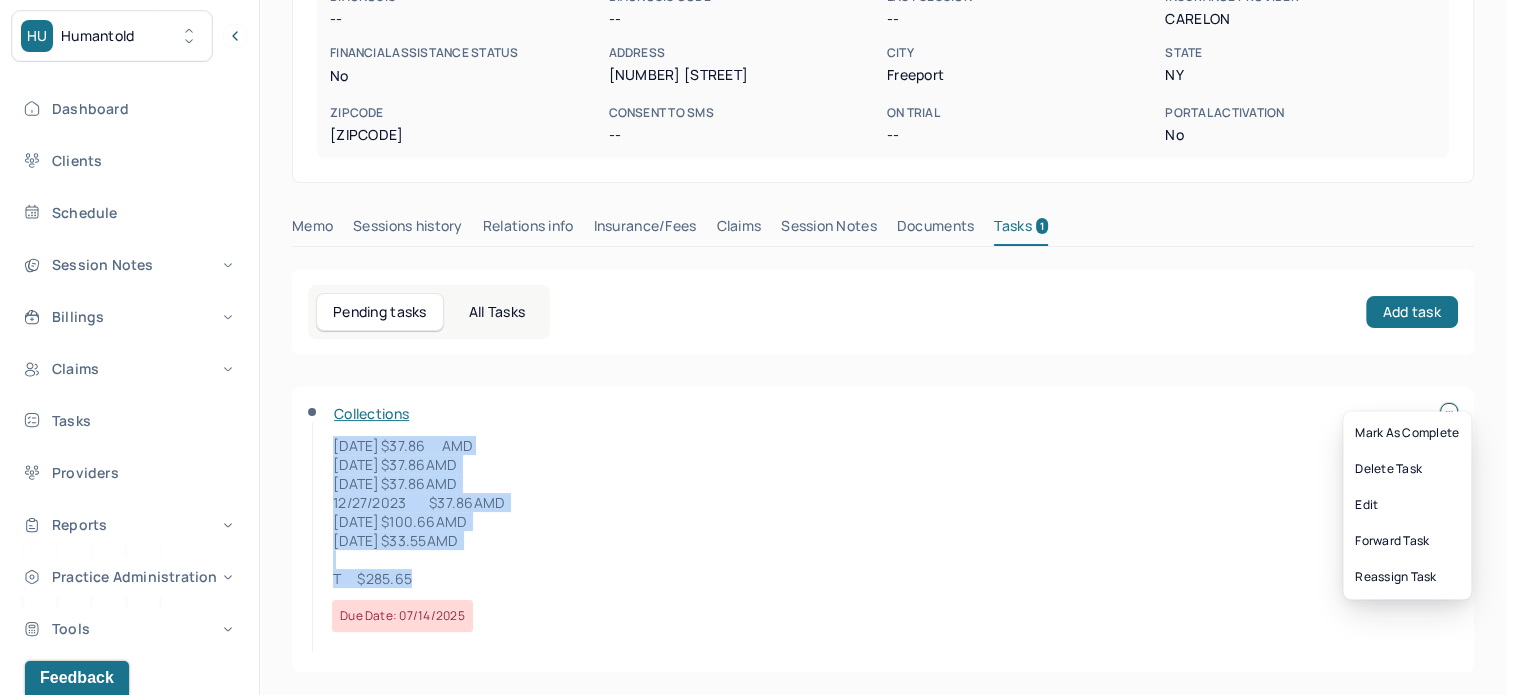 click on "HU Humantold       Dashboard Clients Schedule Session Notes Billings Claims Tasks Providers Reports Practice Administration Tools KP Katherine   Powers clientsupport,biller   Logout Client   Search by client name, chart number     FAQs     KP Katherine GREEN, OLUSADE completed   Add flag     Edit               she/her CLIENT CHART NUMBER GEFF507 PREFERRED NAME Sade SEX female AGE 27  yrs DATE OF BIRTH 05/20/1998  CONTACT (516) 304-2366 EMAIL sade.g.green@gmail.com PROVIDER -- DIAGNOSIS -- DIAGNOSIS CODE -- LAST SESSION -- insurance provider CARELON FINANCIAL ASSISTANCE STATUS no Address 388 Pennsylvania Avenue City Freeport State NY Zipcode 11520 Consent to Sms -- On Trial -- Portal Activation No   Memo     Sessions history     Relations info     Insurance/Fees     Claims     Session Notes     Documents     Tasks 1     Pending tasks     All Tasks     Add task     Collections   11/14/2023	$37.86     AMD 11/28/2023	$37.86     AMD   12/05/2023	$37.86     AMD   12/27/2023	$37.86     AMD" at bounding box center (753, 177) 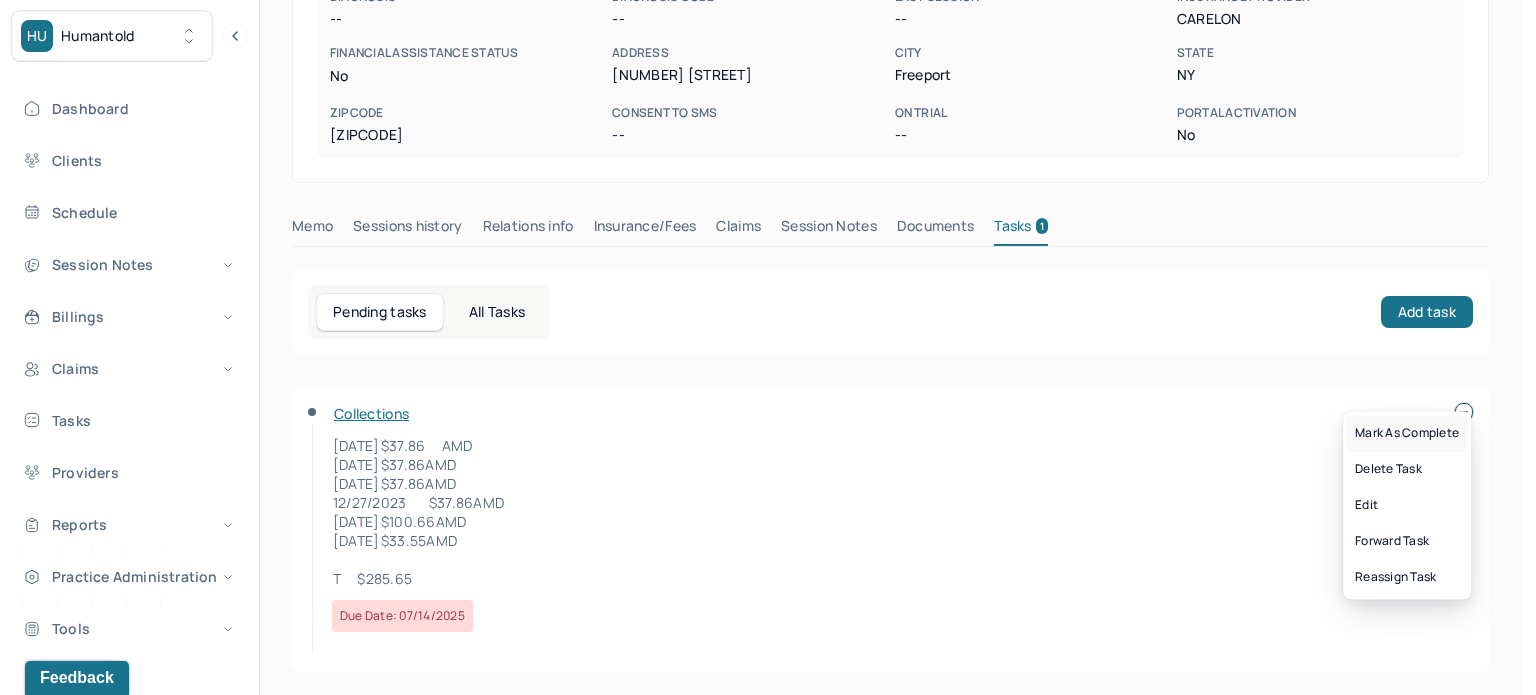 click on "Mark as complete" at bounding box center (1407, 433) 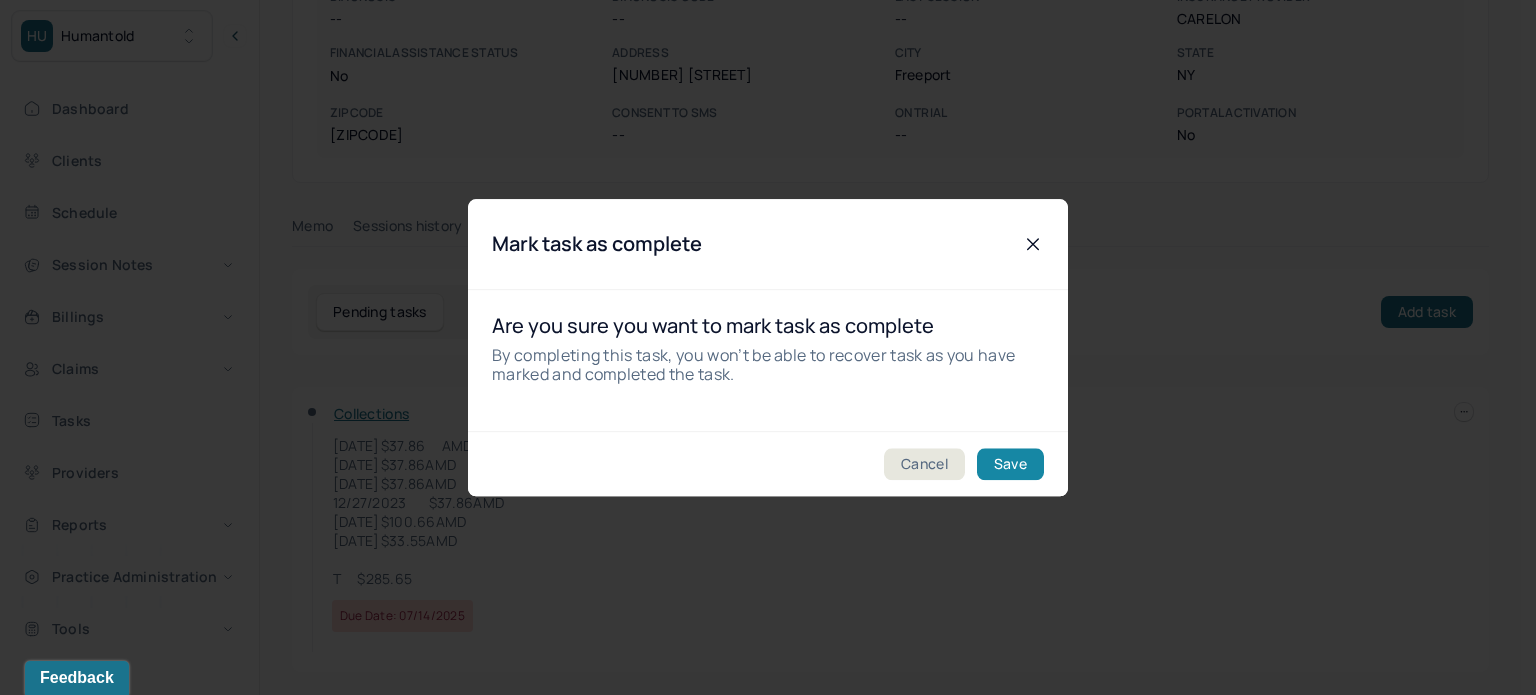 click on "Save" at bounding box center (1010, 464) 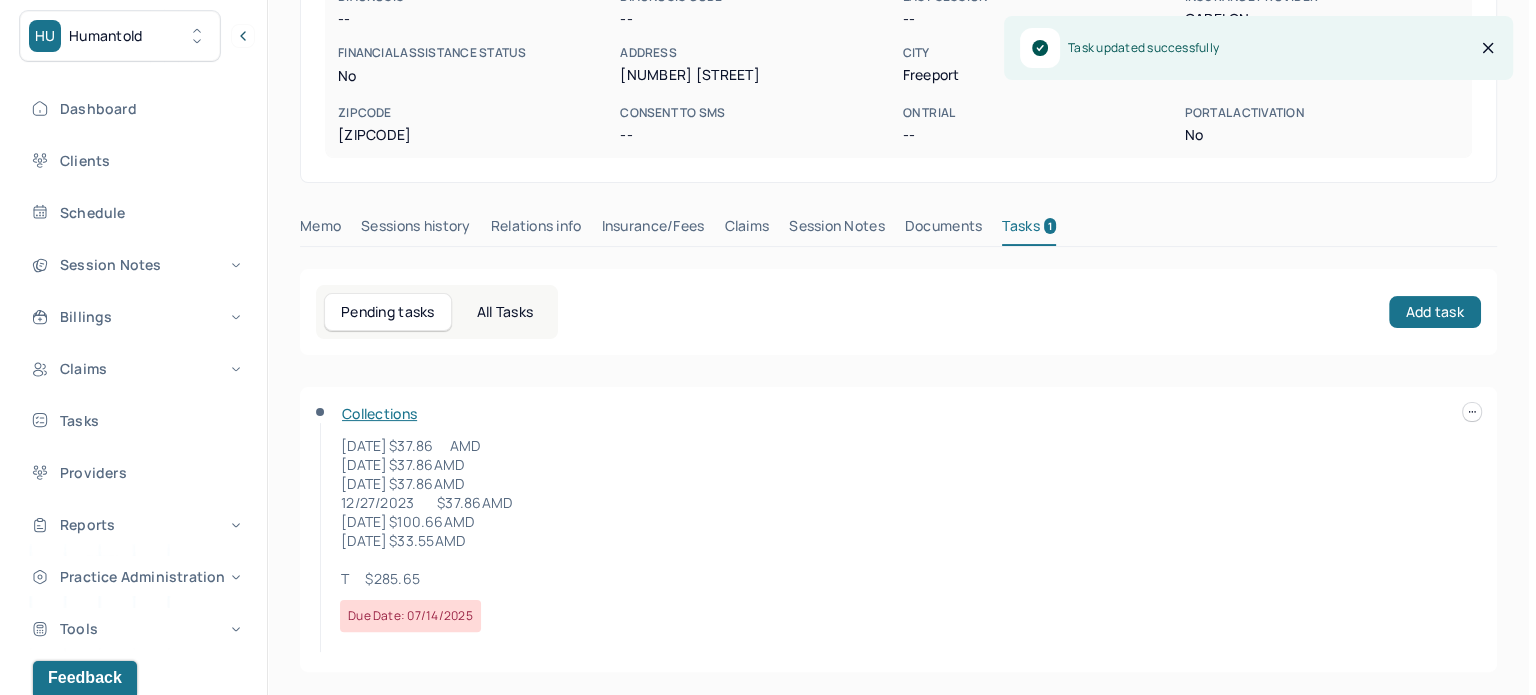scroll, scrollTop: 176, scrollLeft: 0, axis: vertical 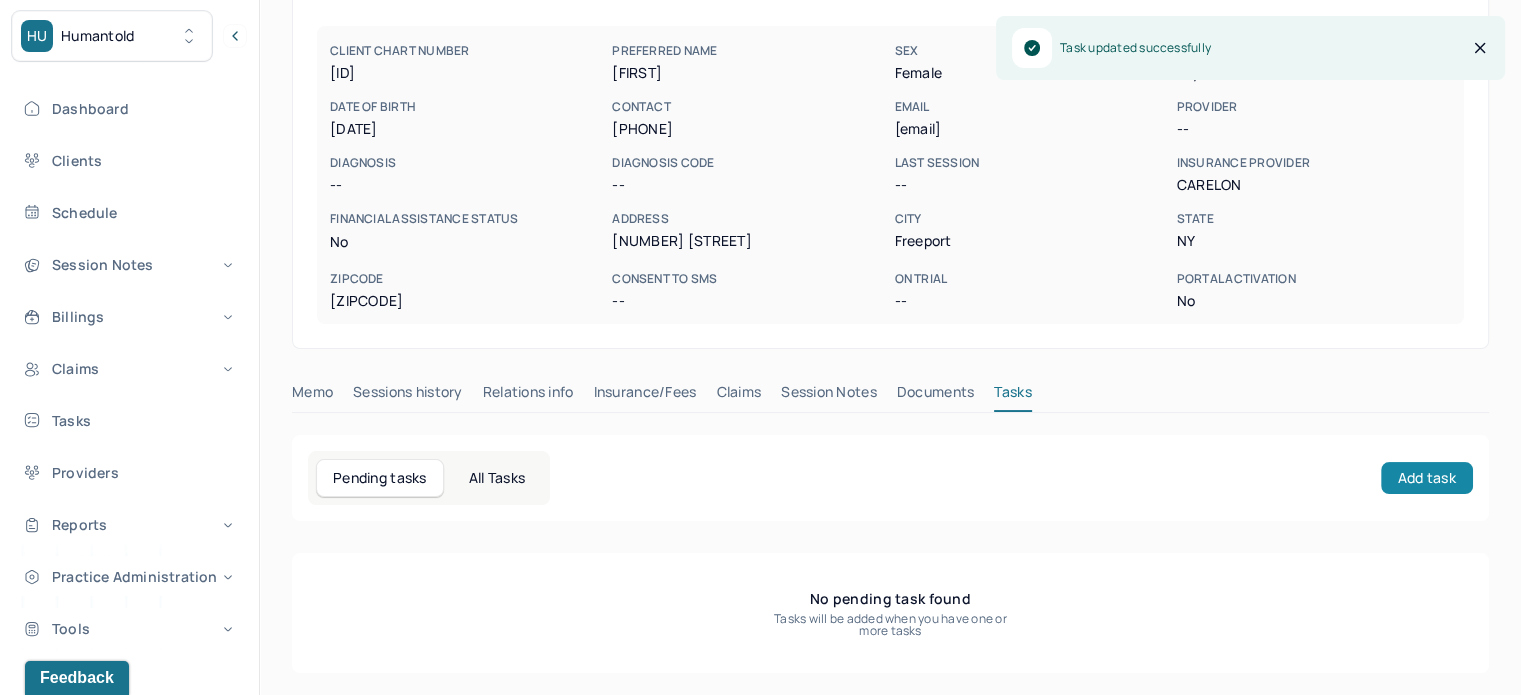 click on "Add task" at bounding box center [1427, 478] 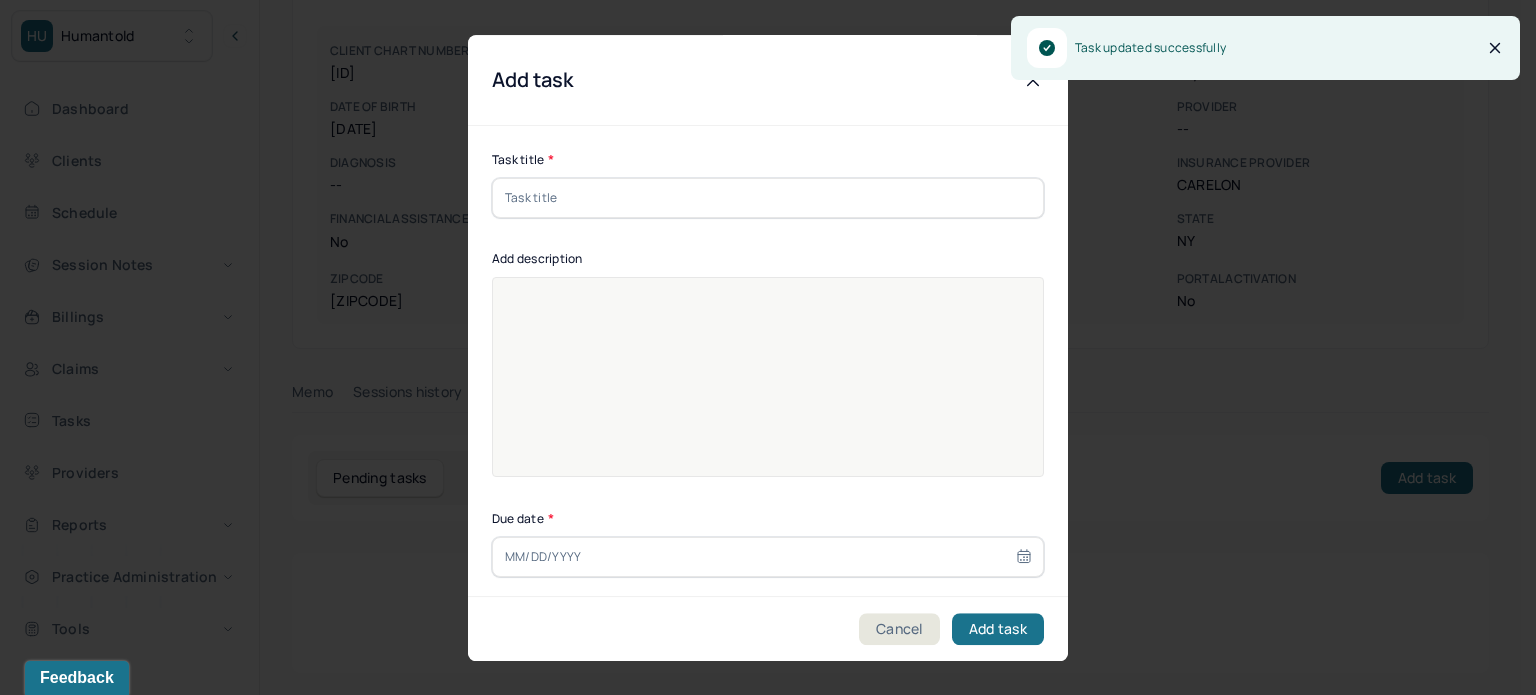 click at bounding box center [768, 198] 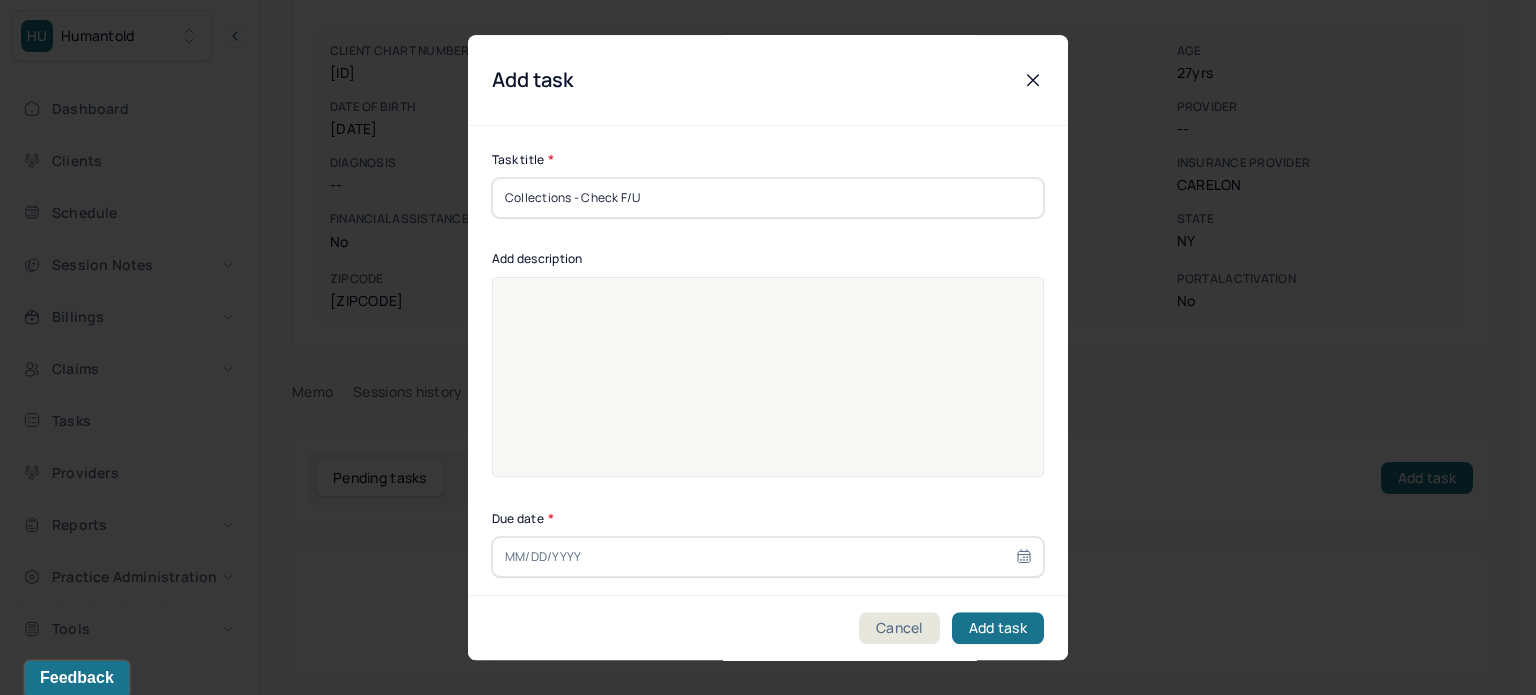type on "Collections - Check F/U" 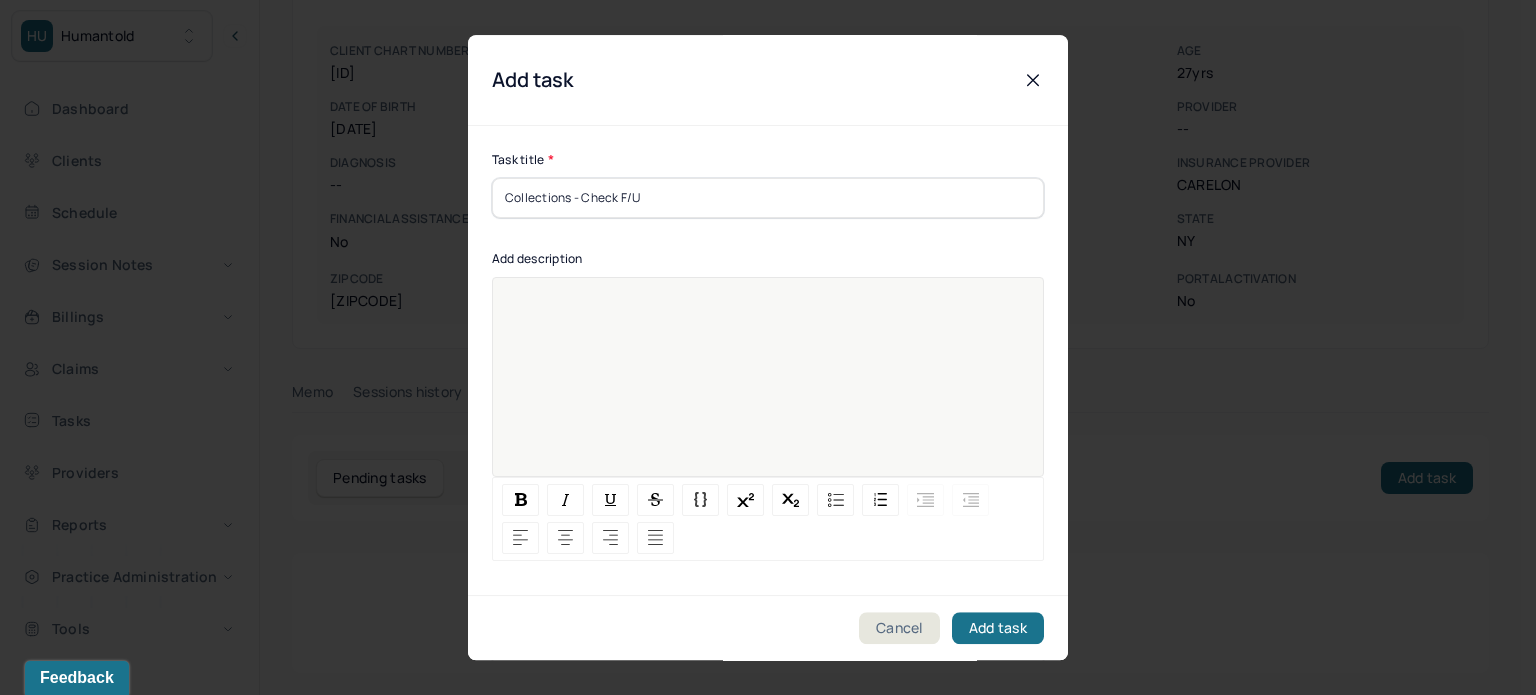 click at bounding box center (768, 390) 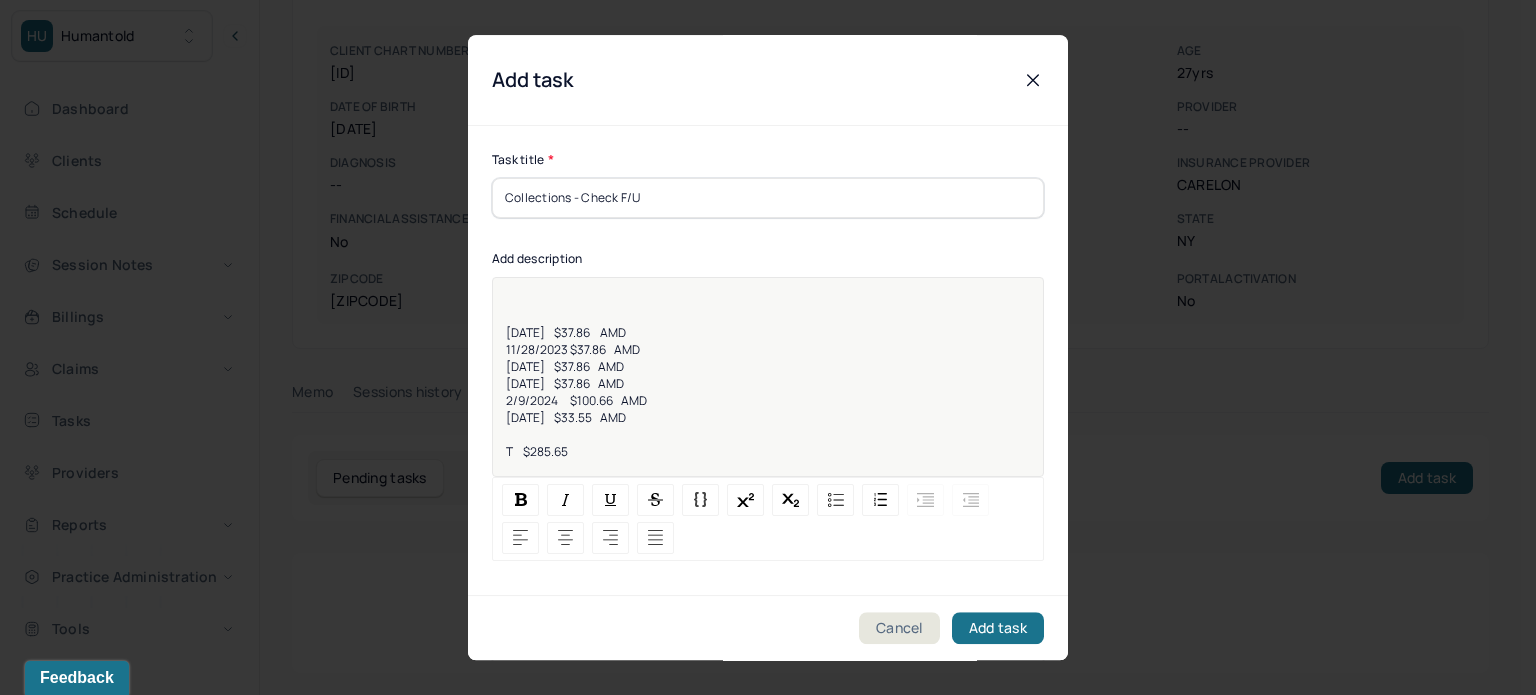 click at bounding box center [768, 298] 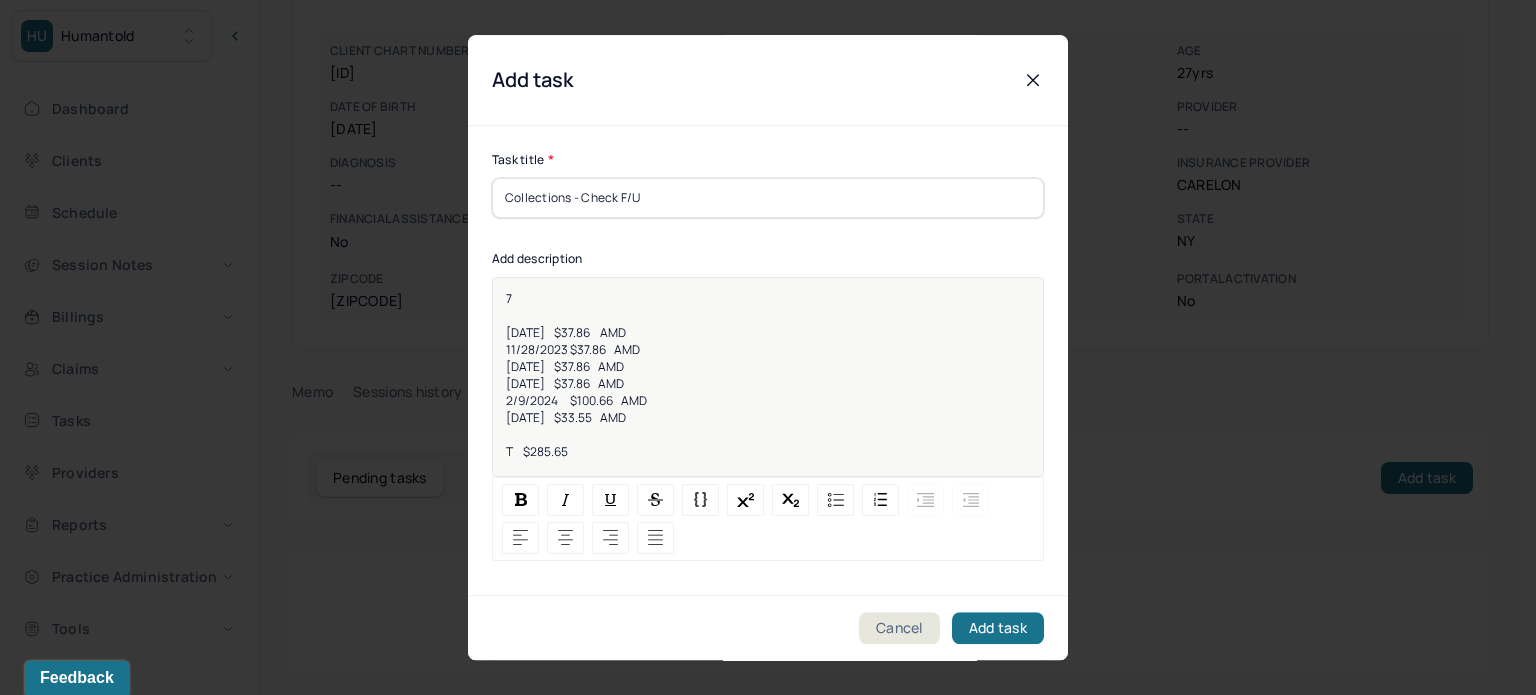 type 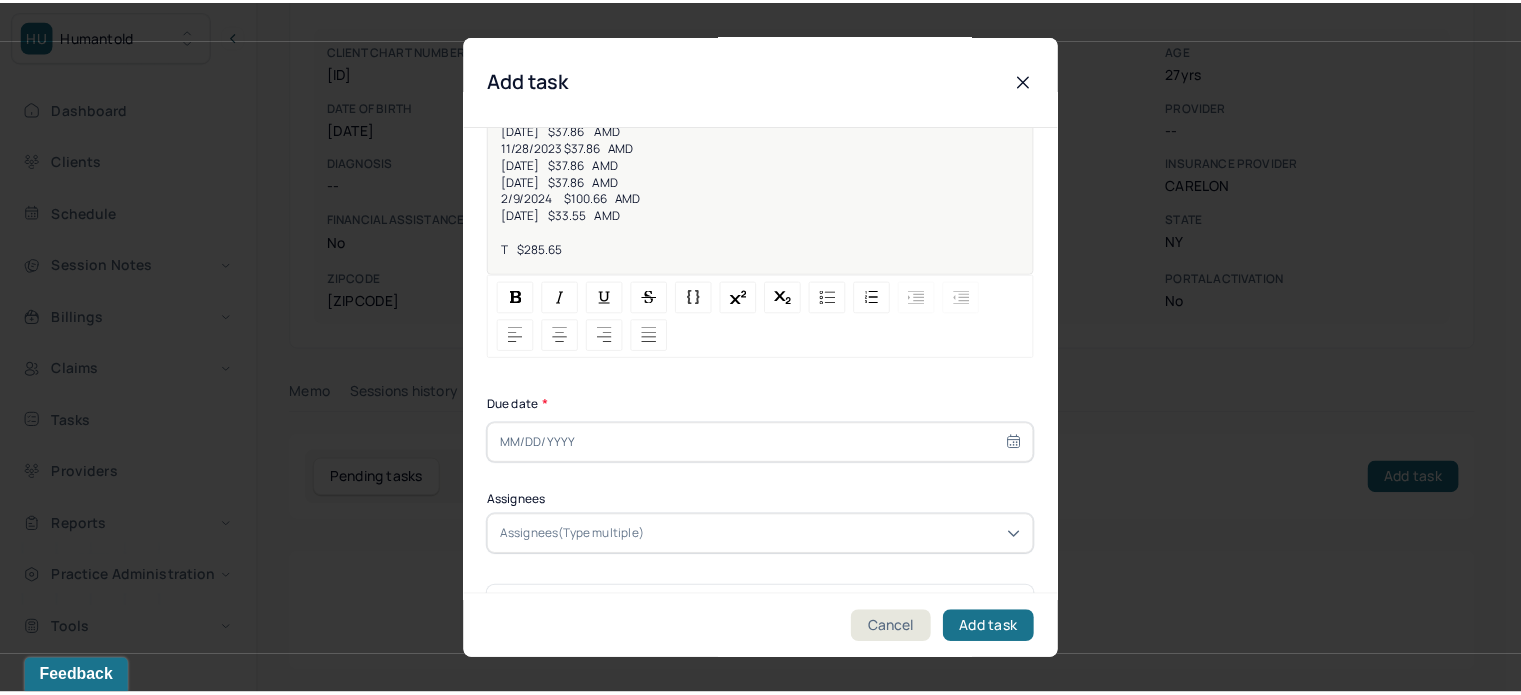 scroll, scrollTop: 256, scrollLeft: 0, axis: vertical 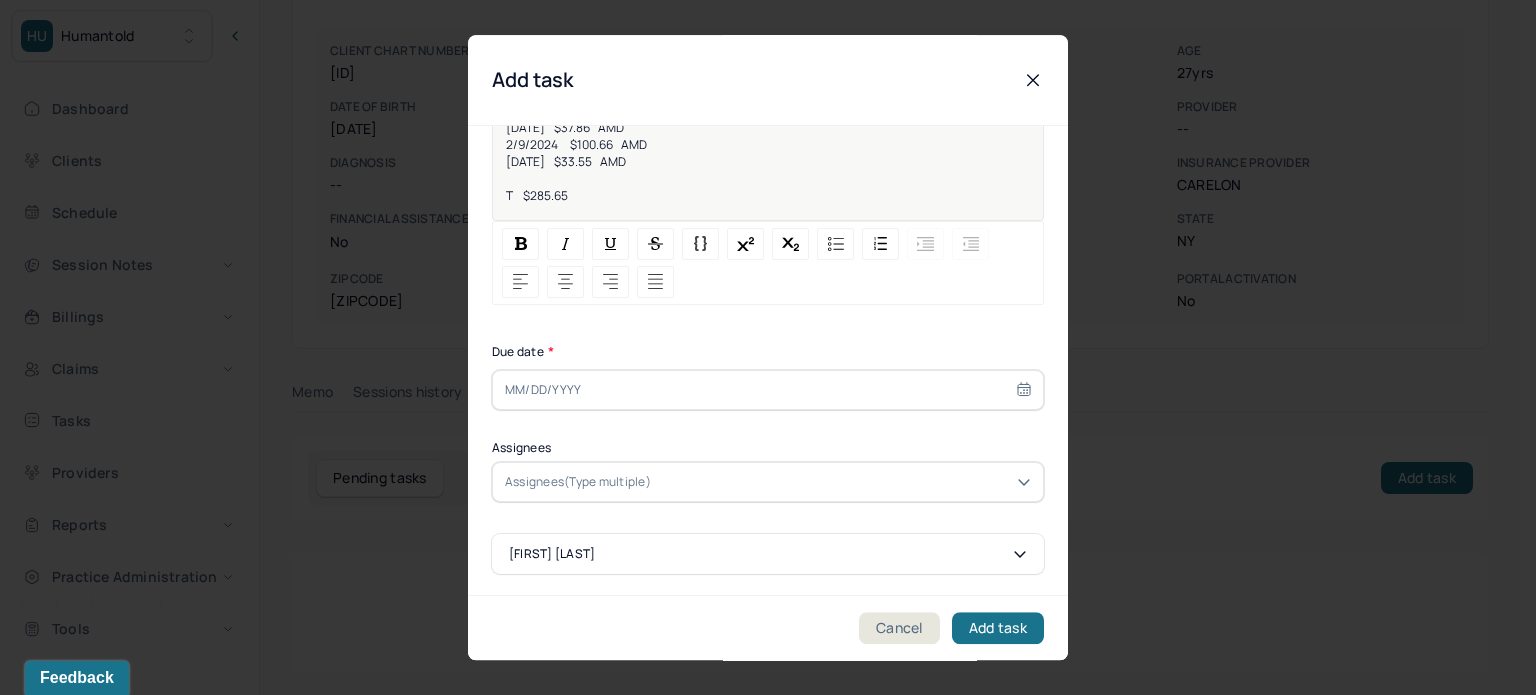 click at bounding box center [768, 390] 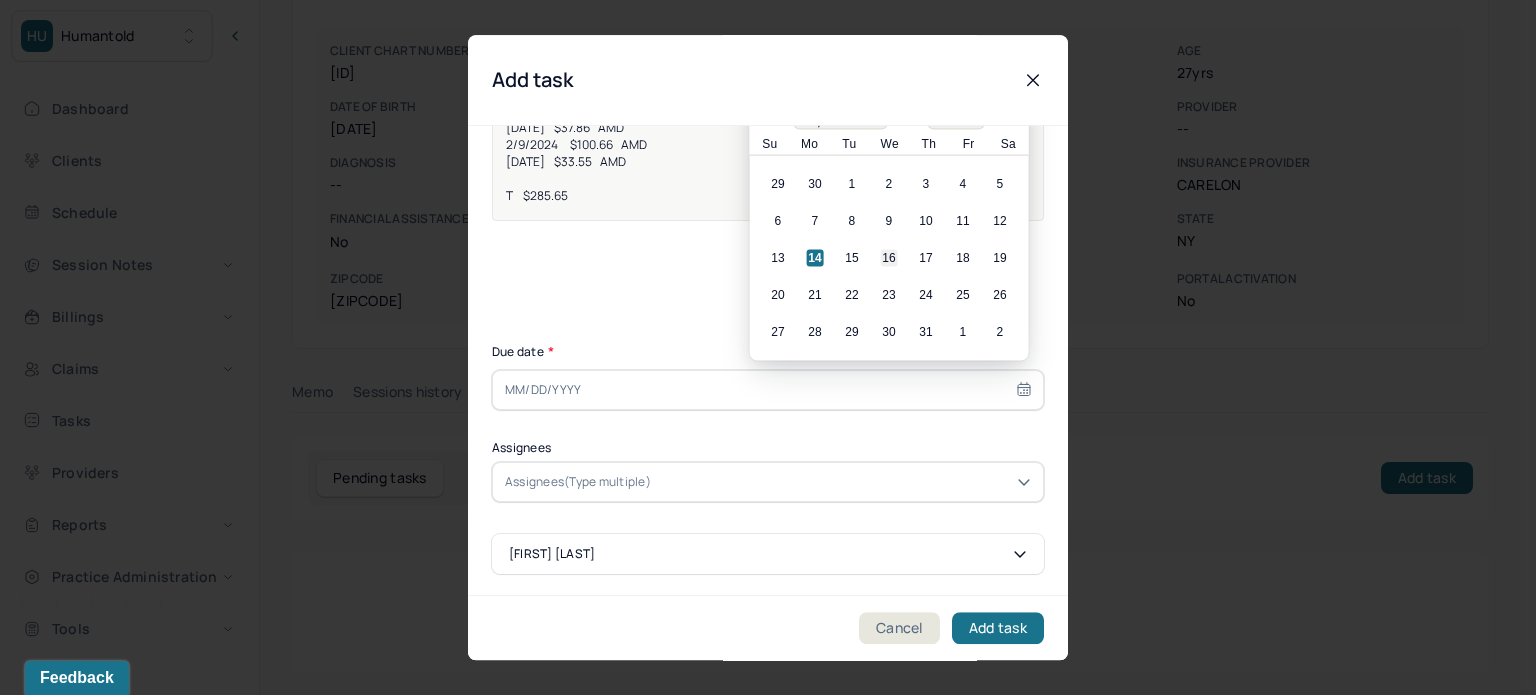 click on "16" at bounding box center (889, 258) 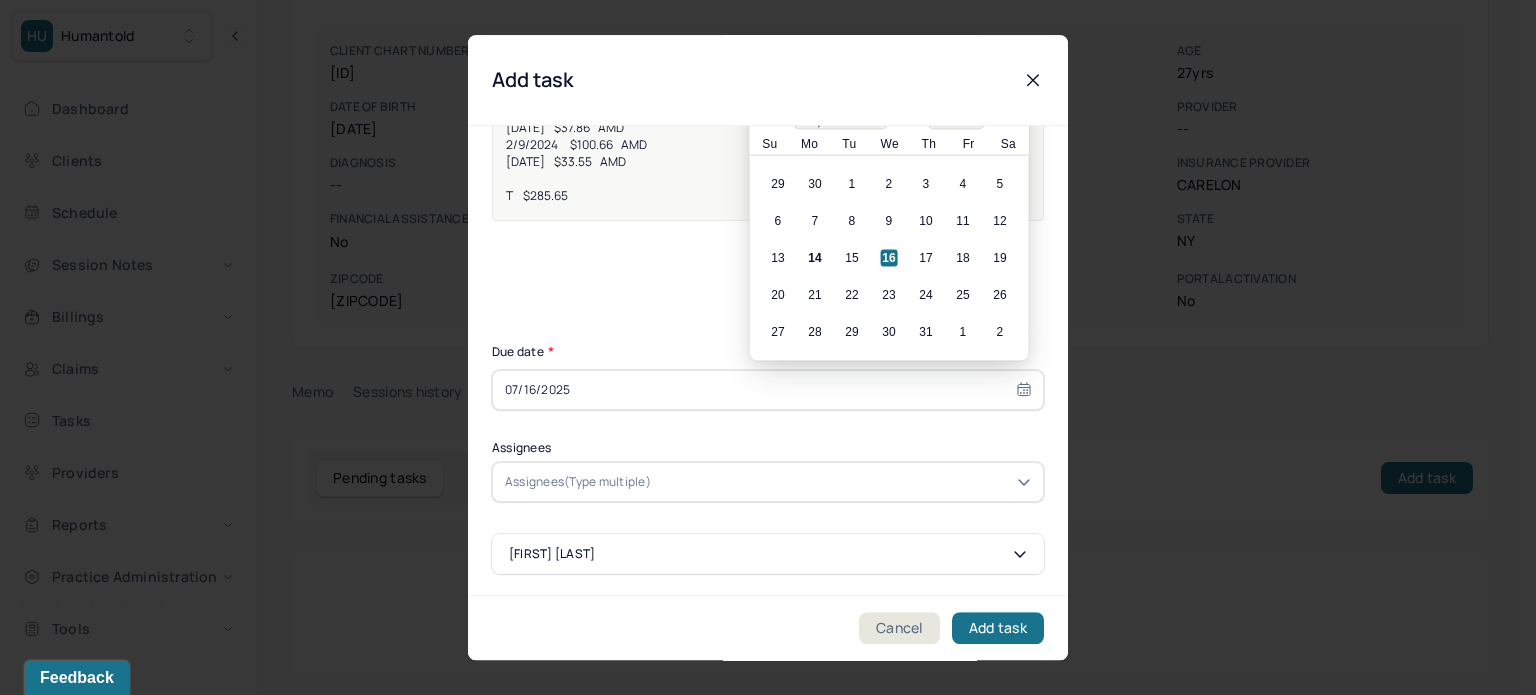 click at bounding box center [843, 482] 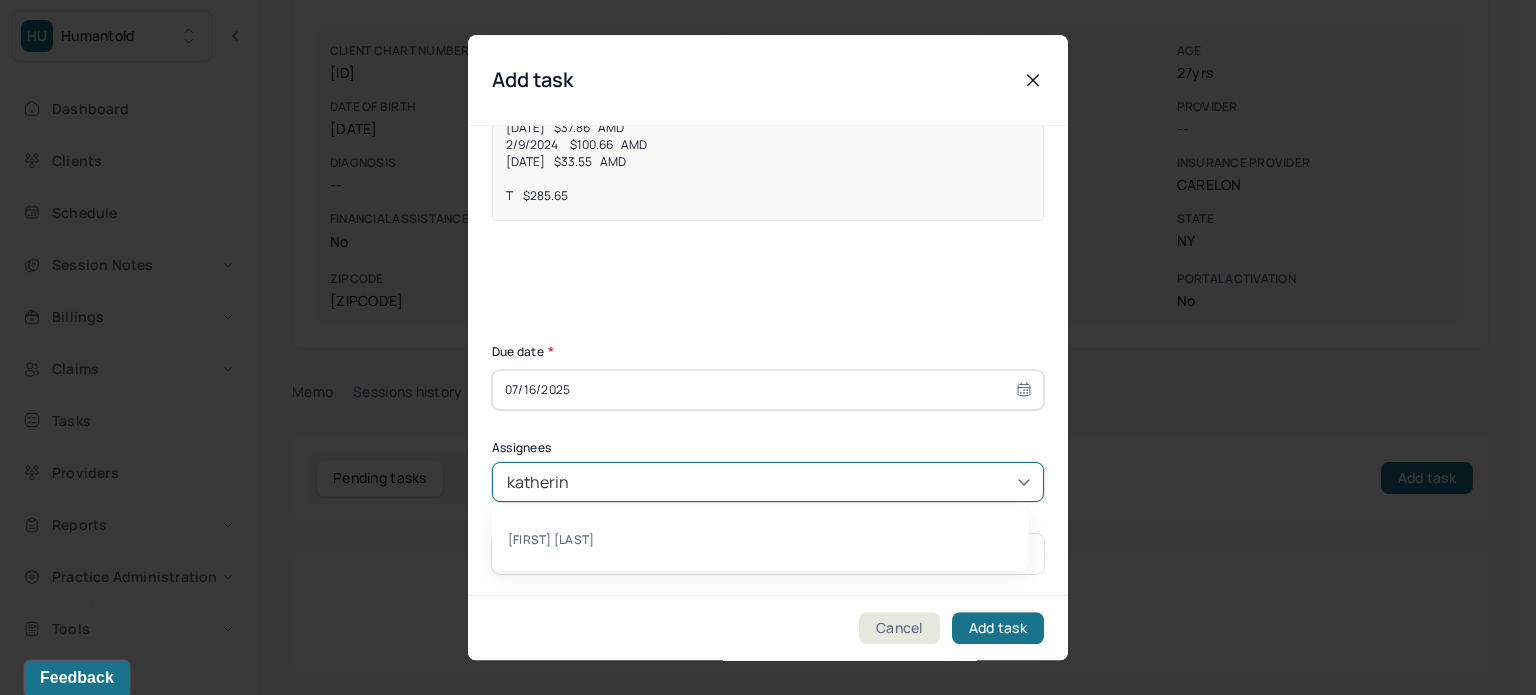 type on "katherine" 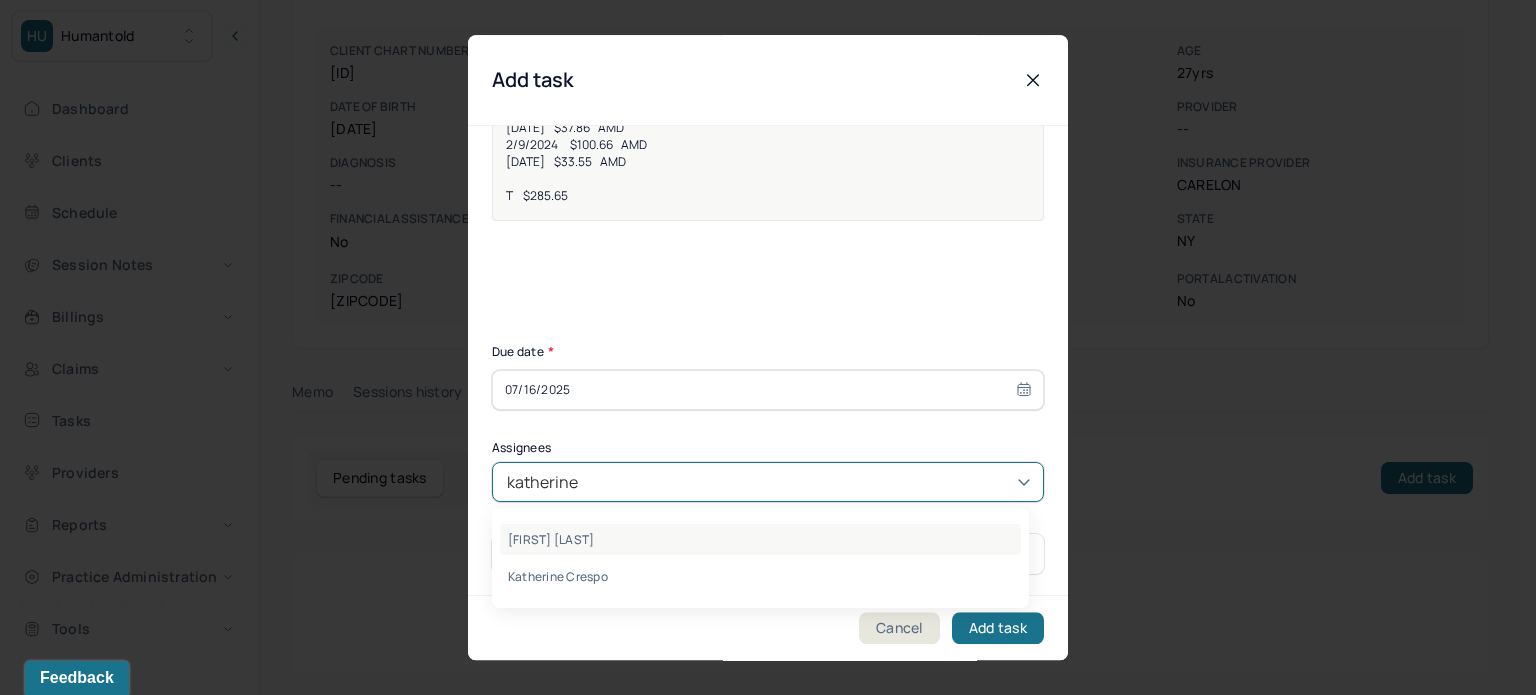 click on "Katherine Powers" at bounding box center (760, 539) 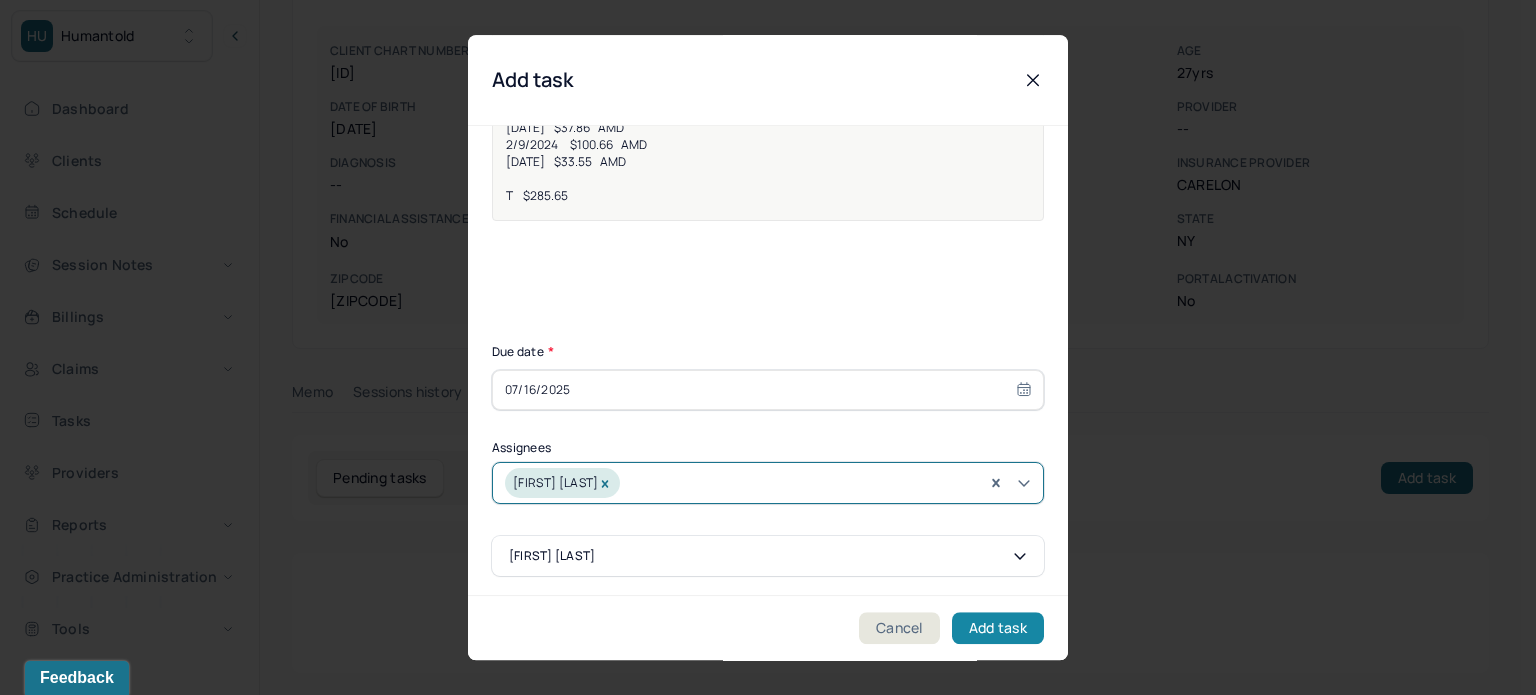click on "Add task" at bounding box center (998, 628) 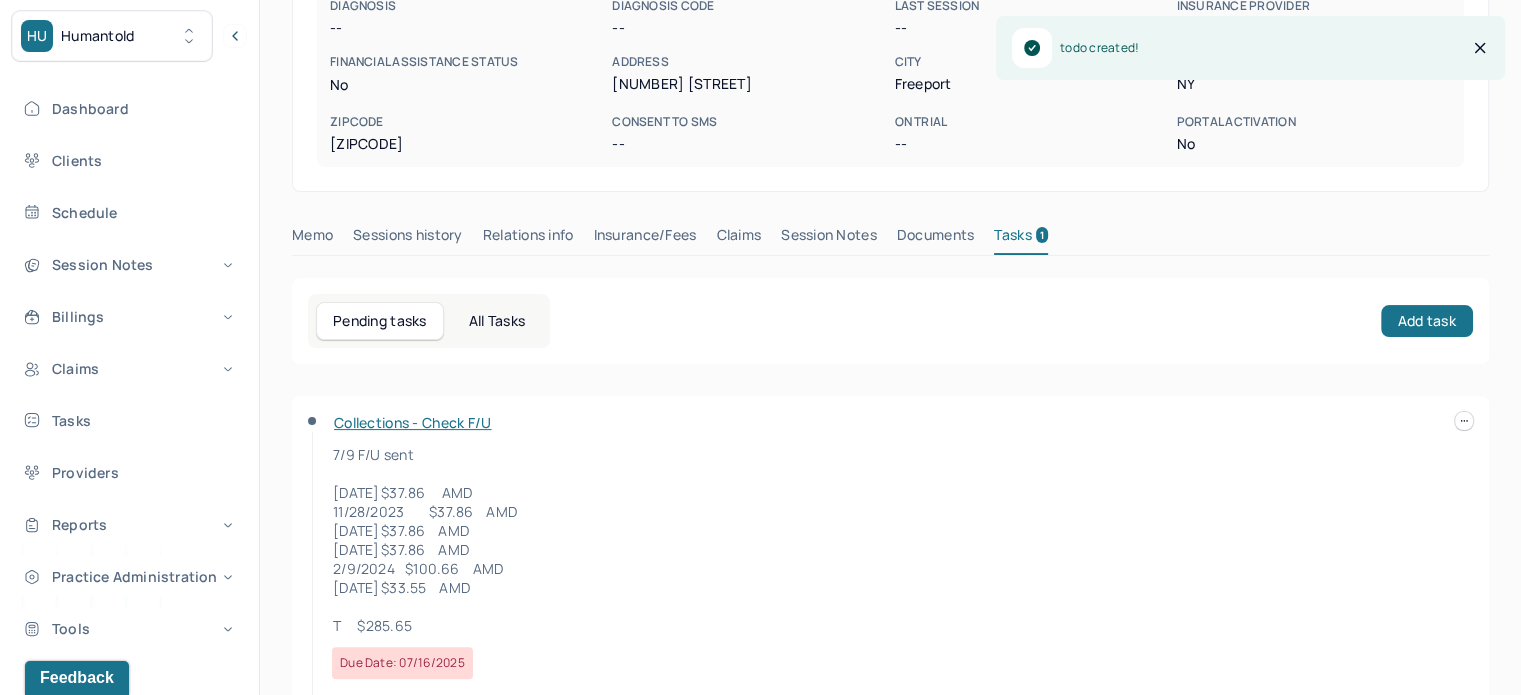 scroll, scrollTop: 380, scrollLeft: 0, axis: vertical 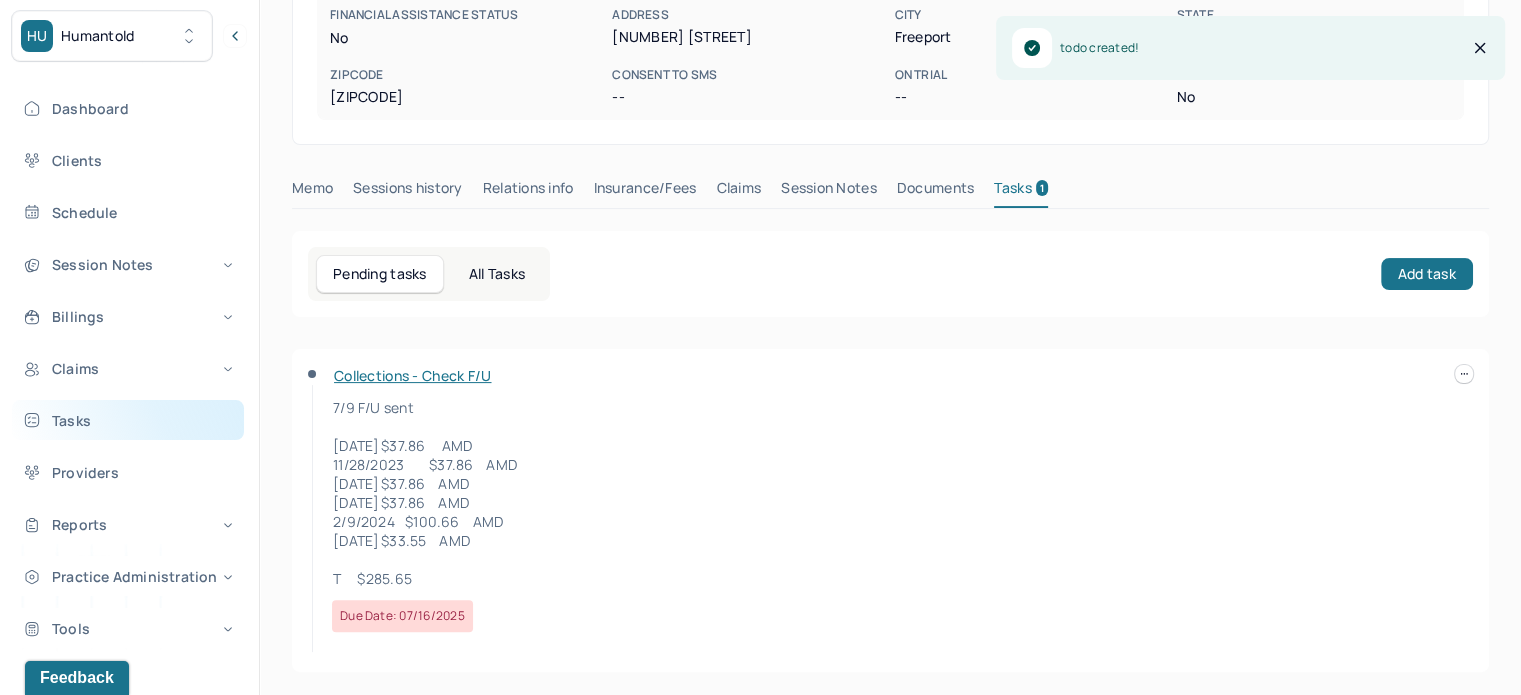 click on "Tasks" at bounding box center [128, 420] 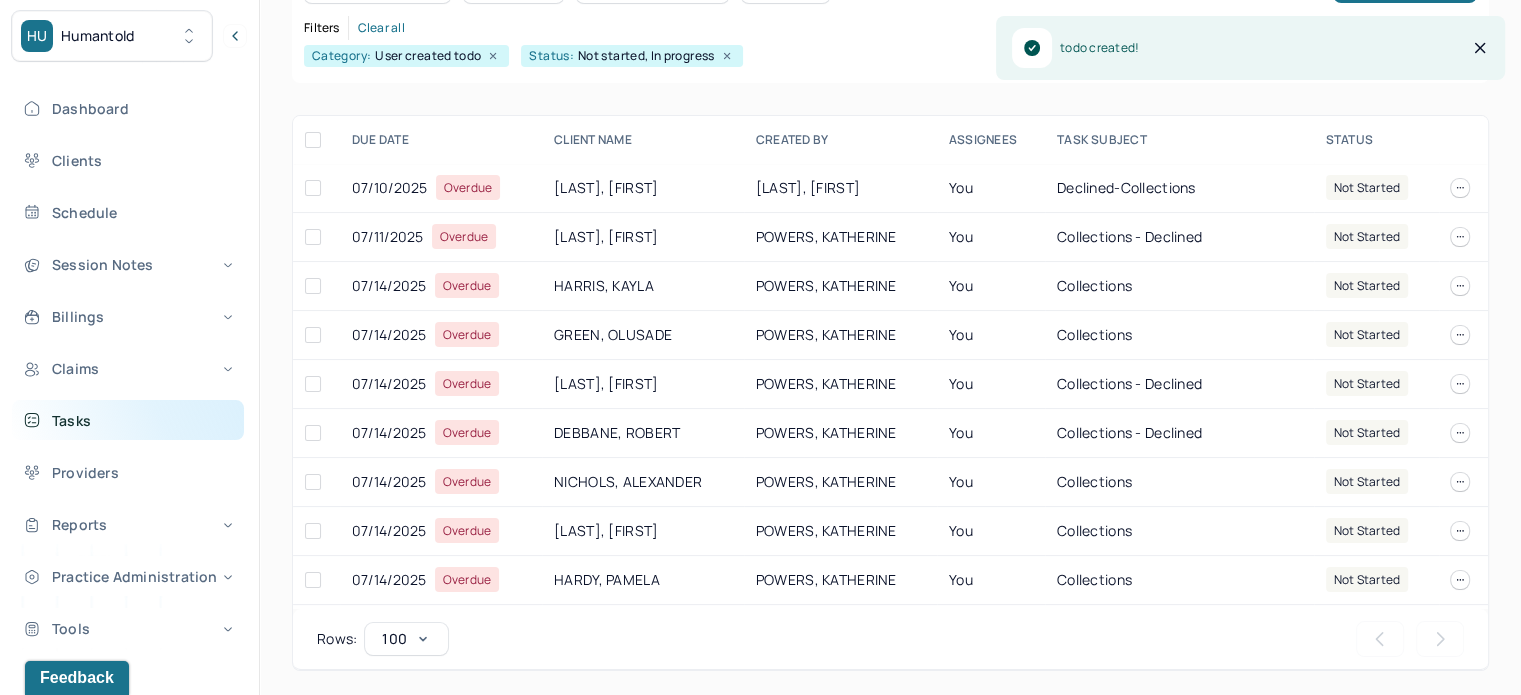 scroll, scrollTop: 249, scrollLeft: 0, axis: vertical 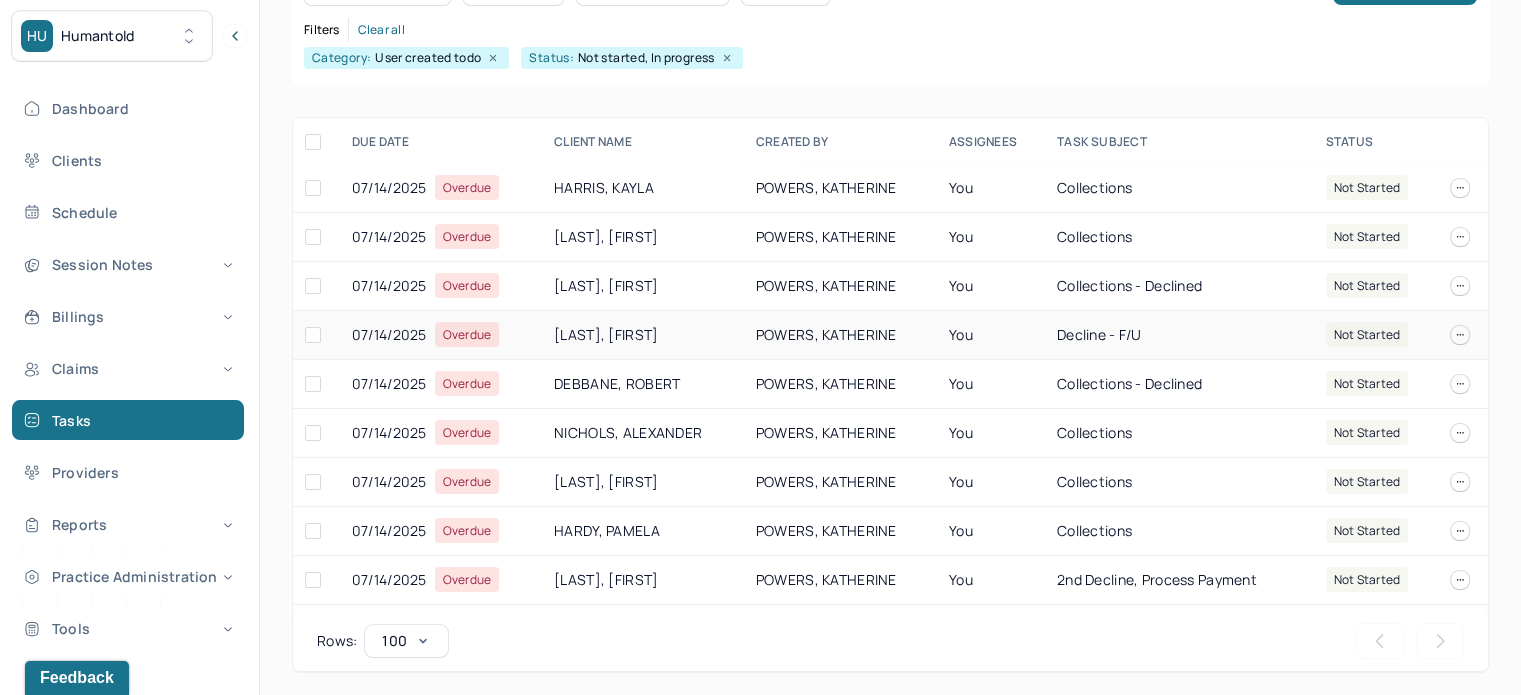 click on "JEWETT, MADISYN" at bounding box center [643, 335] 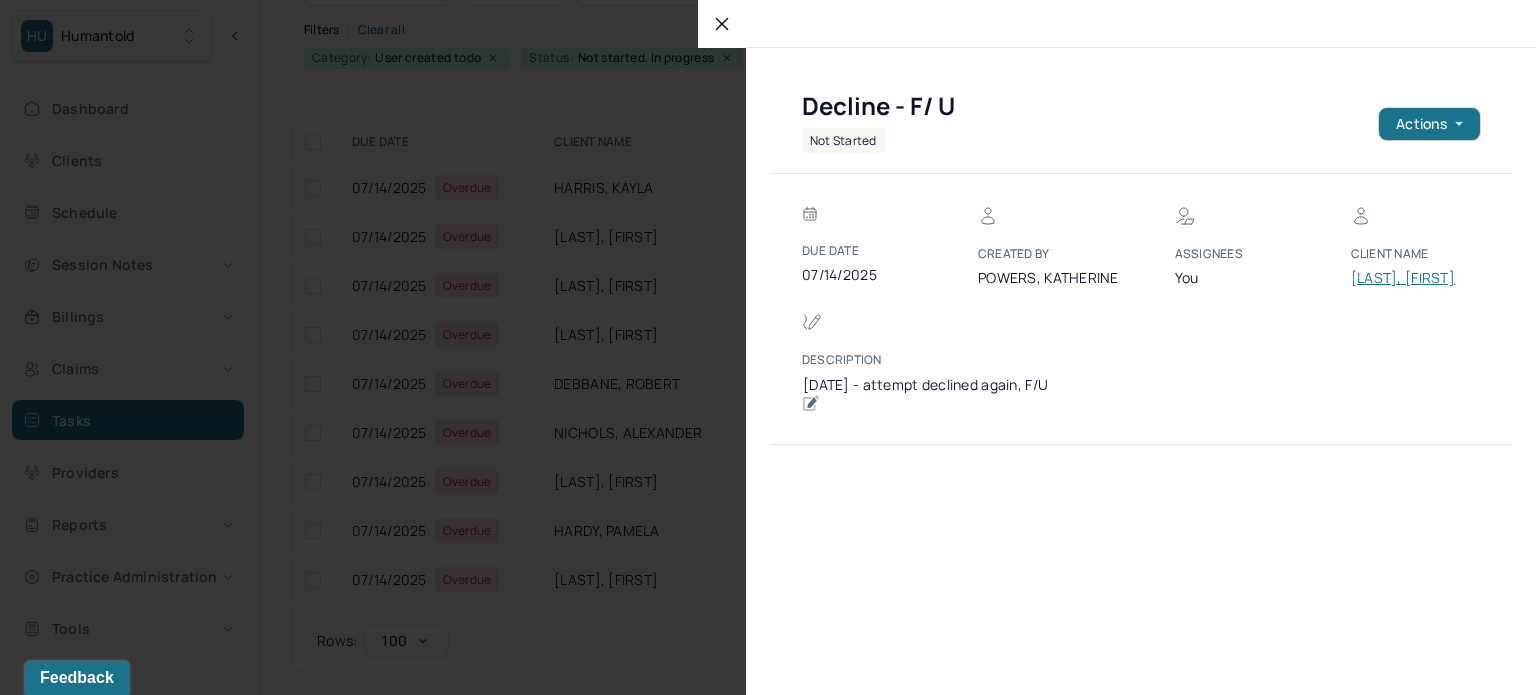click on "JEWETT, MADISYN" at bounding box center (1411, 278) 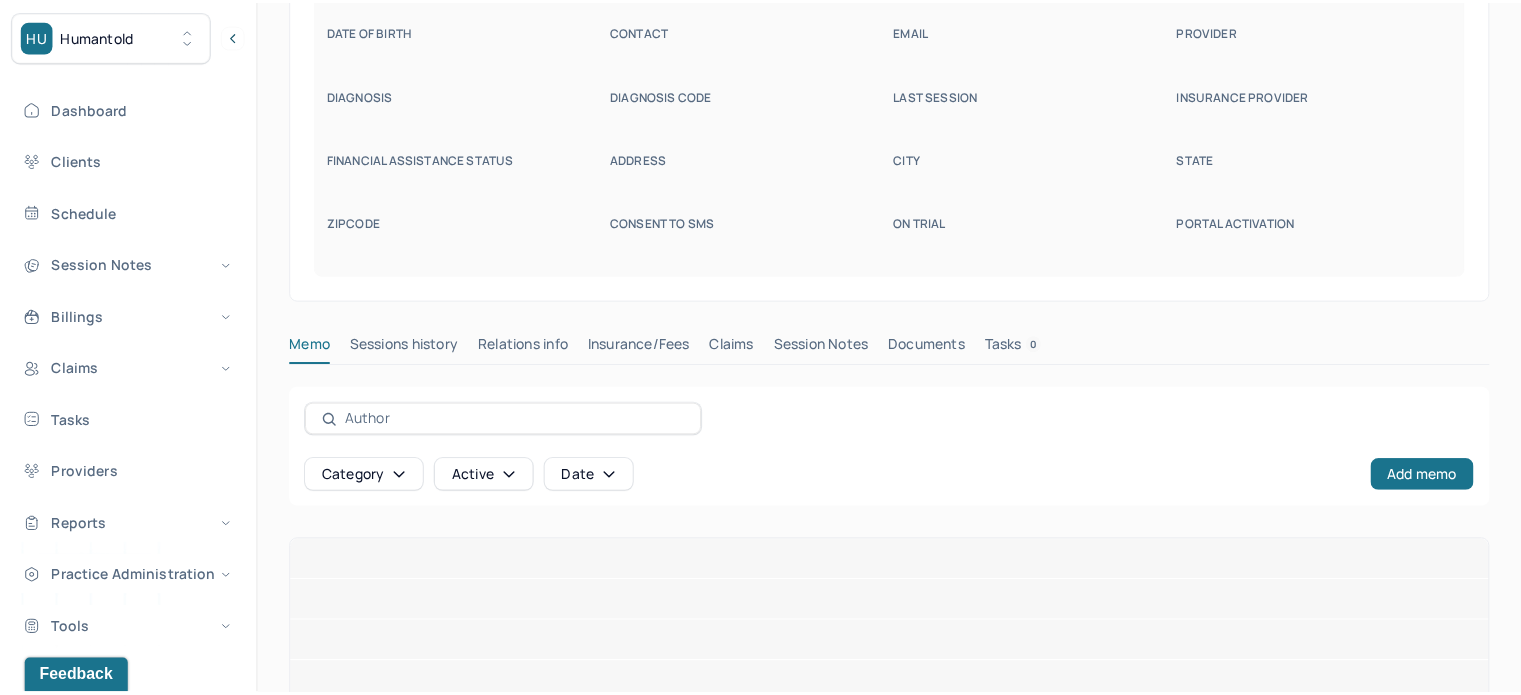 scroll, scrollTop: 129, scrollLeft: 0, axis: vertical 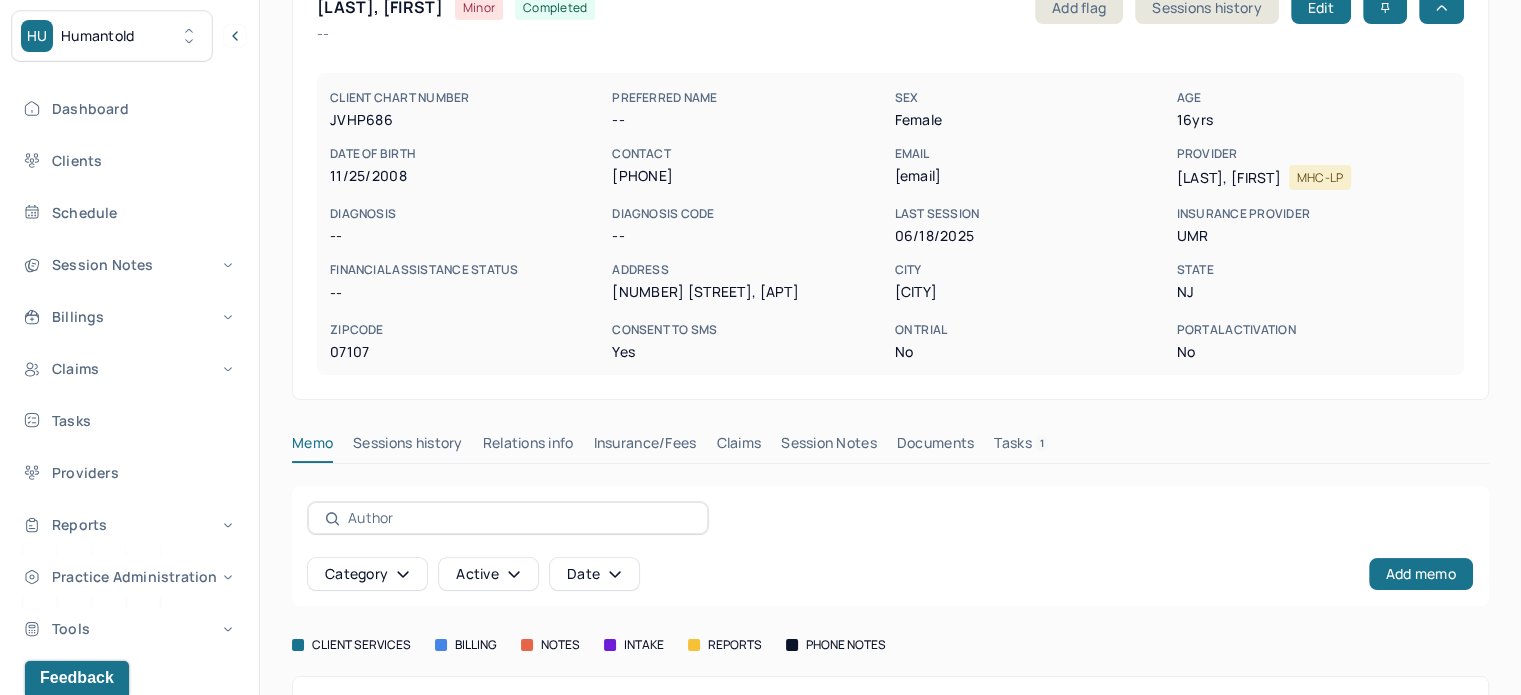 click on "Claims" at bounding box center [738, 447] 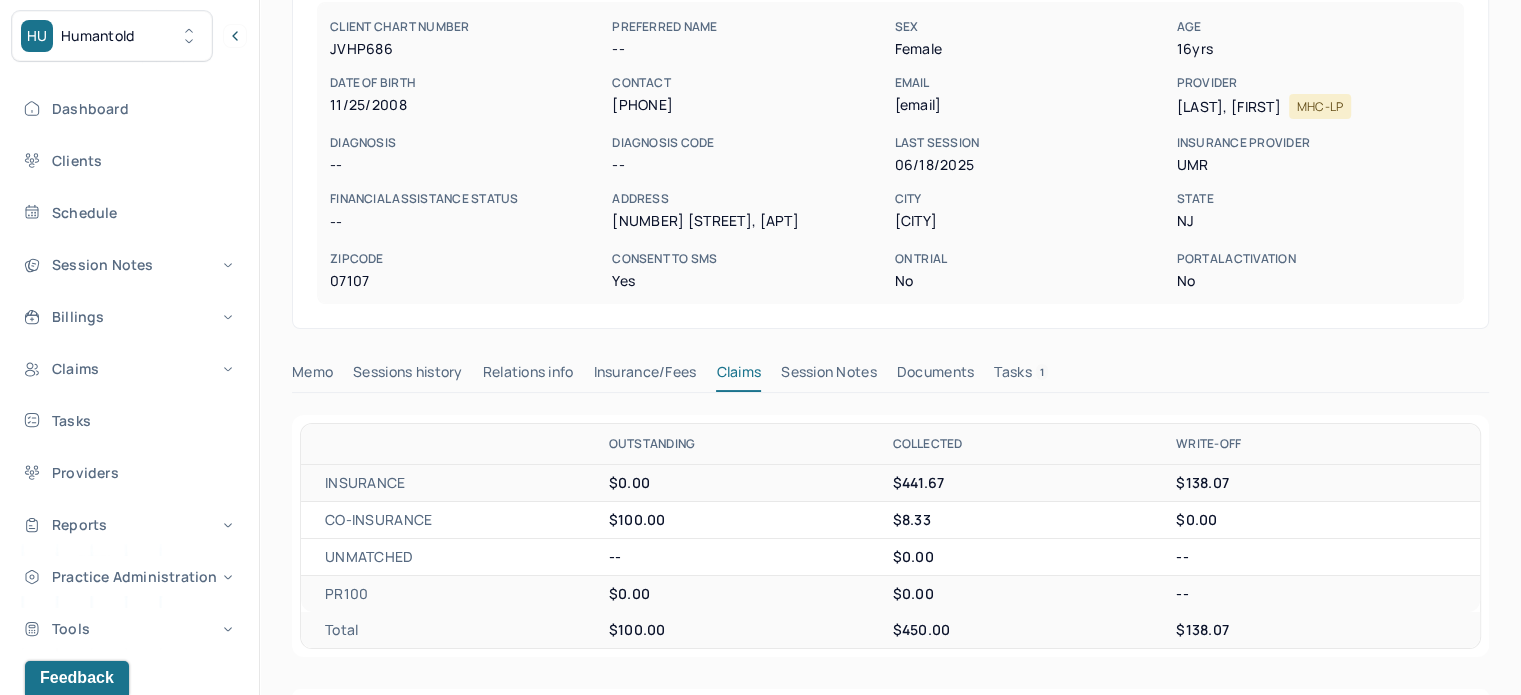 scroll, scrollTop: 129, scrollLeft: 0, axis: vertical 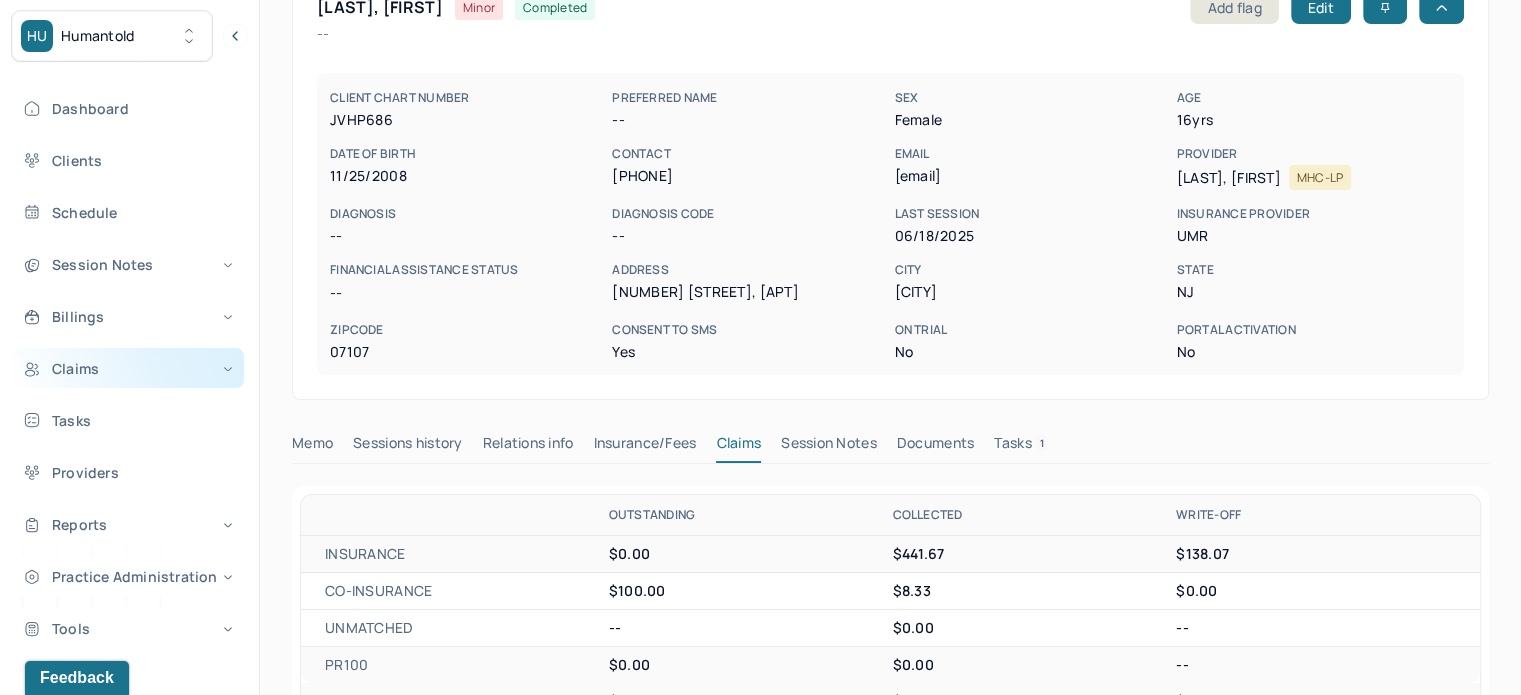 click on "Claims" at bounding box center (128, 368) 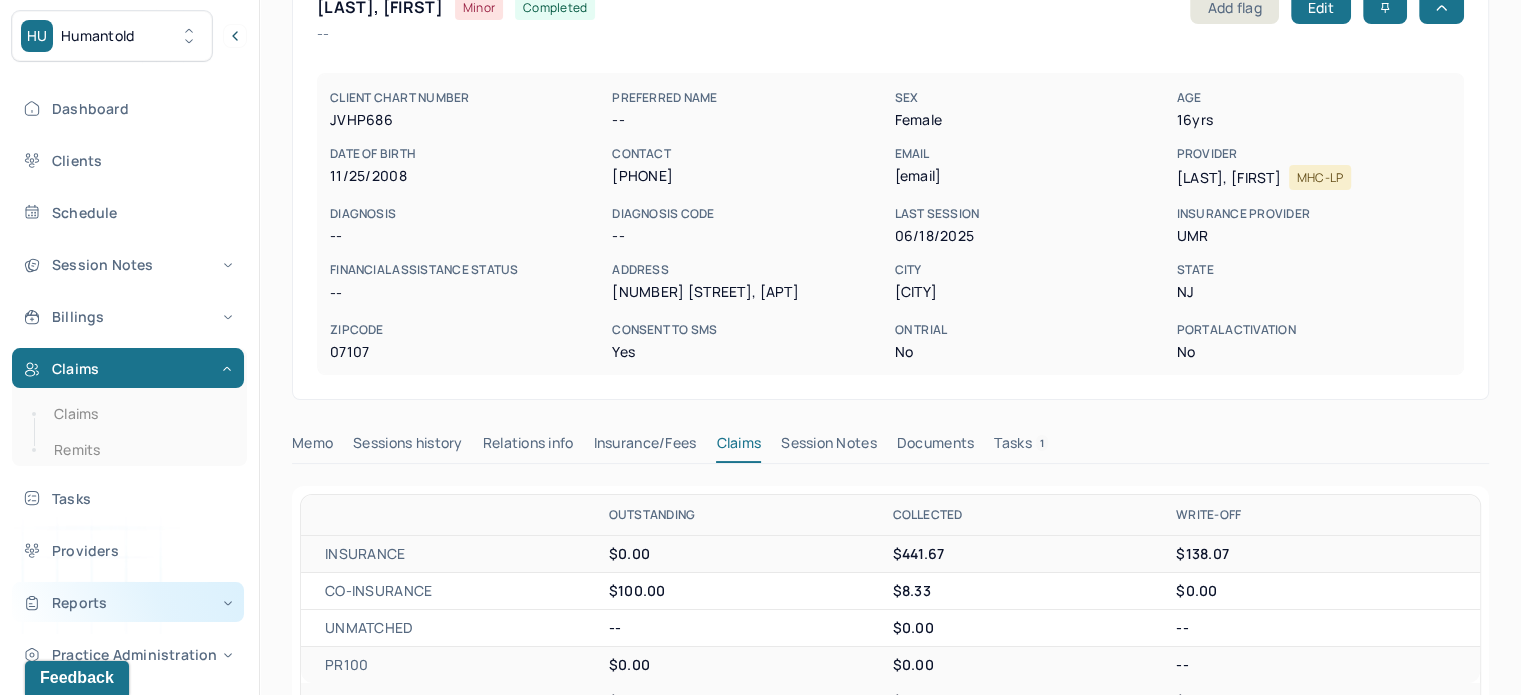 click on "Tasks" at bounding box center (128, 498) 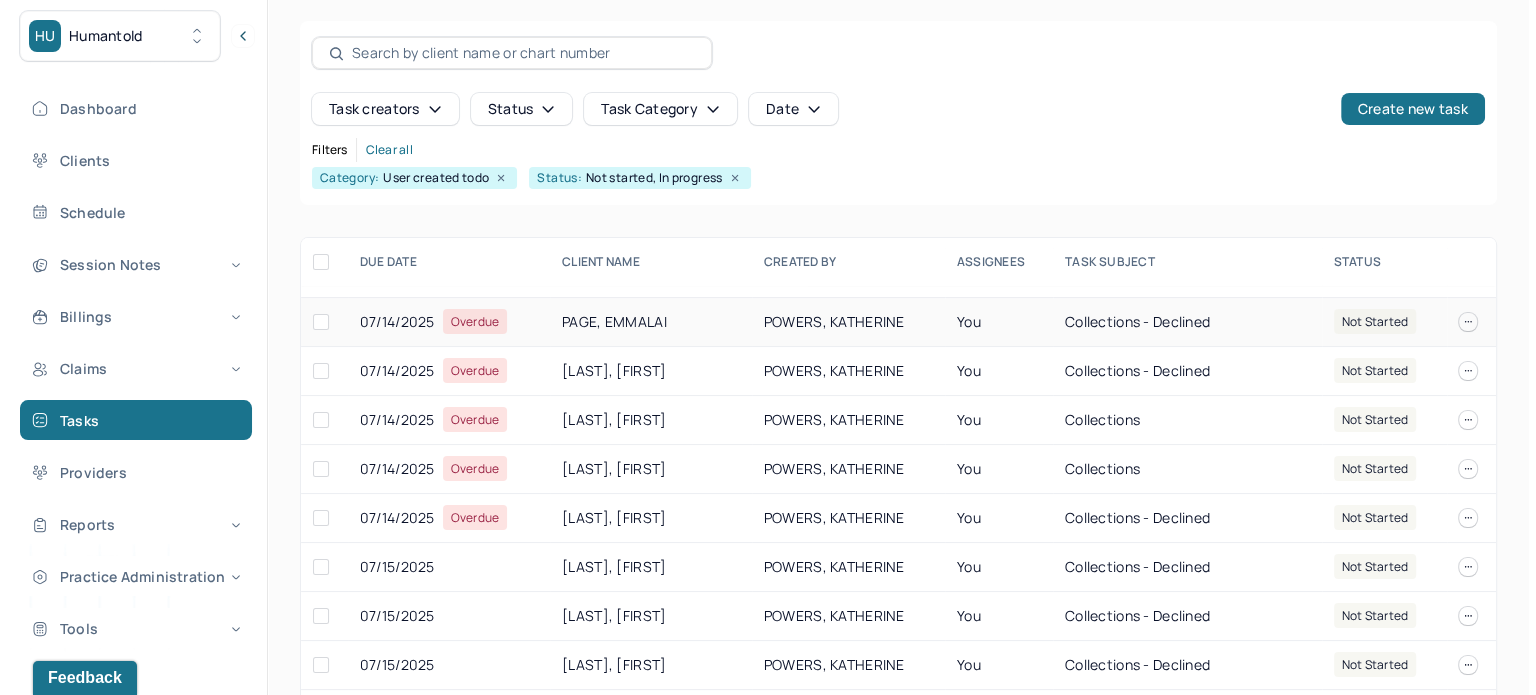 scroll, scrollTop: 800, scrollLeft: 0, axis: vertical 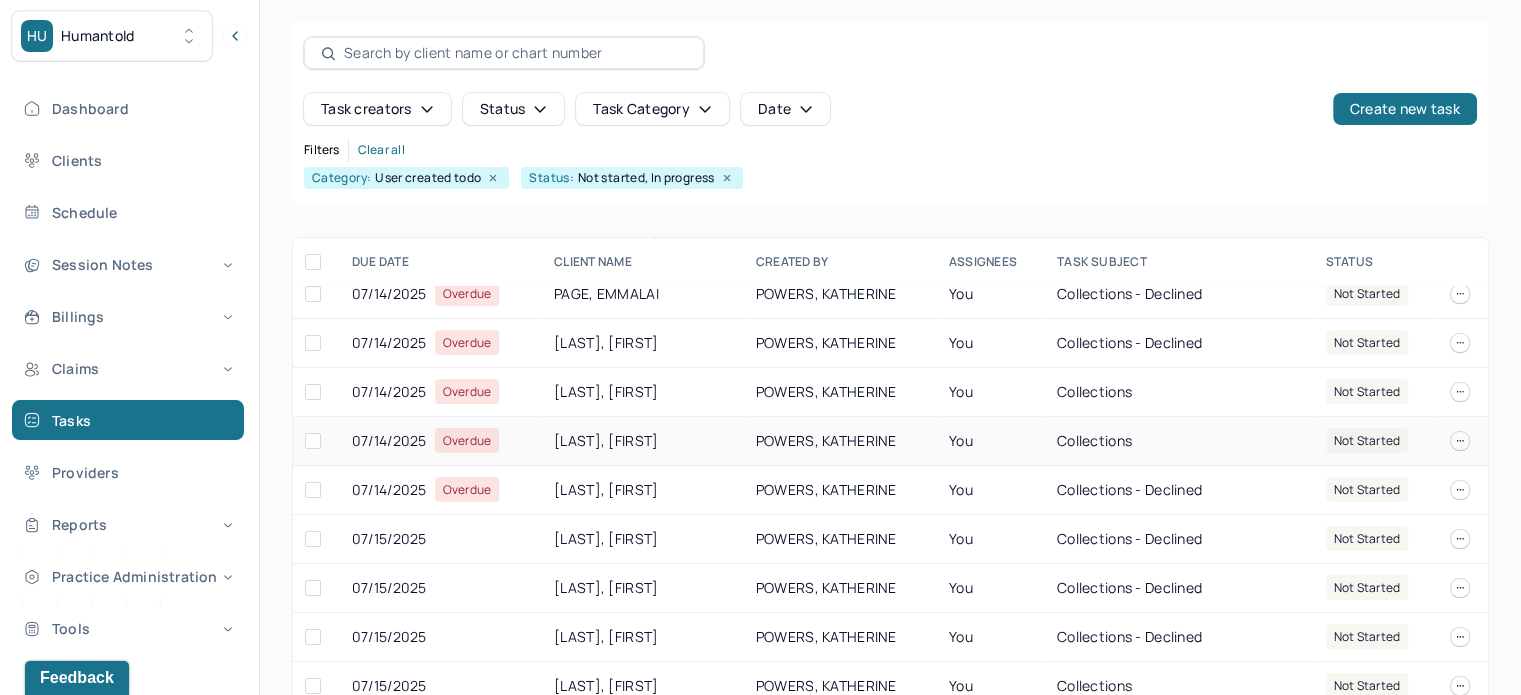 click on "GRAHAM, TEAGAN" at bounding box center (643, 441) 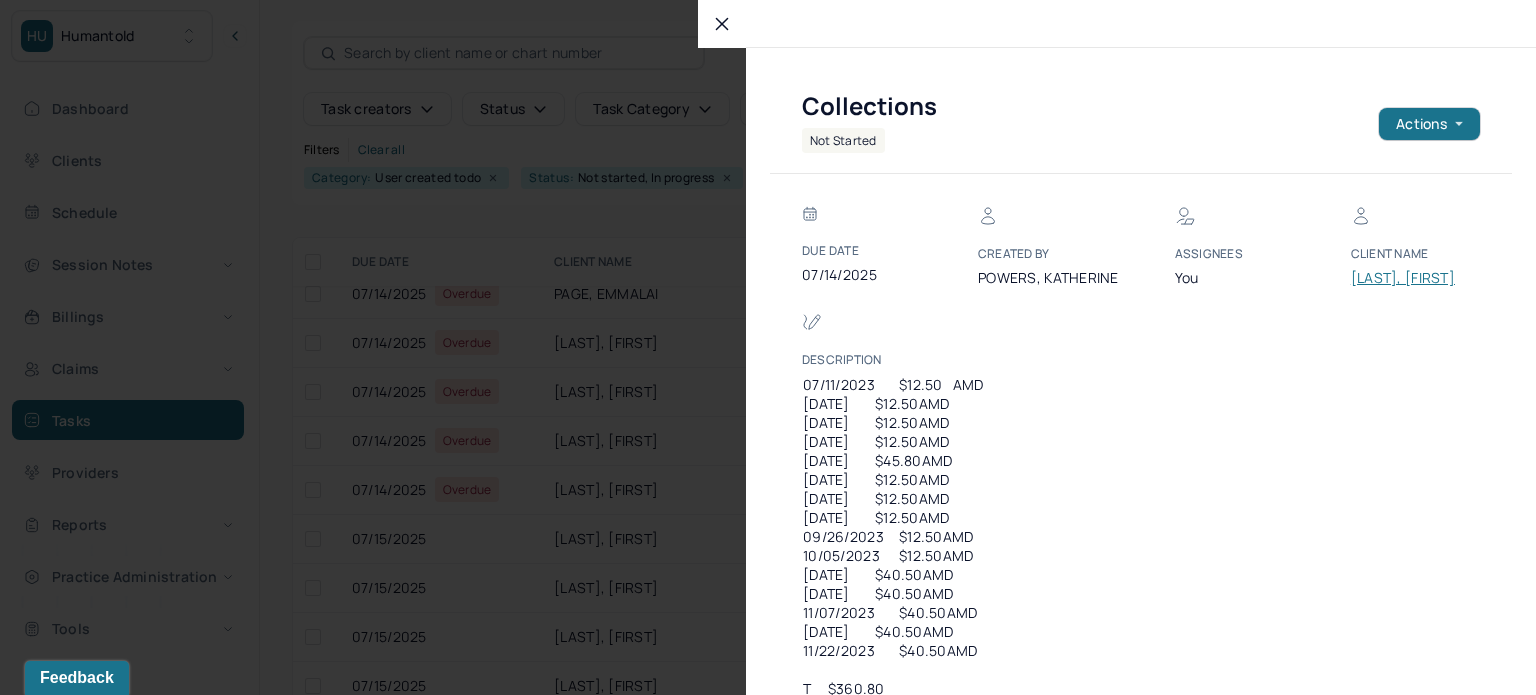 scroll, scrollTop: 194, scrollLeft: 0, axis: vertical 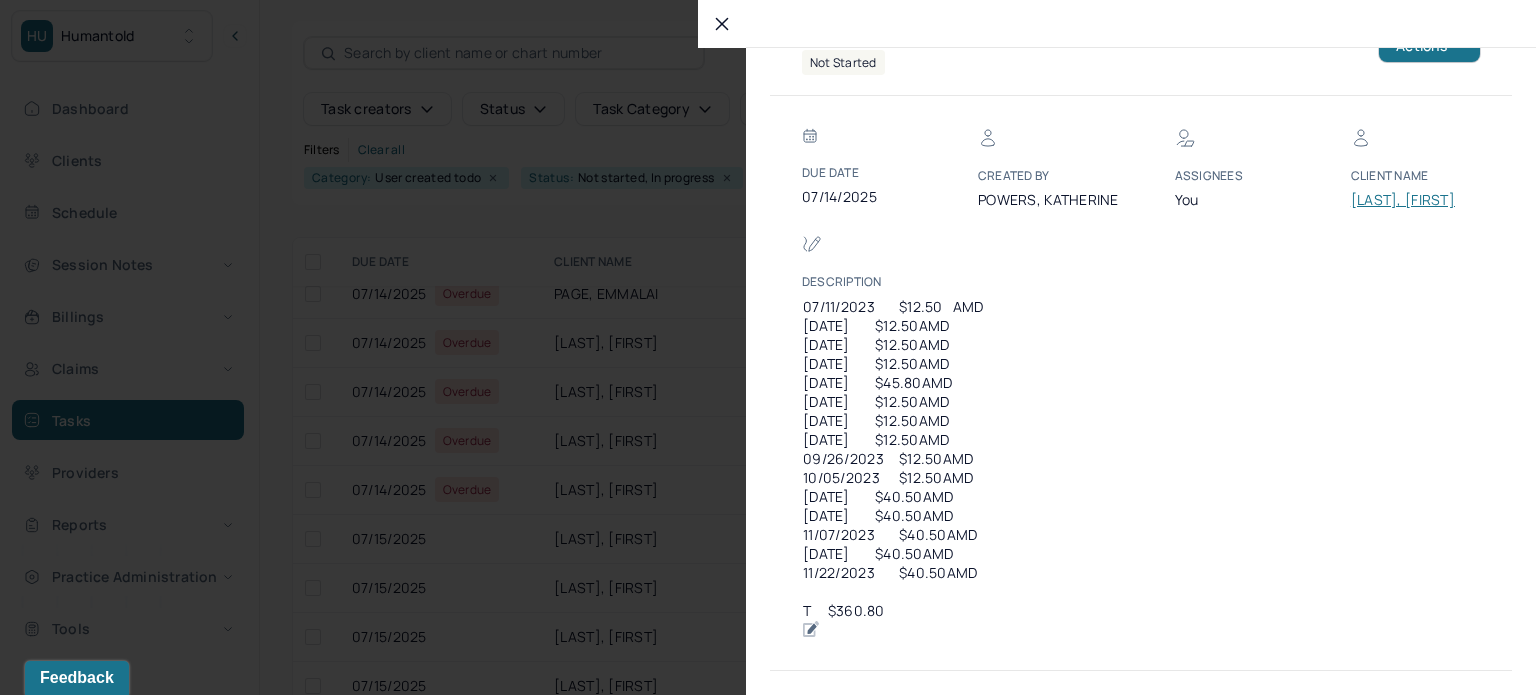 click on "Client Name" at bounding box center [1411, 176] 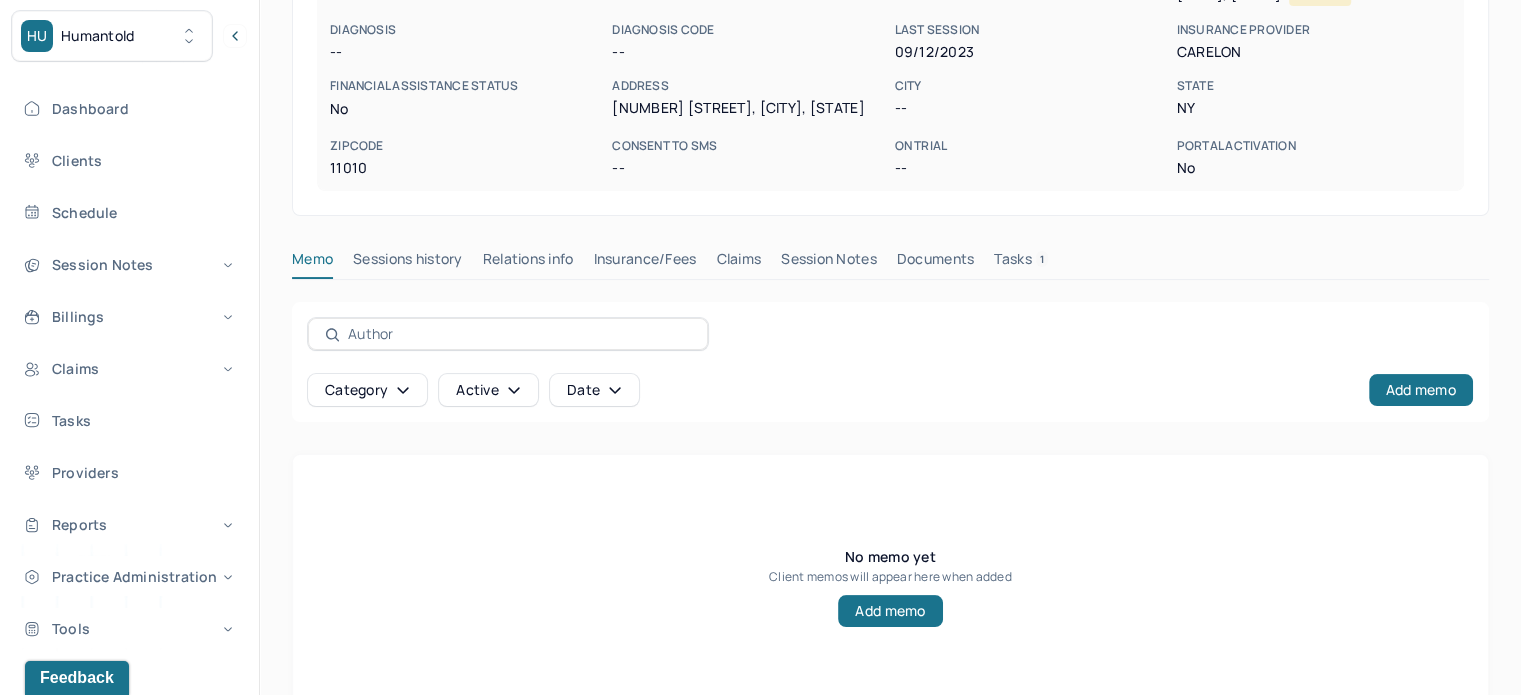 scroll, scrollTop: 360, scrollLeft: 0, axis: vertical 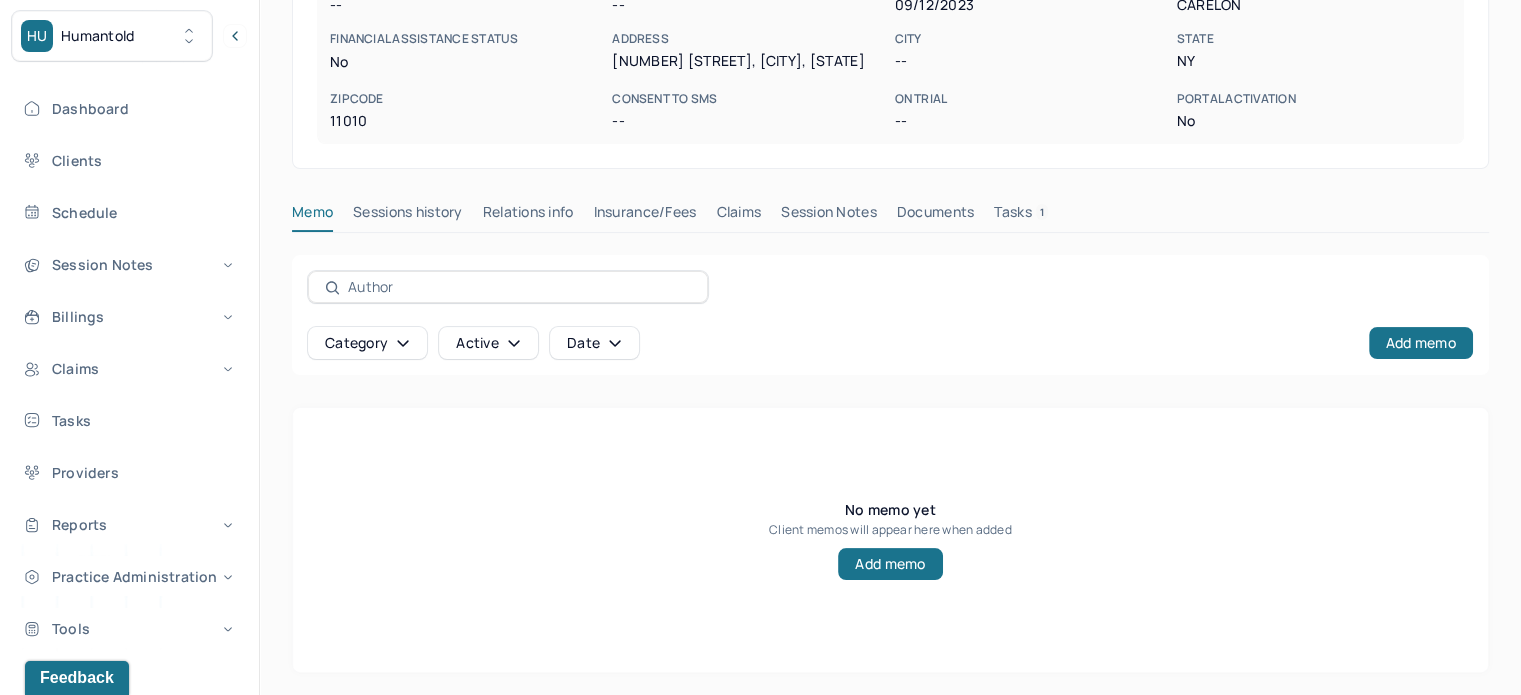 click on "Tasks 1" at bounding box center (1021, 216) 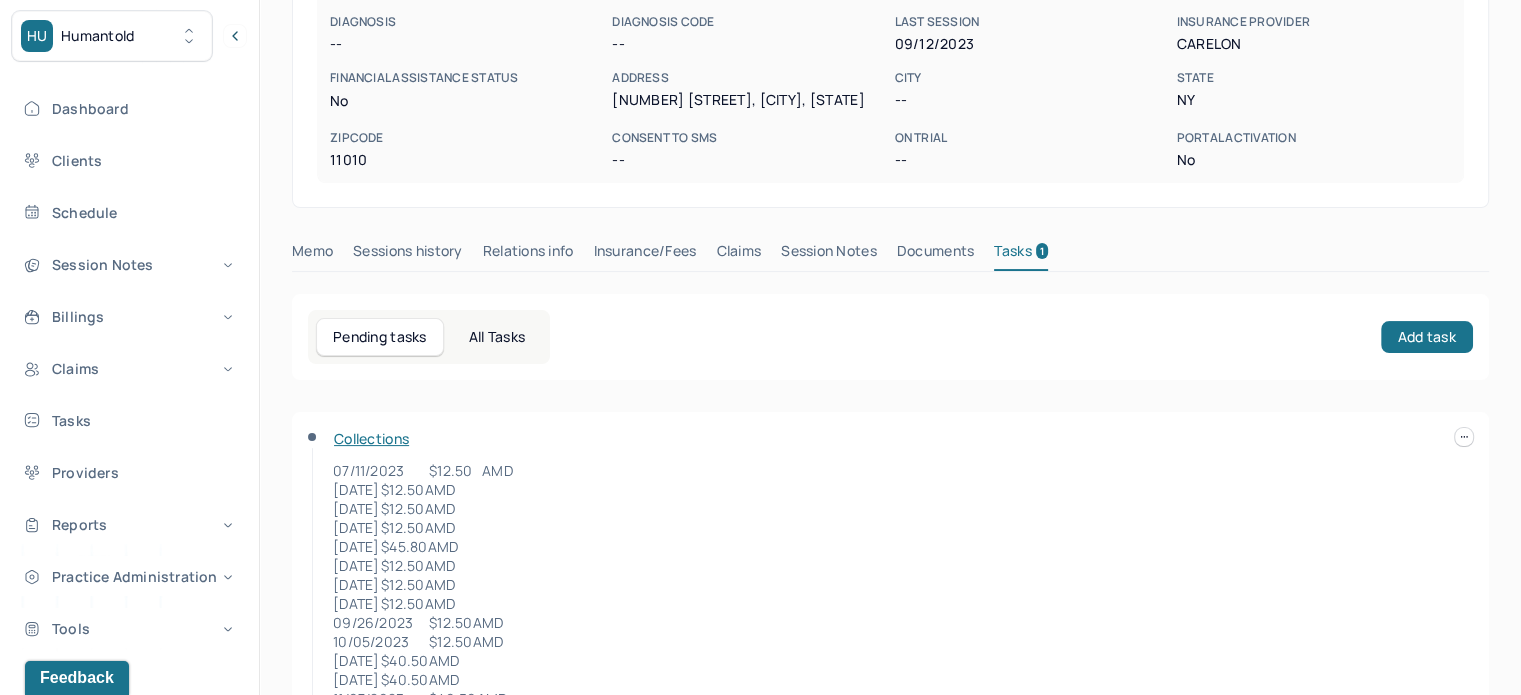 scroll, scrollTop: 119, scrollLeft: 0, axis: vertical 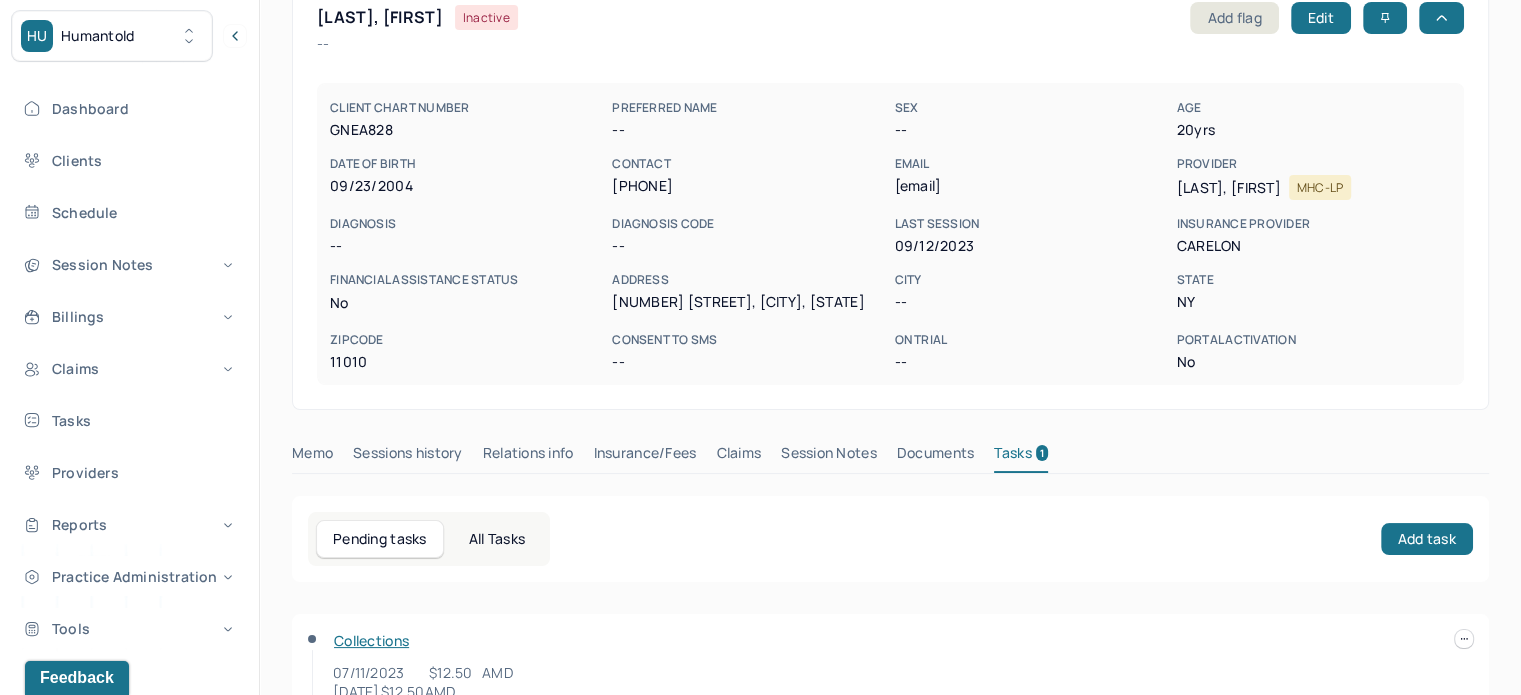 click on "GRAHAM, TEAGAN" at bounding box center (380, 17) 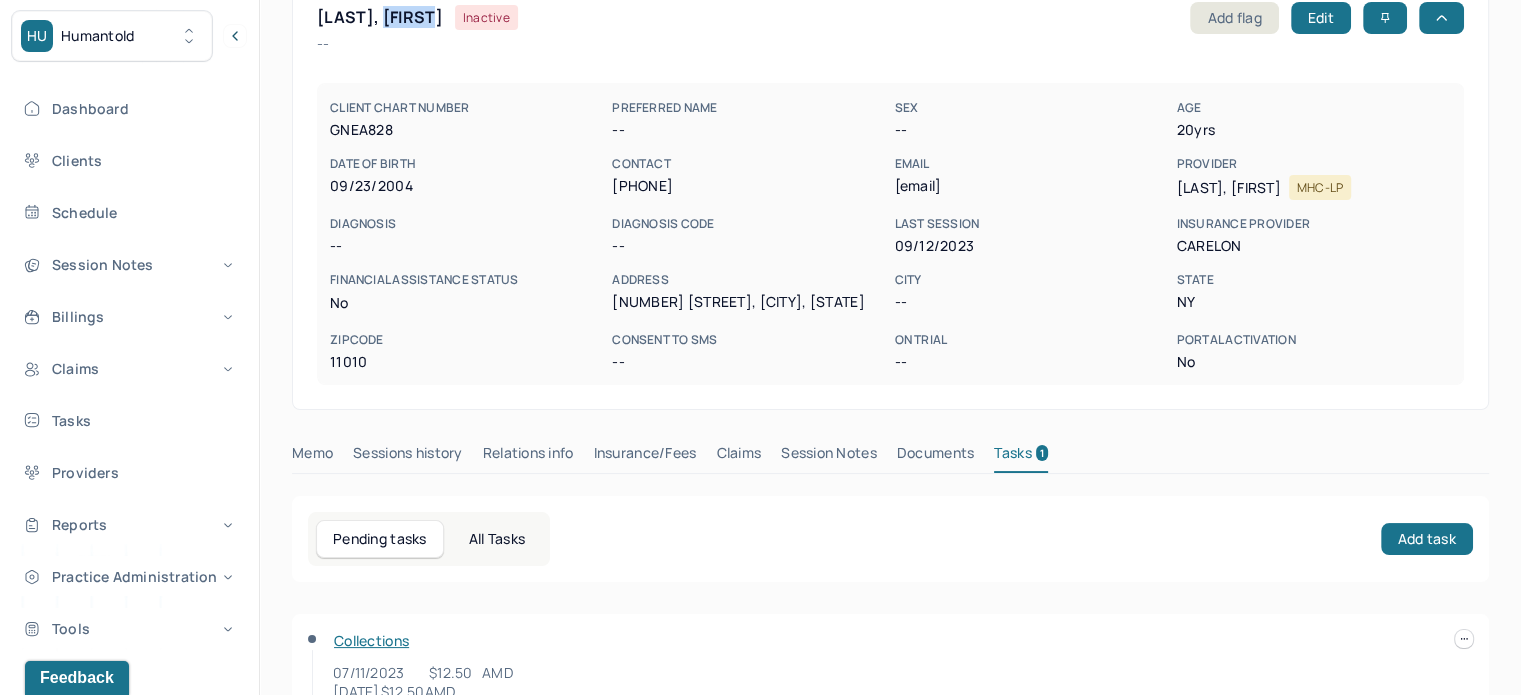 click on "GRAHAM, TEAGAN" at bounding box center (380, 17) 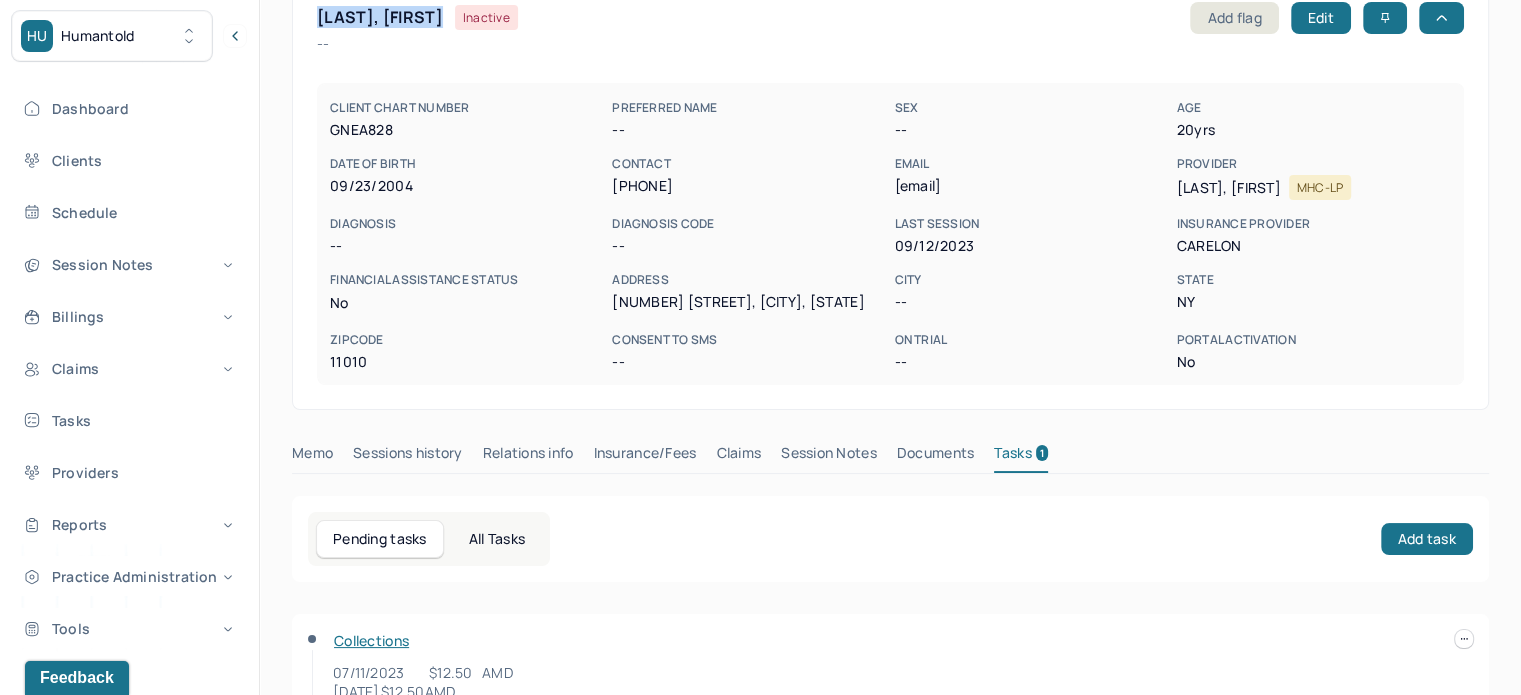 click on "GRAHAM, TEAGAN" at bounding box center [380, 17] 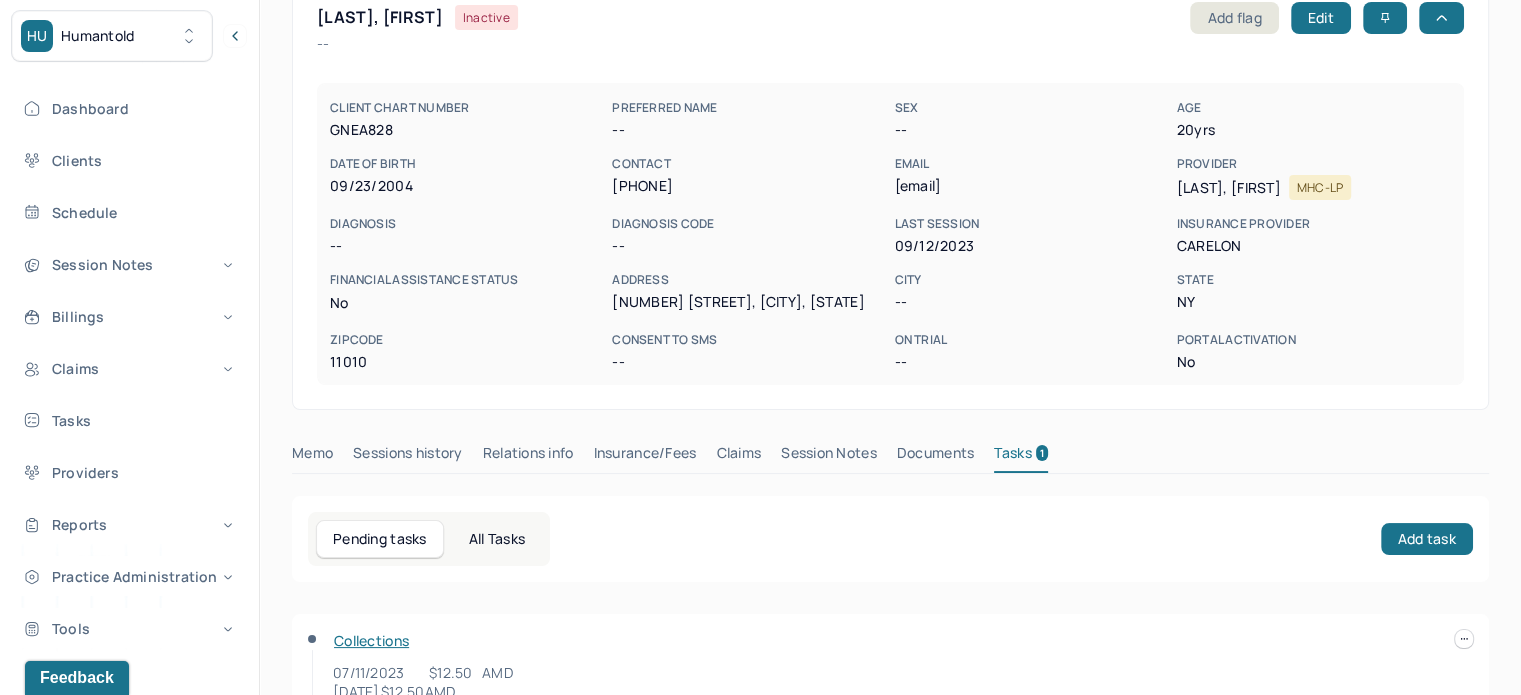 click on "teagan1base@gmail.com" at bounding box center [1031, 186] 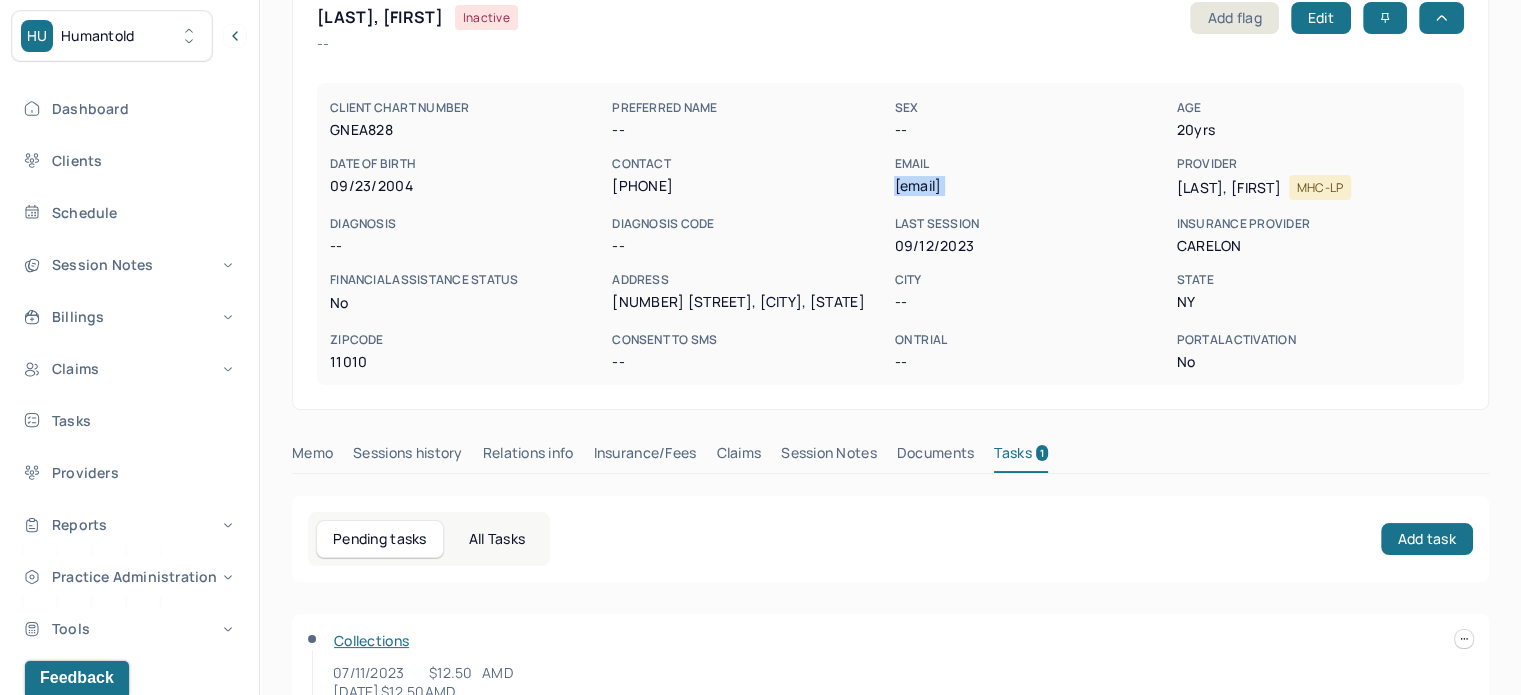 click on "teagan1base@gmail.com" at bounding box center [1031, 186] 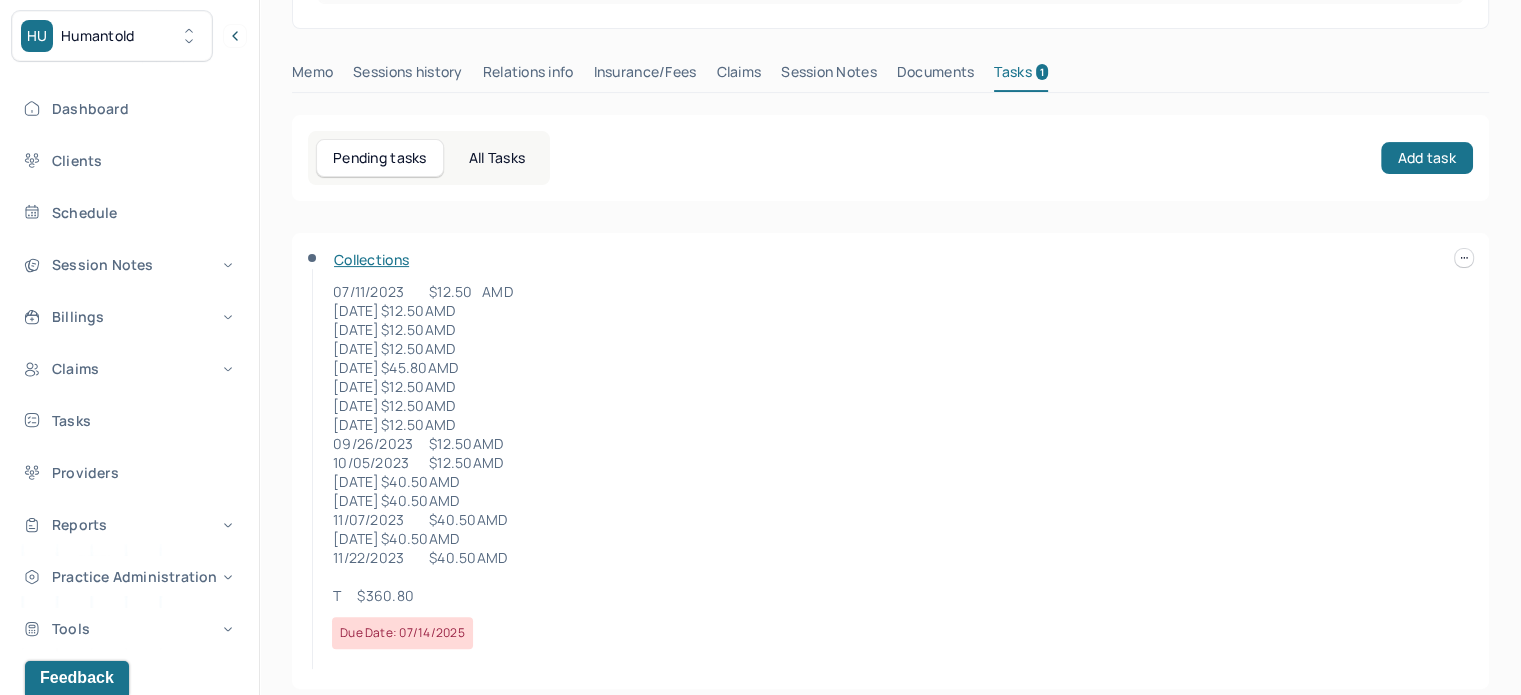 scroll, scrollTop: 519, scrollLeft: 0, axis: vertical 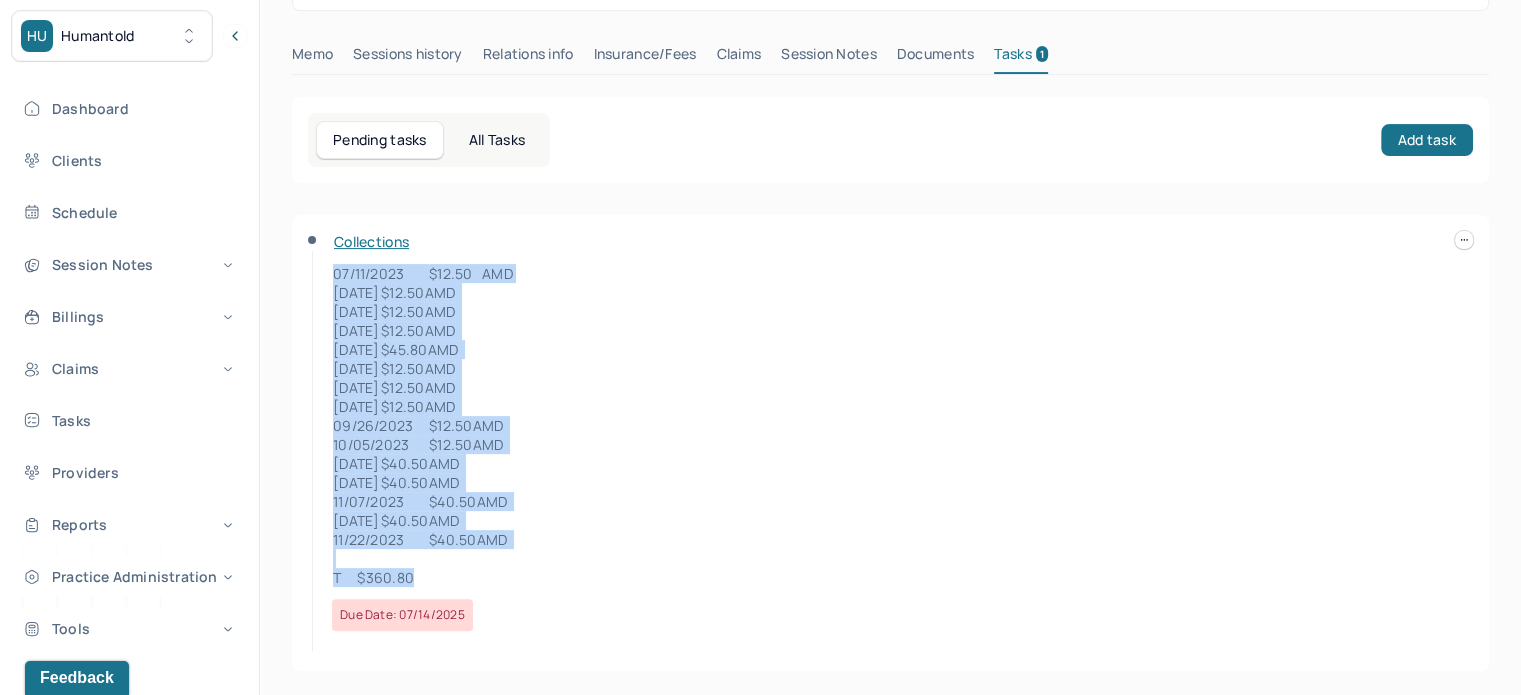 drag, startPoint x: 424, startPoint y: 583, endPoint x: 327, endPoint y: 263, distance: 334.37854 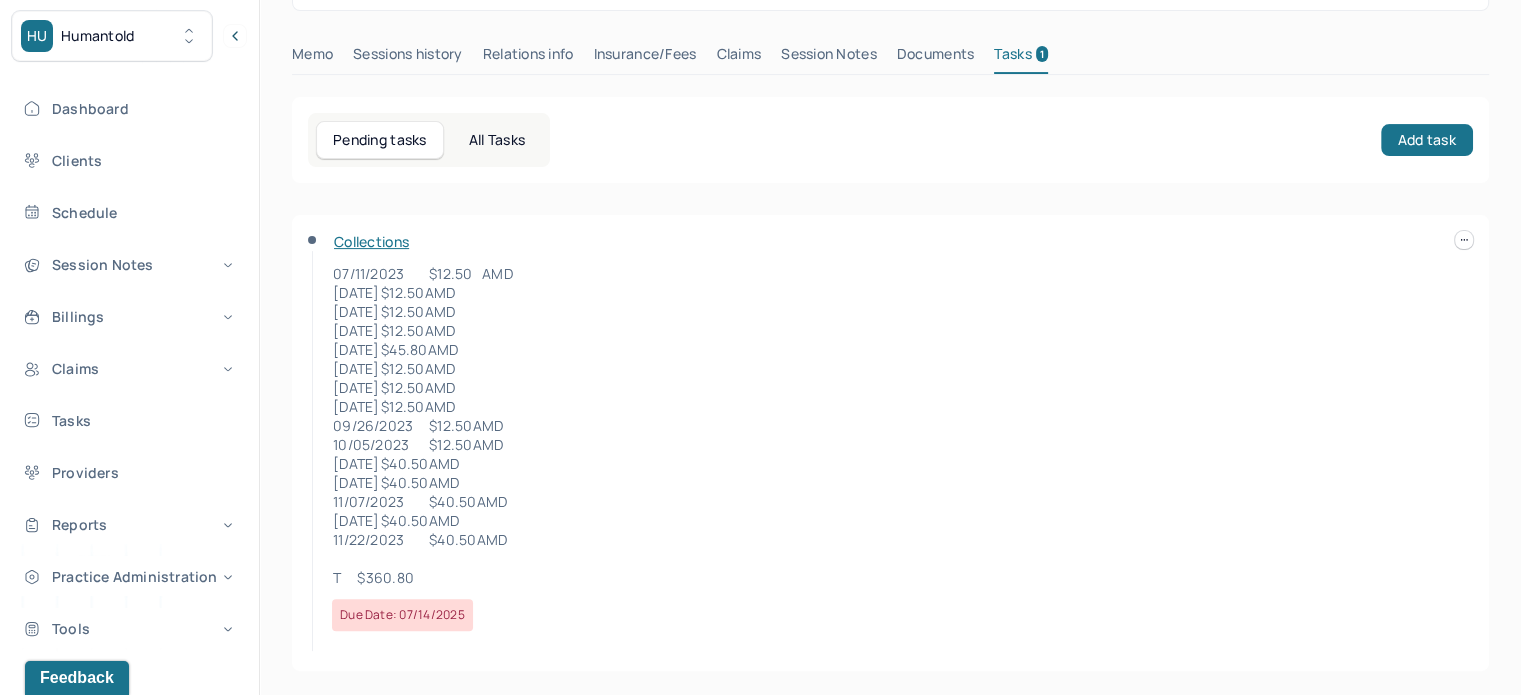 click on "Collections   07/11/2023	$12.50   AMD 07/18/2023	$12.50    AMD   08/01/2023	$12.50    AMD   08/08/2023	$12.50    AMD   08/15/2023	$45.80    AMD   08/22/2023	$12.50    AMD   09/05/2023	$12.50    AMD   09/12/2023	$12.50    AMD   09/26/2023	$12.50    AMD   10/05/2023	$12.50    AMD   10/17/2023	$40.50    AMD   11/02/2023	$40.50    AMD   11/07/2023	$40.50    AMD   11/13/2023	$40.50    AMD   11/22/2023	$40.50    AMD   T     $360.80 Due date: 07/14/2025" at bounding box center [890, 443] 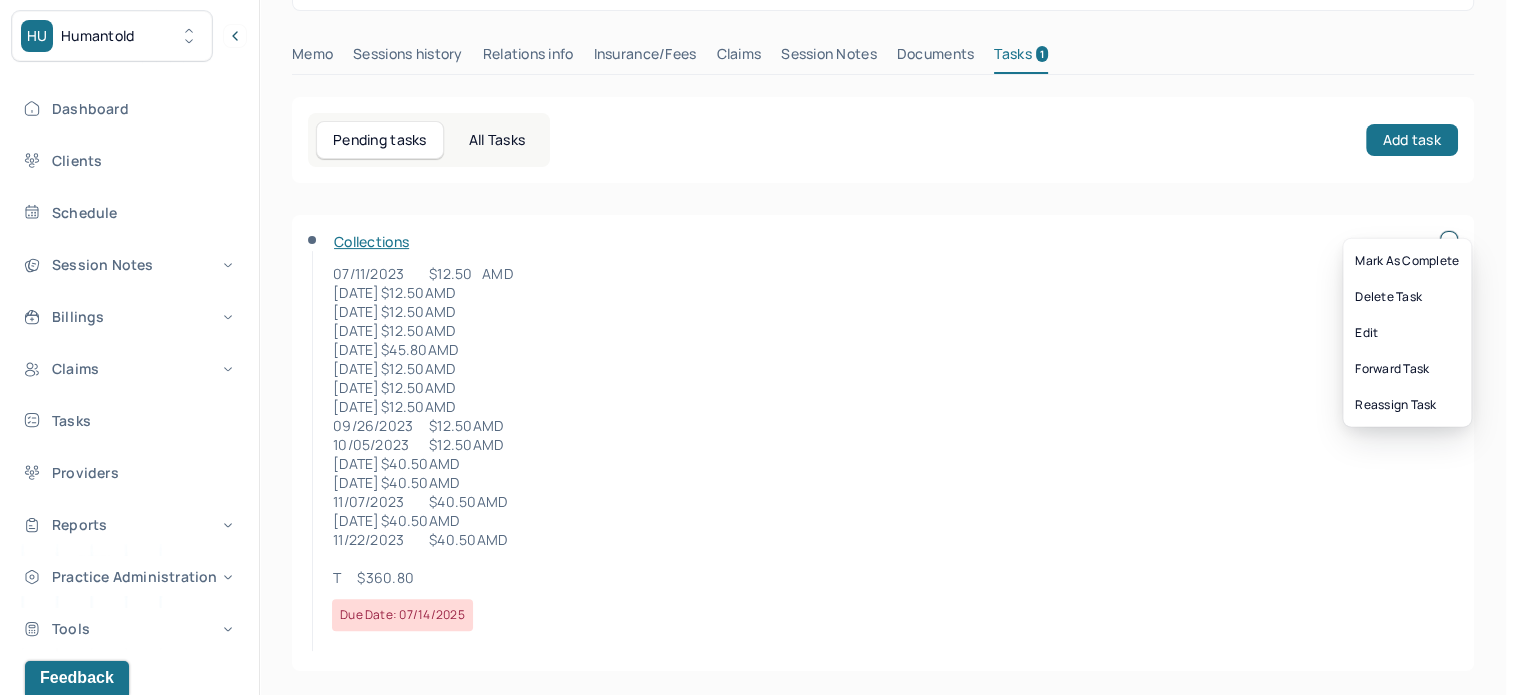 click on "HU Humantold       Dashboard Clients Schedule Session Notes Billings Claims Tasks Providers Reports Practice Administration Tools KP Katherine   Powers clientsupport,biller   Logout Client   Search by client name, chart number     FAQs     KP Katherine GRAHAM, TEAGAN Inactive   Add flag     Edit               -- CLIENT CHART NUMBER GNEA828 PREFERRED NAME -- SEX -- AGE 20  yrs DATE OF BIRTH 09/23/2004  CONTACT (516) 519-4118 EMAIL teagan1base@gmail.com PROVIDER CRUZ, MICHAEL MHC-LP DIAGNOSIS -- DIAGNOSIS CODE -- LAST SESSION 09/12/2023 insurance provider CARELON FINANCIAL ASSISTANCE STATUS no Address 178 Rintin St., Franklin Square, NY  City -- State NY Zipcode 11010 Consent to Sms -- On Trial -- Portal Activation No   Memo     Sessions history     Relations info     Insurance/Fees     Claims     Session Notes     Documents     Tasks 1     Pending tasks     All Tasks     Add task     Collections   07/11/2023	$12.50   AMD 07/18/2023	$12.50    AMD   08/01/2023	$12.50    AMD      AMD" at bounding box center (753, 88) 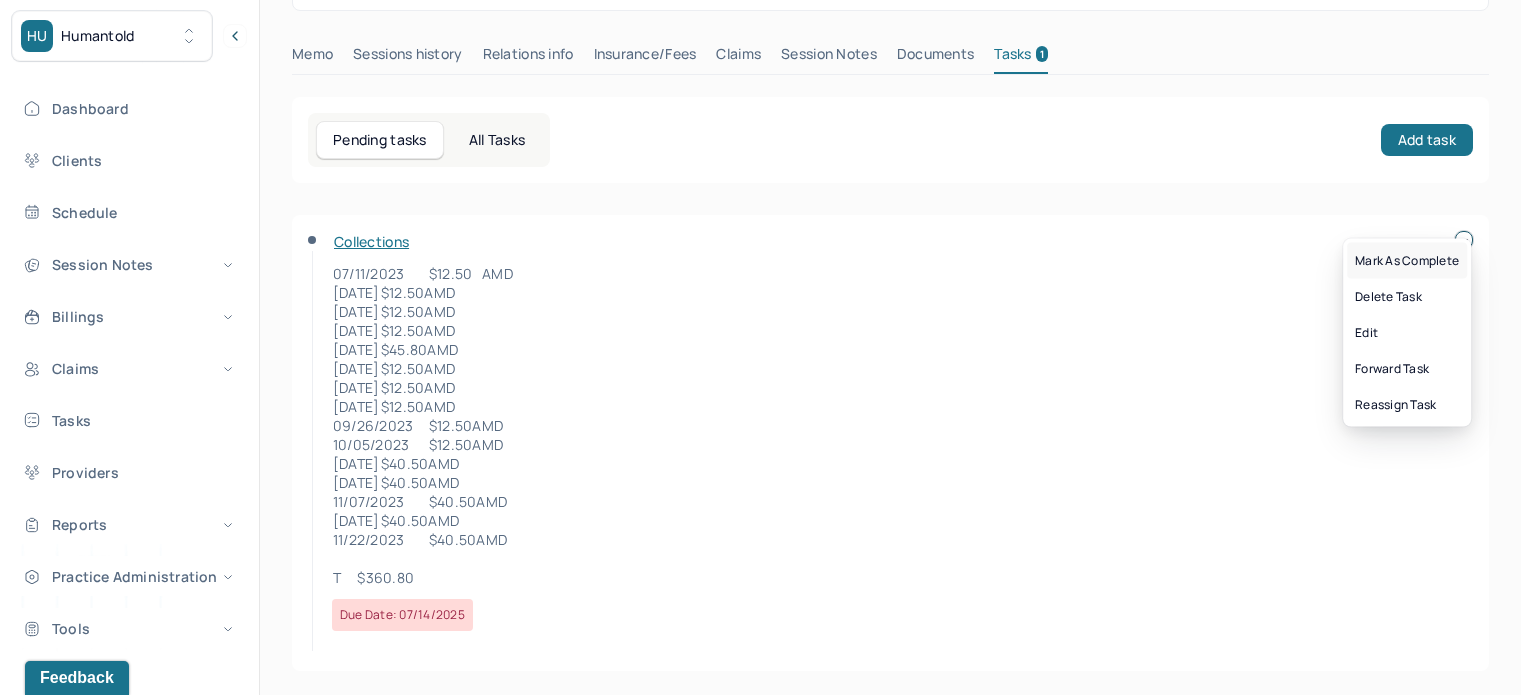 click on "Mark as complete" at bounding box center [1407, 261] 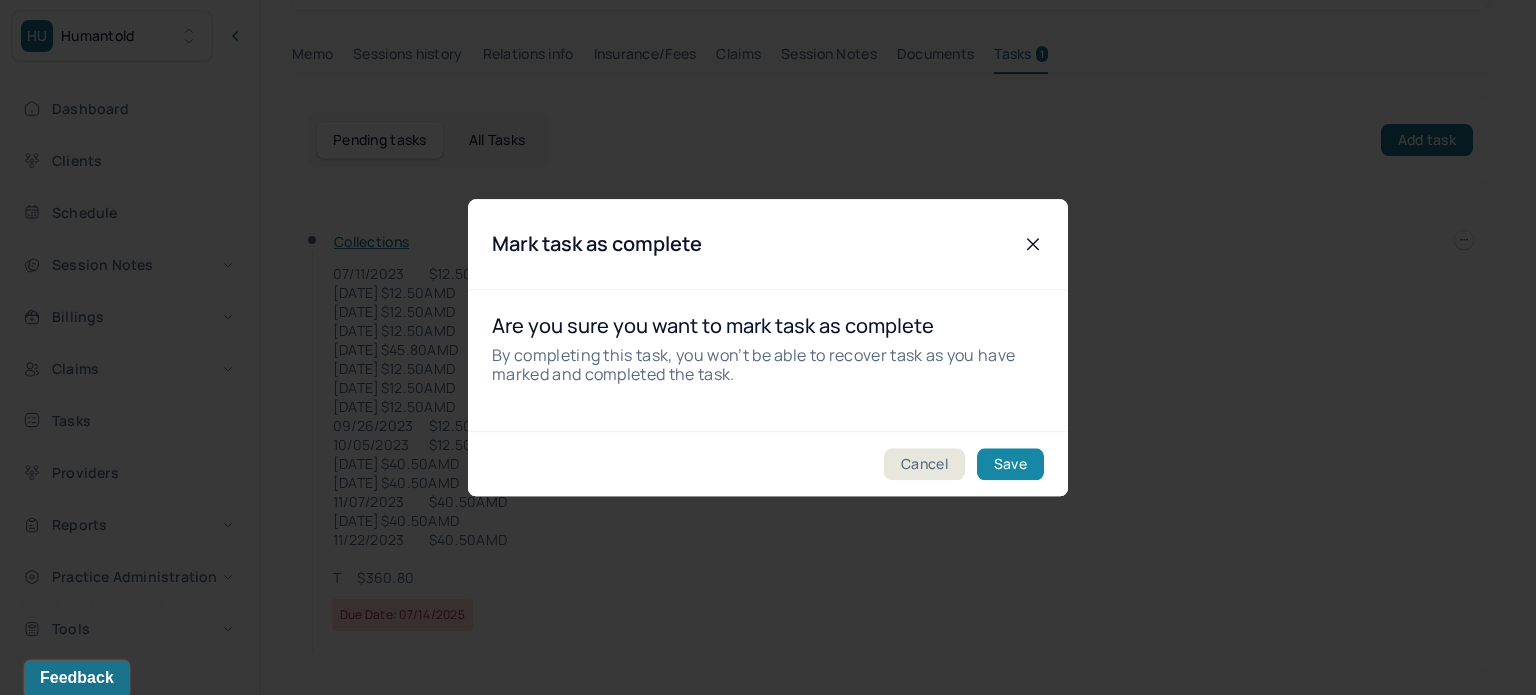 click on "Save" at bounding box center [1010, 464] 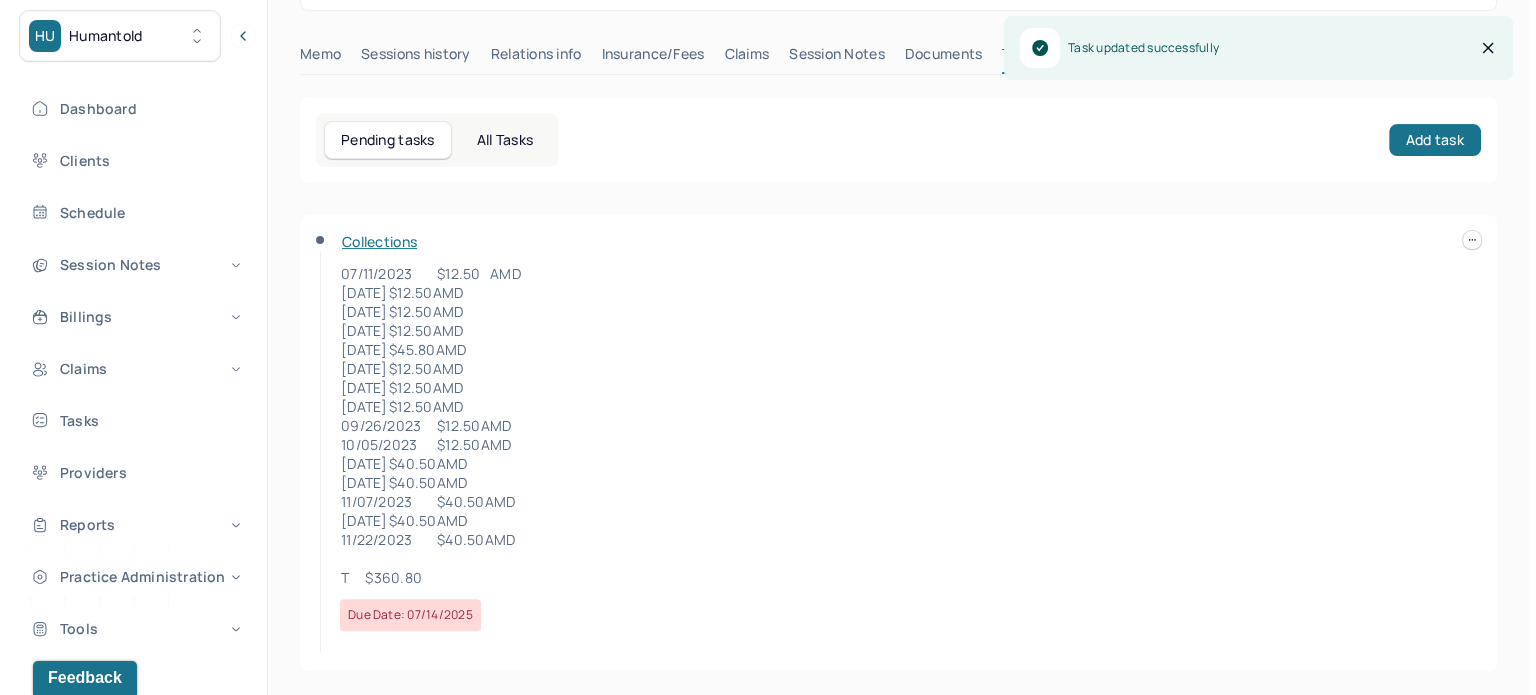 scroll, scrollTop: 180, scrollLeft: 0, axis: vertical 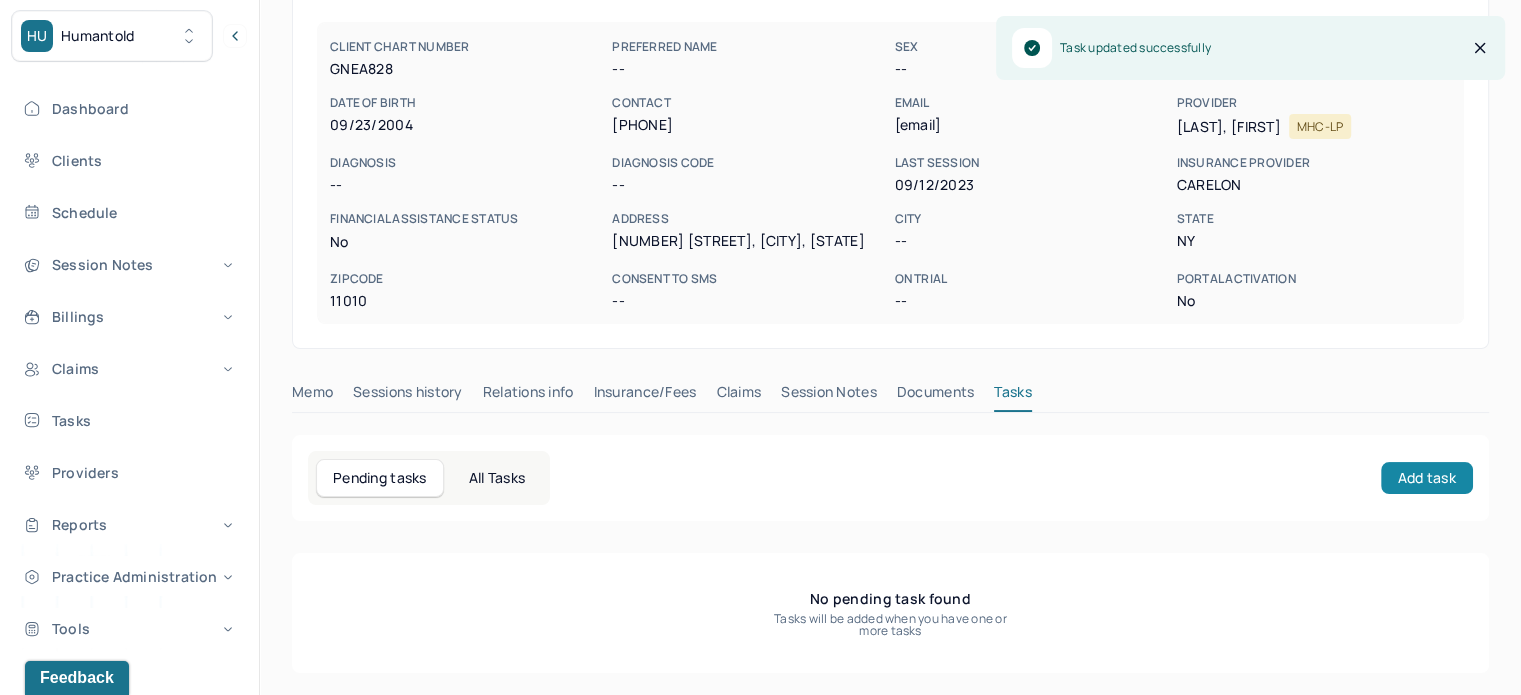 click on "Add task" at bounding box center [1427, 478] 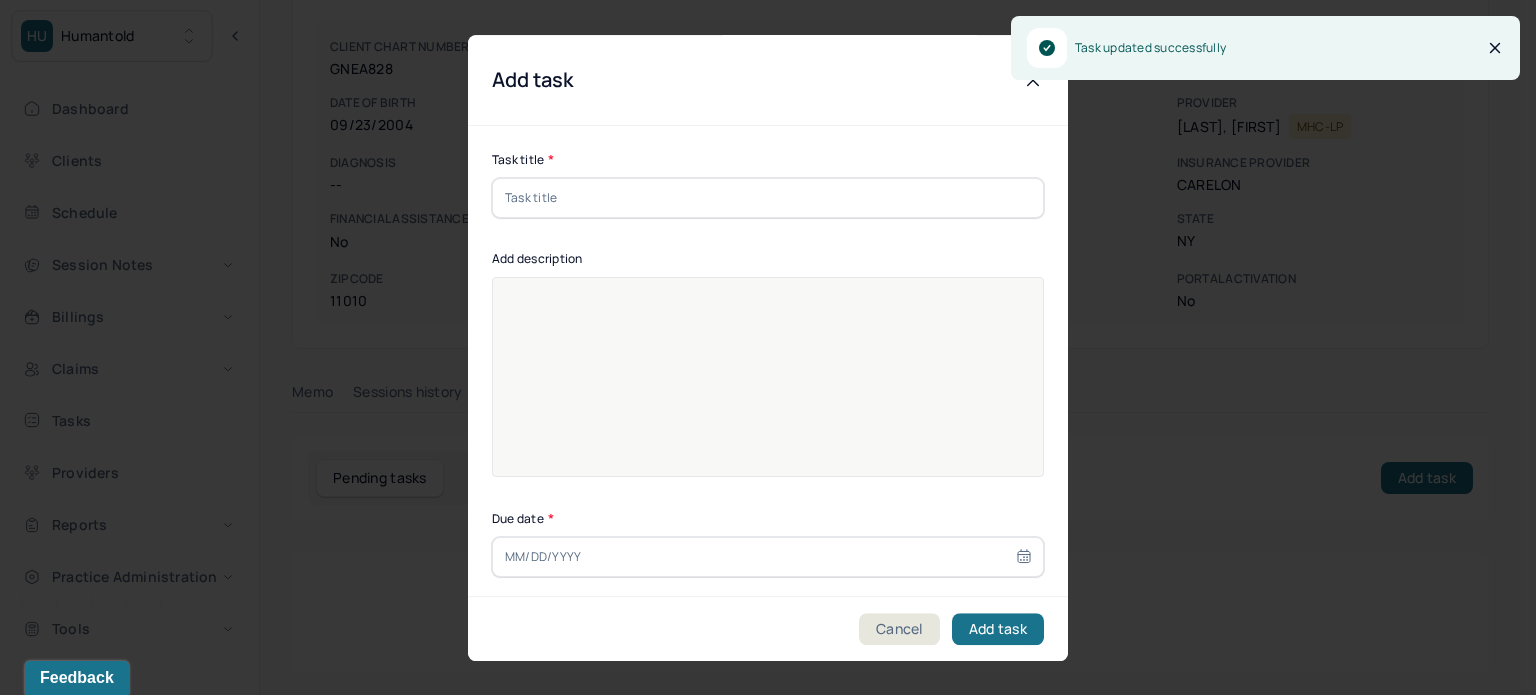 click at bounding box center (768, 198) 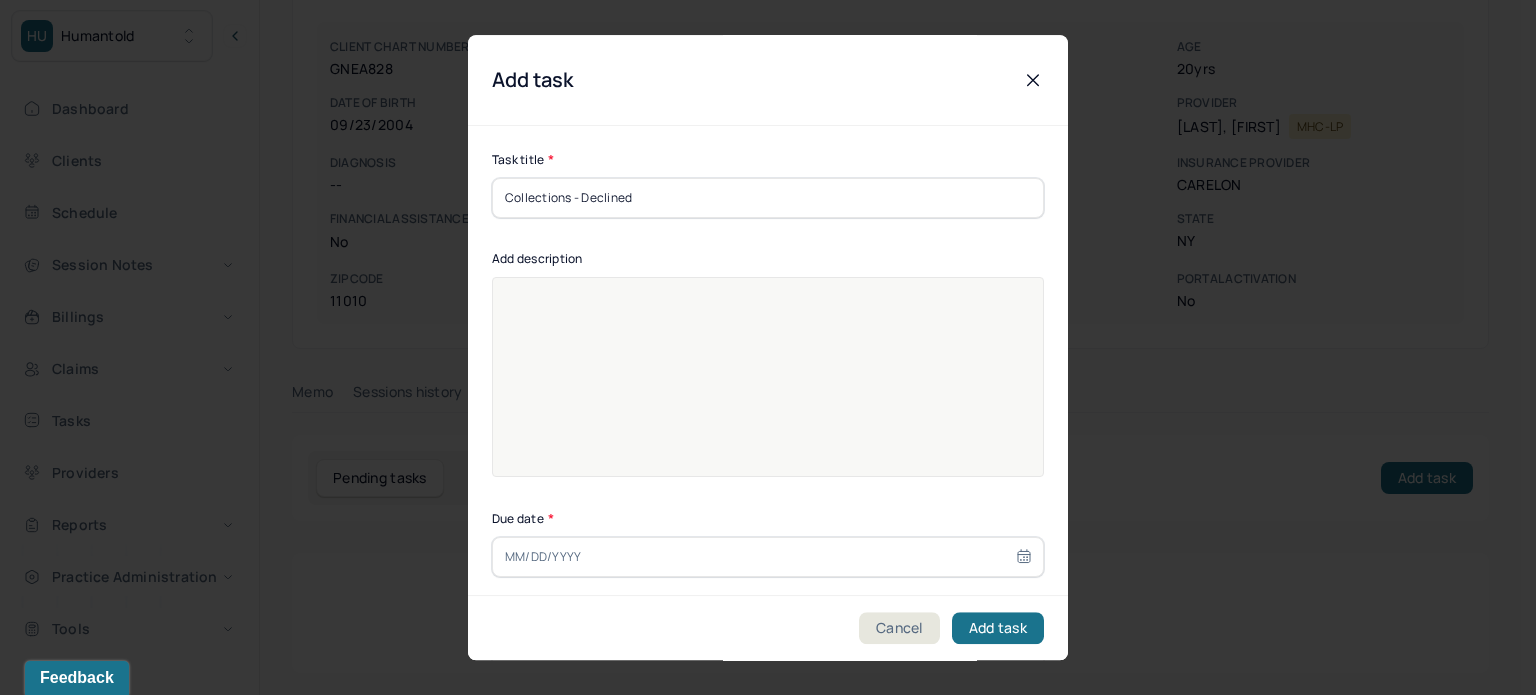 type on "Collections - Declined" 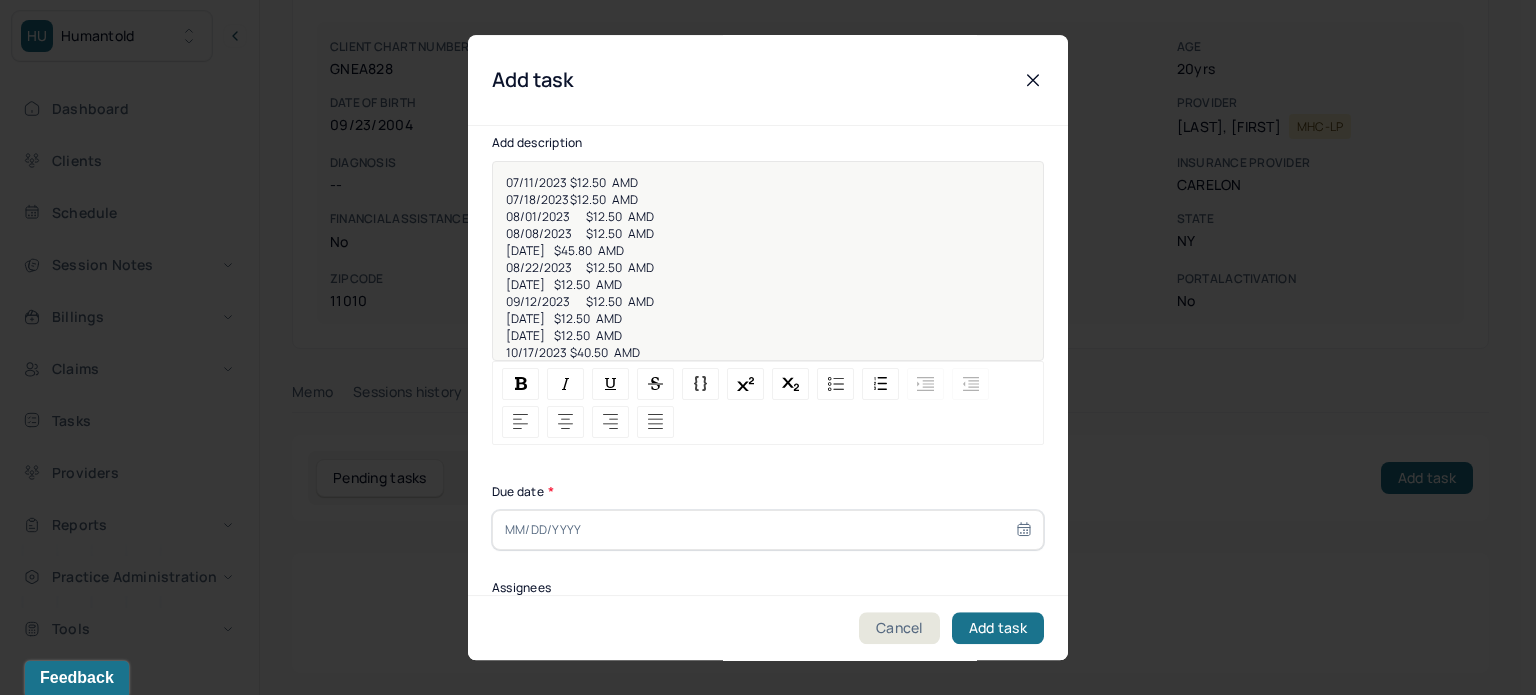 scroll, scrollTop: 256, scrollLeft: 0, axis: vertical 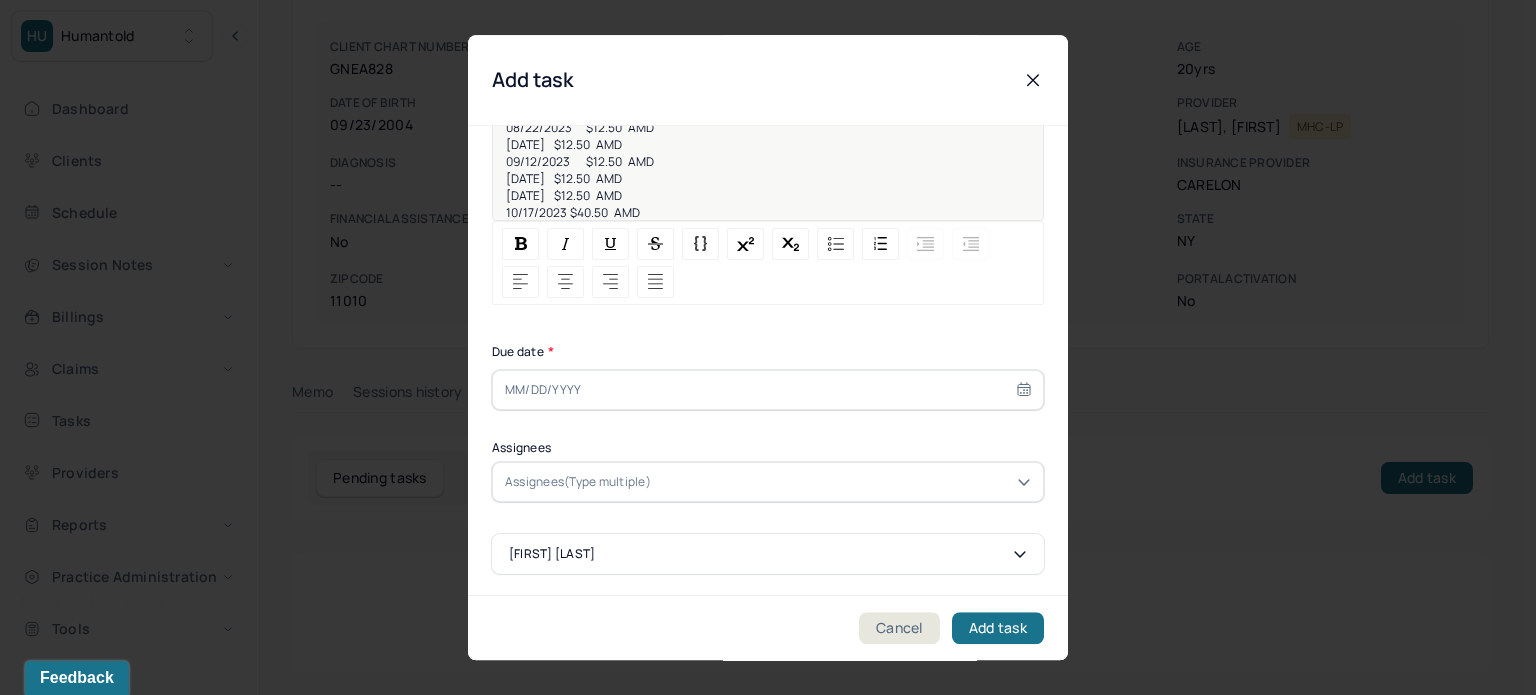 click at bounding box center [768, 390] 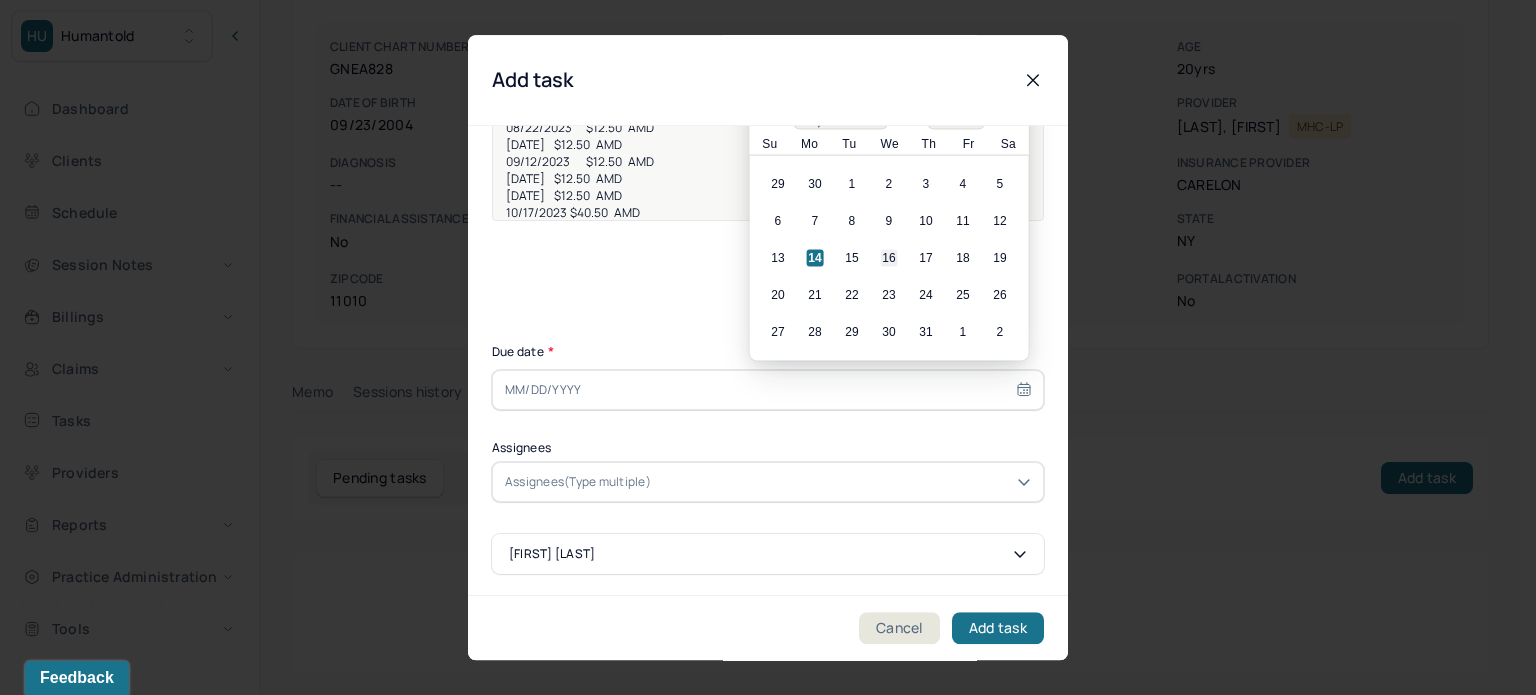 click on "16" at bounding box center [889, 258] 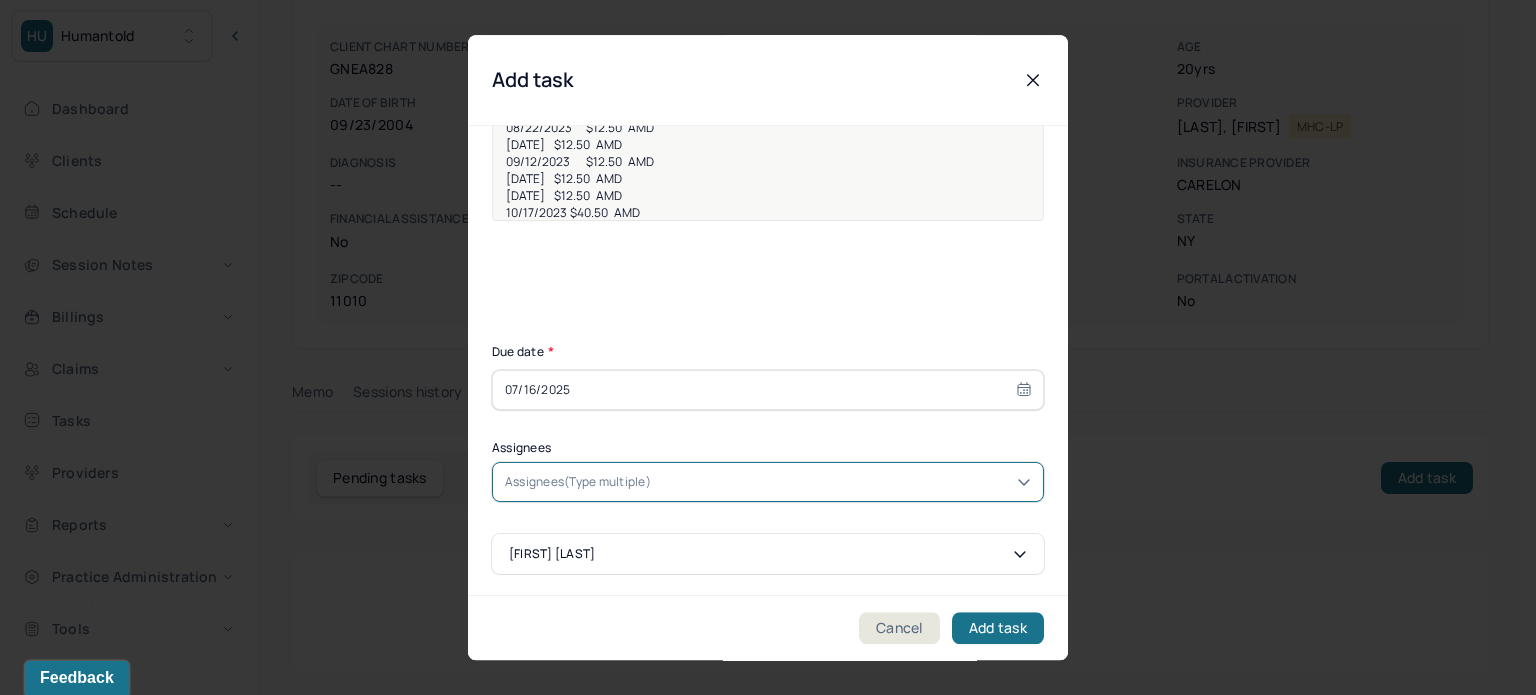 drag, startPoint x: 702, startPoint y: 465, endPoint x: 703, endPoint y: 481, distance: 16.03122 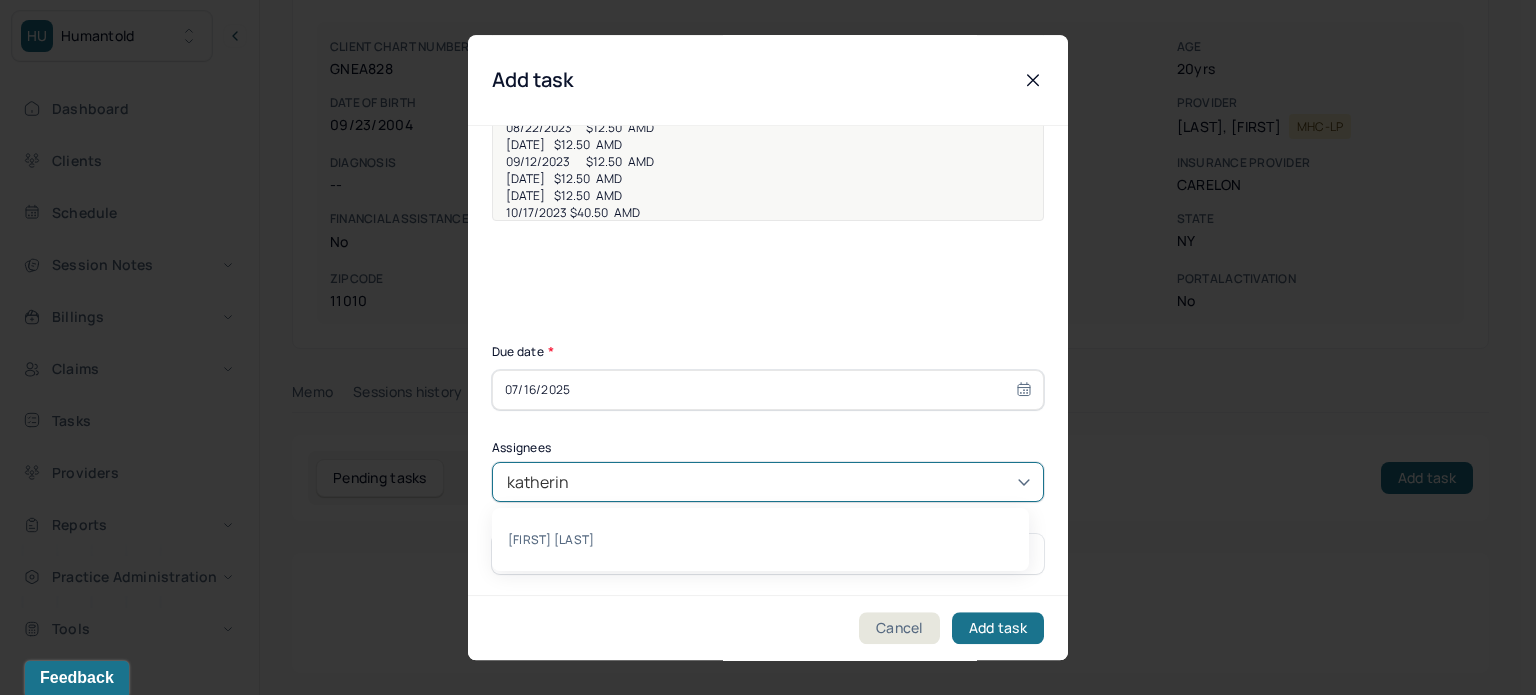 type on "katherine" 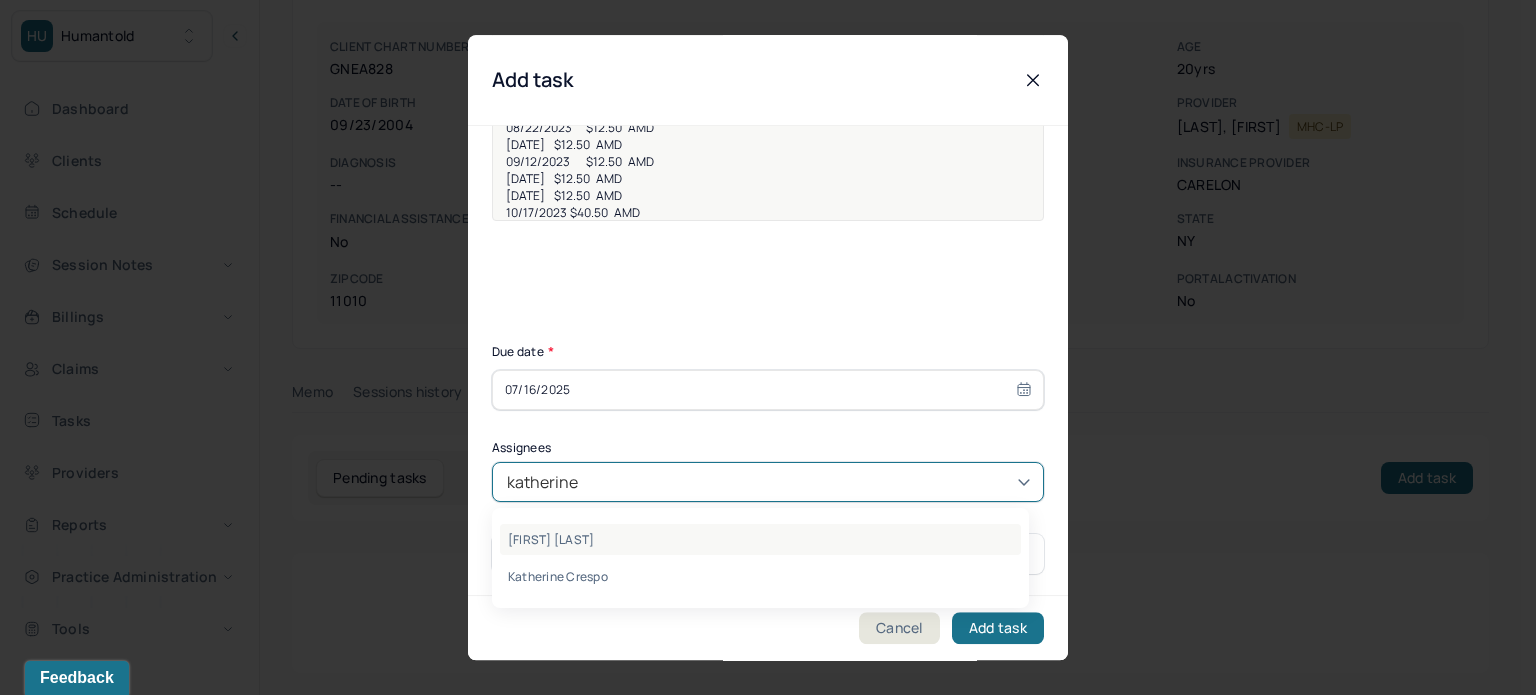 click on "Katherine Powers" at bounding box center [760, 539] 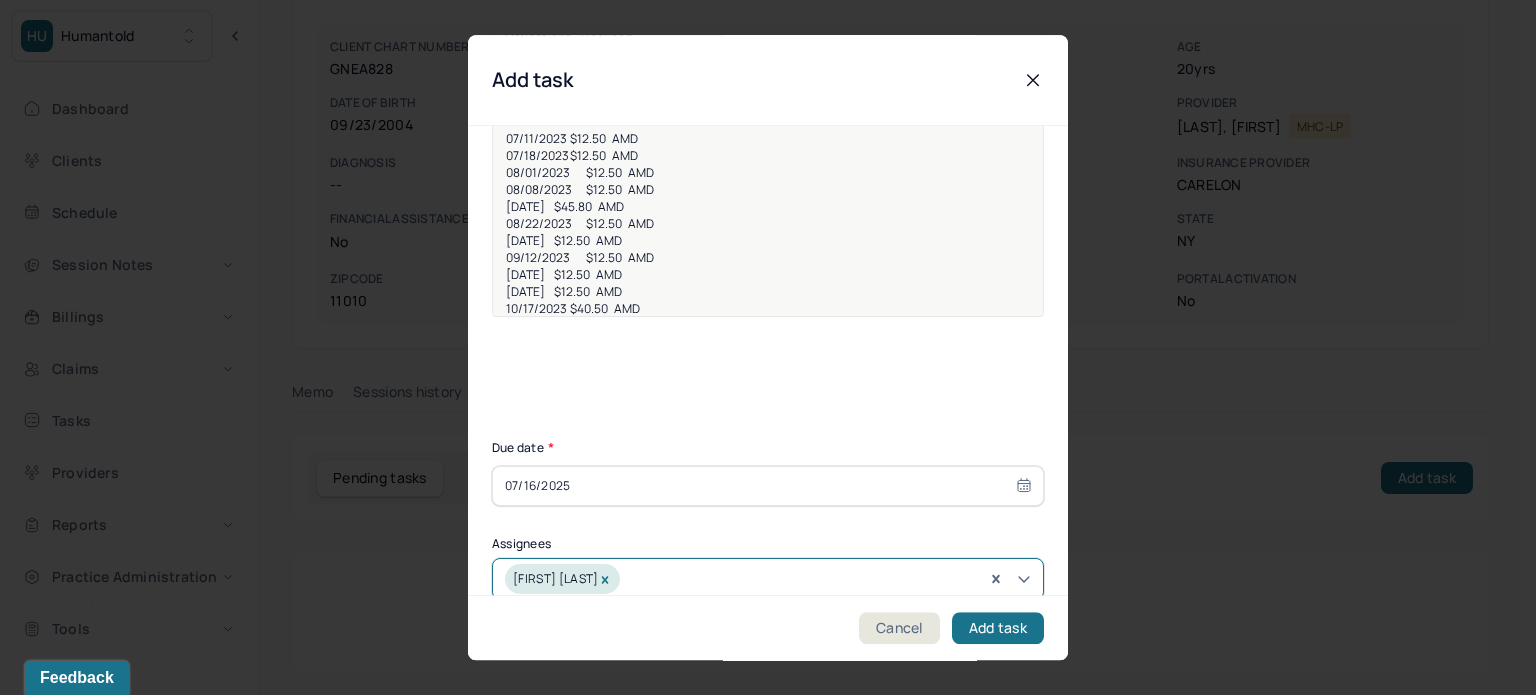 scroll, scrollTop: 56, scrollLeft: 0, axis: vertical 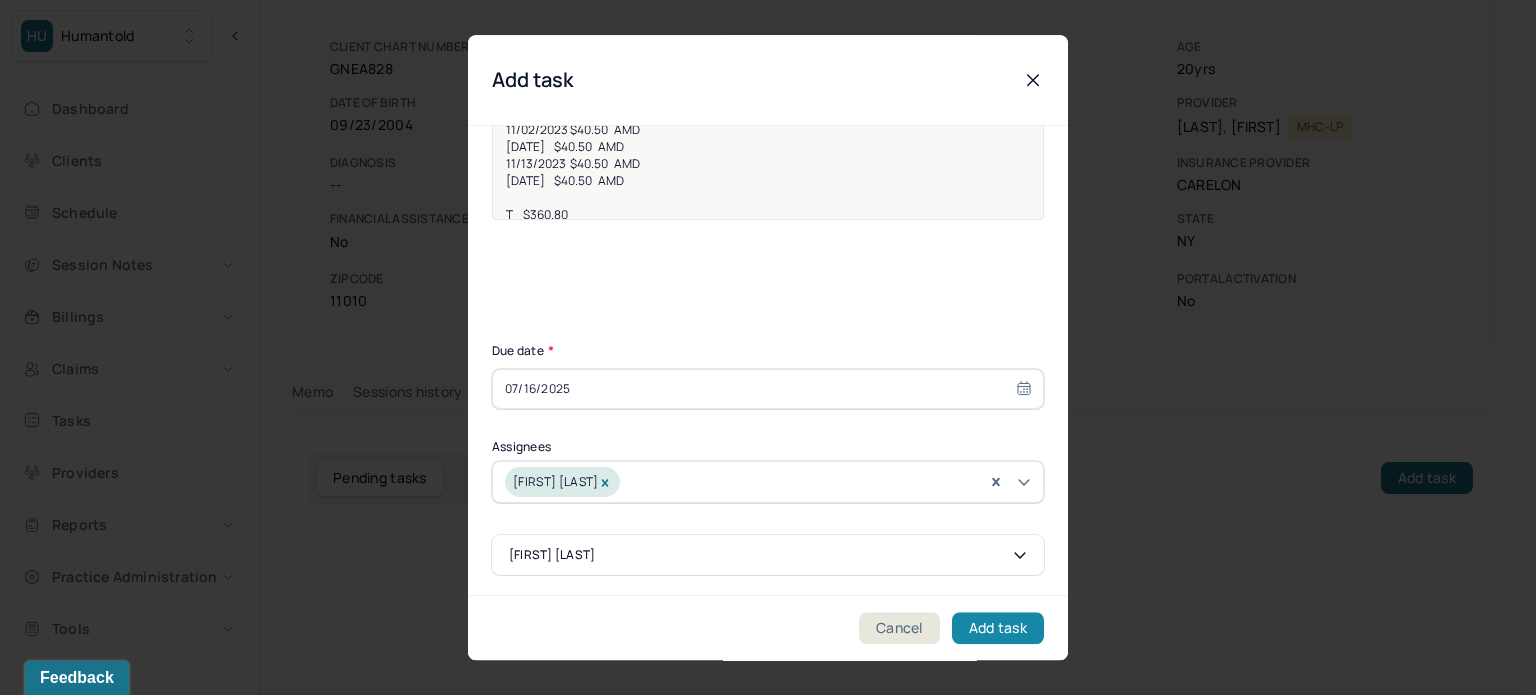 click on "Add task" at bounding box center [998, 628] 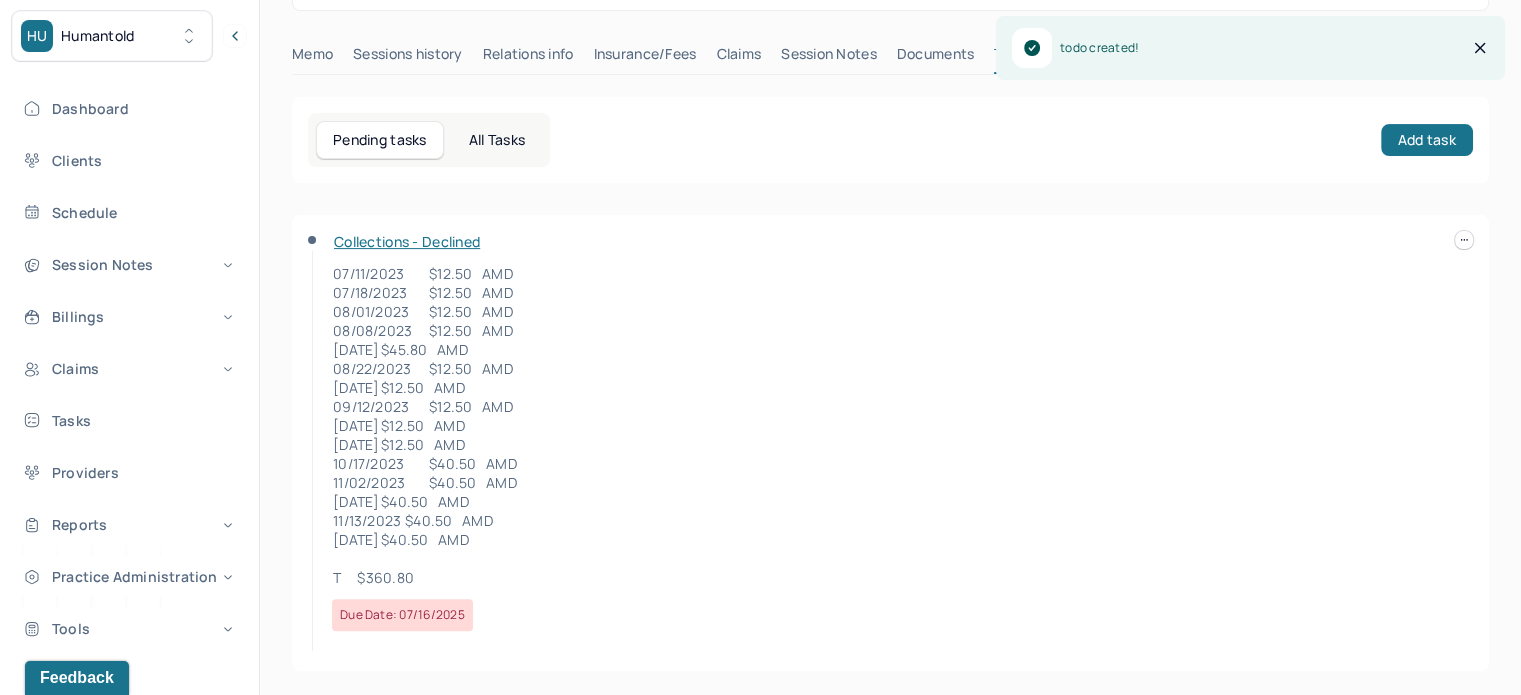 scroll, scrollTop: 0, scrollLeft: 0, axis: both 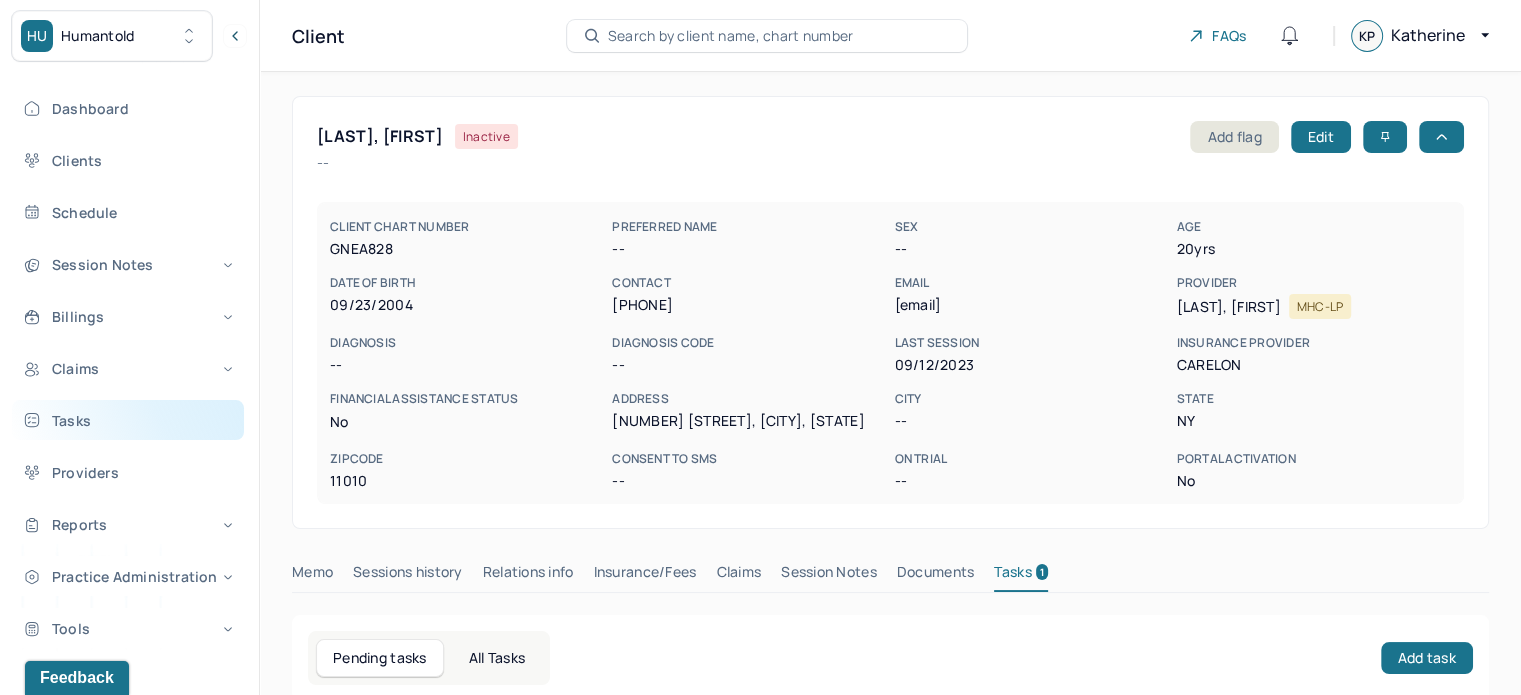 click on "Tasks" at bounding box center (128, 420) 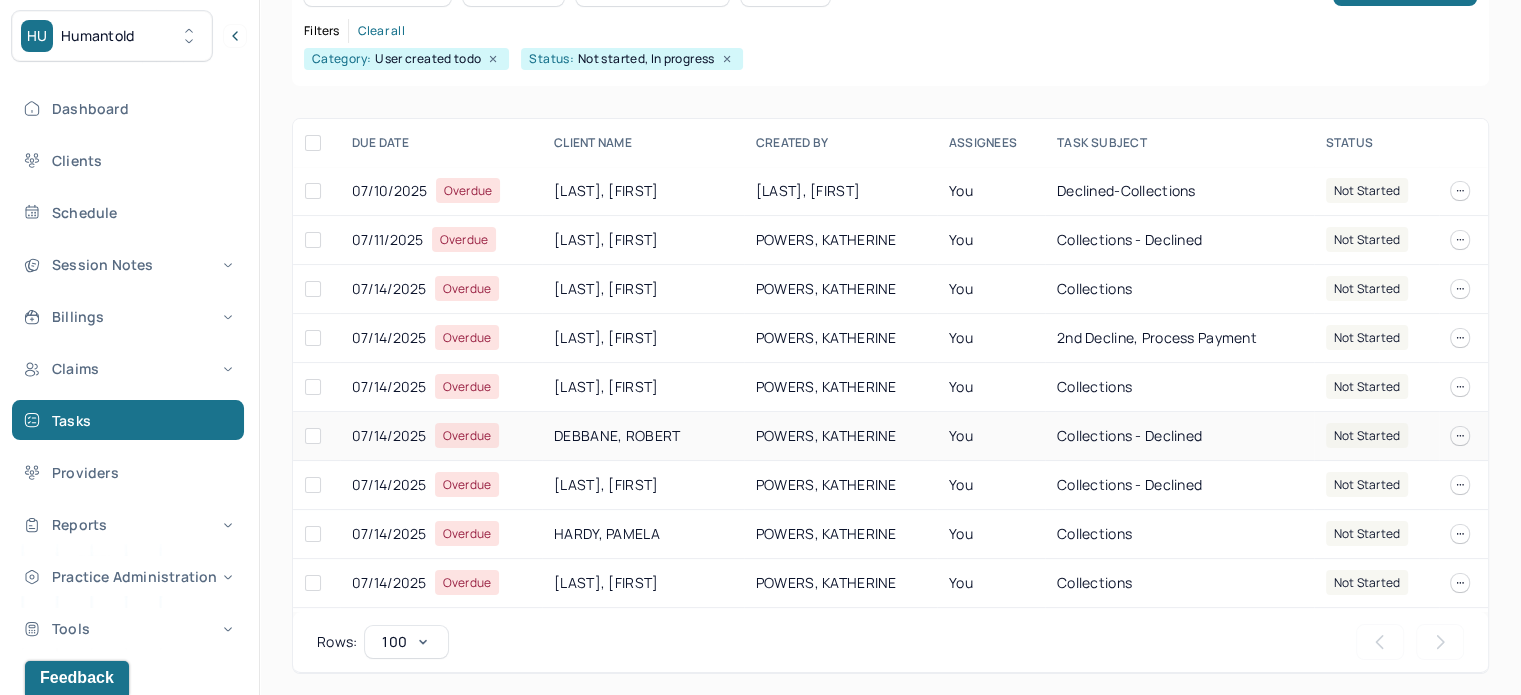 scroll, scrollTop: 249, scrollLeft: 0, axis: vertical 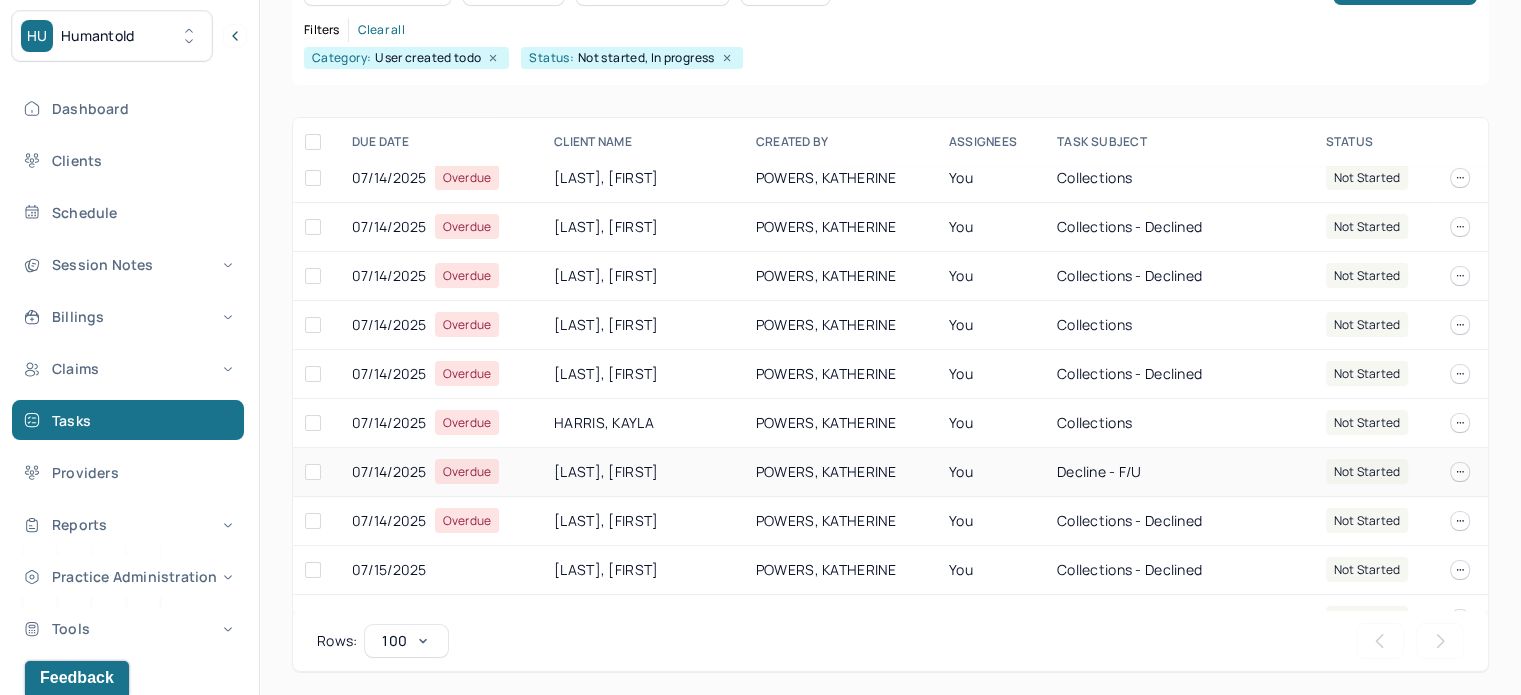 click on "07/10/2025 Overdue MUSZYNSKI, JILLIAN ZEMLA, KIMBERLY You Declined-Collections not started     07/11/2025 Overdue VOLKOV, ANDRIY POWERS, KATHERINE You Collections - Declined not started     07/14/2025 Overdue KOSNIK, KELSEY POWERS, KATHERINE You Collections not started     07/14/2025 Overdue BANKS, ALENA POWERS, KATHERINE You 2nd Decline, Process Payment not started     07/14/2025 Overdue GRAHAM, CHATIE POWERS, KATHERINE You Collections not started     07/14/2025 Overdue DEBBANE, ROBERT POWERS, KATHERINE You Collections - Declined not started     07/14/2025 Overdue PODOLSKI, BRITTANY POWERS, KATHERINE You Collections - Declined not started     07/14/2025 Overdue HARDY, PAMELA POWERS, KATHERINE You Collections not started     07/14/2025 Overdue GONZALEZ, SUZZY POWERS, KATHERINE You Collections not started     07/14/2025 Overdue PAGE, EMMALAI POWERS, KATHERINE You Collections - Declined not started     07/14/2025 Overdue NICHOLS, ALEXANDER POWERS, KATHERINE You Collections not started     07/14/2025 Overdue You" at bounding box center [890, 1452] 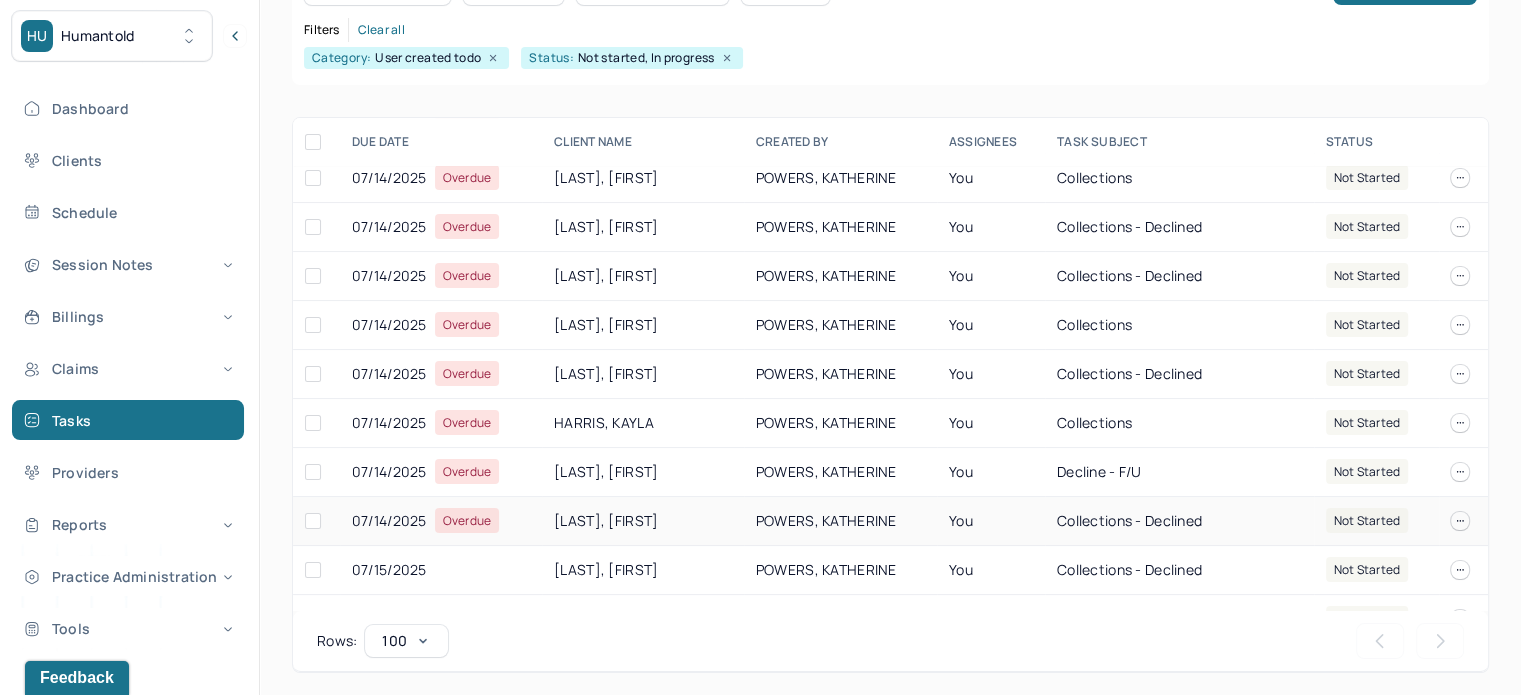 click on "SUNDERRAM, SANJIV" at bounding box center [643, 521] 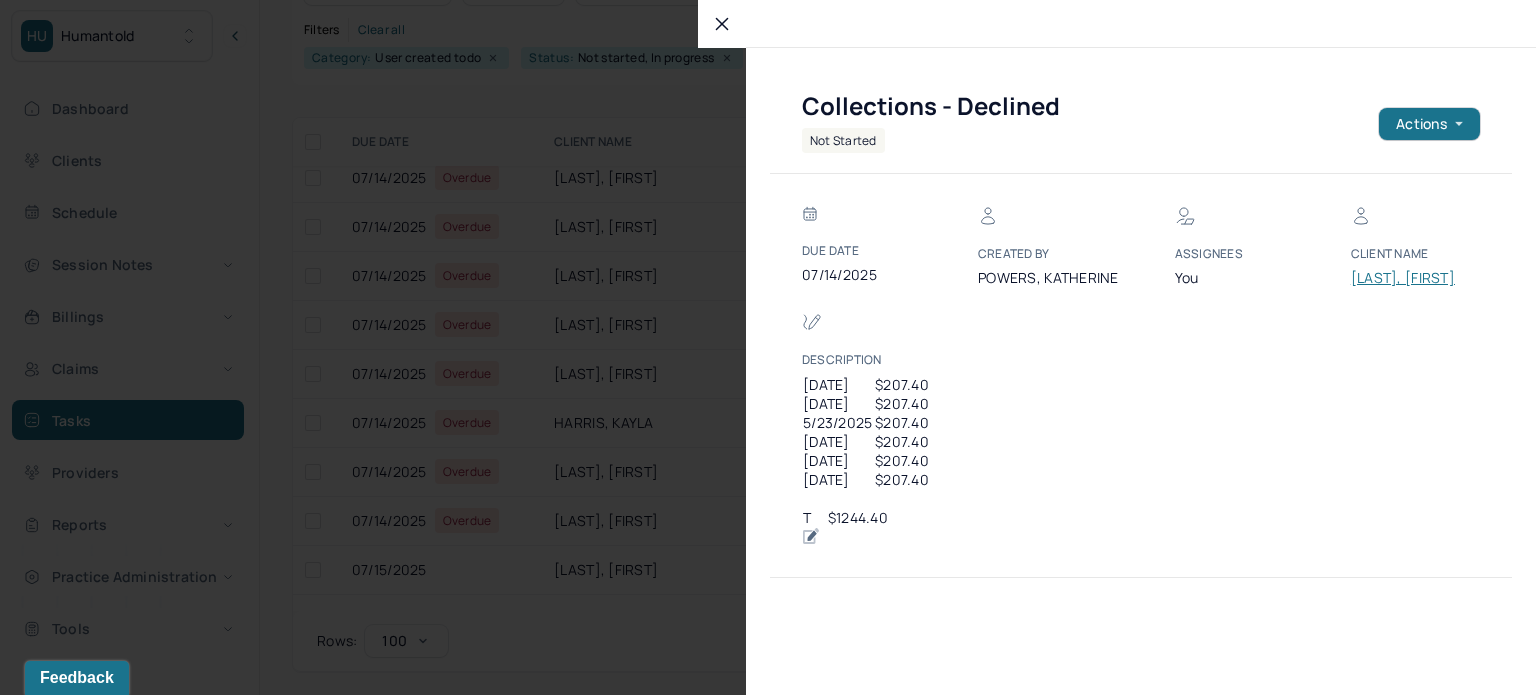click on "SUNDERRAM, SANJIV" at bounding box center [1411, 278] 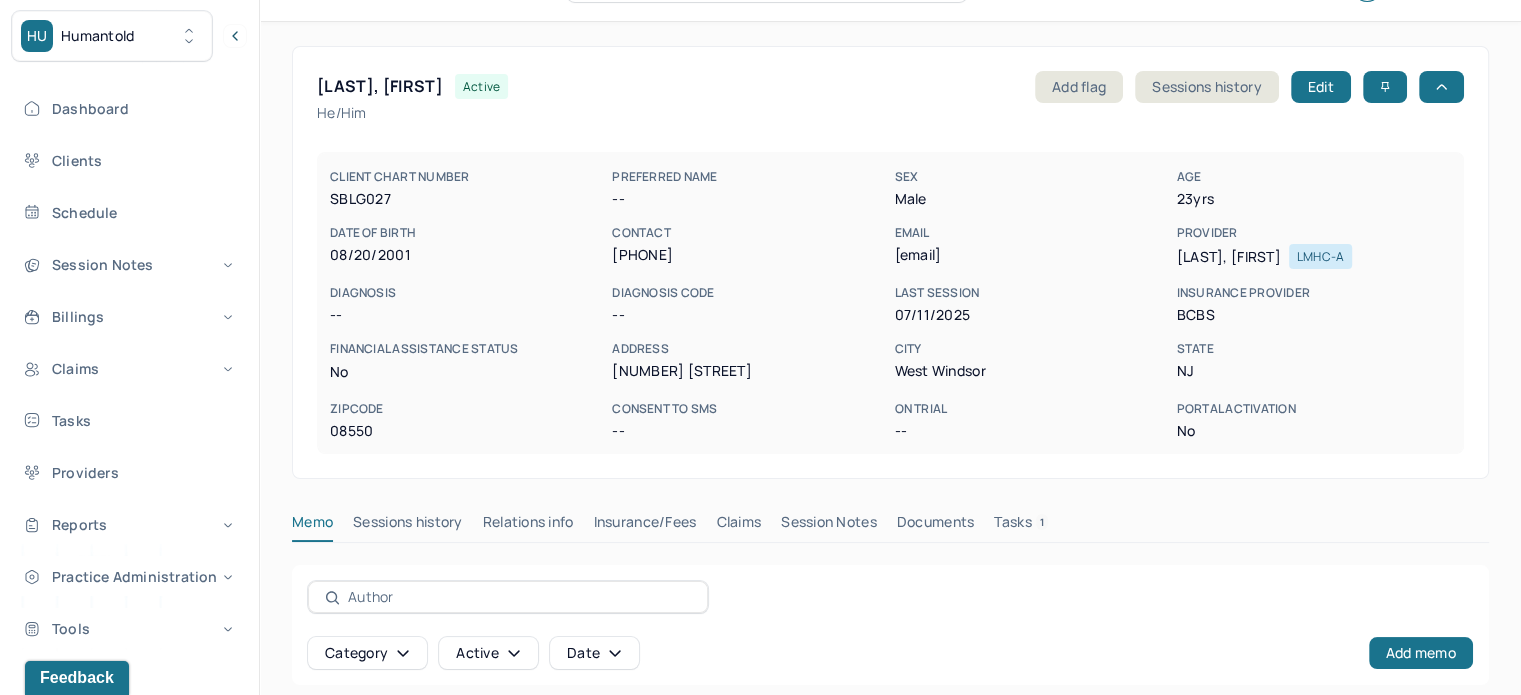 scroll, scrollTop: 29, scrollLeft: 0, axis: vertical 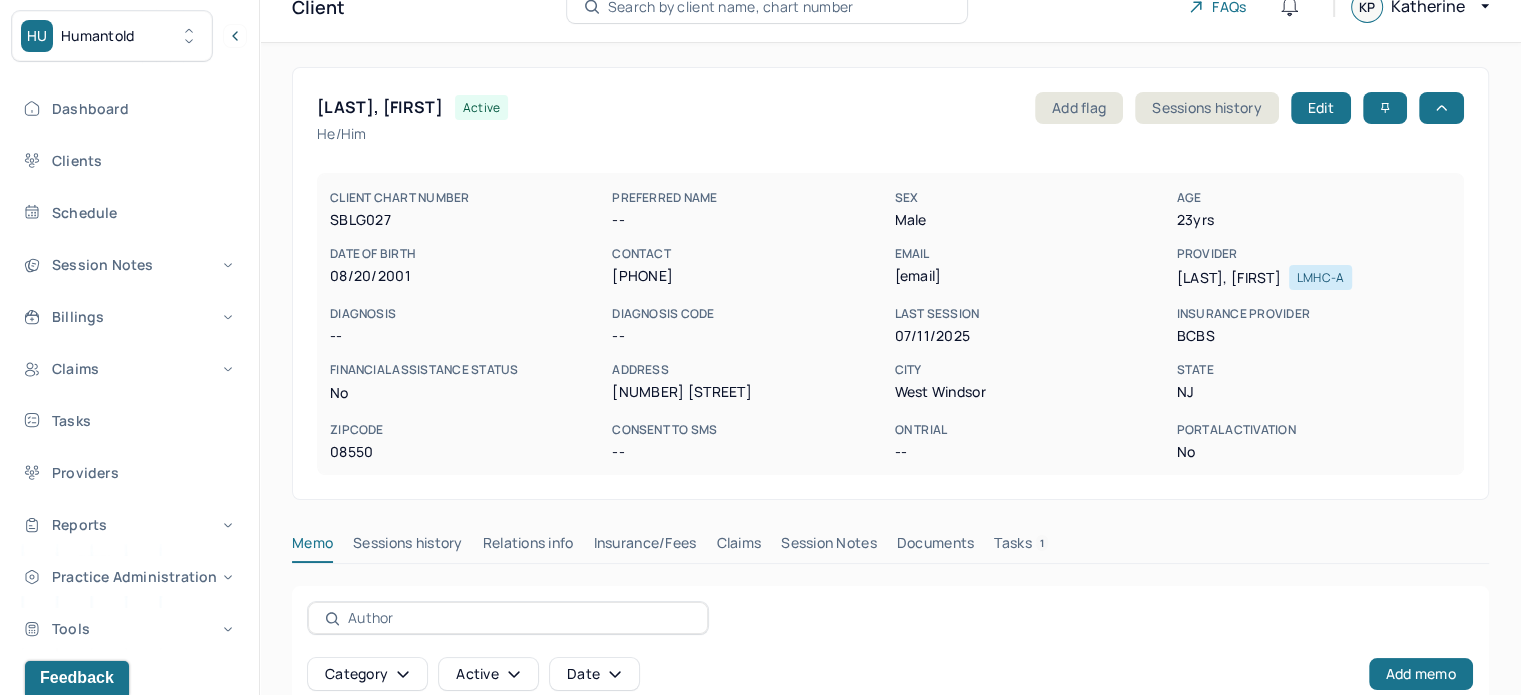 click on "SUNDERRAM, SANJIV" at bounding box center [380, 107] 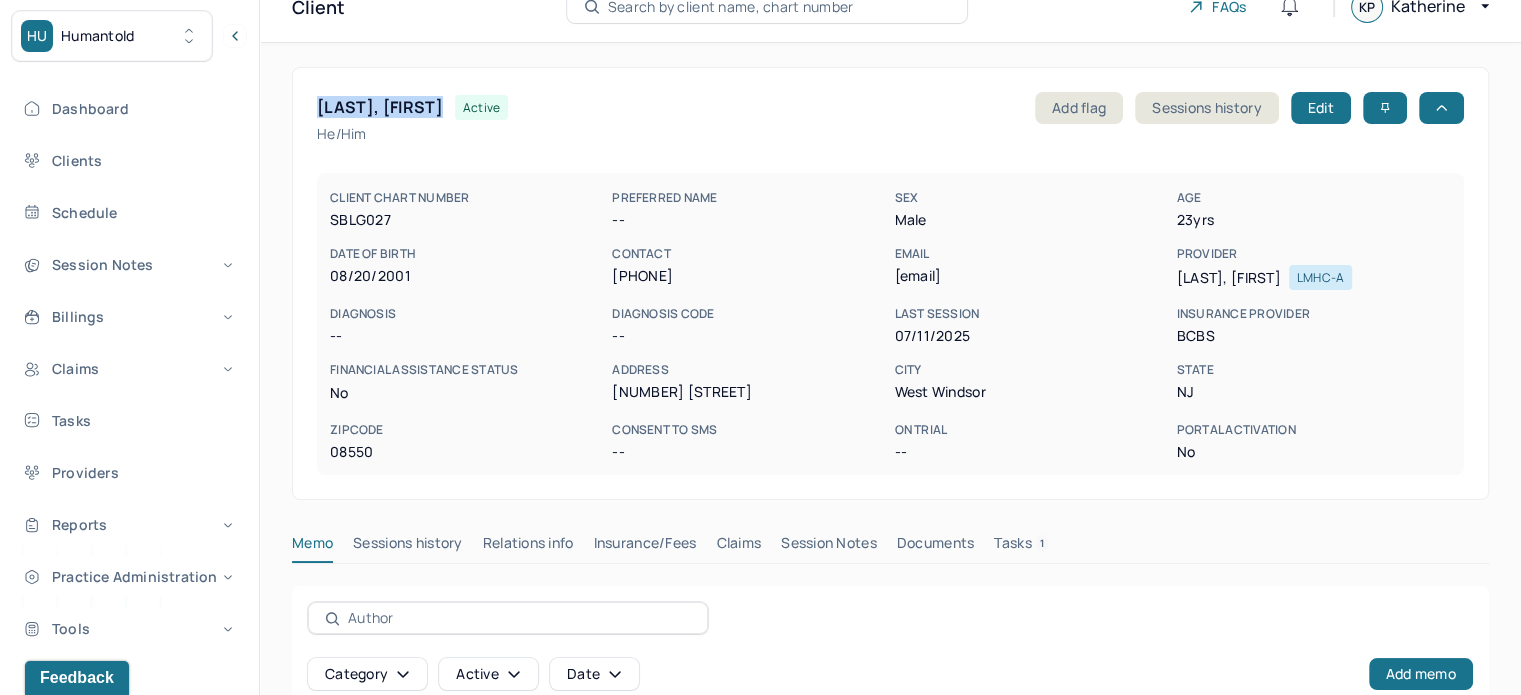 click on "SUNDERRAM, SANJIV" at bounding box center (380, 107) 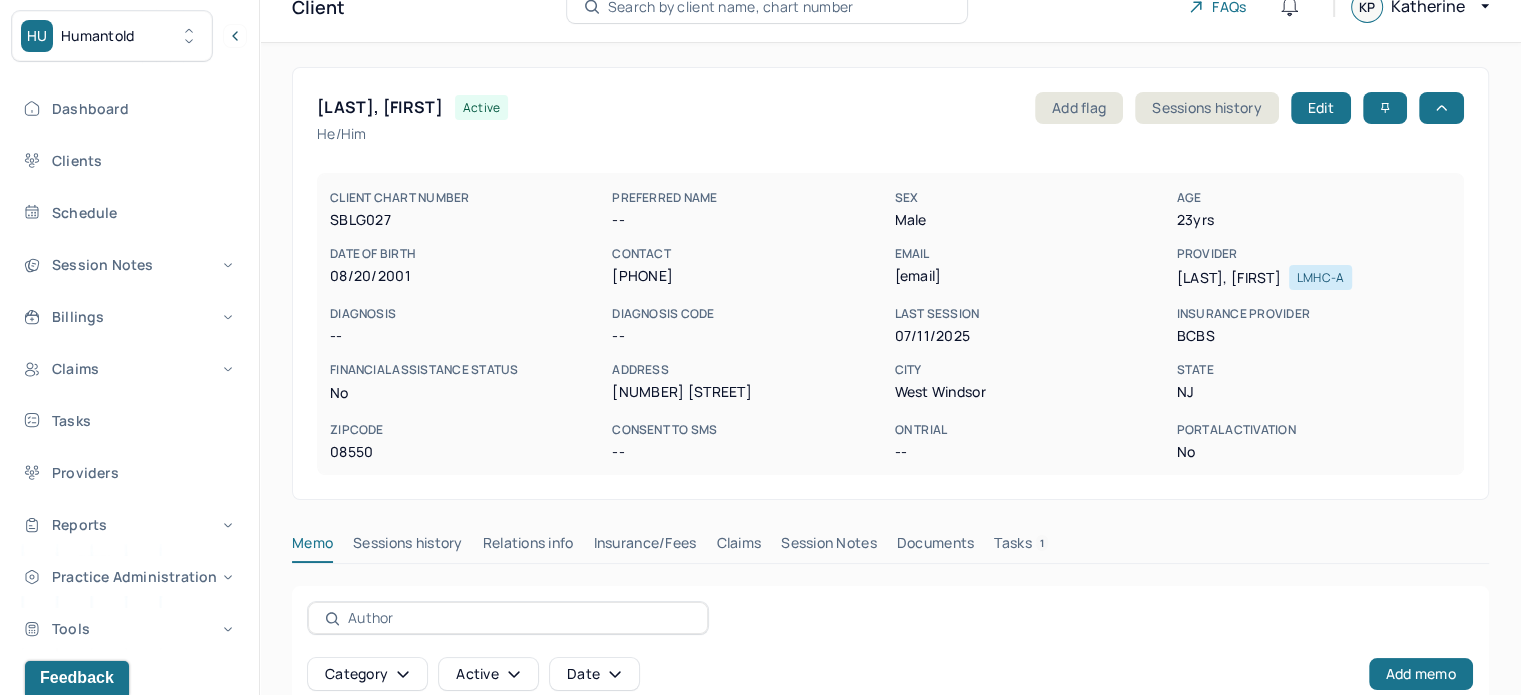 click on "sanjiv.sunderram@gmail.com" at bounding box center [1031, 276] 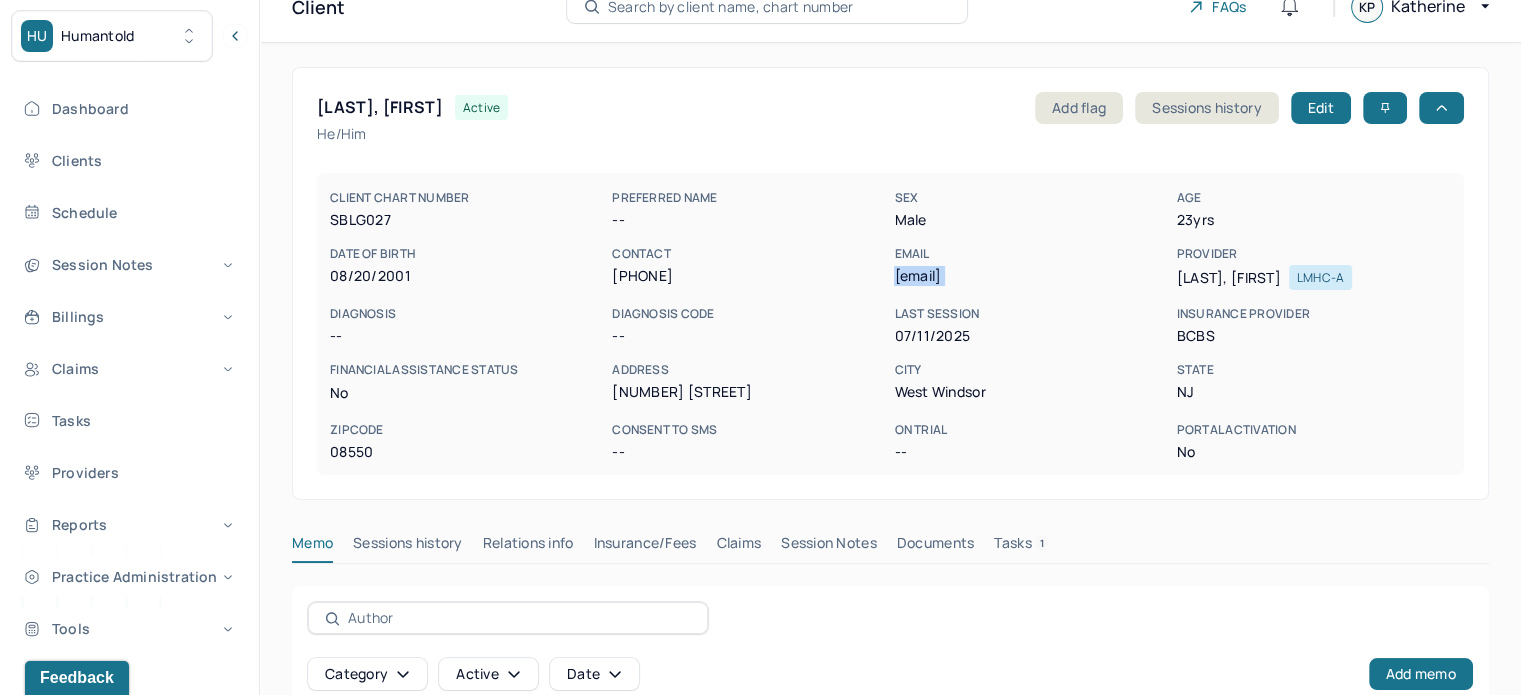 click on "sanjiv.sunderram@gmail.com" at bounding box center (1031, 276) 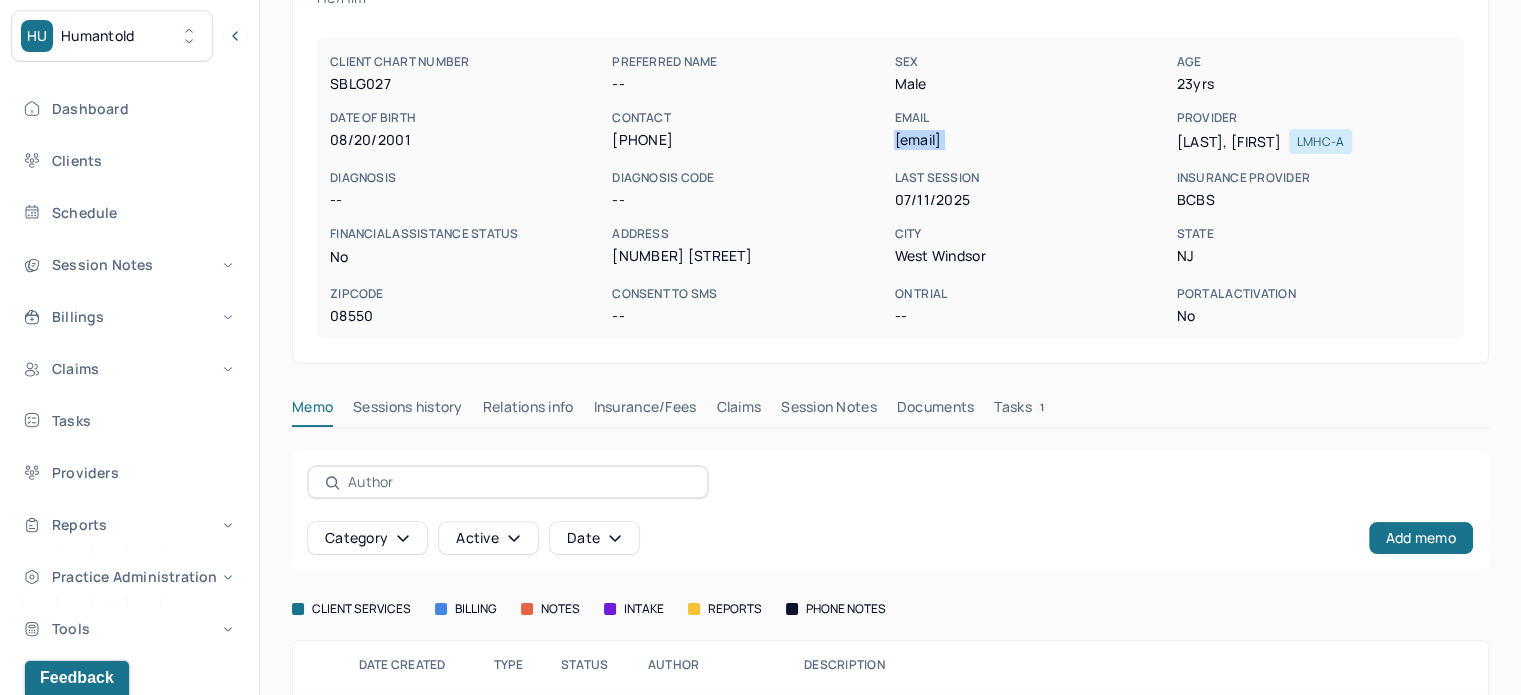 scroll, scrollTop: 245, scrollLeft: 0, axis: vertical 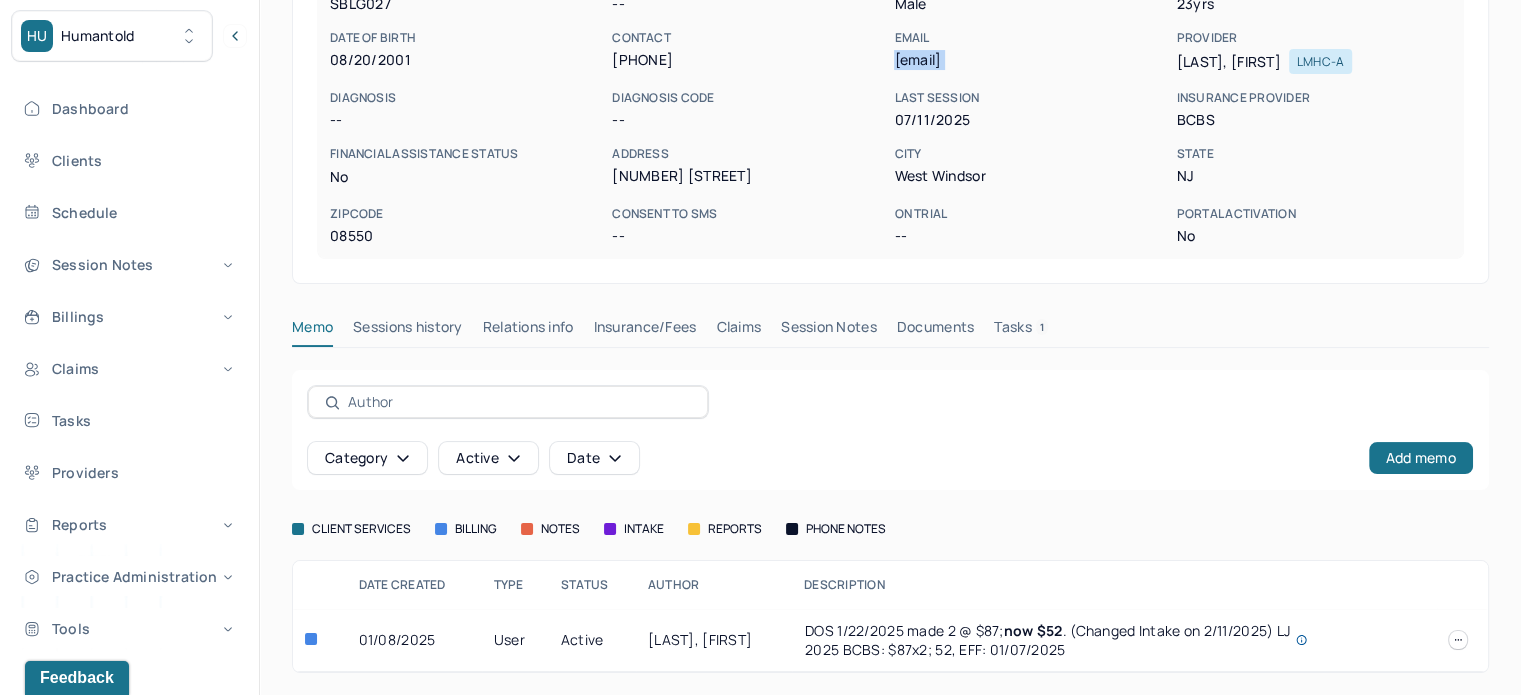 click on "Claims" at bounding box center [738, 331] 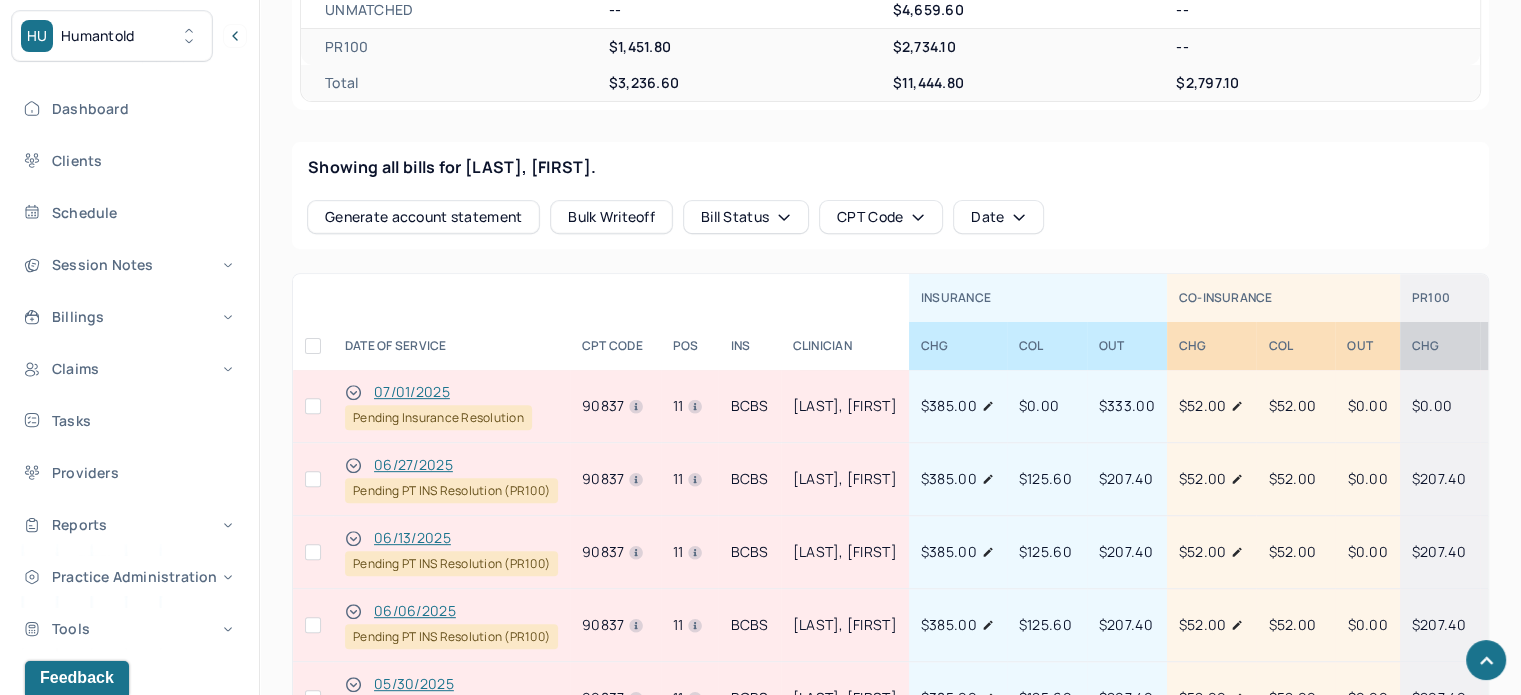 scroll, scrollTop: 845, scrollLeft: 0, axis: vertical 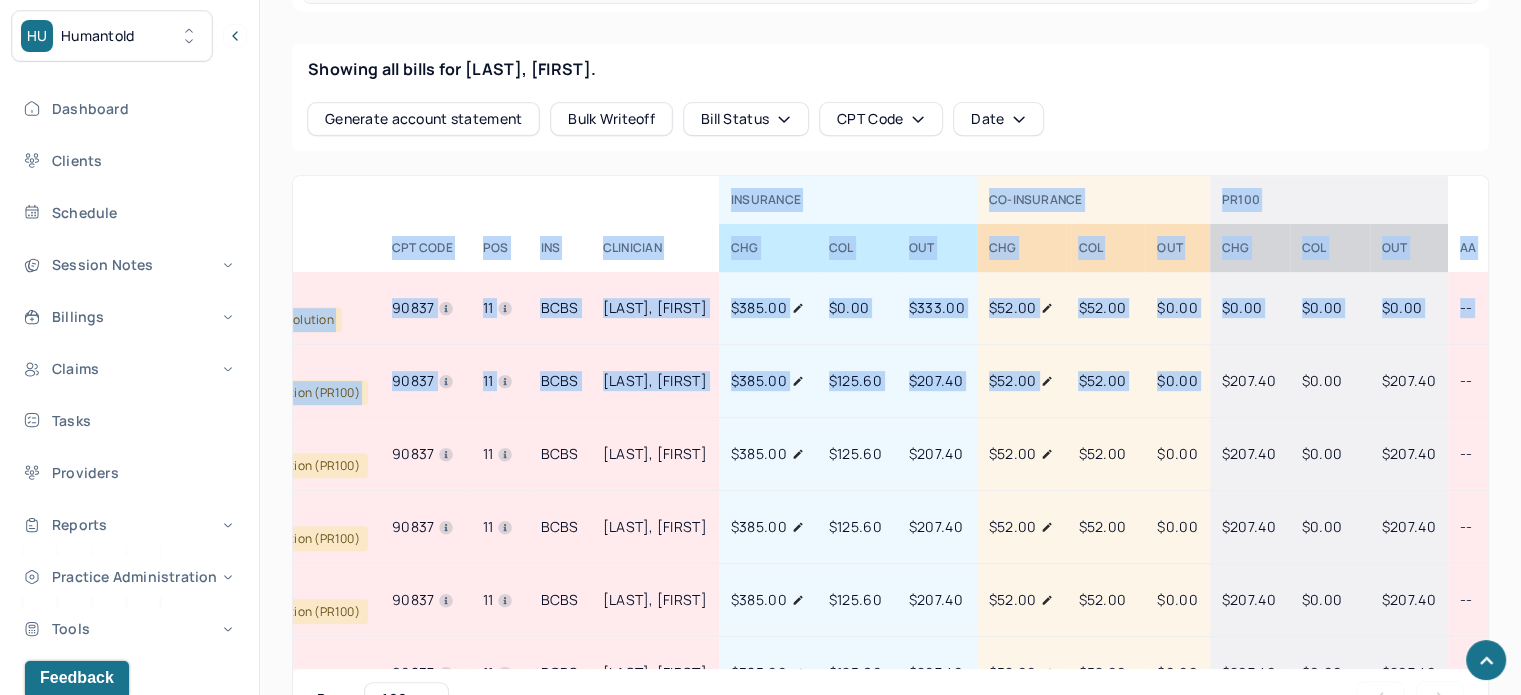 drag, startPoint x: 1414, startPoint y: 387, endPoint x: 1561, endPoint y: 390, distance: 147.03061 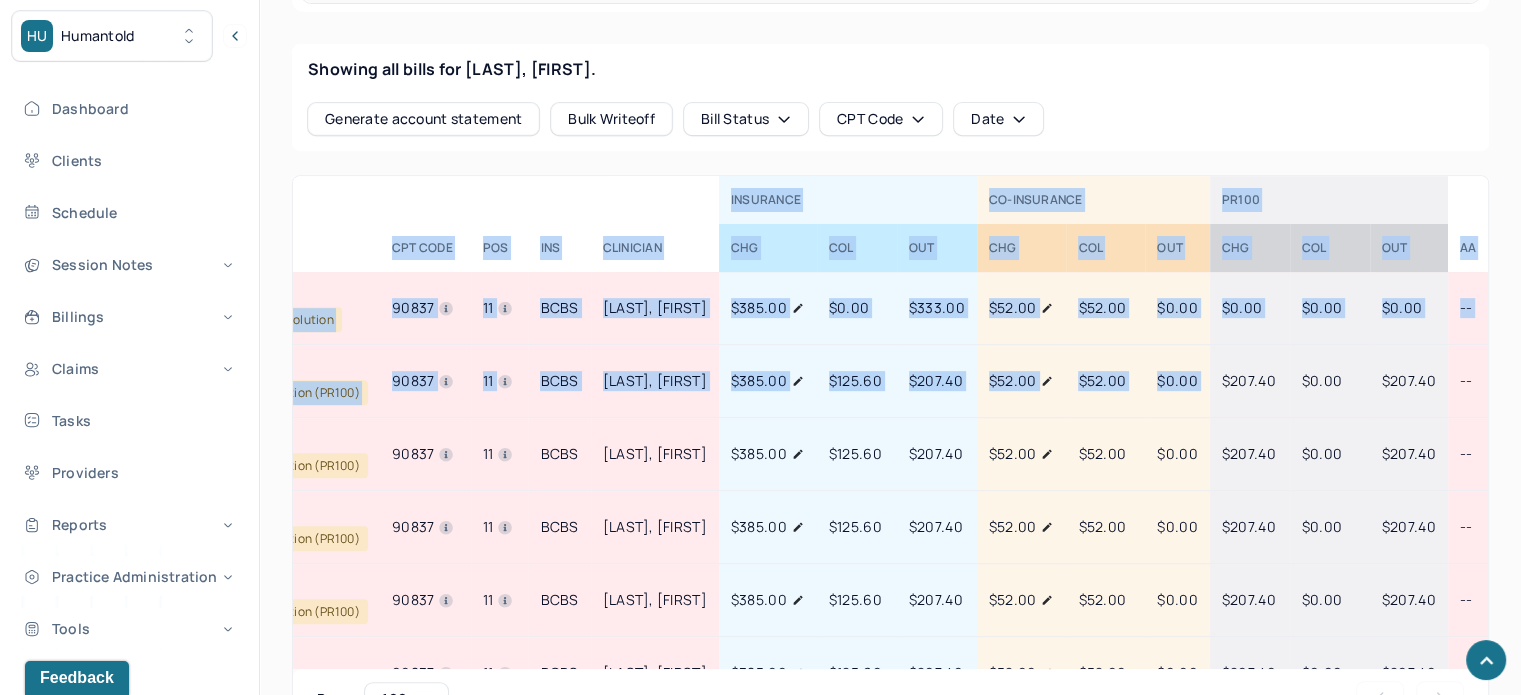 click on "$207.40" at bounding box center (1409, 380) 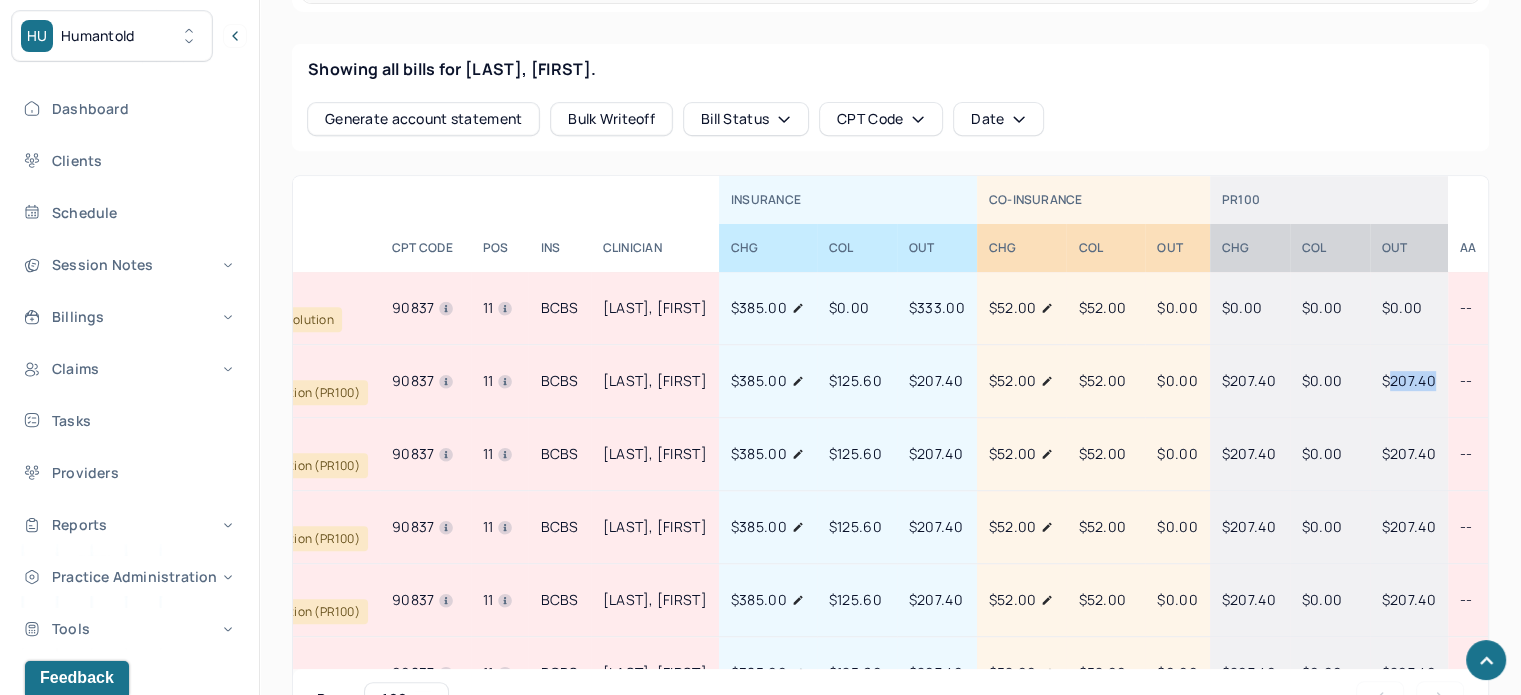 click on "$207.40" at bounding box center [1409, 380] 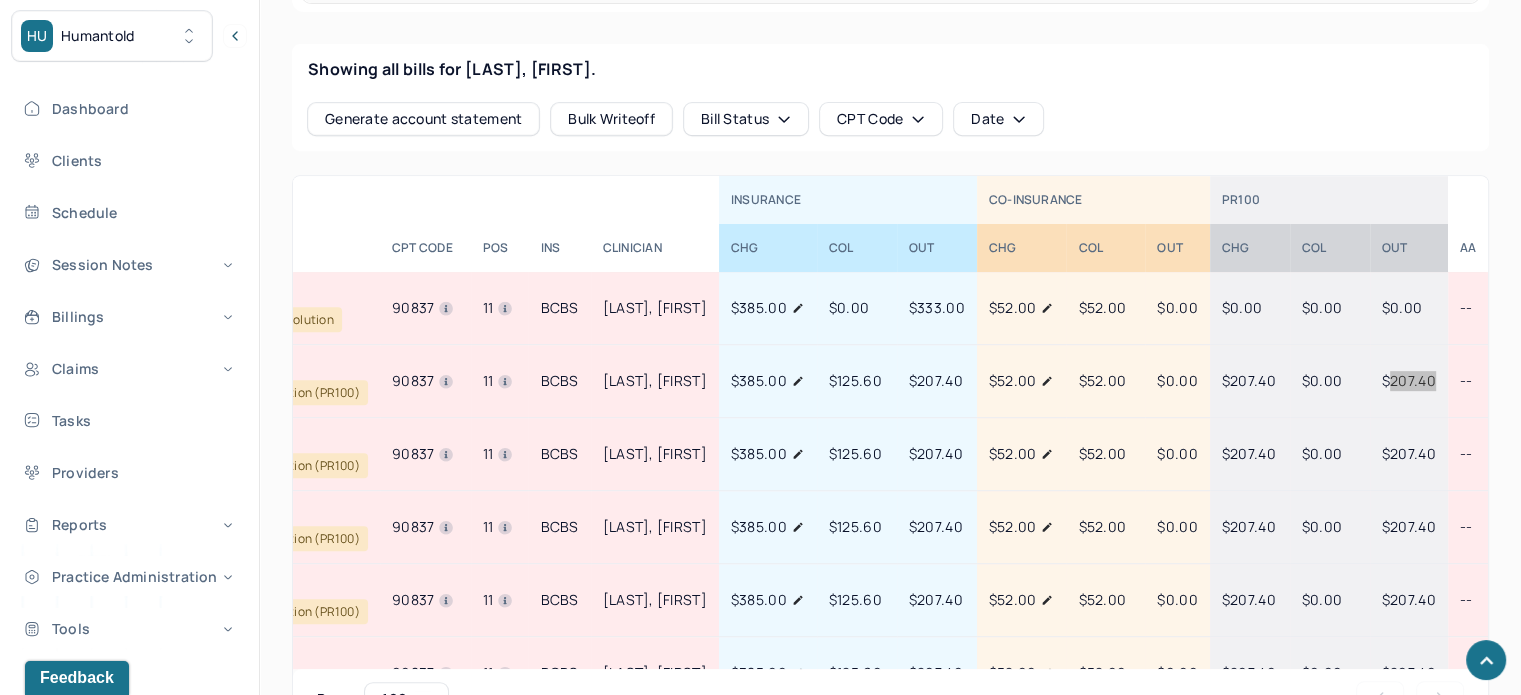 scroll, scrollTop: 945, scrollLeft: 0, axis: vertical 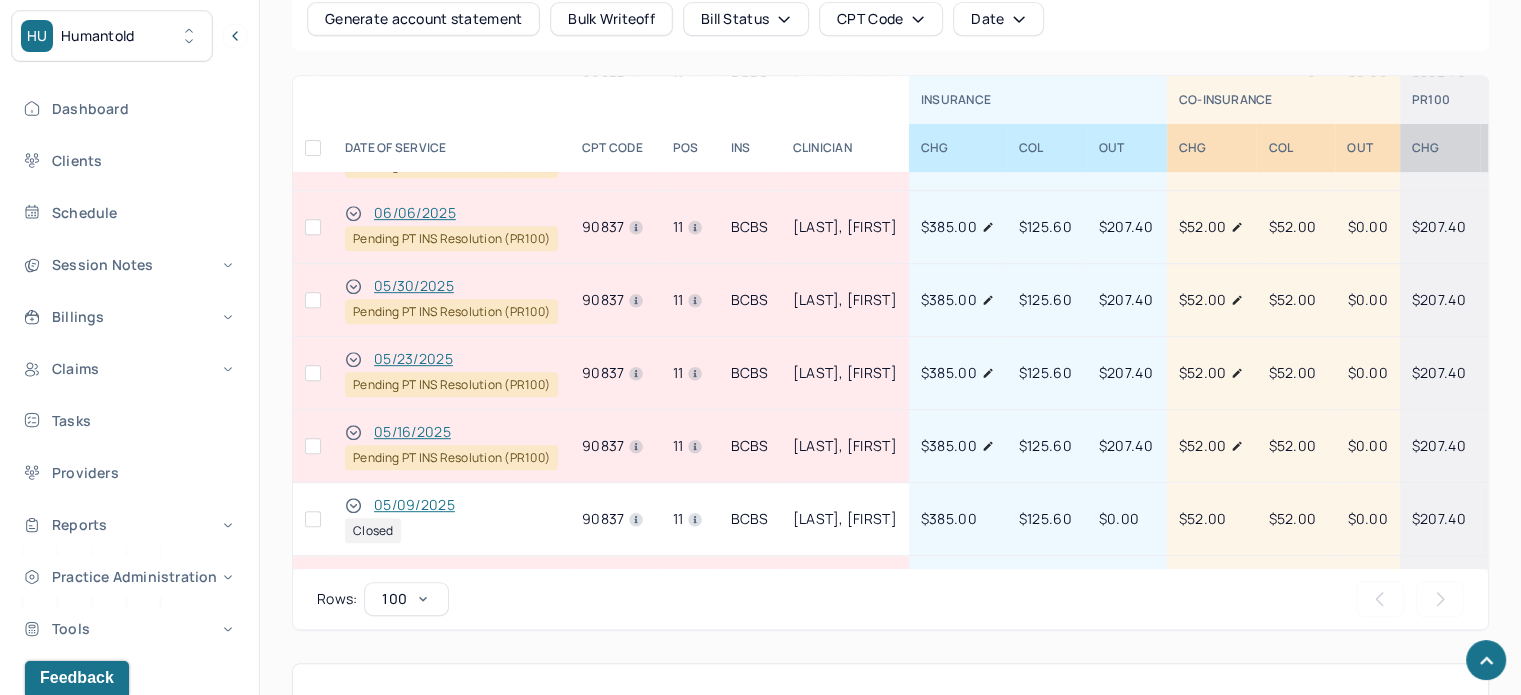 click at bounding box center (313, 446) 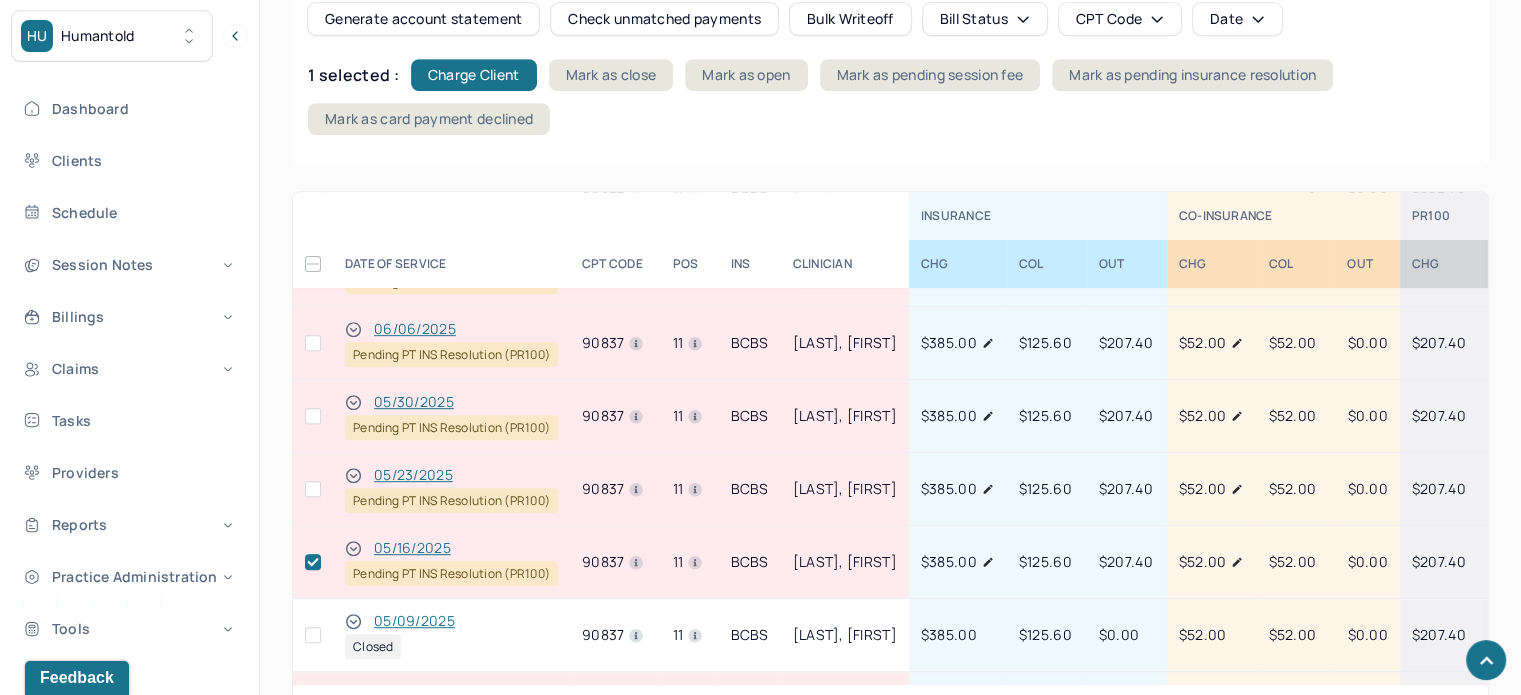 scroll, scrollTop: 1045, scrollLeft: 0, axis: vertical 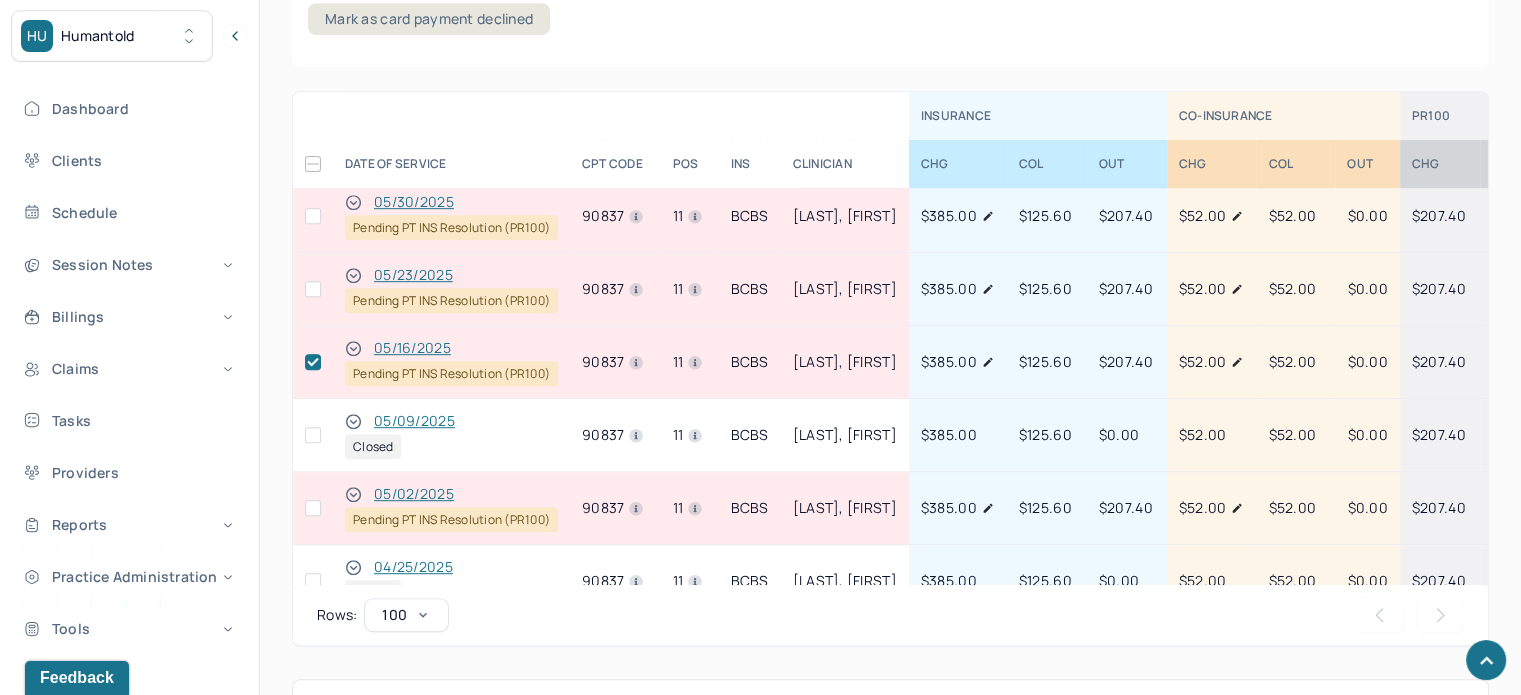 click at bounding box center (313, 508) 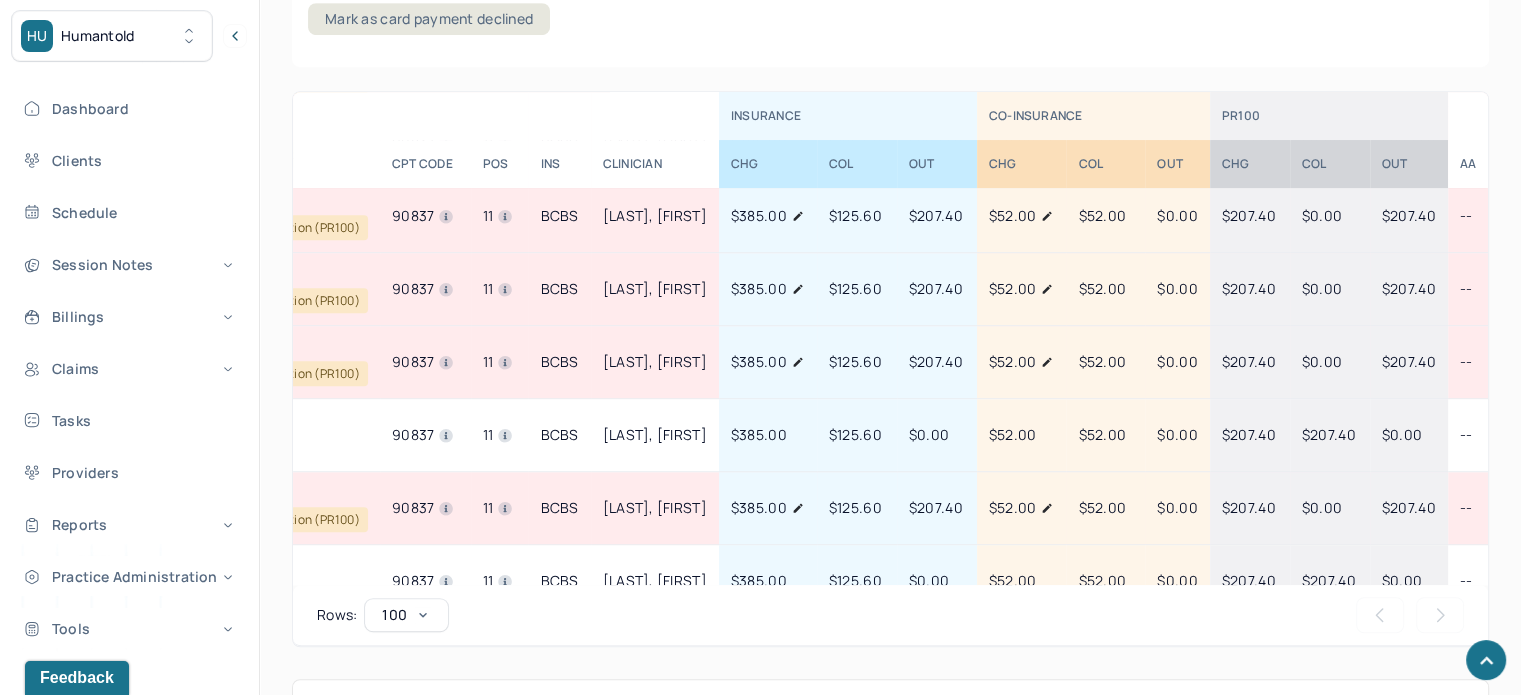 scroll, scrollTop: 300, scrollLeft: 0, axis: vertical 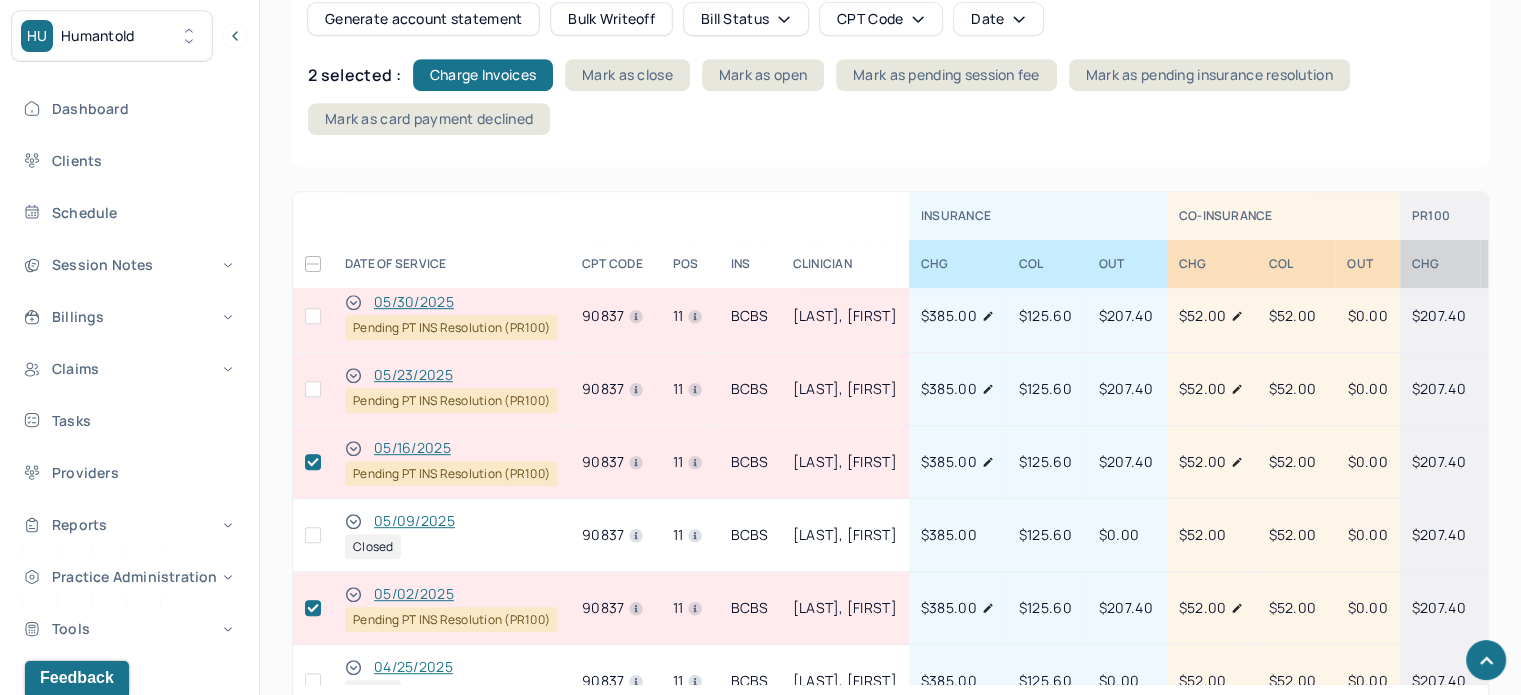 click at bounding box center [313, 389] 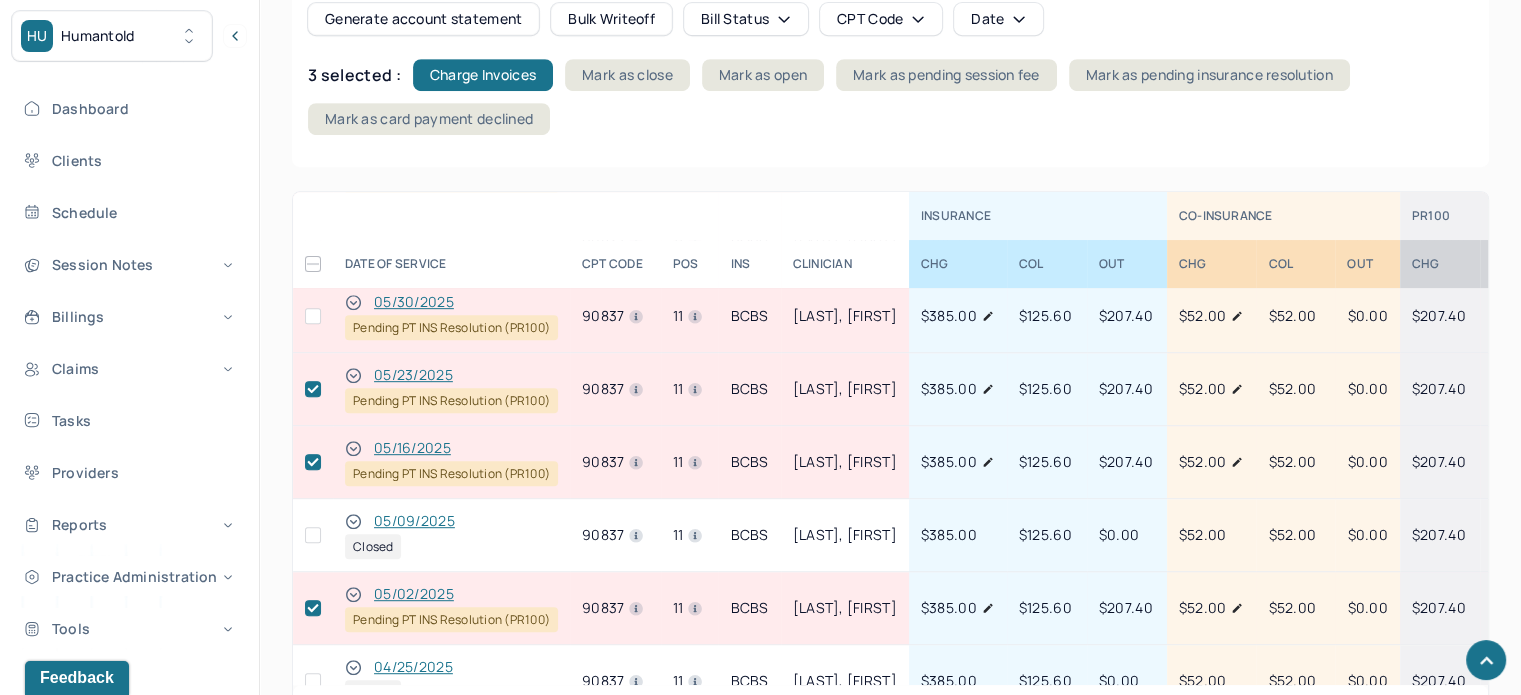 scroll, scrollTop: 200, scrollLeft: 0, axis: vertical 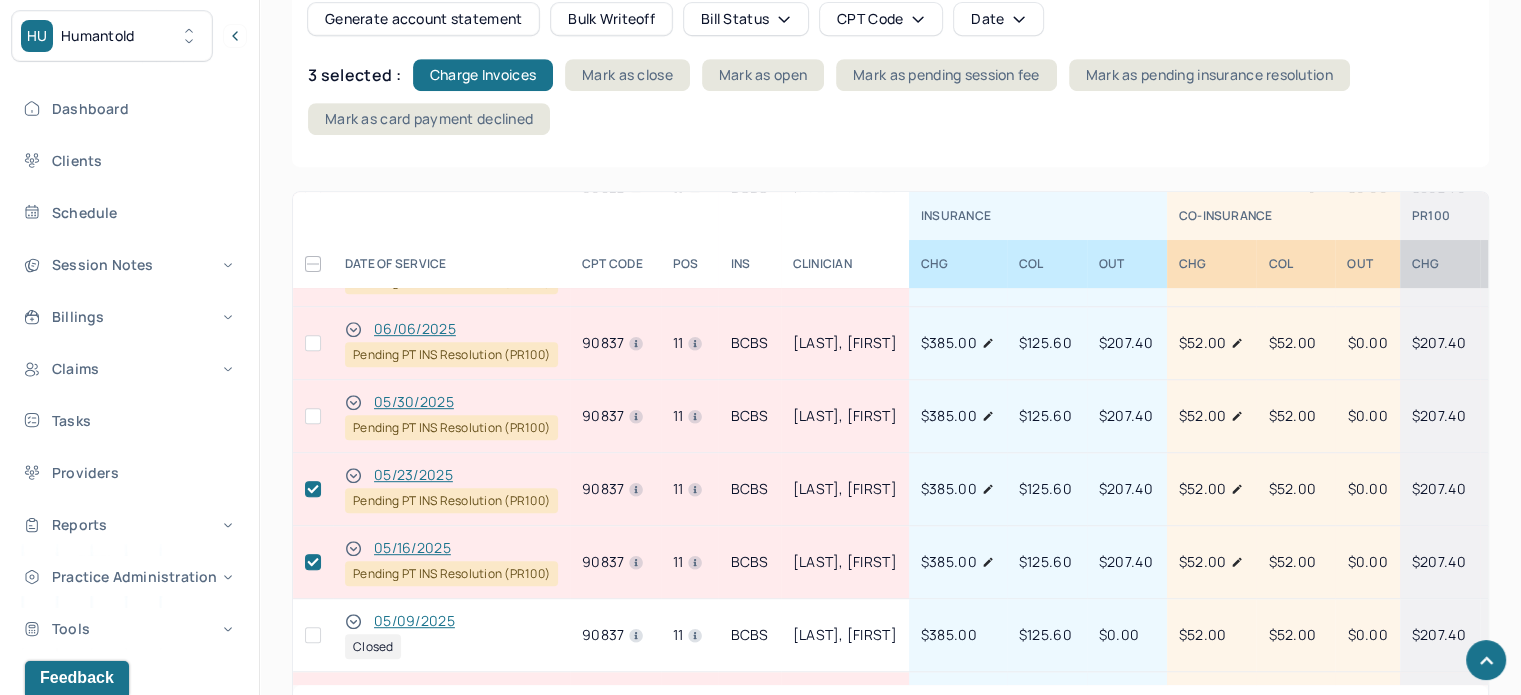 click at bounding box center (313, 416) 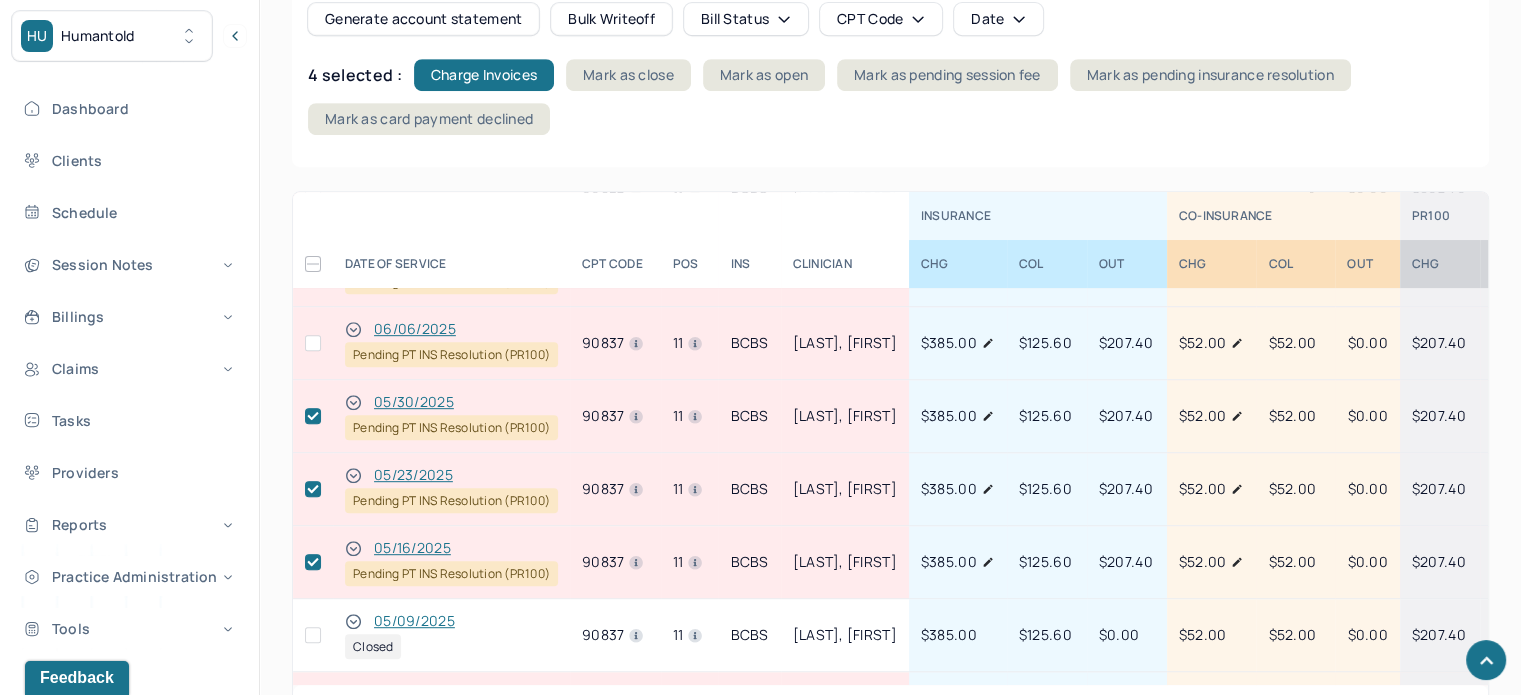 click at bounding box center (313, 343) 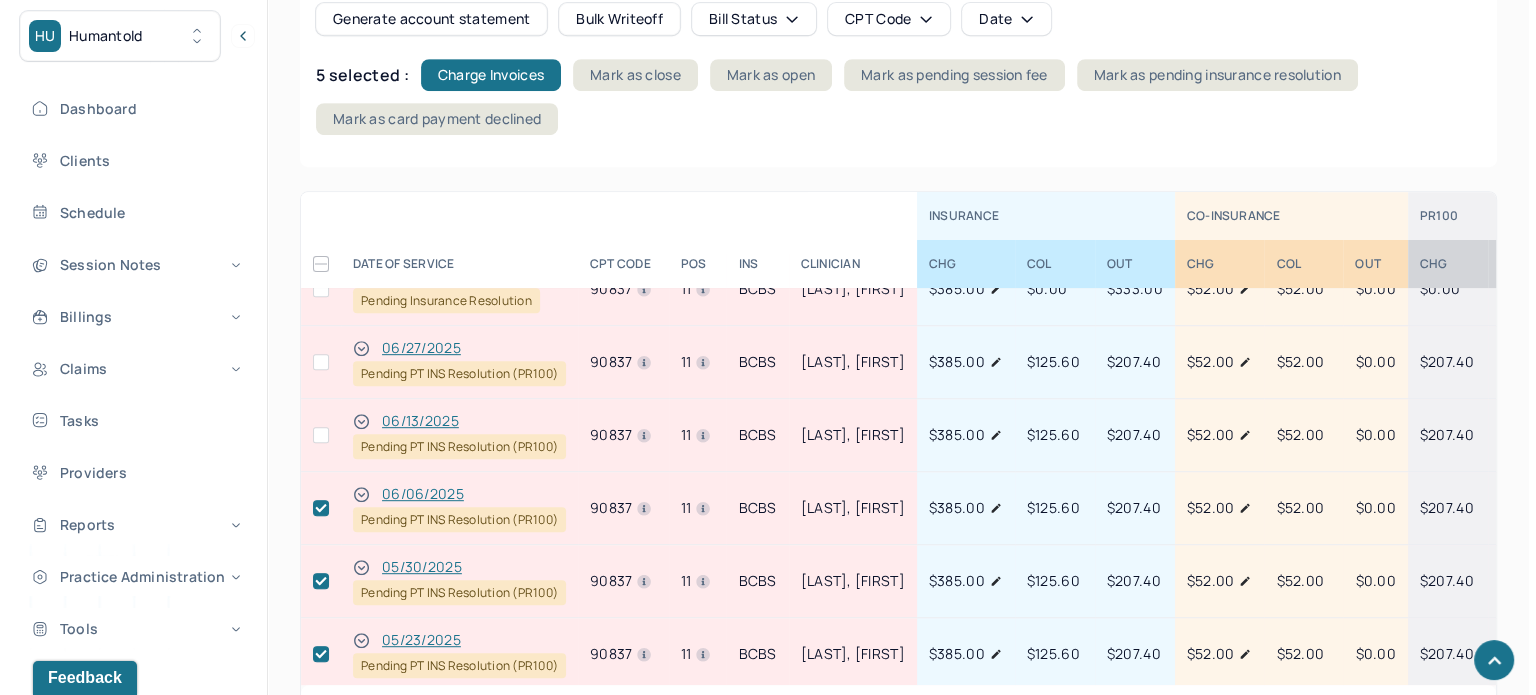 scroll, scrollTop: 0, scrollLeft: 0, axis: both 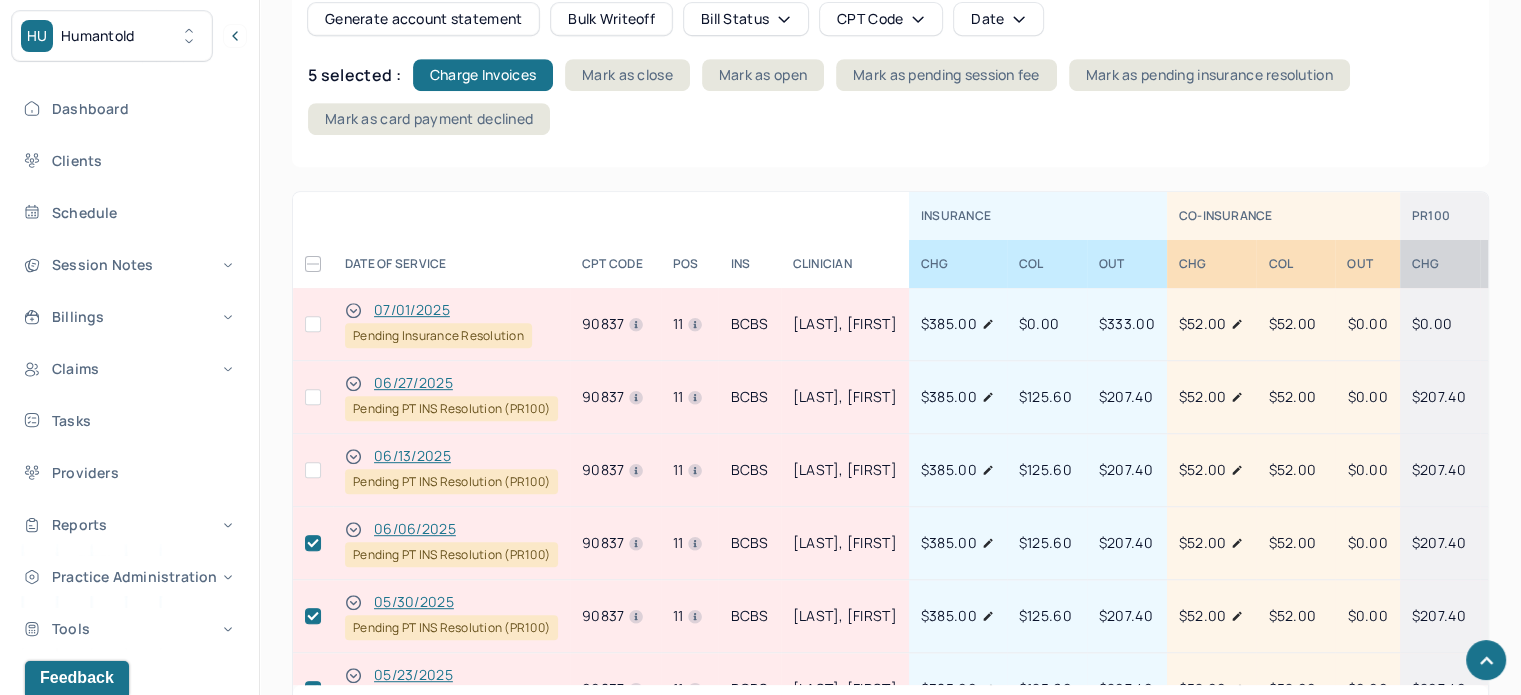 click at bounding box center (313, 470) 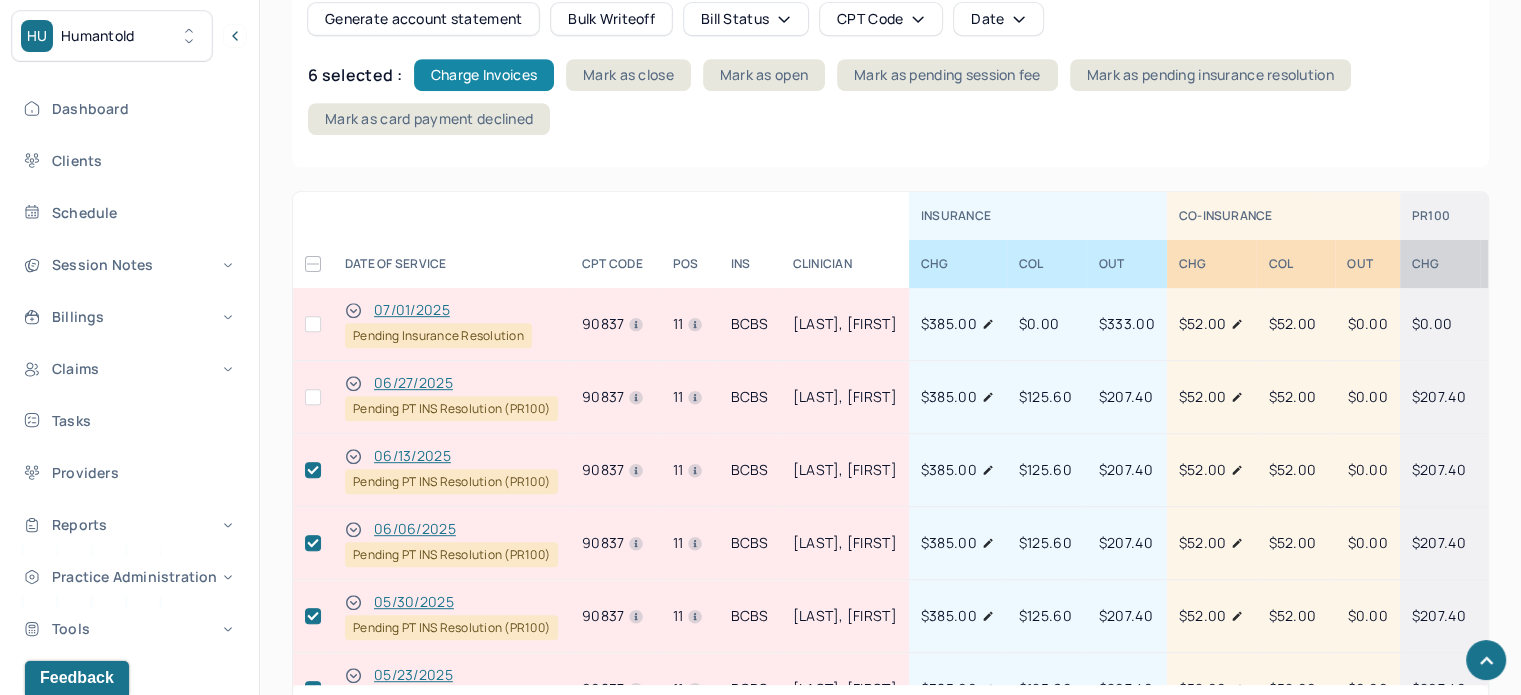 click on "Charge Invoices" at bounding box center [484, 75] 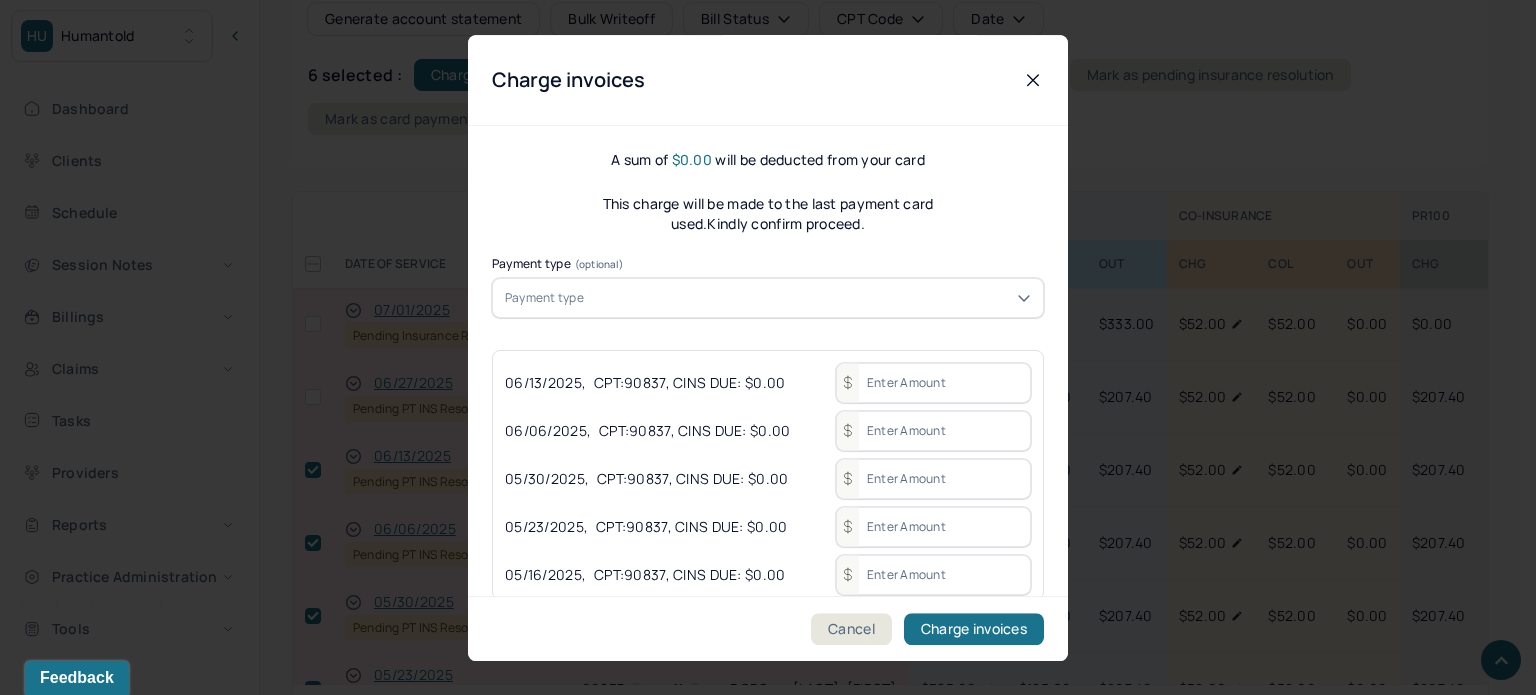 click on "Payment type" at bounding box center (768, 298) 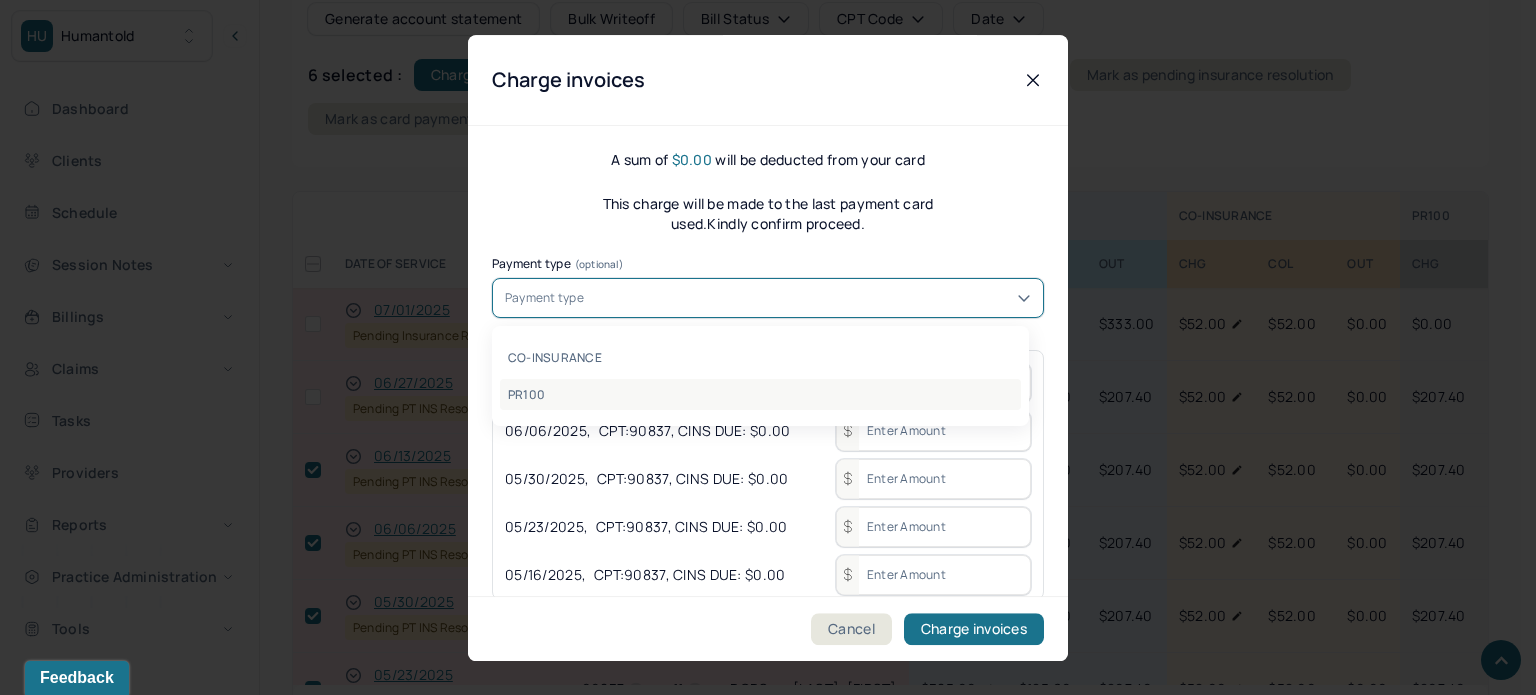 click on "PR100" at bounding box center [760, 394] 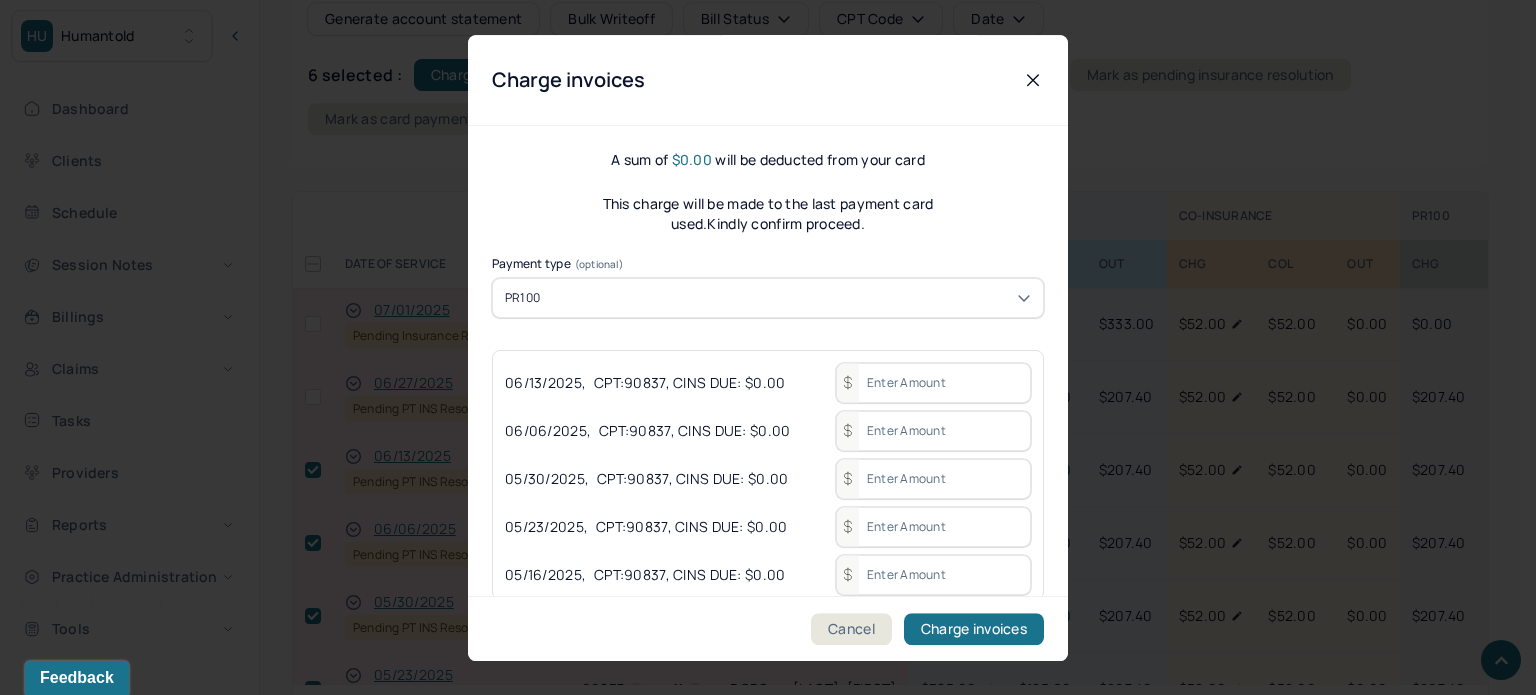 click at bounding box center [933, 383] 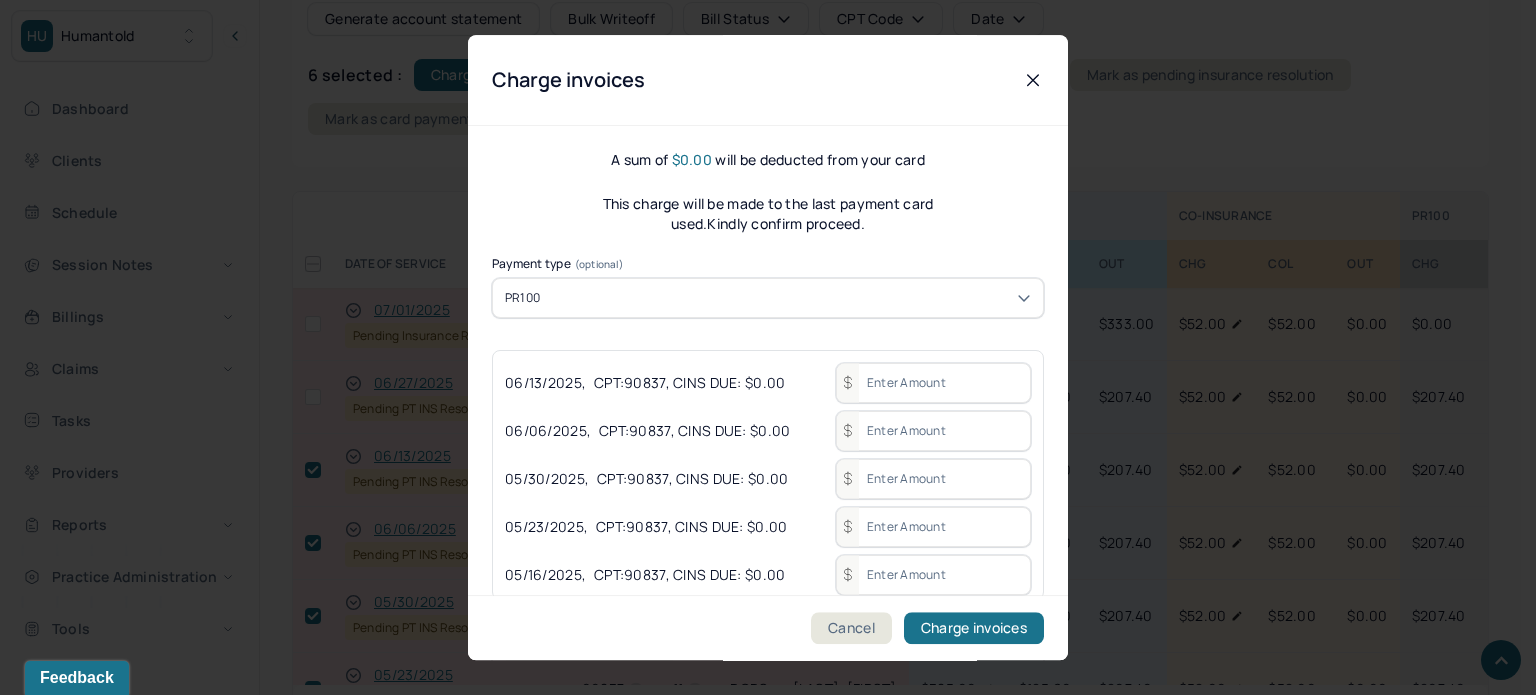 click at bounding box center (933, 383) 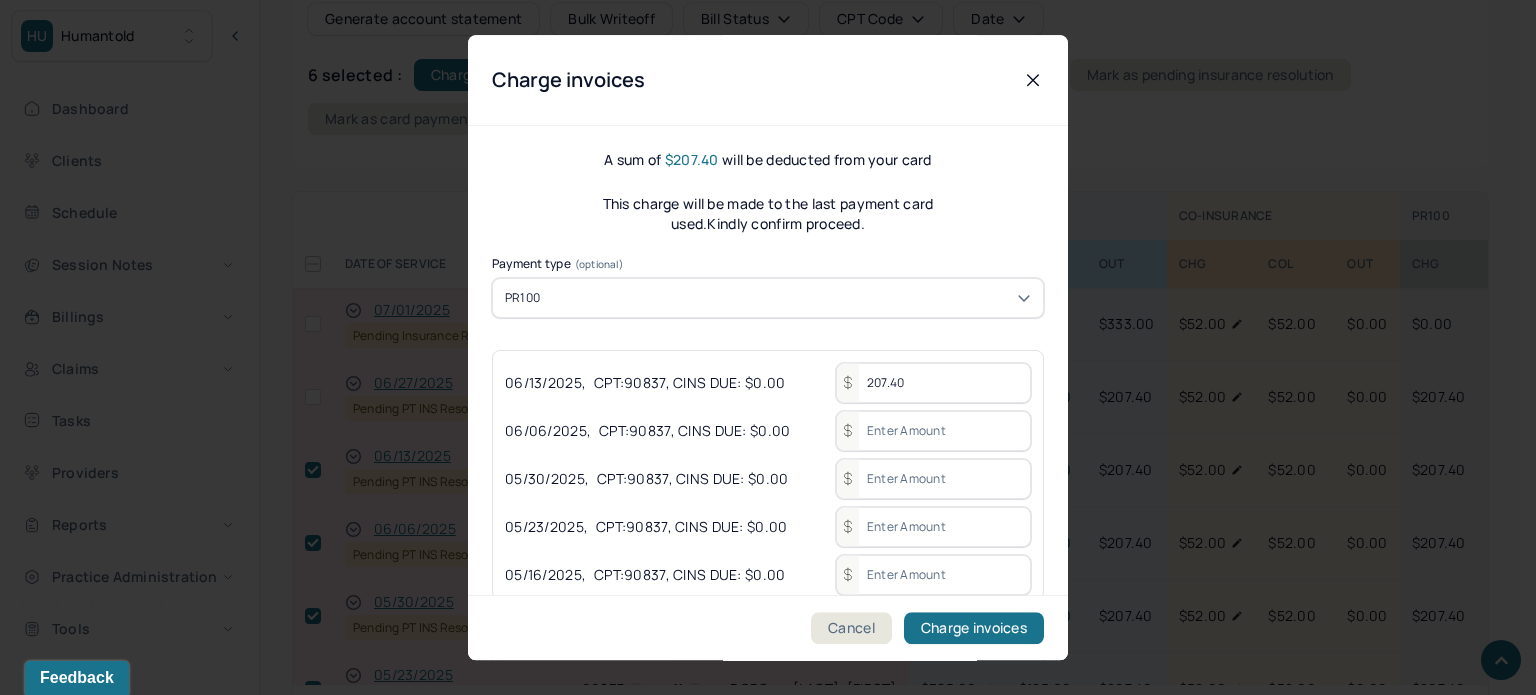drag, startPoint x: 895, startPoint y: 385, endPoint x: 804, endPoint y: 388, distance: 91.04944 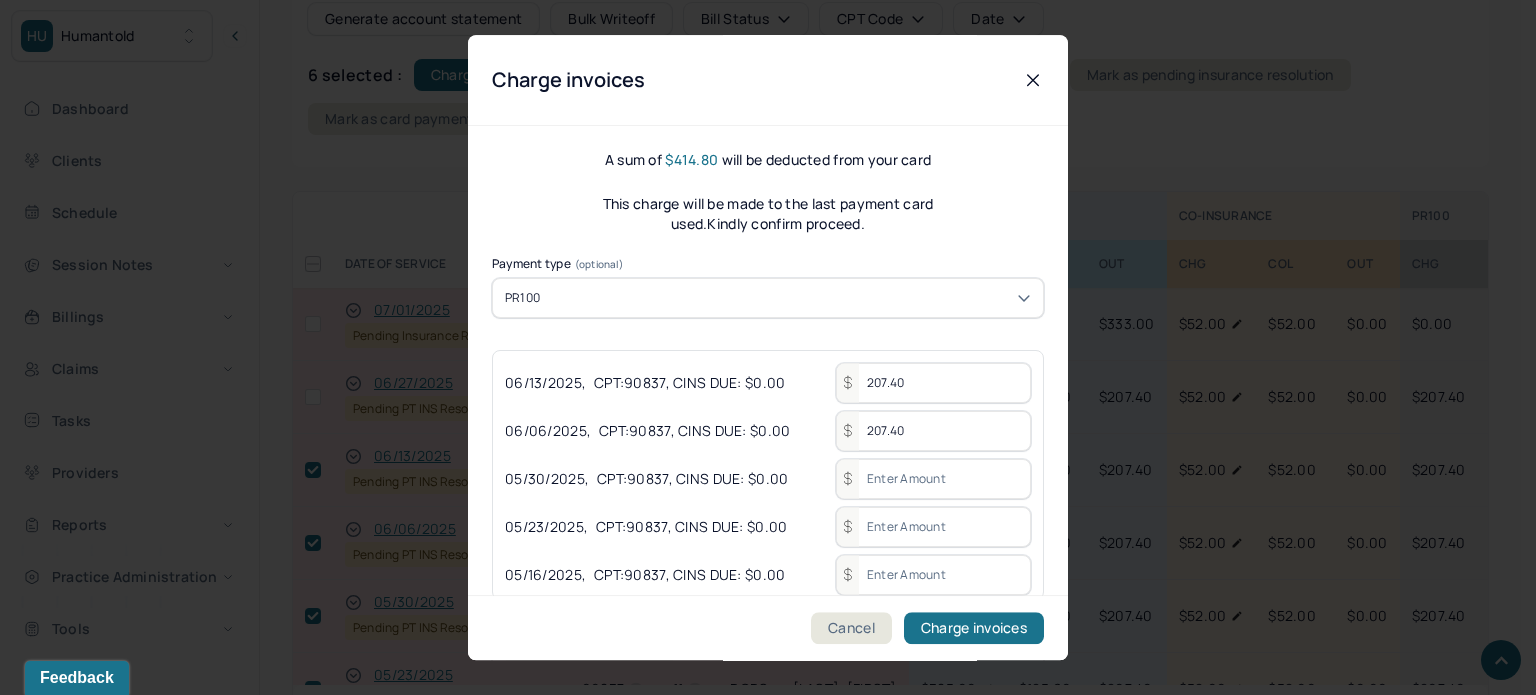 type on "207.40" 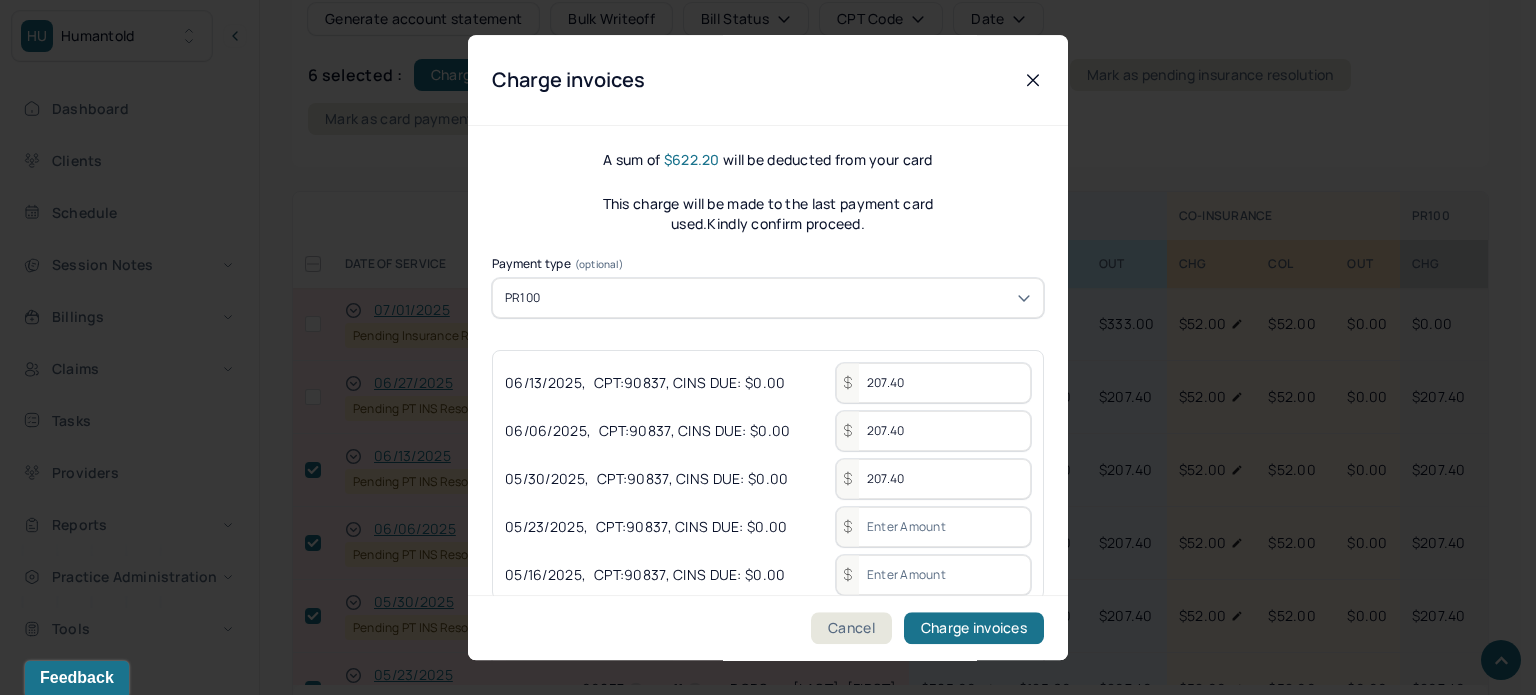 type on "207.40" 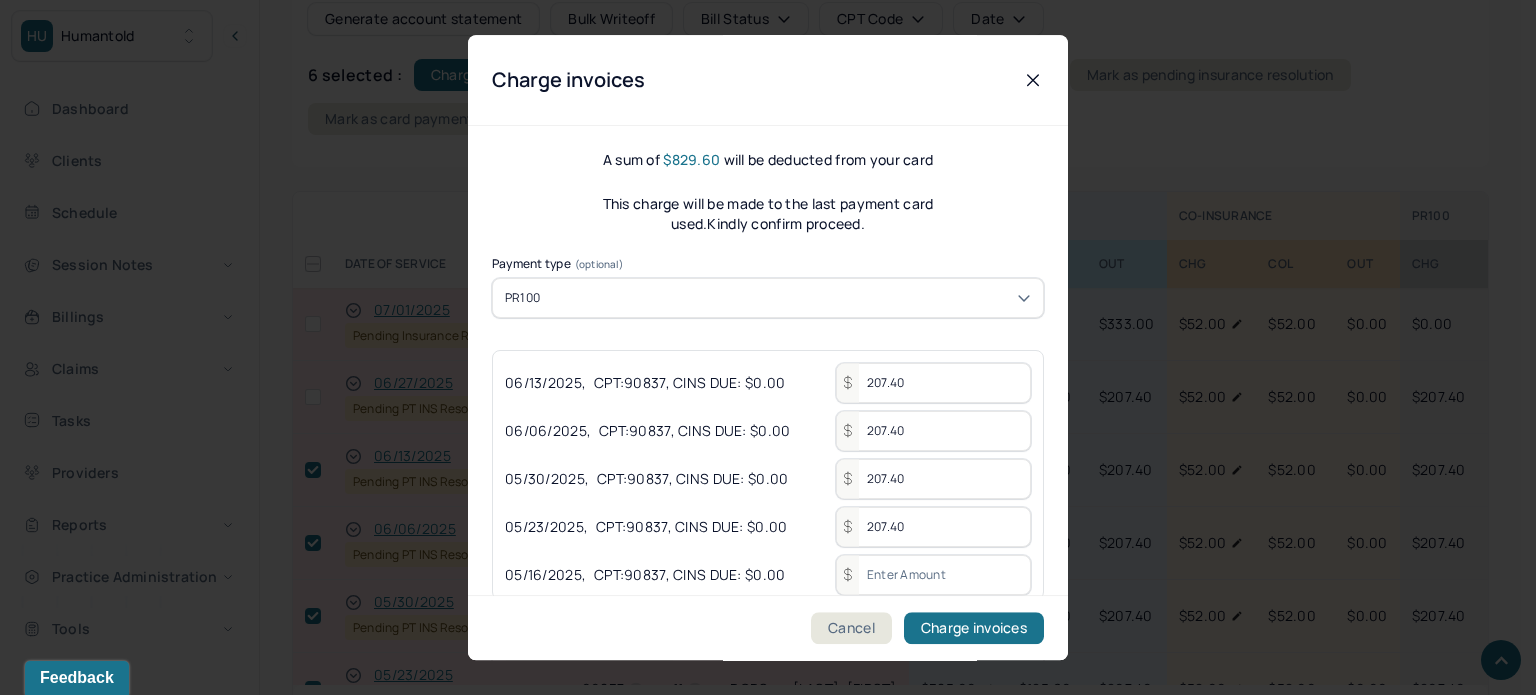type on "207.40" 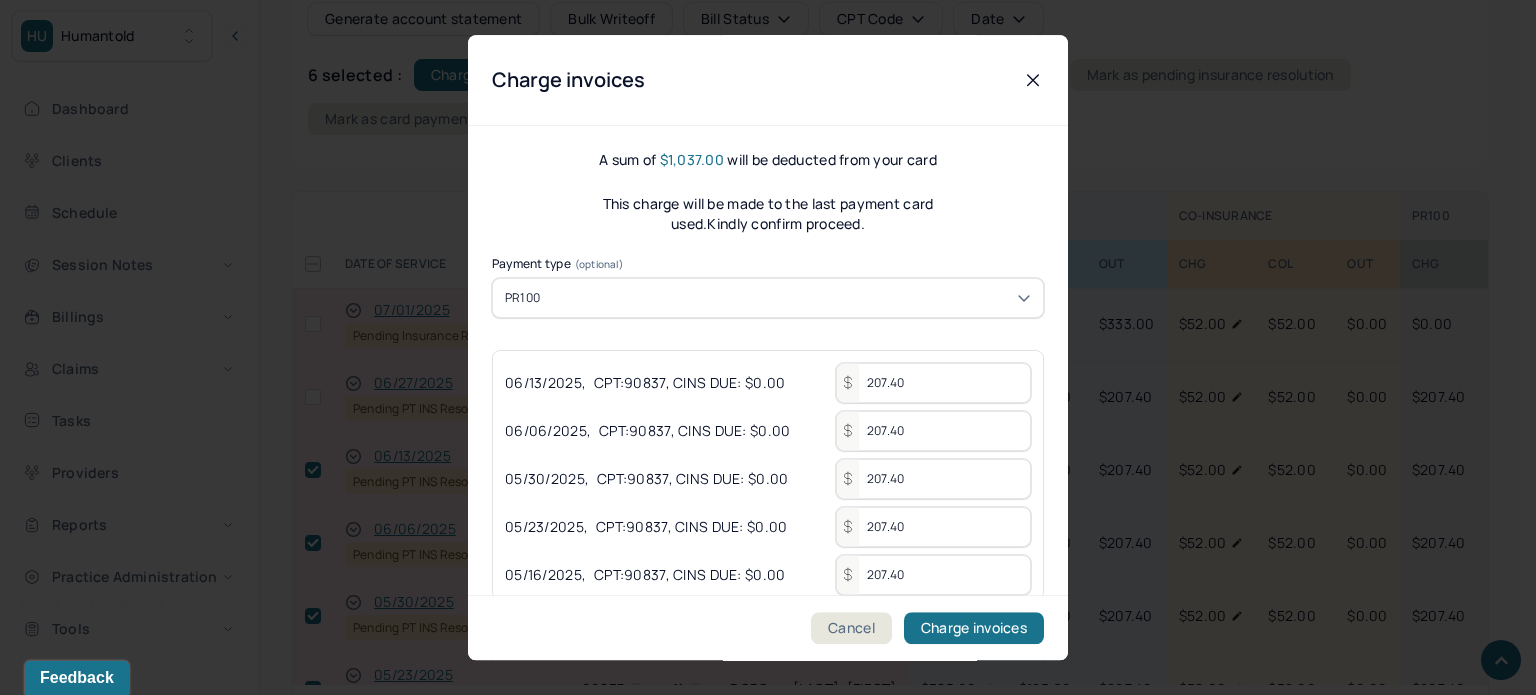 scroll, scrollTop: 55, scrollLeft: 0, axis: vertical 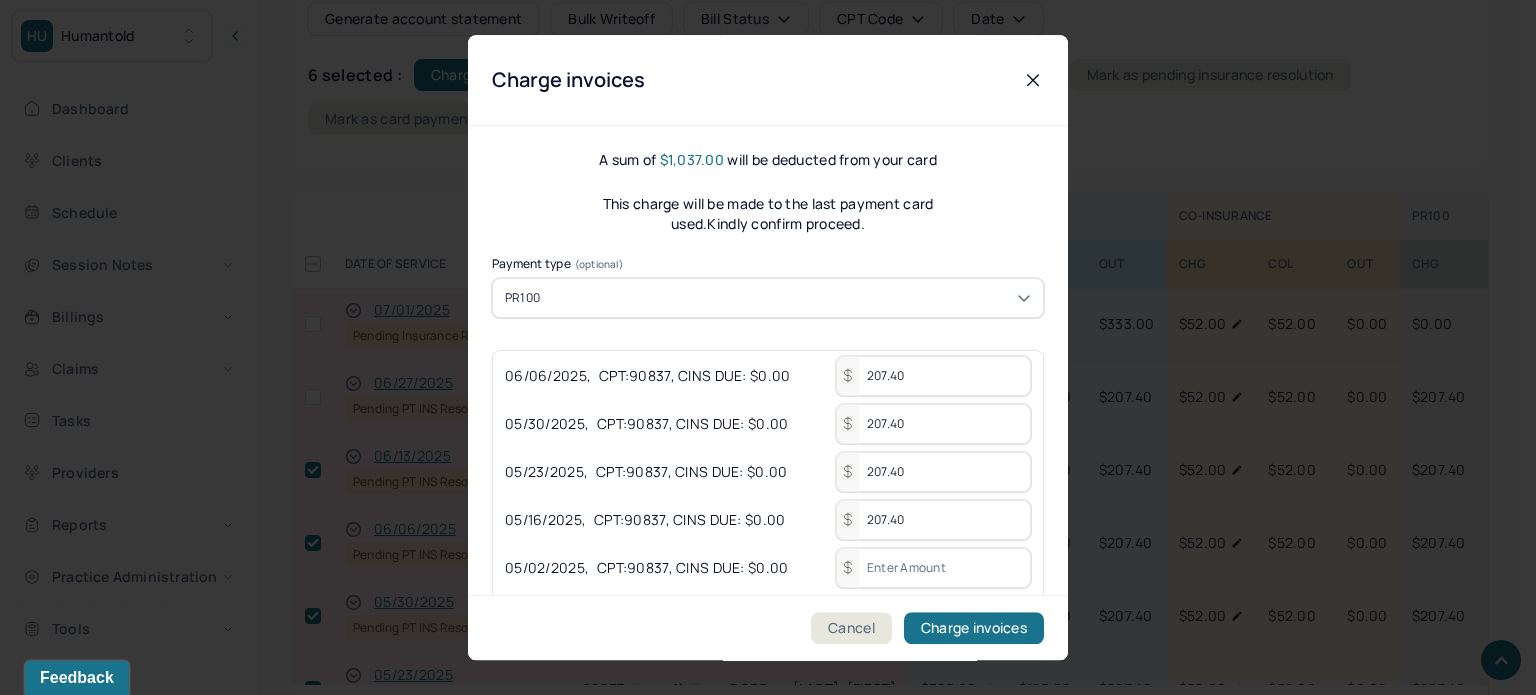 type on "207.40" 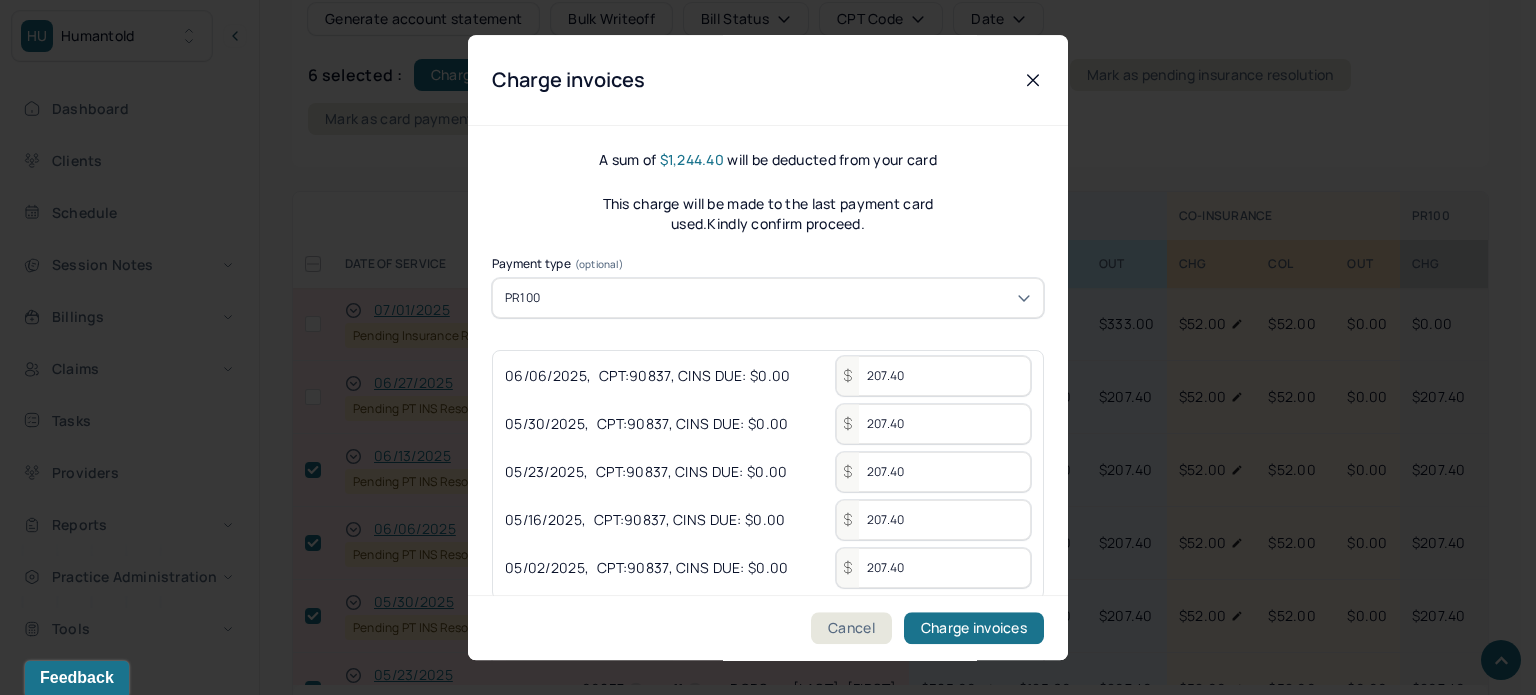 type on "207.40" 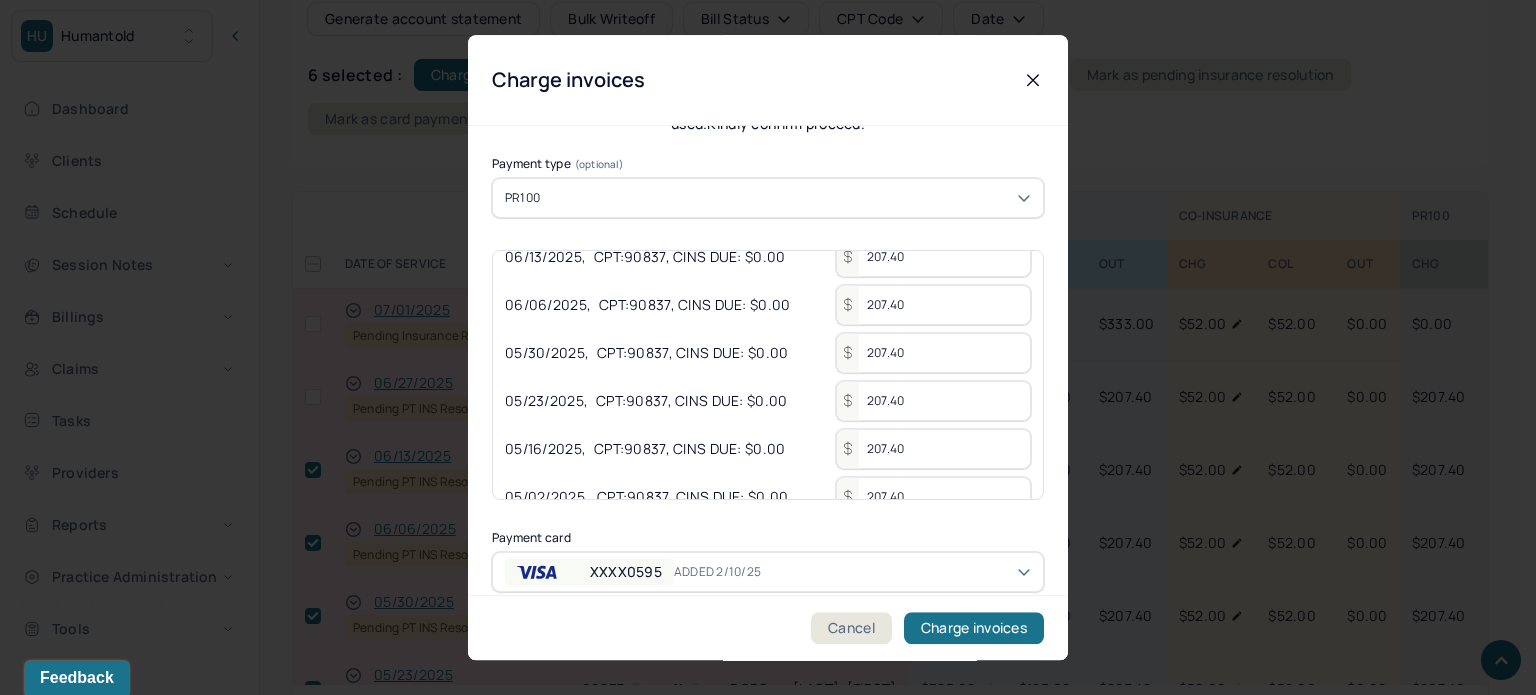 scroll, scrollTop: 0, scrollLeft: 0, axis: both 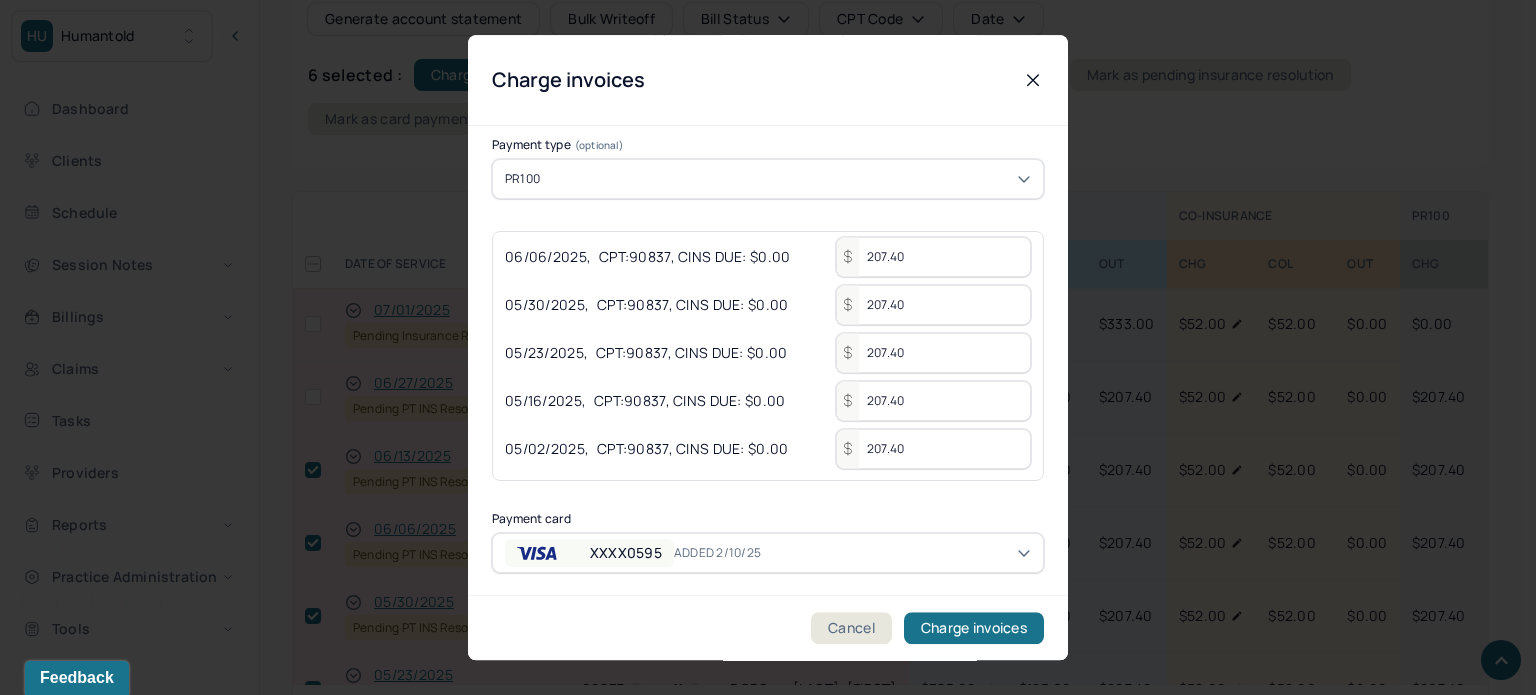 click on "ADDED 2/10/25" at bounding box center [733, 553] 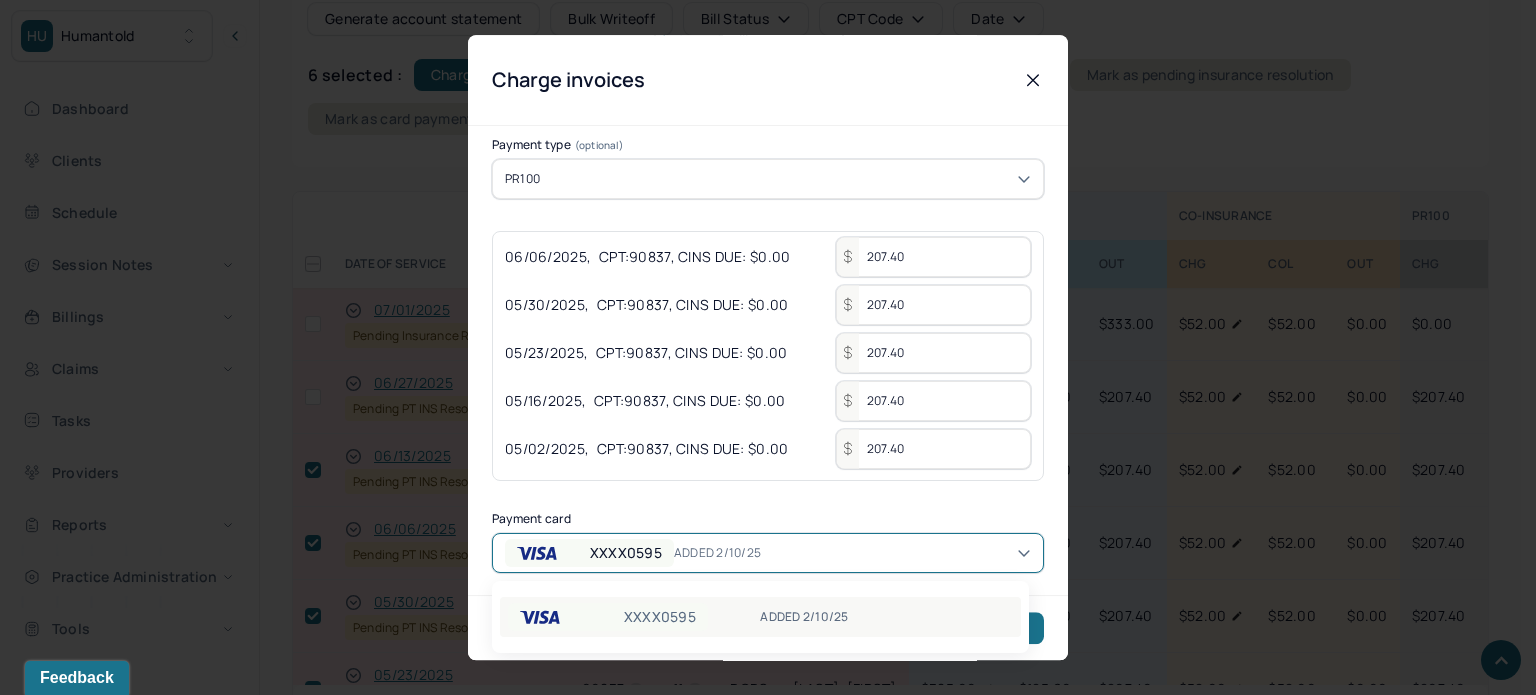 click on "ADDED 2/10/25" at bounding box center [886, 617] 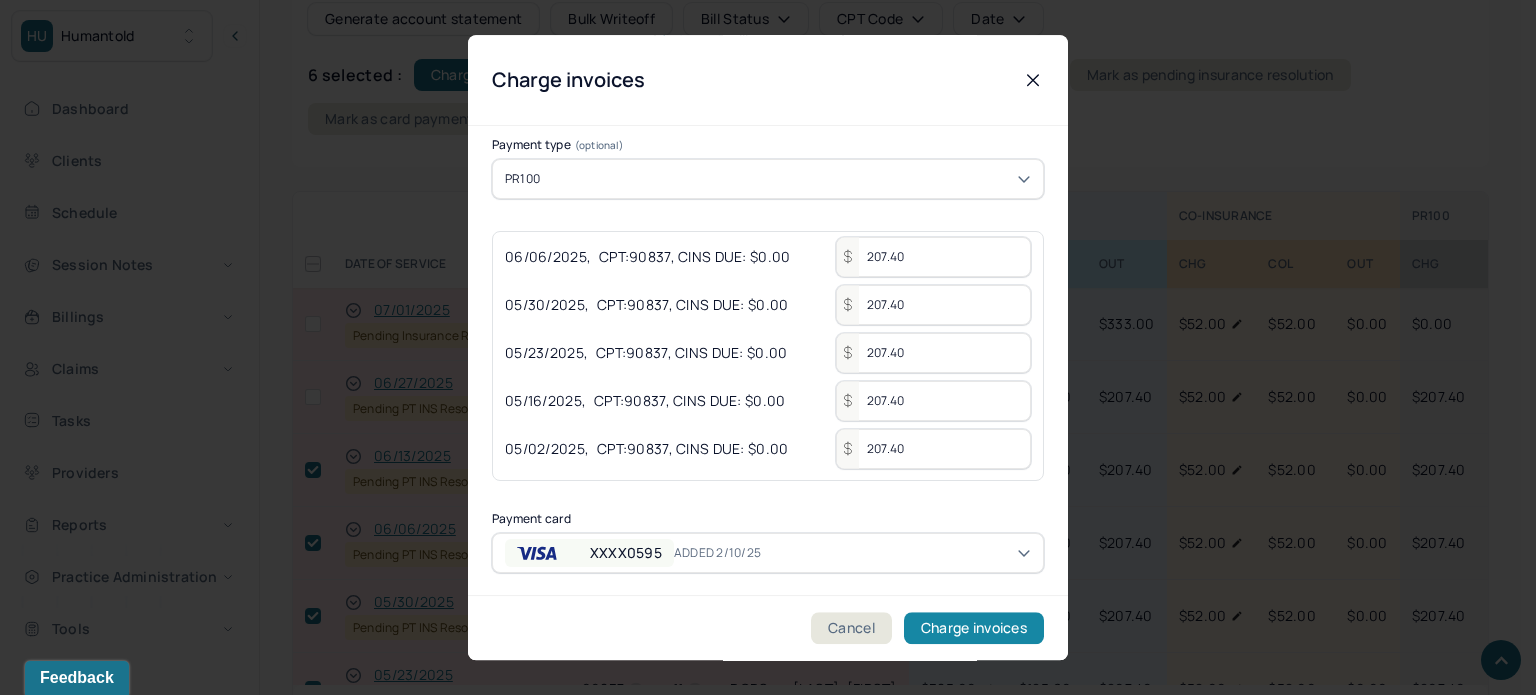 click on "Charge invoices" at bounding box center [974, 628] 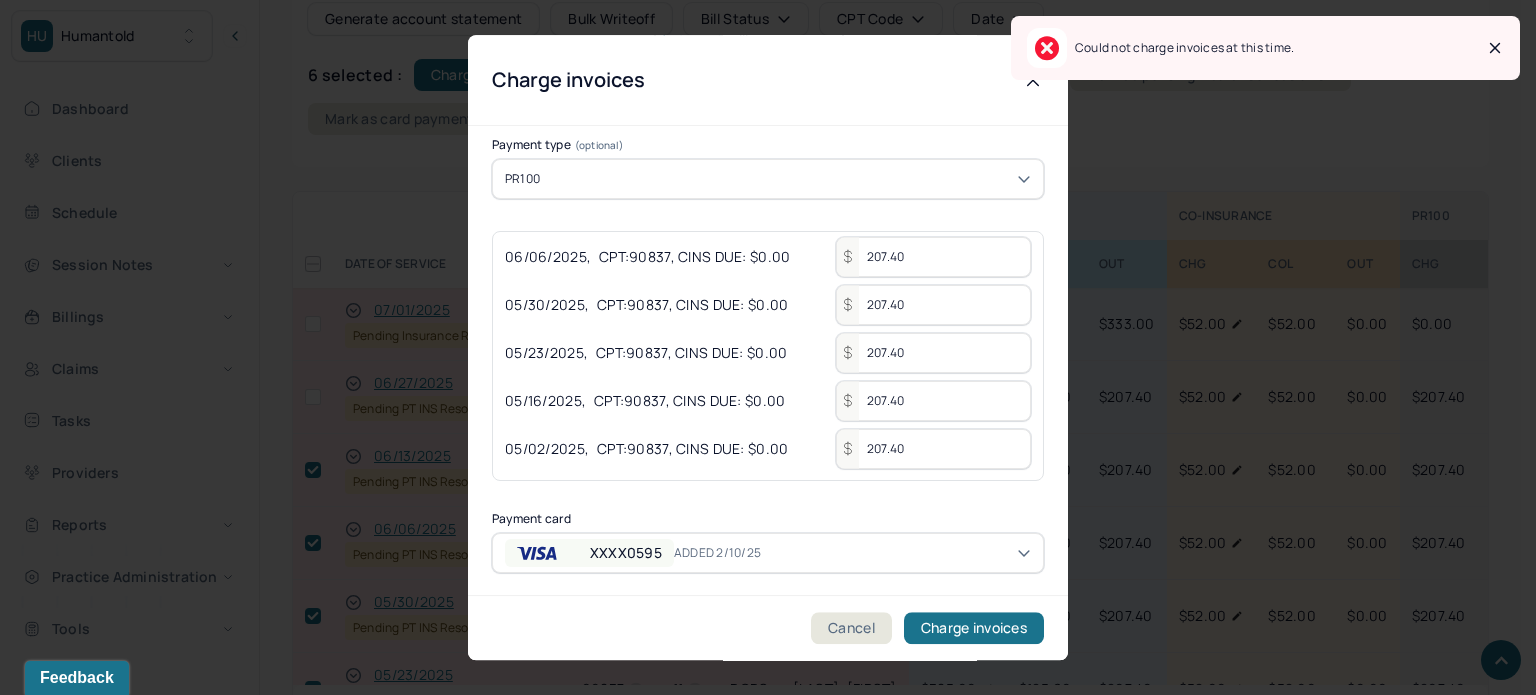 click on "XXXX0595 ADDED 2/10/25" at bounding box center (768, 553) 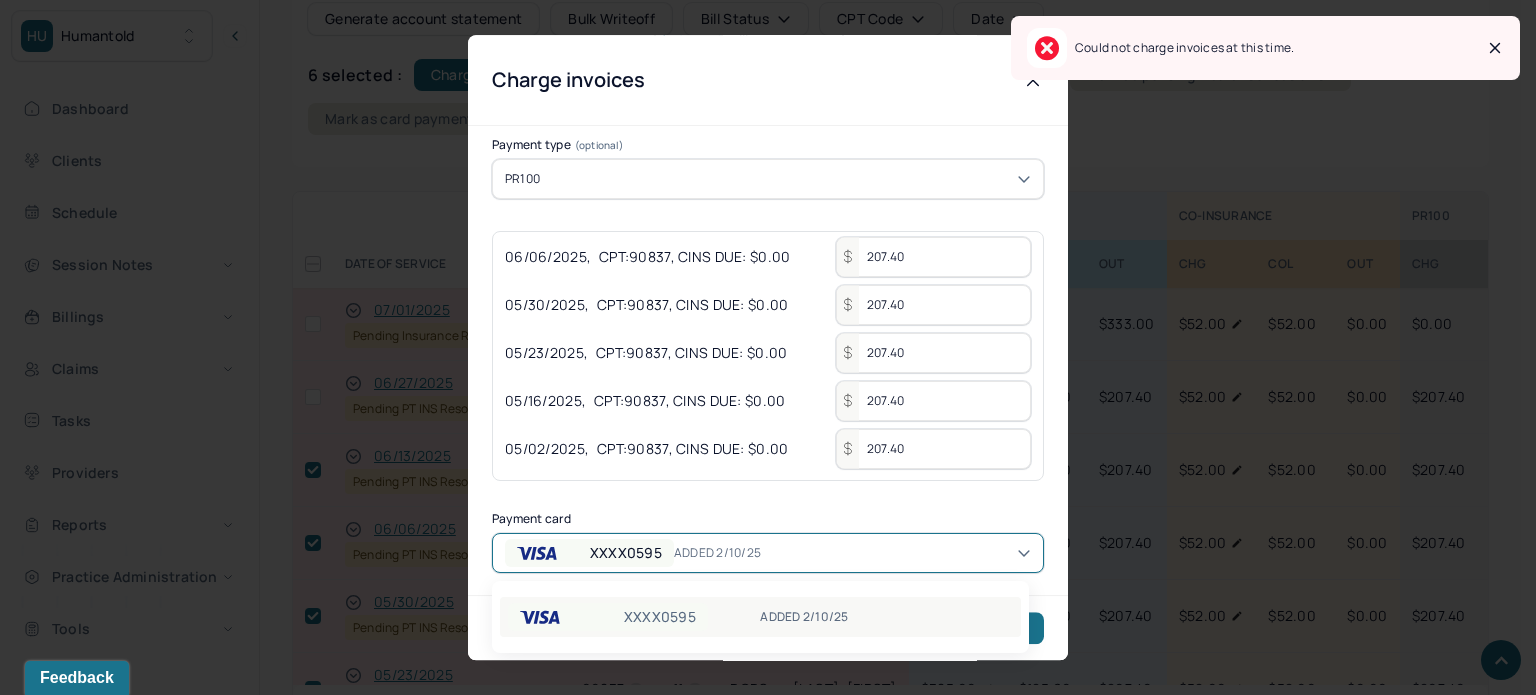 click on "XXXX0595 ADDED 2/10/25" at bounding box center (760, 617) 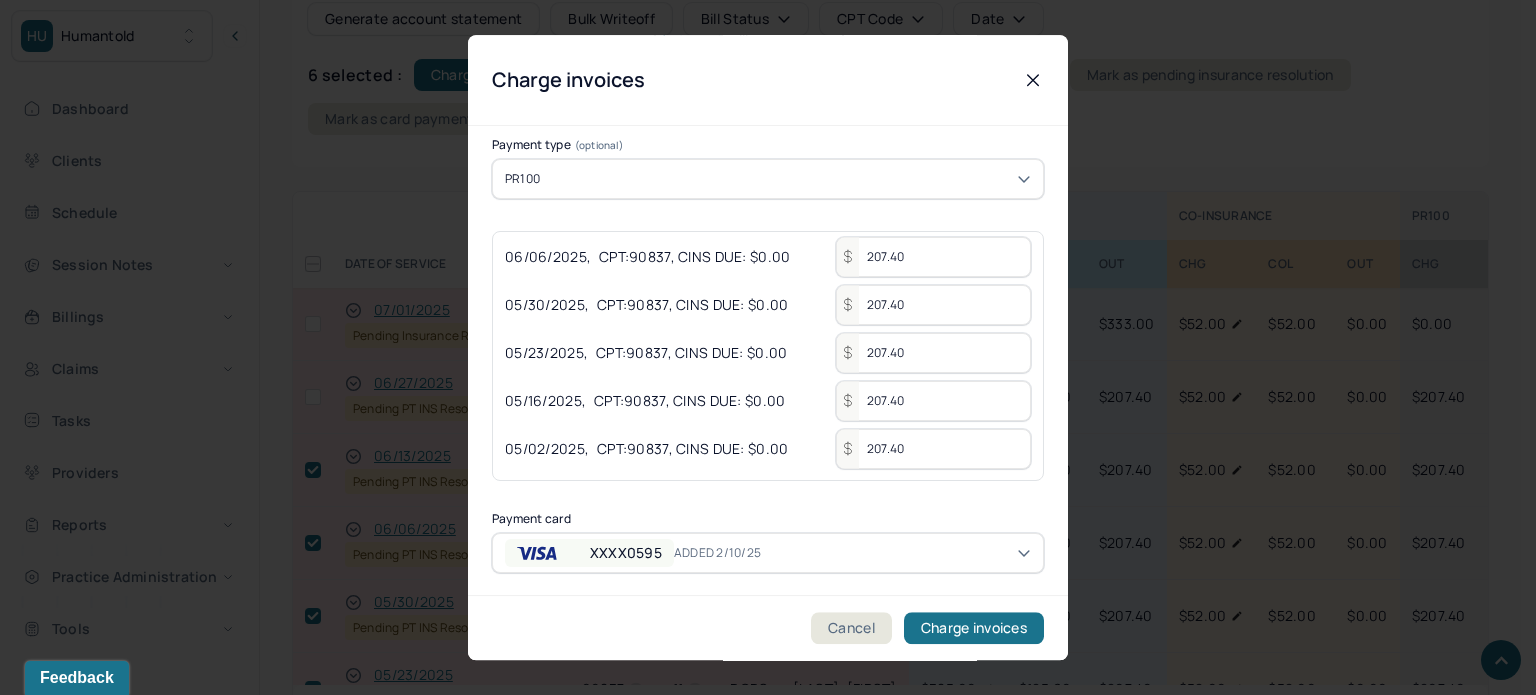 click 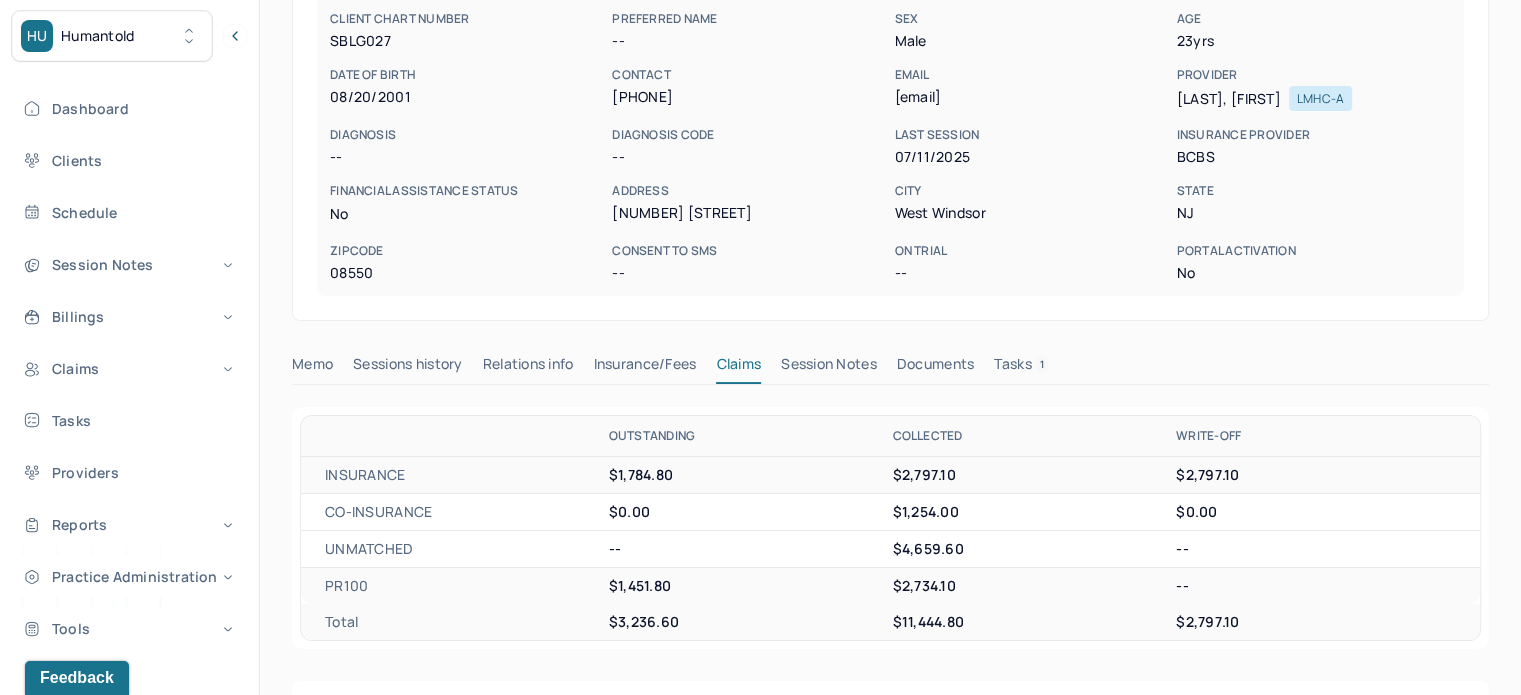 scroll, scrollTop: 0, scrollLeft: 0, axis: both 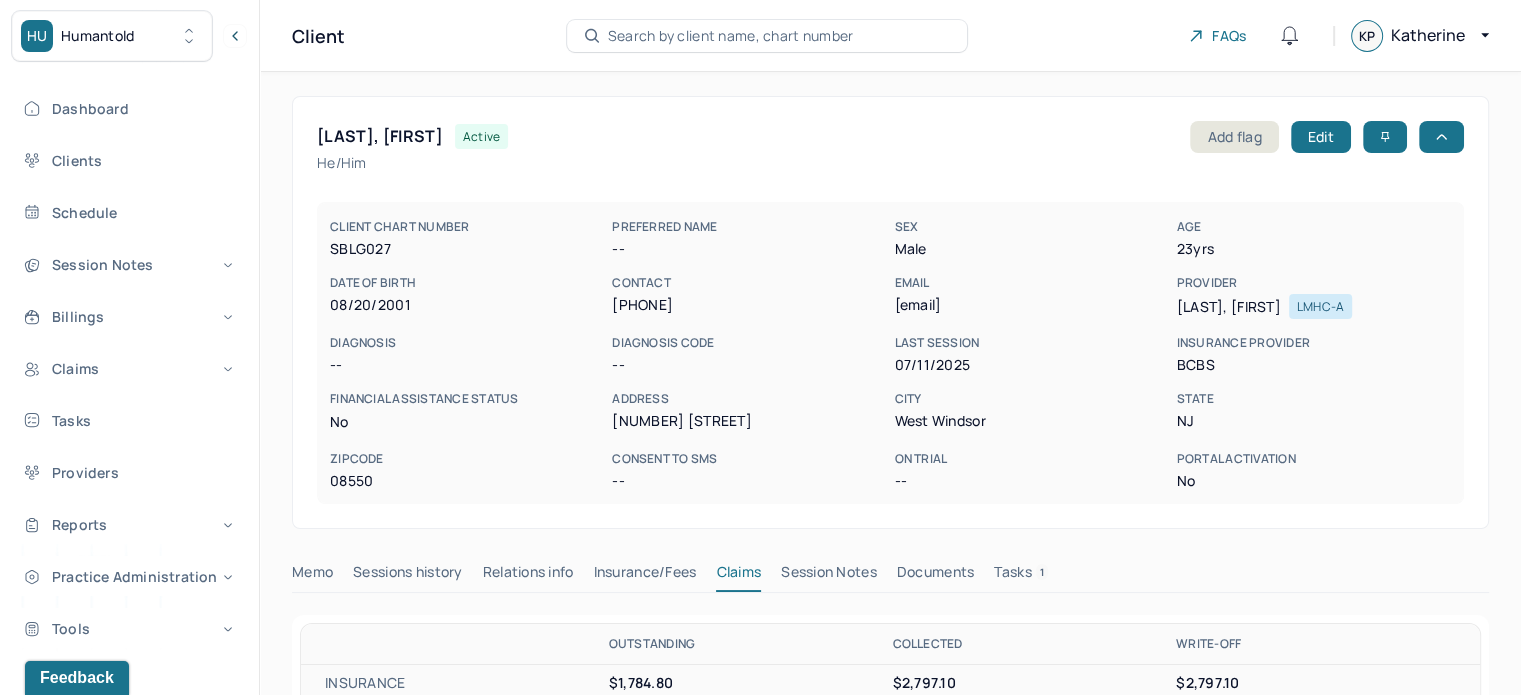 click on "sanjiv.sunderram@gmail.com" at bounding box center [1031, 305] 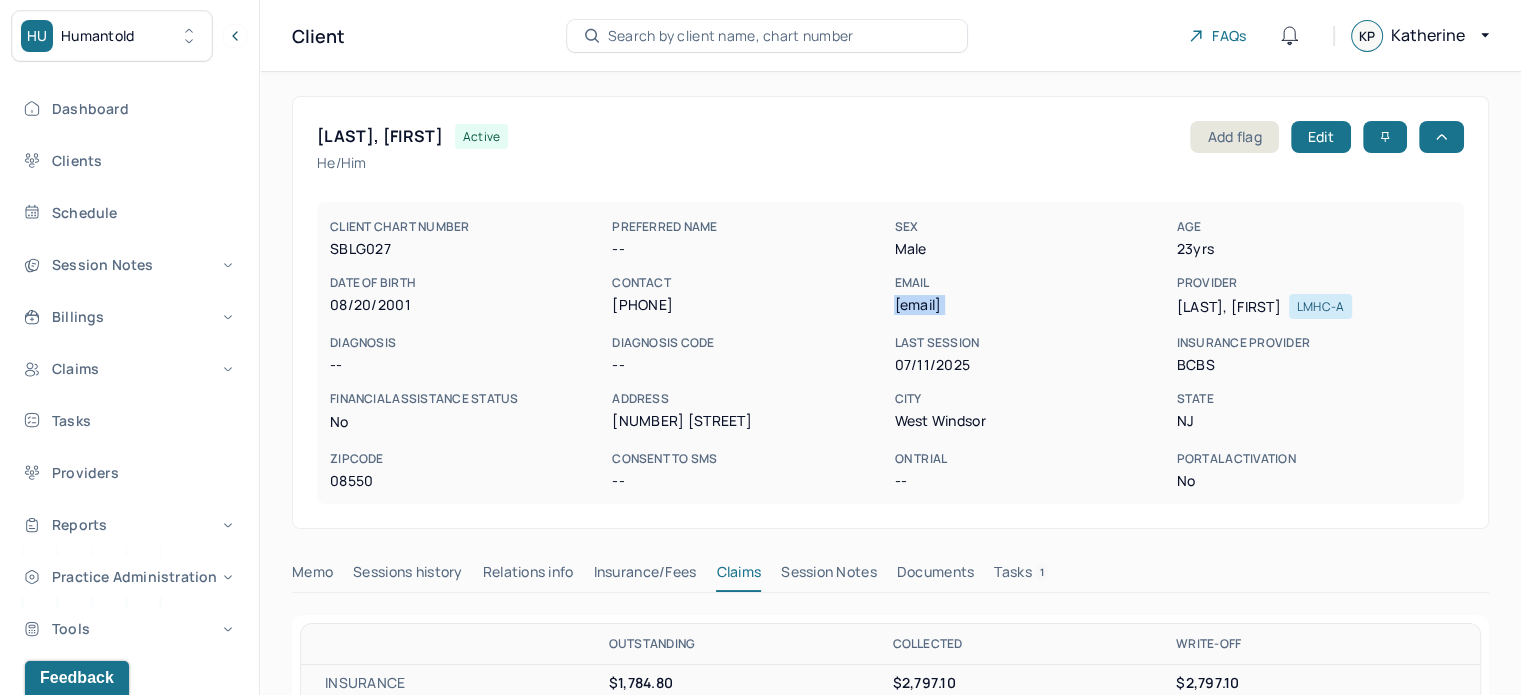 click on "sanjiv.sunderram@gmail.com" at bounding box center [1031, 305] 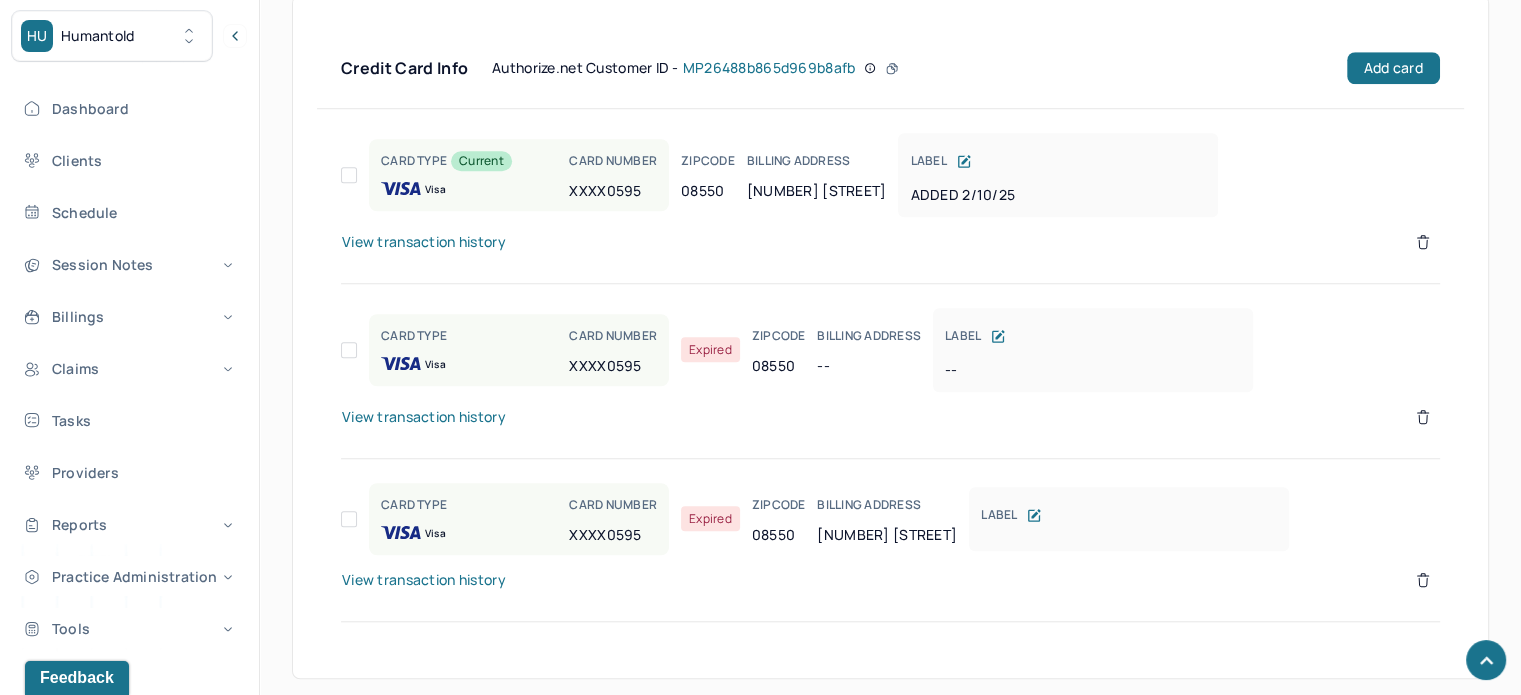 scroll, scrollTop: 1616, scrollLeft: 0, axis: vertical 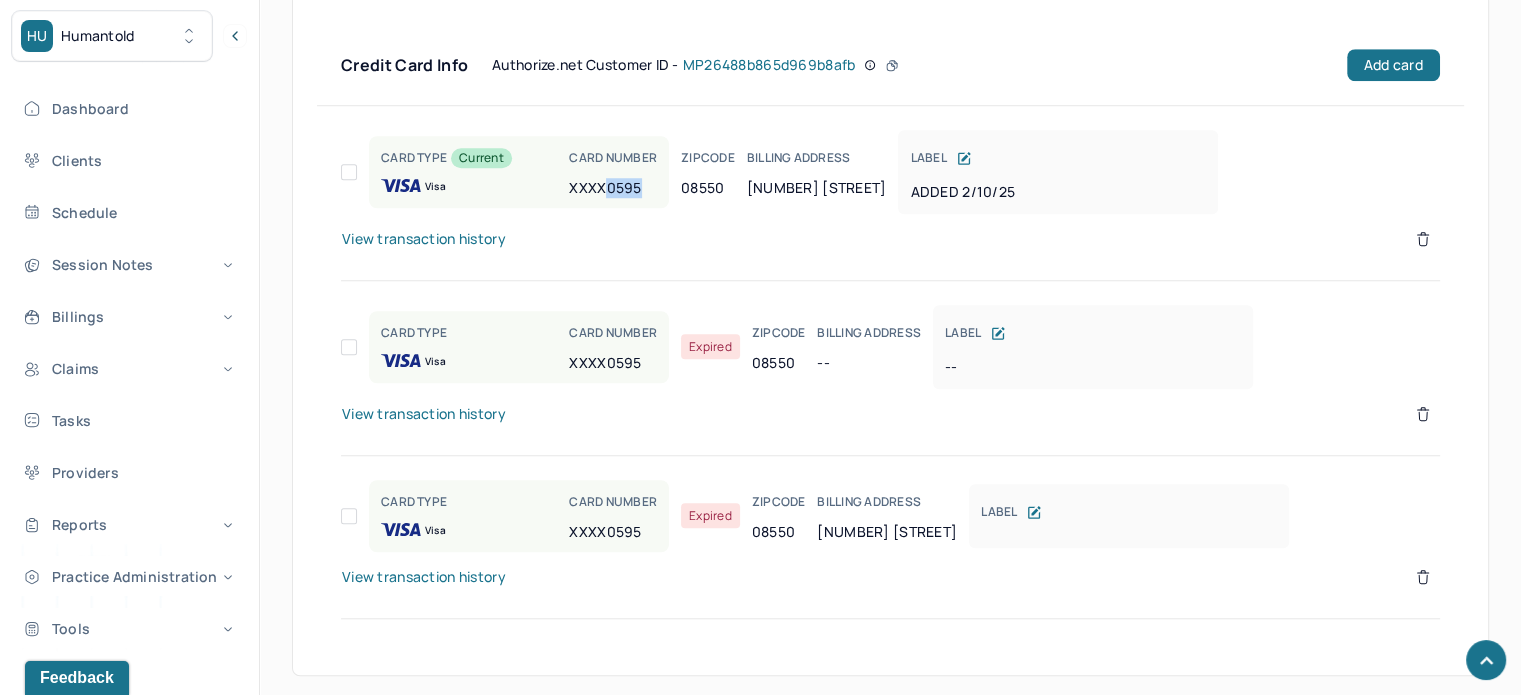 drag, startPoint x: 639, startPoint y: 187, endPoint x: 606, endPoint y: 190, distance: 33.13608 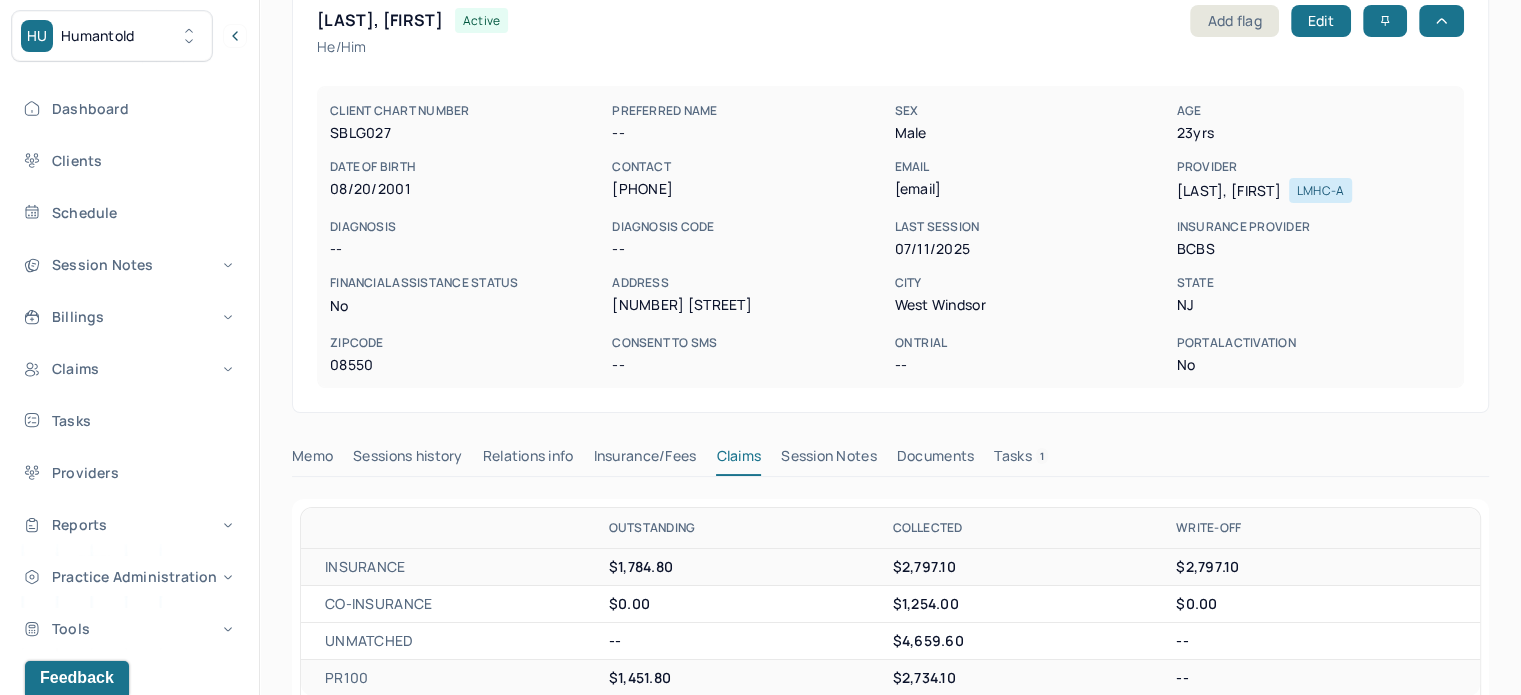 scroll, scrollTop: 0, scrollLeft: 0, axis: both 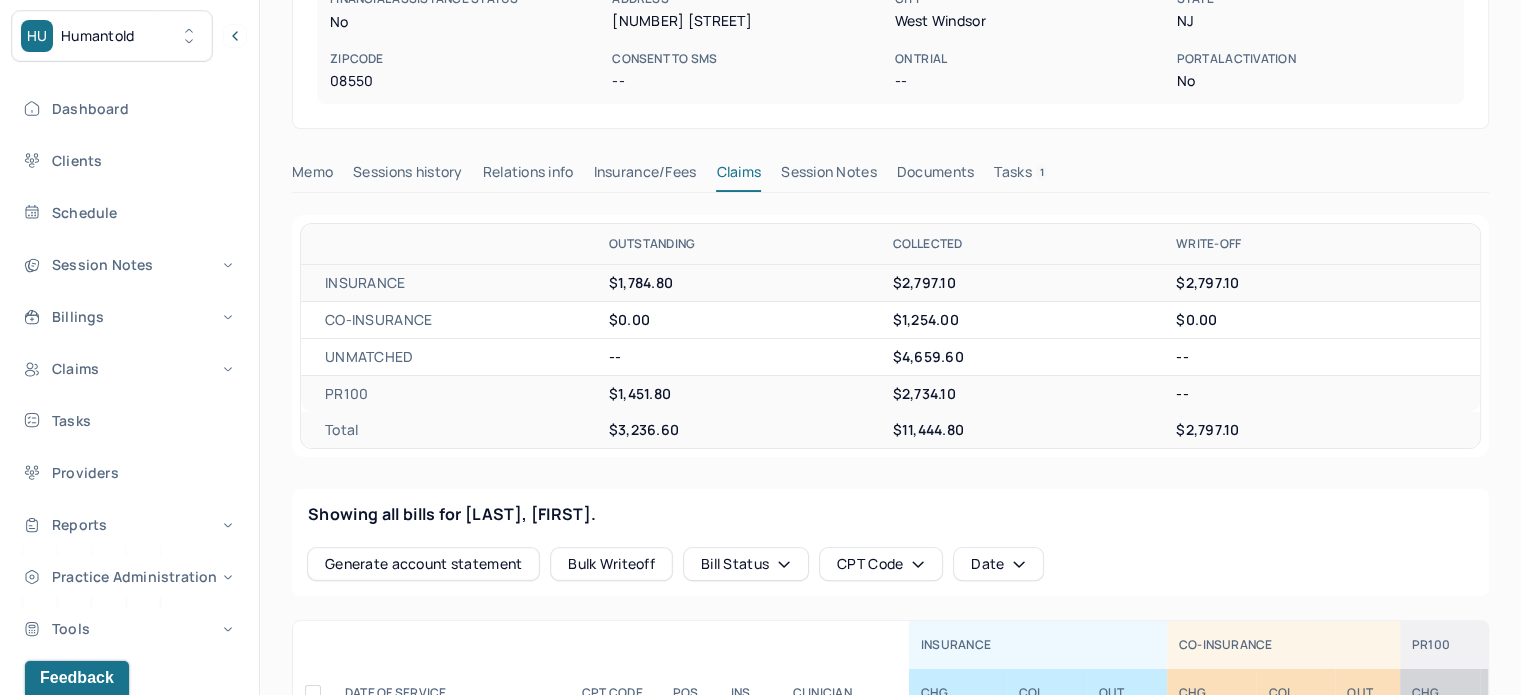 click on "Tasks 1" at bounding box center (1021, 176) 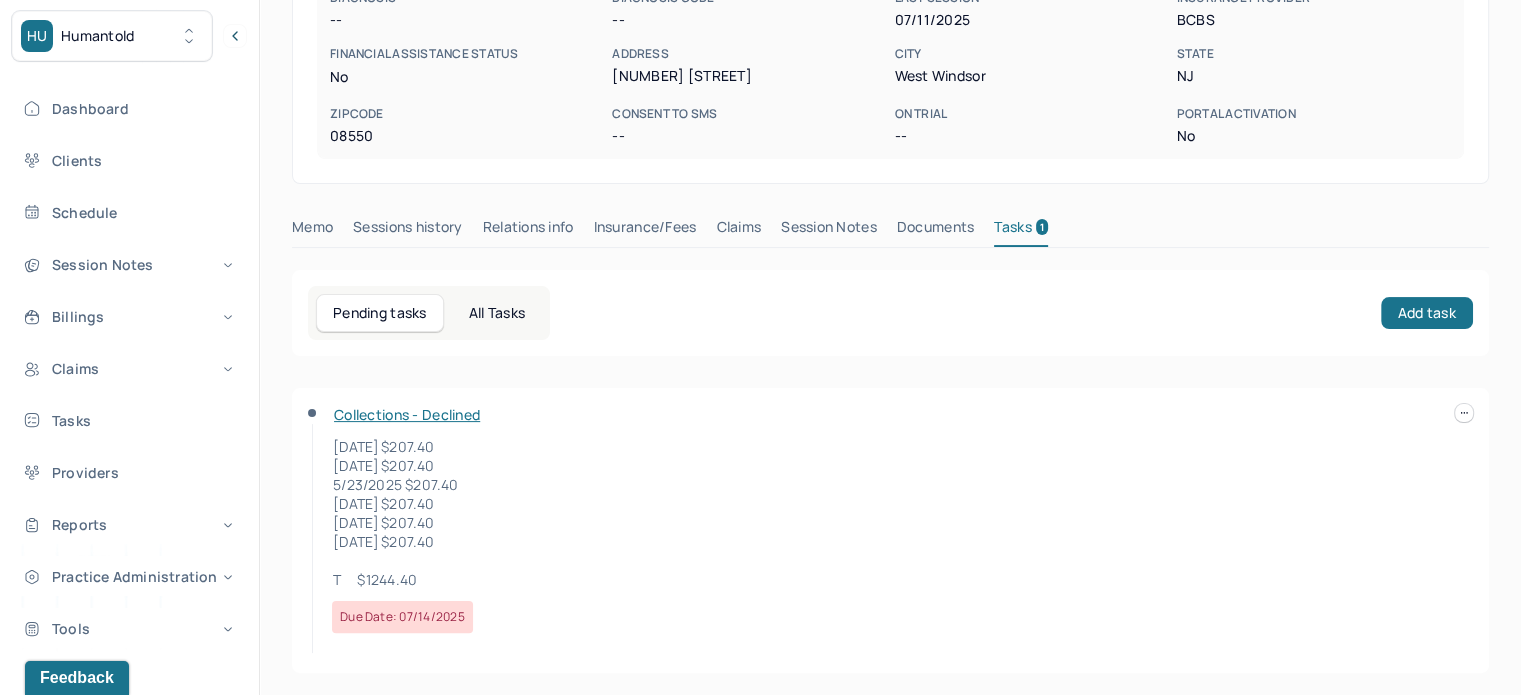 scroll, scrollTop: 346, scrollLeft: 0, axis: vertical 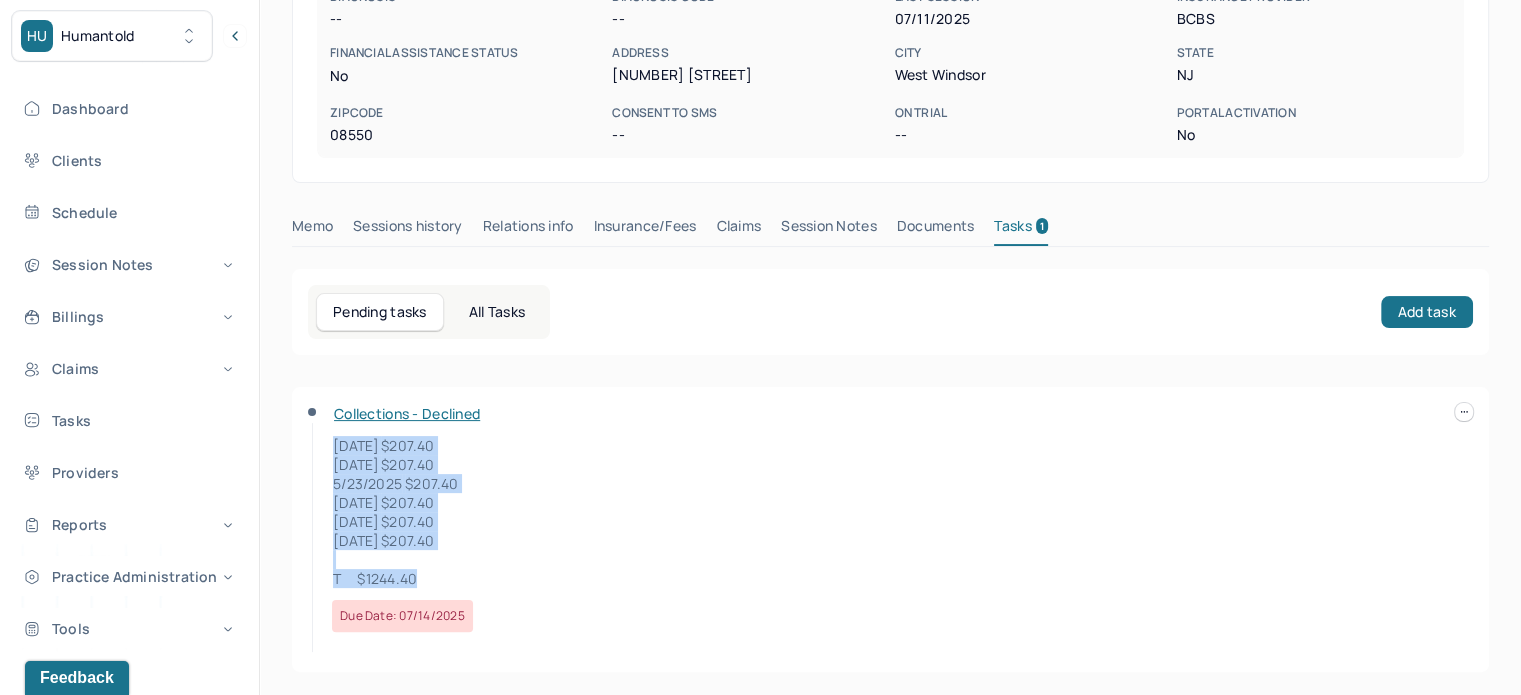 drag, startPoint x: 426, startPoint y: 588, endPoint x: 316, endPoint y: 445, distance: 180.41342 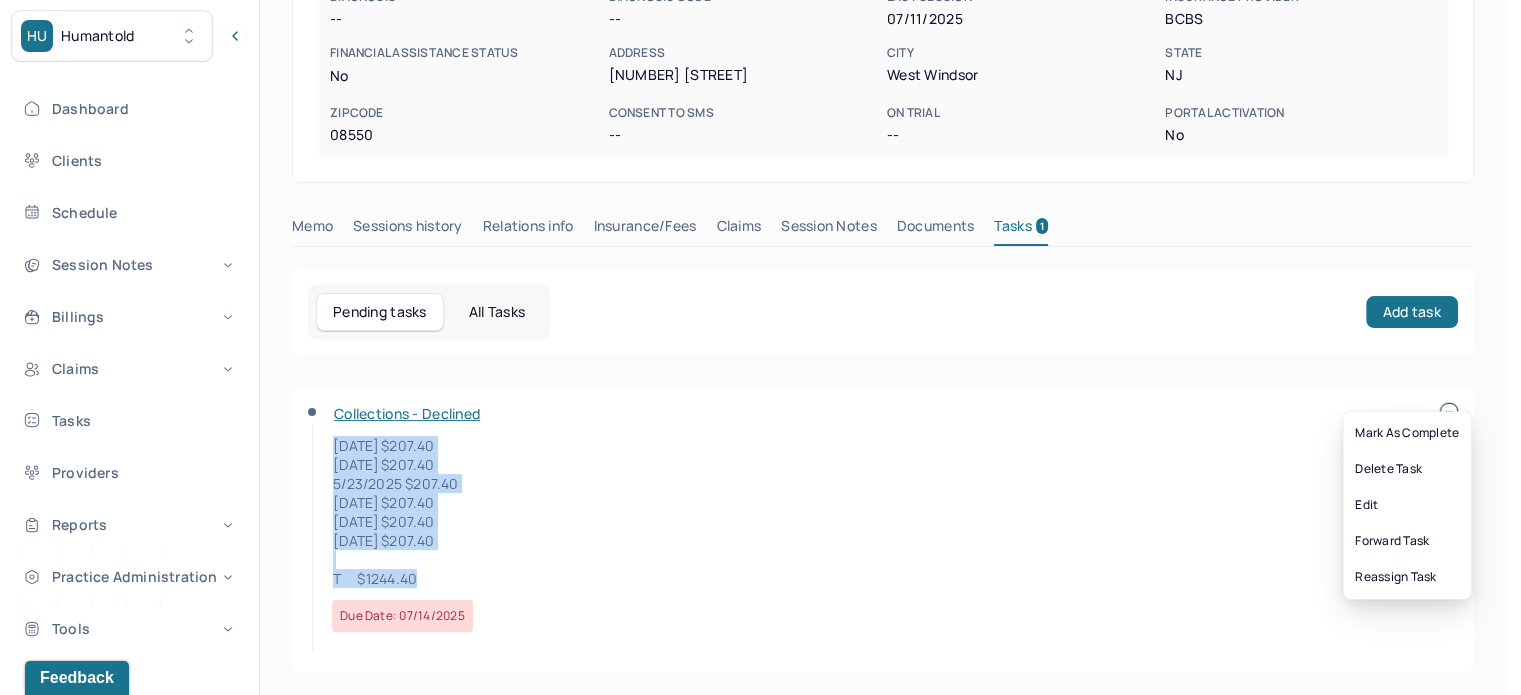 click 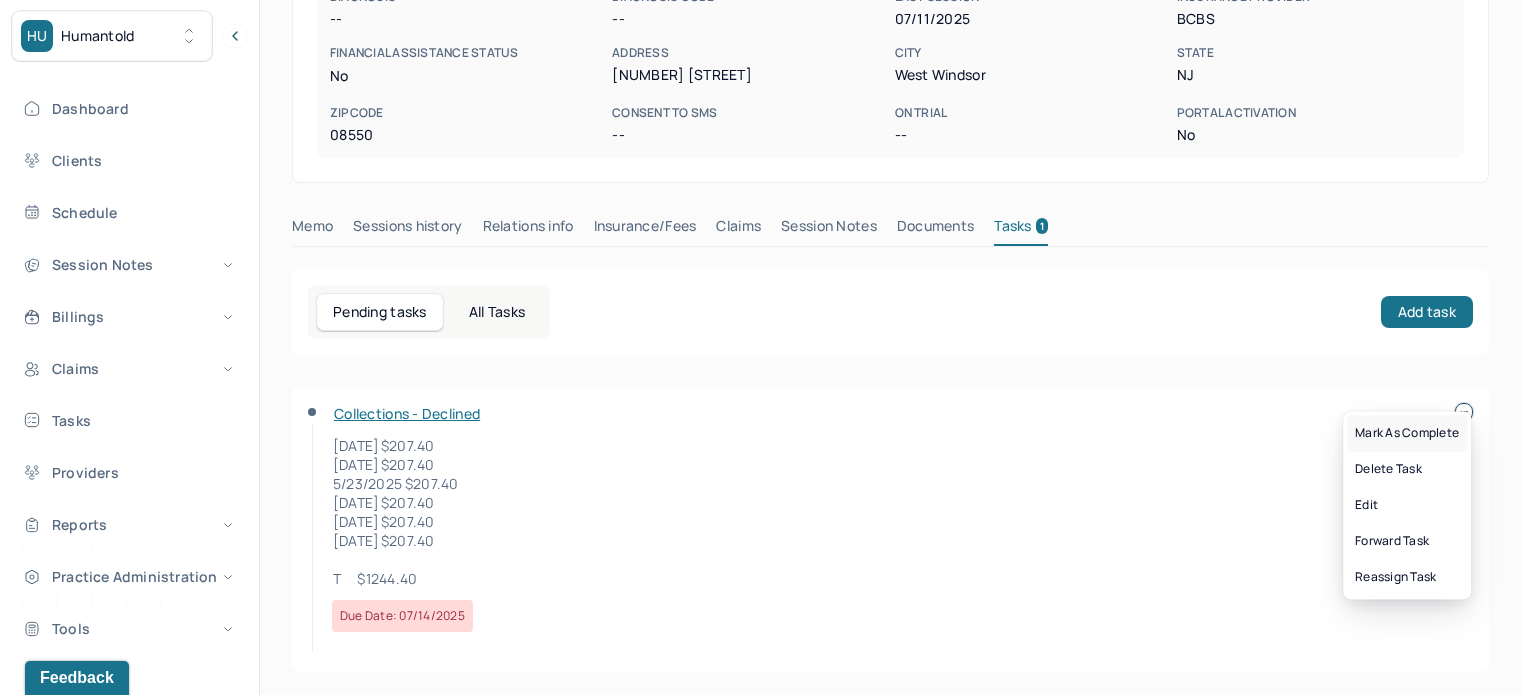 click on "Mark as complete" at bounding box center [1407, 433] 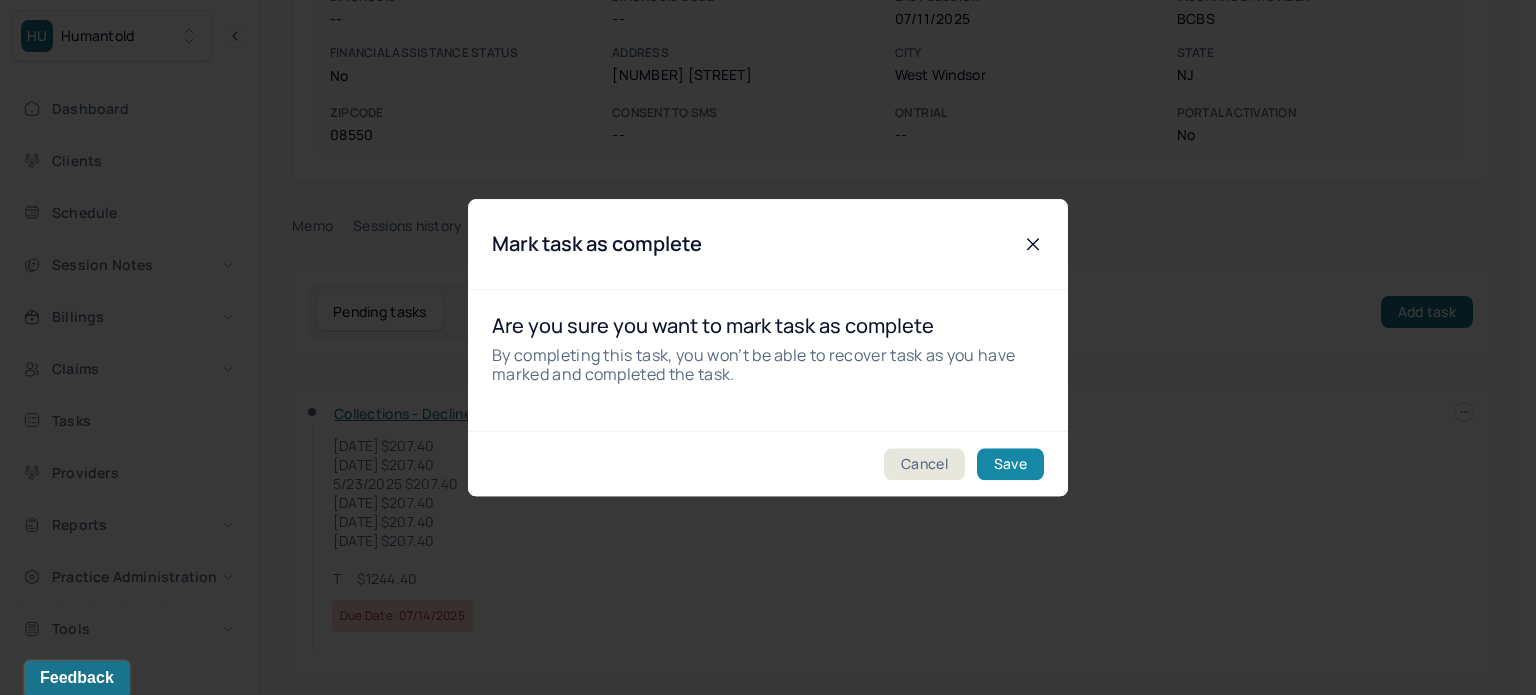 click on "Save" at bounding box center (1010, 464) 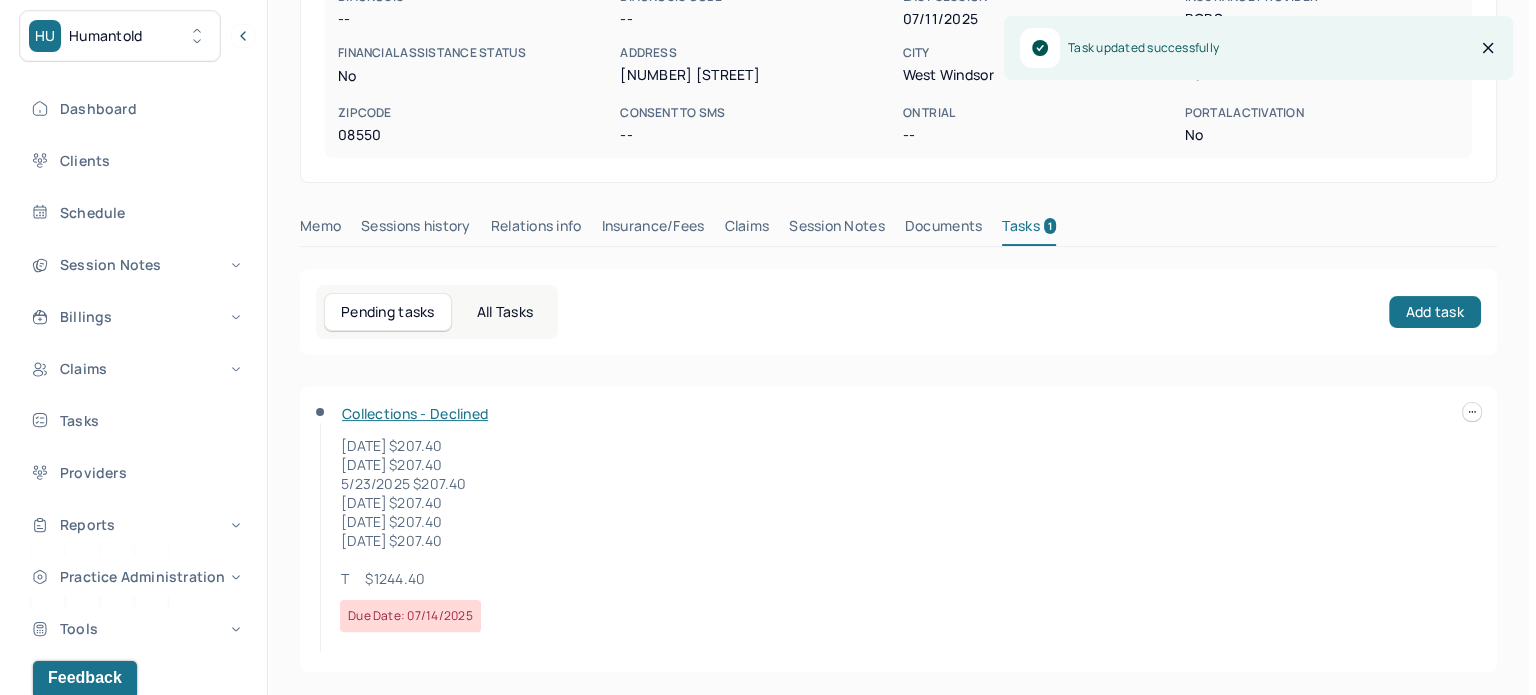 scroll, scrollTop: 180, scrollLeft: 0, axis: vertical 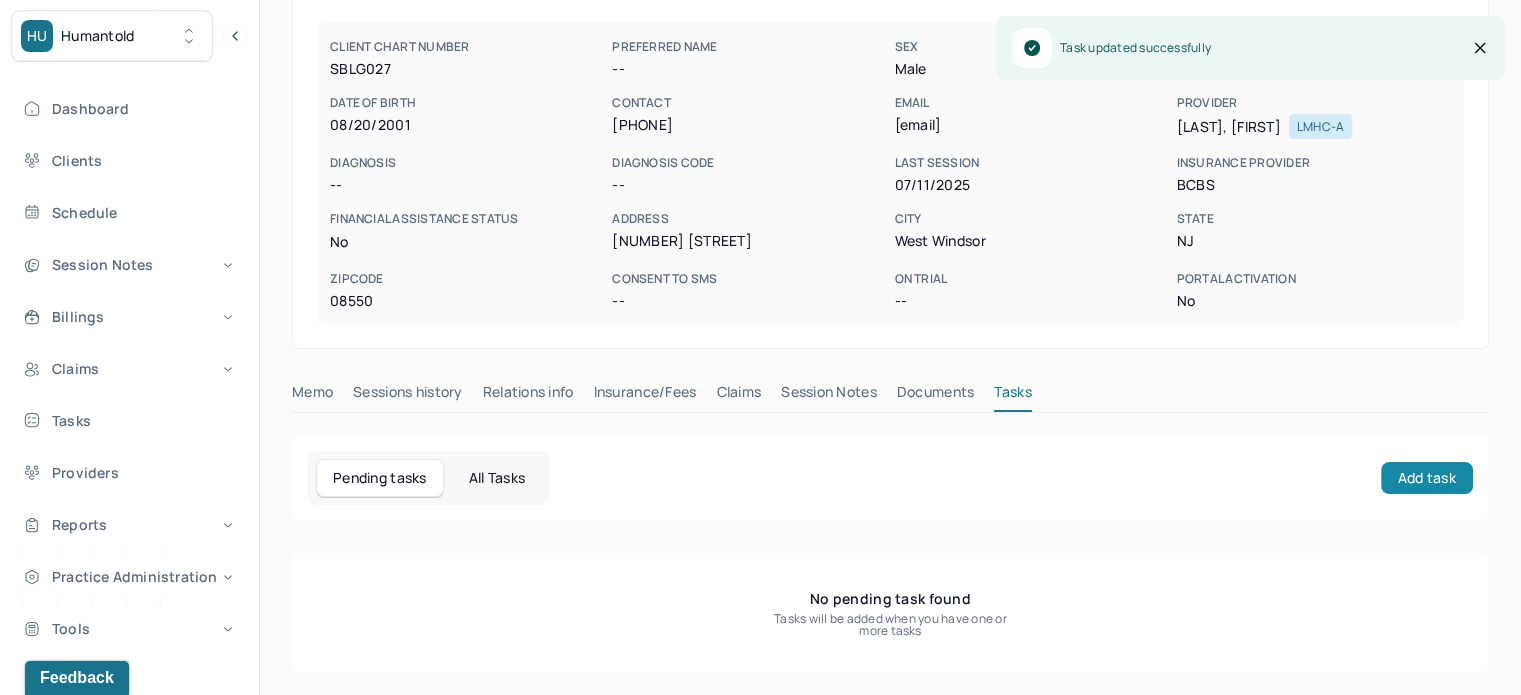click on "Add task" at bounding box center [1427, 478] 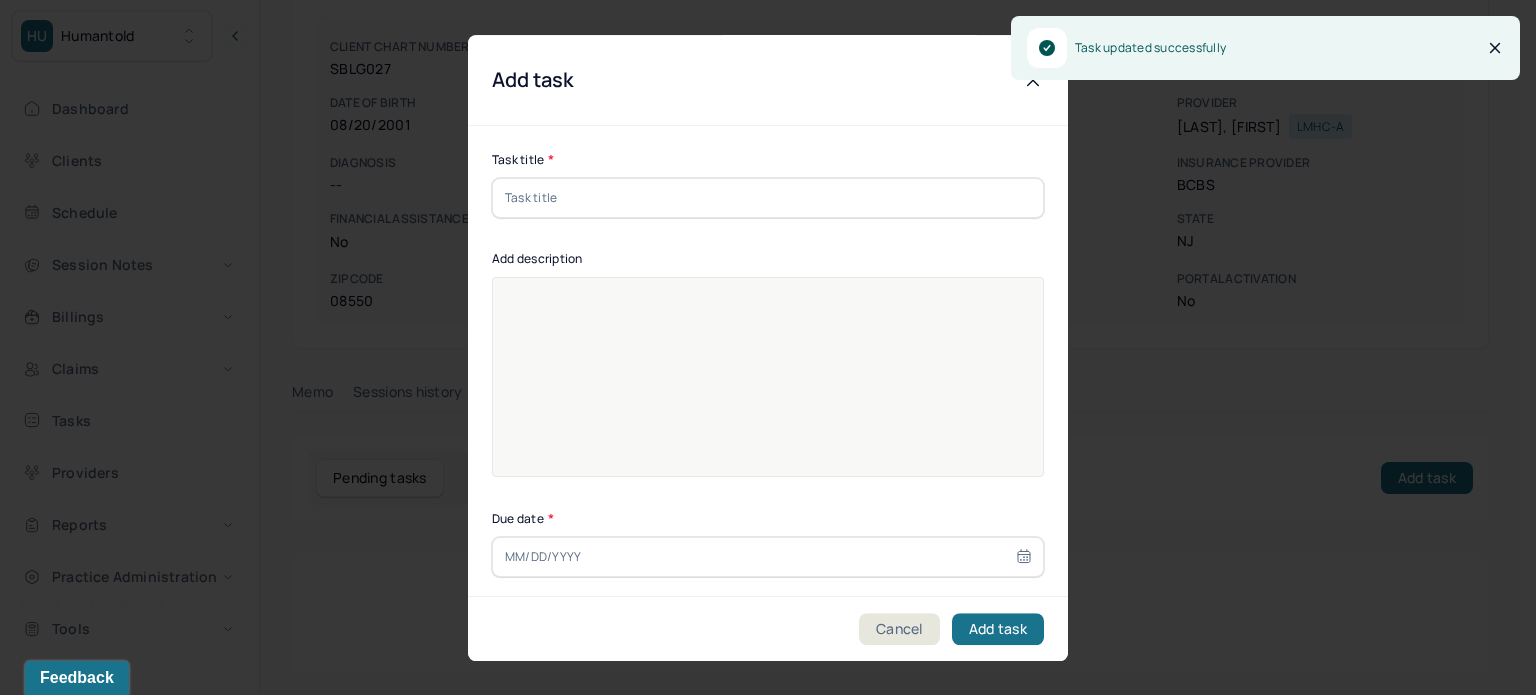 click at bounding box center (768, 198) 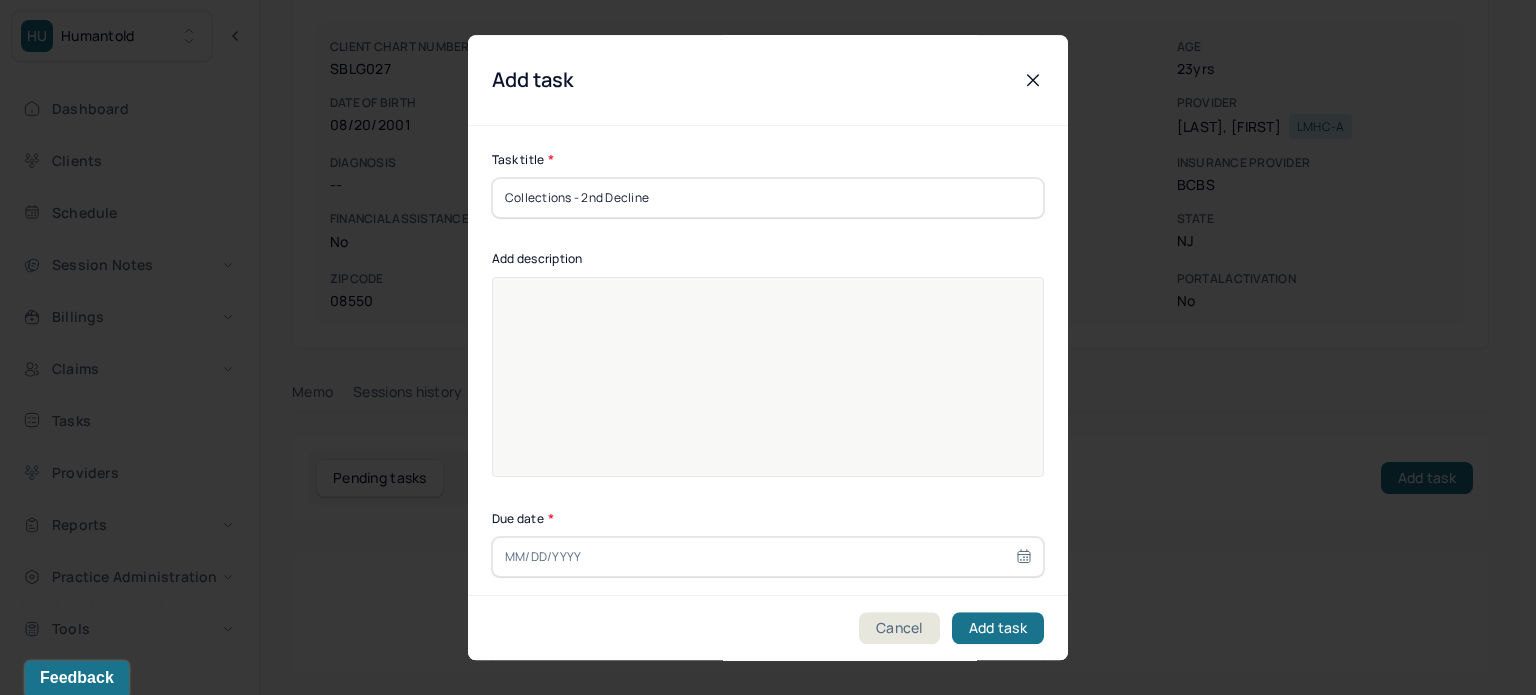 type on "Collections - 2nd Decline" 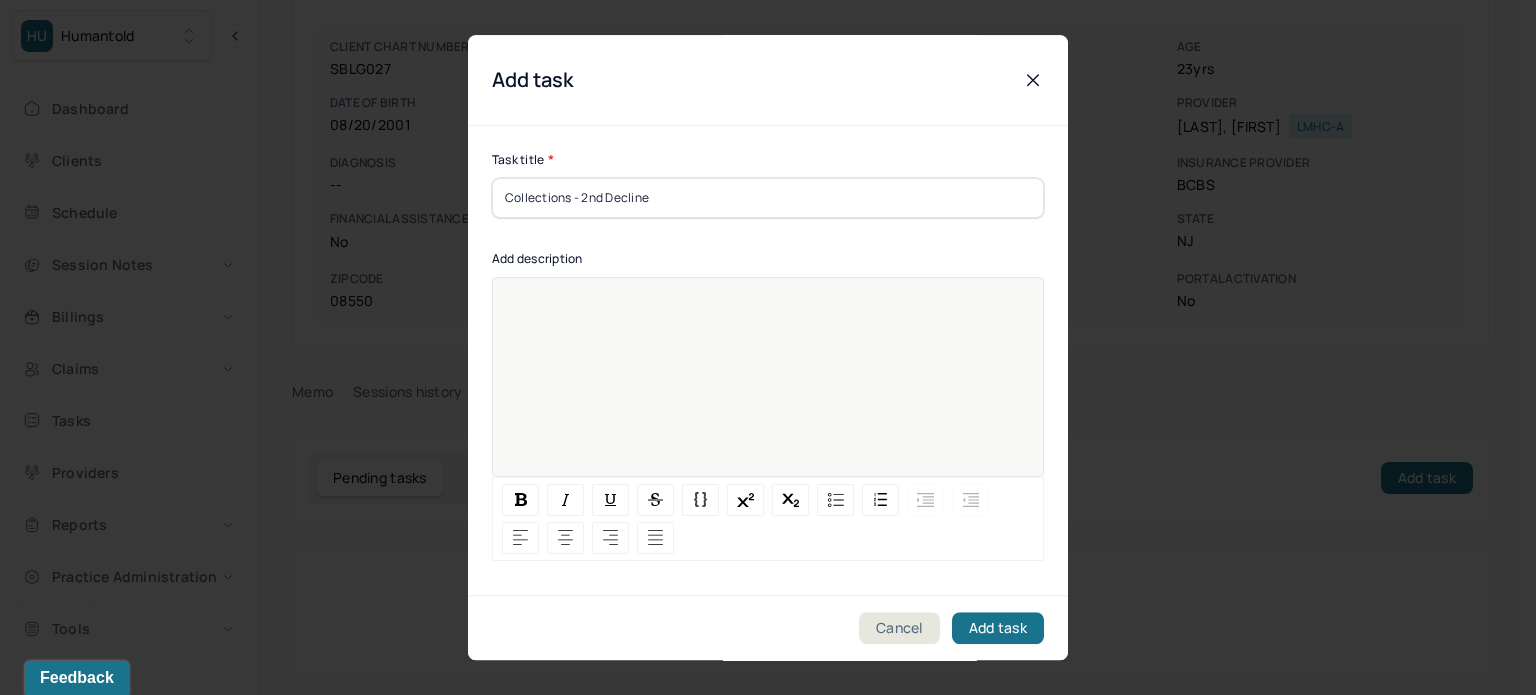 drag, startPoint x: 584, startPoint y: 397, endPoint x: 618, endPoint y: 387, distance: 35.44009 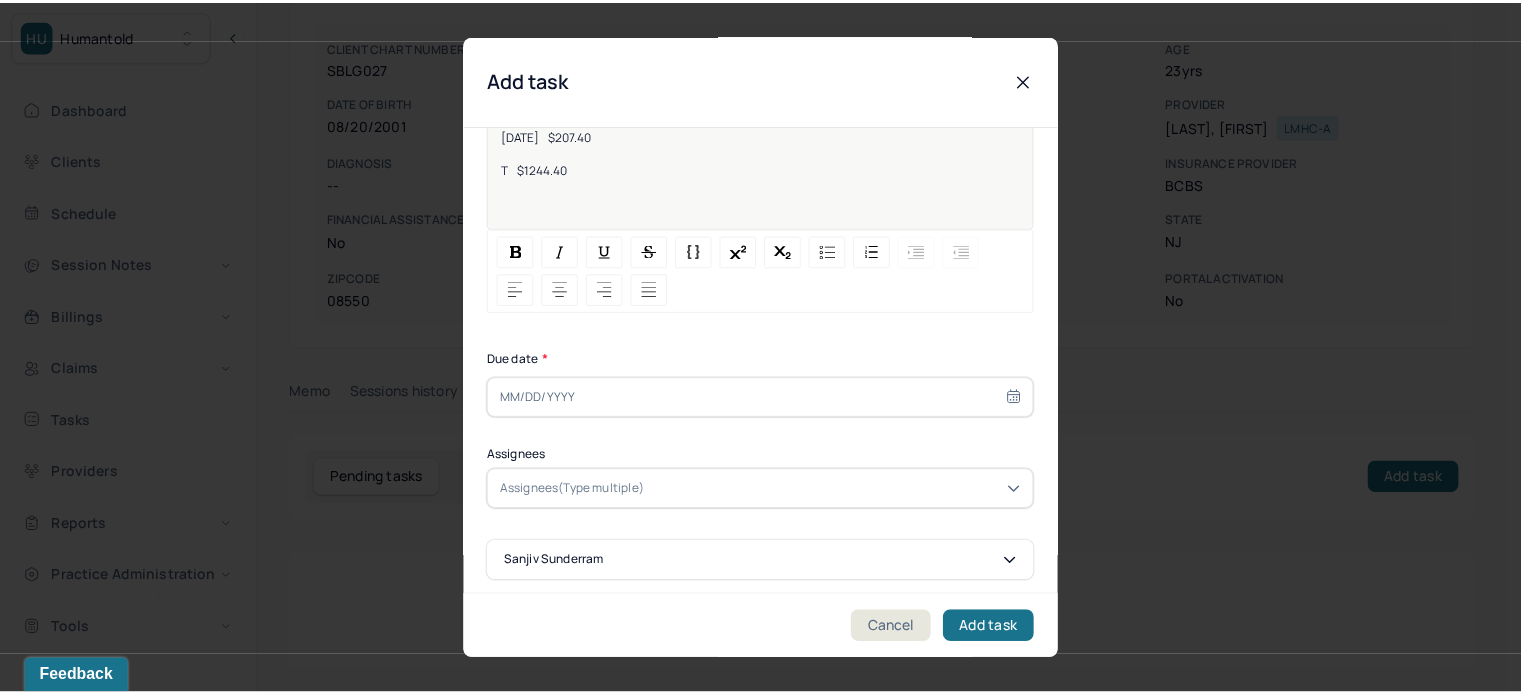 scroll, scrollTop: 256, scrollLeft: 0, axis: vertical 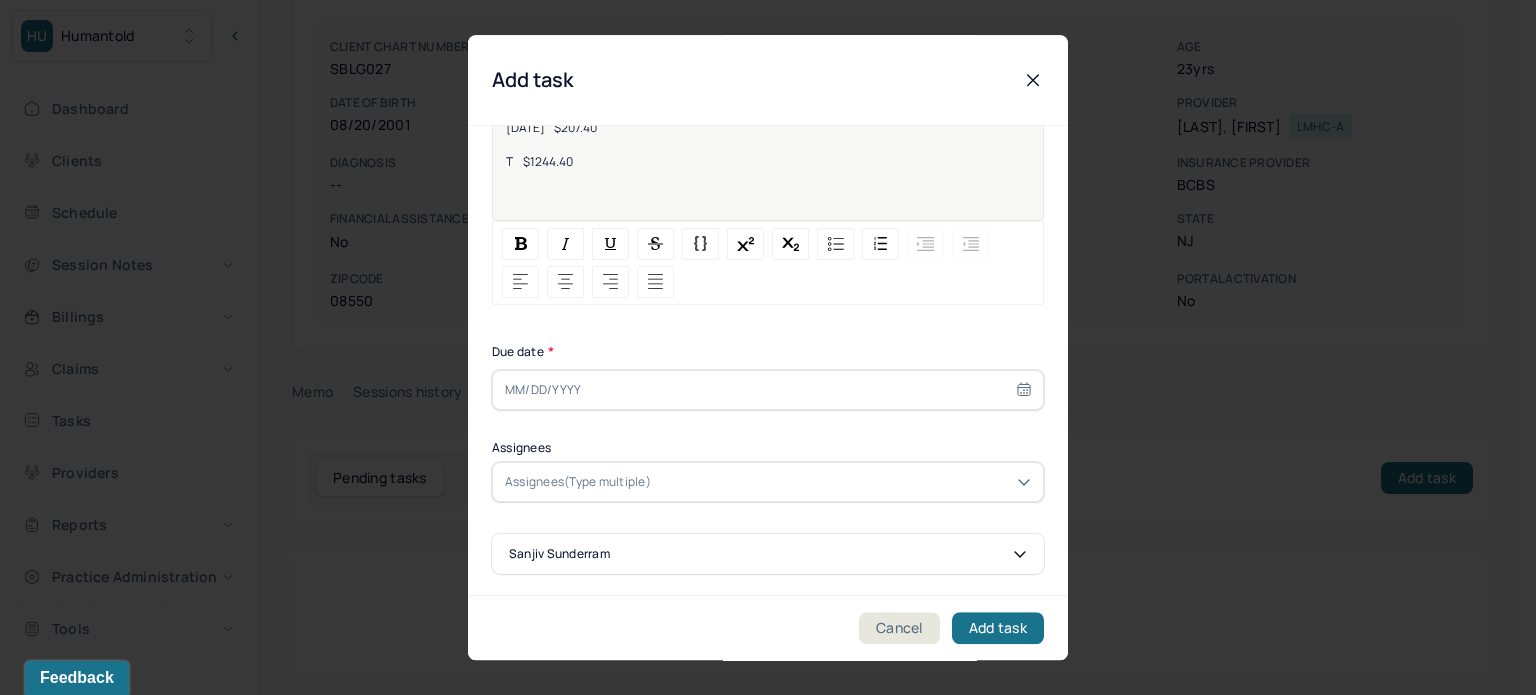 click at bounding box center [768, 390] 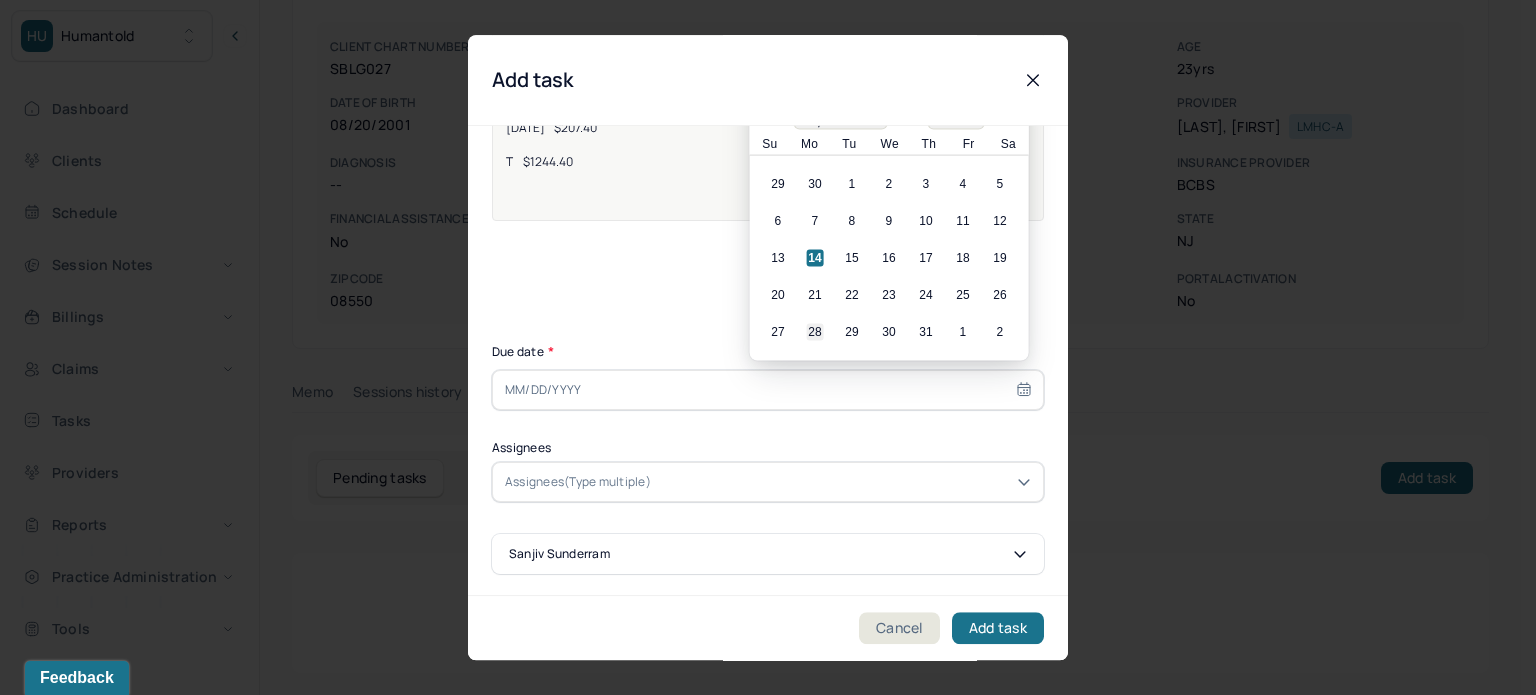 click on "28" at bounding box center (815, 332) 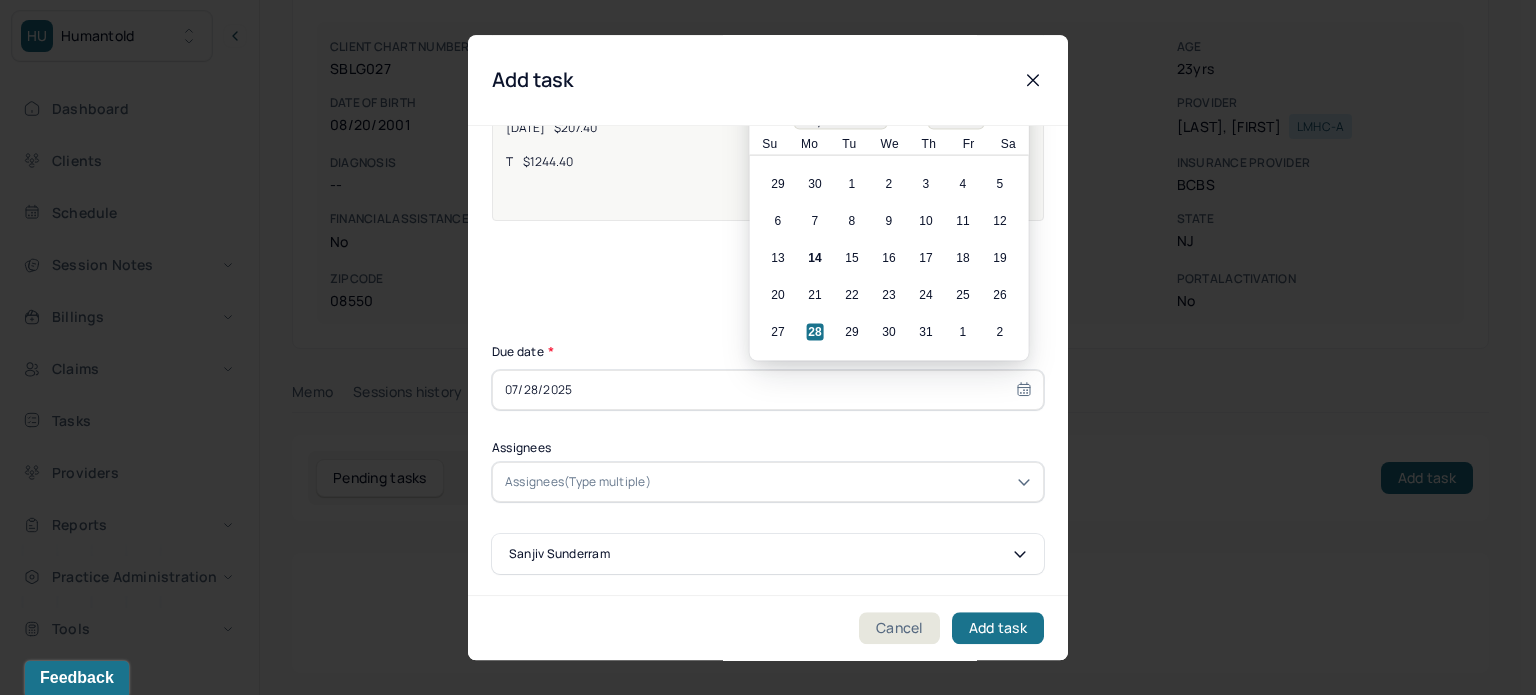 click on "Assignees(Type multiple)" at bounding box center [578, 482] 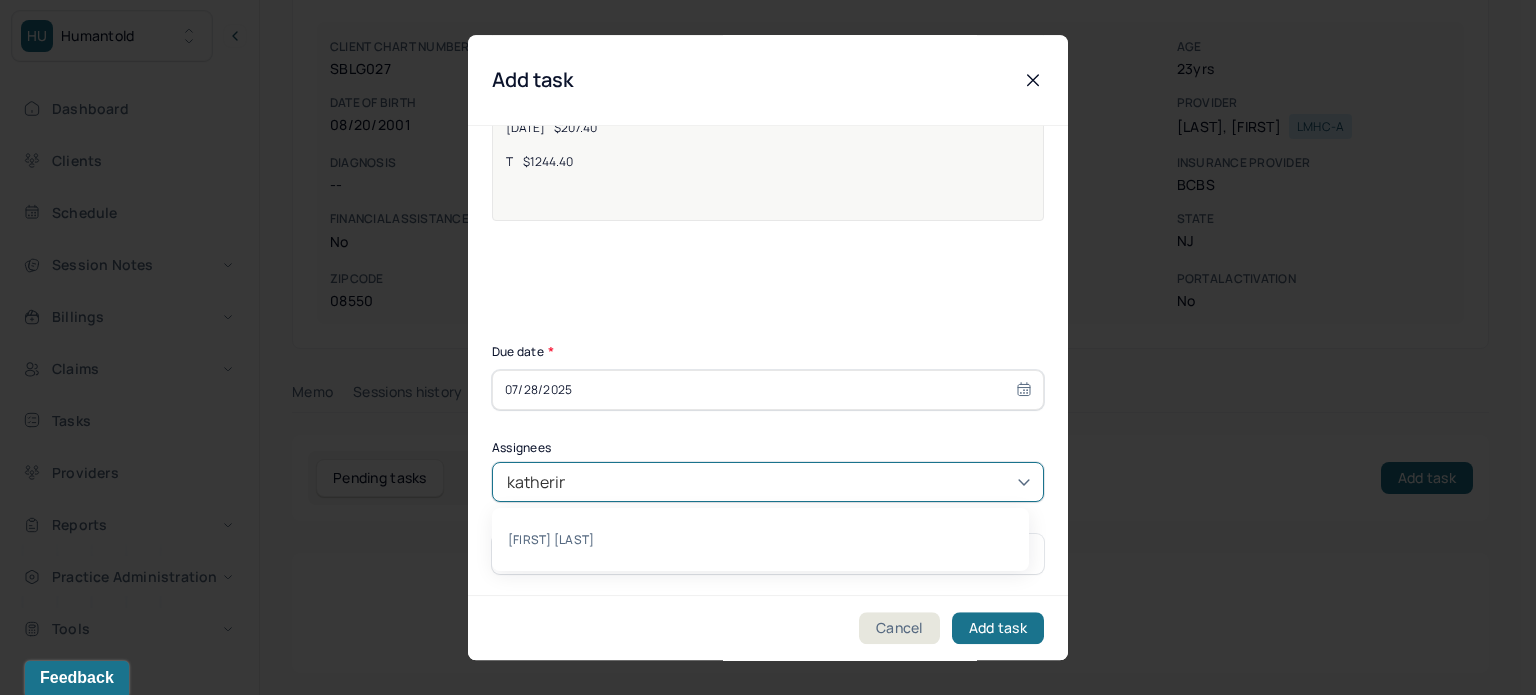 type on "katherine" 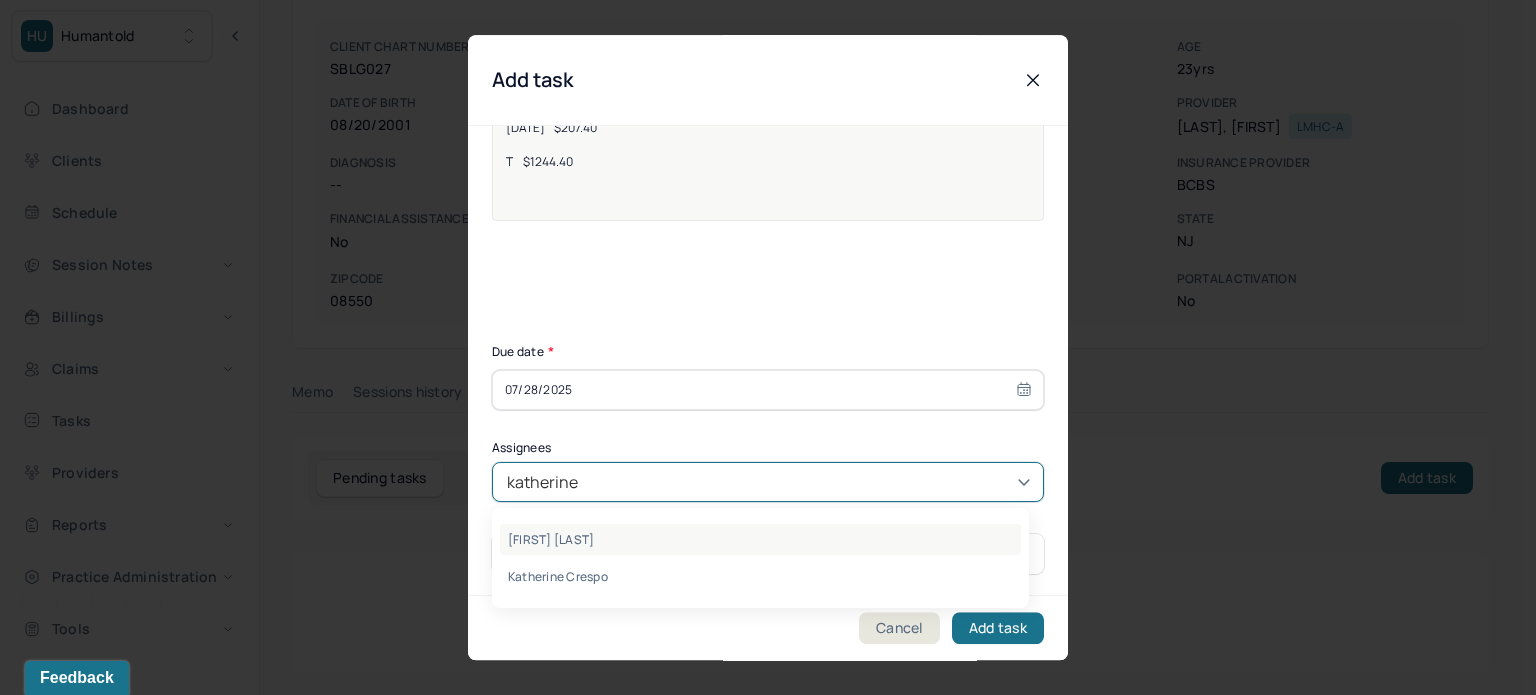 click on "Katherine Powers" at bounding box center [760, 539] 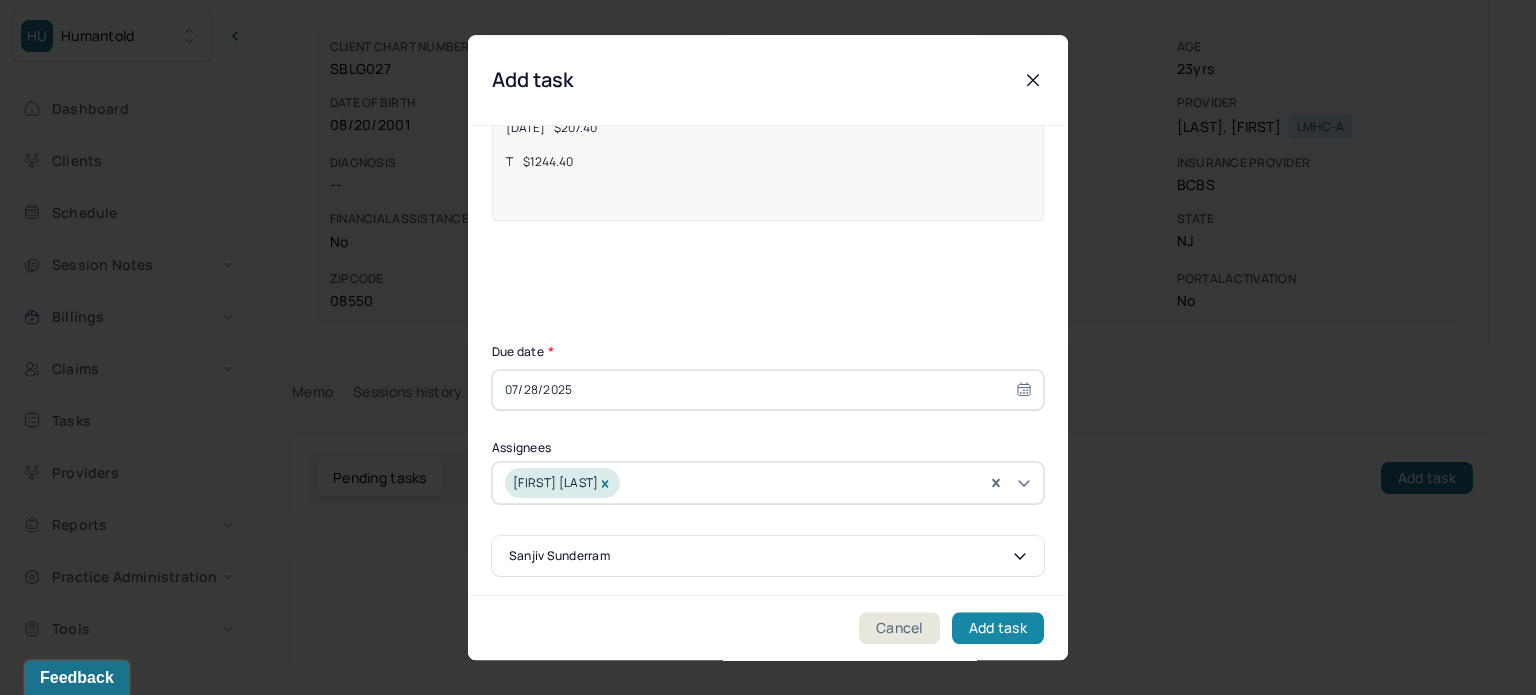 click on "Add task" at bounding box center [998, 628] 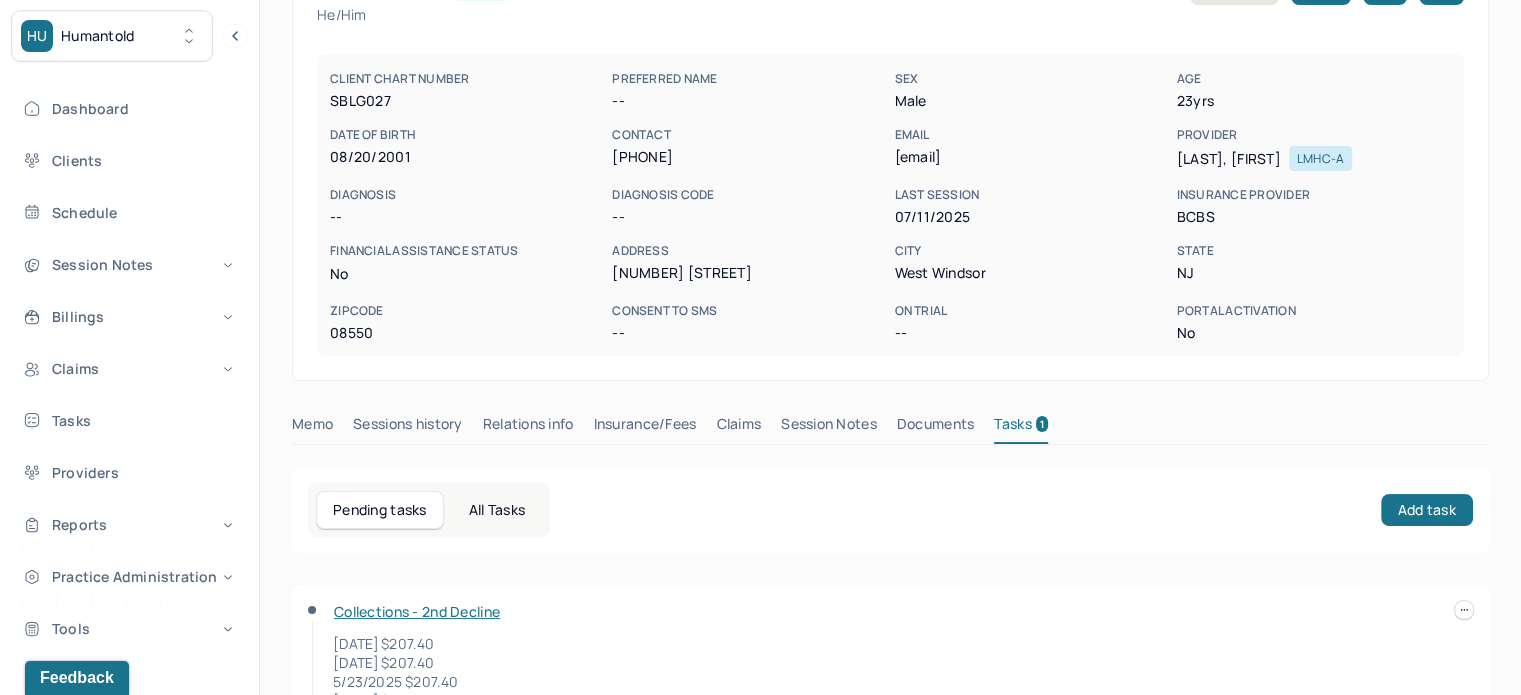 scroll, scrollTop: 0, scrollLeft: 0, axis: both 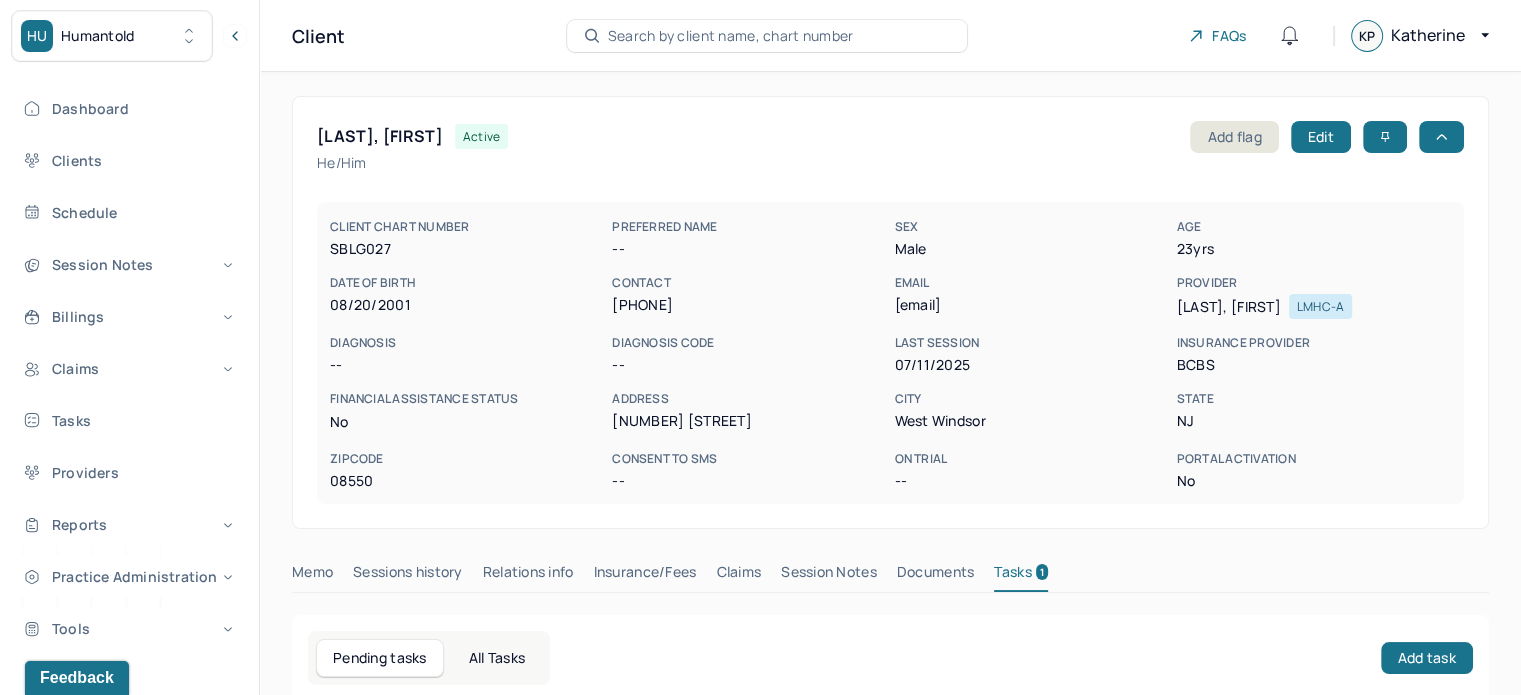 click on "sanjiv.sunderram@gmail.com" at bounding box center (1031, 305) 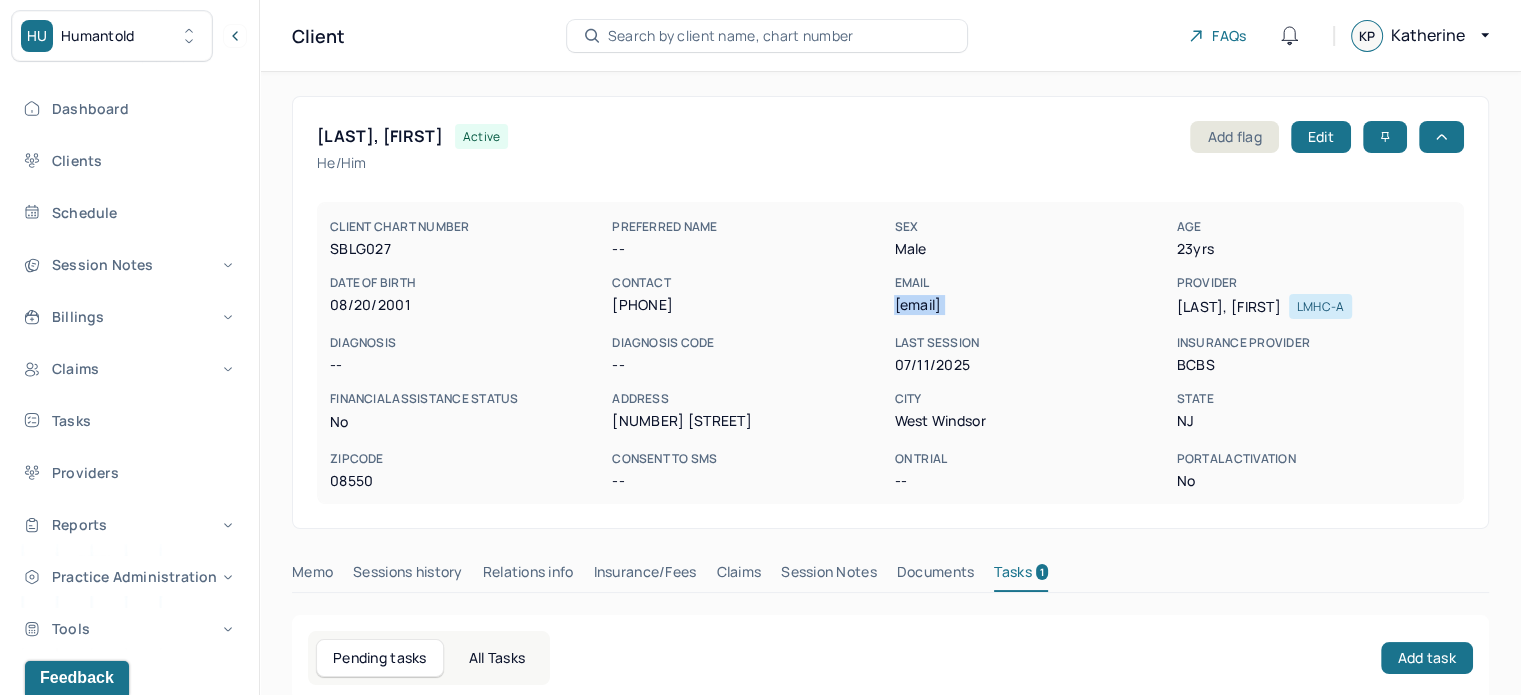 click on "sanjiv.sunderram@gmail.com" at bounding box center [1031, 305] 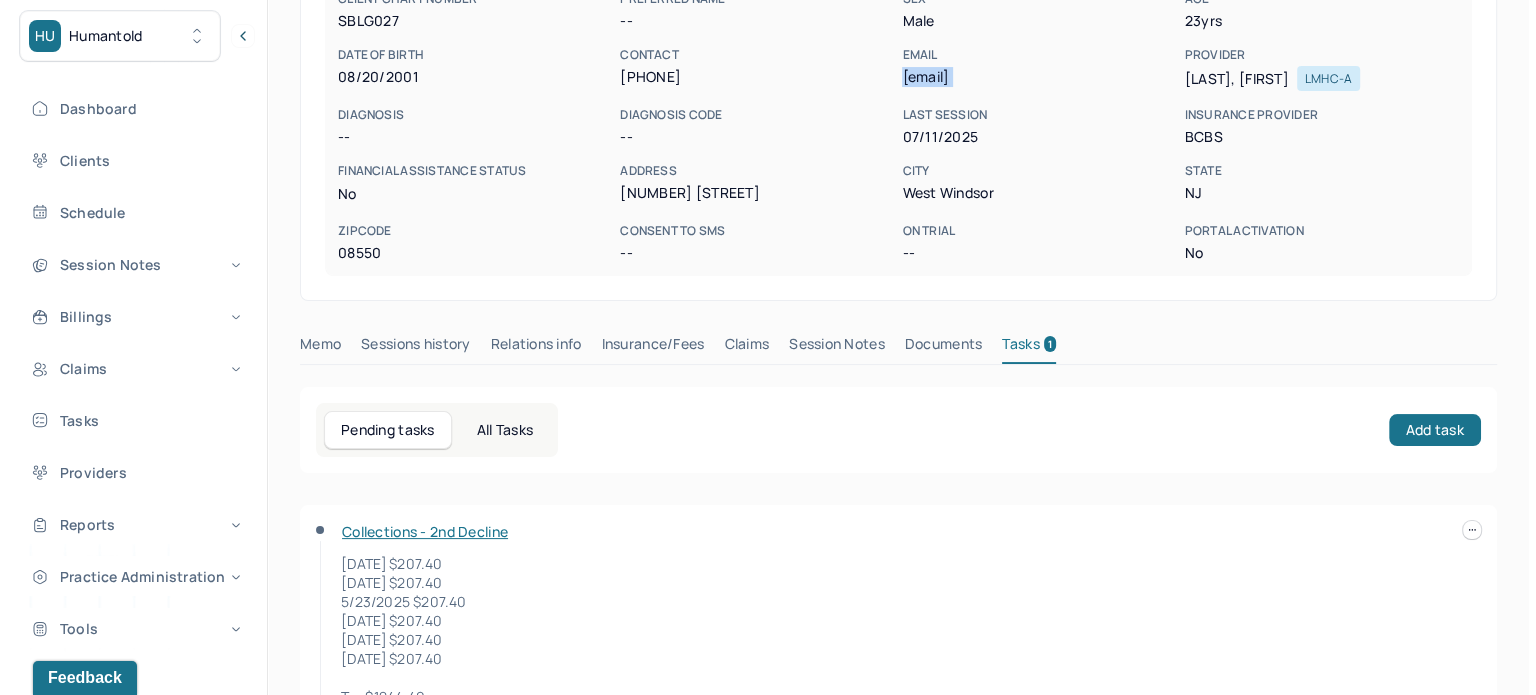 scroll, scrollTop: 146, scrollLeft: 0, axis: vertical 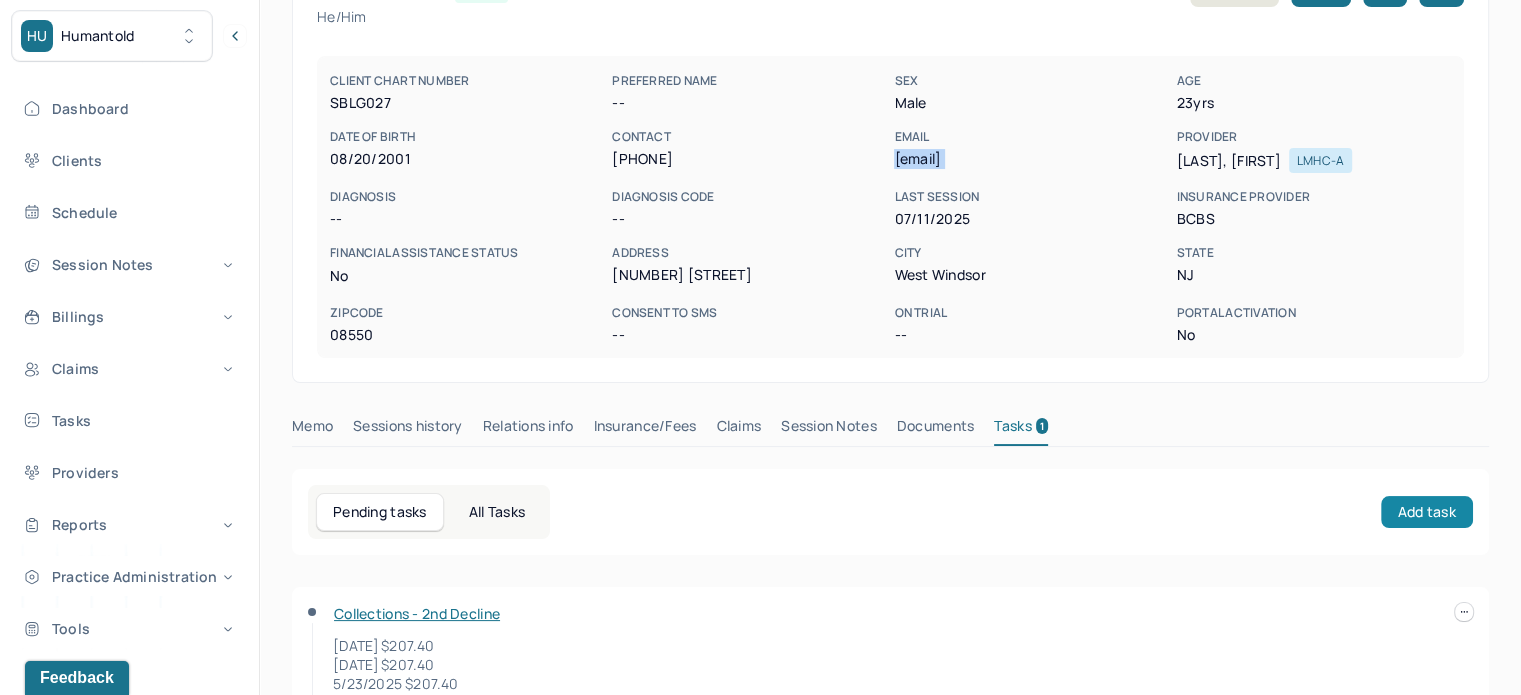click on "Add task" at bounding box center (1427, 512) 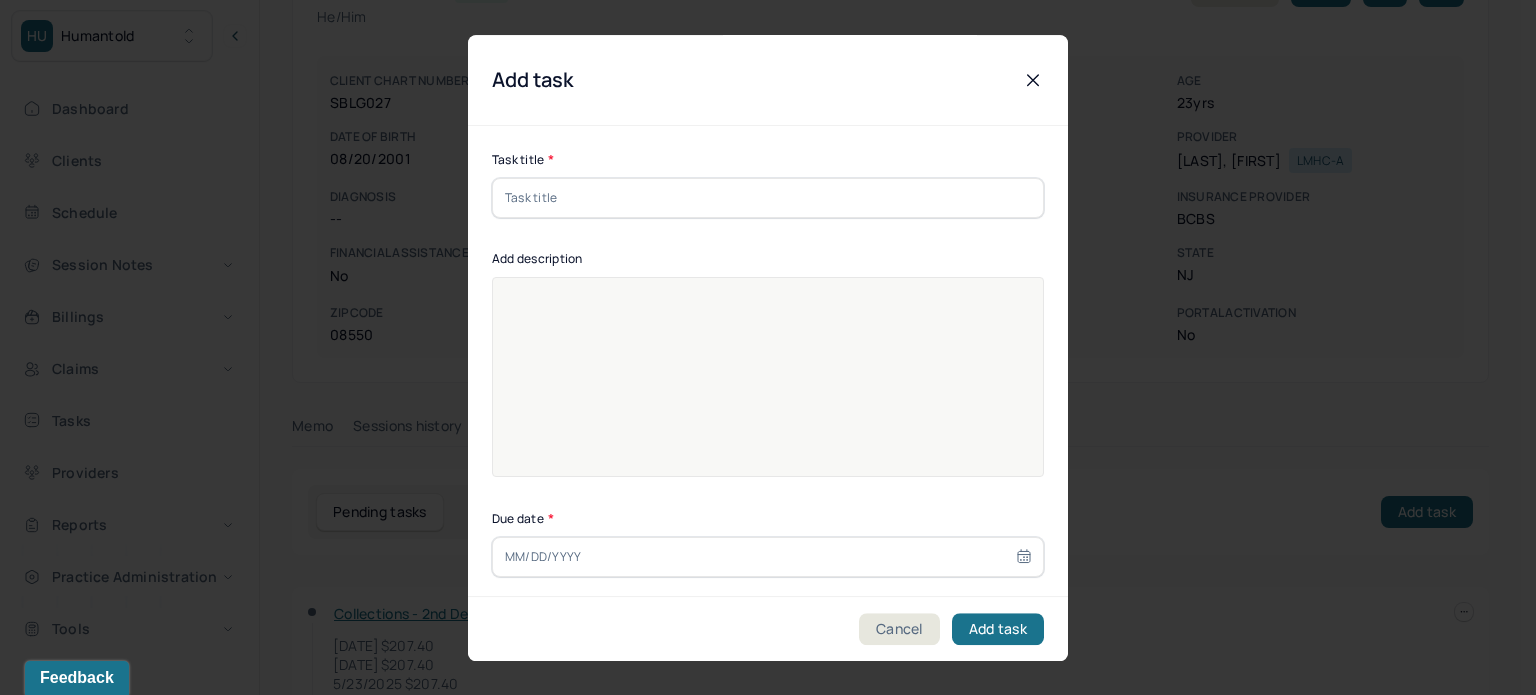 click at bounding box center (768, 198) 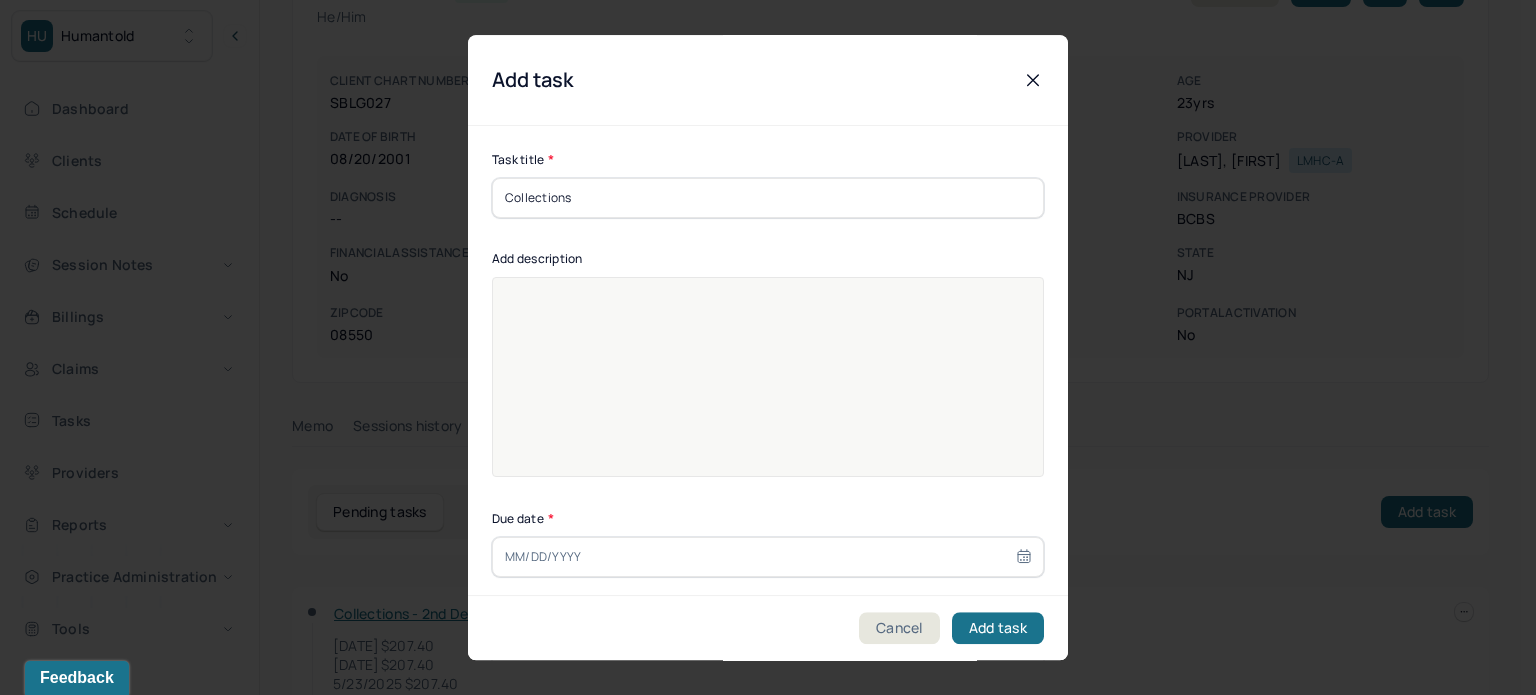 type on "Collections" 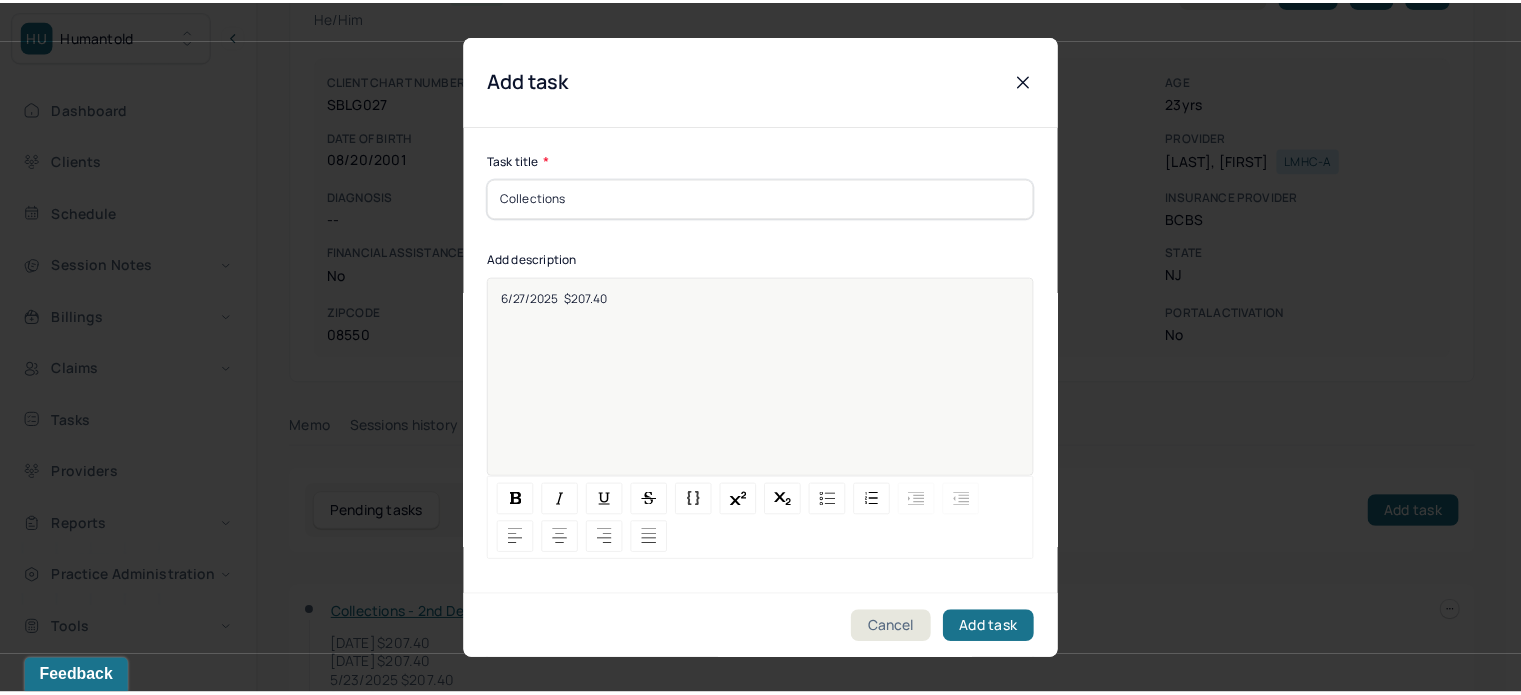 scroll, scrollTop: 256, scrollLeft: 0, axis: vertical 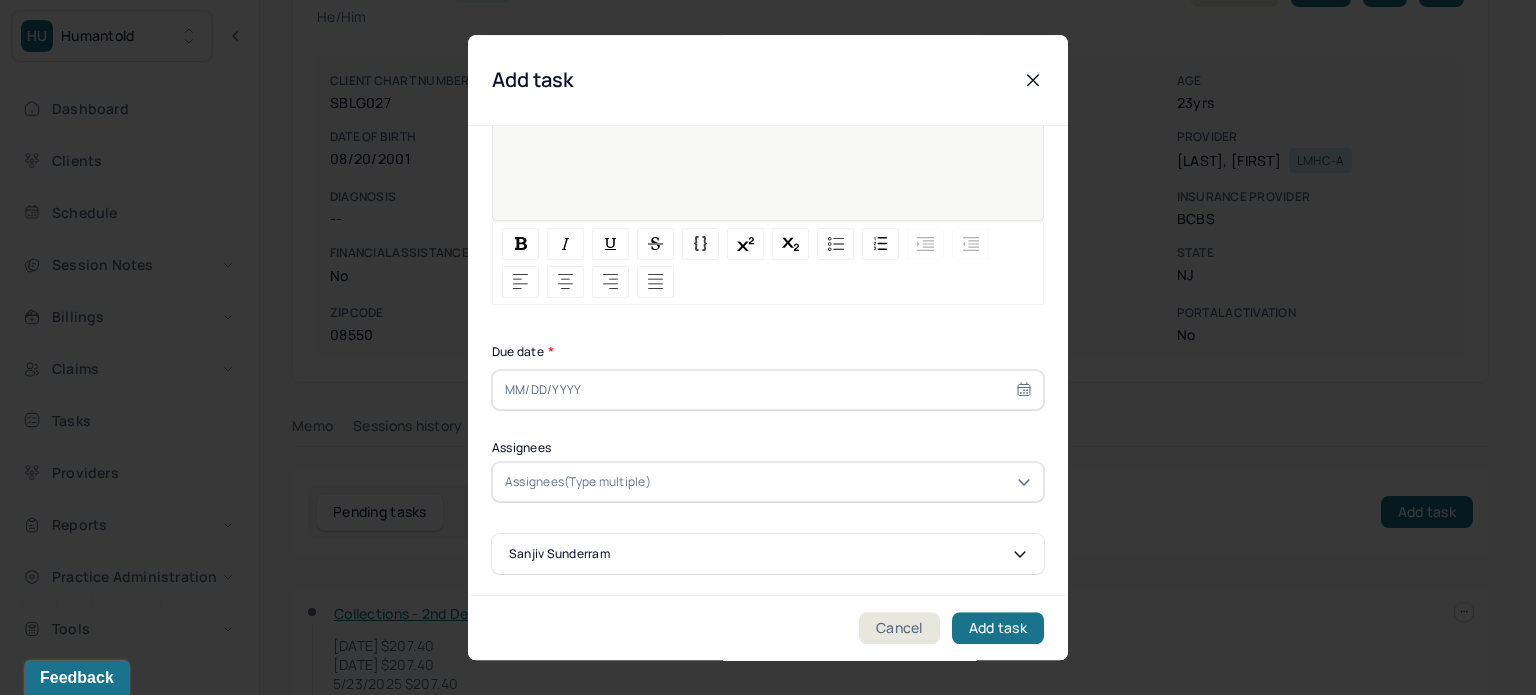 select on "6" 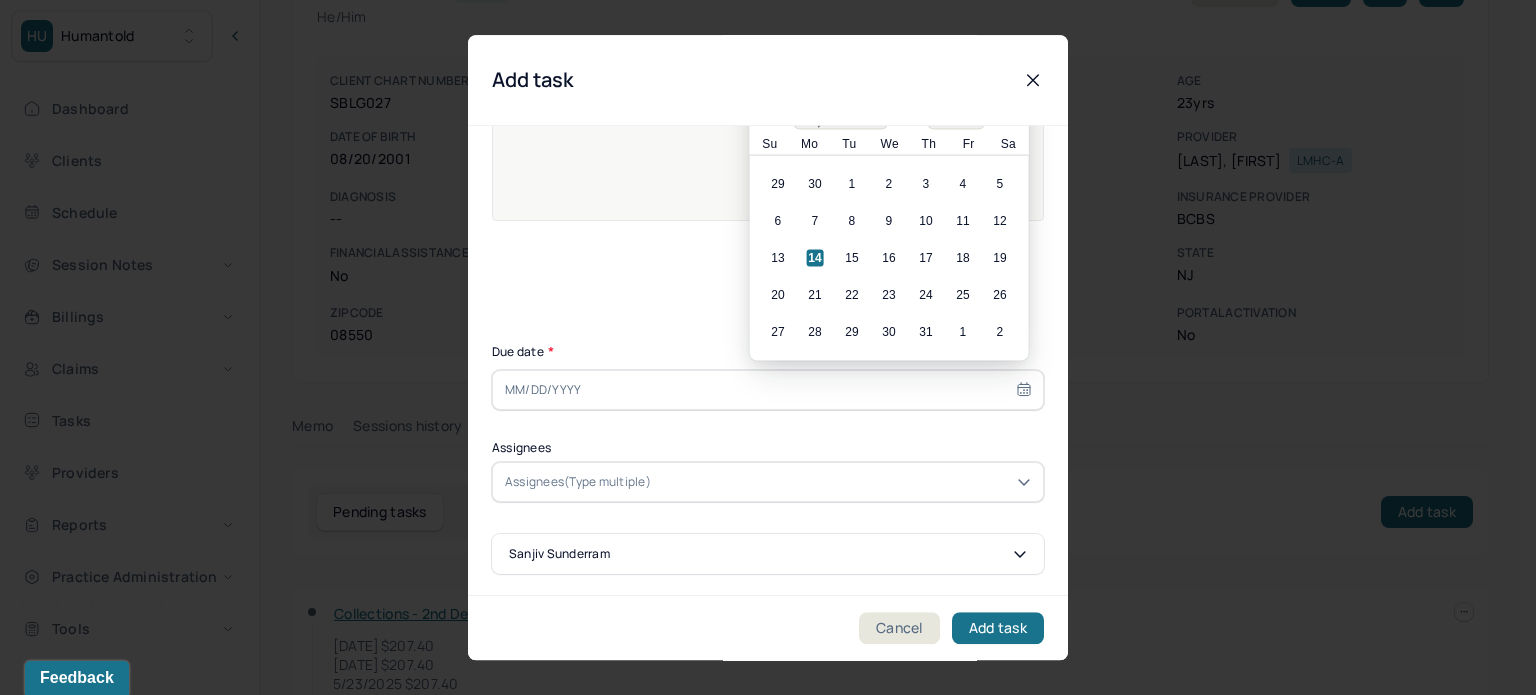 click at bounding box center (768, 390) 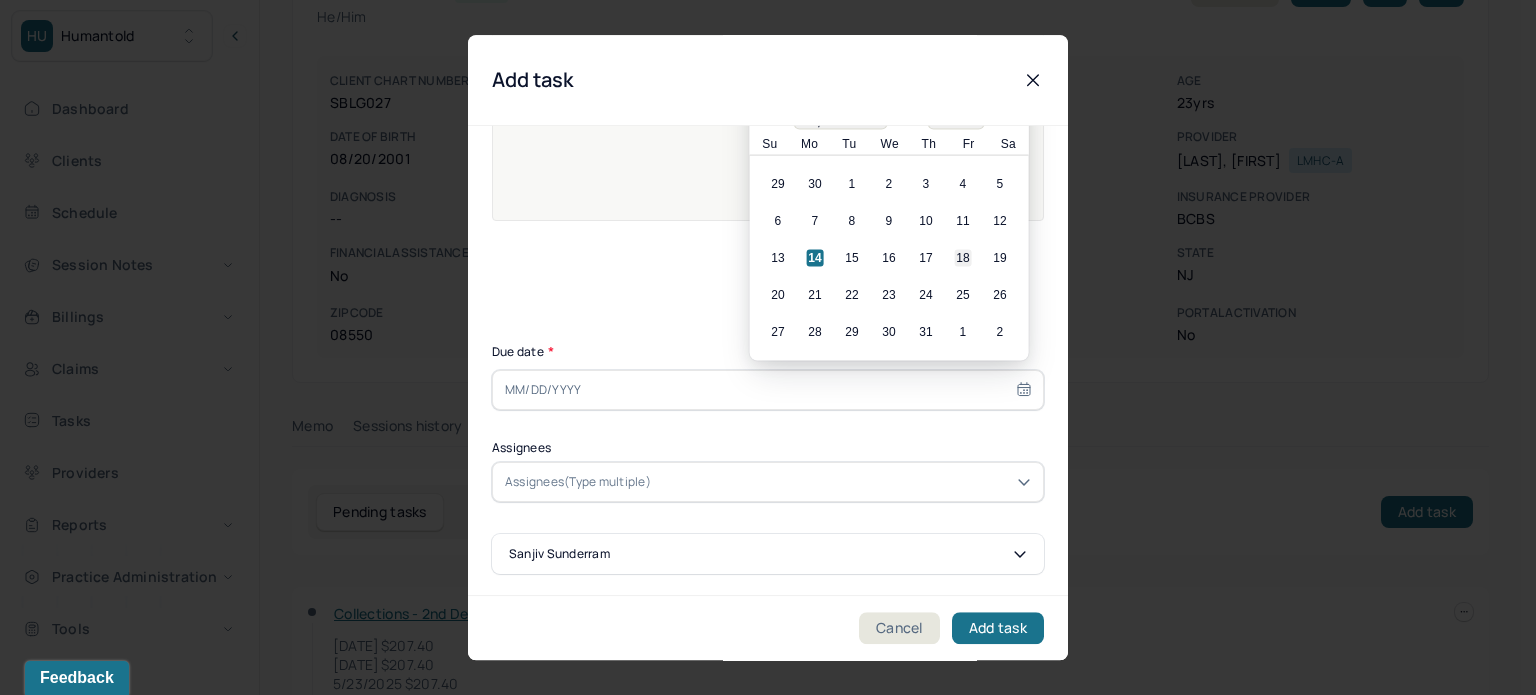 click on "18" at bounding box center (963, 258) 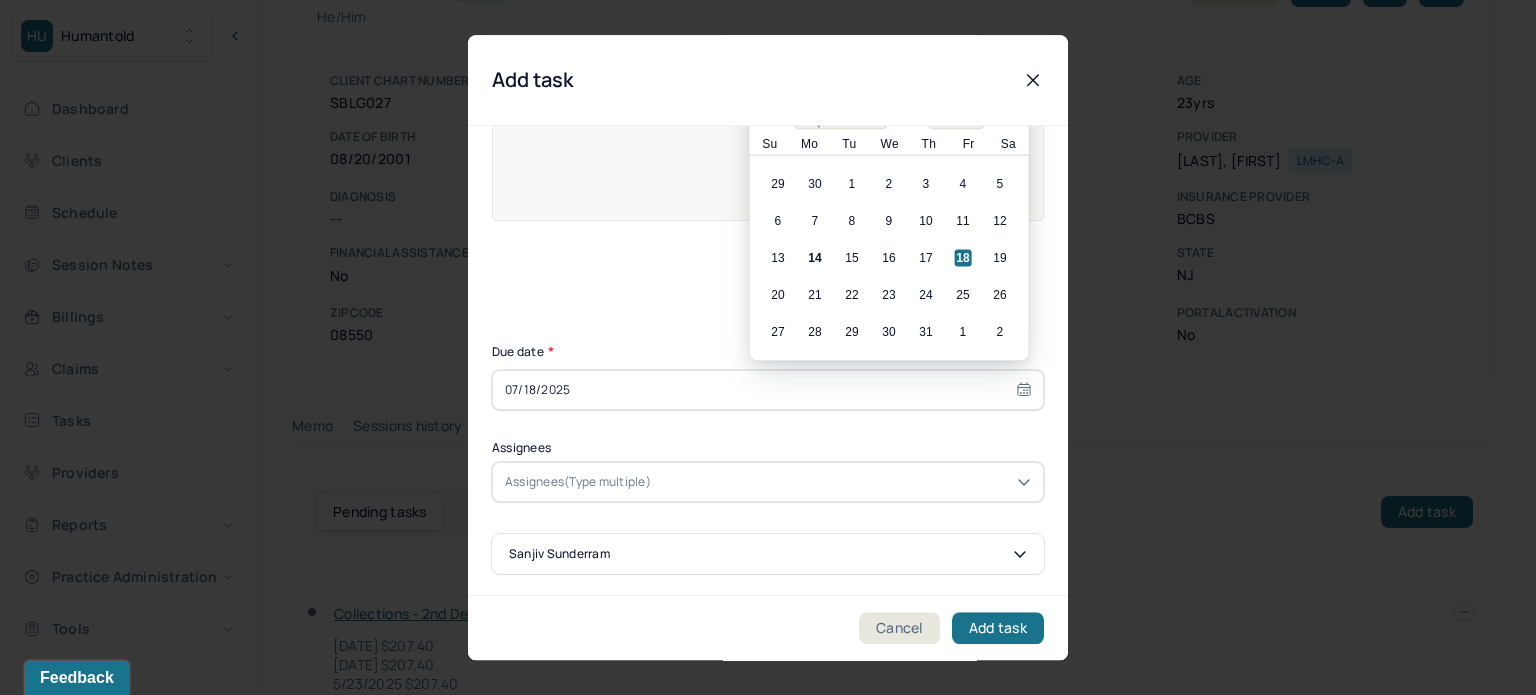 click on "Assignees(Type multiple)" at bounding box center (578, 482) 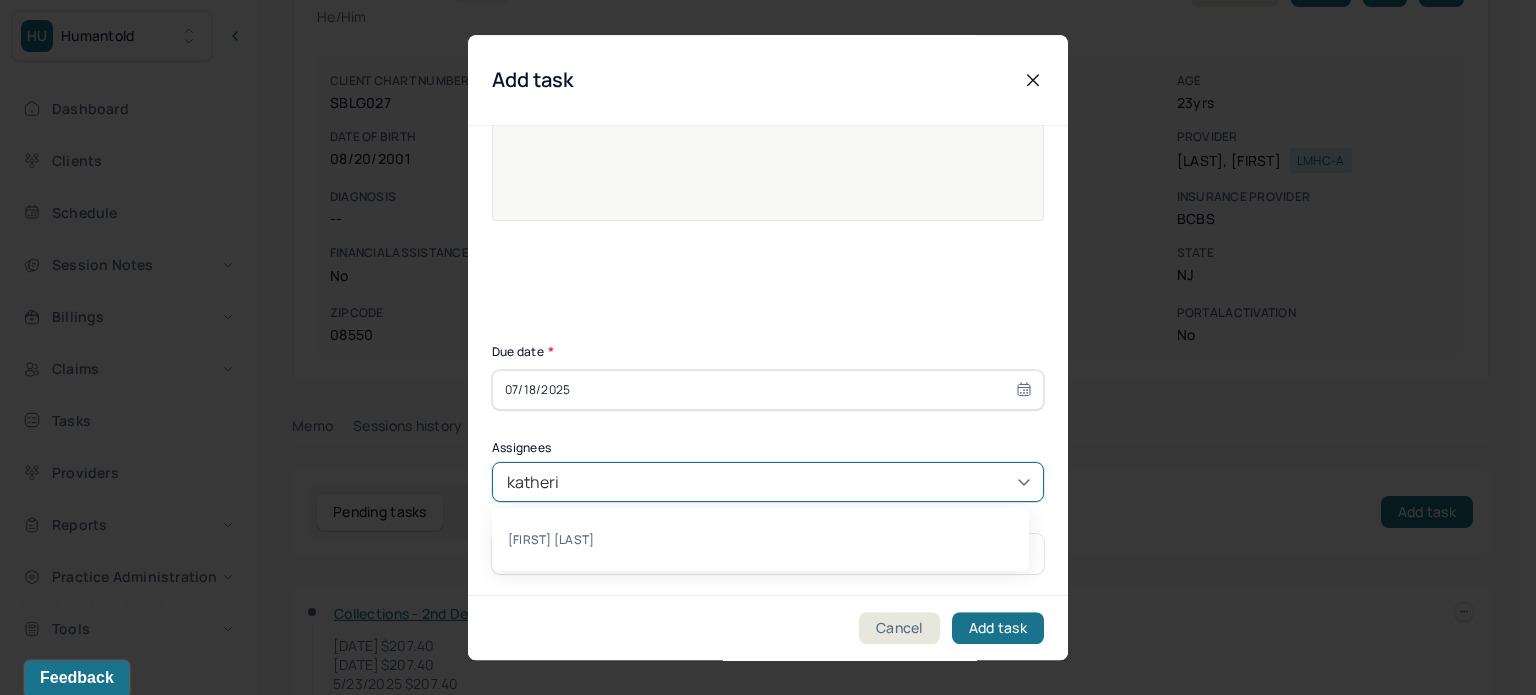 type on "katherine" 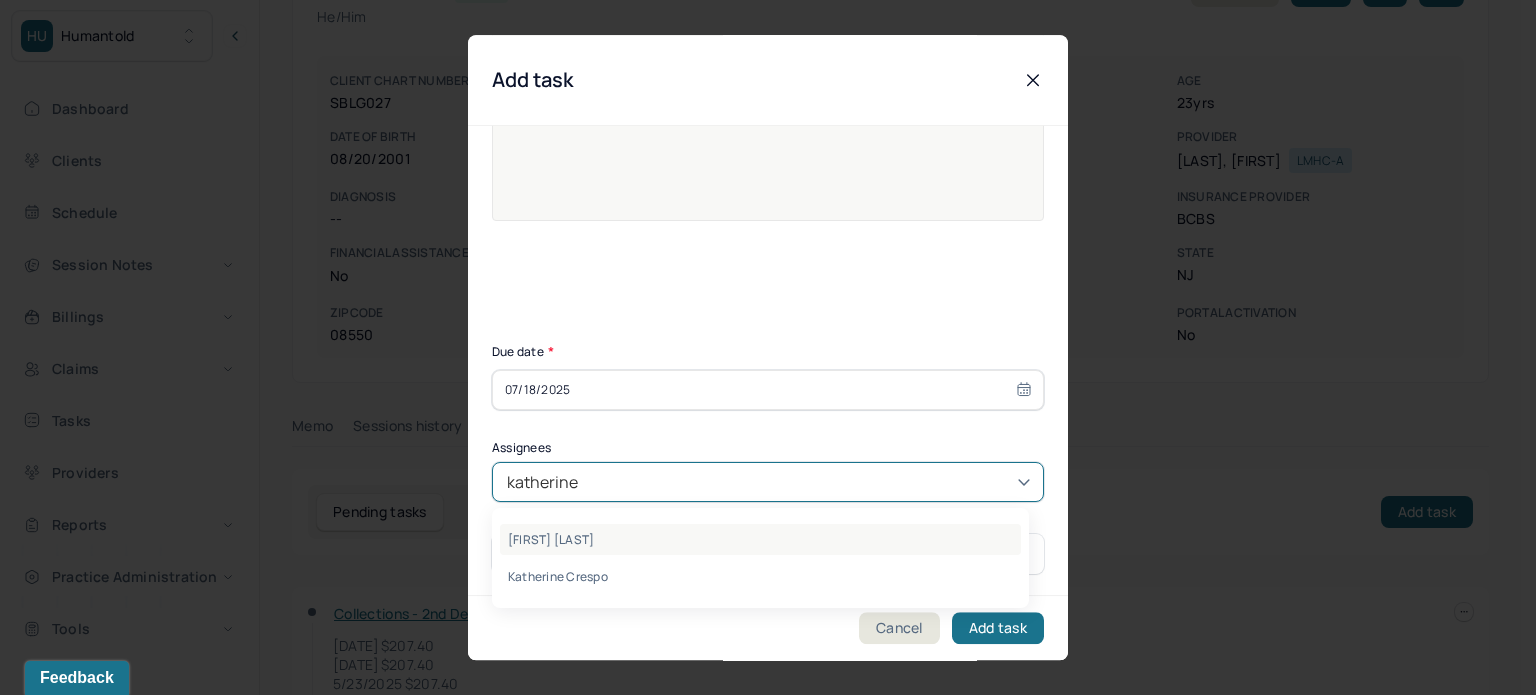 click on "Katherine Powers" at bounding box center (760, 539) 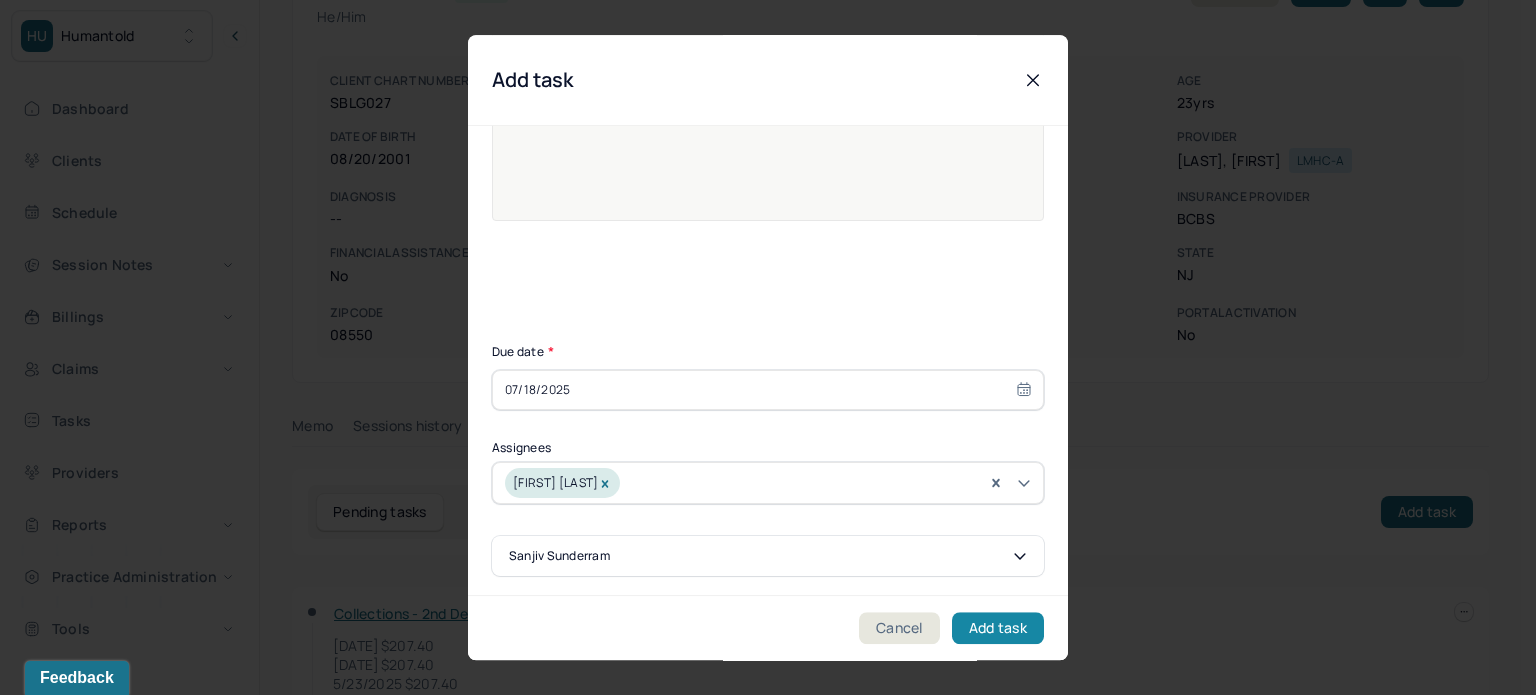 click on "Add task" at bounding box center (998, 628) 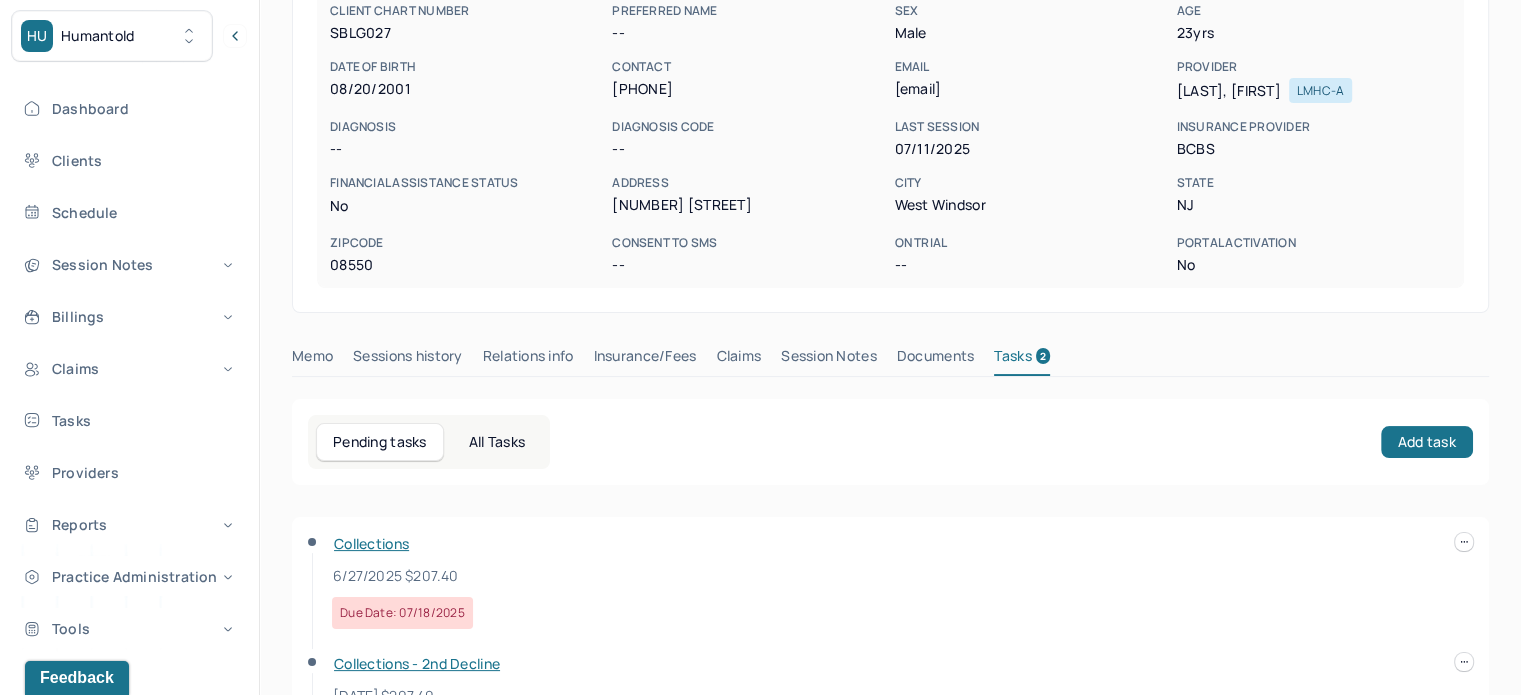 scroll, scrollTop: 0, scrollLeft: 0, axis: both 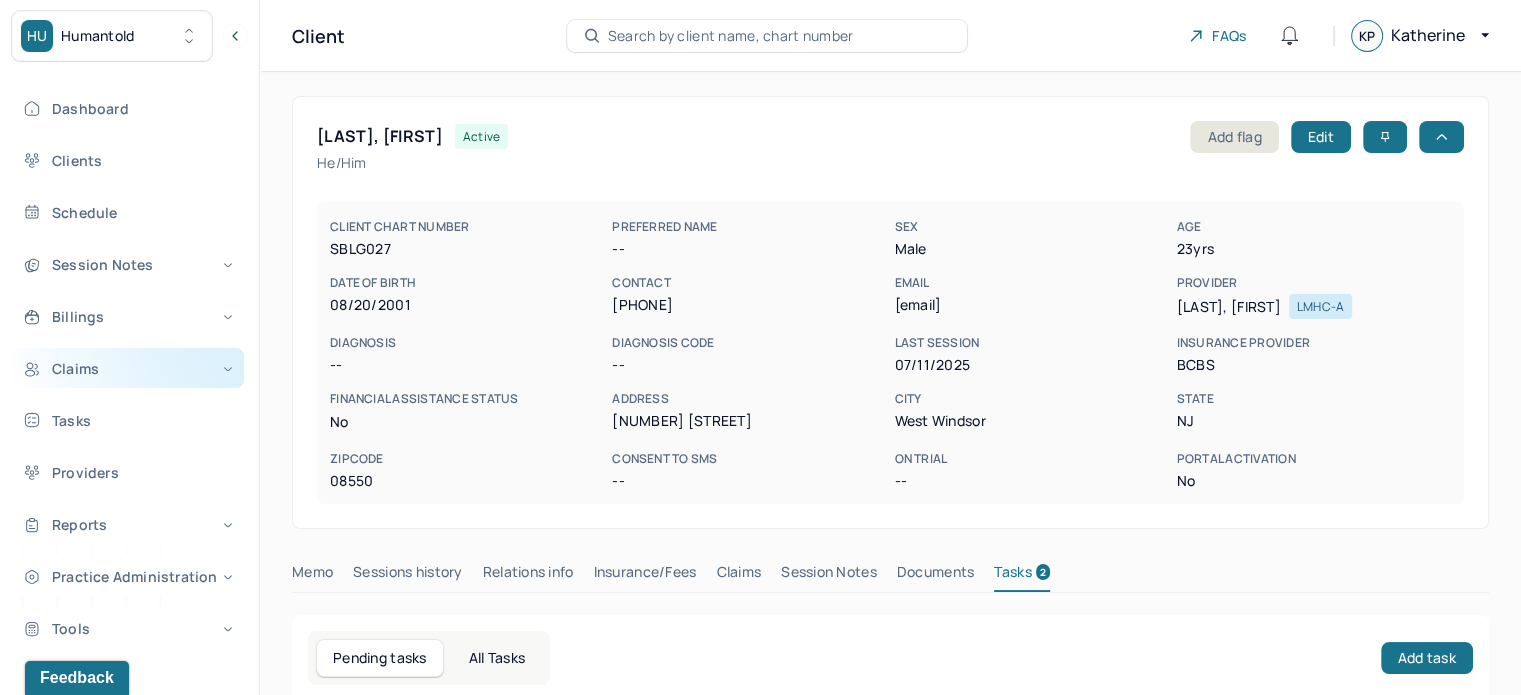 drag, startPoint x: 103, startPoint y: 416, endPoint x: 114, endPoint y: 375, distance: 42.44997 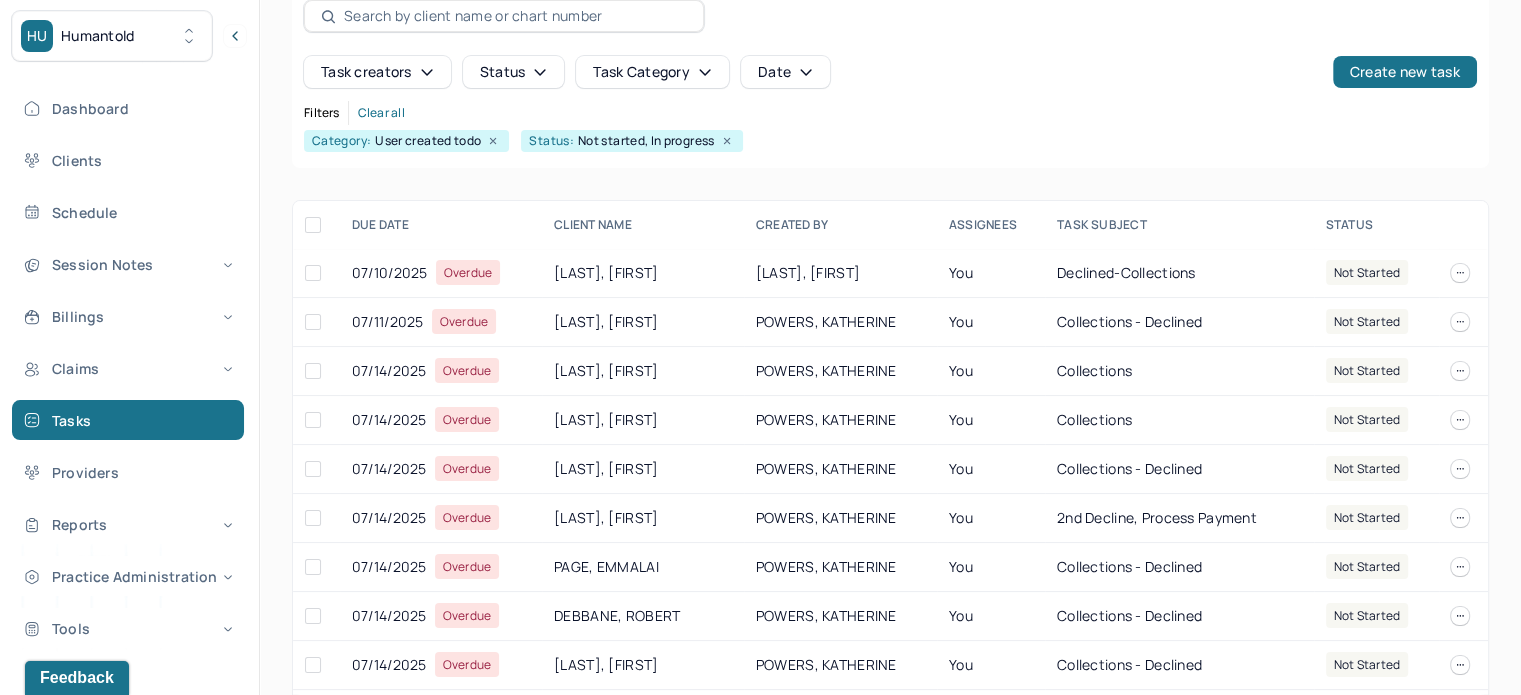scroll, scrollTop: 249, scrollLeft: 0, axis: vertical 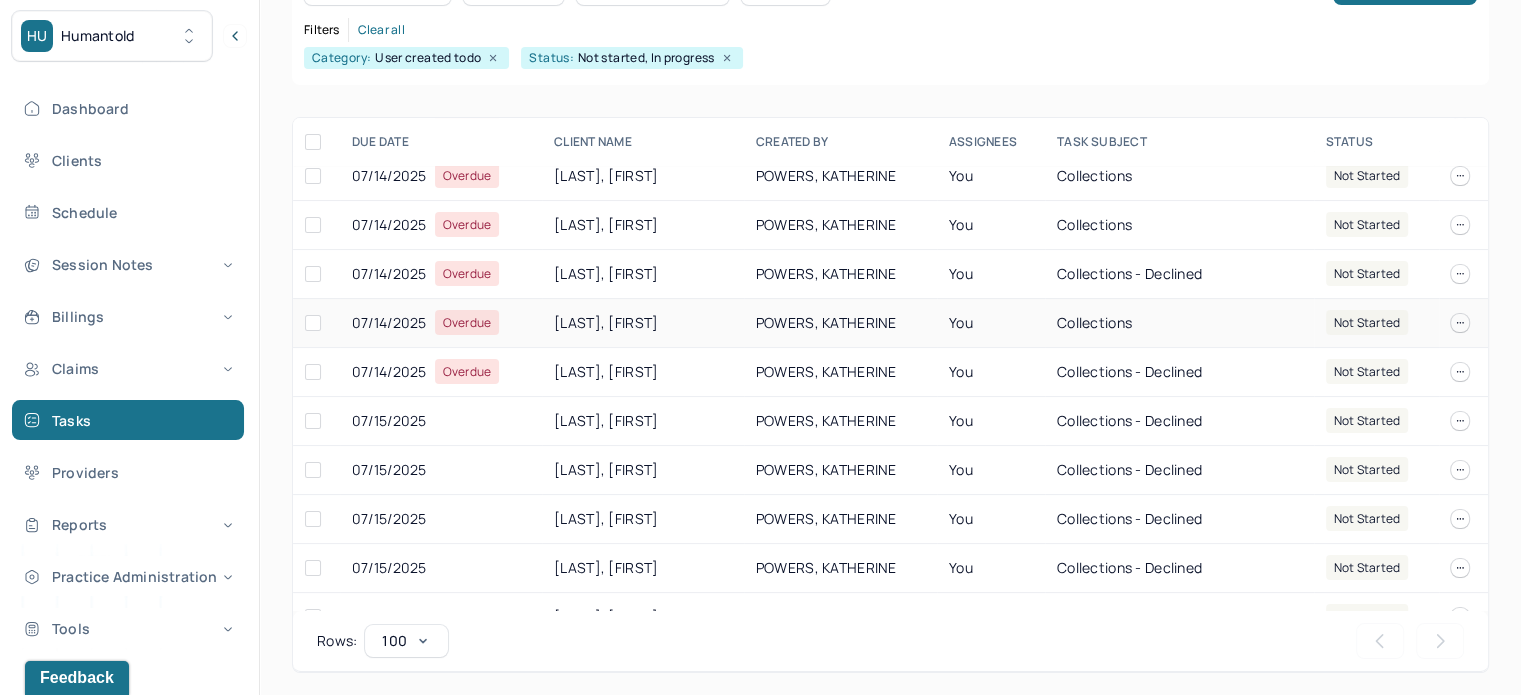click on "GRAHAM, CHATIE" at bounding box center (643, 323) 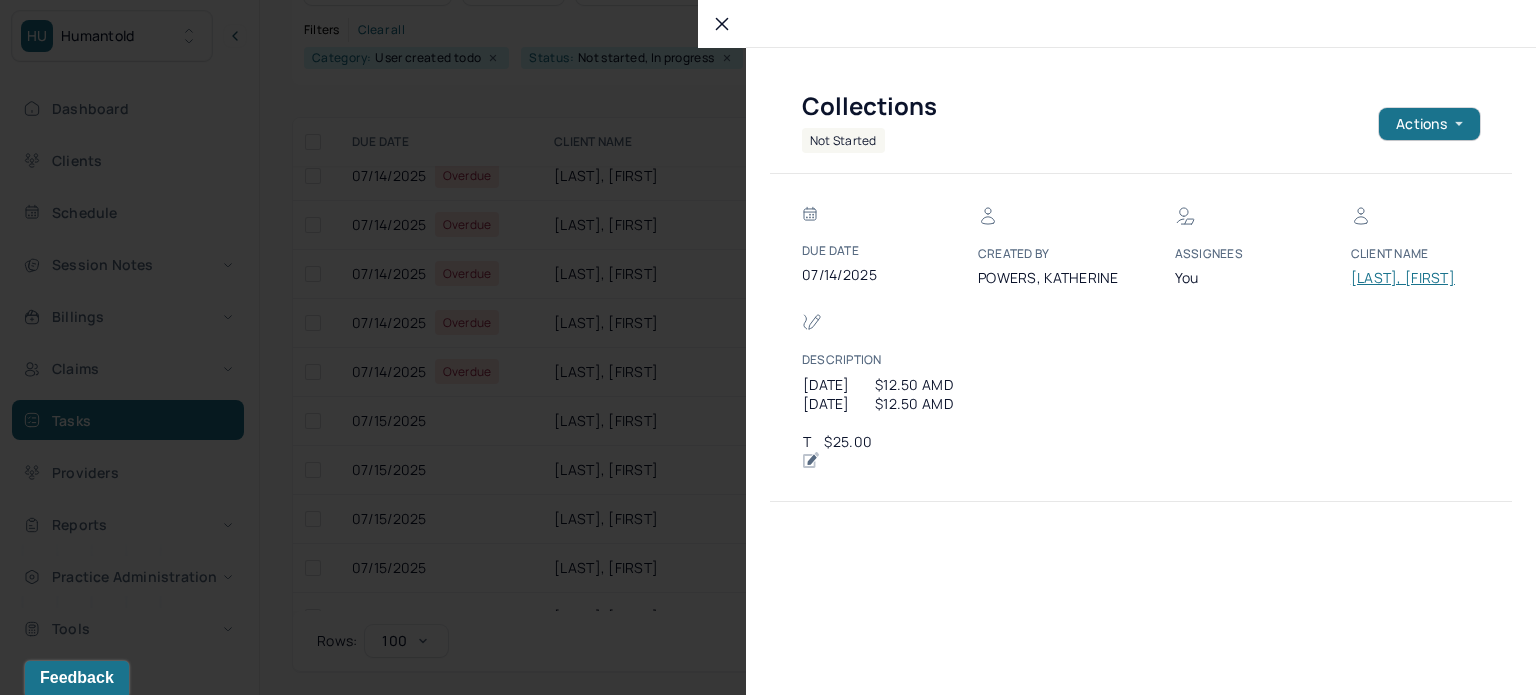 click on "GRAHAM, CHATIE" at bounding box center [1411, 278] 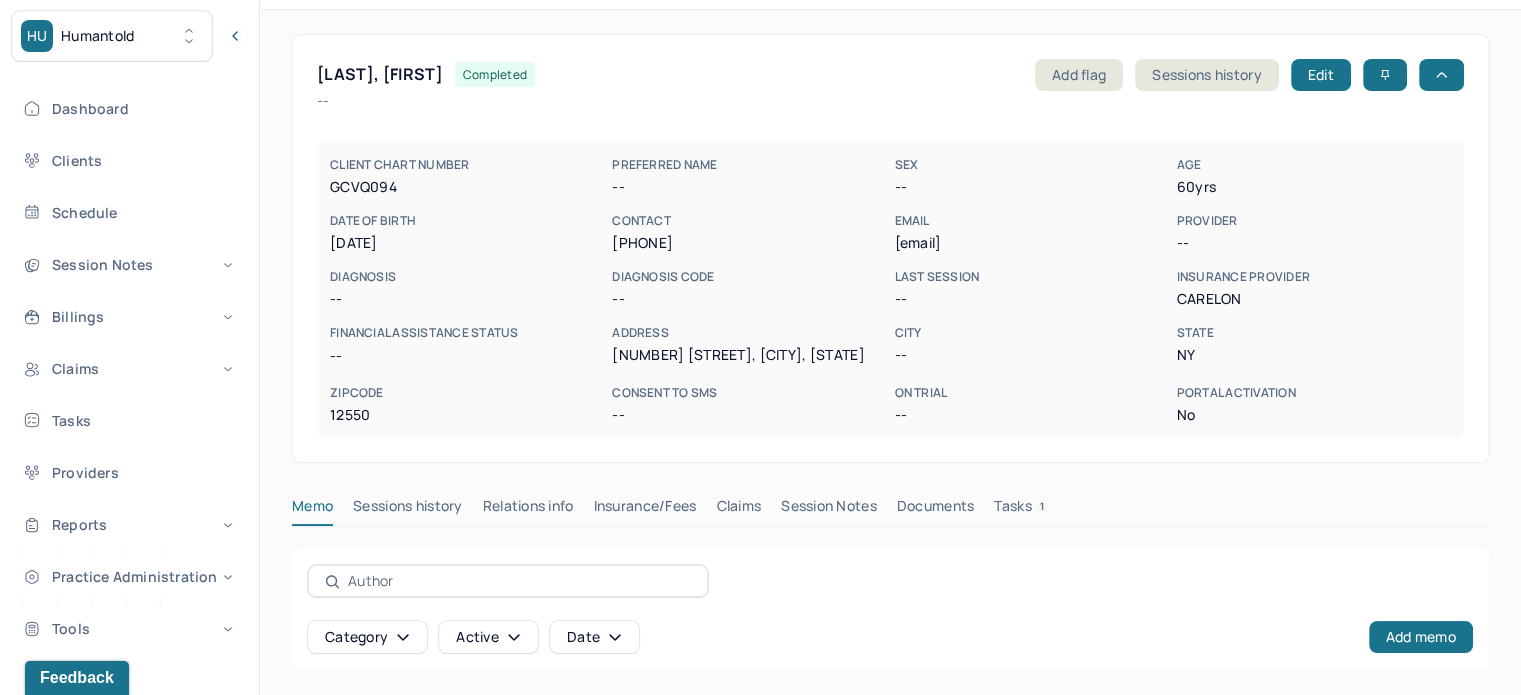 scroll, scrollTop: 0, scrollLeft: 0, axis: both 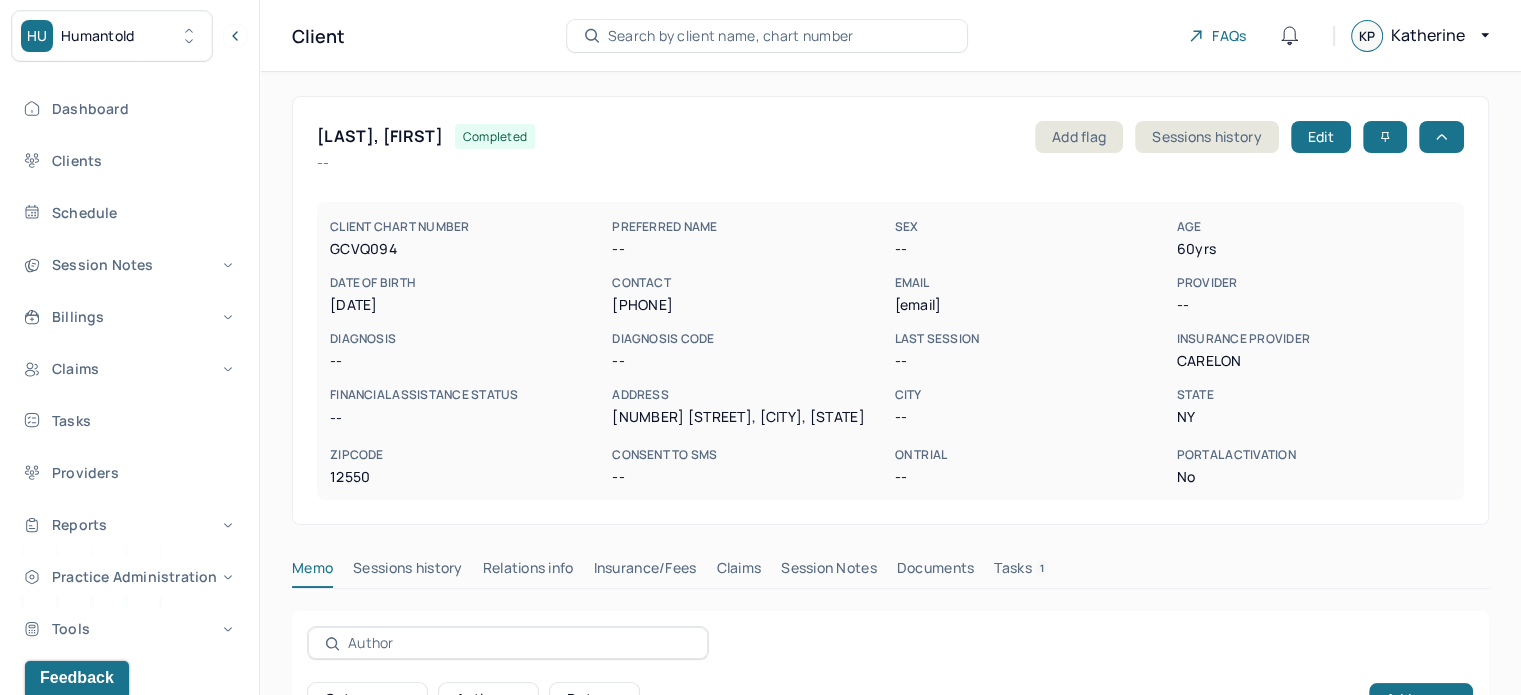 click on "GRAHAM, CHATIE completed   Add flag     Sessions history     Edit" at bounding box center [890, 137] 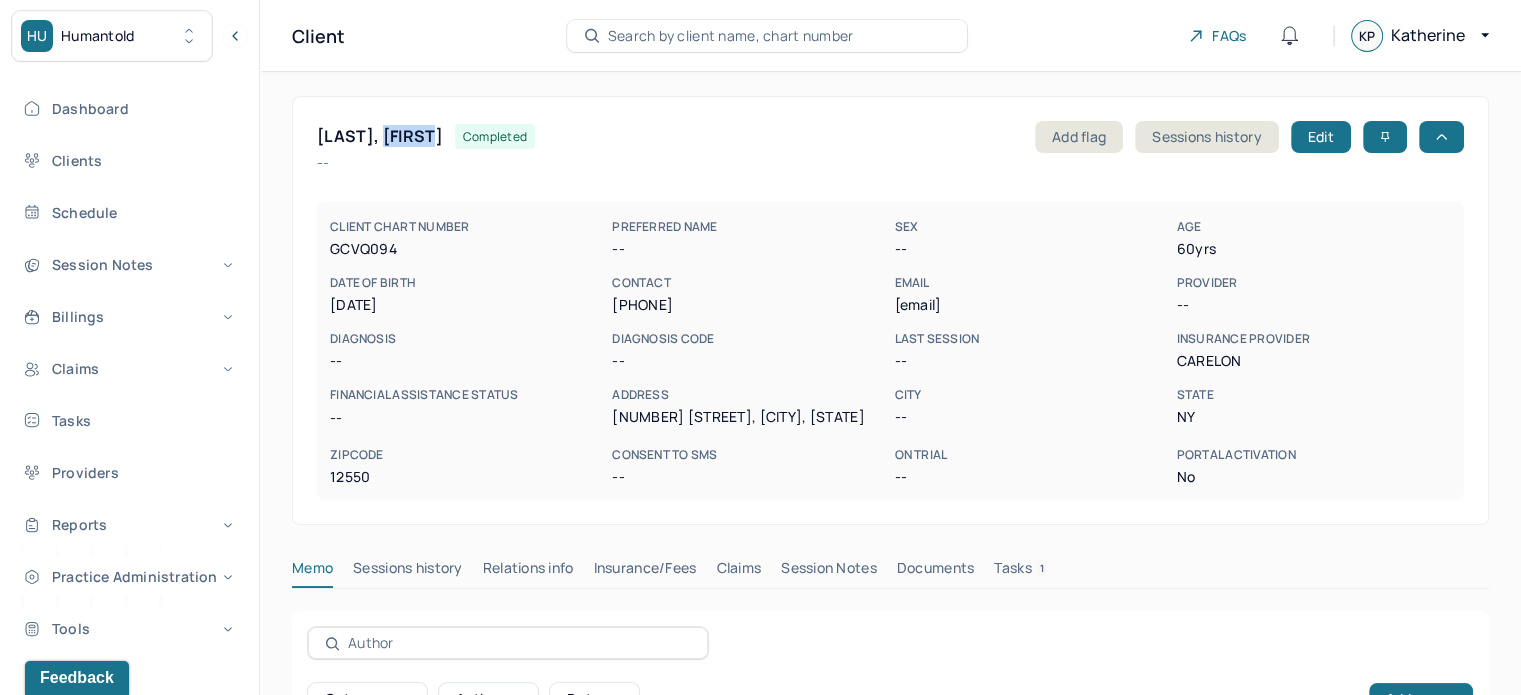 click on "GRAHAM, CHATIE" at bounding box center (380, 136) 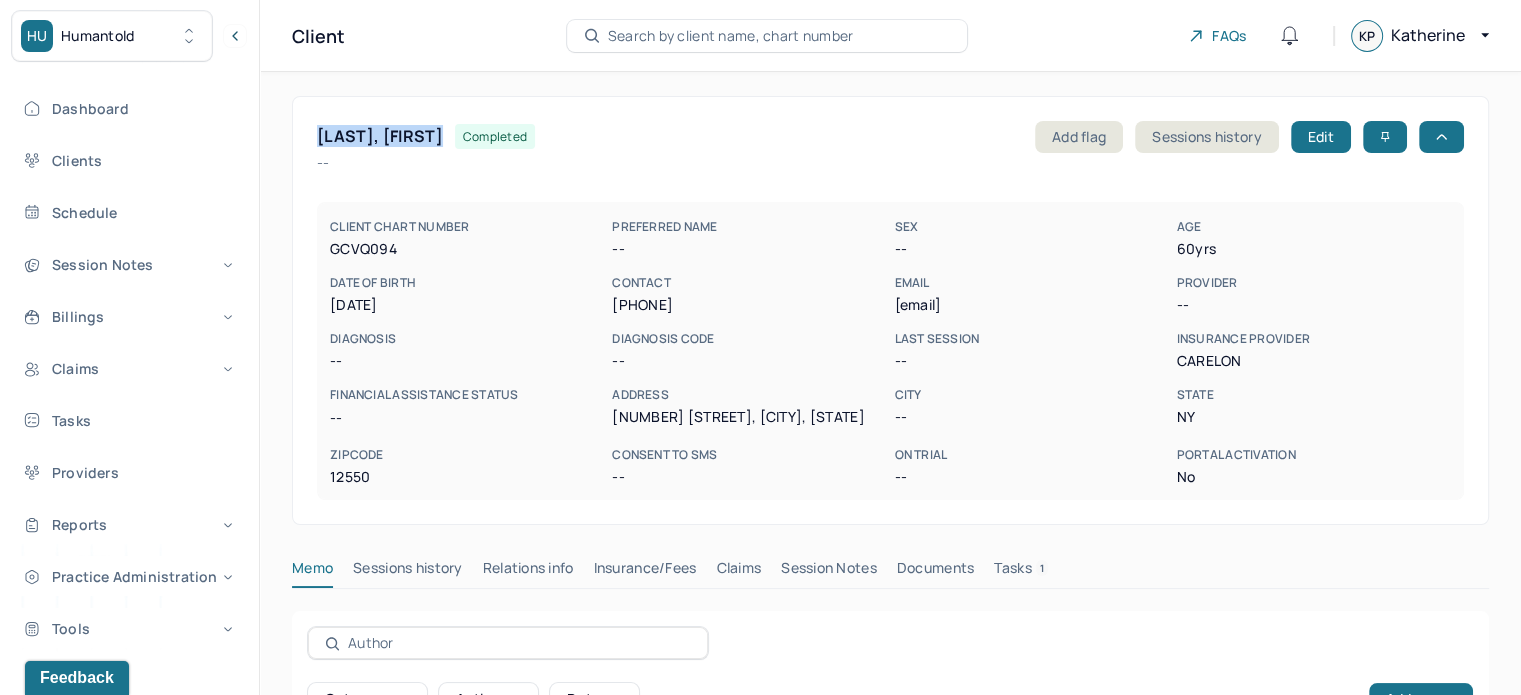 click on "GRAHAM, CHATIE" at bounding box center (380, 136) 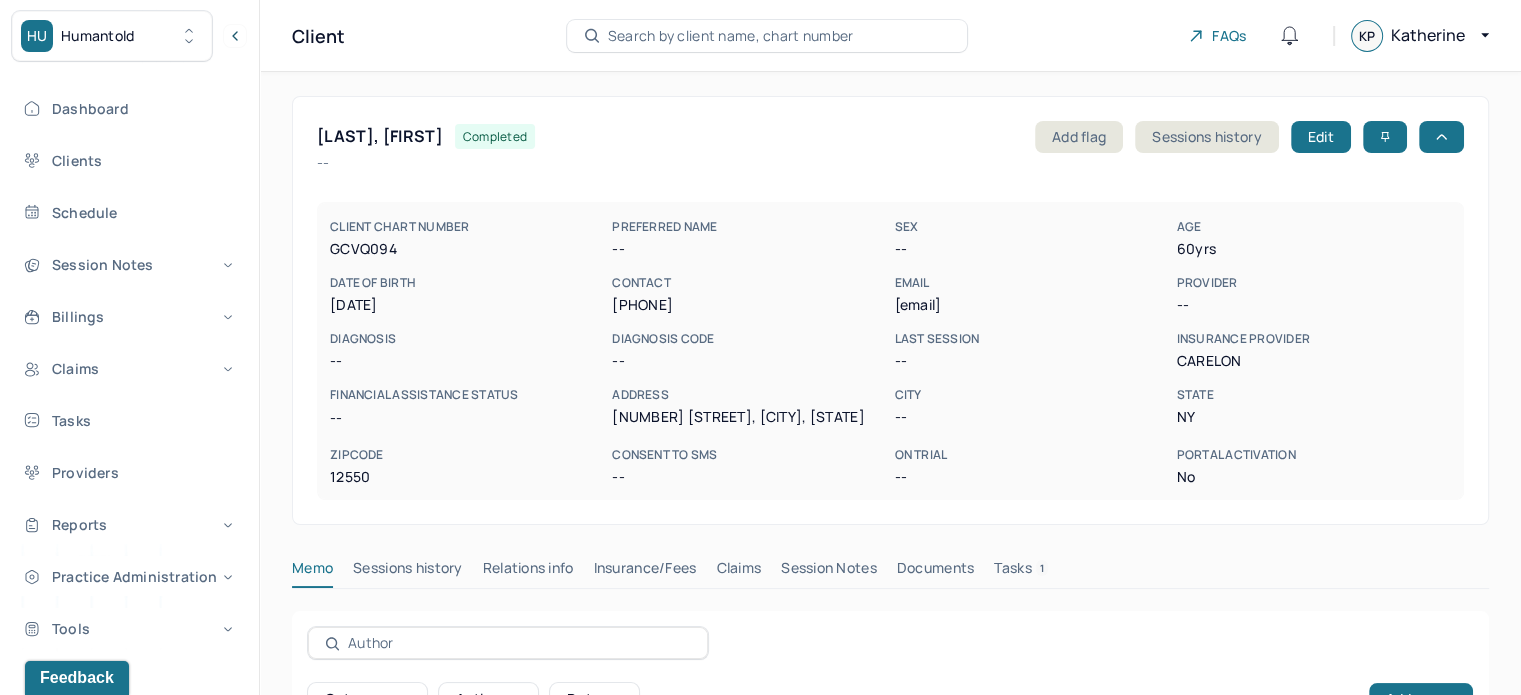click on "chatiegraham@gmail.com" at bounding box center [1031, 305] 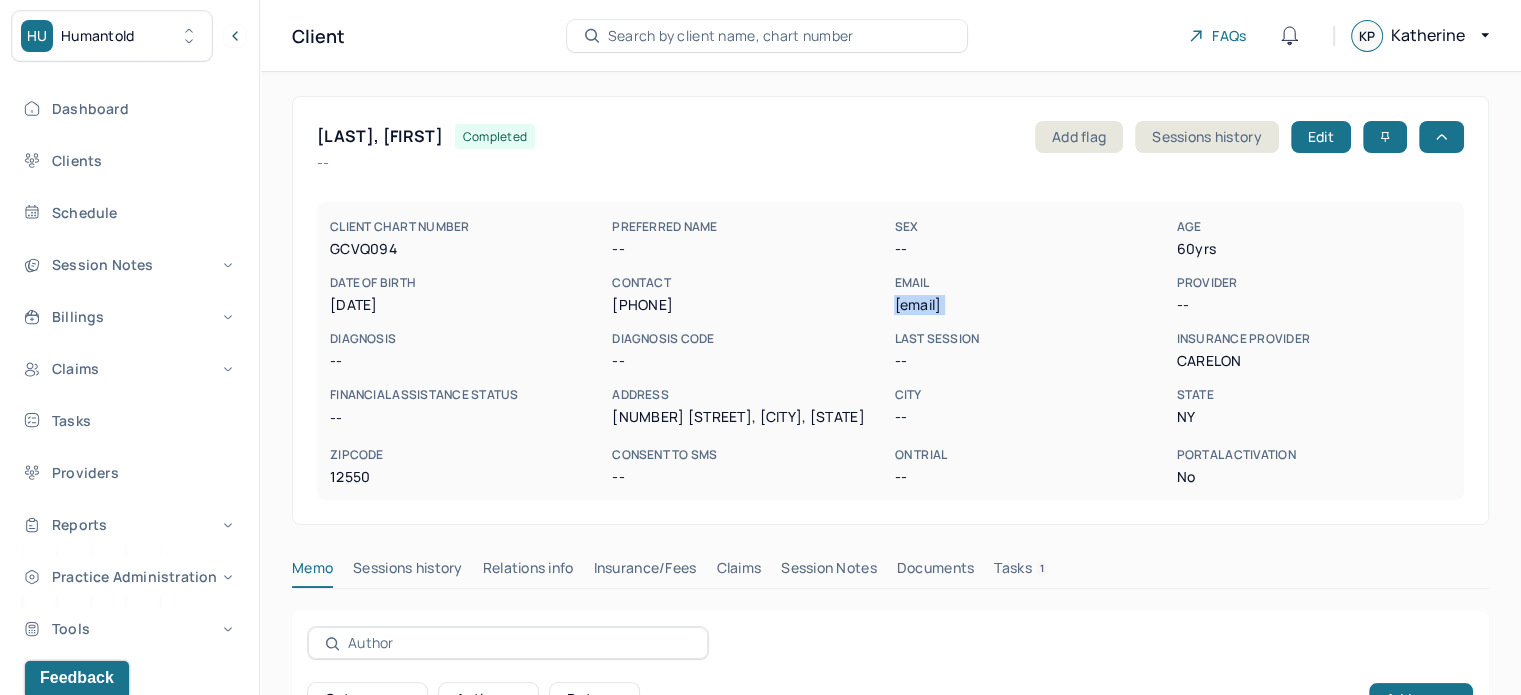 click on "chatiegraham@gmail.com" at bounding box center (1031, 305) 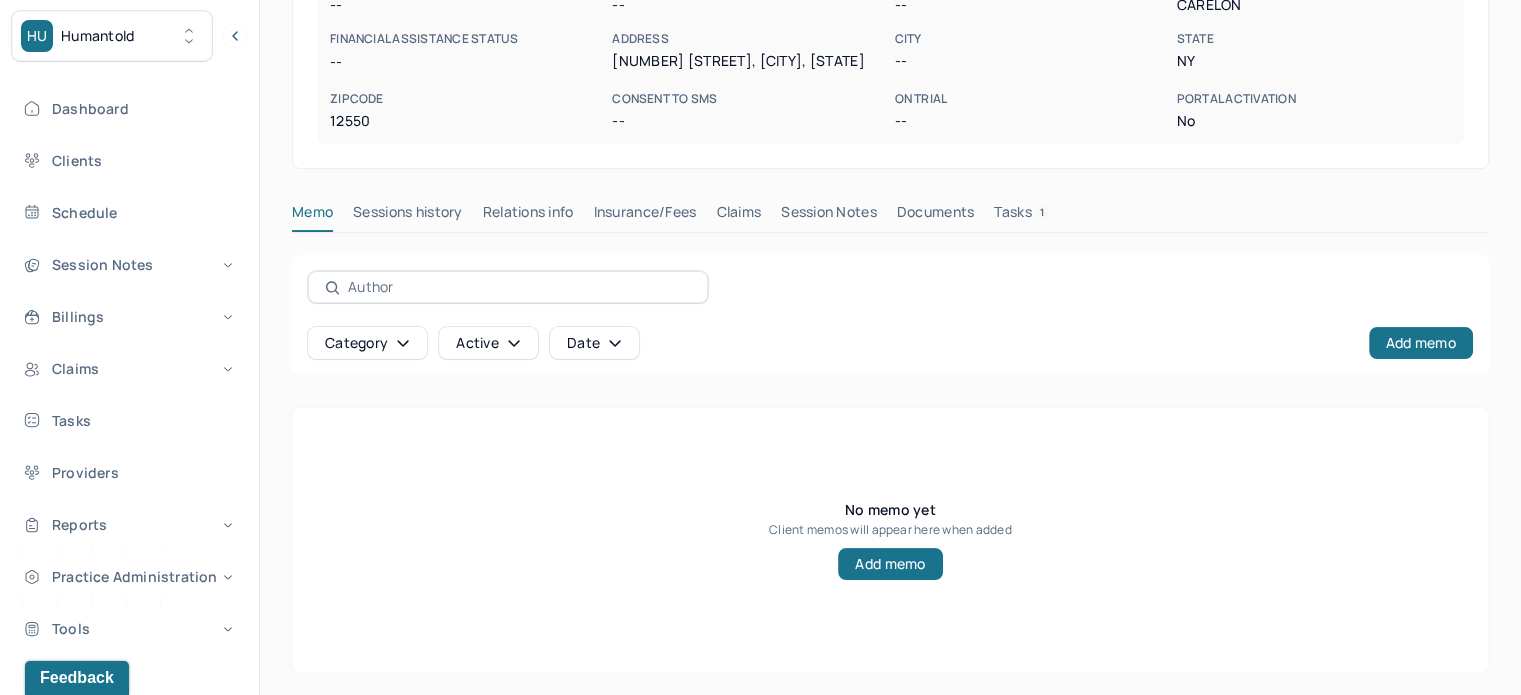 click on "Tasks 1" at bounding box center [1021, 216] 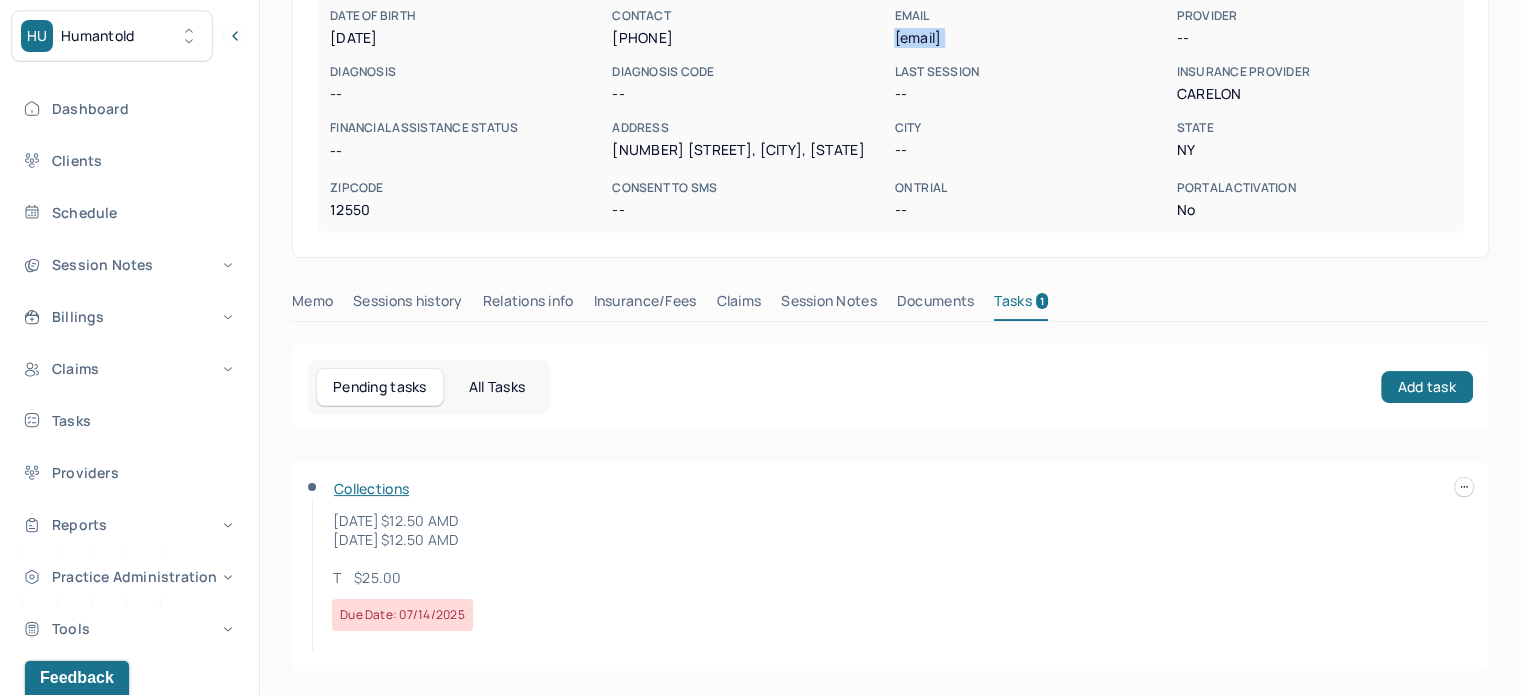 scroll, scrollTop: 265, scrollLeft: 0, axis: vertical 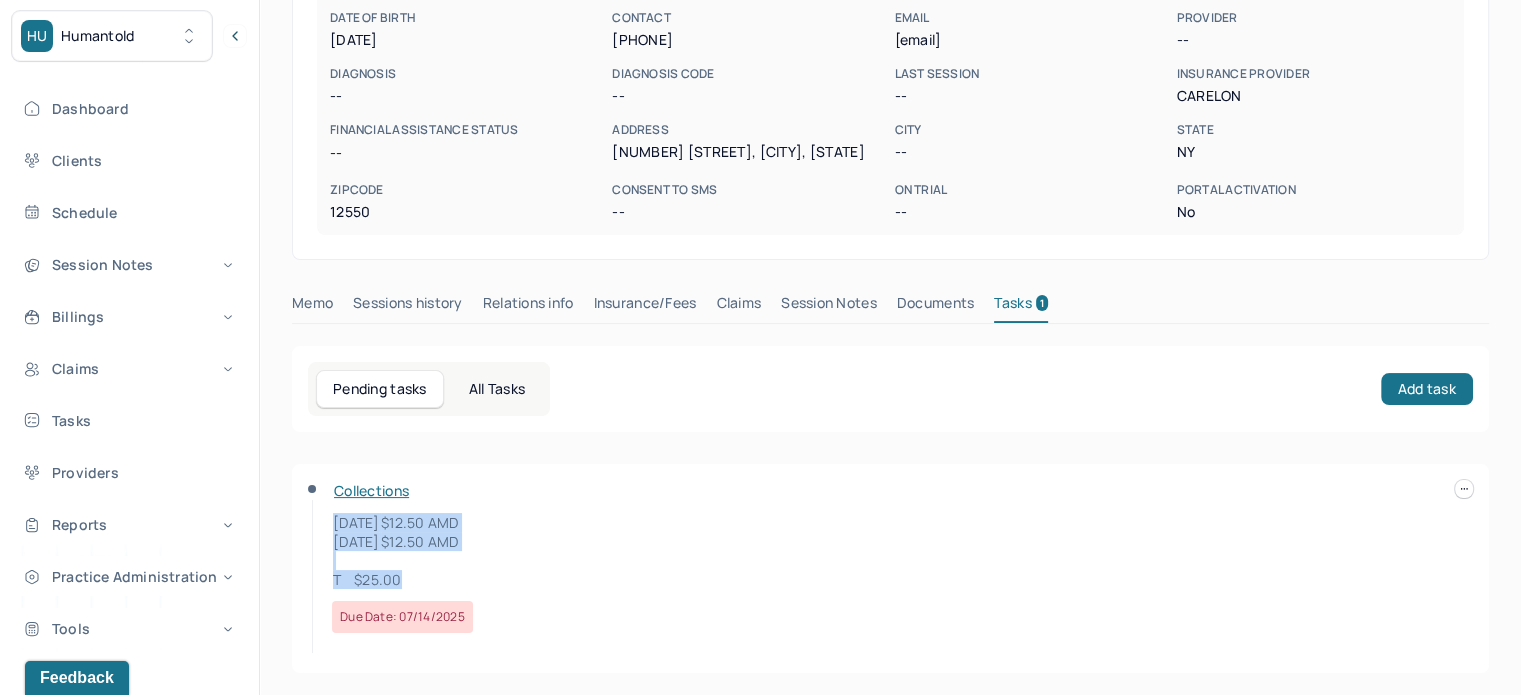 drag, startPoint x: 409, startPoint y: 572, endPoint x: 328, endPoint y: 527, distance: 92.660675 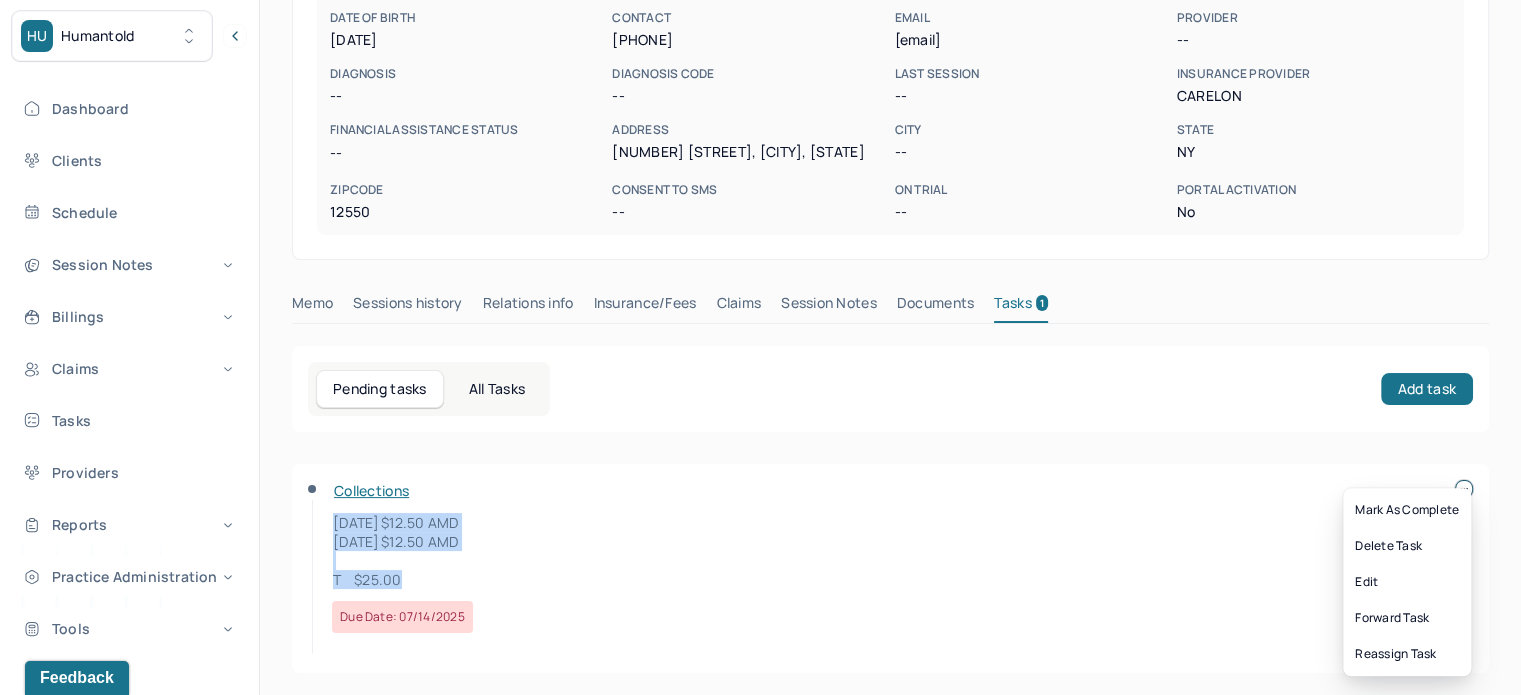 click on "HU Humantold       Dashboard Clients Schedule Session Notes Billings Claims Tasks Providers Reports Practice Administration Tools KP Katherine   Powers clientsupport,biller   Logout Client   Search by client name, chart number     FAQs     KP Katherine GRAHAM, CHATIE completed   Add flag     Edit               -- CLIENT CHART NUMBER GCVQ094 PREFERRED NAME -- SEX -- AGE 60  yrs DATE OF BIRTH 09/02/1964  CONTACT (917) 572-0914 EMAIL chatiegraham@gmail.com PROVIDER -- DIAGNOSIS -- DIAGNOSIS CODE -- LAST SESSION -- insurance provider CARELON FINANCIAL ASSISTANCE STATUS -- Address 1318 Union Ave, Newberg, NY City -- State NY Zipcode 12550 Consent to Sms -- On Trial -- Portal Activation No   Memo     Sessions history     Relations info     Insurance/Fees     Claims     Session Notes     Documents     Tasks 1     Pending tasks     All Tasks     Add task     Collections   07/11/2023	$12.50 AMD 07/19/2023	$12.50 AMD T    $25.00 Due date: 07/14/2025
Mark as complete Edit" at bounding box center (760, 216) 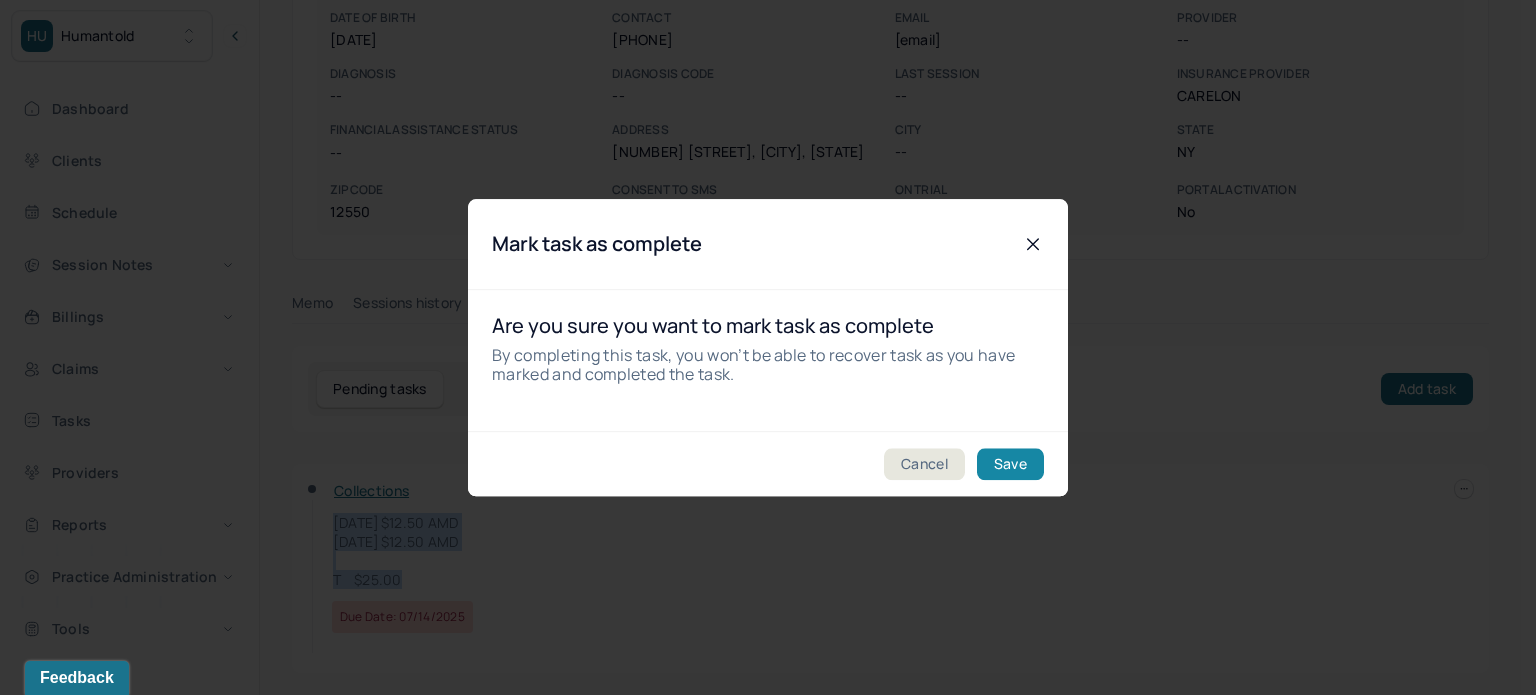 click on "Save" at bounding box center [1010, 464] 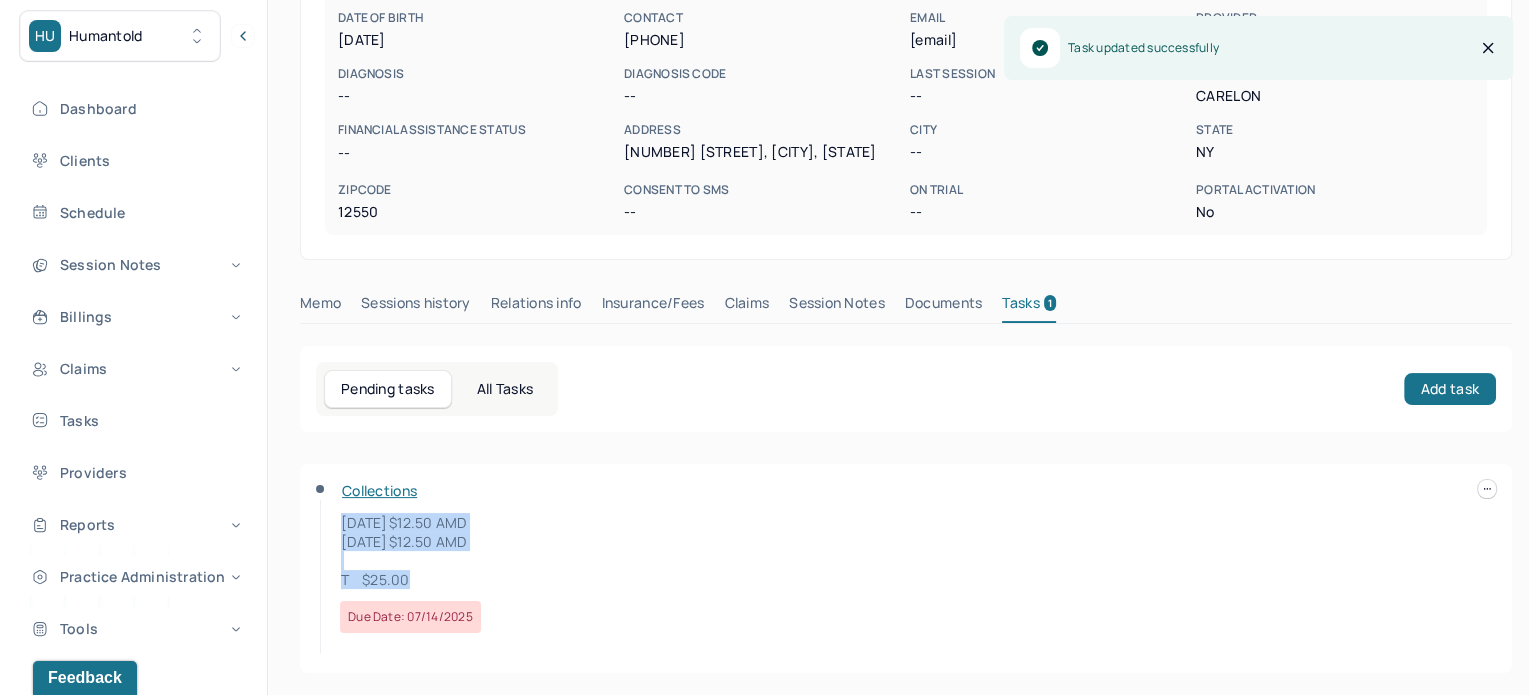scroll, scrollTop: 176, scrollLeft: 0, axis: vertical 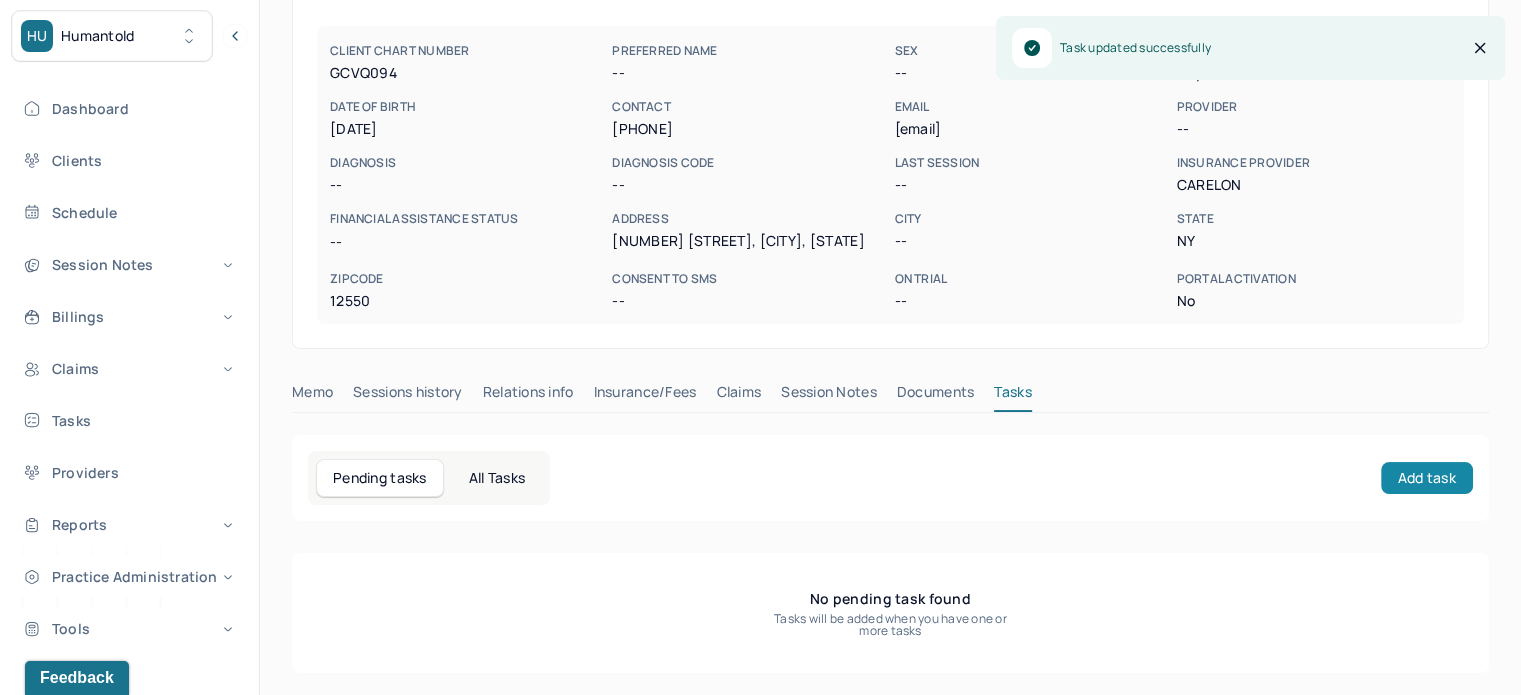 drag, startPoint x: 1490, startPoint y: 479, endPoint x: 1443, endPoint y: 479, distance: 47 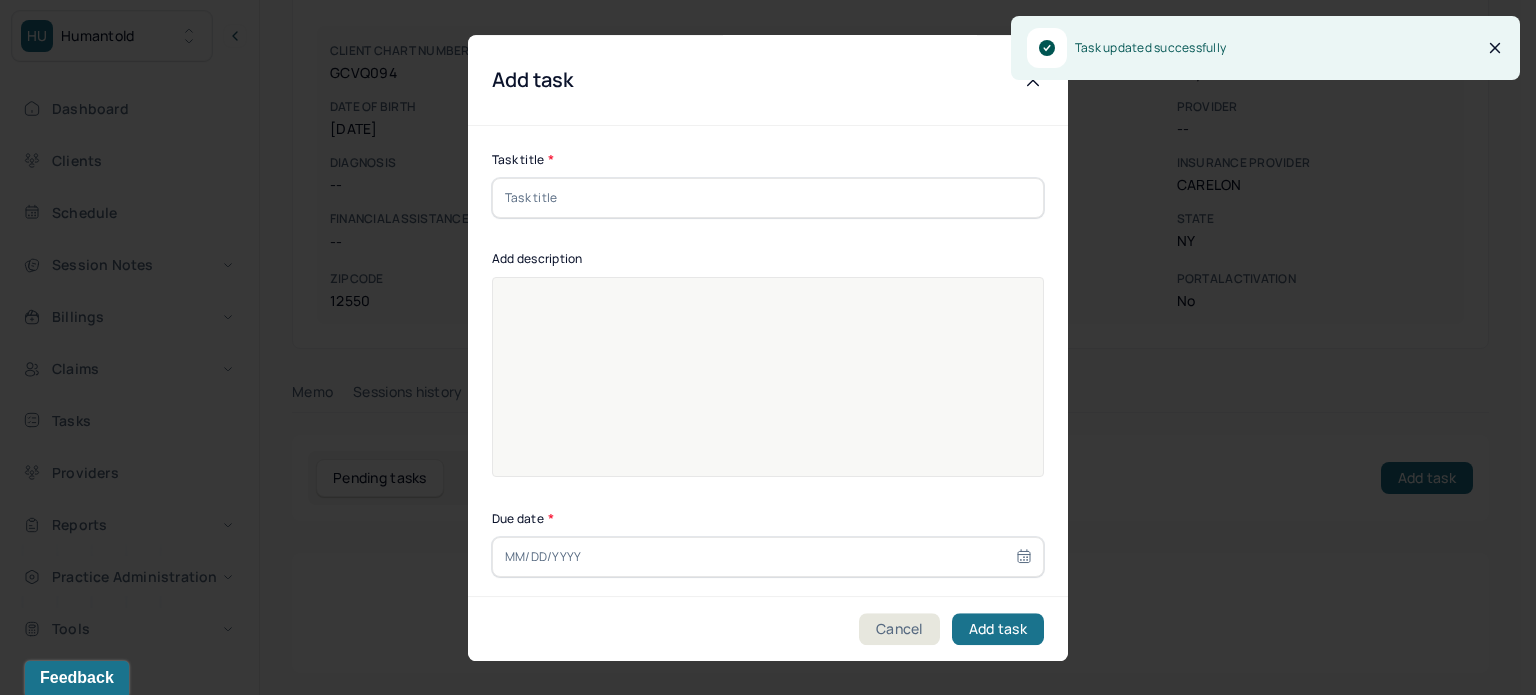 click at bounding box center (768, 198) 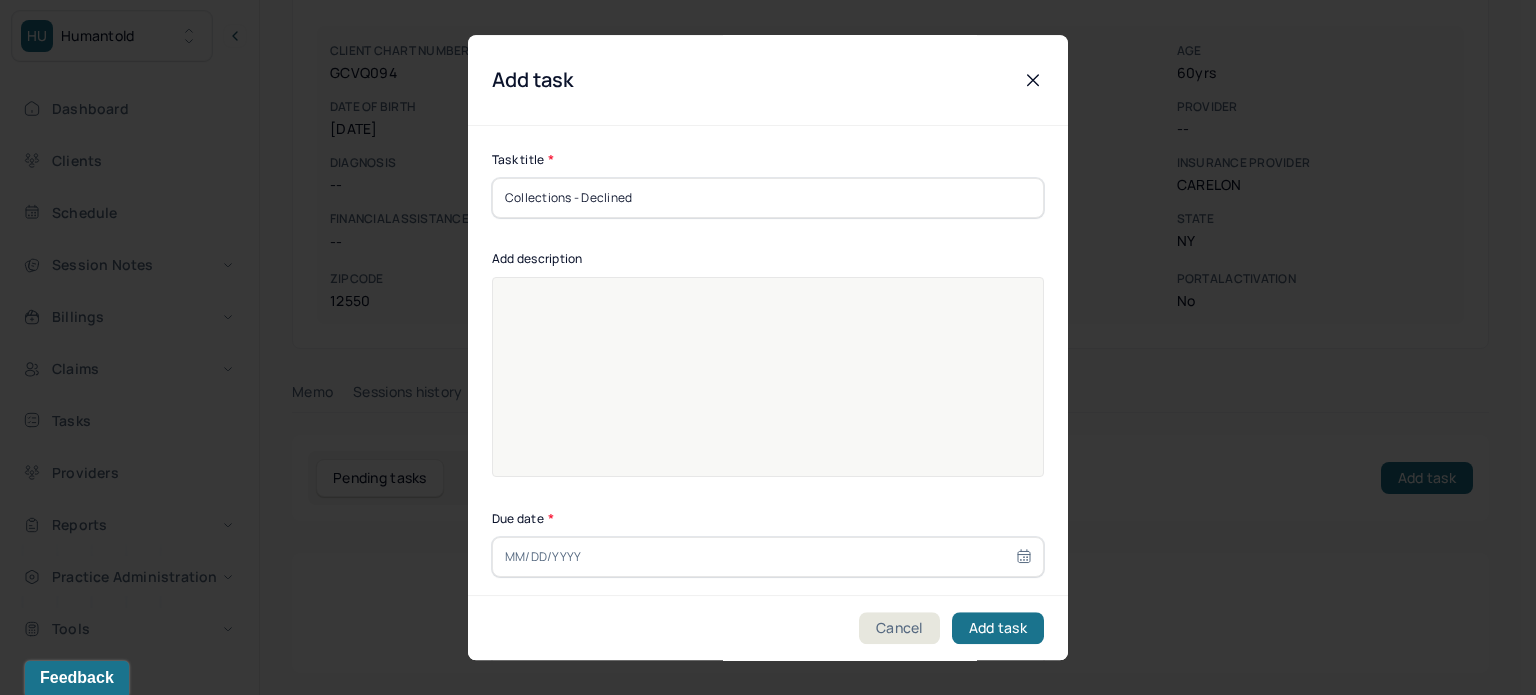type on "Collections - Declined" 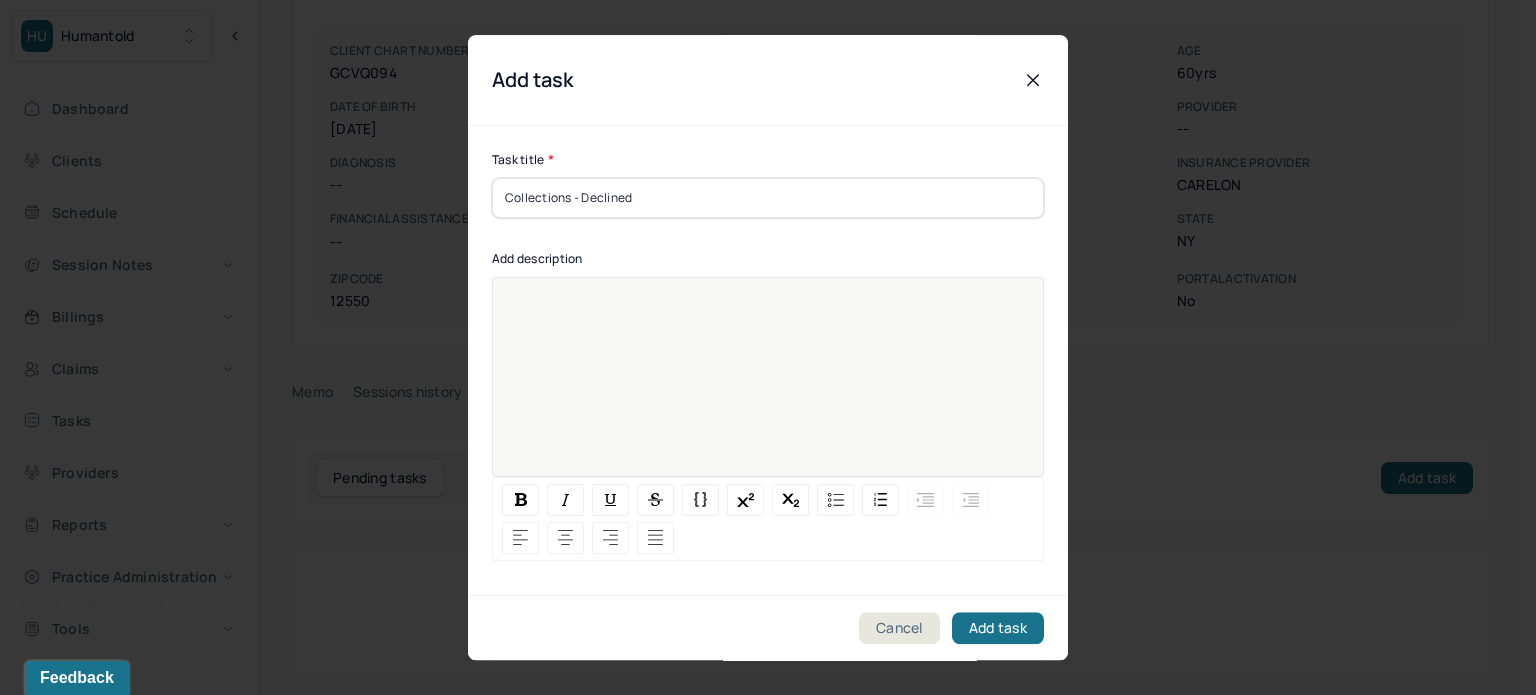 click at bounding box center (768, 390) 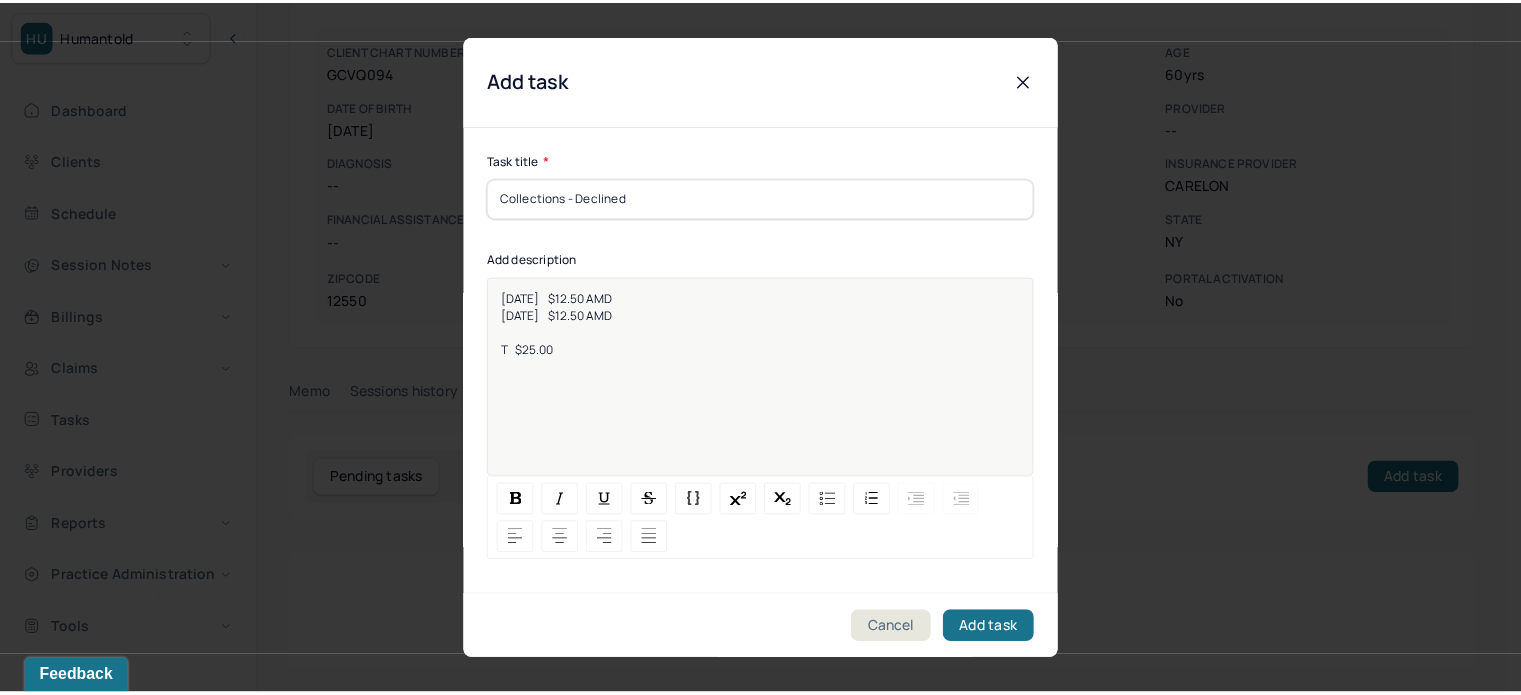 scroll, scrollTop: 256, scrollLeft: 0, axis: vertical 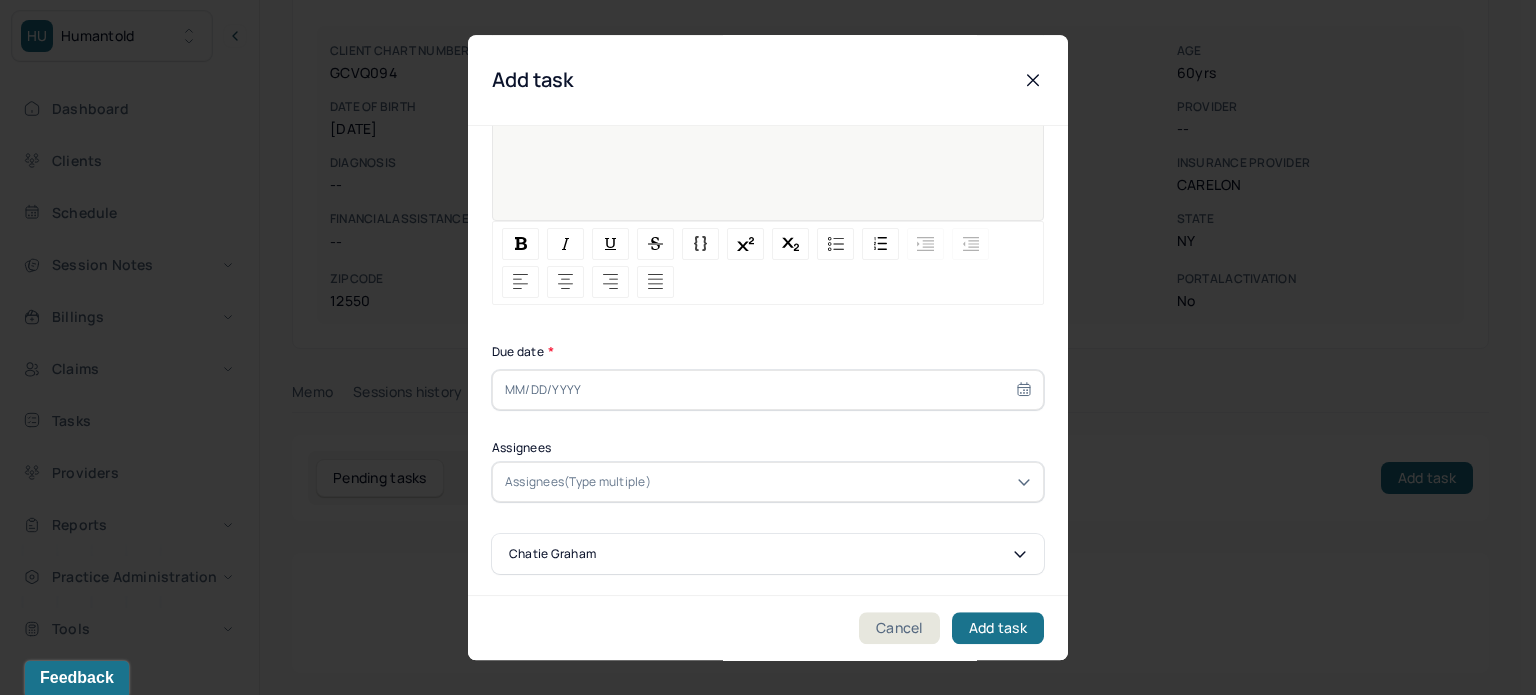 click on "Task title * Collections - Declined Add description 07/11/2023	$12.50 AMD 07/19/2023	$12.50 AMD T    $25.00 Due date * Assignees Assignees(Type multiple)   Chatie Graham" at bounding box center [768, 234] 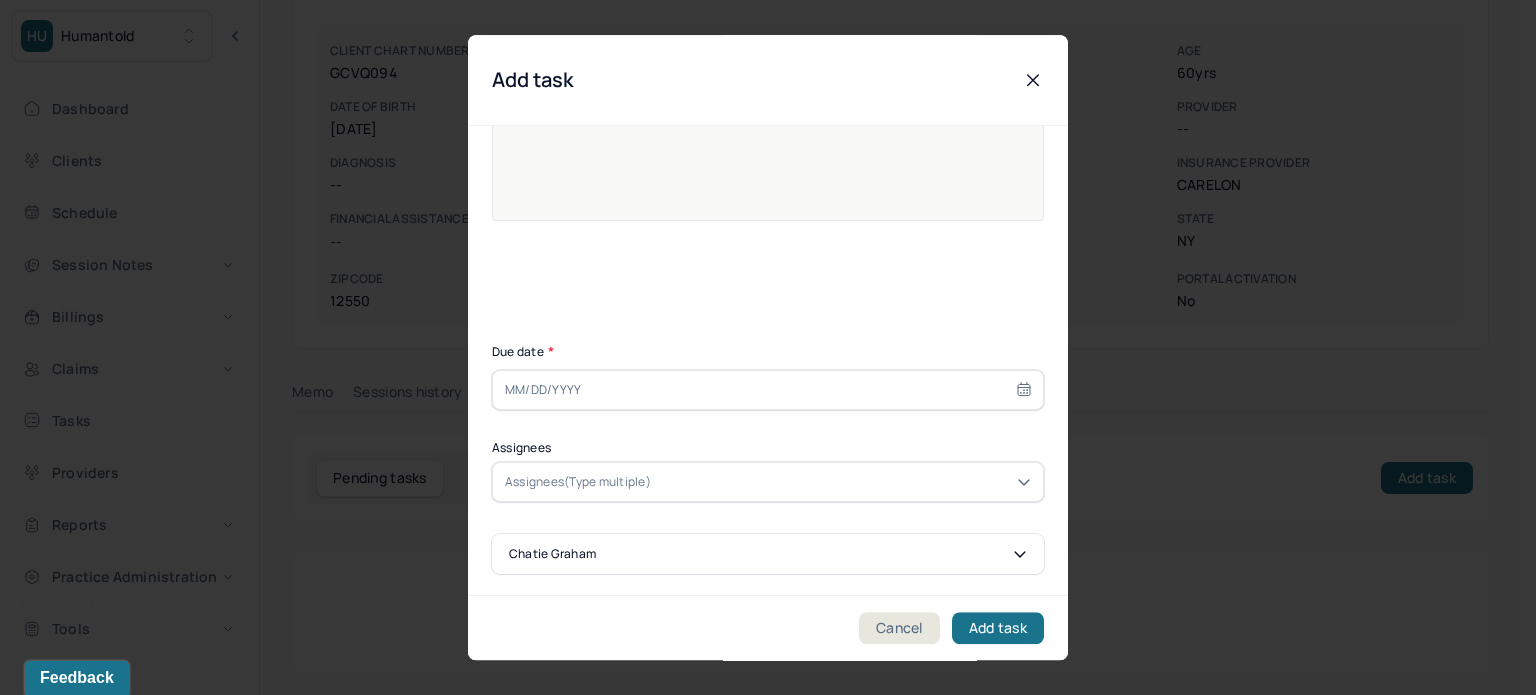 select on "6" 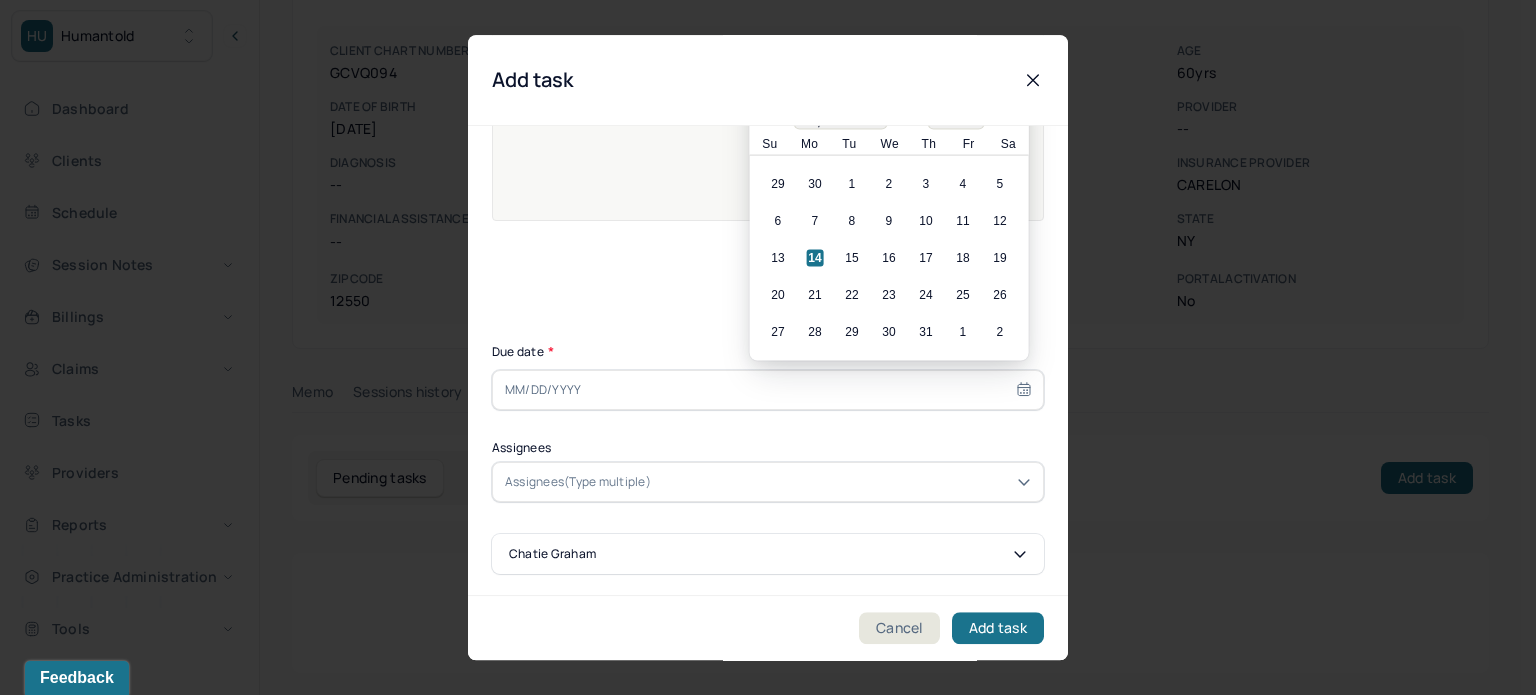 click at bounding box center (768, 390) 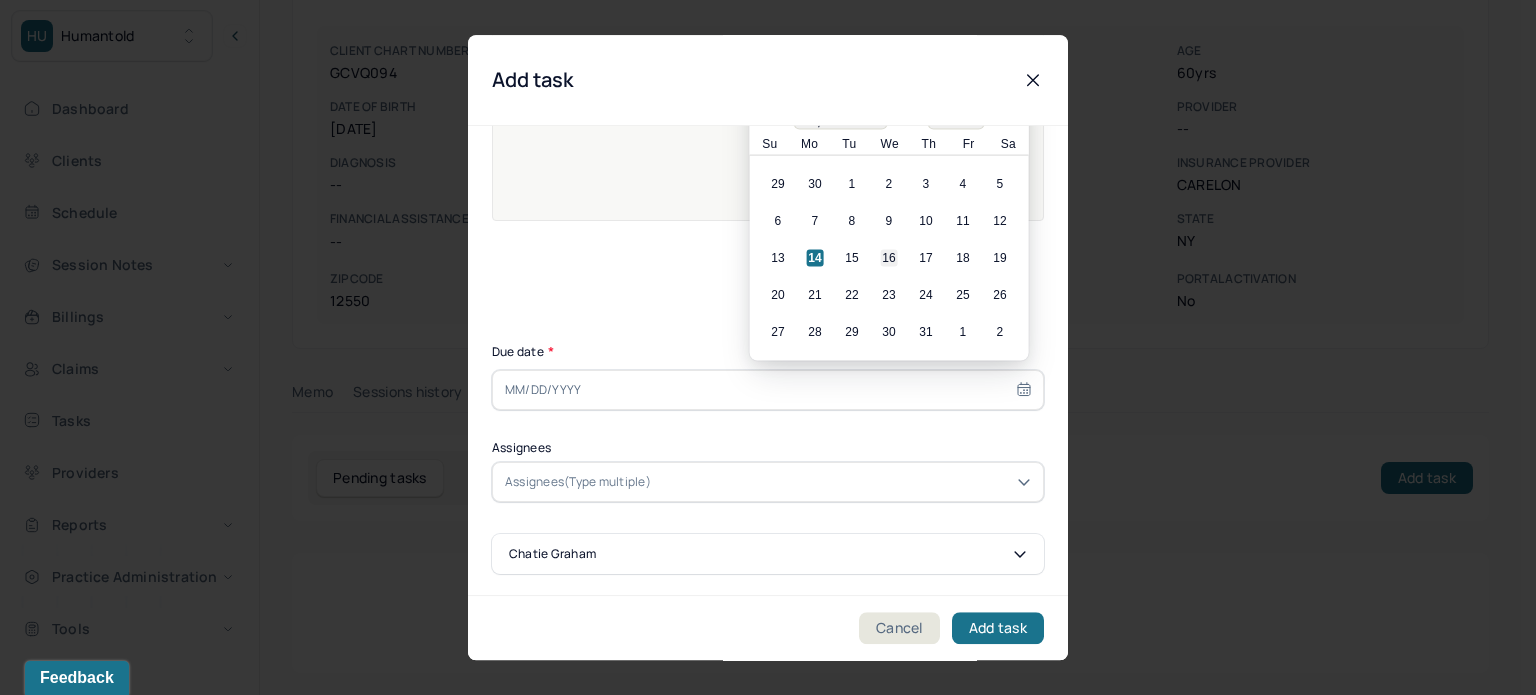 click on "16" at bounding box center [889, 258] 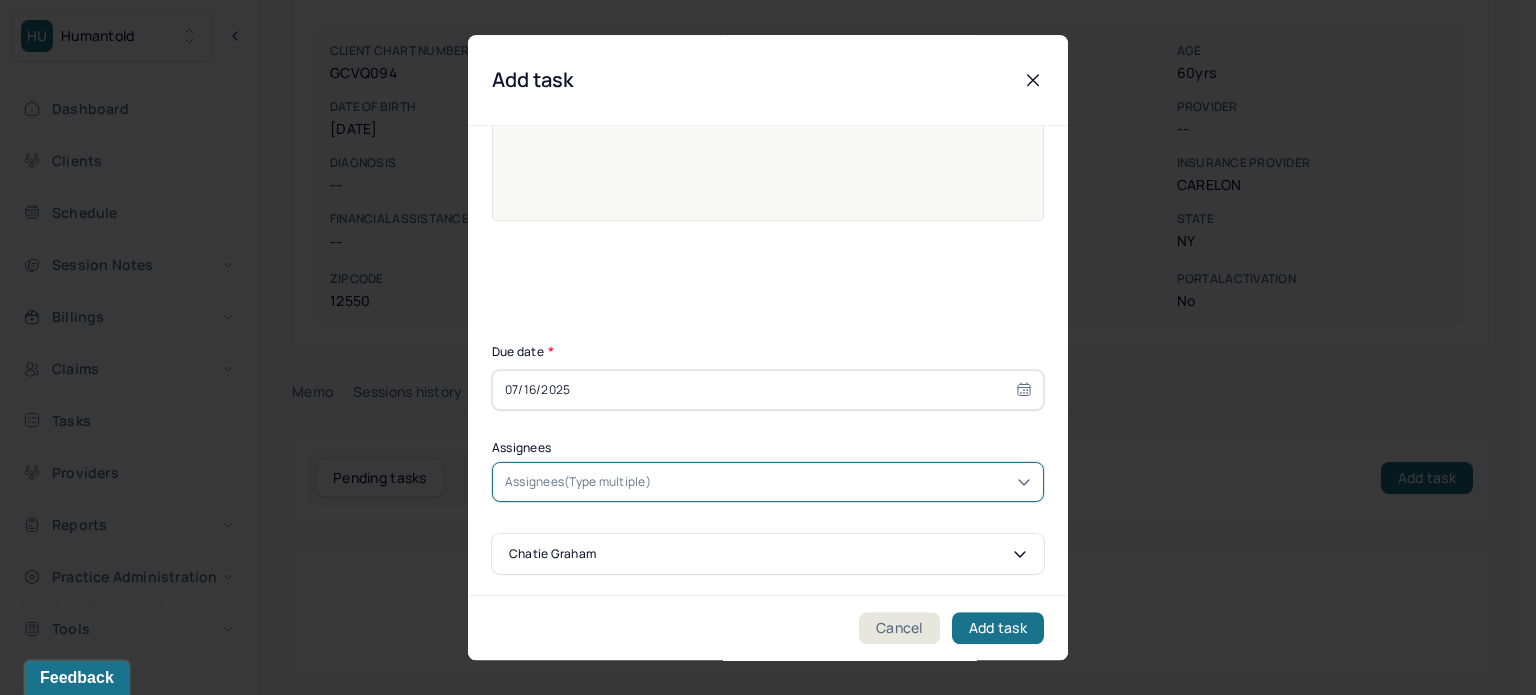 click at bounding box center (843, 482) 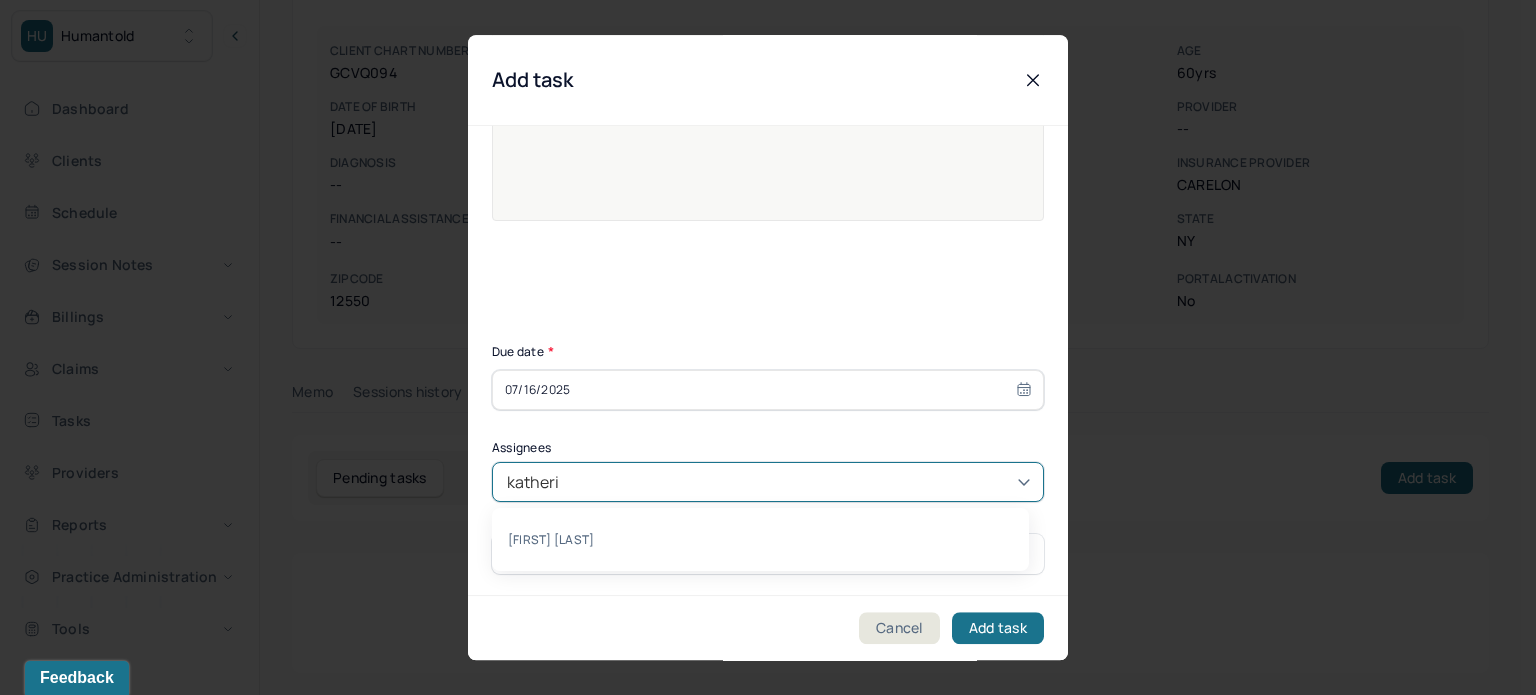 type on "katherine" 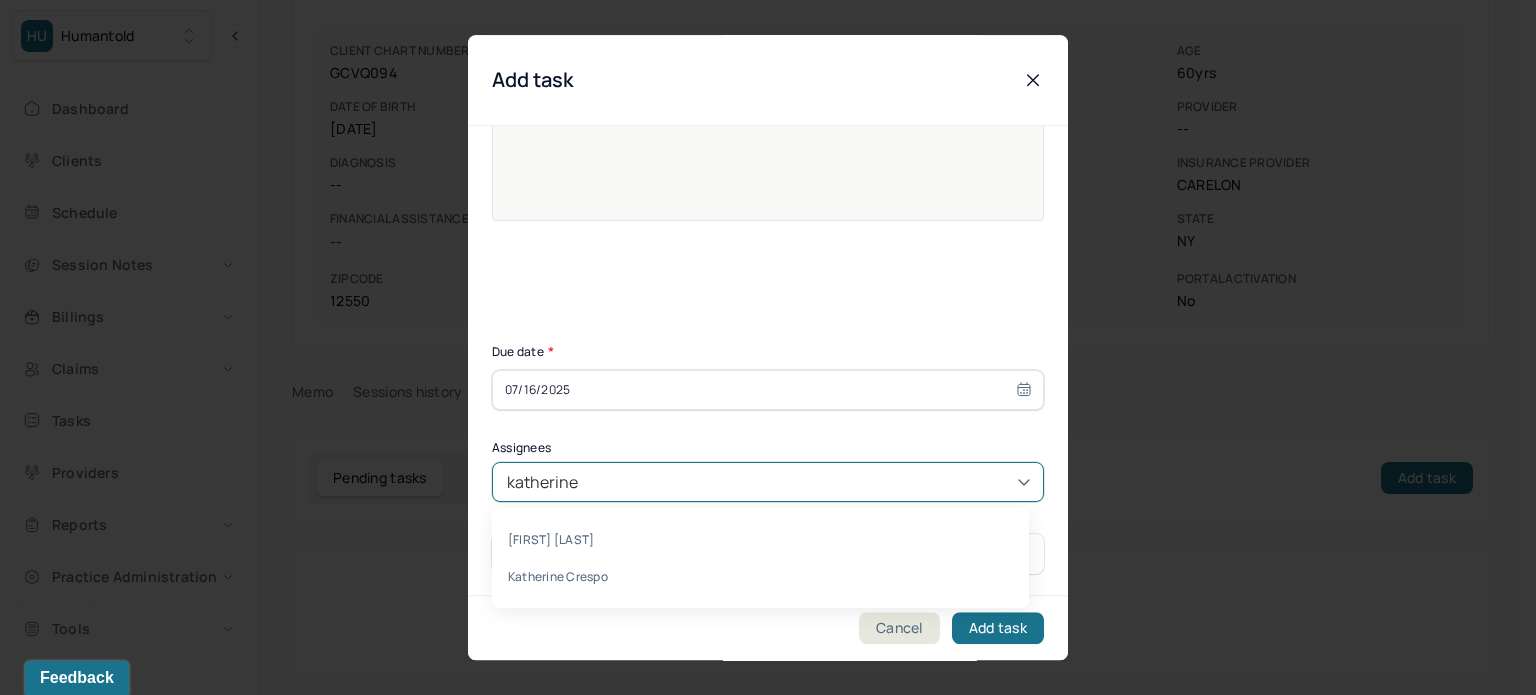 click on "Katherine Powers" at bounding box center [760, 539] 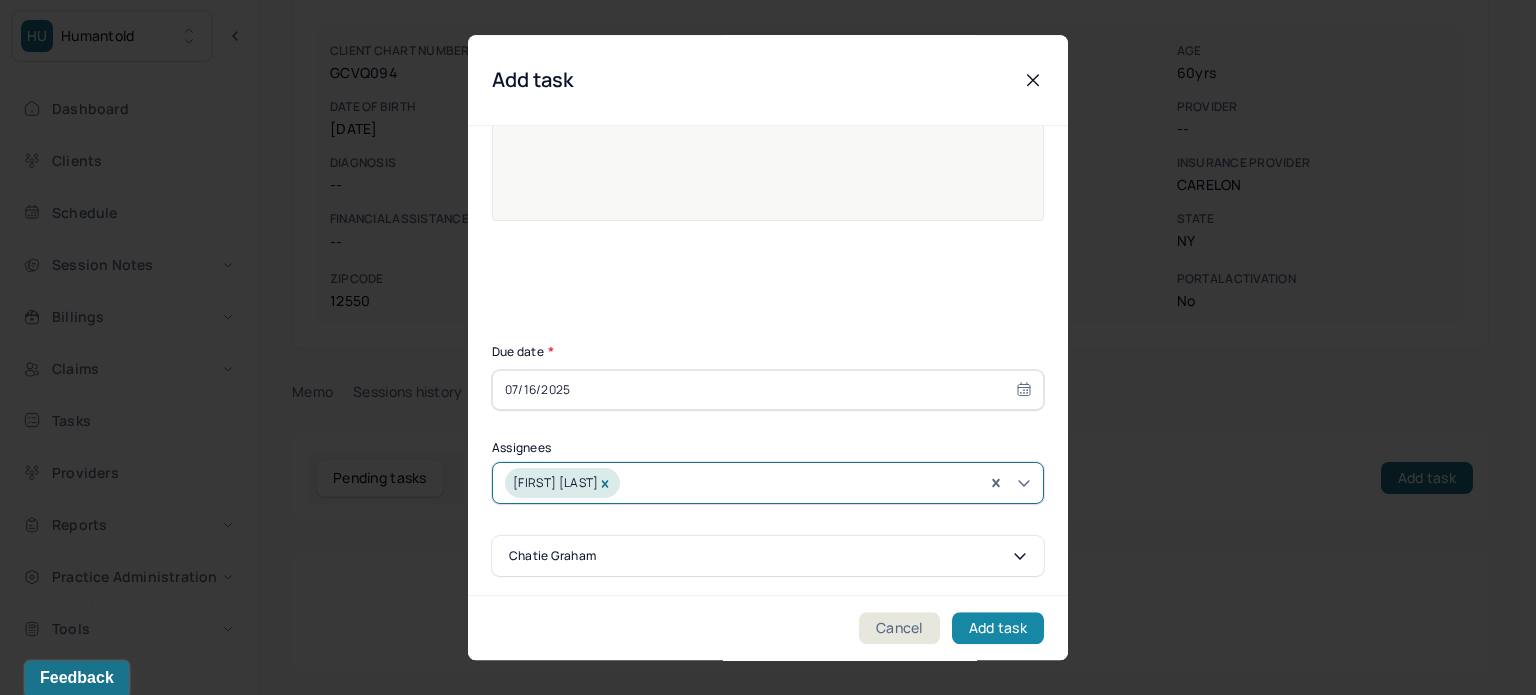 click on "Add task" at bounding box center [998, 628] 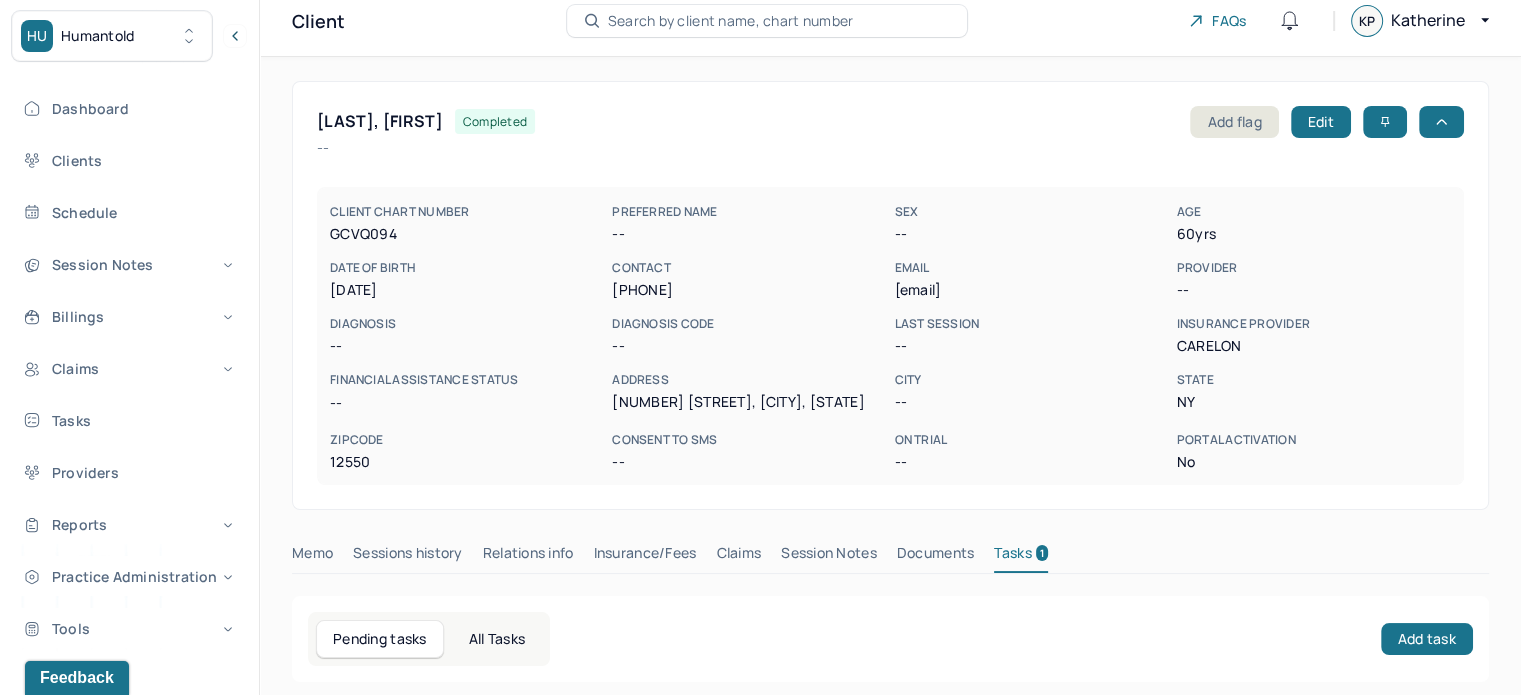 scroll, scrollTop: 0, scrollLeft: 0, axis: both 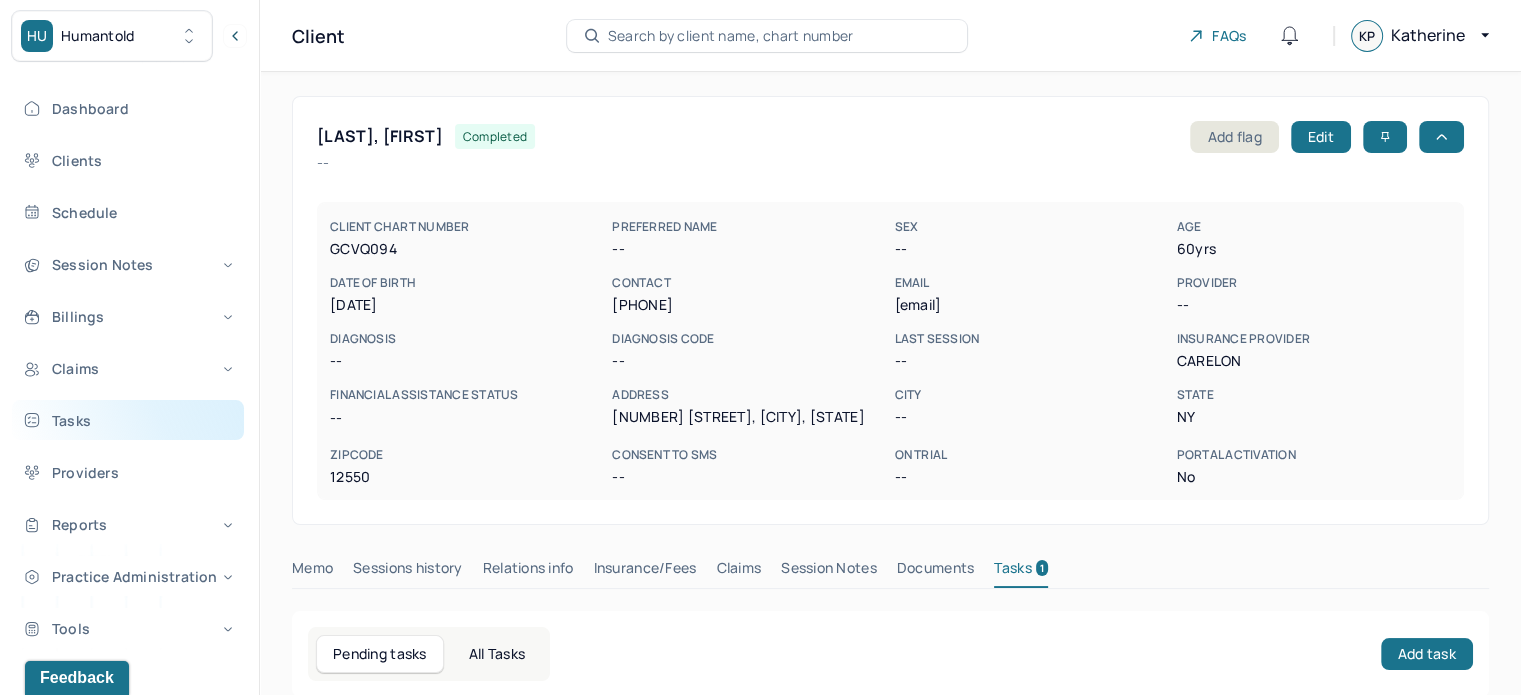 click on "Tasks" at bounding box center [128, 420] 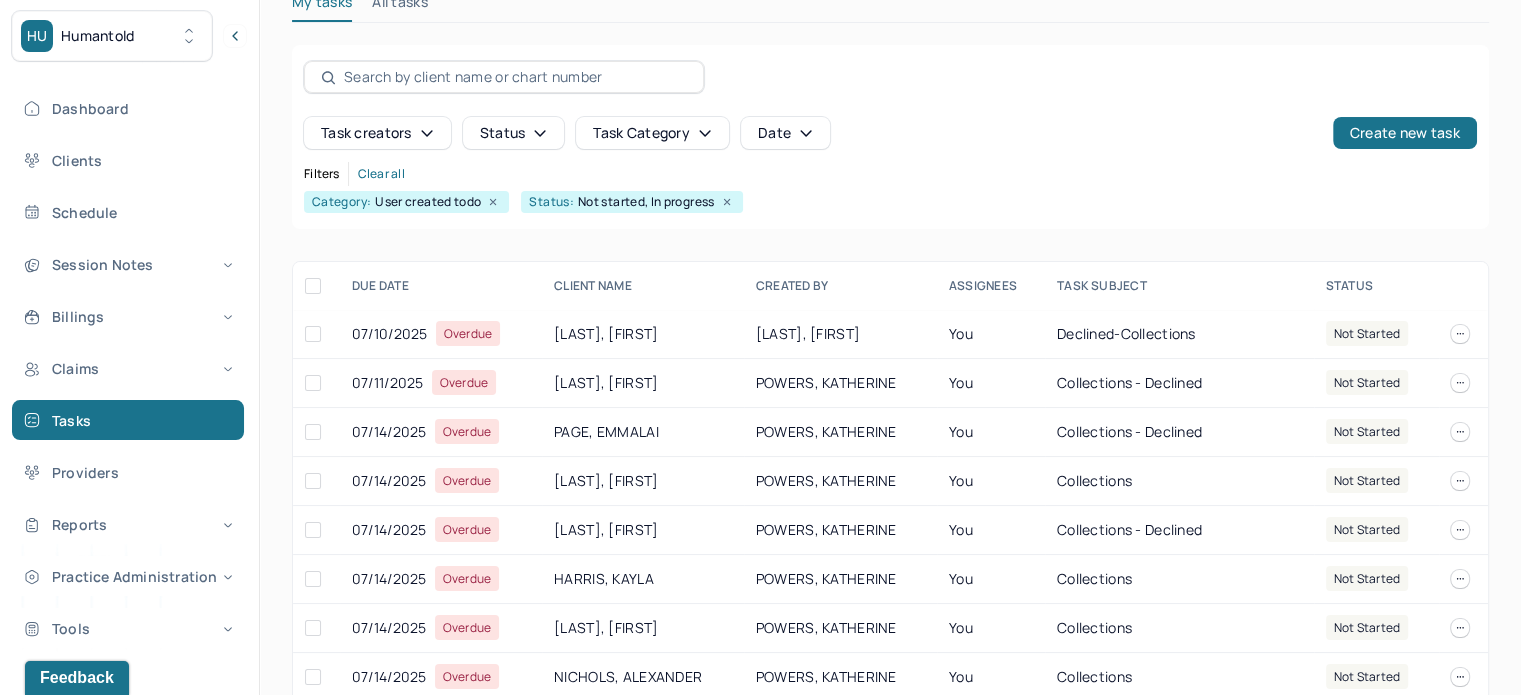 scroll, scrollTop: 249, scrollLeft: 0, axis: vertical 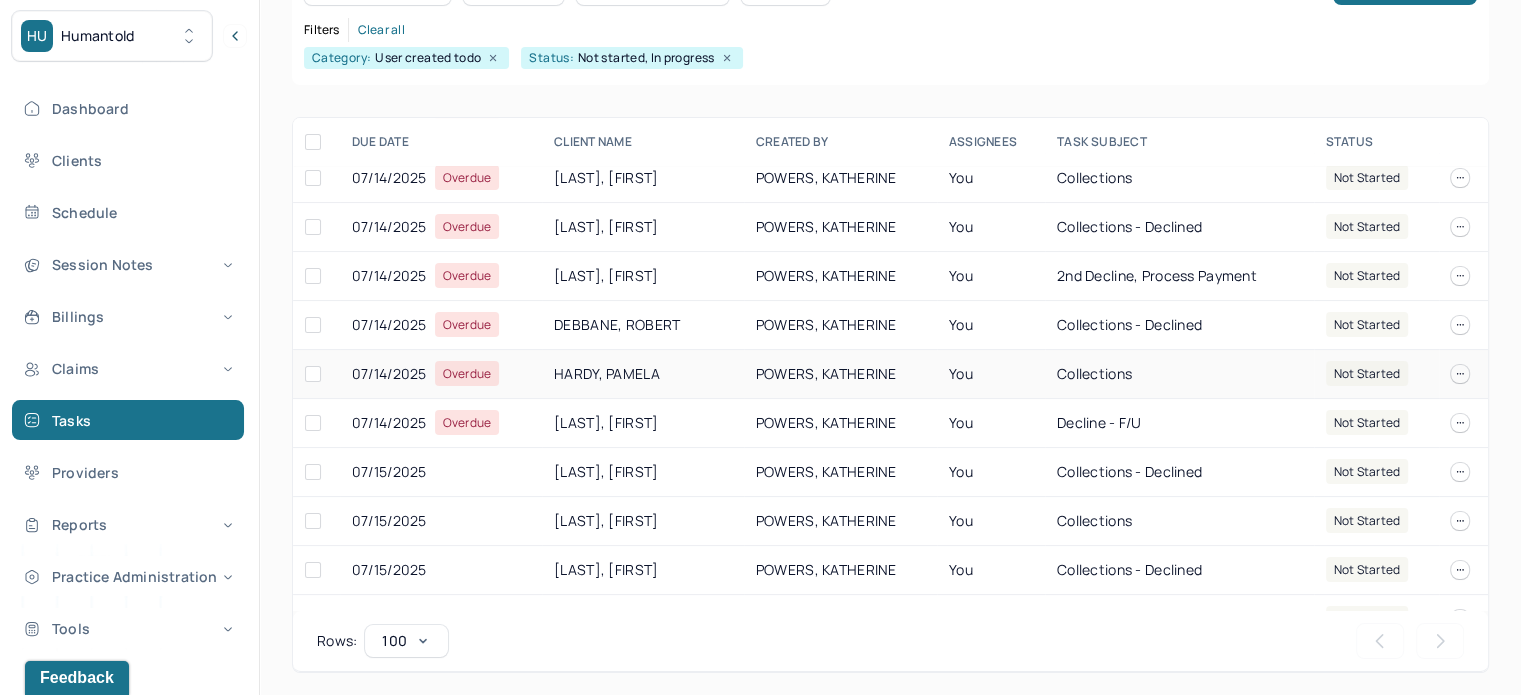 click on "HARDY, PAMELA" at bounding box center (643, 374) 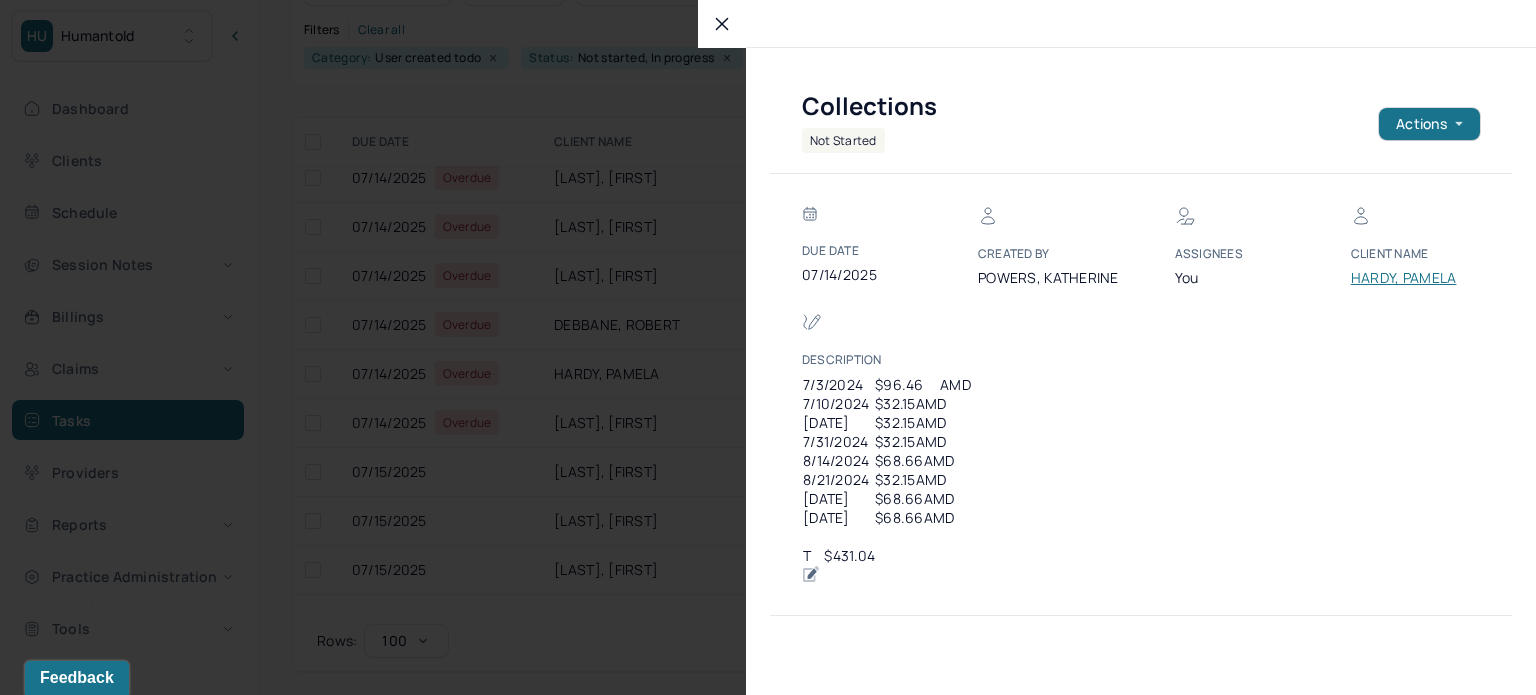 click on "HARDY, PAMELA" at bounding box center (1411, 278) 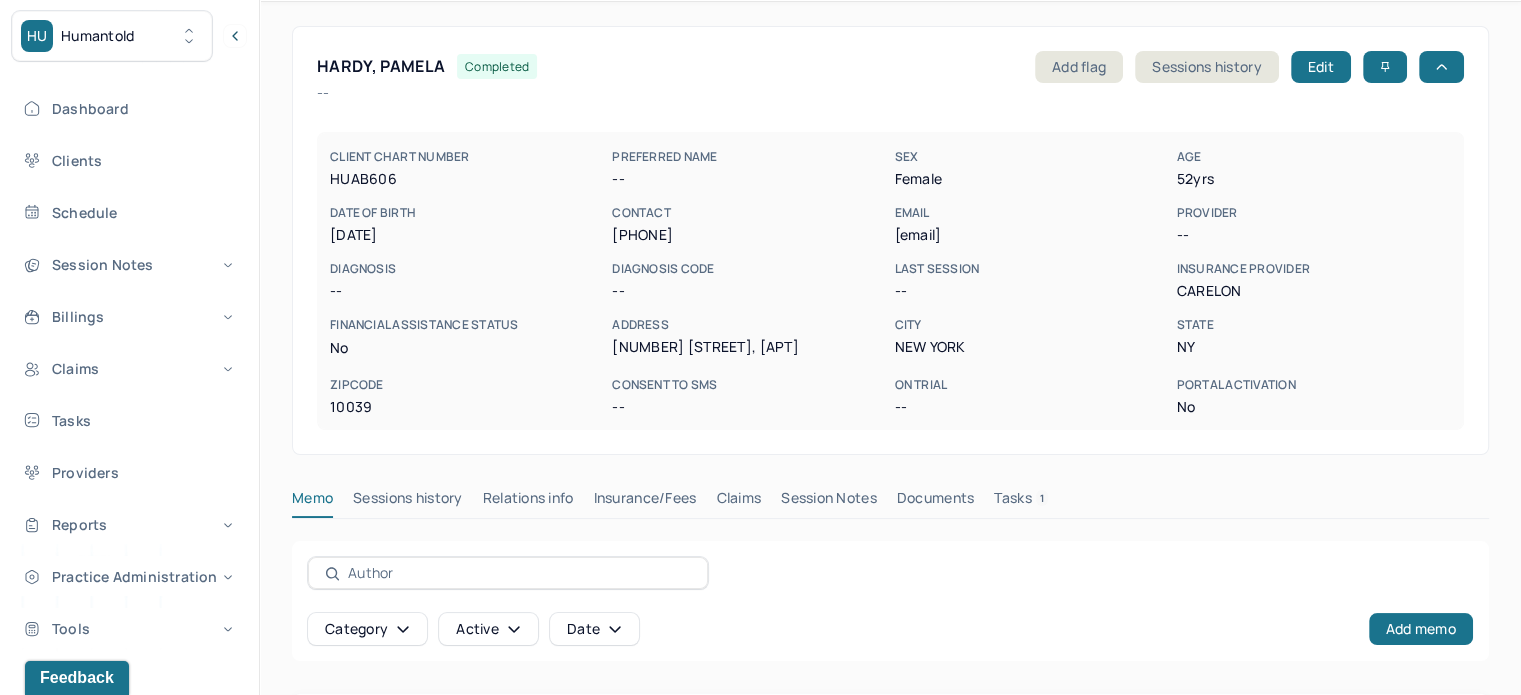 scroll, scrollTop: 0, scrollLeft: 0, axis: both 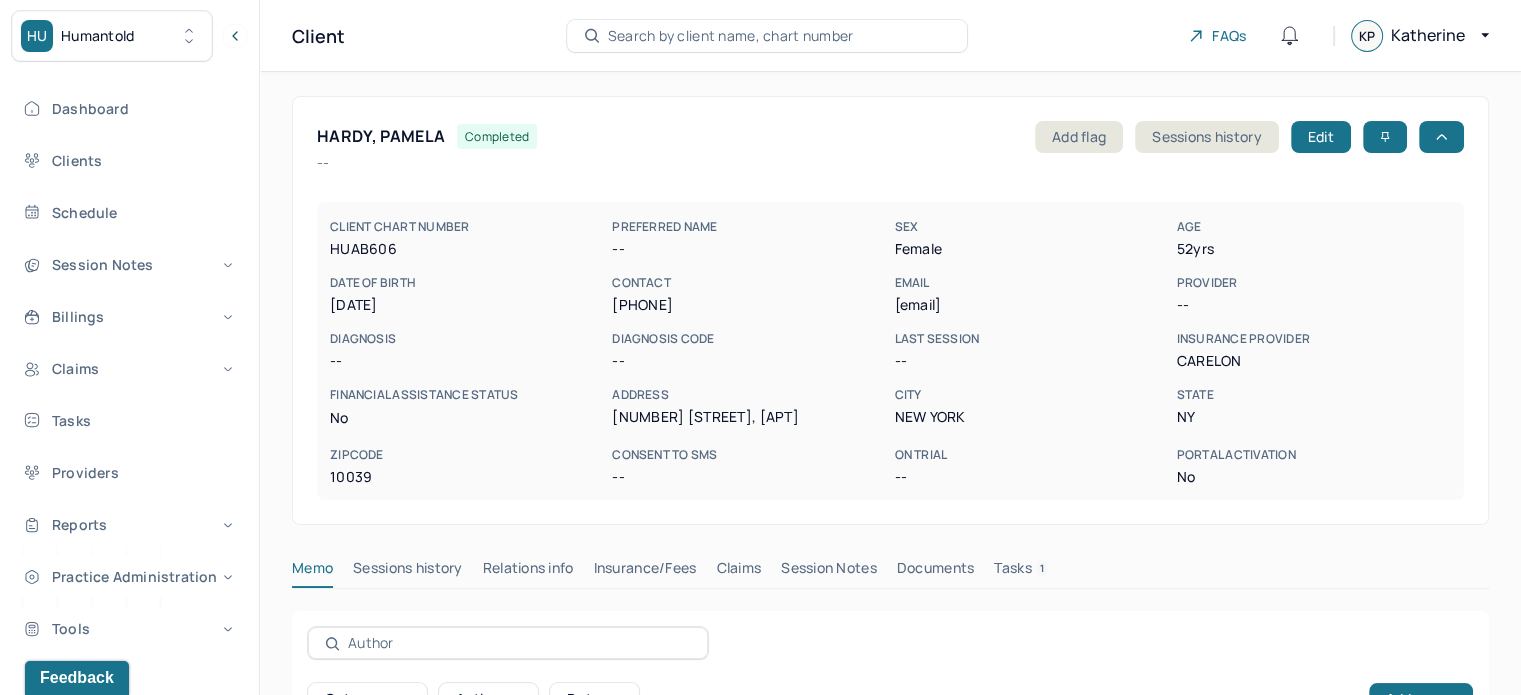 click on "HARDY, PAMELA" at bounding box center [381, 136] 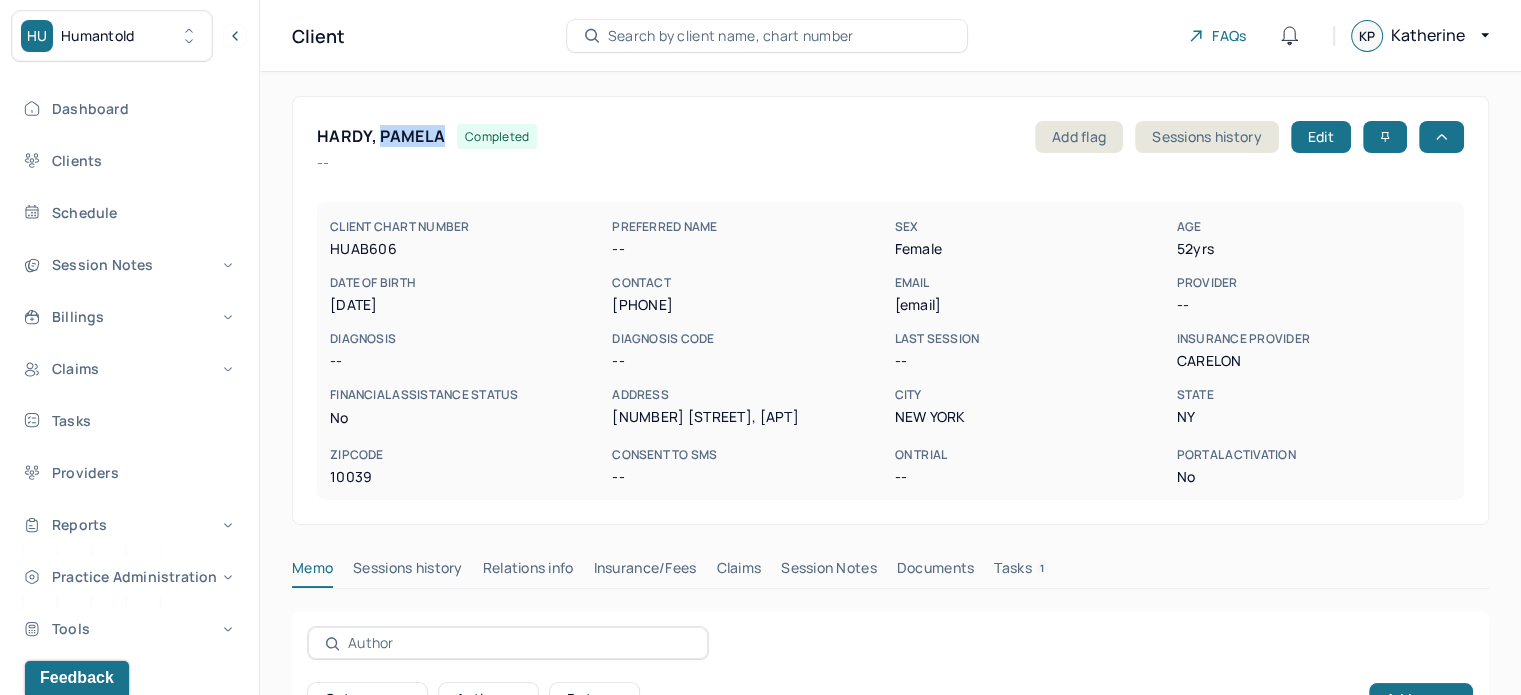 click on "HARDY, PAMELA" at bounding box center (381, 136) 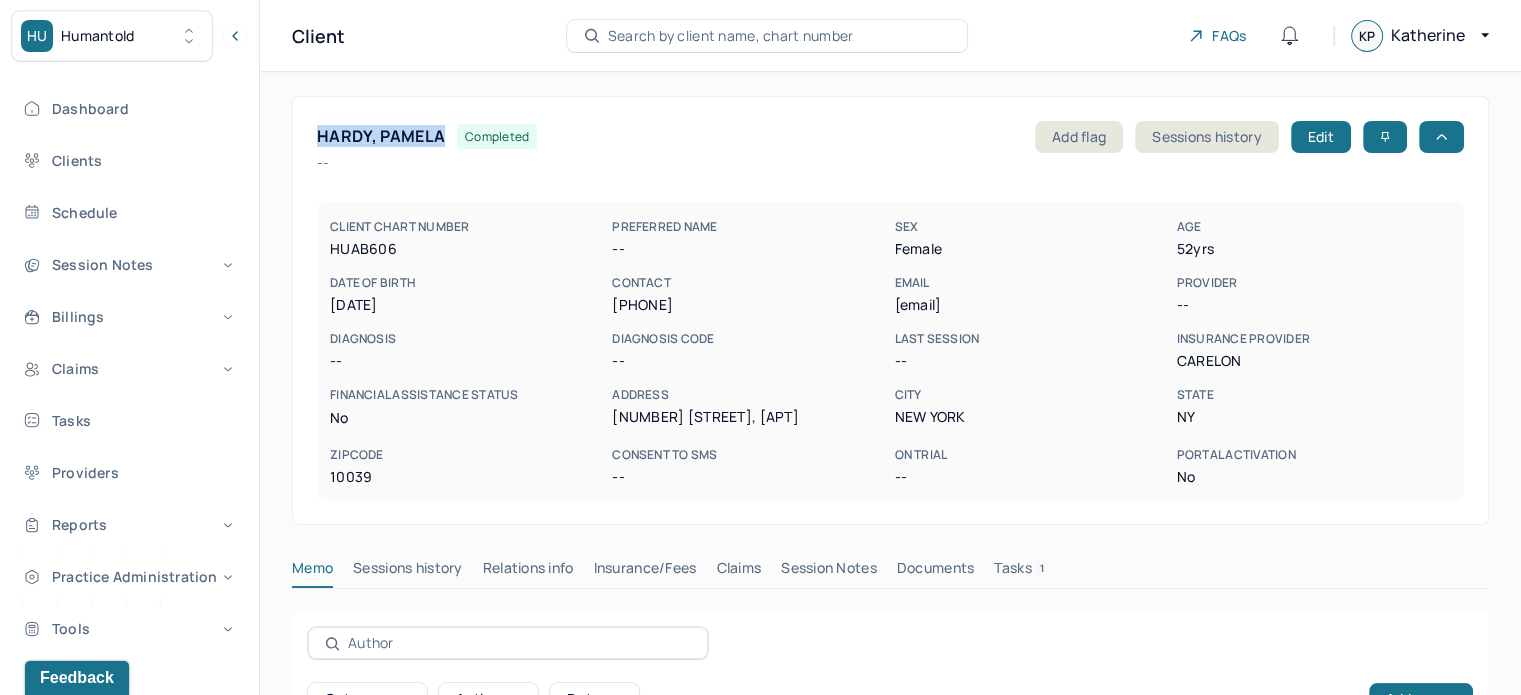 click on "HARDY, PAMELA" at bounding box center [381, 136] 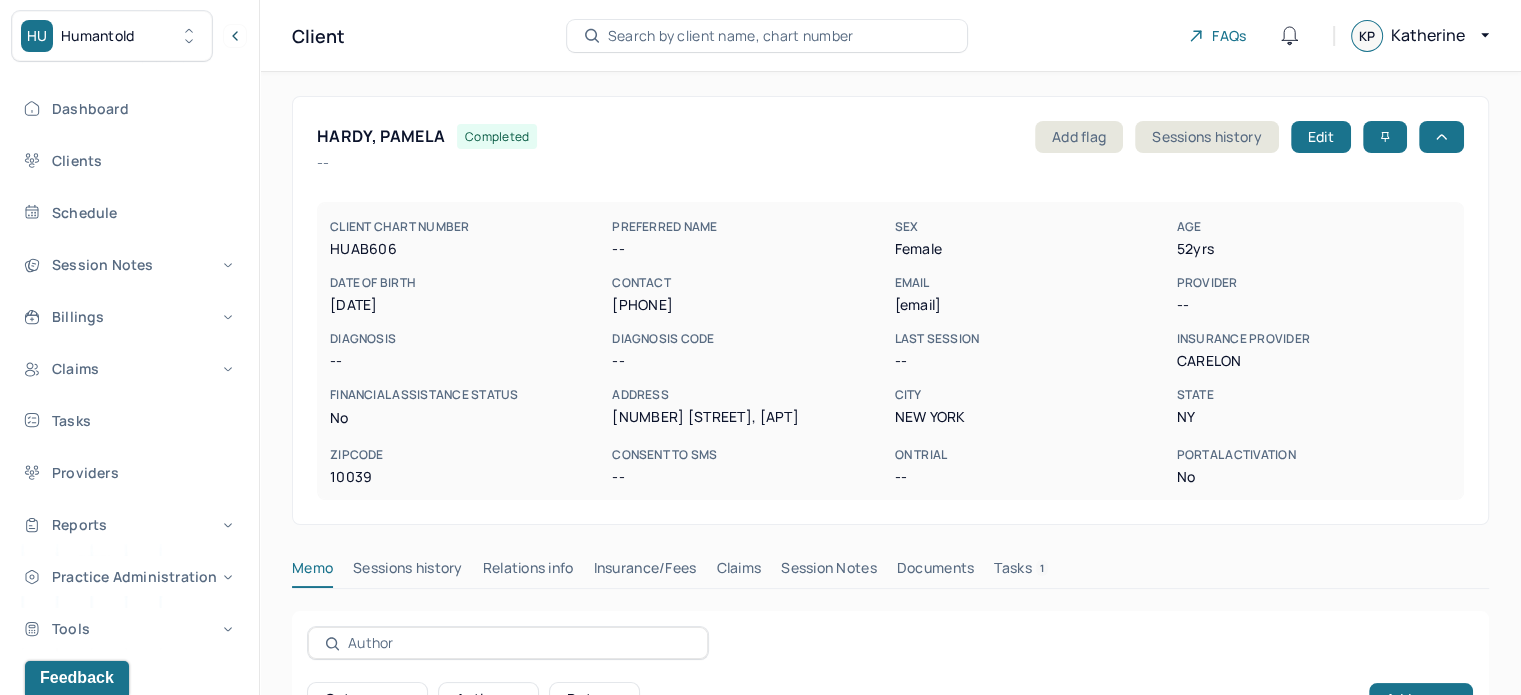 click on "HARDY, PAMELA completed   Add flag     Sessions history     Edit               -- CLIENT CHART NUMBER HUAB606 PREFERRED NAME -- SEX female AGE 52  yrs DATE OF BIRTH 06/16/1973  CONTACT (917) 539-3118 EMAIL phardy616@aol.com PROVIDER -- DIAGNOSIS -- DIAGNOSIS CODE -- LAST SESSION -- insurance provider CARELON FINANCIAL ASSISTANCE STATUS no Address 2569 7TH AVENUE, APT 9K City NEW YORK State NY Zipcode 10039 Consent to Sms -- On Trial -- Portal Activation No   Memo     Sessions history     Relations info     Insurance/Fees     Claims     Session Notes     Documents     Tasks 1     Category     active     Date     Add memo   No memo yet Client memos will appear here when added   Add memo" at bounding box center [890, 562] 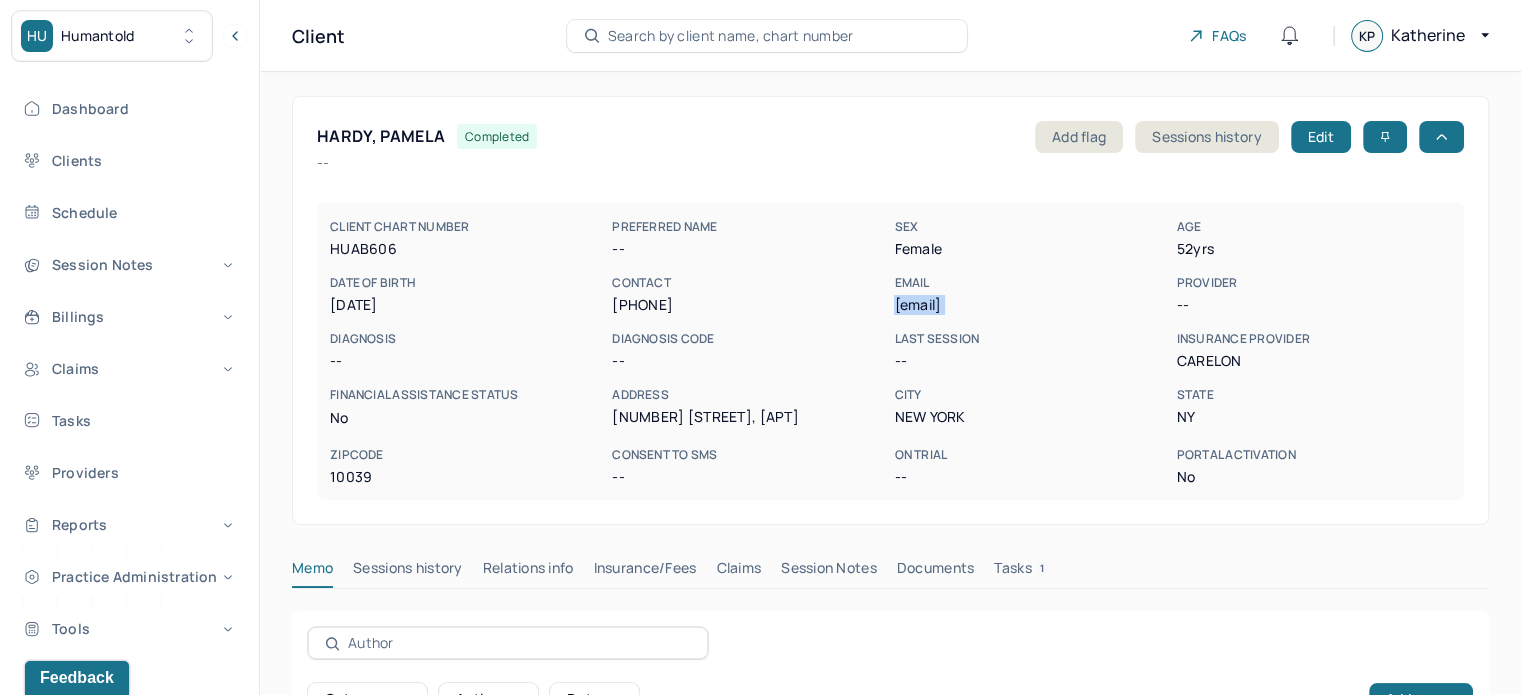 click on "phardy616@aol.com" at bounding box center [1031, 305] 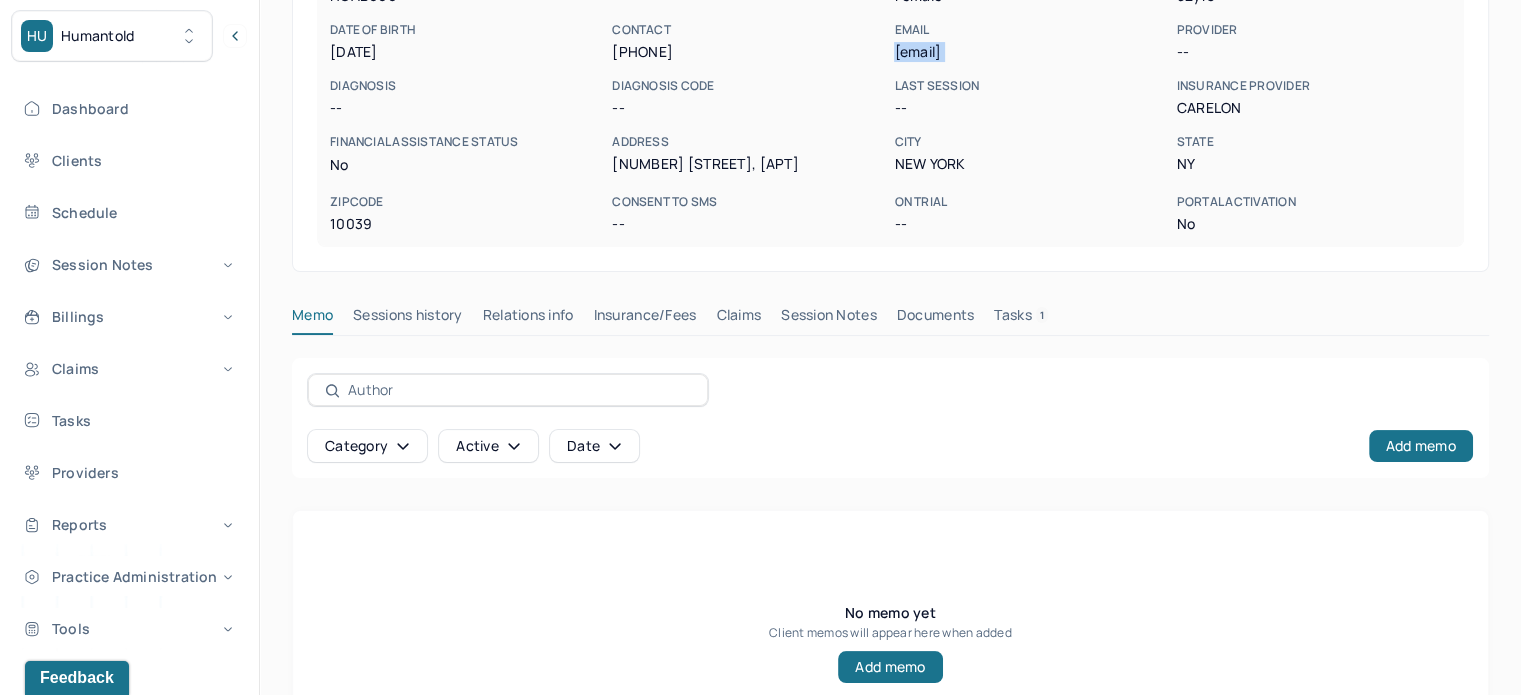 scroll, scrollTop: 356, scrollLeft: 0, axis: vertical 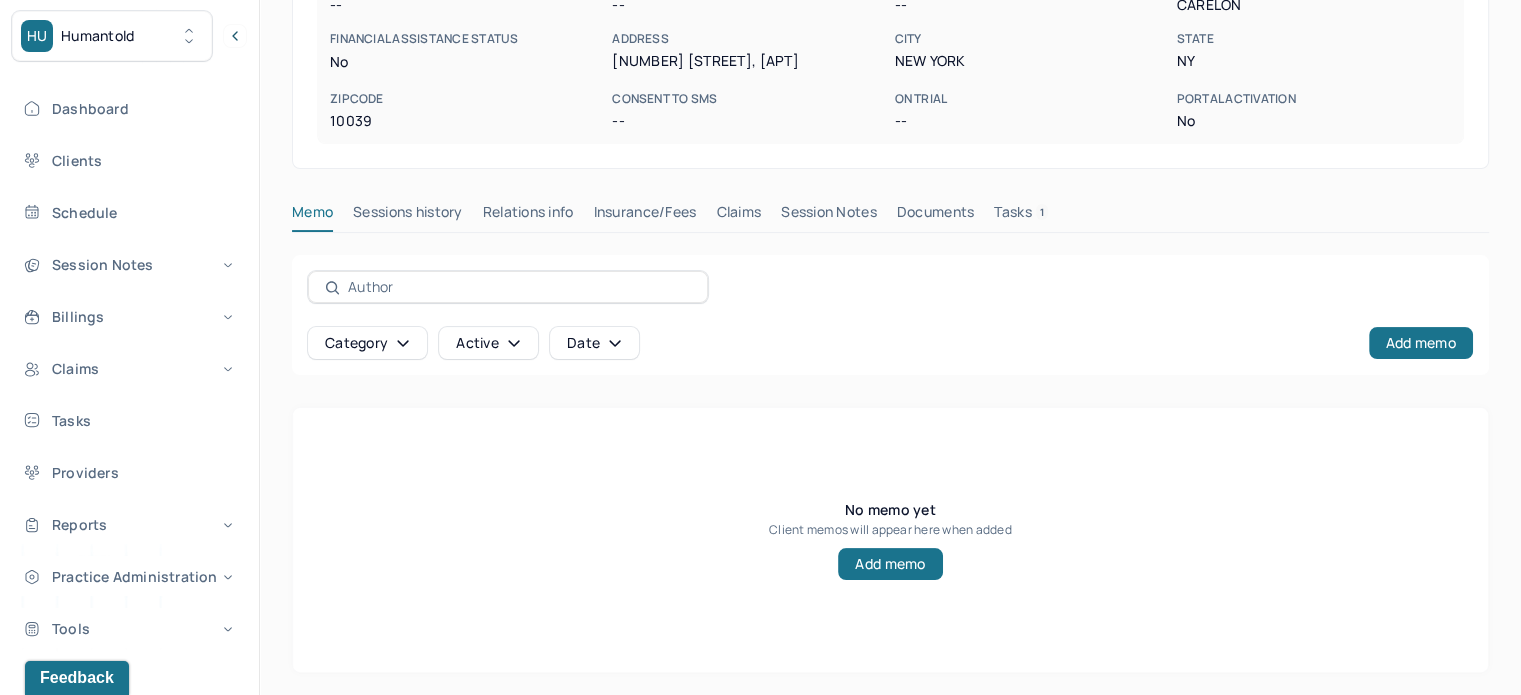 click on "Tasks 1" at bounding box center (1021, 216) 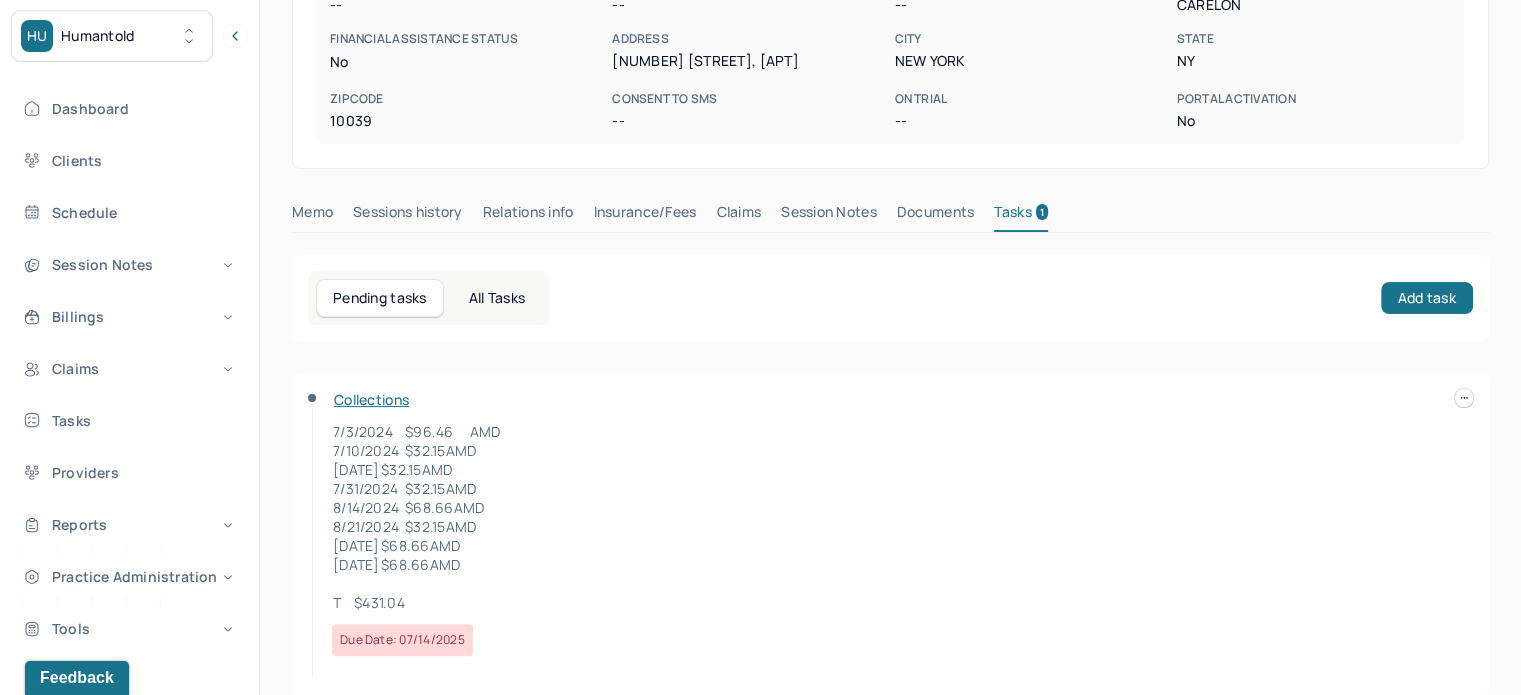 scroll, scrollTop: 380, scrollLeft: 0, axis: vertical 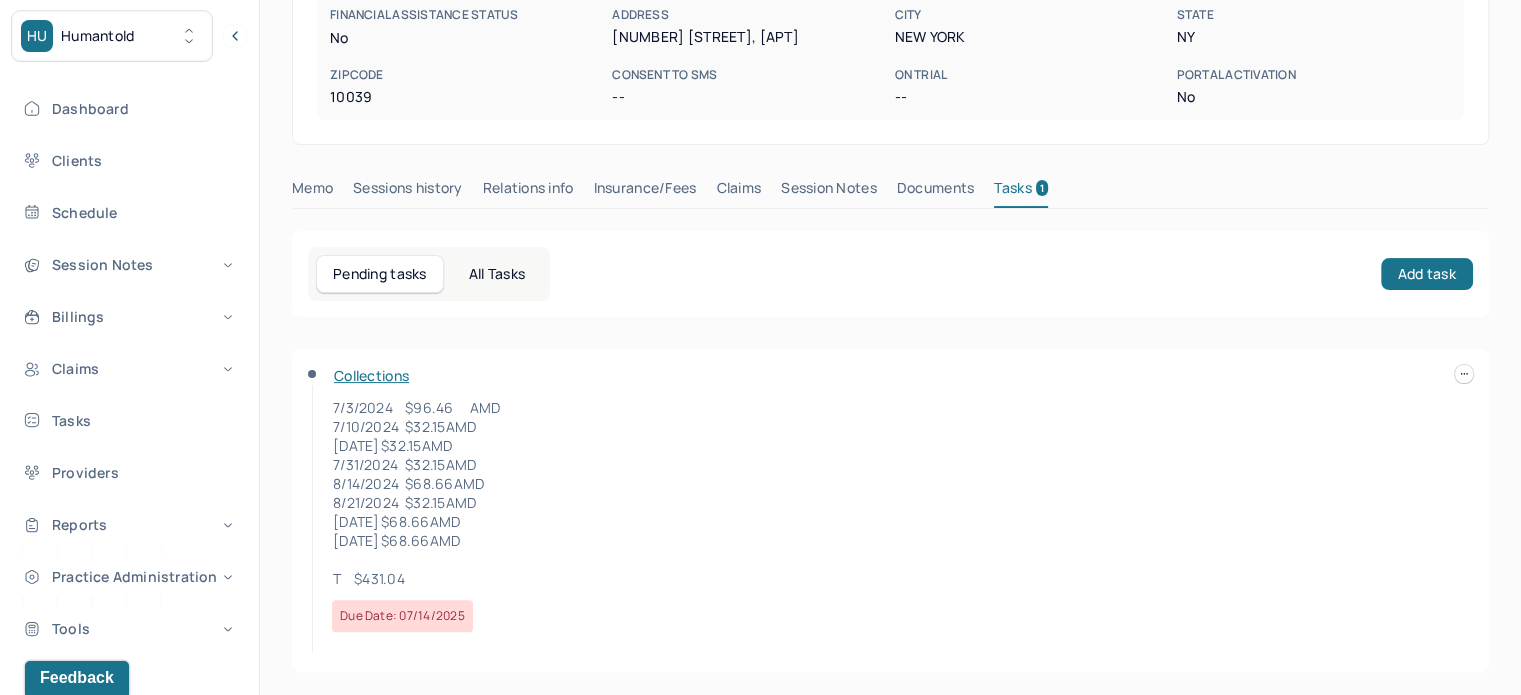 click at bounding box center (1464, 374) 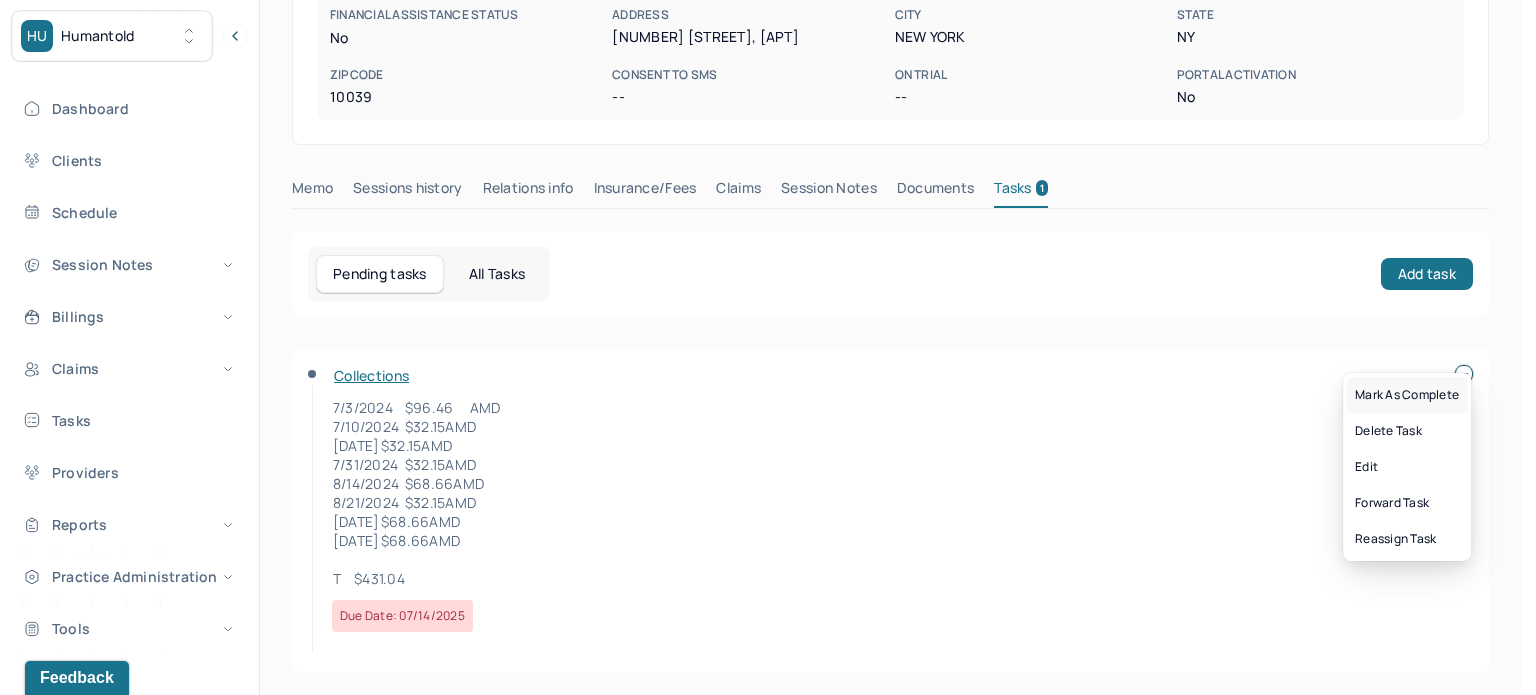 click on "Mark as complete" at bounding box center [1407, 395] 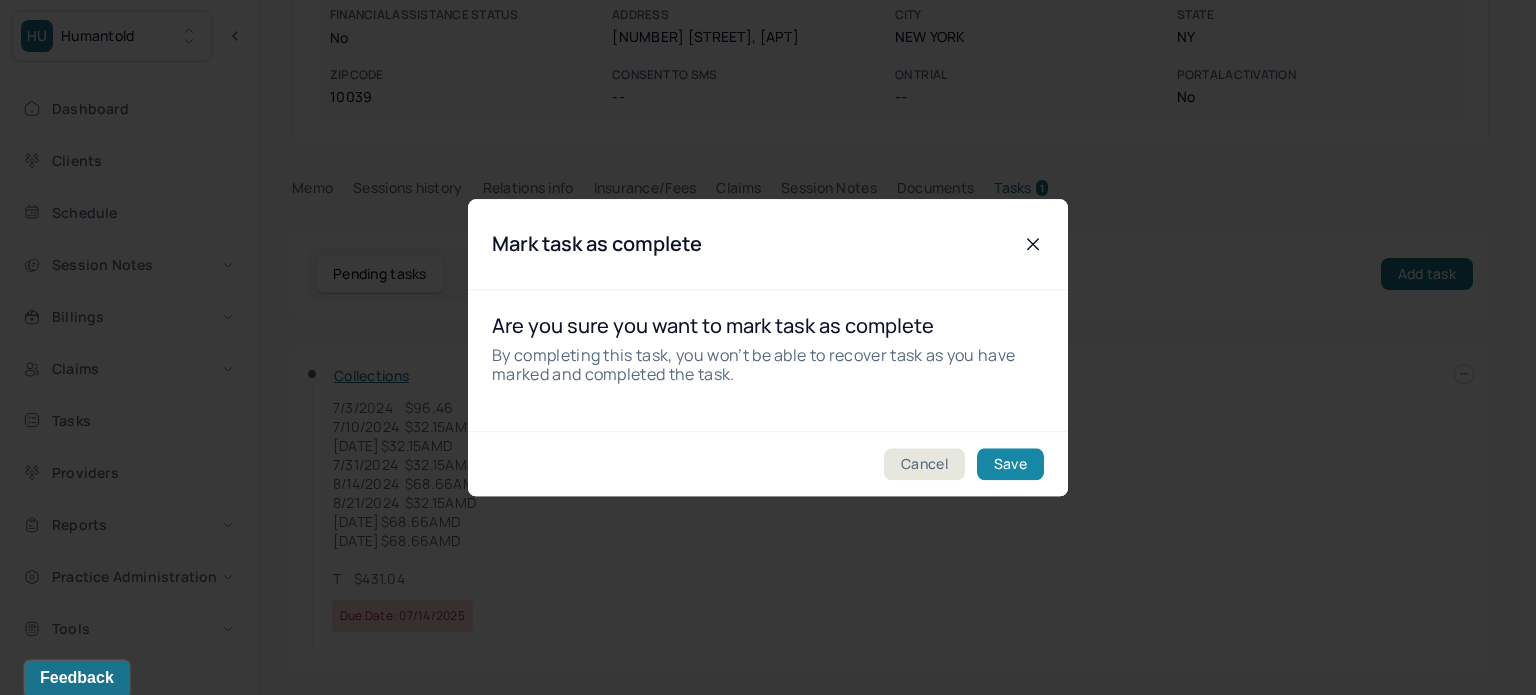 click on "Save" at bounding box center (1010, 464) 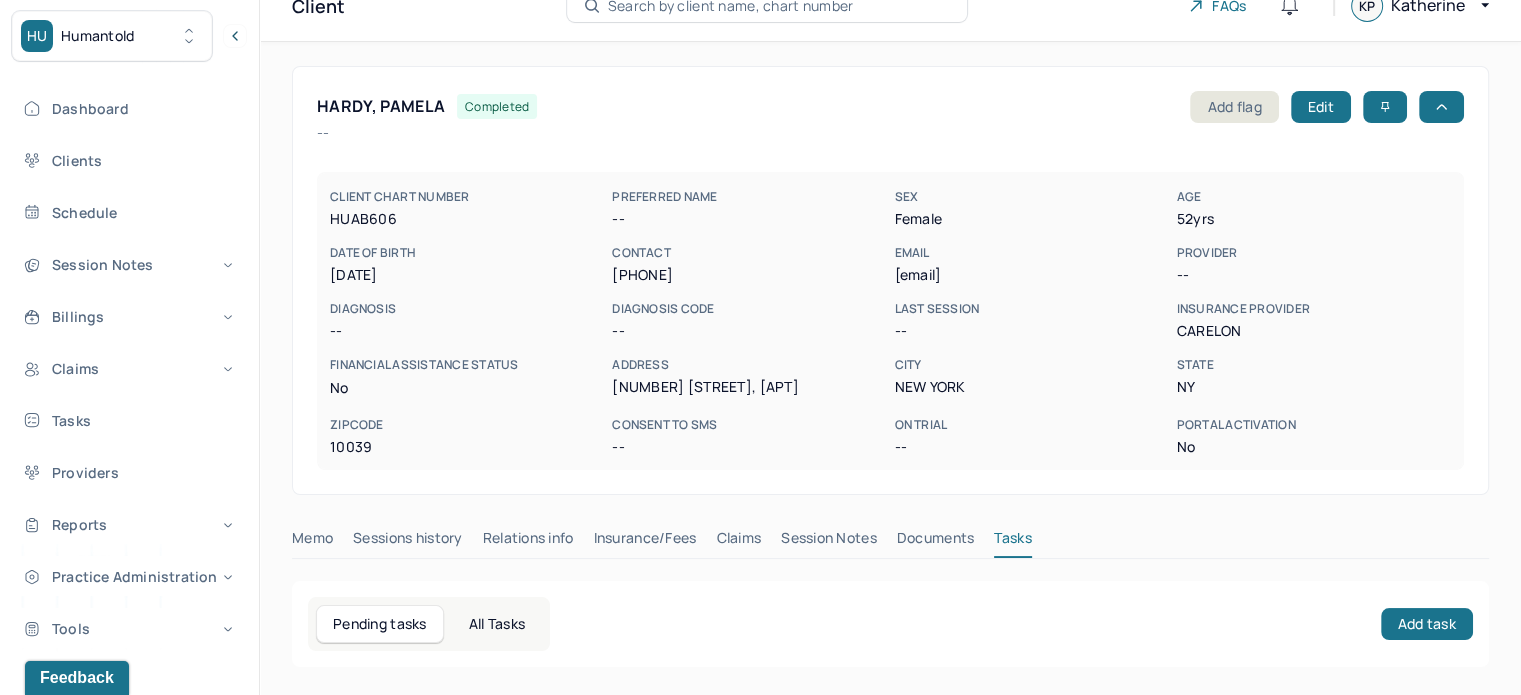 scroll, scrollTop: 0, scrollLeft: 0, axis: both 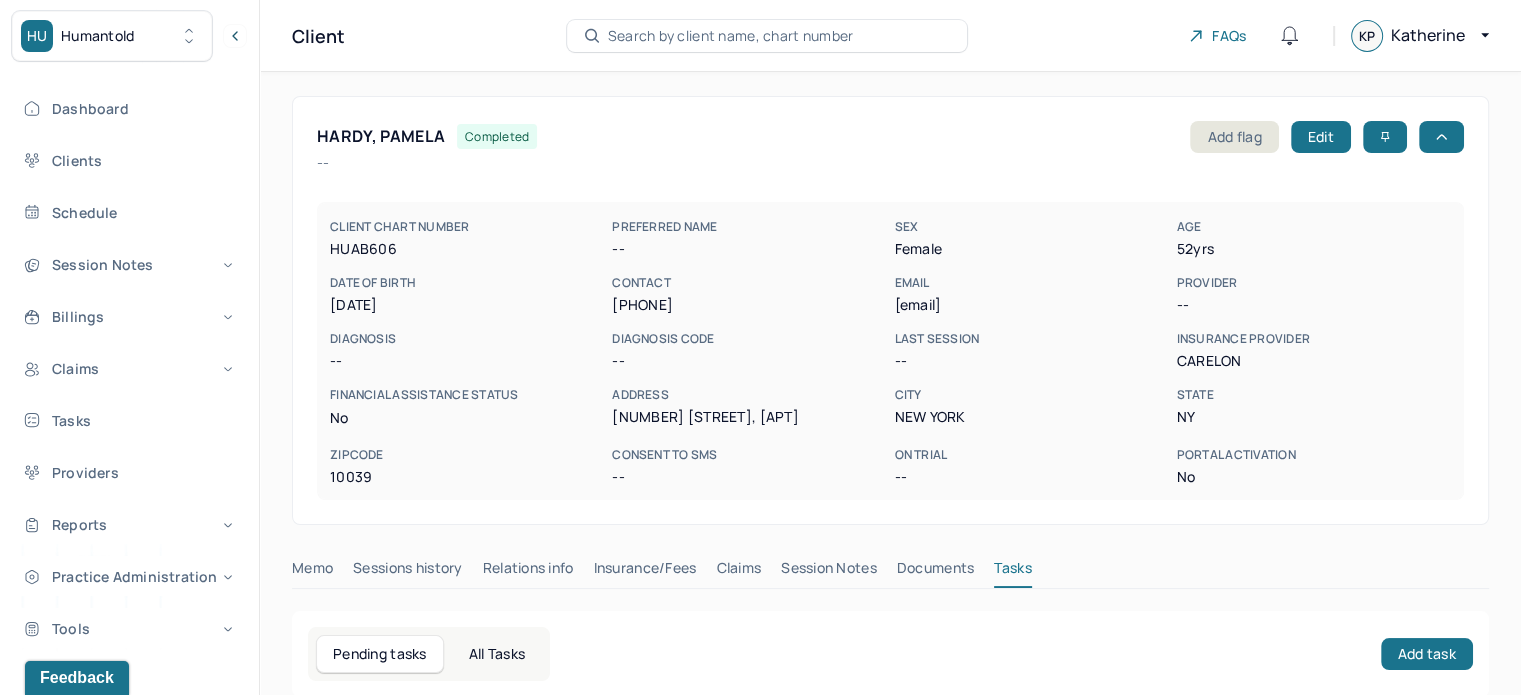click on "HARDY, PAMELA completed   Add flag     Edit               -- CLIENT CHART NUMBER HUAB606 PREFERRED NAME -- SEX female AGE 52  yrs DATE OF BIRTH 06/16/1973  CONTACT (917) 539-3118 EMAIL phardy616@aol.com PROVIDER -- DIAGNOSIS -- DIAGNOSIS CODE -- LAST SESSION -- insurance provider CARELON FINANCIAL ASSISTANCE STATUS no Address 2569 7TH AVENUE, APT 9K City NEW YORK State NY Zipcode 10039 Consent to Sms -- On Trial -- Portal Activation No   Memo     Sessions history     Relations info     Insurance/Fees     Claims     Session Notes     Documents     Tasks     Pending tasks     All Tasks     Add task   No pending task found Tasks will be added when you have one or more tasks" at bounding box center [890, 472] 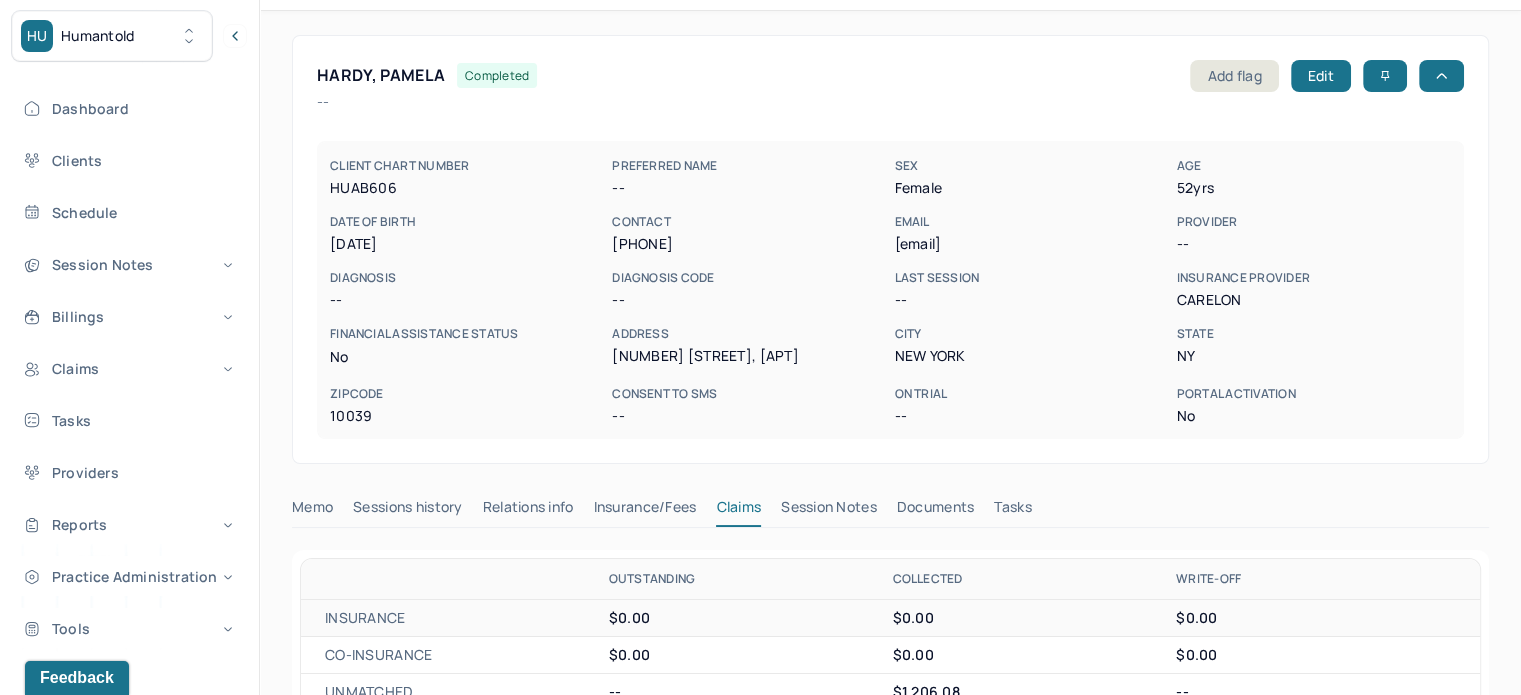 scroll, scrollTop: 0, scrollLeft: 0, axis: both 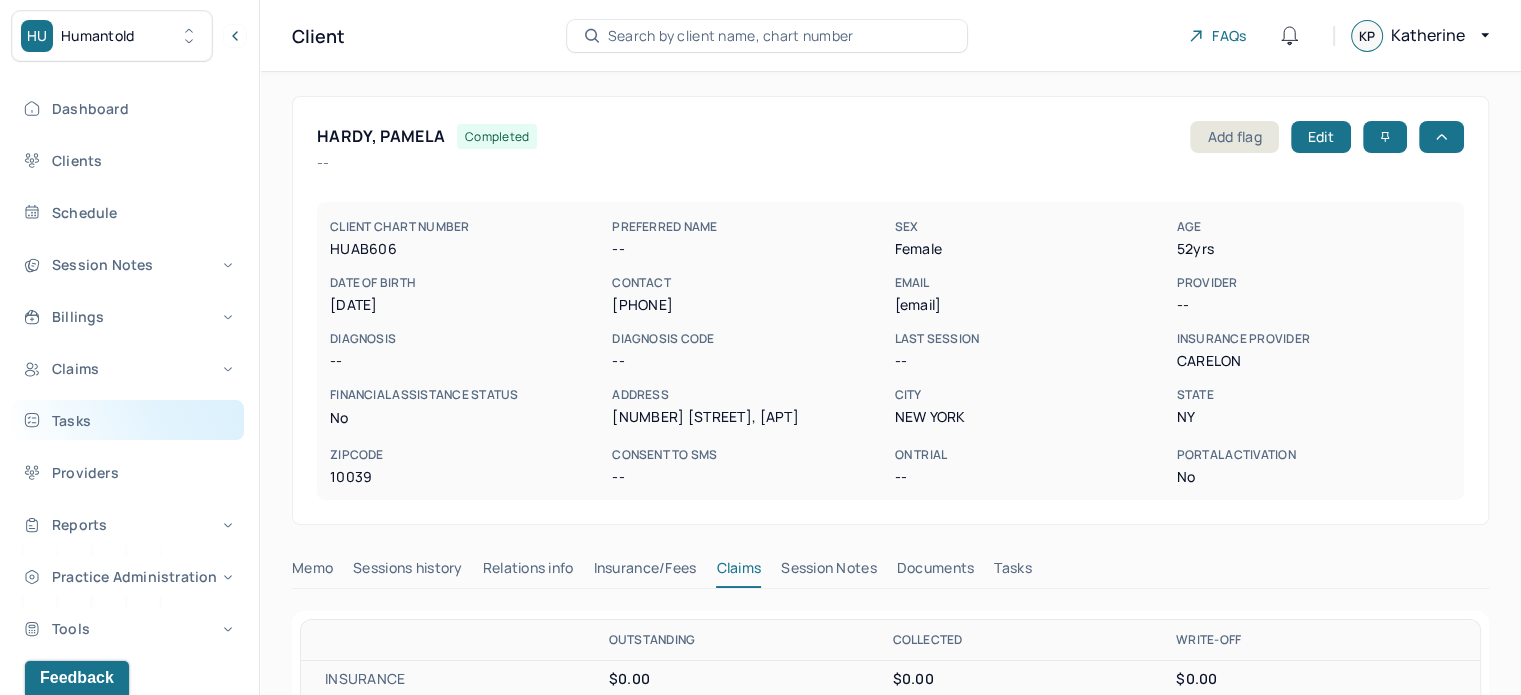 click on "Tasks" at bounding box center (128, 420) 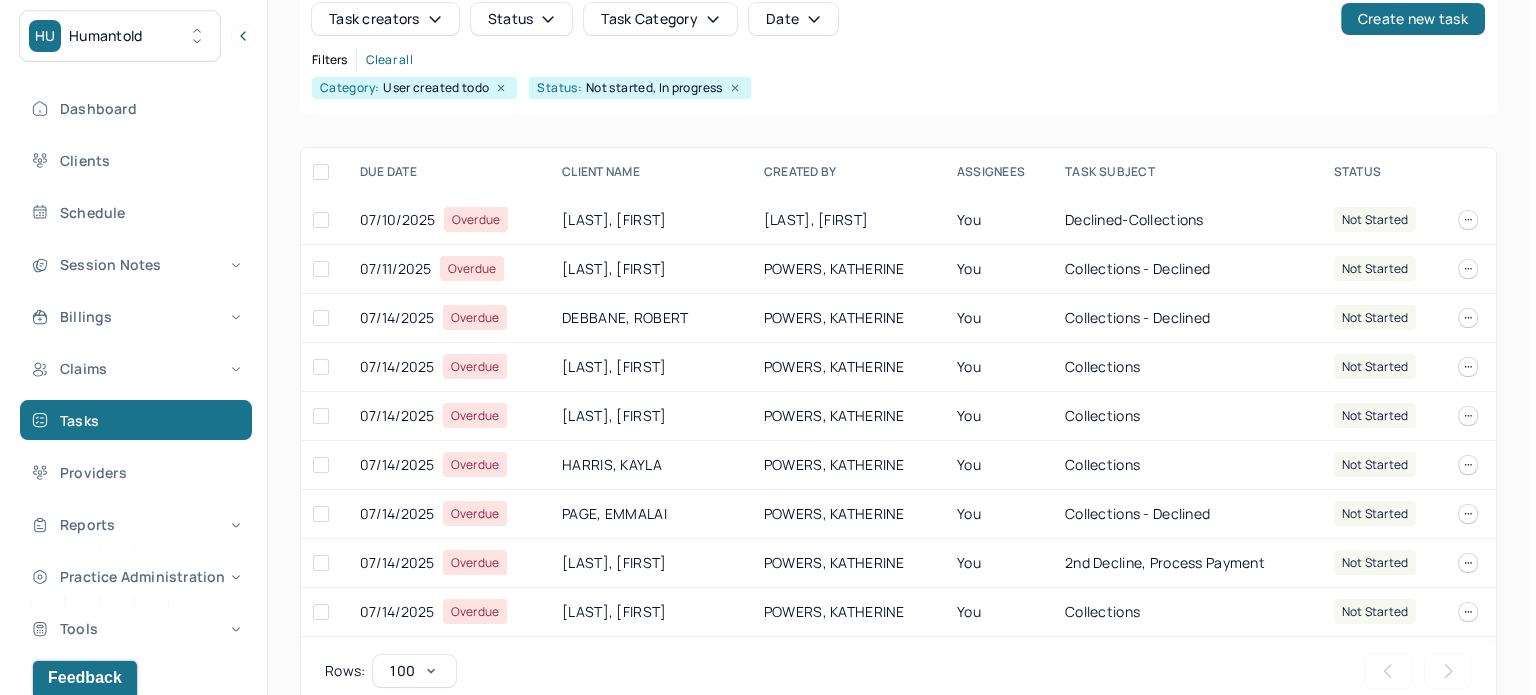 scroll, scrollTop: 249, scrollLeft: 0, axis: vertical 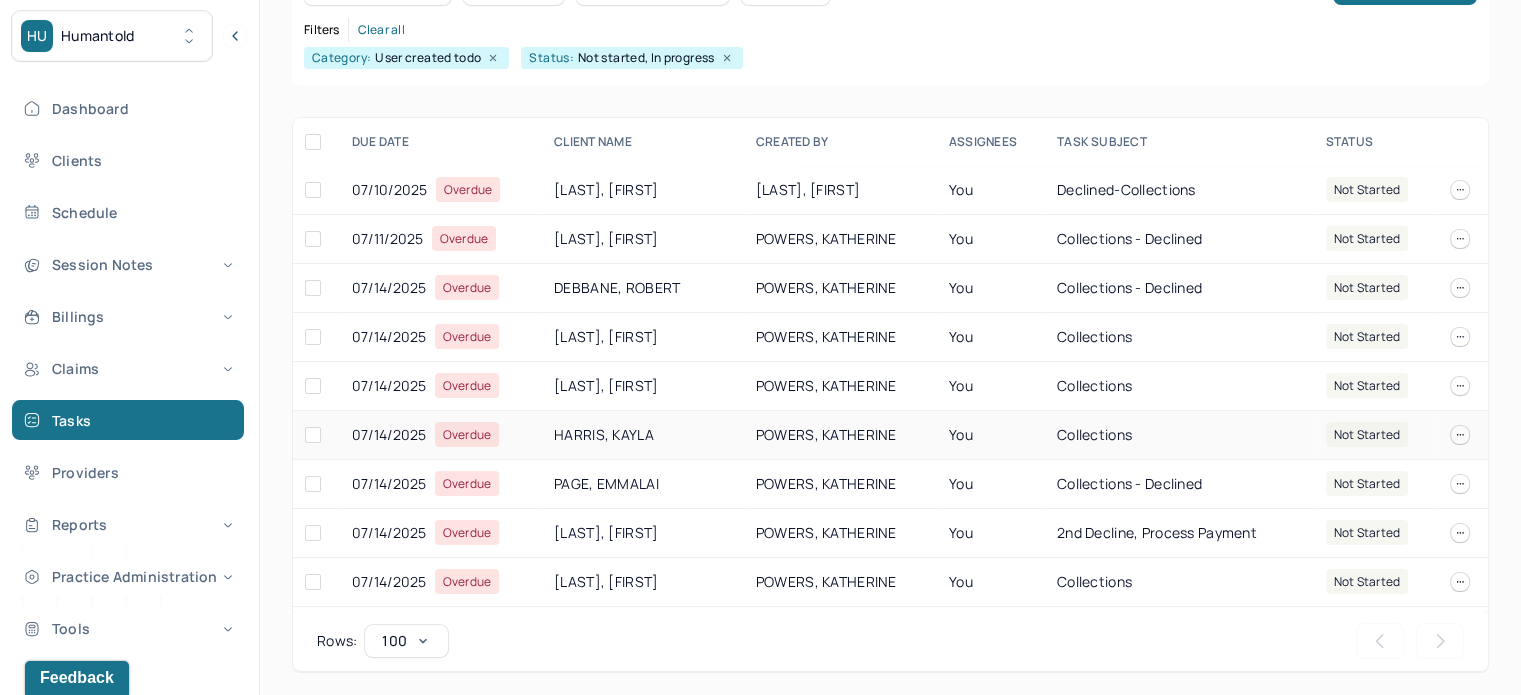 click on "HARRIS, KAYLA" at bounding box center (643, 435) 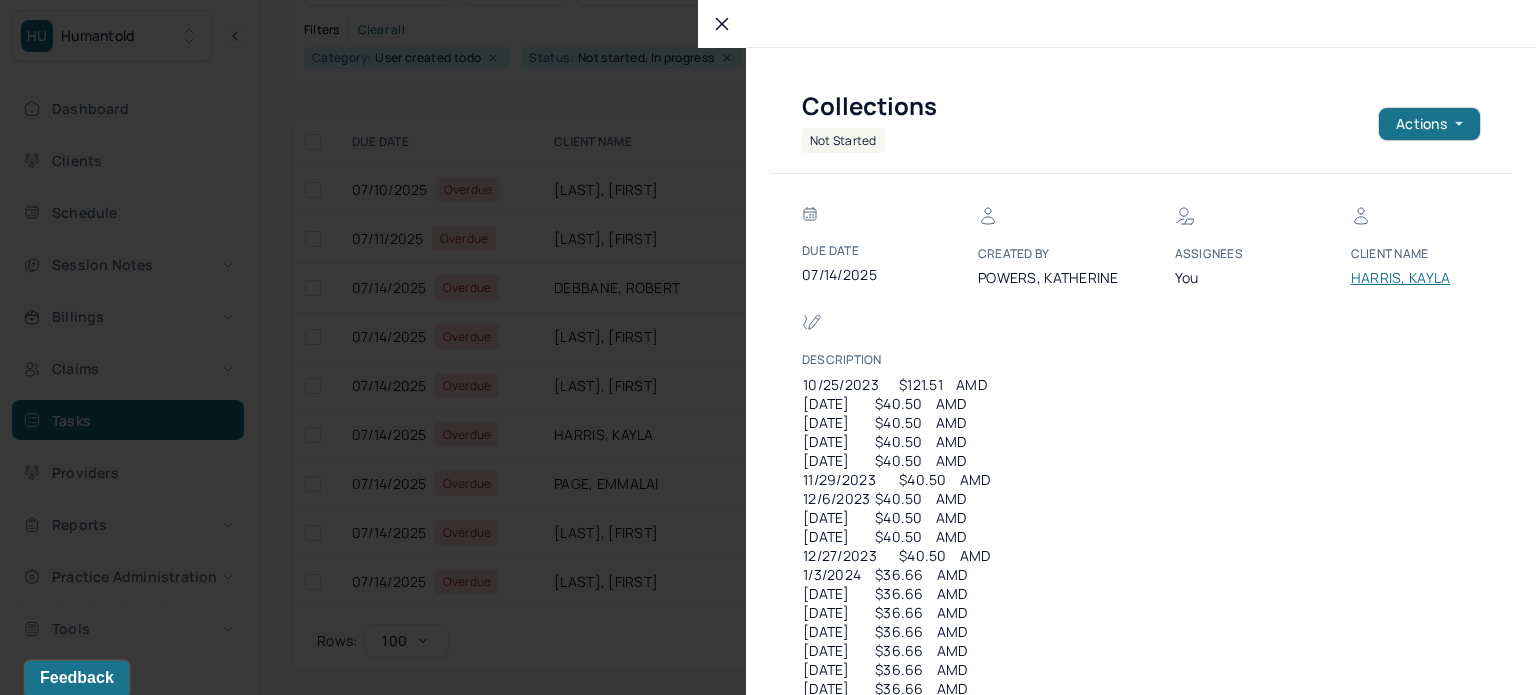 click on "HARRIS, KAYLA" at bounding box center [1411, 278] 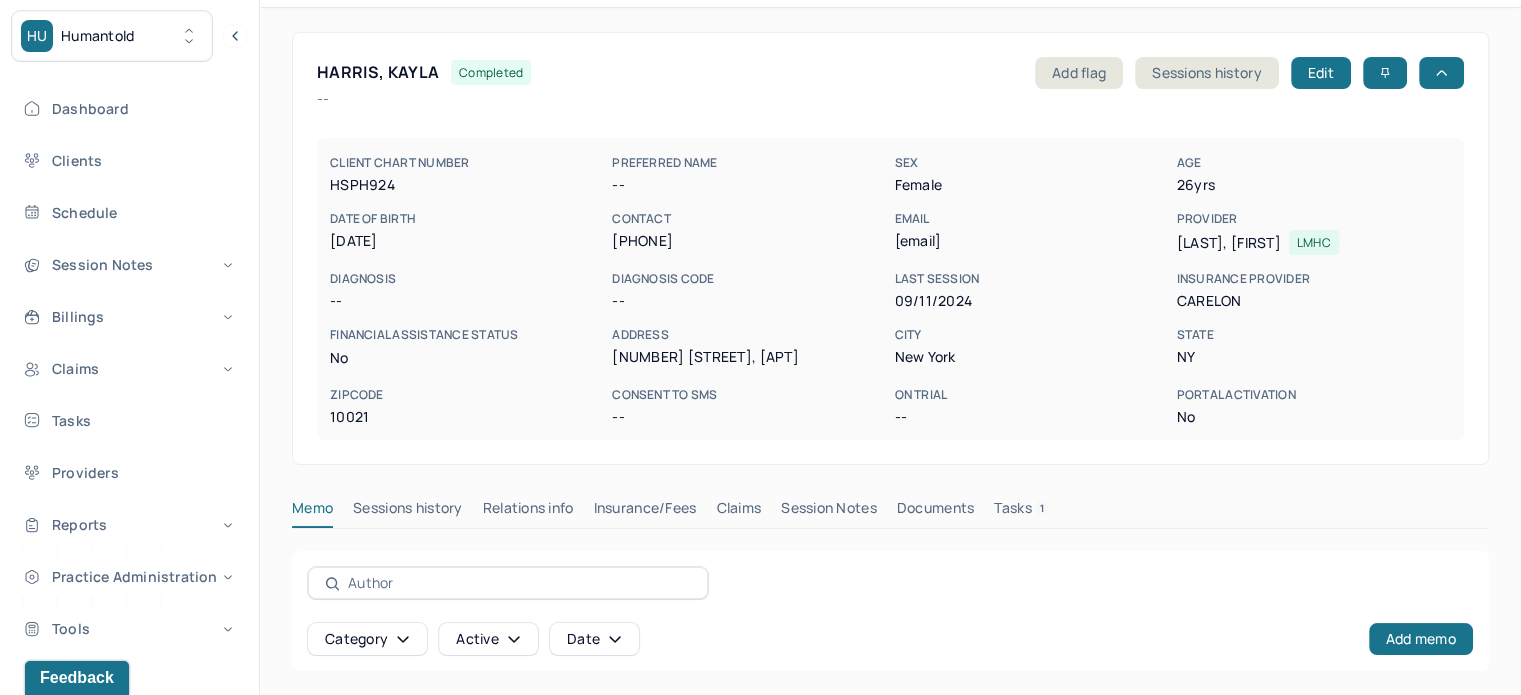 scroll, scrollTop: 0, scrollLeft: 0, axis: both 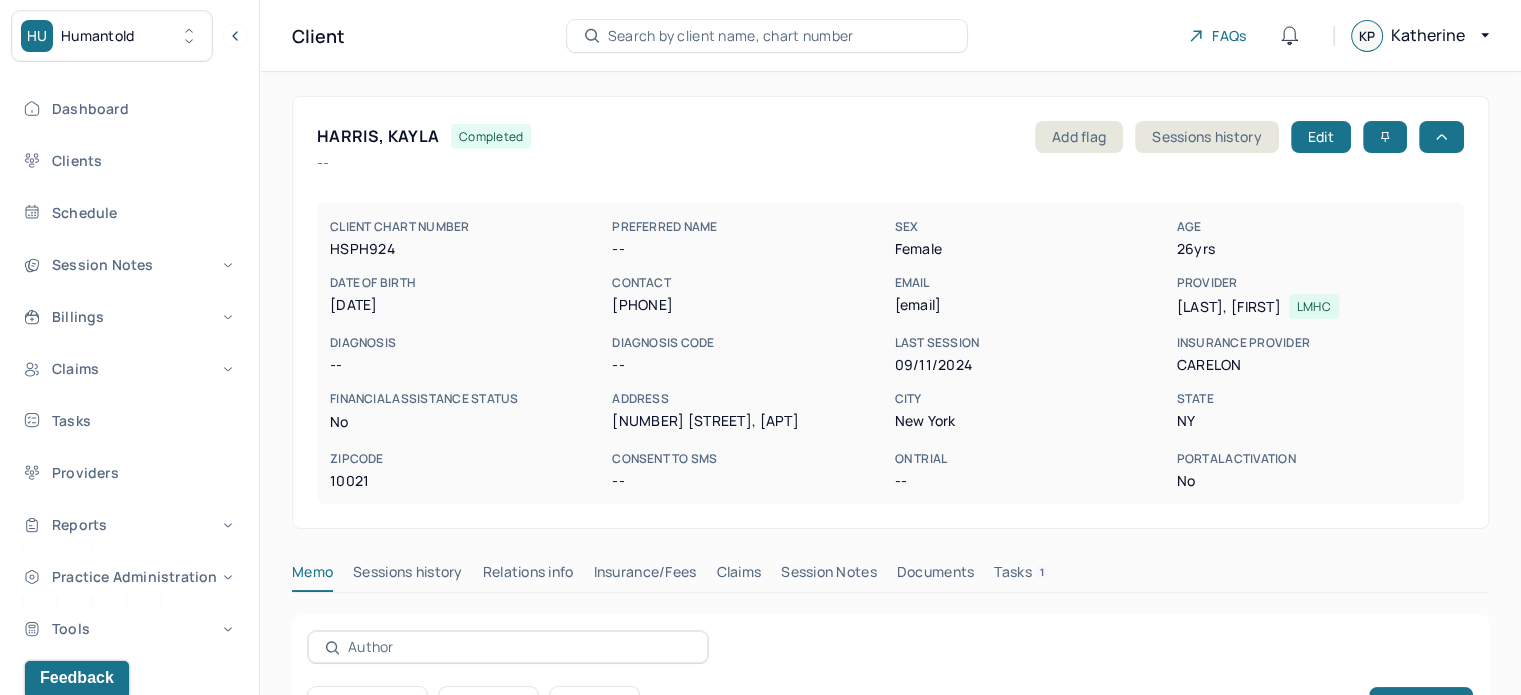 click on "HARRIS, KAYLA" at bounding box center (378, 136) 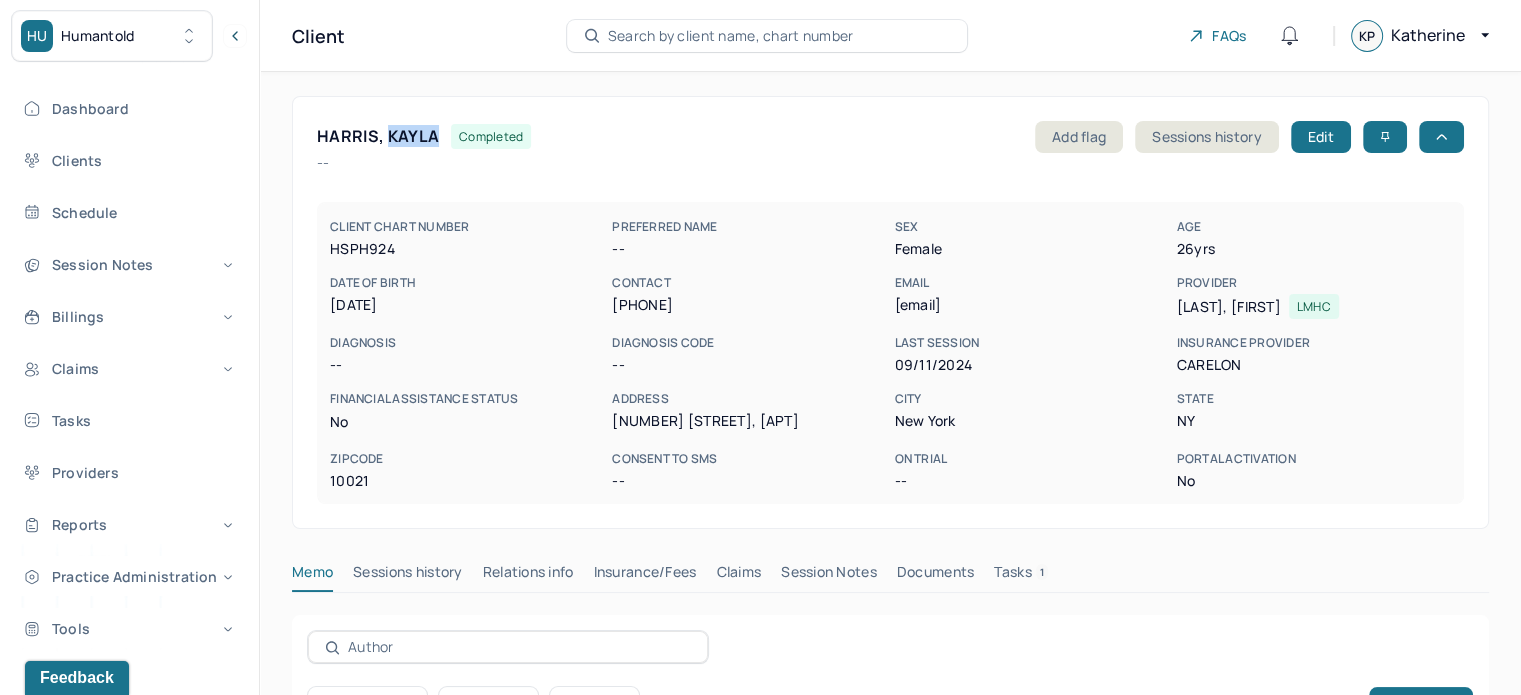 click on "HARRIS, KAYLA" at bounding box center [378, 136] 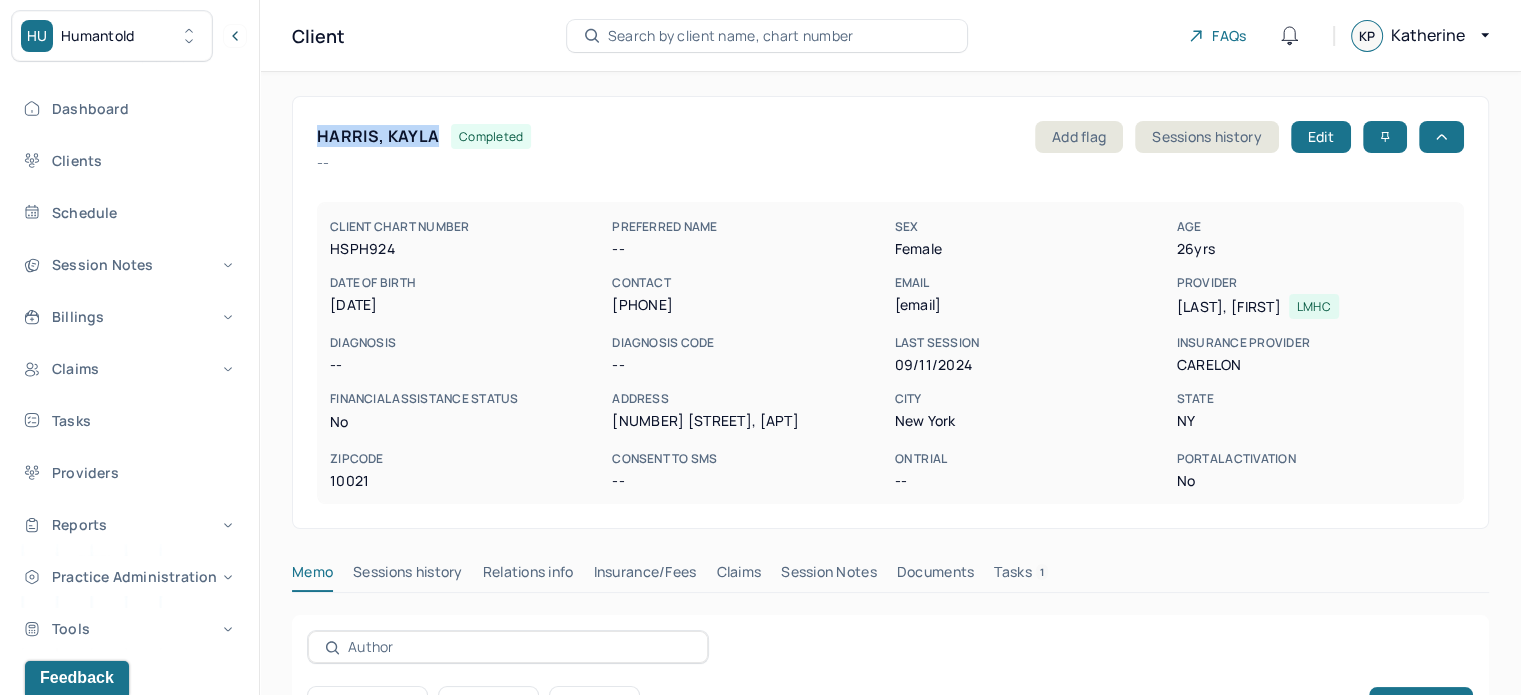 click on "HARRIS, KAYLA" at bounding box center (378, 136) 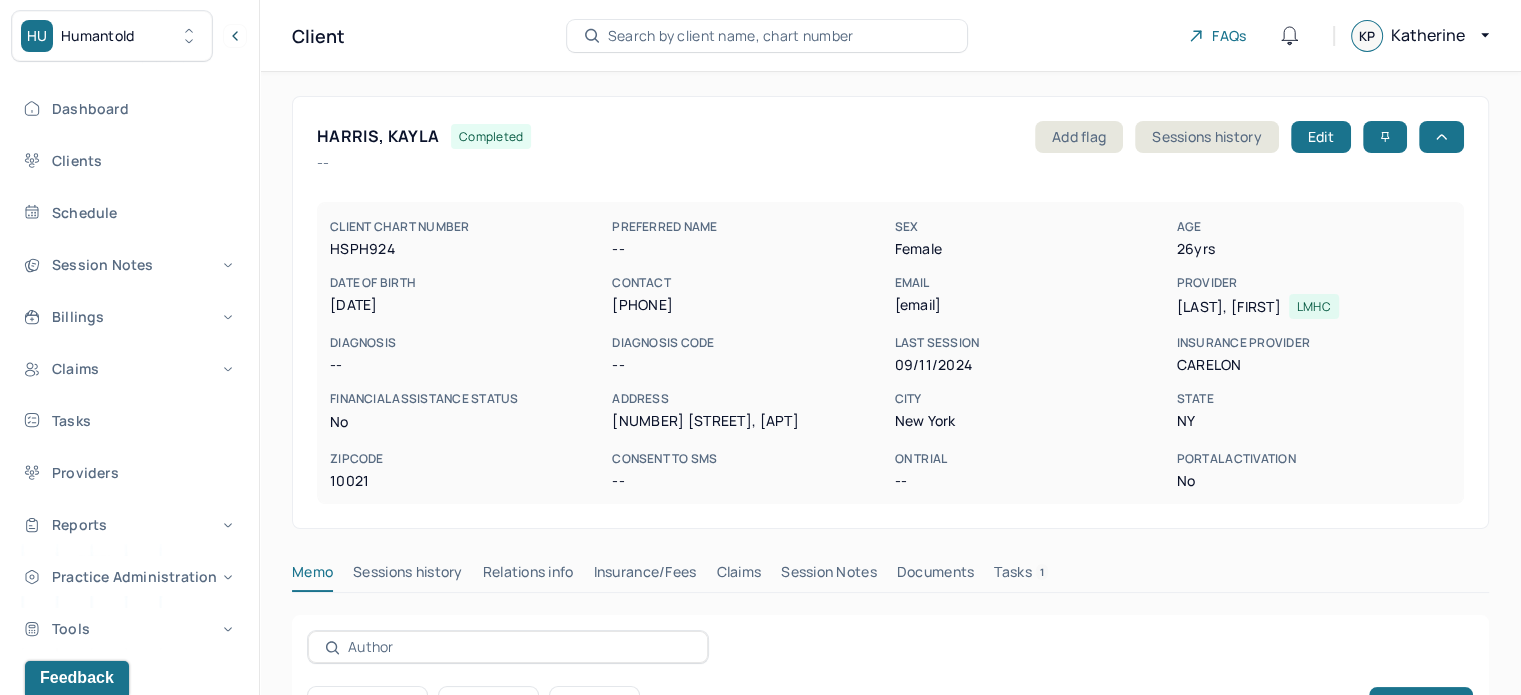 click on "kaayyharris@gmail.com" at bounding box center (1031, 305) 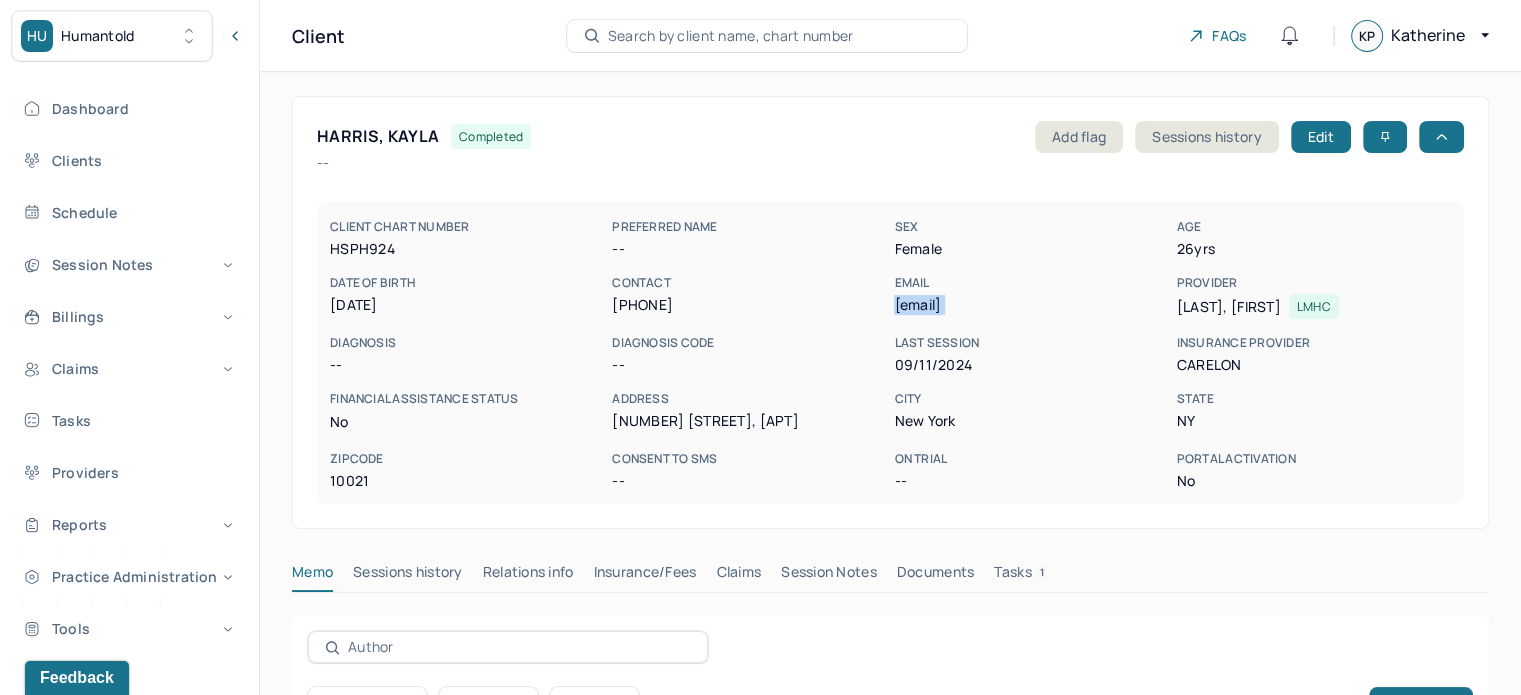 click on "kaayyharris@gmail.com" at bounding box center (1031, 305) 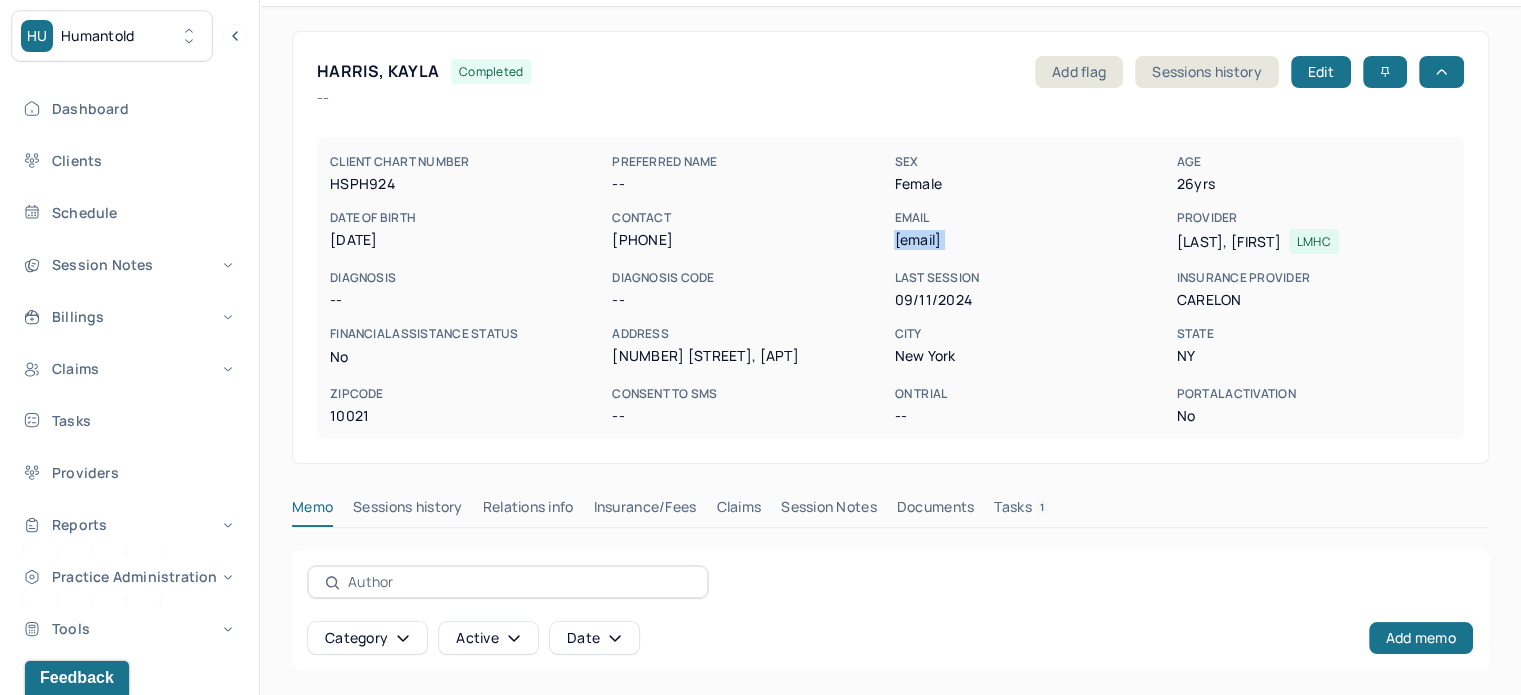 scroll, scrollTop: 0, scrollLeft: 0, axis: both 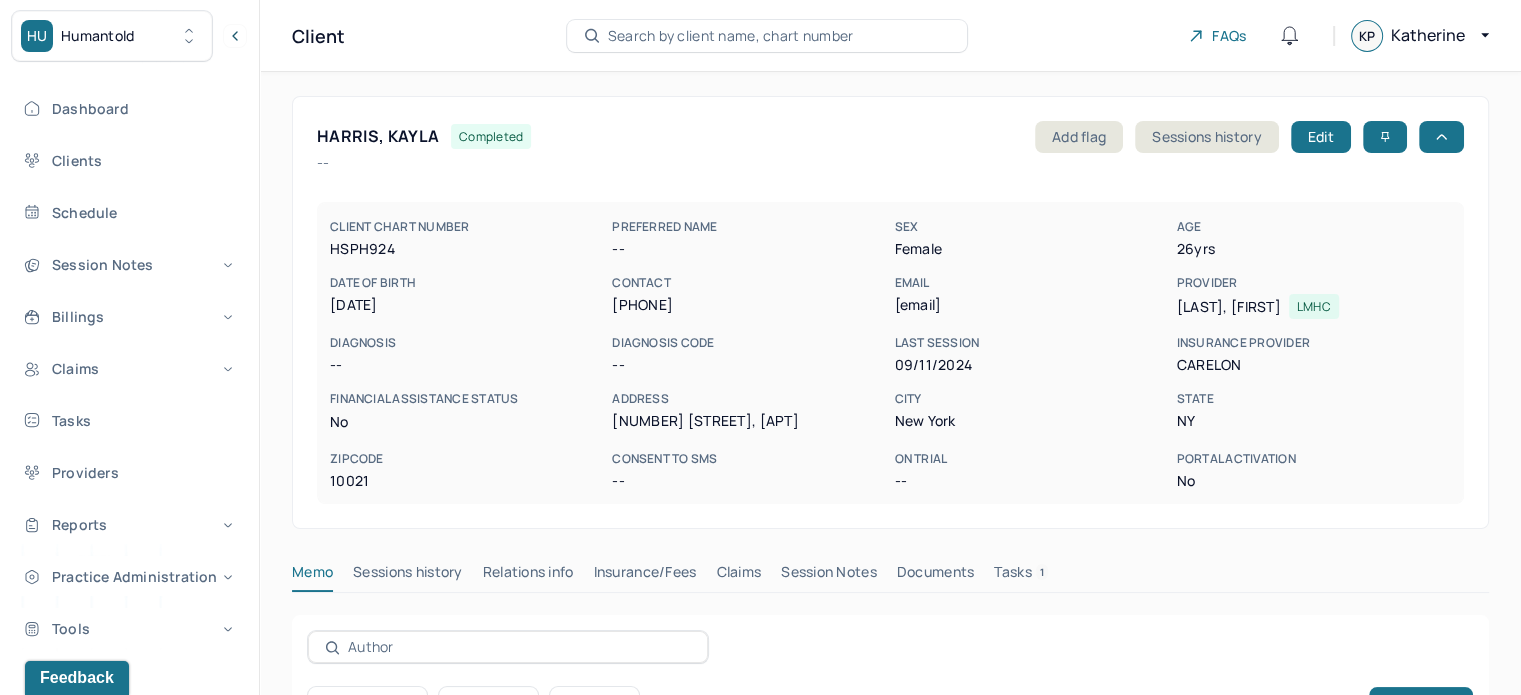 click on "HARRIS, KAYLA" at bounding box center (378, 136) 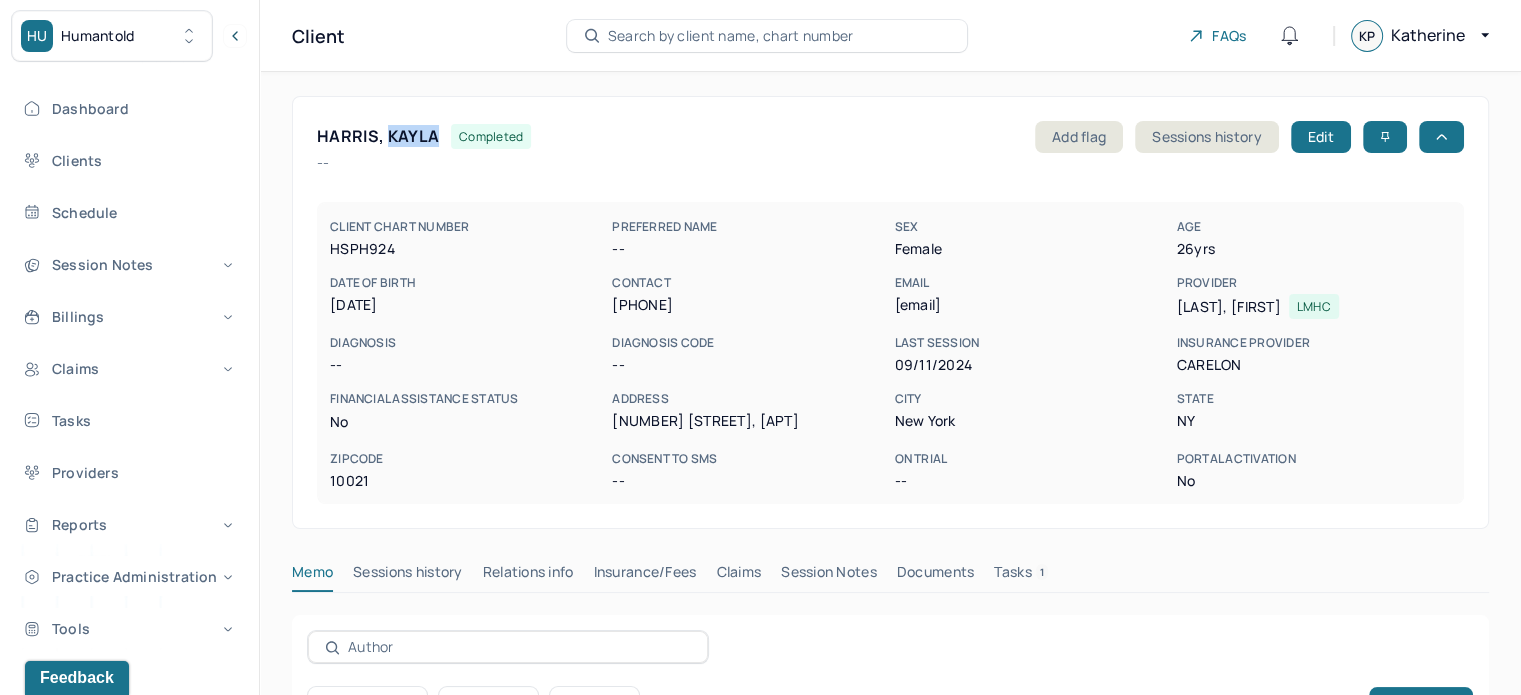 click on "HARRIS, KAYLA" at bounding box center [378, 136] 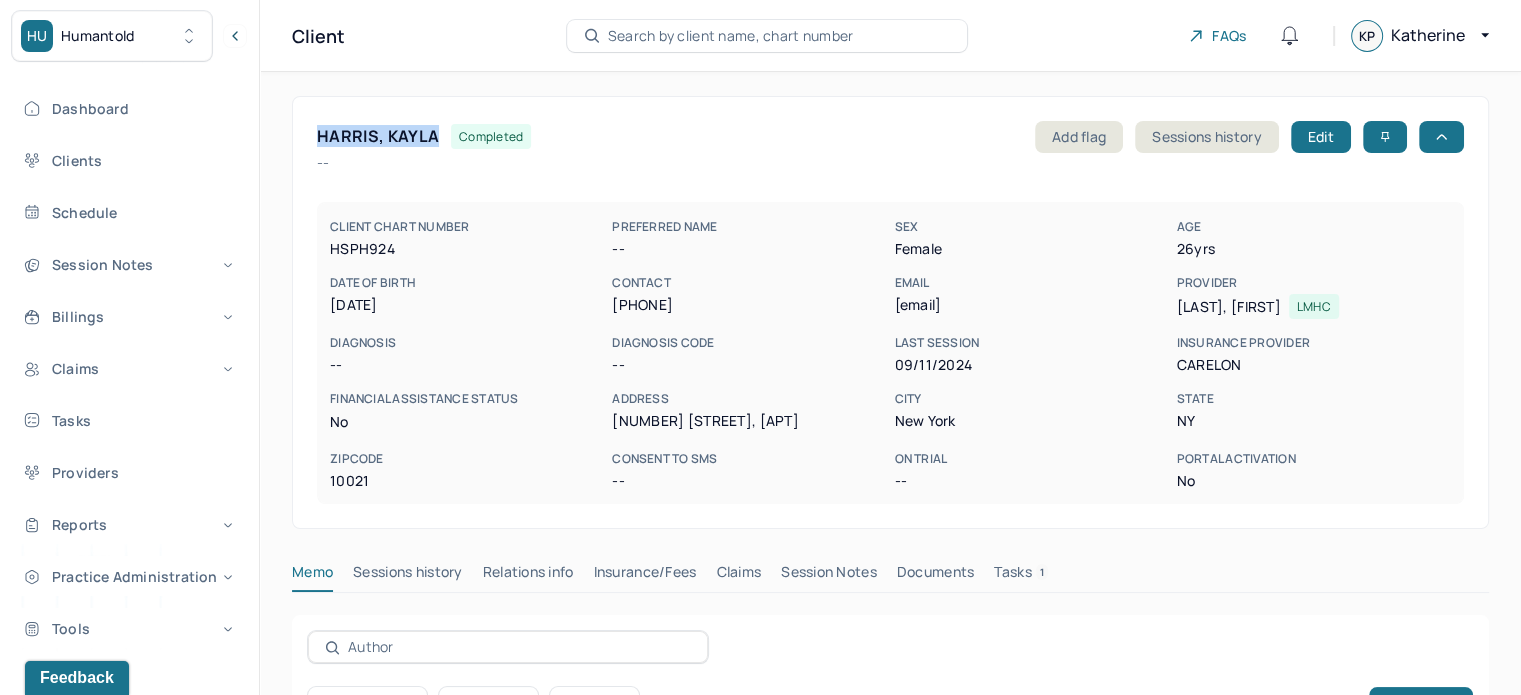 click on "HARRIS, KAYLA" at bounding box center (378, 136) 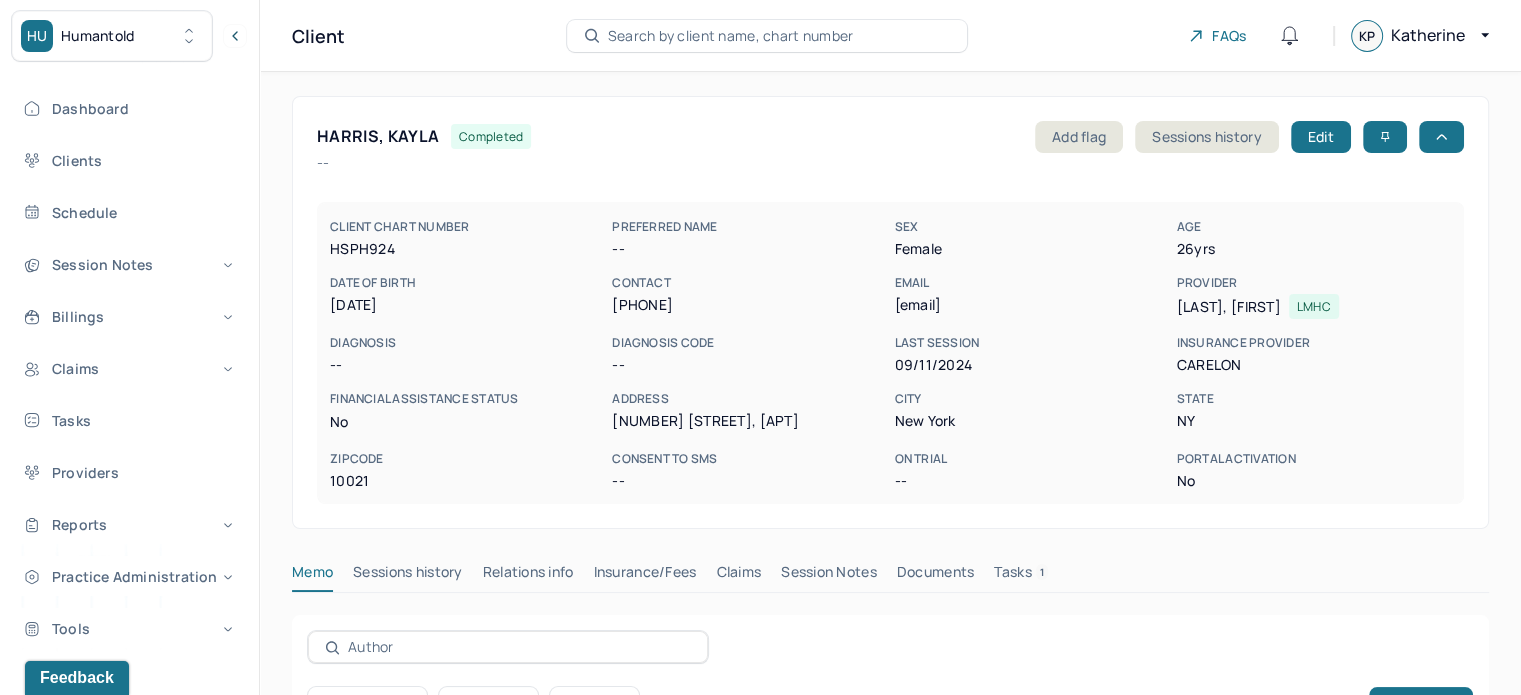 click on "kaayyharris@gmail.com" at bounding box center [1031, 305] 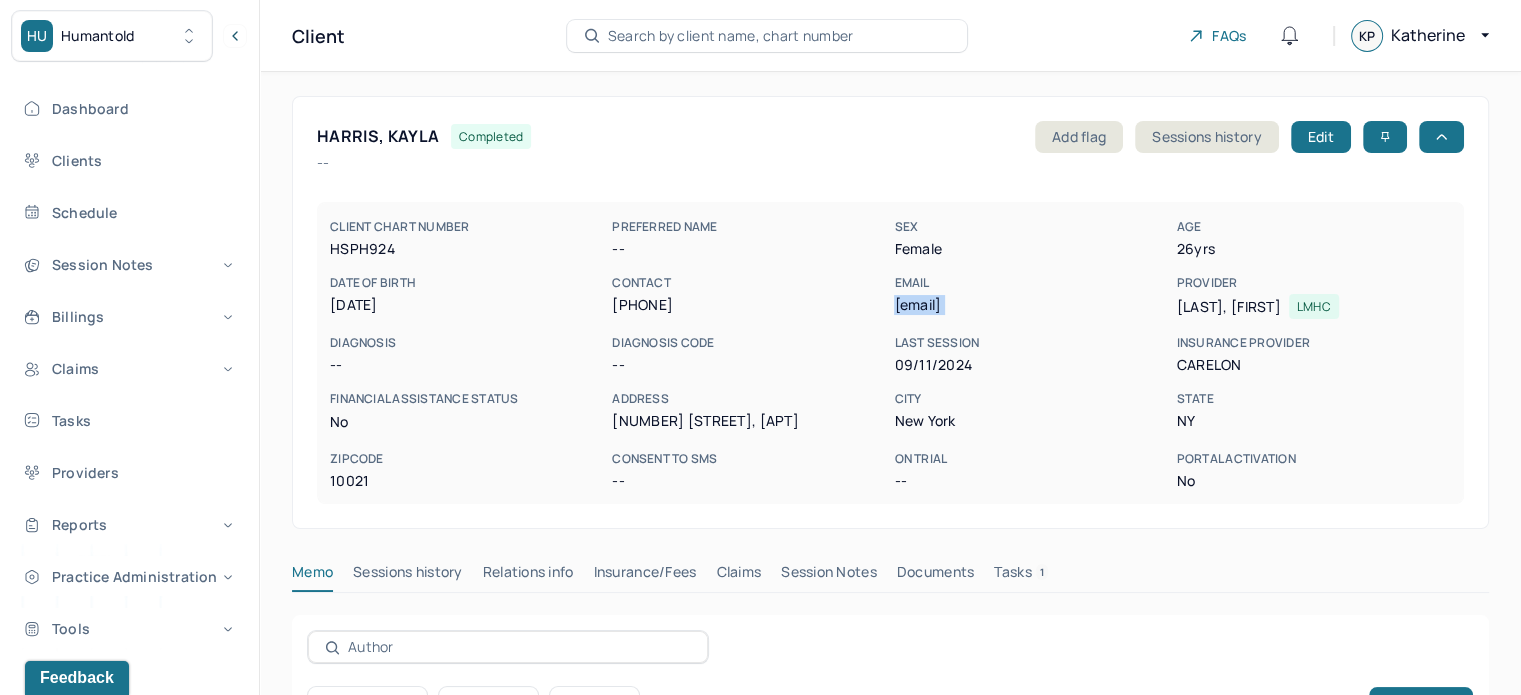 click on "kaayyharris@gmail.com" at bounding box center (1031, 305) 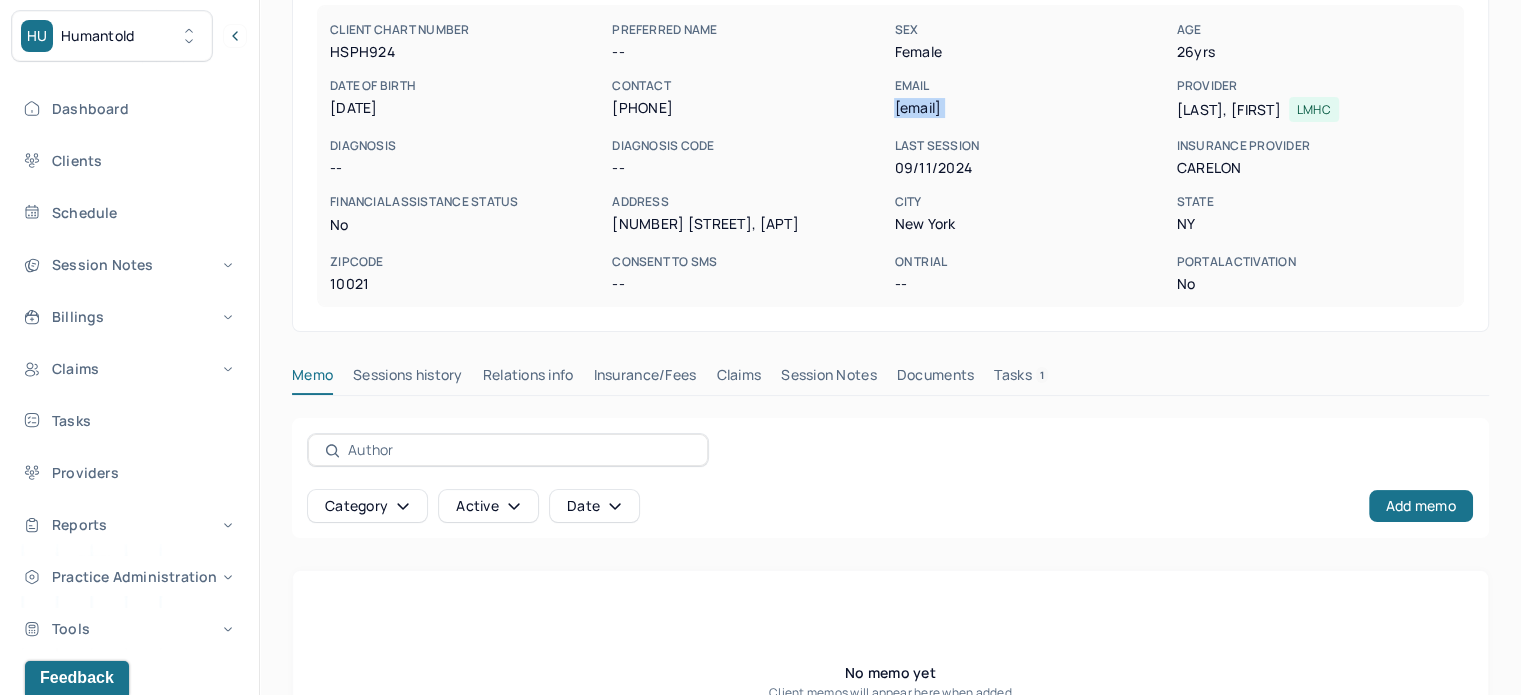 scroll, scrollTop: 360, scrollLeft: 0, axis: vertical 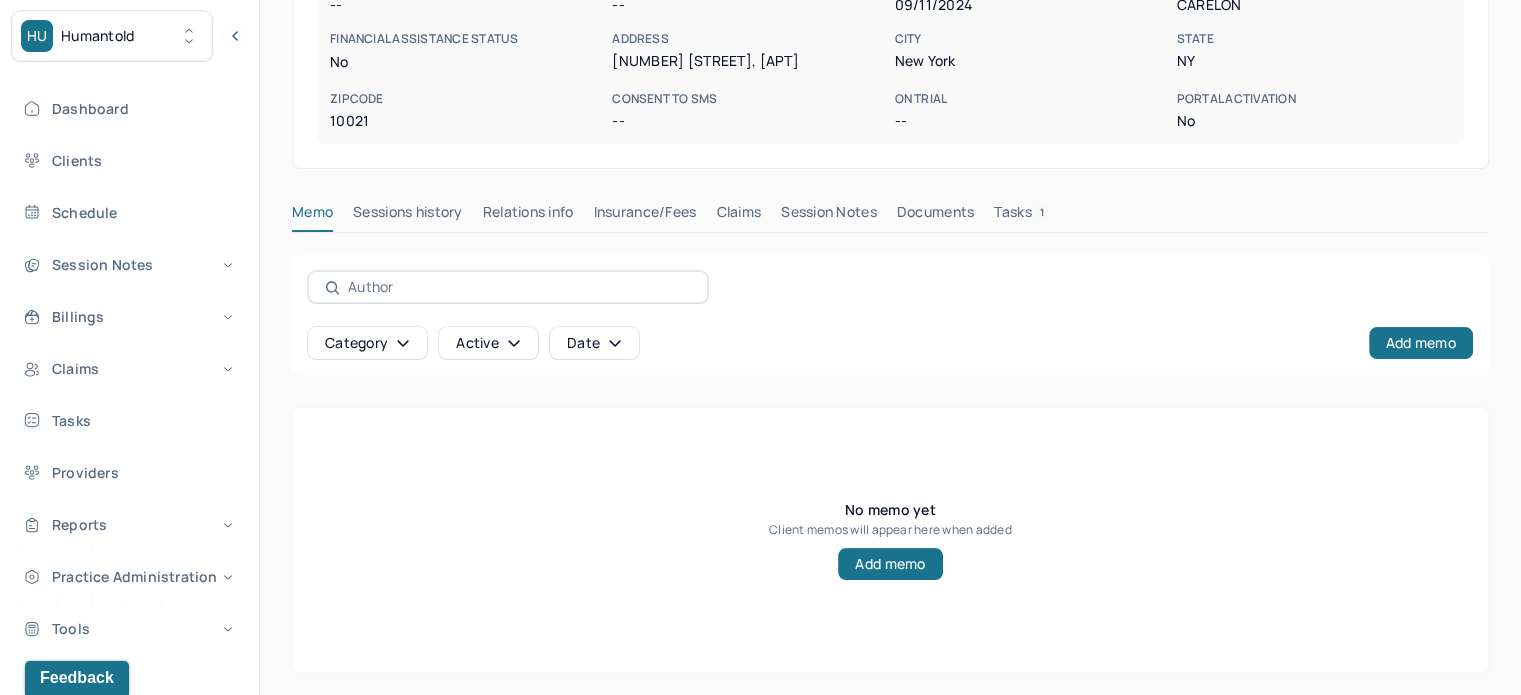 click on "Tasks 1" at bounding box center (1021, 216) 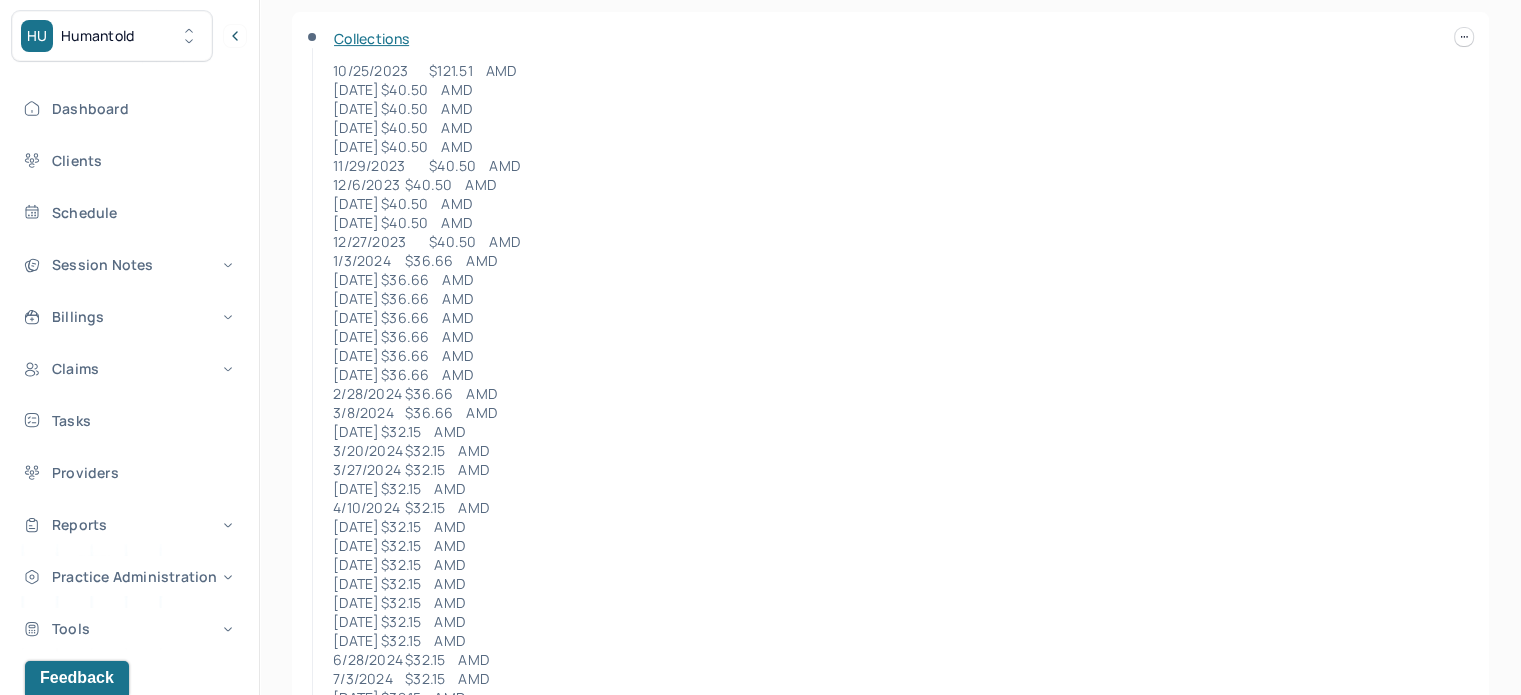 scroll, scrollTop: 360, scrollLeft: 0, axis: vertical 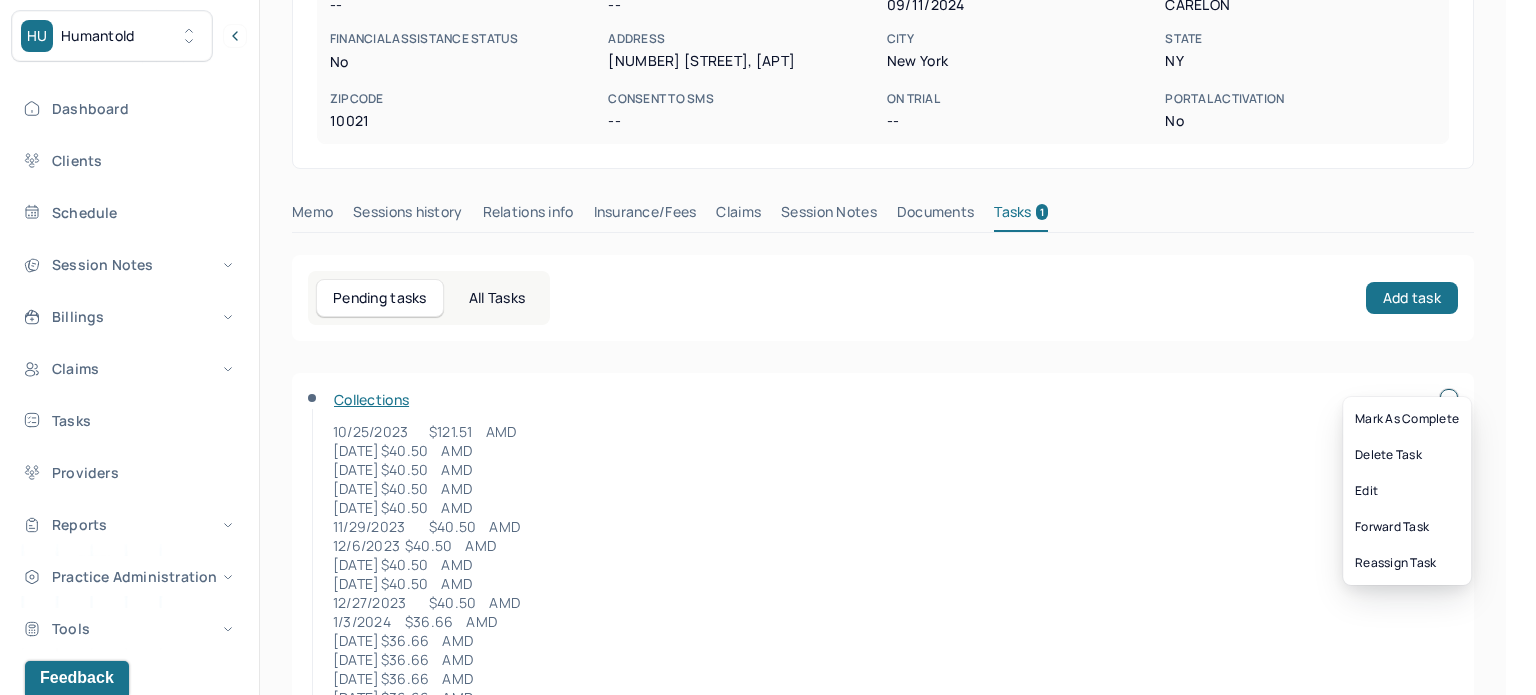 click on "HU Humantold       Dashboard Clients Schedule Session Notes Billings Claims Tasks Providers Reports Practice Administration Tools KP Katherine   Powers clientsupport,biller   Logout Client   Search by client name, chart number     FAQs     KP Katherine HARRIS, KAYLA completed   Add flag     Edit               -- CLIENT CHART NUMBER HSPH924 PREFERRED NAME -- SEX female AGE 26  yrs DATE OF BIRTH 08/27/1998  CONTACT (845) 519-8397 EMAIL kaayyharris@gmail.com PROVIDER DAMIANO, KRISTINA LMHC DIAGNOSIS -- DIAGNOSIS CODE -- LAST SESSION 09/11/2024 insurance provider CARELON FINANCIAL ASSISTANCE STATUS no Address 311 east 72nd st, apt 9E City New York State NY Zipcode 10021 Consent to Sms -- On Trial -- Portal Activation No   Memo     Sessions history     Relations info     Insurance/Fees     Claims     Session Notes     Documents     Tasks 1     Pending tasks     All Tasks     Add task     Collections   10/25/2023	$121.51    AMD 10/31/2023	$40.50    AMD 11/8/2023	$40.50    AMD T      $1426.80" at bounding box center (753, 465) 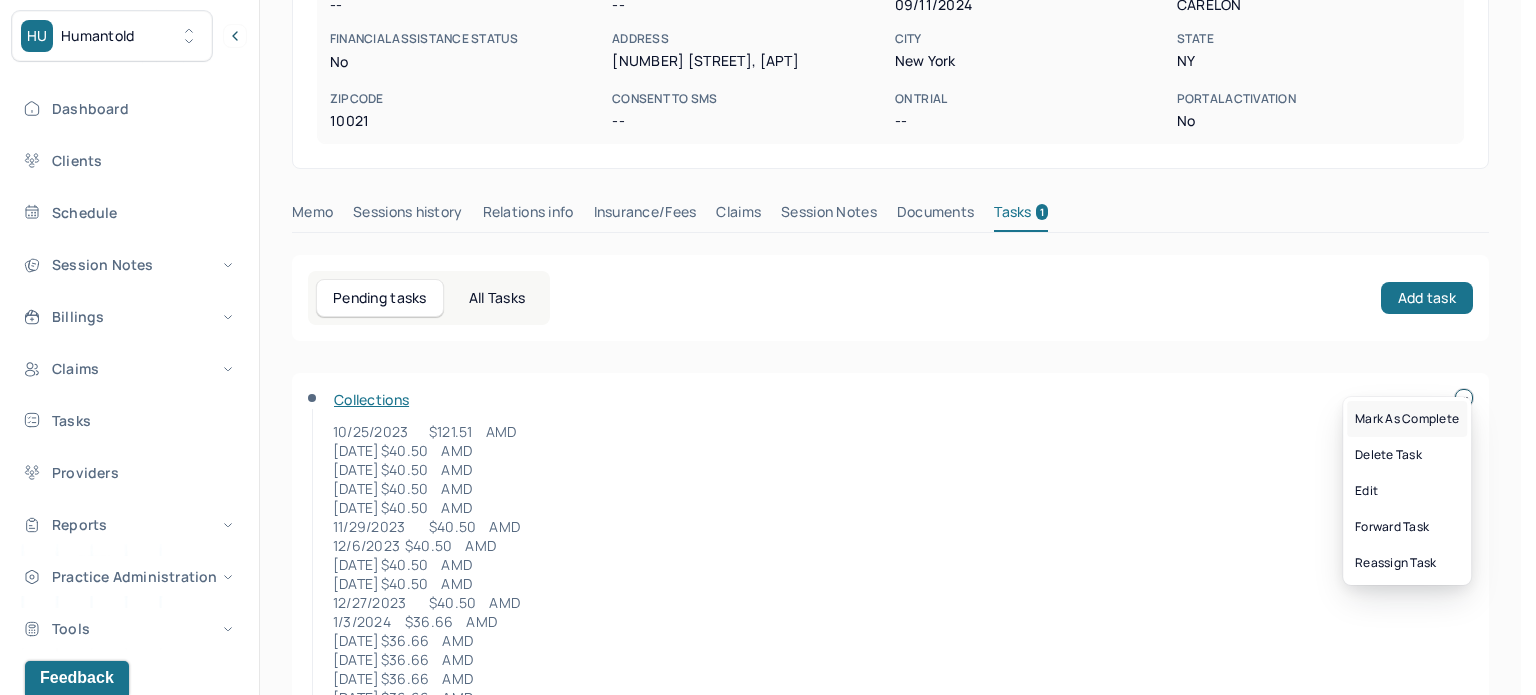 click on "Mark as complete" at bounding box center (1407, 419) 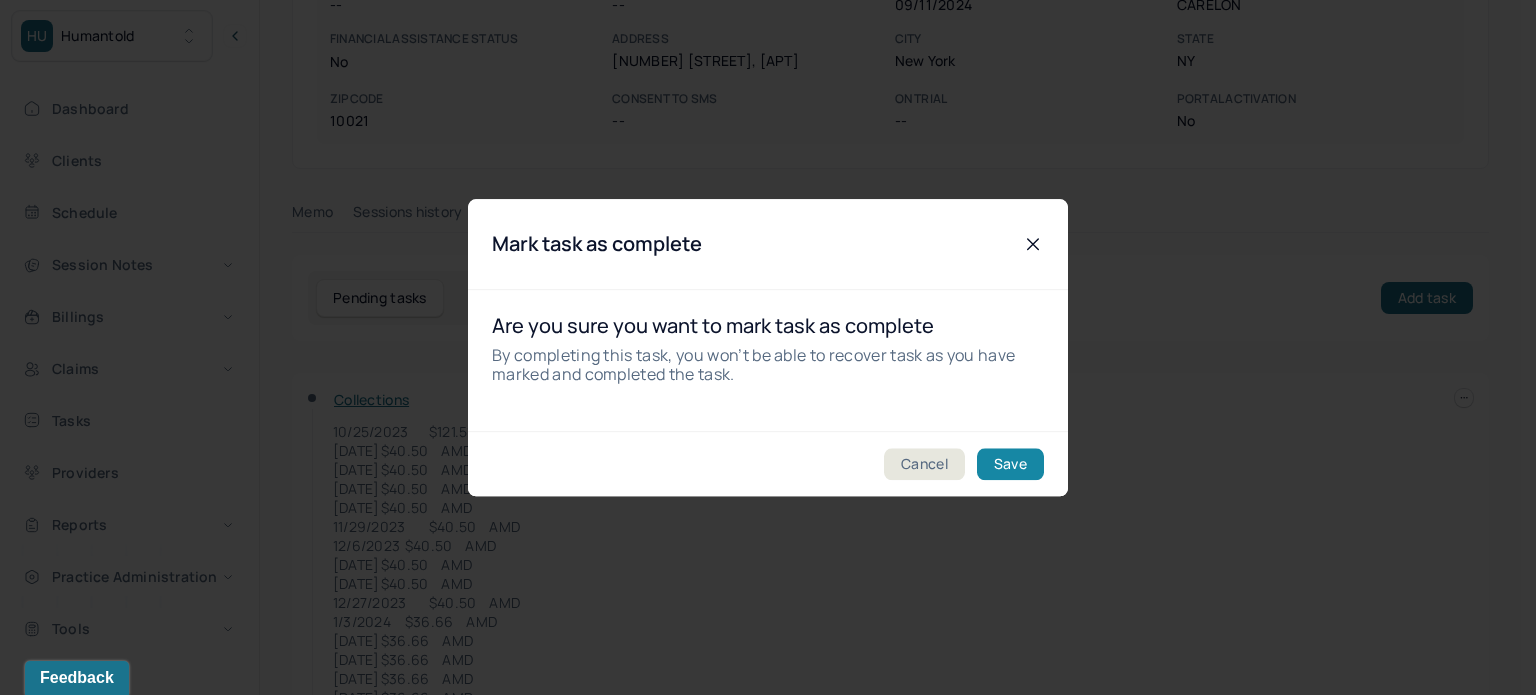 click on "Save" at bounding box center [1010, 464] 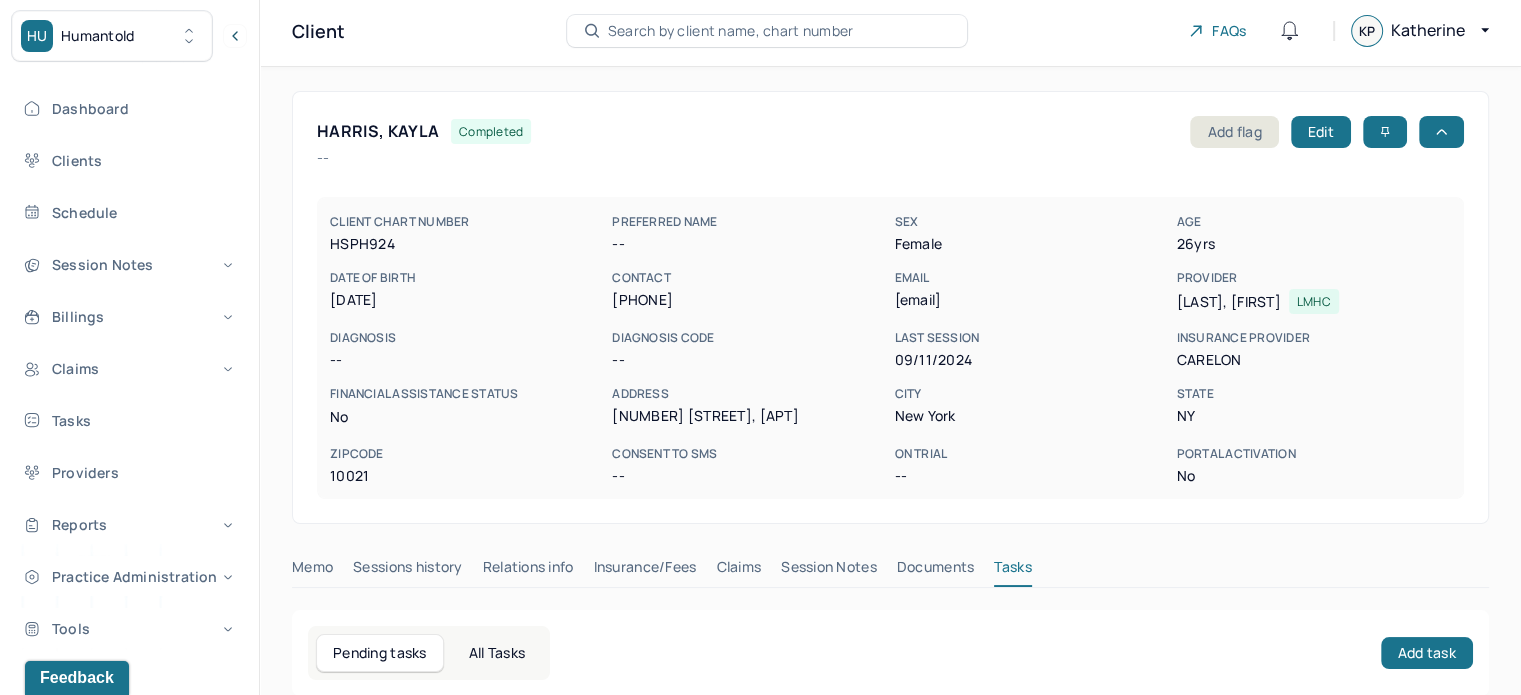 scroll, scrollTop: 180, scrollLeft: 0, axis: vertical 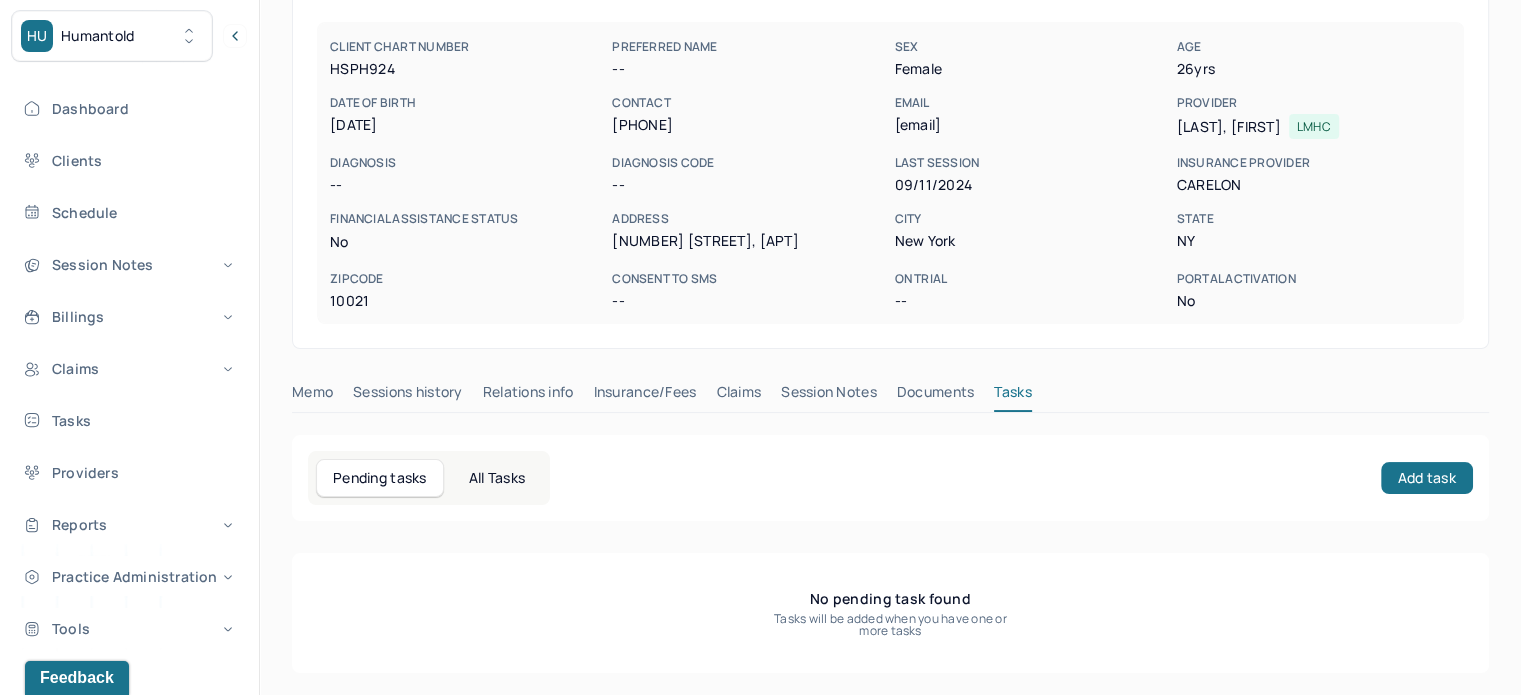click on "Claims" at bounding box center (738, 396) 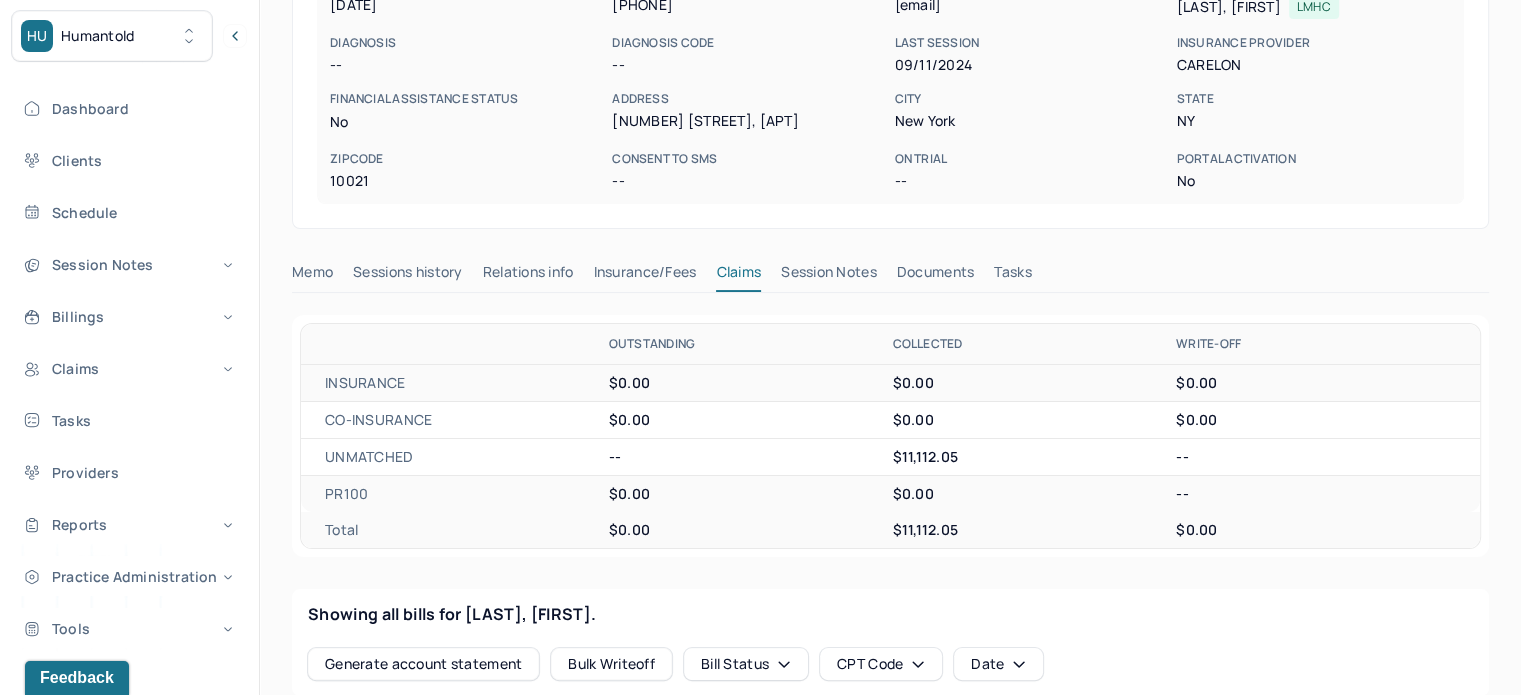 scroll, scrollTop: 0, scrollLeft: 0, axis: both 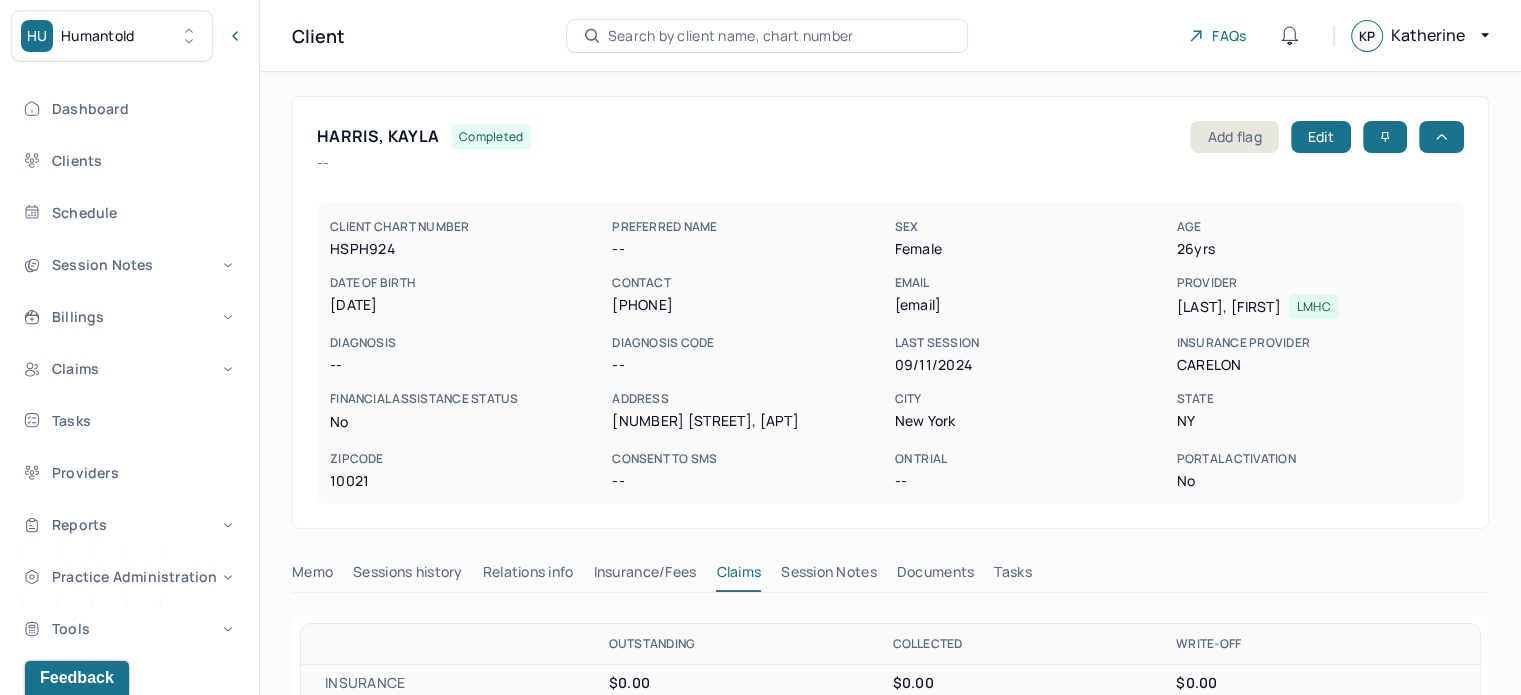 click on "Memo     Sessions history     Relations info     Insurance/Fees     Claims     Session Notes     Documents     Tasks" at bounding box center (890, 577) 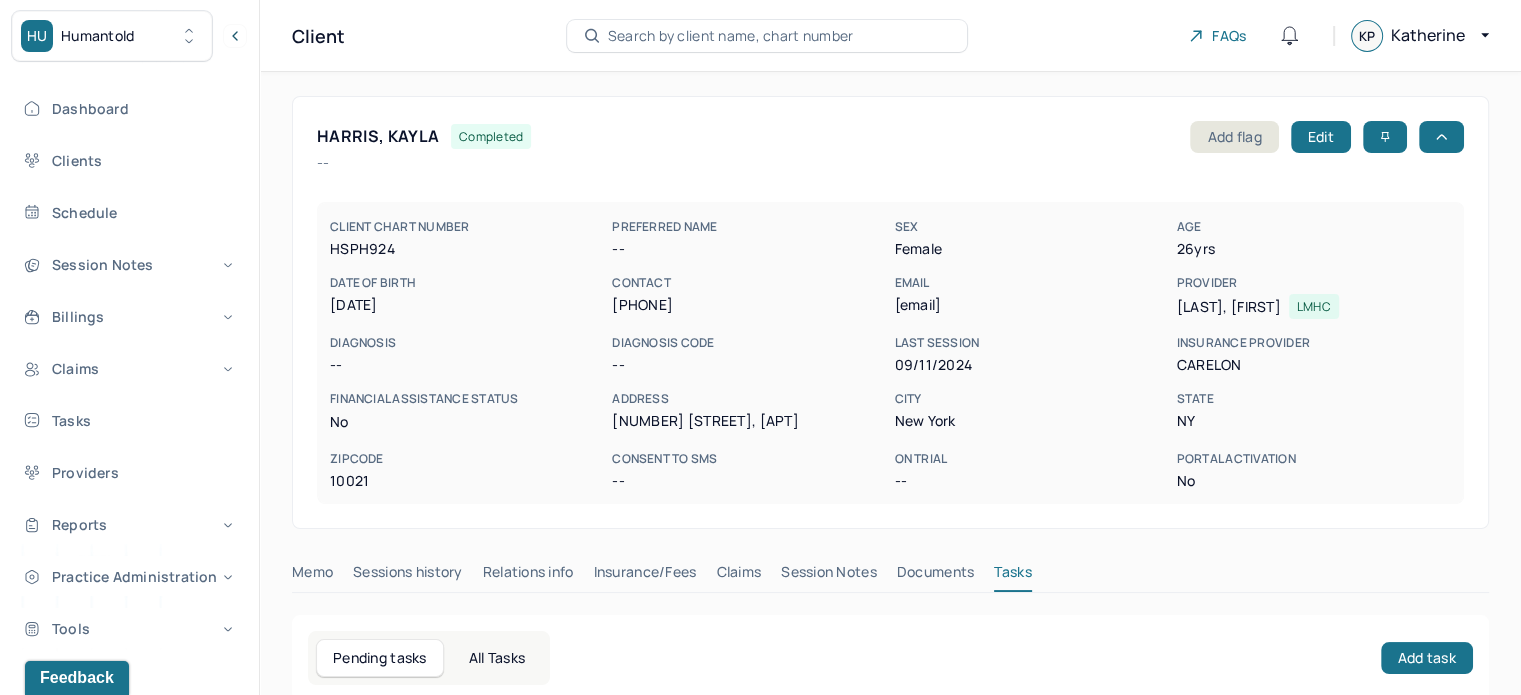 scroll, scrollTop: 180, scrollLeft: 0, axis: vertical 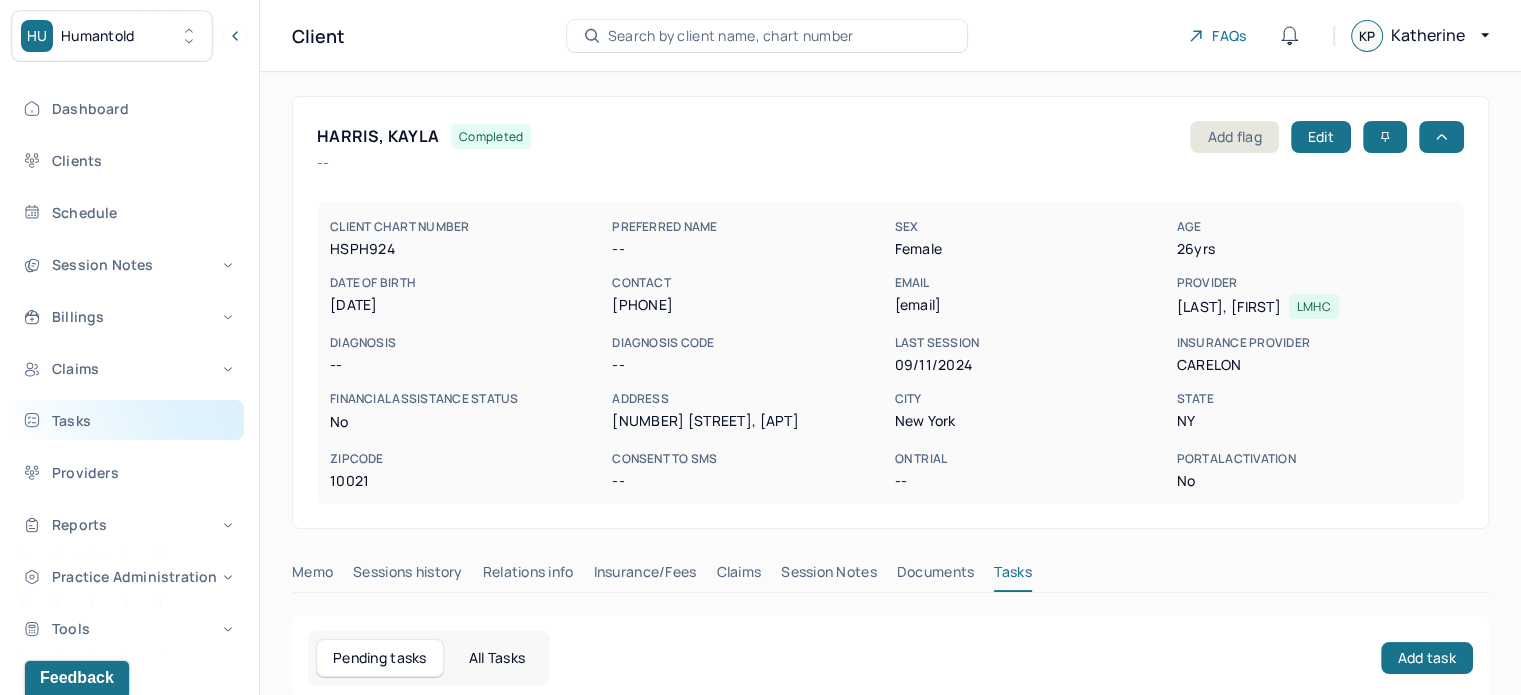 click on "Tasks" at bounding box center (128, 420) 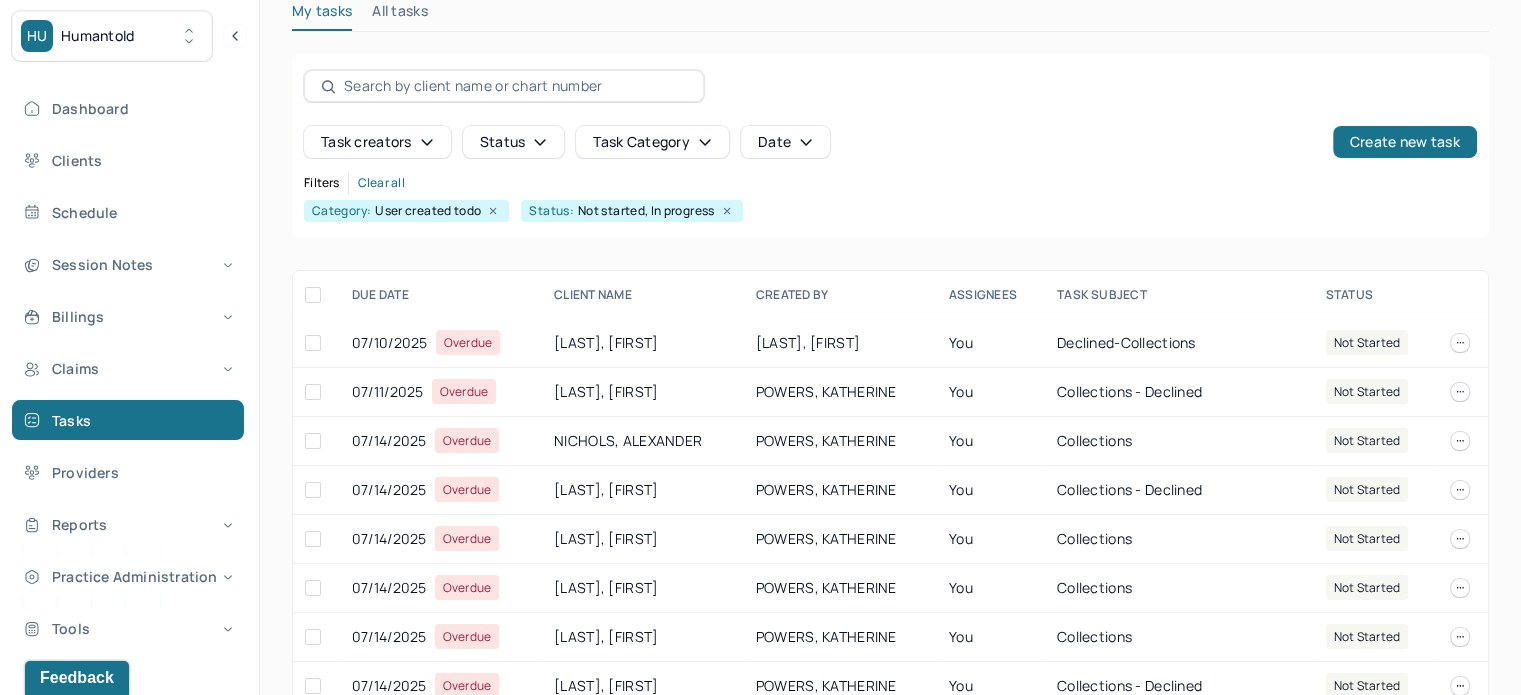 scroll, scrollTop: 249, scrollLeft: 0, axis: vertical 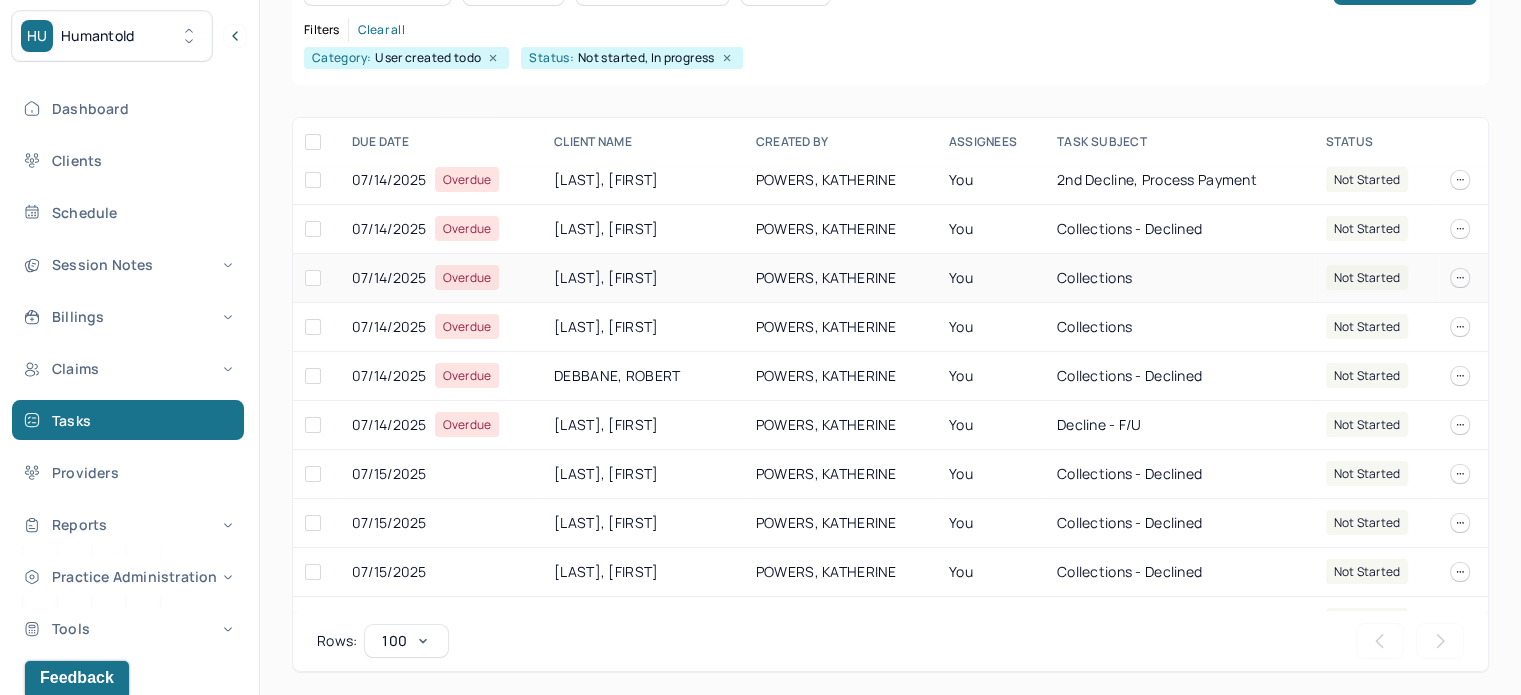 click on "KRINSKY, CLIFFORD" at bounding box center [643, 278] 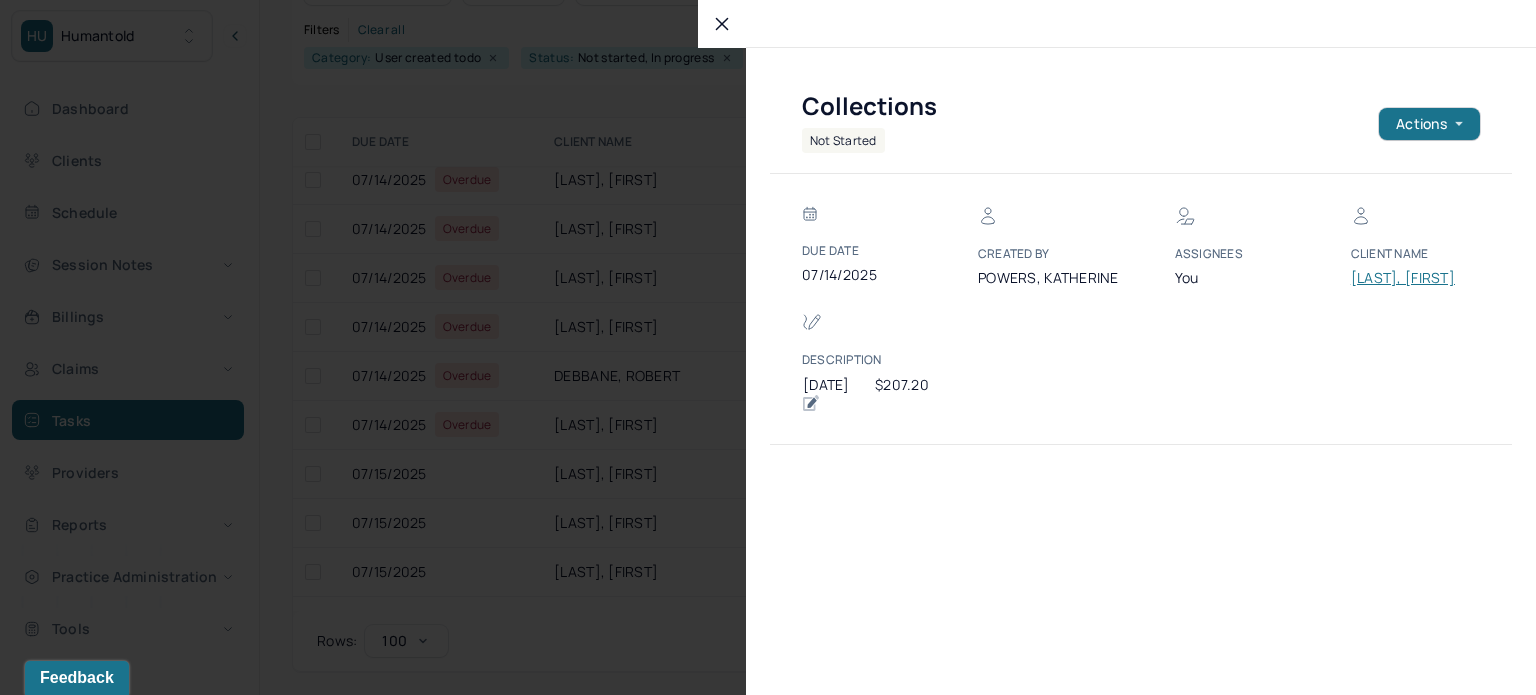 click on "KRINSKY, CLIFFORD" at bounding box center (1411, 278) 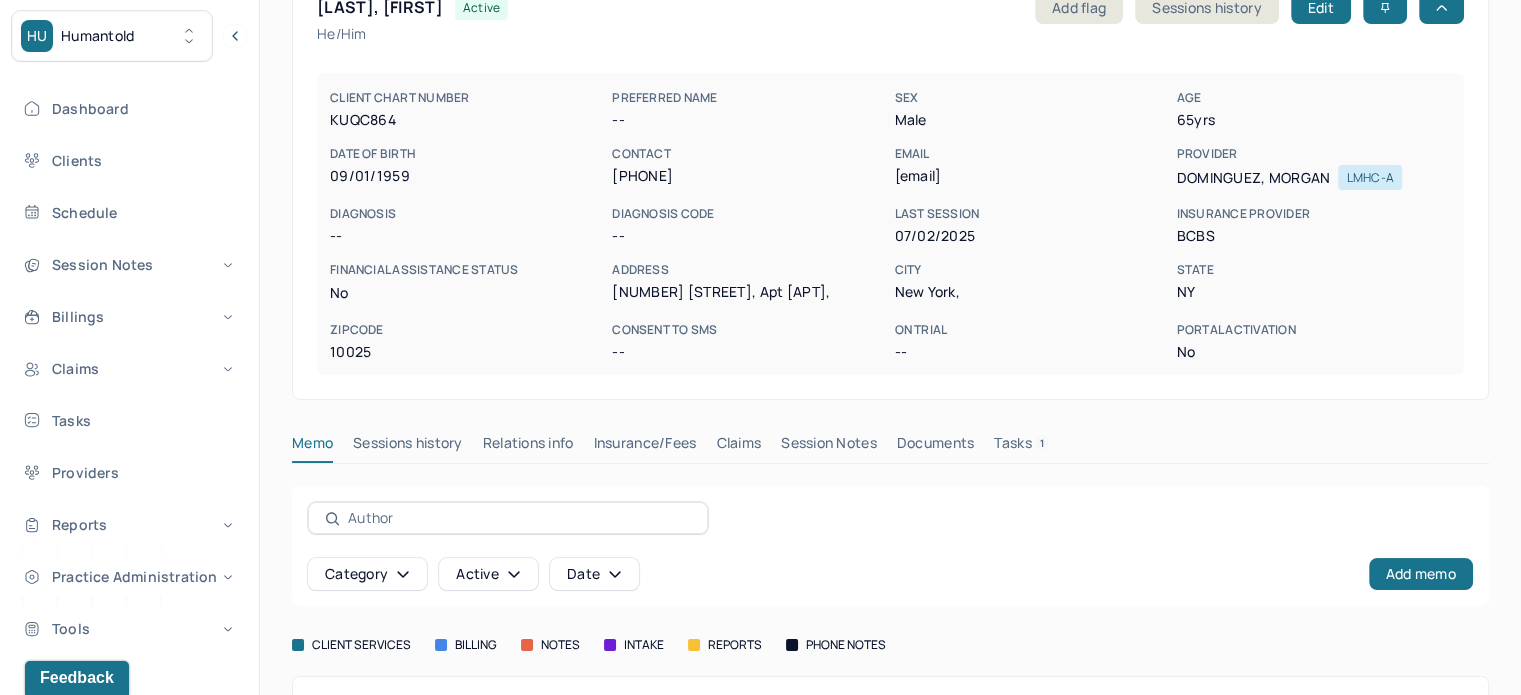 scroll, scrollTop: 0, scrollLeft: 0, axis: both 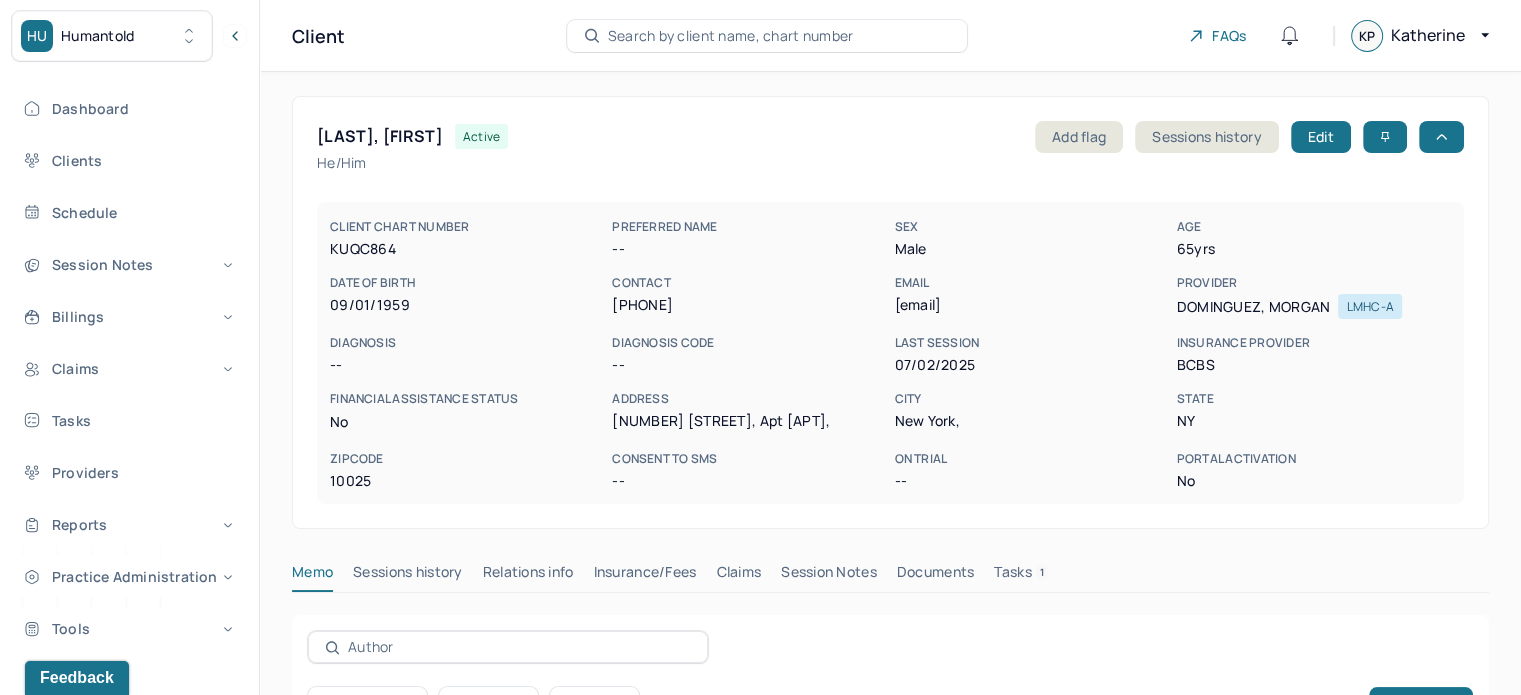 click on "KRINSKY, CLIFFORD" at bounding box center [380, 136] 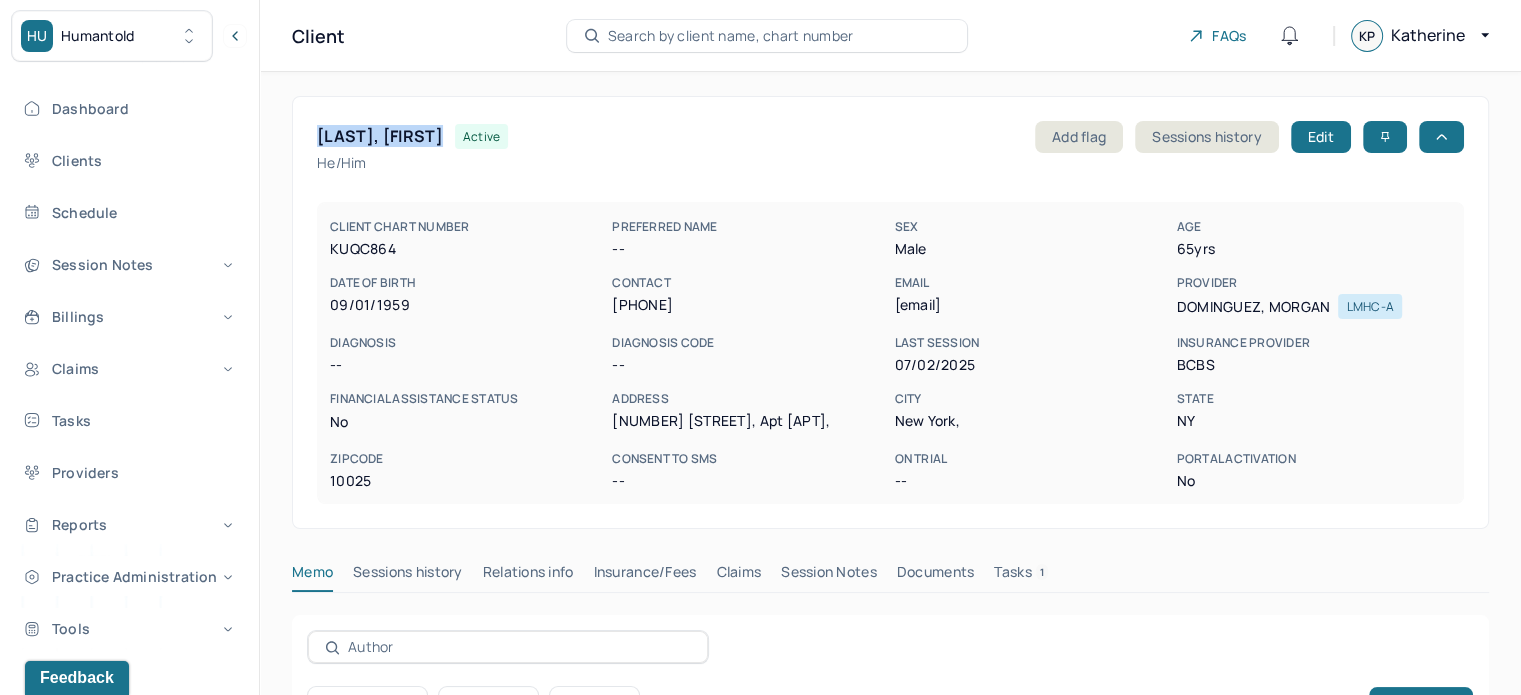 click on "KRINSKY, CLIFFORD" at bounding box center [380, 136] 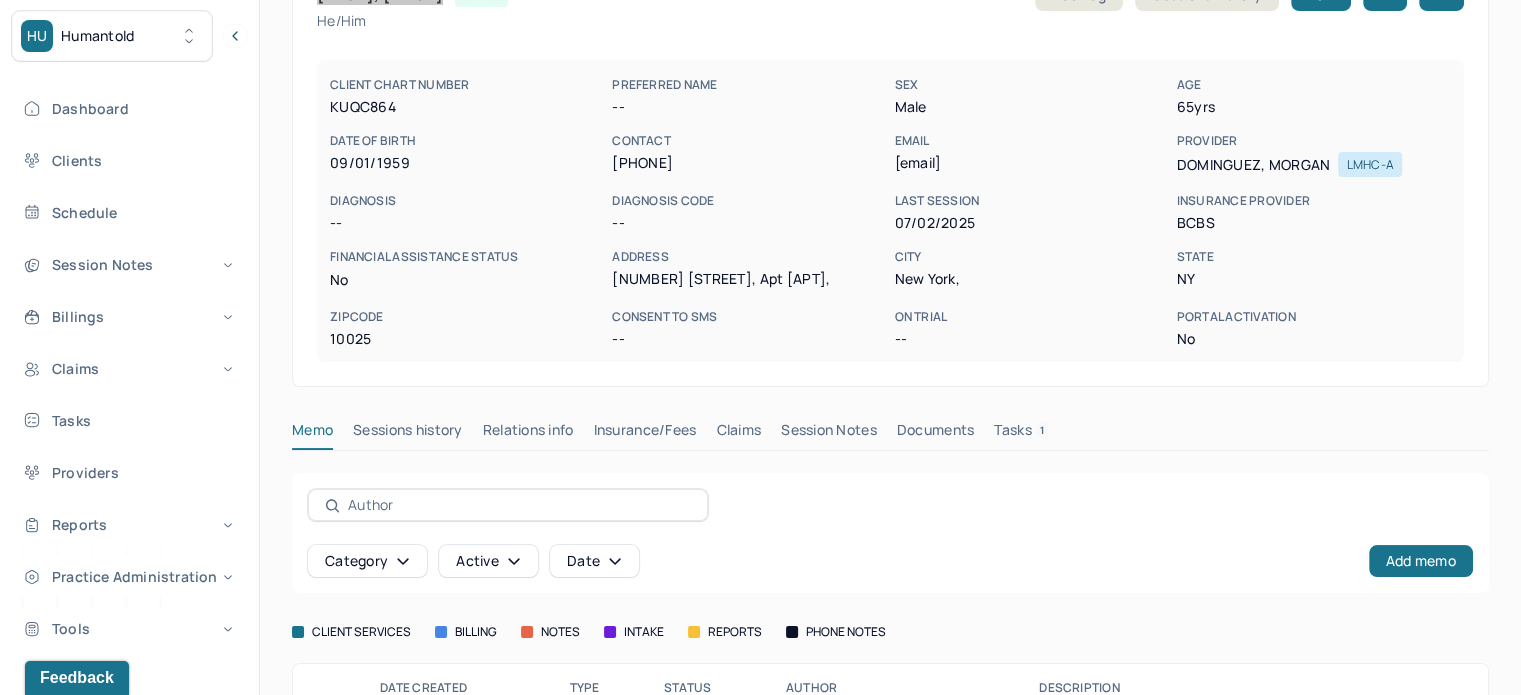 scroll, scrollTop: 227, scrollLeft: 0, axis: vertical 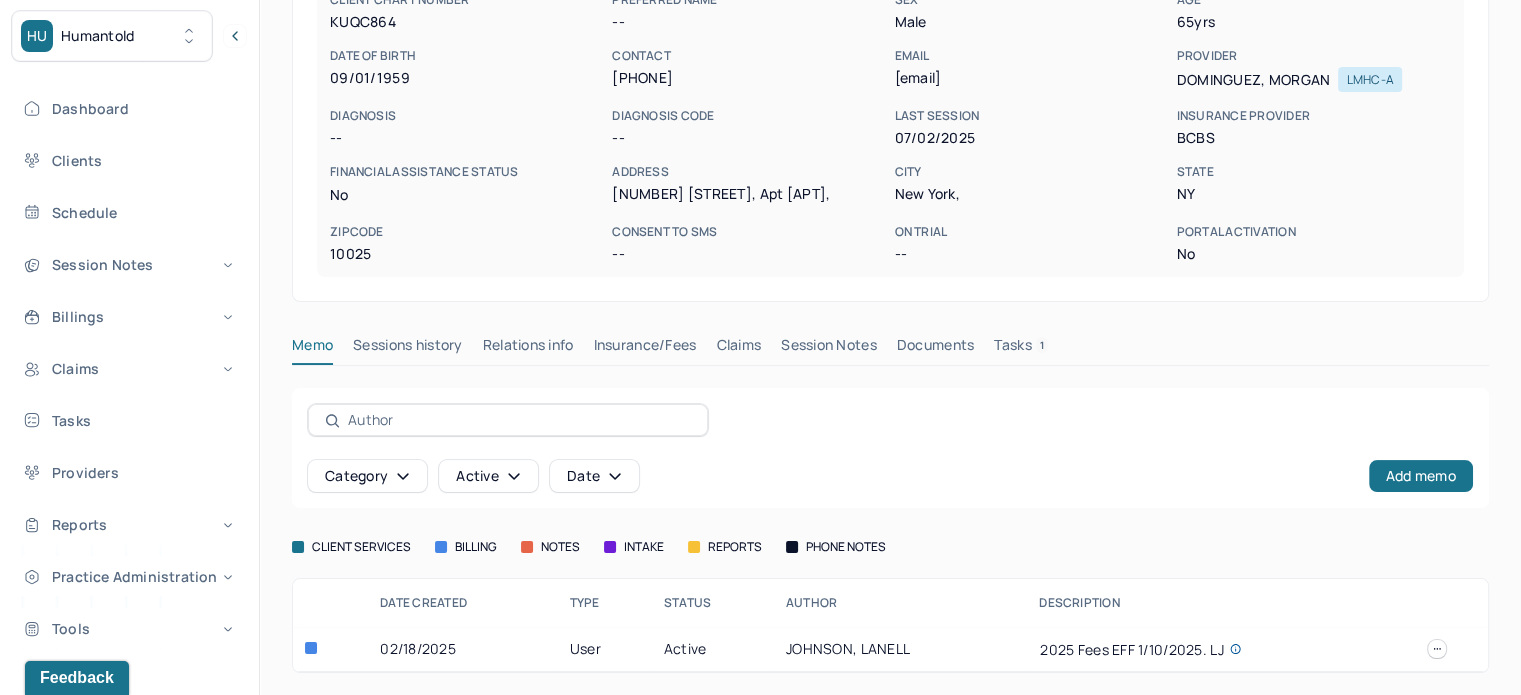 click on "Claims" at bounding box center (738, 349) 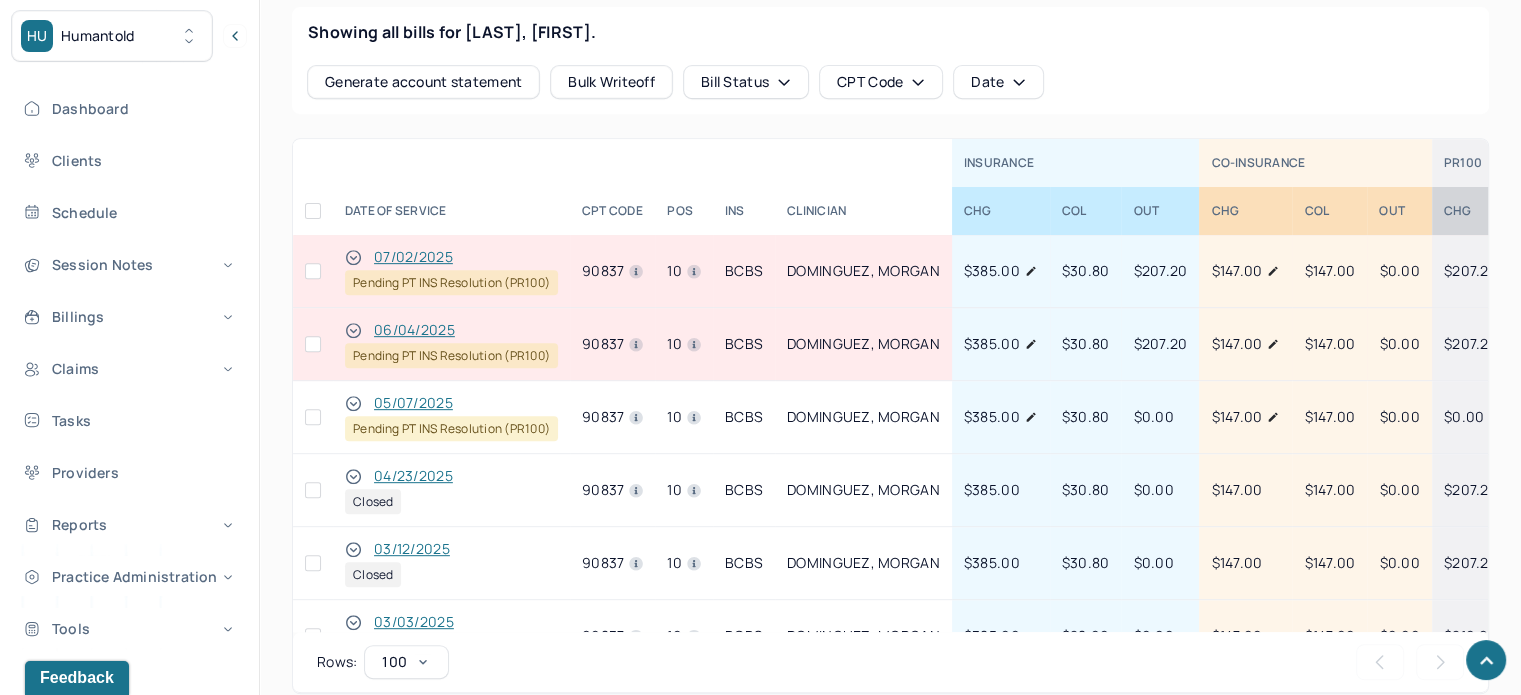 scroll, scrollTop: 900, scrollLeft: 0, axis: vertical 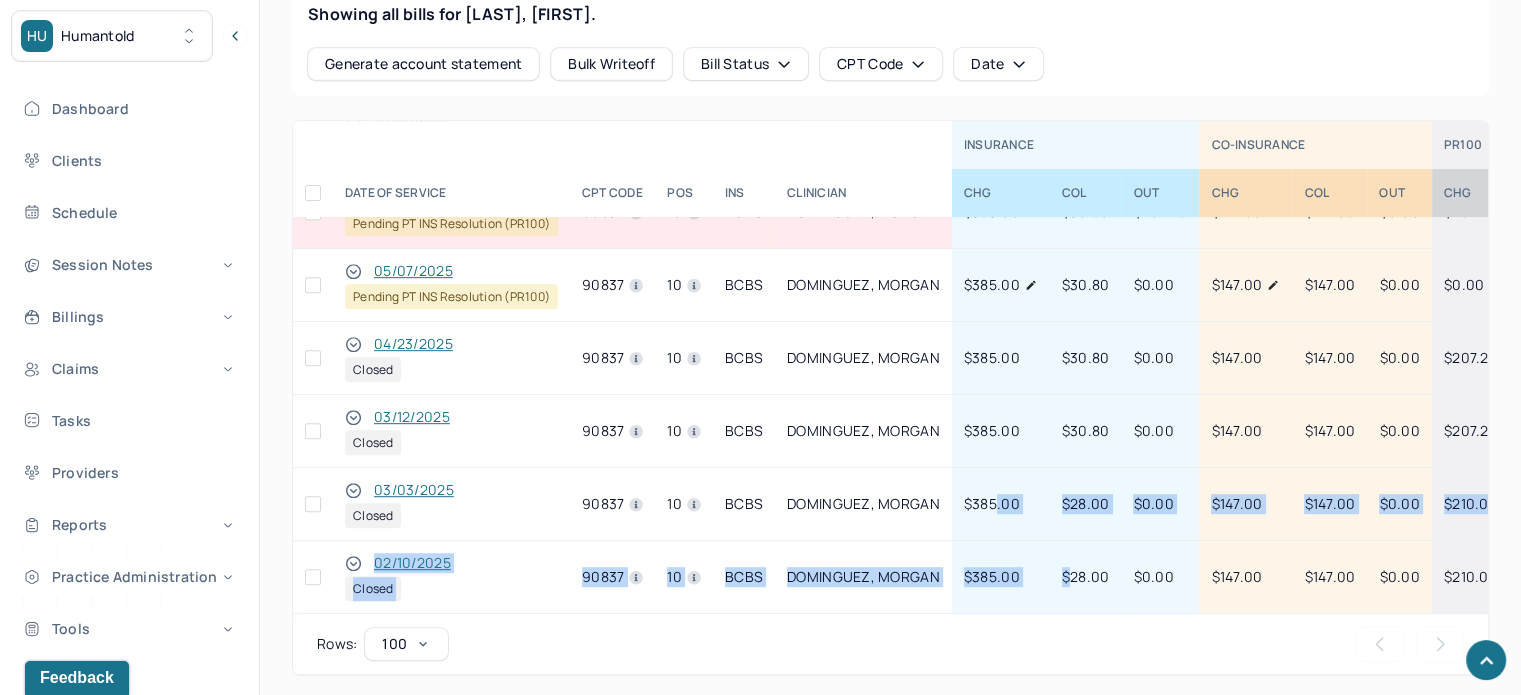 drag, startPoint x: 991, startPoint y: 587, endPoint x: 1068, endPoint y: 591, distance: 77.10383 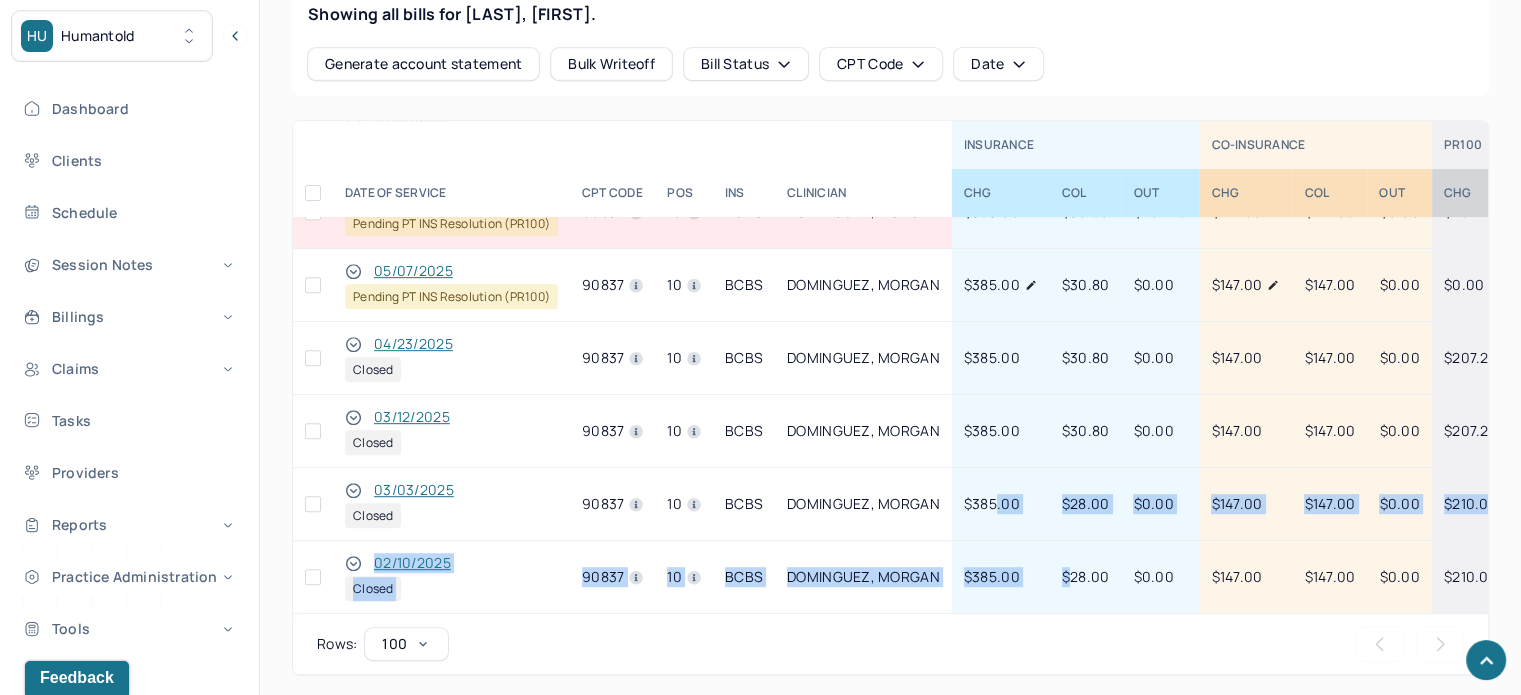 scroll, scrollTop: 27, scrollLeft: 0, axis: vertical 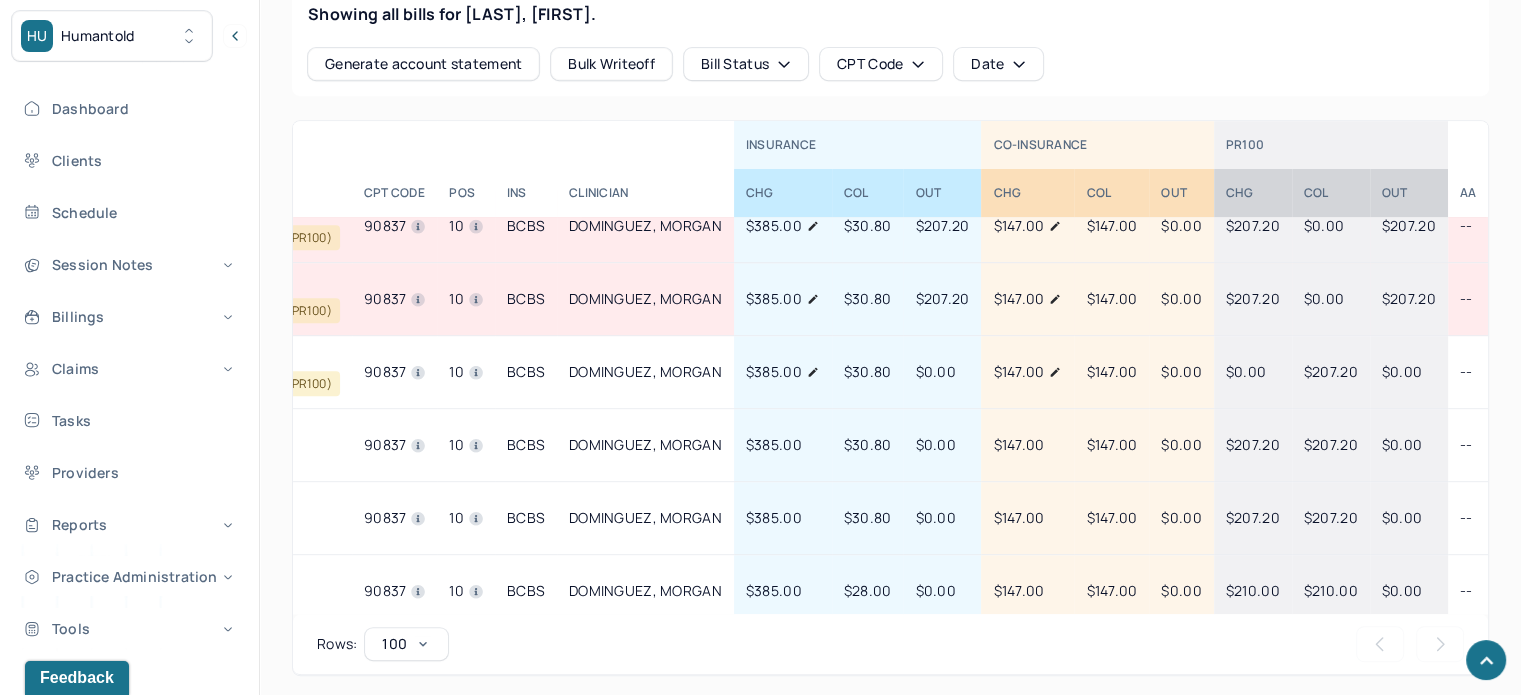 click on "$207.20" at bounding box center [1331, 372] 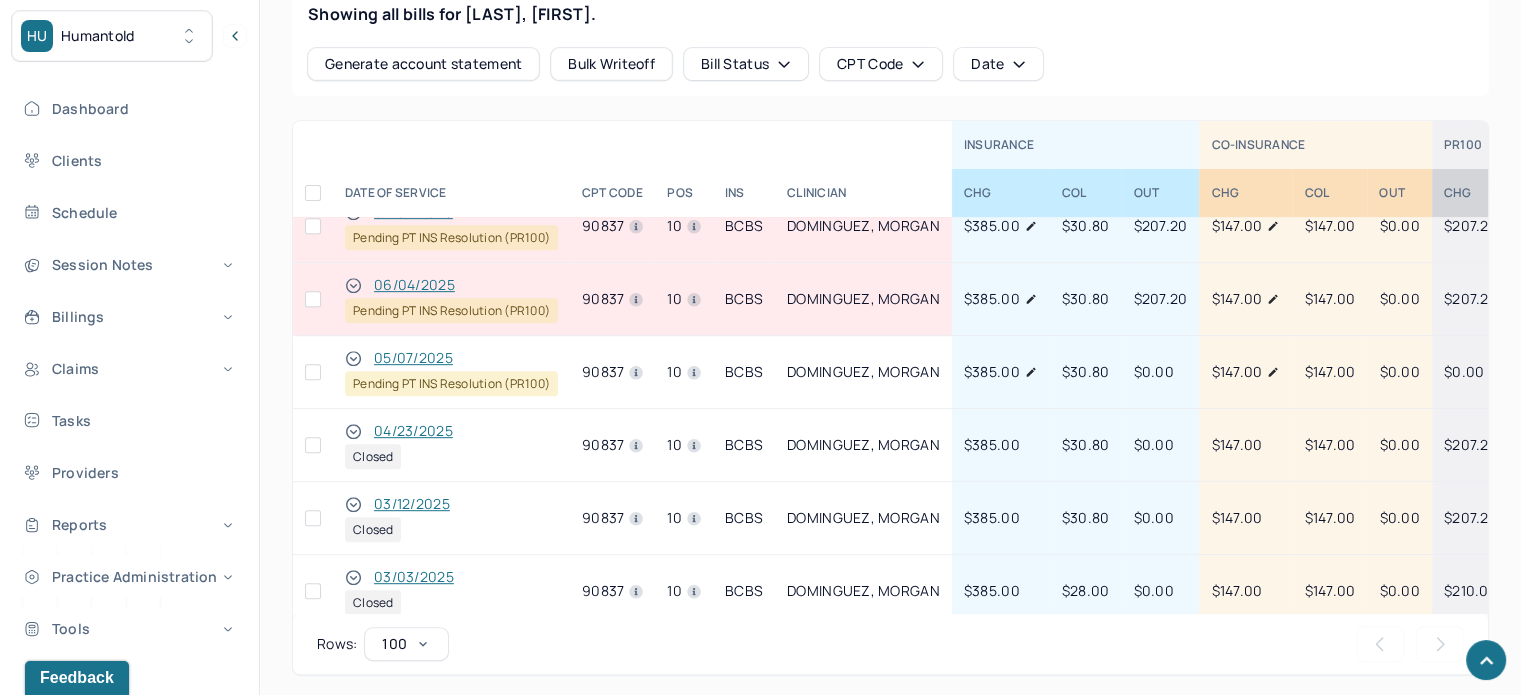 click 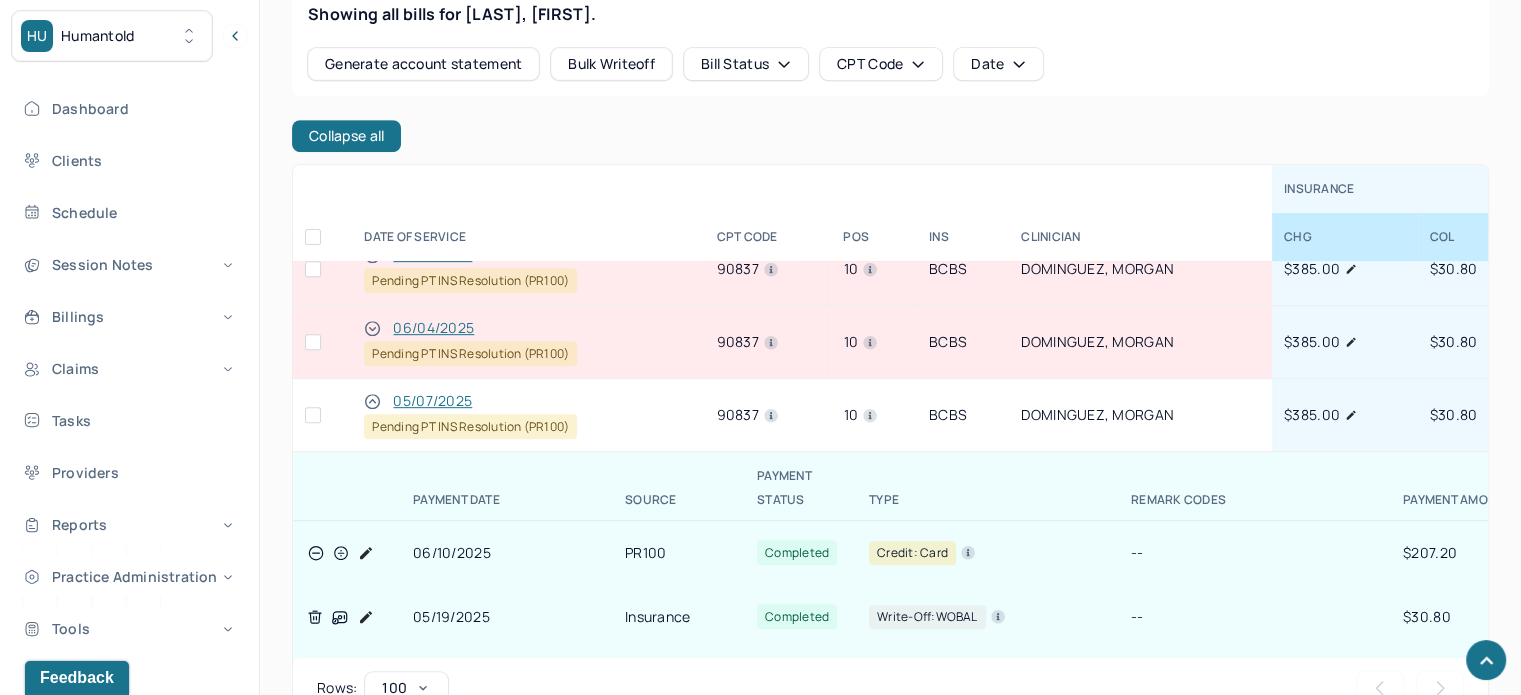 scroll, scrollTop: 27, scrollLeft: 0, axis: vertical 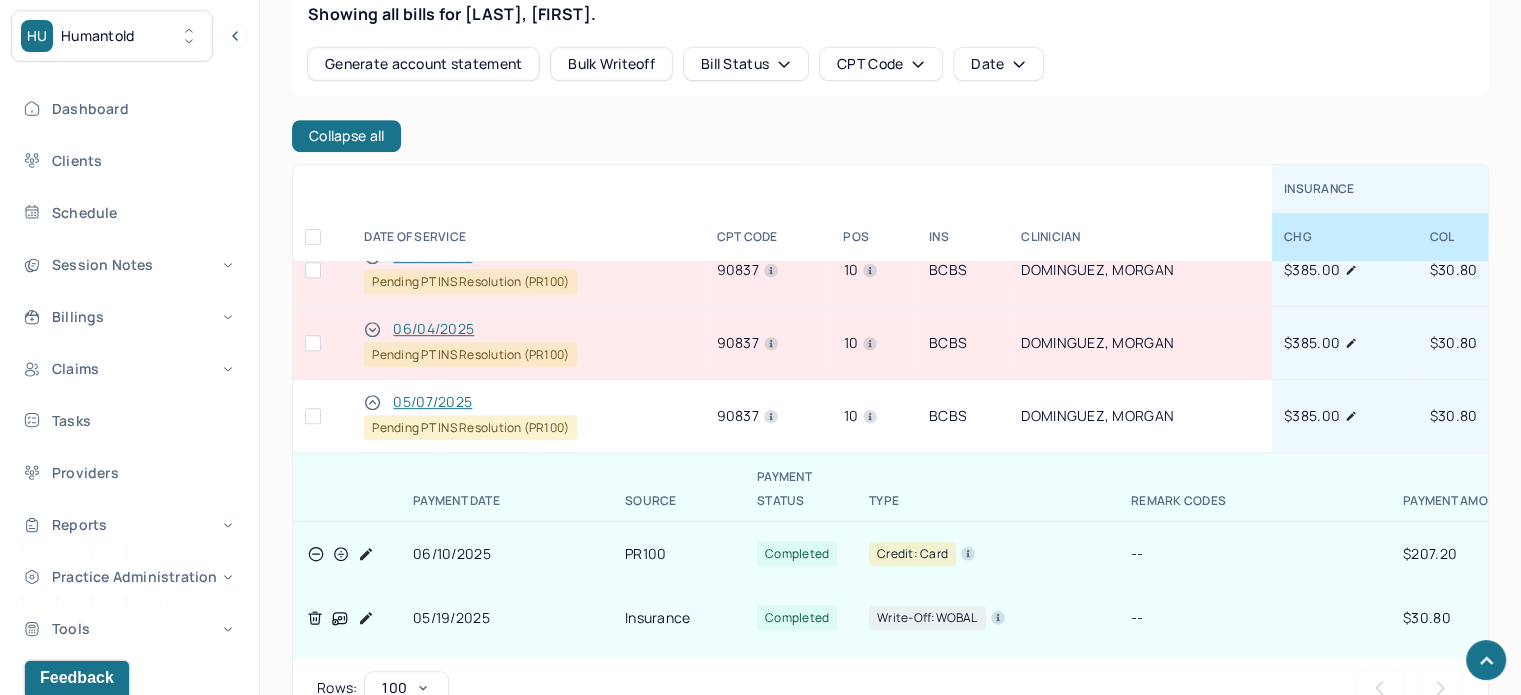click 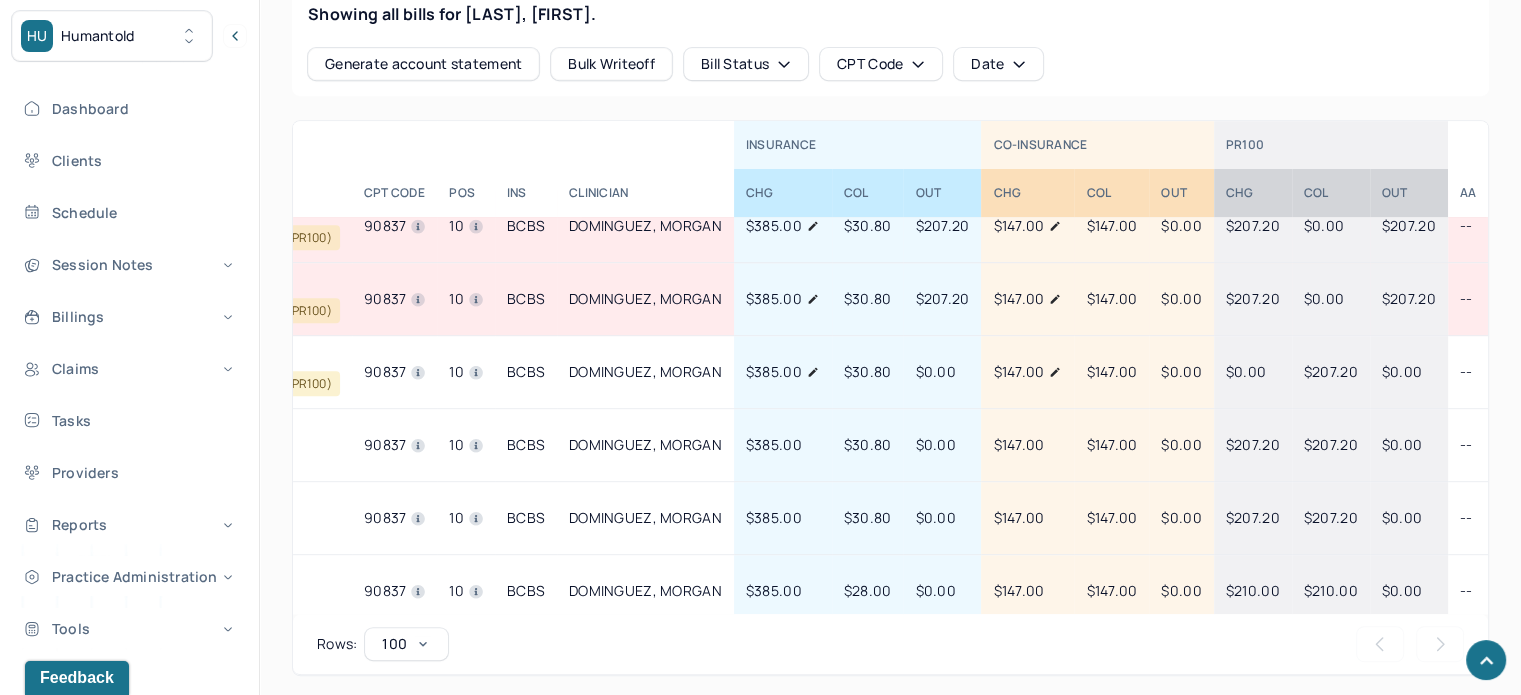 scroll, scrollTop: 27, scrollLeft: 0, axis: vertical 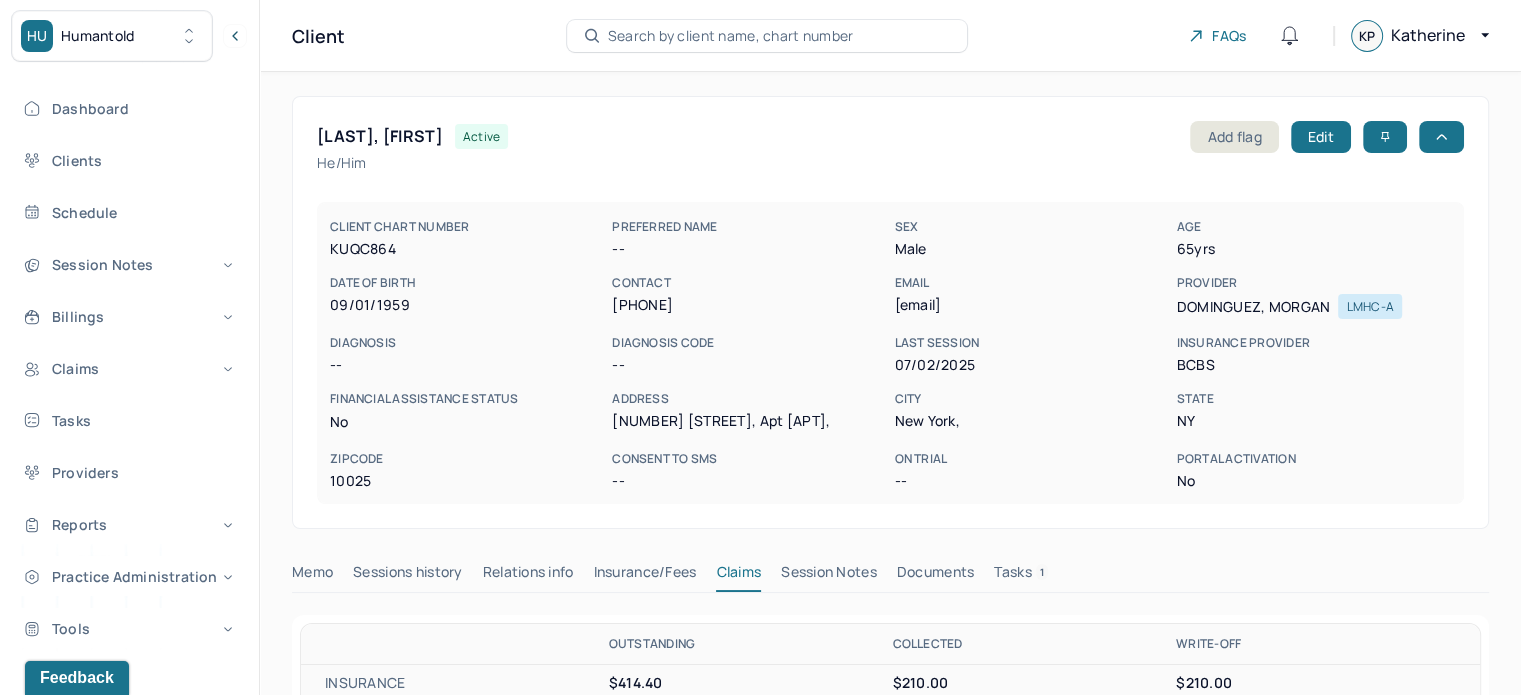 click on "KUQC864" at bounding box center (467, 249) 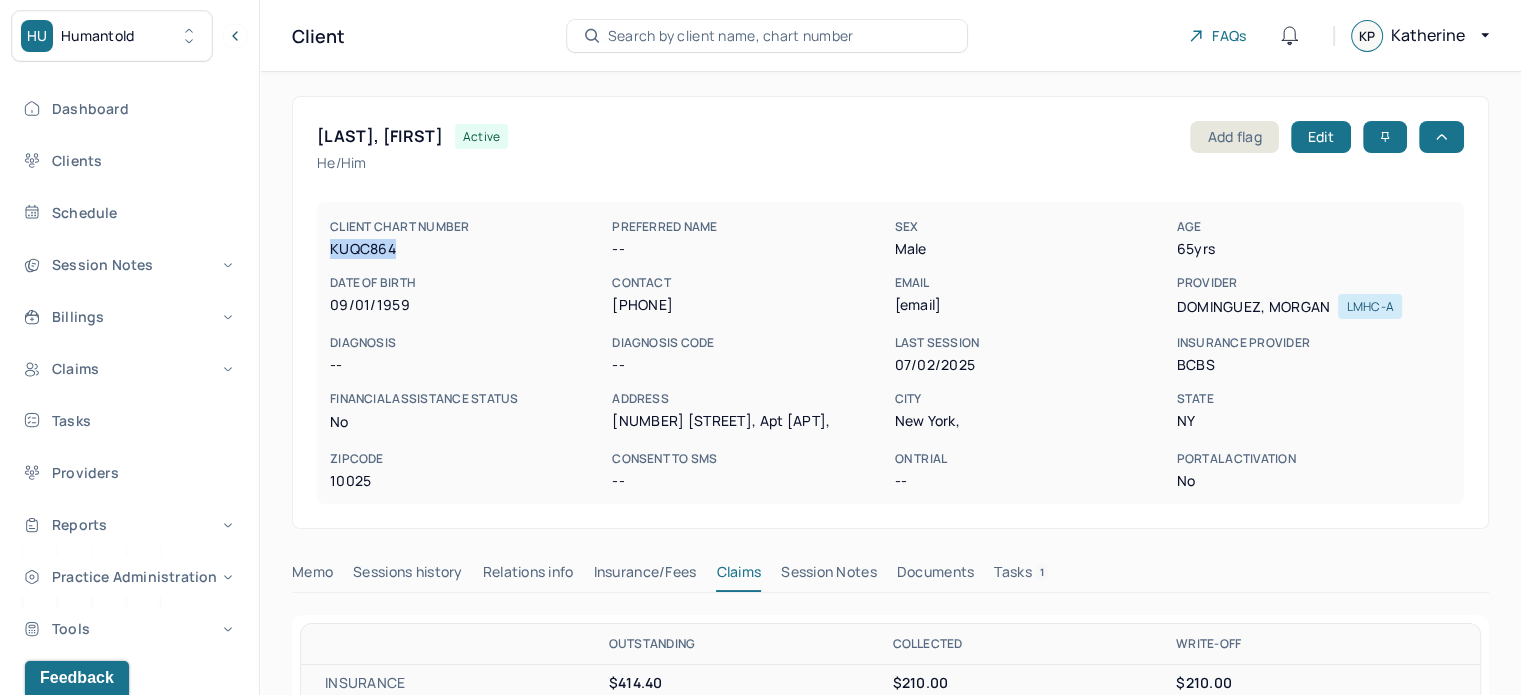click on "KUQC864" at bounding box center [467, 249] 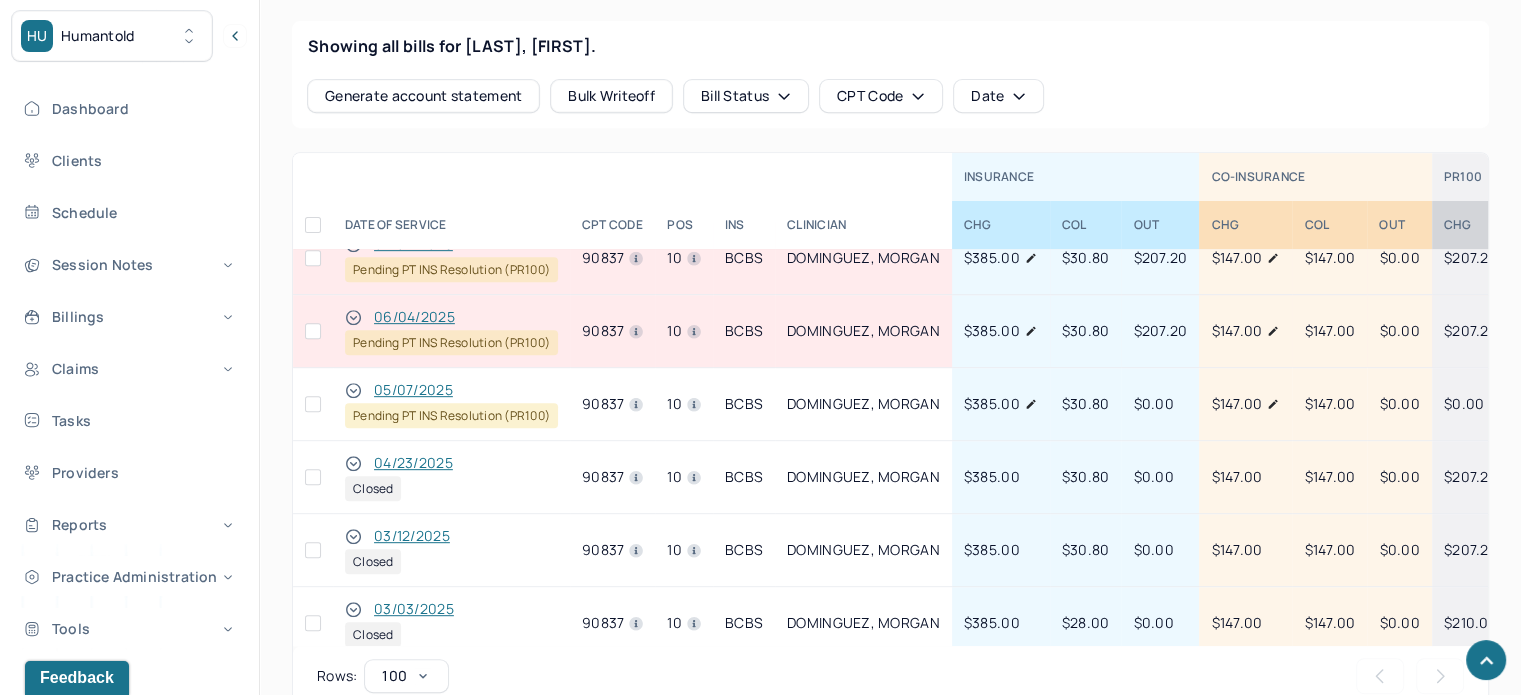 scroll, scrollTop: 900, scrollLeft: 0, axis: vertical 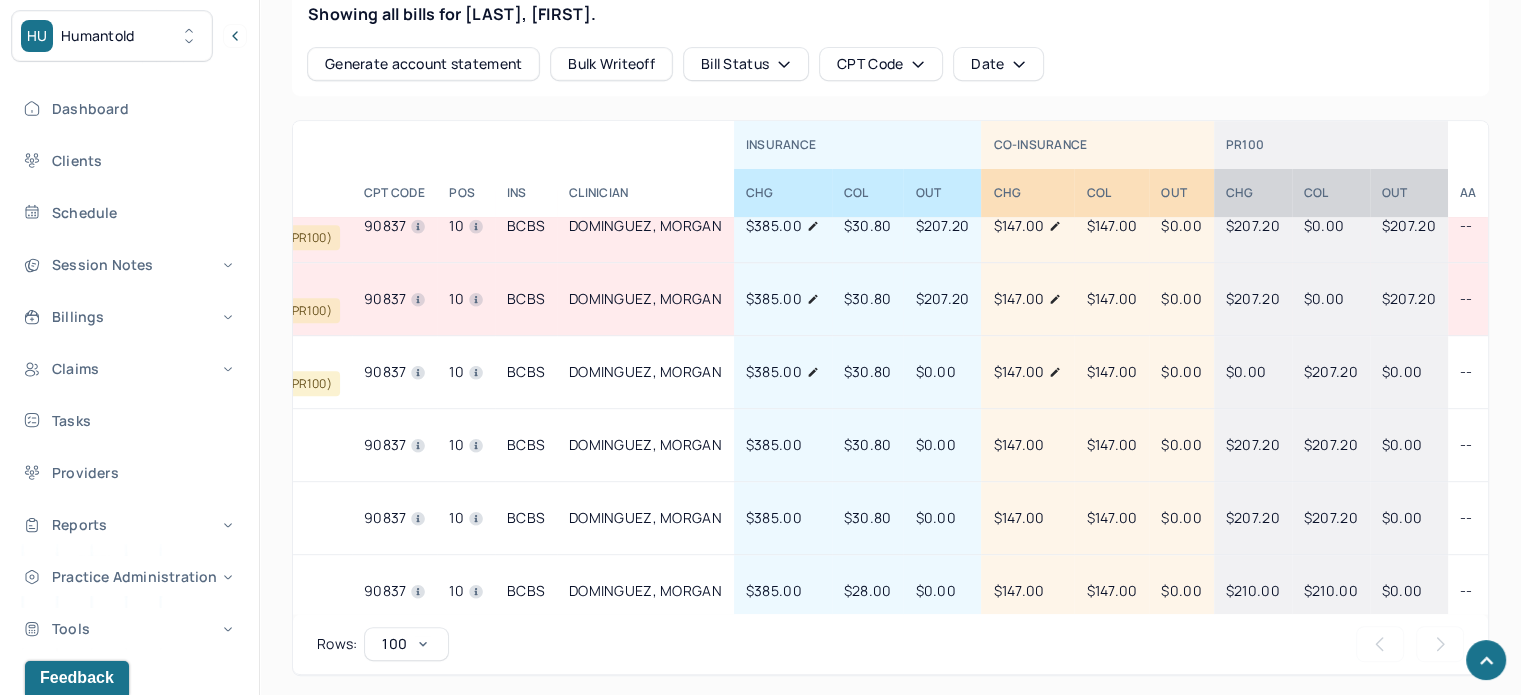 drag, startPoint x: 834, startPoint y: 664, endPoint x: 768, endPoint y: 611, distance: 84.646324 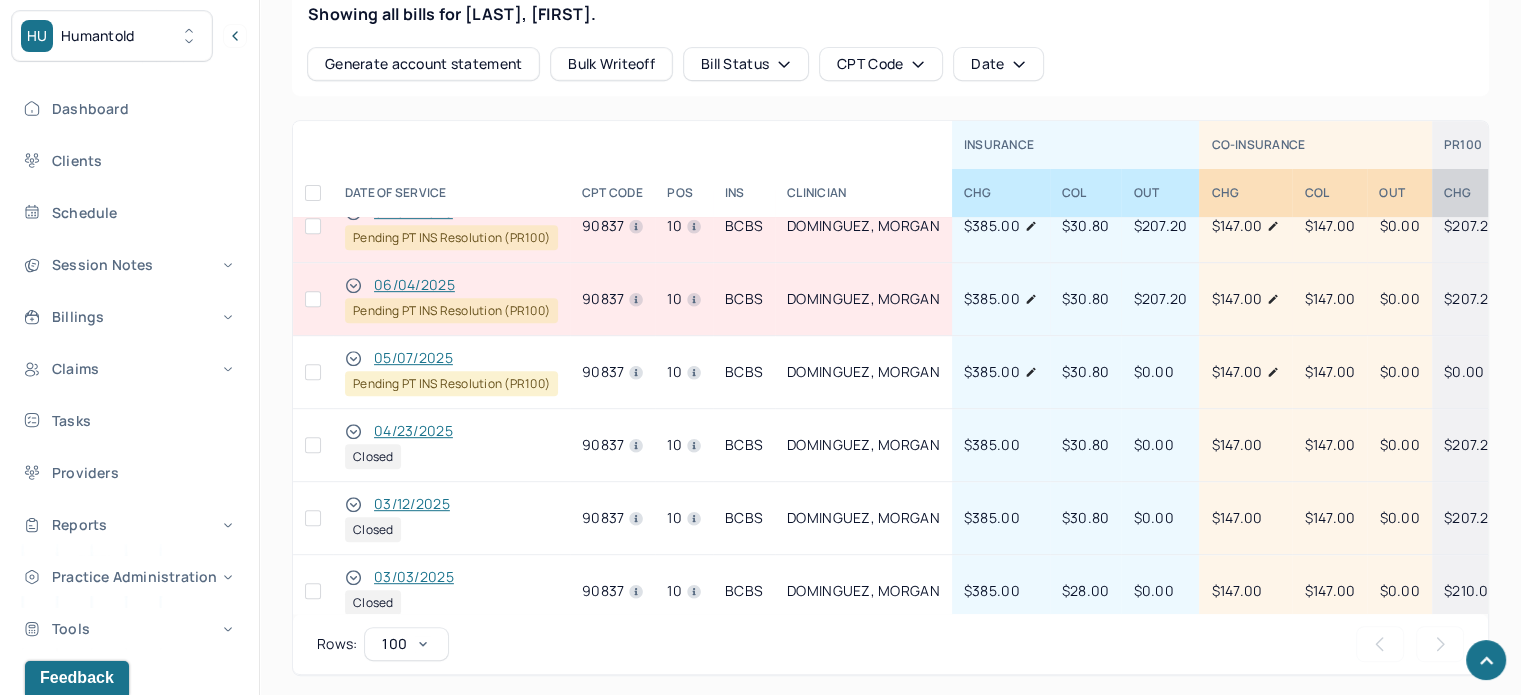 click 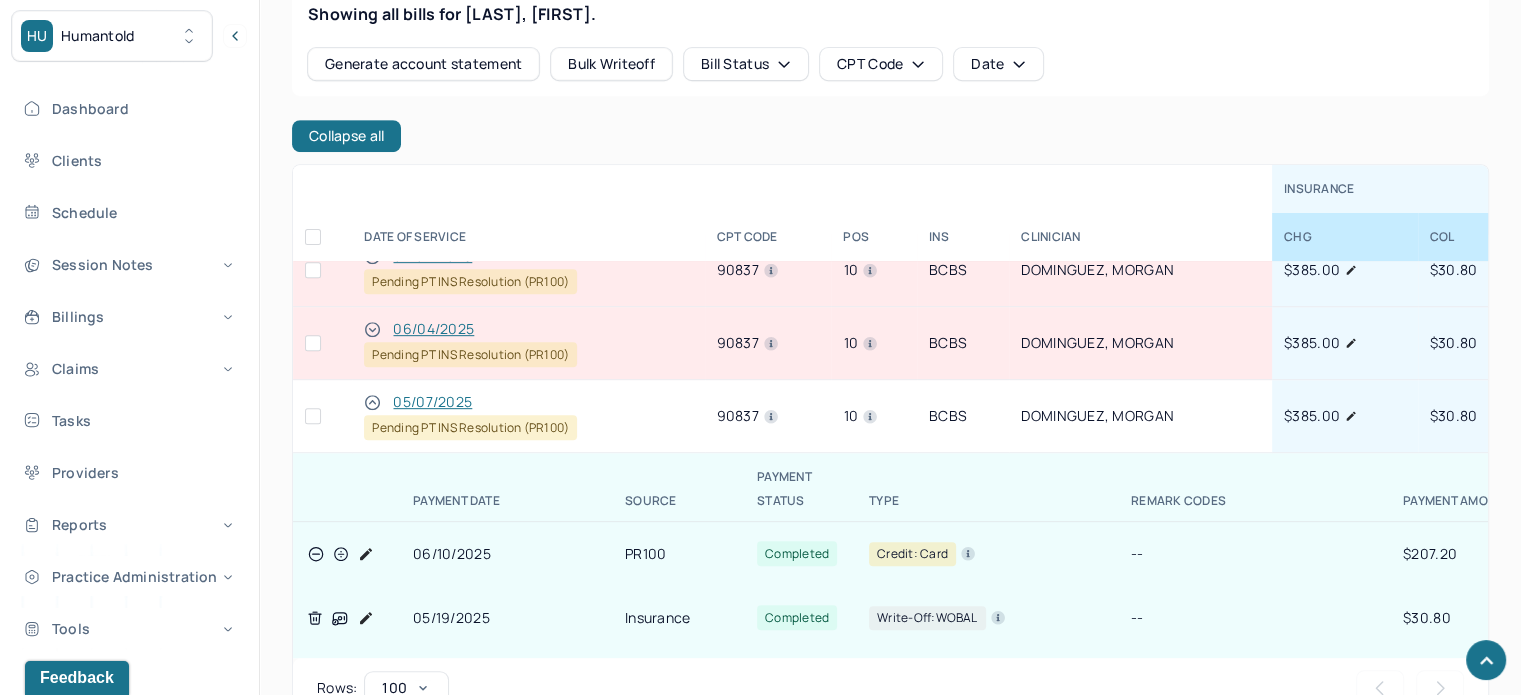 scroll, scrollTop: 127, scrollLeft: 0, axis: vertical 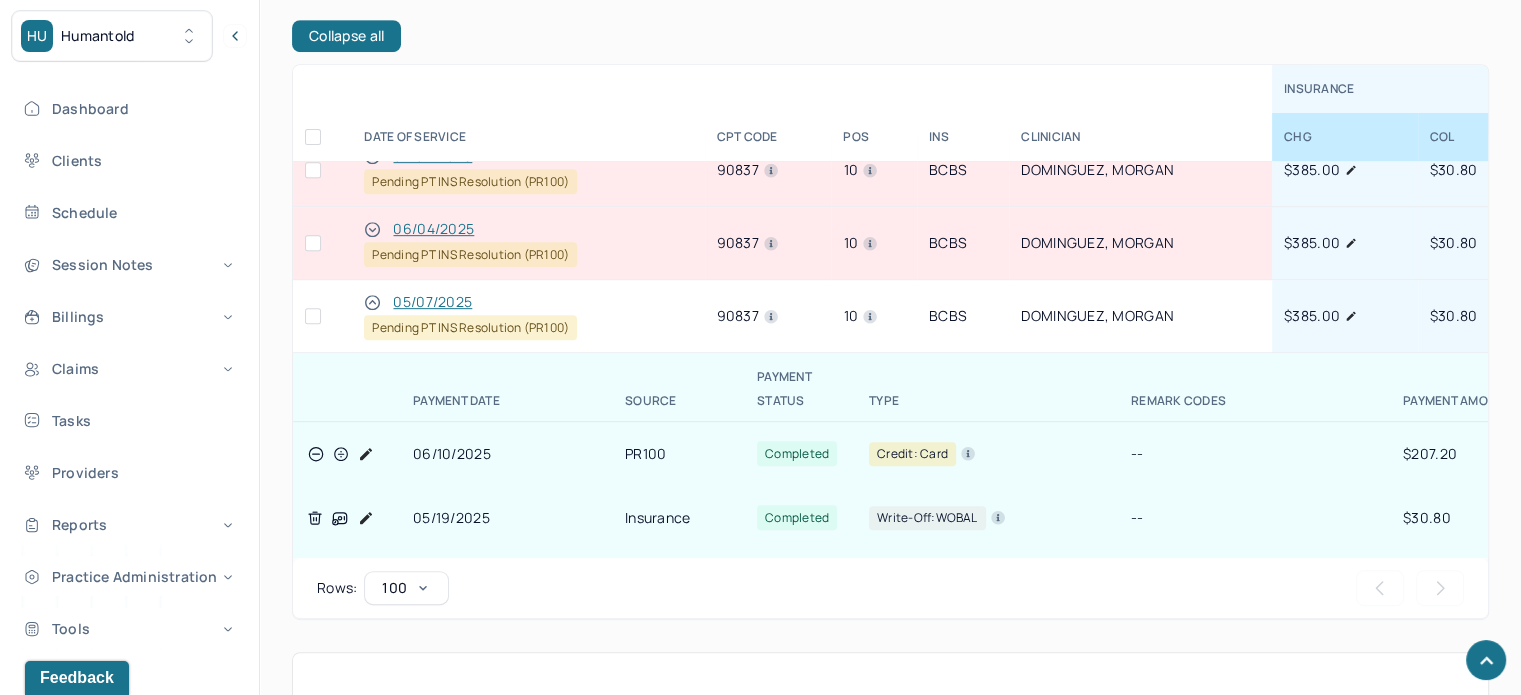 click 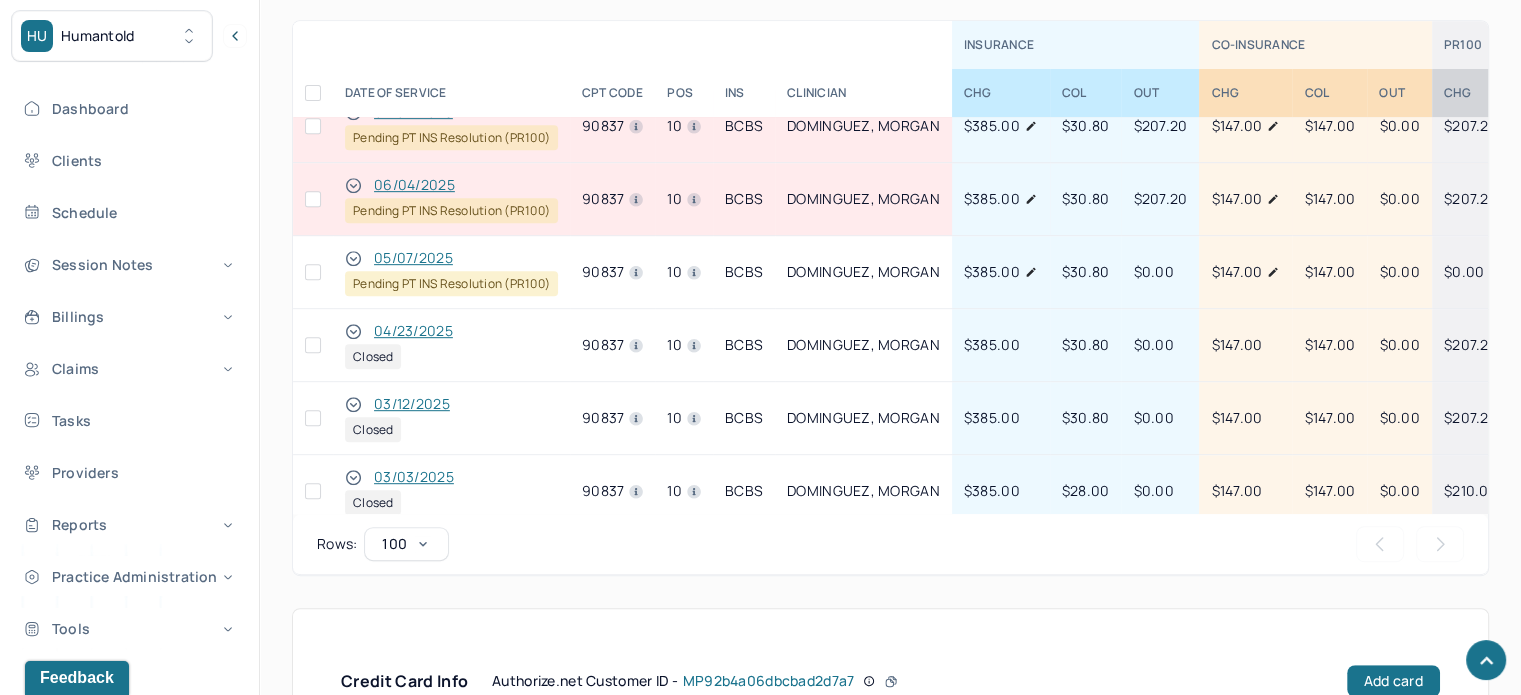 scroll, scrollTop: 956, scrollLeft: 0, axis: vertical 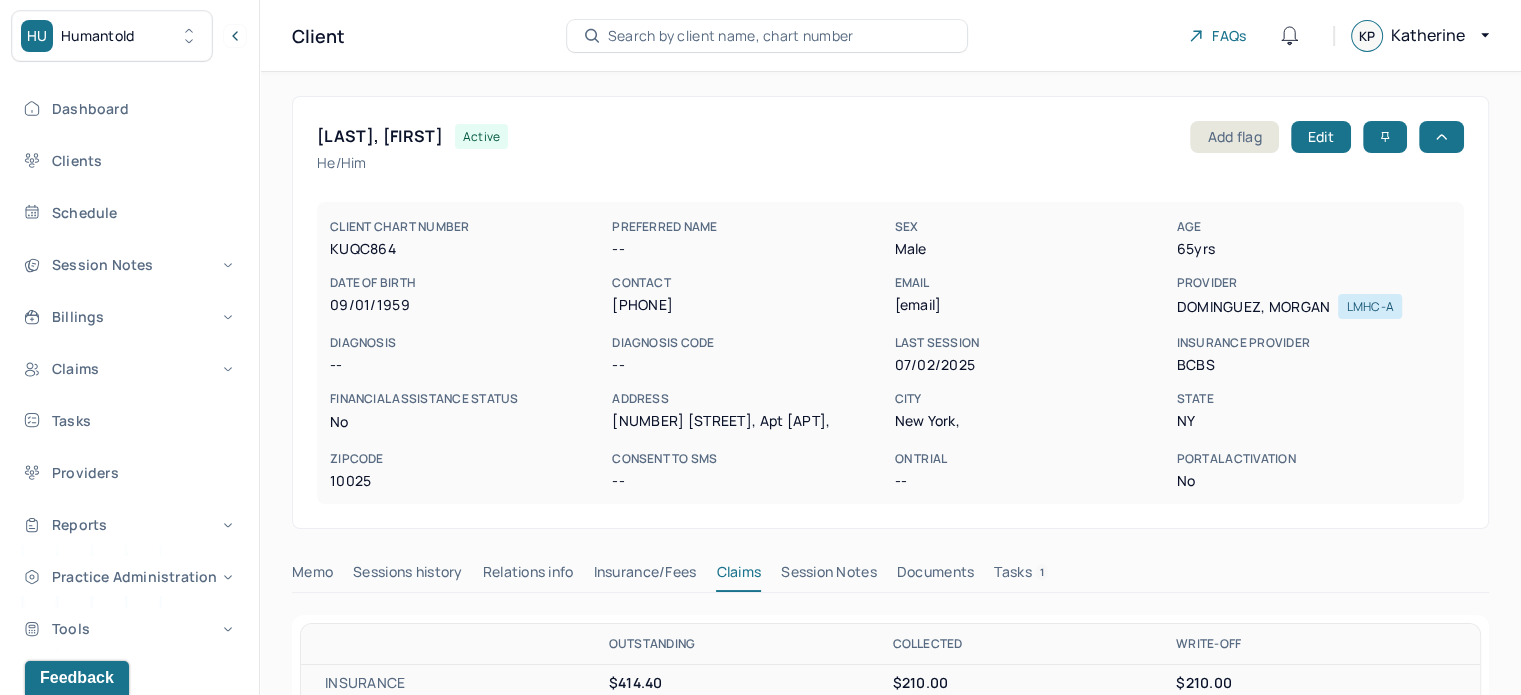 click on "mrwea0901@gmail.com" at bounding box center (1031, 305) 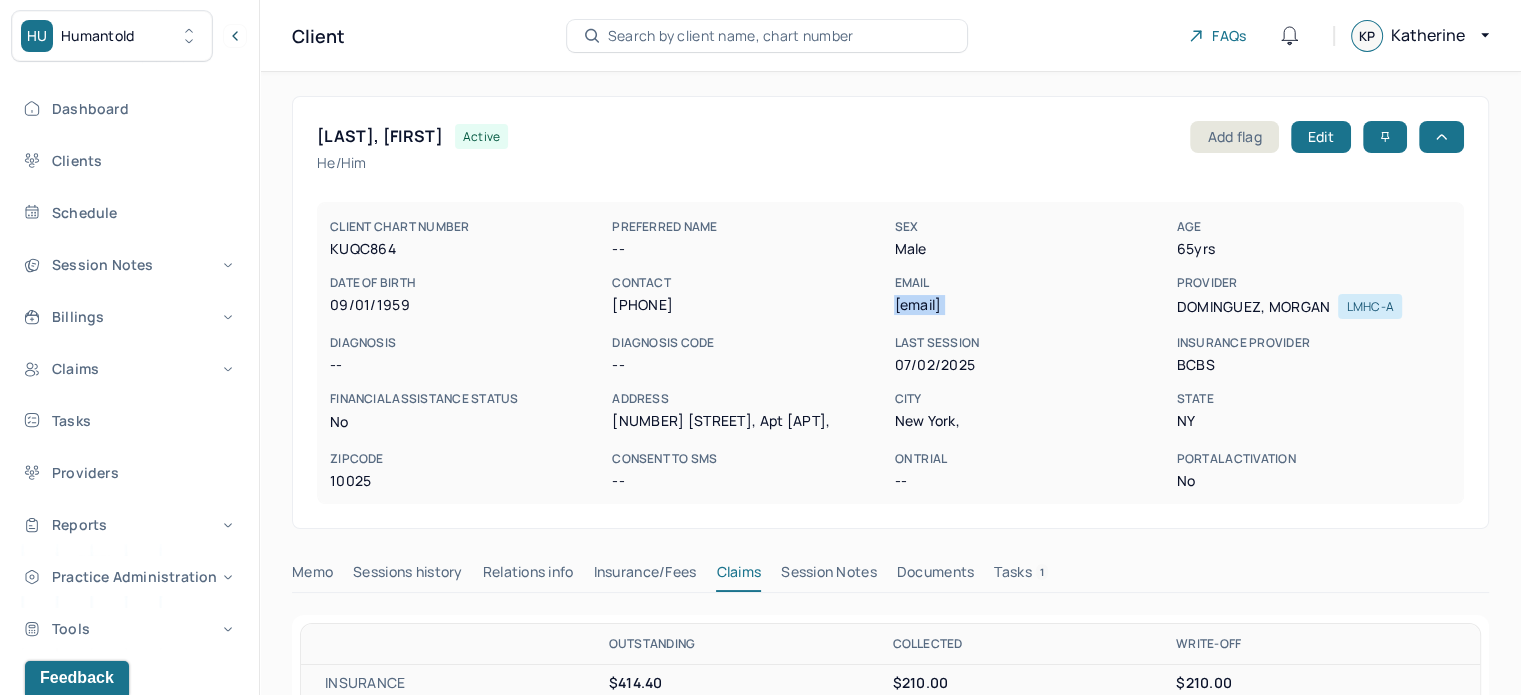 click on "mrwea0901@gmail.com" at bounding box center (1031, 305) 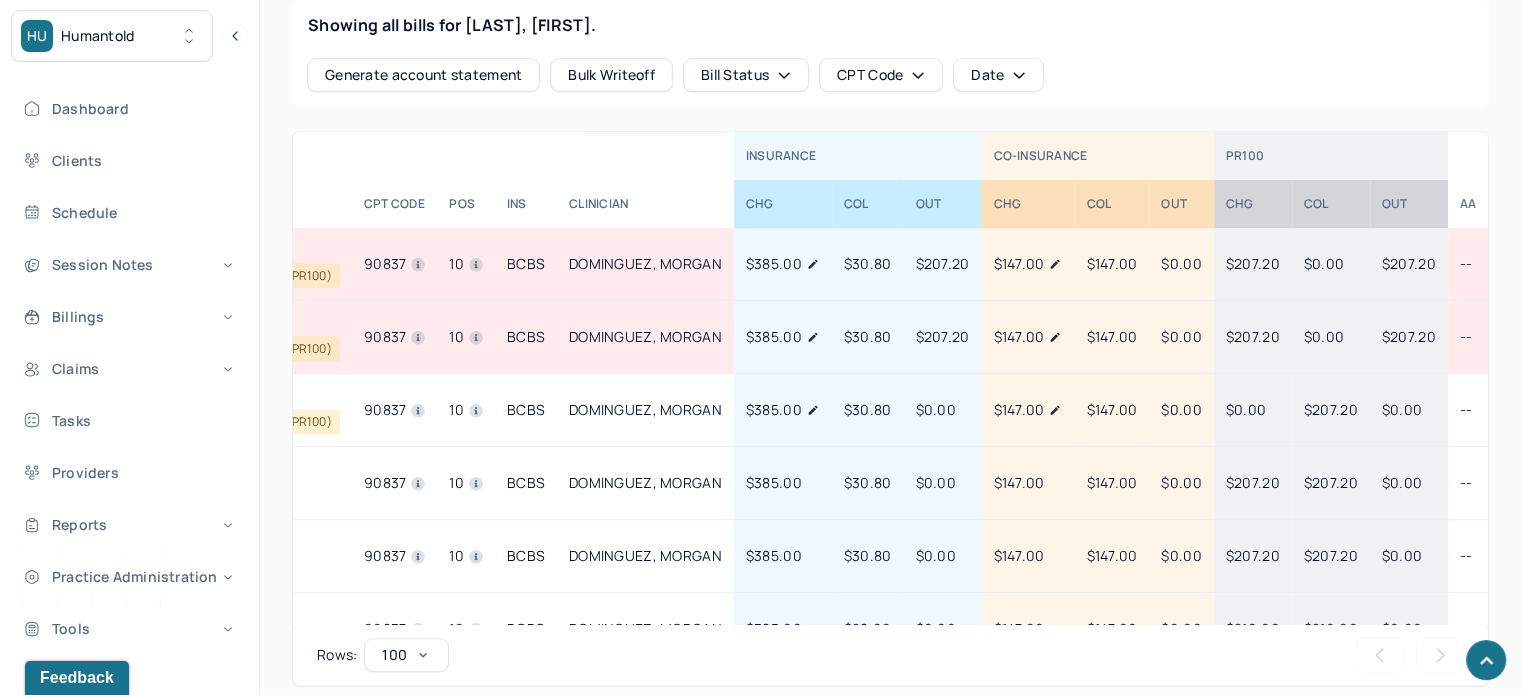 scroll, scrollTop: 900, scrollLeft: 0, axis: vertical 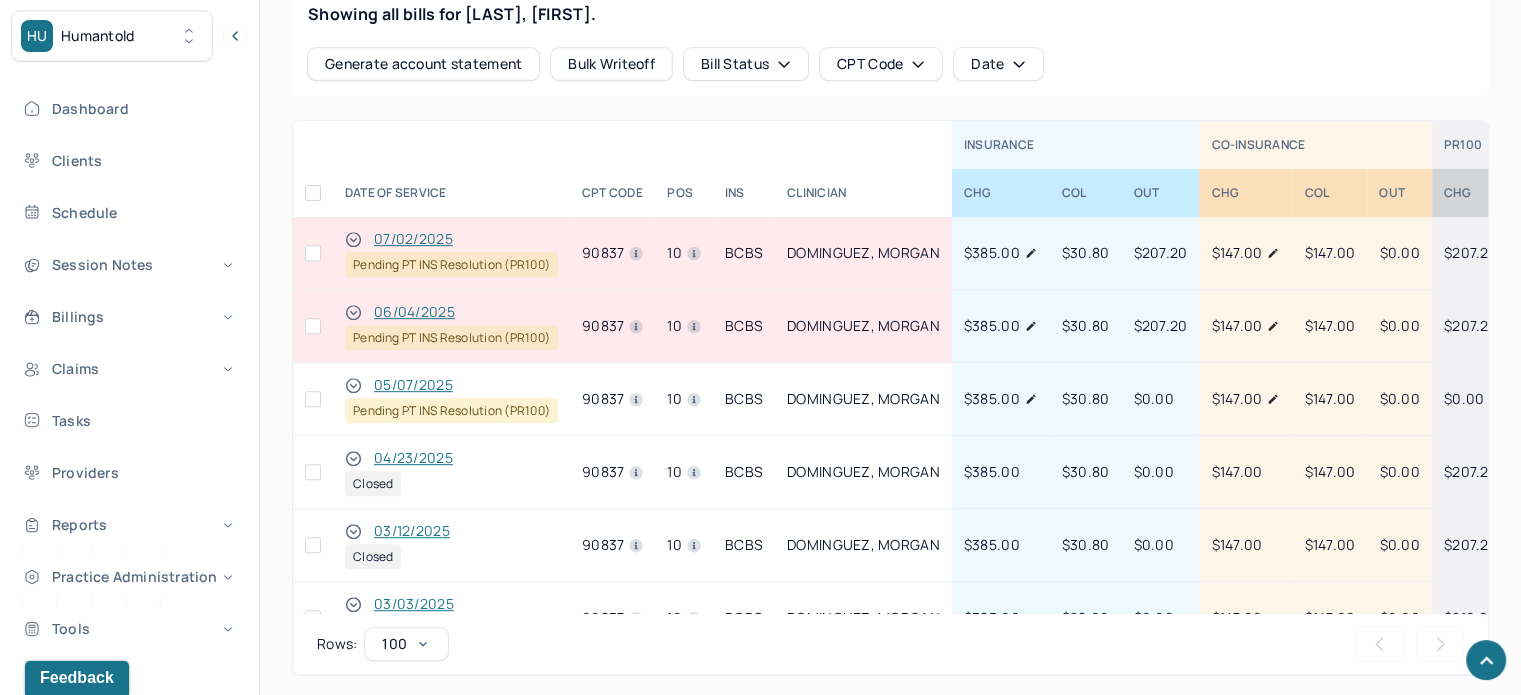 click at bounding box center (313, 326) 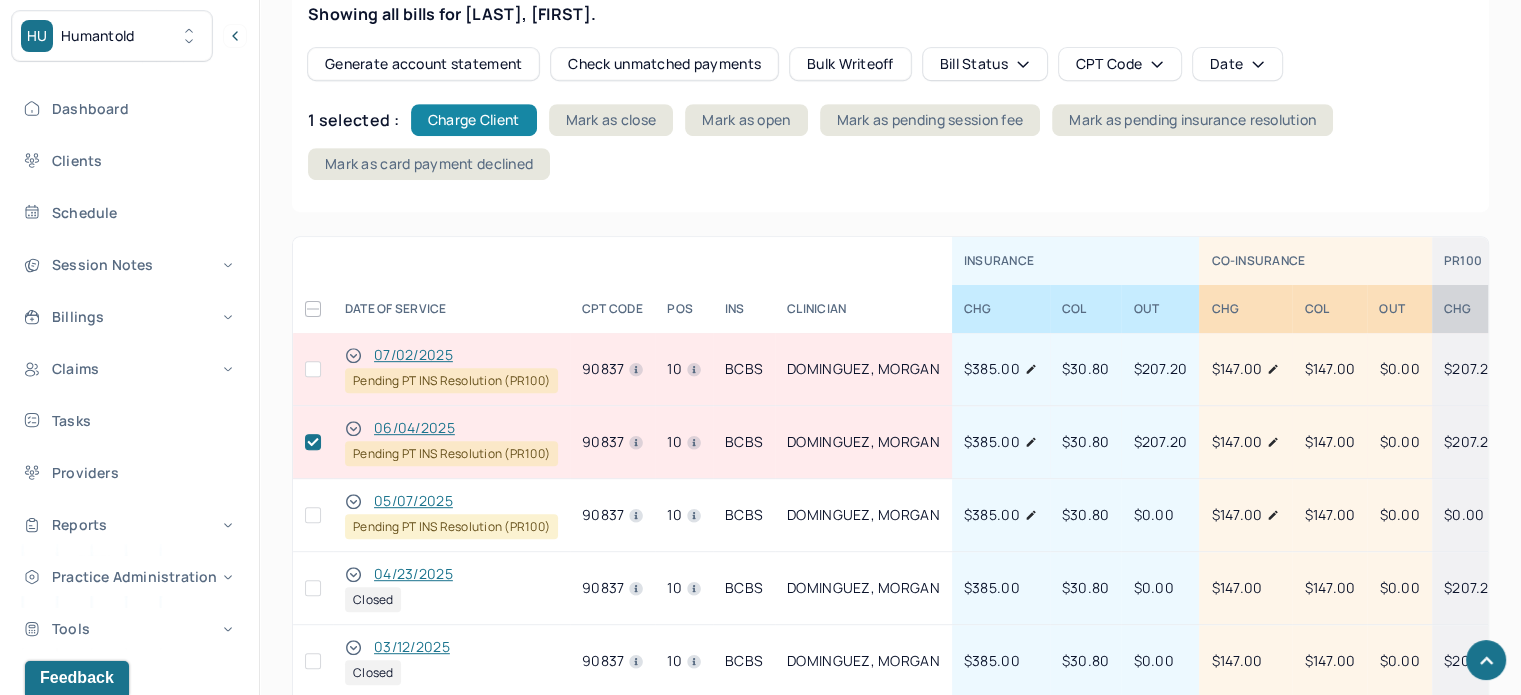 click on "Charge Client" at bounding box center (474, 120) 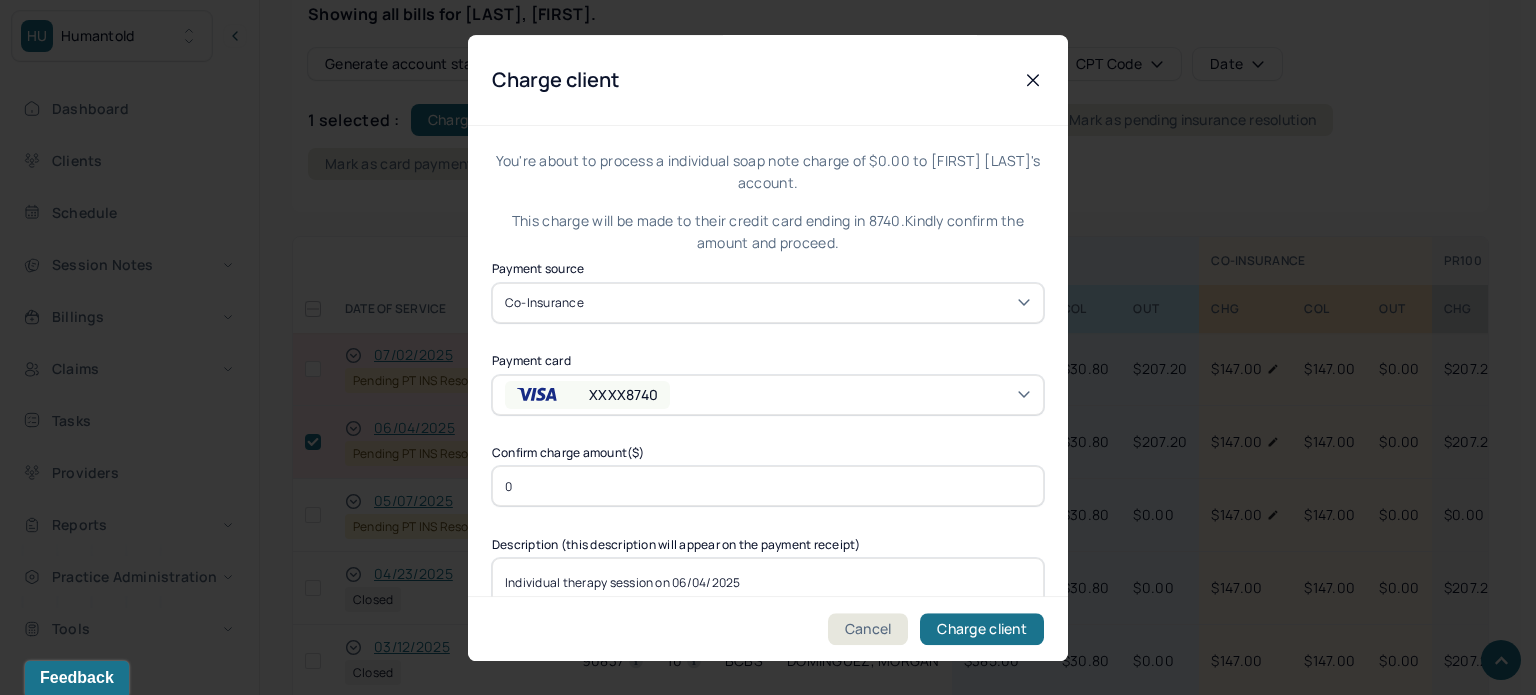 click on "Co-Insurance" at bounding box center [768, 302] 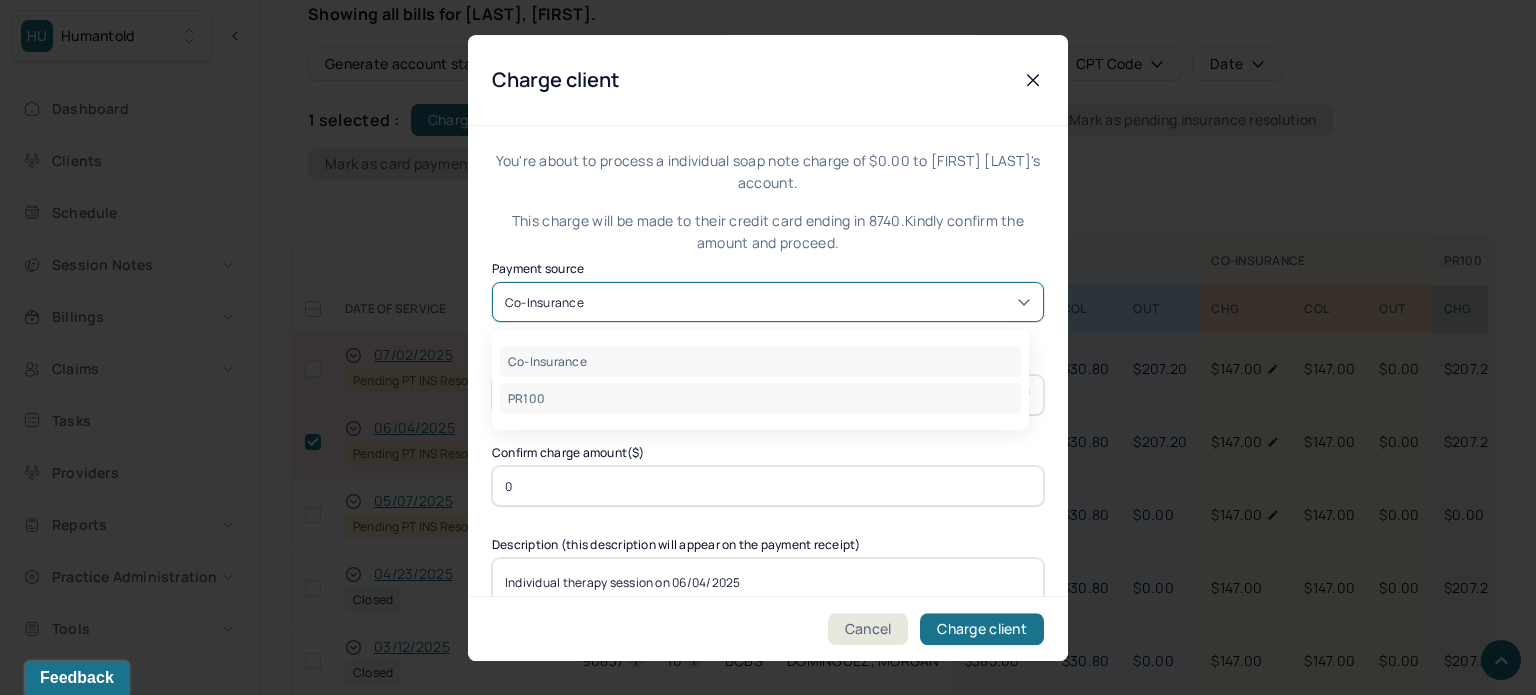 click on "PR100" at bounding box center (760, 398) 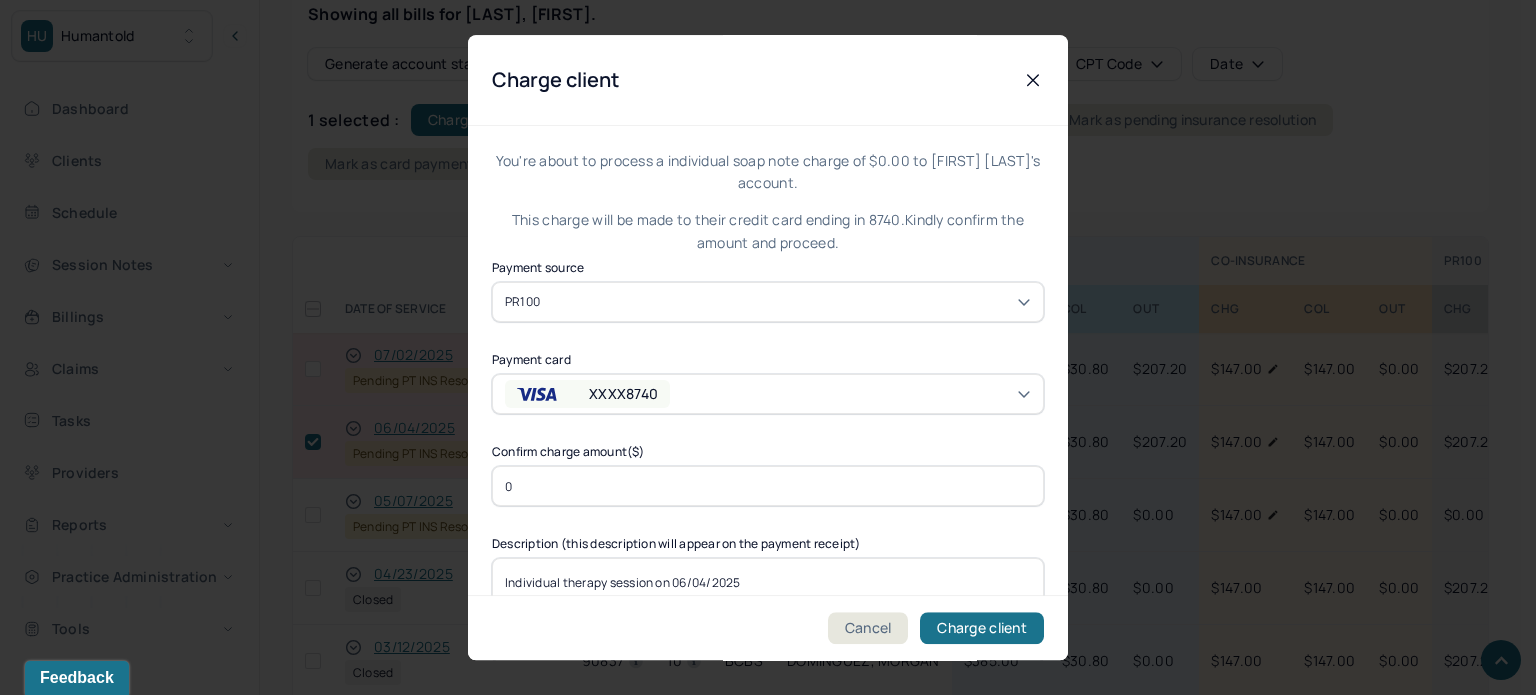 drag, startPoint x: 673, startPoint y: 472, endPoint x: 478, endPoint y: 482, distance: 195.25624 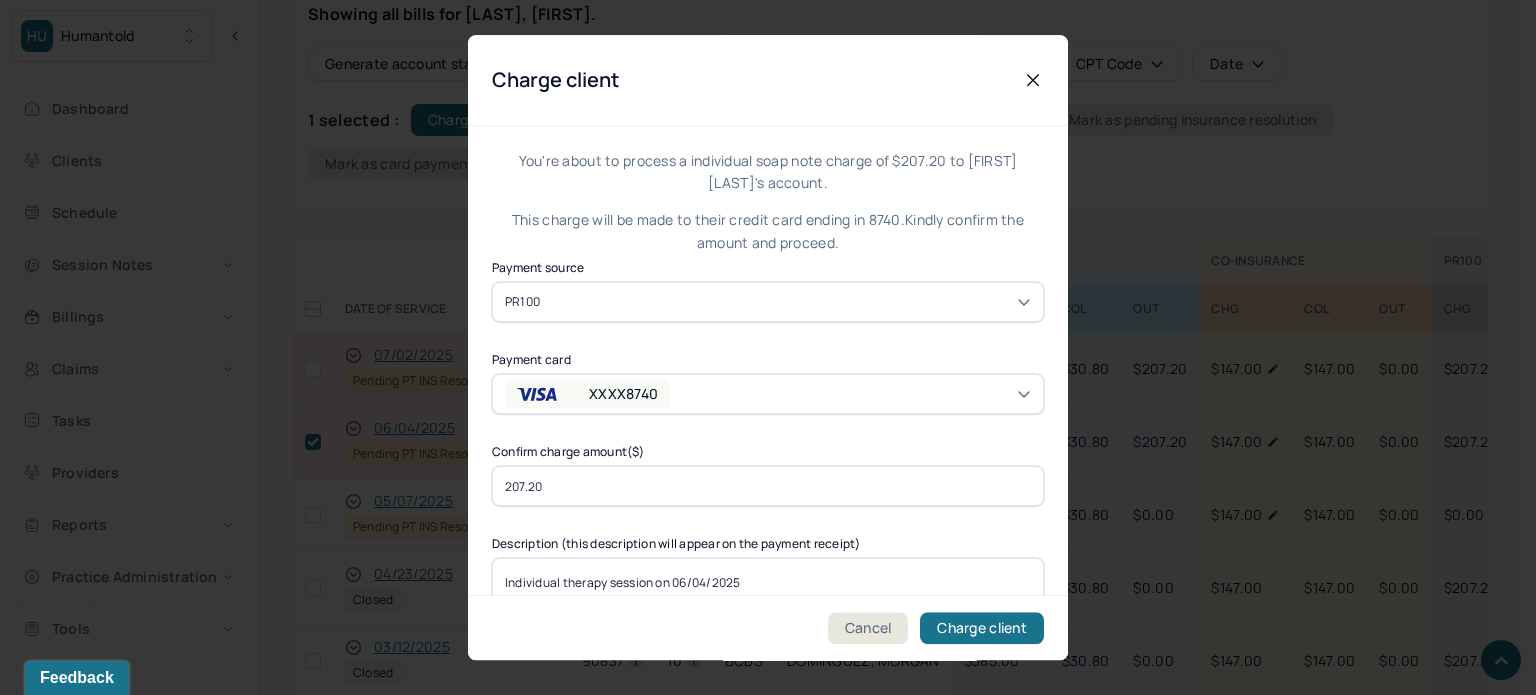 type on "207.20" 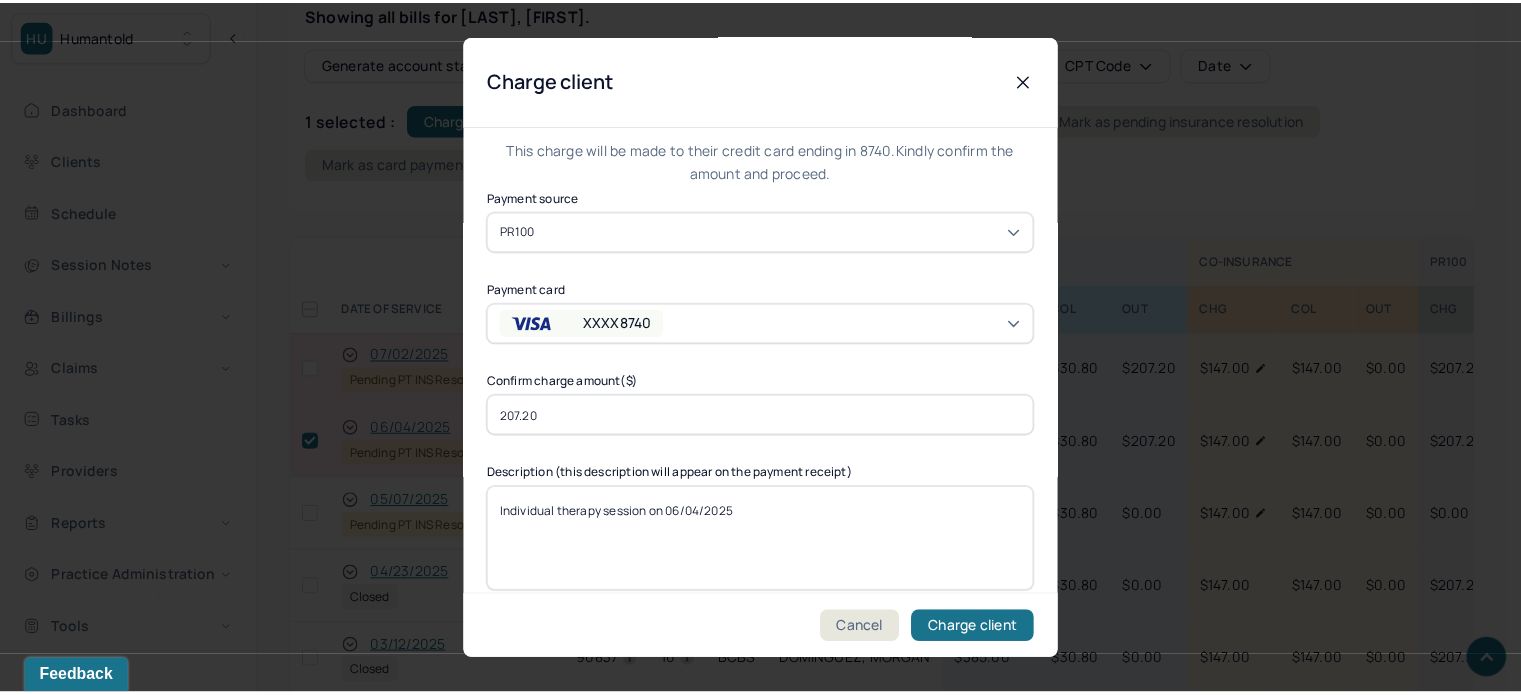 scroll, scrollTop: 90, scrollLeft: 0, axis: vertical 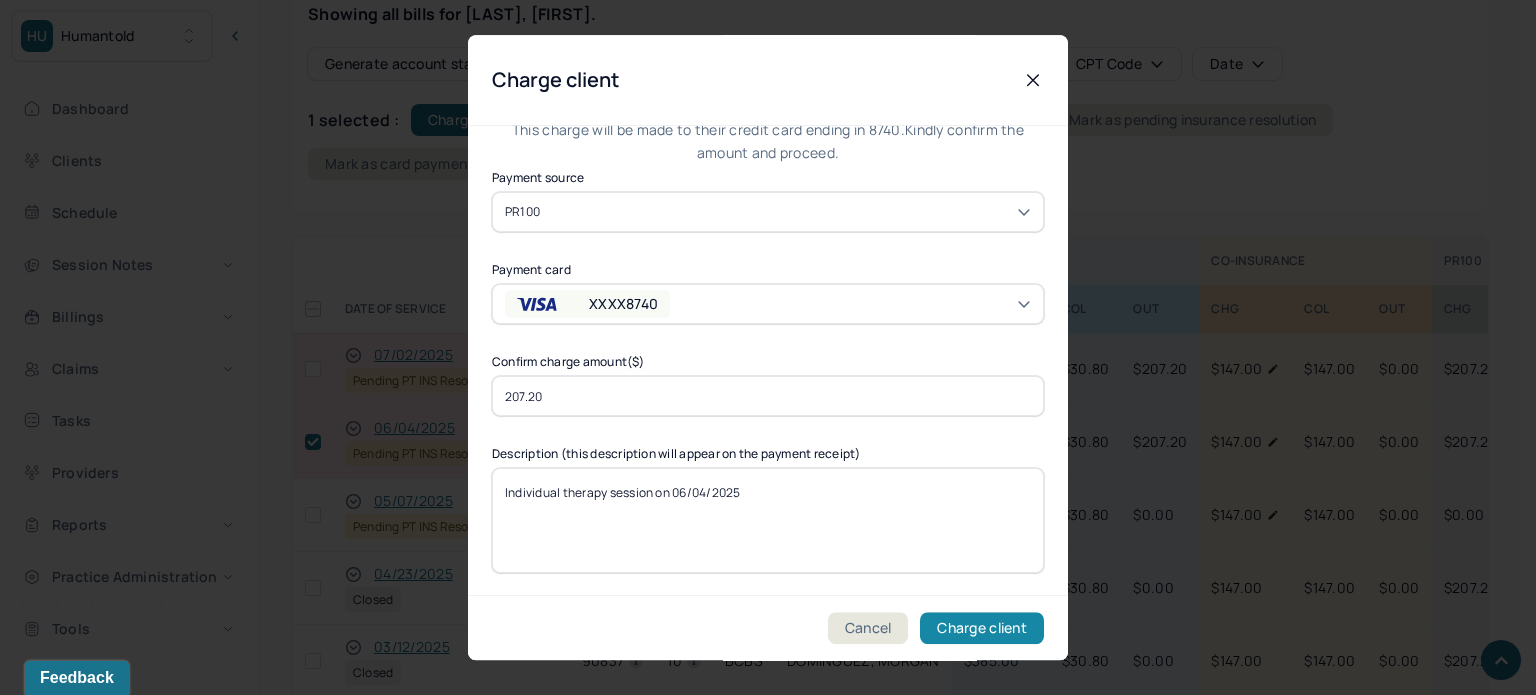 click on "Charge client" at bounding box center (982, 628) 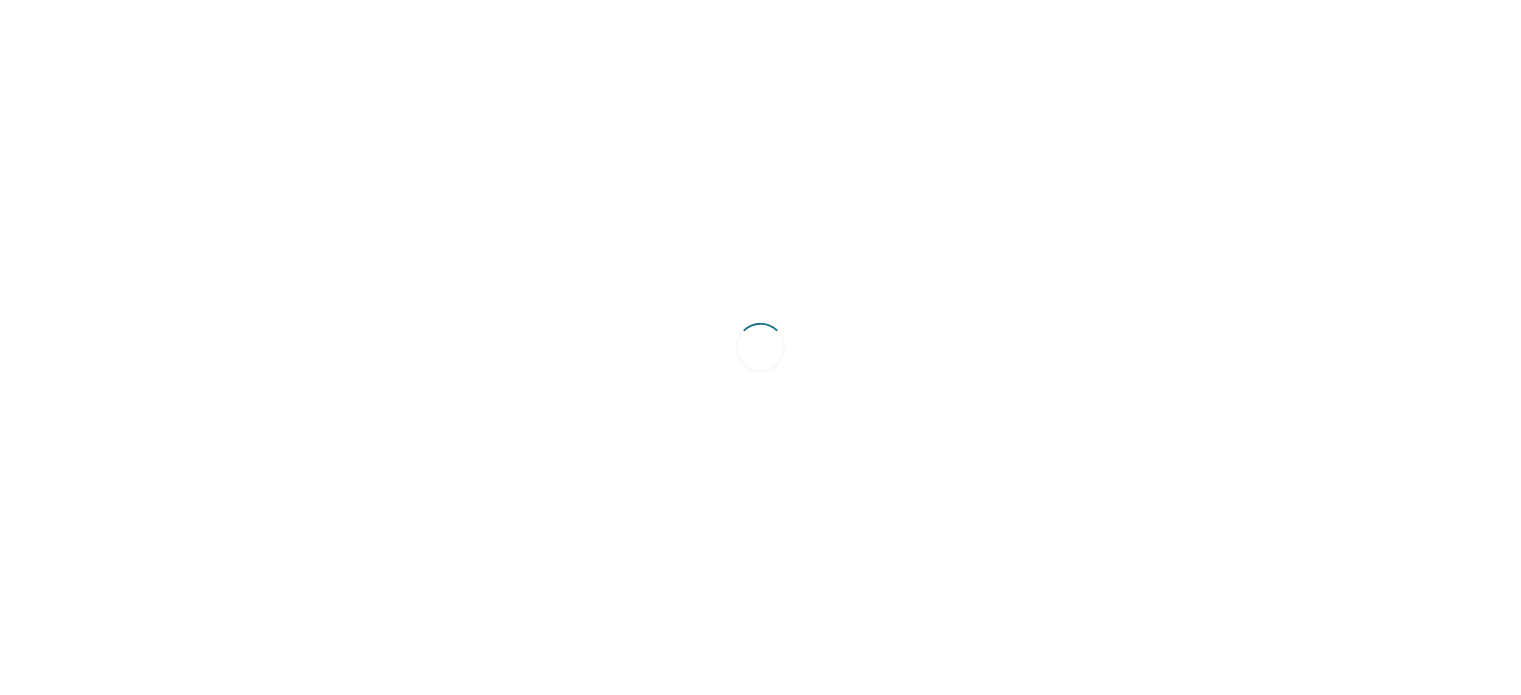 scroll, scrollTop: 0, scrollLeft: 0, axis: both 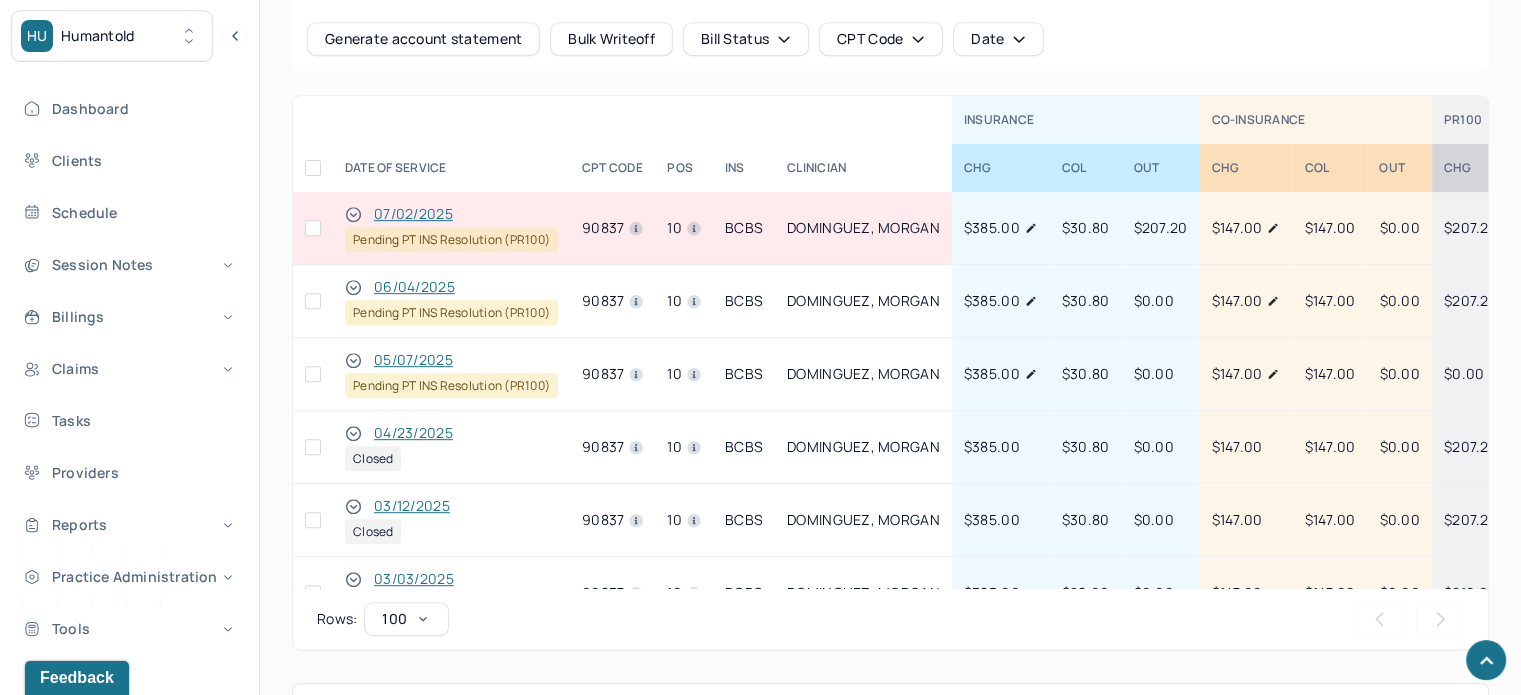 click at bounding box center [313, 301] 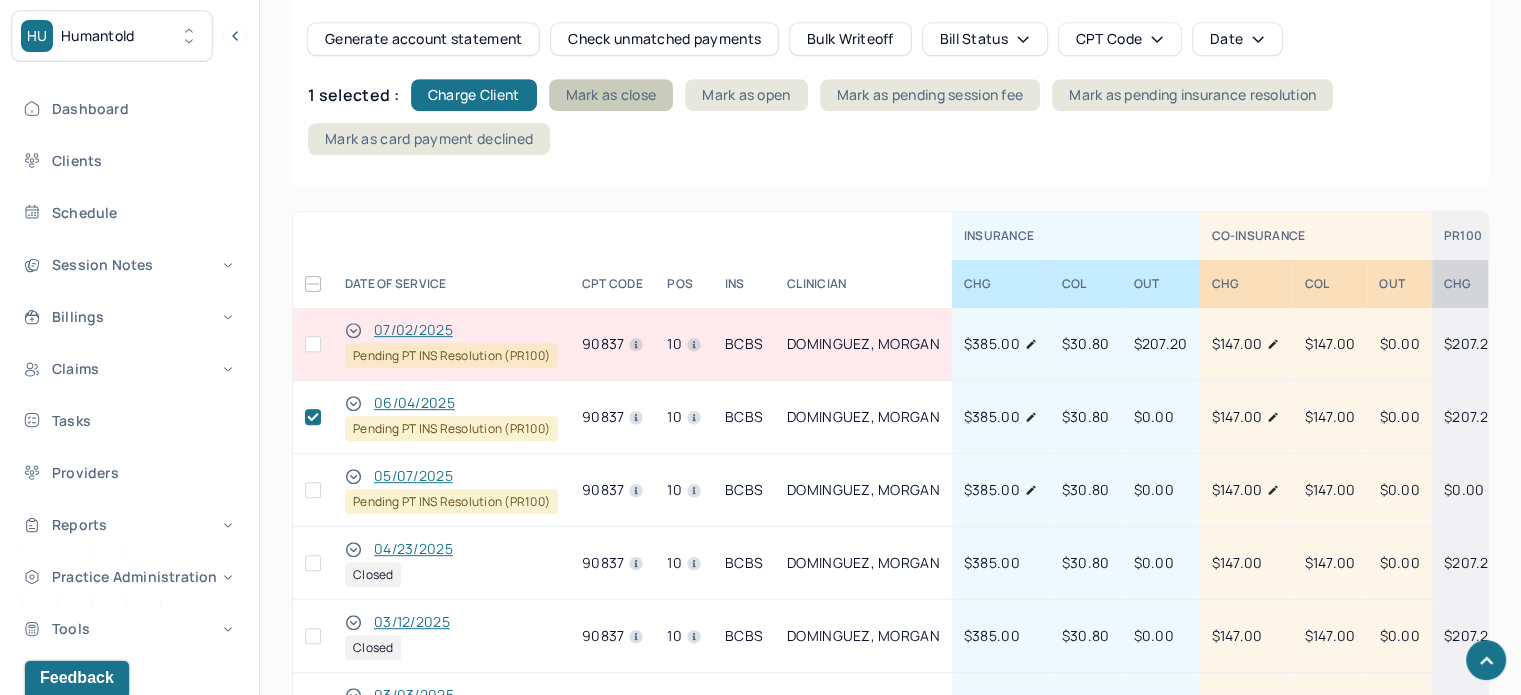 click on "Mark as close" at bounding box center [611, 95] 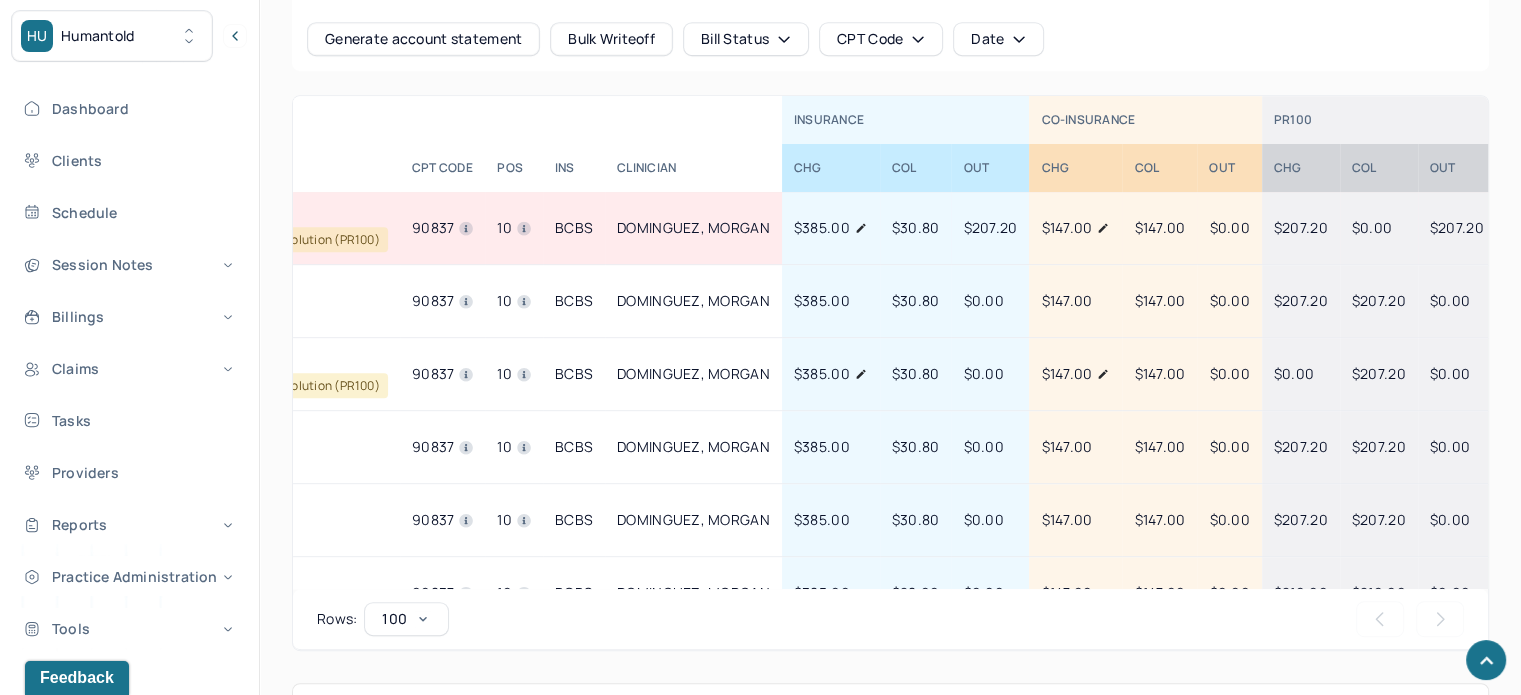 scroll, scrollTop: 0, scrollLeft: 221, axis: horizontal 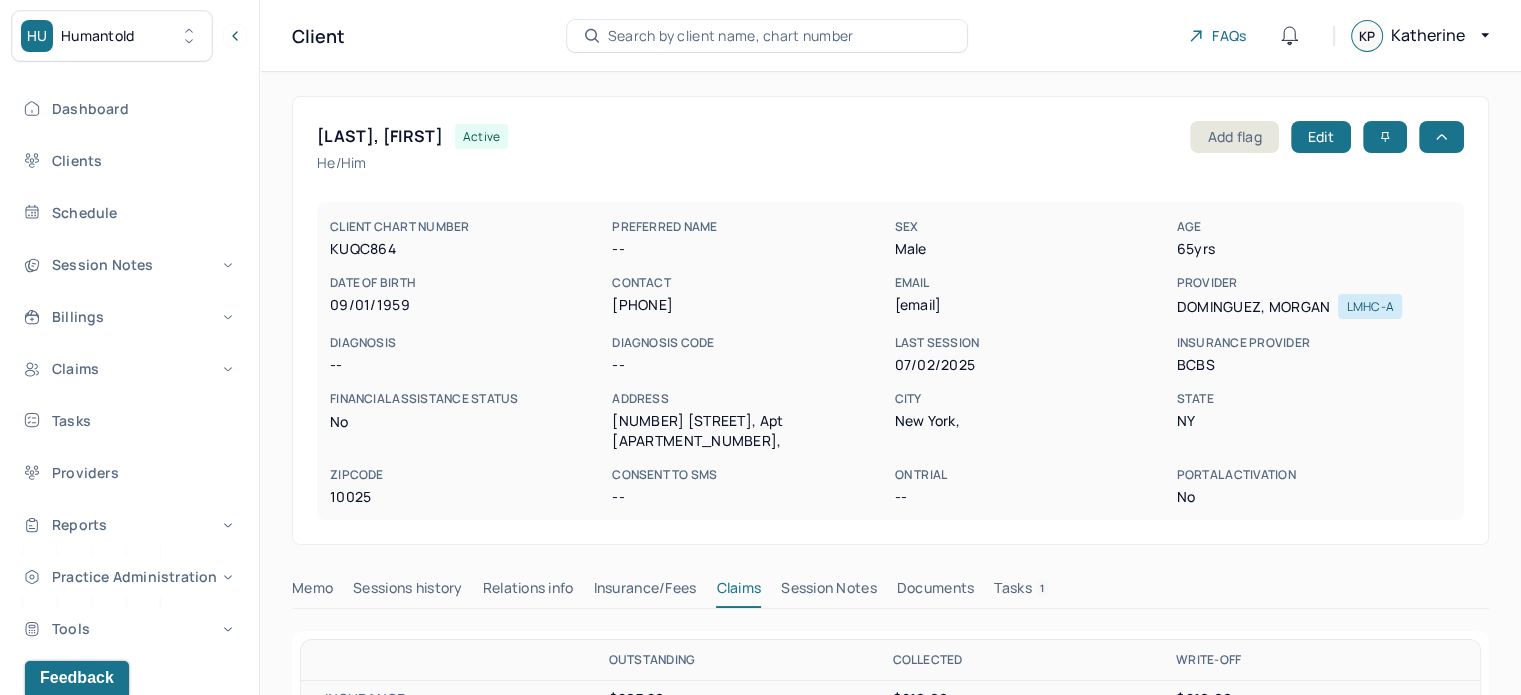 click on "Tasks 1" at bounding box center [1021, 592] 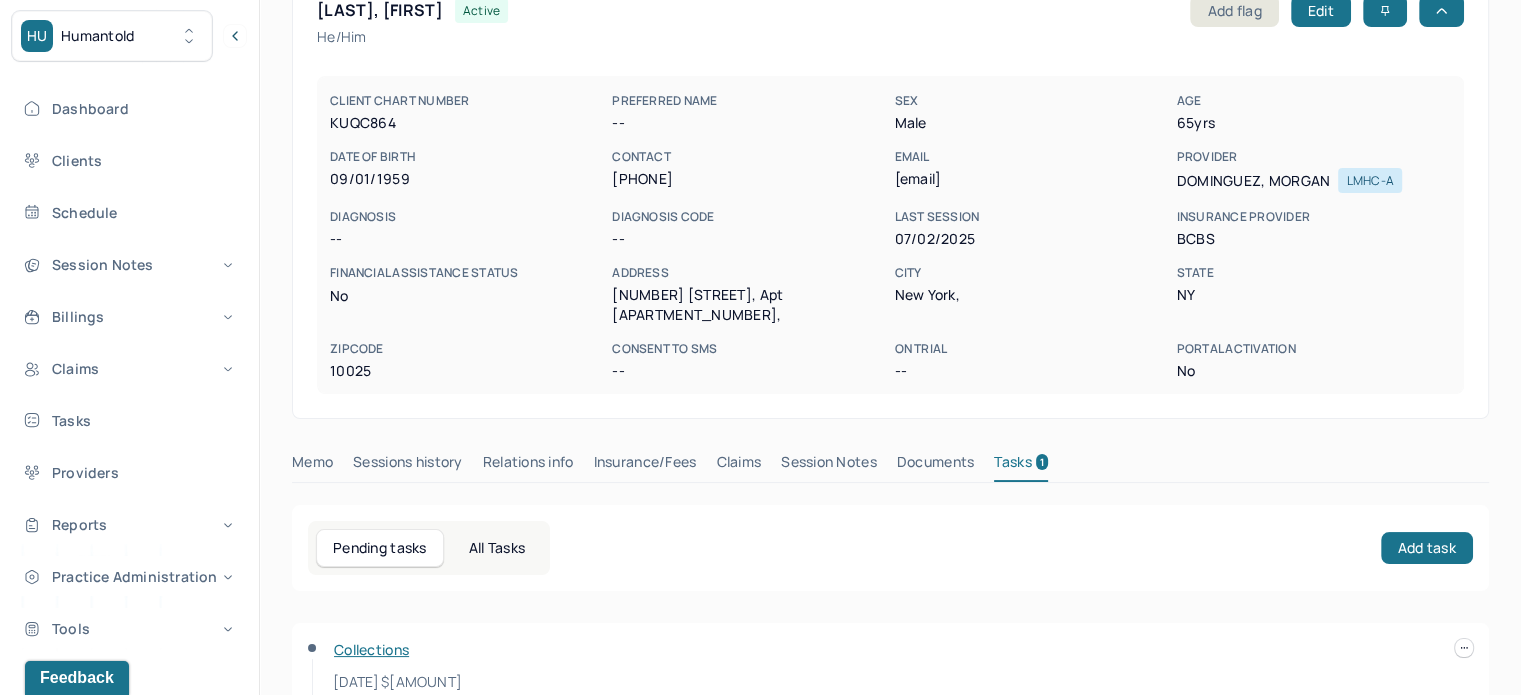 scroll, scrollTop: 212, scrollLeft: 0, axis: vertical 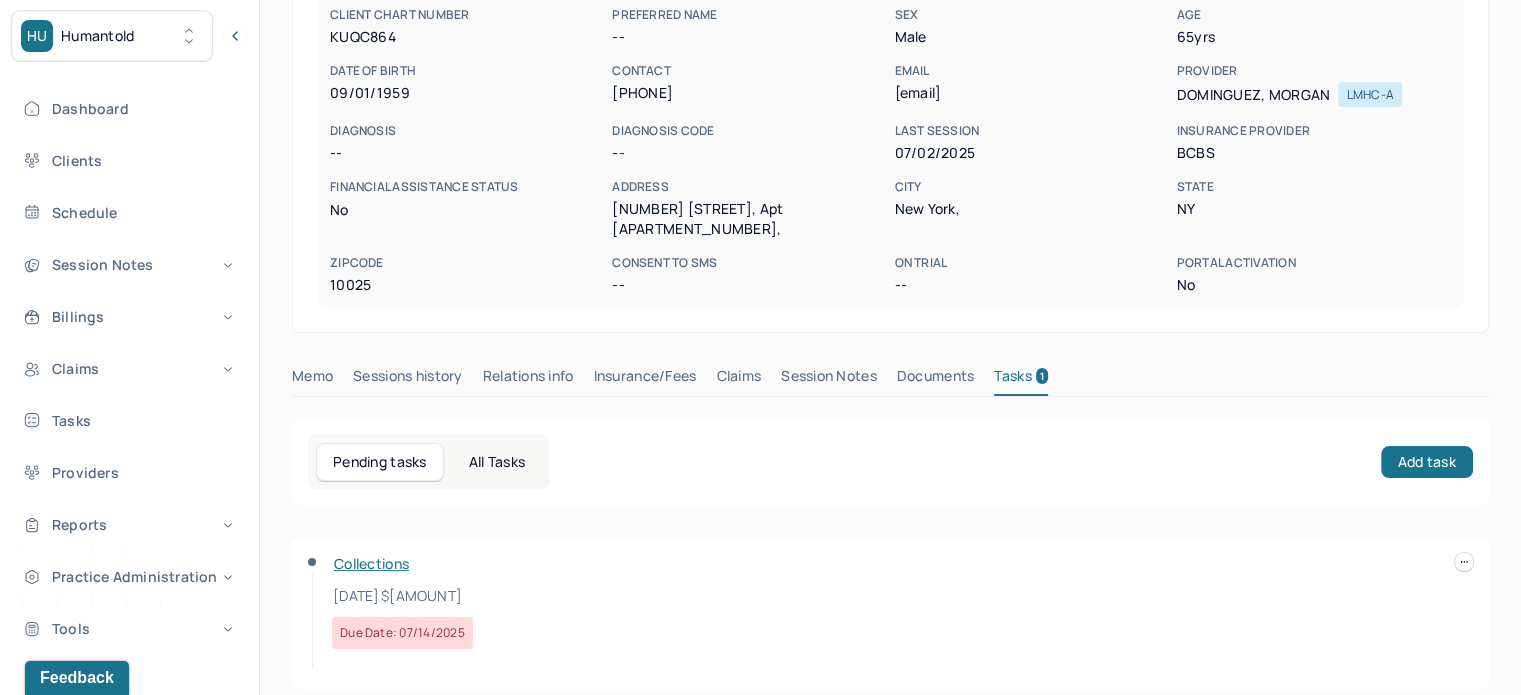 click 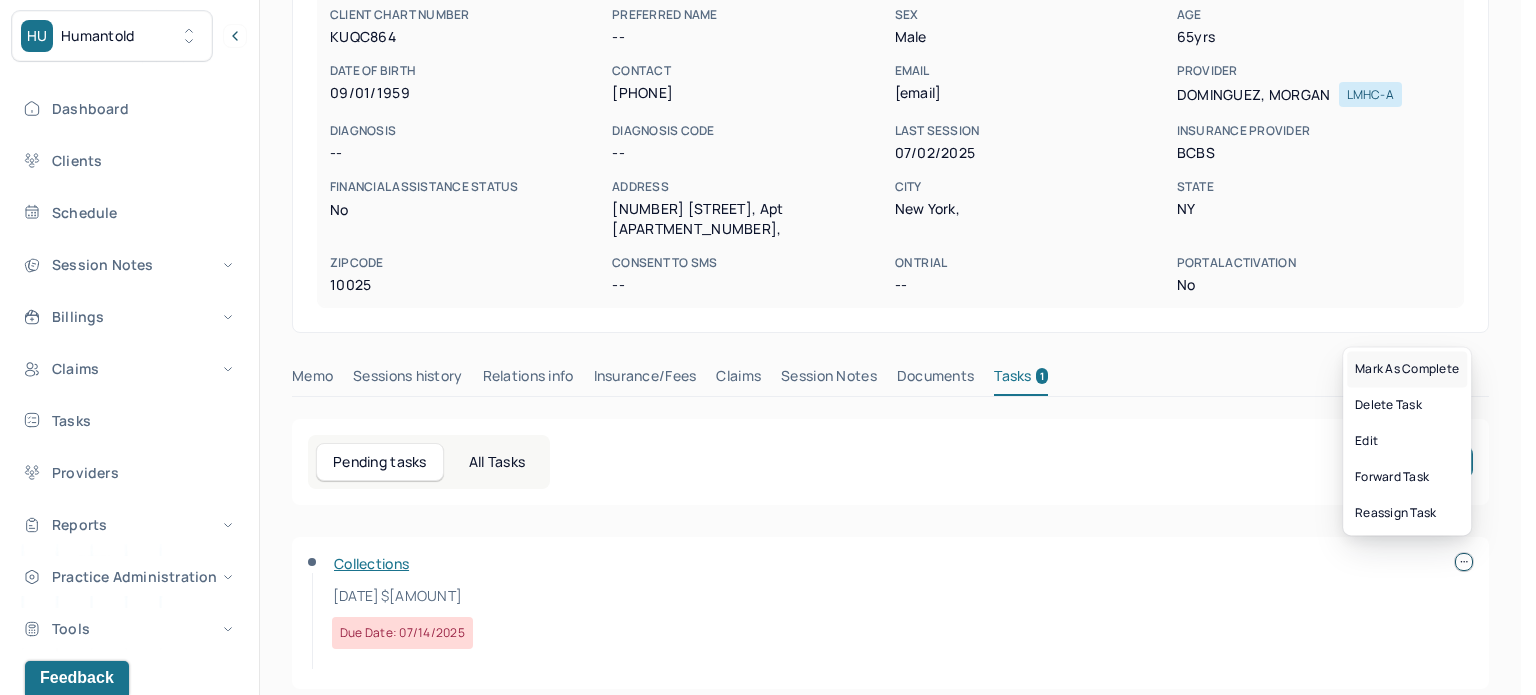 click on "Mark as complete" at bounding box center (1407, 369) 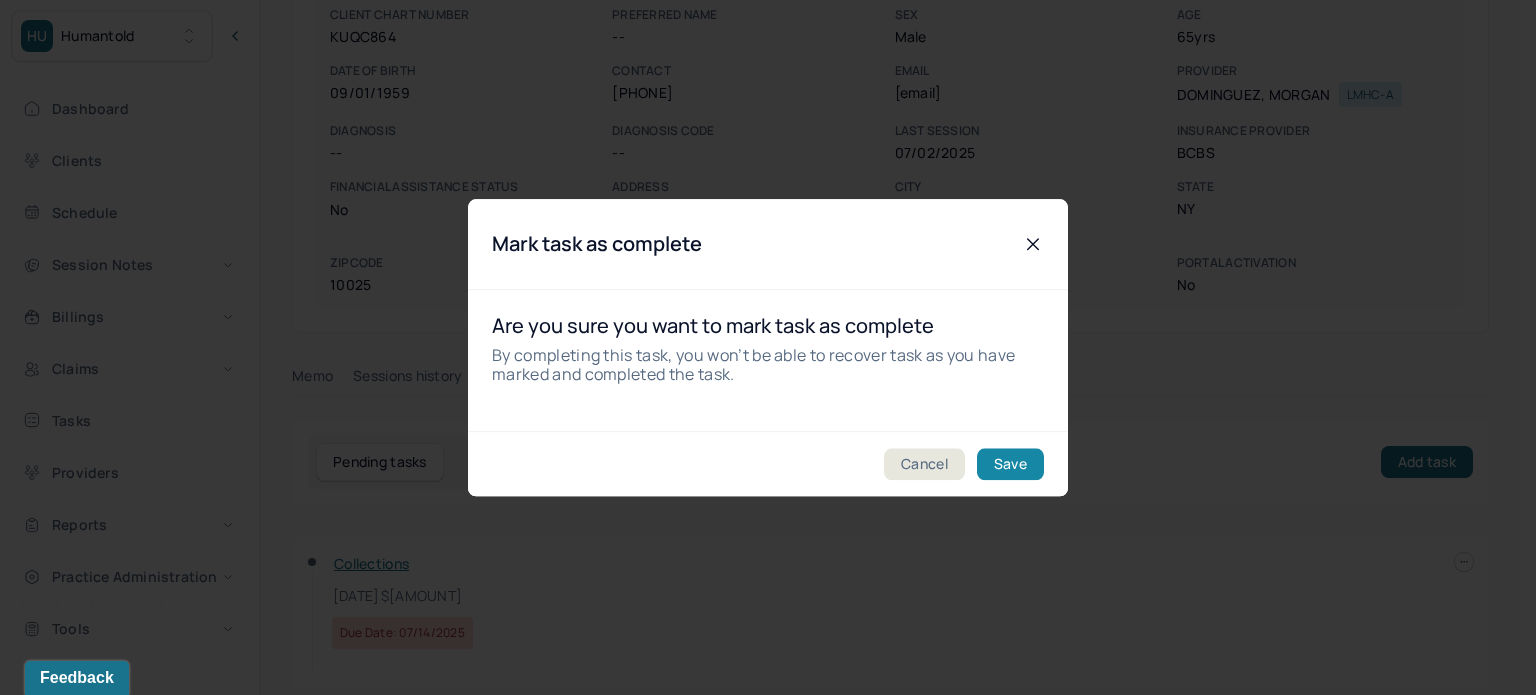 click on "Save" at bounding box center (1010, 464) 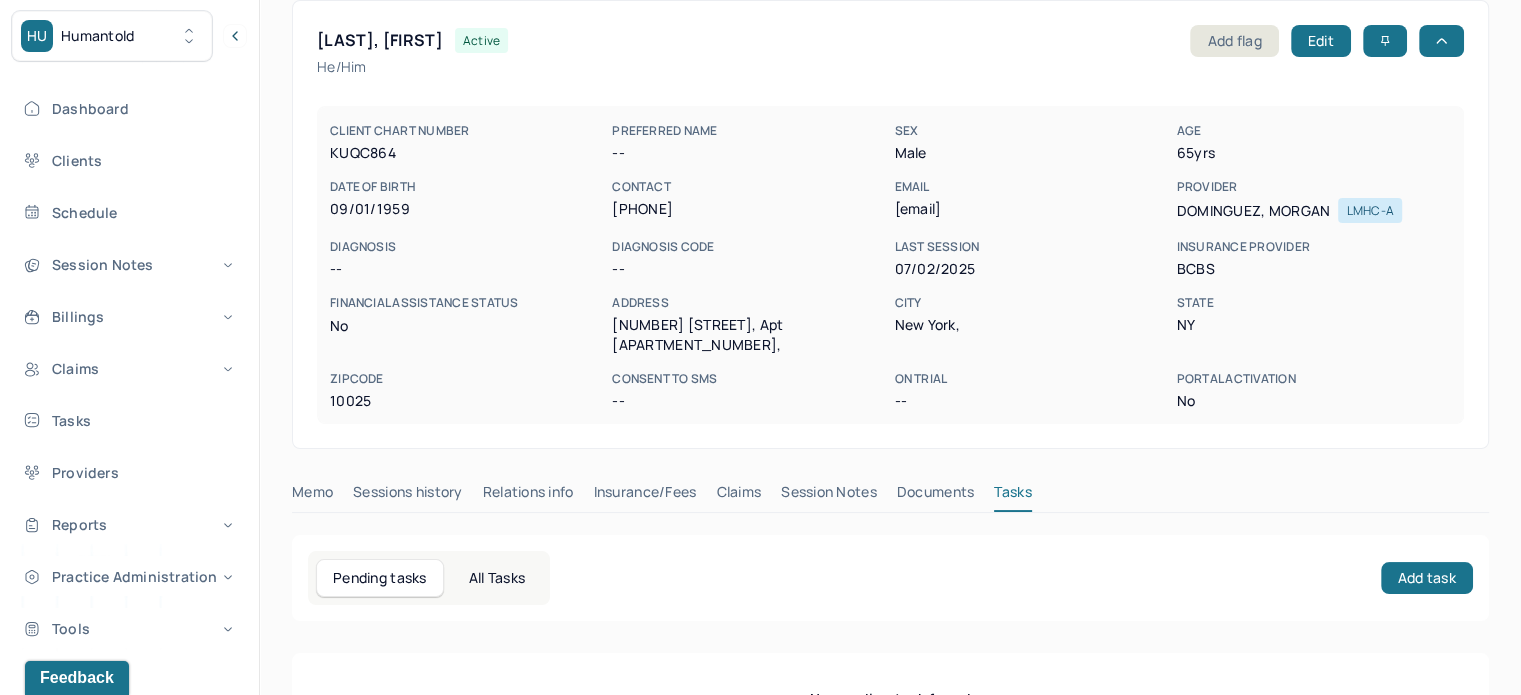scroll, scrollTop: 0, scrollLeft: 0, axis: both 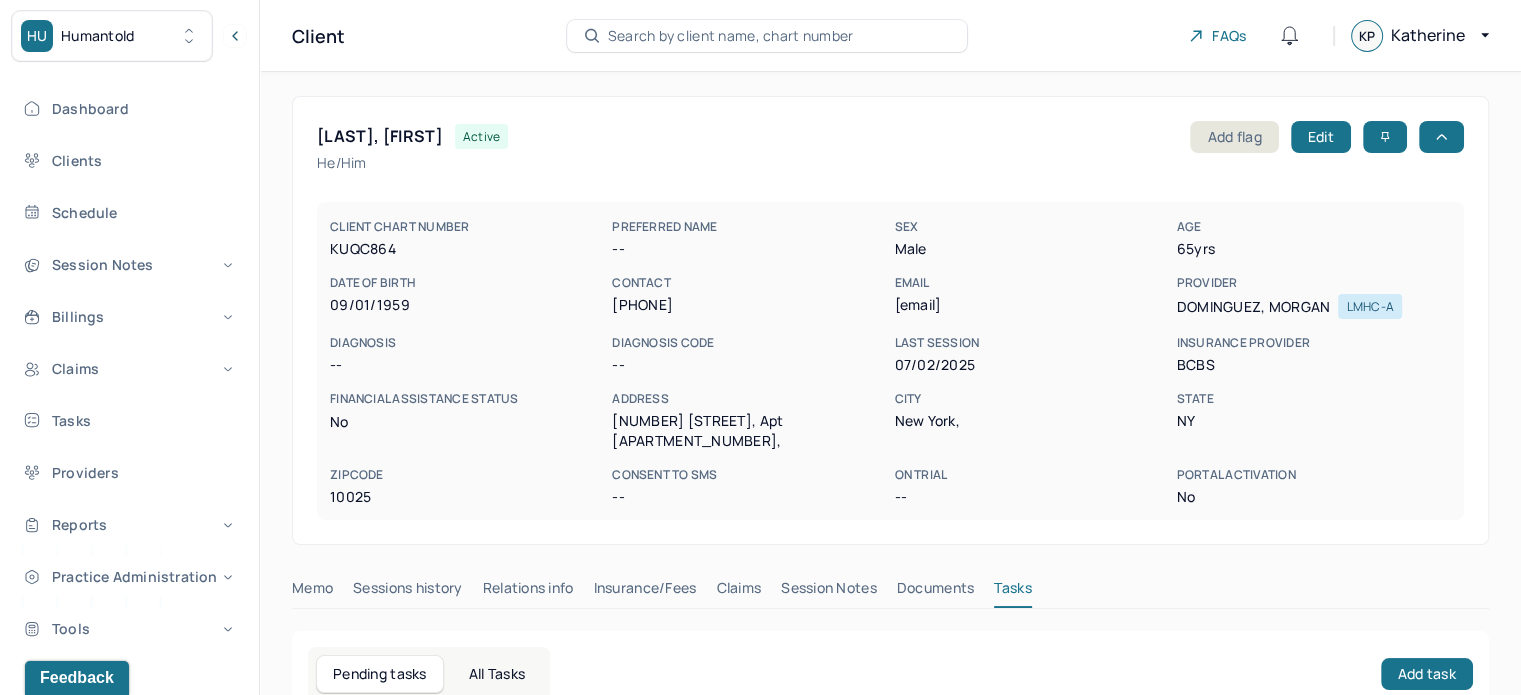 click on "mrwea0901@gmail.com" at bounding box center (1031, 305) 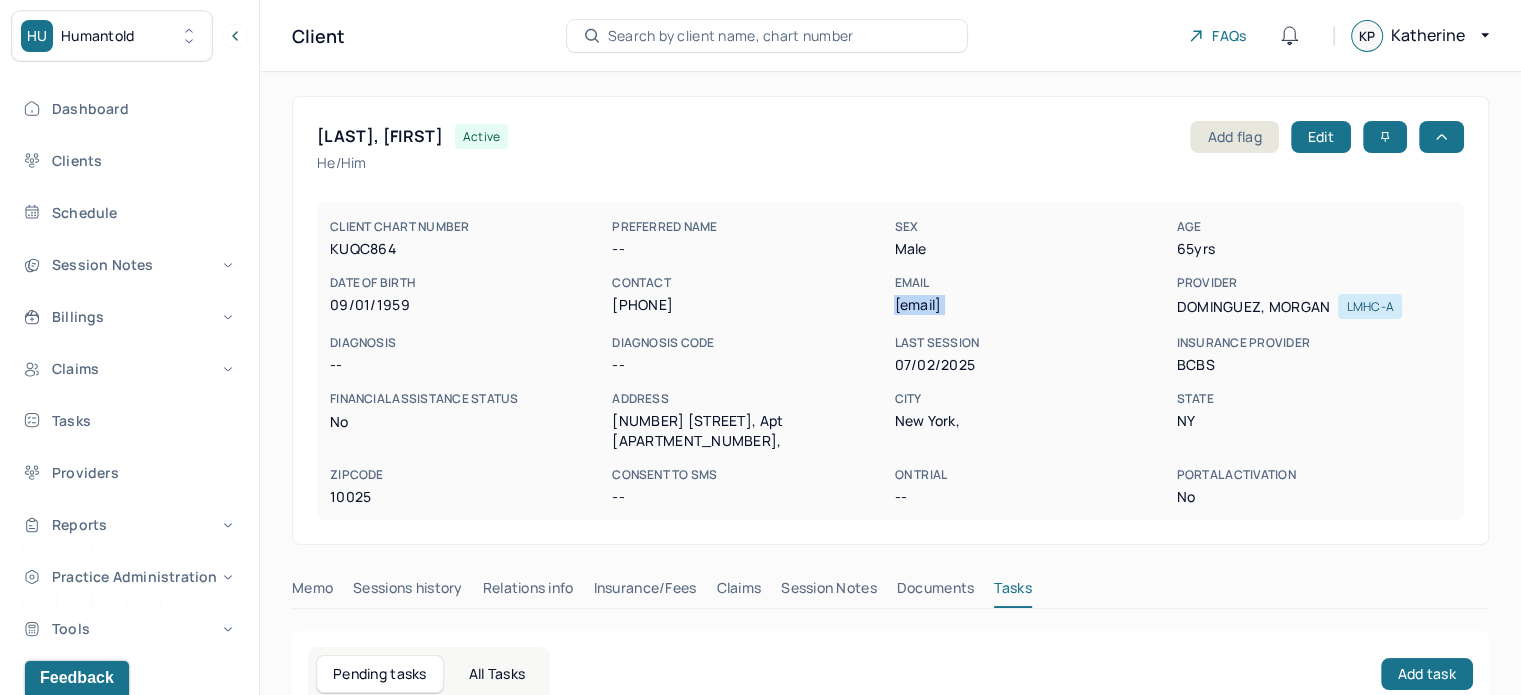 click on "mrwea0901@gmail.com" at bounding box center (1031, 305) 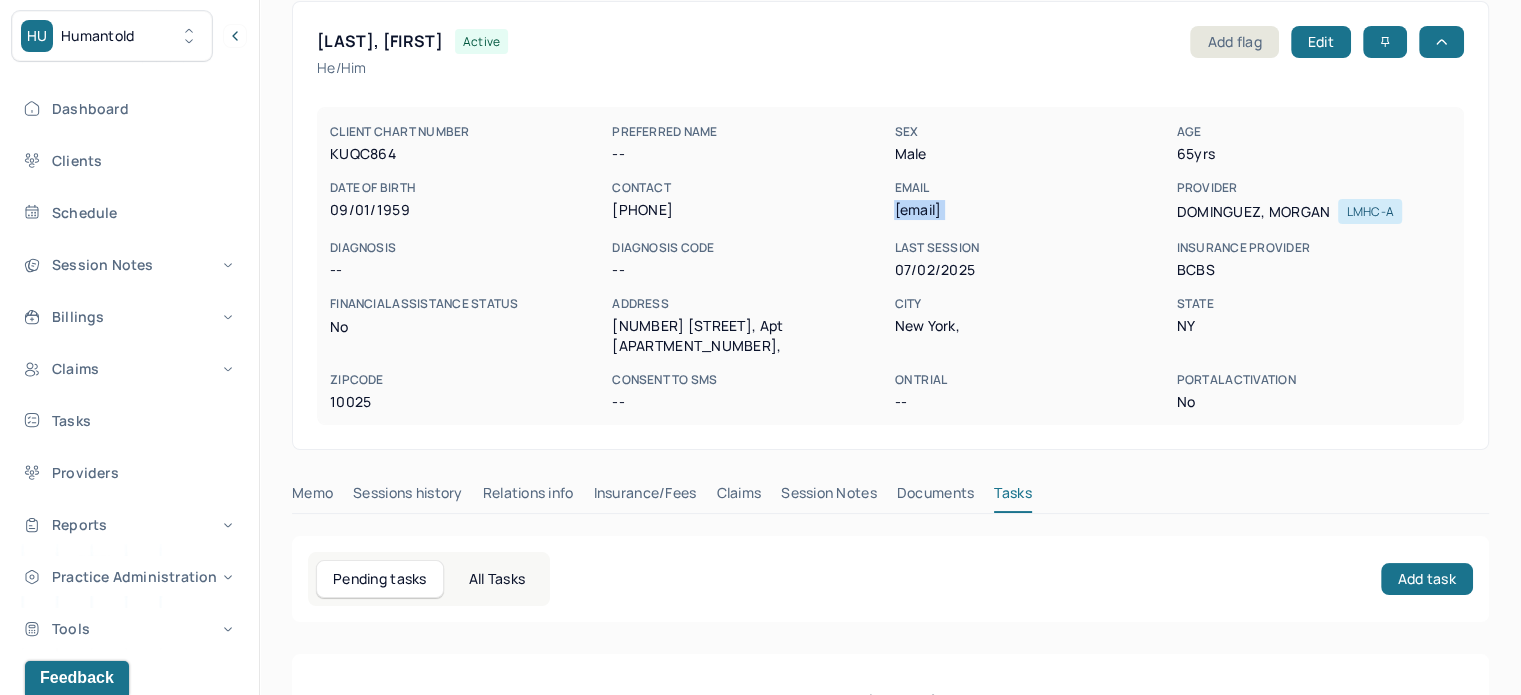 scroll, scrollTop: 180, scrollLeft: 0, axis: vertical 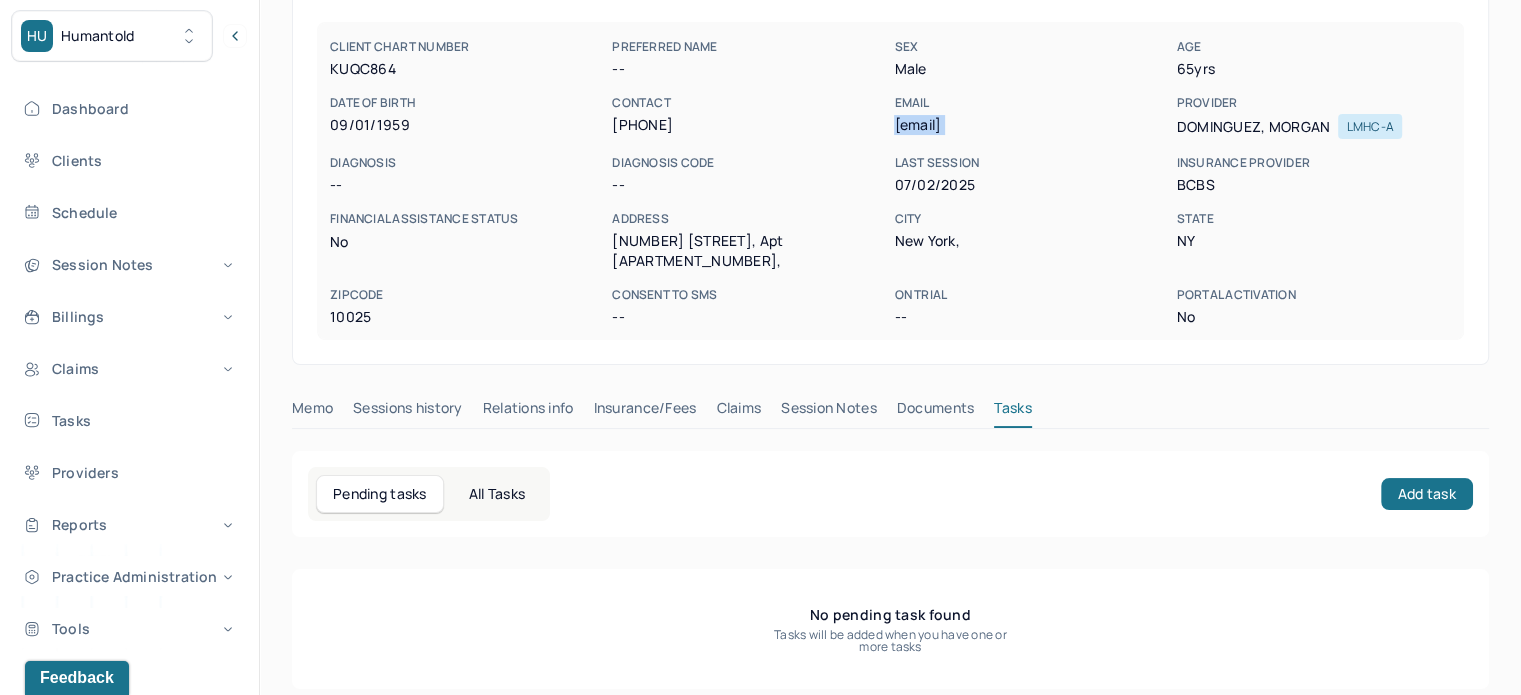 click on "Claims" at bounding box center [738, 412] 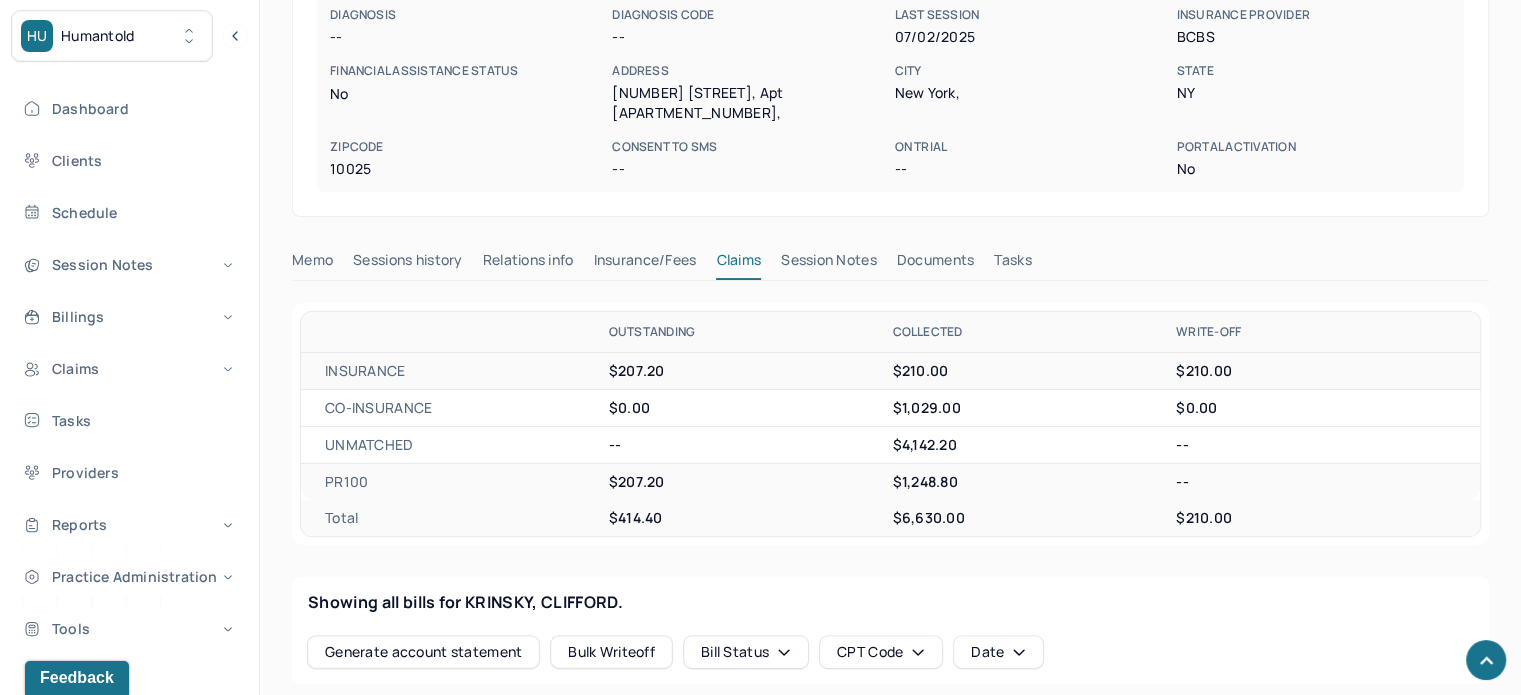 scroll, scrollTop: 680, scrollLeft: 0, axis: vertical 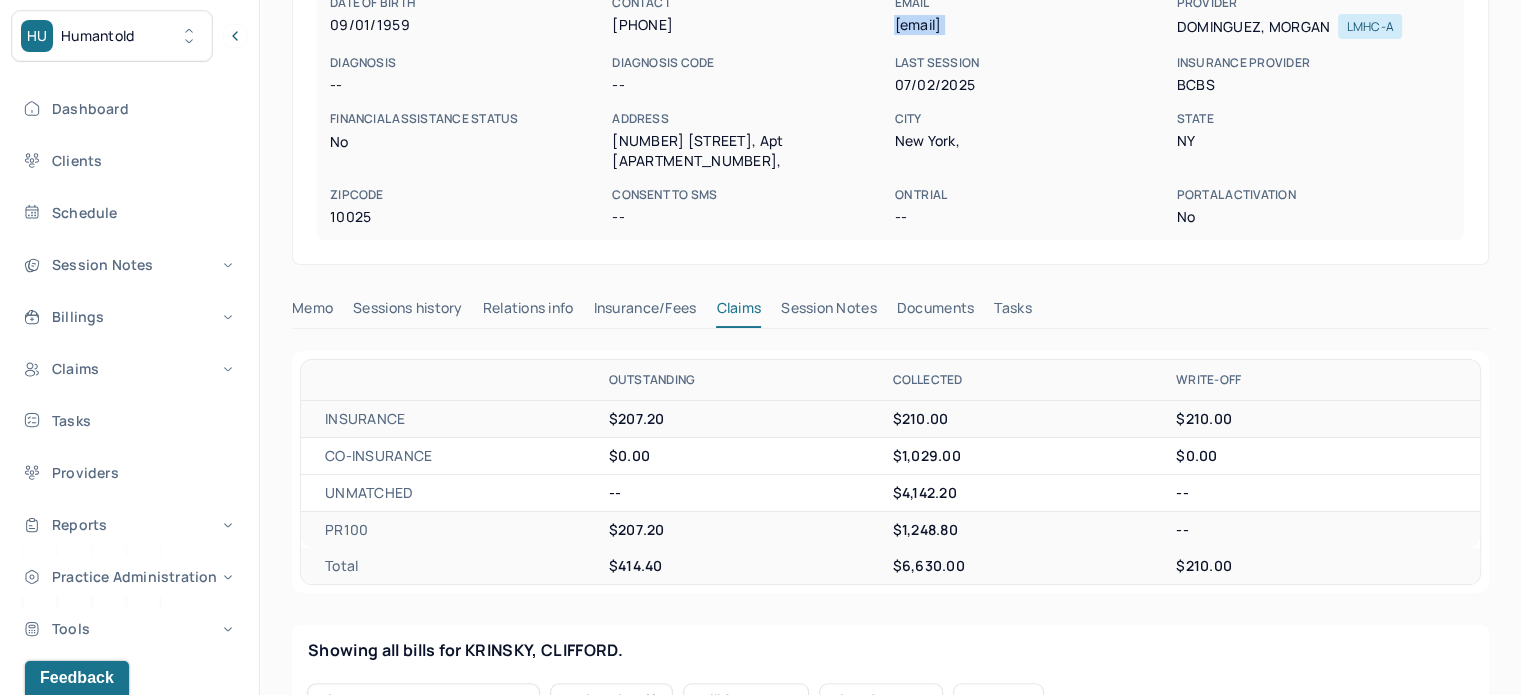 click on "Tasks" at bounding box center [1012, 312] 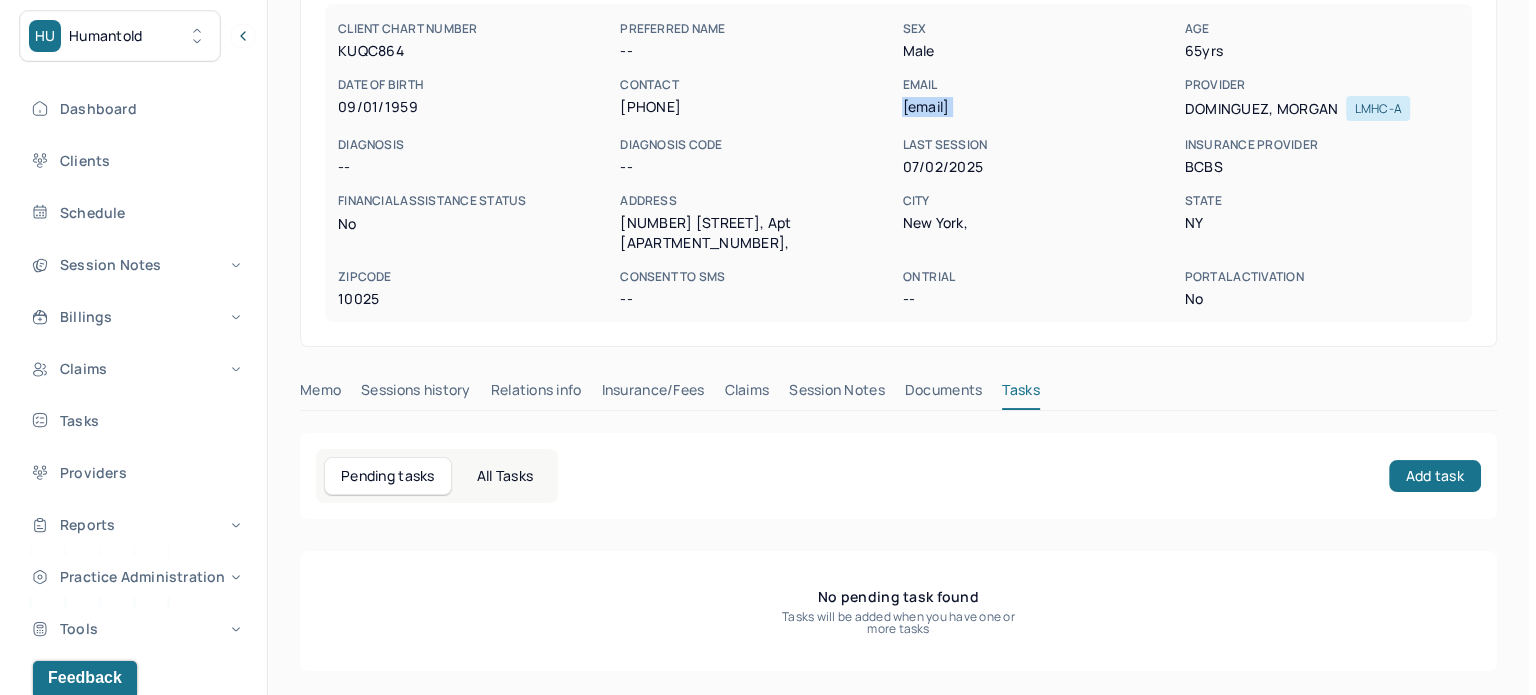 scroll, scrollTop: 180, scrollLeft: 0, axis: vertical 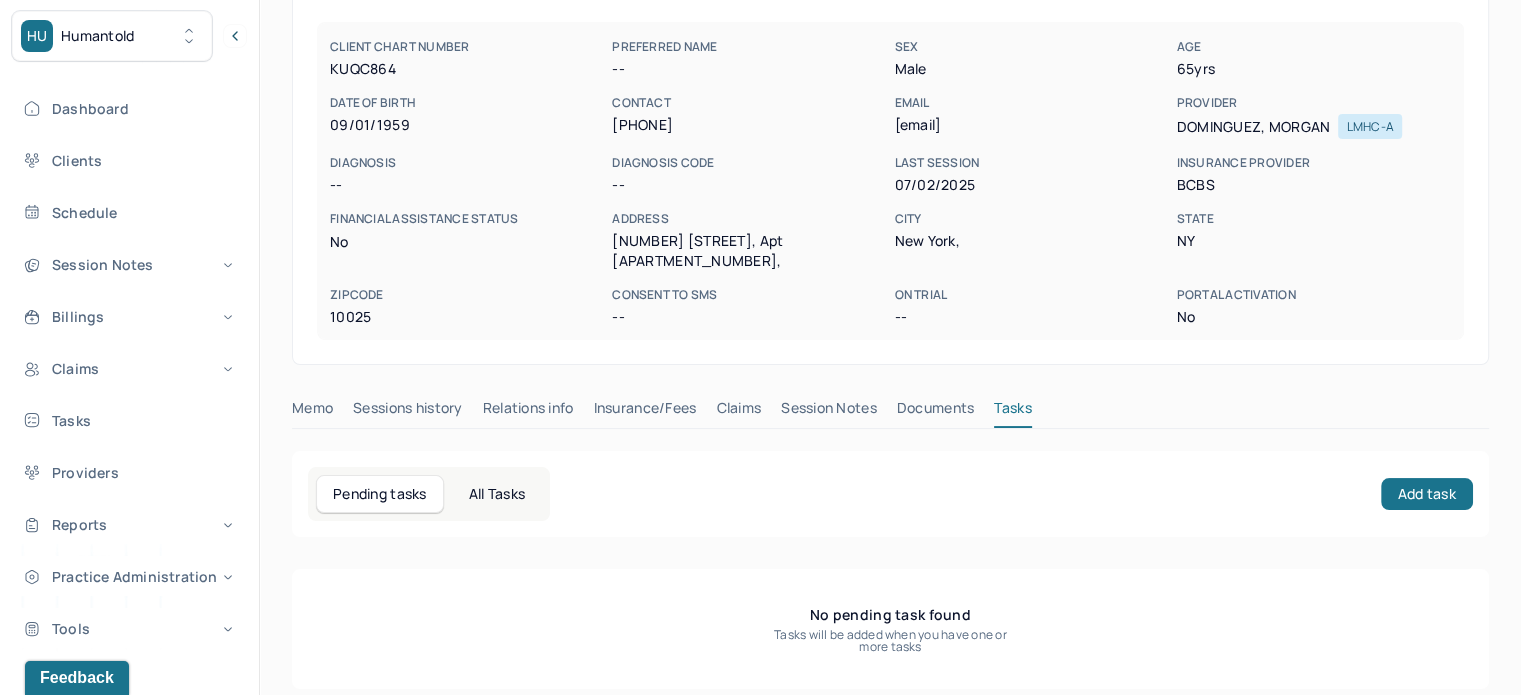click on "Pending tasks     All Tasks     Add task" at bounding box center [890, 494] 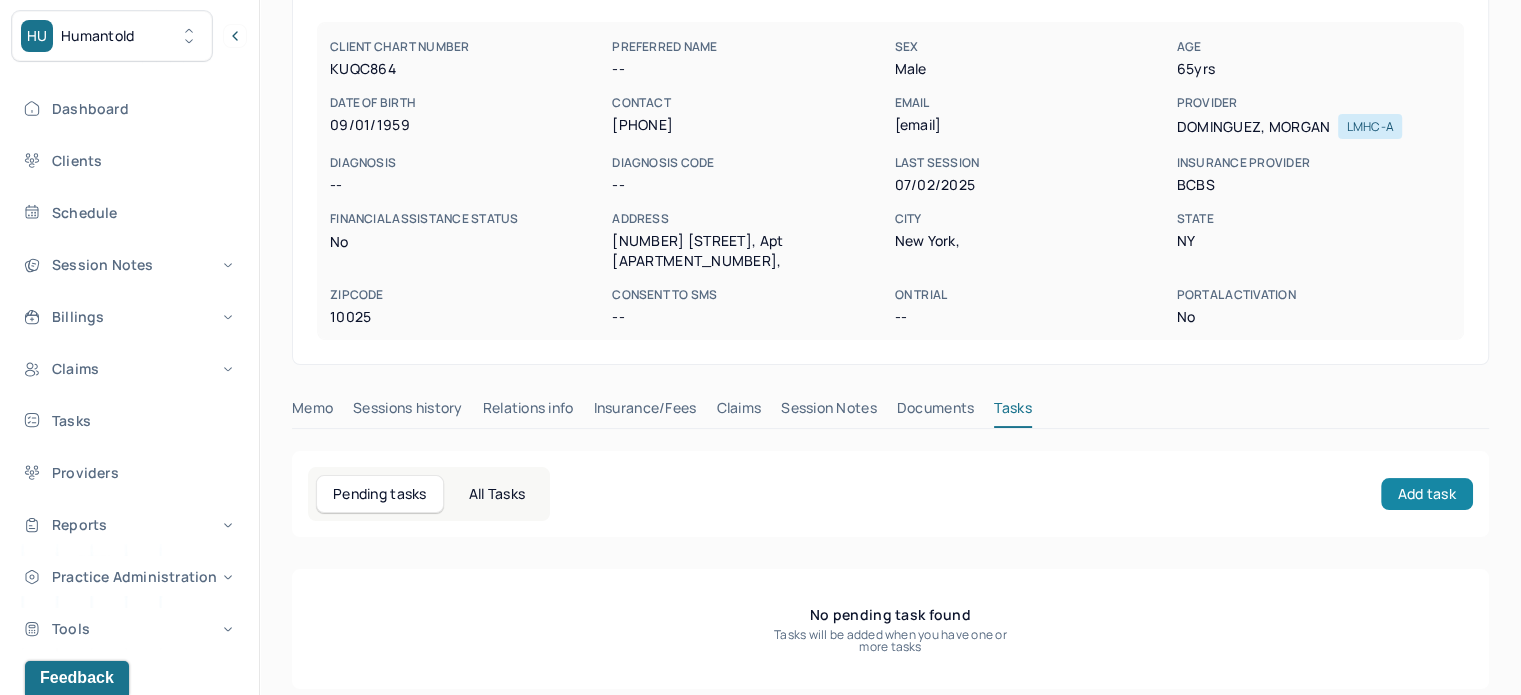 click on "Add task" at bounding box center (1427, 494) 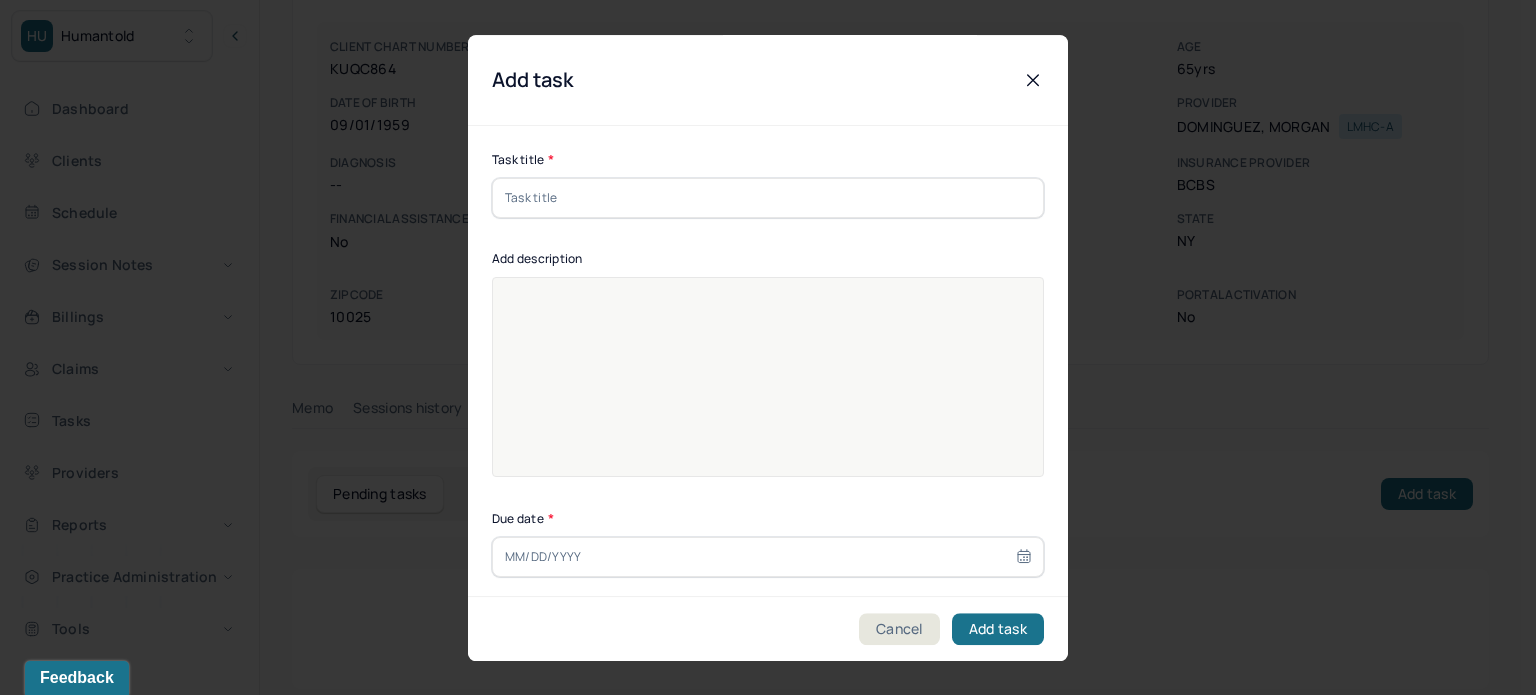 click at bounding box center (768, 198) 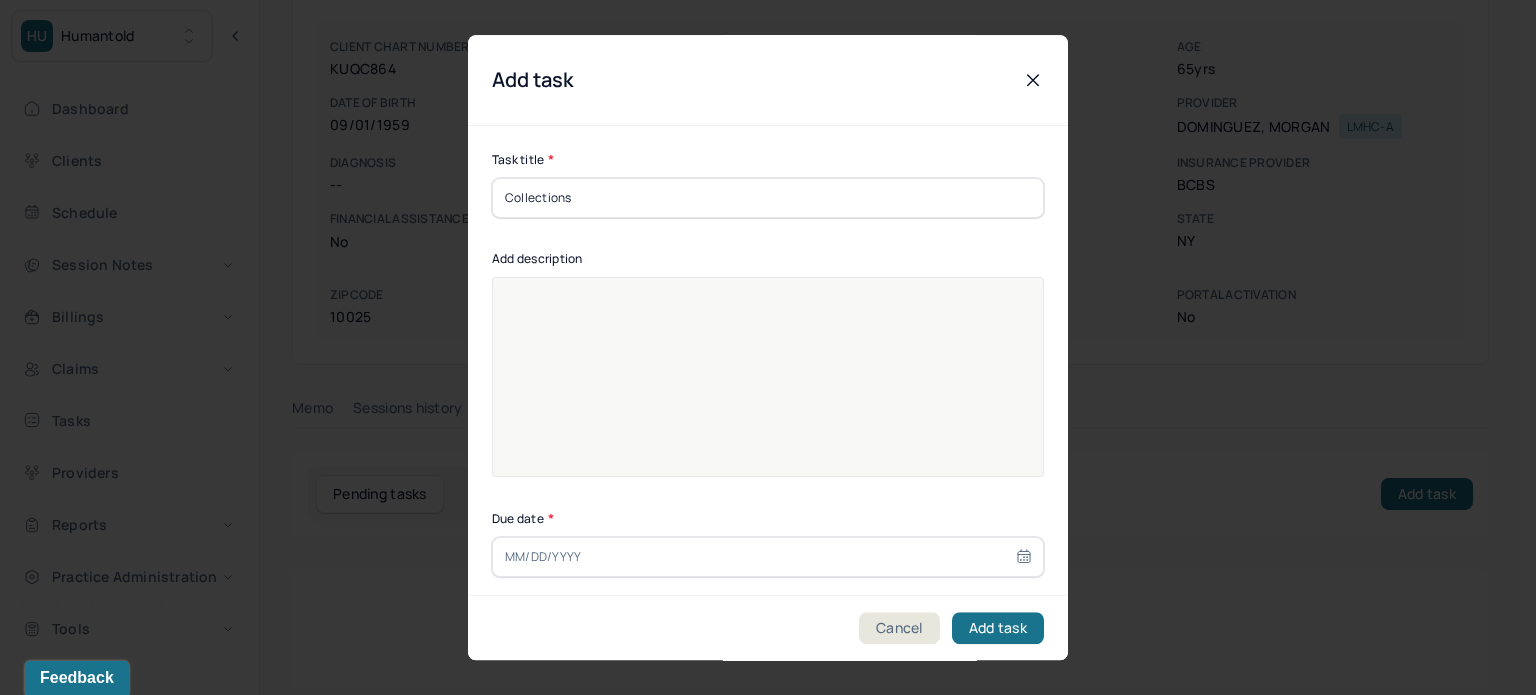 type on "Collections" 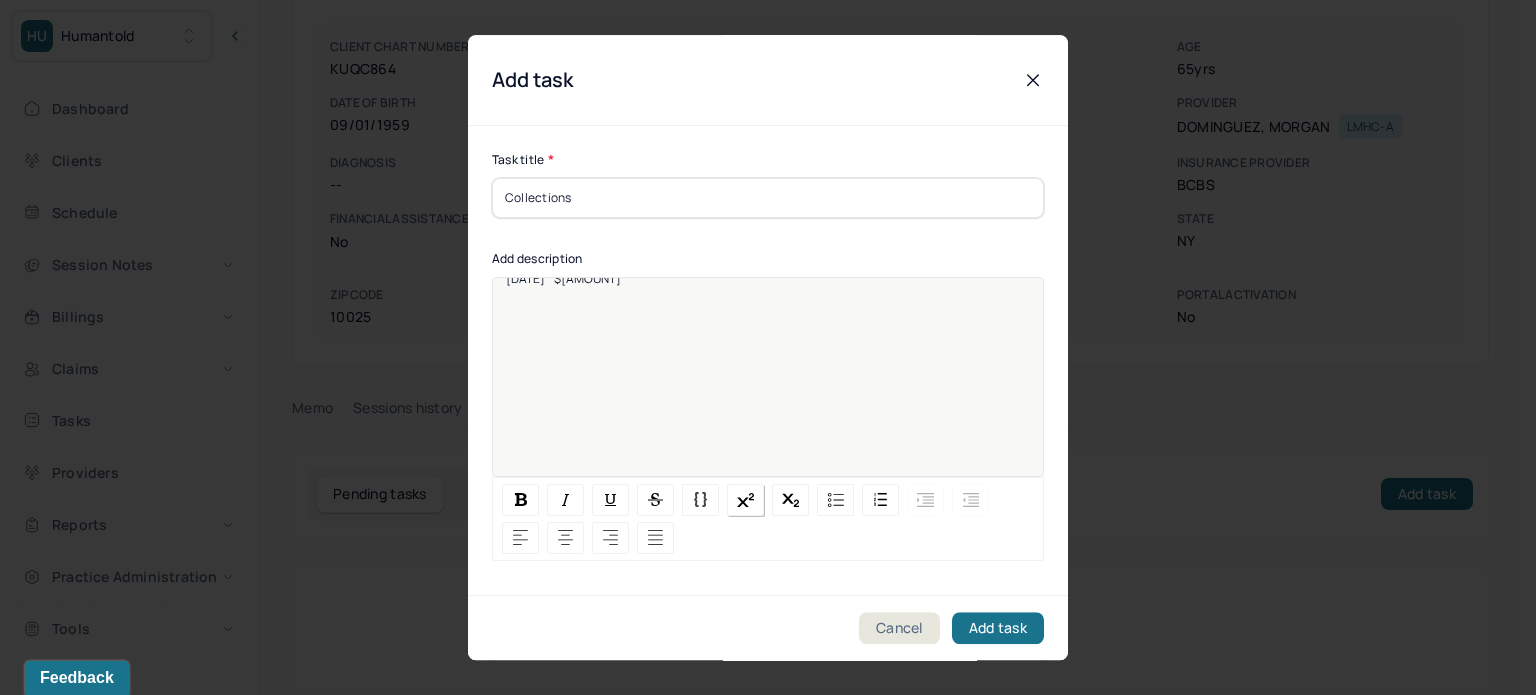 scroll, scrollTop: 25, scrollLeft: 0, axis: vertical 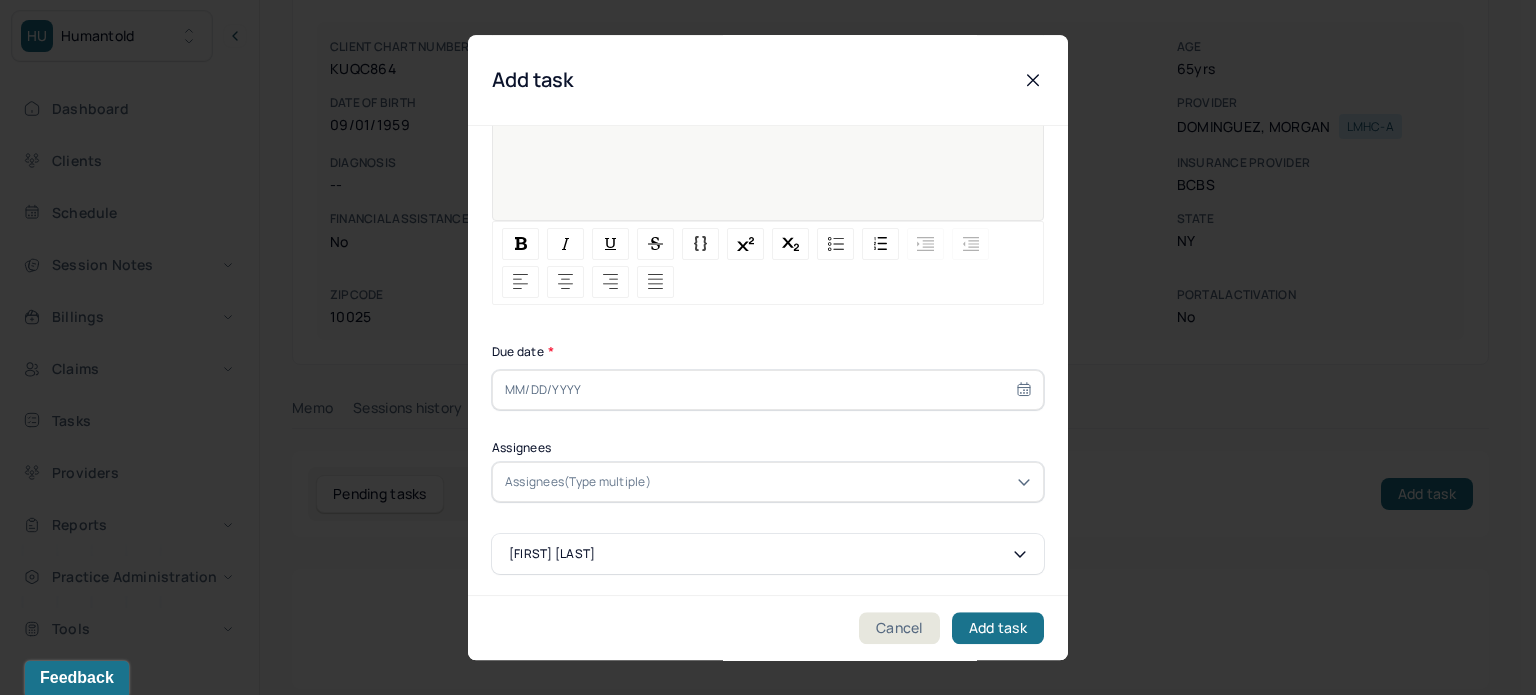 click at bounding box center (768, 390) 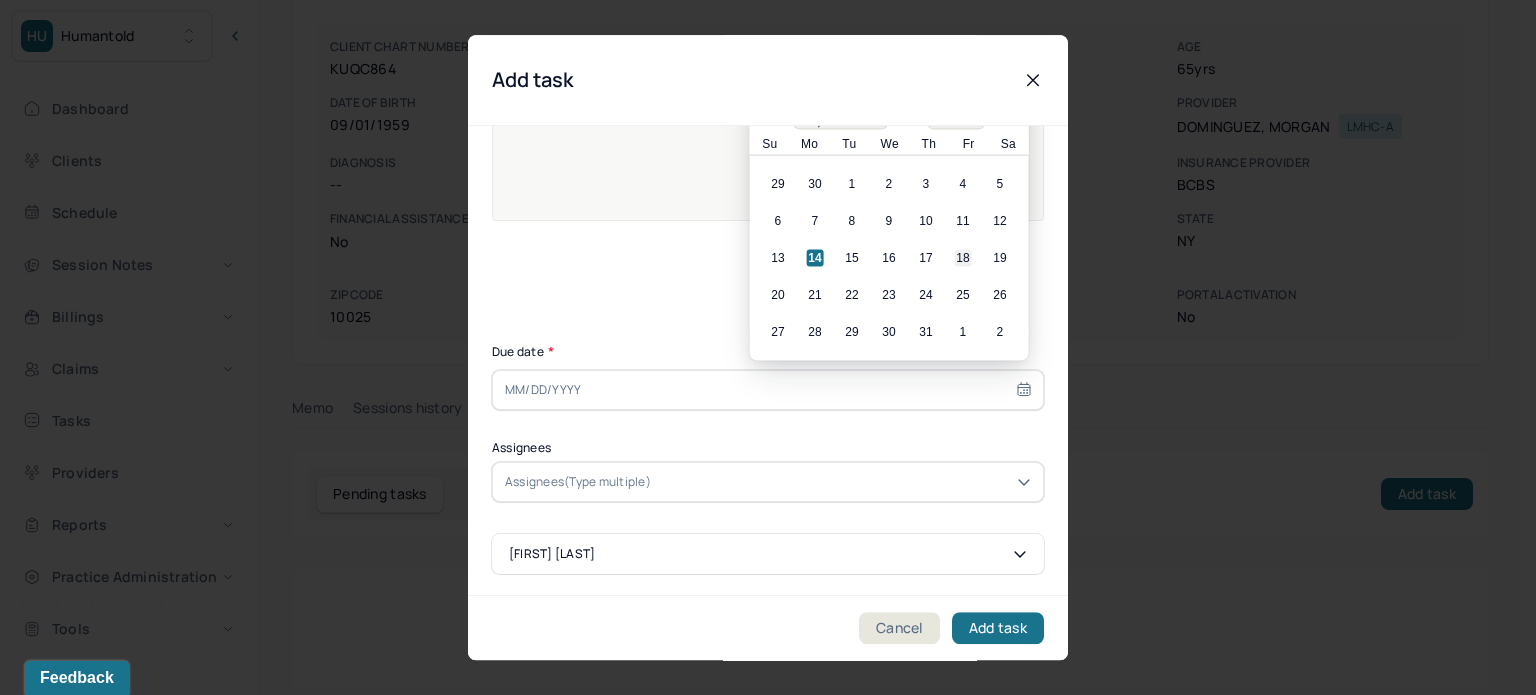 click on "18" at bounding box center [963, 258] 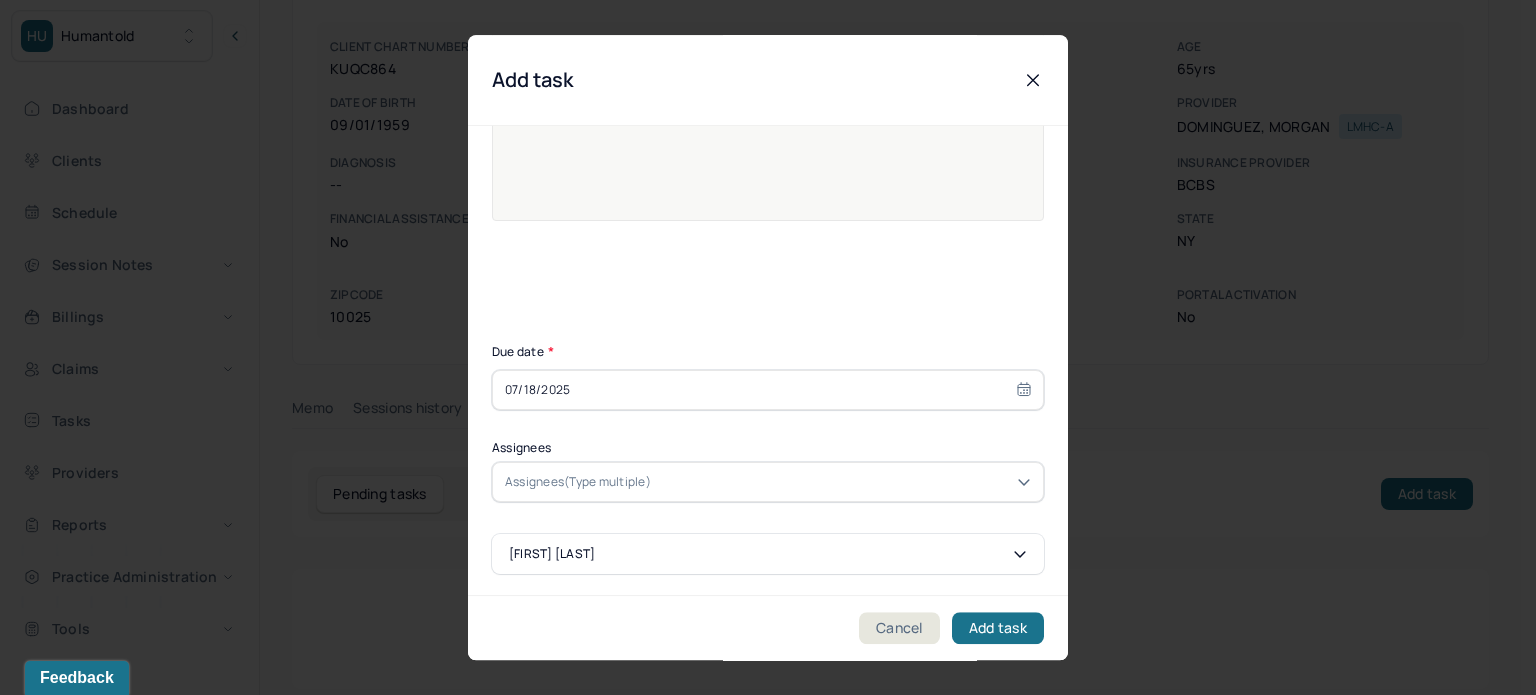 click on "Assignees" at bounding box center (768, 448) 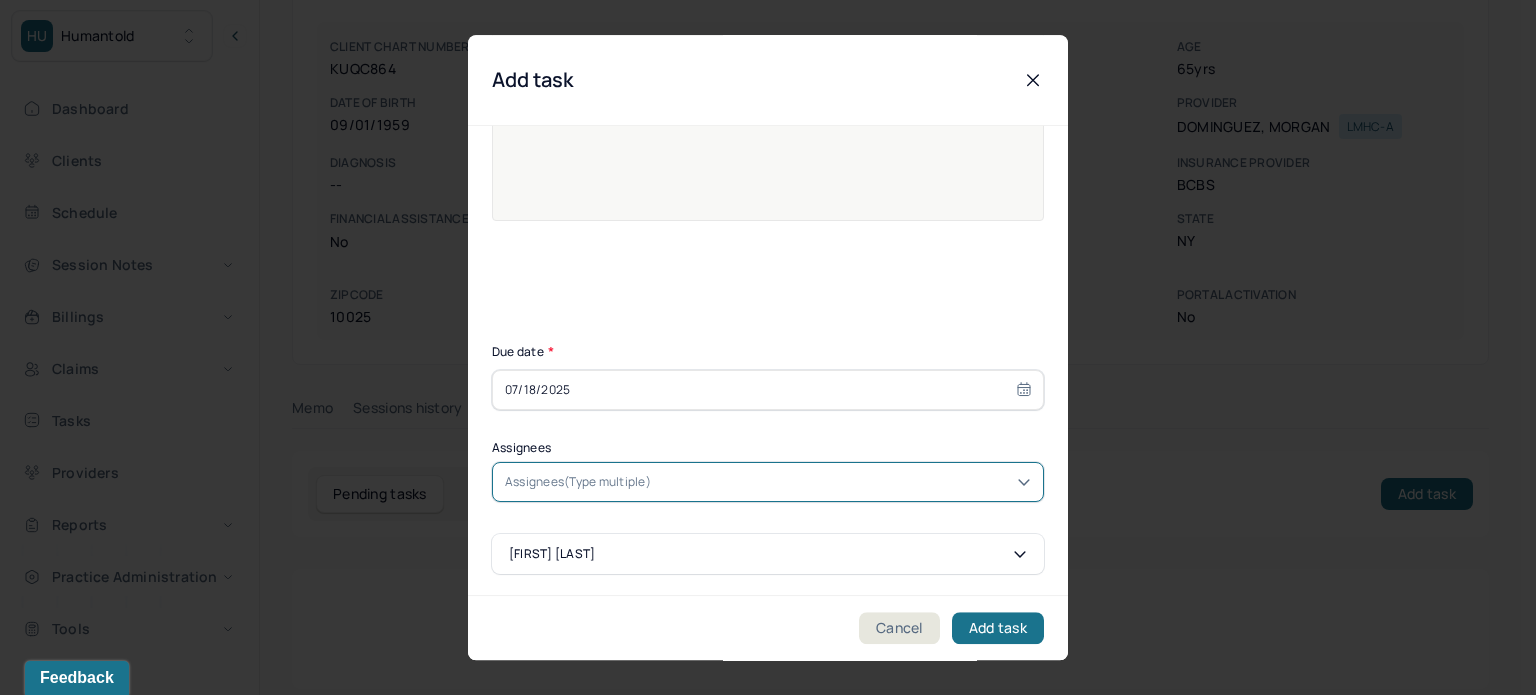 type on "s" 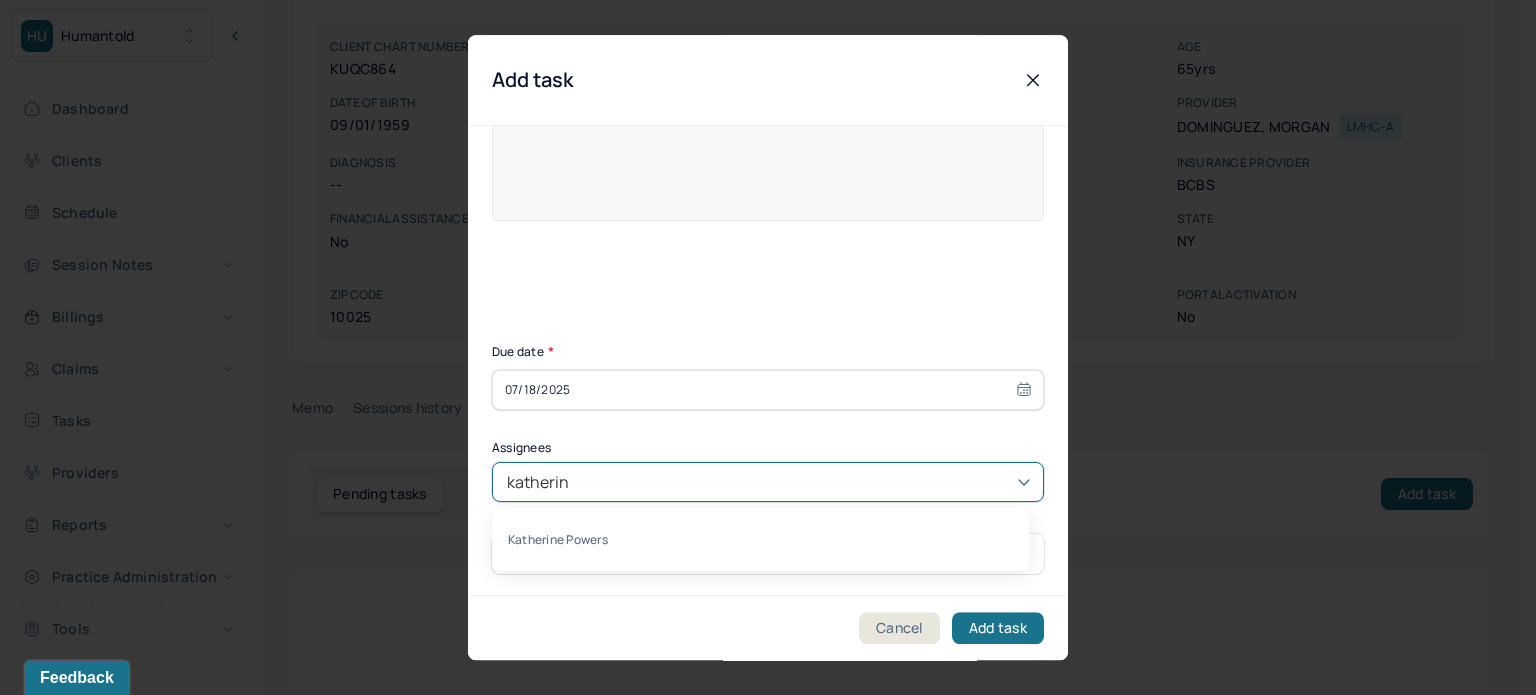 type on "katherine" 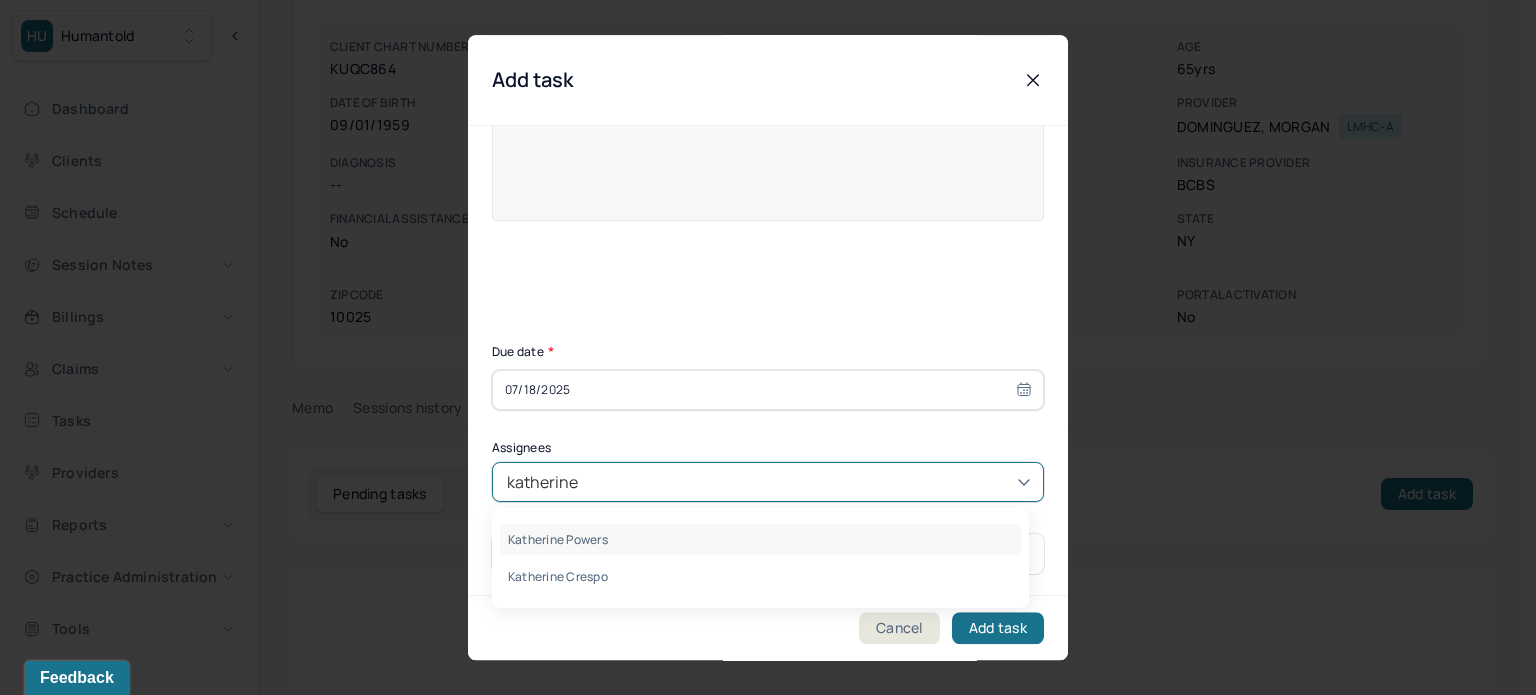 click on "Katherine Powers" at bounding box center (760, 539) 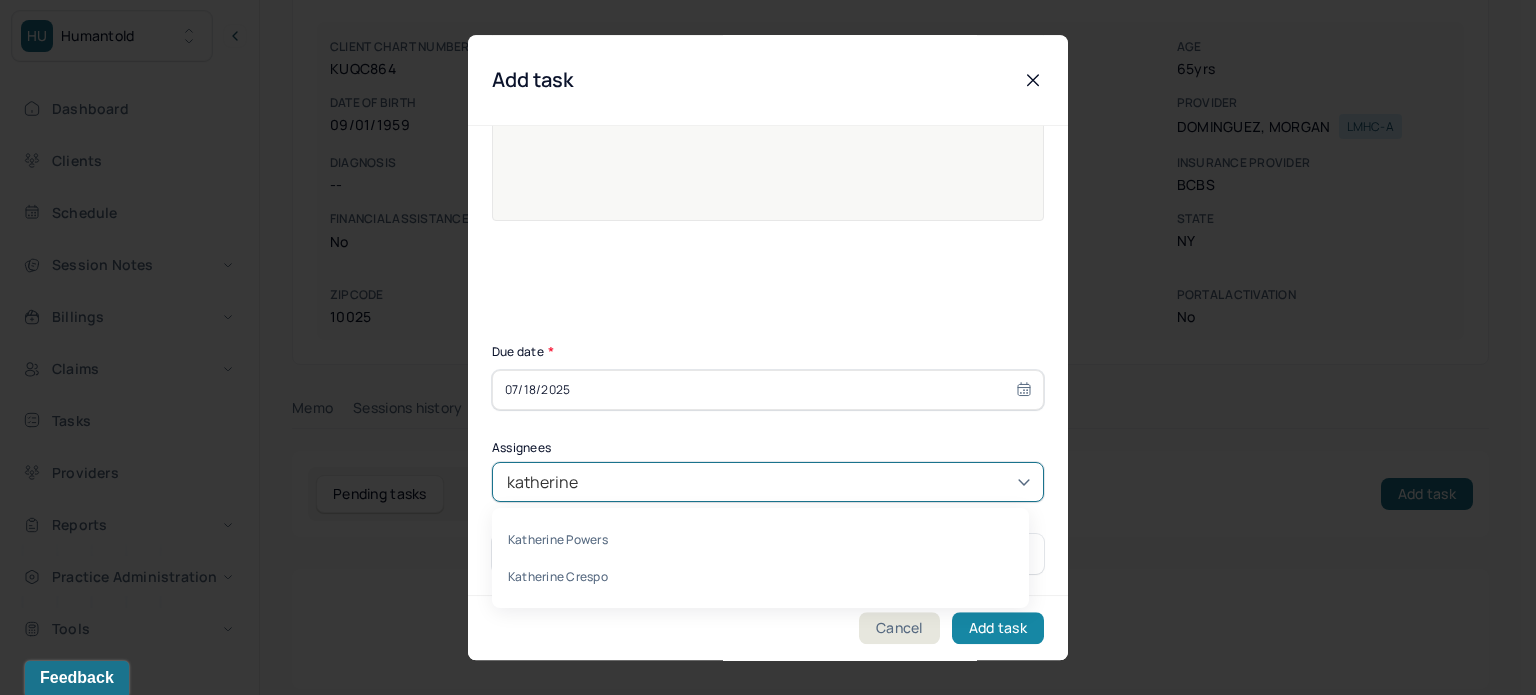 type 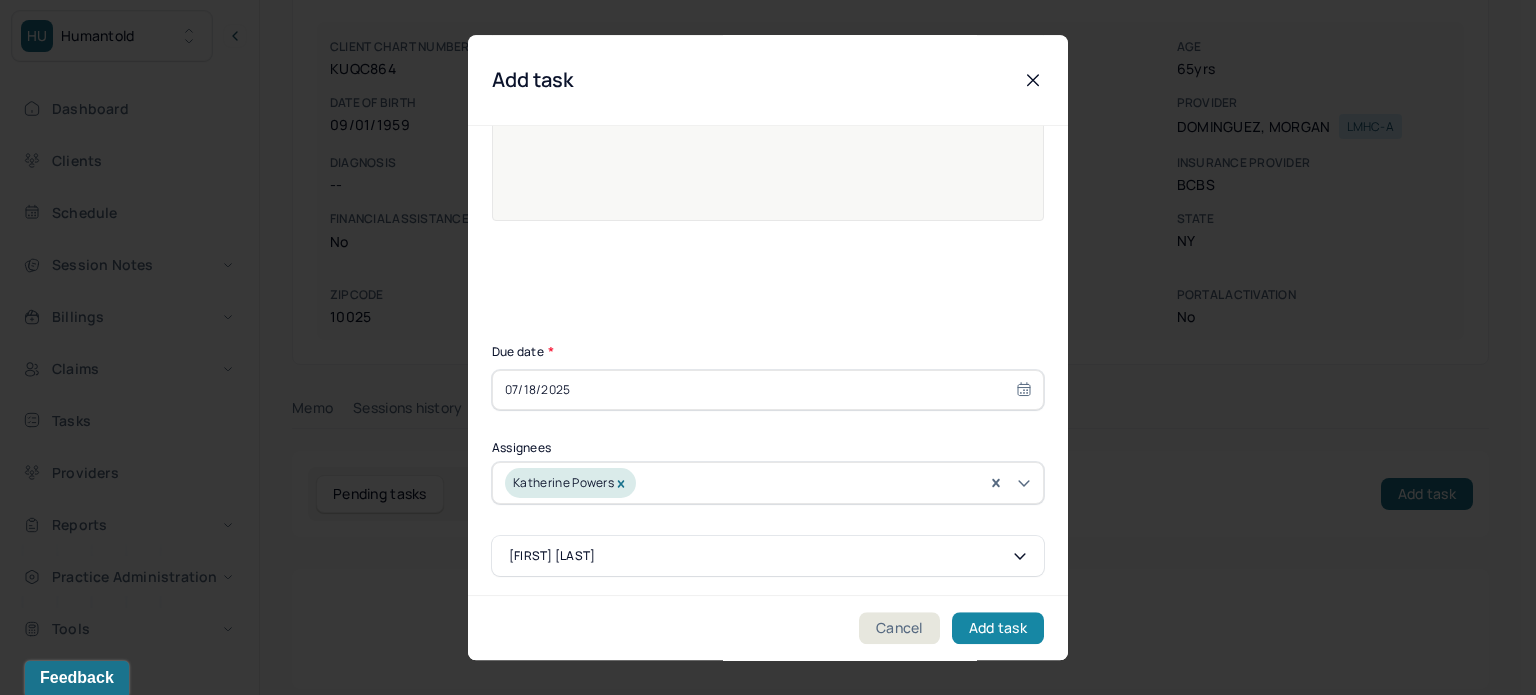 click on "Add task" at bounding box center [998, 628] 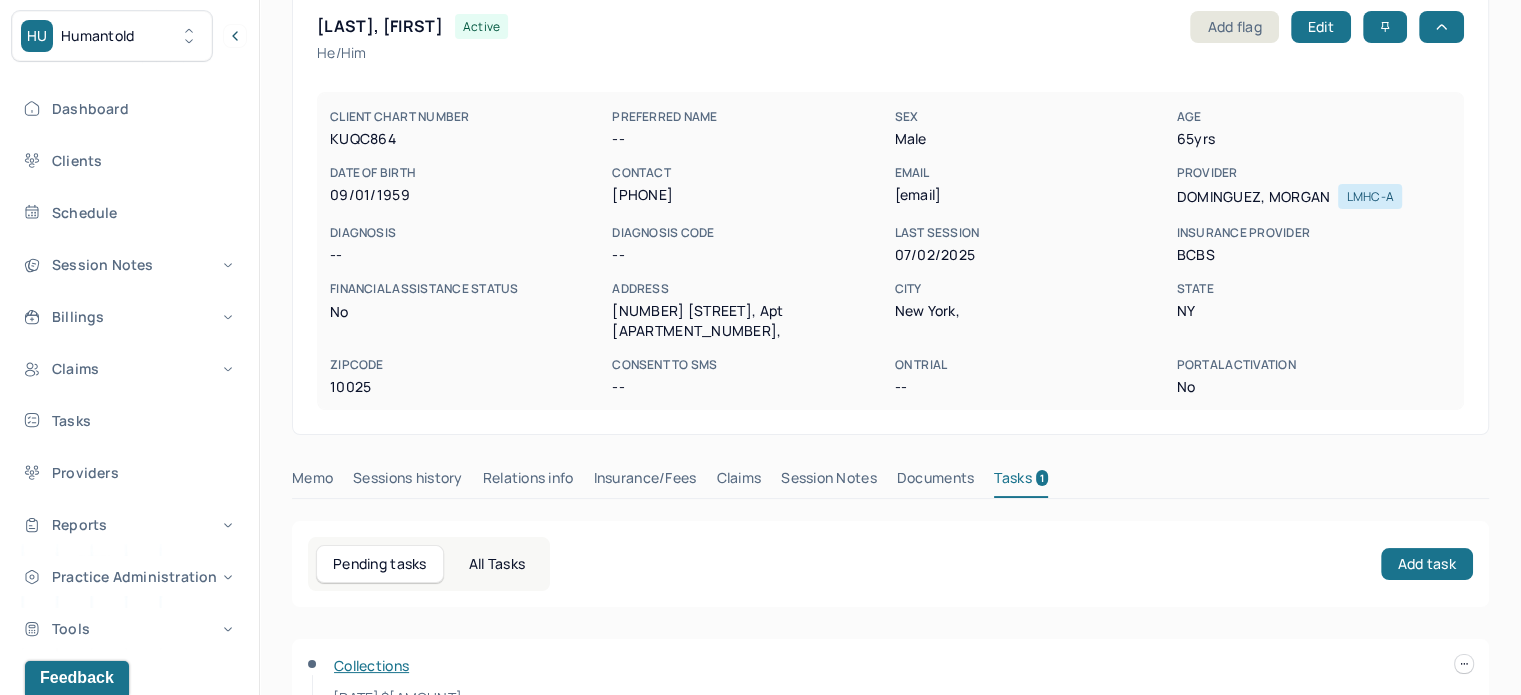 scroll, scrollTop: 0, scrollLeft: 0, axis: both 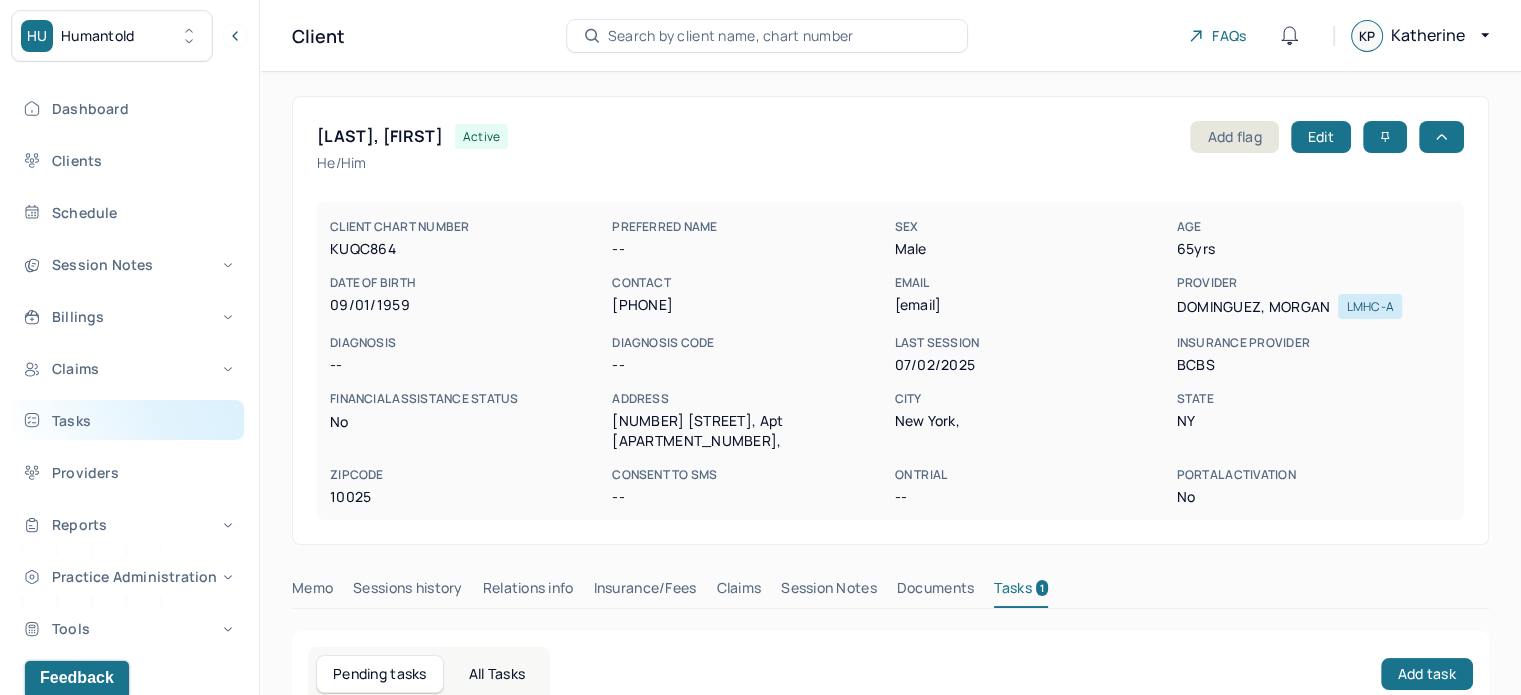 click on "Tasks" at bounding box center [128, 420] 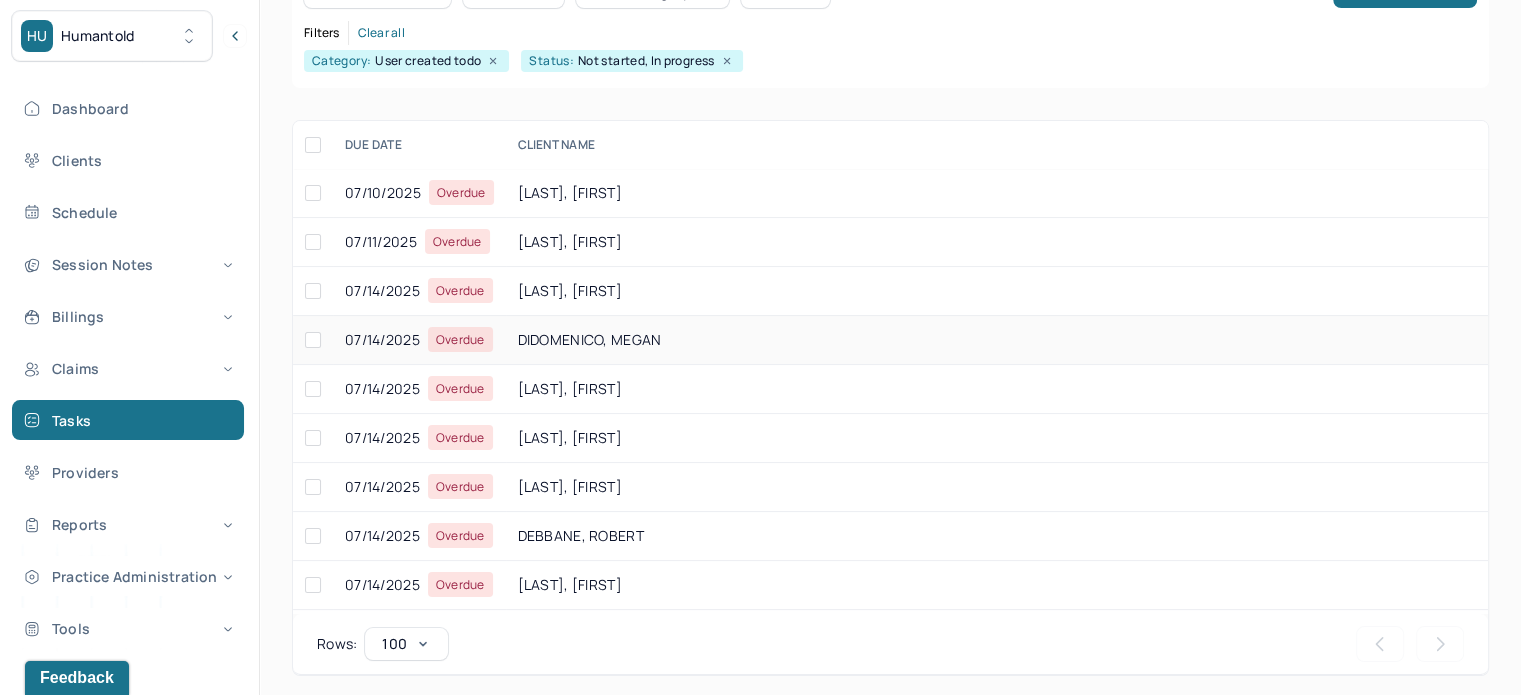 scroll, scrollTop: 249, scrollLeft: 0, axis: vertical 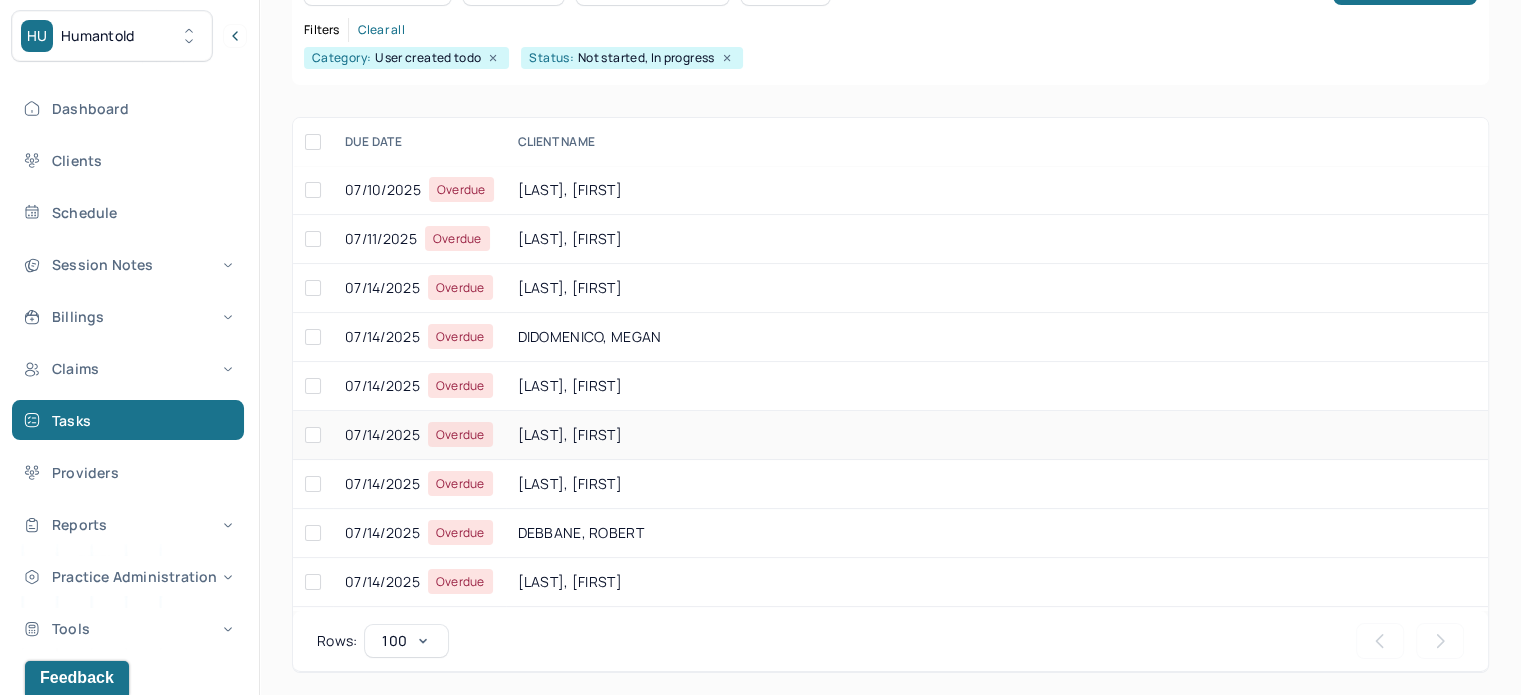 click on "KOSNIK, KELSEY" at bounding box center (2449, 435) 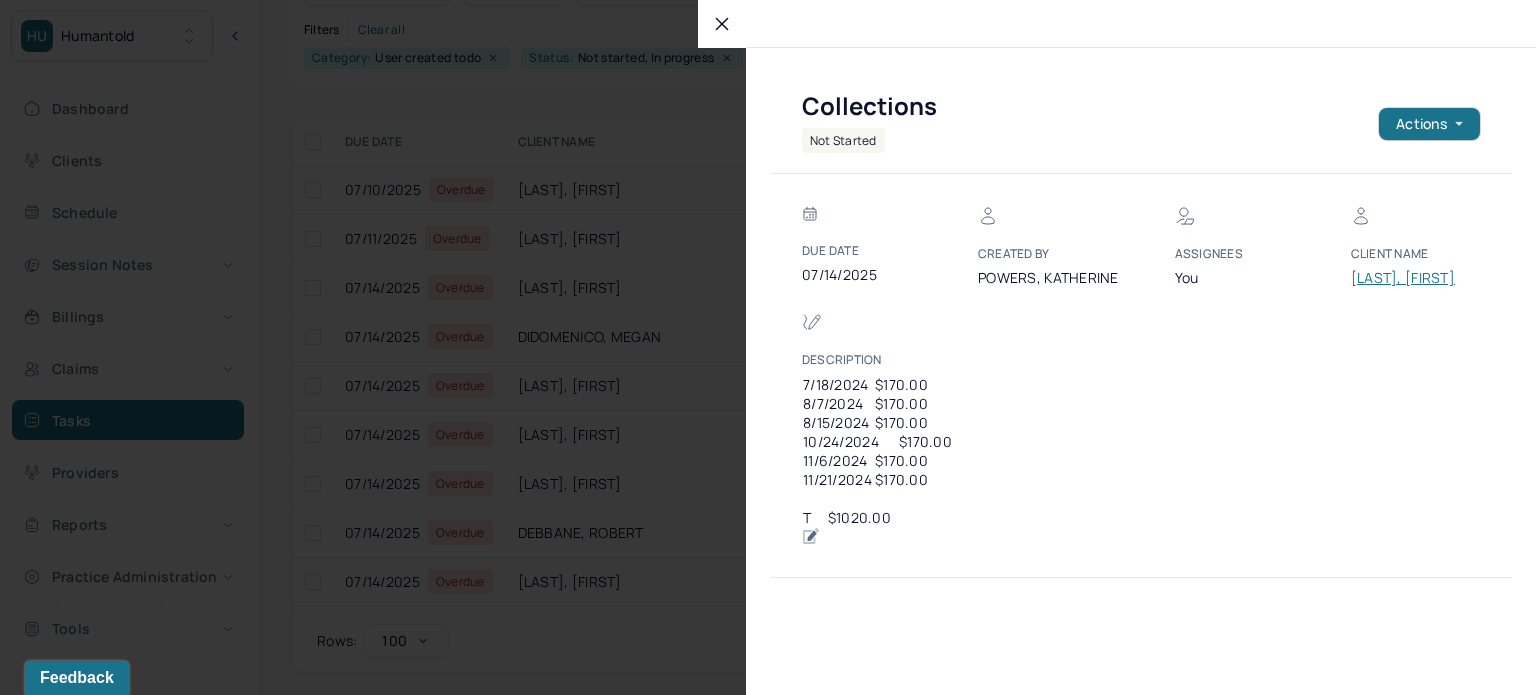 click at bounding box center (768, 347) 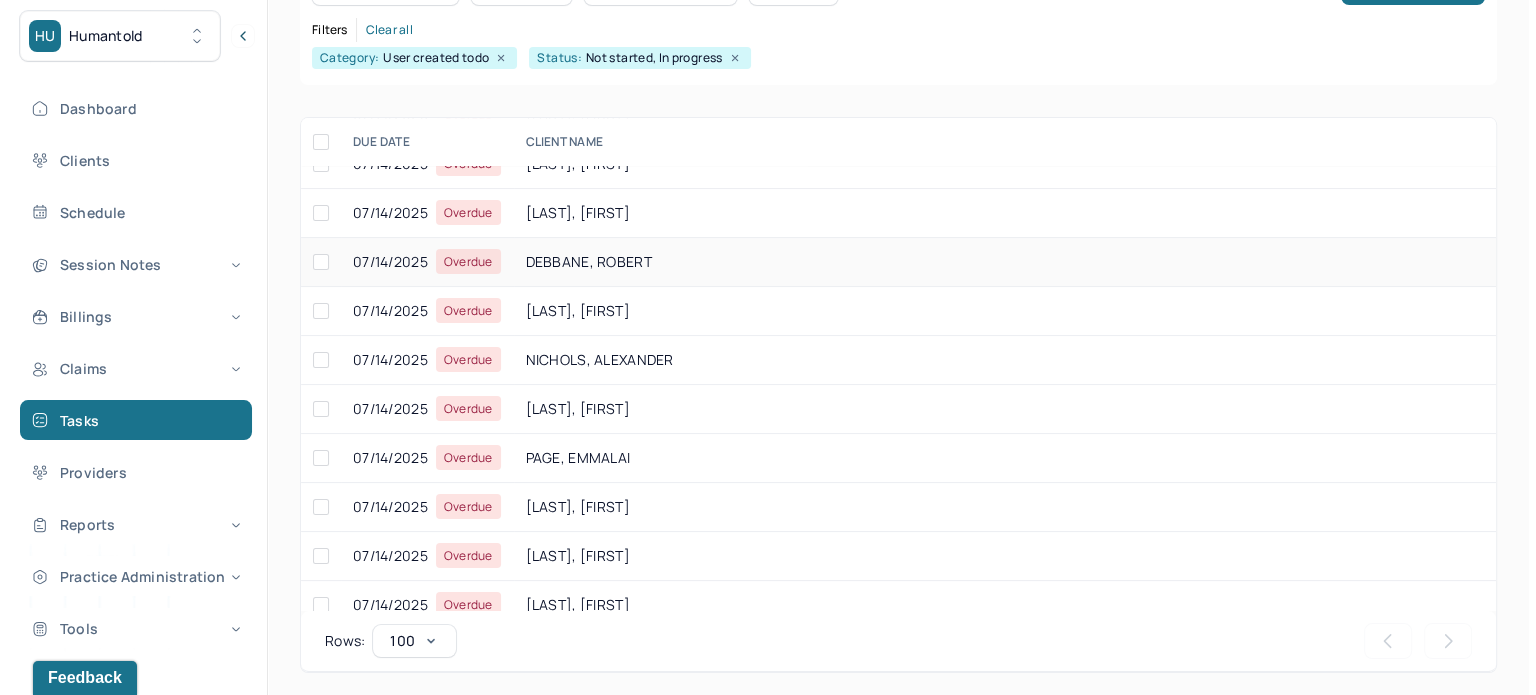 scroll, scrollTop: 300, scrollLeft: 0, axis: vertical 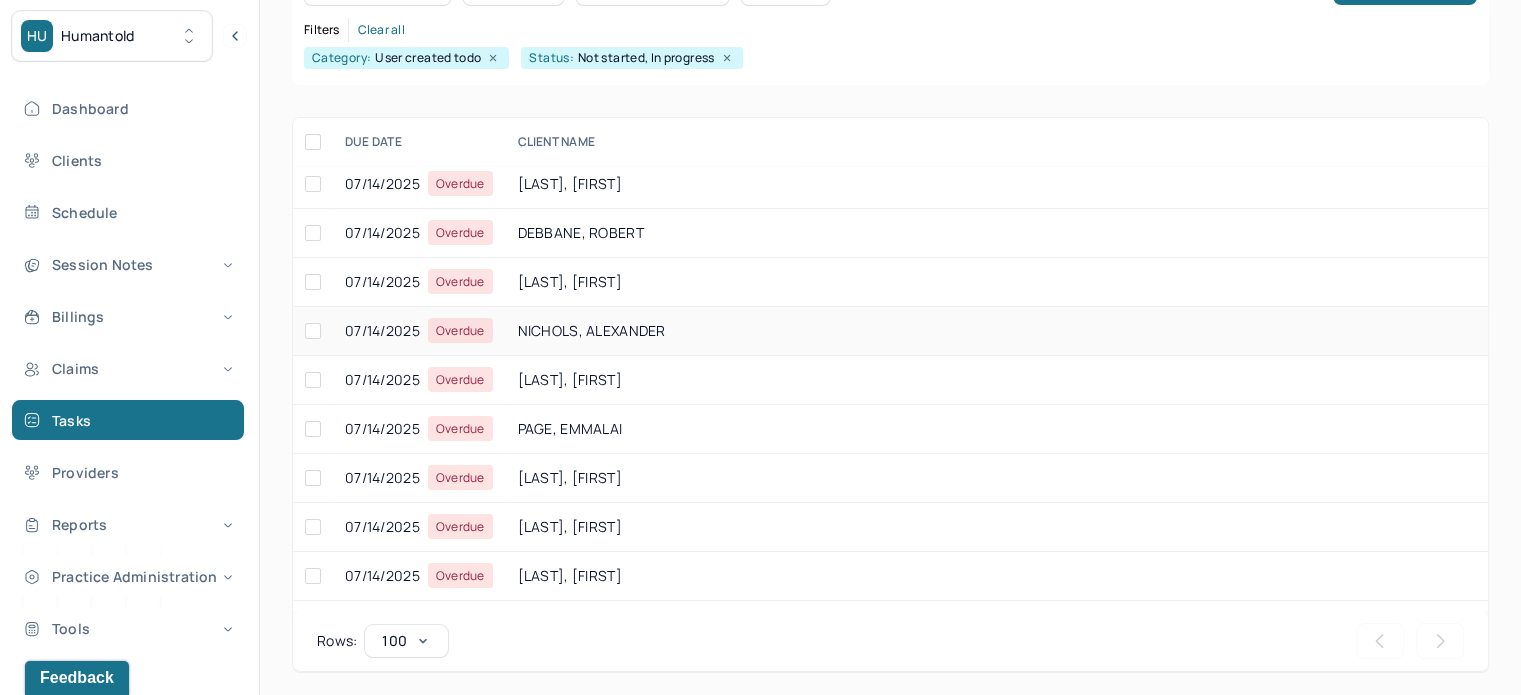 click on "NICHOLS, ALEXANDER" at bounding box center [2449, 331] 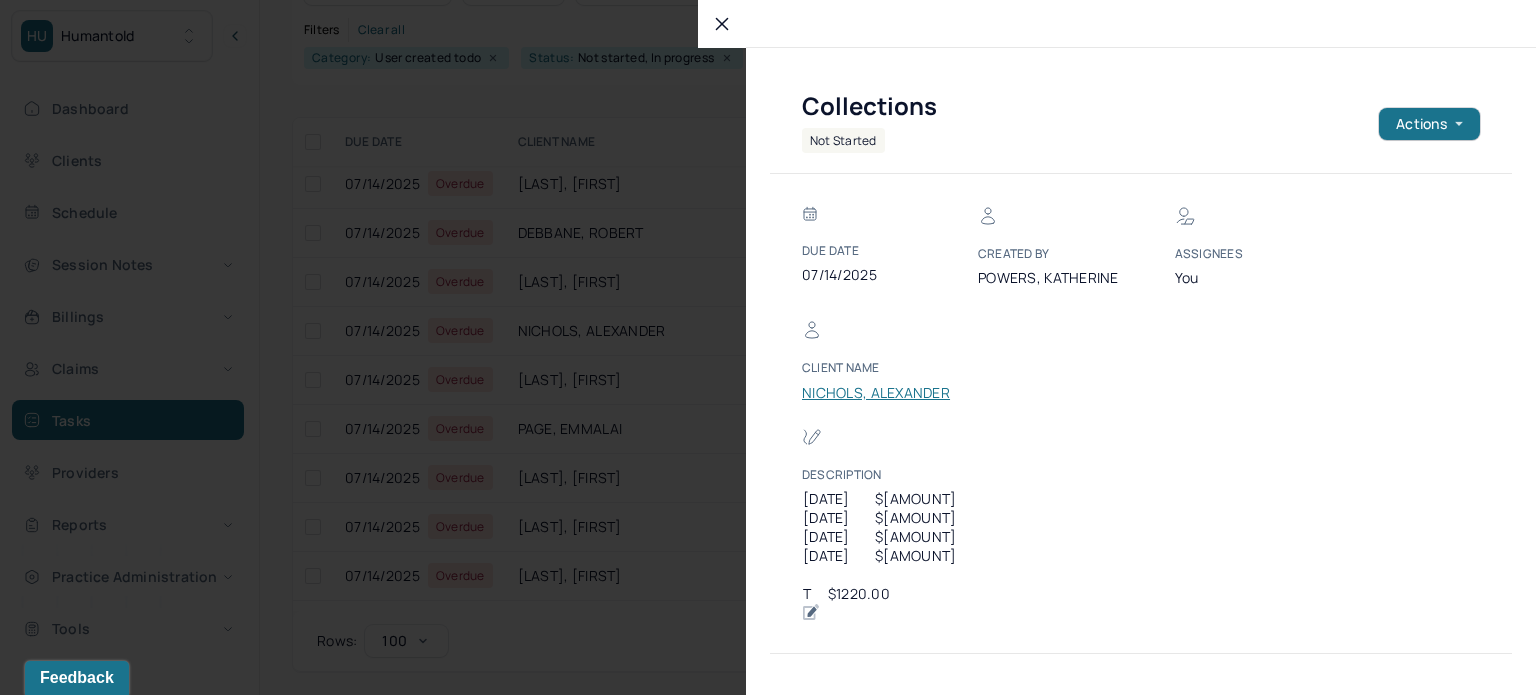 click on "NICHOLS, ALEXANDER" at bounding box center (876, 393) 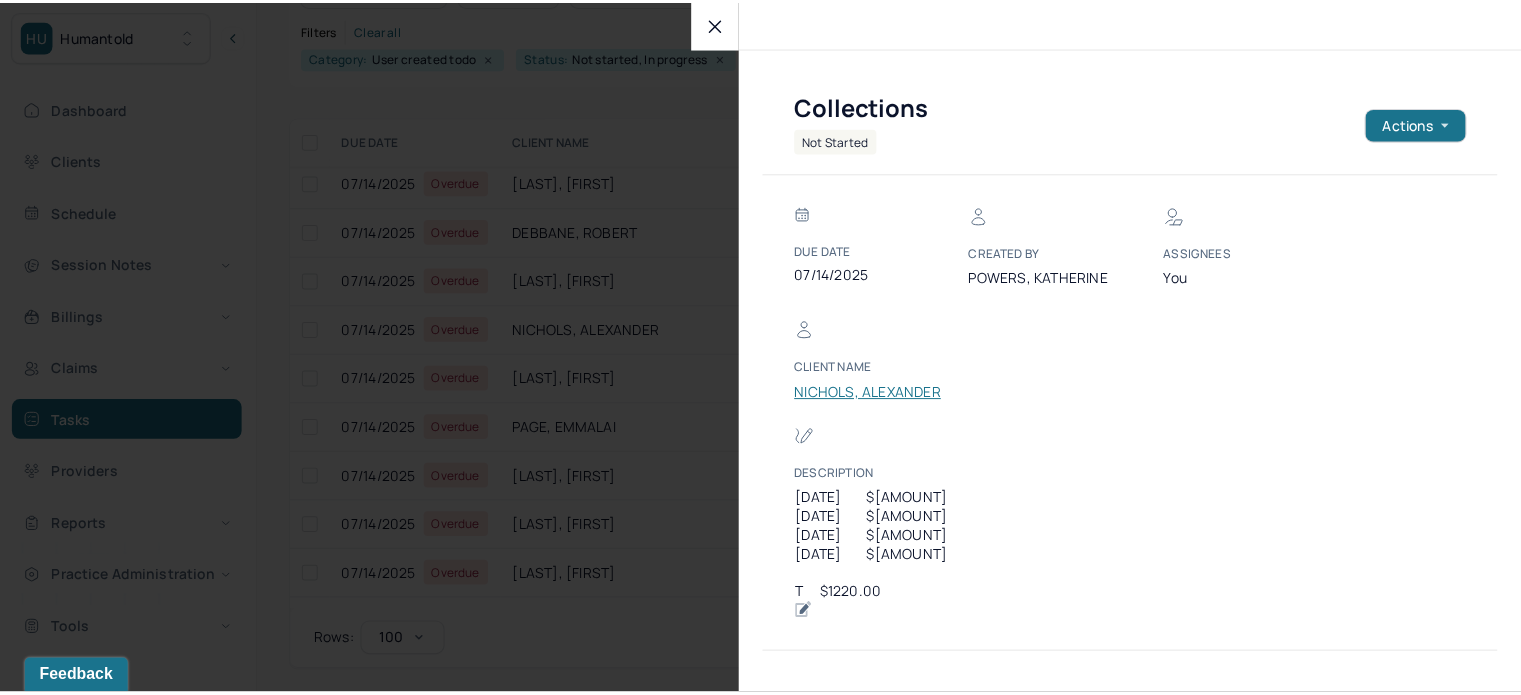scroll, scrollTop: 129, scrollLeft: 0, axis: vertical 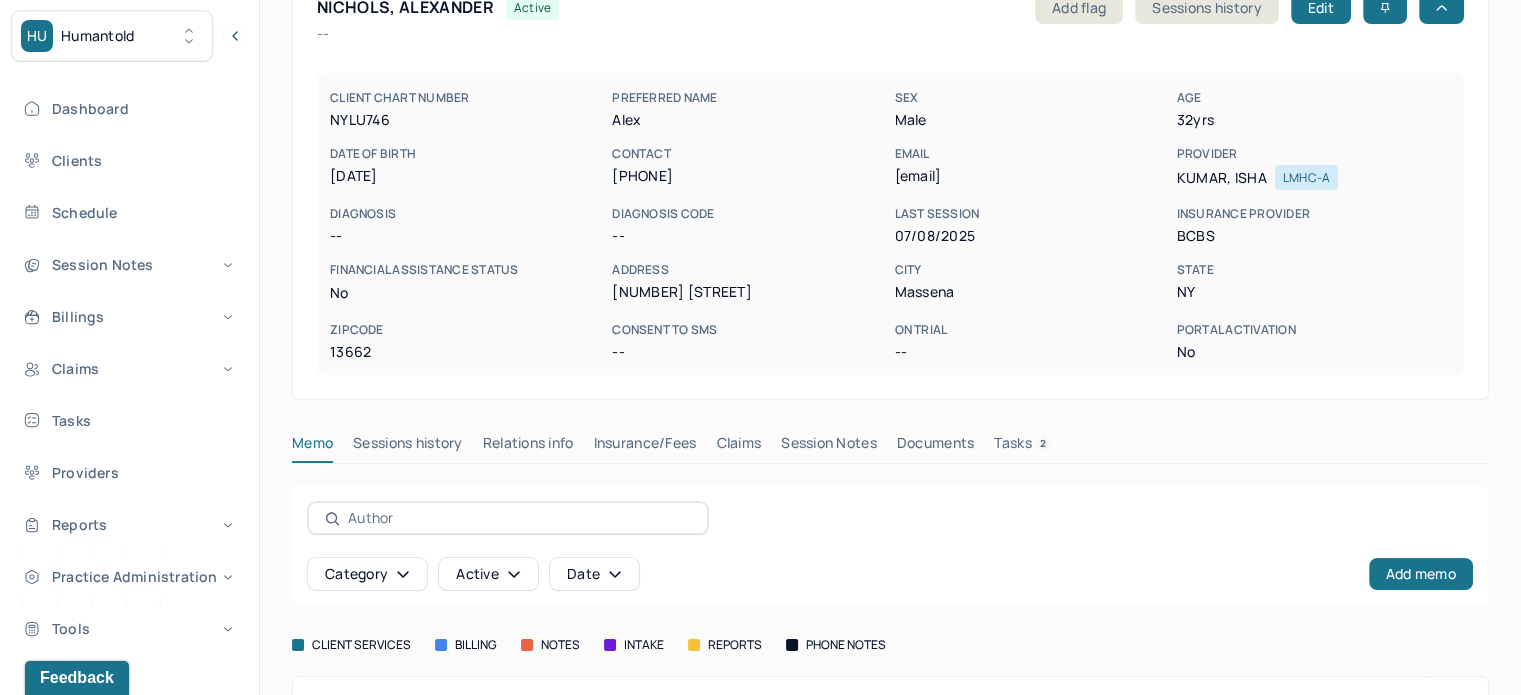 click on "Claims" at bounding box center [738, 447] 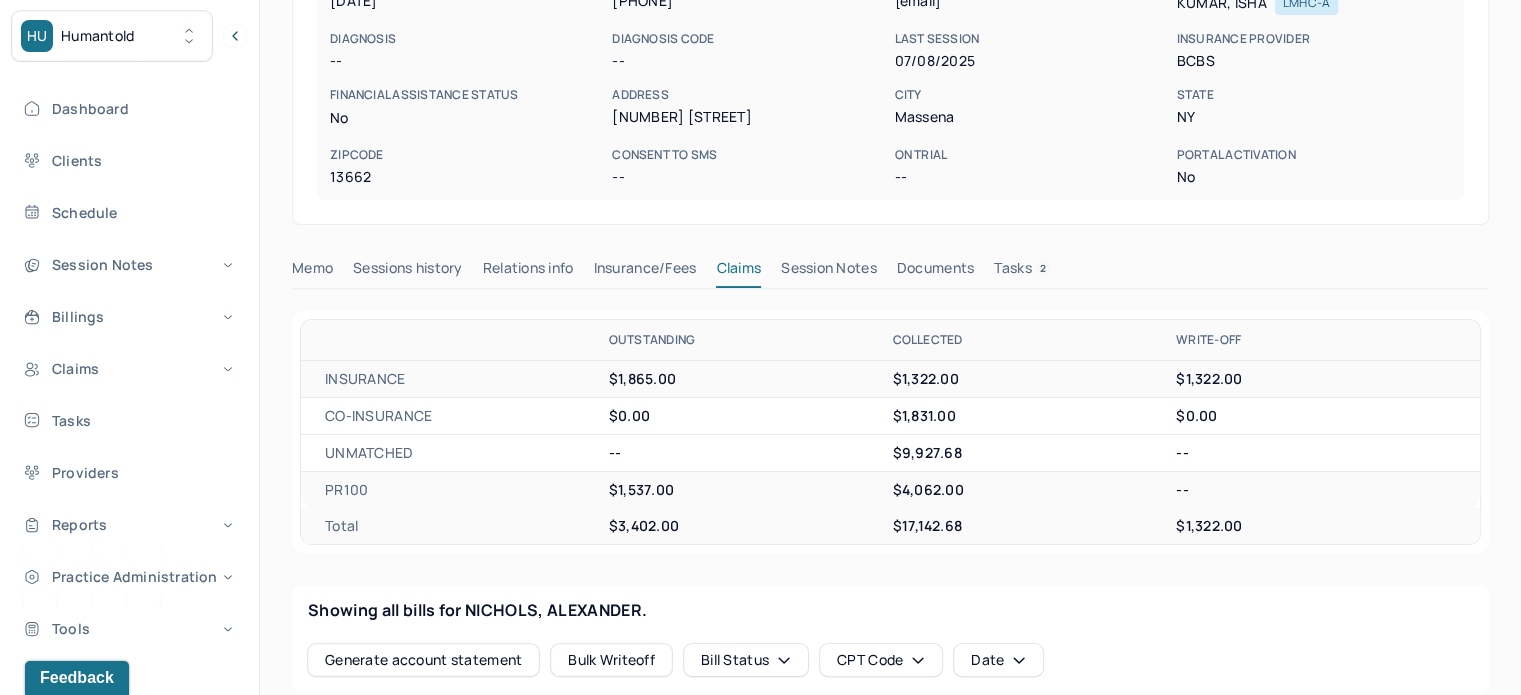 scroll, scrollTop: 29, scrollLeft: 0, axis: vertical 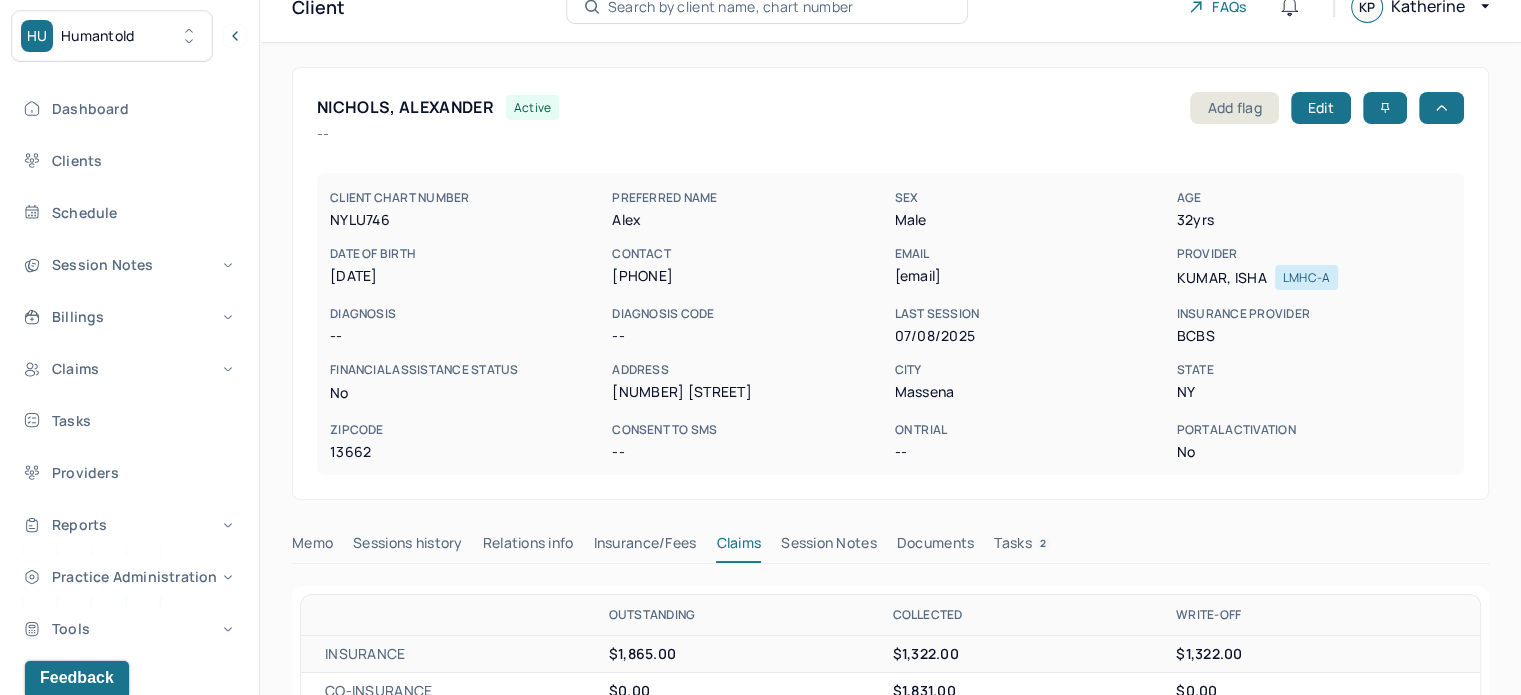 click on "NICHOLS, ALEXANDER active   Add flag     Edit" at bounding box center (890, 108) 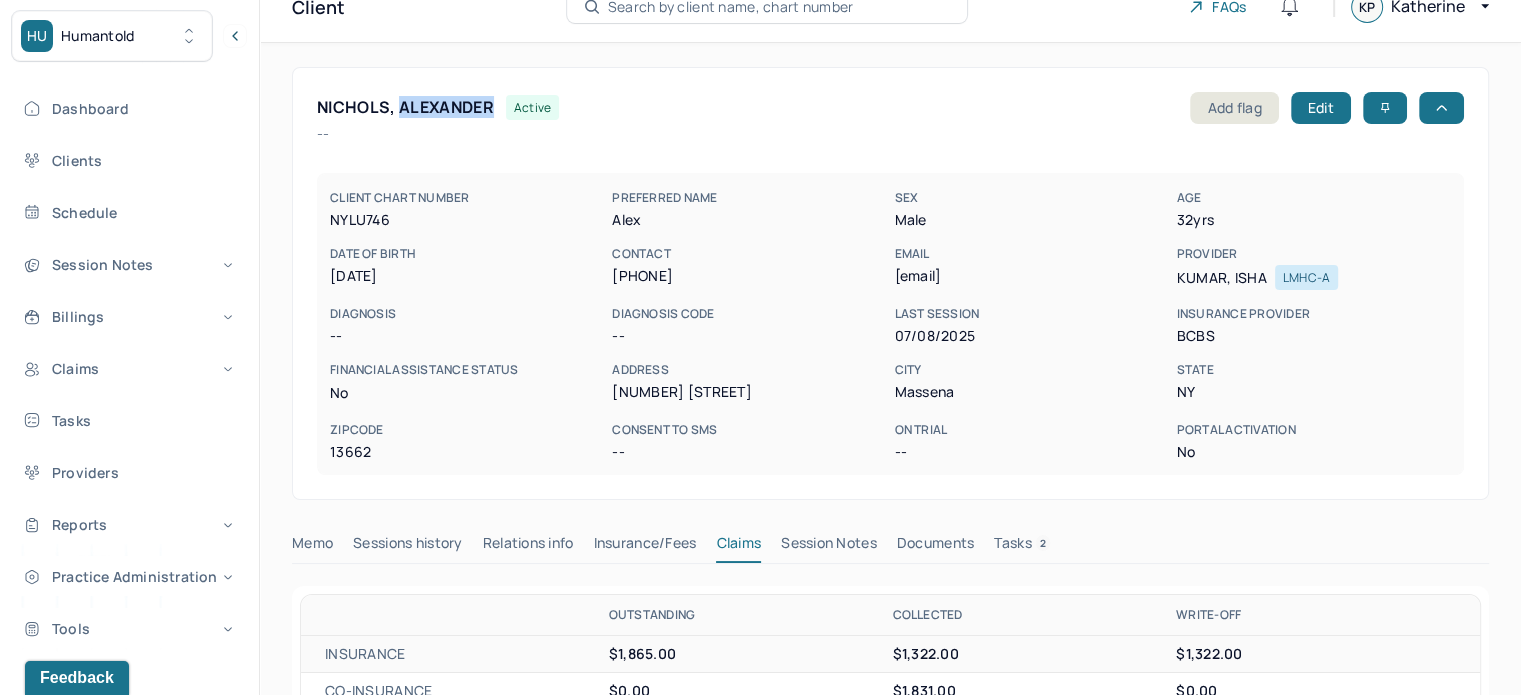 click on "NICHOLS, ALEXANDER active   Add flag     Edit" at bounding box center (890, 108) 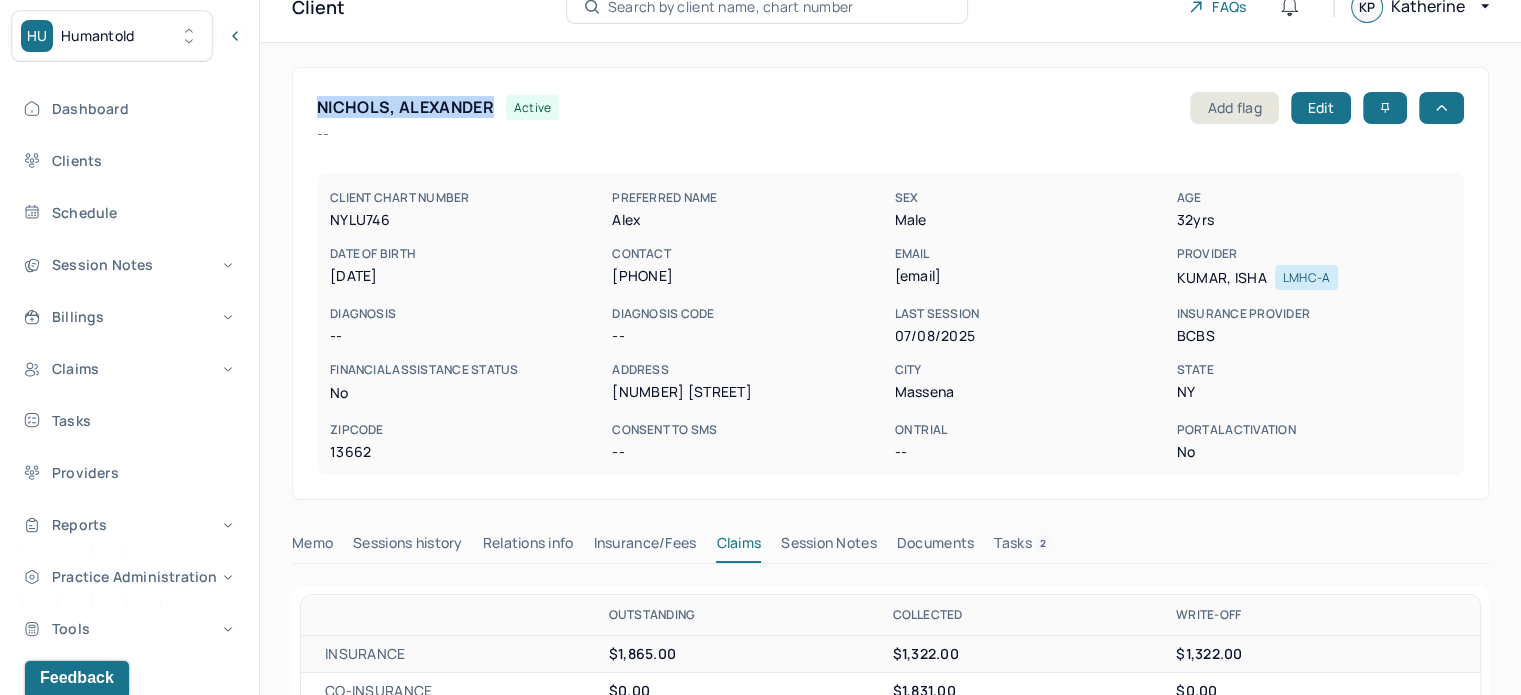 click on "NICHOLS, ALEXANDER" at bounding box center (405, 107) 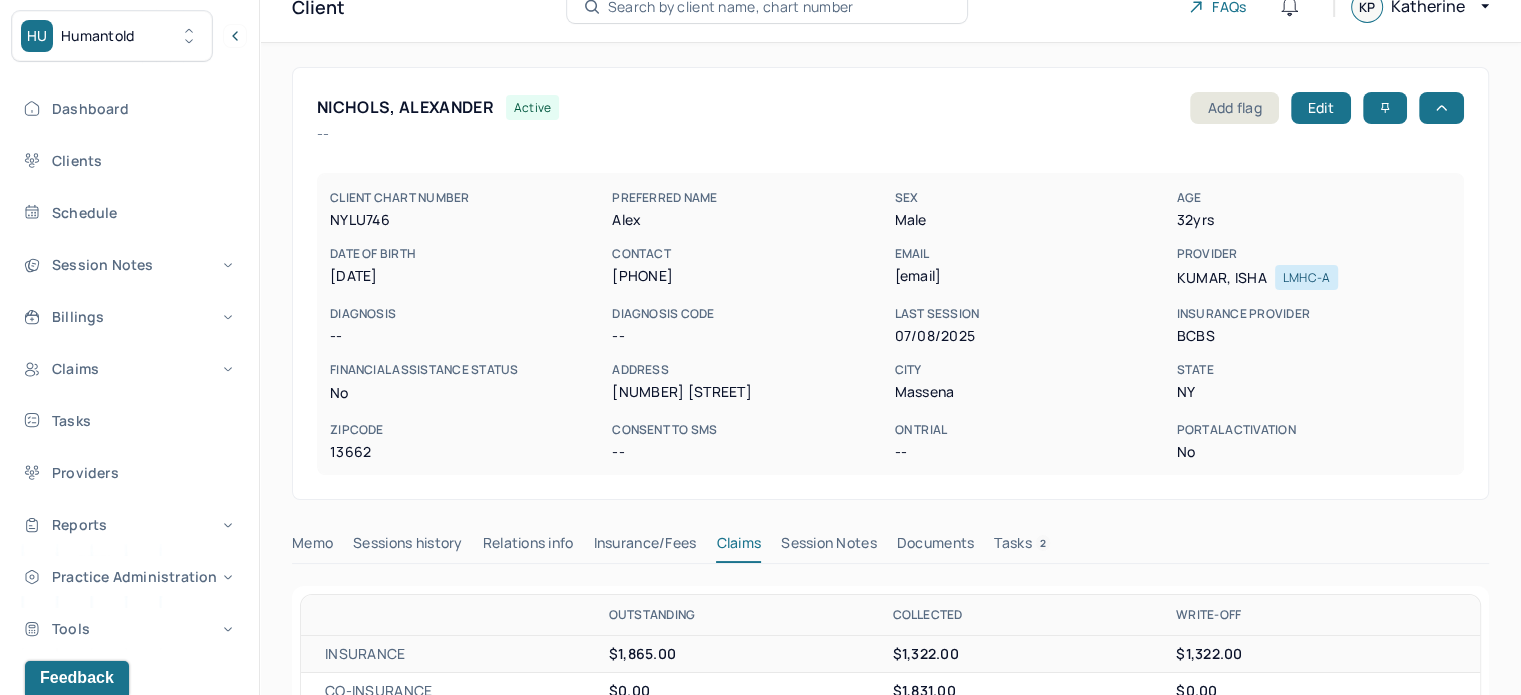 click on "alexander.nichols57@gmail.com" at bounding box center [1031, 276] 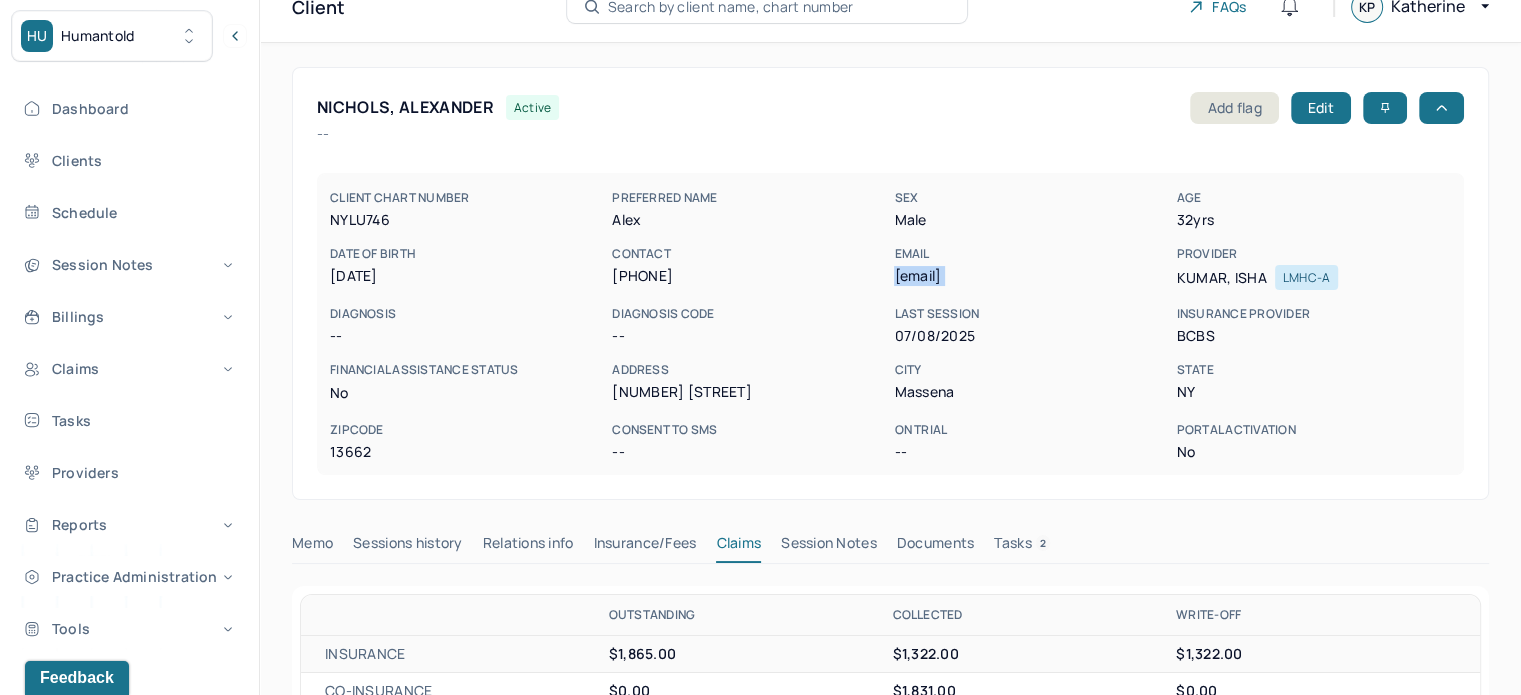 click on "alexander.nichols57@gmail.com" at bounding box center (1031, 276) 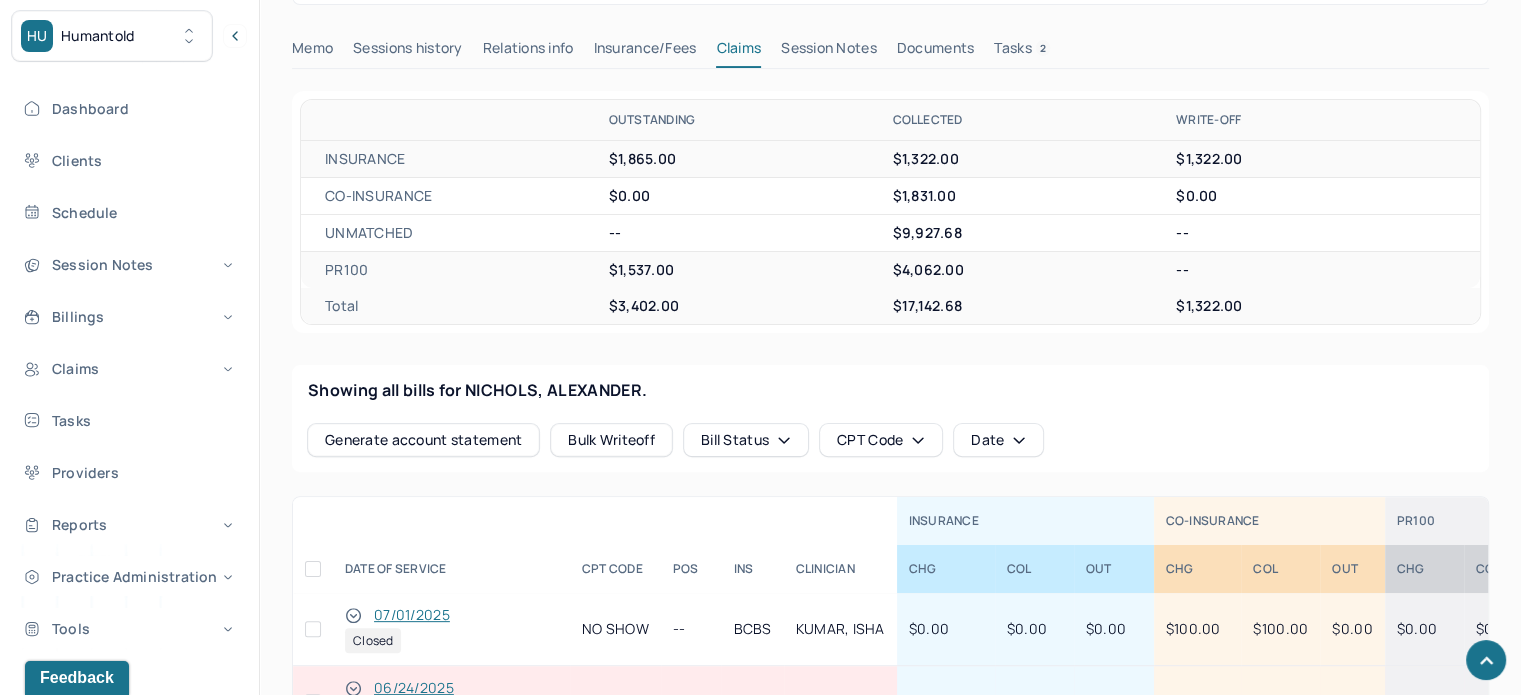 scroll, scrollTop: 929, scrollLeft: 0, axis: vertical 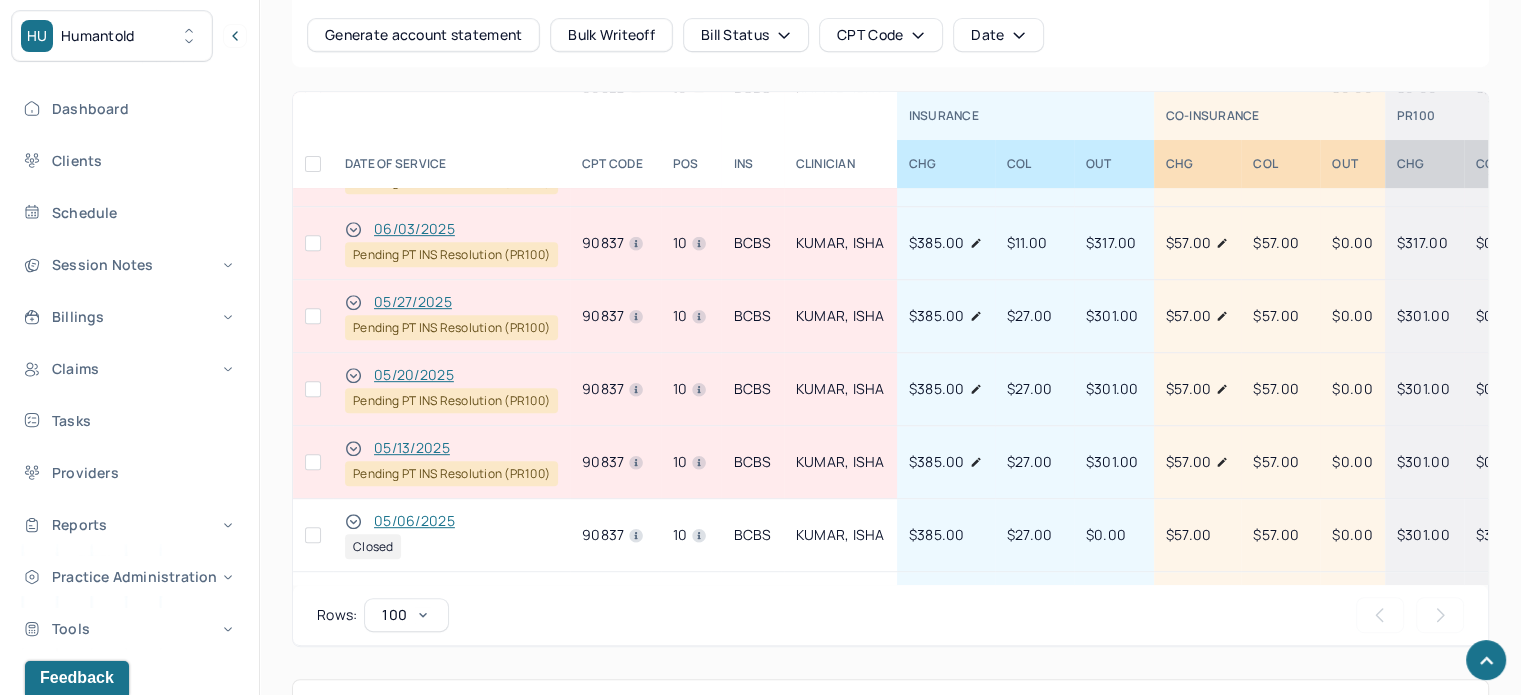 click at bounding box center (313, 462) 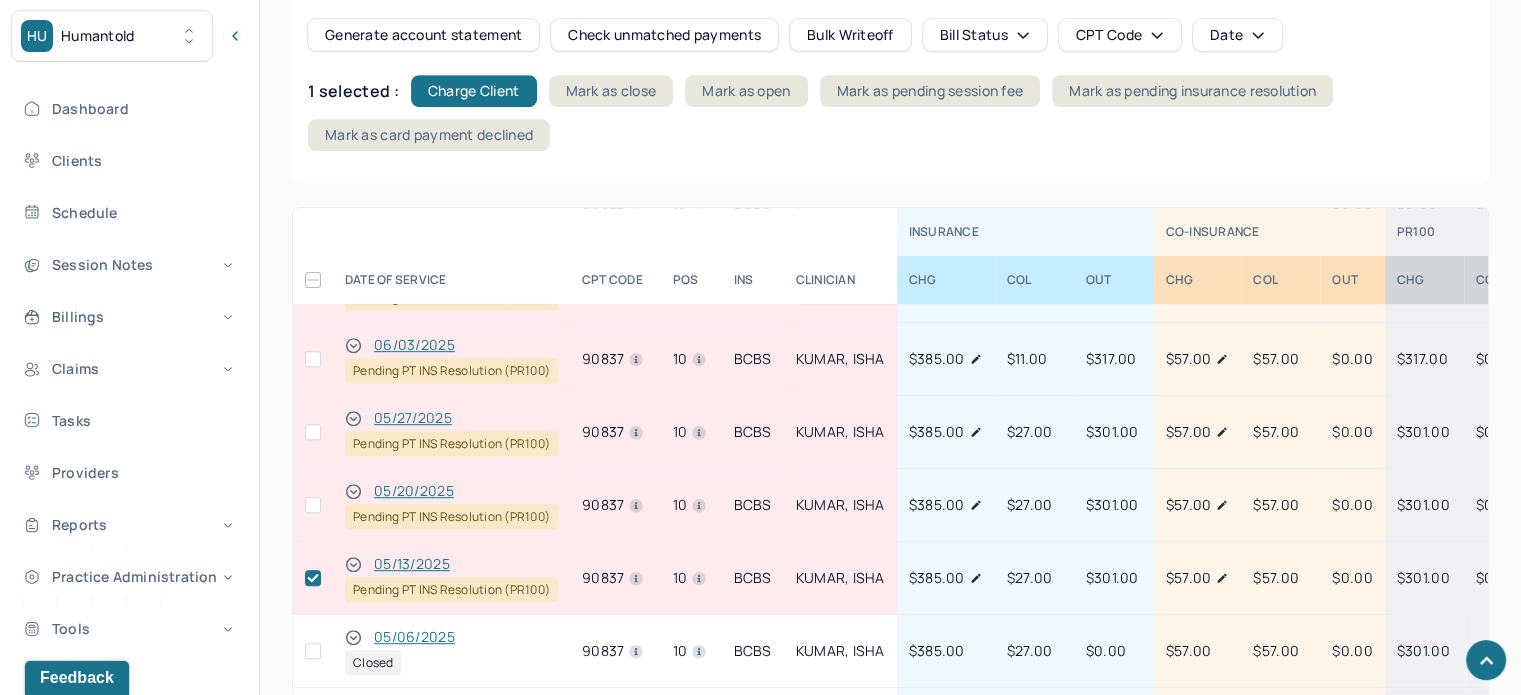 click at bounding box center [313, 505] 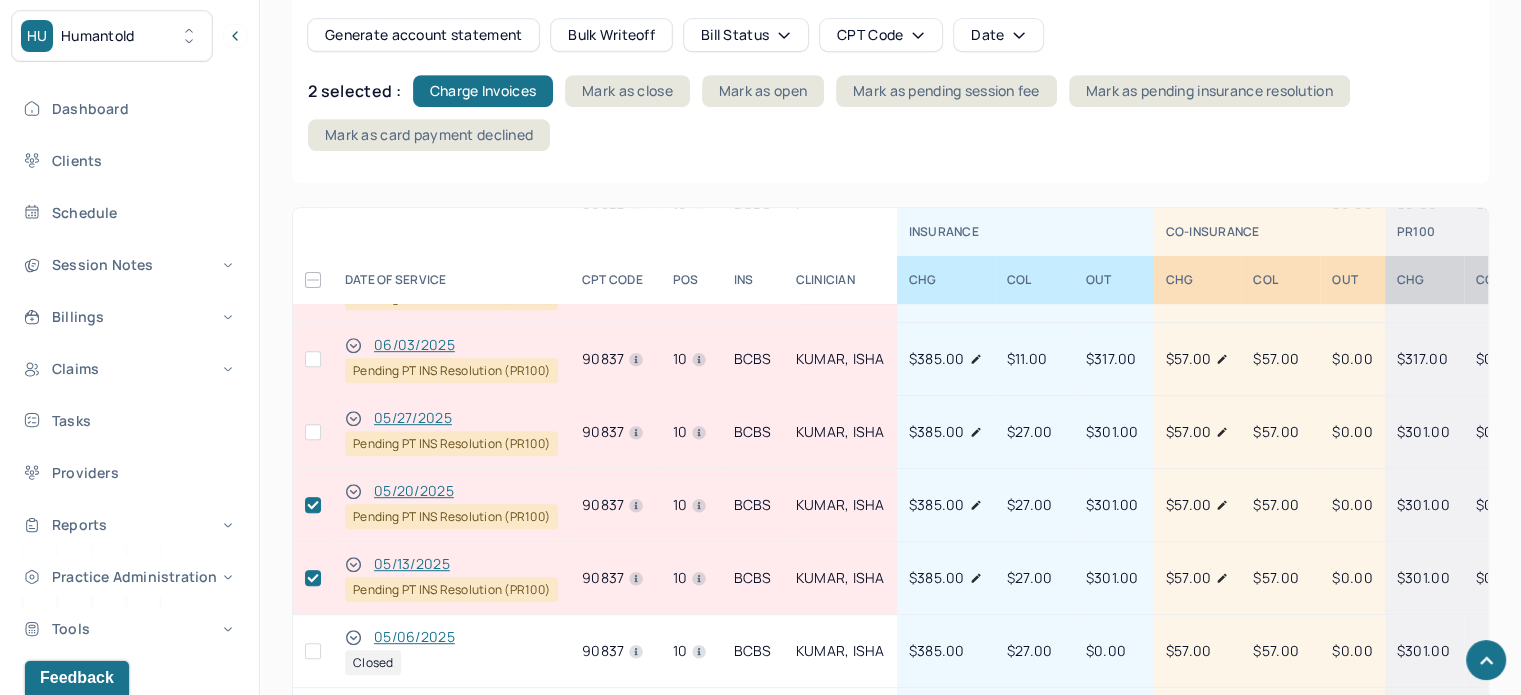 click at bounding box center [313, 432] 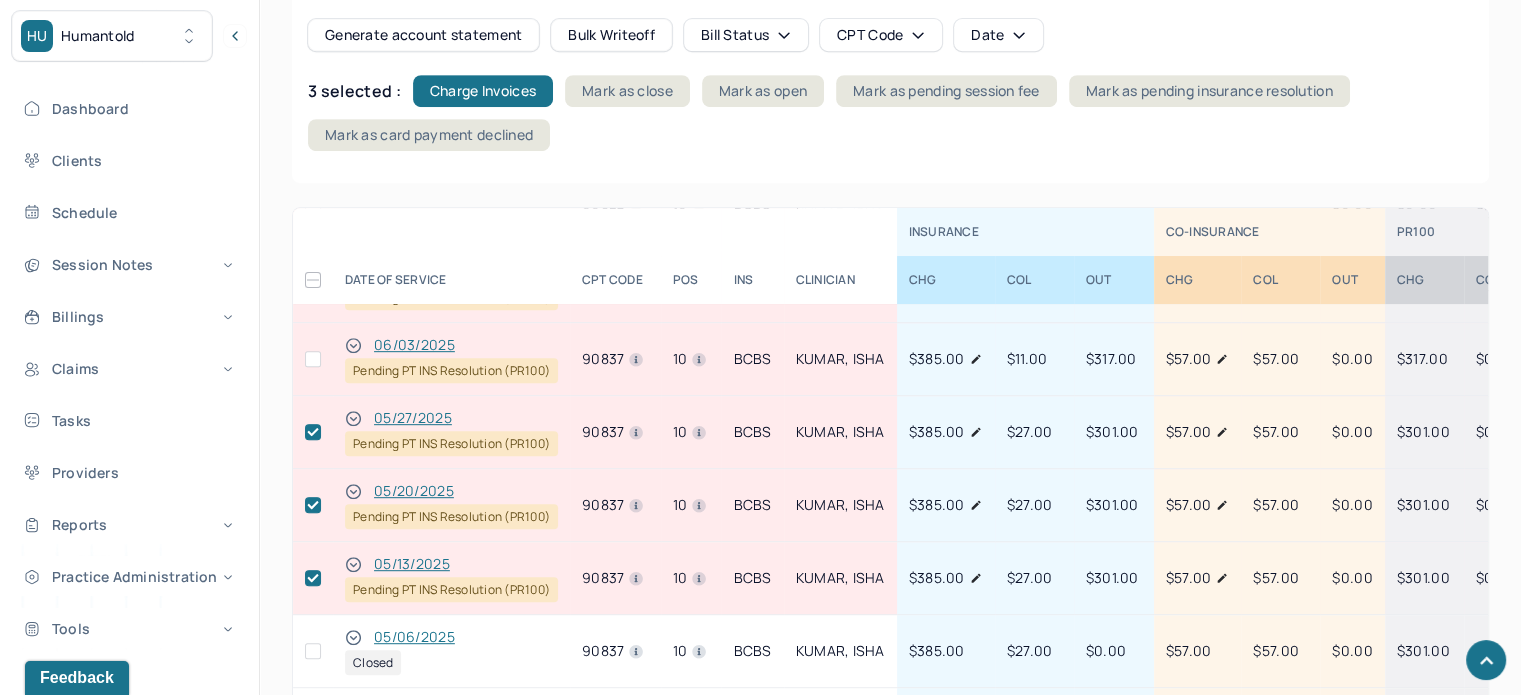 click at bounding box center (313, 359) 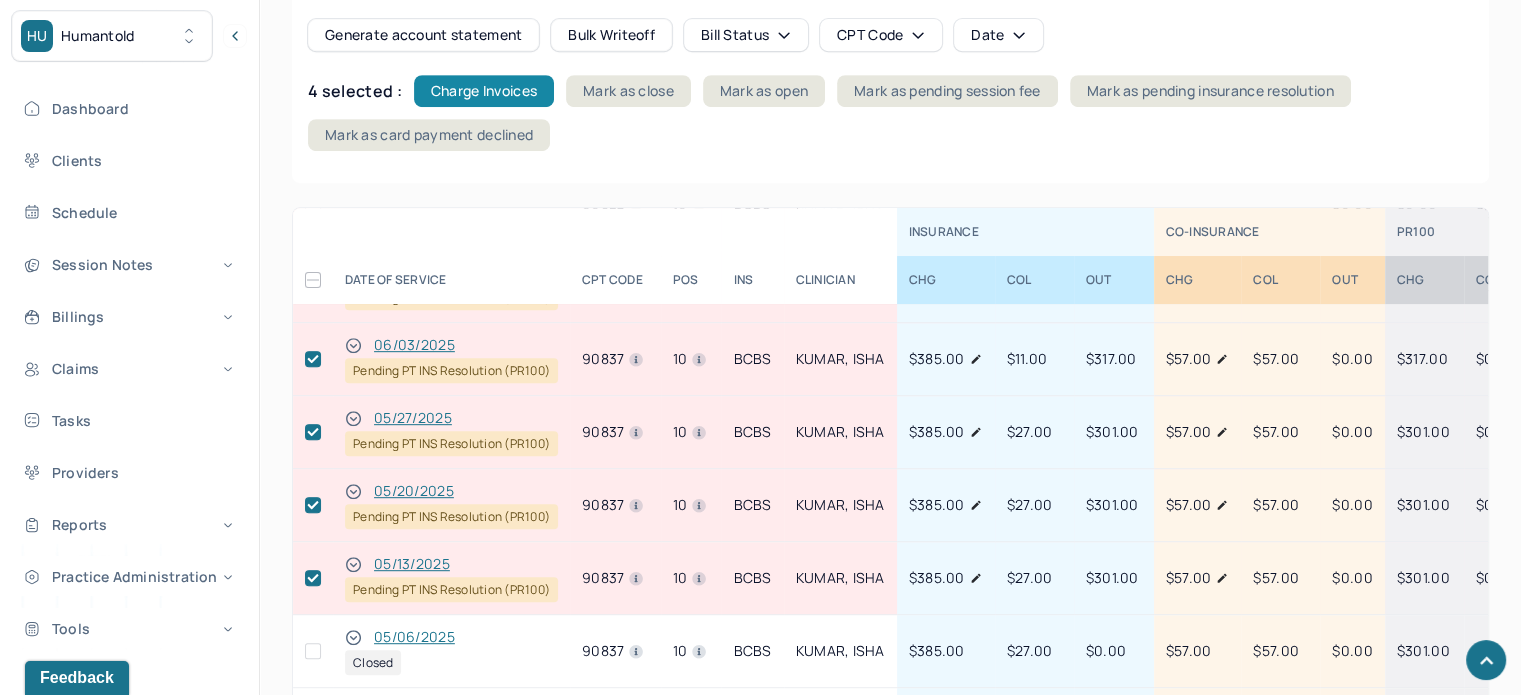 click on "Charge Invoices" at bounding box center (484, 91) 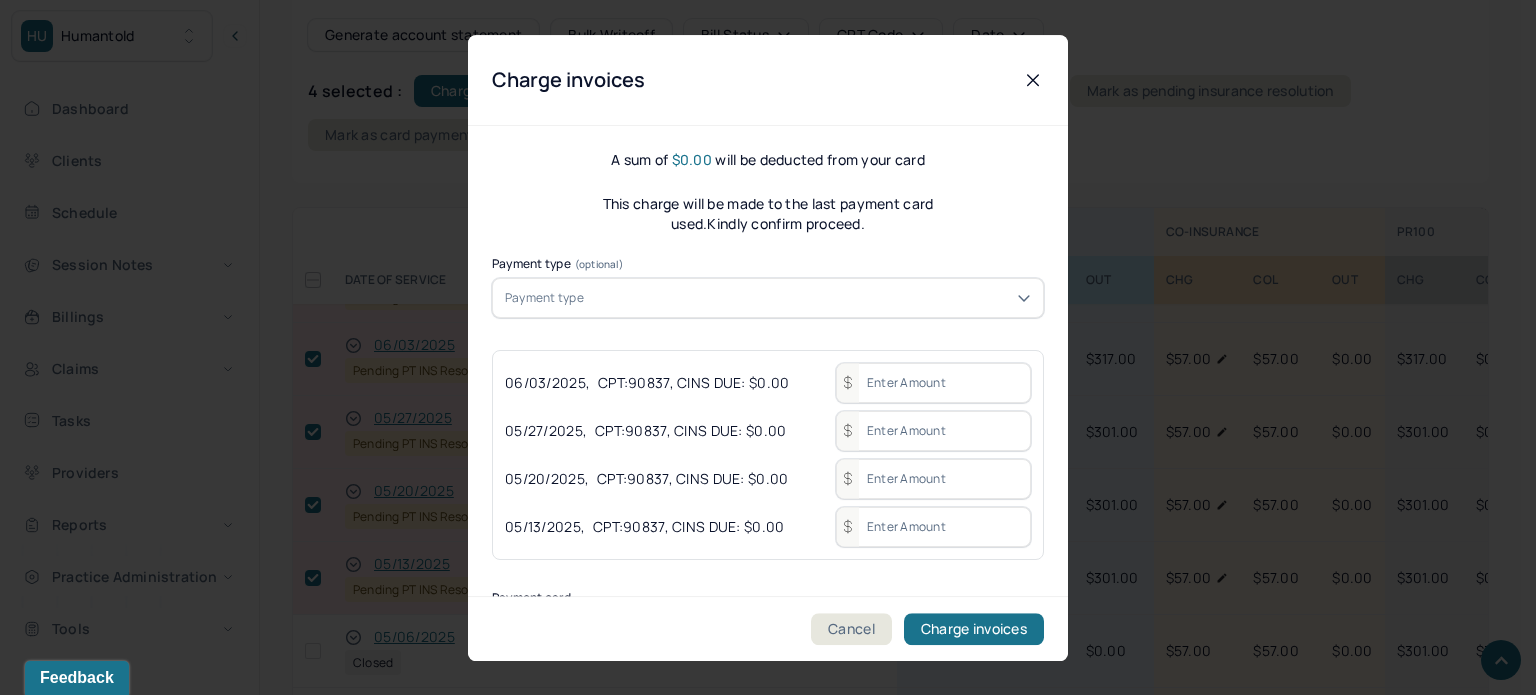 click on "Payment type" at bounding box center [768, 298] 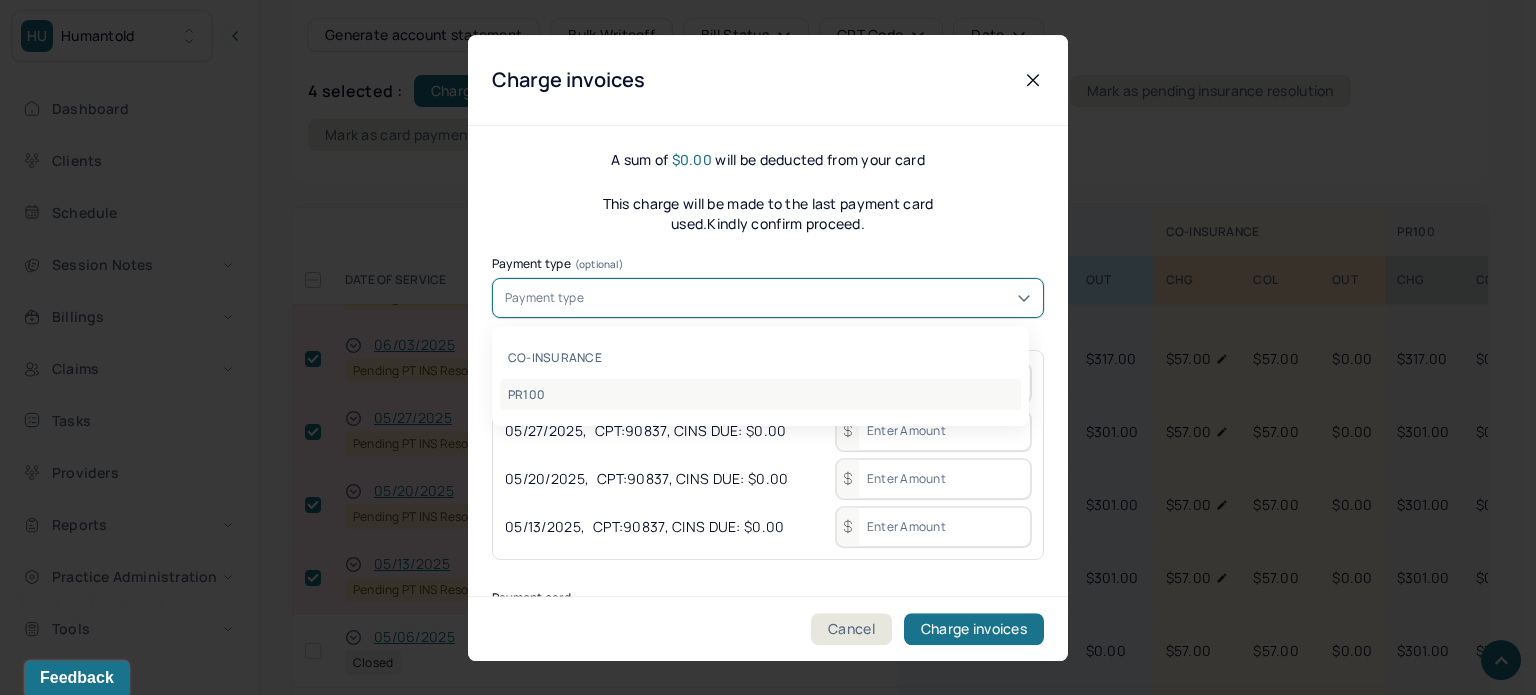 click on "PR100" at bounding box center (760, 394) 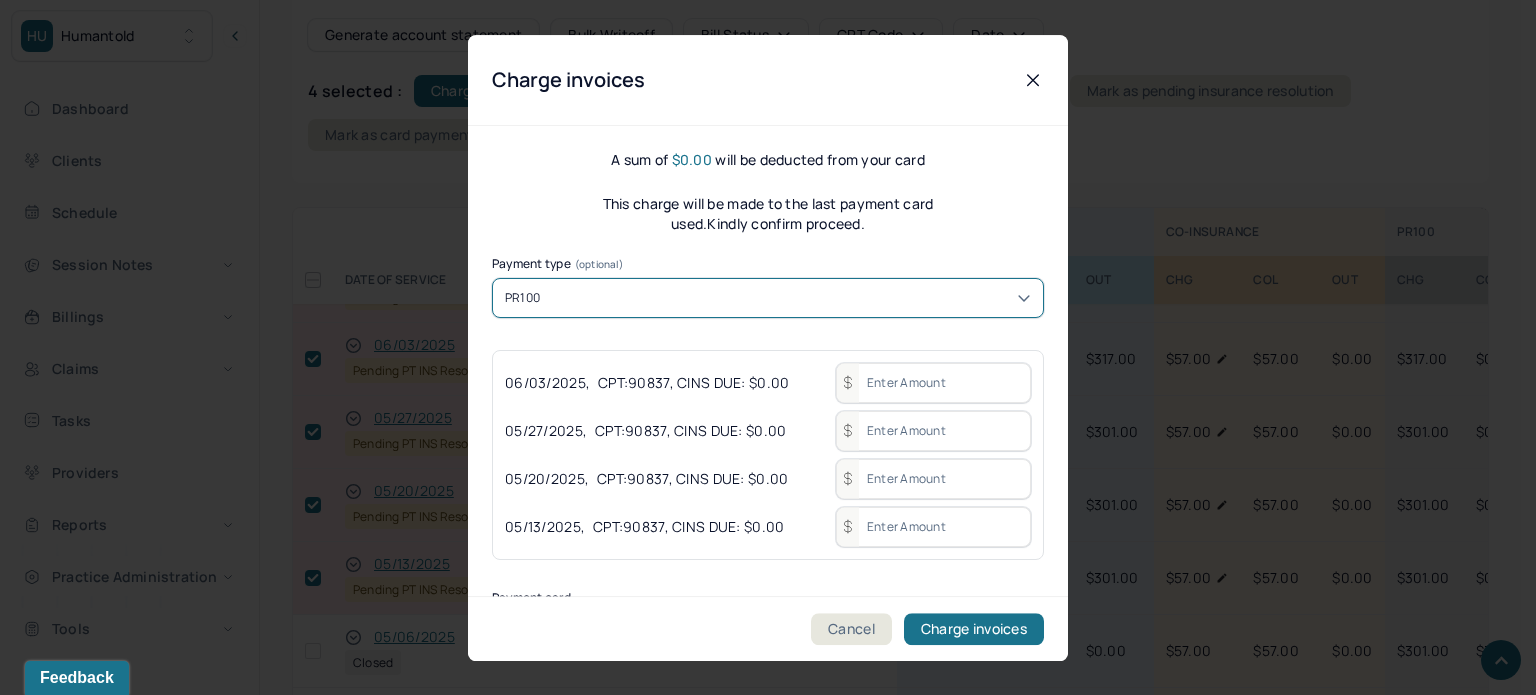 click at bounding box center (933, 383) 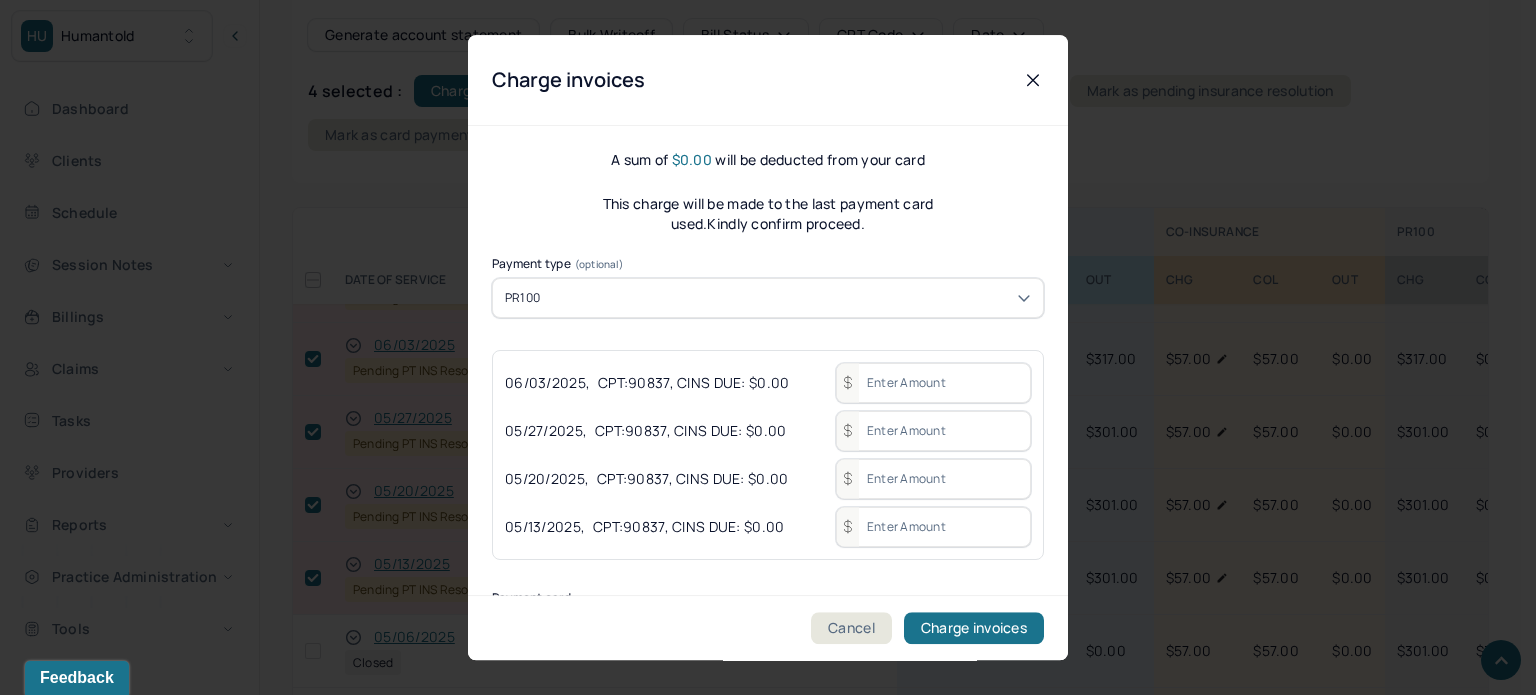 click at bounding box center (933, 383) 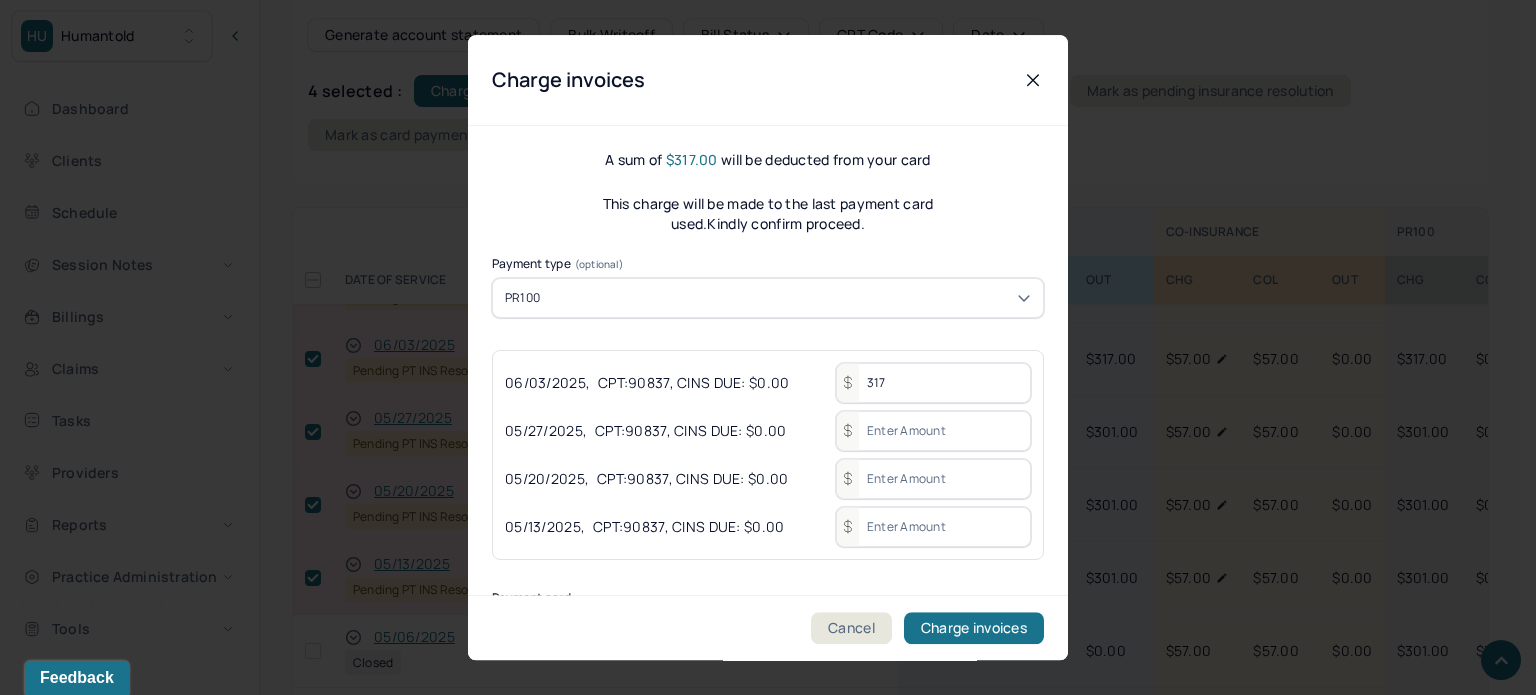 type on "317" 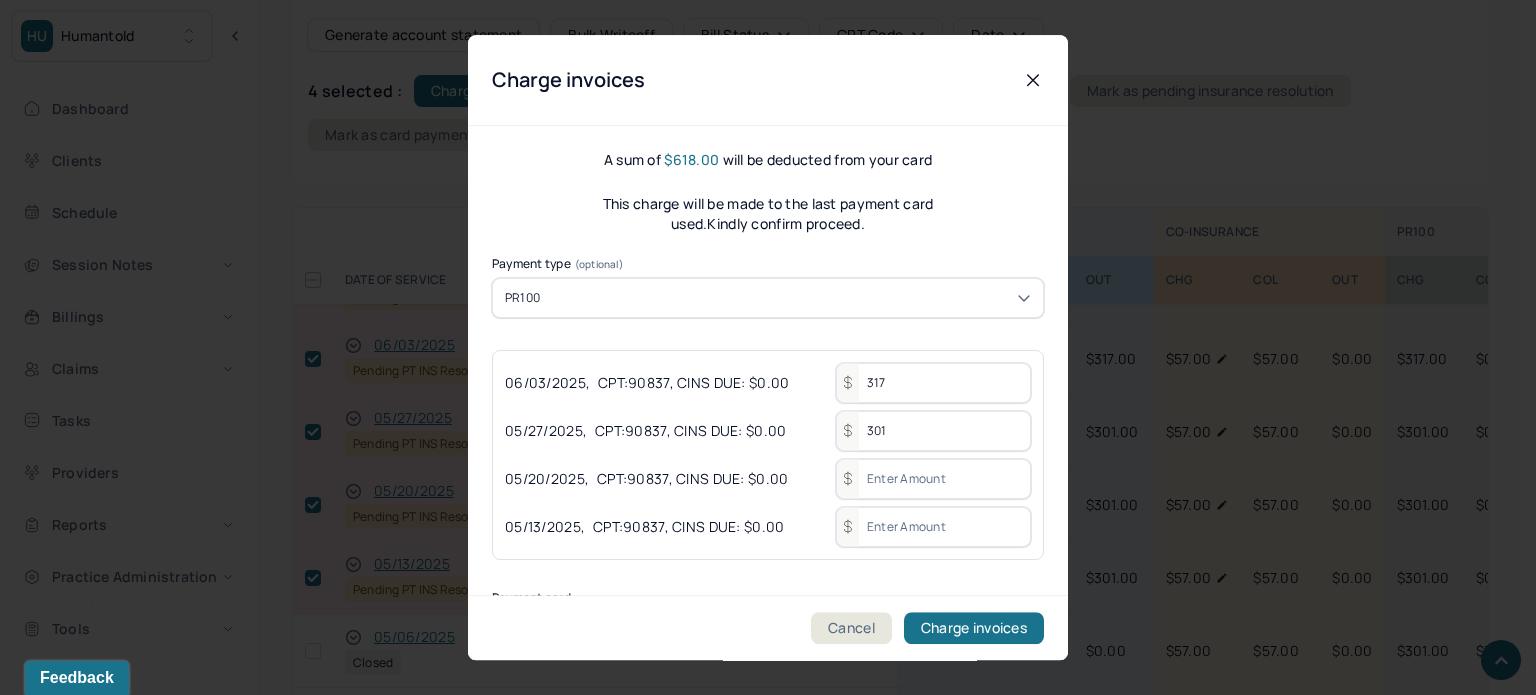 type on "301" 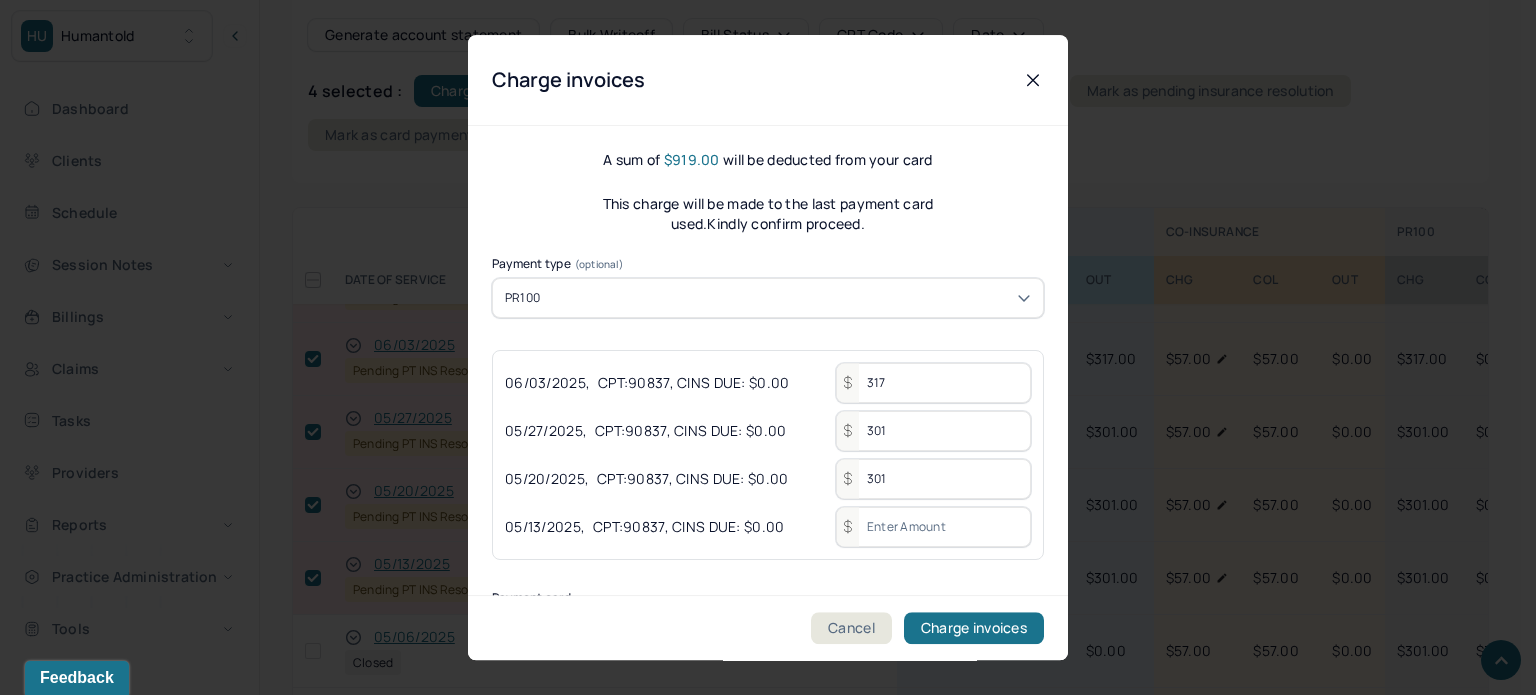 type on "301" 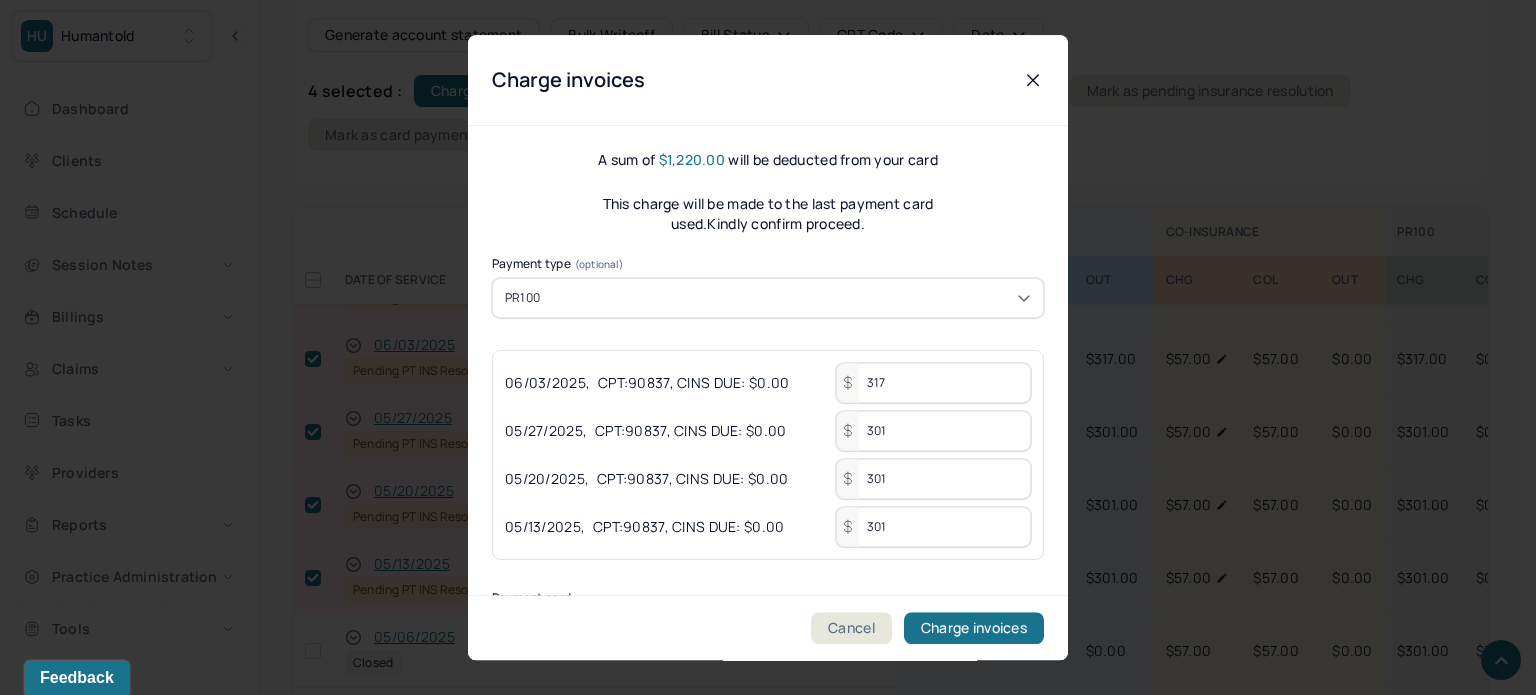 type on "301" 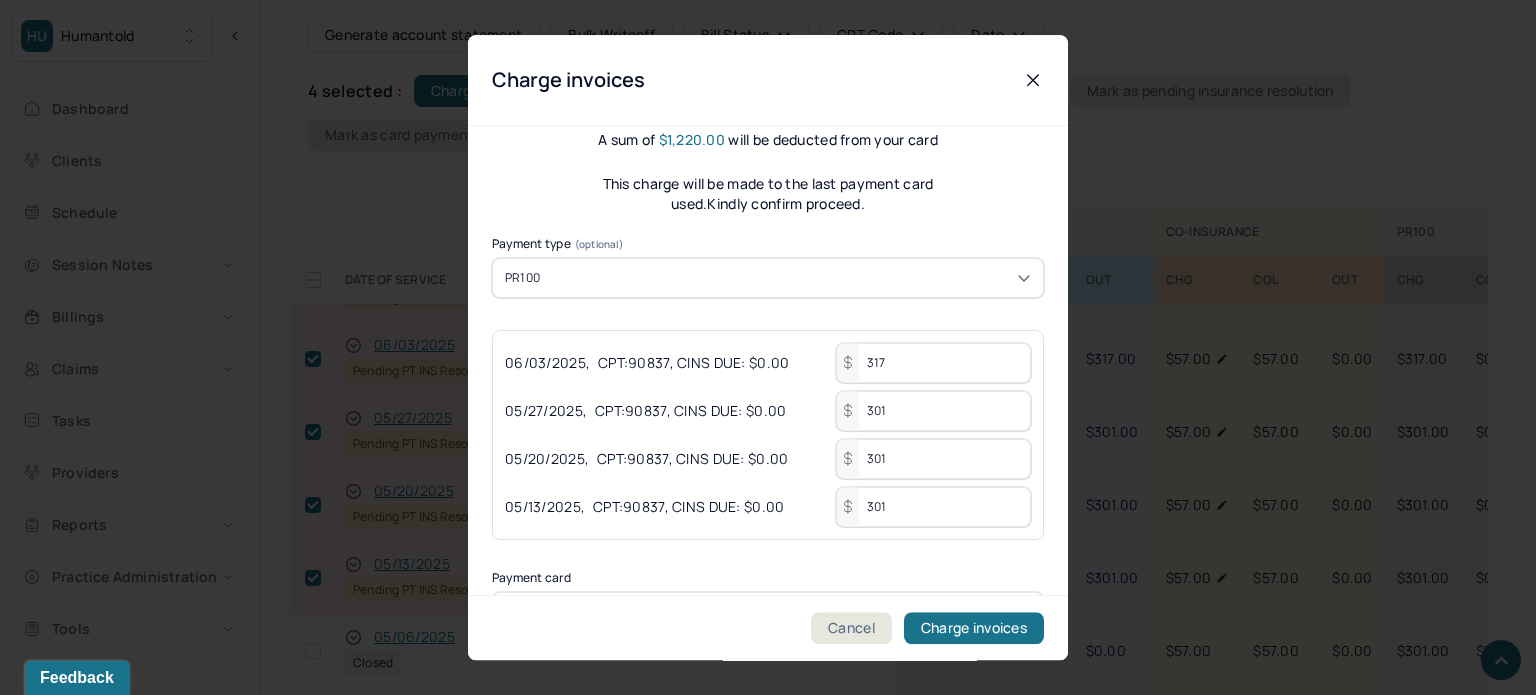 scroll, scrollTop: 0, scrollLeft: 0, axis: both 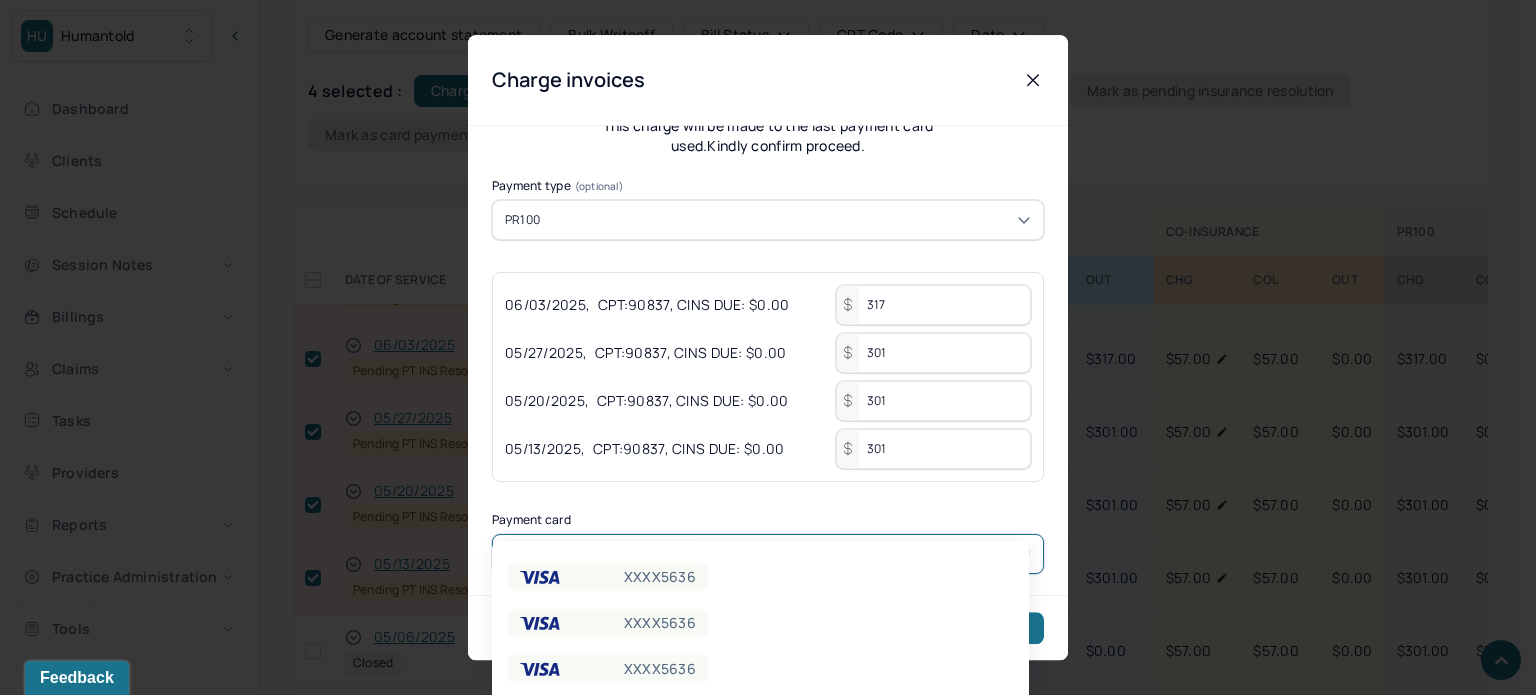 click on "HU Humantold       Dashboard Clients Schedule Session Notes Billings Claims Tasks Providers Reports Practice Administration Tools KP Katherine   Powers clientsupport,biller   Logout Client   Search by client name, chart number     FAQs     KP Katherine NICHOLS, ALEXANDER active   Add flag     Edit               -- CLIENT CHART NUMBER NYLU746 PREFERRED NAME Alex SEX male AGE 32  yrs DATE OF BIRTH 11/27/1992  CONTACT (518) 651-4129 EMAIL alexander.nichols57@gmail.com PROVIDER KUMAR, ISHA LMHC-A DIAGNOSIS -- DIAGNOSIS CODE -- LAST SESSION 07/08/2025 insurance provider BCBS FINANCIAL ASSISTANCE STATUS no Address 162 Whalen Rd City Massena State NY Zipcode 13662 Consent to Sms -- On Trial -- Portal Activation No   Memo     Sessions history     Relations info     Insurance/Fees     Claims     Session Notes     Documents     Tasks 2    OUTSTANDING COLLECTED WRITE-OFF INSURANCE $1,865.00 $1,322.00 $1,322.00 CO-INSURANCE $0.00 $1,831.00 $0.00 UNMATCHED -- $9,927.68 -- PR100 $1,537.00 $4,062.00 --" at bounding box center [760, 993] 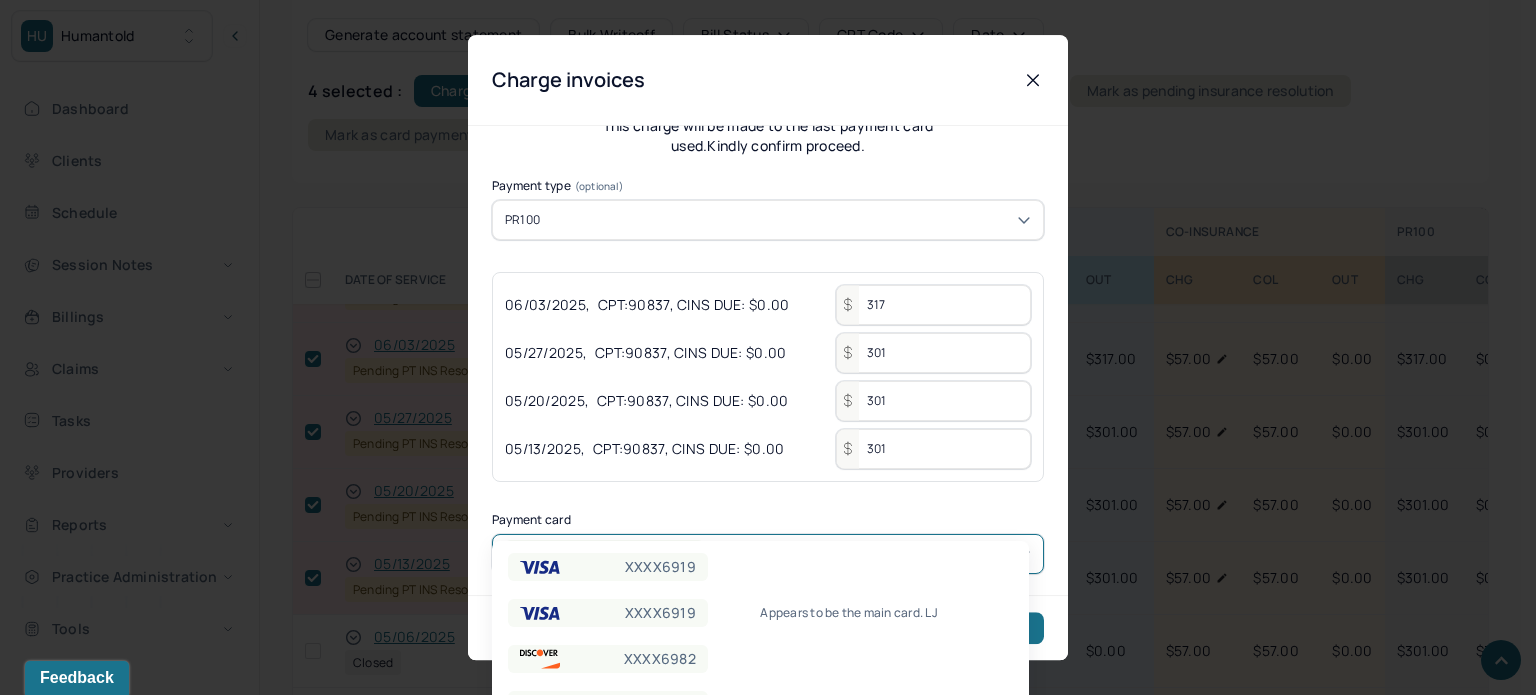click on "A sum of   $1,220.00   will be deducted from your card This charge will be made to the last payment card used.Kindly confirm proceed. Payment type (optional) PR100 06/03/2025 , CPT:  90837 ,   CINS DUE:   $0.00 317 05/27/2025 , CPT:  90837 ,   CINS DUE:   $0.00 301 05/20/2025 , CPT:  90837 ,   CINS DUE:   $0.00 301 05/13/2025 , CPT:  90837 ,   CINS DUE:   $0.00 301 Payment card 8 results available. Use Up and Down to choose options, press Enter to select the currently focused option, press Escape to exit the menu, press Tab to select the option and exit the menu. XXXX5636 Lists name & address.  Declines. LJ" at bounding box center (768, 323) 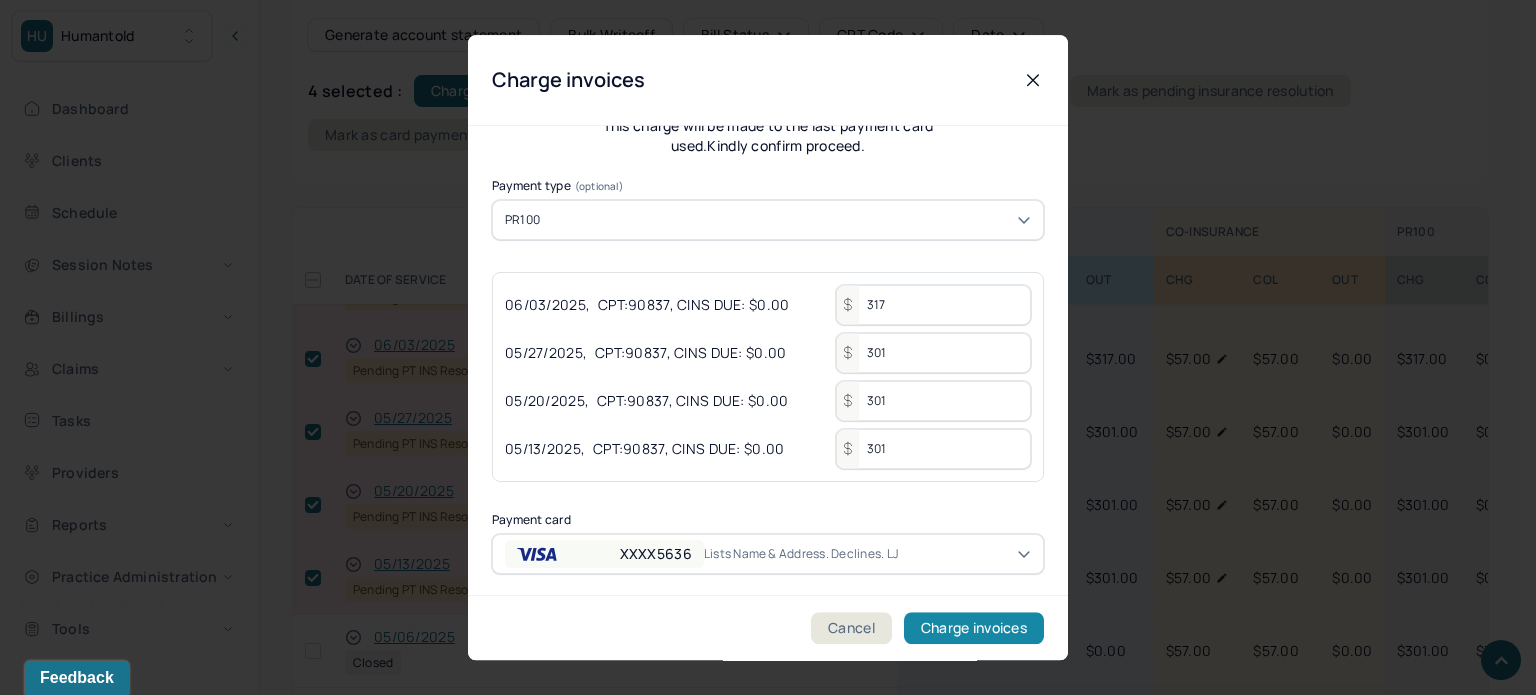 click on "Charge invoices" at bounding box center [974, 628] 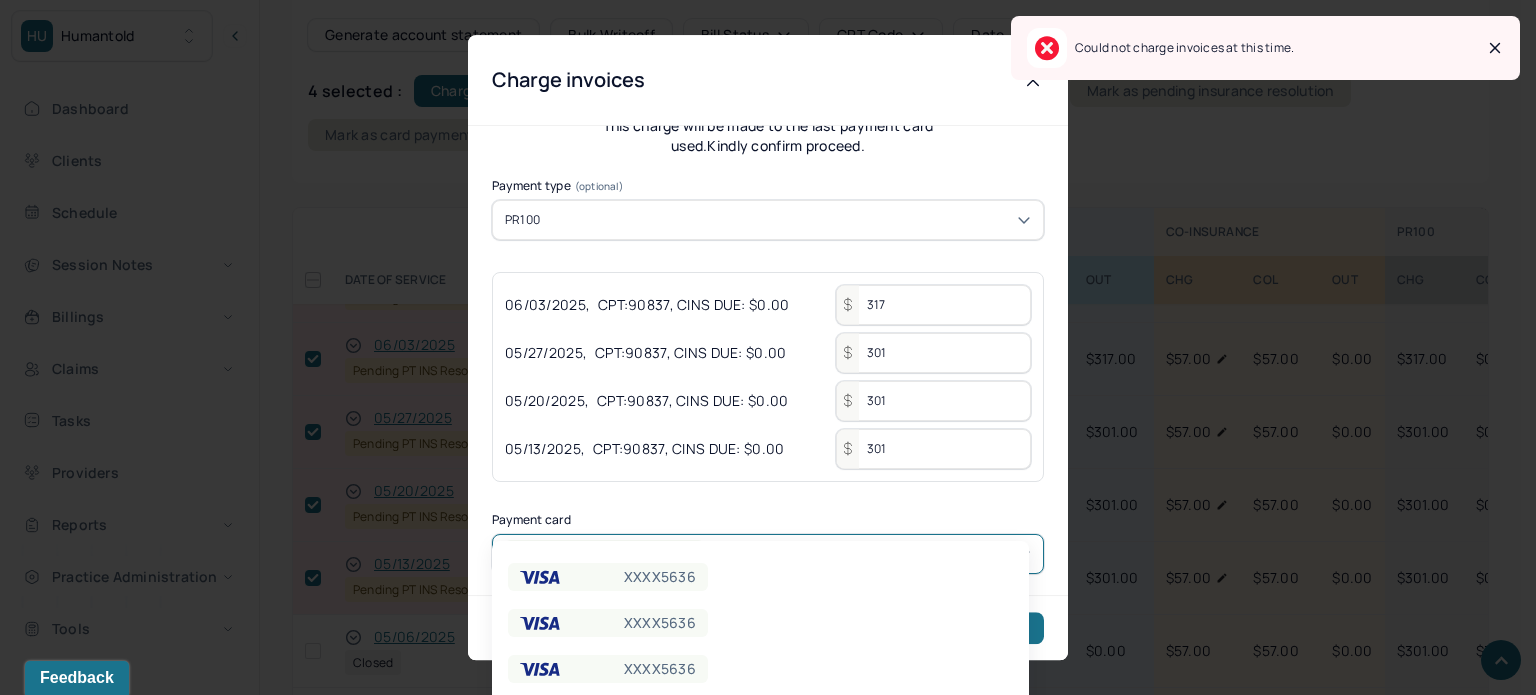 click on "HU Humantold       Dashboard Clients Schedule Session Notes Billings Claims Tasks Providers Reports Practice Administration Tools KP Katherine   Powers clientsupport,biller   Logout Client   Search by client name, chart number     FAQs     KP Katherine NICHOLS, ALEXANDER active   Add flag     Edit               -- CLIENT CHART NUMBER NYLU746 PREFERRED NAME Alex SEX male AGE 32  yrs DATE OF BIRTH 11/27/1992  CONTACT (518) 651-4129 EMAIL alexander.nichols57@gmail.com PROVIDER KUMAR, ISHA LMHC-A DIAGNOSIS -- DIAGNOSIS CODE -- LAST SESSION 07/08/2025 insurance provider BCBS FINANCIAL ASSISTANCE STATUS no Address 162 Whalen Rd City Massena State NY Zipcode 13662 Consent to Sms -- On Trial -- Portal Activation No   Memo     Sessions history     Relations info     Insurance/Fees     Claims     Session Notes     Documents     Tasks 2    OUTSTANDING COLLECTED WRITE-OFF INSURANCE $1,865.00 $1,322.00 $1,322.00 CO-INSURANCE $0.00 $1,831.00 $0.00 UNMATCHED -- $9,927.68 -- PR100 $1,537.00 $4,062.00 --" at bounding box center (760, 993) 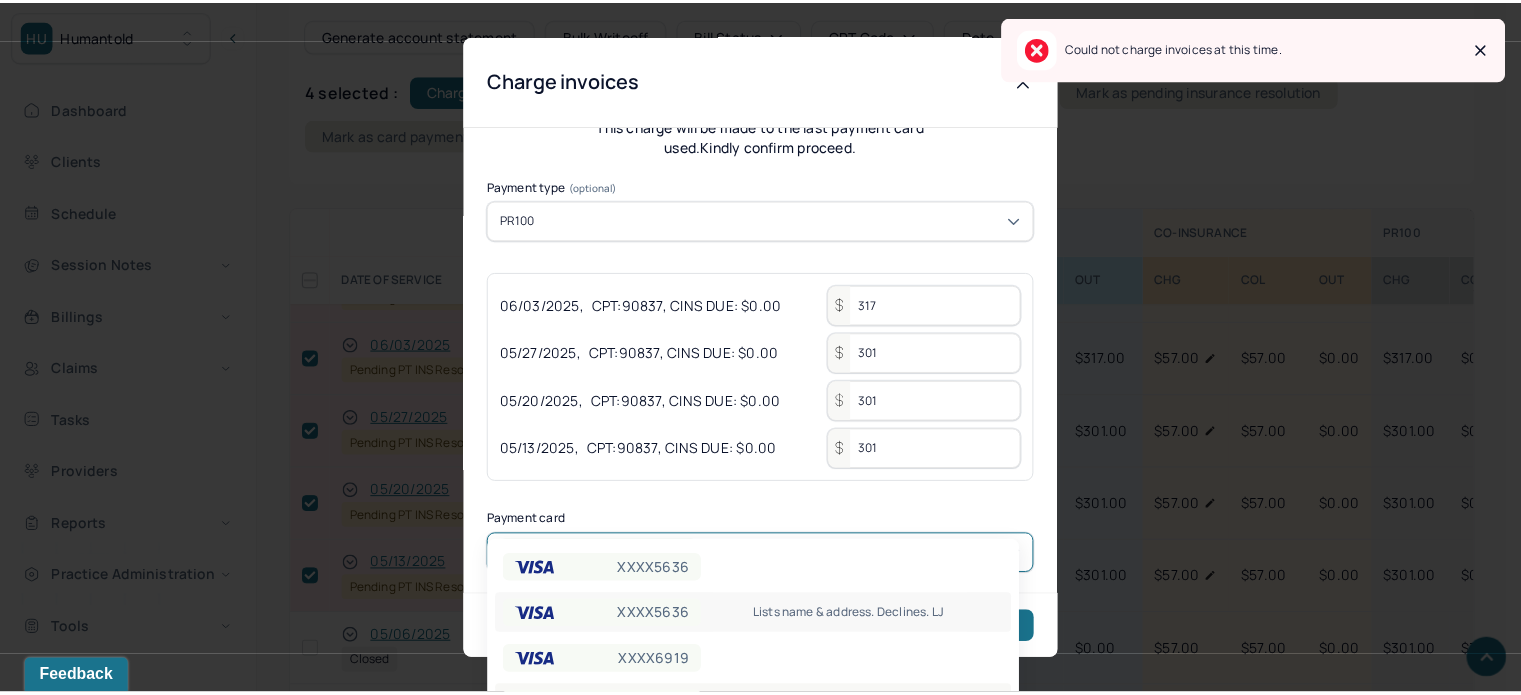 scroll, scrollTop: 194, scrollLeft: 0, axis: vertical 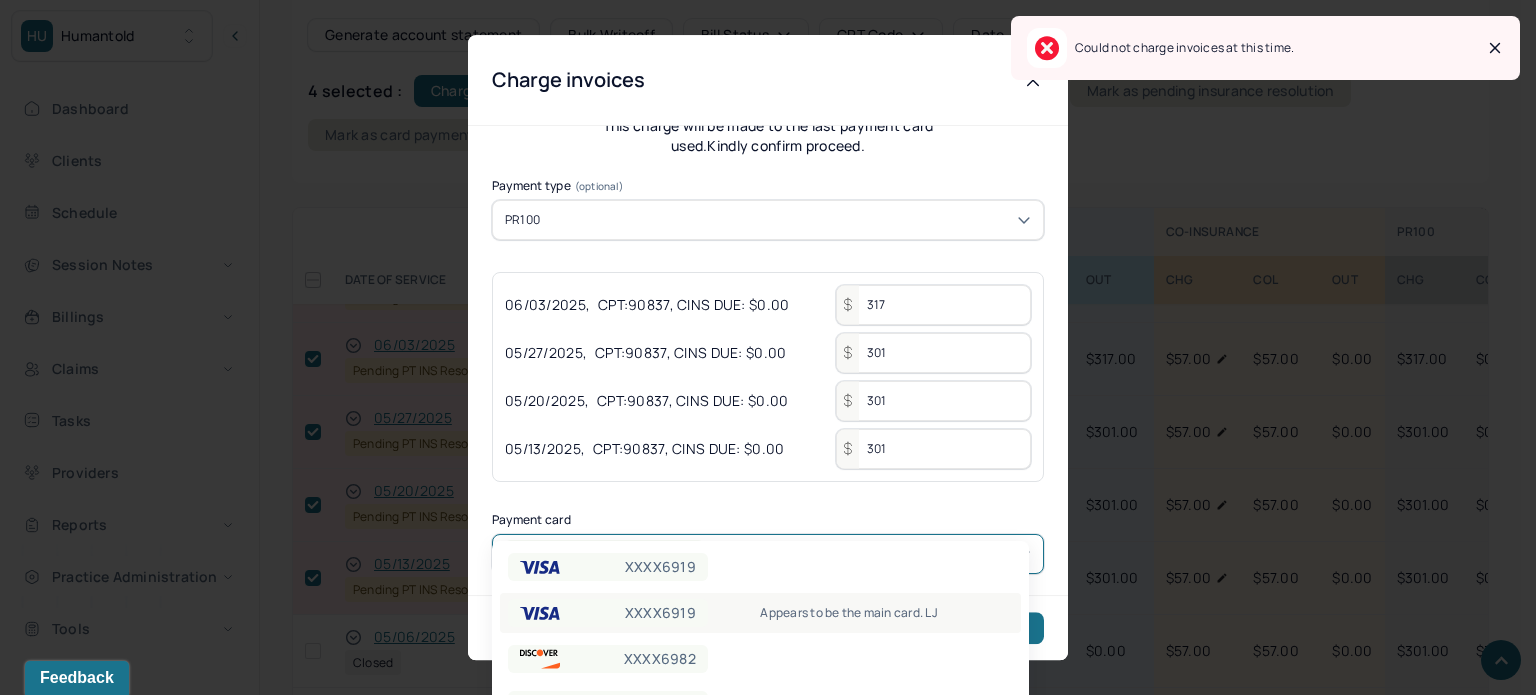 click on "XXXX6919 Appears to be the main card. LJ" at bounding box center (760, 613) 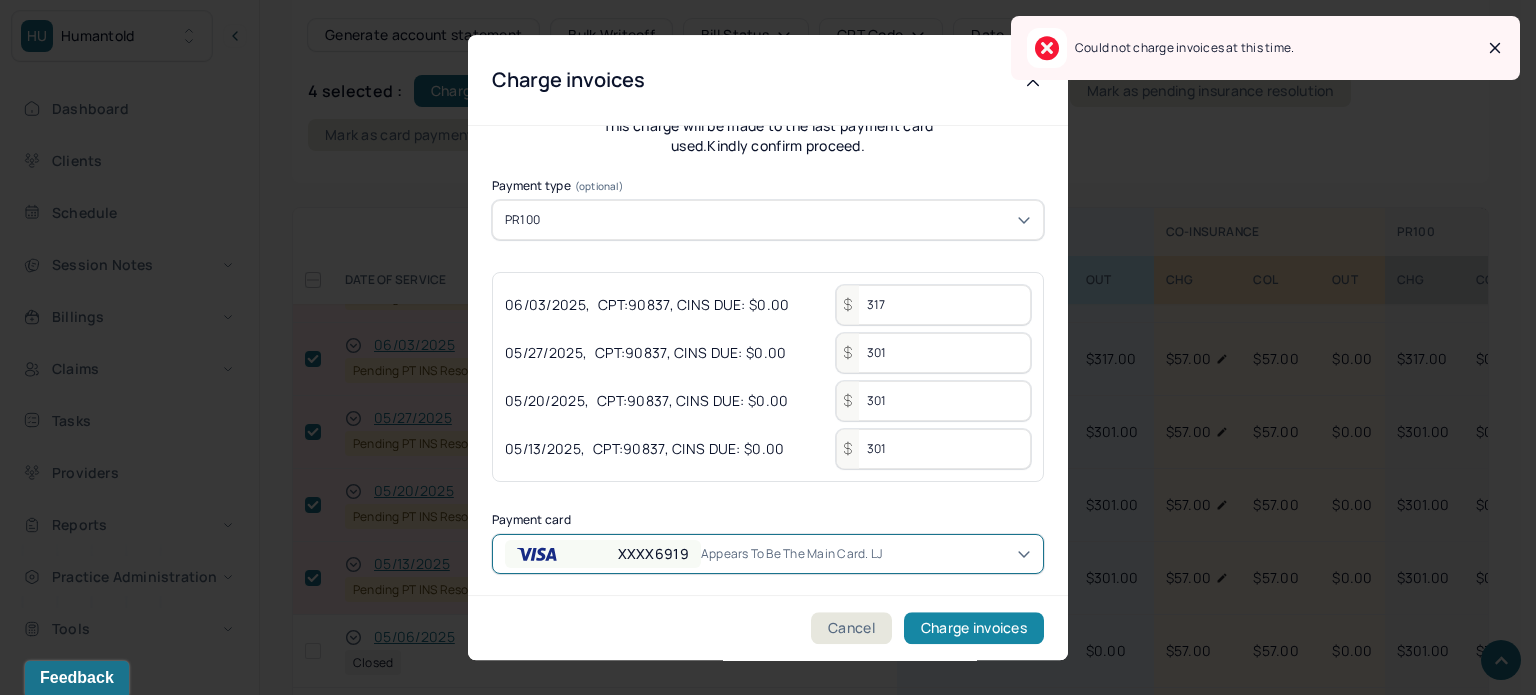 click on "Charge invoices" at bounding box center (974, 628) 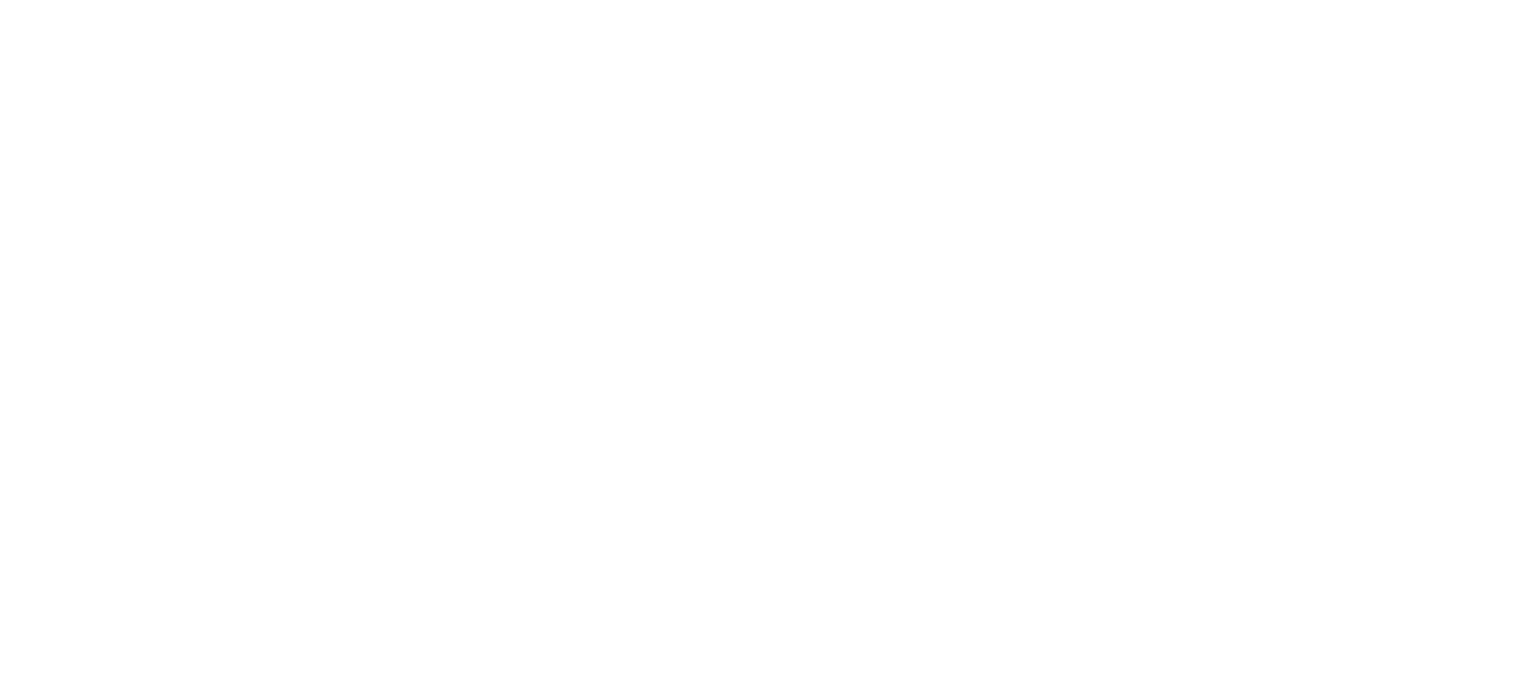 scroll, scrollTop: 0, scrollLeft: 0, axis: both 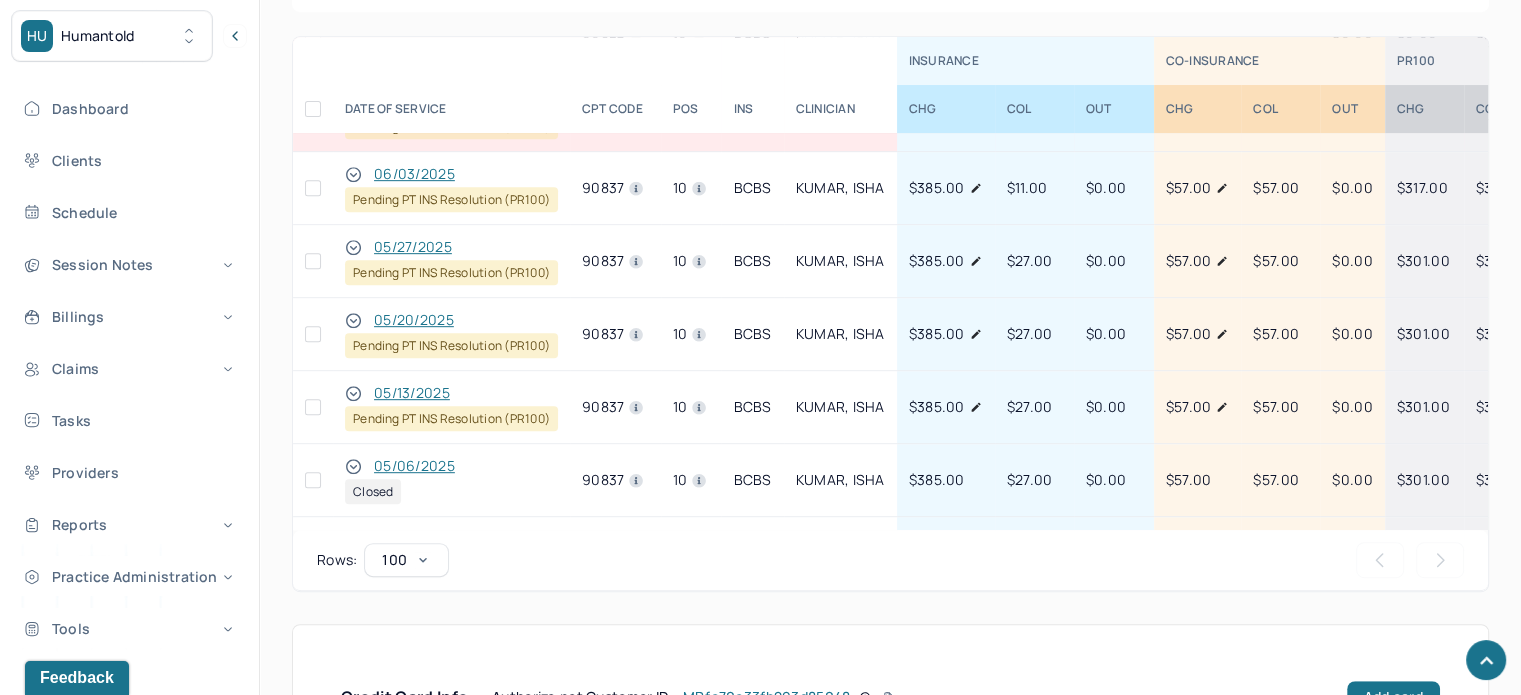 click at bounding box center [313, 188] 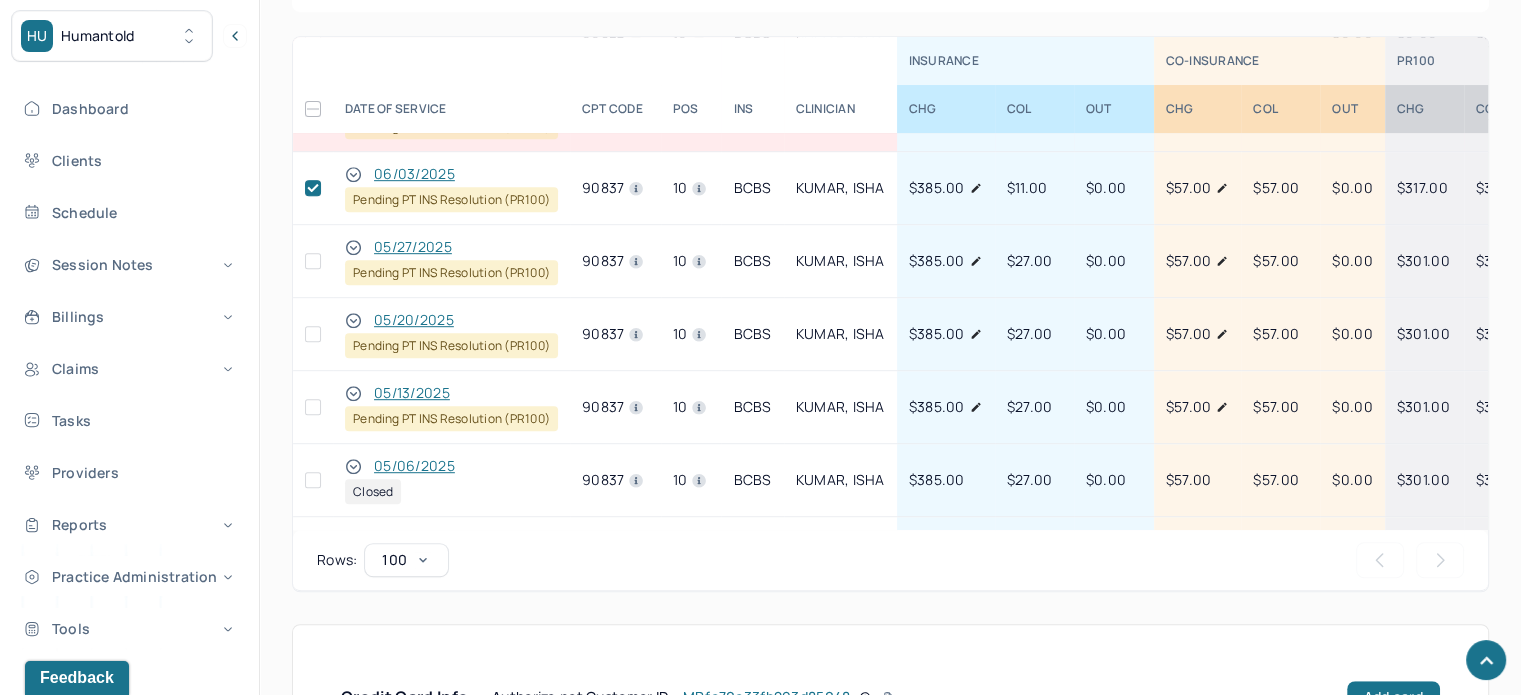 click at bounding box center [313, 261] 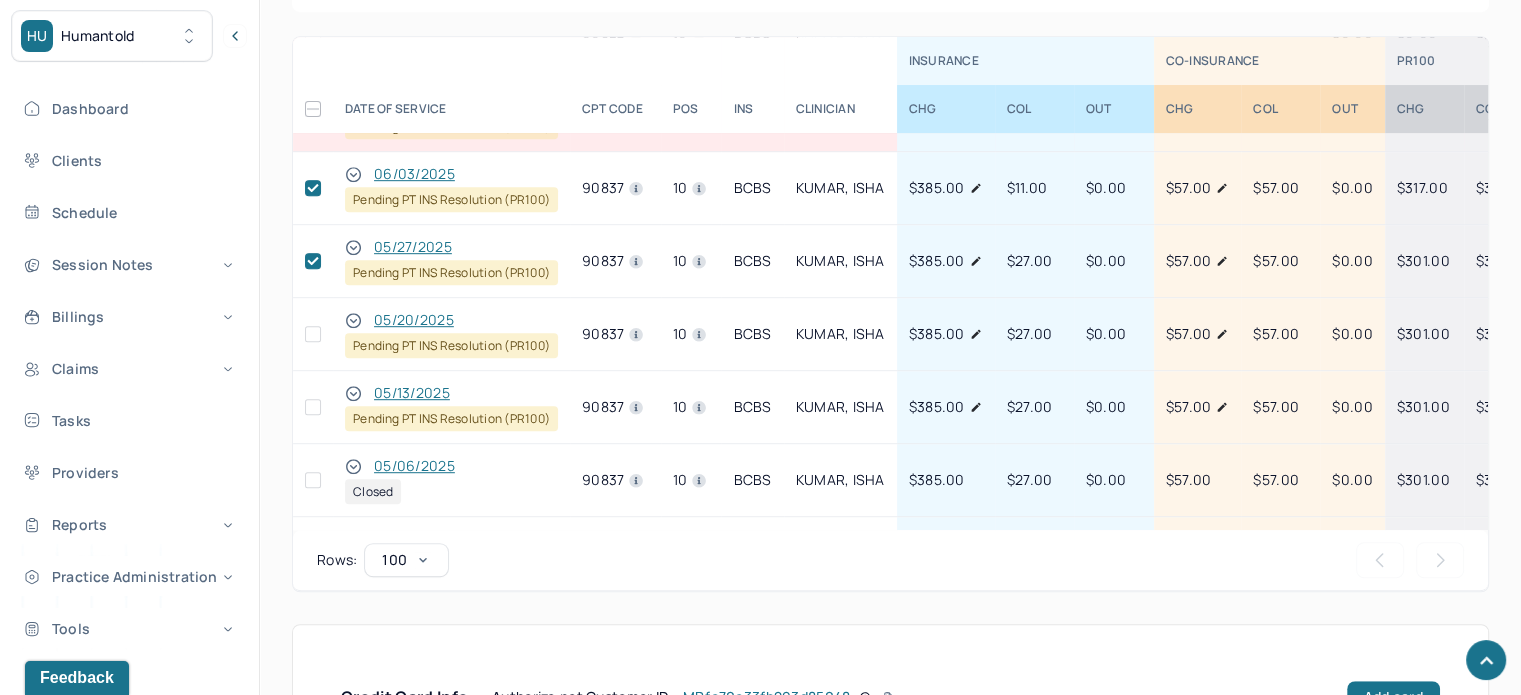 click at bounding box center (313, 334) 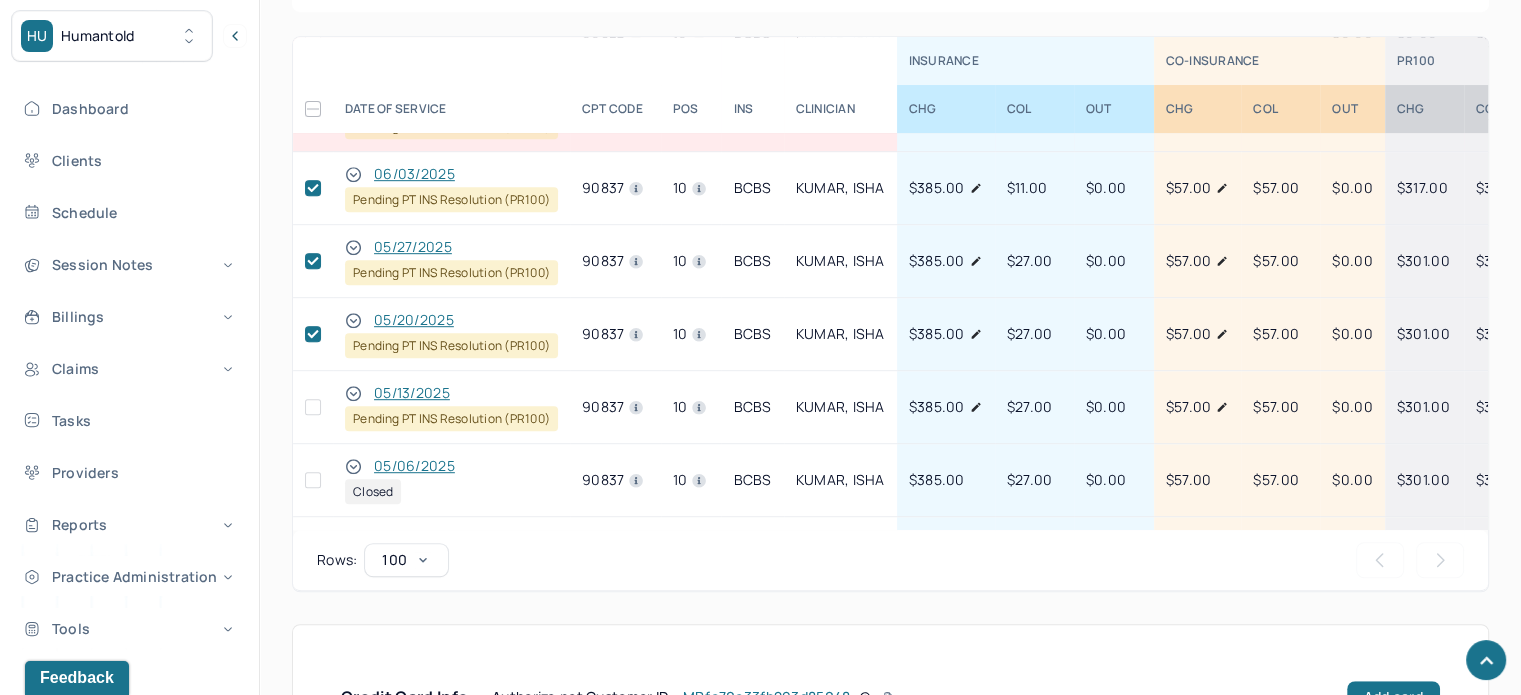 click at bounding box center (313, 407) 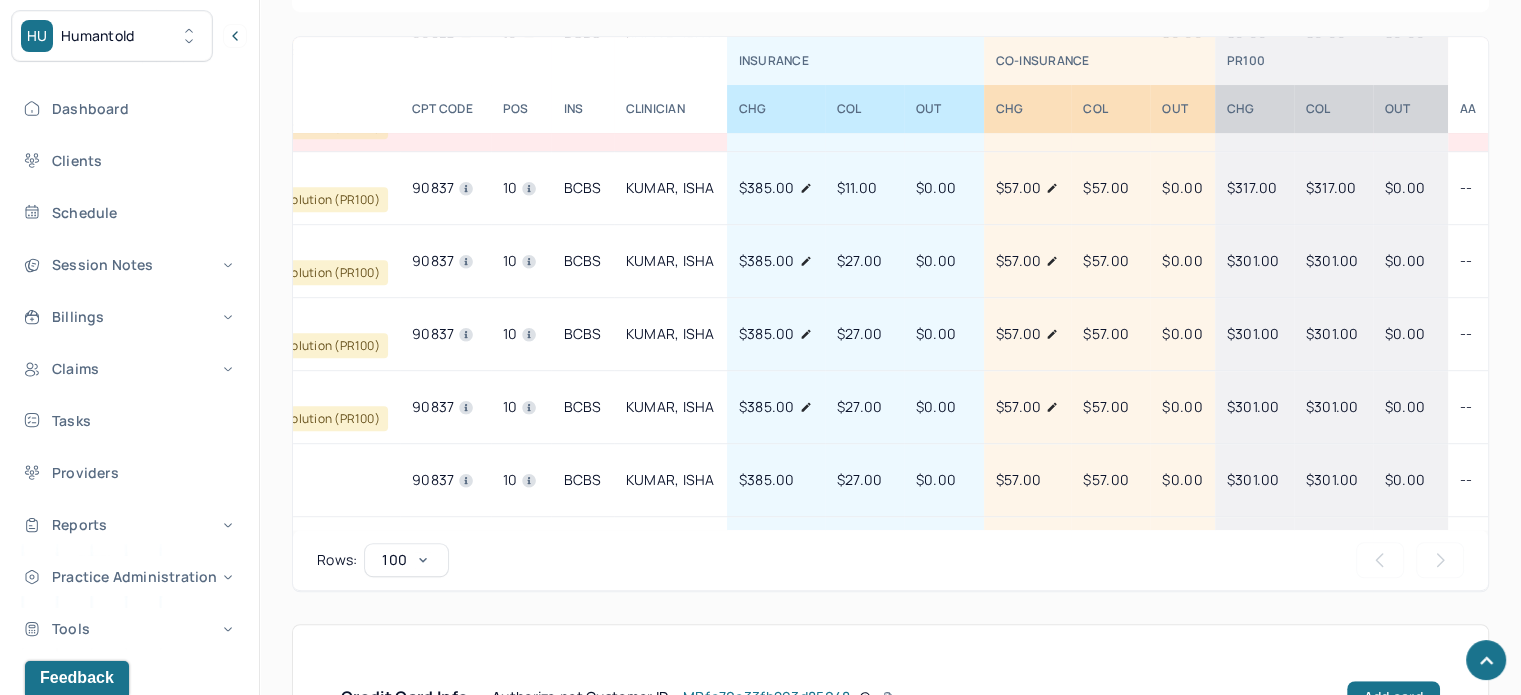 scroll, scrollTop: 200, scrollLeft: 0, axis: vertical 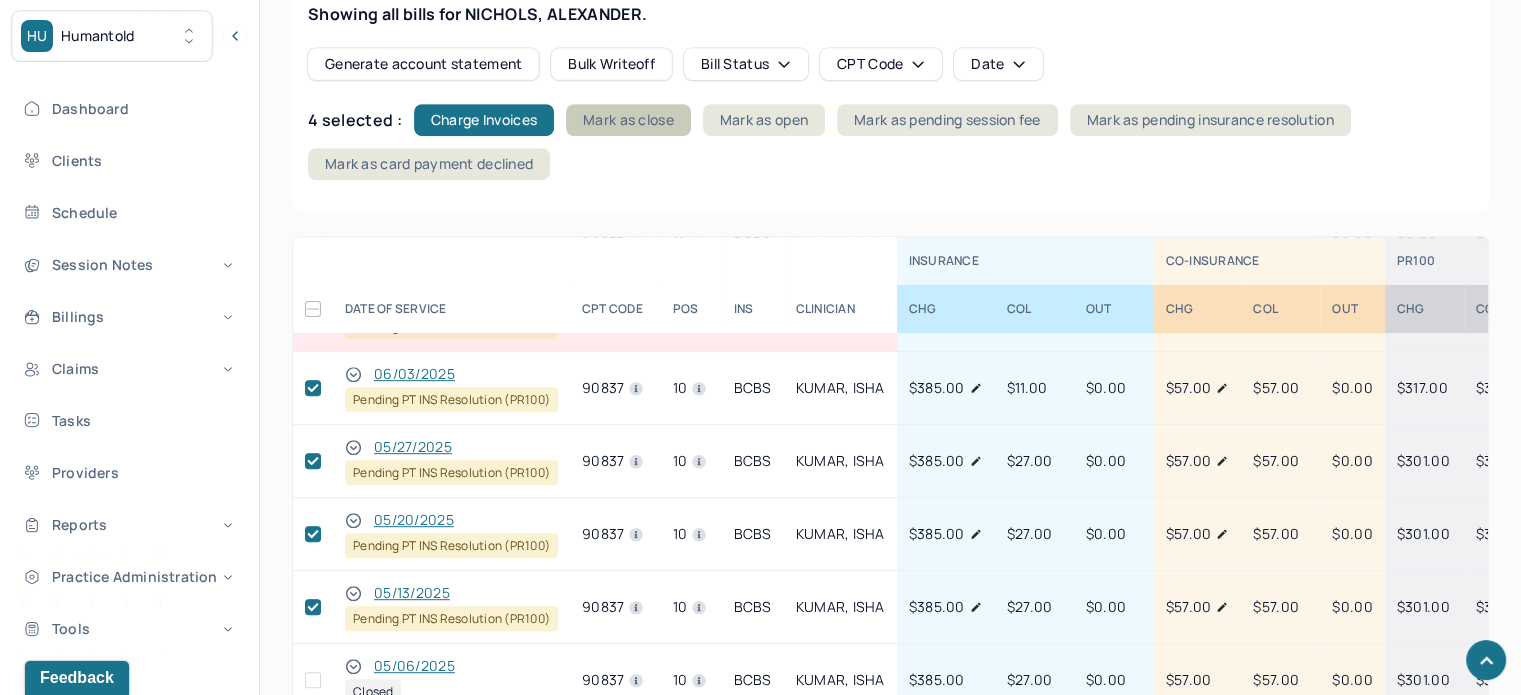 click on "Mark as close" at bounding box center (628, 120) 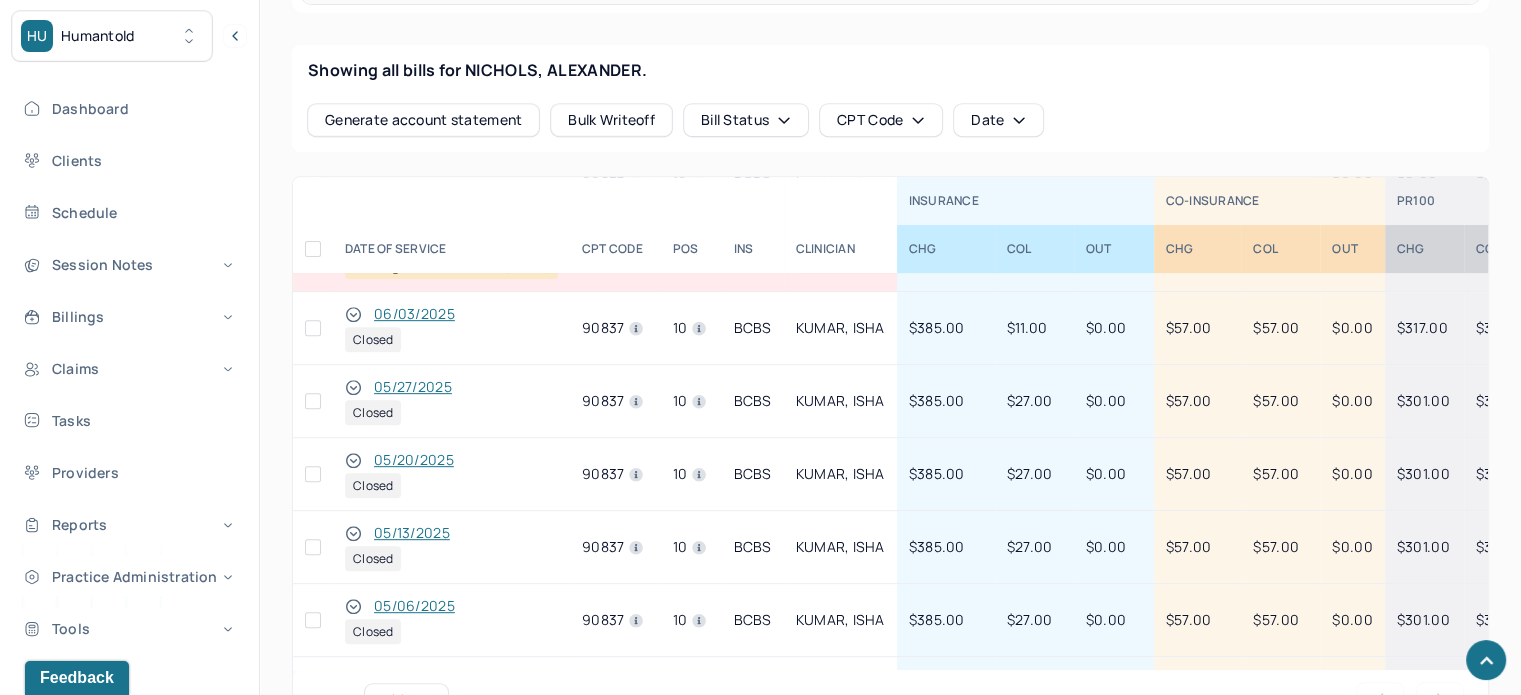 scroll, scrollTop: 816, scrollLeft: 0, axis: vertical 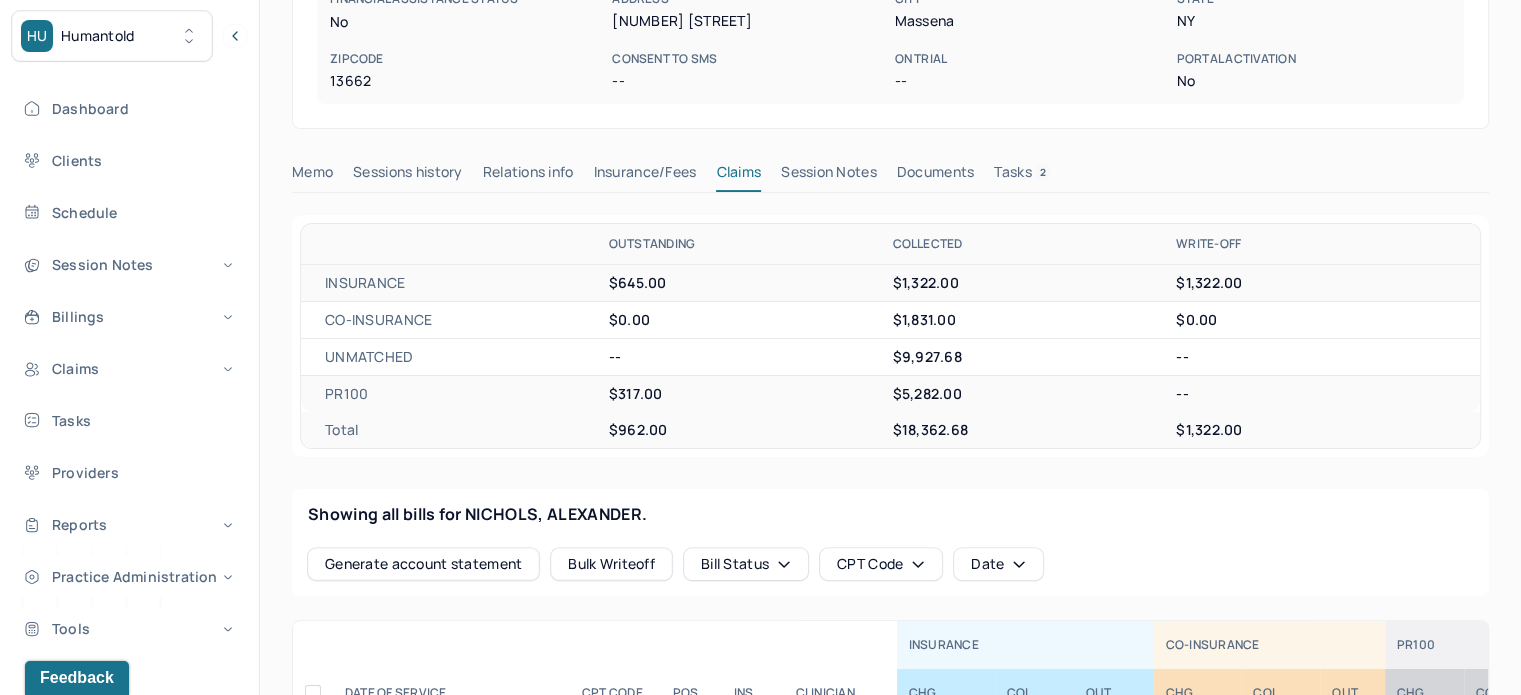 click on "2" at bounding box center (1043, 172) 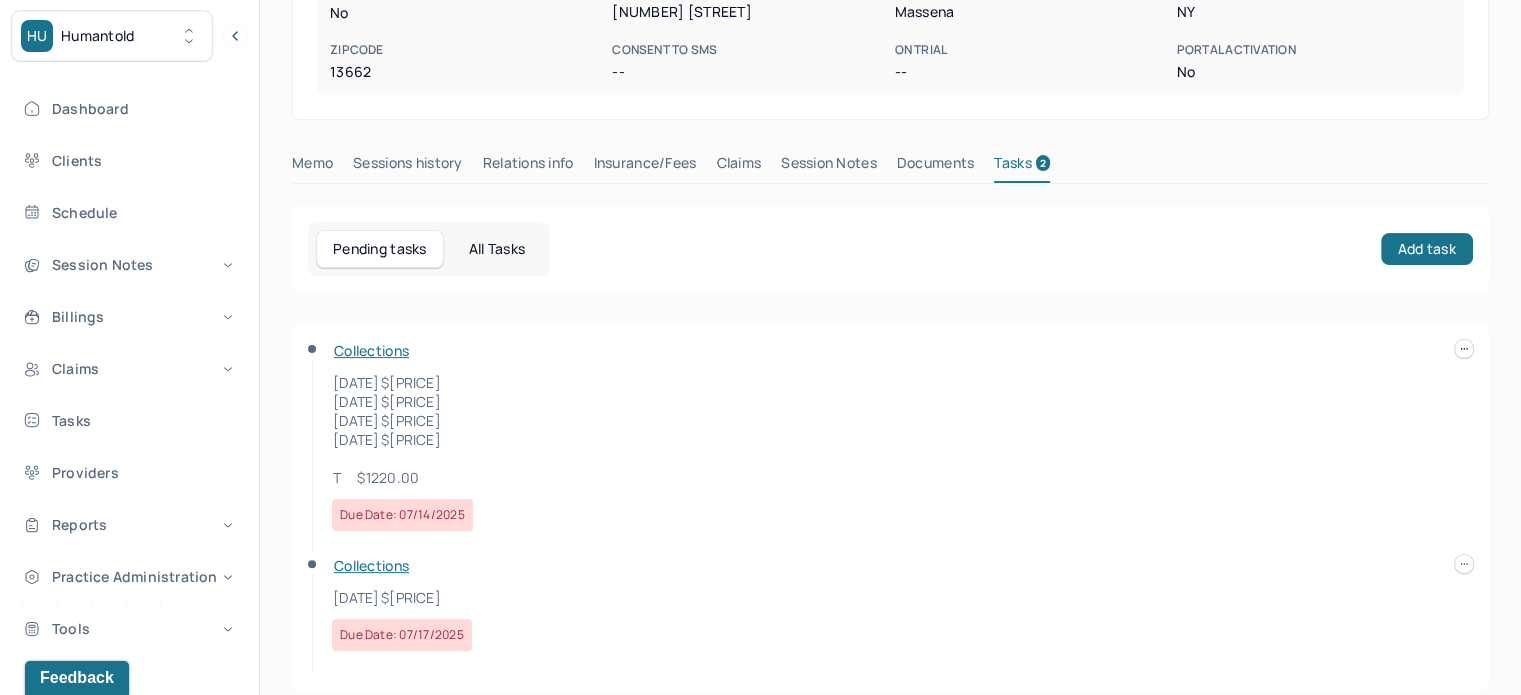 scroll, scrollTop: 428, scrollLeft: 0, axis: vertical 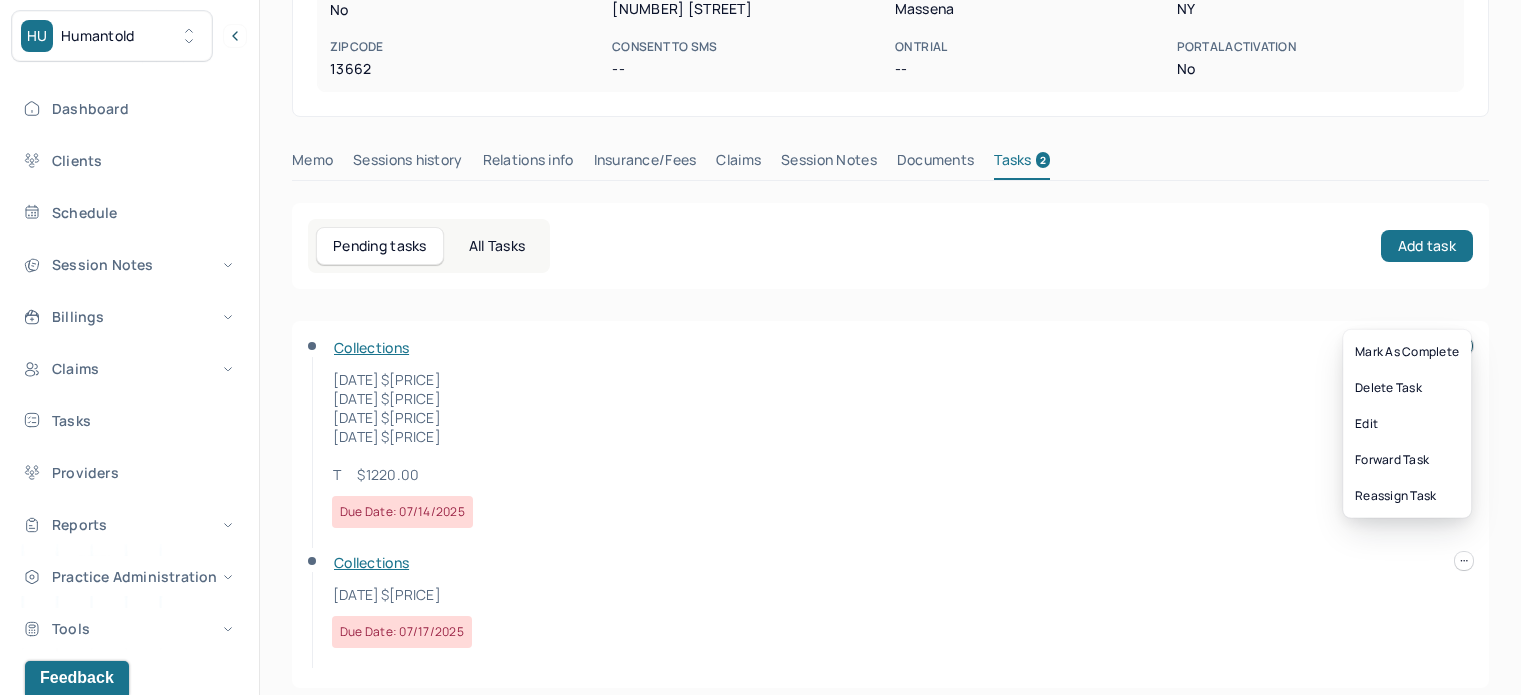 click 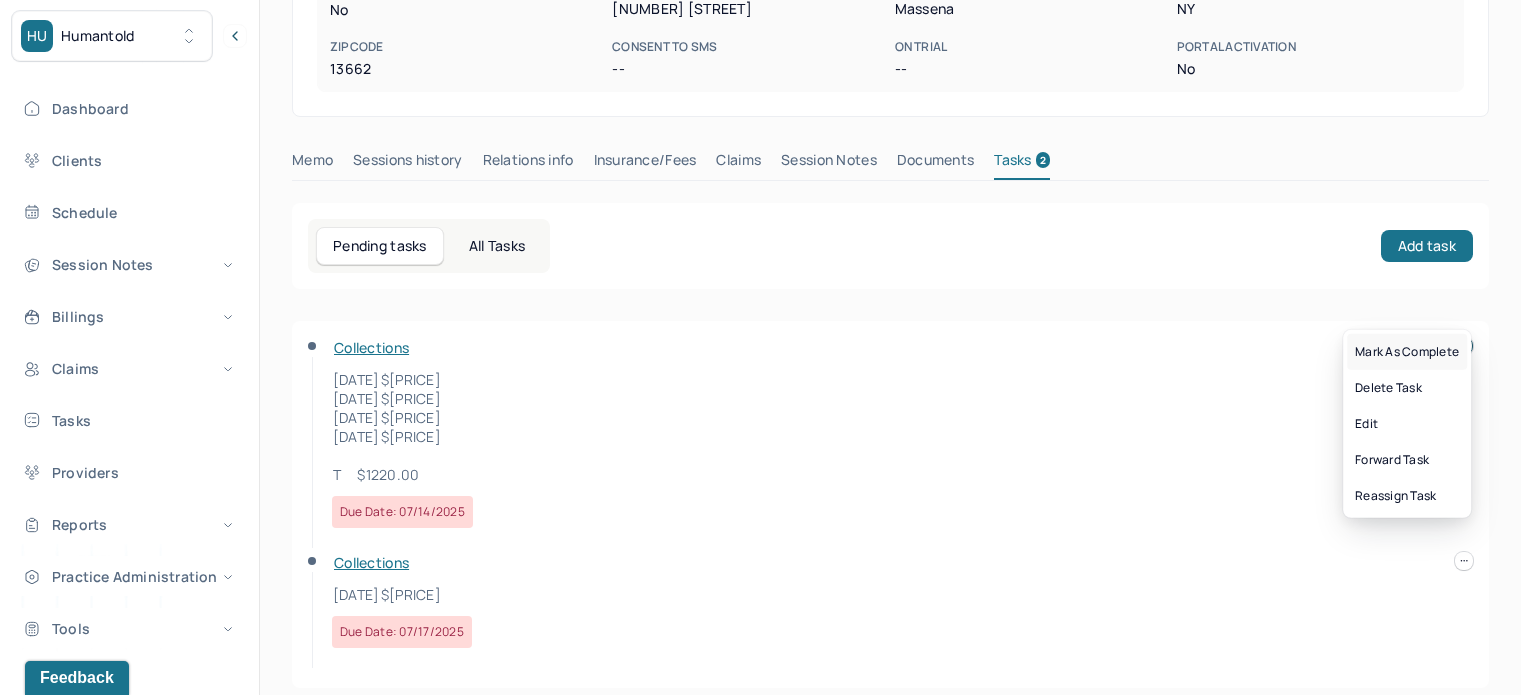 click on "Mark as complete" at bounding box center [1407, 352] 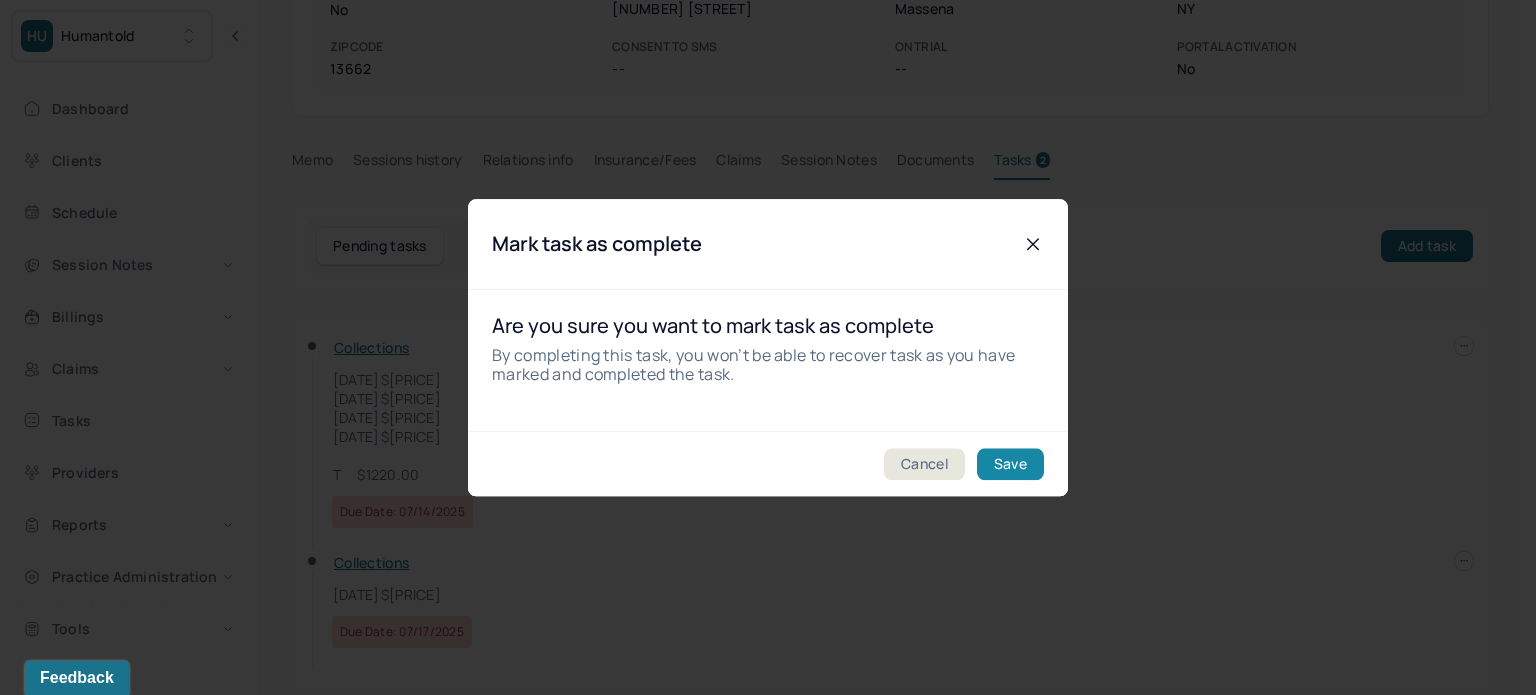 click on "Save" at bounding box center (1010, 464) 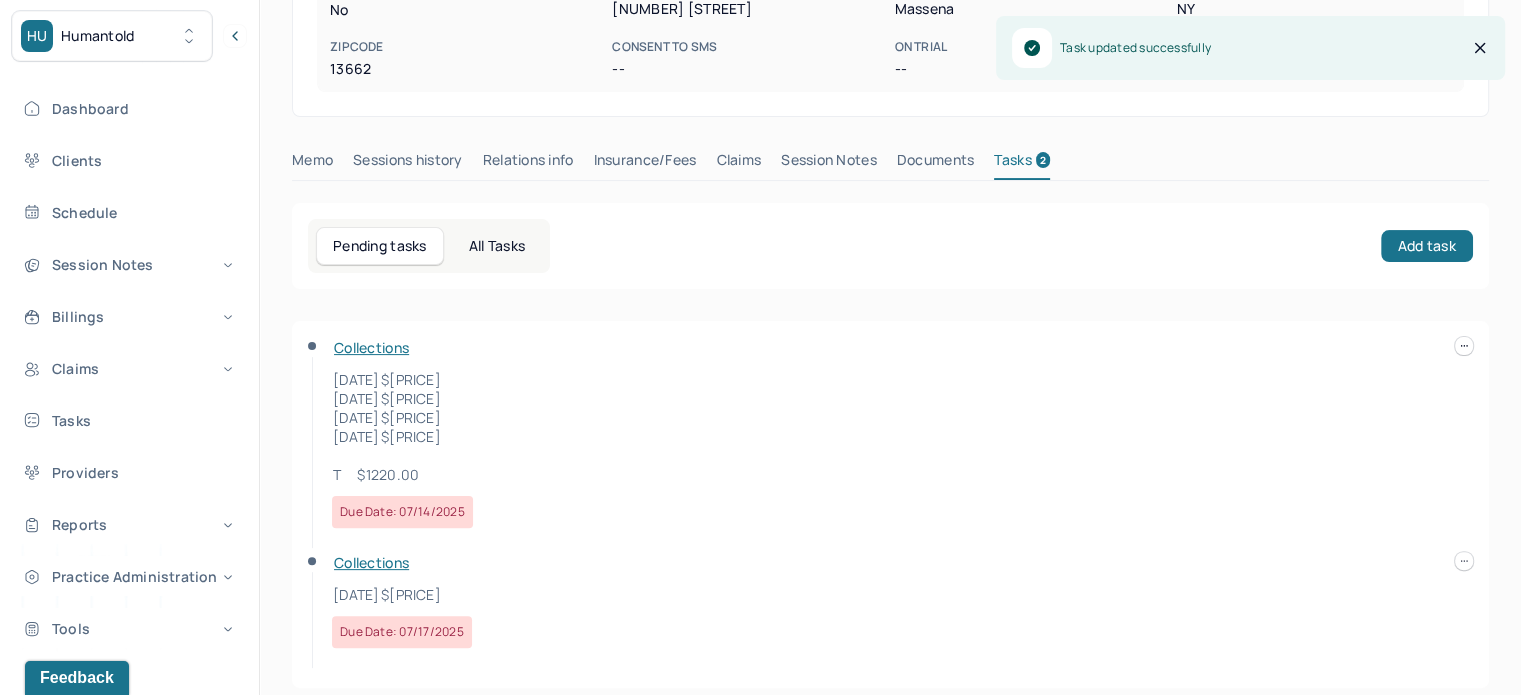 scroll, scrollTop: 212, scrollLeft: 0, axis: vertical 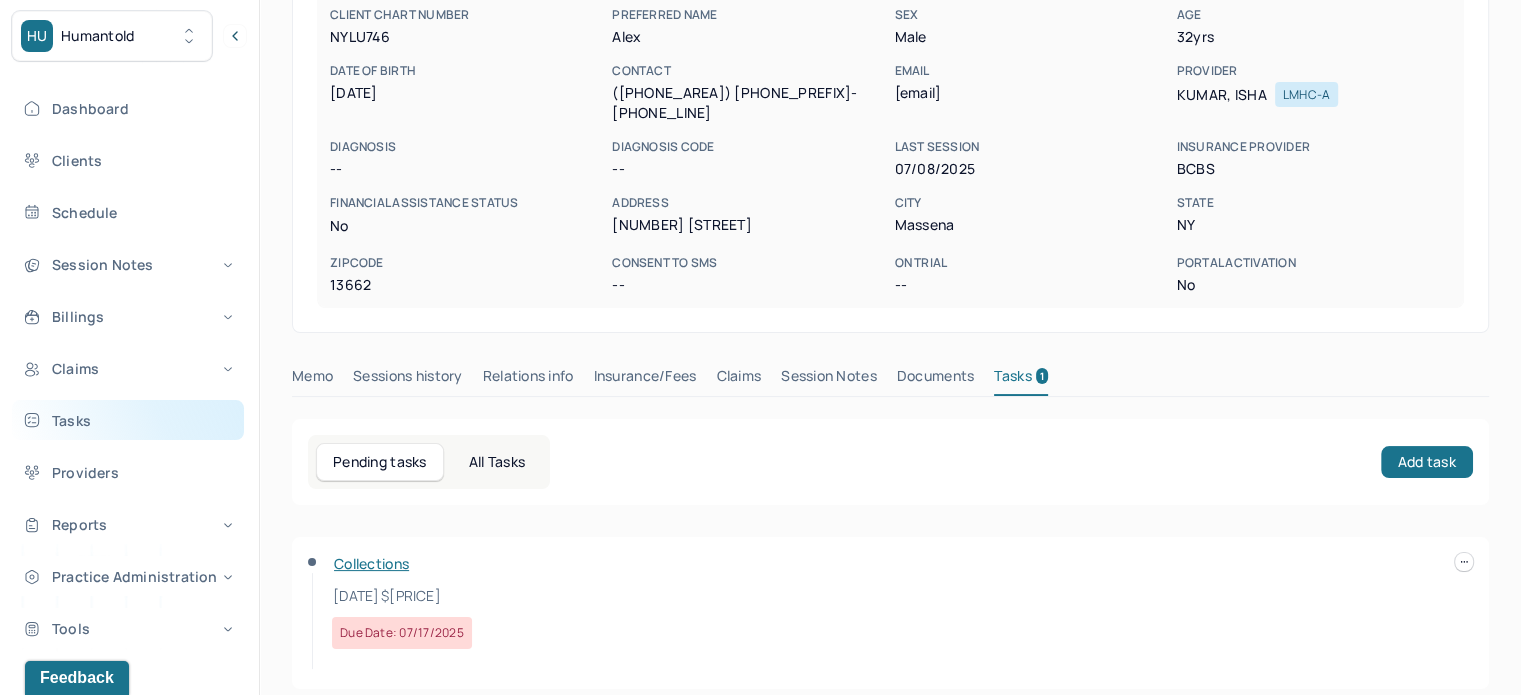 click on "Tasks" at bounding box center [128, 420] 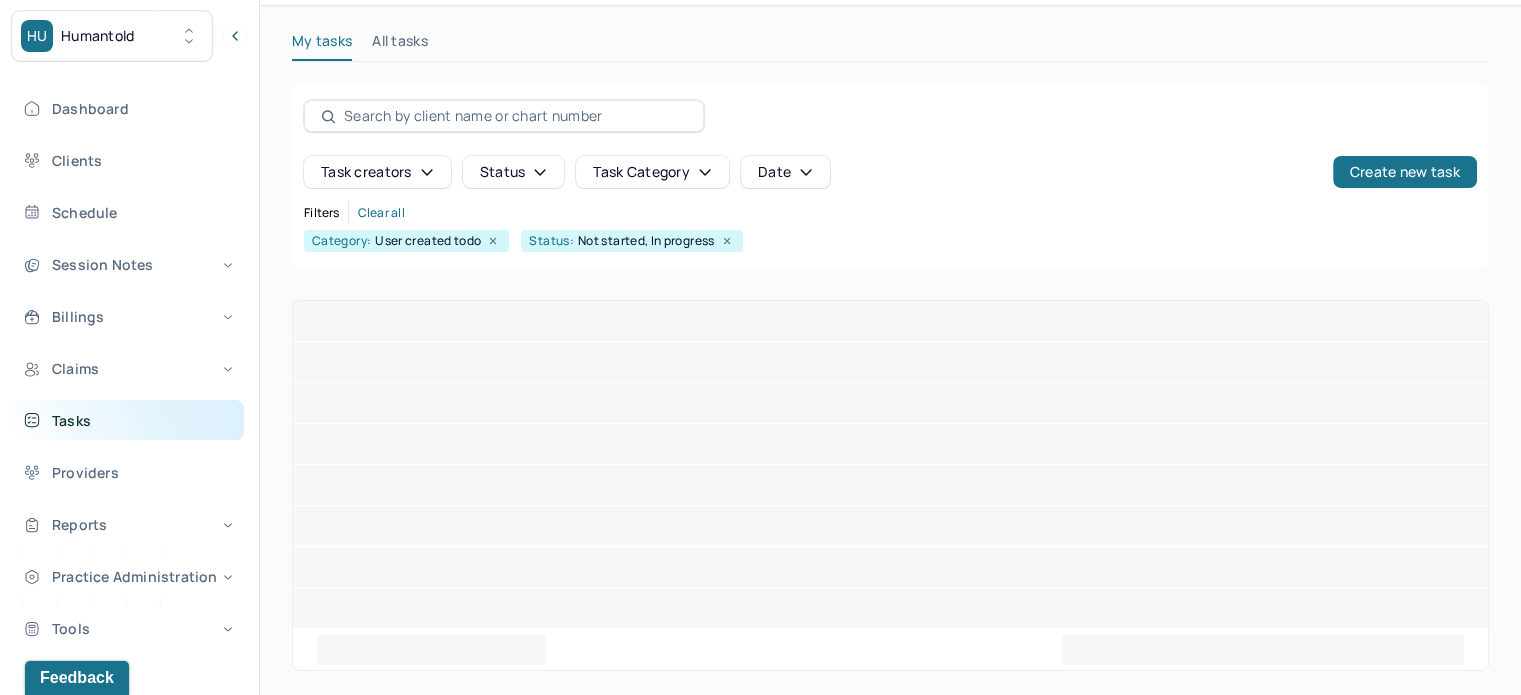 scroll, scrollTop: 64, scrollLeft: 0, axis: vertical 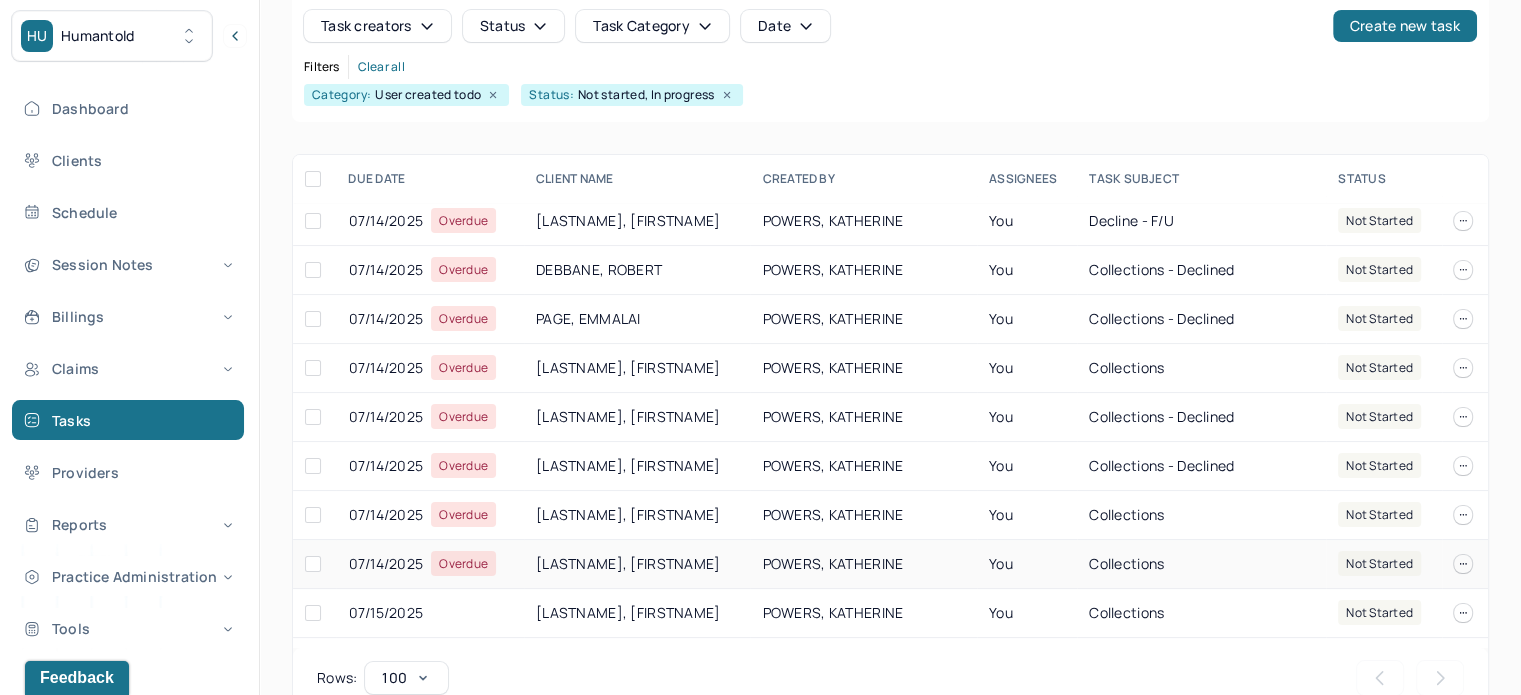 click on "GREENBERG, EMMA" at bounding box center (637, 564) 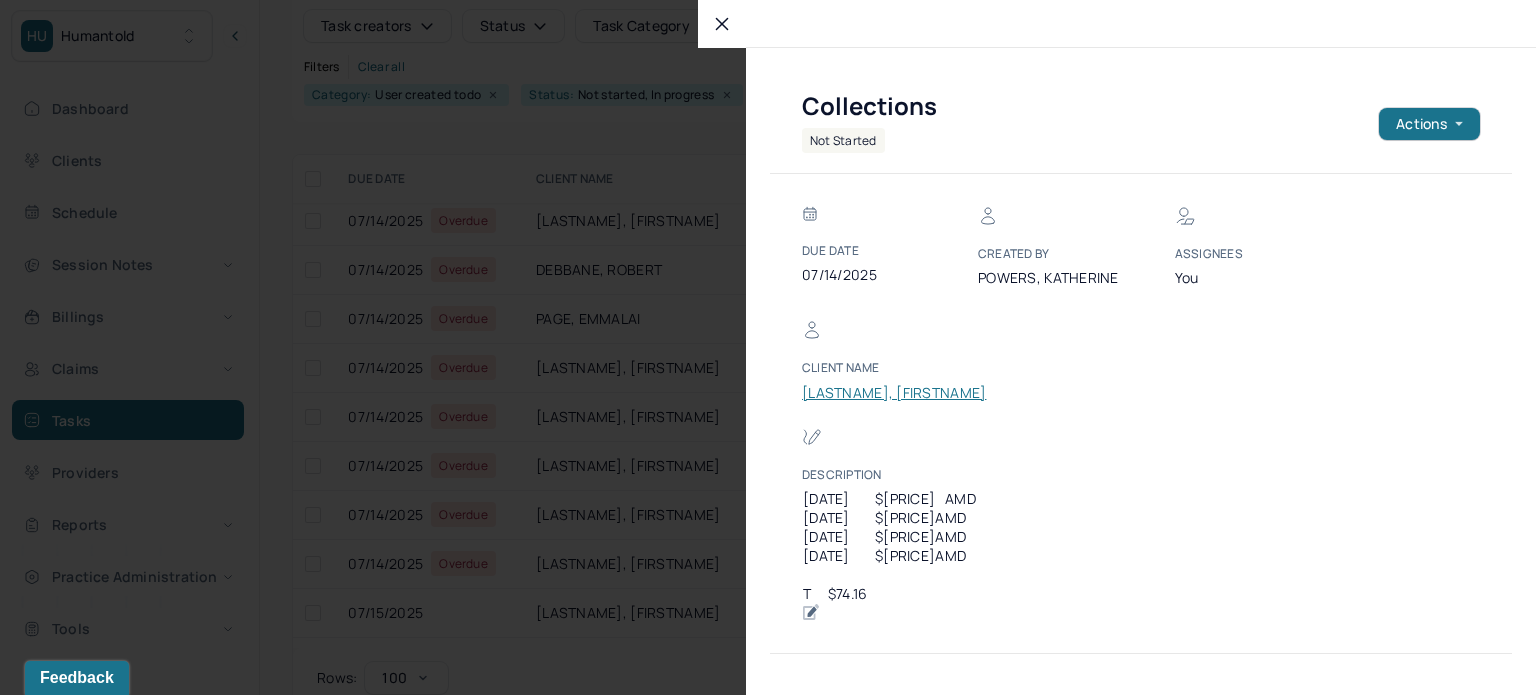 click on "GREENBERG, EMMA" at bounding box center [894, 393] 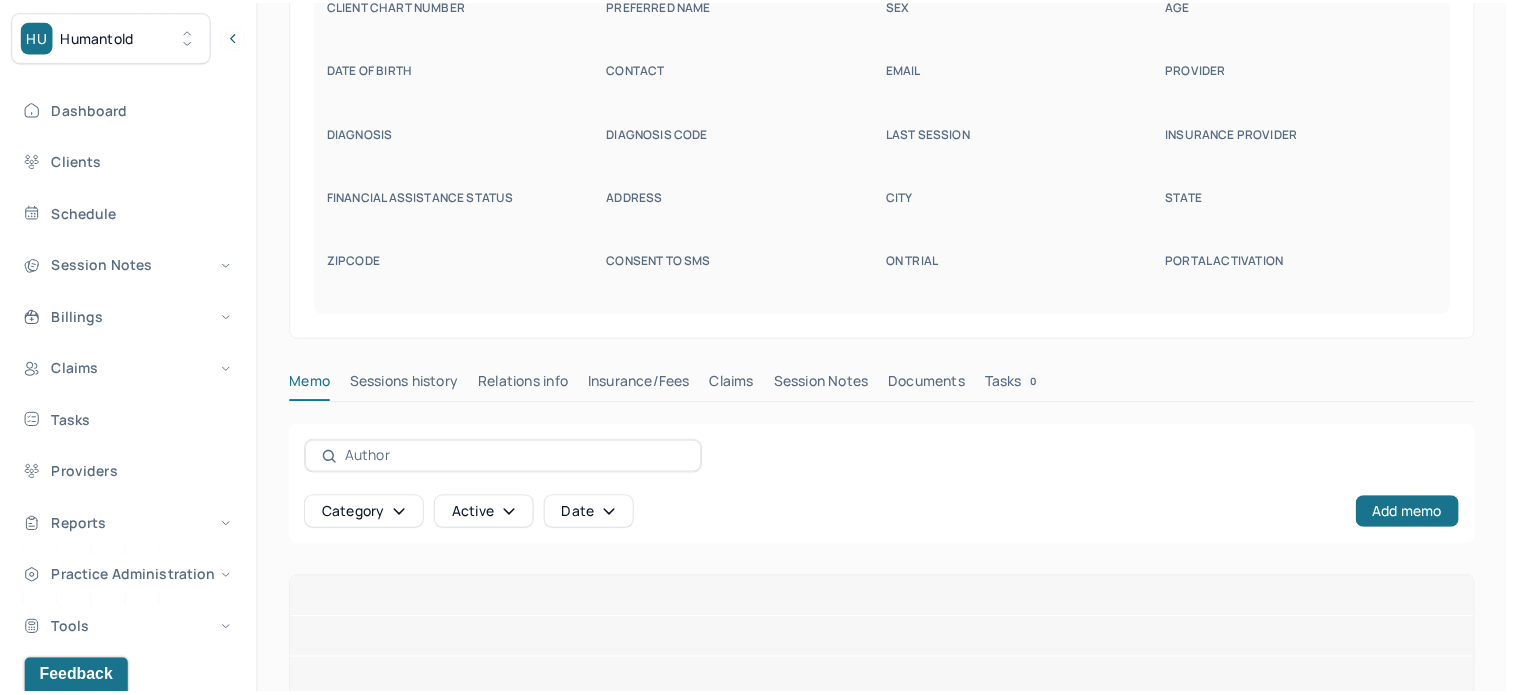scroll, scrollTop: 129, scrollLeft: 0, axis: vertical 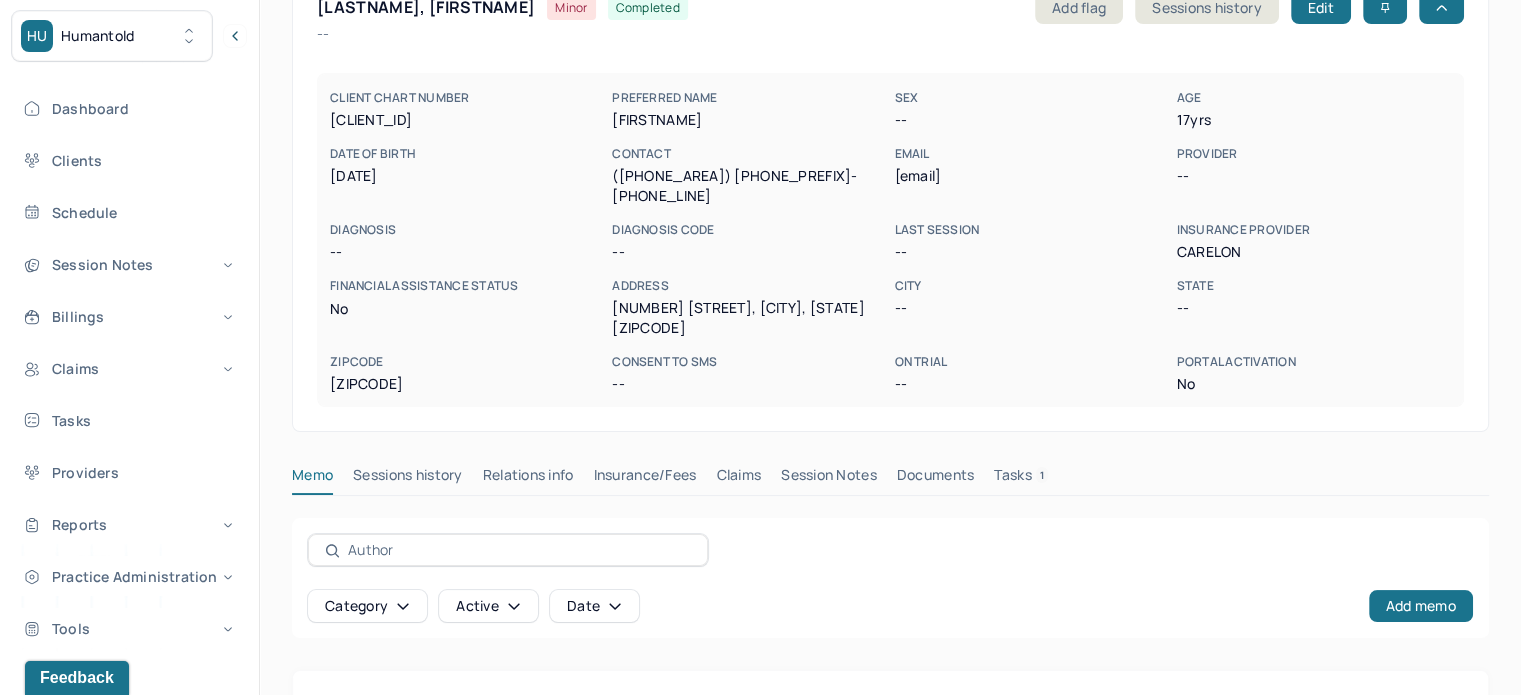 click on "GREENBERG, EMMA  Minor completed" at bounding box center [502, 8] 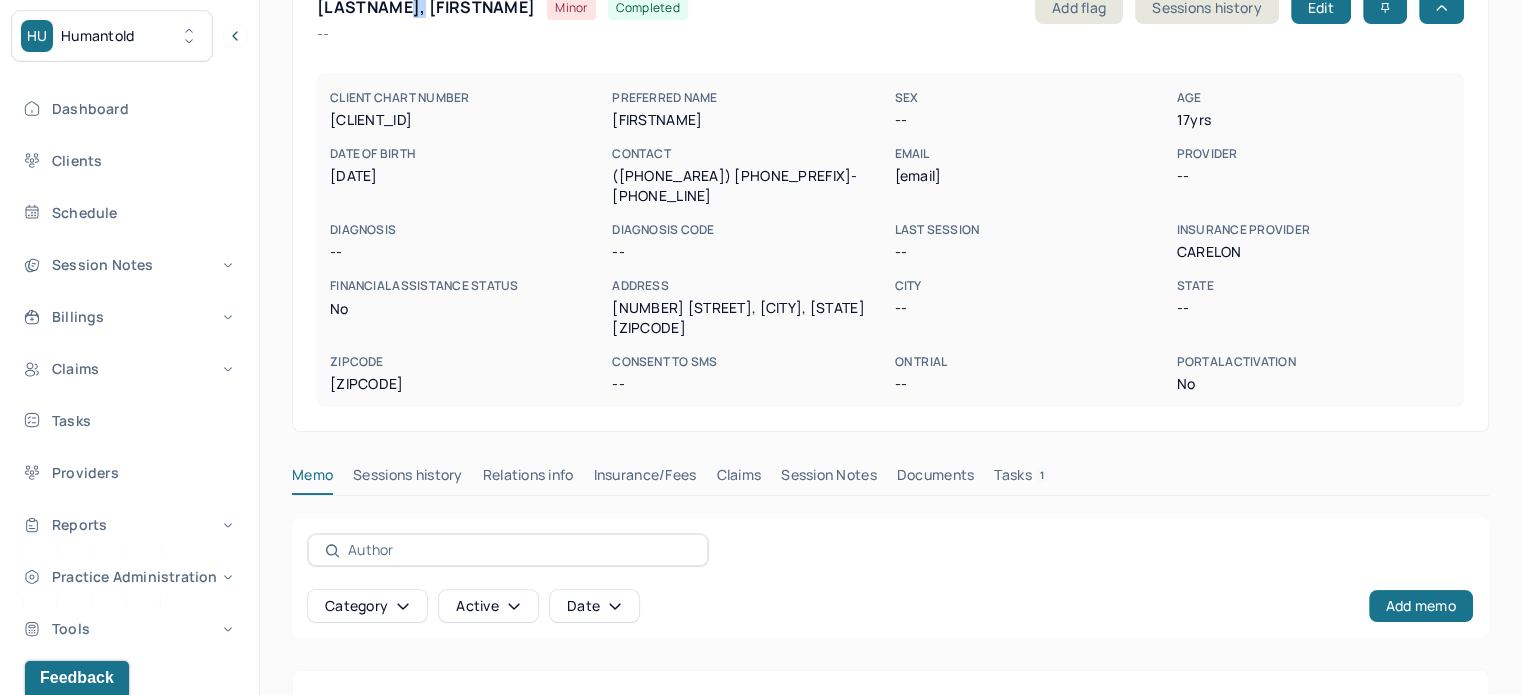 click on "GREENBERG, EMMA  Minor completed" at bounding box center (502, 8) 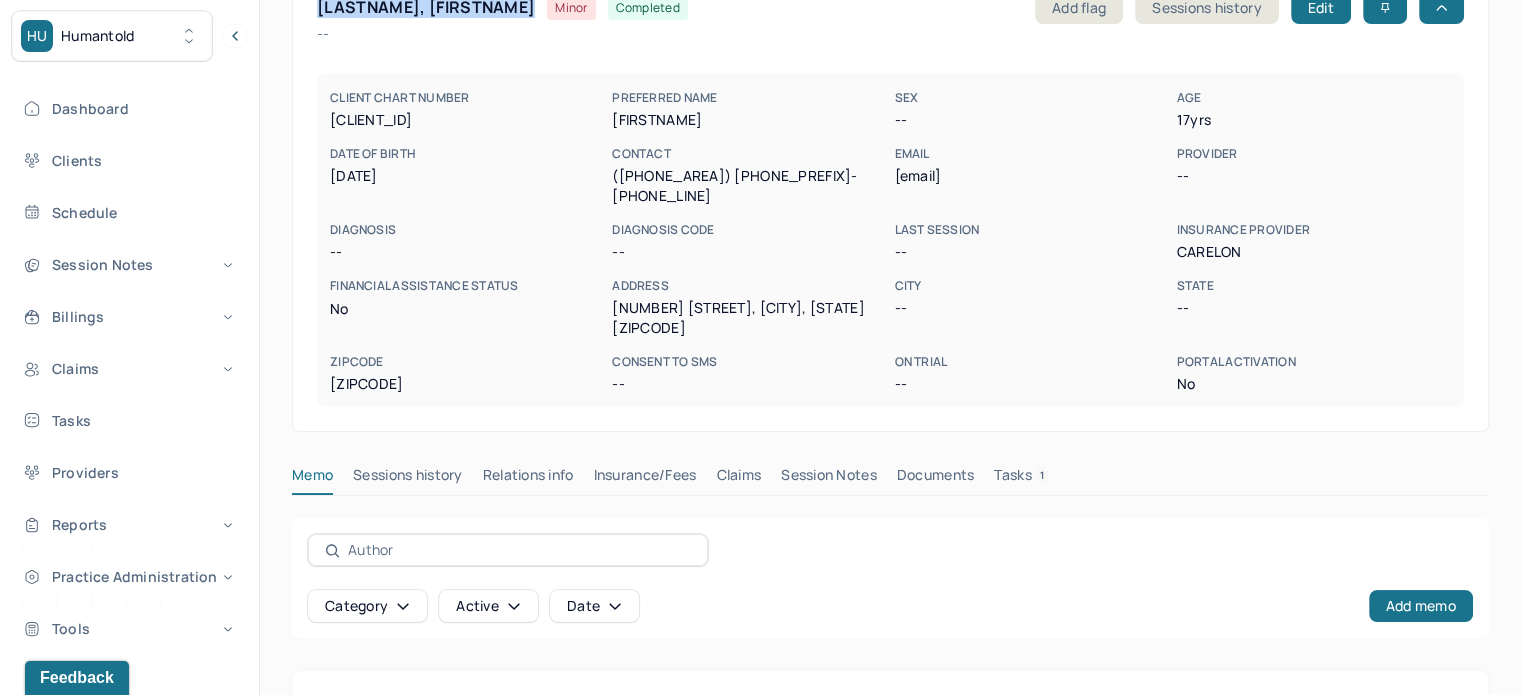 click on "GREENBERG, EMMA  Minor completed" at bounding box center [502, 8] 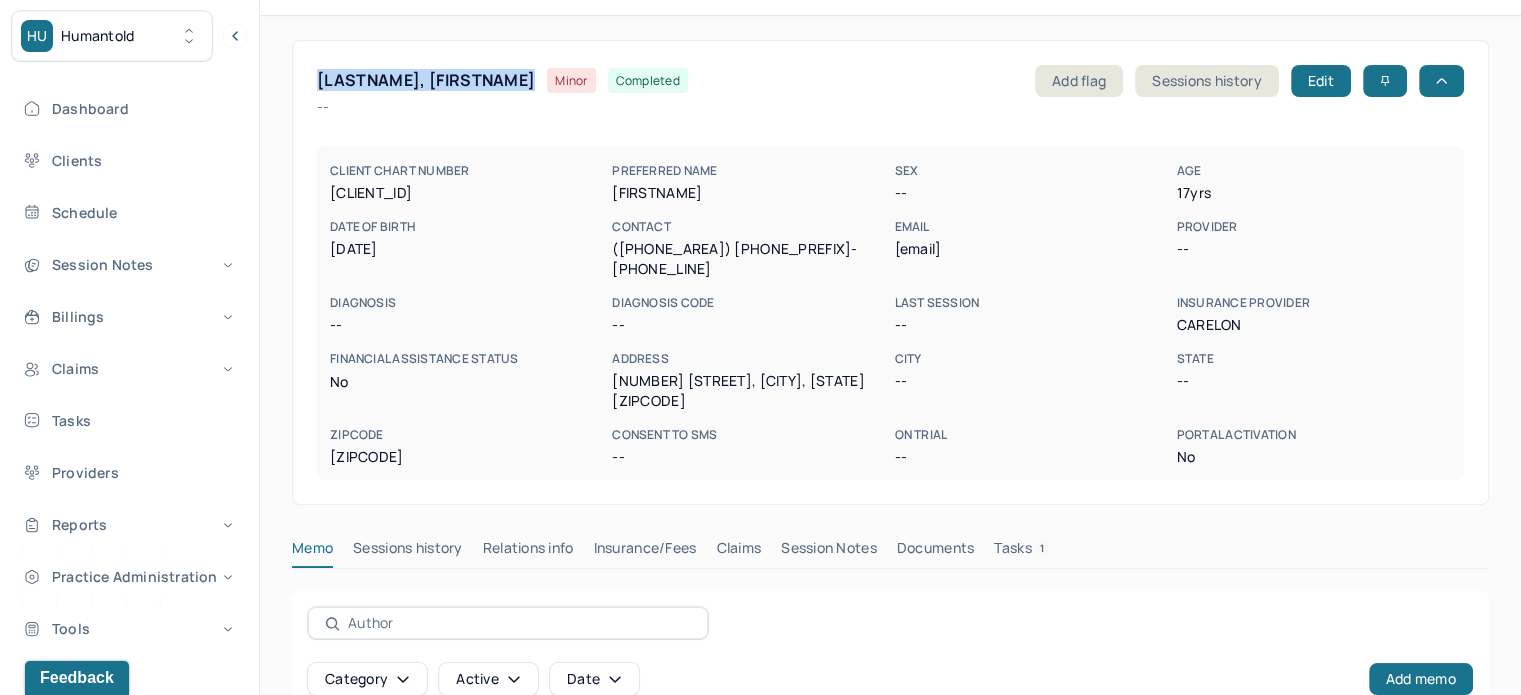 scroll, scrollTop: 0, scrollLeft: 0, axis: both 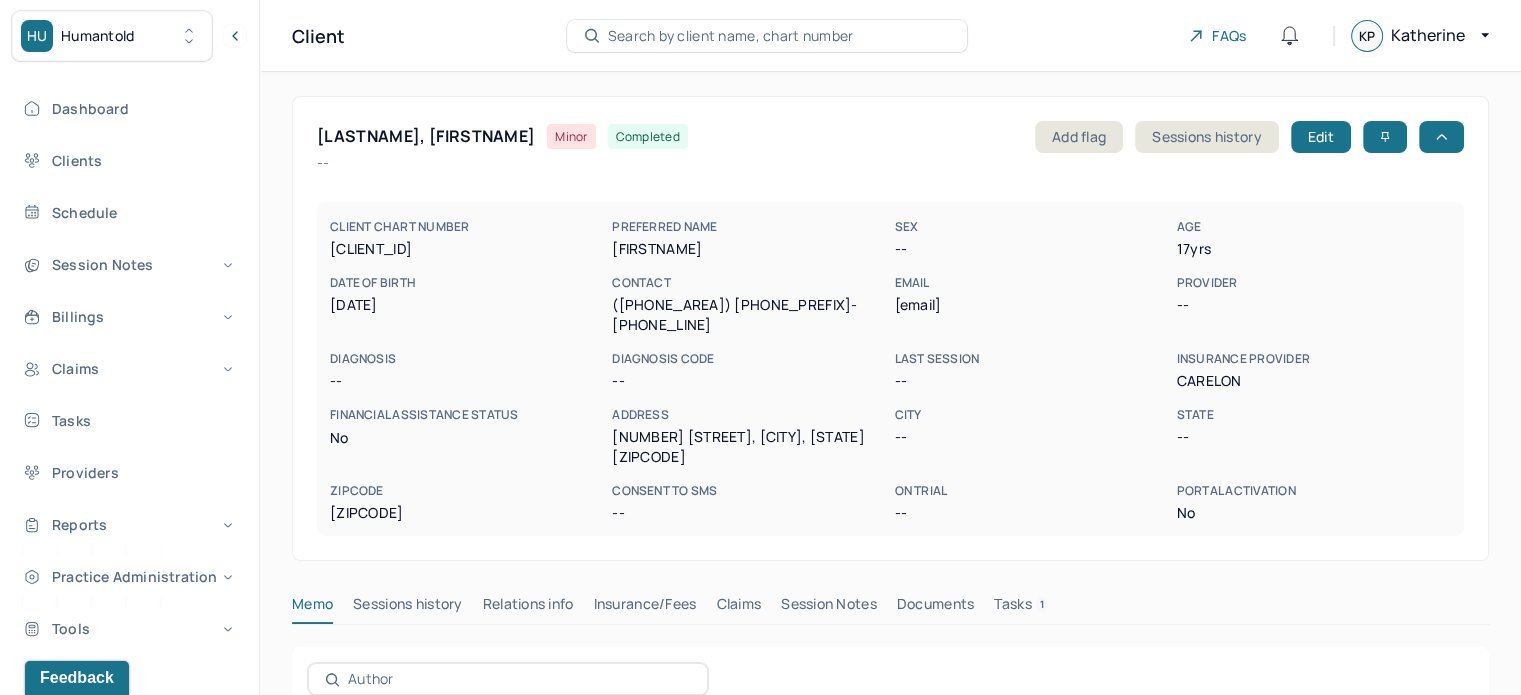 click on "jlwgreenberg@gmail.com" at bounding box center [1031, 305] 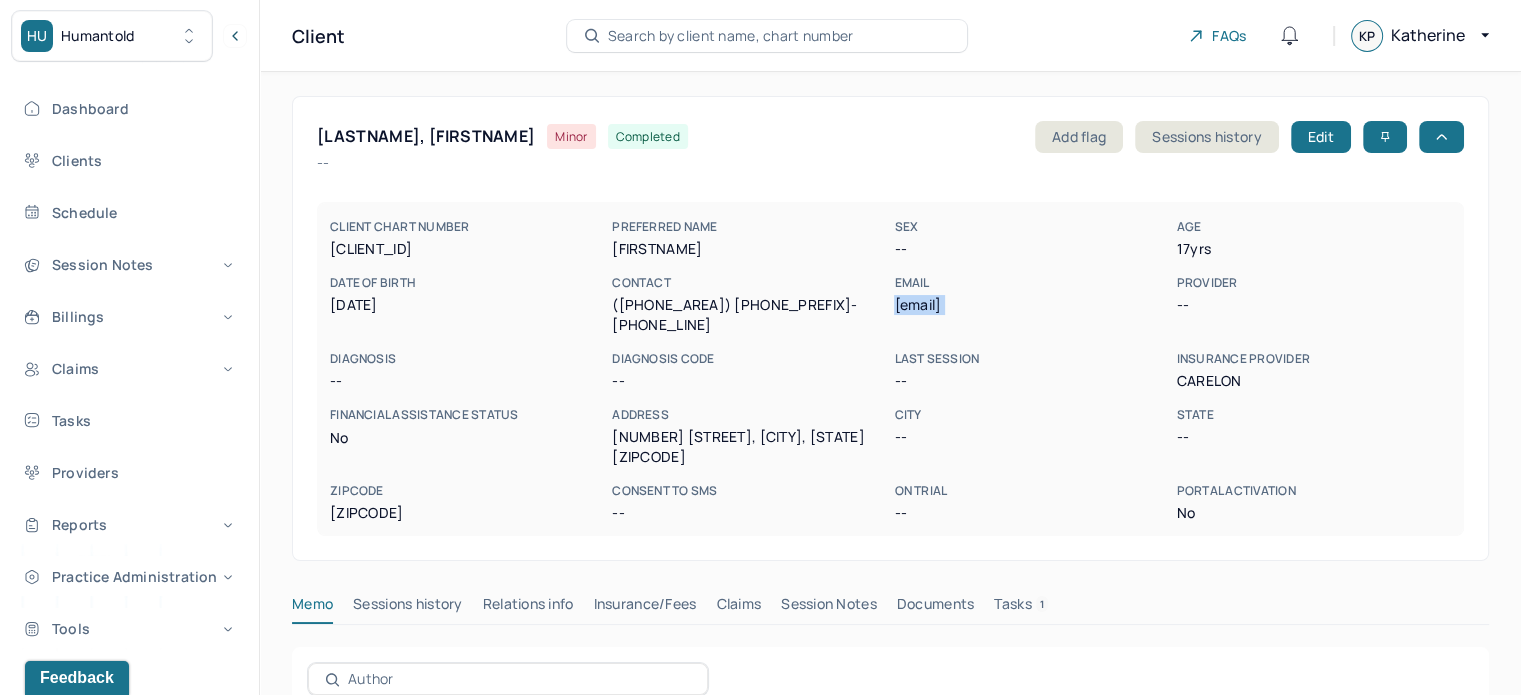 click on "jlwgreenberg@gmail.com" at bounding box center [1031, 305] 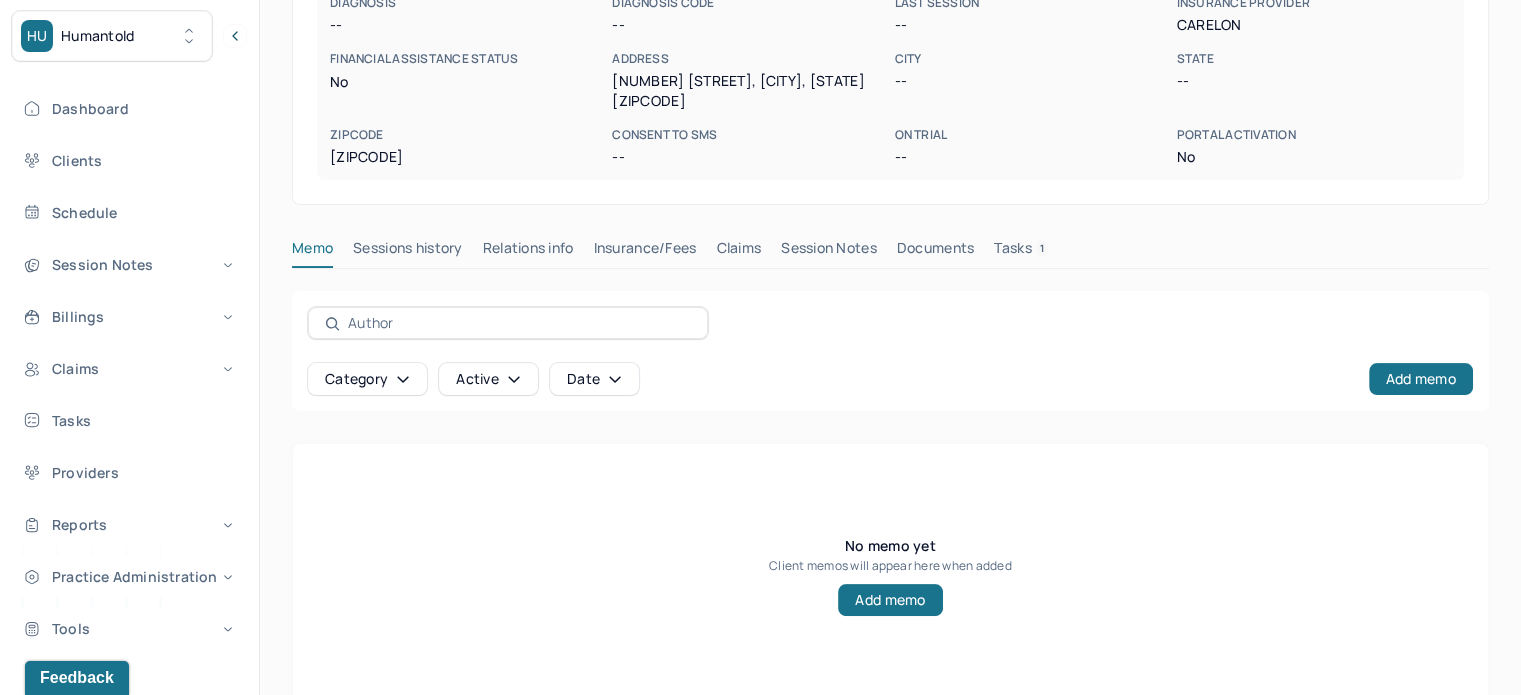 scroll, scrollTop: 0, scrollLeft: 0, axis: both 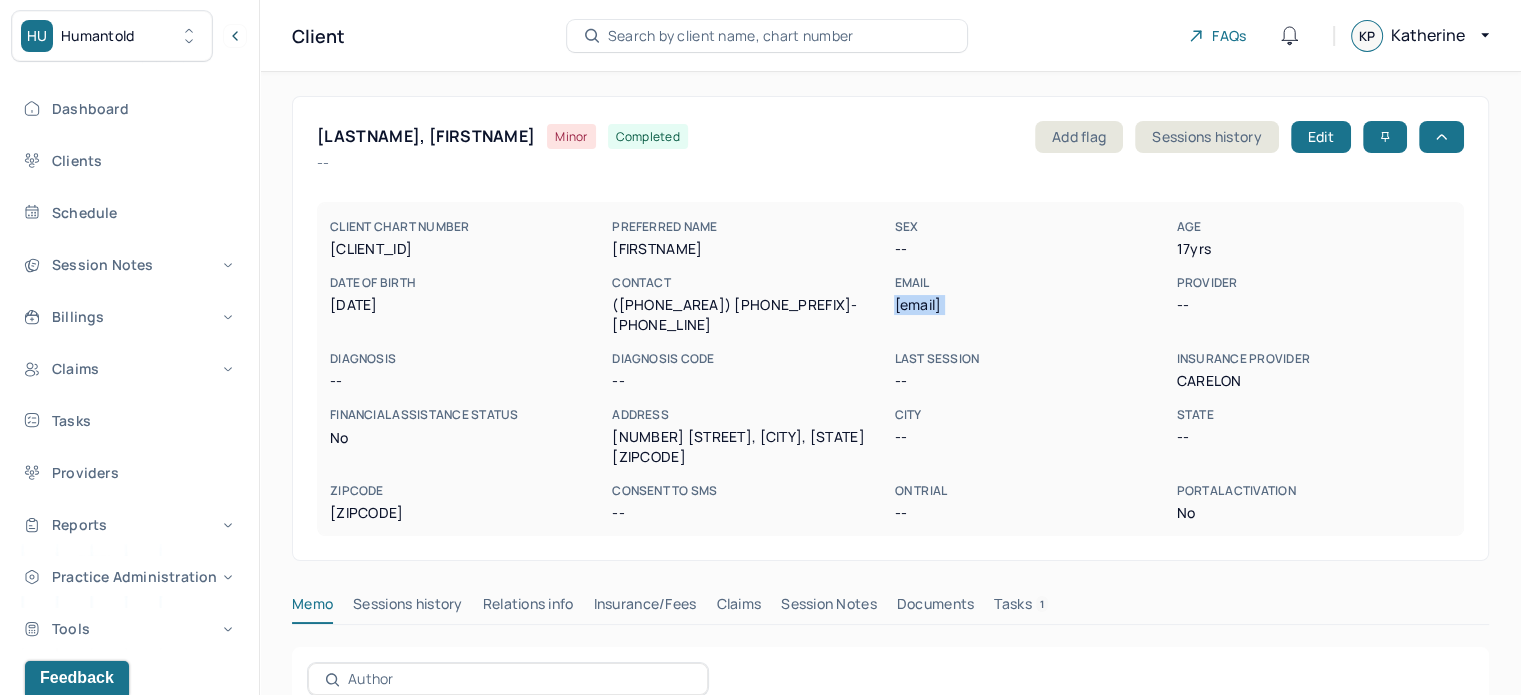 copy on "jlwgreenberg@gmail.com" 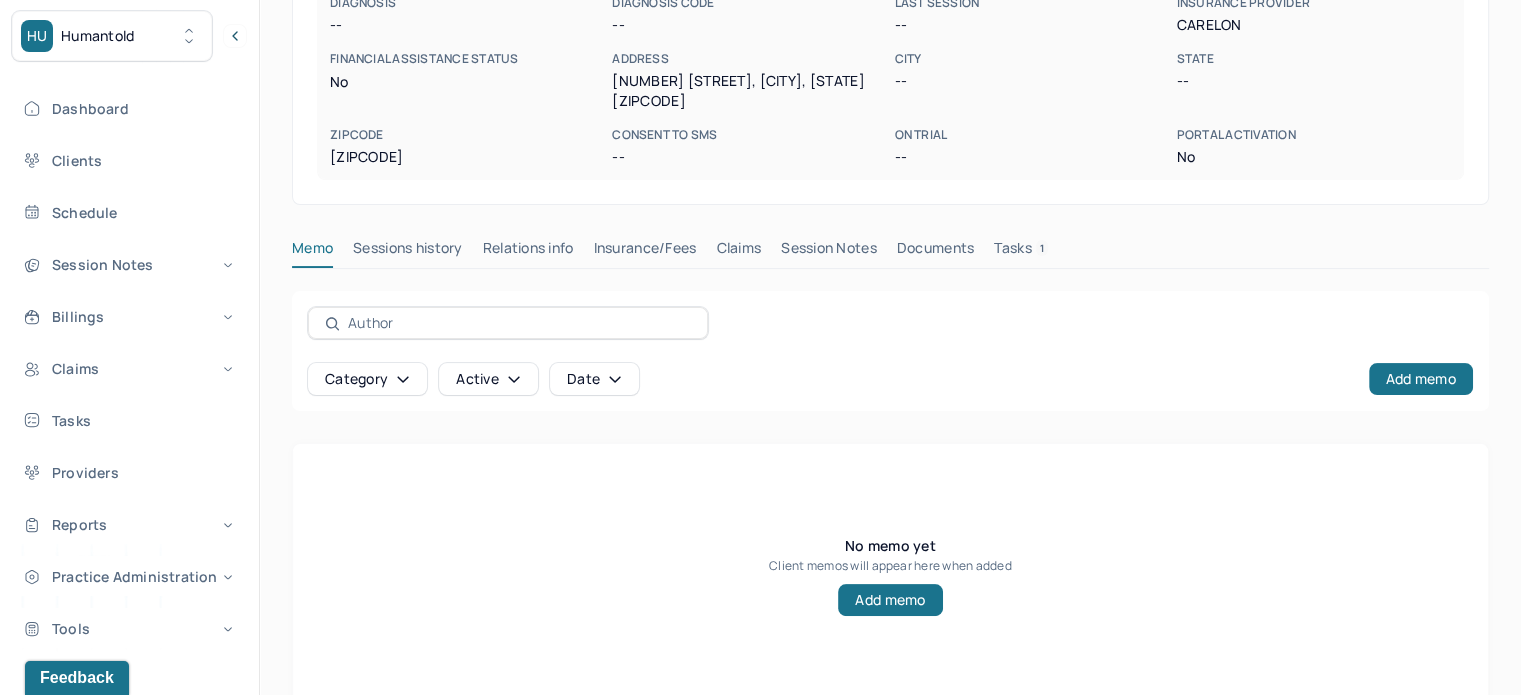 click on "Tasks 1" at bounding box center (1021, 252) 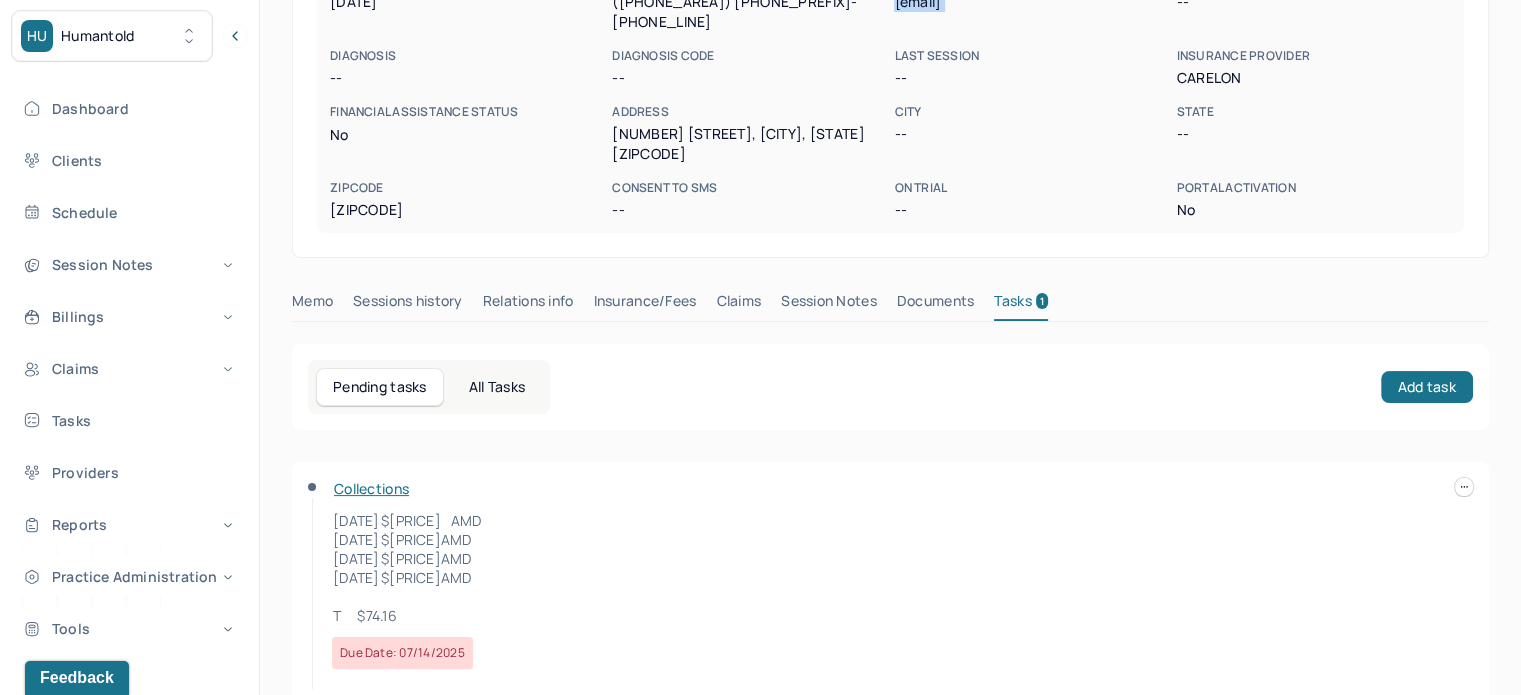 scroll, scrollTop: 304, scrollLeft: 0, axis: vertical 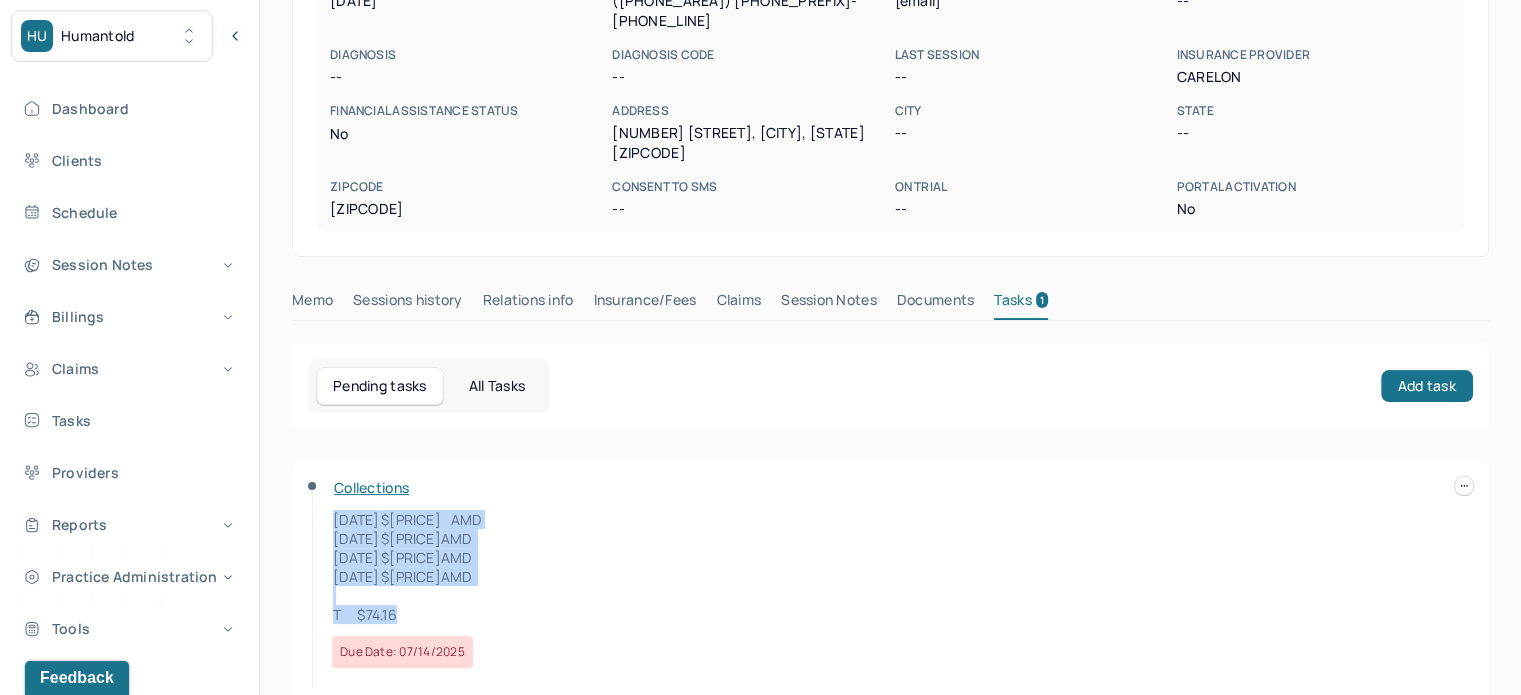 drag, startPoint x: 410, startPoint y: 580, endPoint x: 330, endPoint y: 483, distance: 125.73385 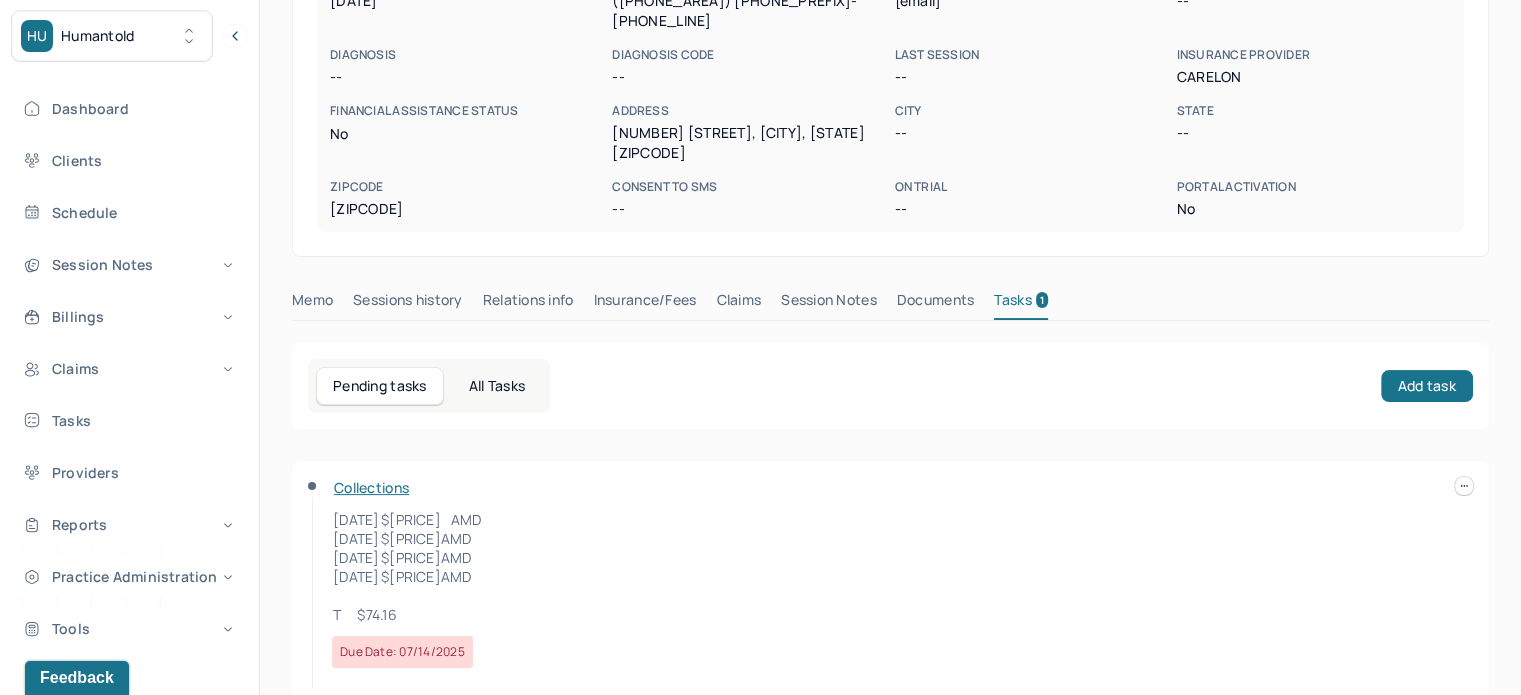 click on "Collections   7/18/2023	$12.50   AMD 9/12/2023	$12.50    AMD   9/25/2023	$12.50    AMD   1/23/2024	$36.66    AMD   T     $74.16 Due date: 07/14/2025" at bounding box center (890, 584) 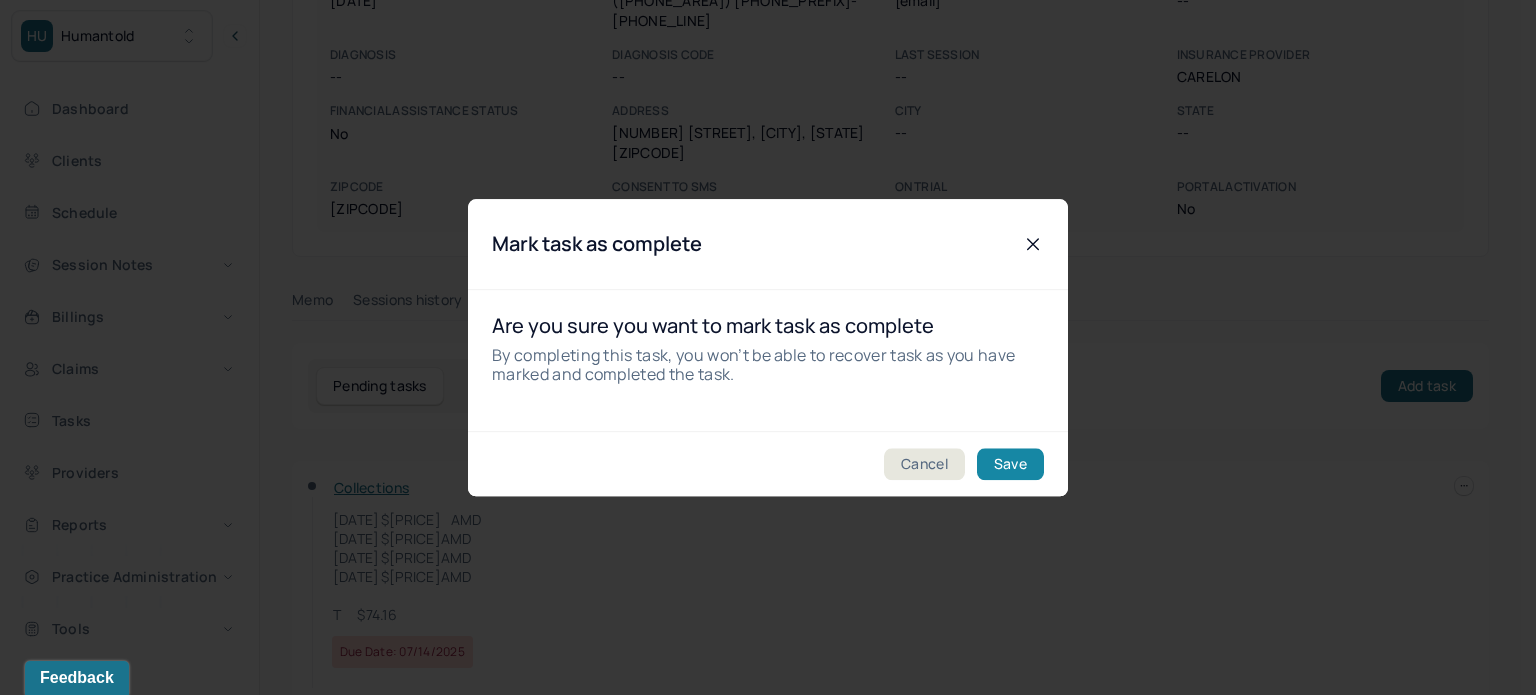click on "Save" at bounding box center [1010, 464] 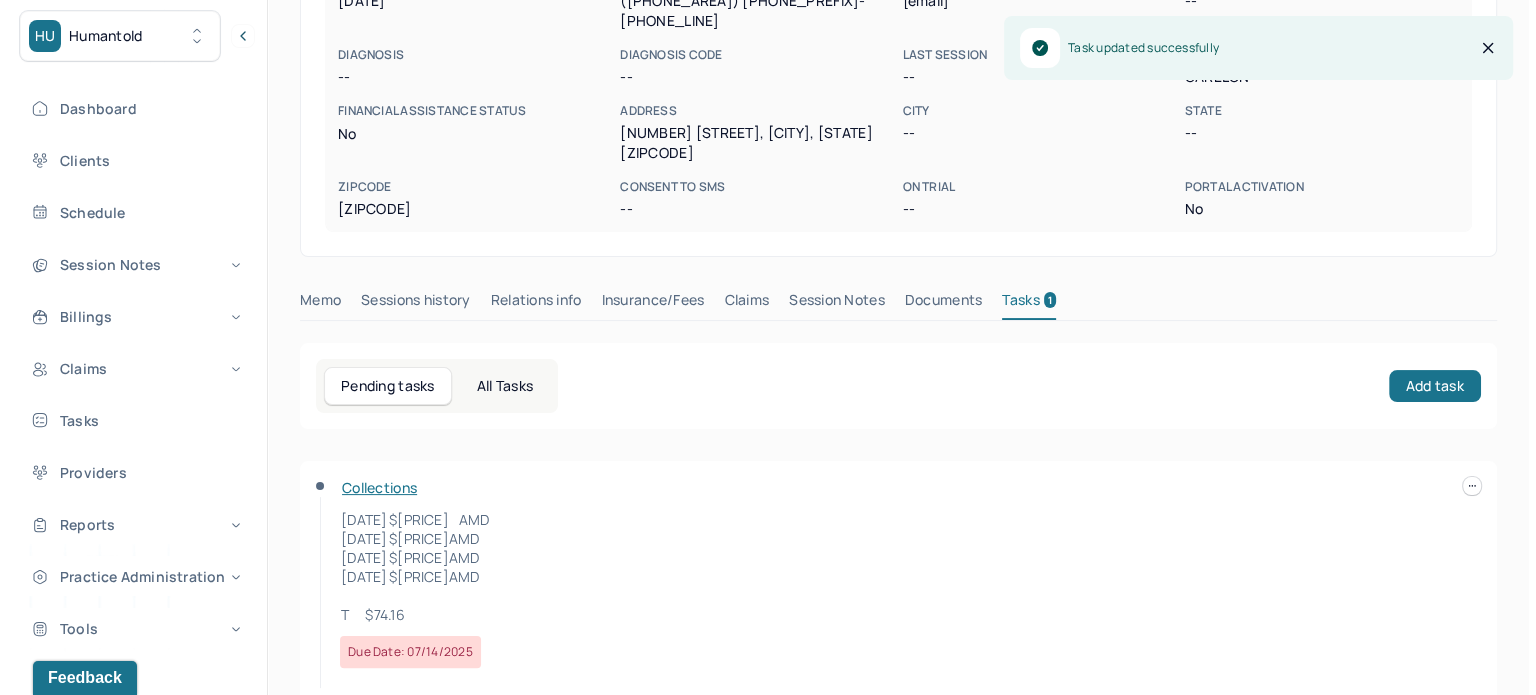 scroll, scrollTop: 176, scrollLeft: 0, axis: vertical 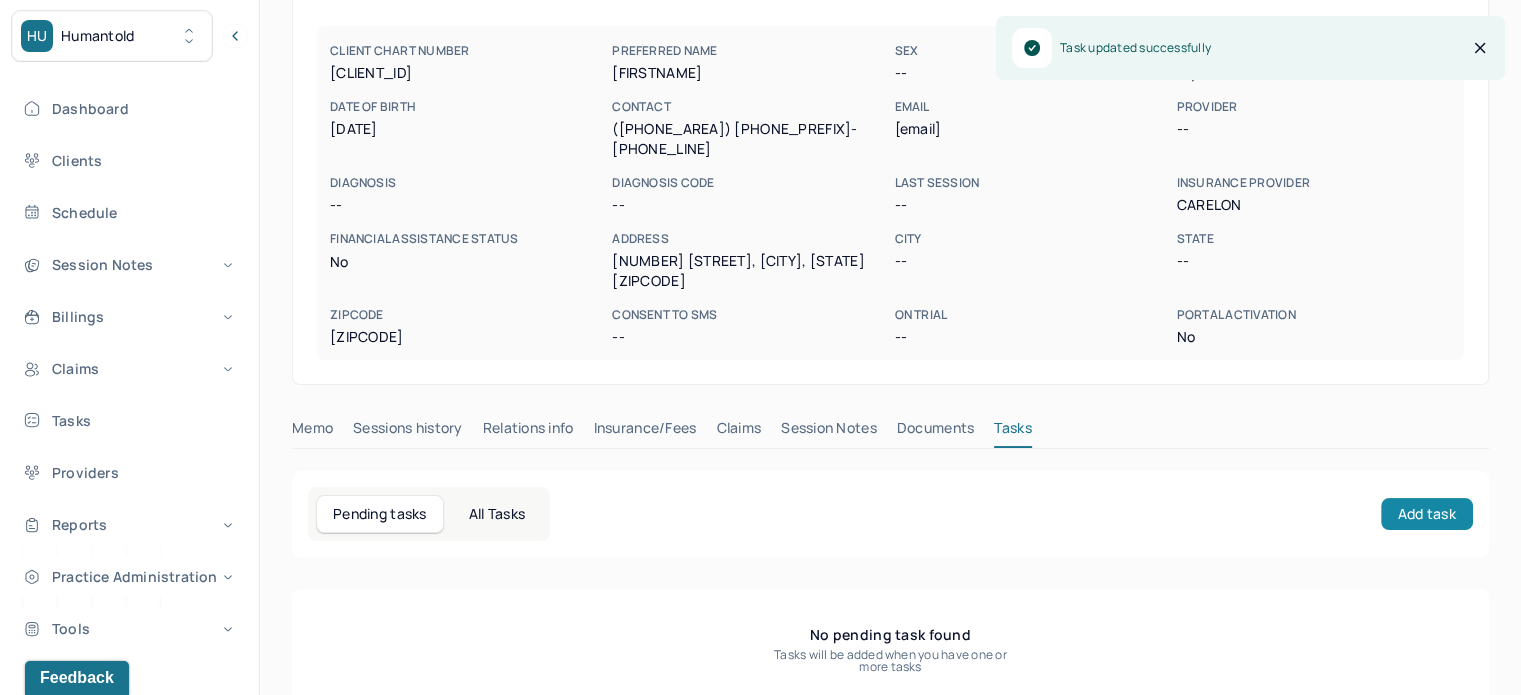 click on "Add task" at bounding box center (1427, 514) 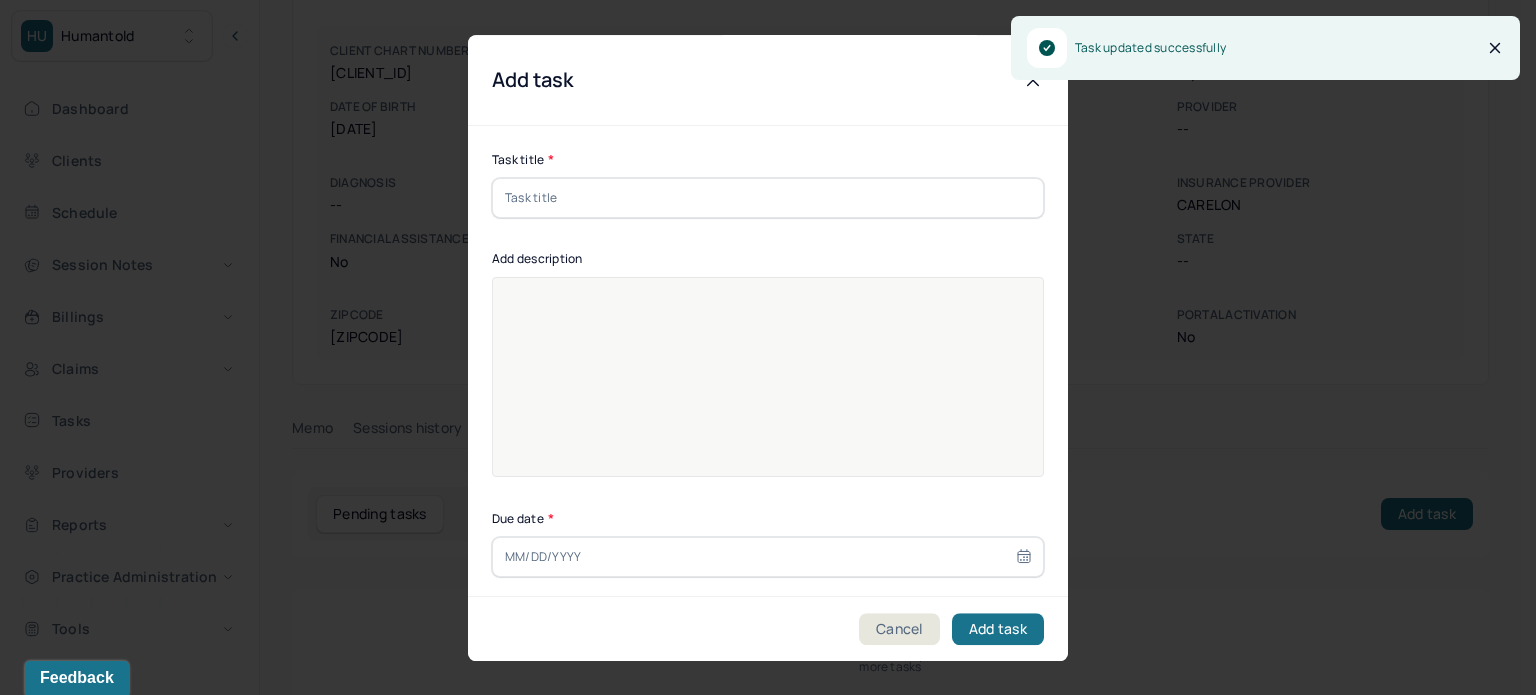click at bounding box center [768, 198] 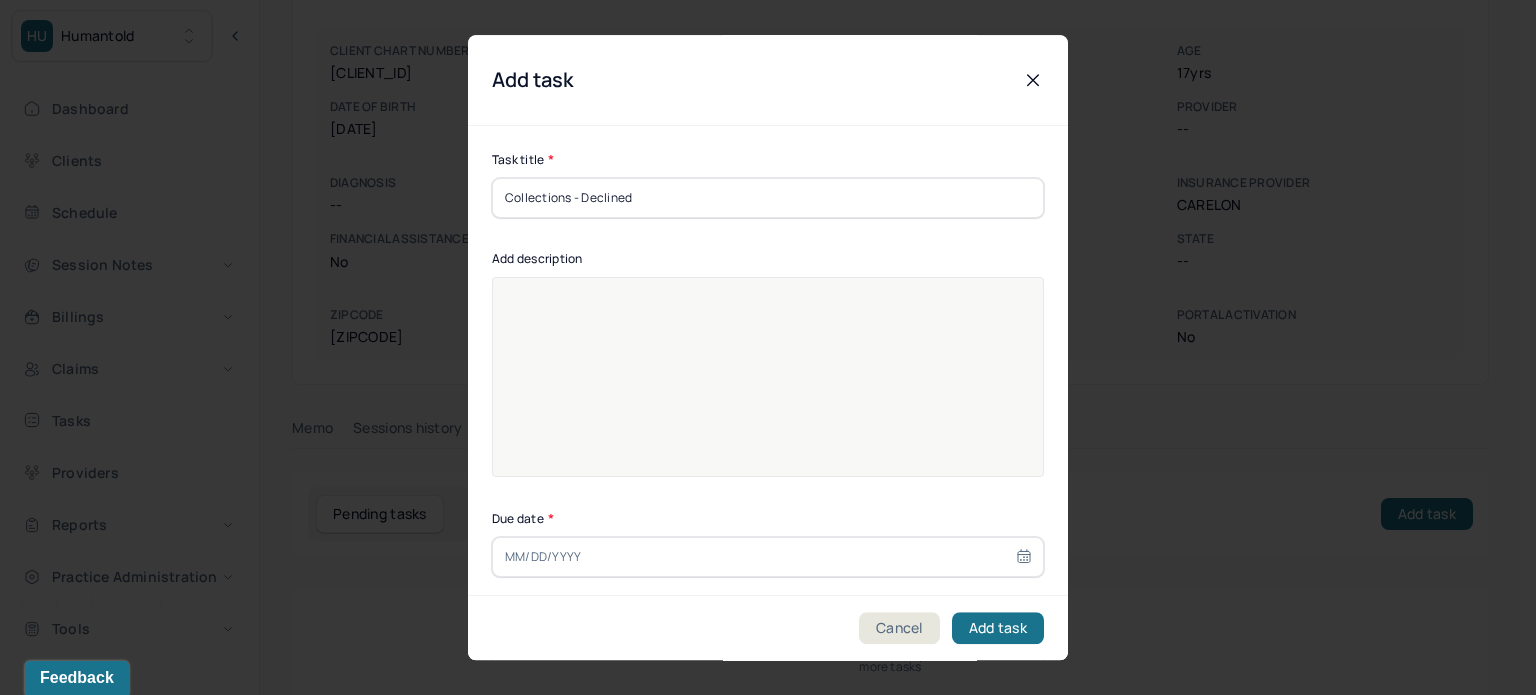 type on "Collections - Declined" 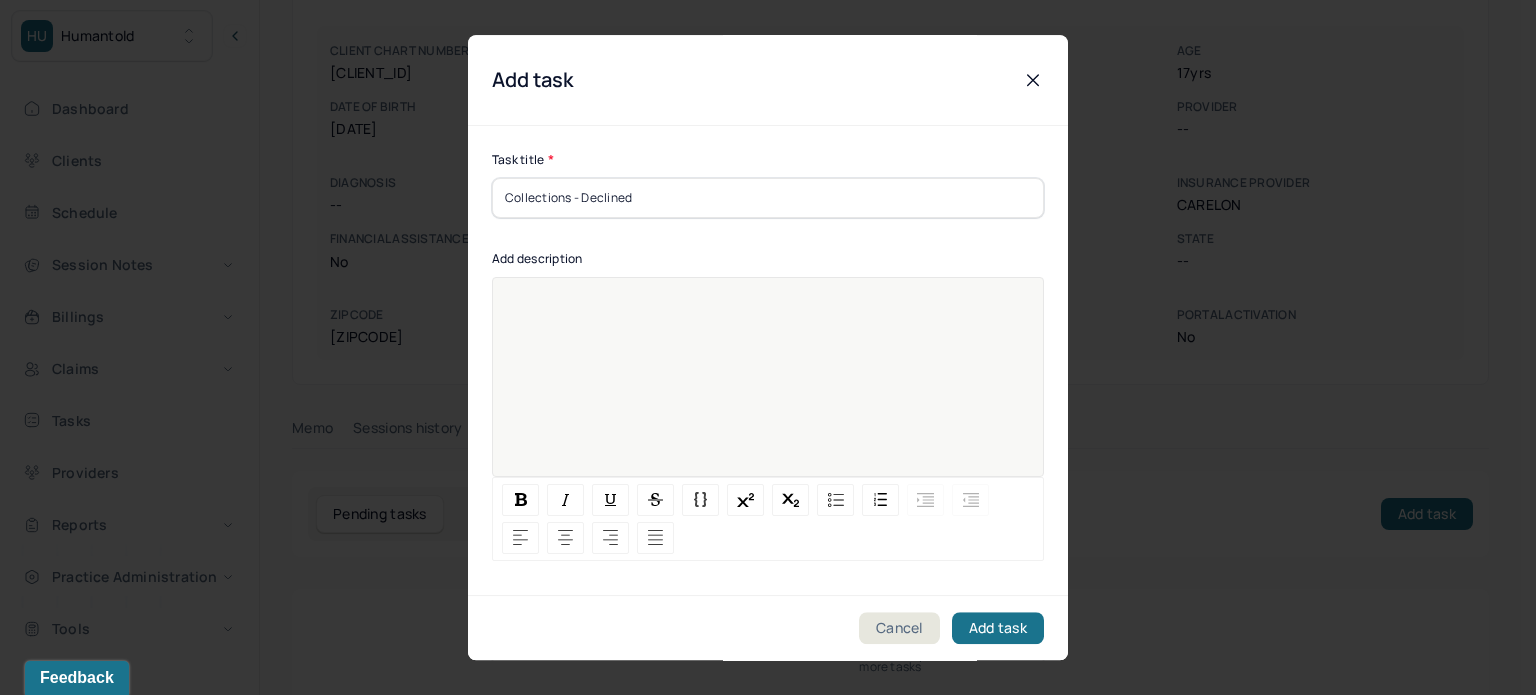click at bounding box center (768, 390) 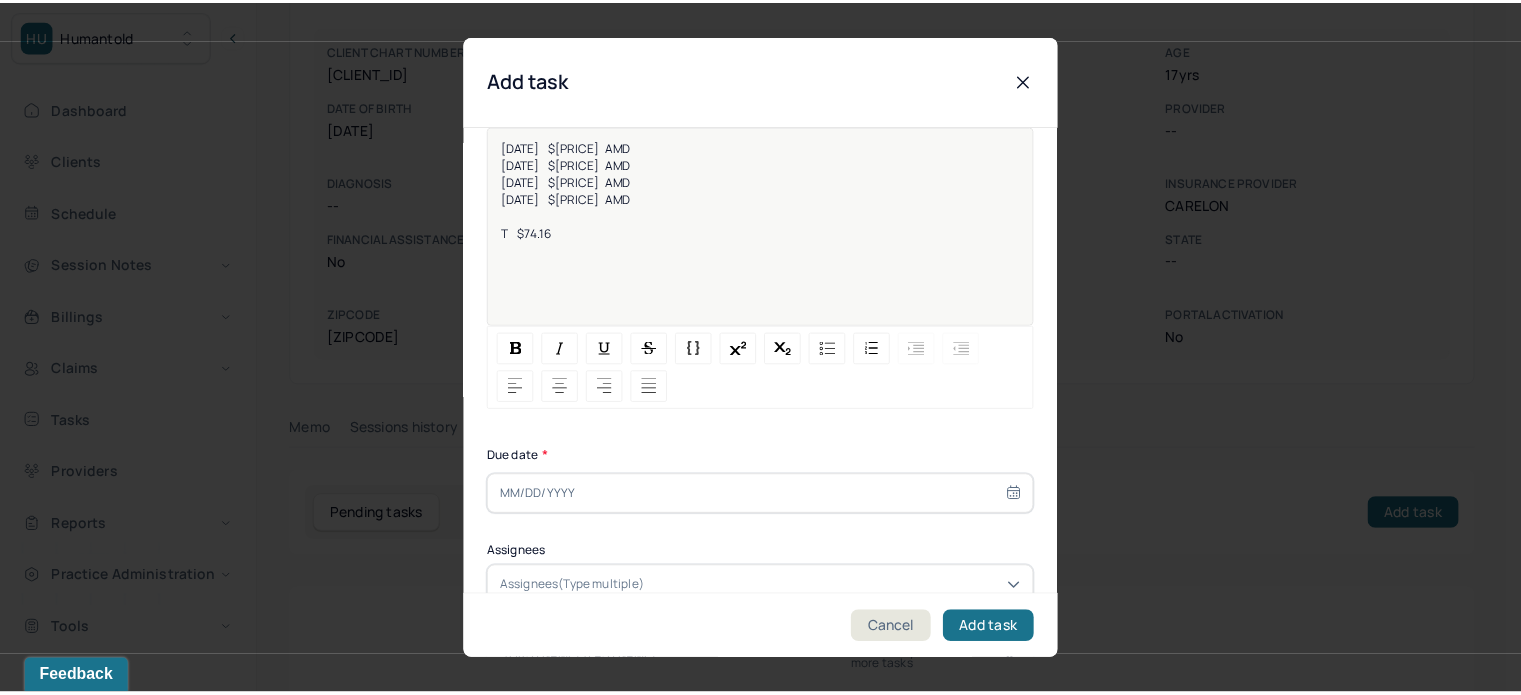 scroll, scrollTop: 256, scrollLeft: 0, axis: vertical 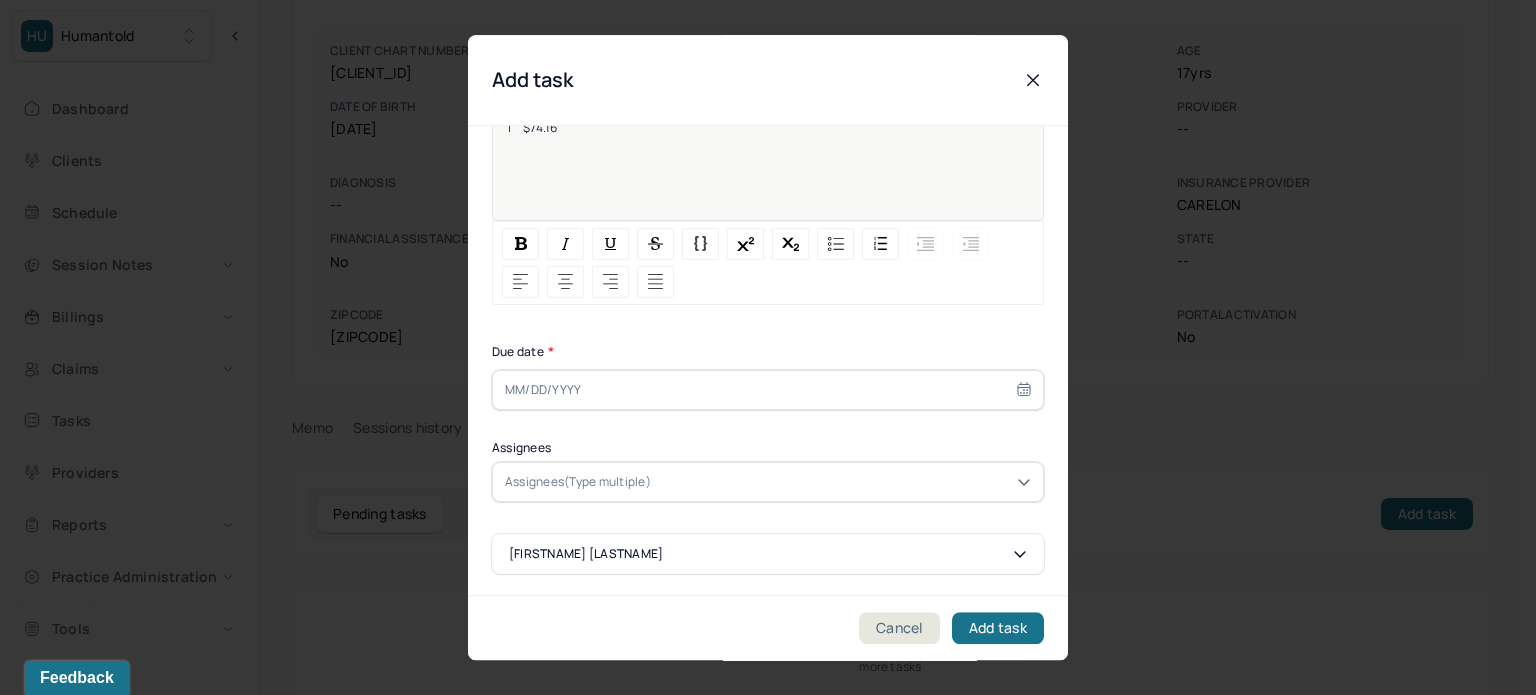 click at bounding box center (768, 390) 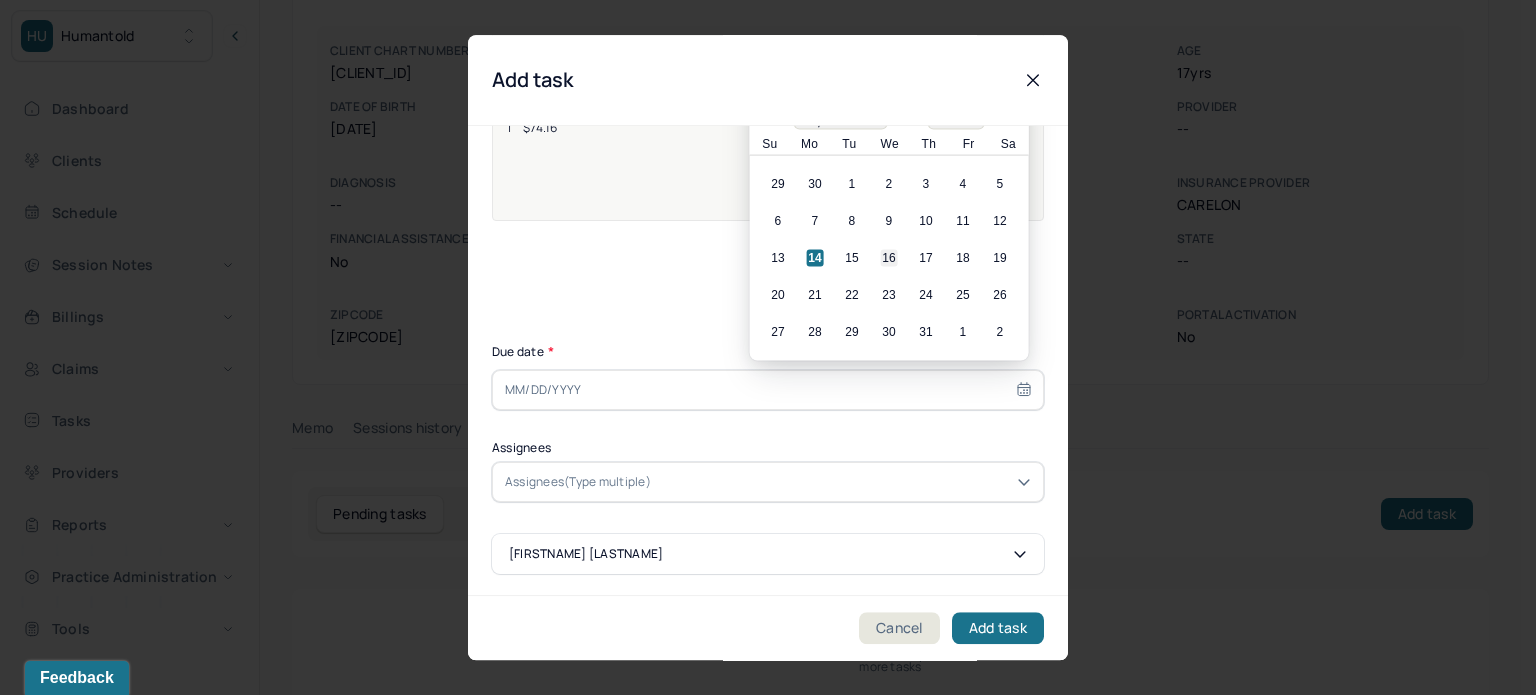 click on "16" at bounding box center [889, 258] 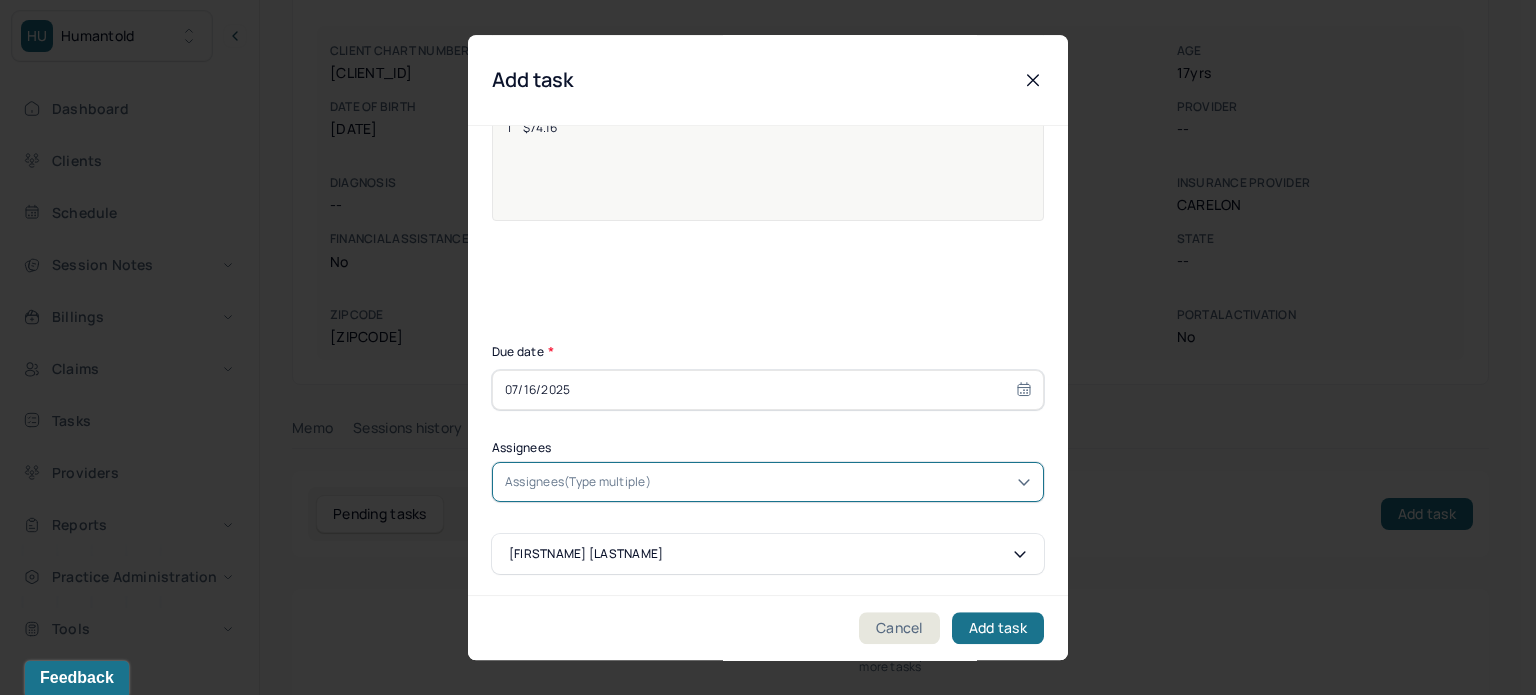 click at bounding box center [843, 482] 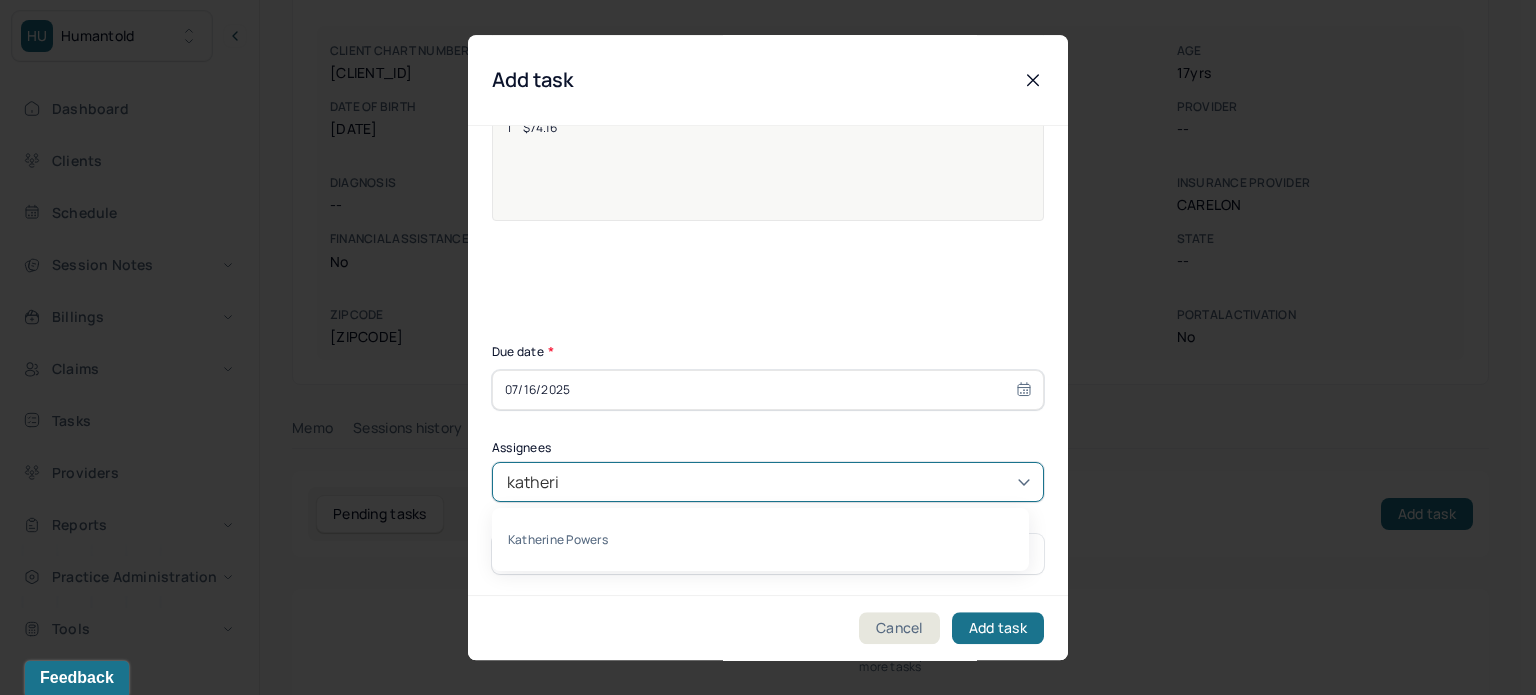 type on "katherine" 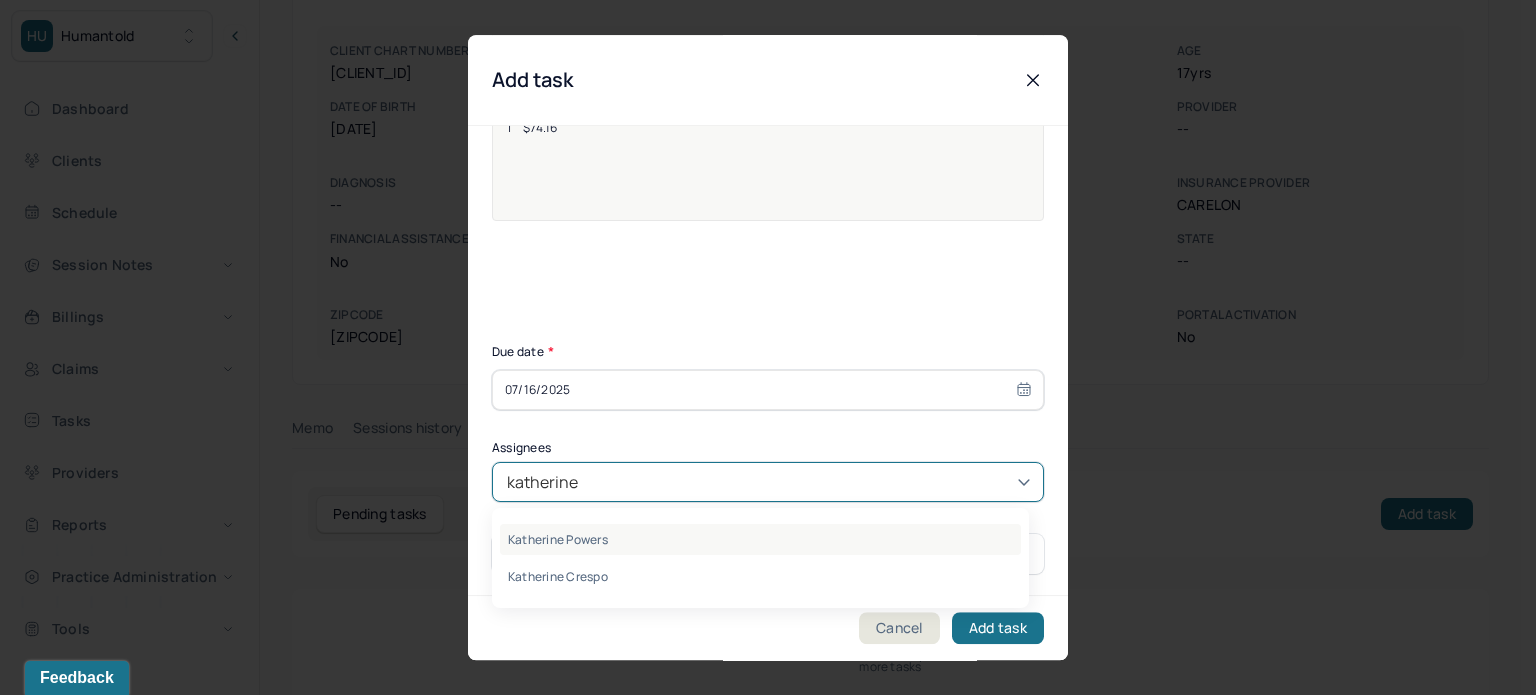 click on "Katherine Powers" at bounding box center (760, 539) 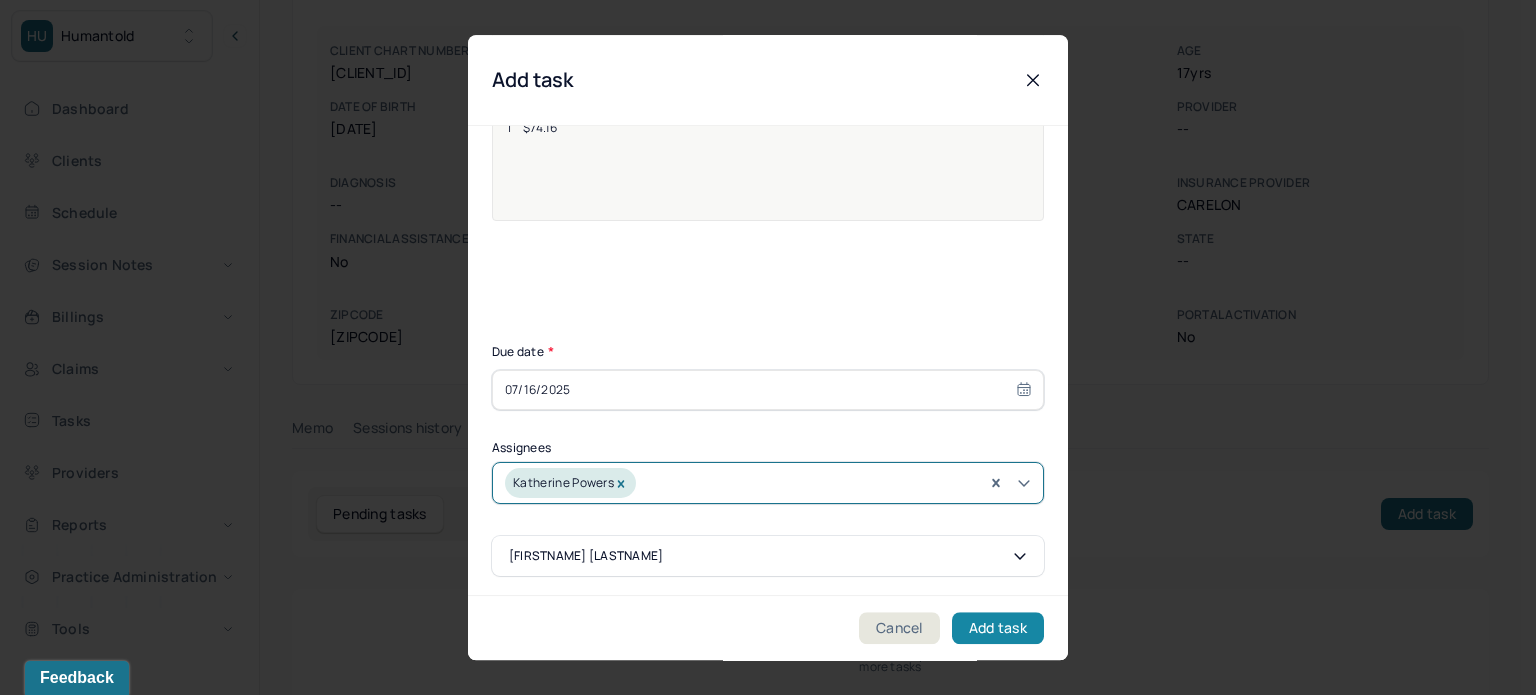 click on "Add task" at bounding box center (998, 628) 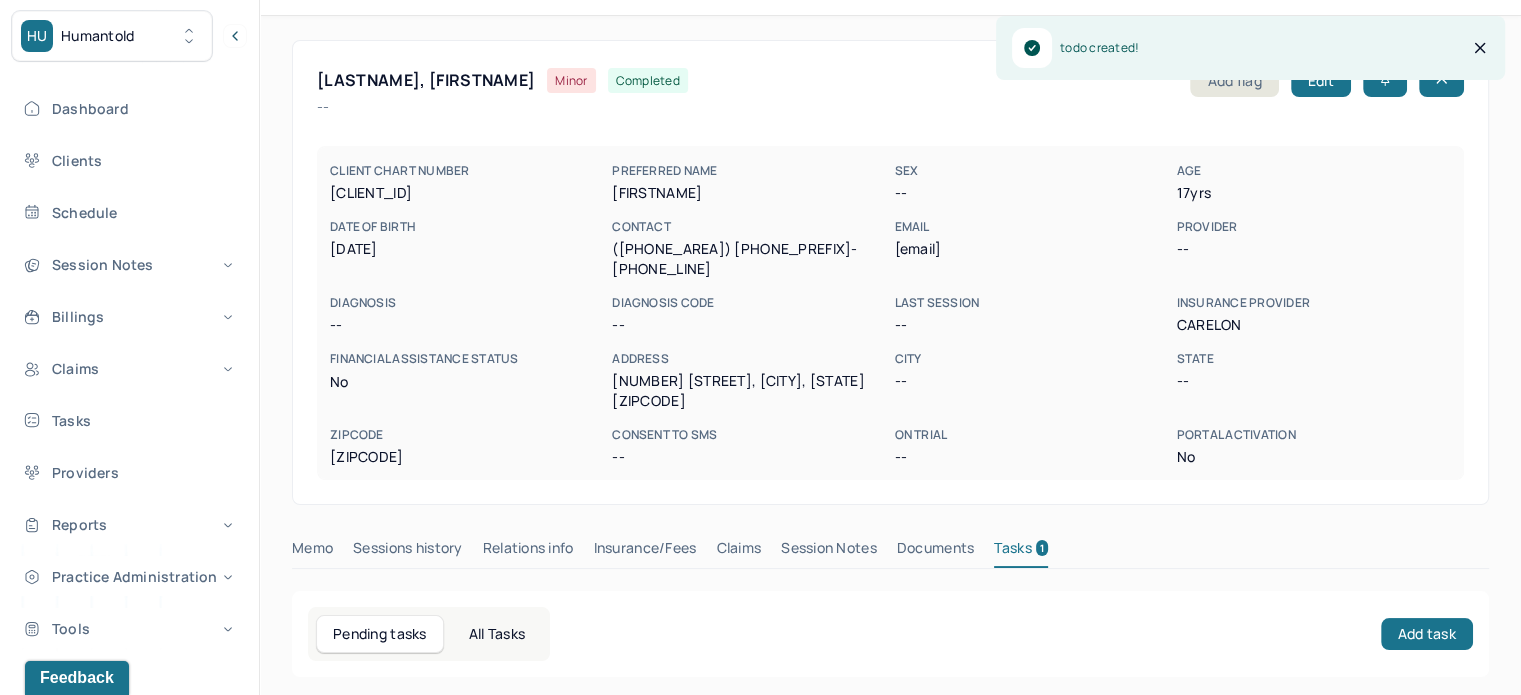 scroll, scrollTop: 0, scrollLeft: 0, axis: both 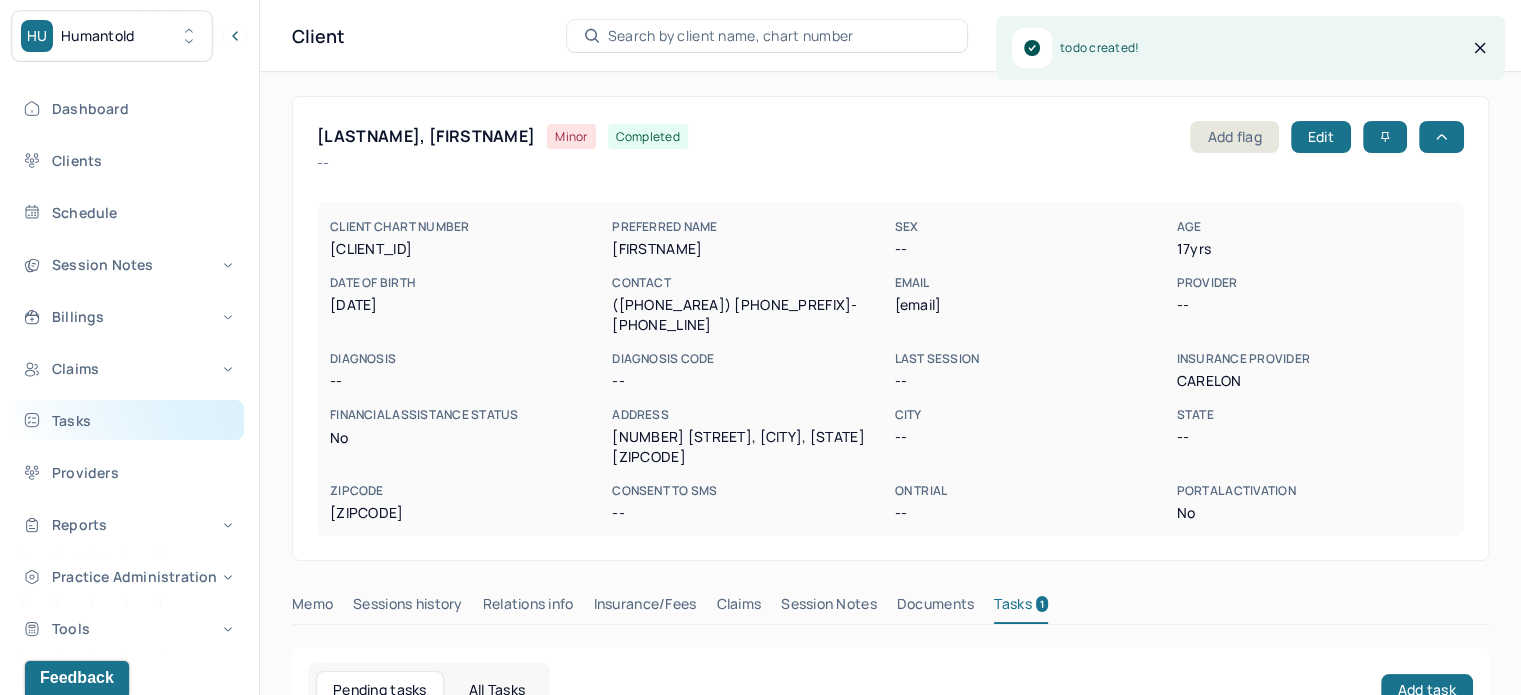 click on "Tasks" at bounding box center [128, 420] 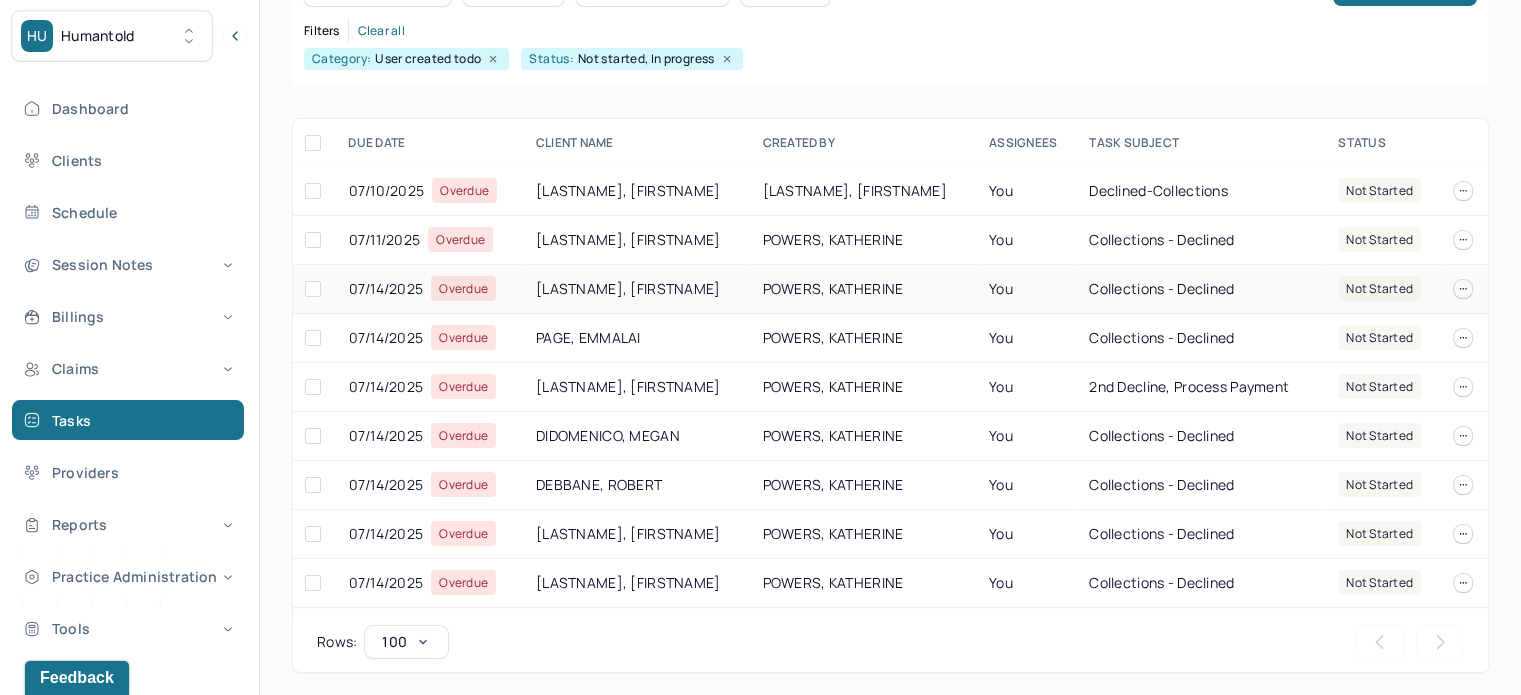 scroll, scrollTop: 249, scrollLeft: 0, axis: vertical 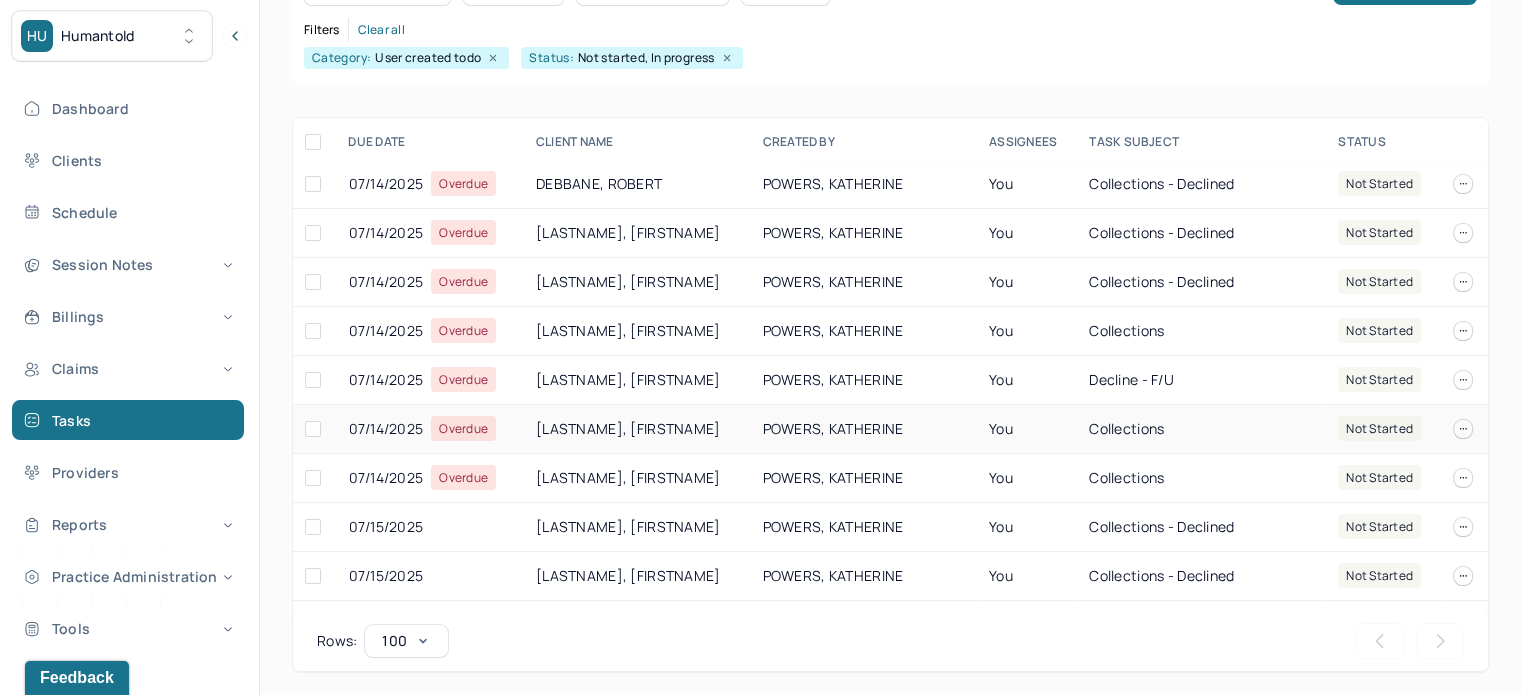 click on "GRAY, TRENNELL" at bounding box center [637, 429] 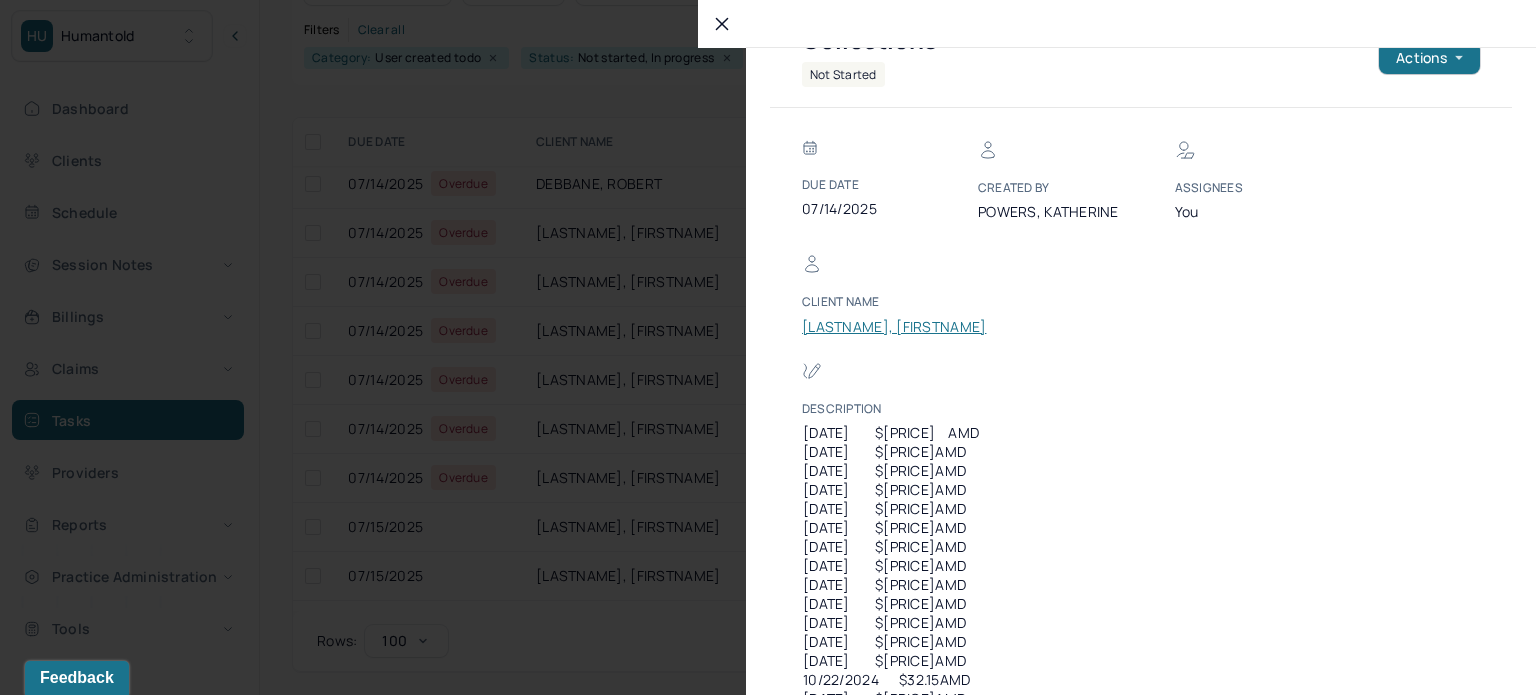 scroll, scrollTop: 0, scrollLeft: 0, axis: both 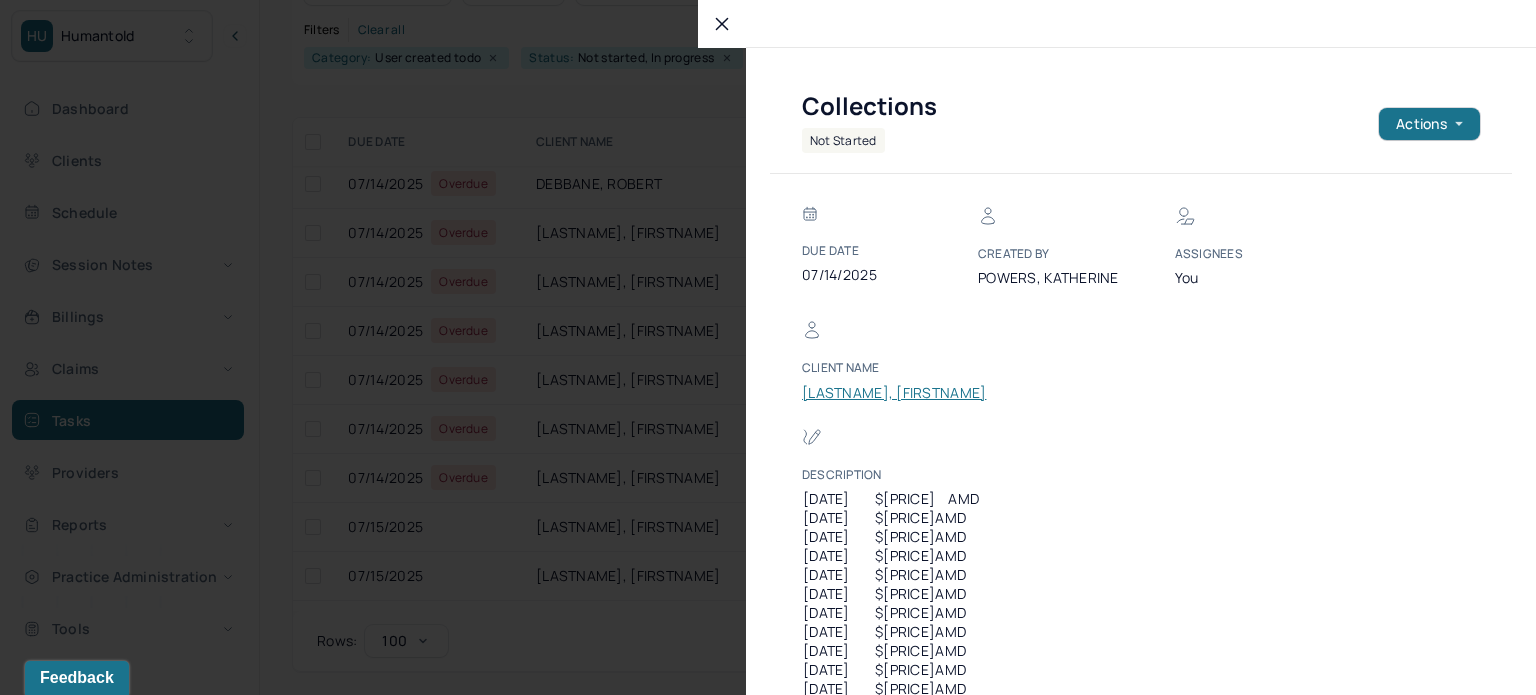 click on "GRAY, TRENNELL" at bounding box center [894, 393] 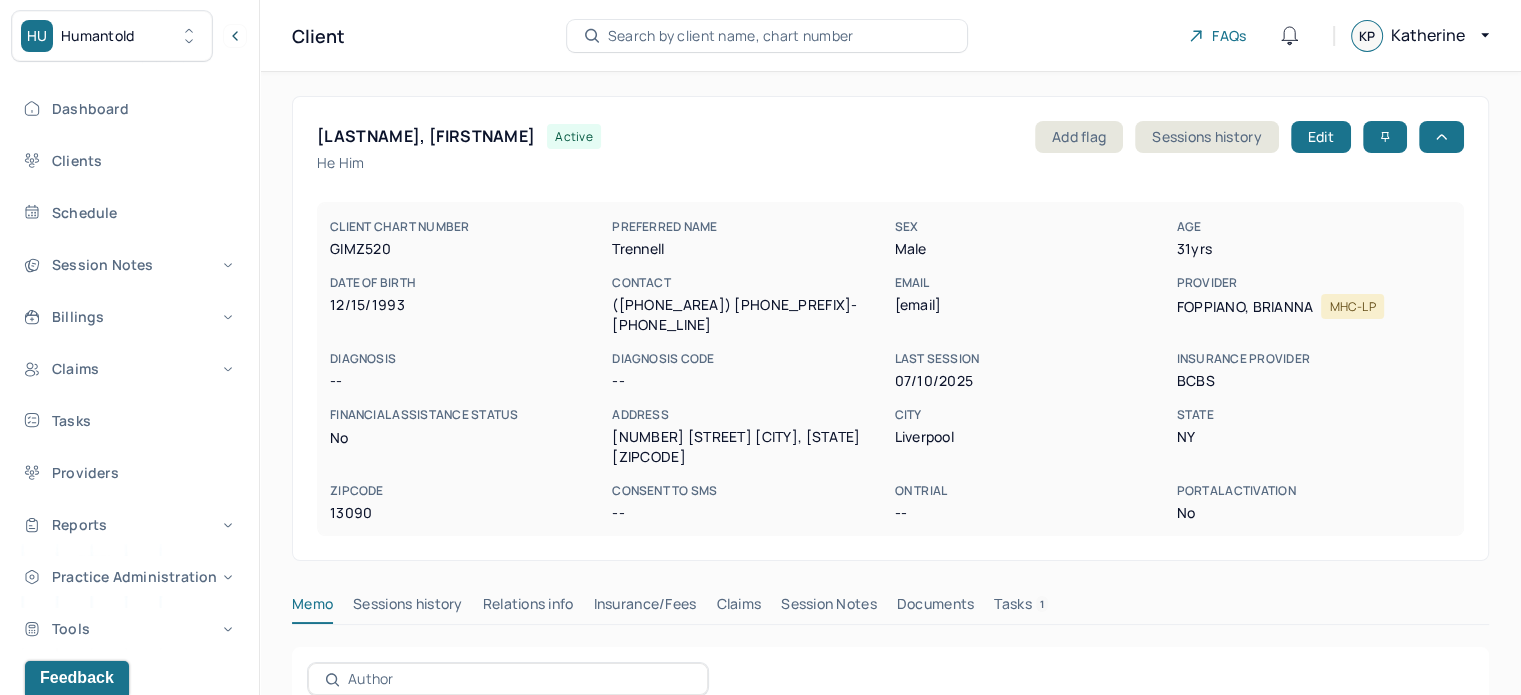 scroll, scrollTop: 0, scrollLeft: 0, axis: both 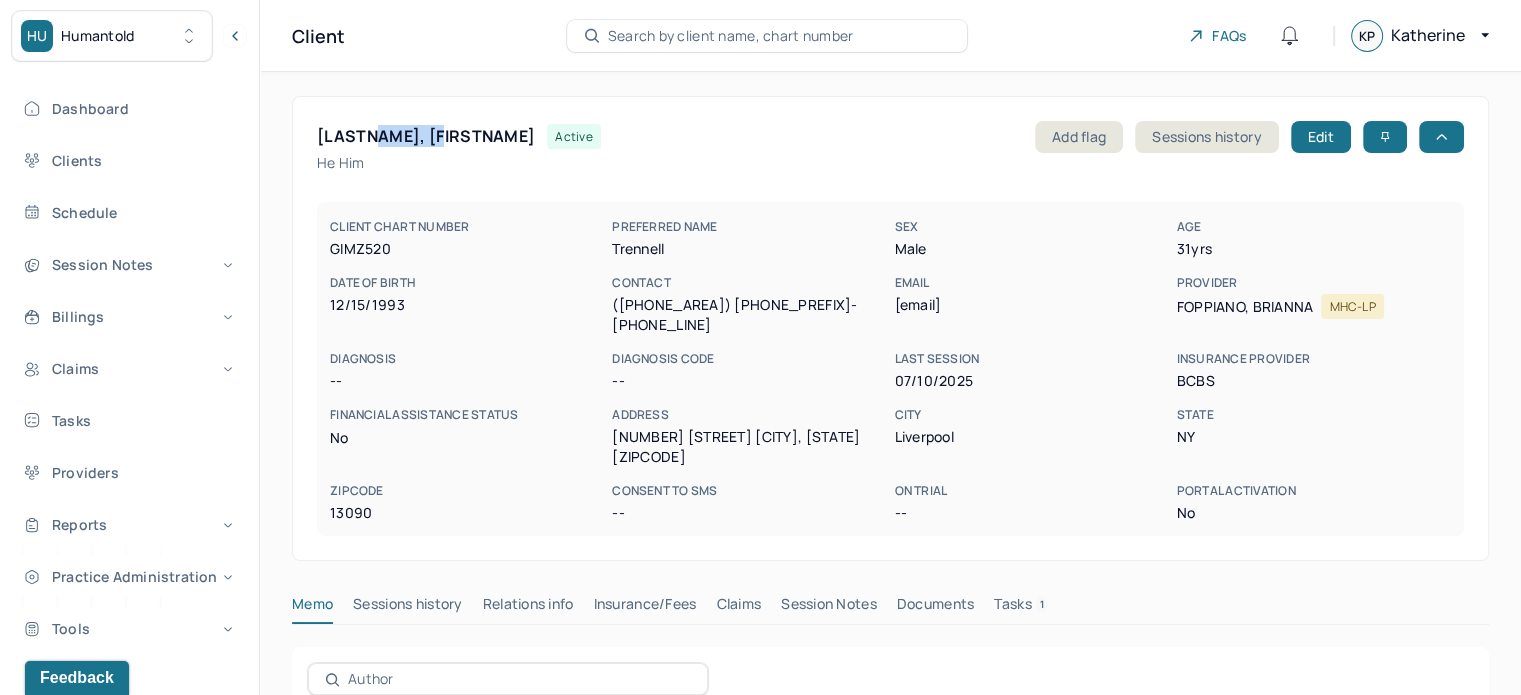 click on "GRAY, TRENNELL" at bounding box center (426, 136) 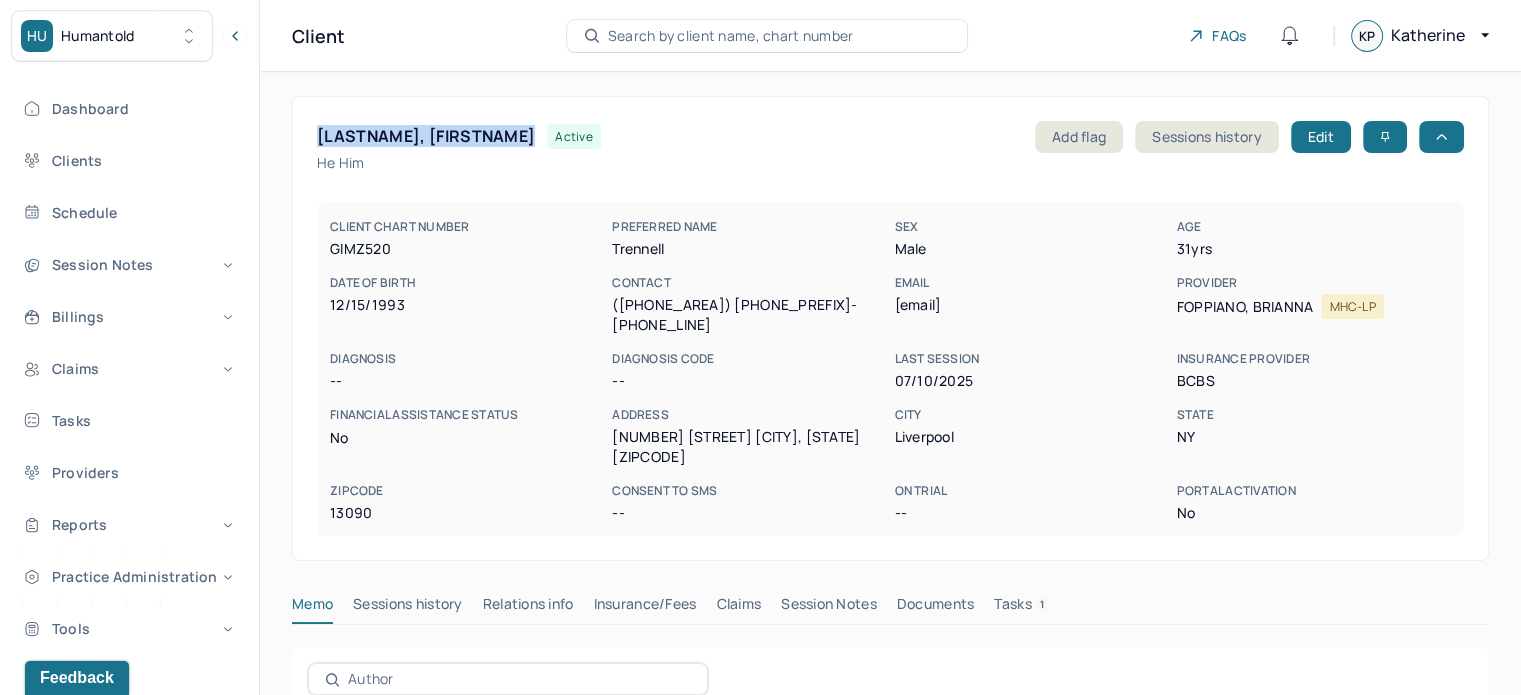 click on "GRAY, TRENNELL" at bounding box center (426, 136) 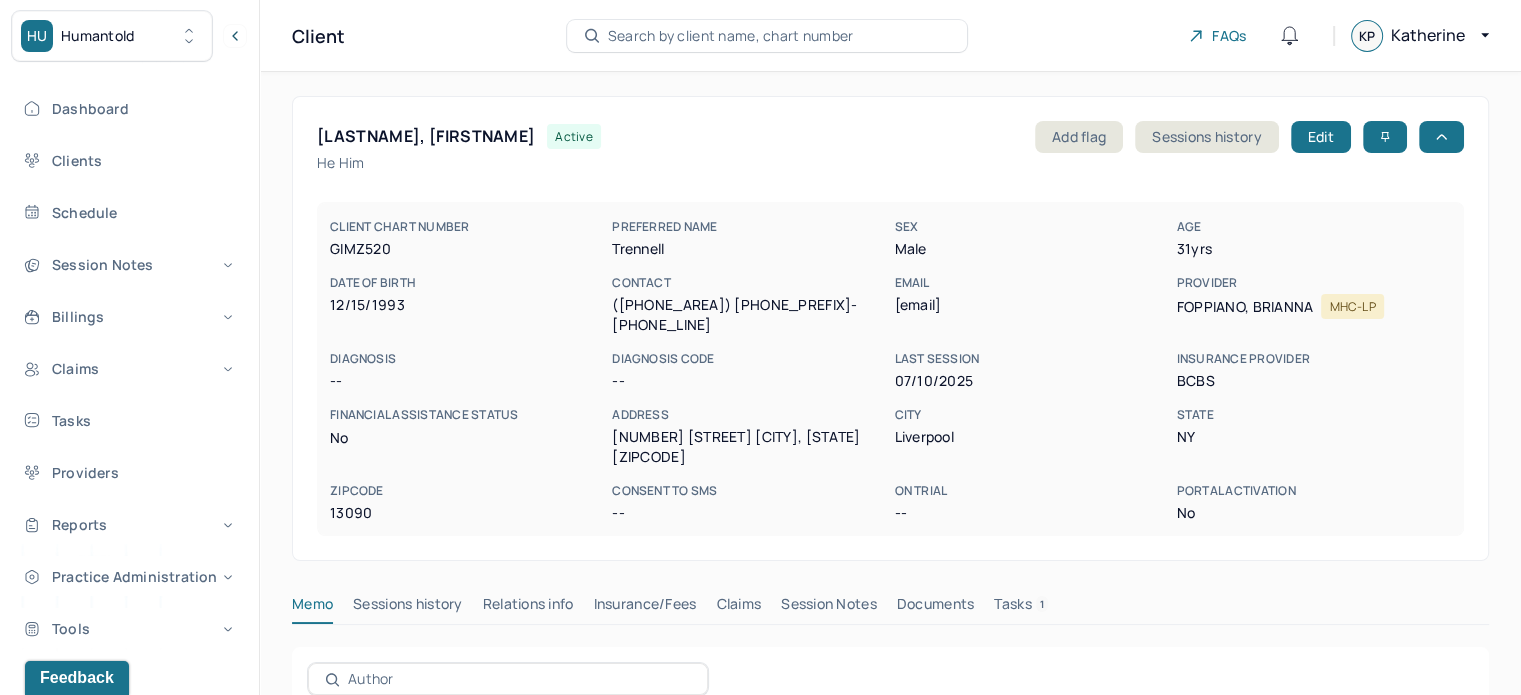 click on "trennellgray@gmail.com" at bounding box center [1031, 305] 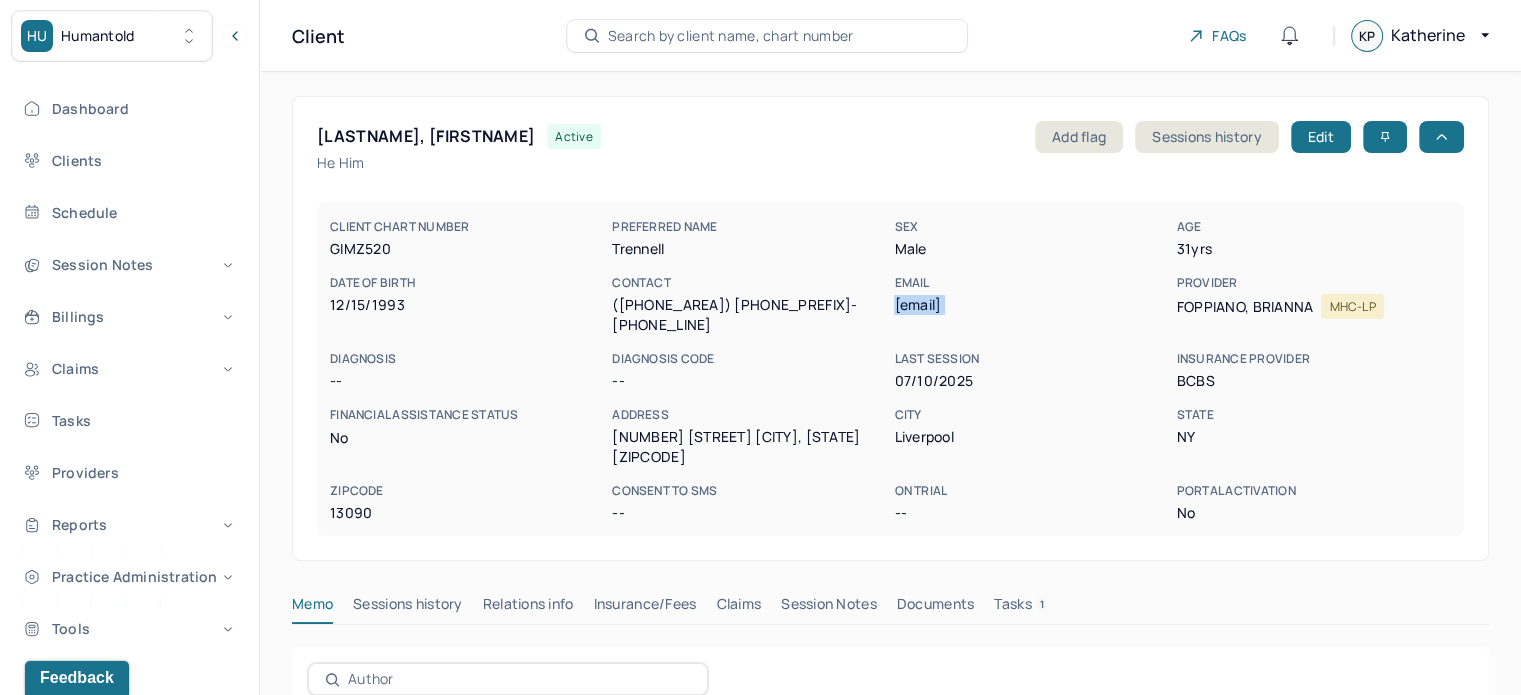 click on "trennellgray@gmail.com" at bounding box center [1031, 305] 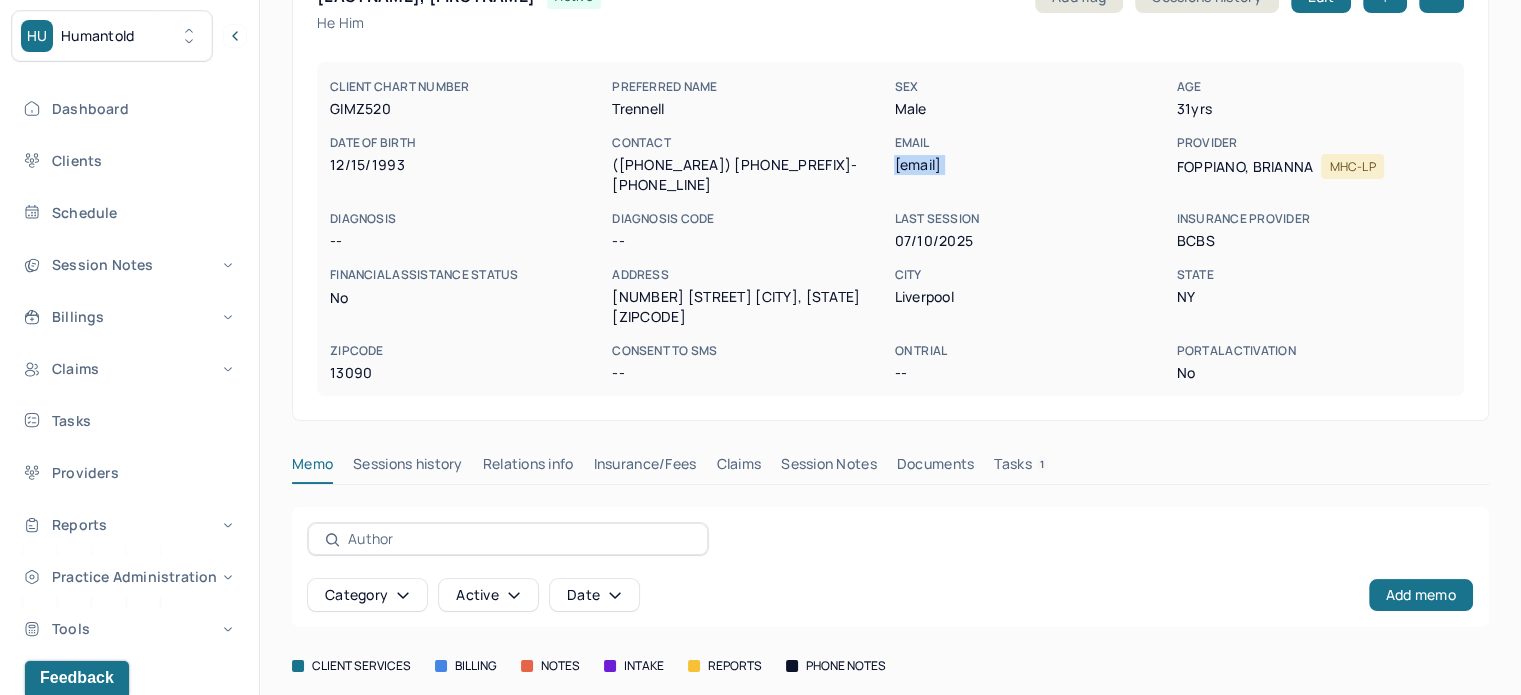 scroll, scrollTop: 300, scrollLeft: 0, axis: vertical 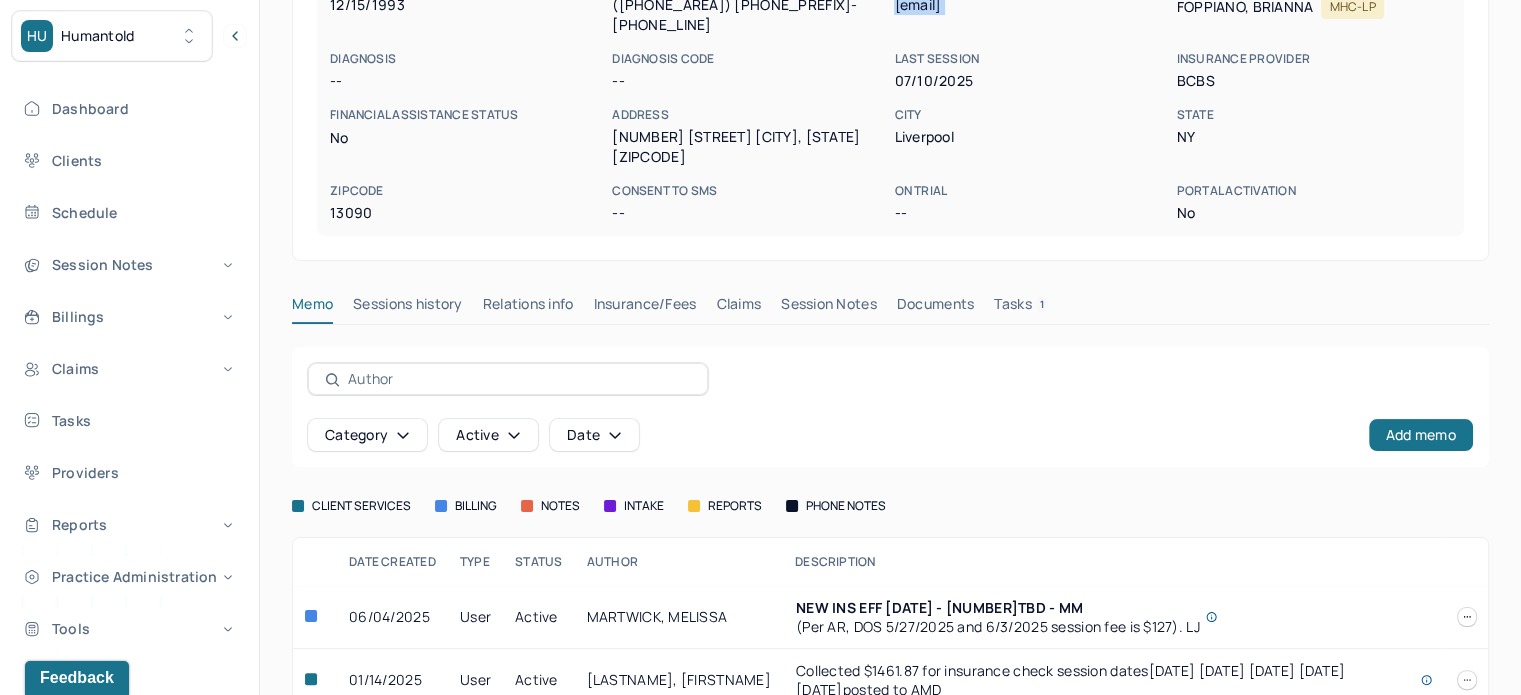 click on "Tasks 1" at bounding box center (1021, 308) 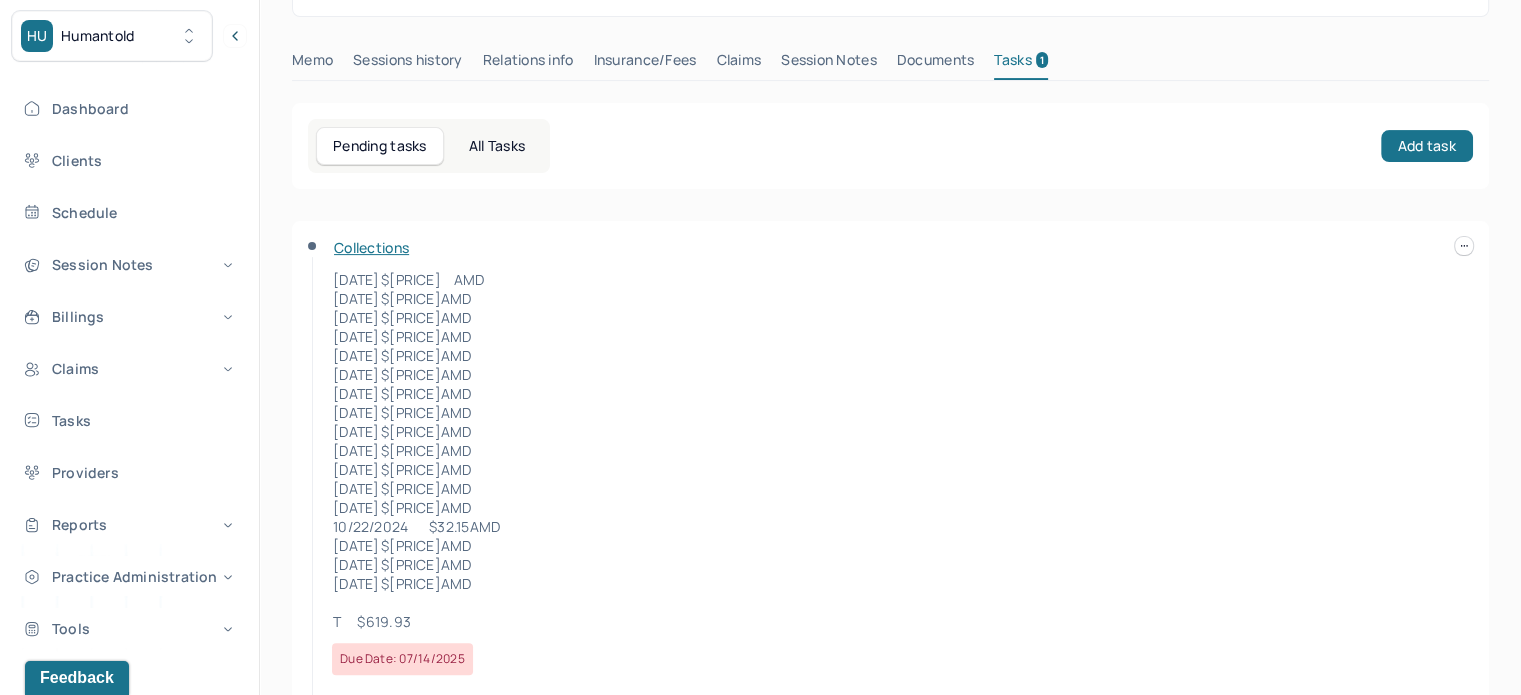 scroll, scrollTop: 557, scrollLeft: 0, axis: vertical 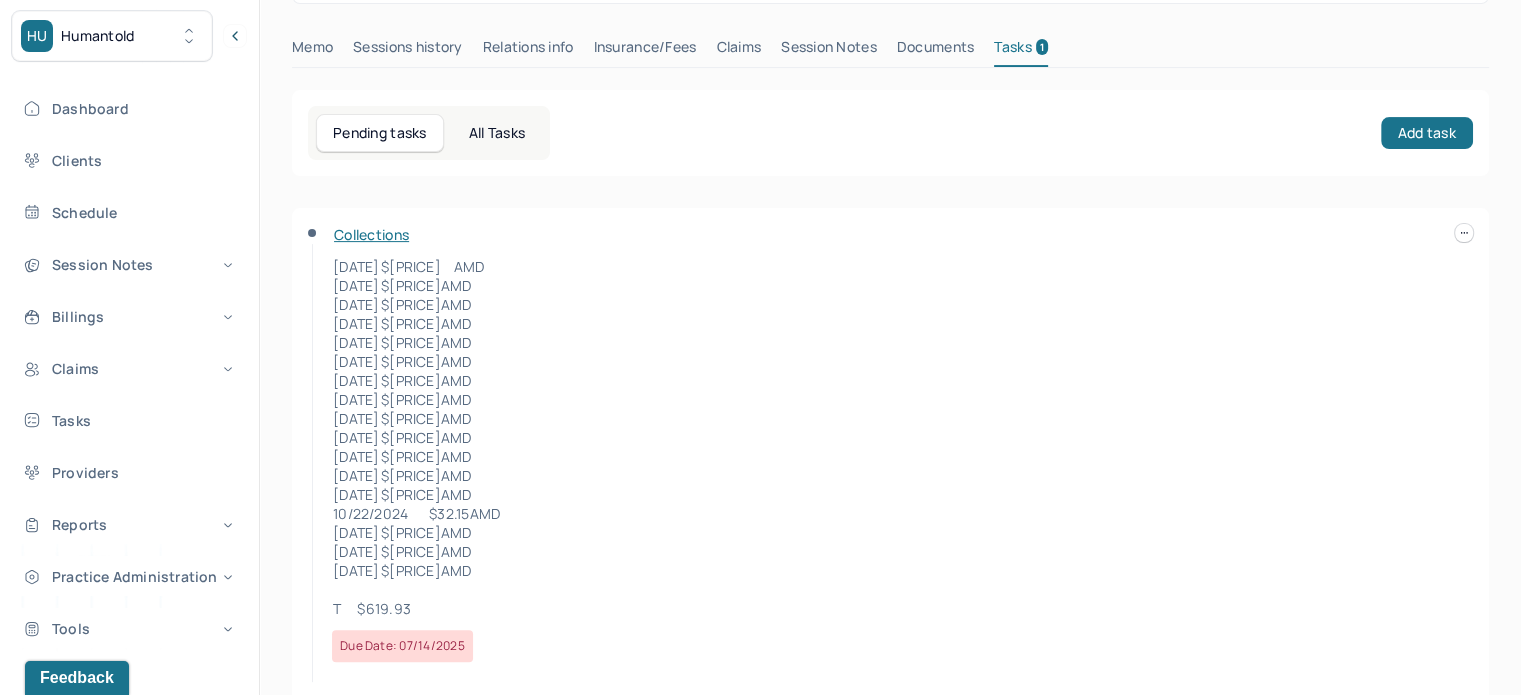 click on "HU Humantold       Dashboard Clients Schedule Session Notes Billings Claims Tasks Providers Reports Practice Administration Tools KP Katherine   Powers clientsupport,biller   Logout Client   Search by client name, chart number     FAQs     KP Katherine GRAY, TRENNELL active   Add flag     Edit               He him CLIENT CHART NUMBER GIMZ520 PREFERRED NAME Trennell SEX male AGE 31  yrs DATE OF BIRTH 12/15/1993  CONTACT (845) 665-4492 EMAIL trennellgray@gmail.com PROVIDER FOPPIANO, BRIANNA MHC-LP DIAGNOSIS -- DIAGNOSIS CODE -- LAST SESSION 07/10/2025 insurance provider BCBS FINANCIAL ASSISTANCE STATUS no Address 4235 Stepping Stone Ln  City  Liverpool  State NY Zipcode 13090 Consent to Sms -- On Trial -- Portal Activation No   Memo     Sessions history     Relations info     Insurance/Fees     Claims     Session Notes     Documents     Tasks 1     Pending tasks     All Tasks     Add task     Collections   07/16/2024	$32.15    AMD 07/23/2024	$32.15     AMD   07/30/2024	$32.15     AMD" at bounding box center (760, 84) 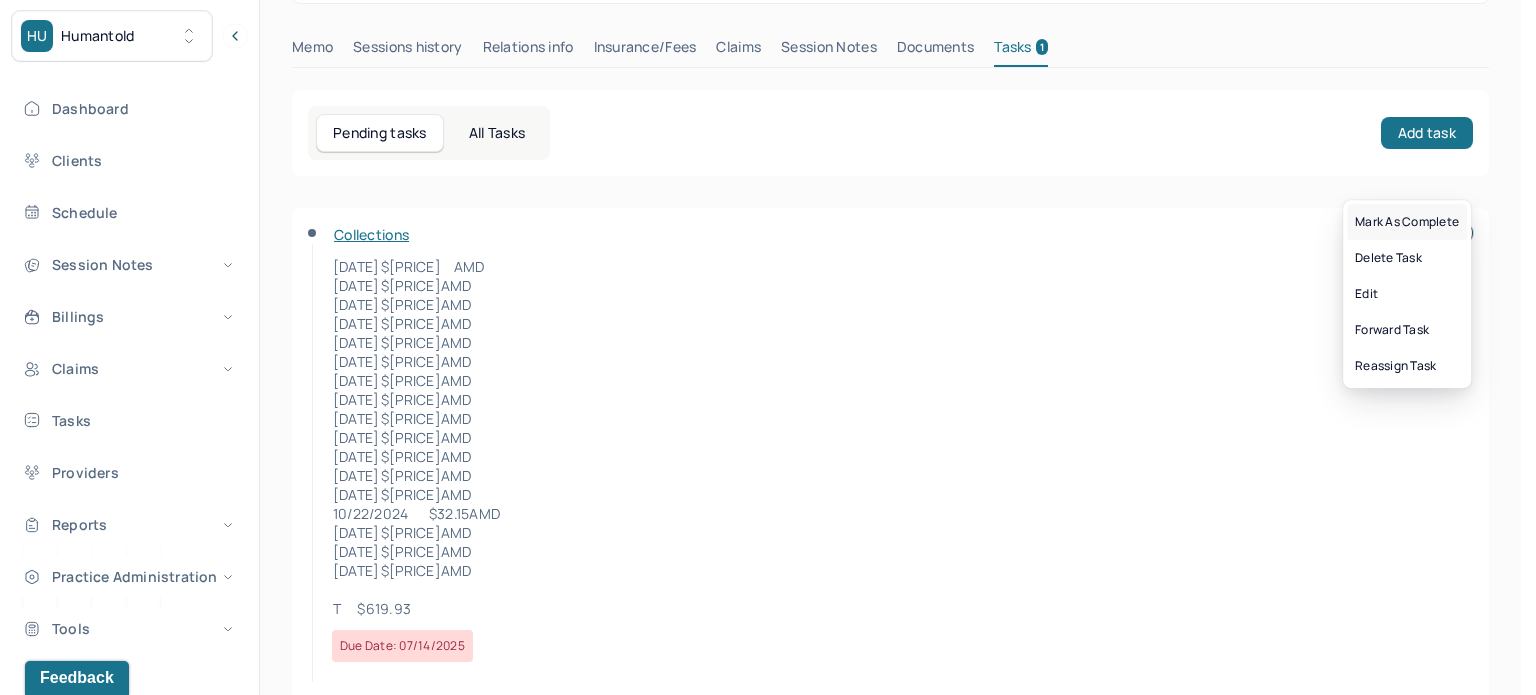 click on "Mark as complete" at bounding box center (1407, 222) 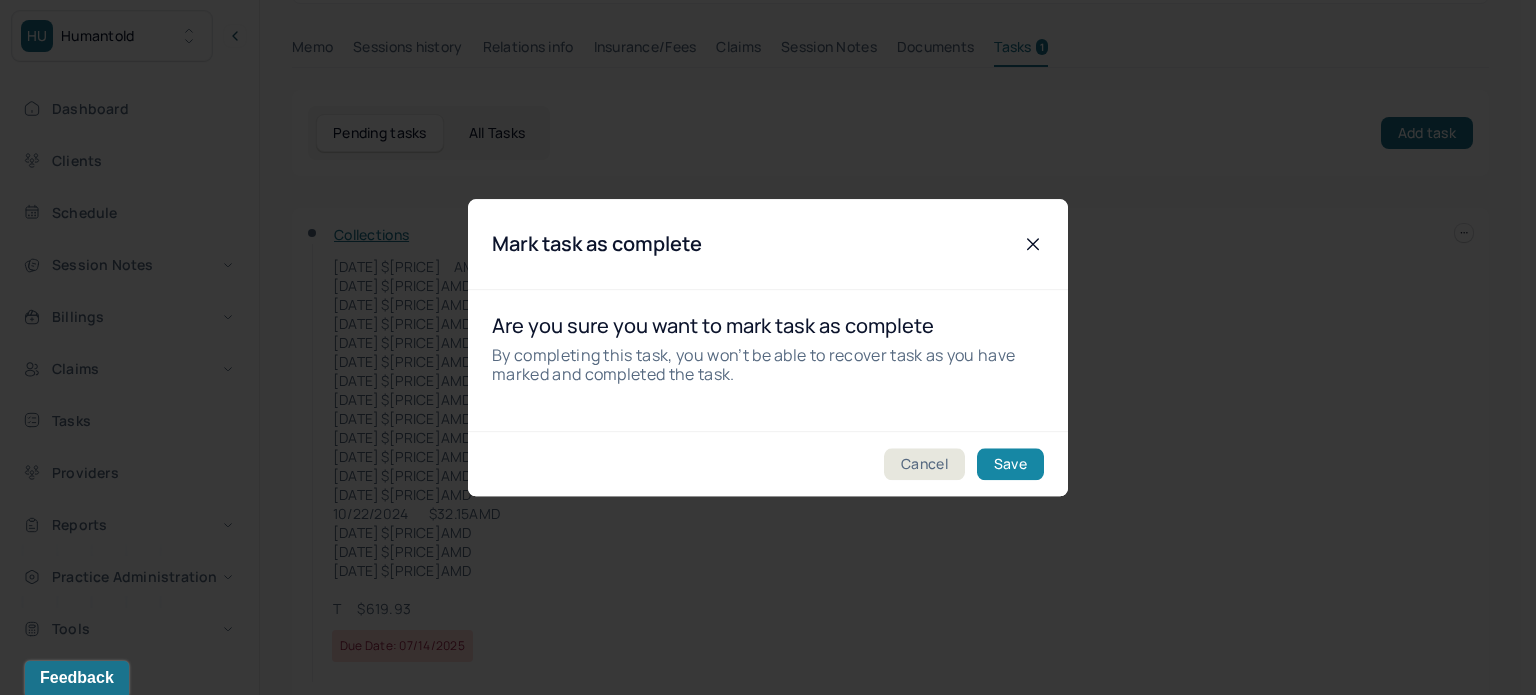 click on "Save" at bounding box center (1010, 464) 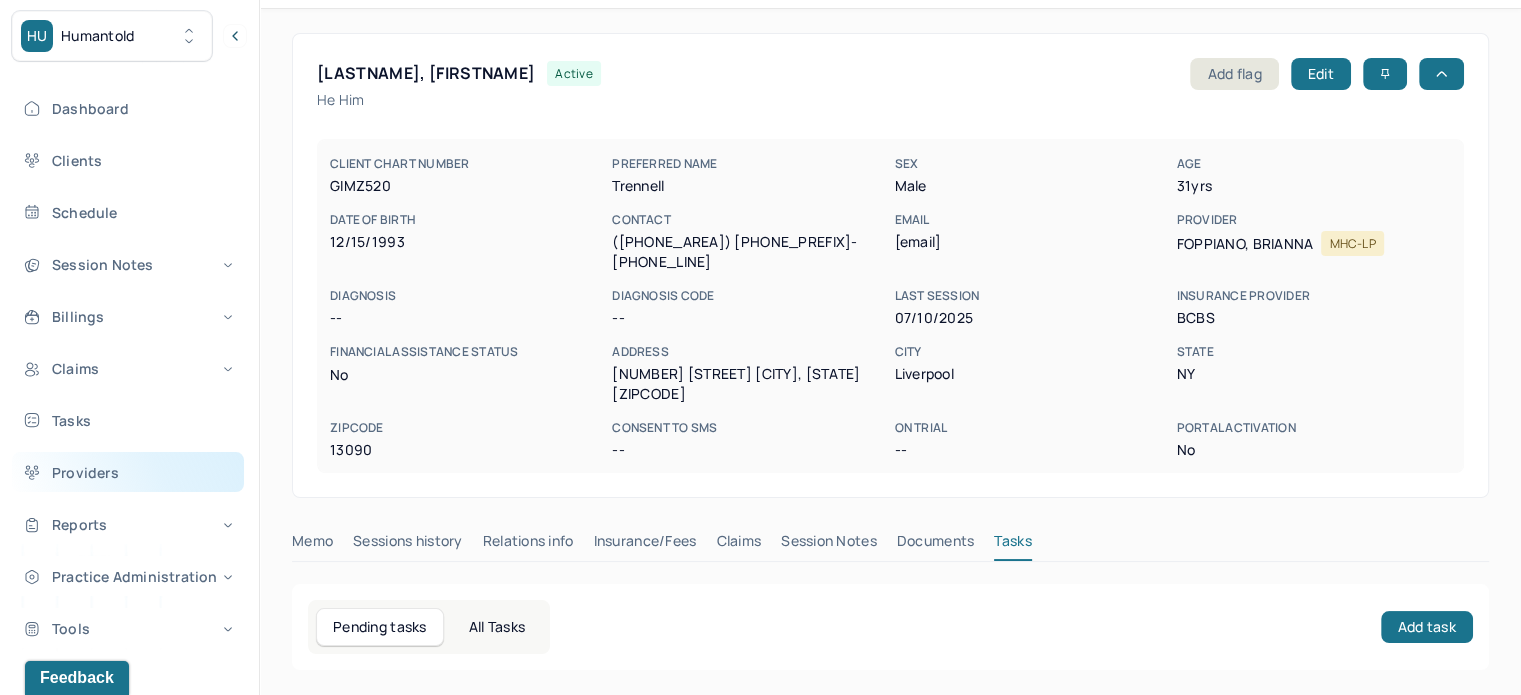 scroll, scrollTop: 0, scrollLeft: 0, axis: both 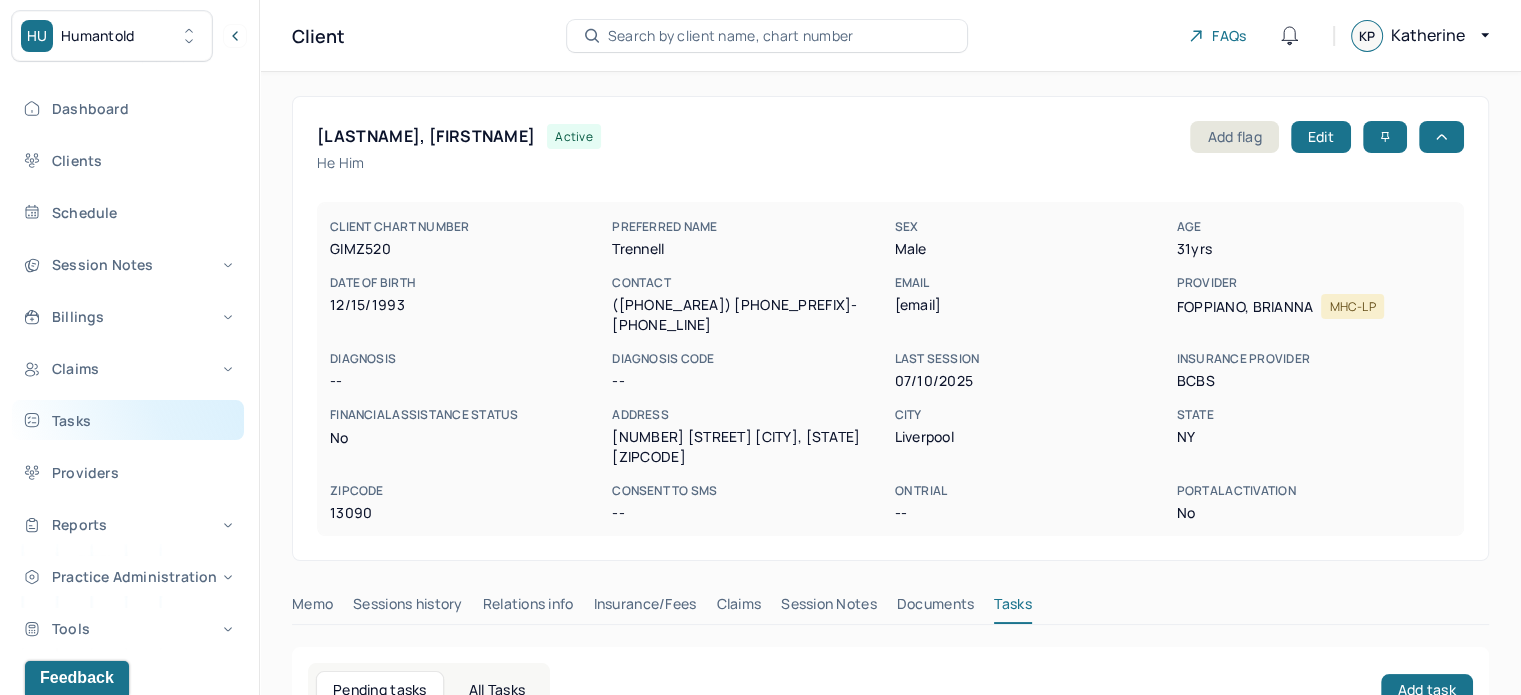 click on "Tasks" at bounding box center (128, 420) 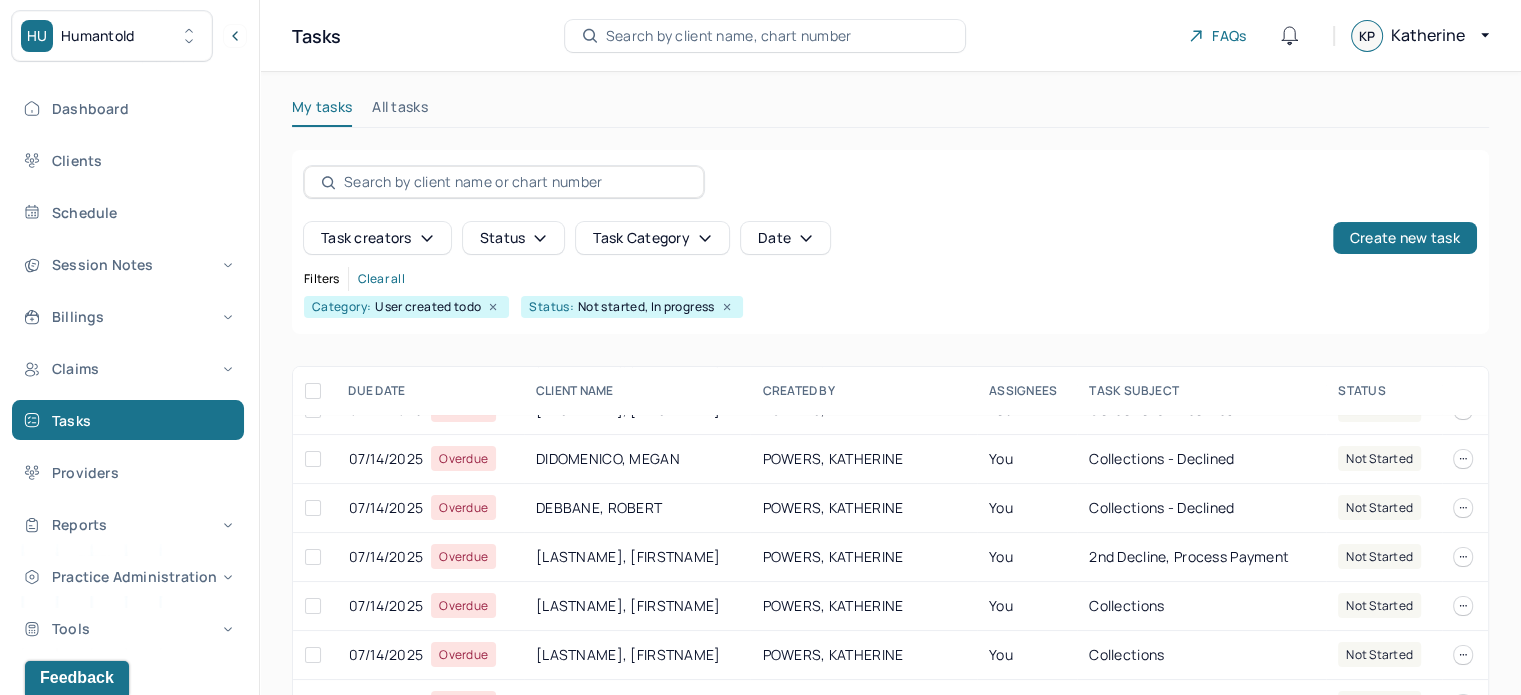 scroll, scrollTop: 300, scrollLeft: 0, axis: vertical 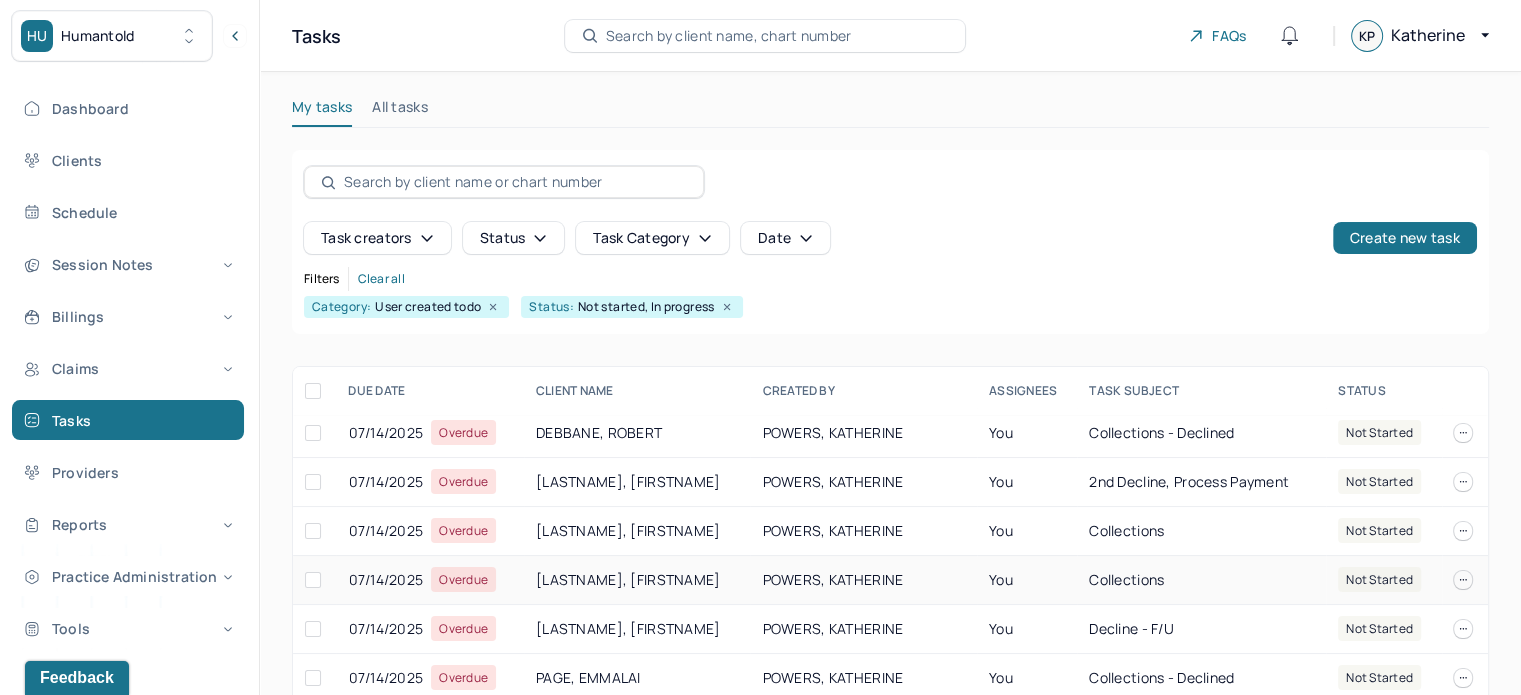 click on "GONZALEZ, SUZZY" at bounding box center [637, 580] 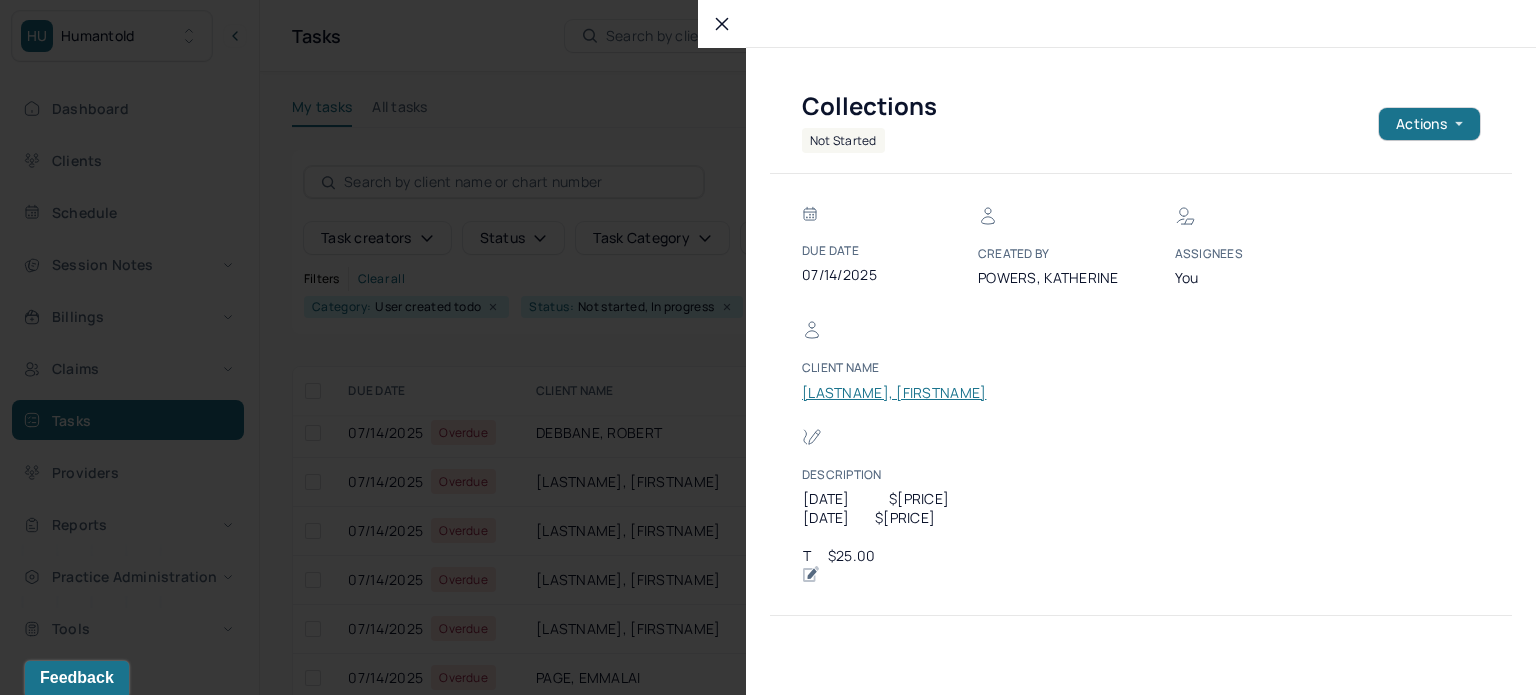 click on "GONZALEZ, SUZZY" at bounding box center [894, 393] 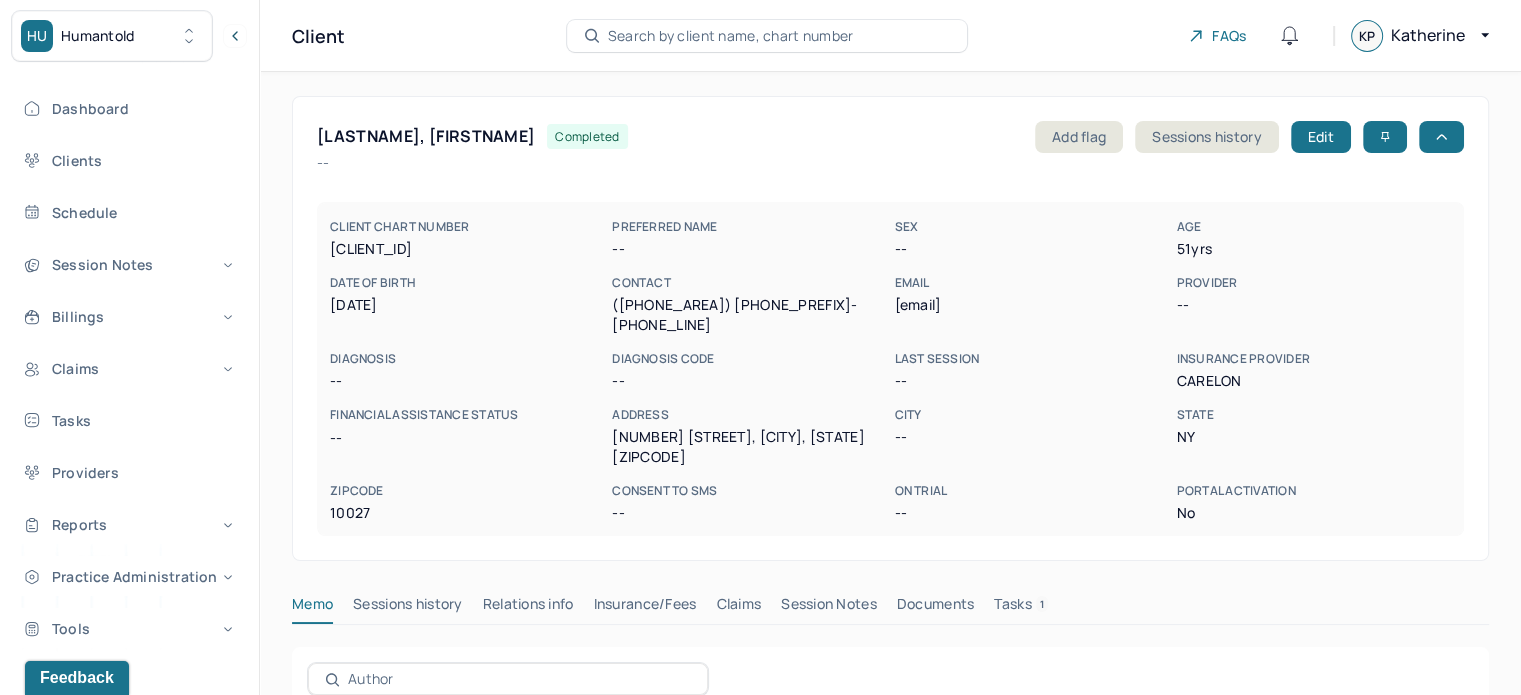 click on "GONZALEZ, SUZZY" at bounding box center (426, 136) 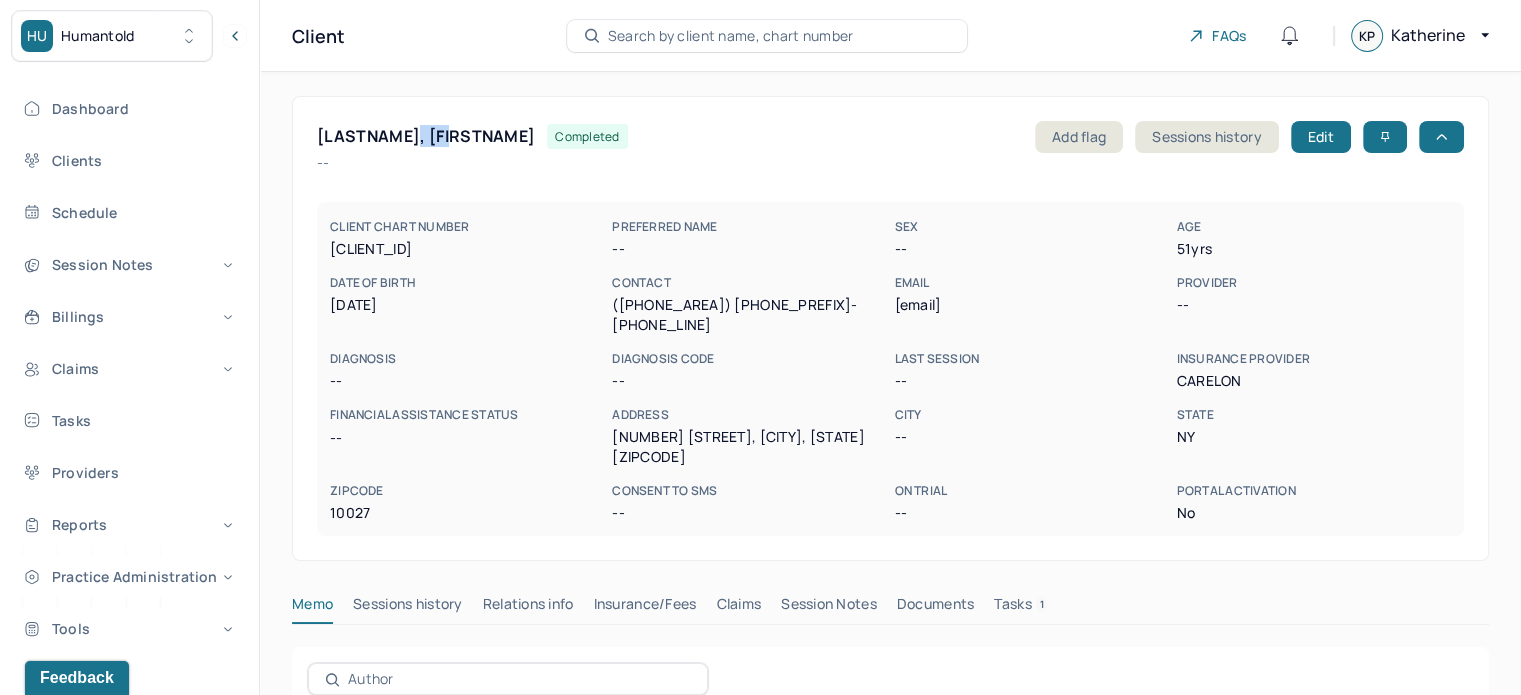 click on "GONZALEZ, SUZZY" at bounding box center [426, 136] 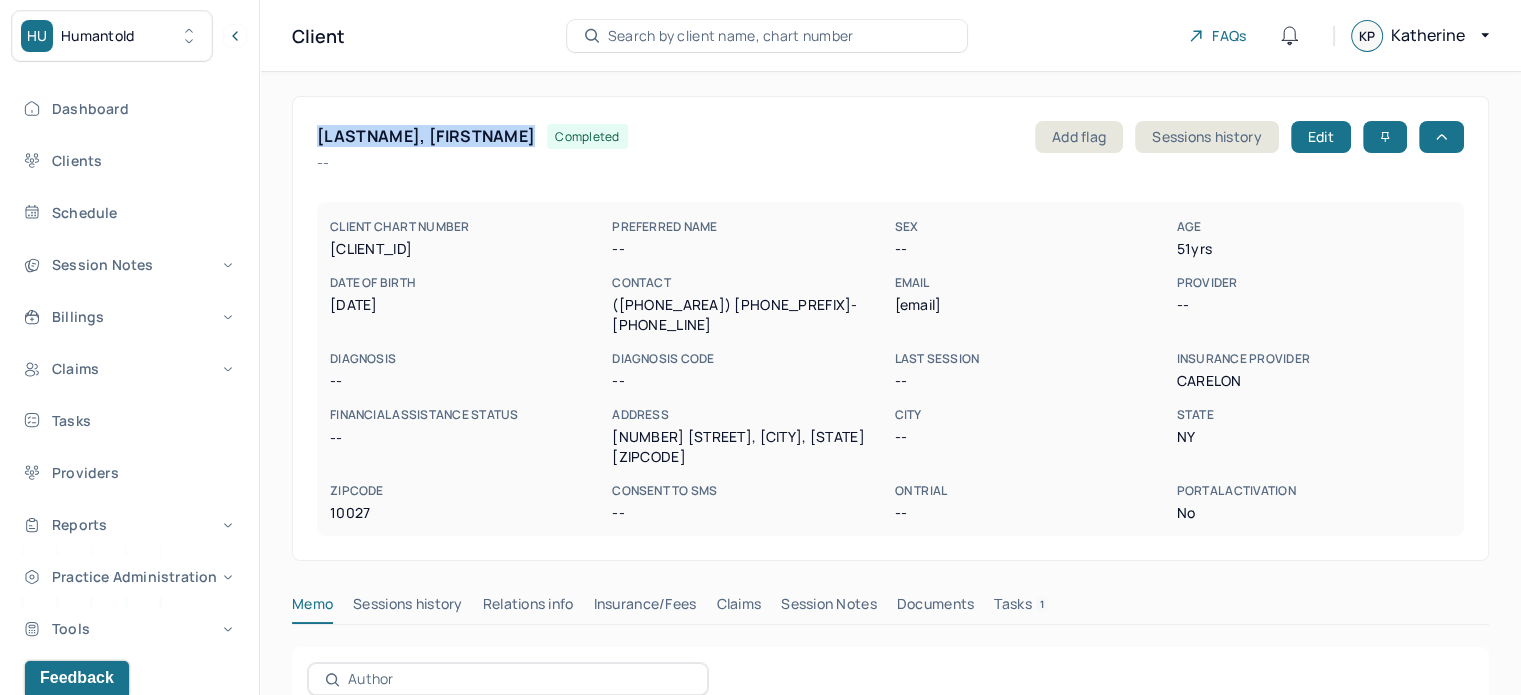 click on "GONZALEZ, SUZZY" at bounding box center (426, 136) 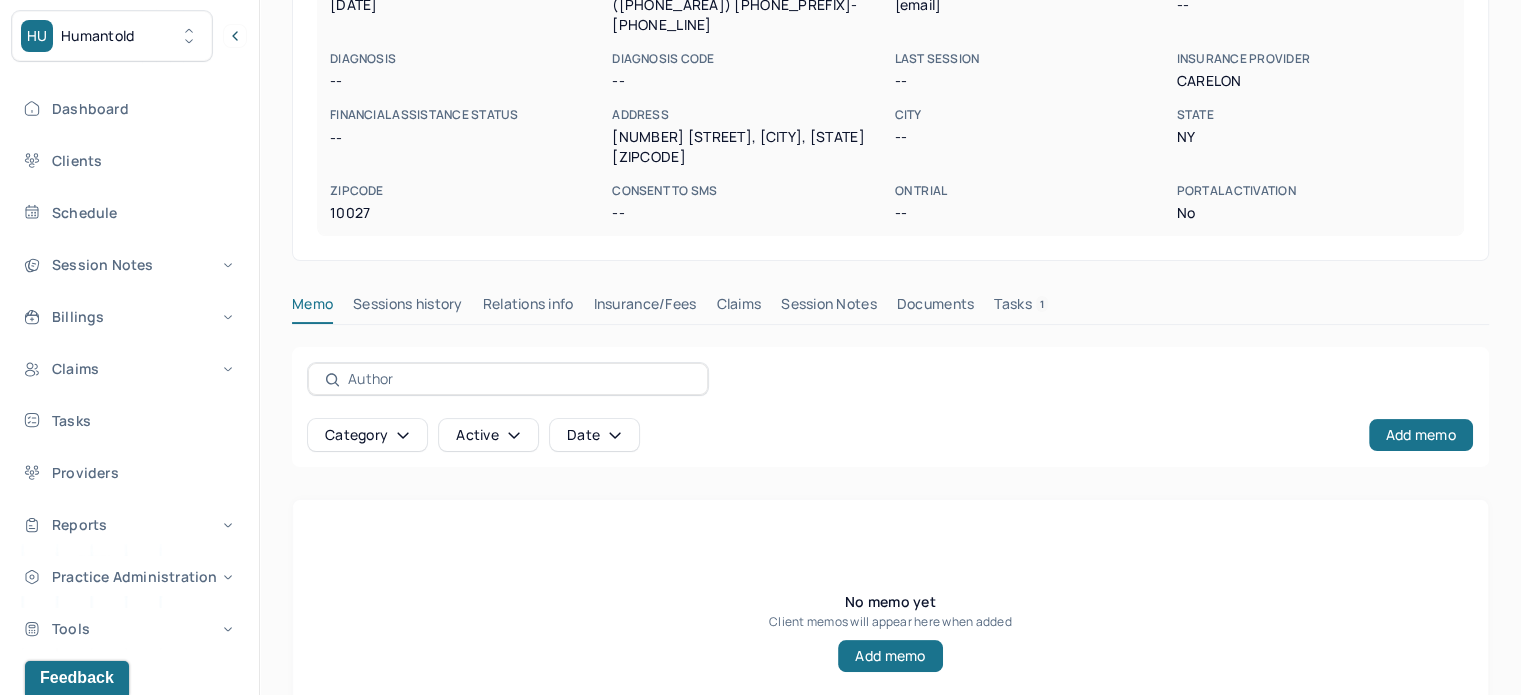 click on "Tasks 1" at bounding box center [1021, 308] 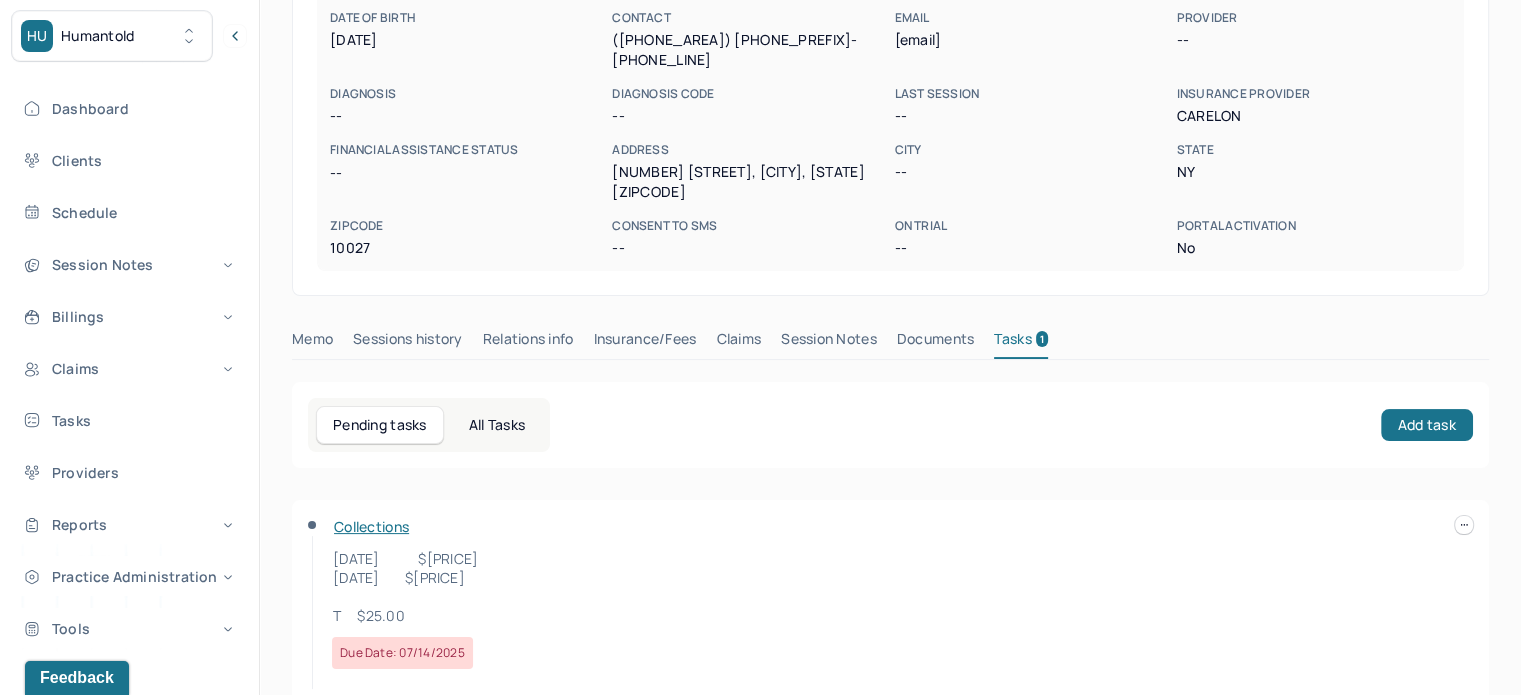 scroll, scrollTop: 0, scrollLeft: 0, axis: both 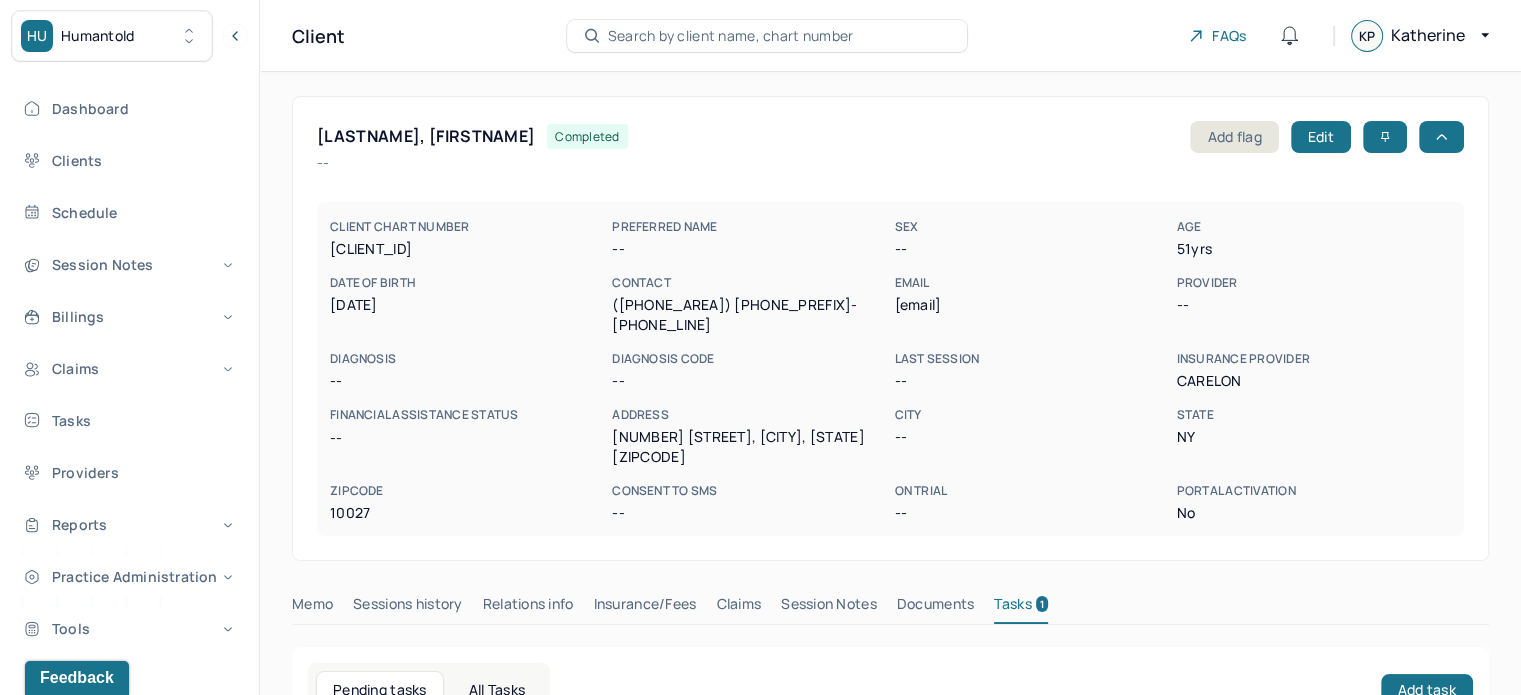 click on "gonzalezsuzzy421@gmail.com" at bounding box center [1031, 305] 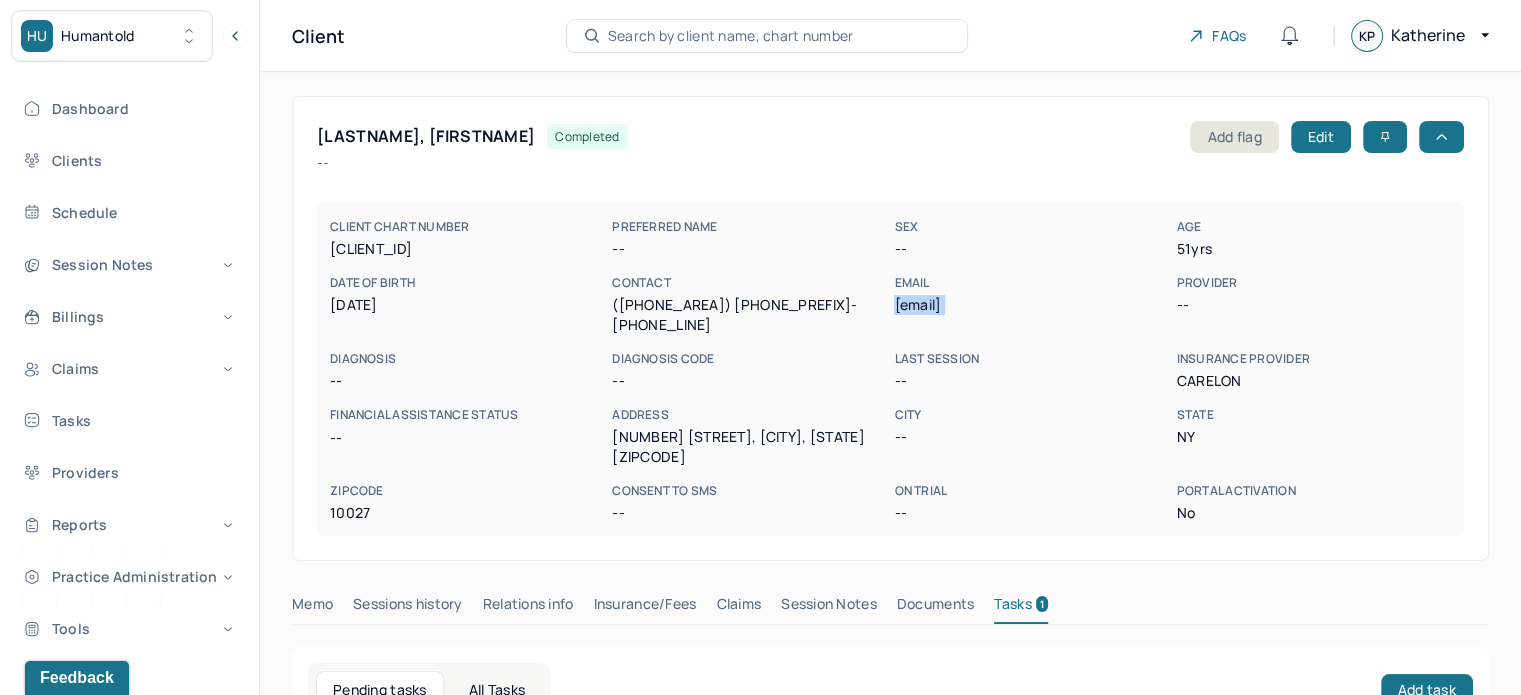 click on "gonzalezsuzzy421@gmail.com" at bounding box center [1031, 305] 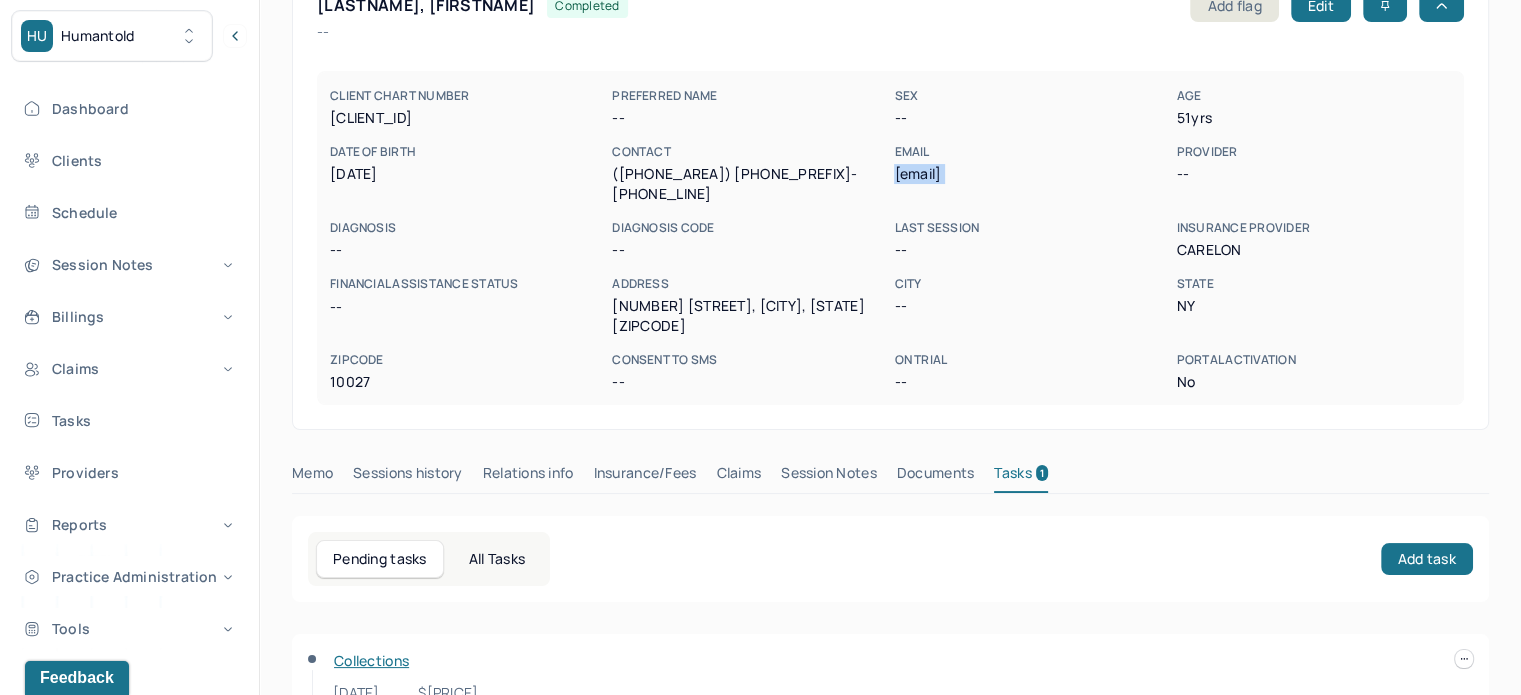 scroll, scrollTop: 265, scrollLeft: 0, axis: vertical 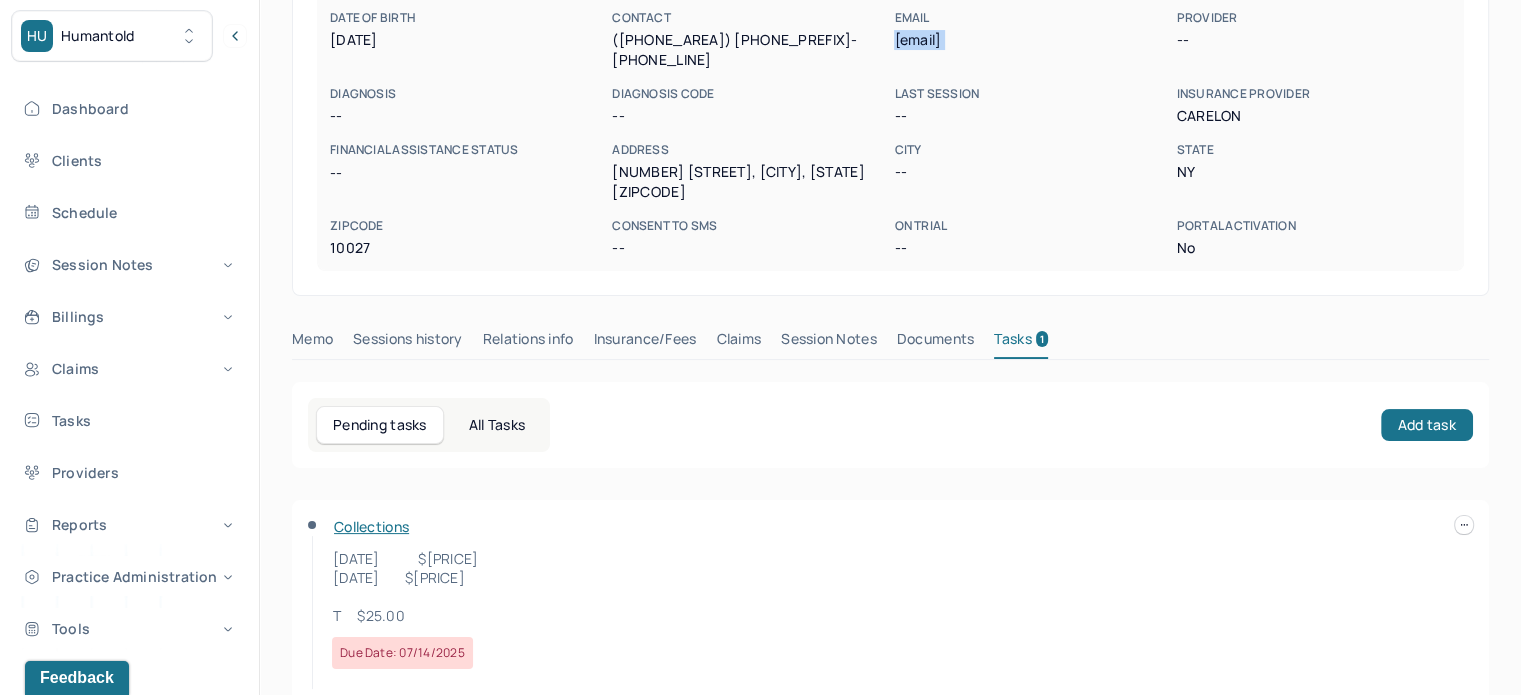 click on "Claims" at bounding box center [738, 343] 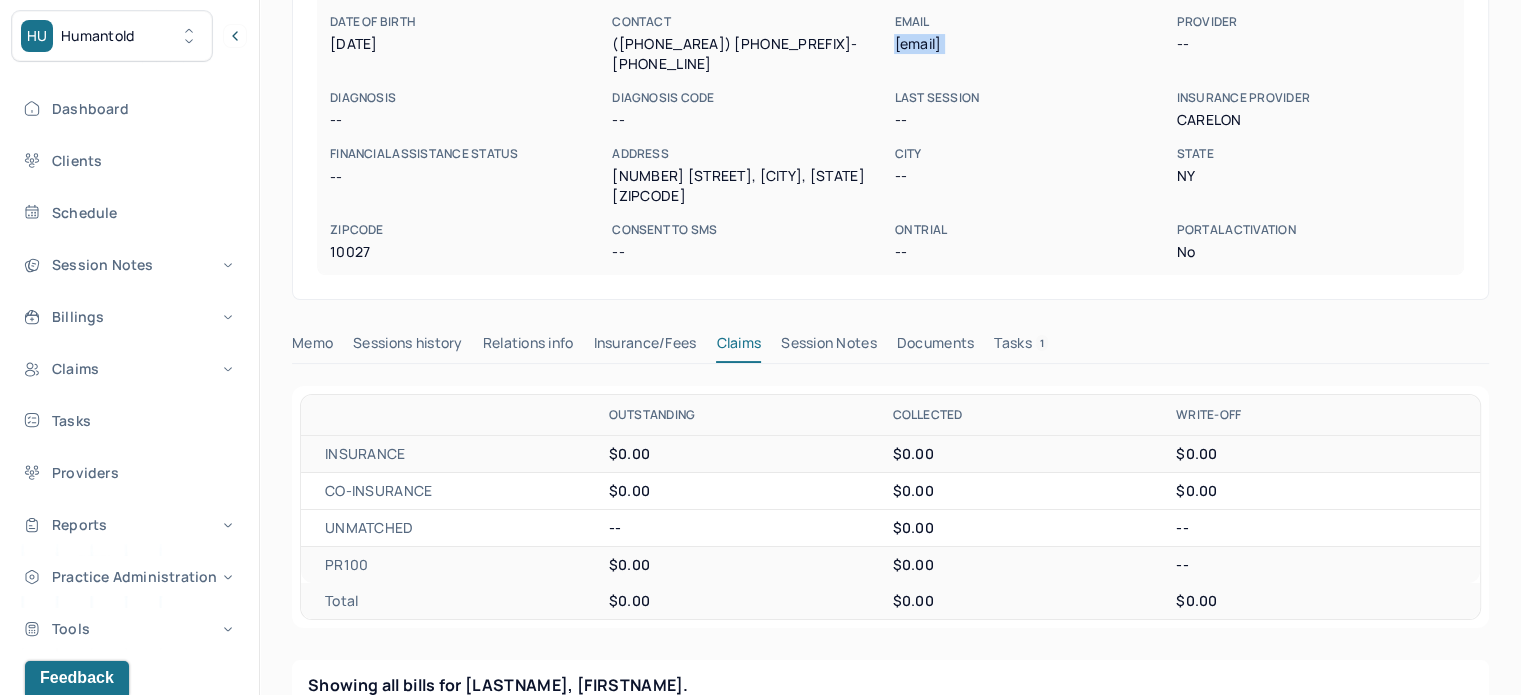 scroll, scrollTop: 73, scrollLeft: 0, axis: vertical 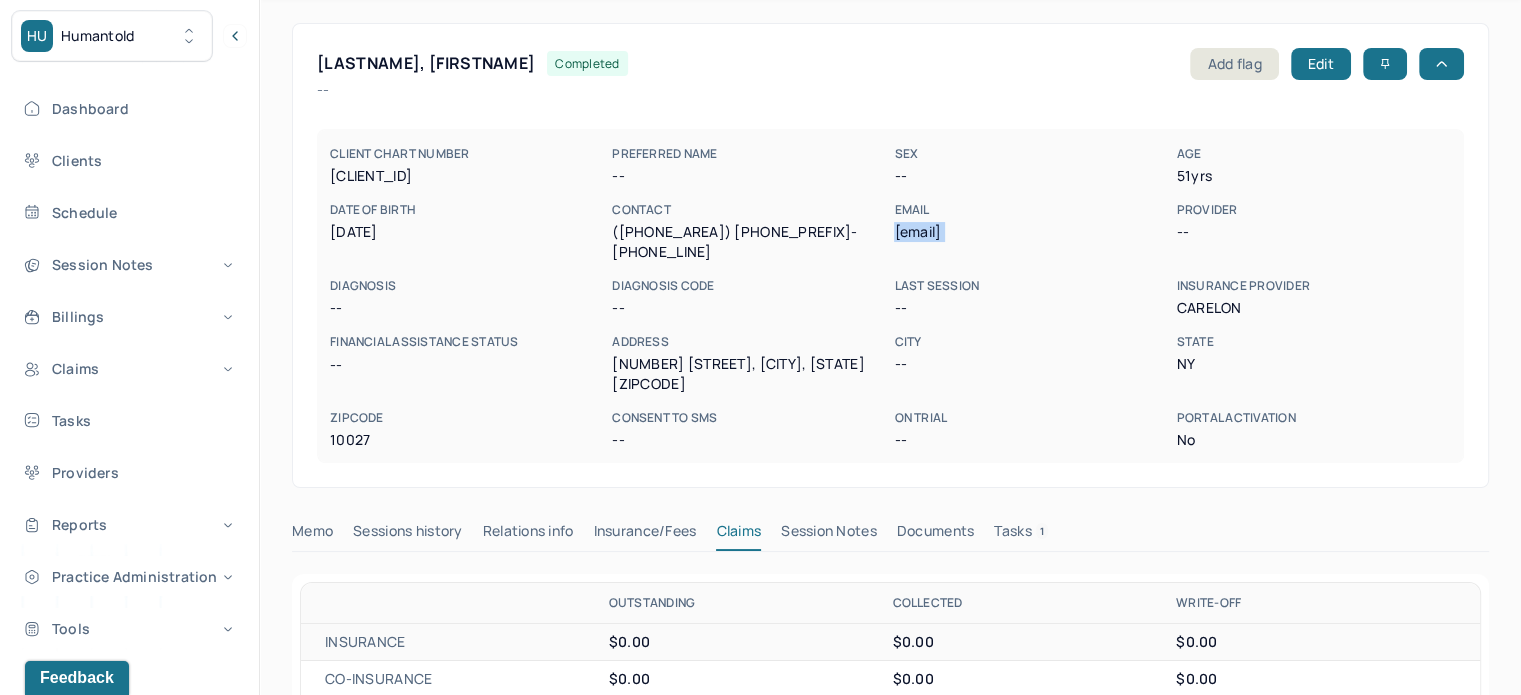 click on "Tasks 1" at bounding box center [1021, 535] 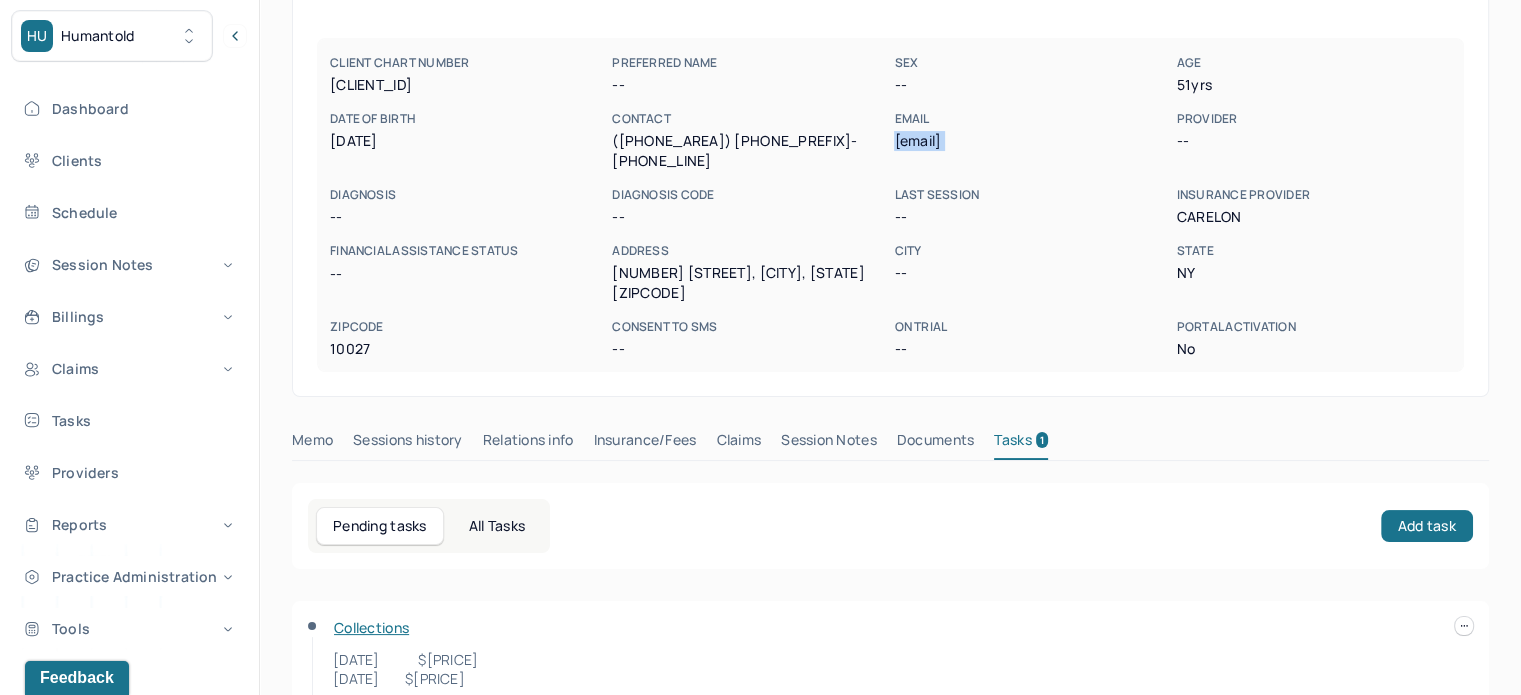 scroll, scrollTop: 265, scrollLeft: 0, axis: vertical 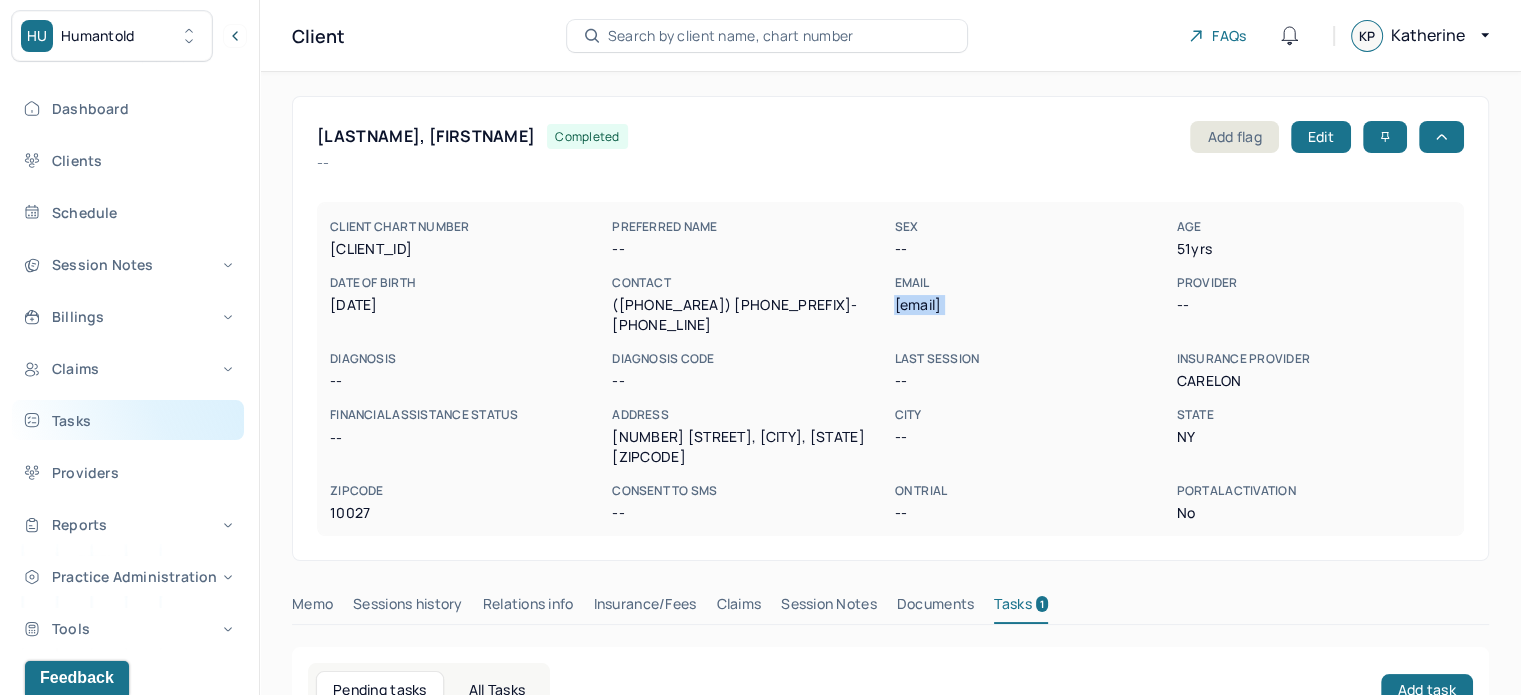click on "Tasks" at bounding box center [128, 420] 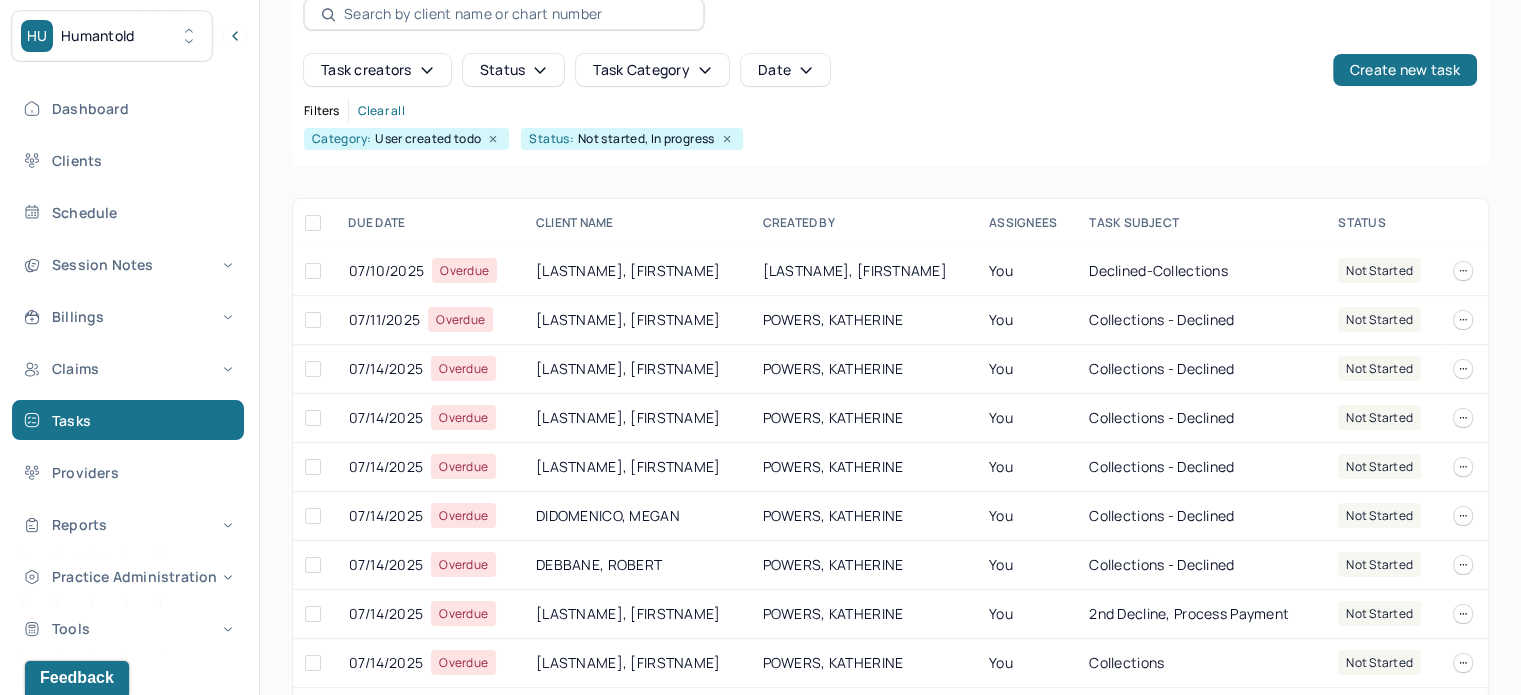 scroll, scrollTop: 200, scrollLeft: 0, axis: vertical 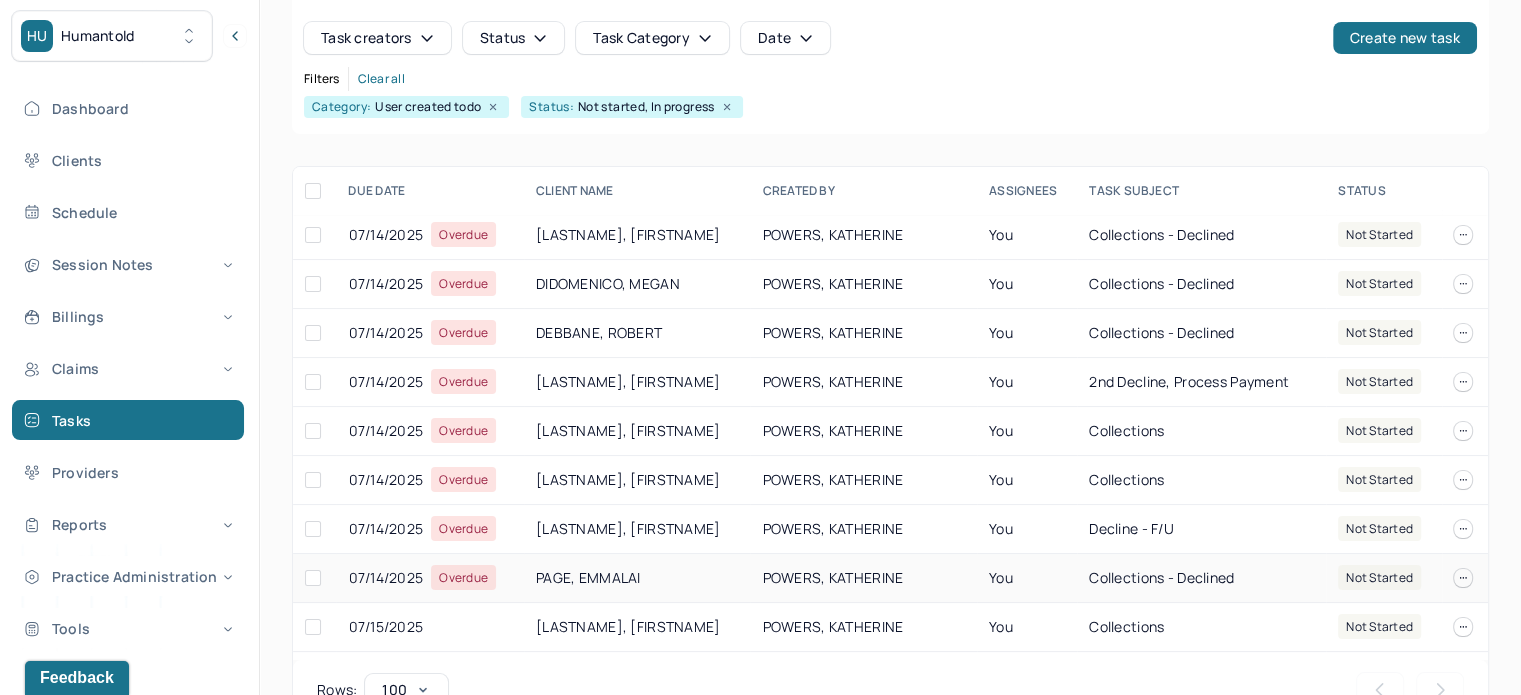 click on "PAGE, EMMALAI" at bounding box center [637, 578] 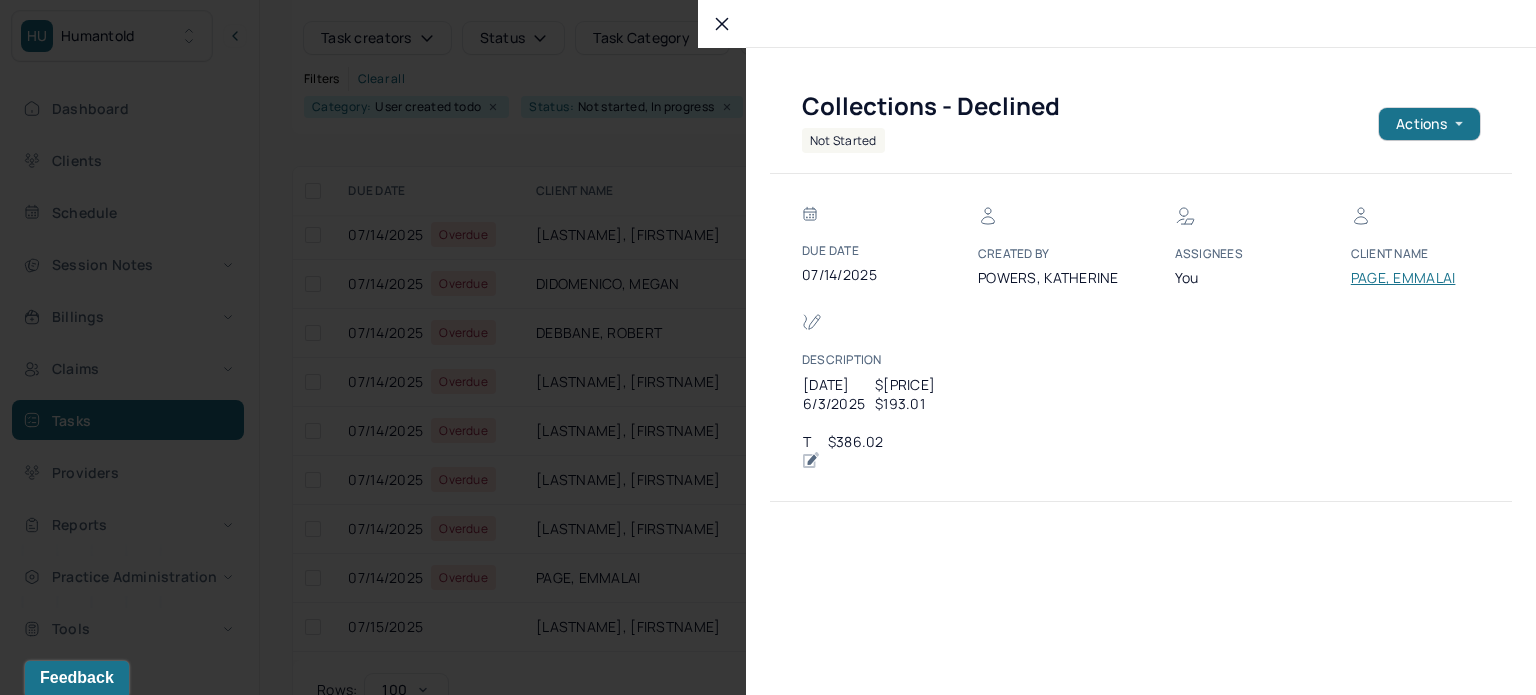 click on "PAGE, EMMALAI" at bounding box center [1411, 278] 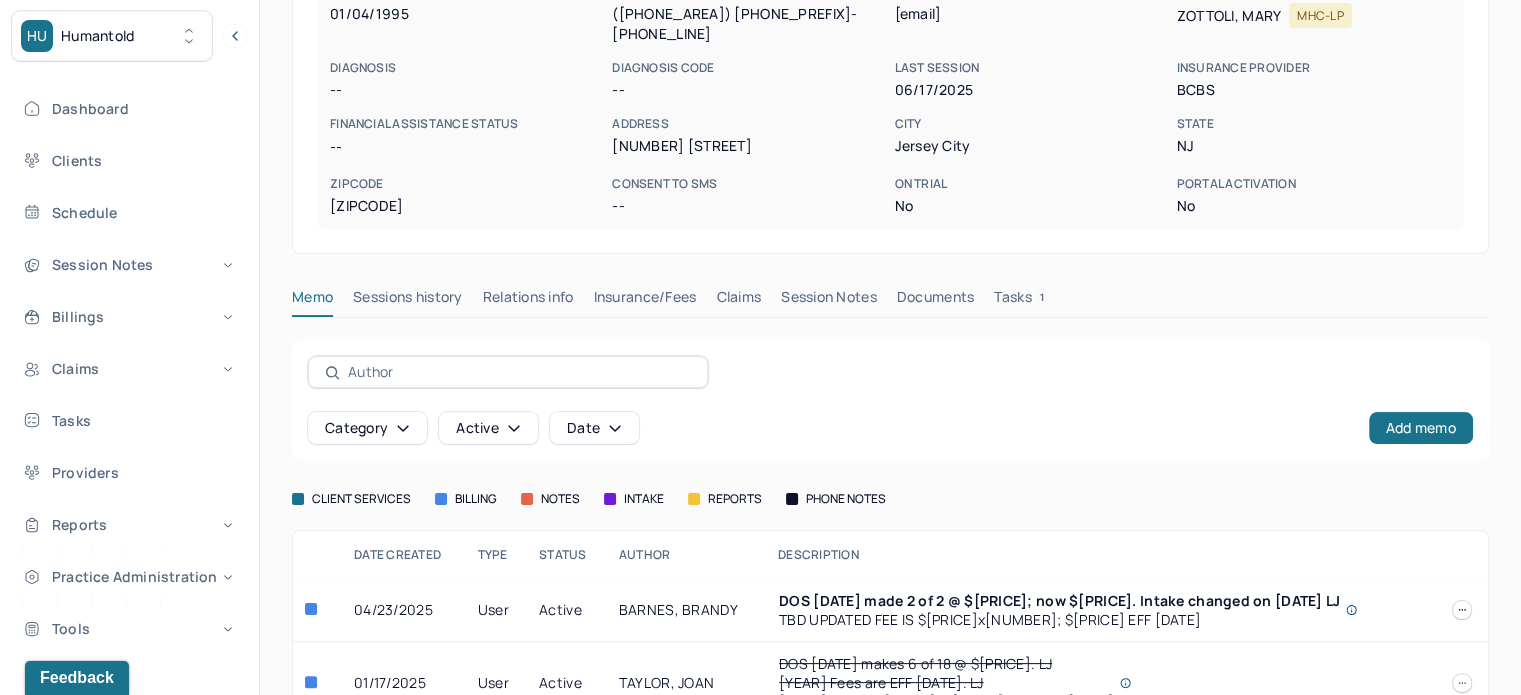 scroll, scrollTop: 28, scrollLeft: 0, axis: vertical 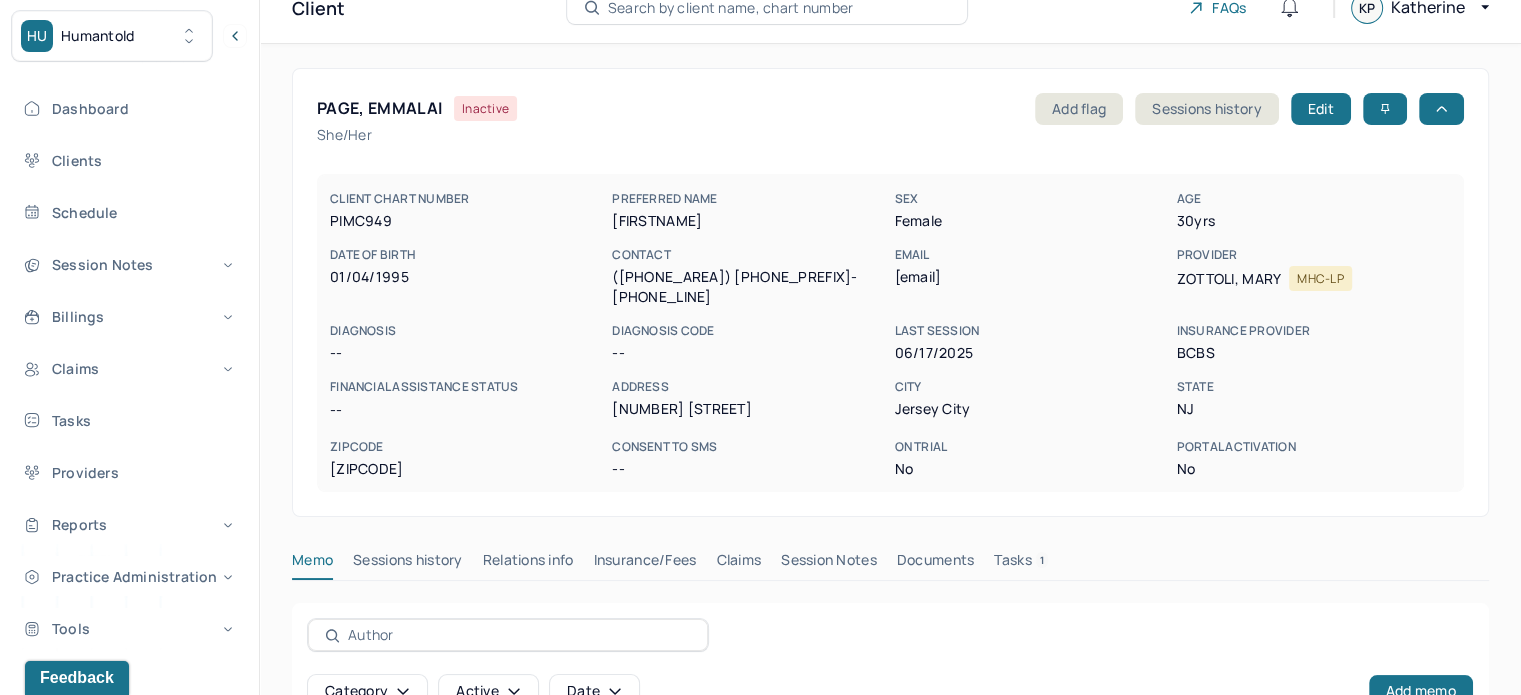 click on "Tasks 1" at bounding box center (1021, 564) 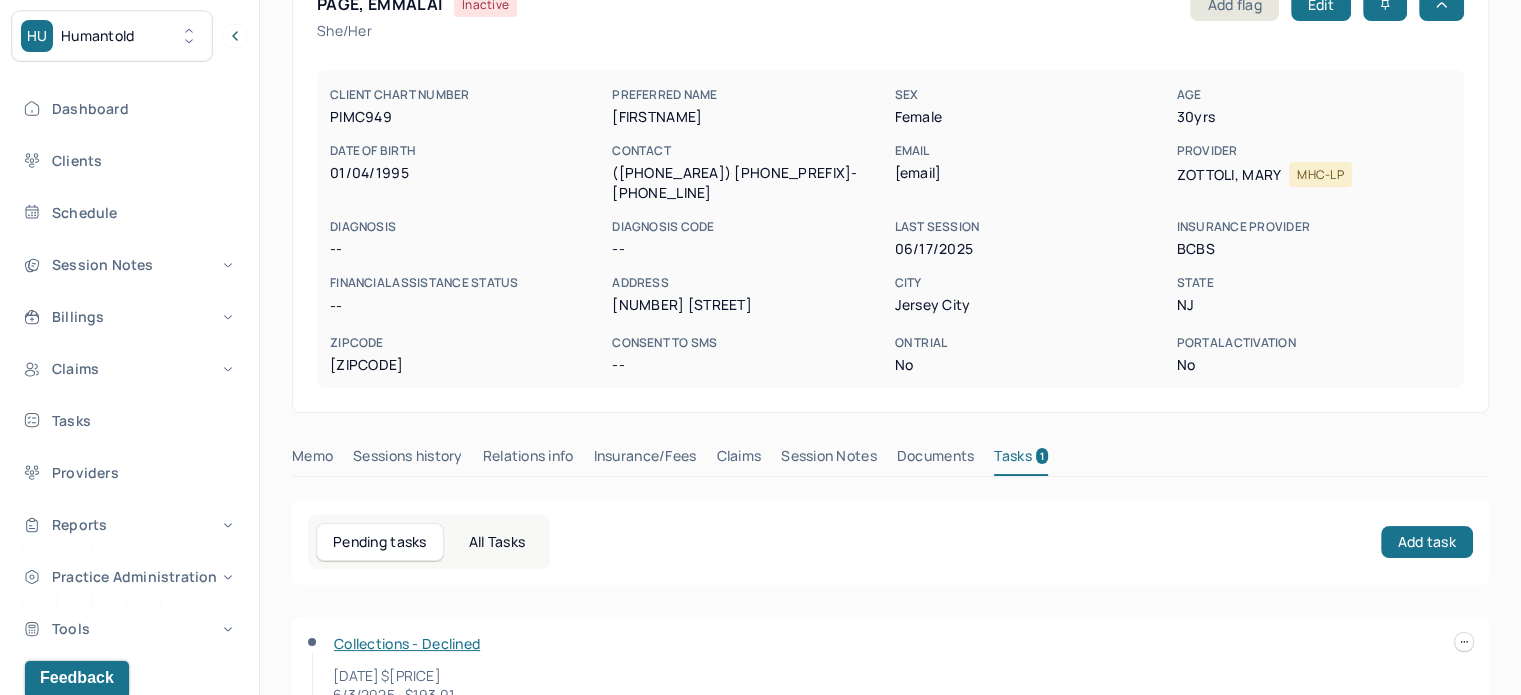 scroll, scrollTop: 0, scrollLeft: 0, axis: both 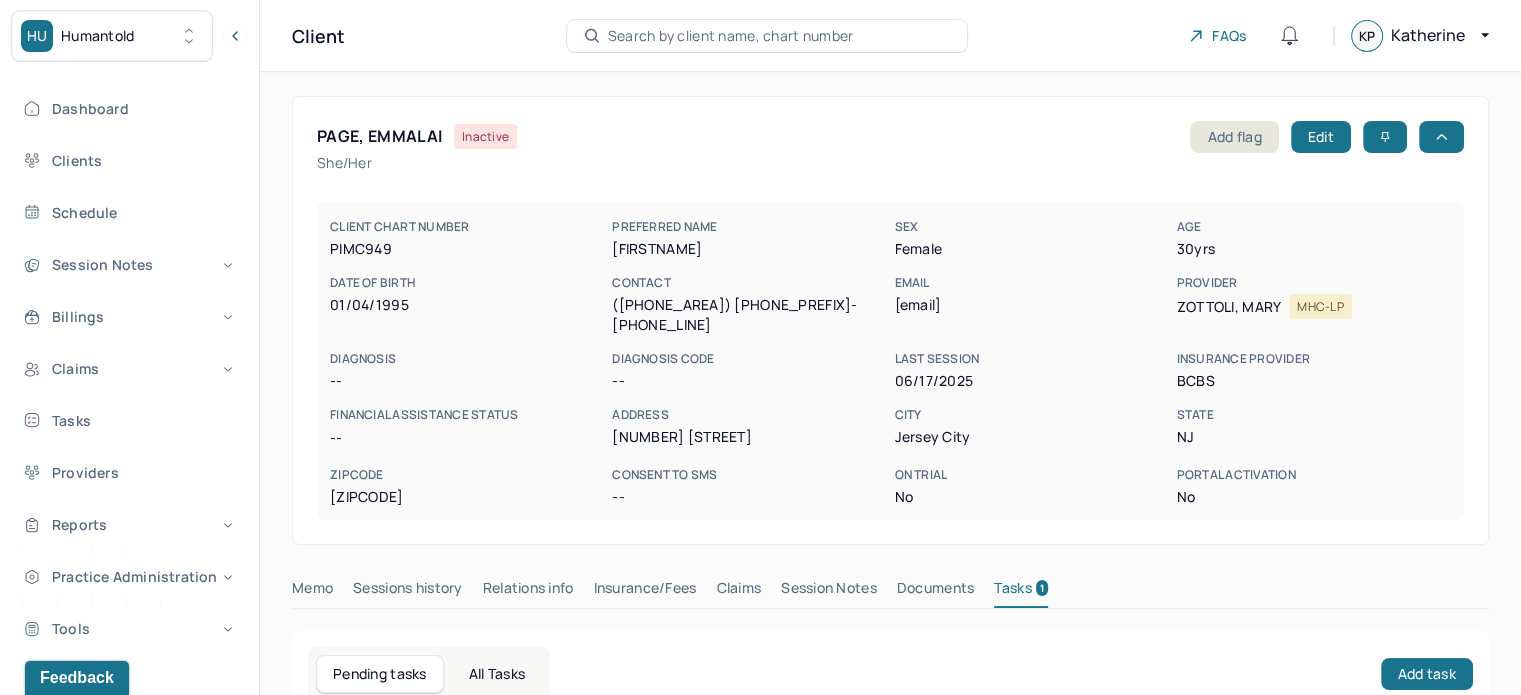 click on "emmalaipage@gmail.com" at bounding box center (1031, 305) 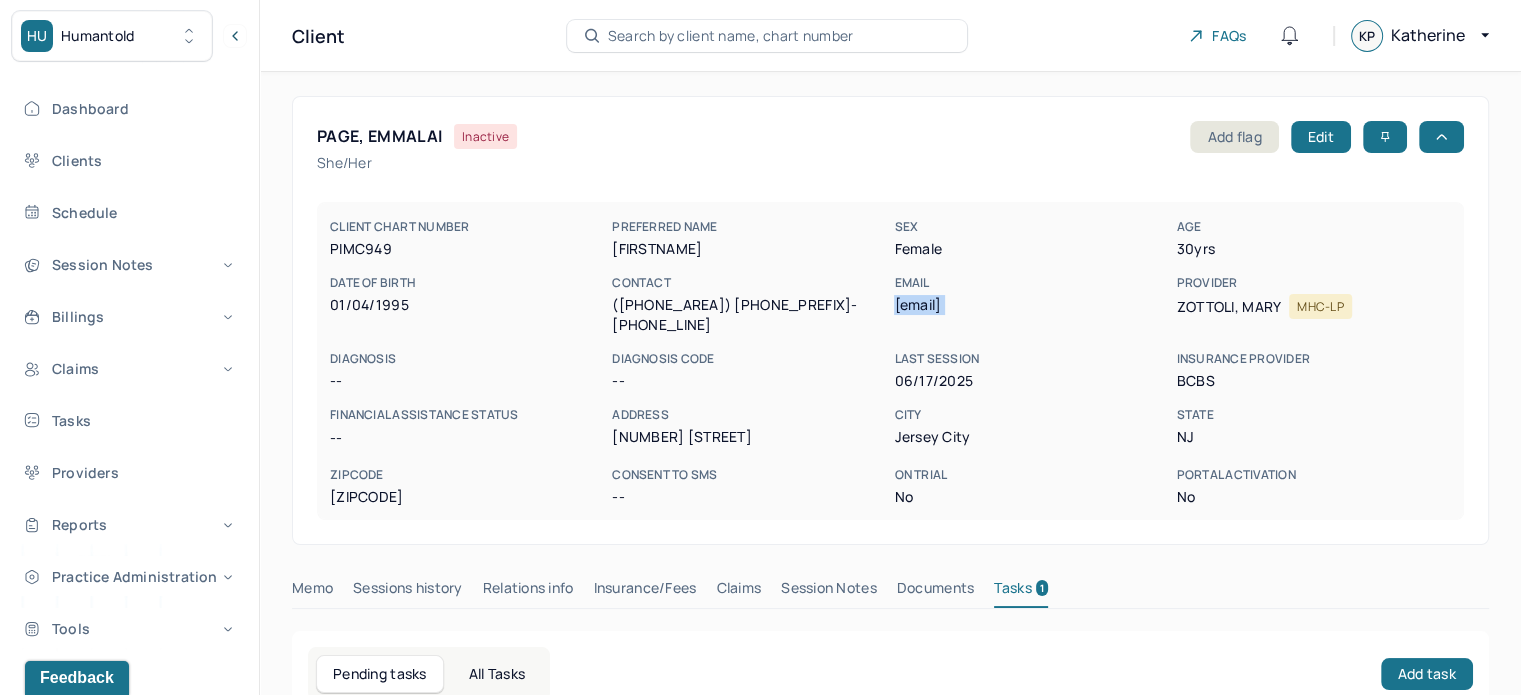 click on "emmalaipage@gmail.com" at bounding box center (1031, 305) 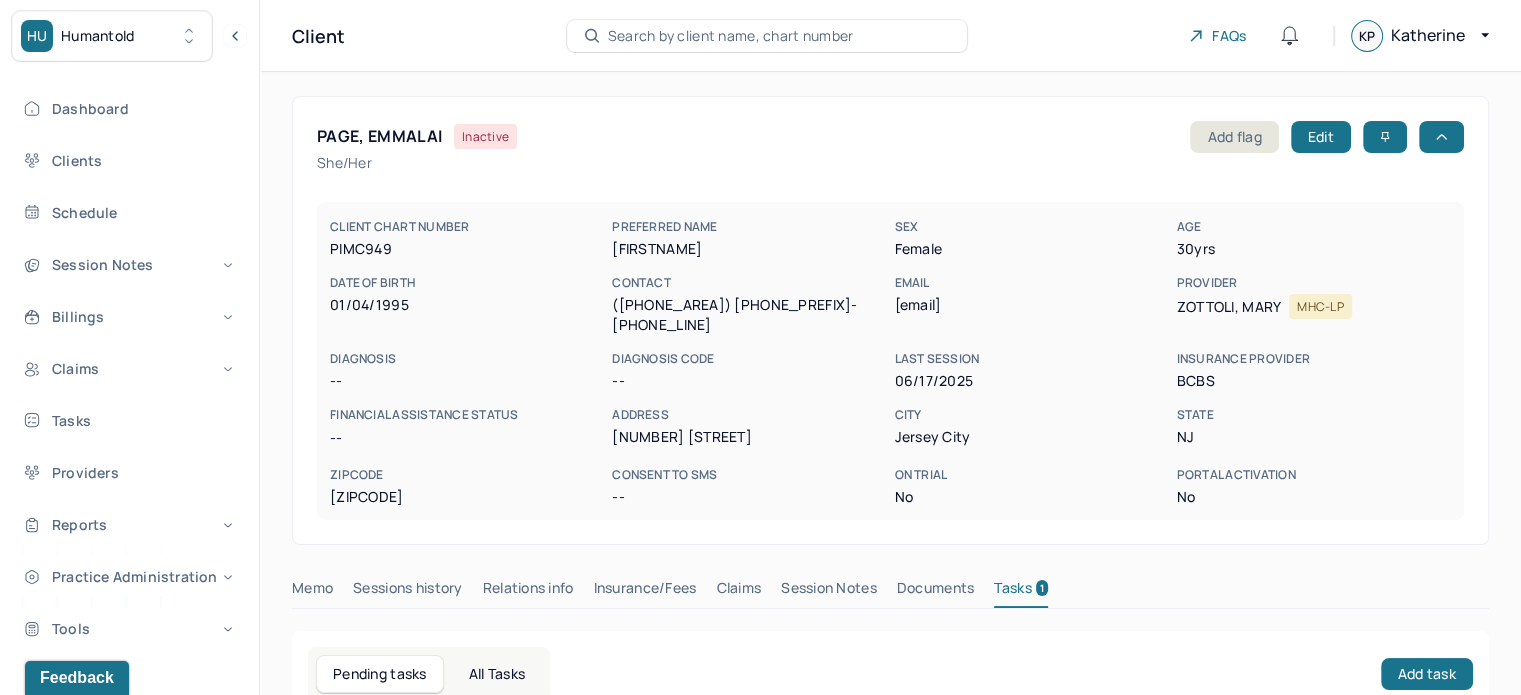 click on "PAGE, EMMALAI" at bounding box center [379, 136] 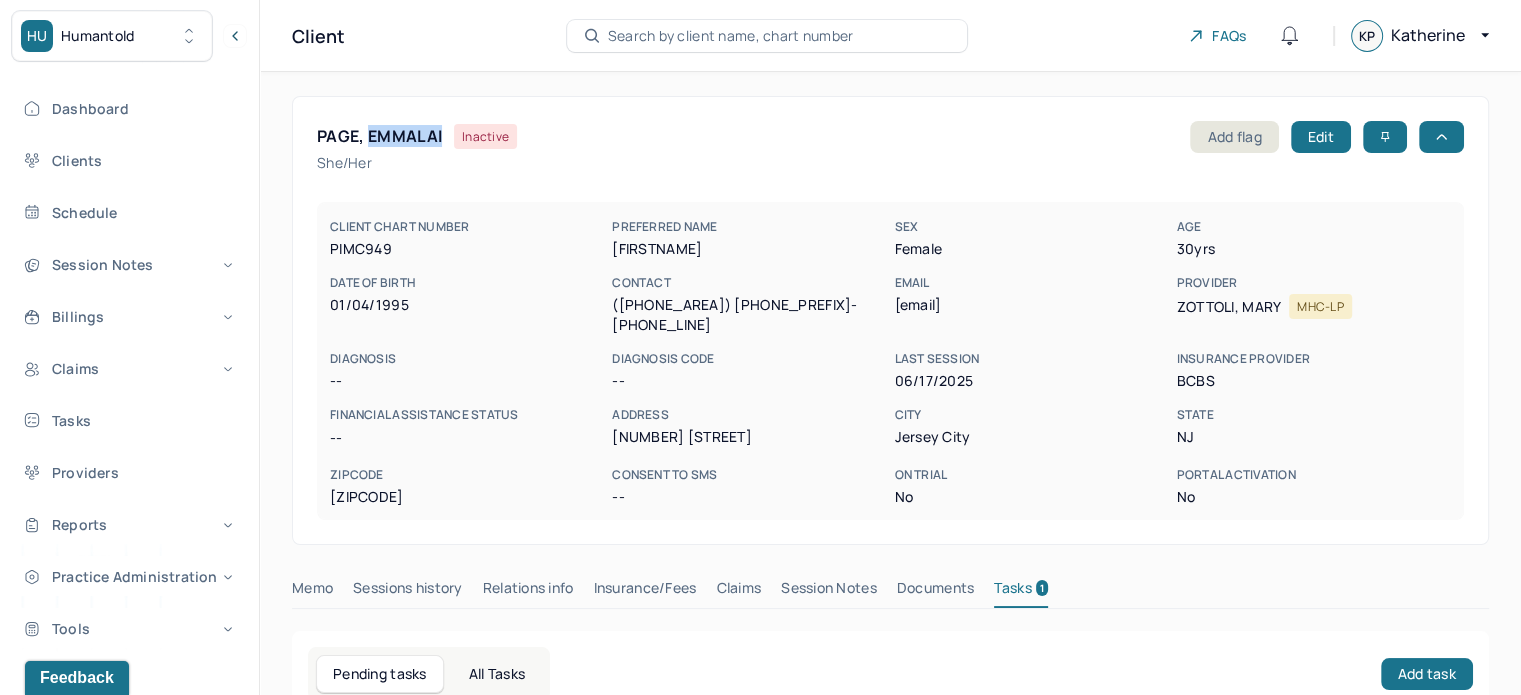 click on "PAGE, EMMALAI" at bounding box center [379, 136] 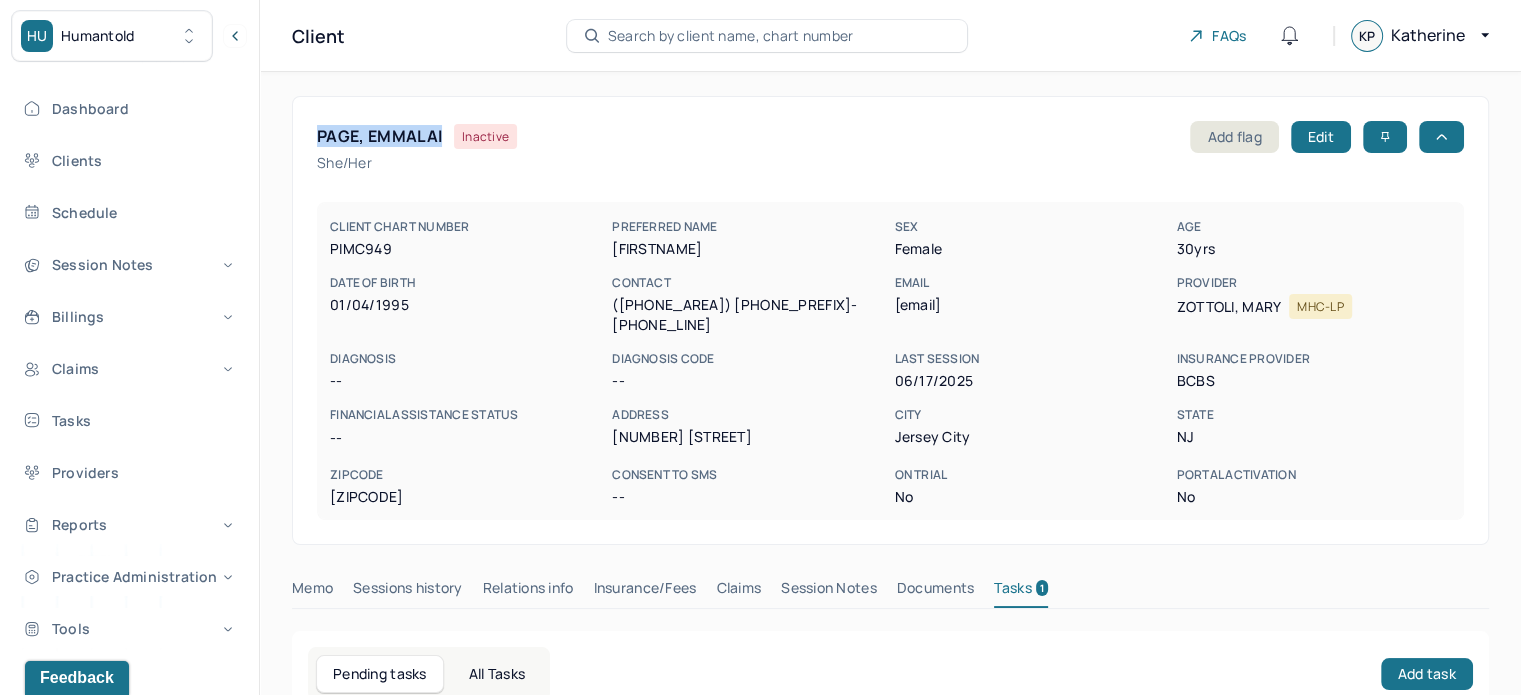click on "PAGE, EMMALAI" at bounding box center [379, 136] 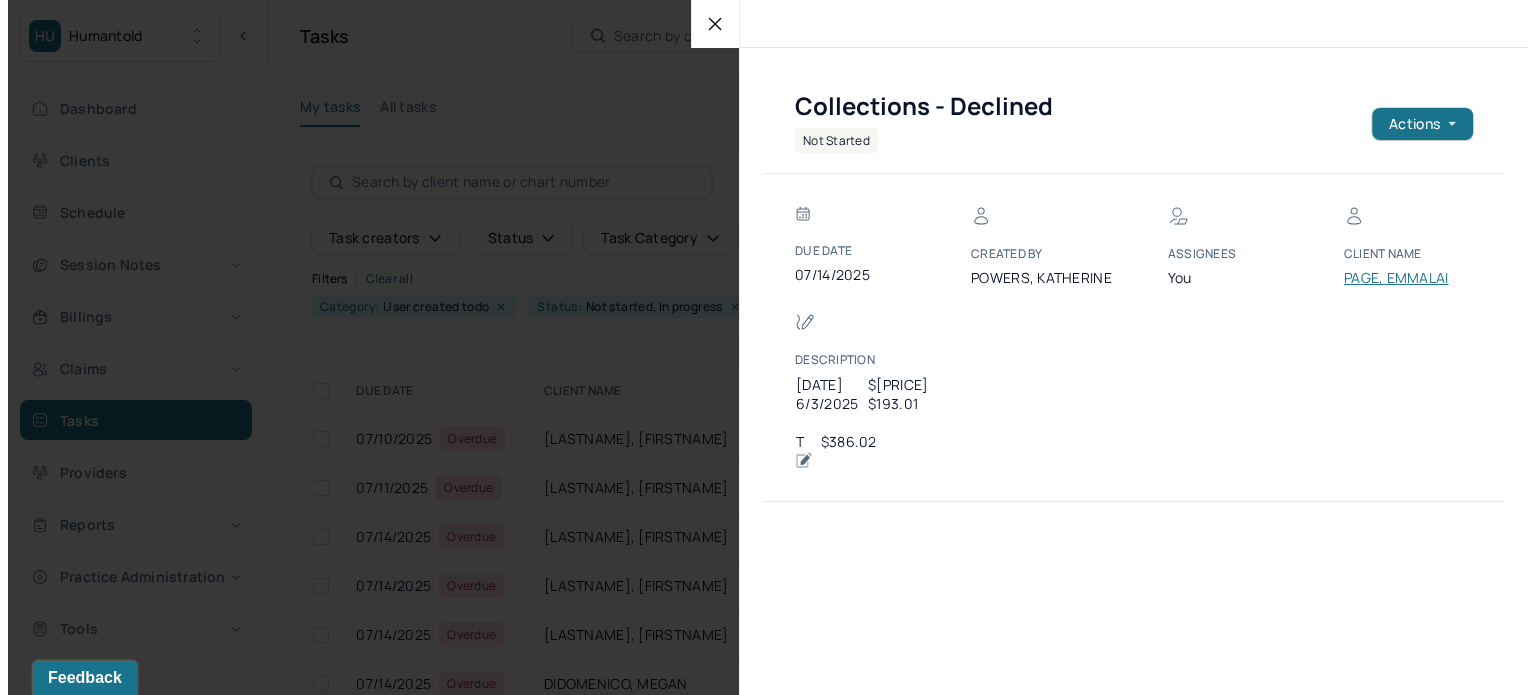 scroll, scrollTop: 200, scrollLeft: 0, axis: vertical 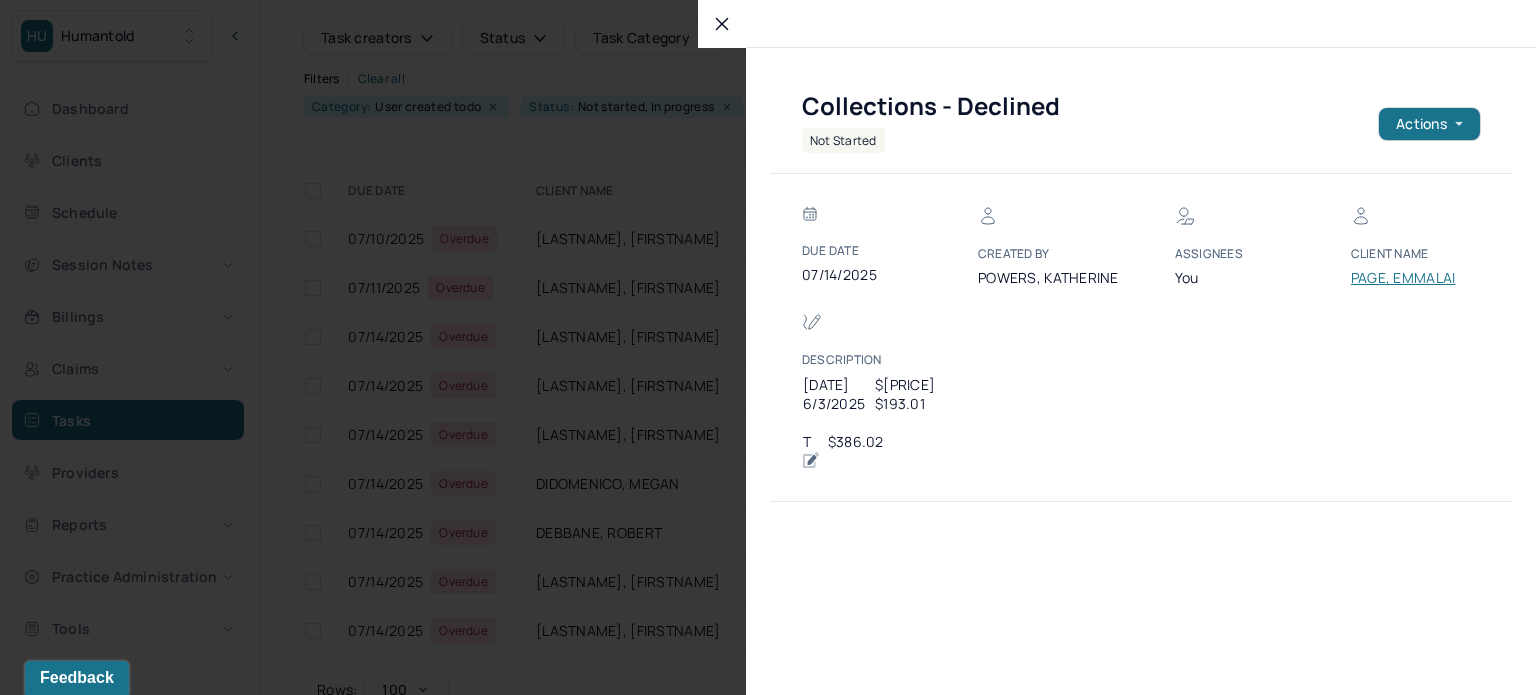 click at bounding box center (768, 347) 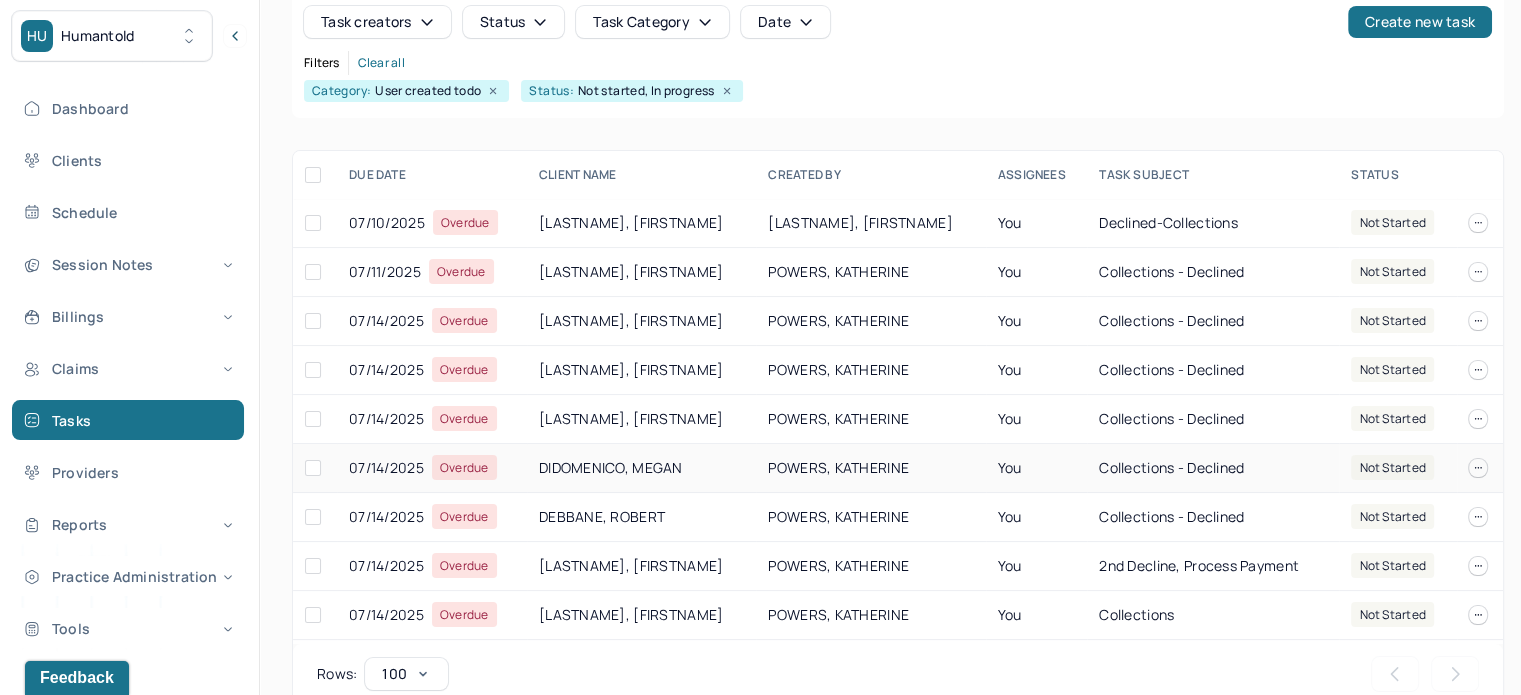 scroll, scrollTop: 249, scrollLeft: 0, axis: vertical 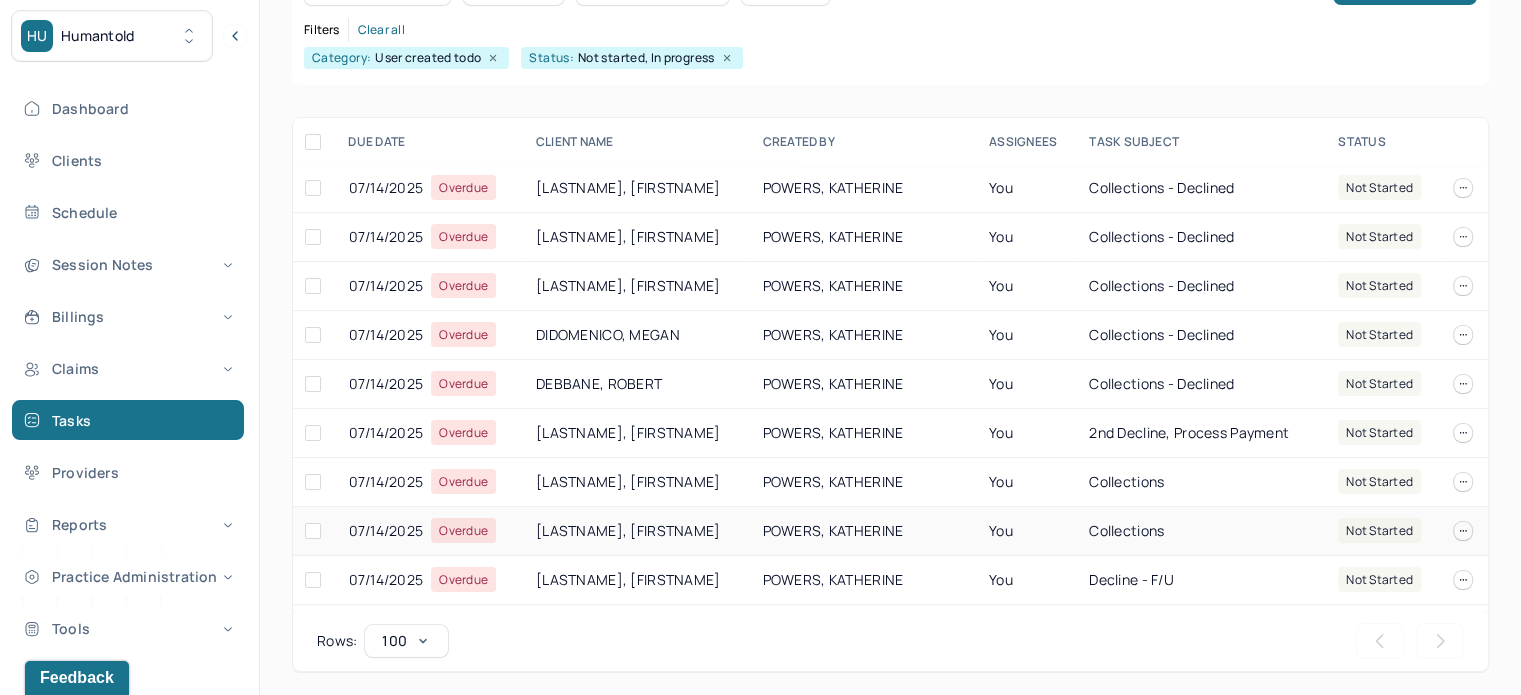 click on "GONZALEZ, SUZZY" at bounding box center (637, 531) 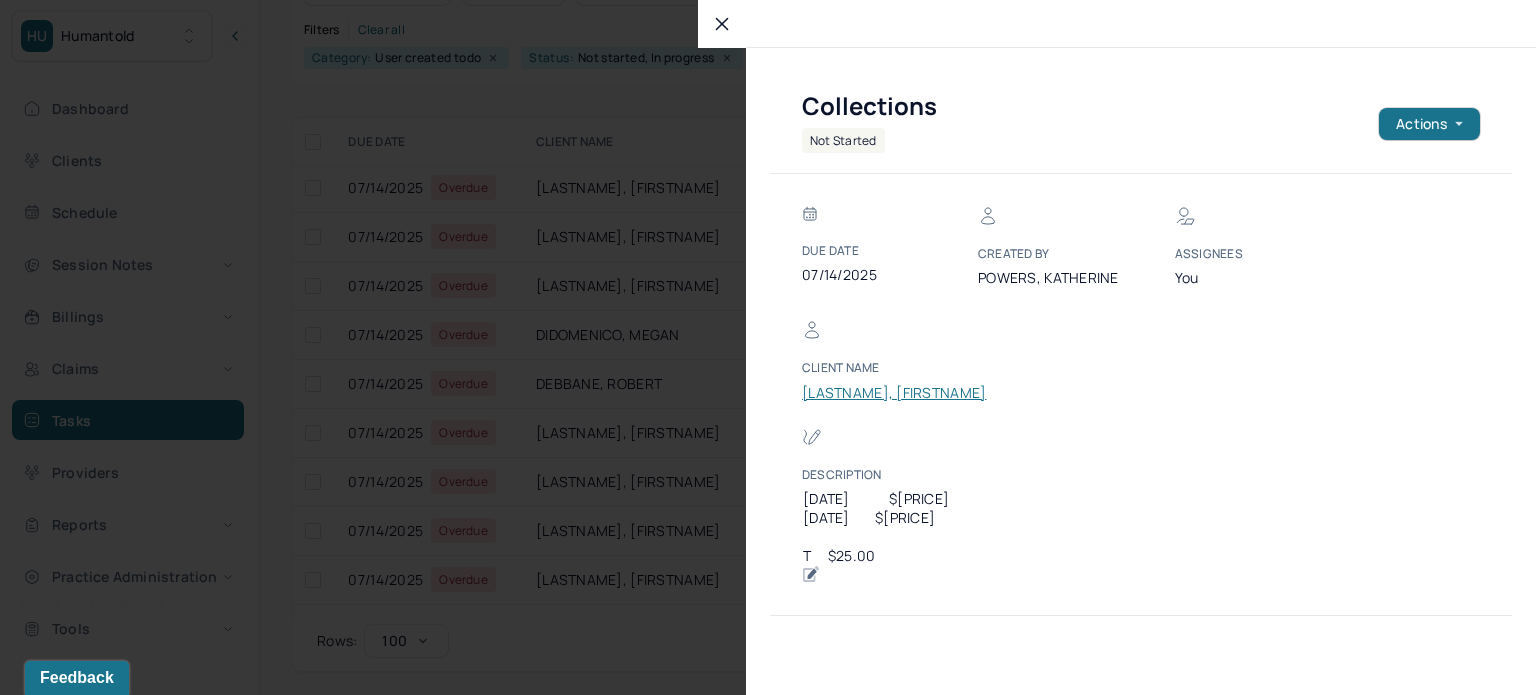click on "GONZALEZ, SUZZY" at bounding box center [894, 393] 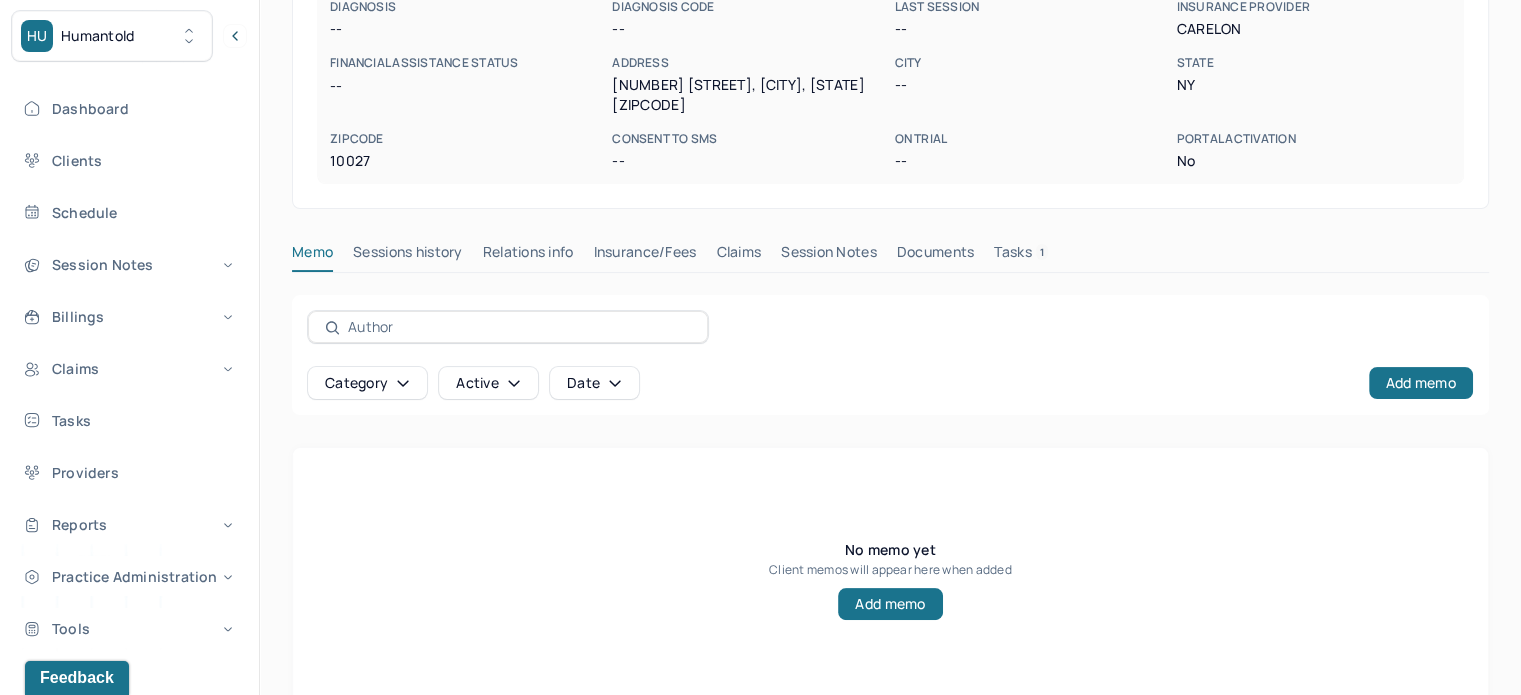 scroll, scrollTop: 356, scrollLeft: 0, axis: vertical 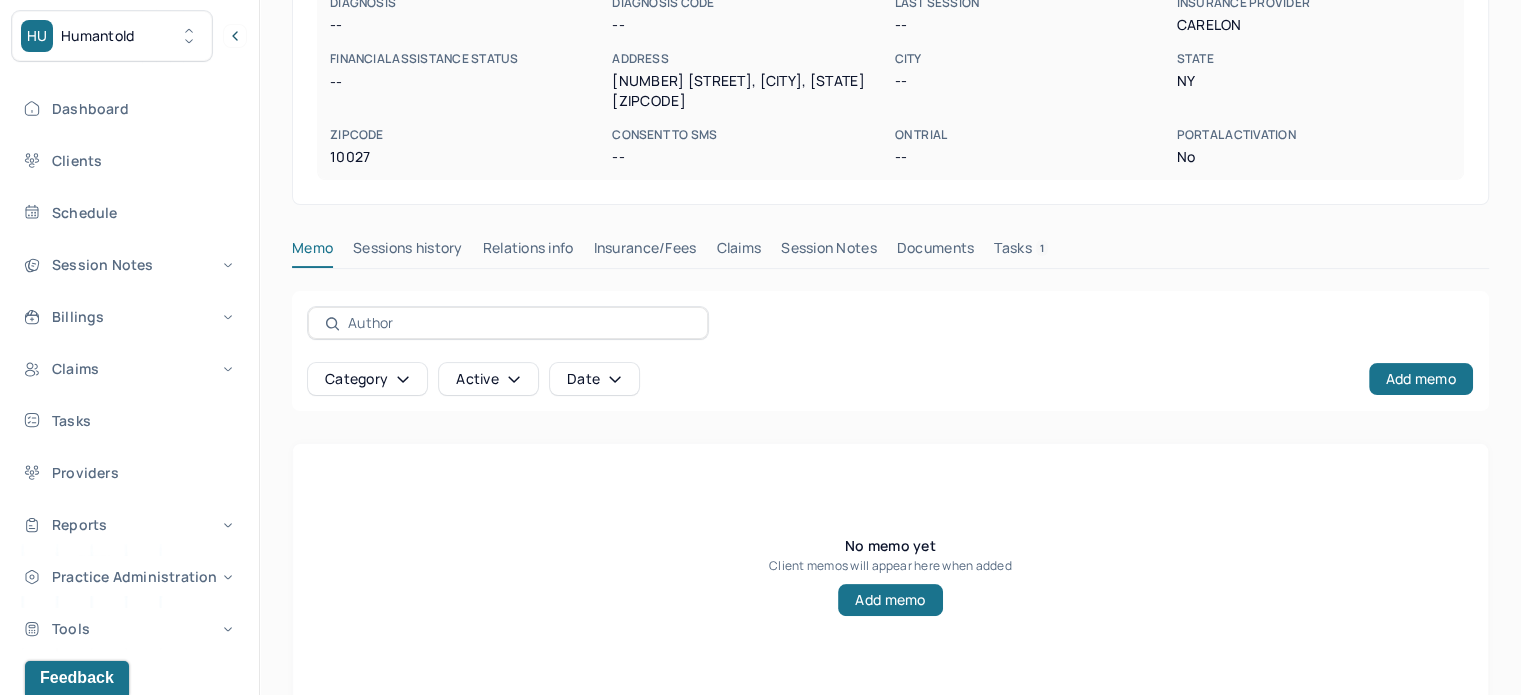 click on "Tasks 1" at bounding box center [1021, 252] 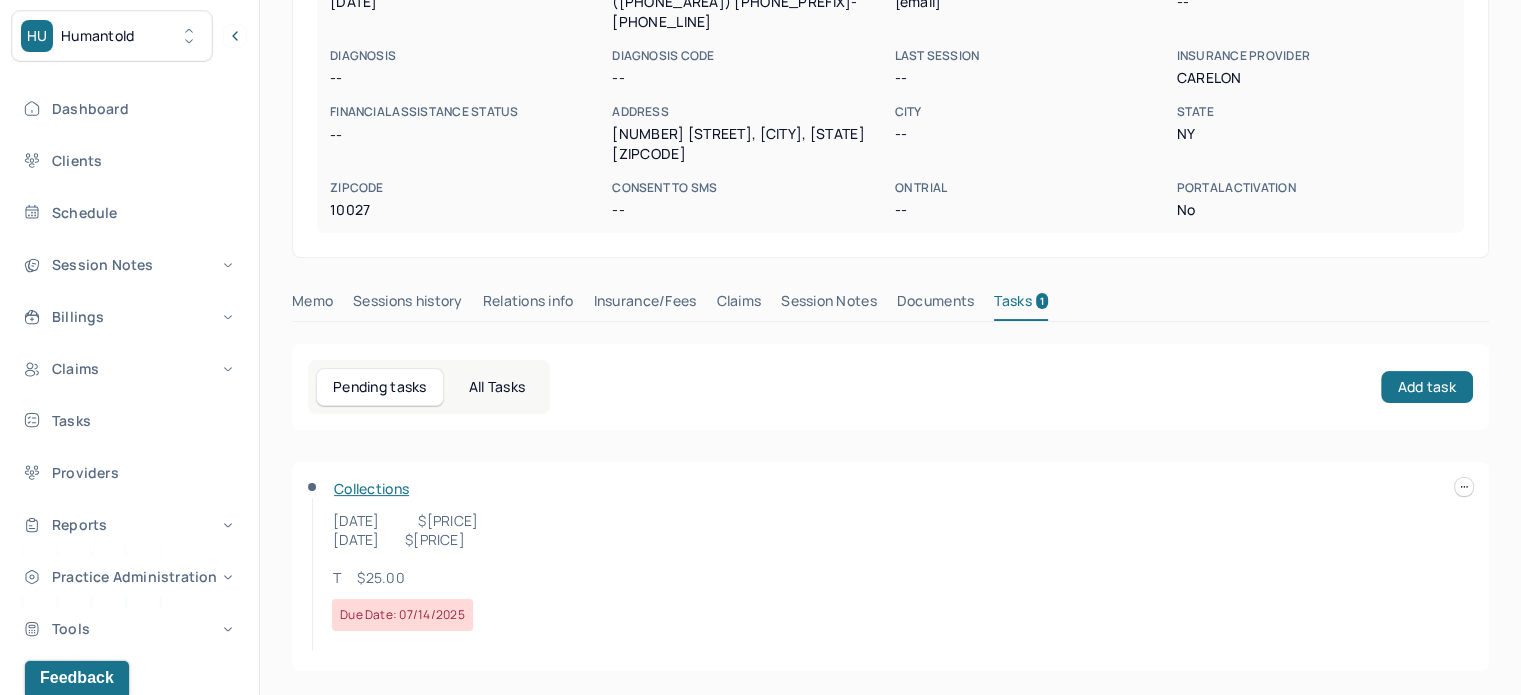 scroll, scrollTop: 265, scrollLeft: 0, axis: vertical 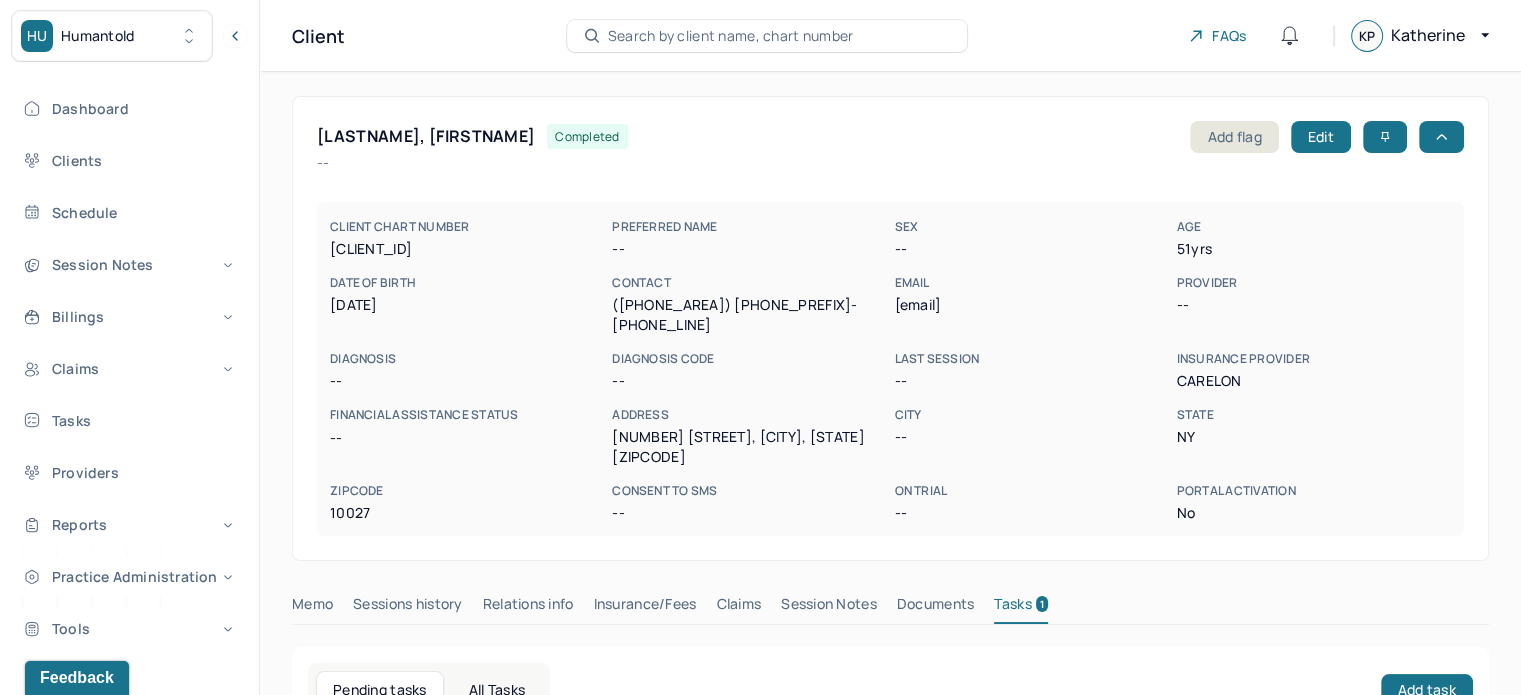 type 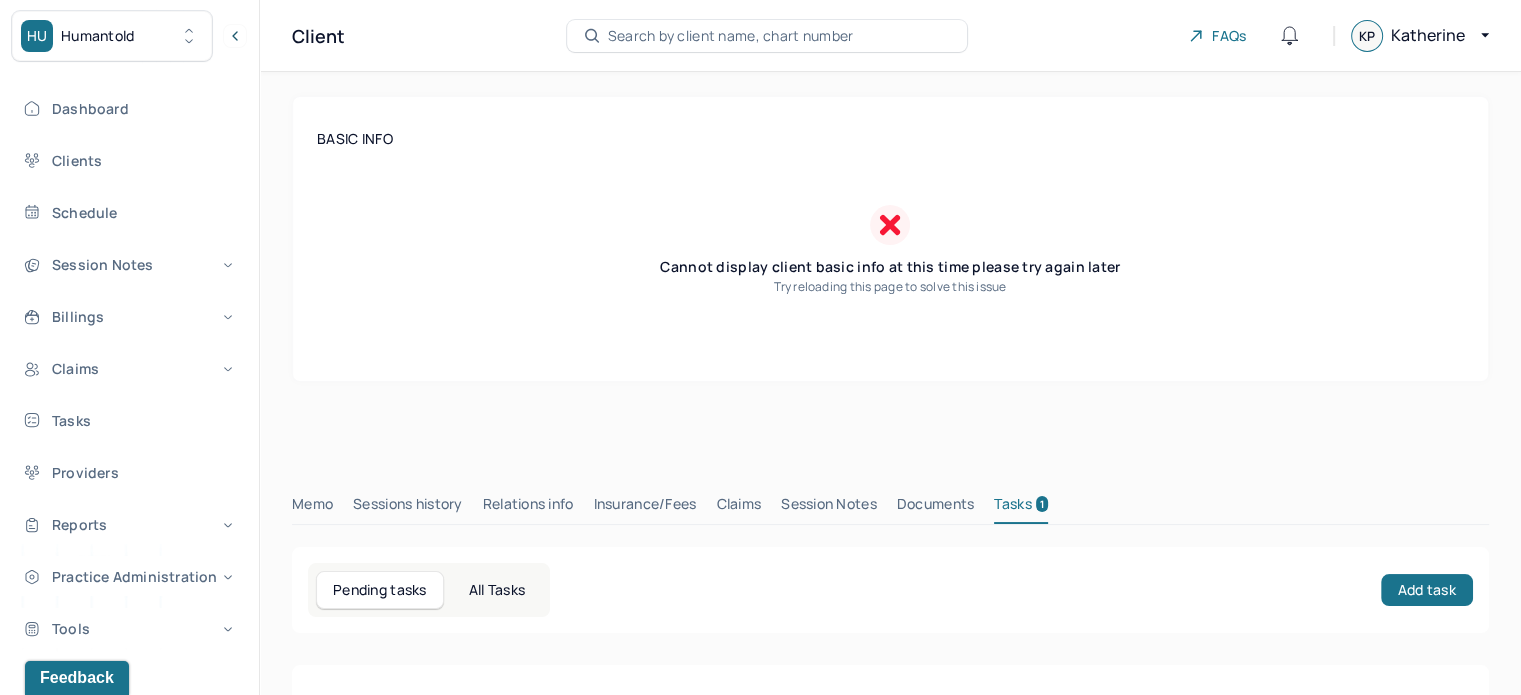 click on "Search by client name, chart number" at bounding box center [767, 36] 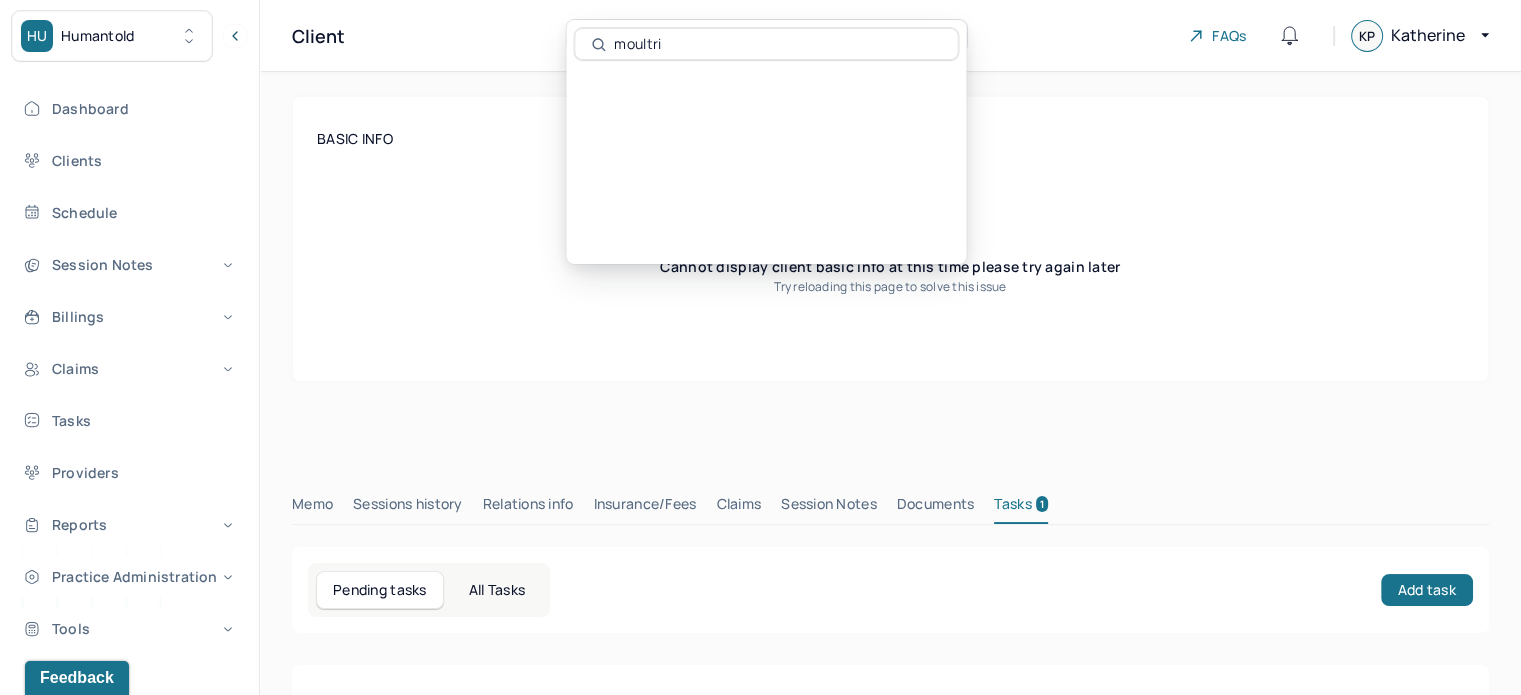 type on "moultrie" 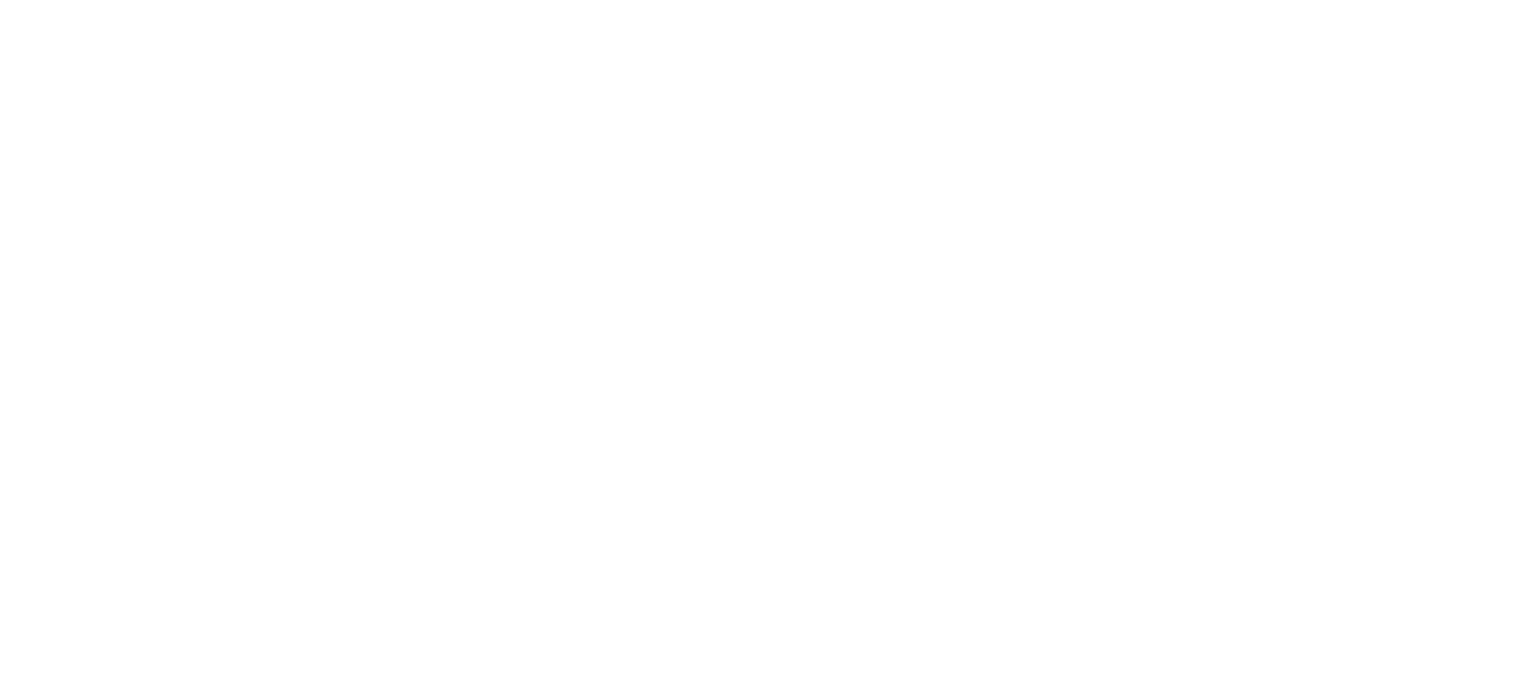 scroll, scrollTop: 0, scrollLeft: 0, axis: both 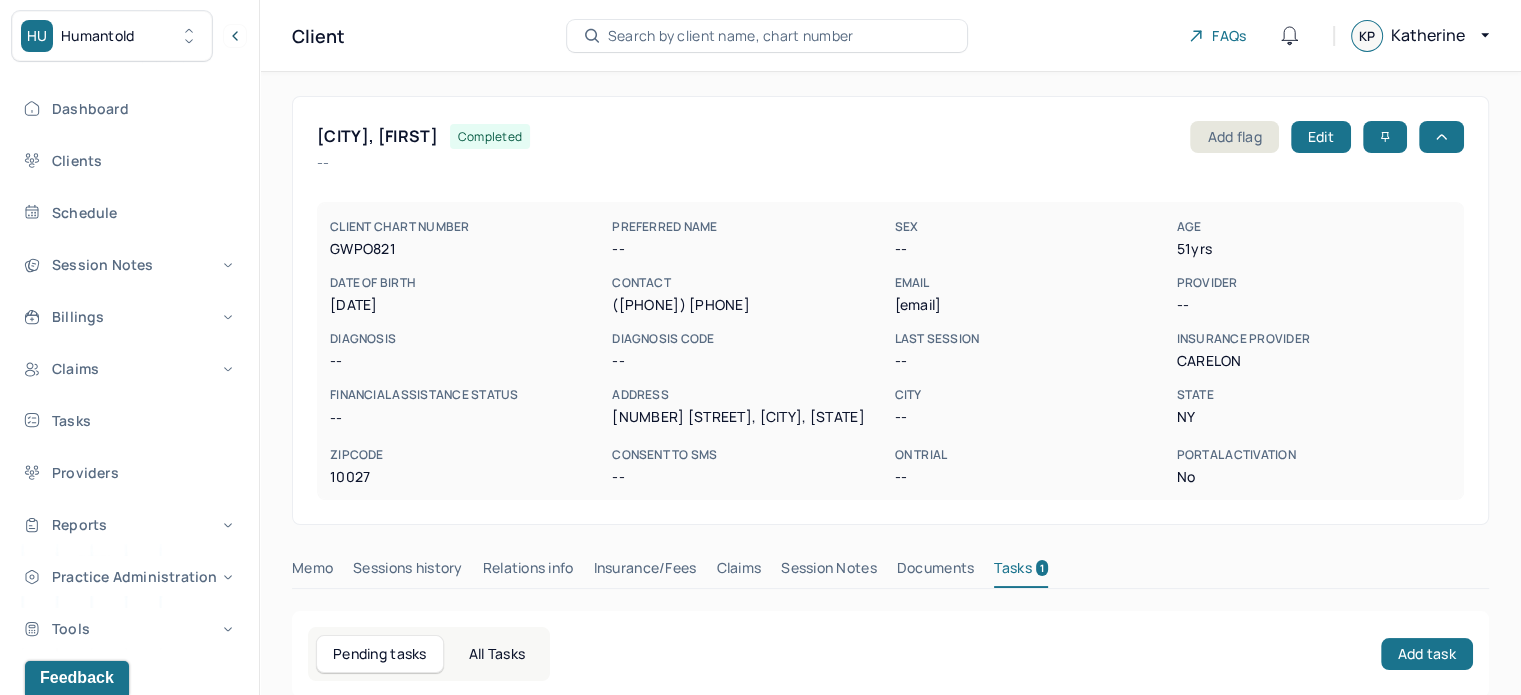 click on "Search by client name, chart number" at bounding box center [731, 36] 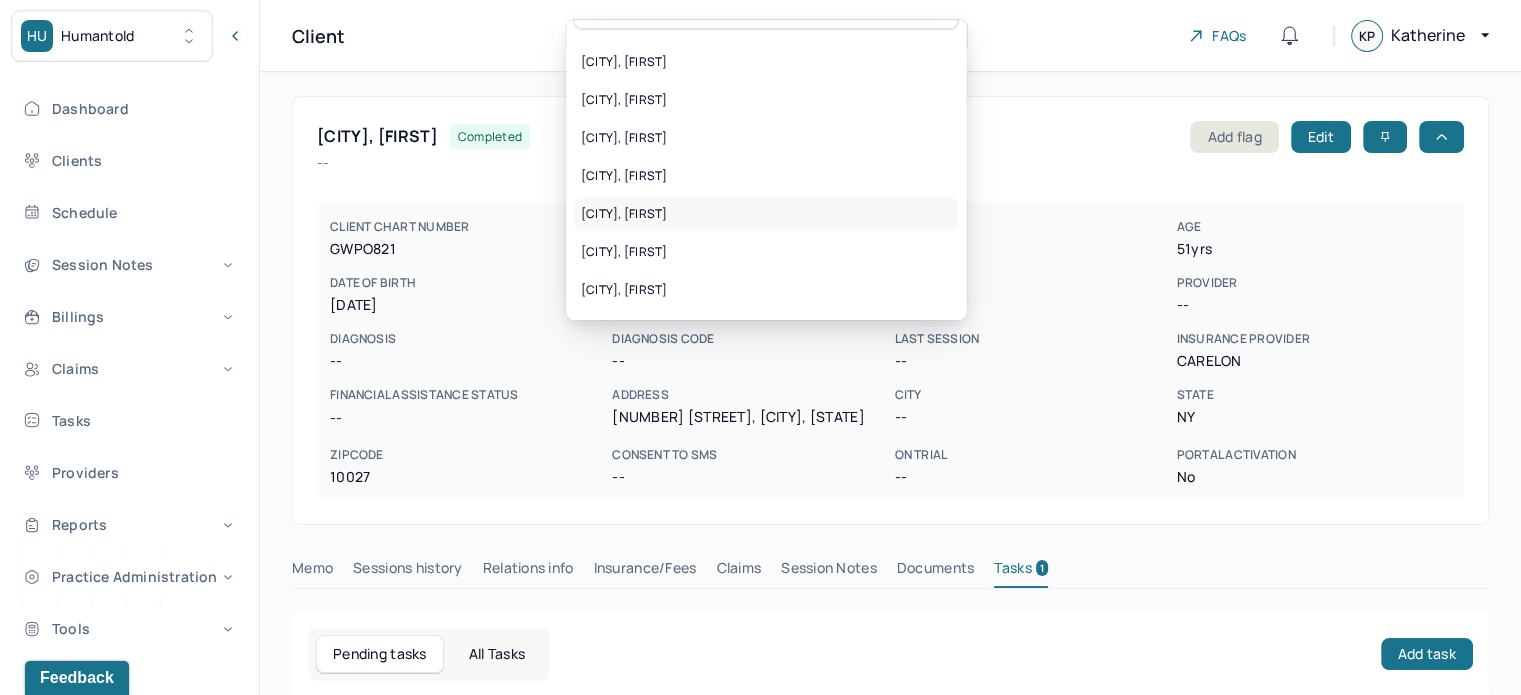 scroll, scrollTop: 0, scrollLeft: 0, axis: both 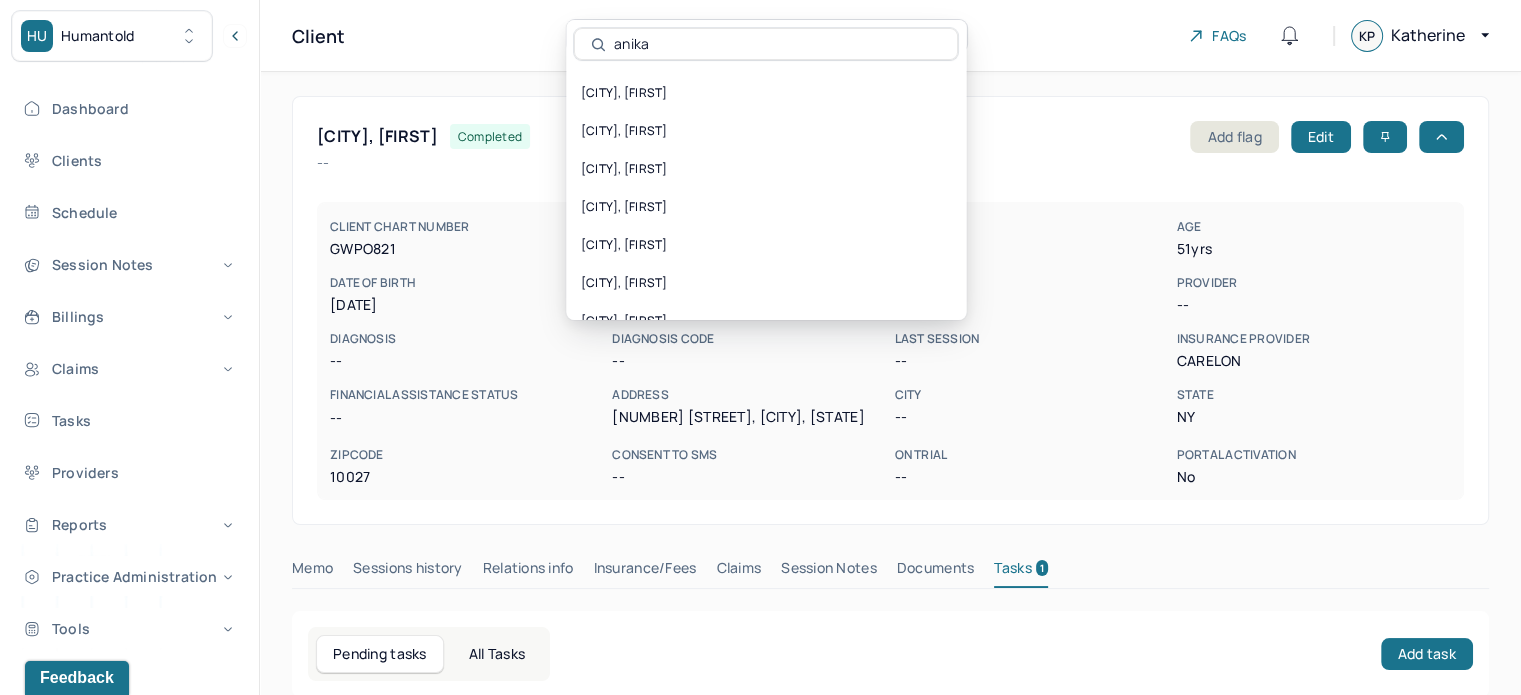 drag, startPoint x: 663, startPoint y: 42, endPoint x: 579, endPoint y: 39, distance: 84.05355 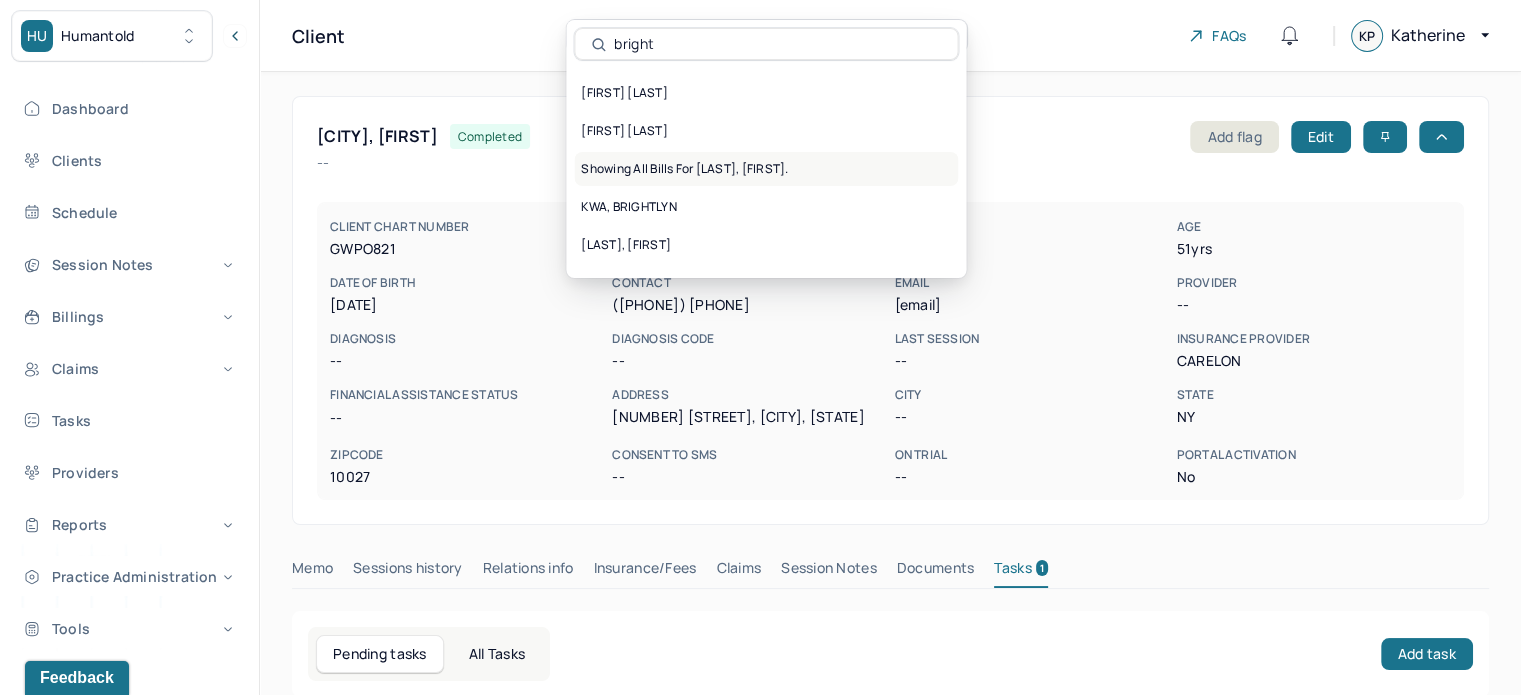 type on "bright" 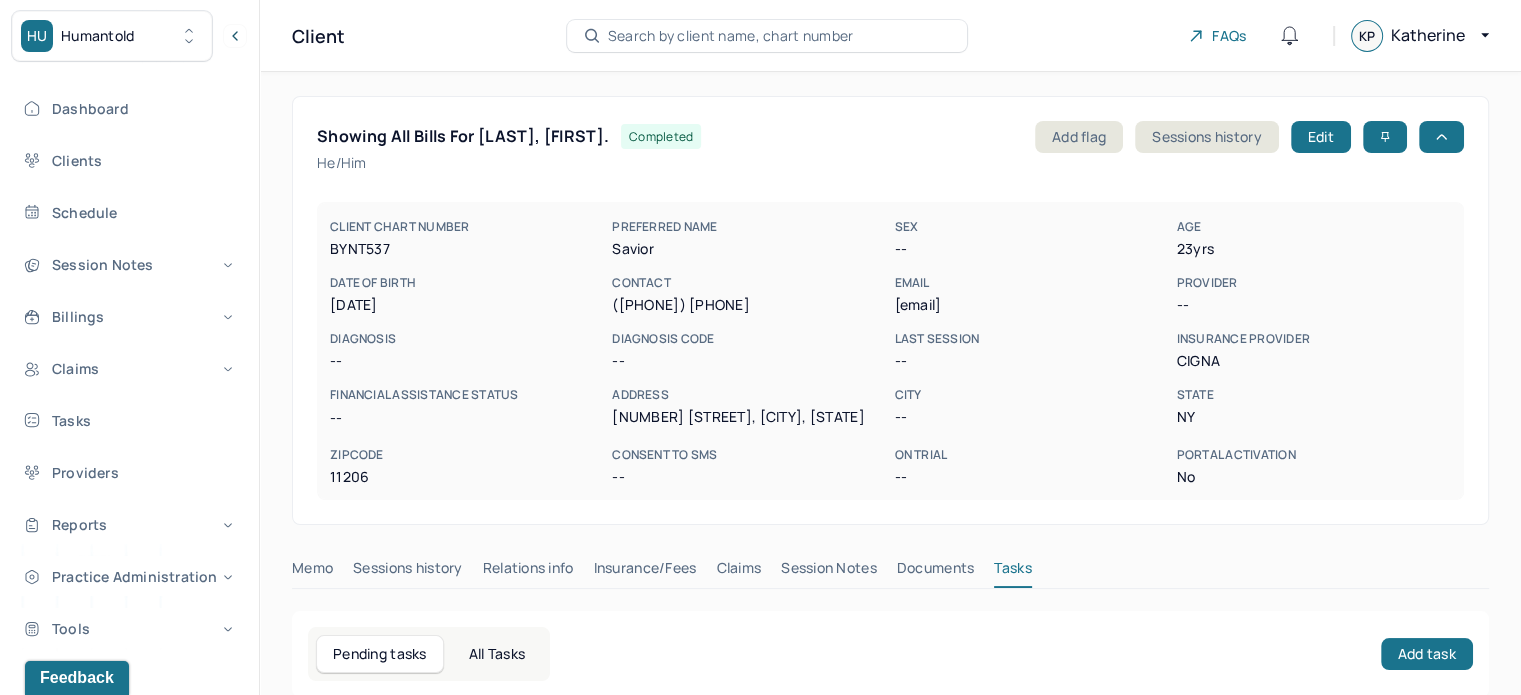 click on "[EMAIL]" at bounding box center [1031, 305] 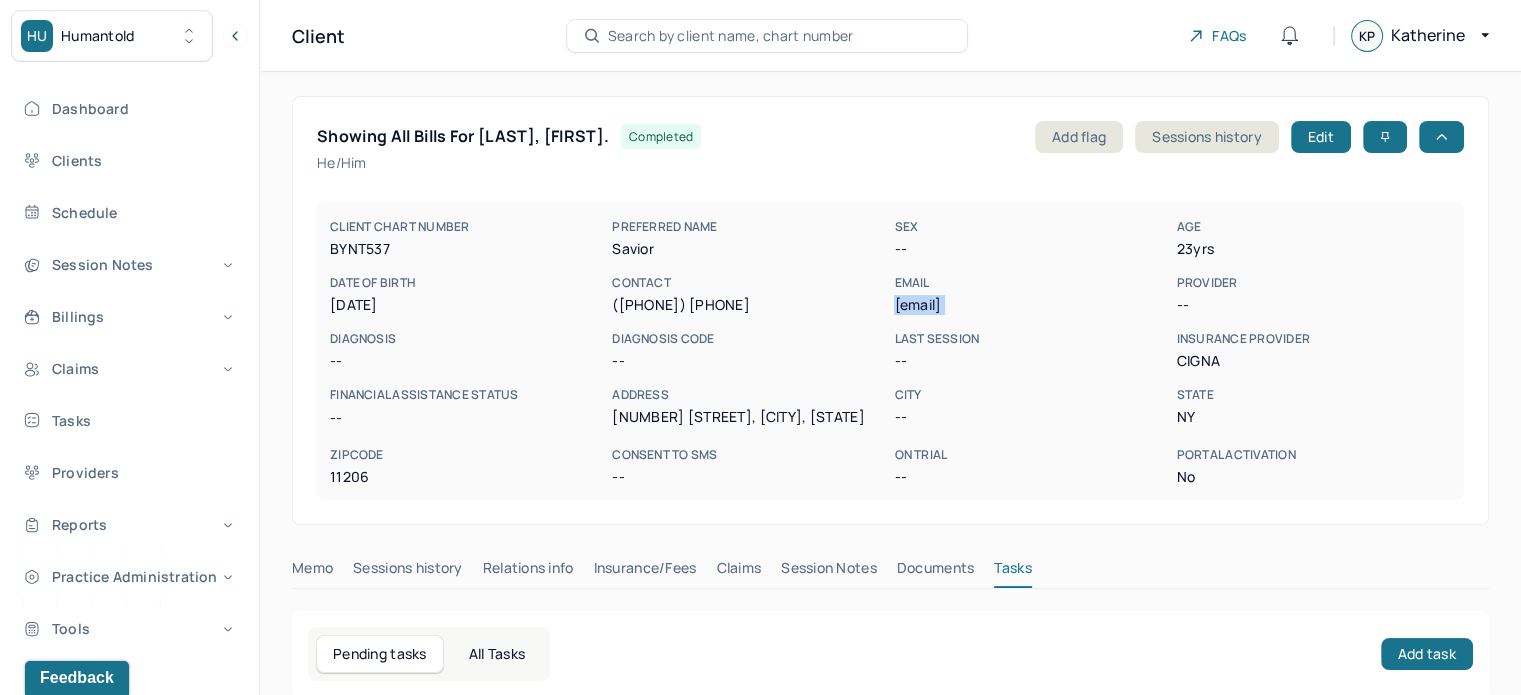 click on "[EMAIL]" at bounding box center [1031, 305] 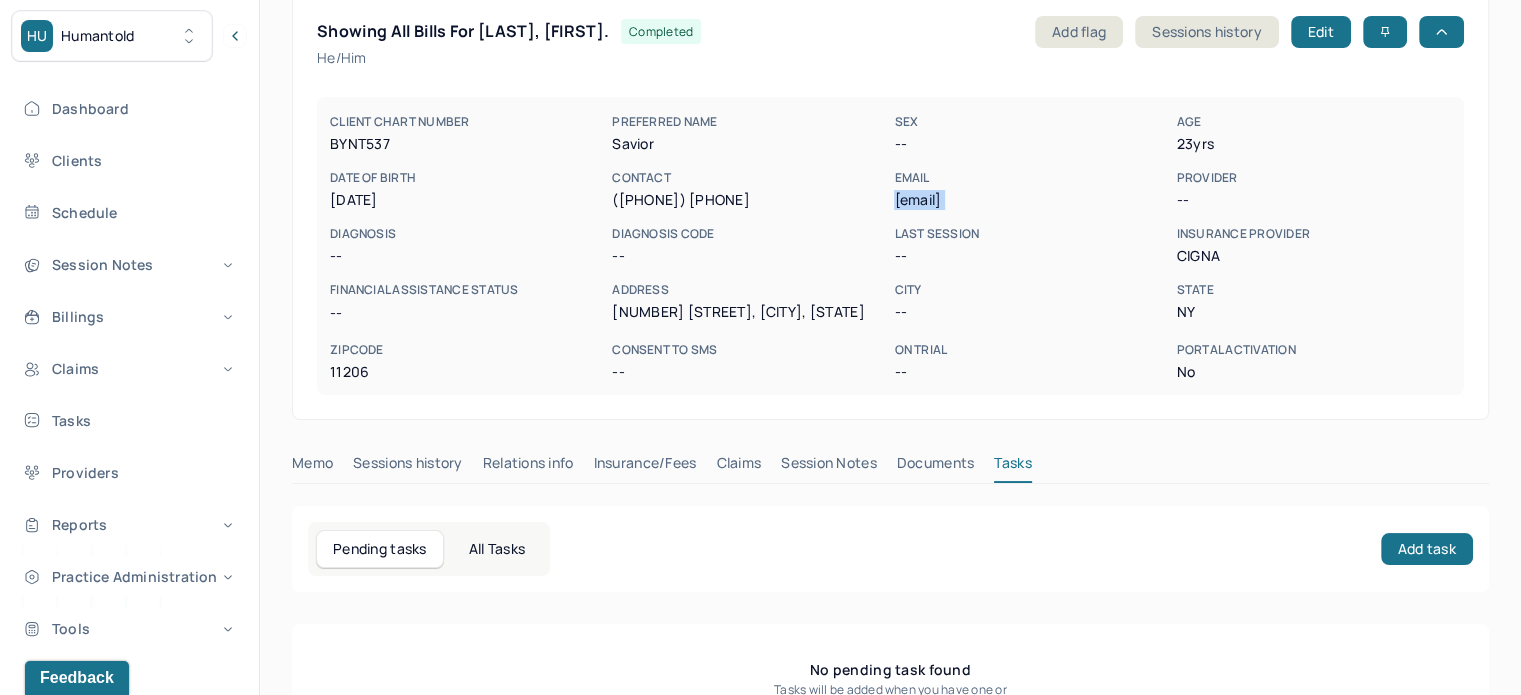 scroll, scrollTop: 176, scrollLeft: 0, axis: vertical 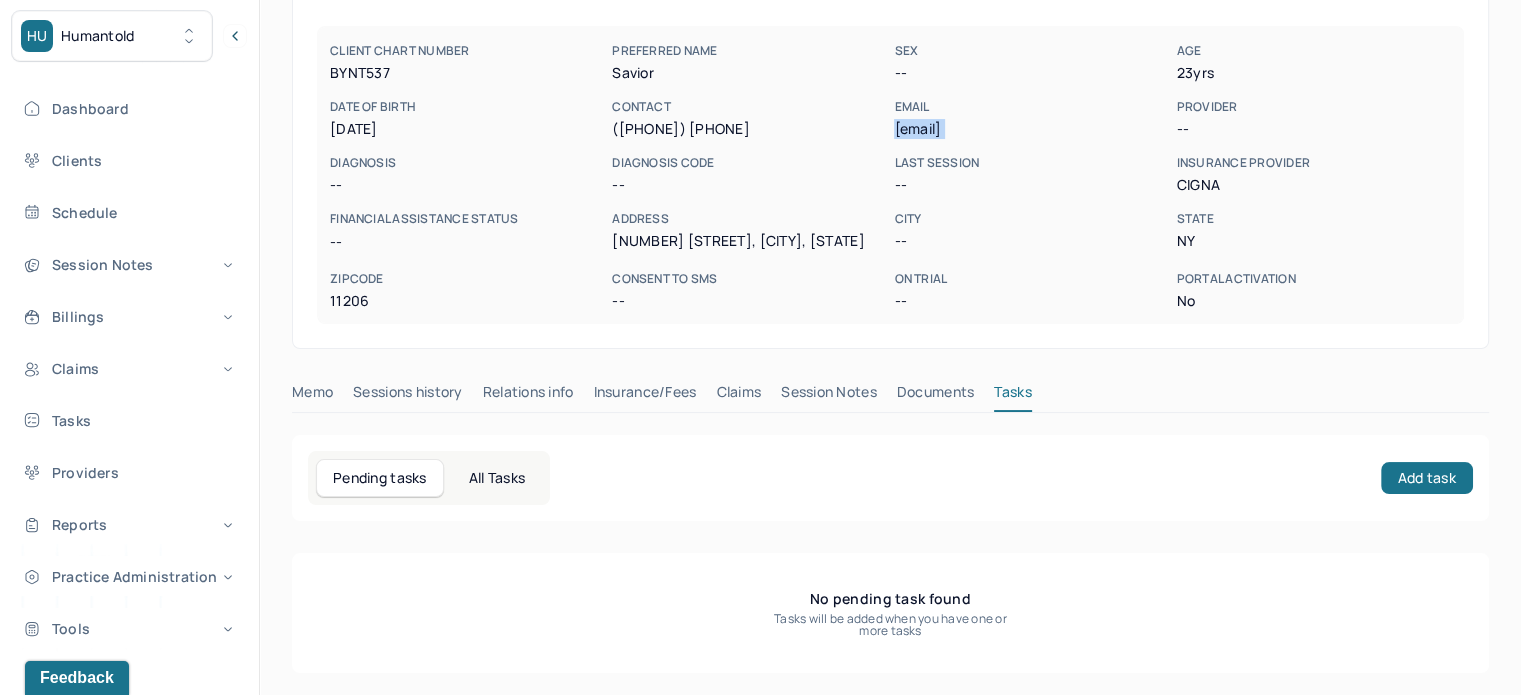 click on "Claims" at bounding box center [738, 396] 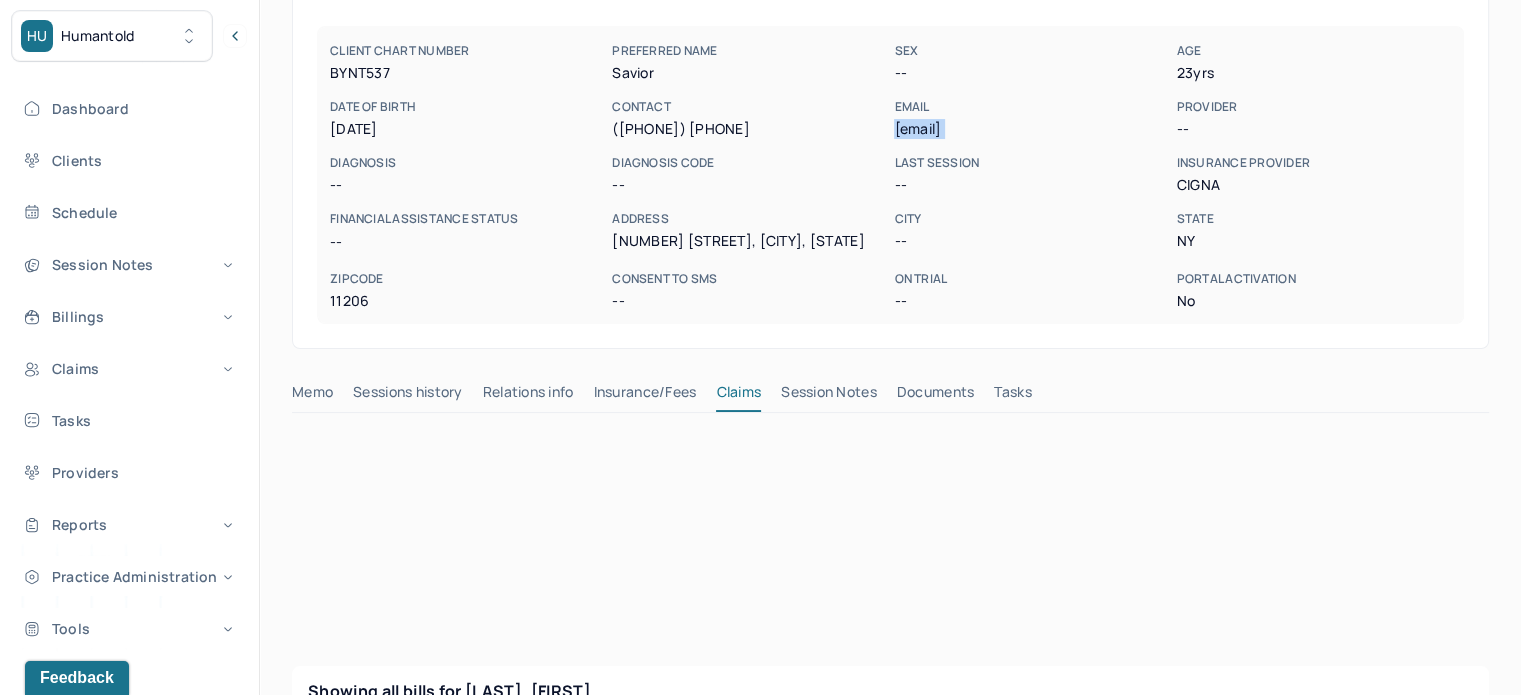 scroll, scrollTop: 0, scrollLeft: 0, axis: both 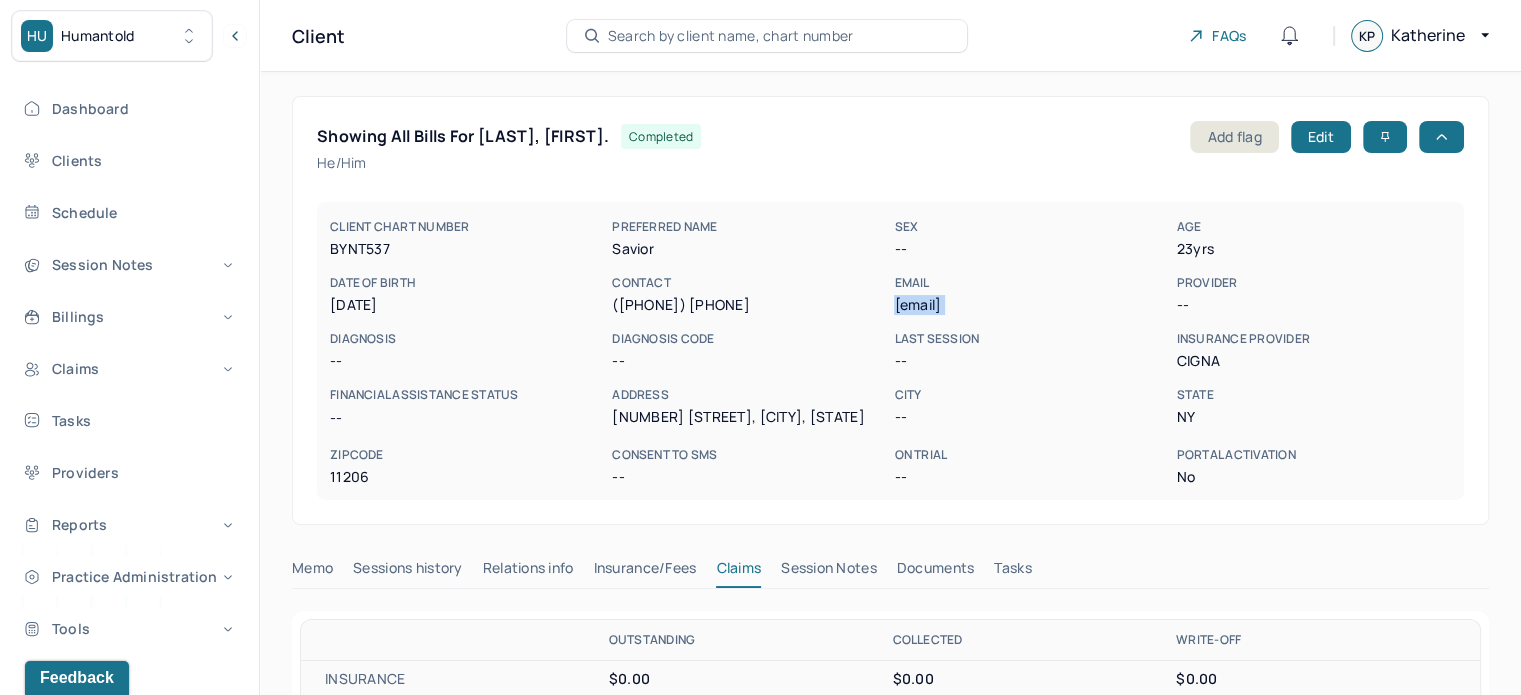 click on "Search by client name, chart number" at bounding box center [731, 36] 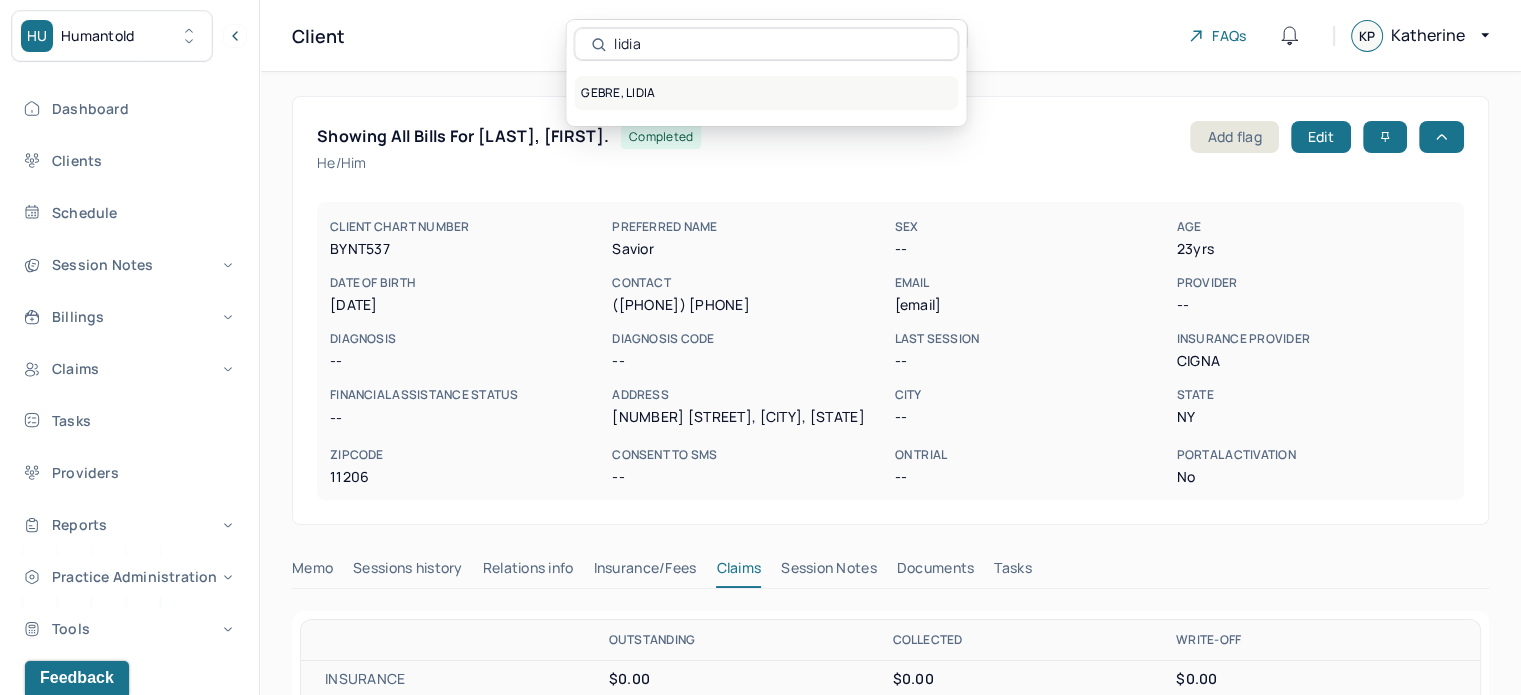 type on "lidia" 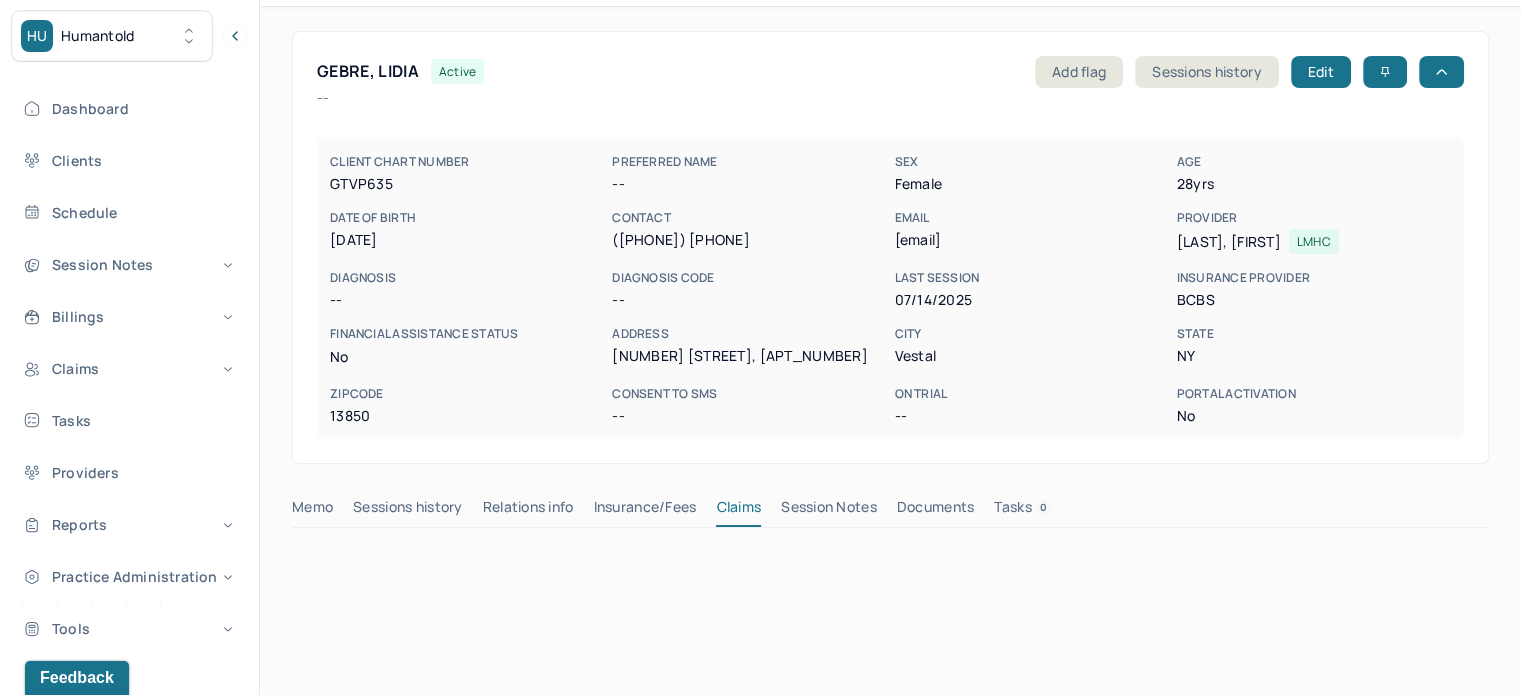 scroll, scrollTop: 100, scrollLeft: 0, axis: vertical 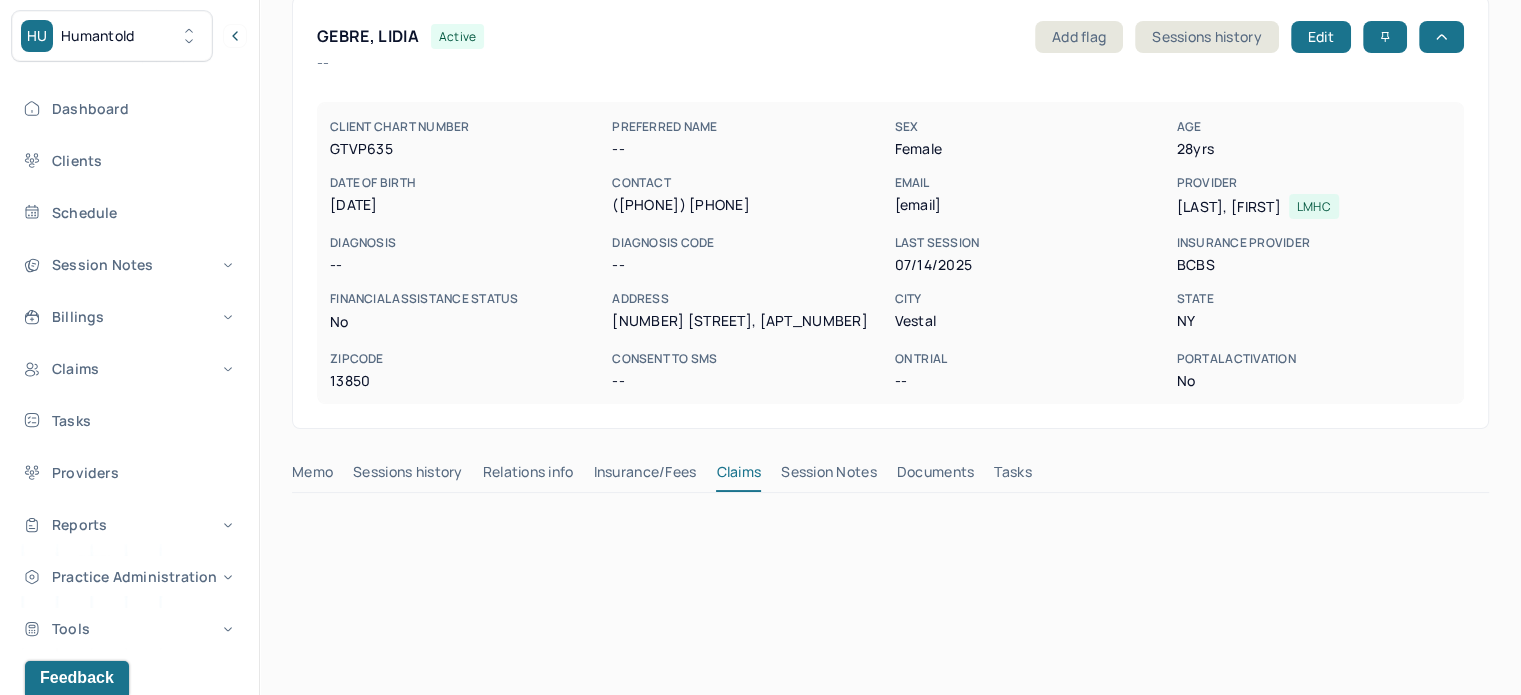 click on "[EMAIL]" at bounding box center [1031, 205] 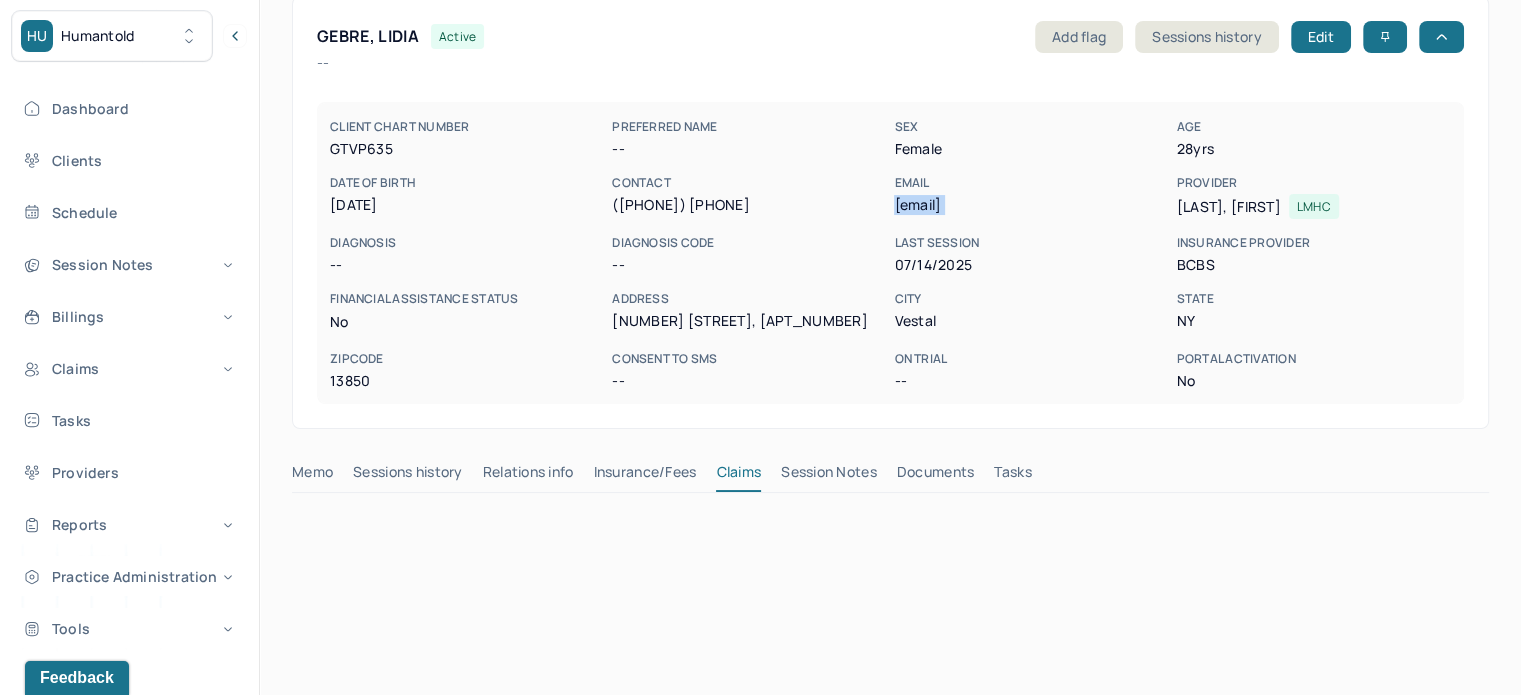 click on "[EMAIL]" at bounding box center (1031, 205) 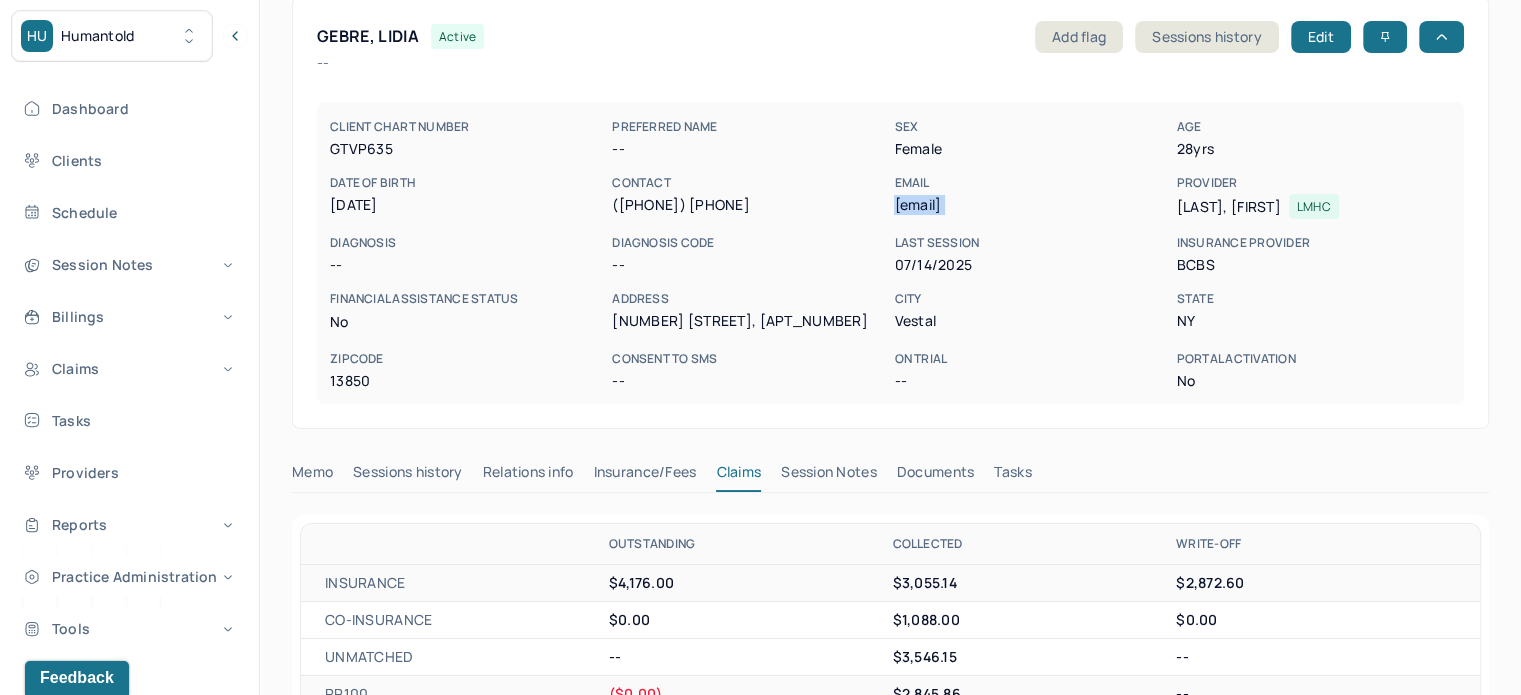scroll, scrollTop: 0, scrollLeft: 0, axis: both 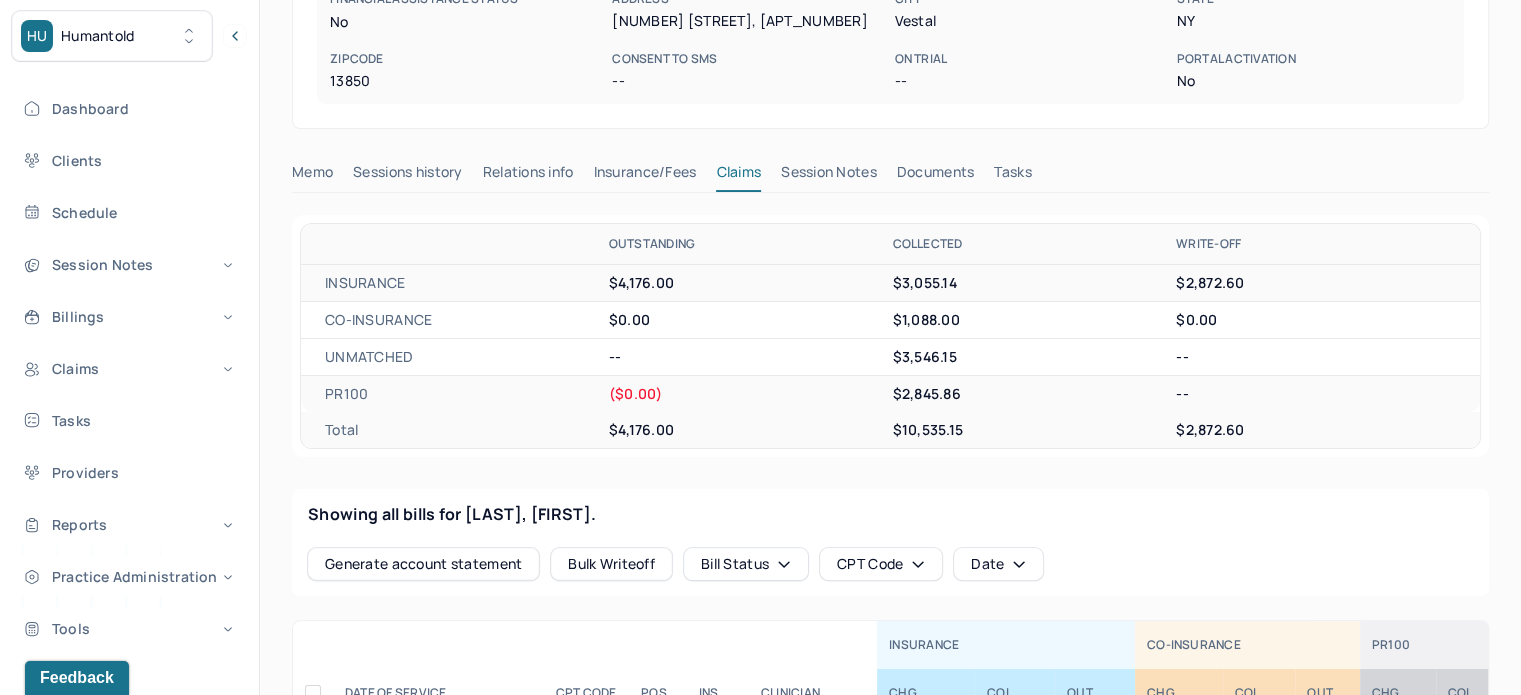 click on "Tasks" at bounding box center (1012, 176) 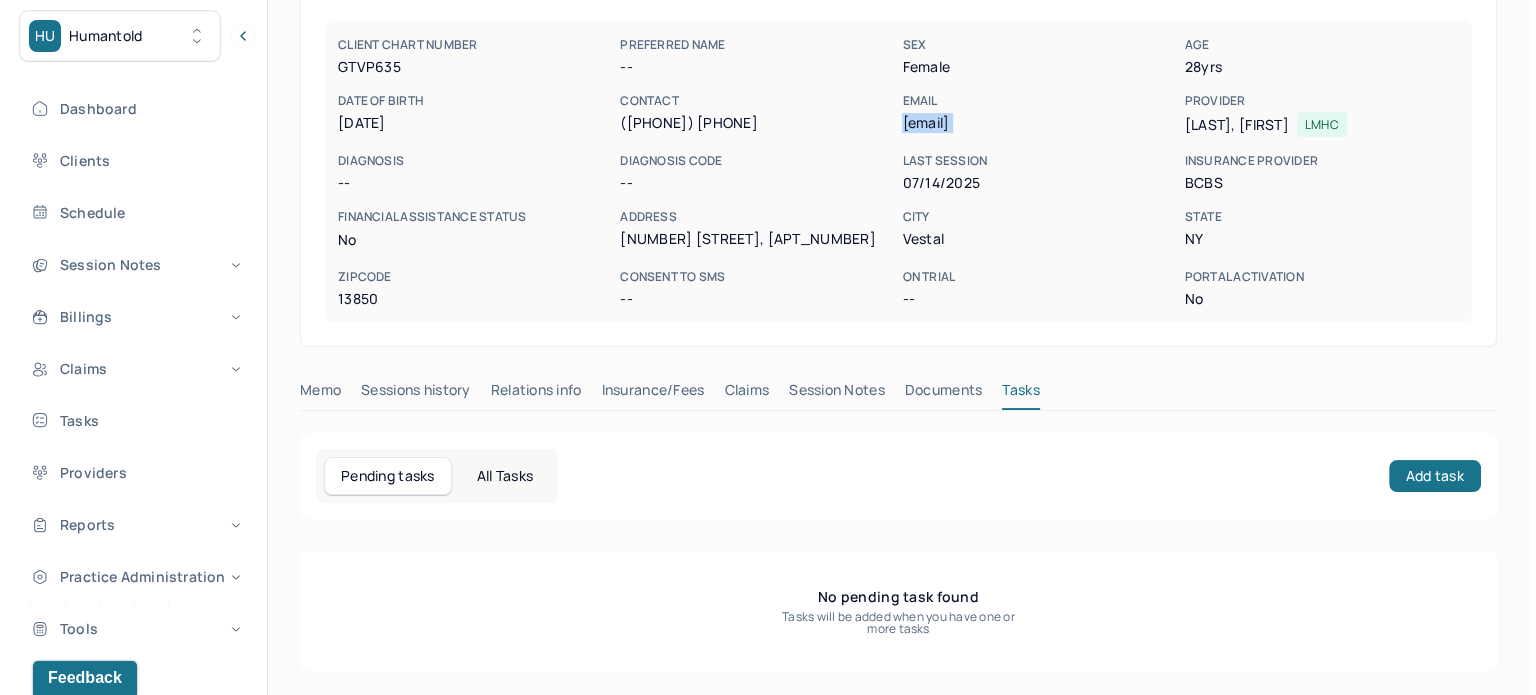 scroll, scrollTop: 180, scrollLeft: 0, axis: vertical 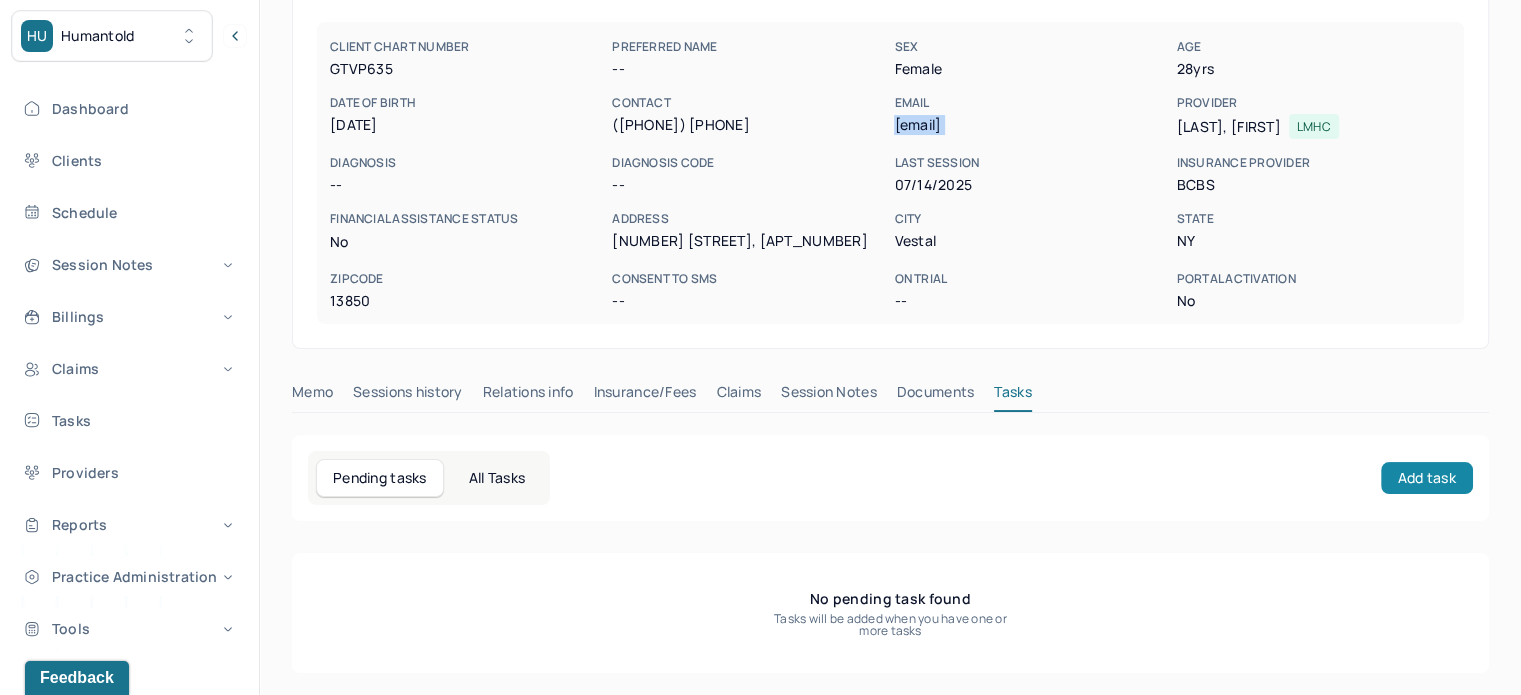 click on "Add task" at bounding box center (1427, 478) 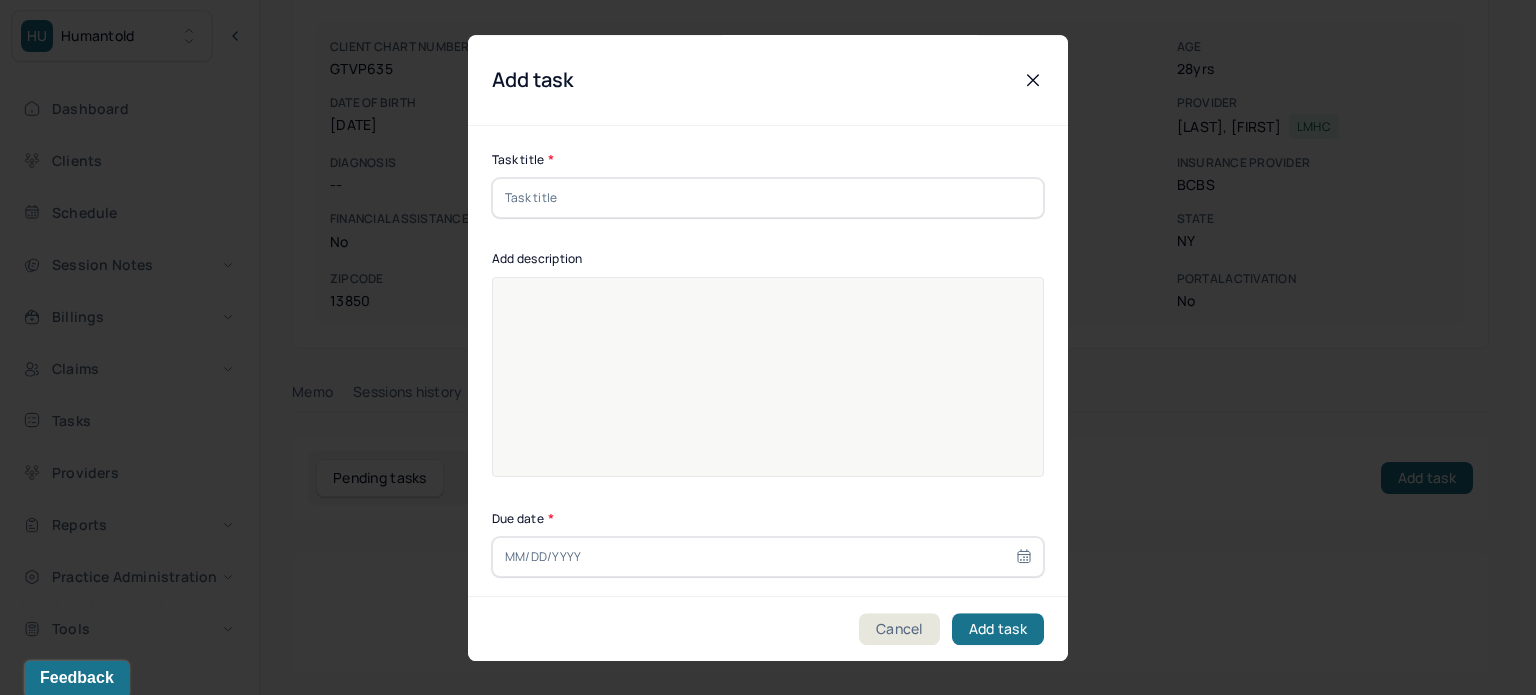 click at bounding box center [768, 198] 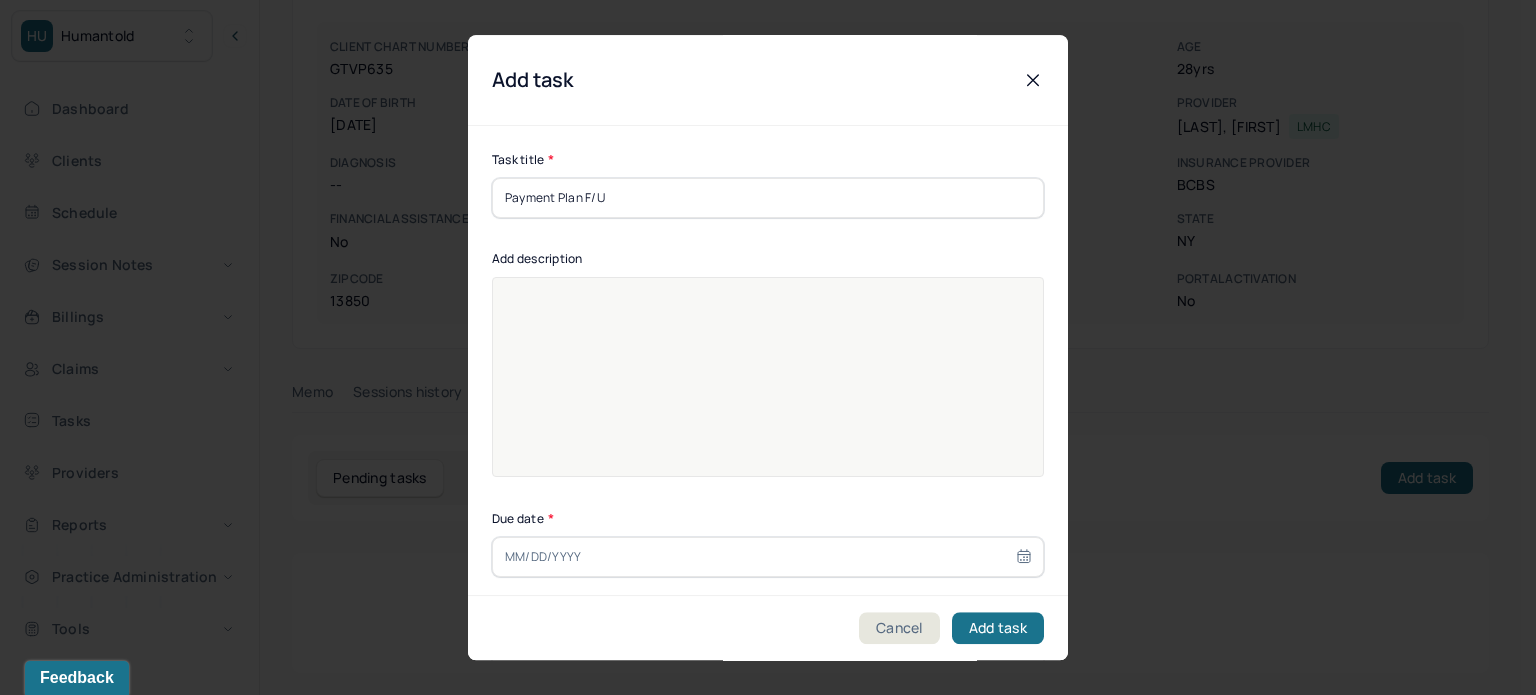 scroll, scrollTop: 0, scrollLeft: 0, axis: both 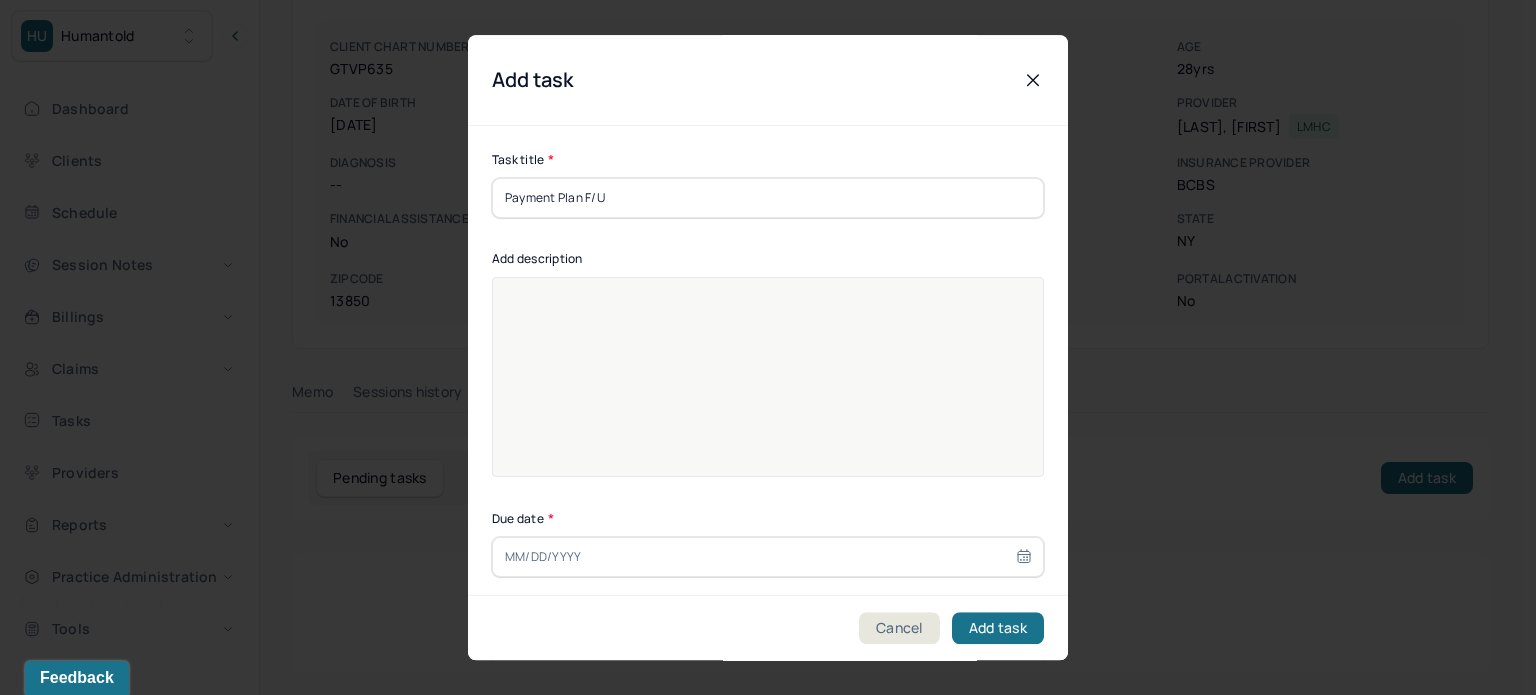 type on "Payment Plan F/U" 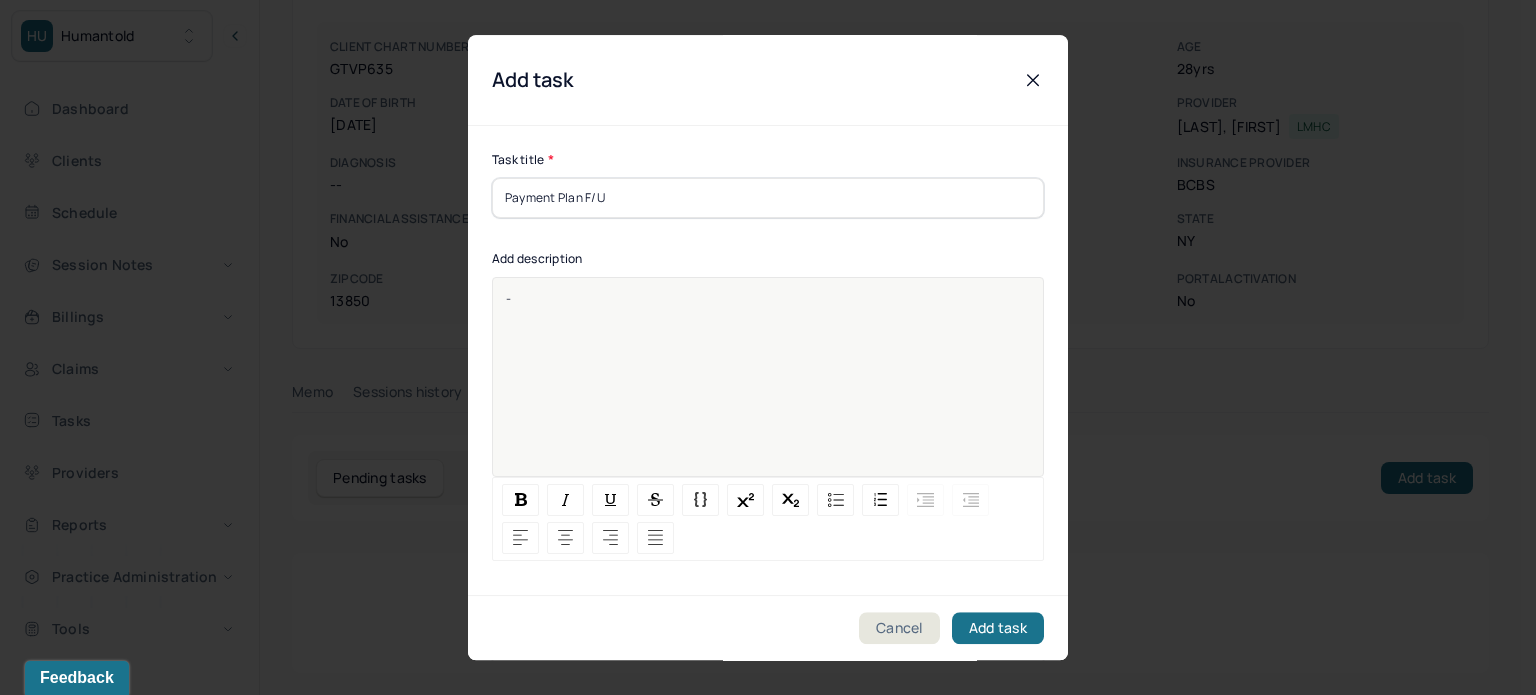 type 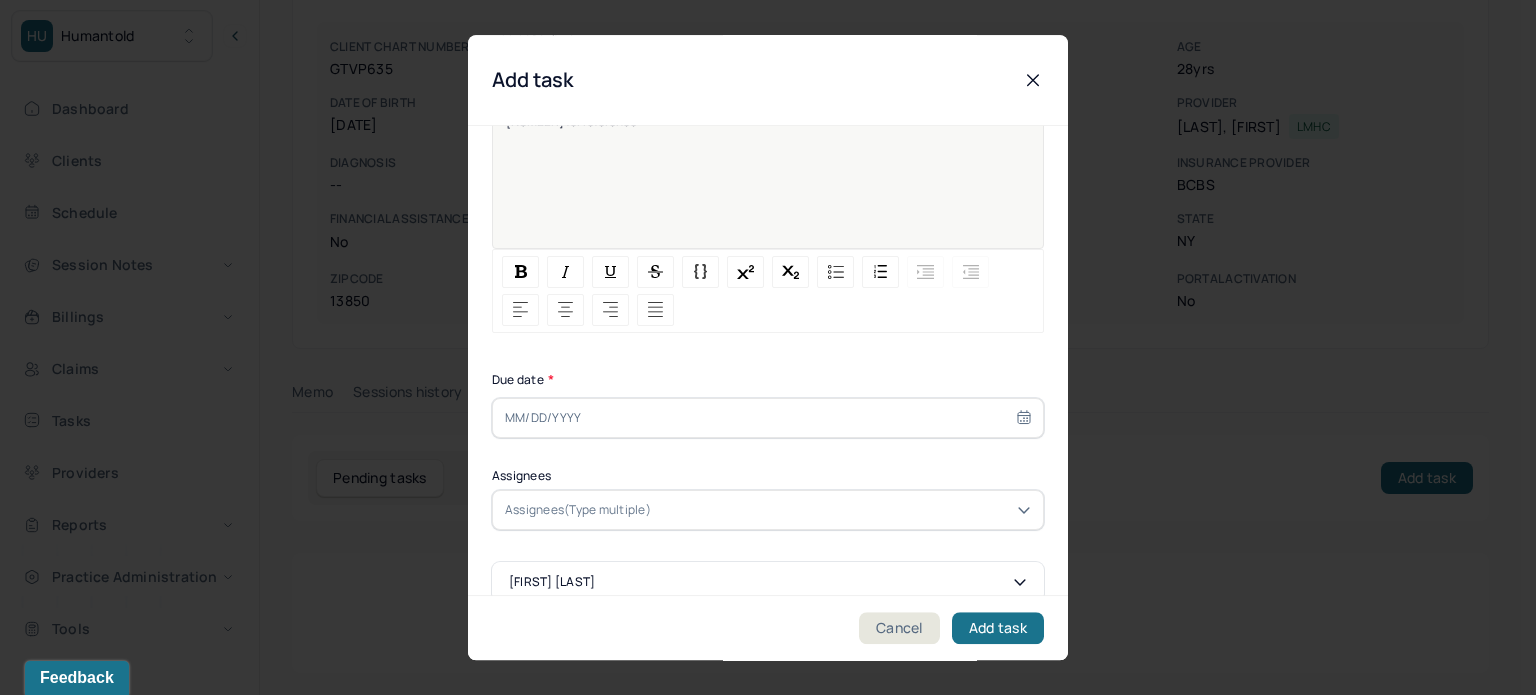 scroll, scrollTop: 256, scrollLeft: 0, axis: vertical 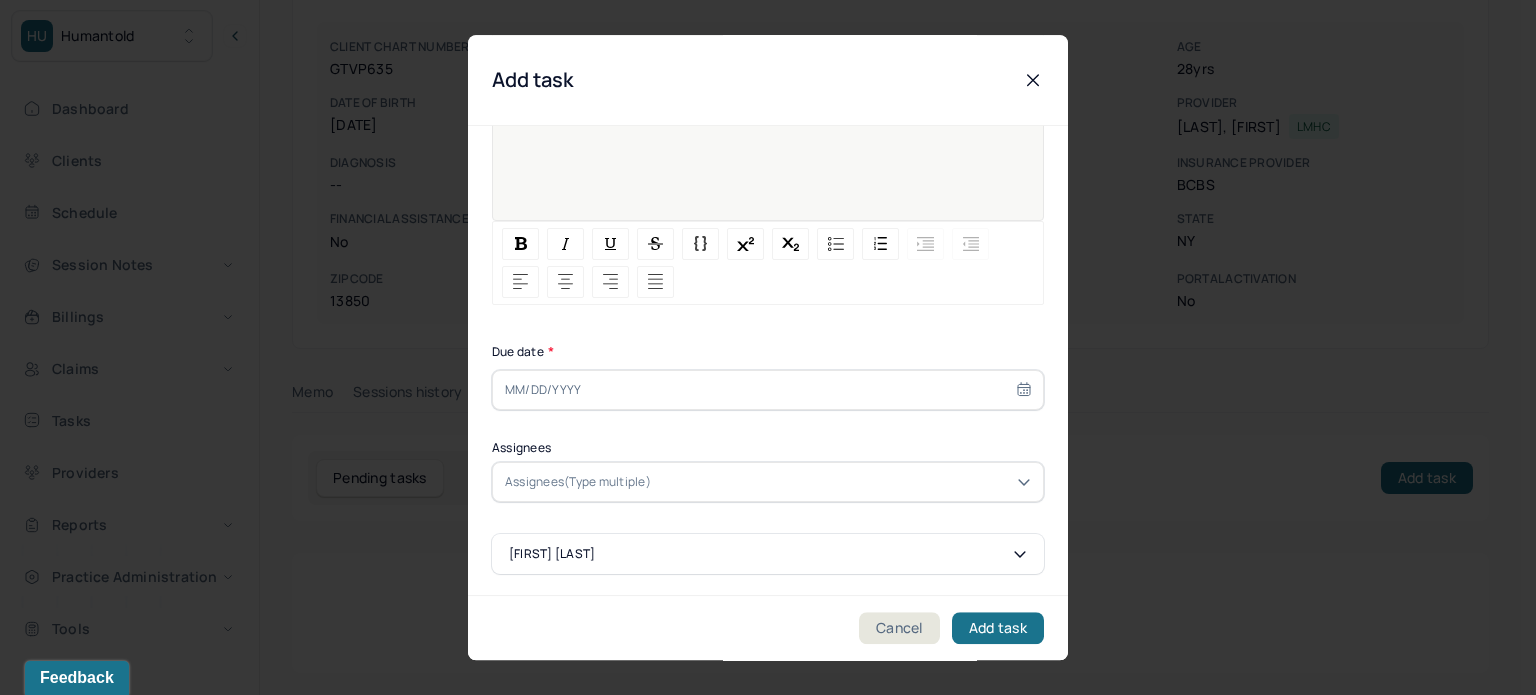 click at bounding box center [768, 390] 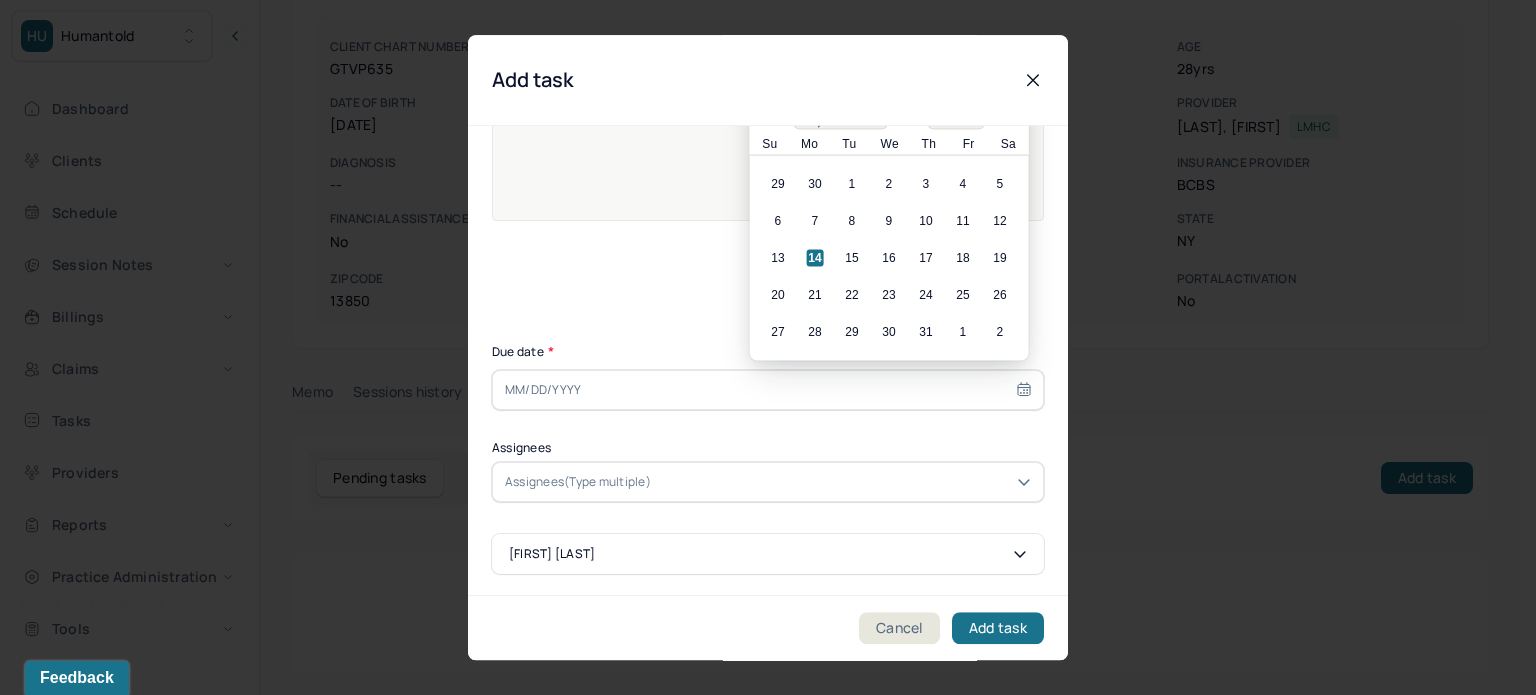 click on "14" at bounding box center [815, 258] 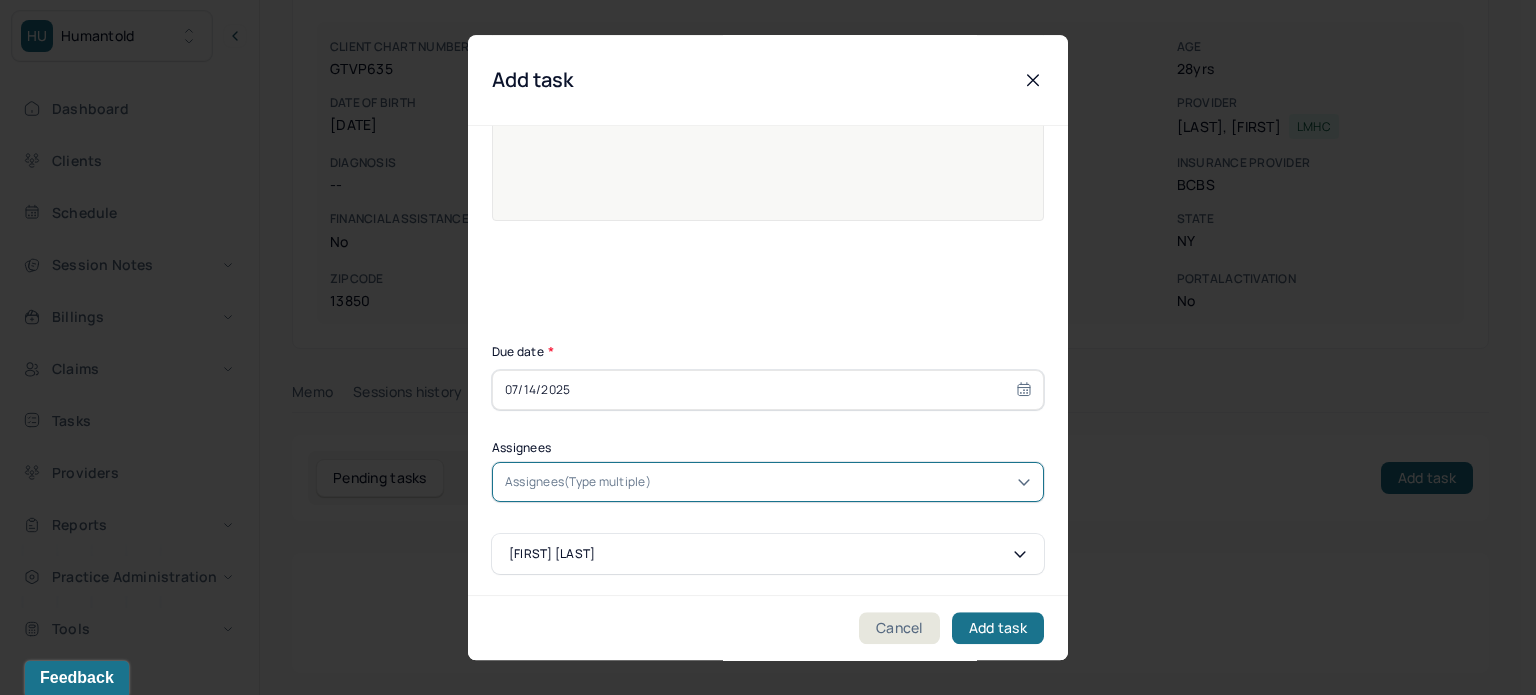 click on "Assignees(Type multiple)" at bounding box center (578, 482) 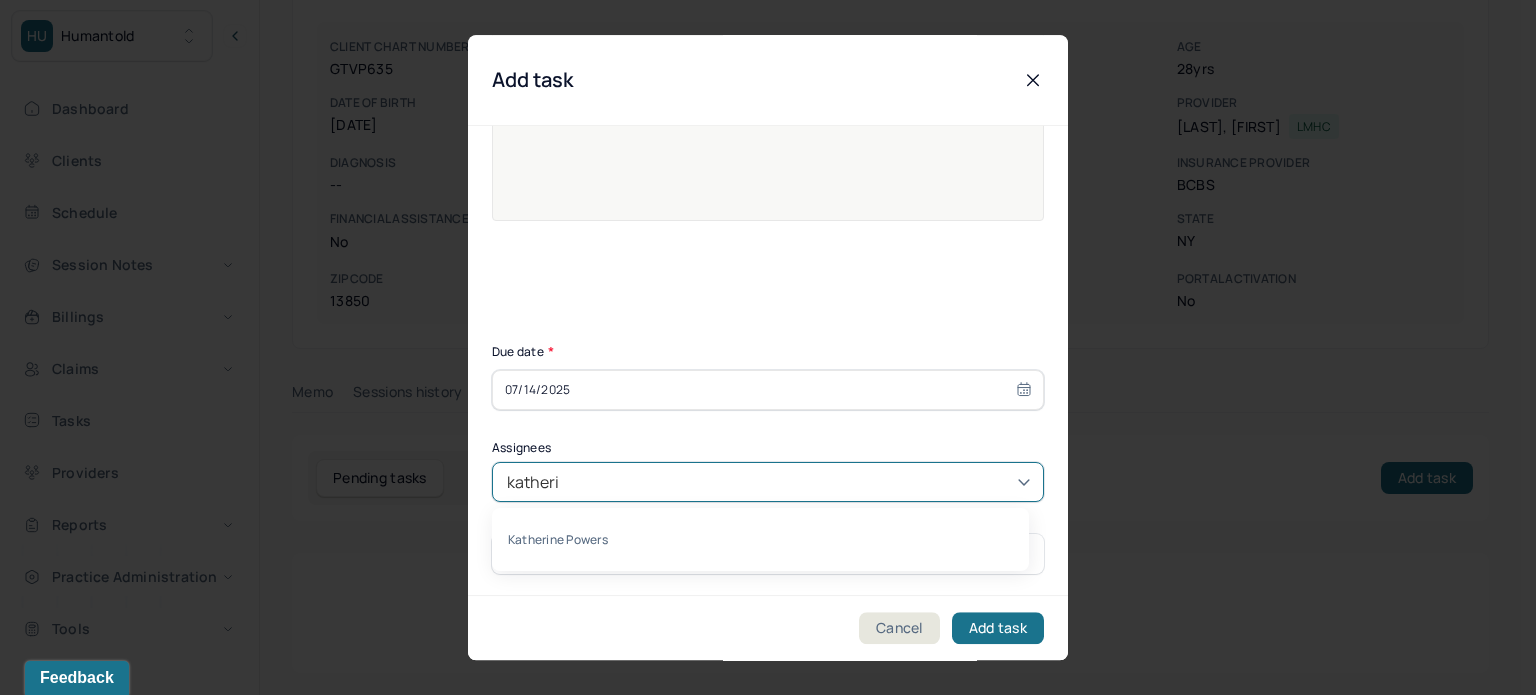 type on "katherine" 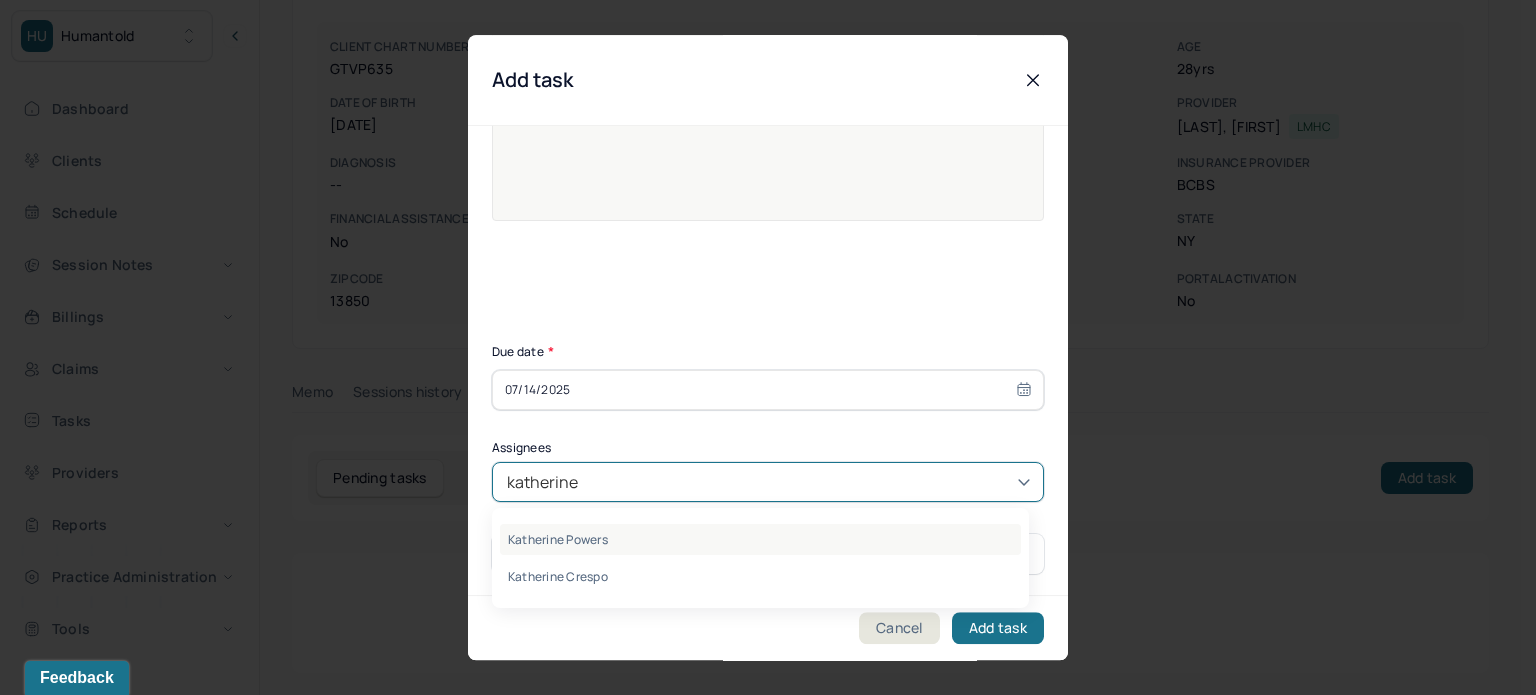 click on "Katherine Powers" at bounding box center [760, 539] 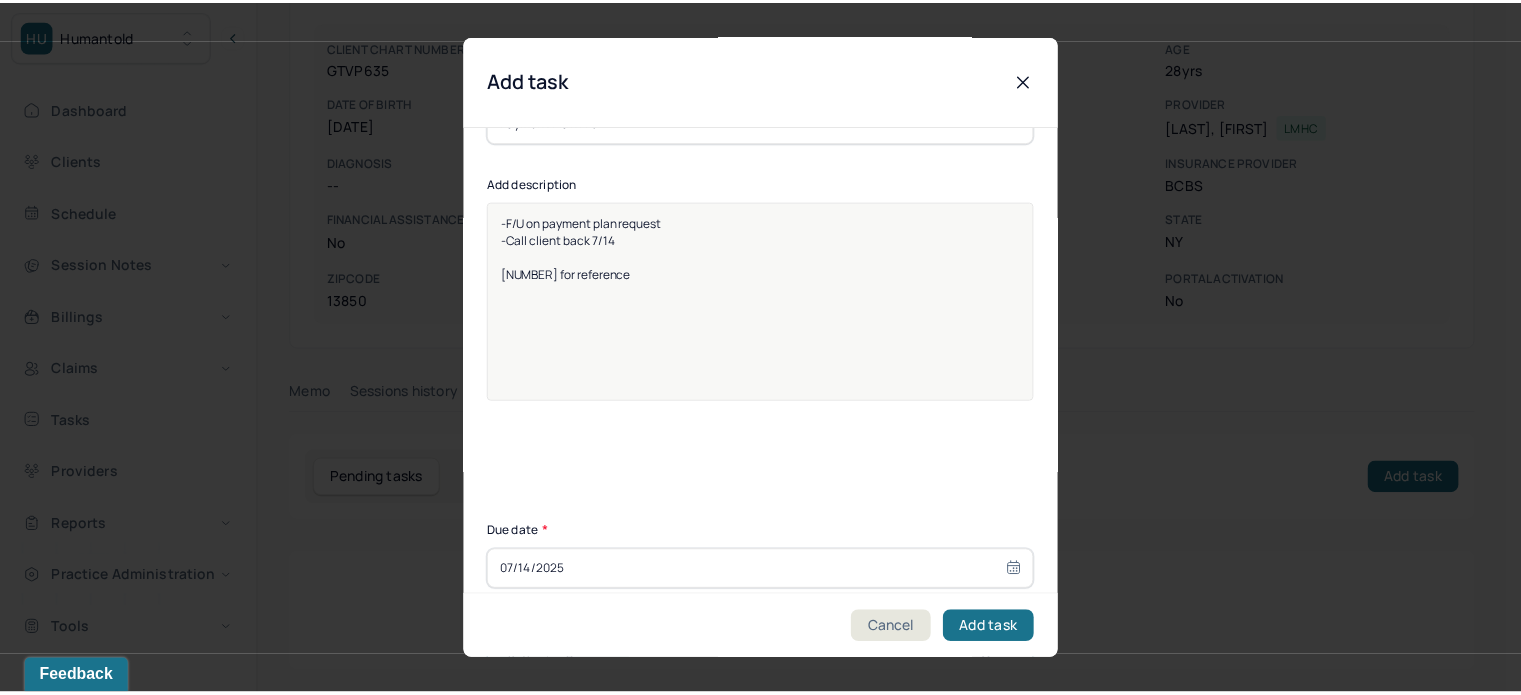 scroll, scrollTop: 0, scrollLeft: 0, axis: both 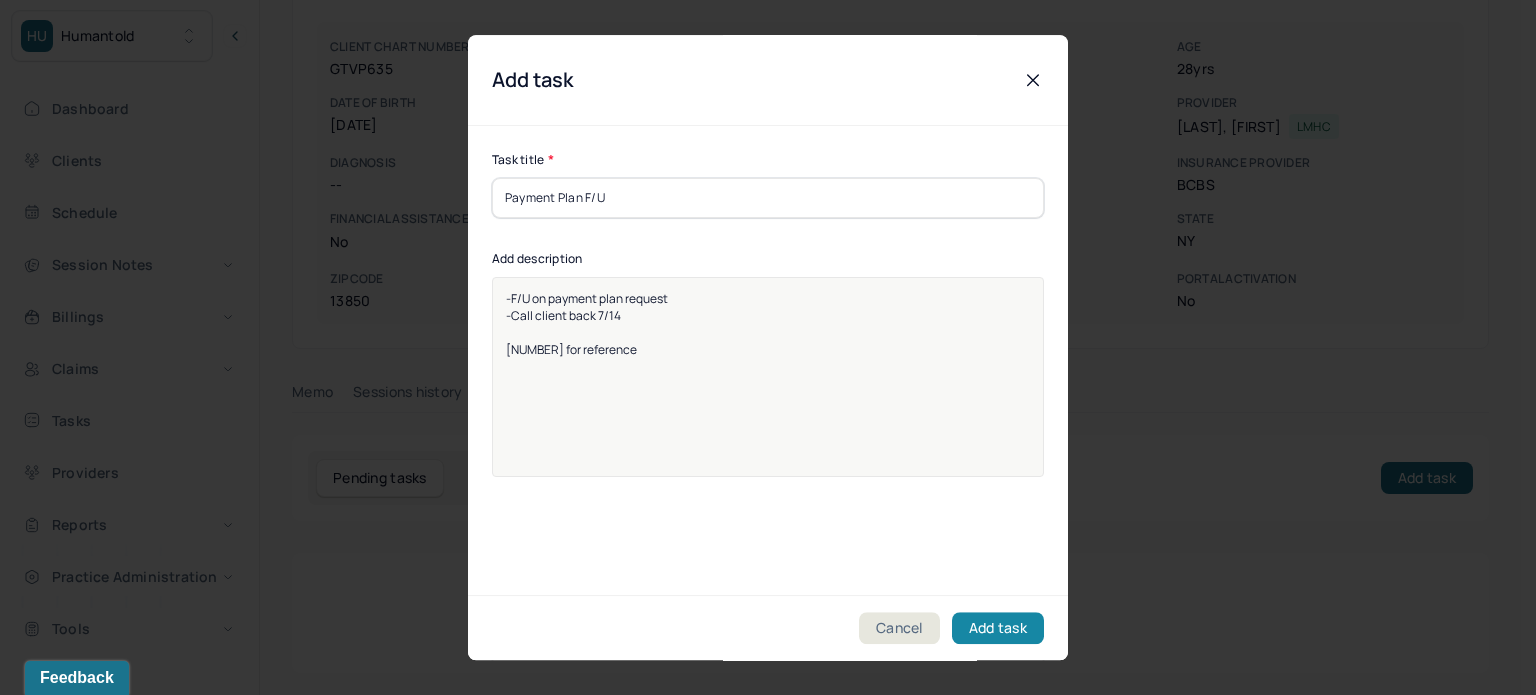 click on "Add task" at bounding box center [998, 628] 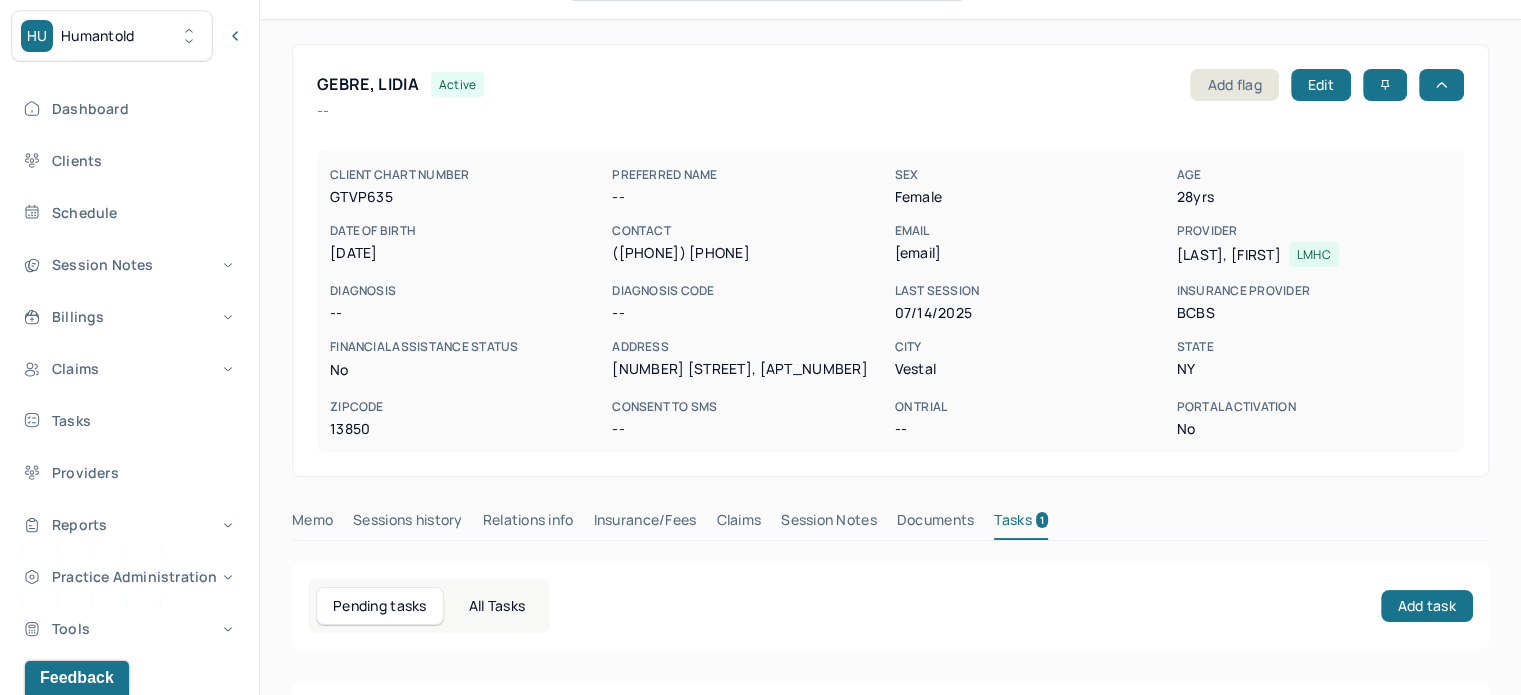 scroll, scrollTop: 0, scrollLeft: 0, axis: both 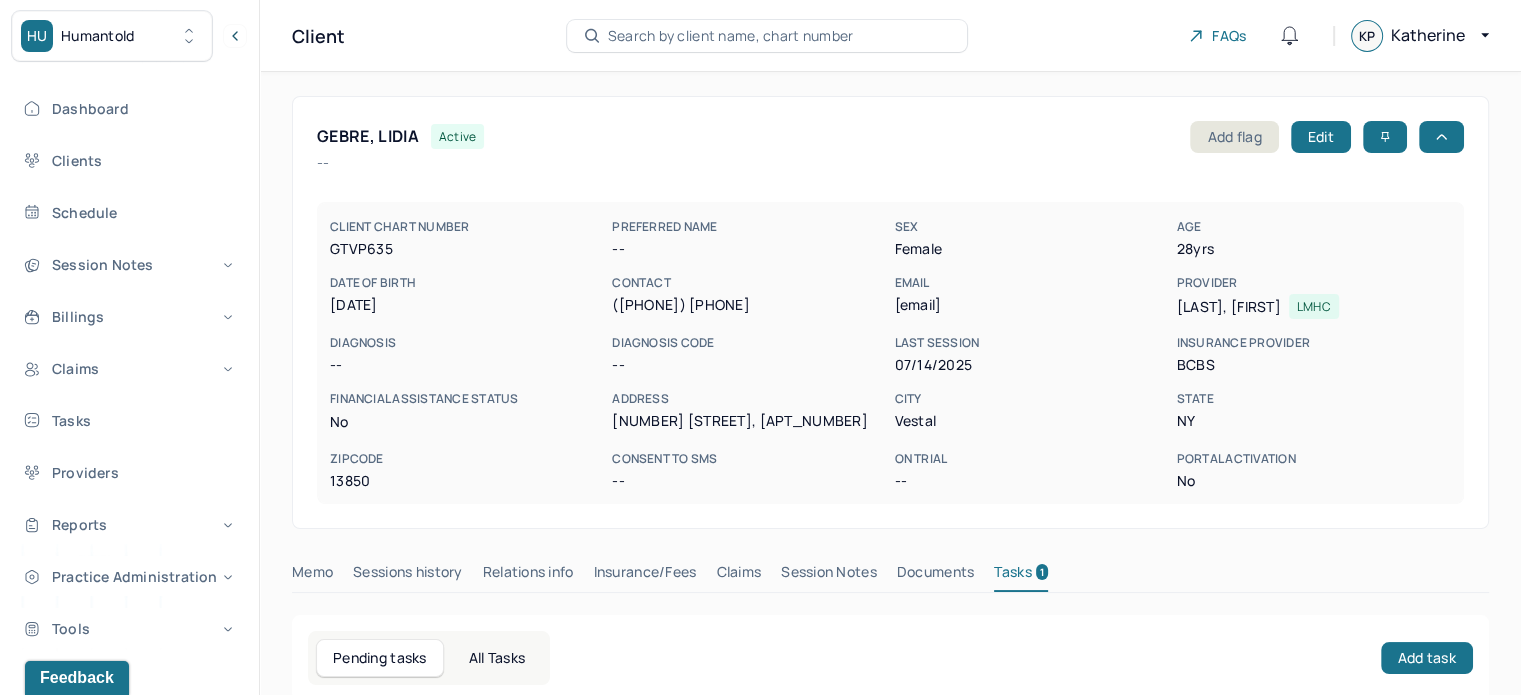 click on "GTVP635" at bounding box center [467, 249] 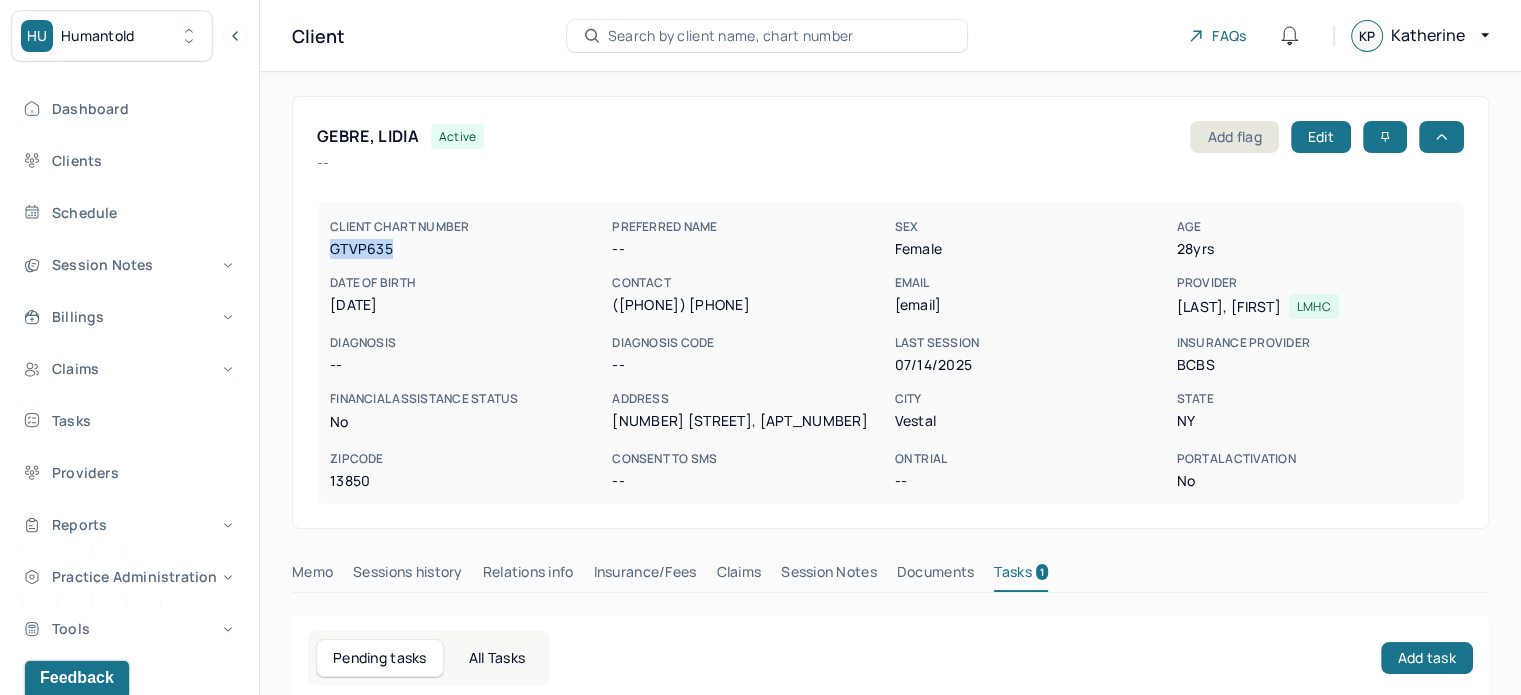 click on "GTVP635" at bounding box center (467, 249) 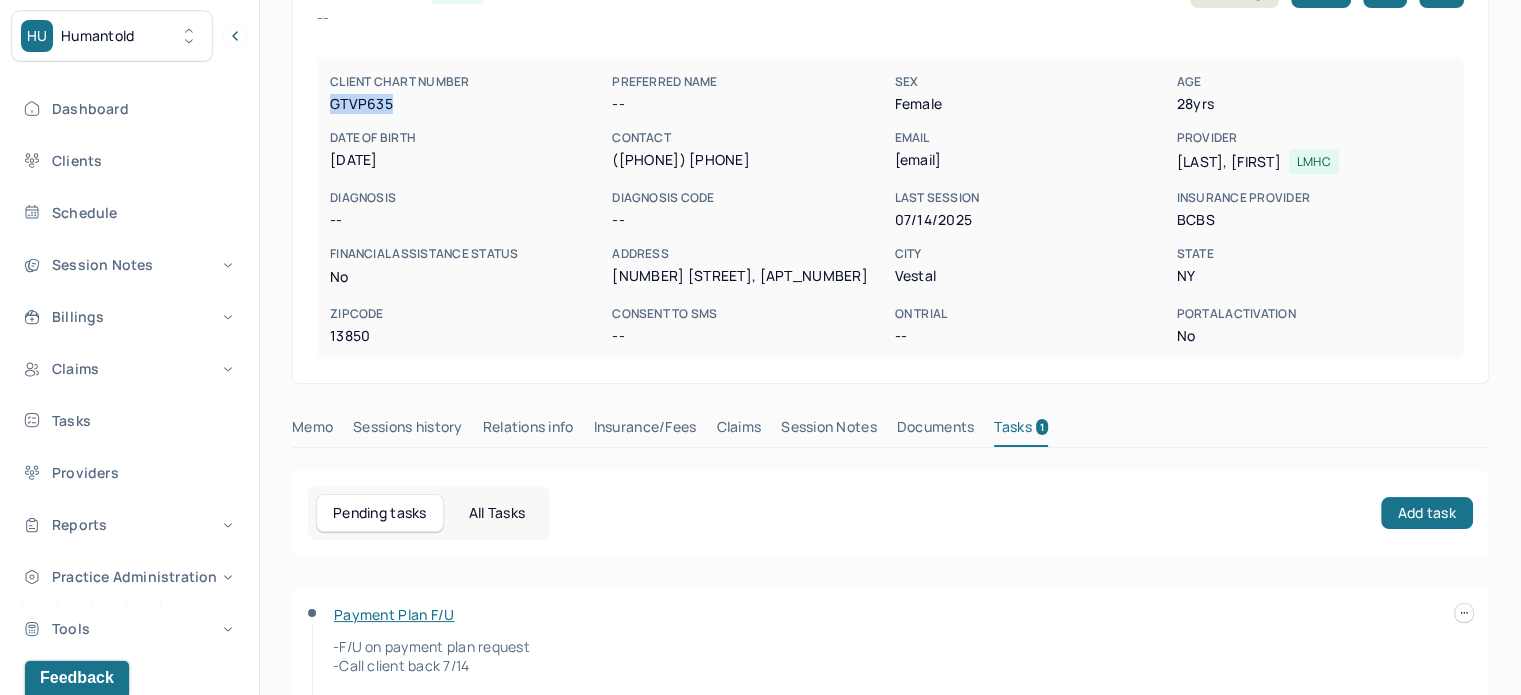 scroll, scrollTop: 0, scrollLeft: 0, axis: both 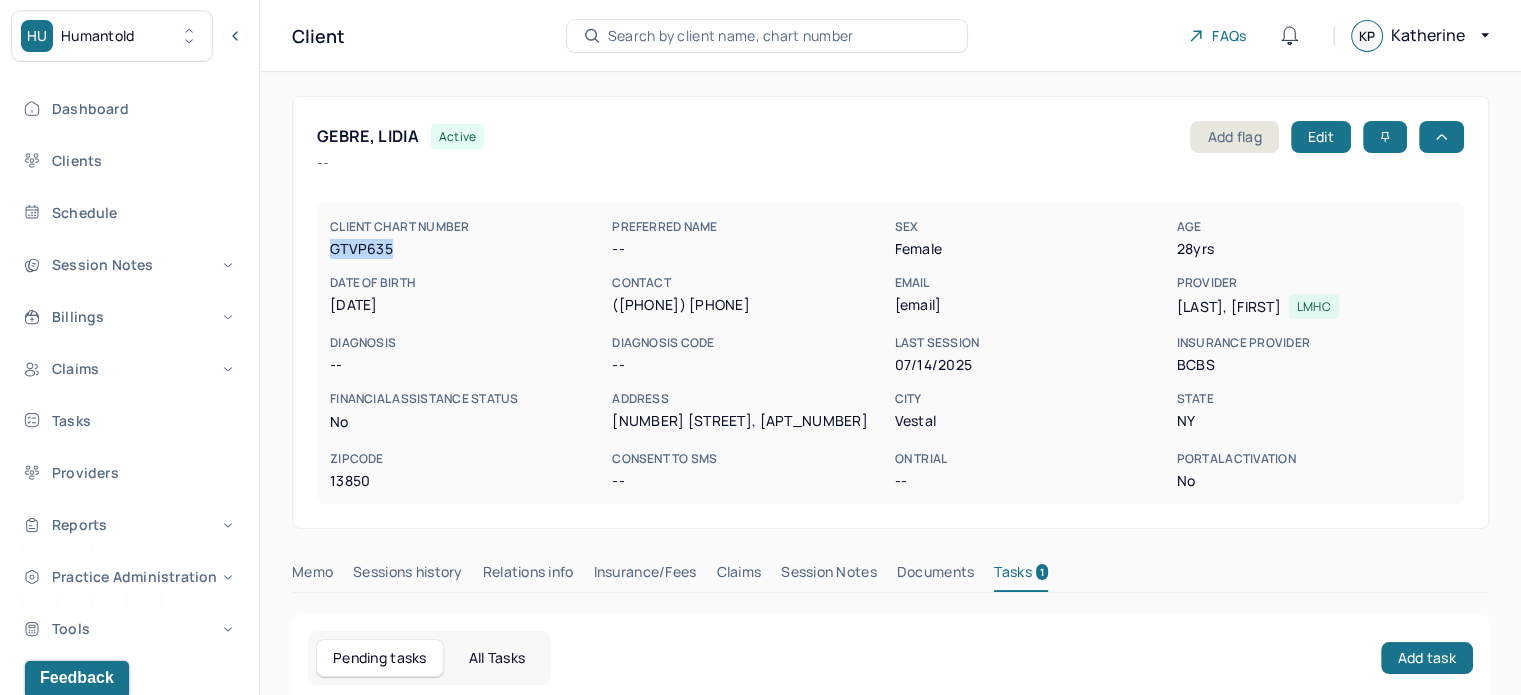 click on "[EMAIL]" at bounding box center [1031, 305] 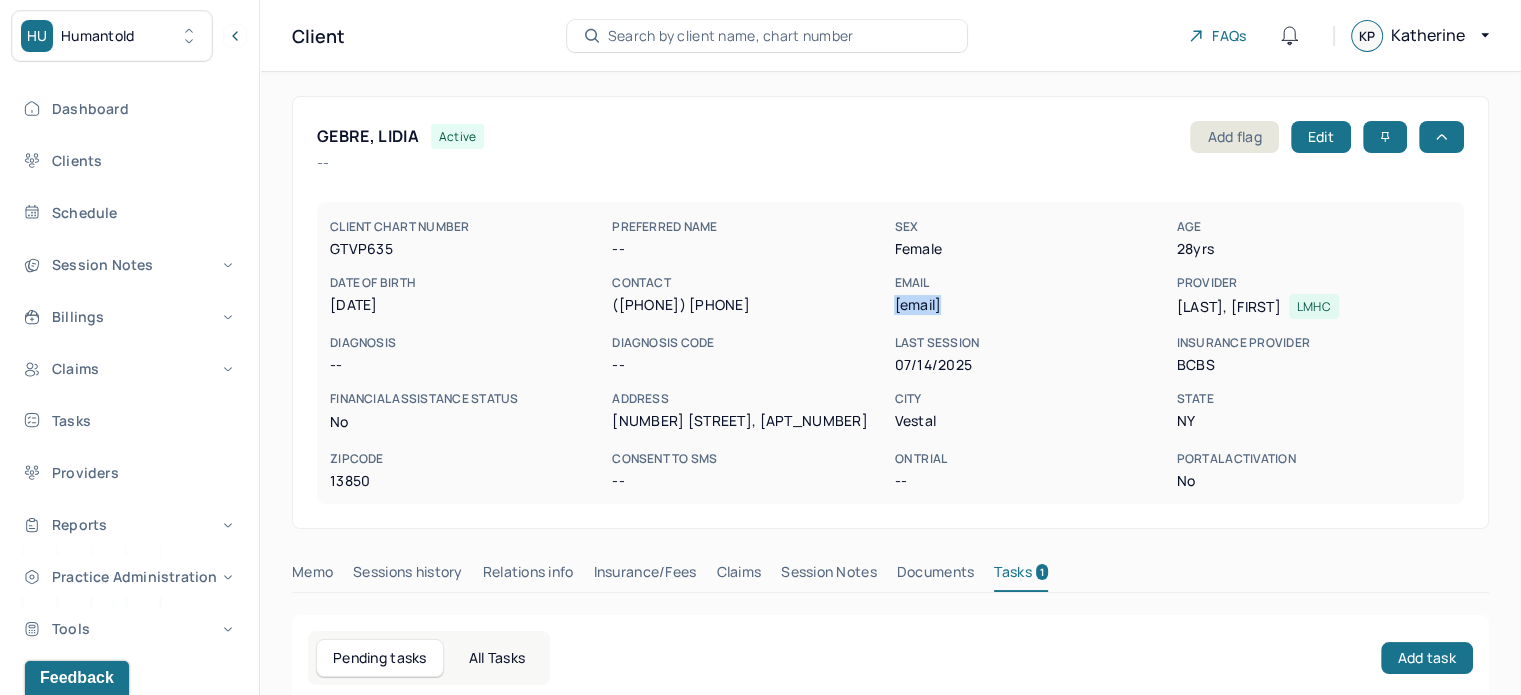 click on "[EMAIL]" at bounding box center (1031, 305) 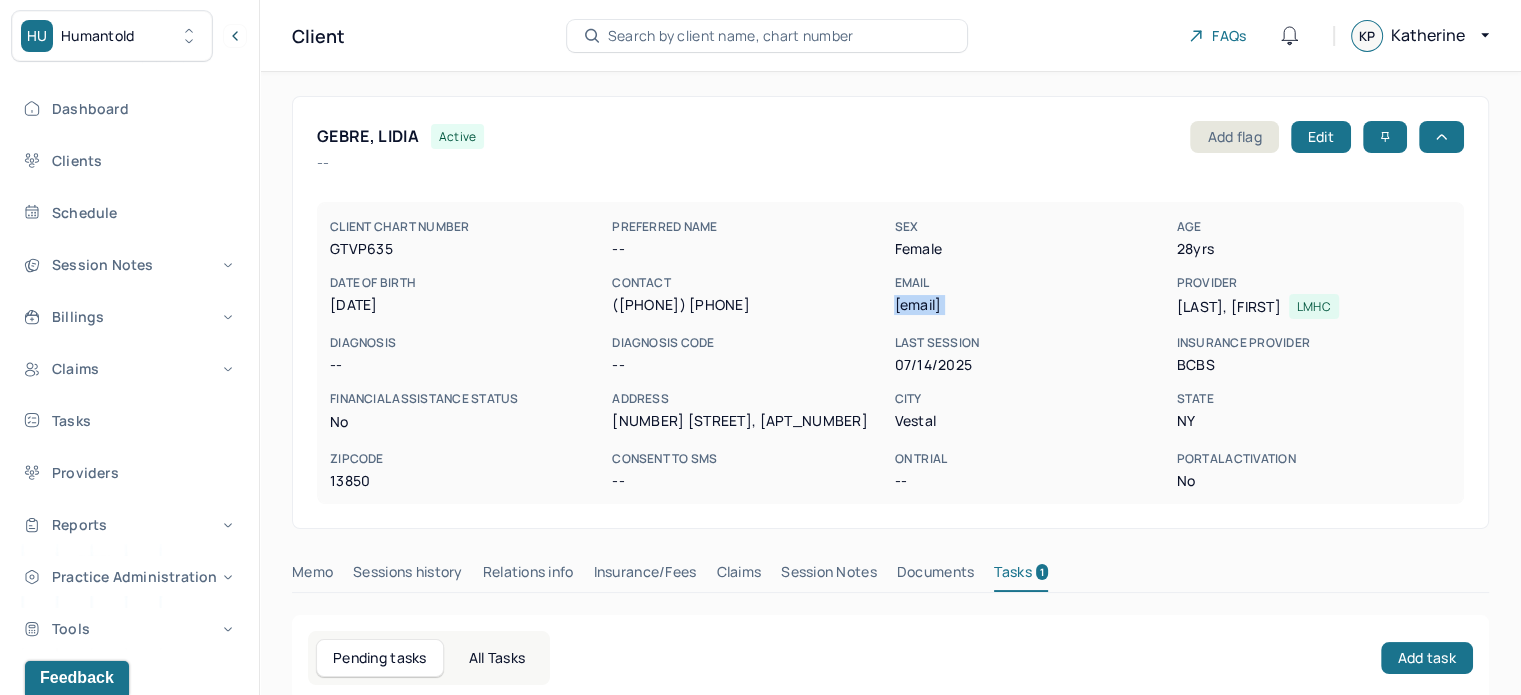 click on "[EMAIL]" at bounding box center [1031, 305] 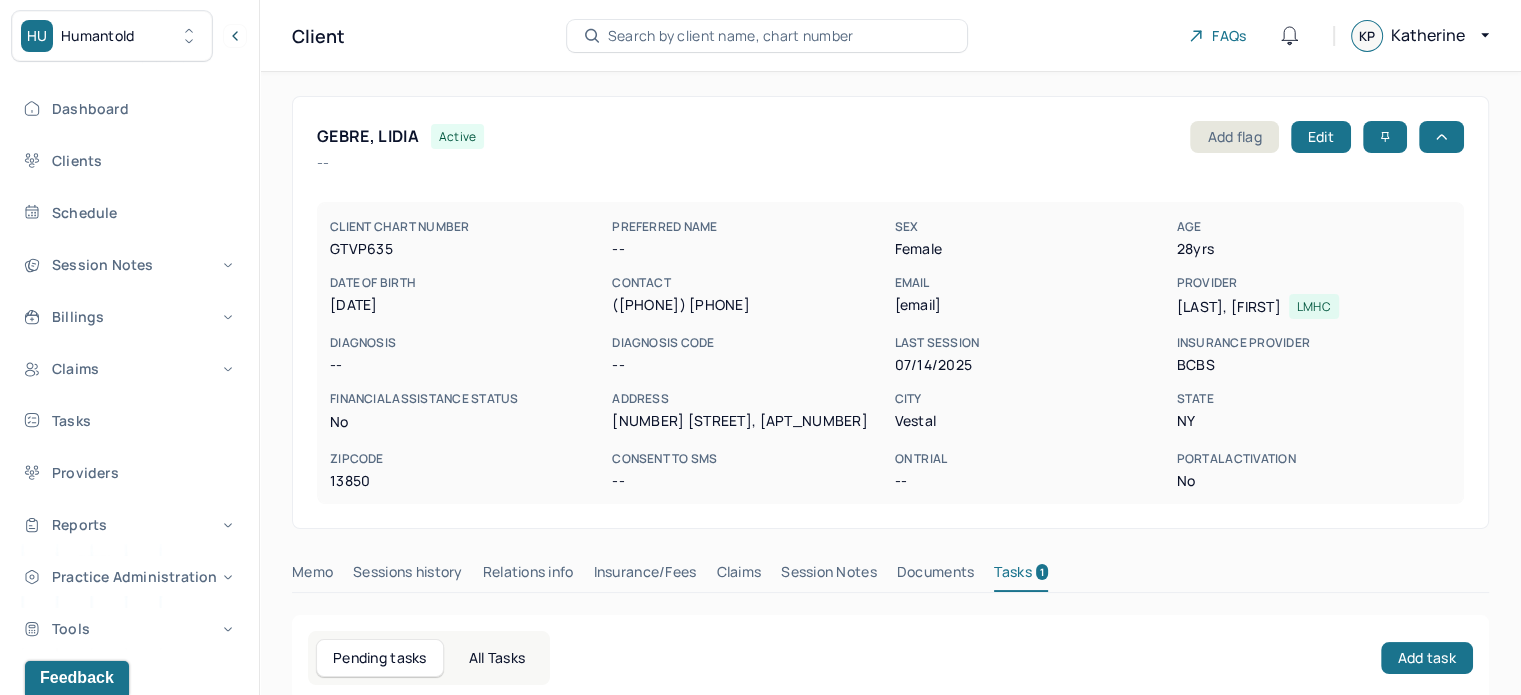 click on "([PHONE]) [PHONE]" at bounding box center [749, 305] 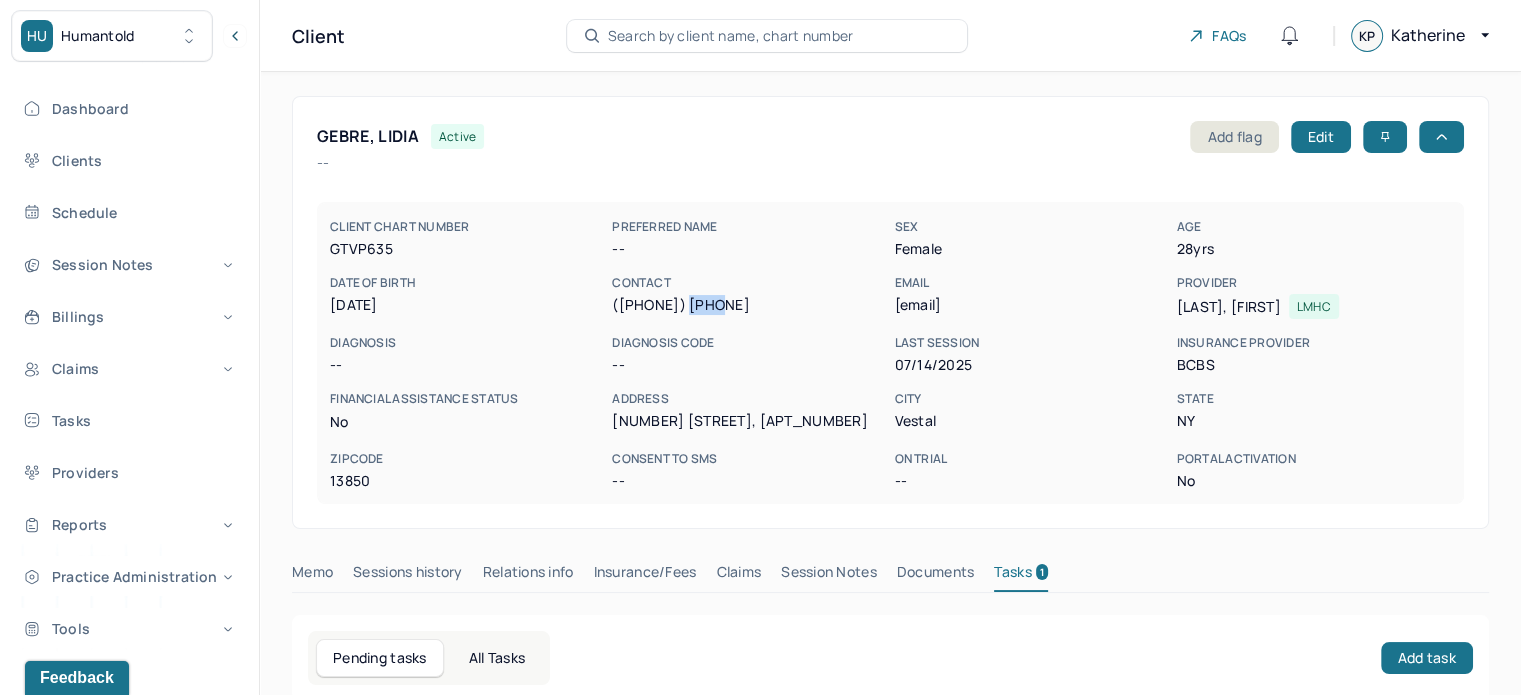 click on "([PHONE]) [PHONE]" at bounding box center (749, 305) 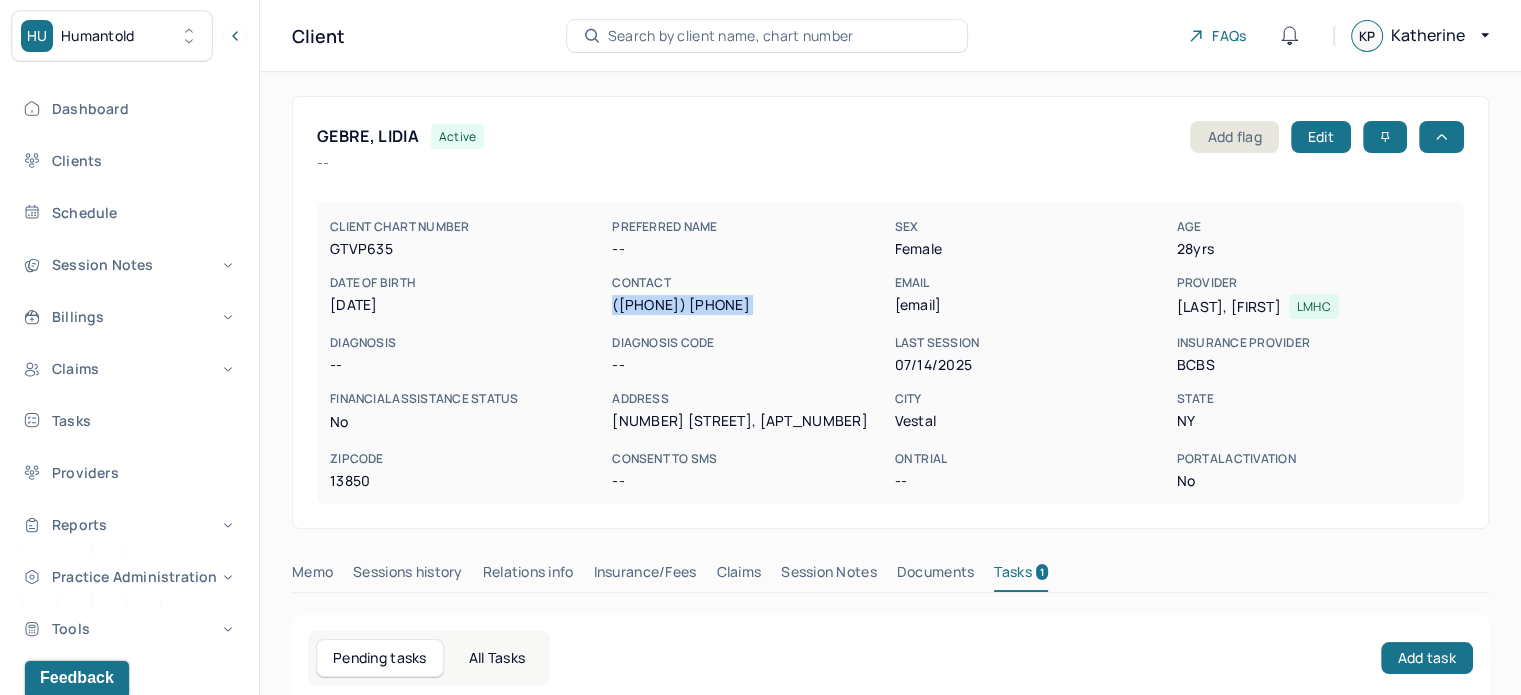 click on "([PHONE]) [PHONE]" at bounding box center [749, 305] 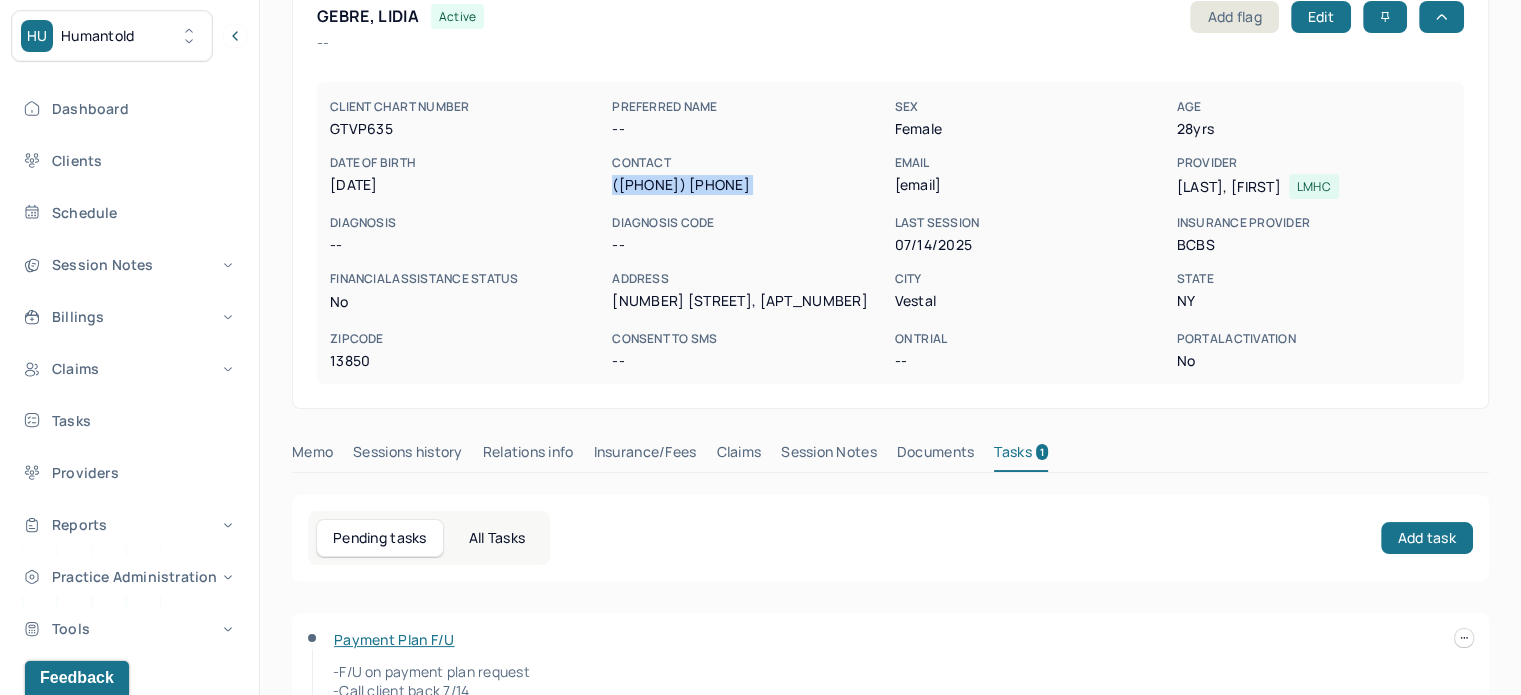 scroll, scrollTop: 0, scrollLeft: 0, axis: both 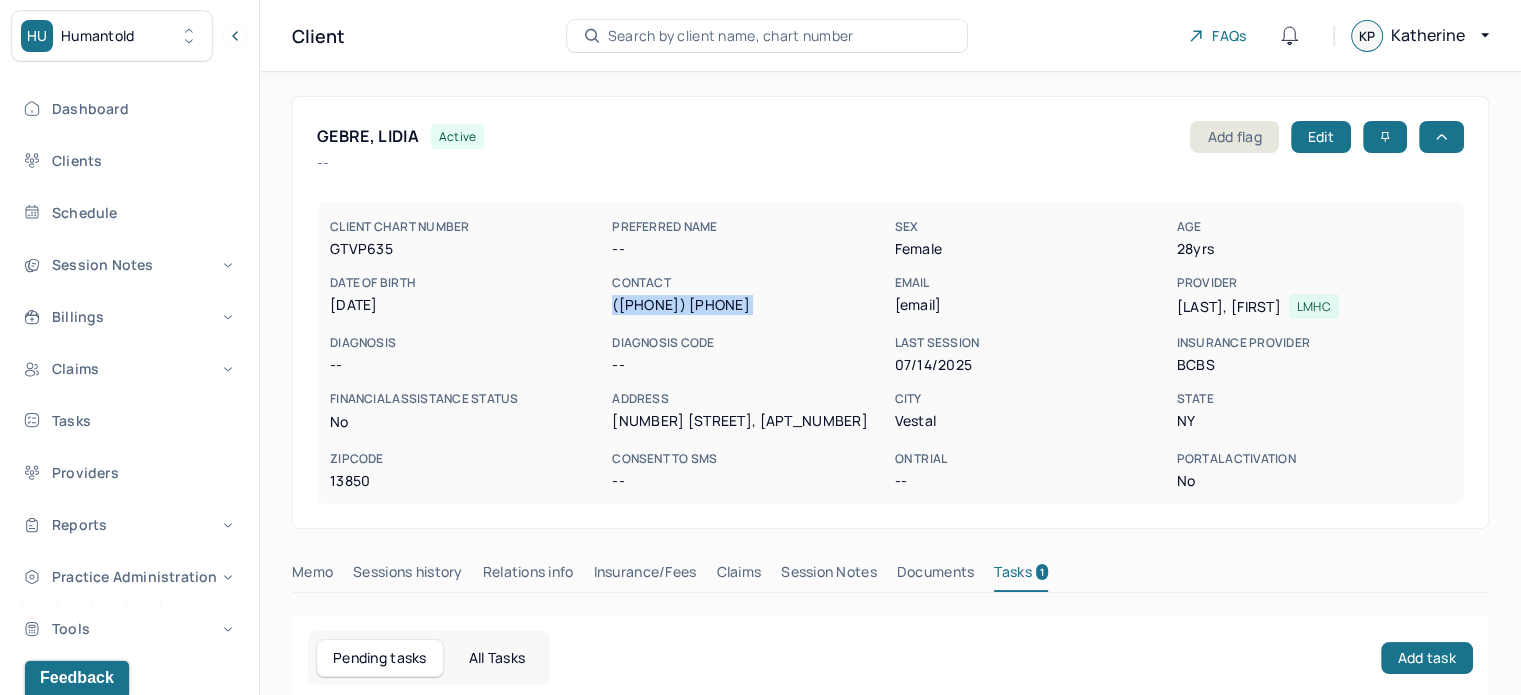 click on "Search by client name, chart number" at bounding box center [731, 36] 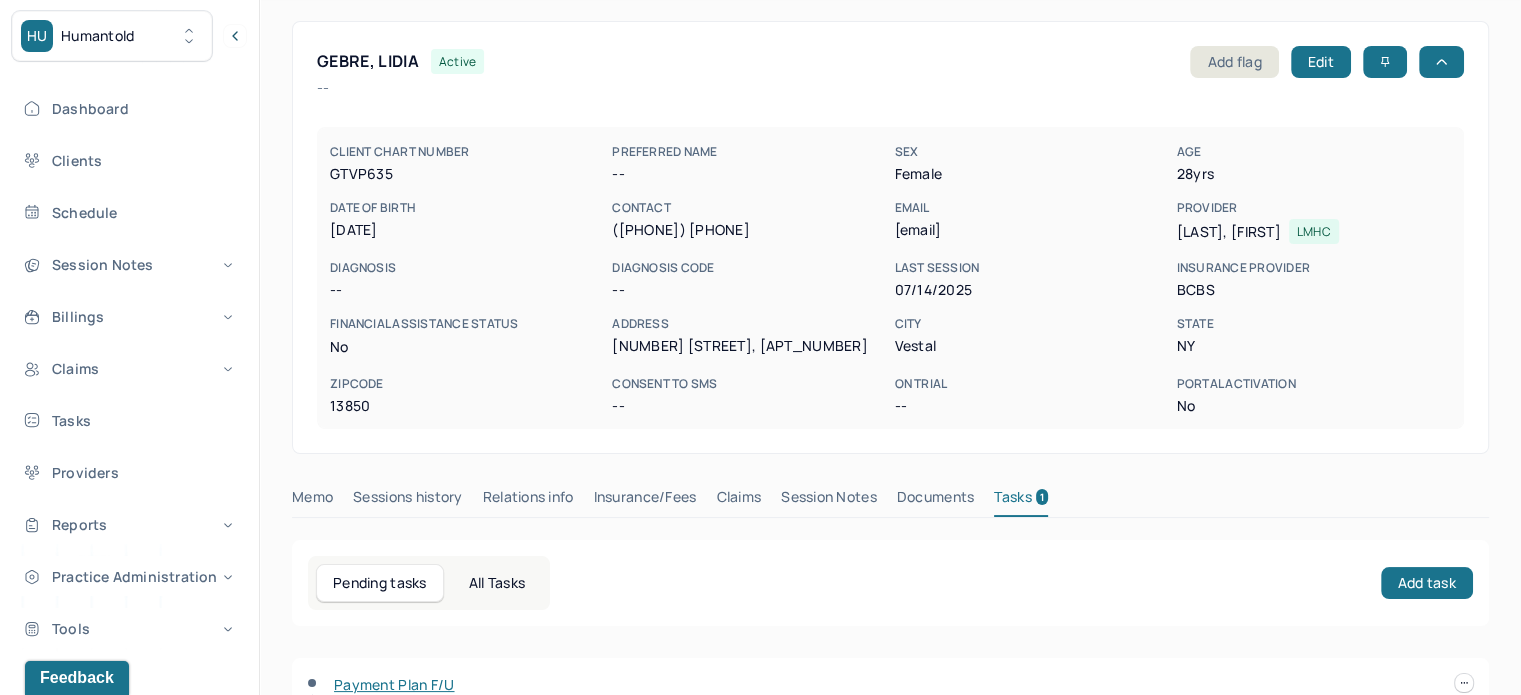 scroll, scrollTop: 269, scrollLeft: 0, axis: vertical 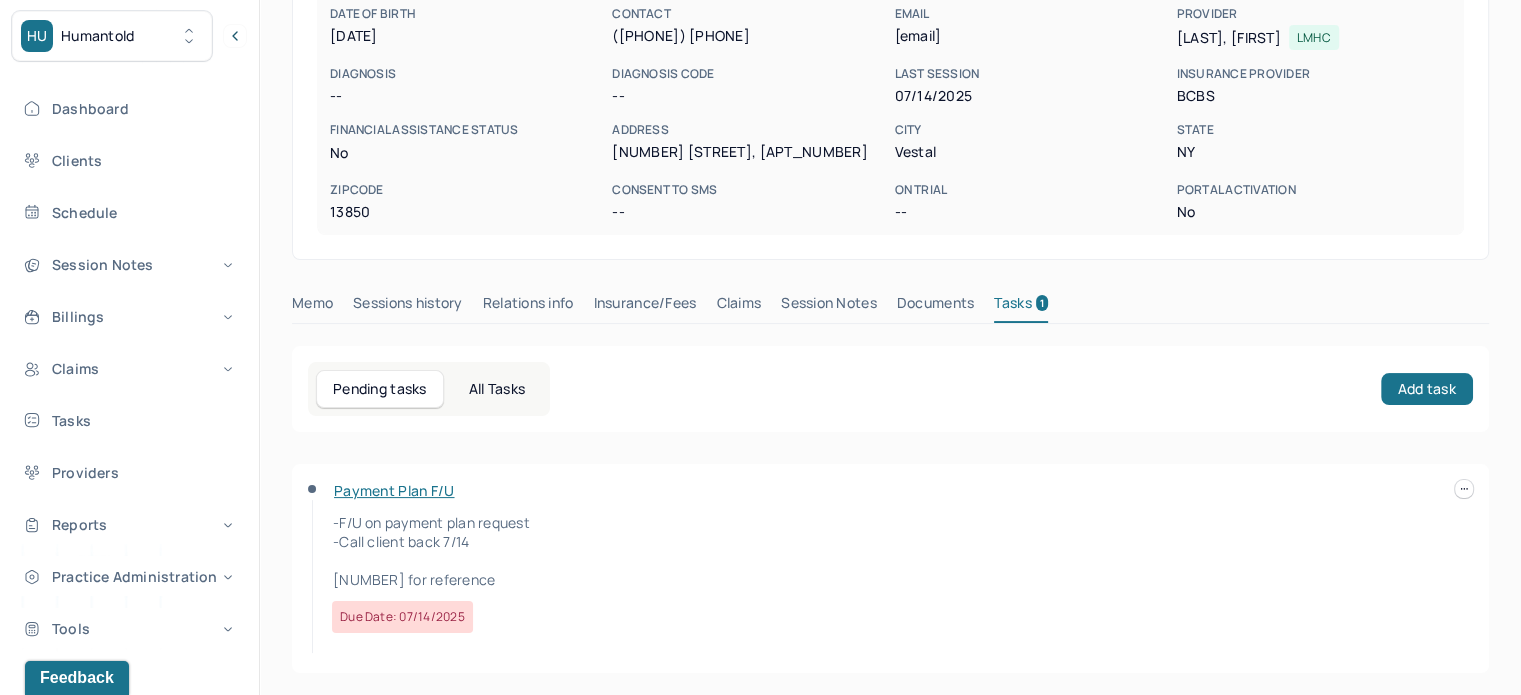 click on "Claims" at bounding box center (738, 307) 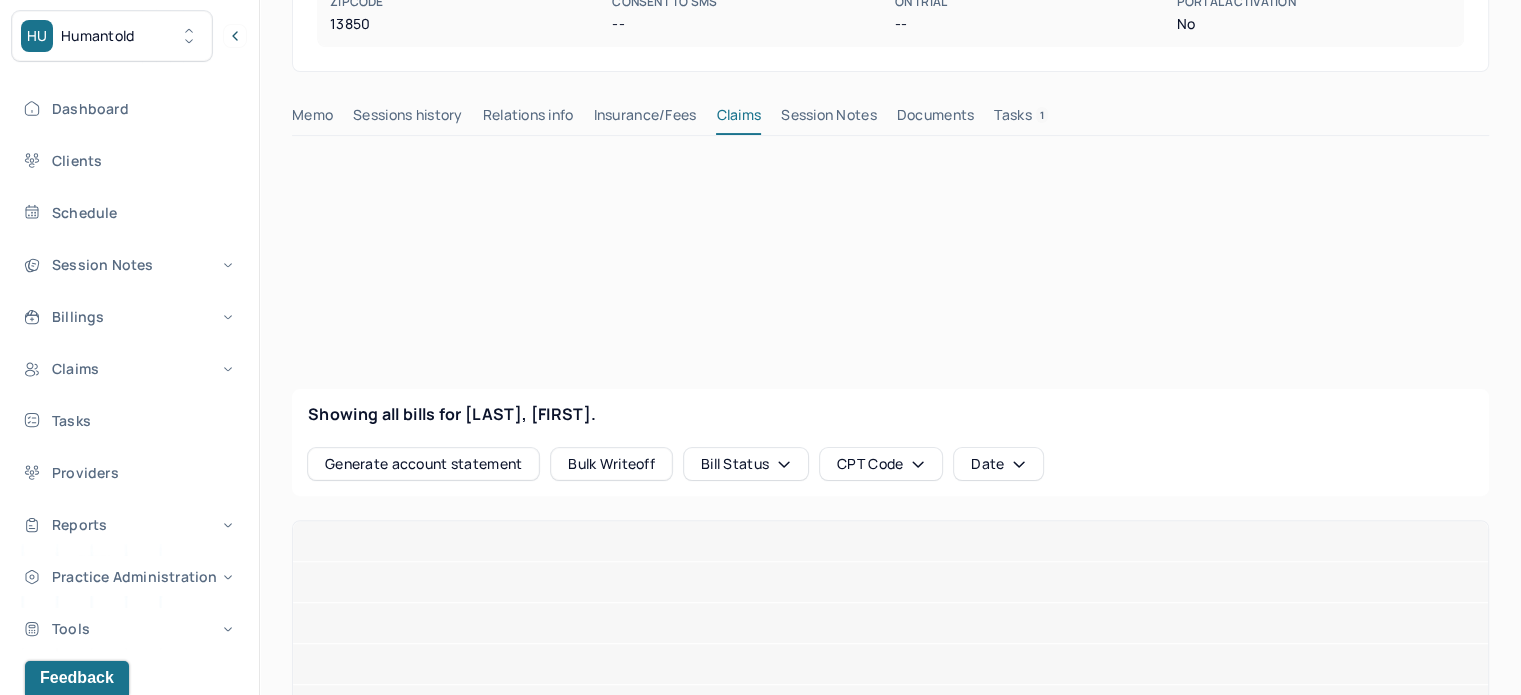 scroll, scrollTop: 469, scrollLeft: 0, axis: vertical 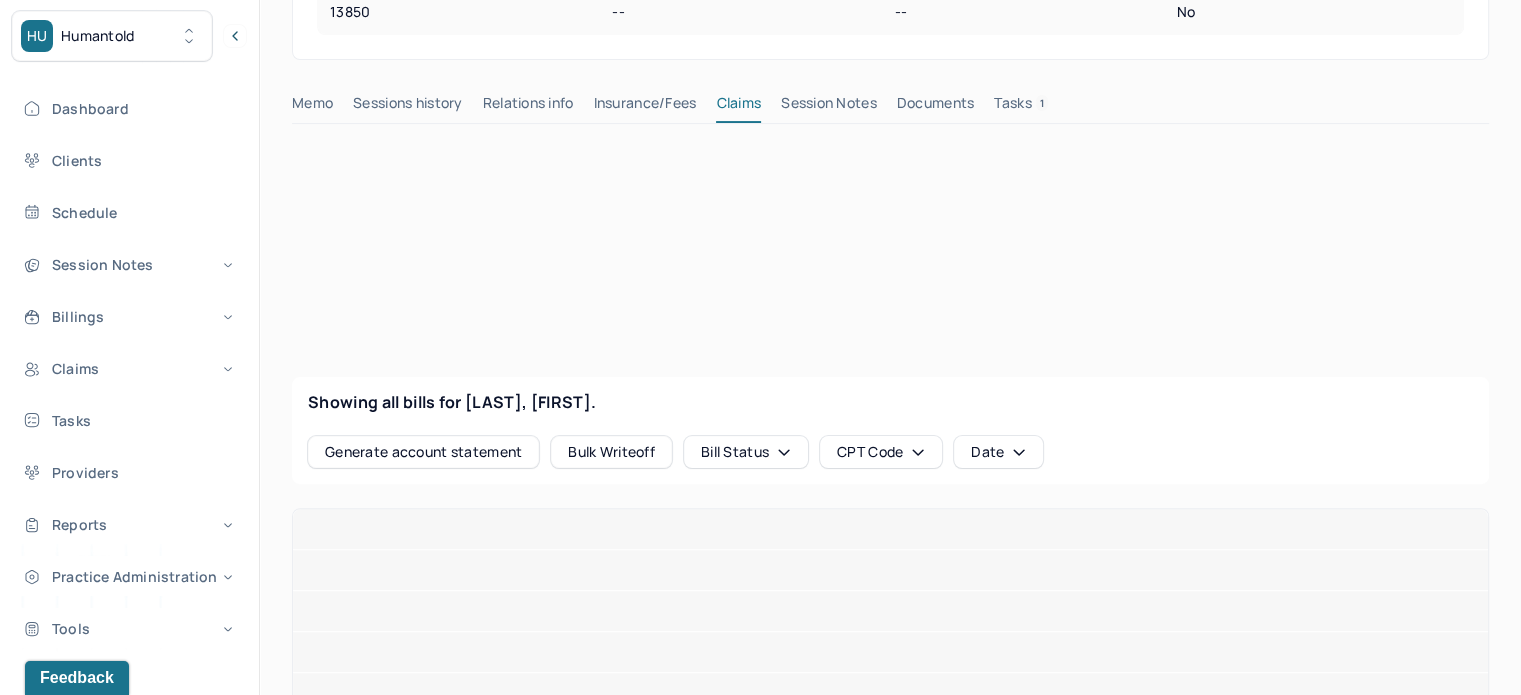 click on "Tasks 1" at bounding box center (1021, 107) 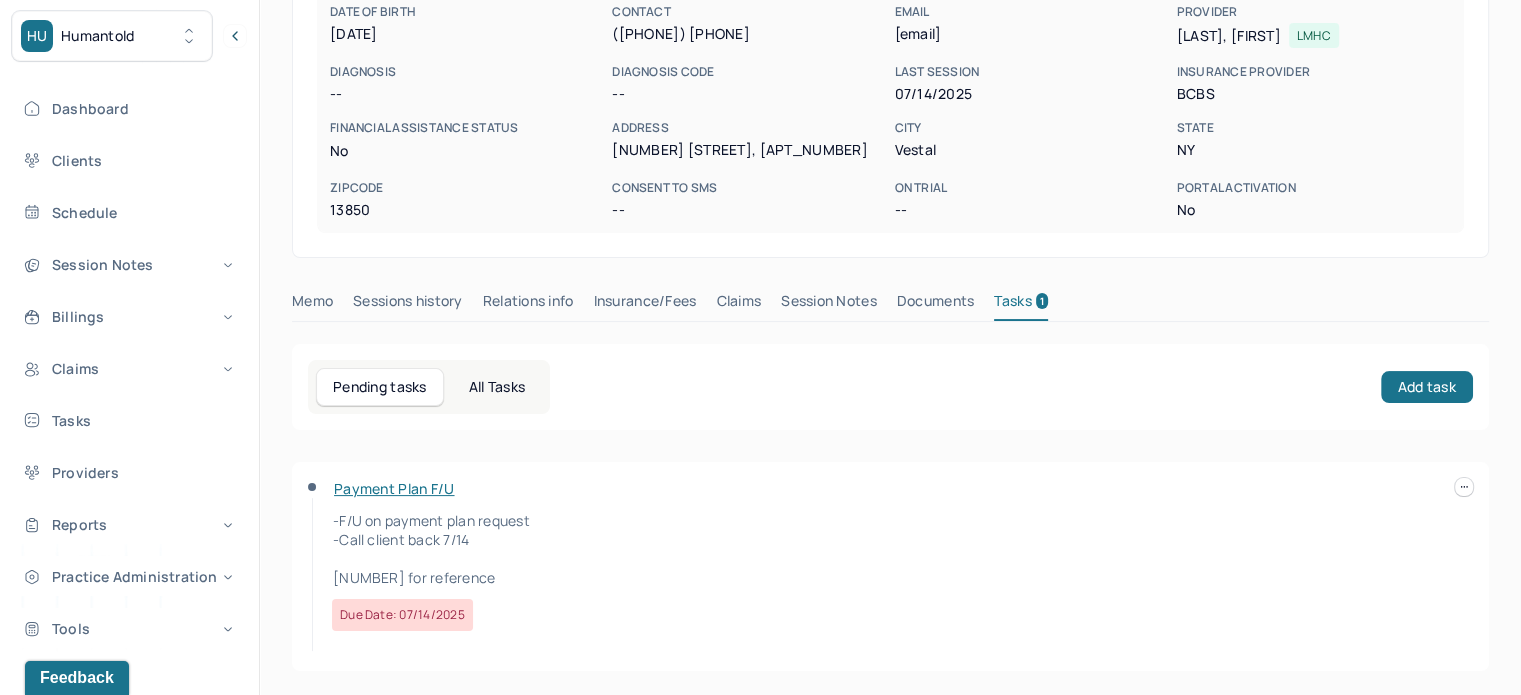 scroll, scrollTop: 269, scrollLeft: 0, axis: vertical 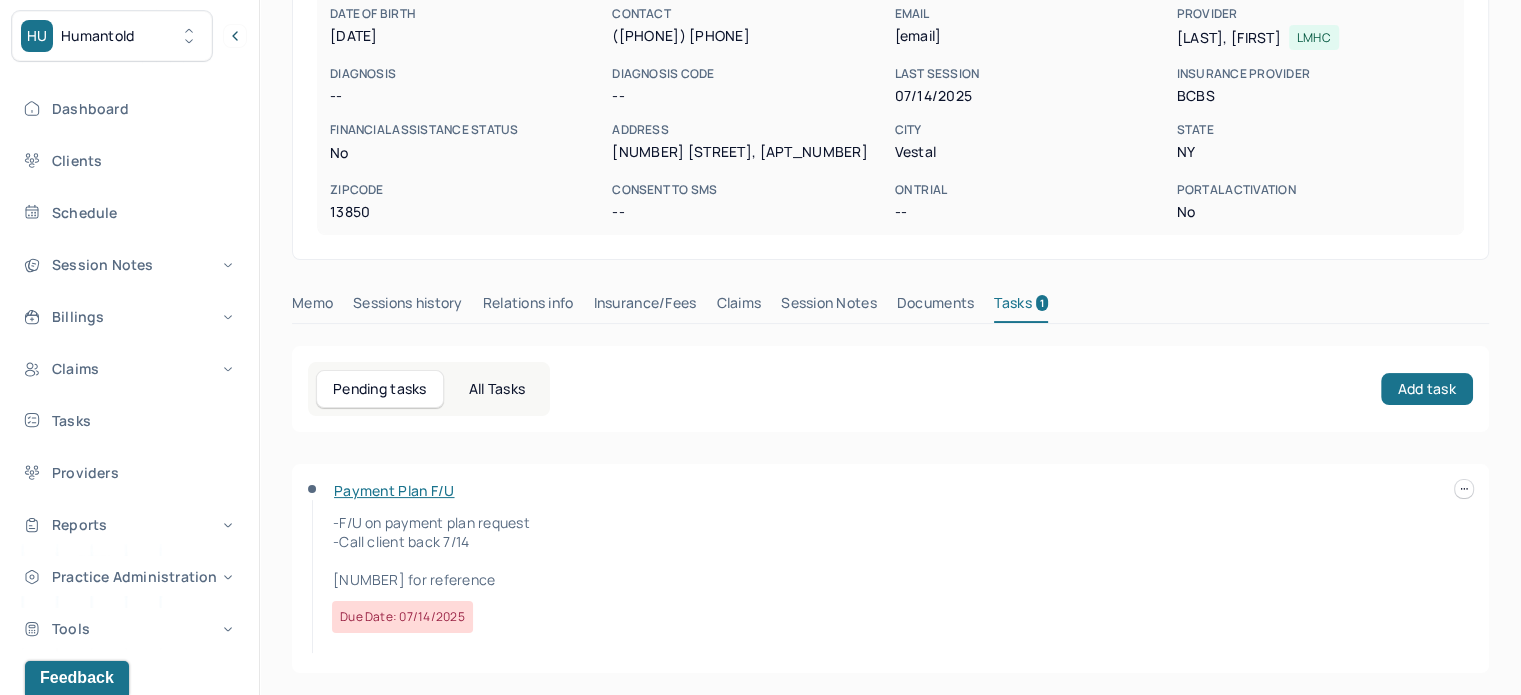 click on "Claims" at bounding box center (738, 307) 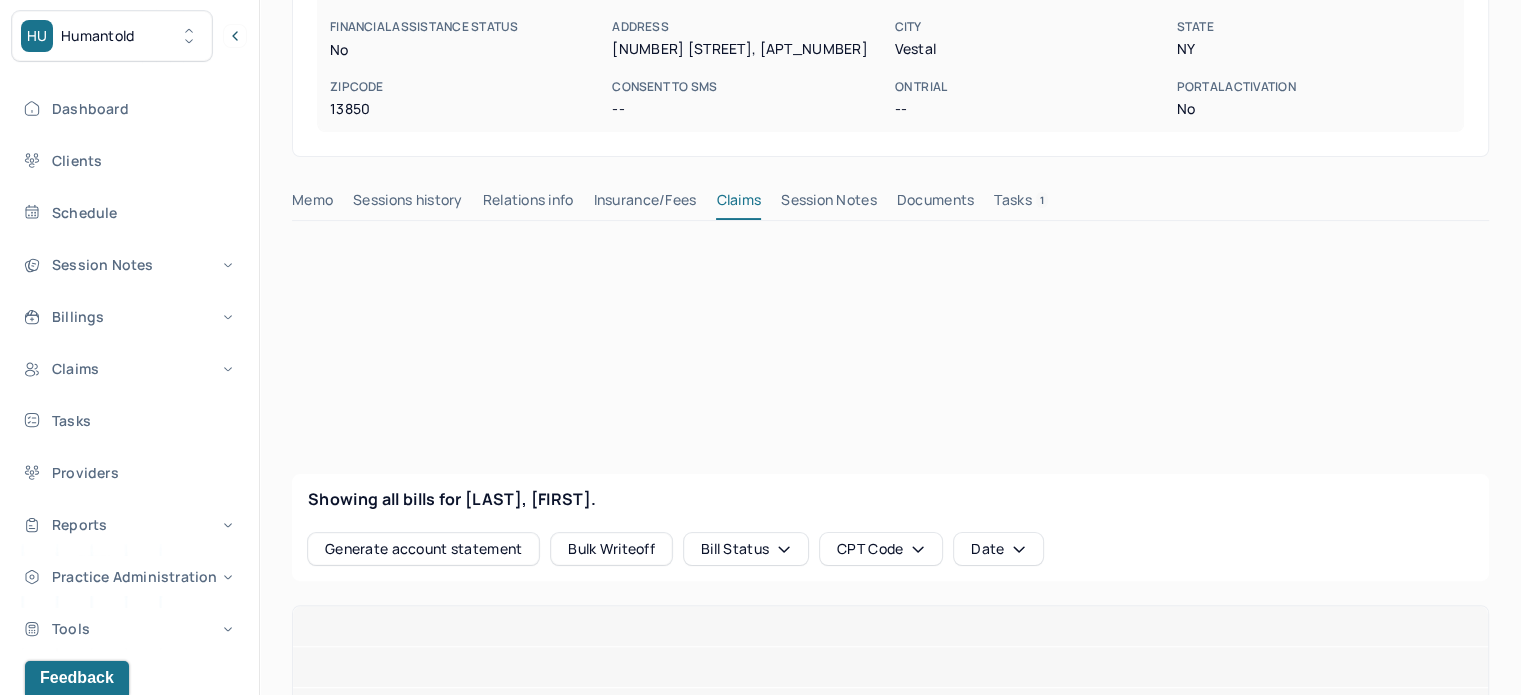 scroll, scrollTop: 269, scrollLeft: 0, axis: vertical 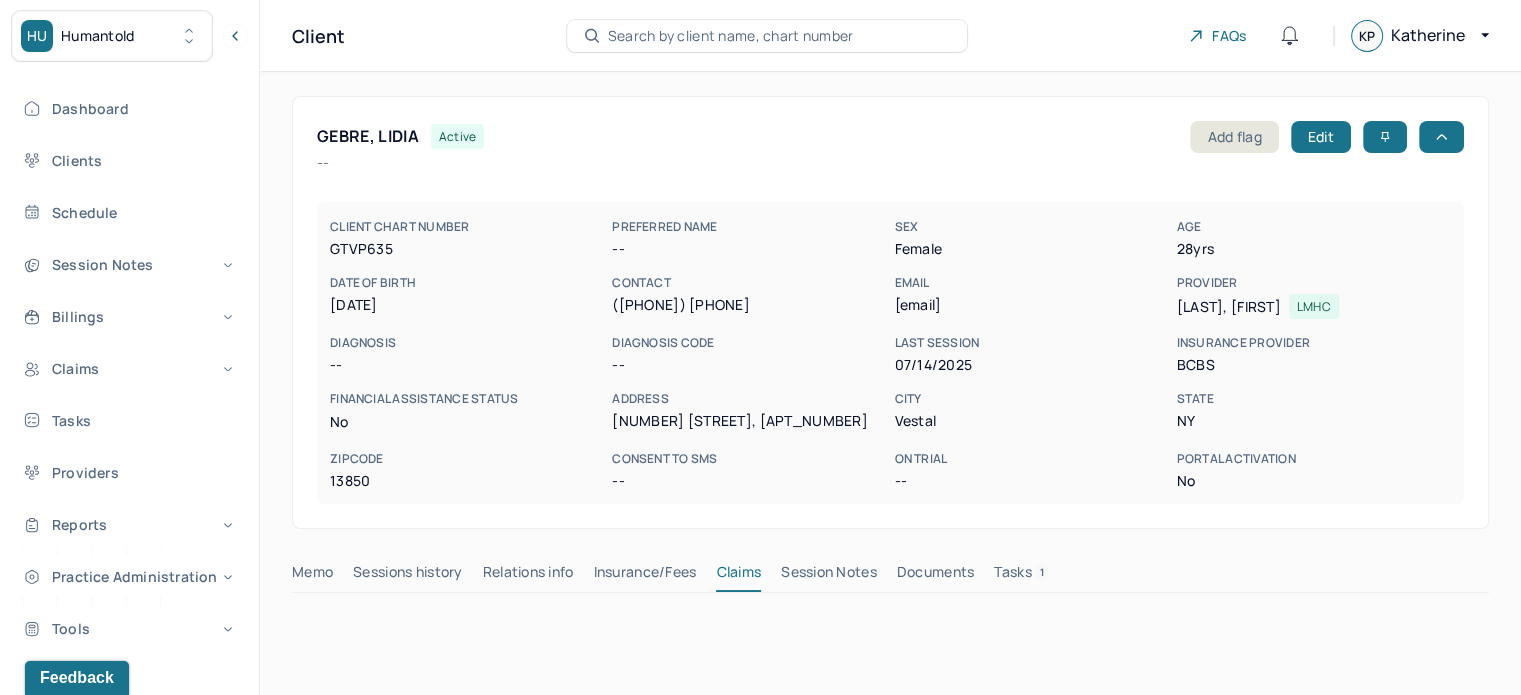click on "GEBRE, LIDIA" at bounding box center (368, 136) 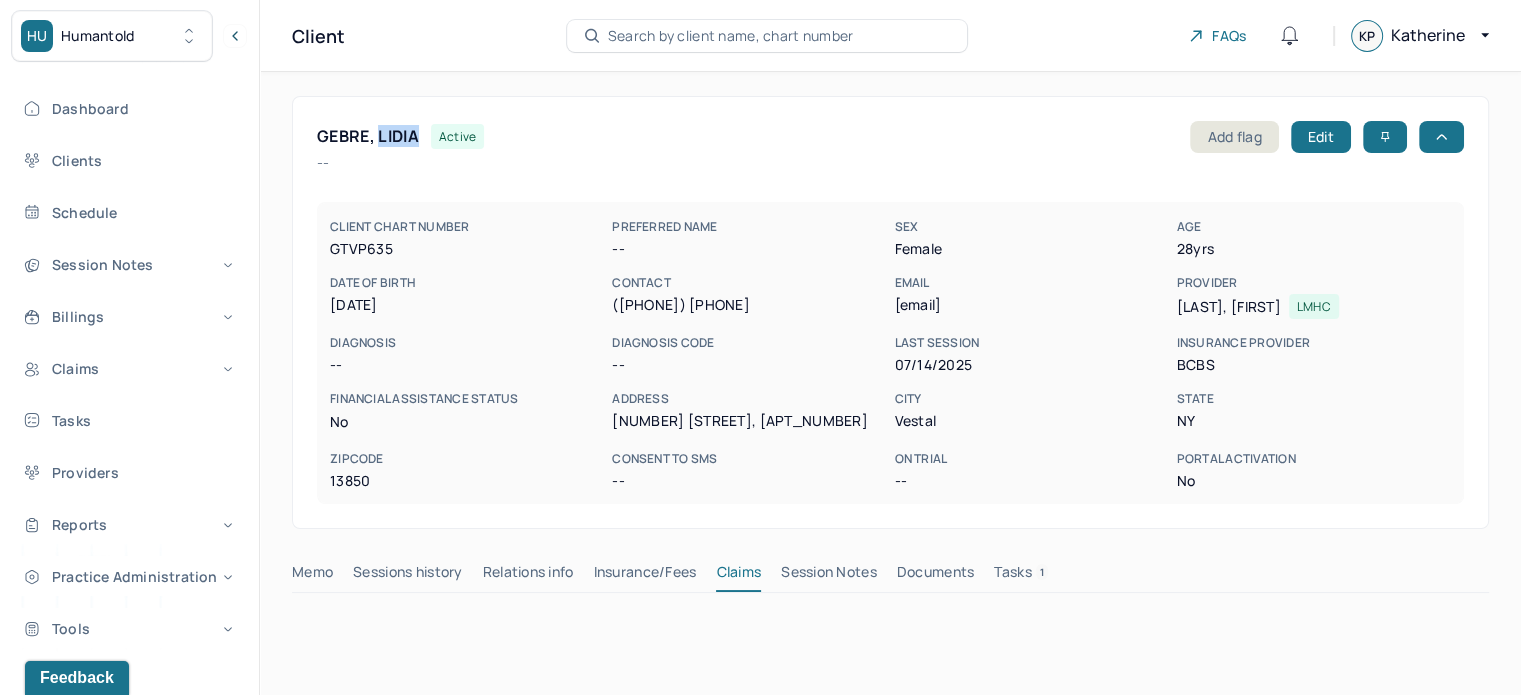 click on "GEBRE, LIDIA" at bounding box center (368, 136) 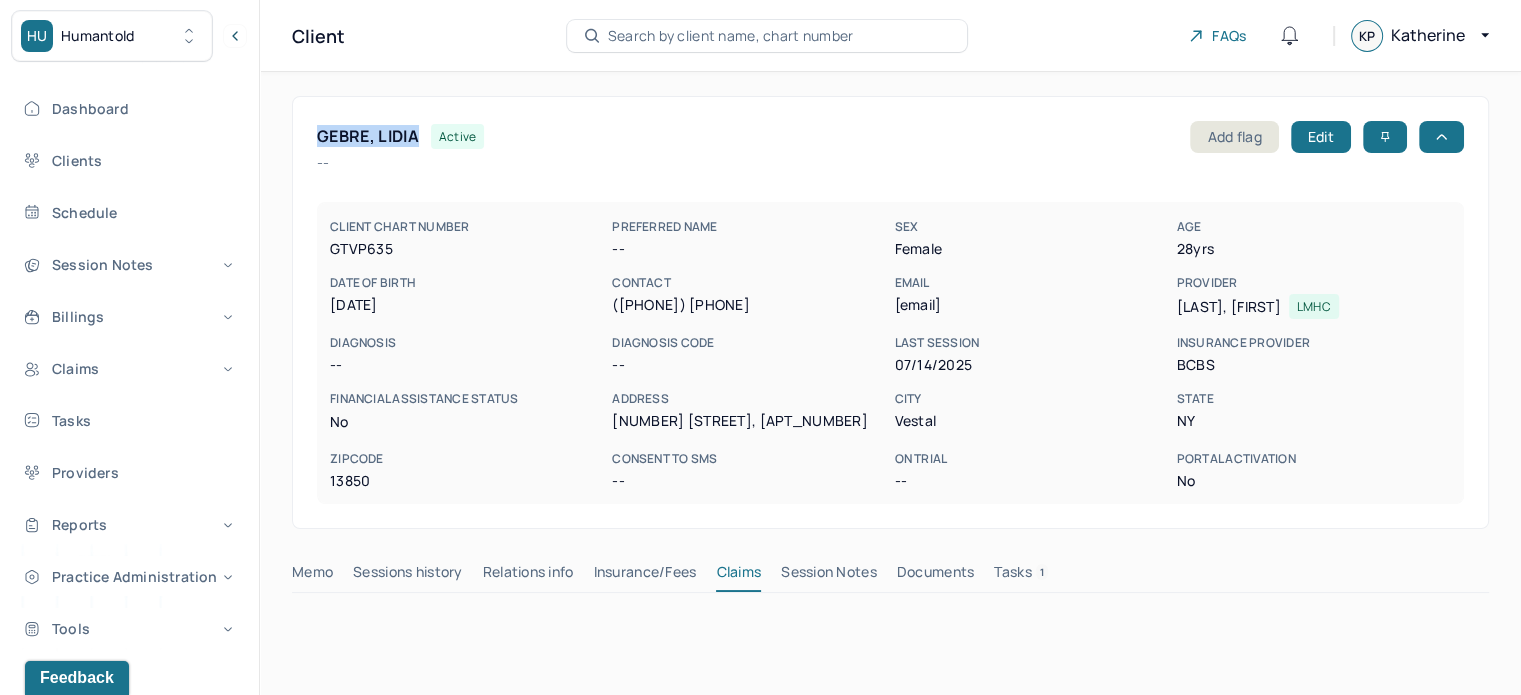 click on "GEBRE, LIDIA" at bounding box center [368, 136] 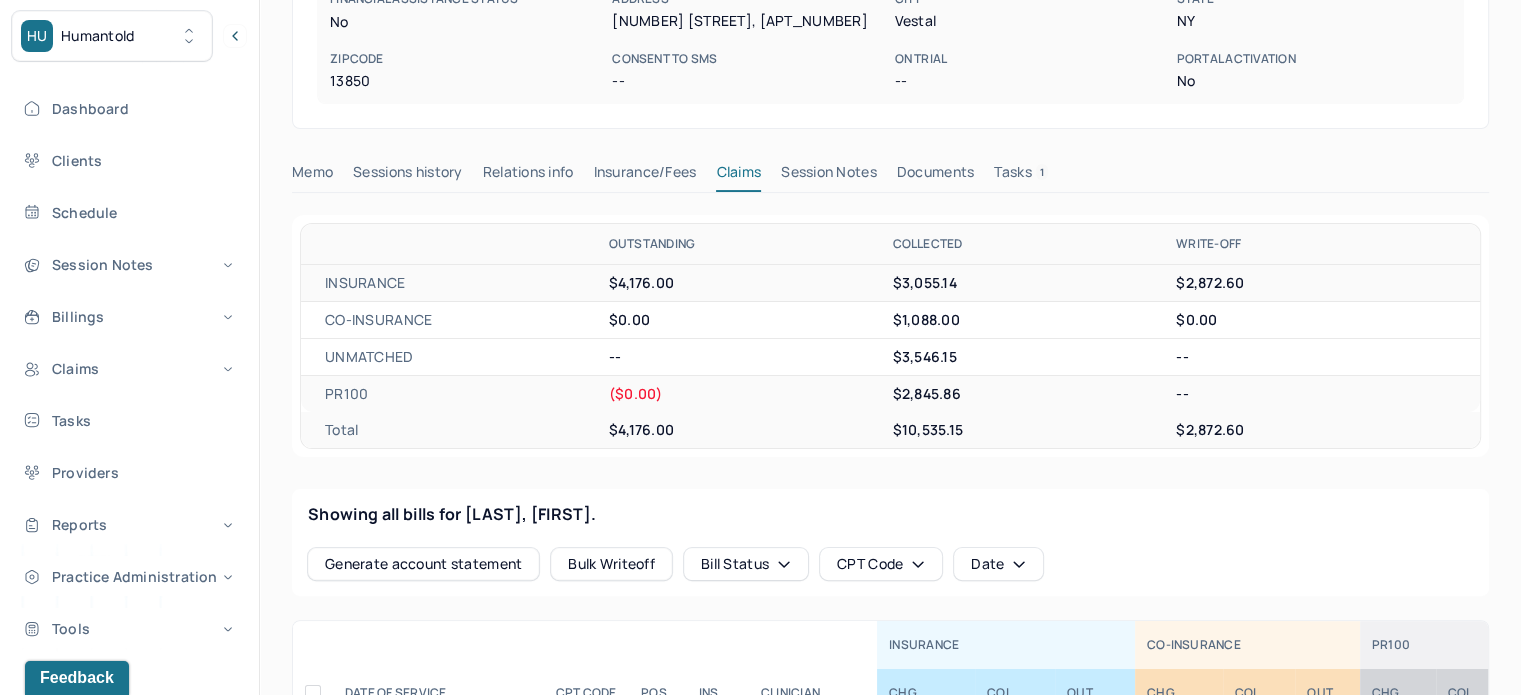 click on "Tasks 1" at bounding box center [1021, 176] 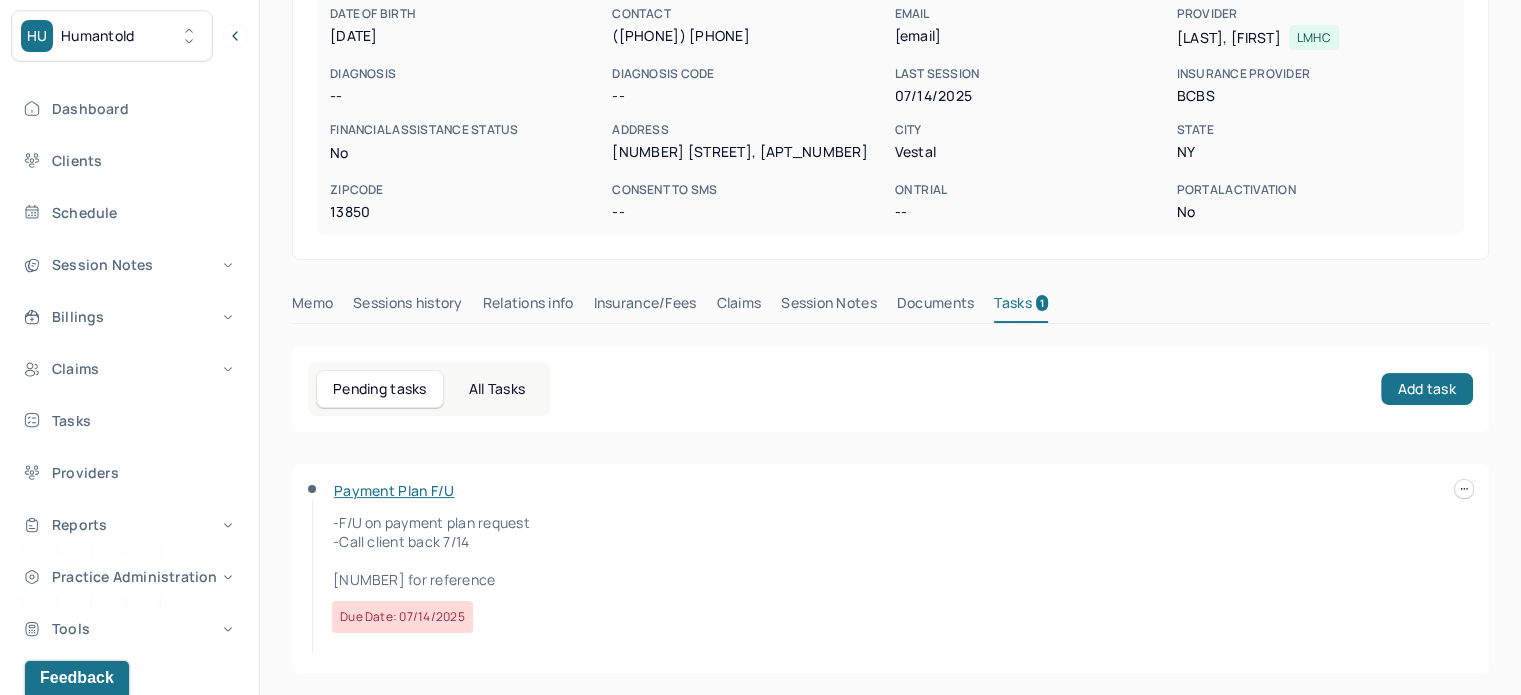 click on "KP Katherine GEBRE, LIDIA active Add flag Edit -- CLIENT CHART NUMBER GTVP635 PREFERRED NAME -- SEX female AGE 28 yrs DATE OF BIRTH [DATE] CONTACT ([PHONE]) [PHONE] EMAIL [EMAIL] PROVIDER FITZGERALD, SAMANTHA LMHC DIAGNOSIS -- DIAGNOSIS CODE -- LAST SESSION 07/14/2025 insurance provider BCBS FINANCIAL ASSISTANCE STATUS no Address [NUMBER] [STREET], Apt [APT_NUMBER] City [CITY] State [STATE] Zipcode [ZIPCODE] Consent to Sms -- On Trial -- Portal Activation No Memo Sessions history Relations info Insurance/Fees Claims Session Notes Documents Tasks 1 Pending tasks All Tasks Add task Payment Plan F/U -F/U on payment plan request -Call client back 7/14 215278 for reference" at bounding box center [760, 214] 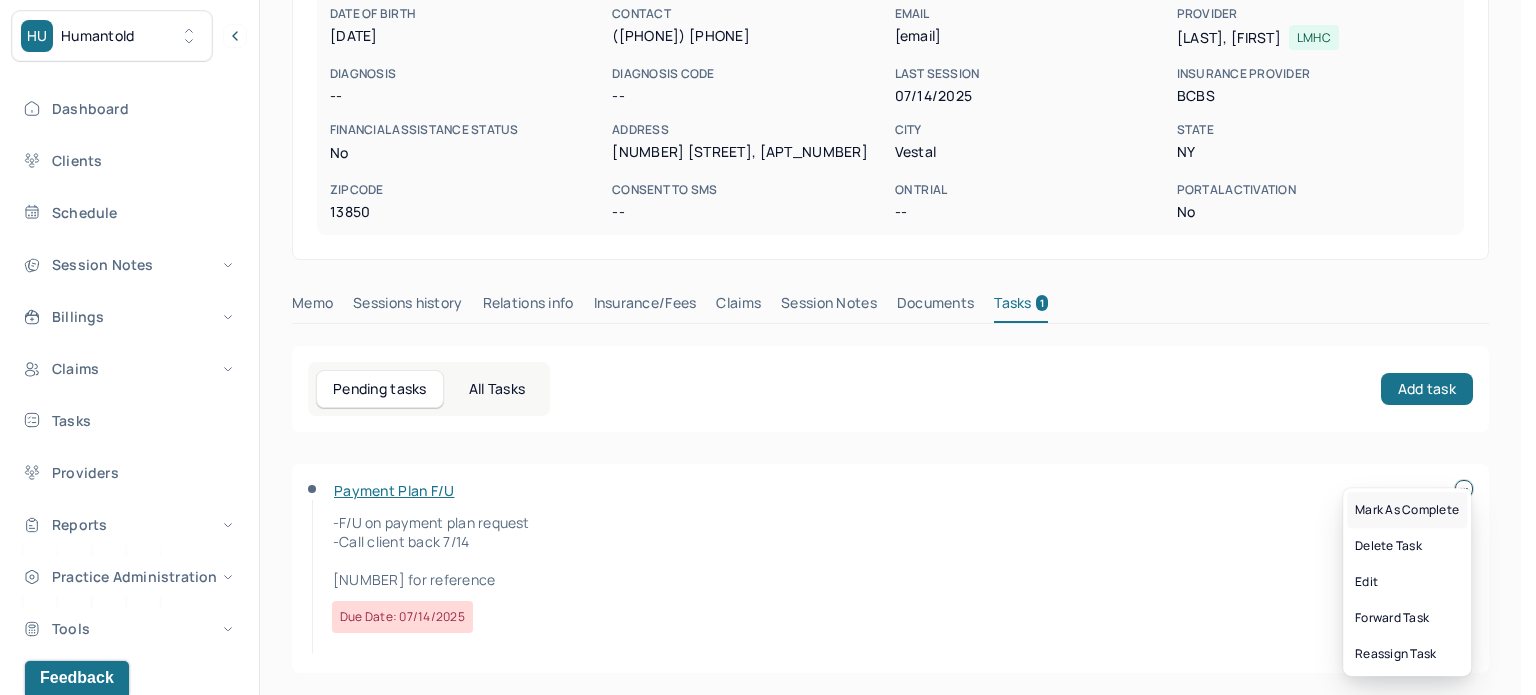 click on "Mark as complete" at bounding box center [1407, 510] 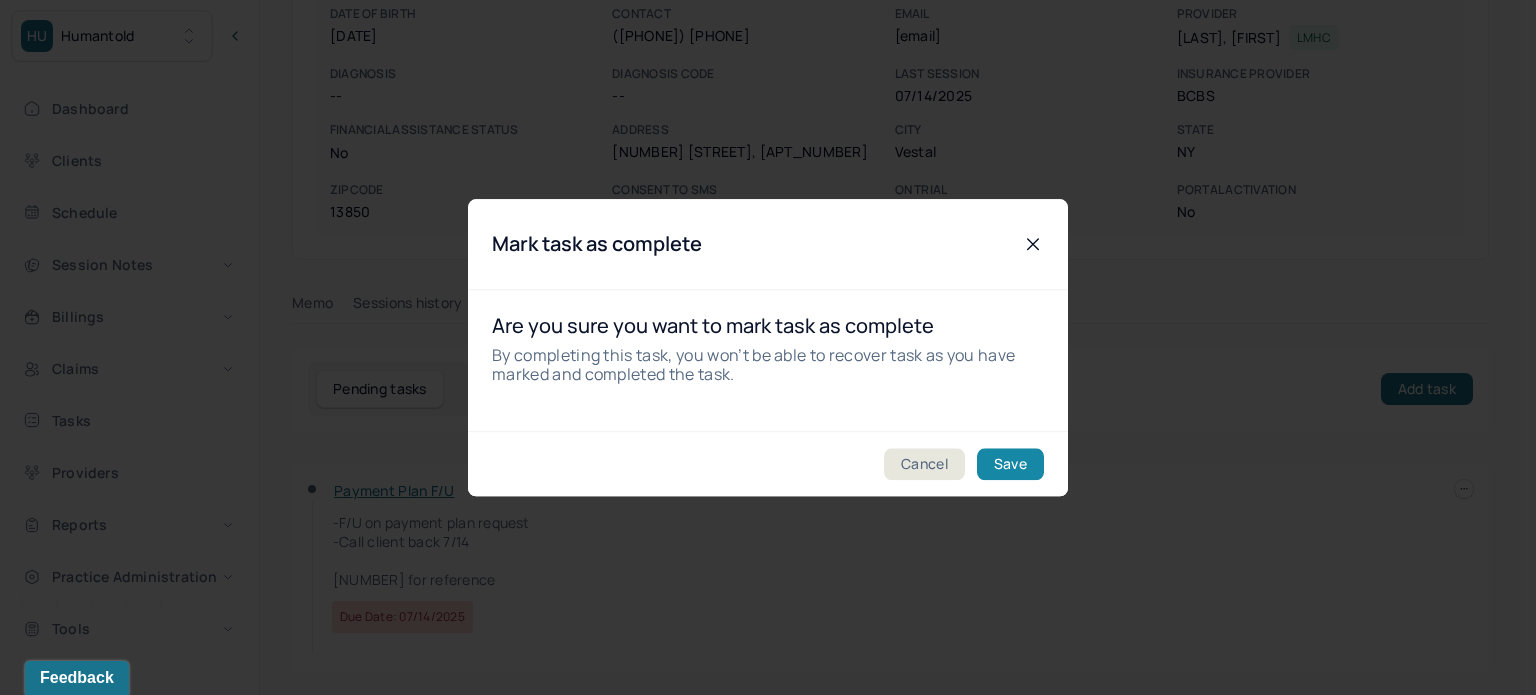 click on "Save" at bounding box center (1010, 464) 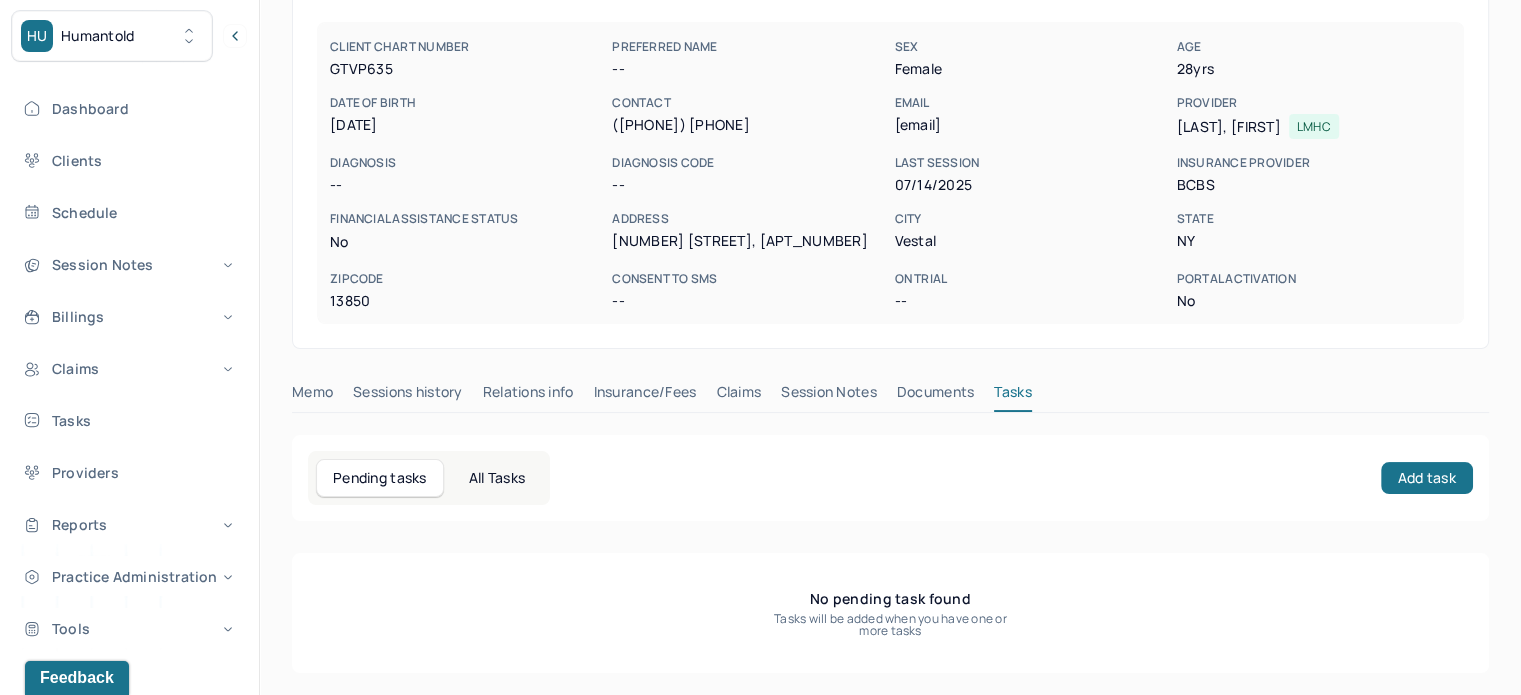scroll, scrollTop: 0, scrollLeft: 0, axis: both 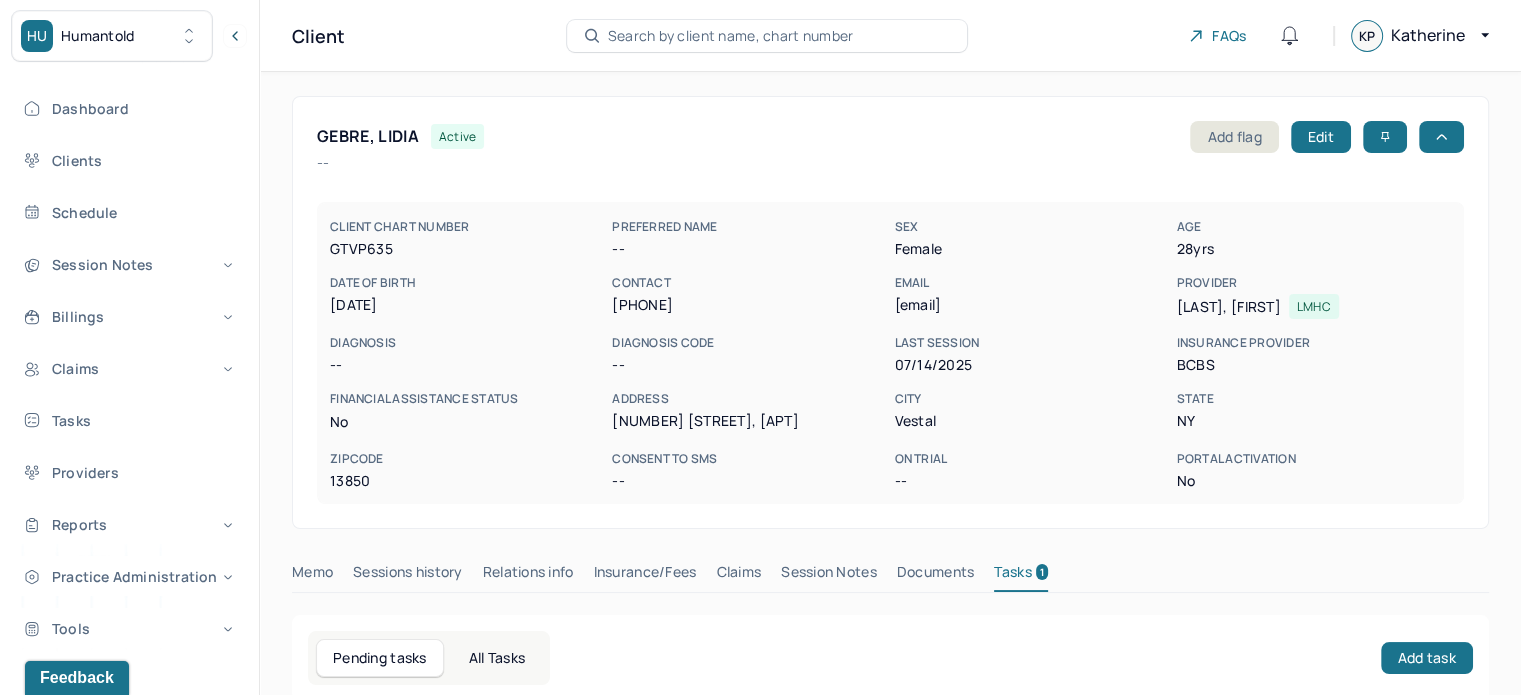 click on "Client   Search by client name, chart number     FAQs     KP [NAME]" at bounding box center [890, 36] 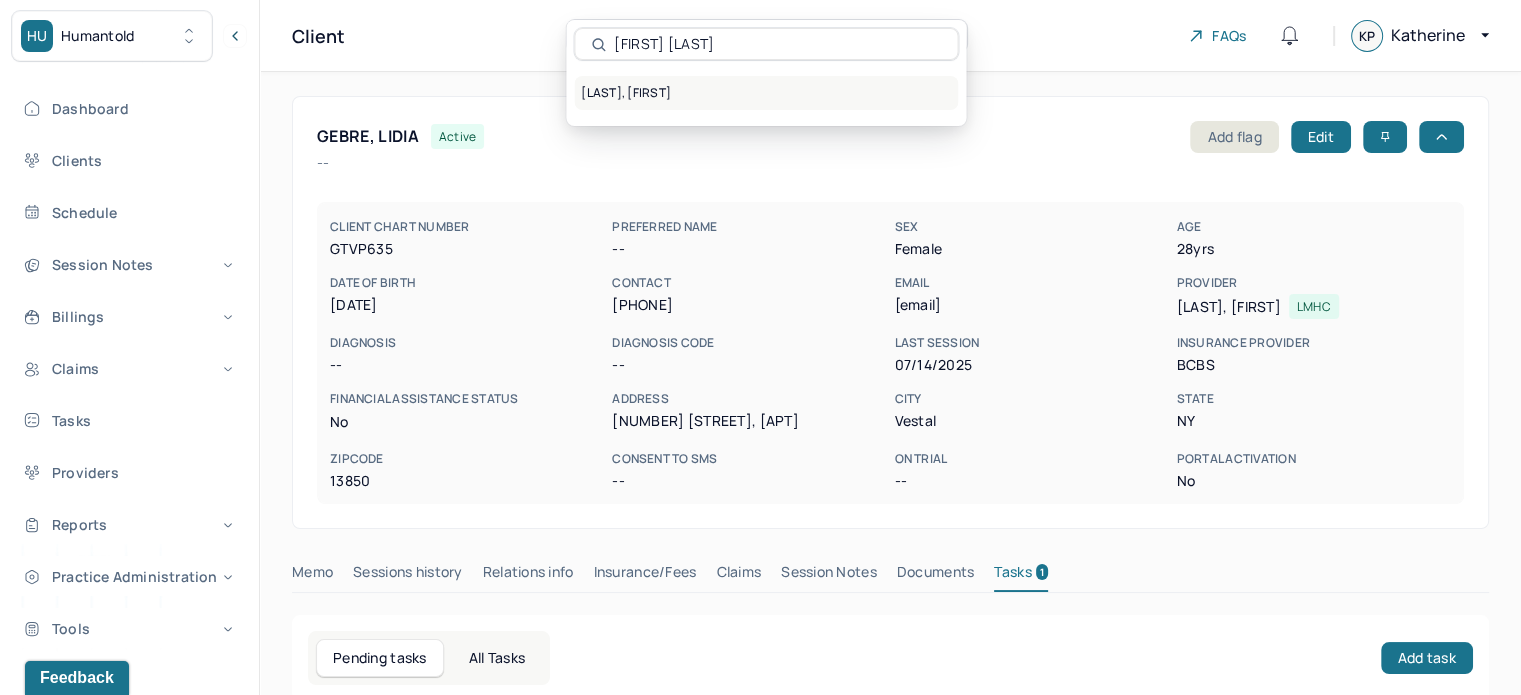 type on "[FIRST] [LAST]" 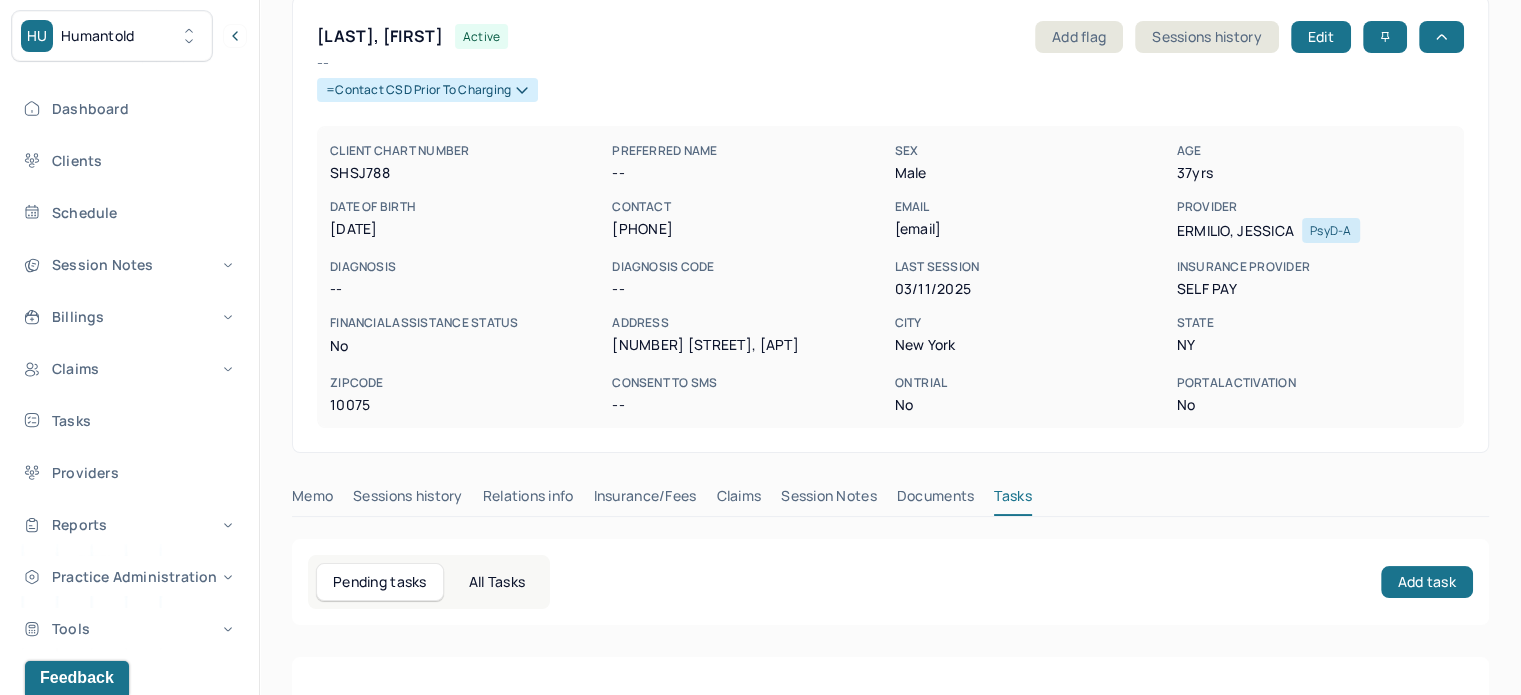 scroll, scrollTop: 204, scrollLeft: 0, axis: vertical 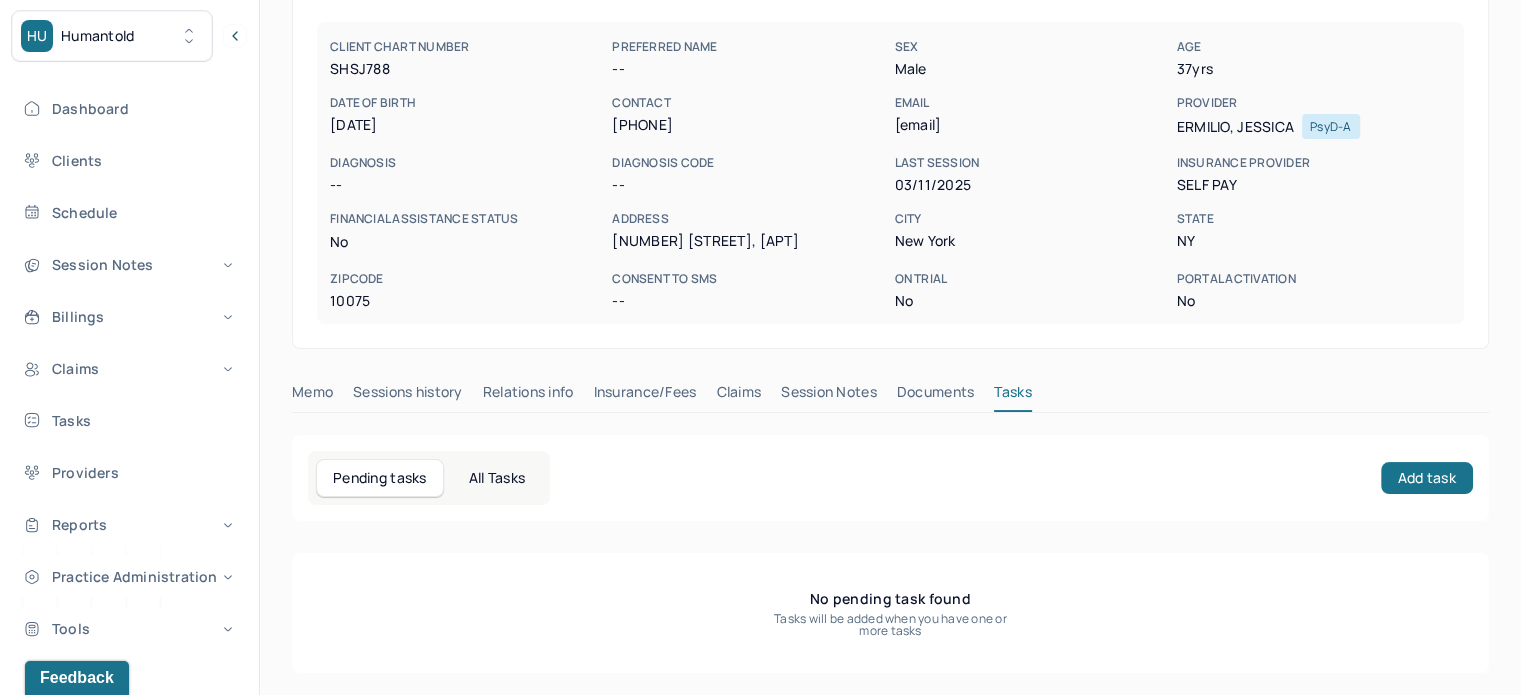click on "Claims" at bounding box center (738, 396) 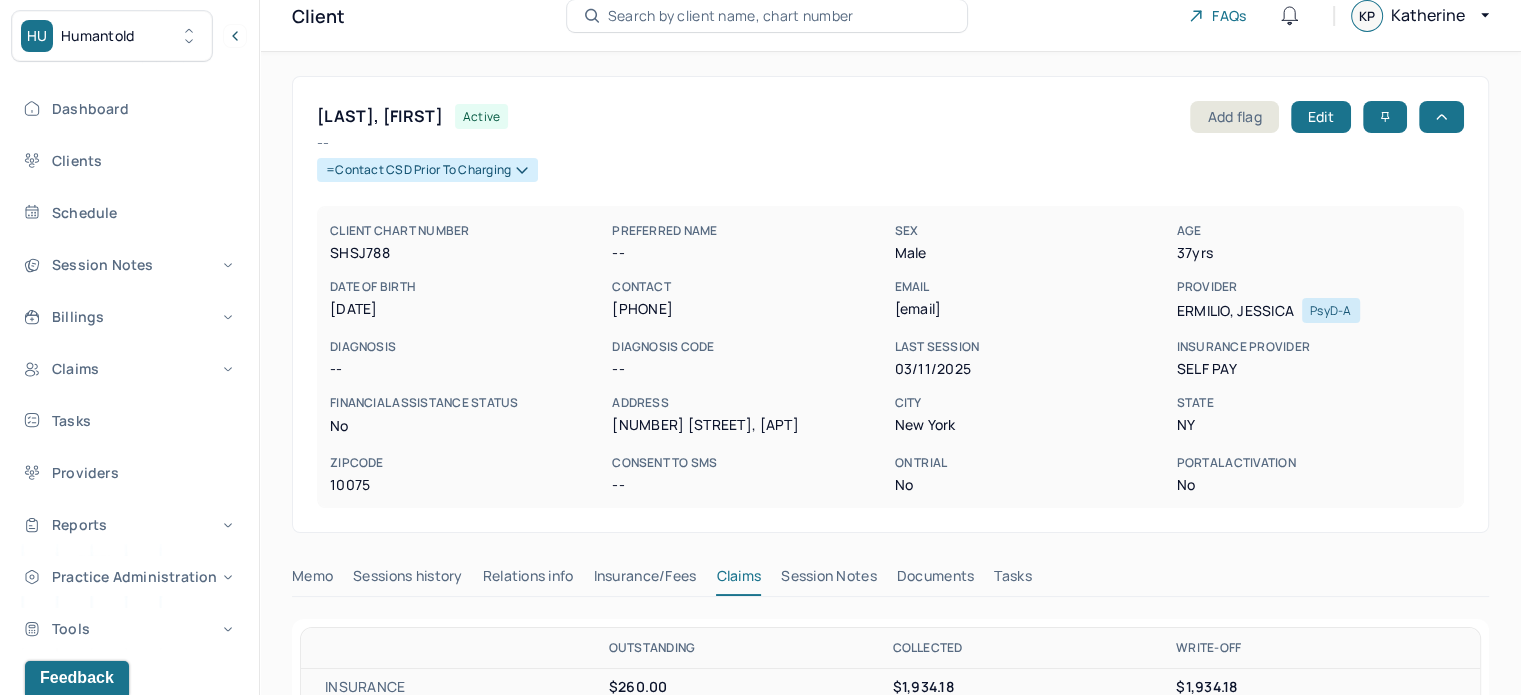 scroll, scrollTop: 0, scrollLeft: 0, axis: both 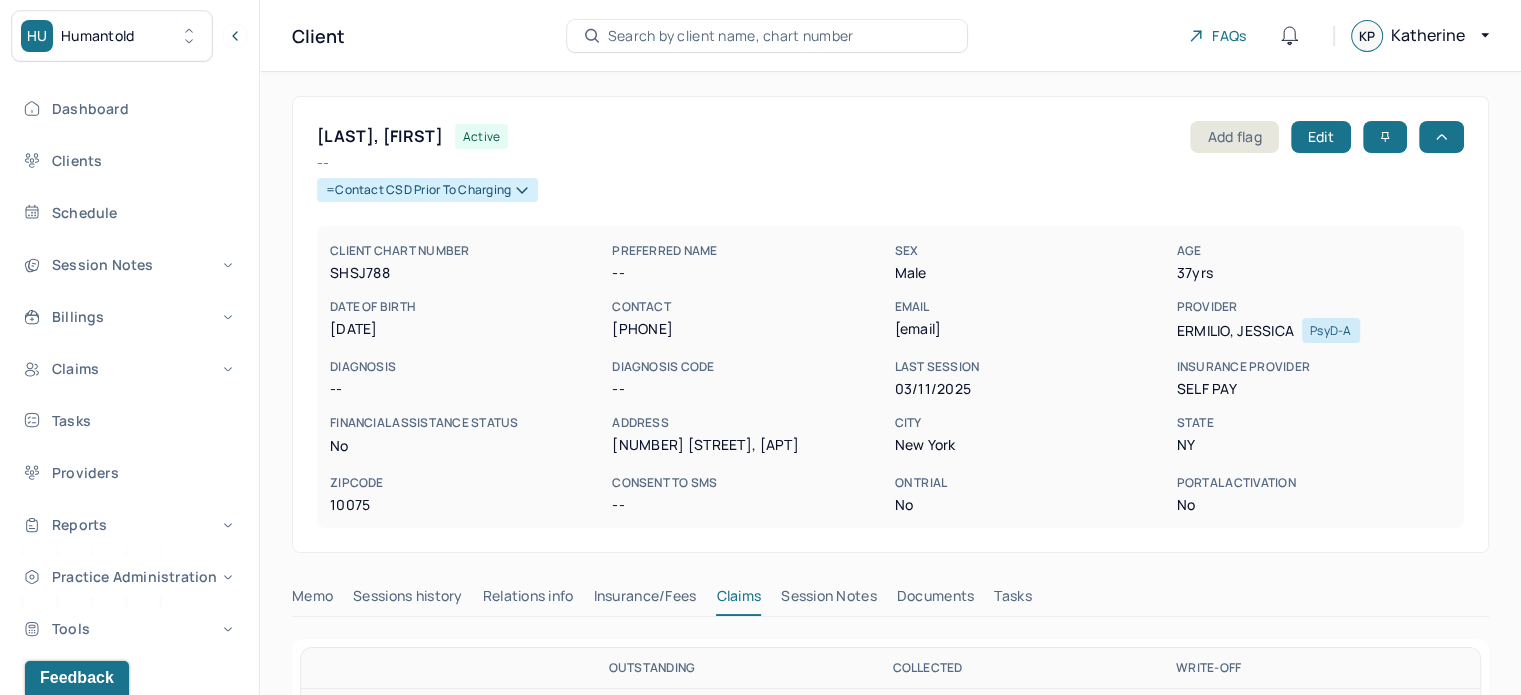 click on "SHSJ788" at bounding box center [467, 273] 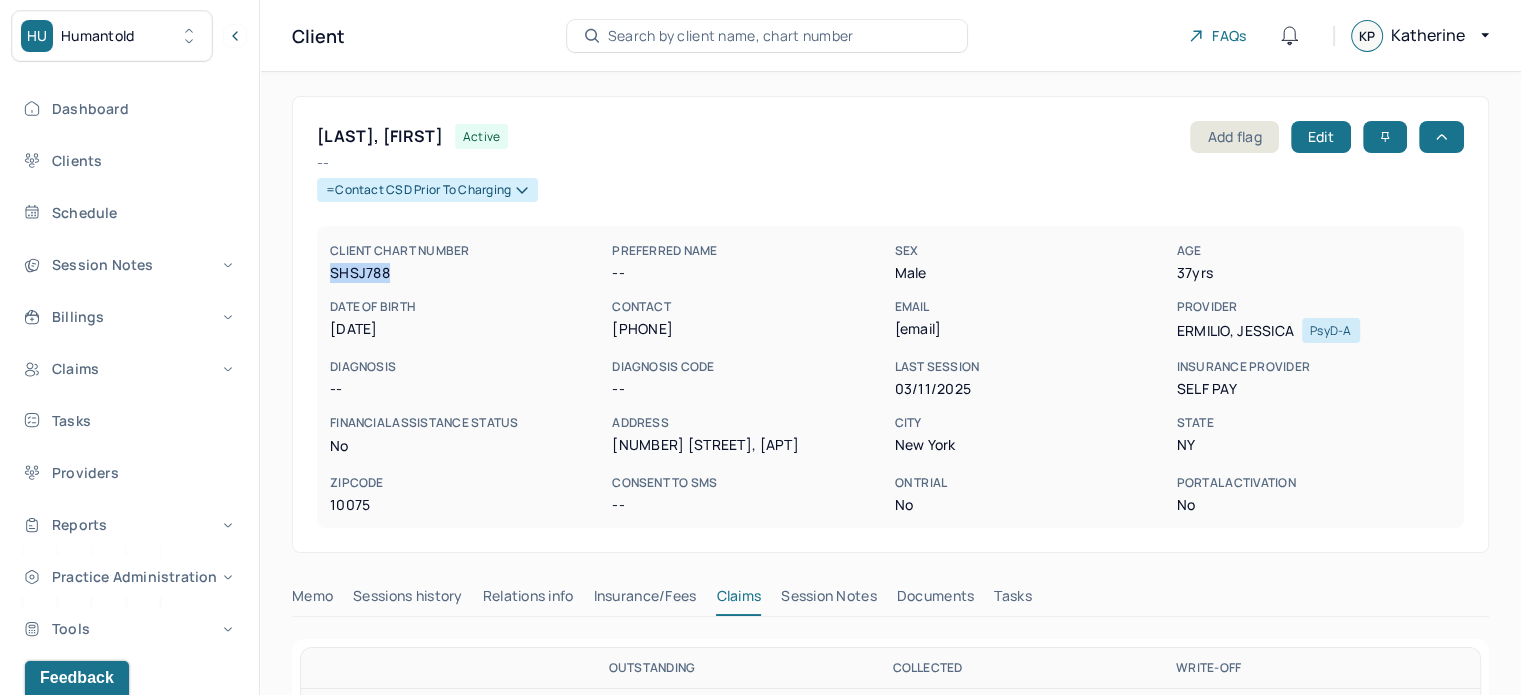 click on "SHSJ788" at bounding box center (467, 273) 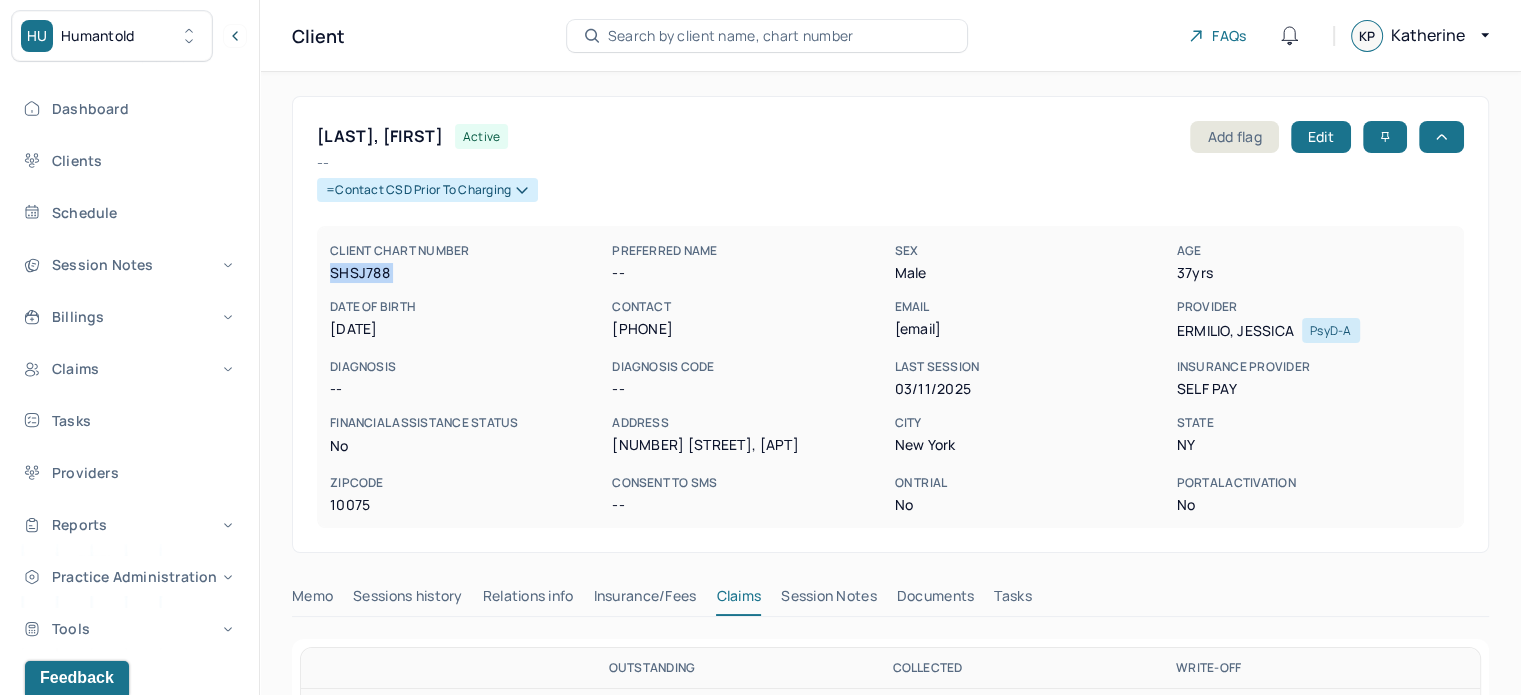 click on "SHSJ788" at bounding box center [467, 273] 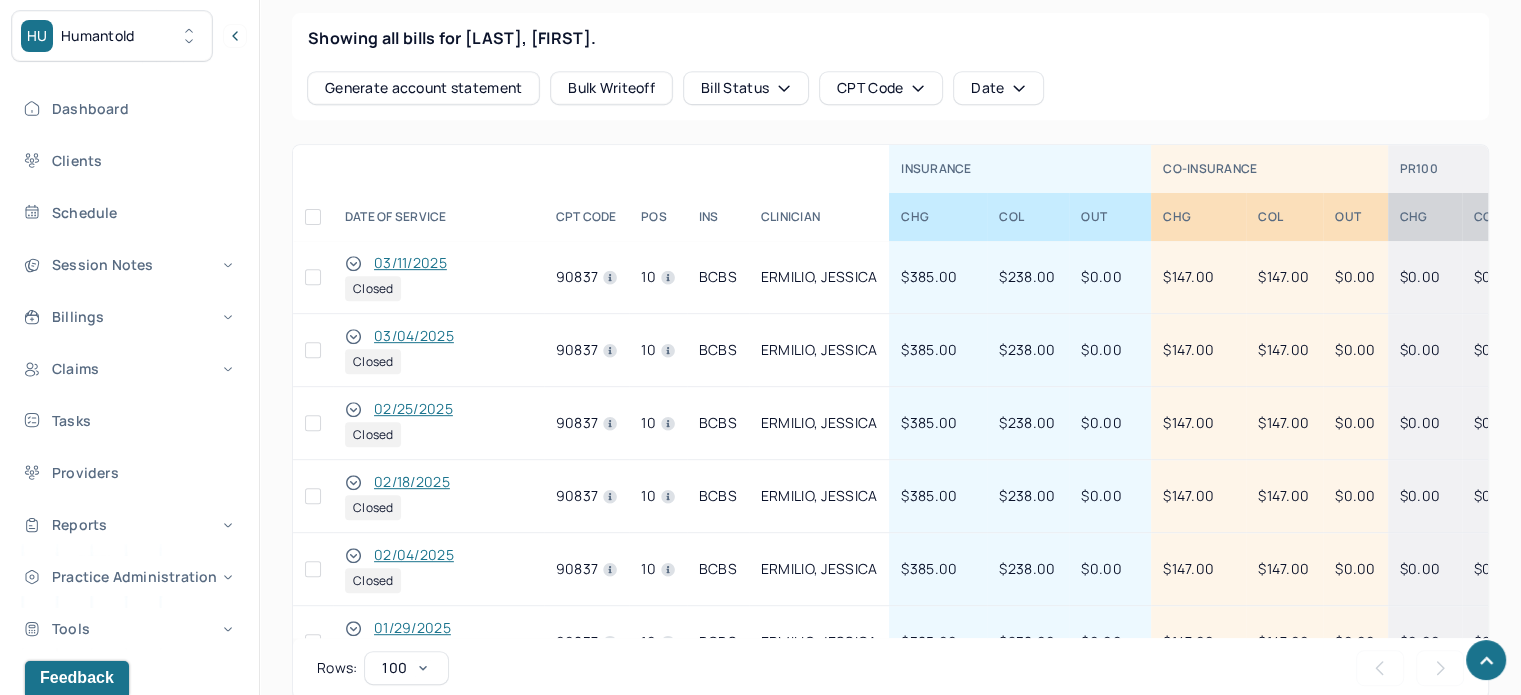 scroll, scrollTop: 800, scrollLeft: 0, axis: vertical 